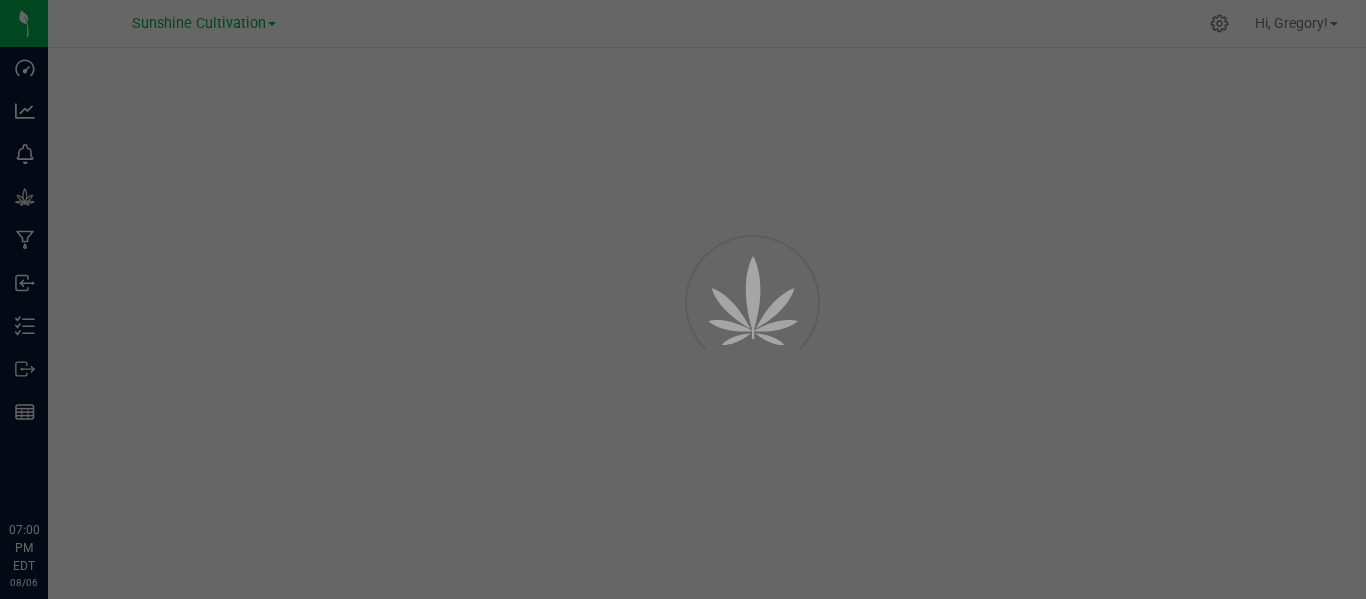 scroll, scrollTop: 0, scrollLeft: 0, axis: both 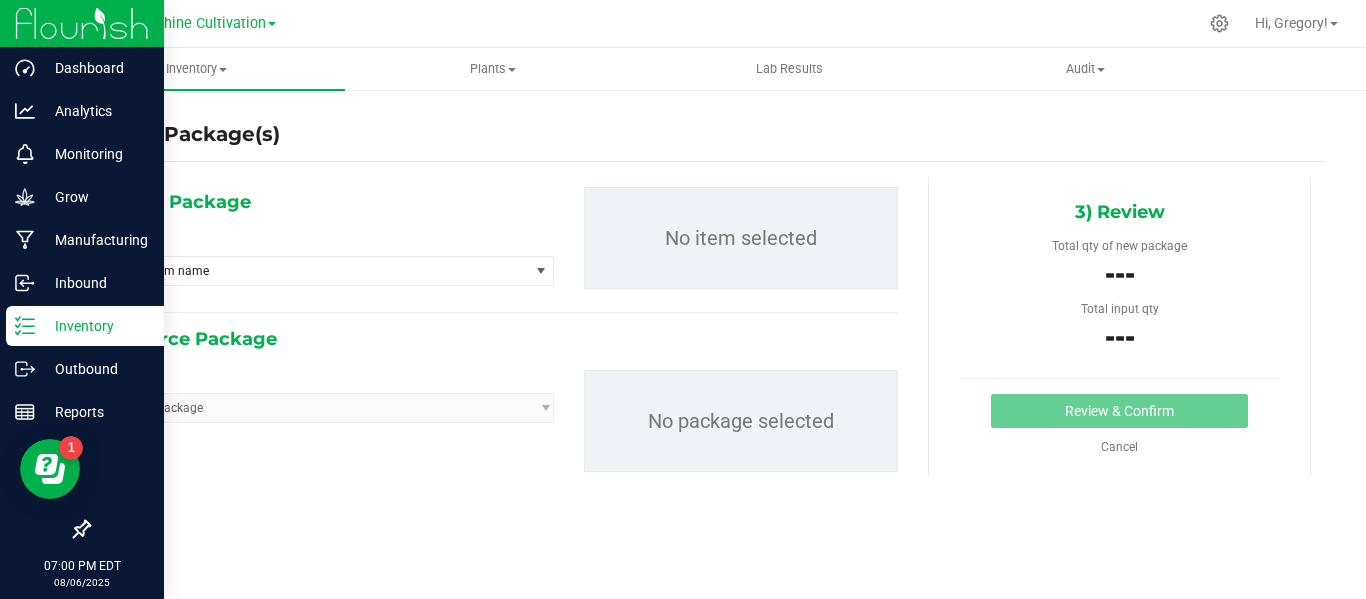 click on "Inventory" at bounding box center [95, 326] 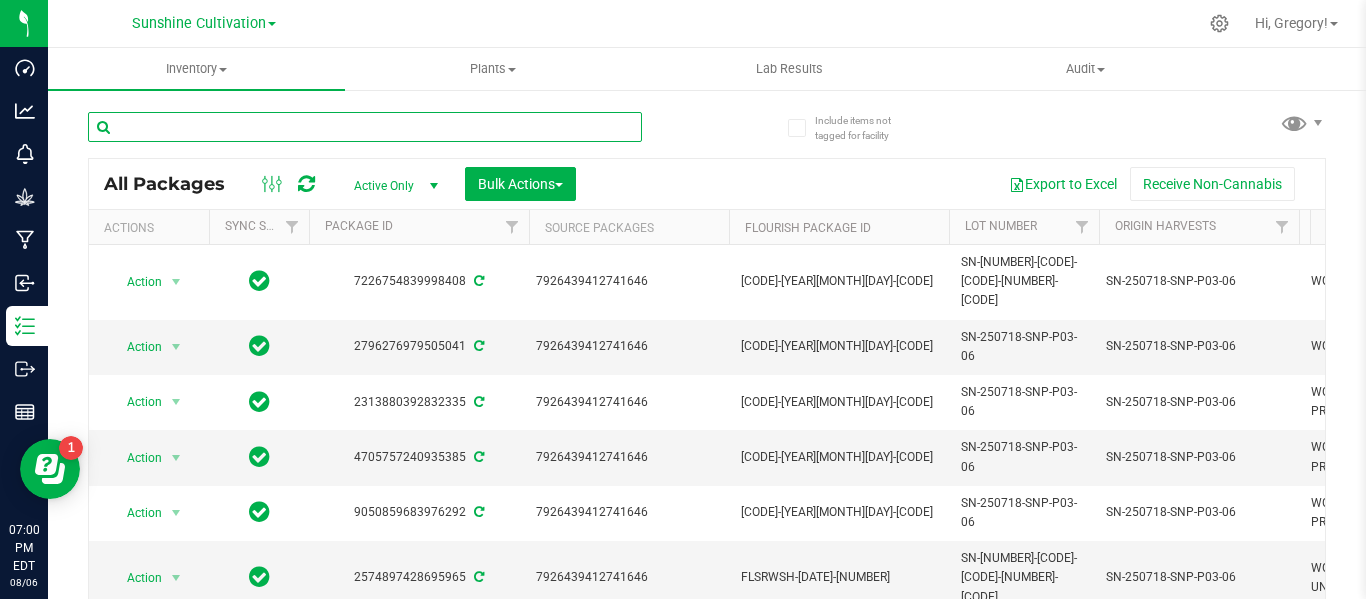 click at bounding box center [365, 127] 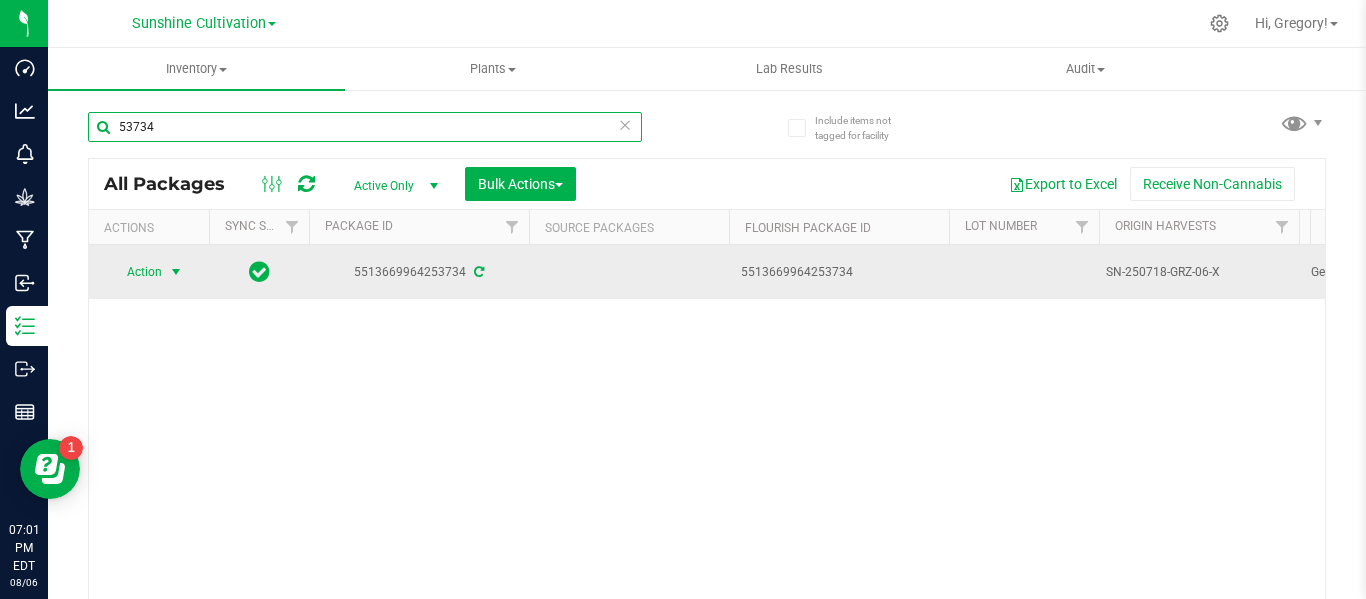type on "53734" 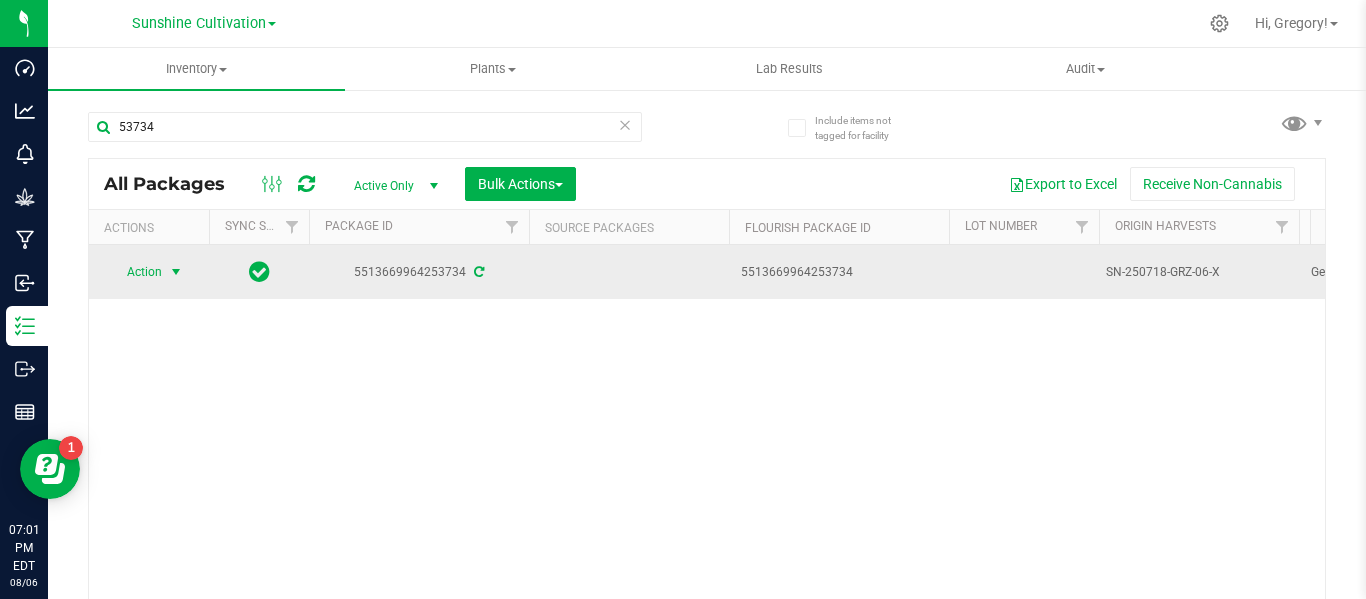 click at bounding box center [176, 272] 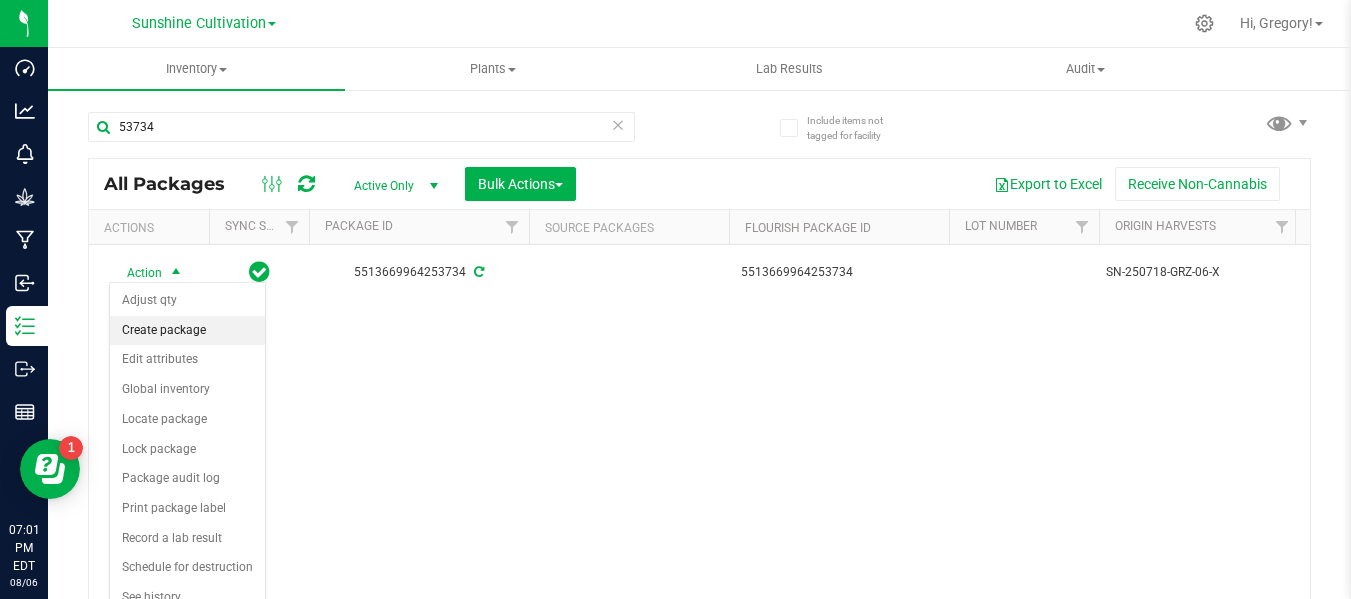 click on "Create package" at bounding box center (187, 331) 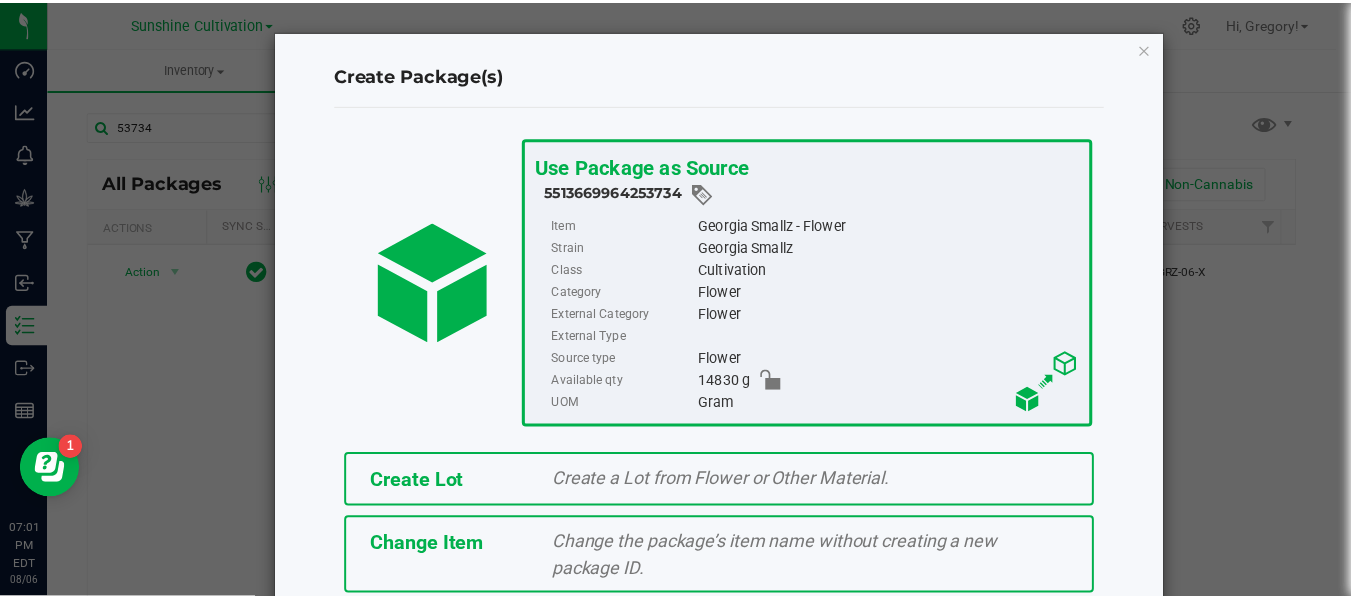 scroll, scrollTop: 175, scrollLeft: 0, axis: vertical 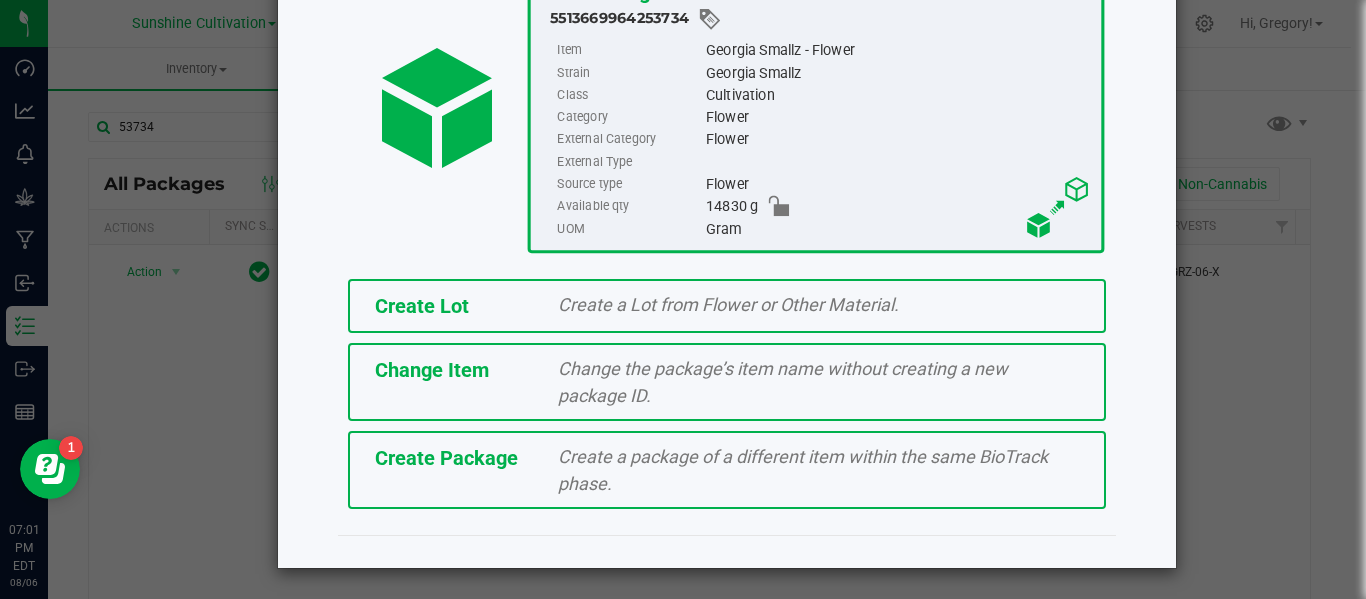click on "Create Package" 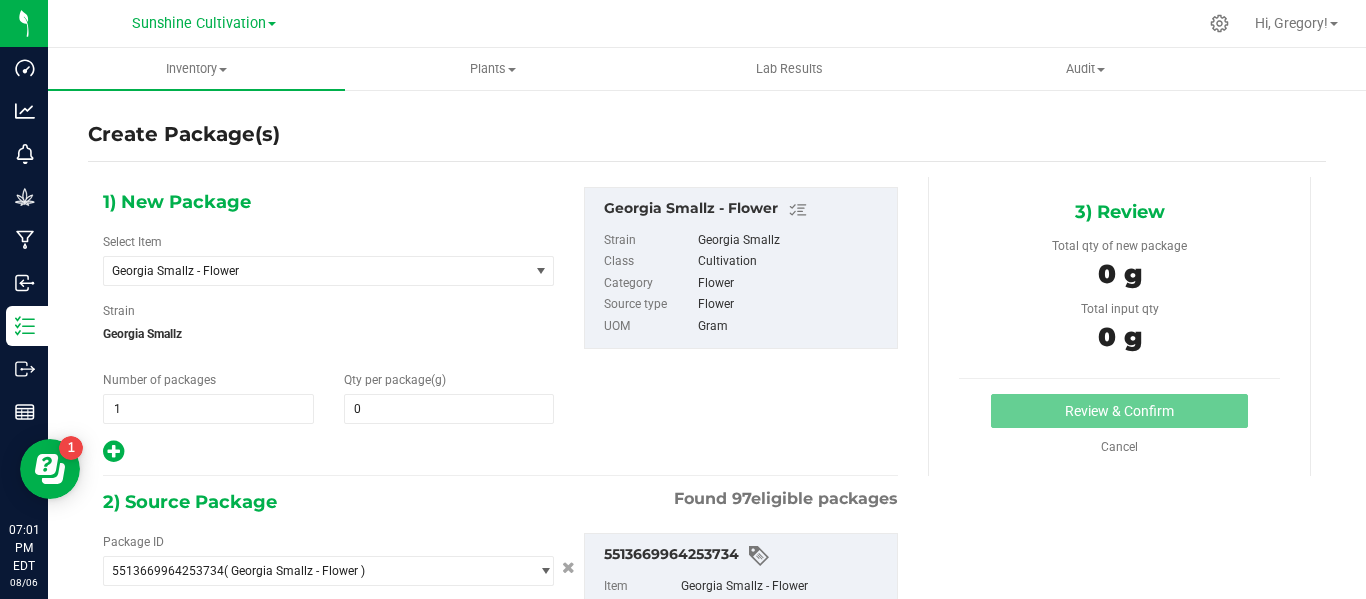 type on "0.0000" 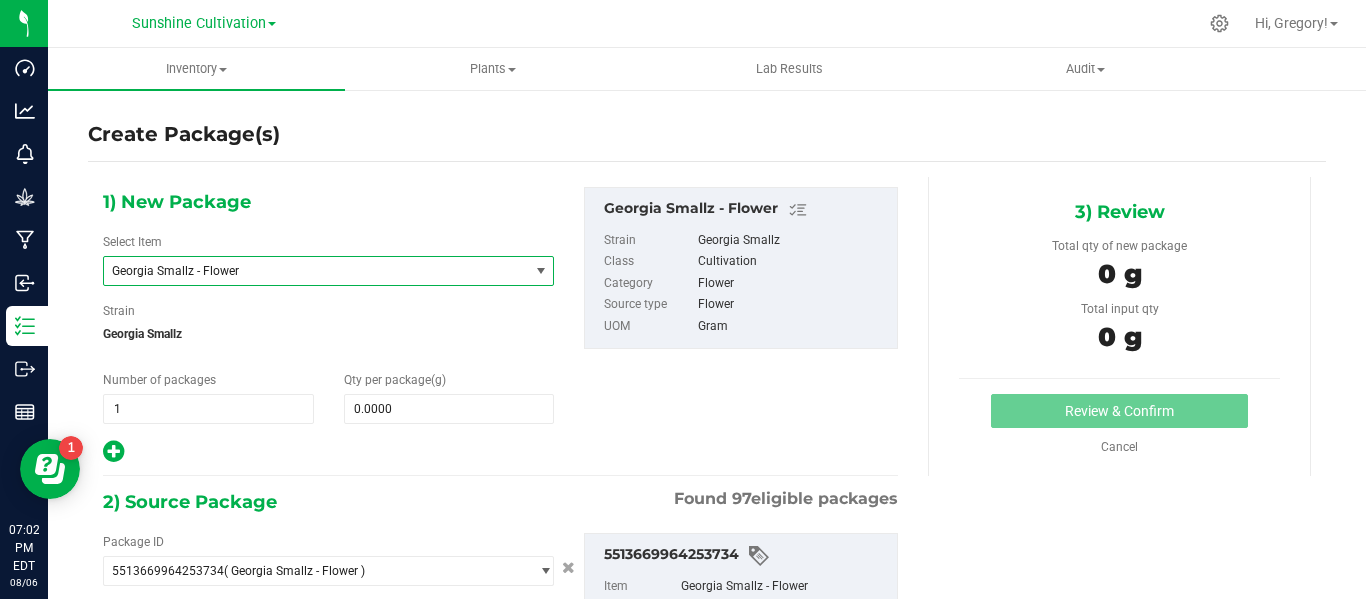 click on "Georgia Smallz - Flower" at bounding box center [308, 271] 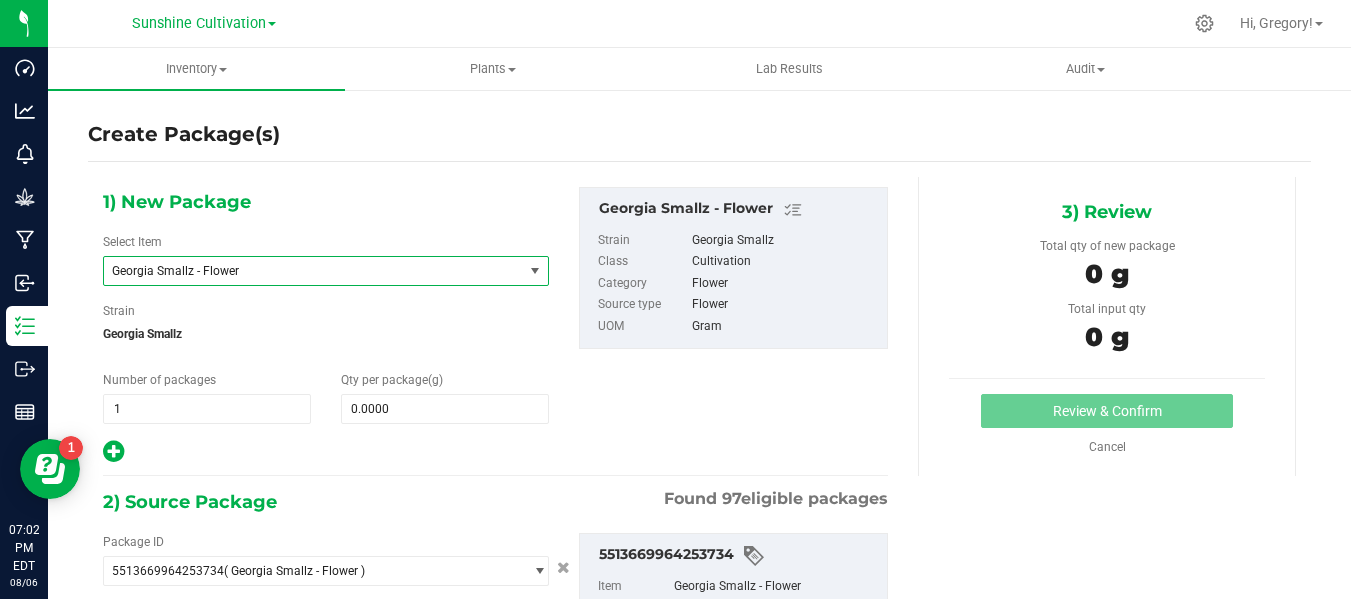 scroll, scrollTop: 133084, scrollLeft: 0, axis: vertical 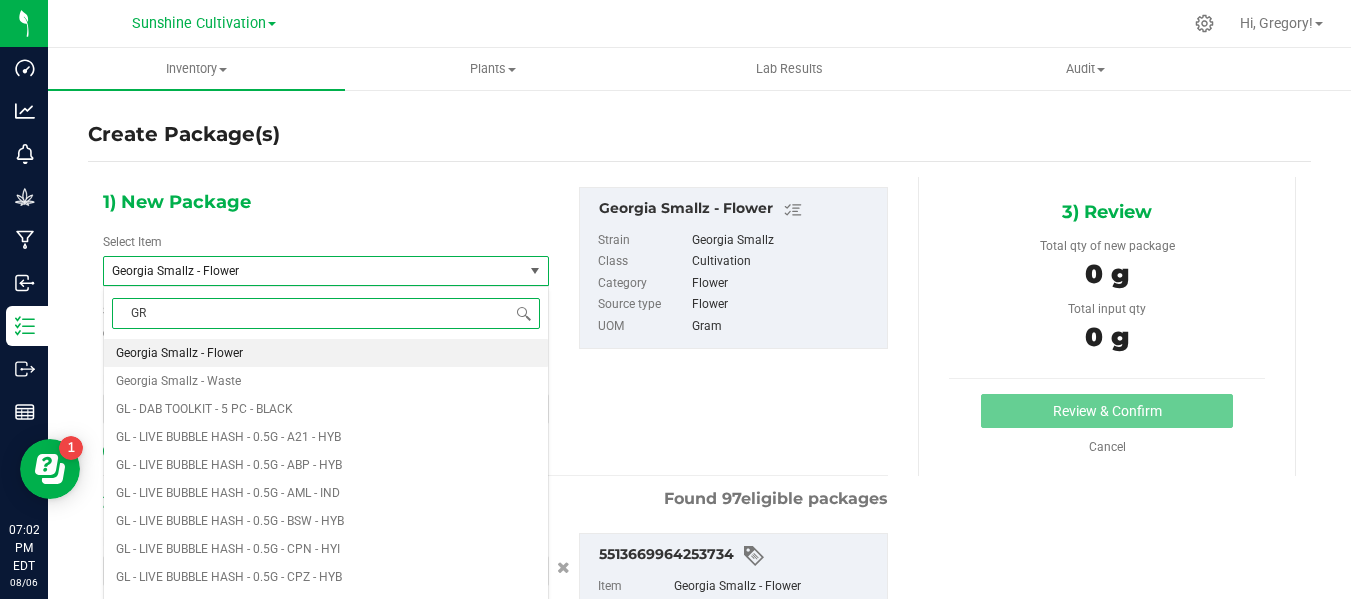 type on "GRZ" 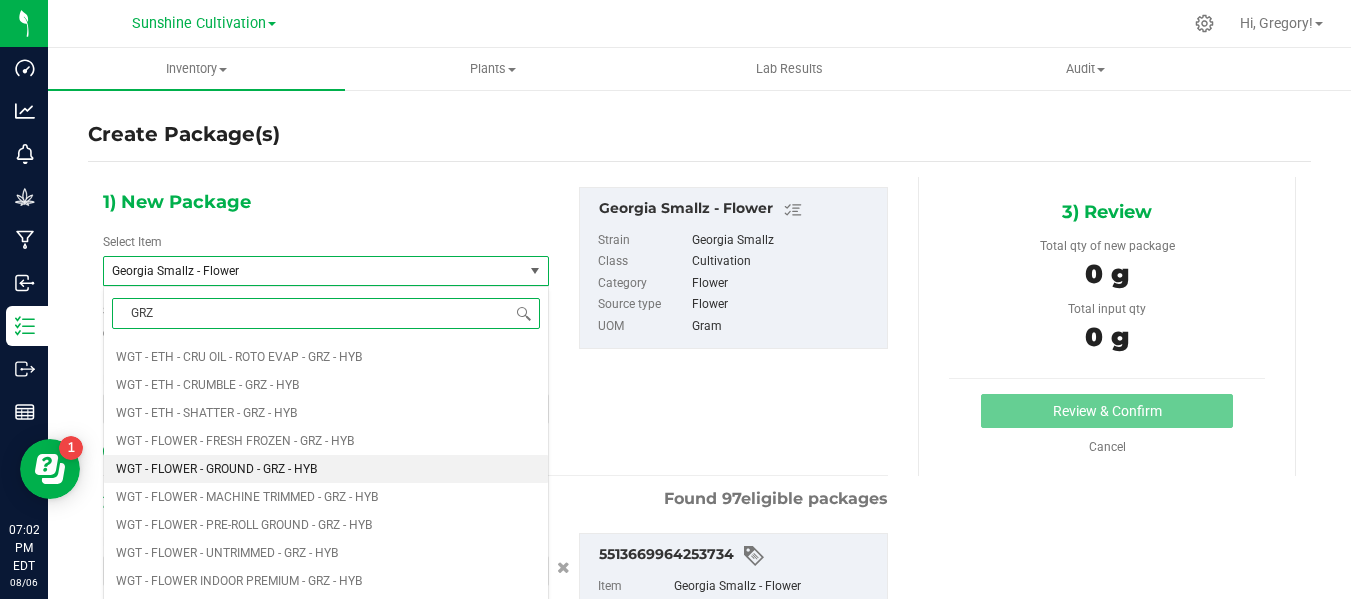 scroll, scrollTop: 1565, scrollLeft: 0, axis: vertical 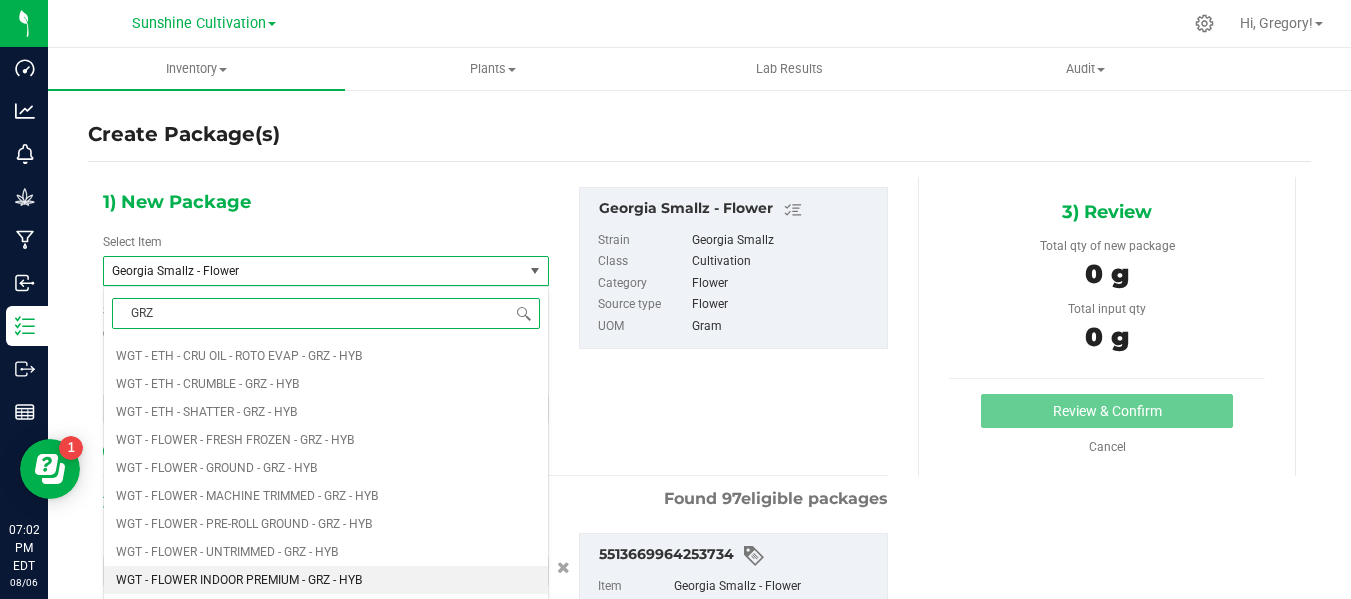 click on "WGT - FLOWER INDOOR PREMIUM - GRZ - HYB" at bounding box center (239, 580) 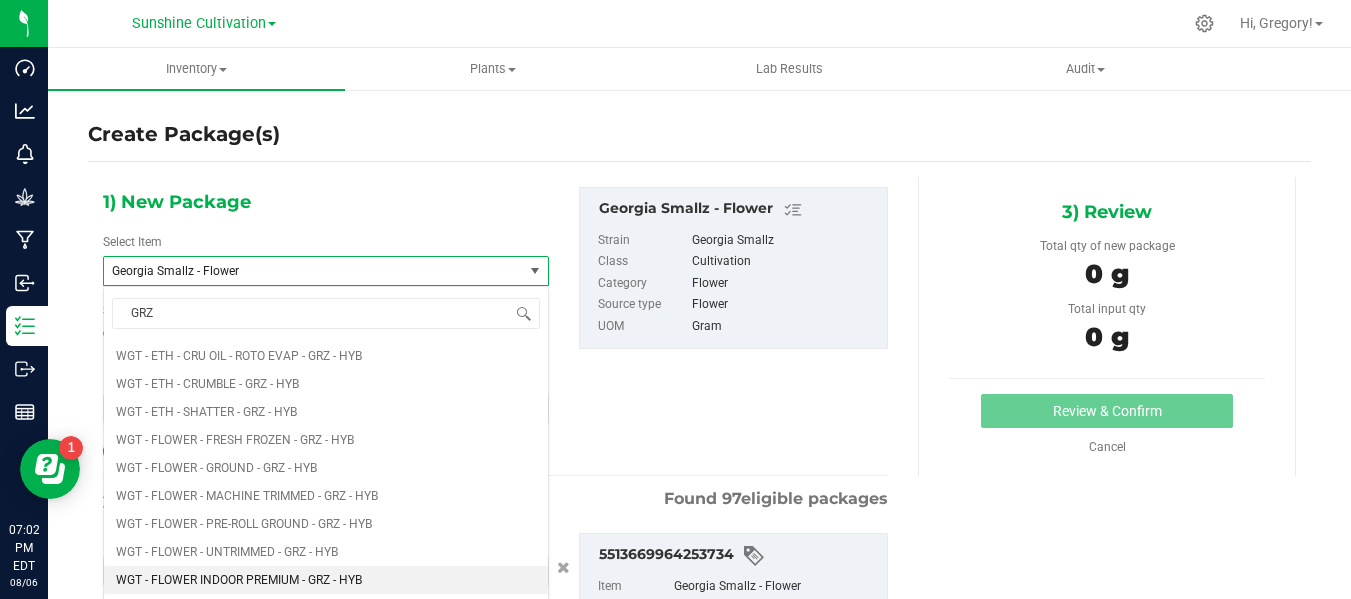 type 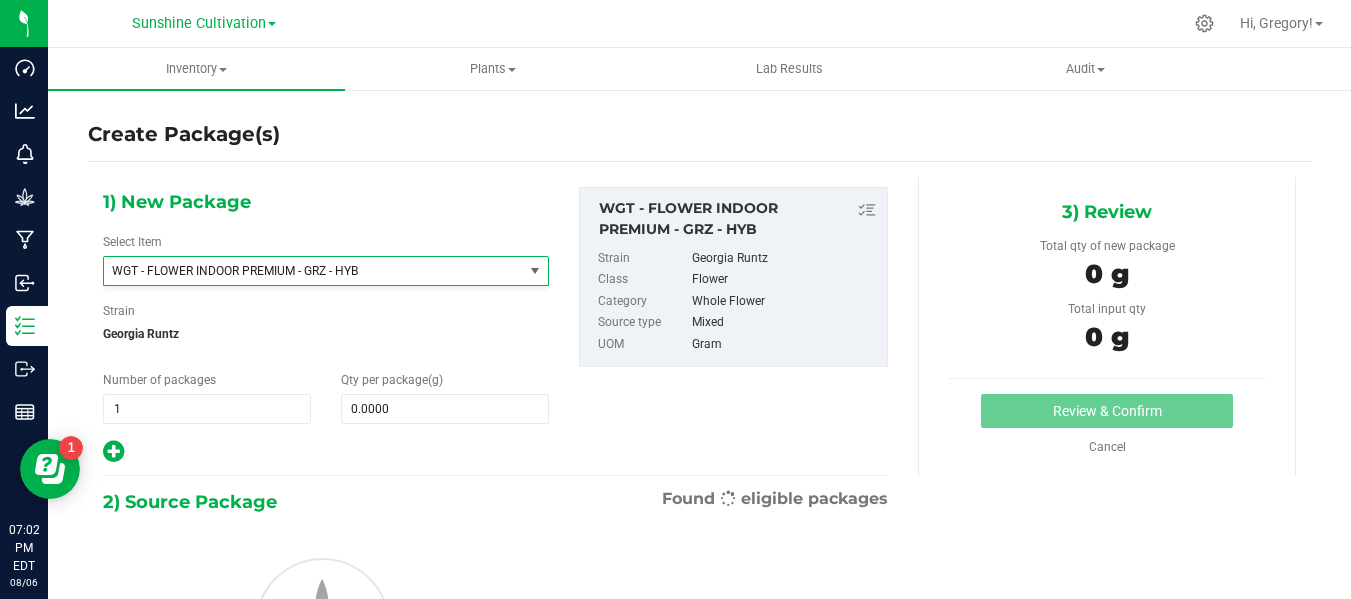 type on "0.0000" 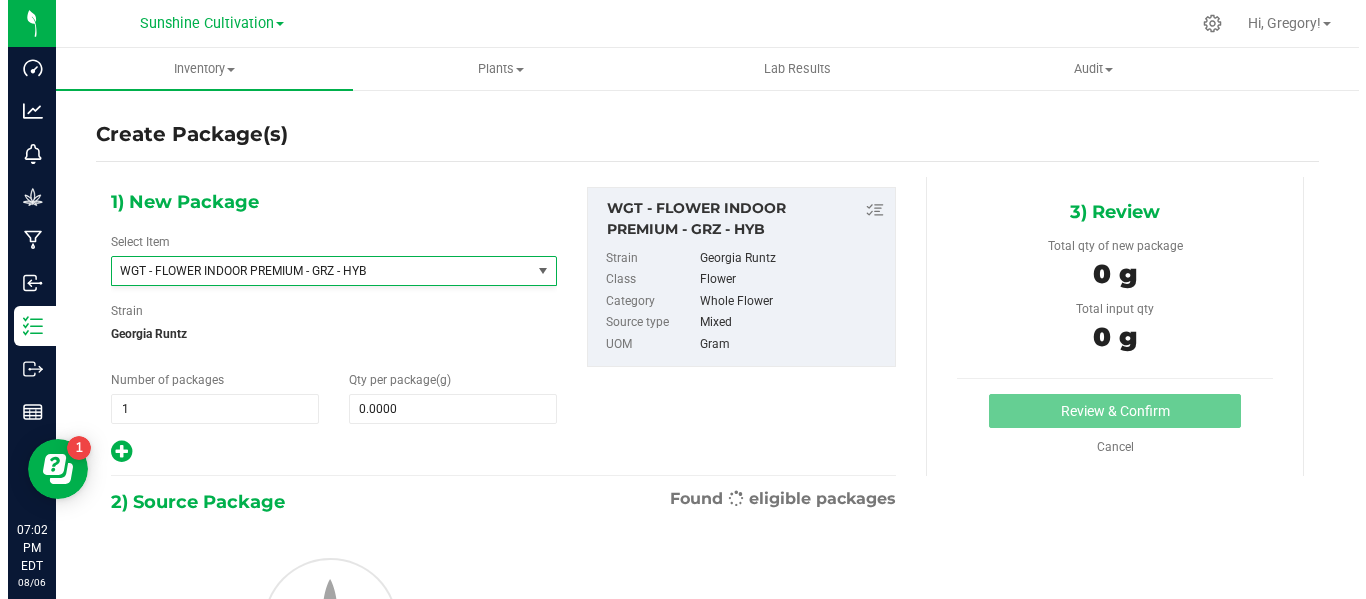 scroll, scrollTop: 423304, scrollLeft: 0, axis: vertical 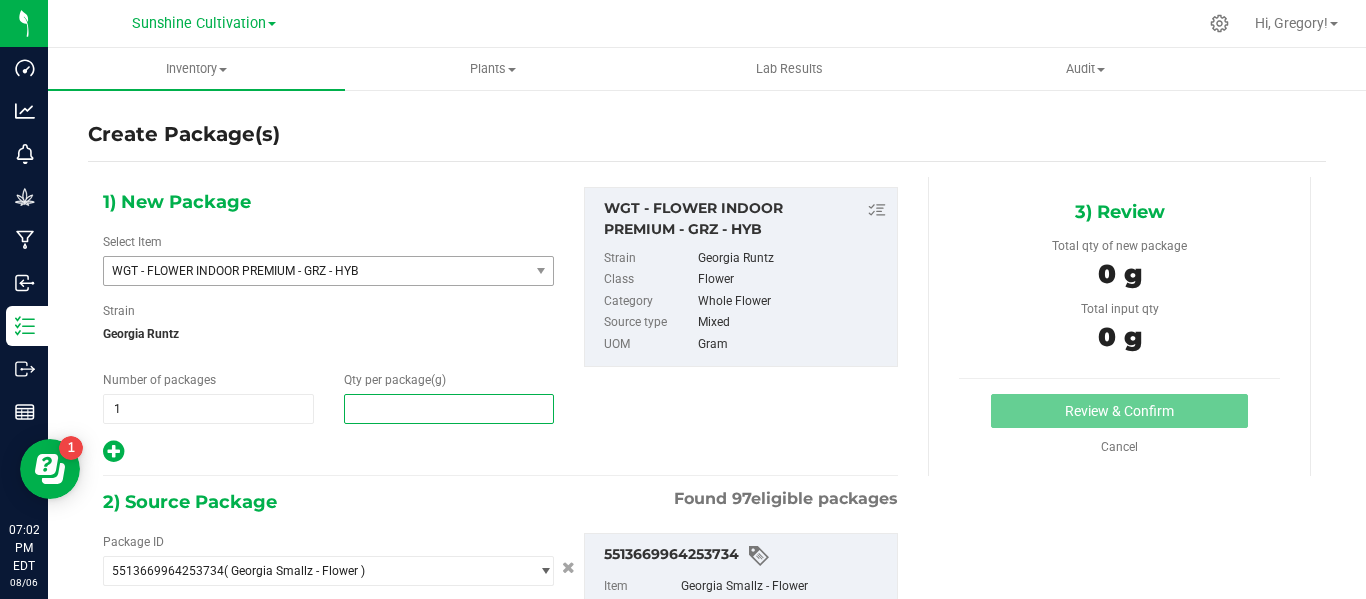 click at bounding box center [449, 409] 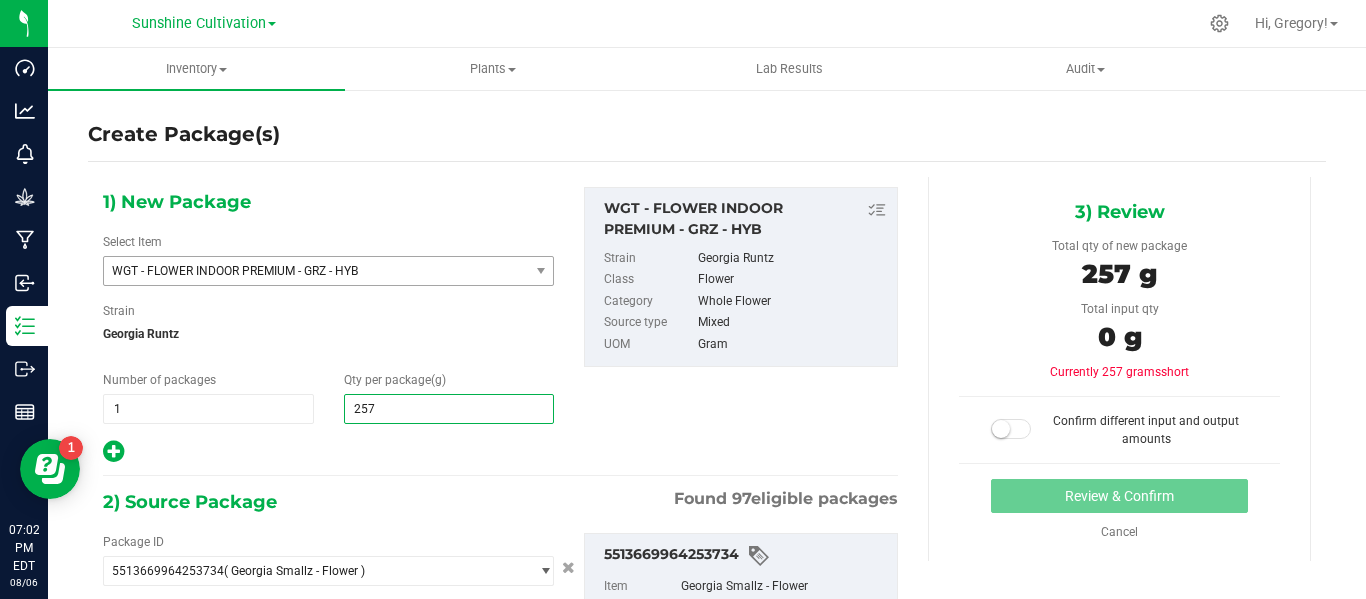 type on "2575" 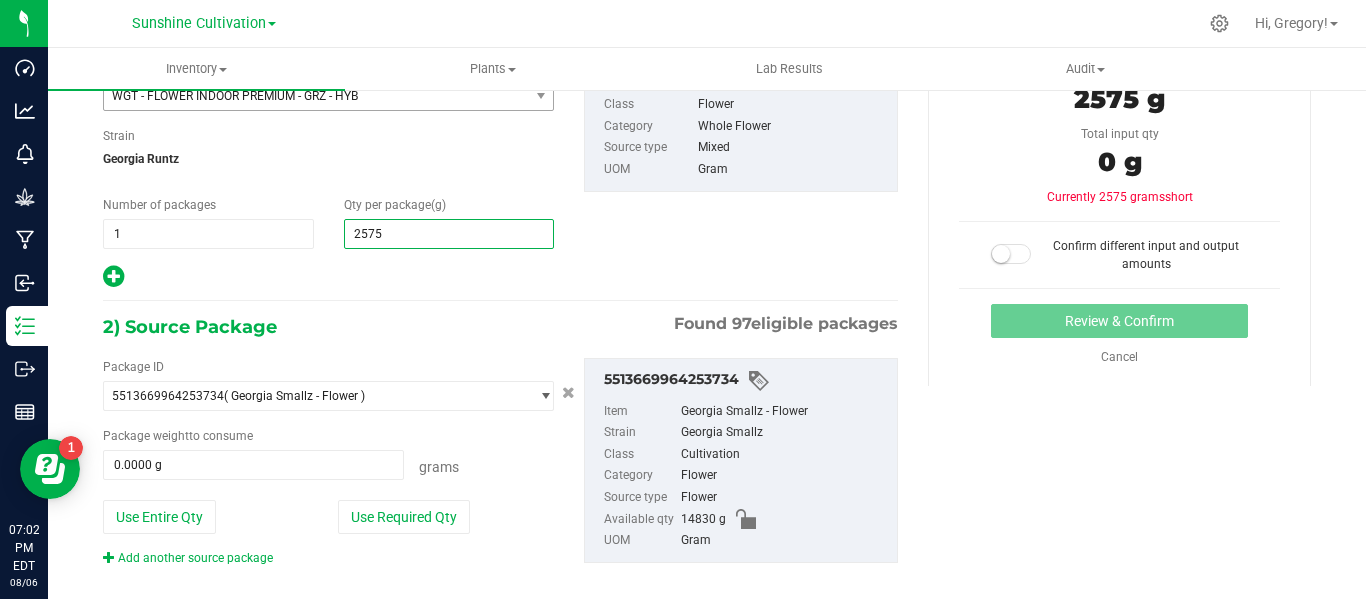 scroll, scrollTop: 200, scrollLeft: 0, axis: vertical 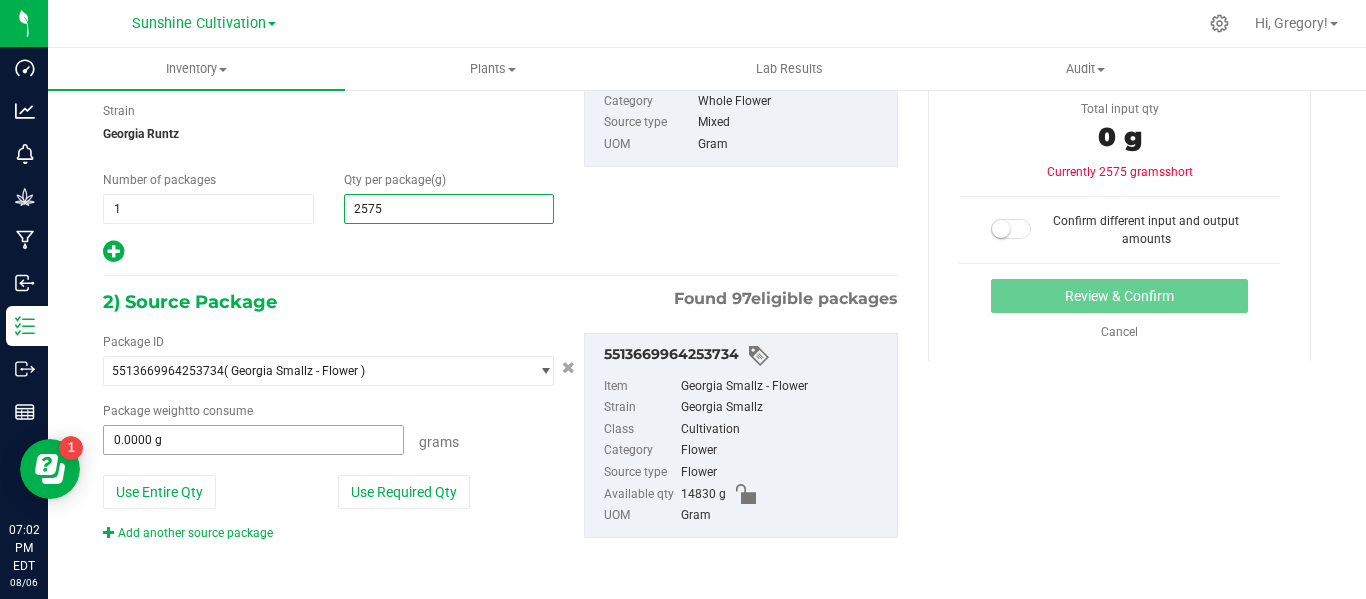 type on "2,575.0000" 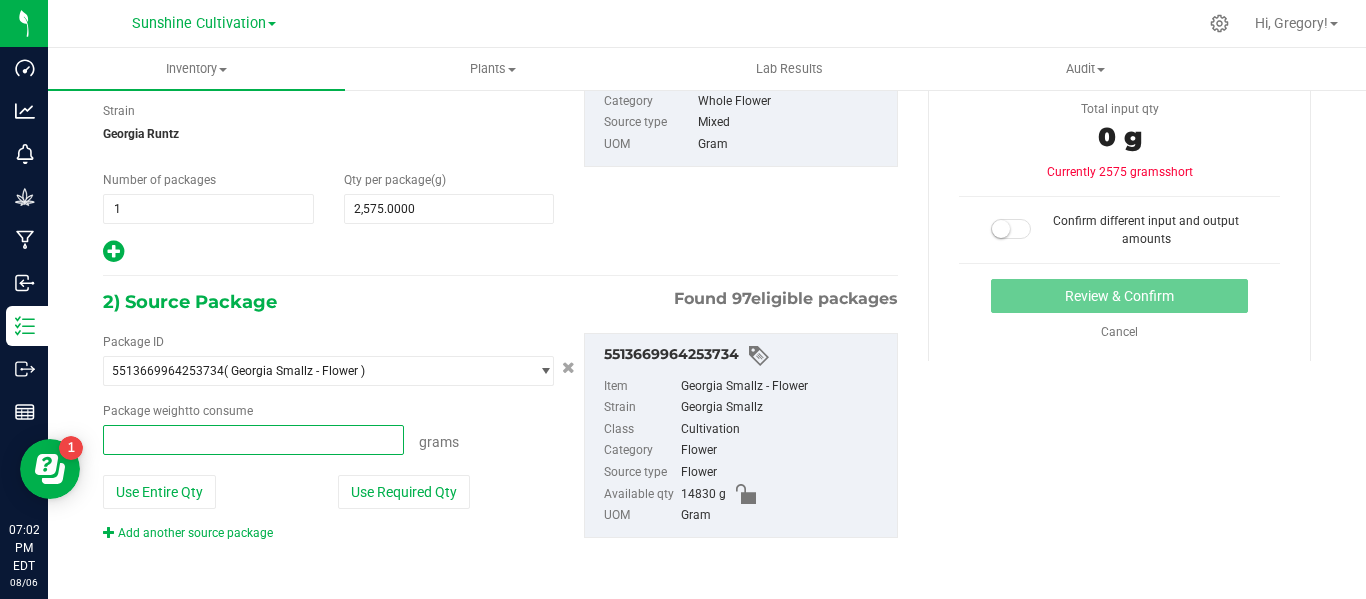 click at bounding box center (253, 440) 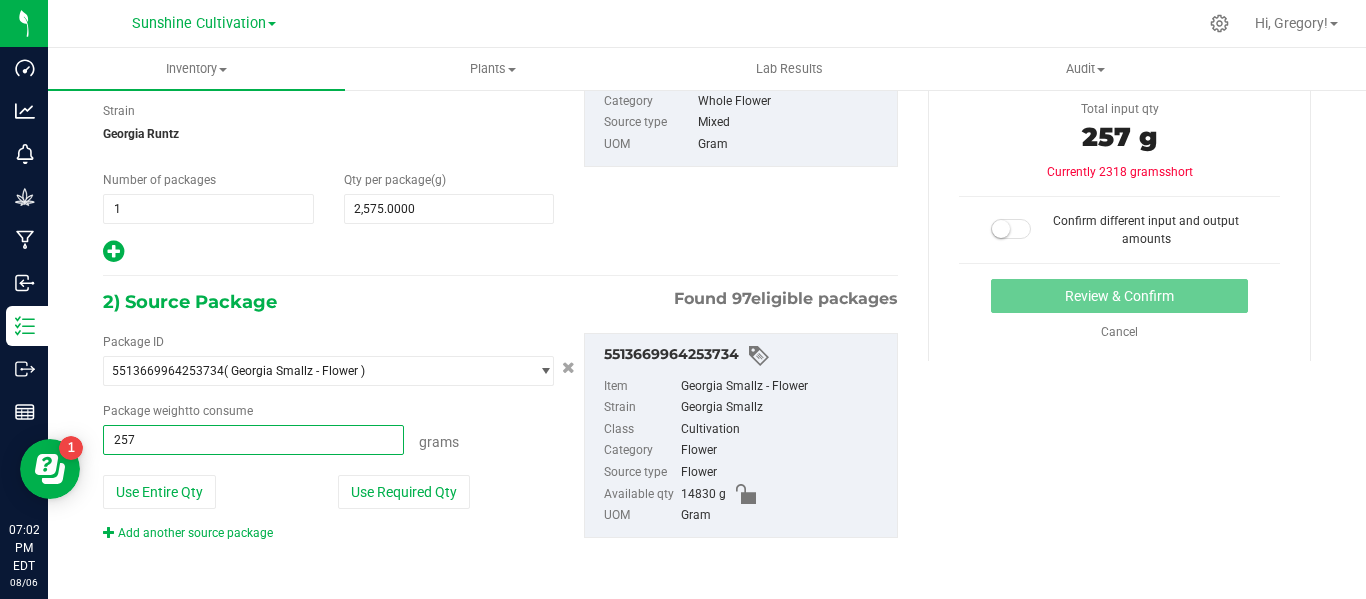 type on "2575" 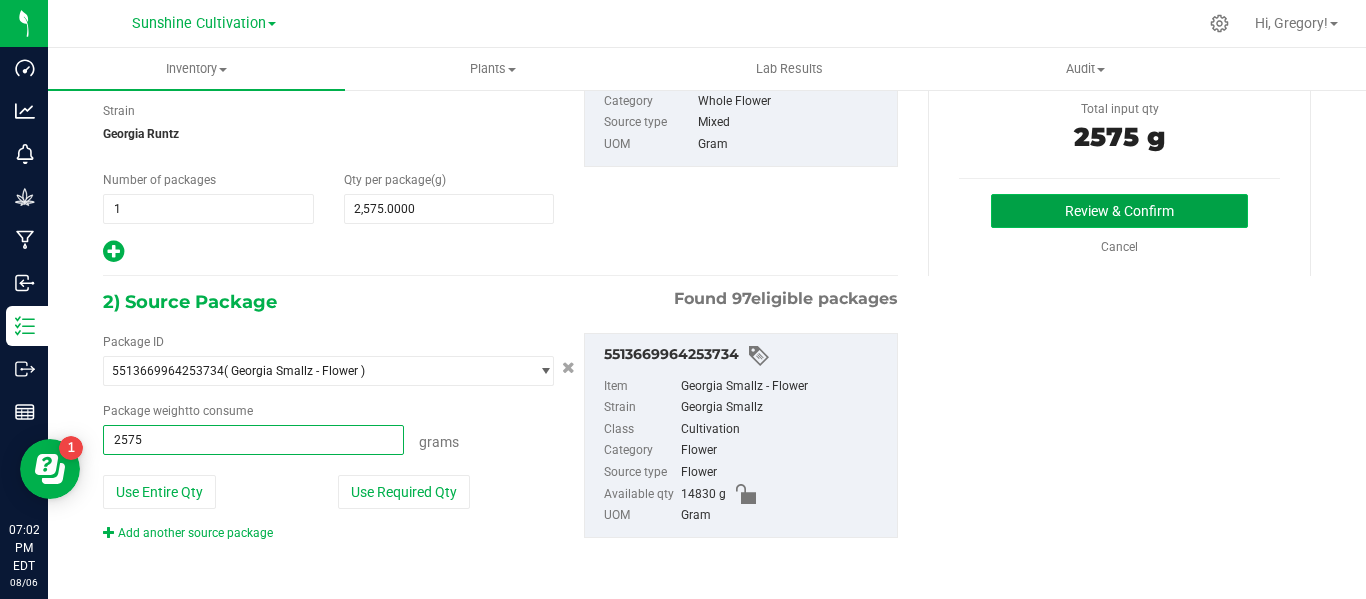 type on "2575.0000 g" 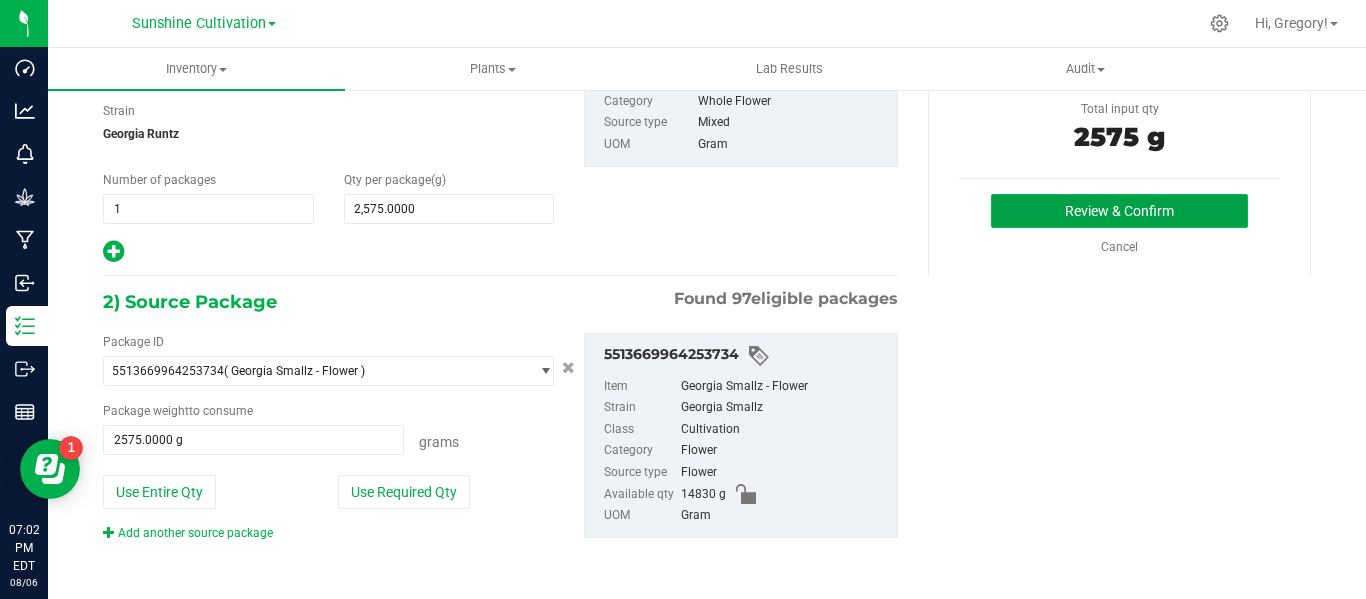 click on "Review & Confirm" at bounding box center (1119, 211) 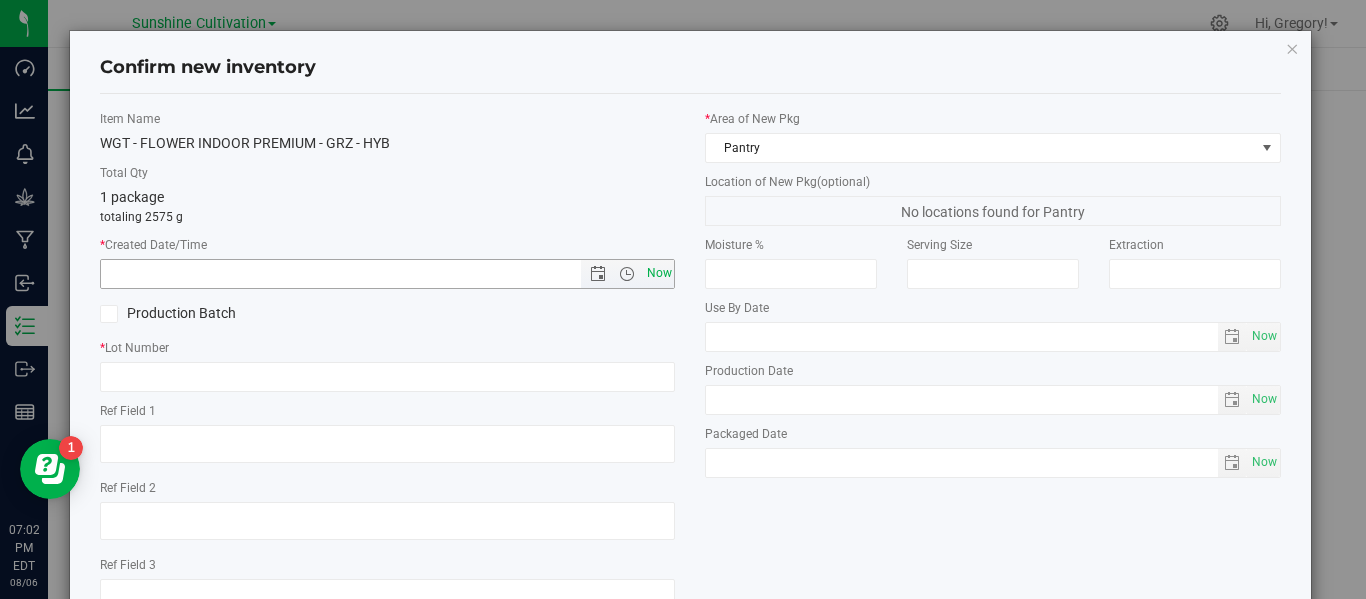 click on "Now" at bounding box center (659, 273) 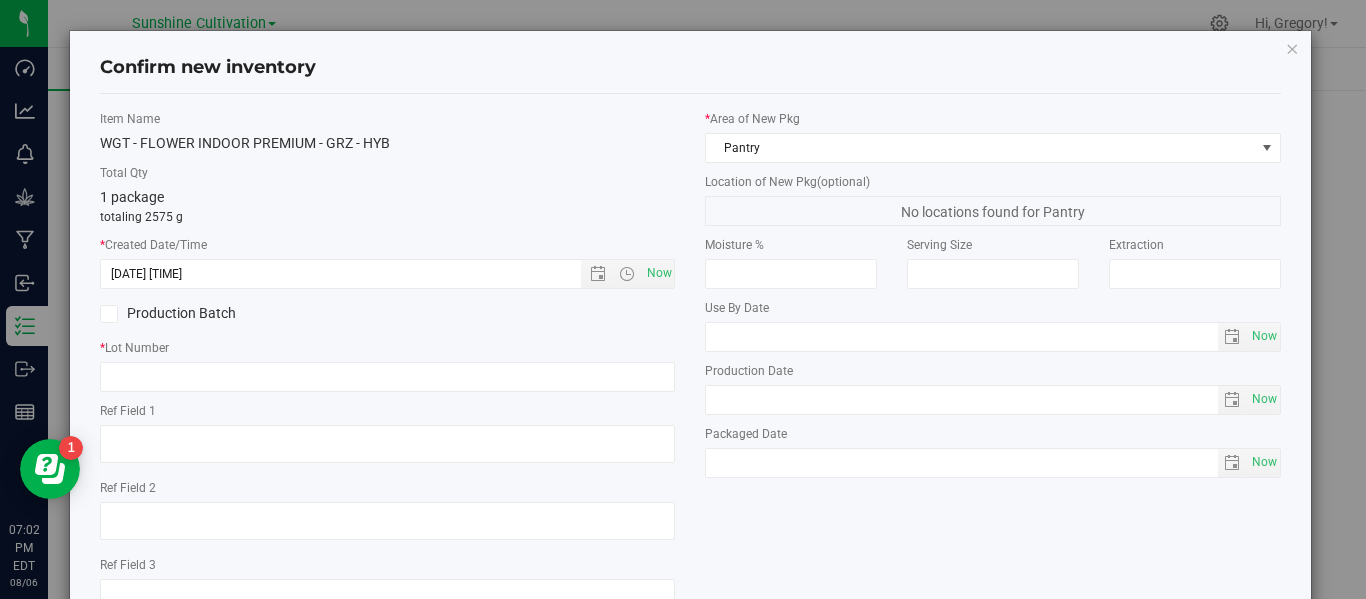 click on "*
Lot Number" at bounding box center [387, 365] 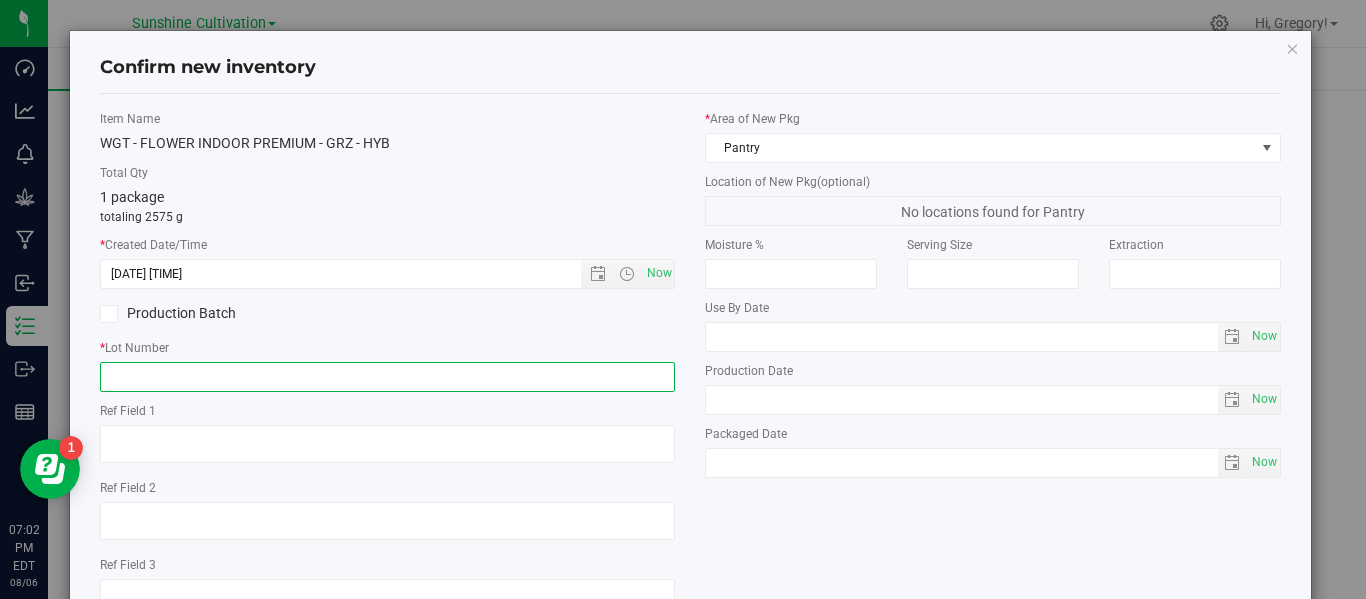 click at bounding box center [387, 377] 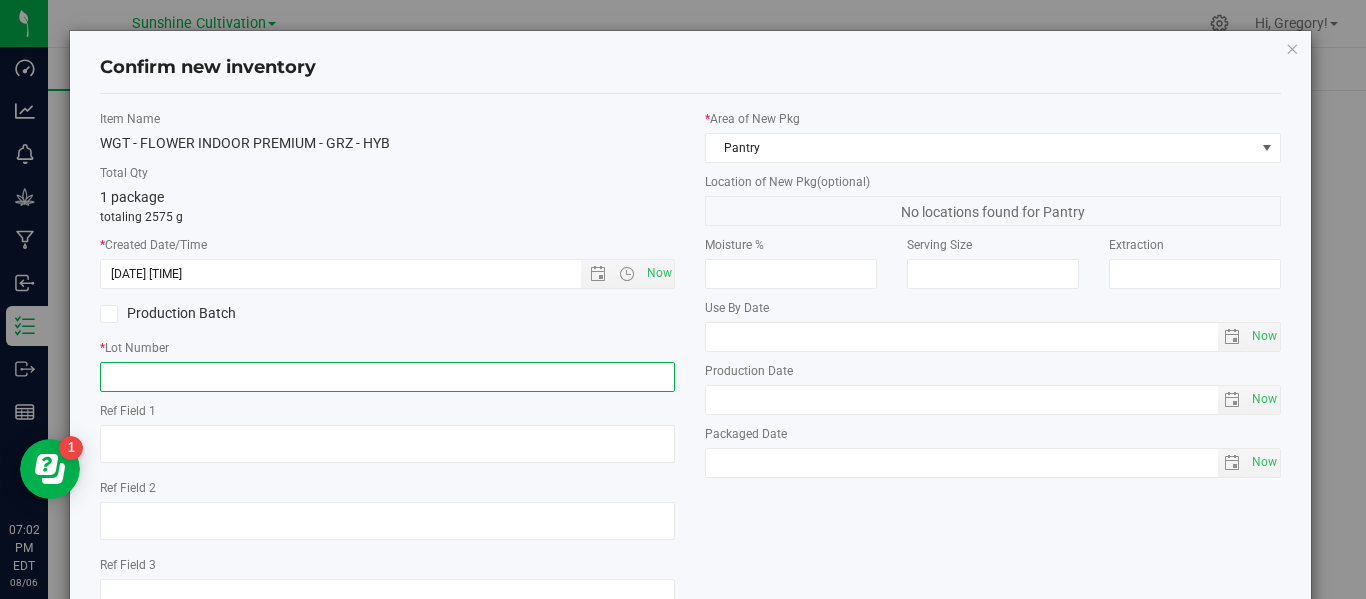 paste on "SN-250718-GRZ-06-X" 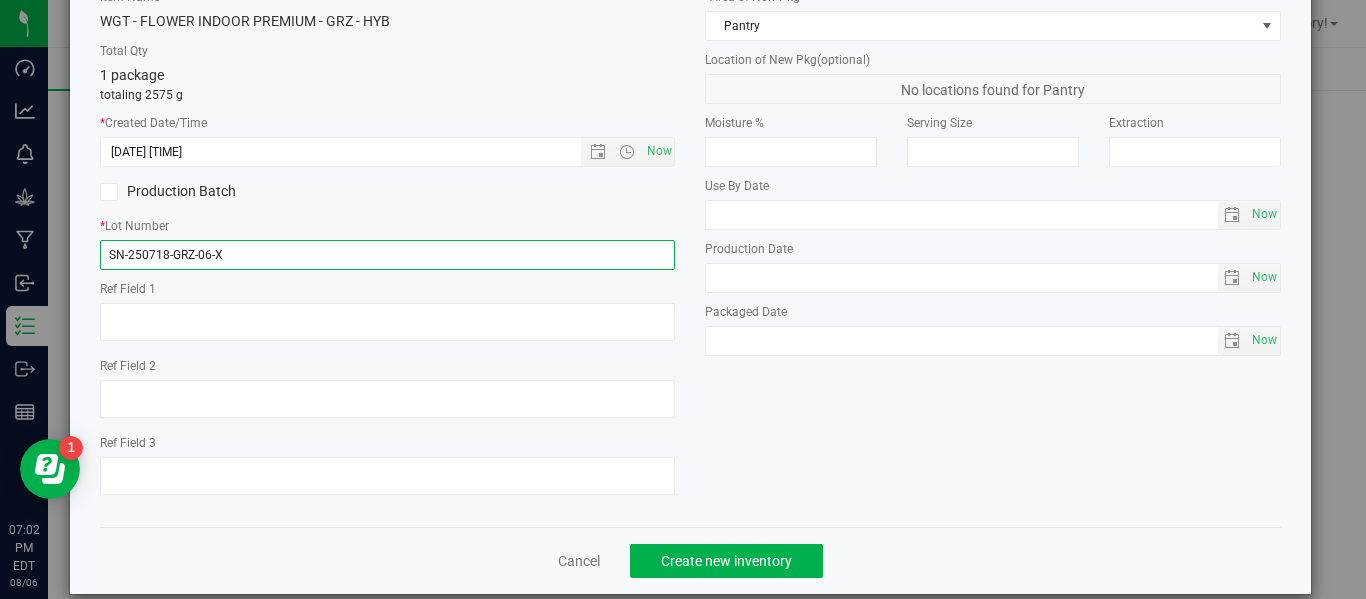 scroll, scrollTop: 123, scrollLeft: 0, axis: vertical 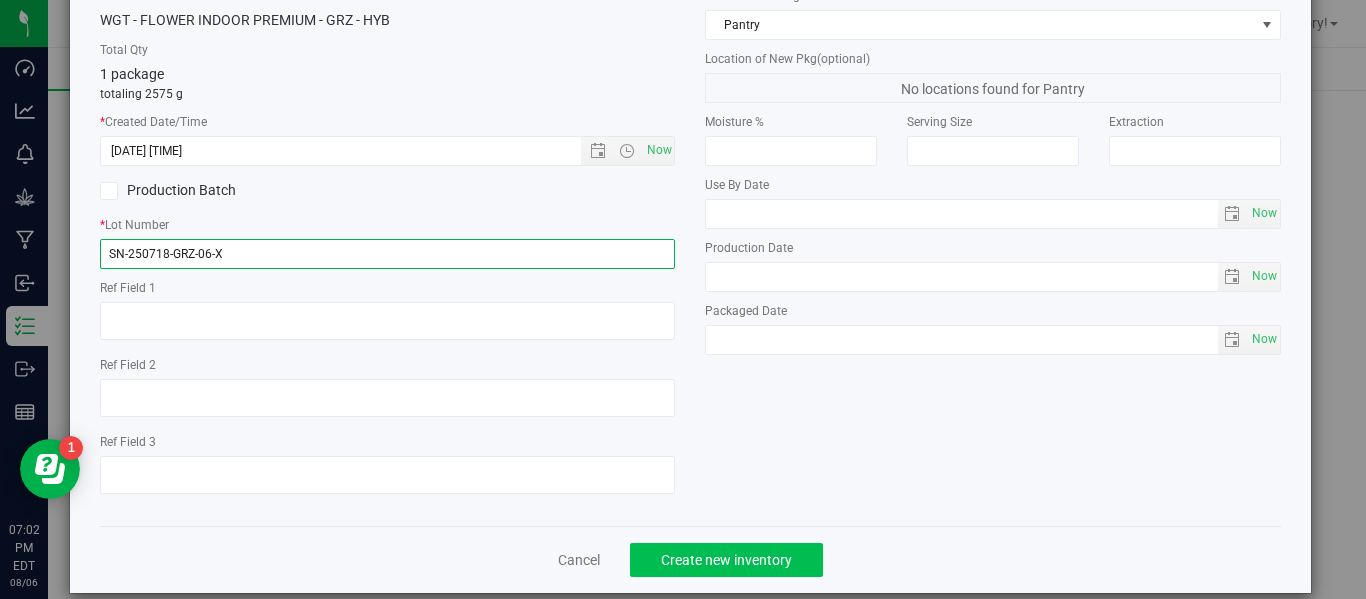 type on "SN-250718-GRZ-06-X" 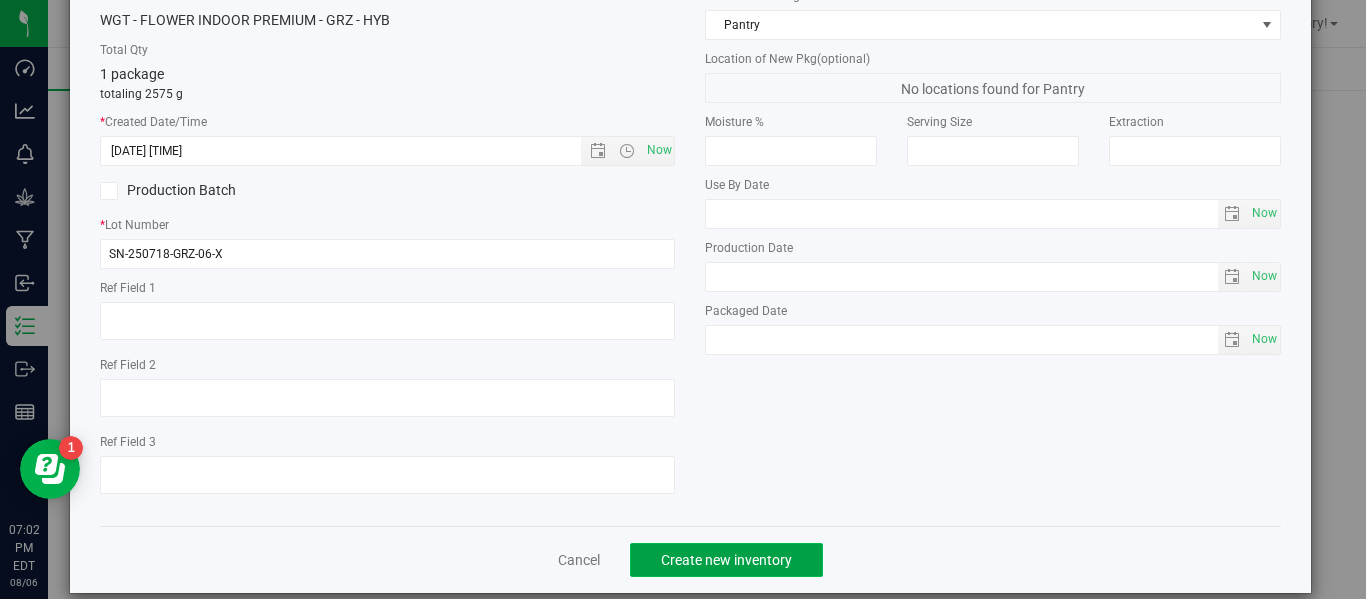 click on "Create new inventory" 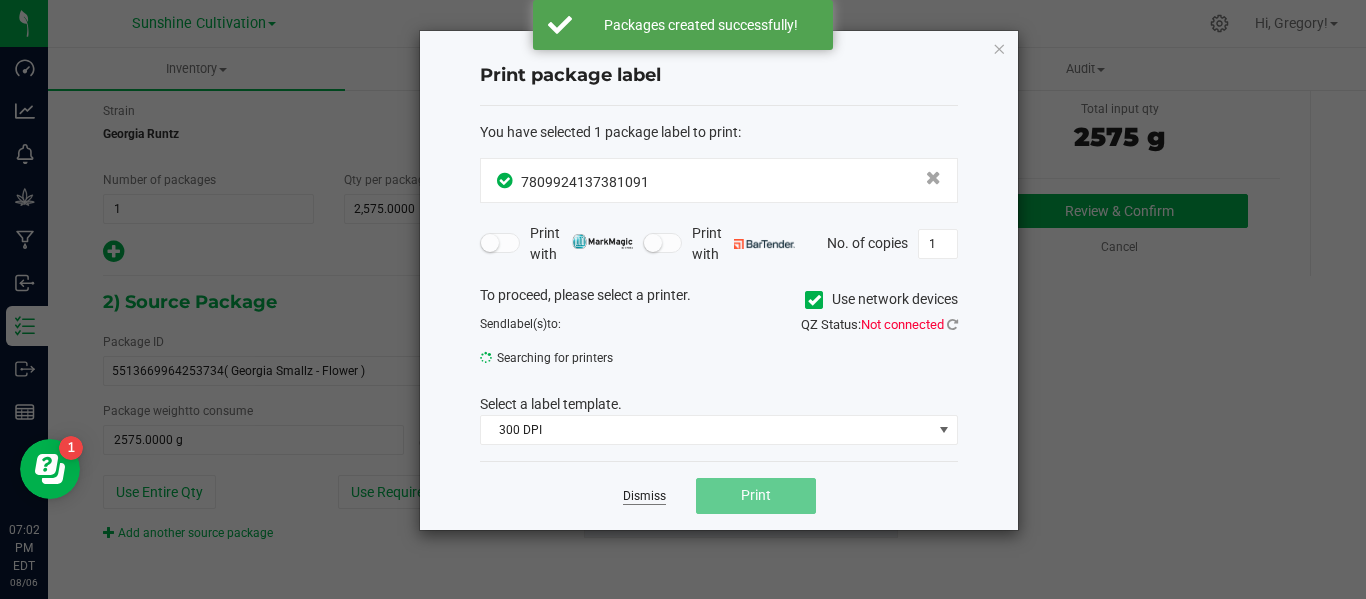 click on "Dismiss" 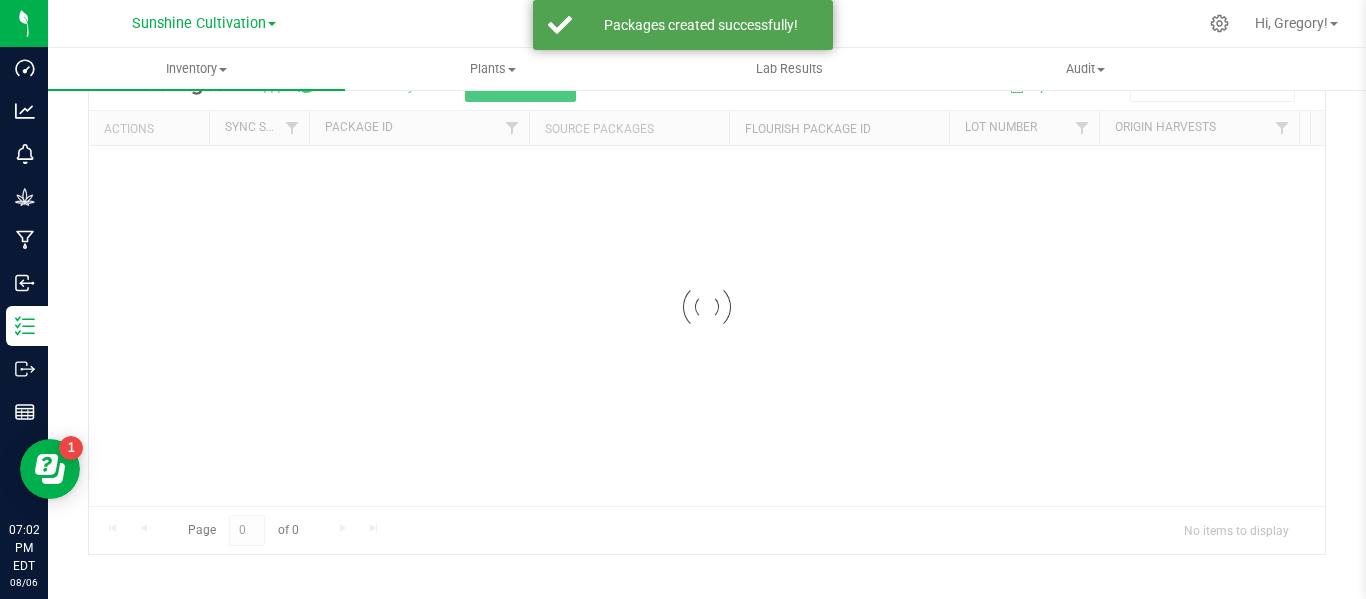 scroll, scrollTop: 99, scrollLeft: 0, axis: vertical 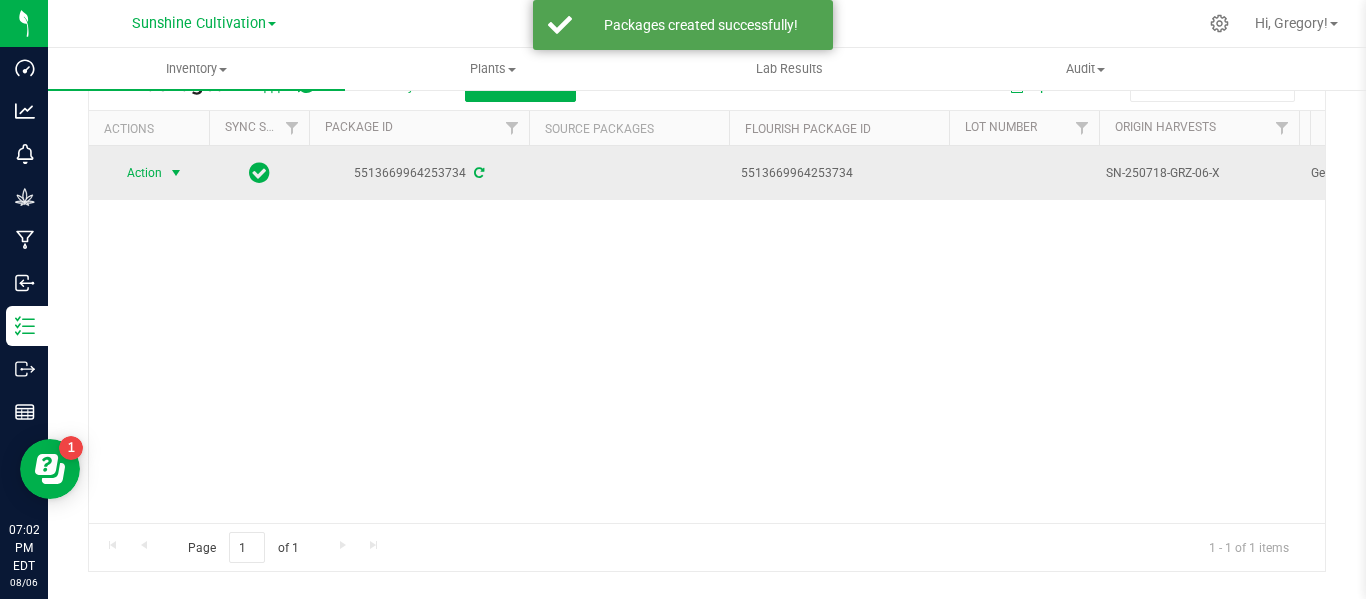 click on "Action" at bounding box center (136, 173) 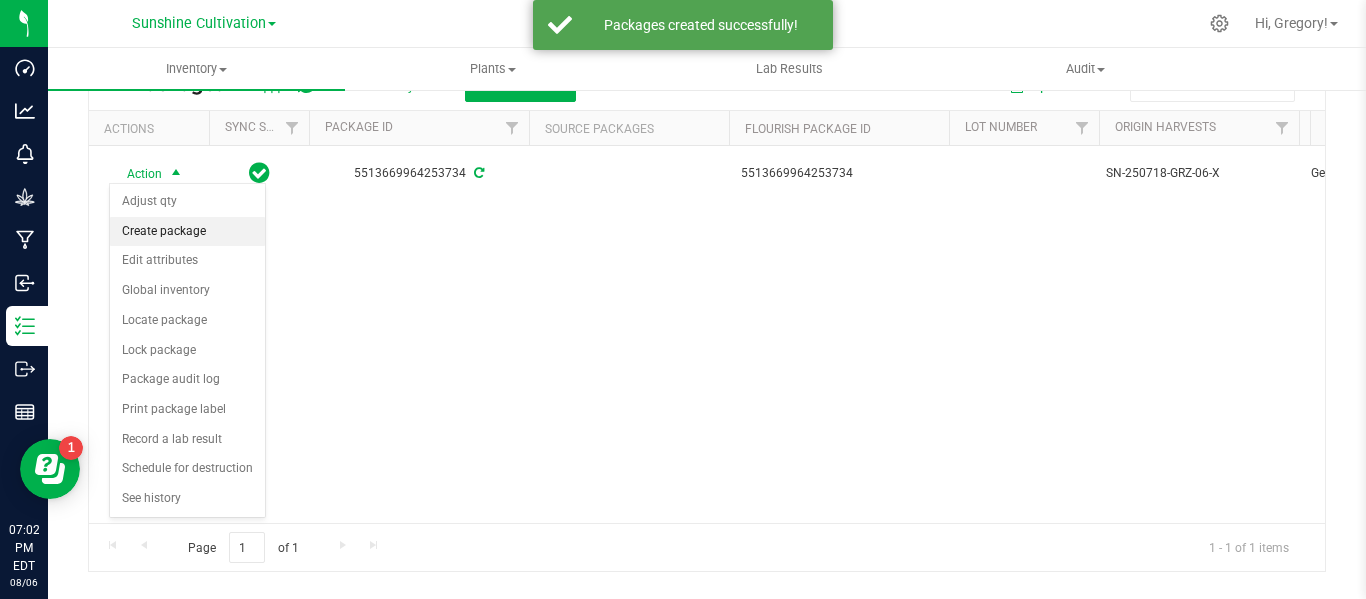 click on "Create package" at bounding box center [187, 232] 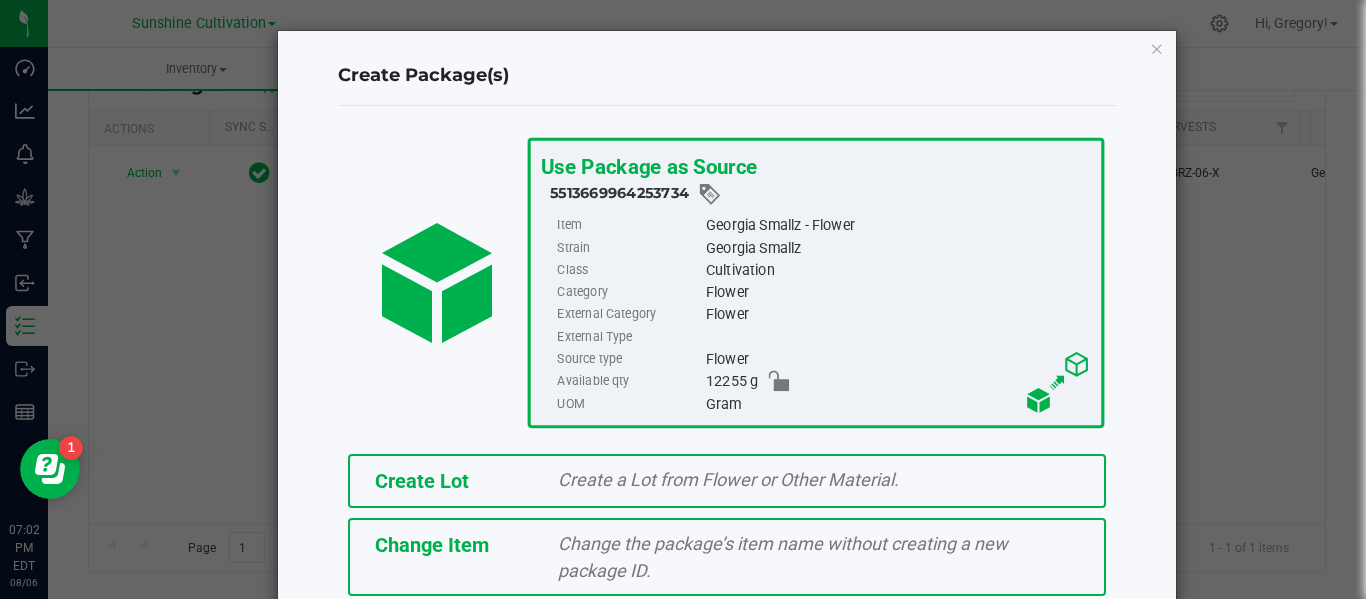 scroll, scrollTop: 175, scrollLeft: 0, axis: vertical 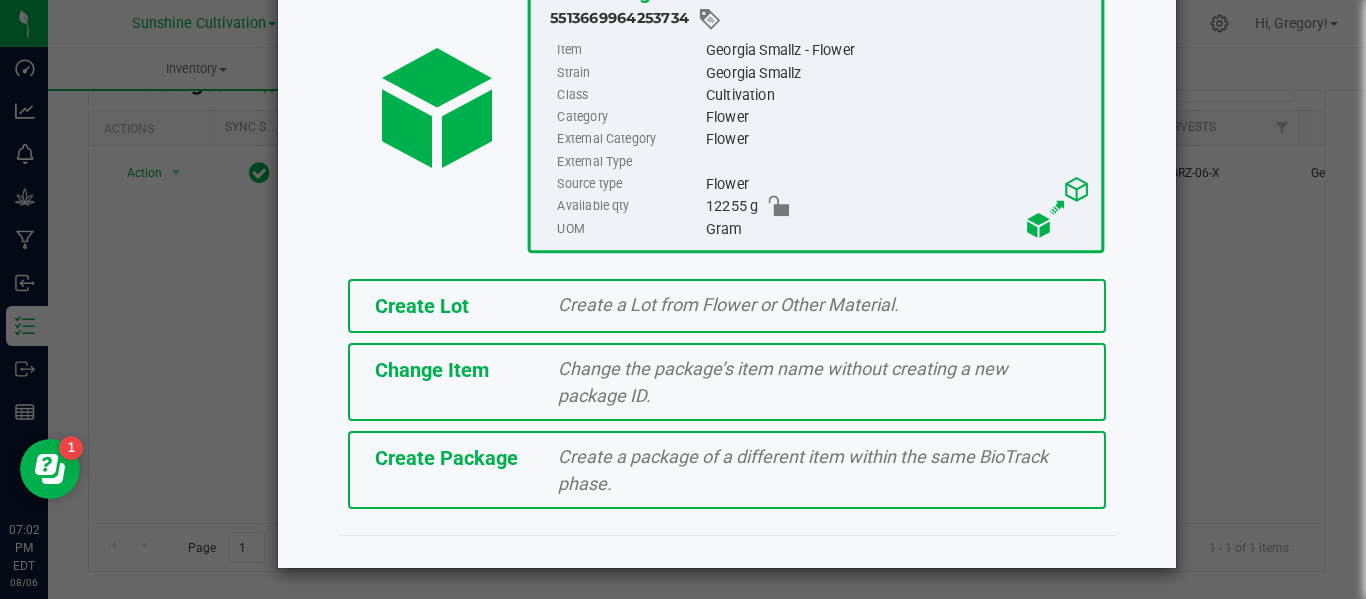 click on "Create Package   Create a package of a different item within the same BioTrack phase." 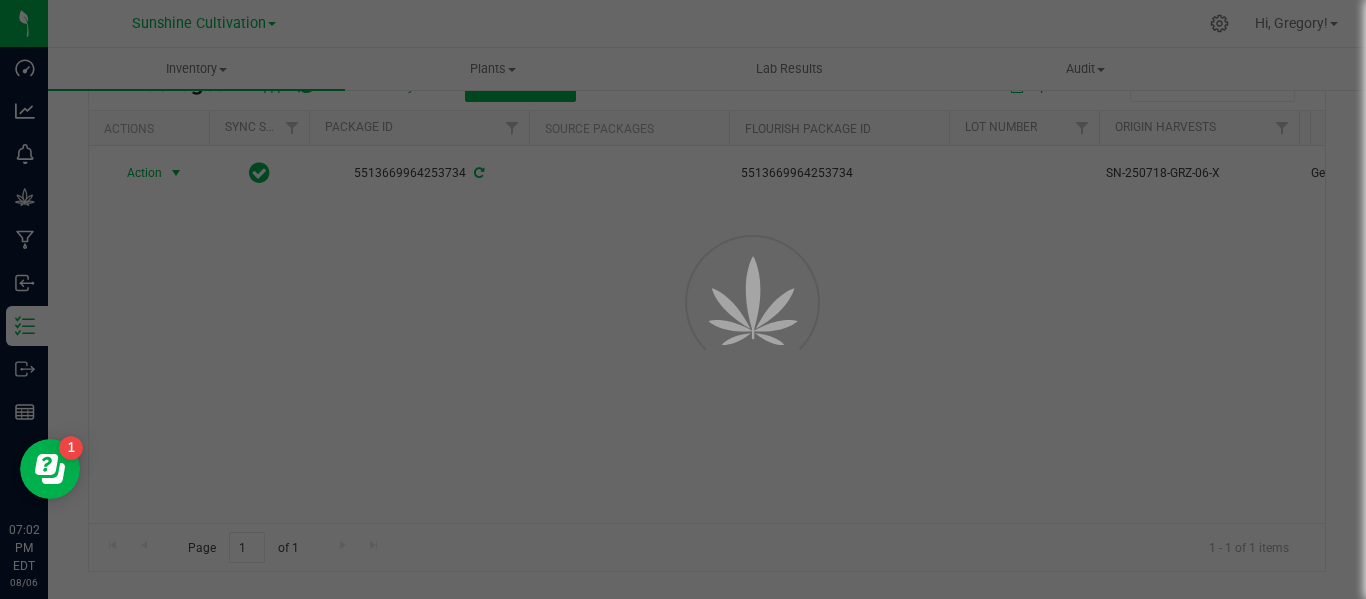 scroll, scrollTop: 114, scrollLeft: 0, axis: vertical 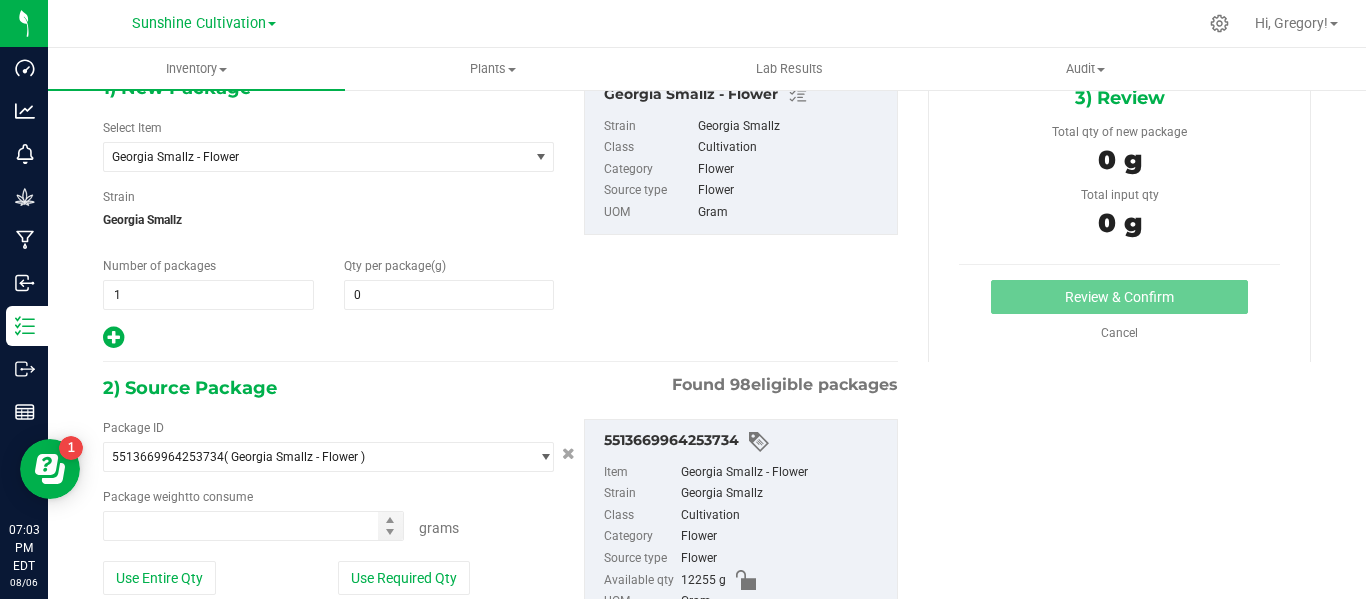 type on "0.0000" 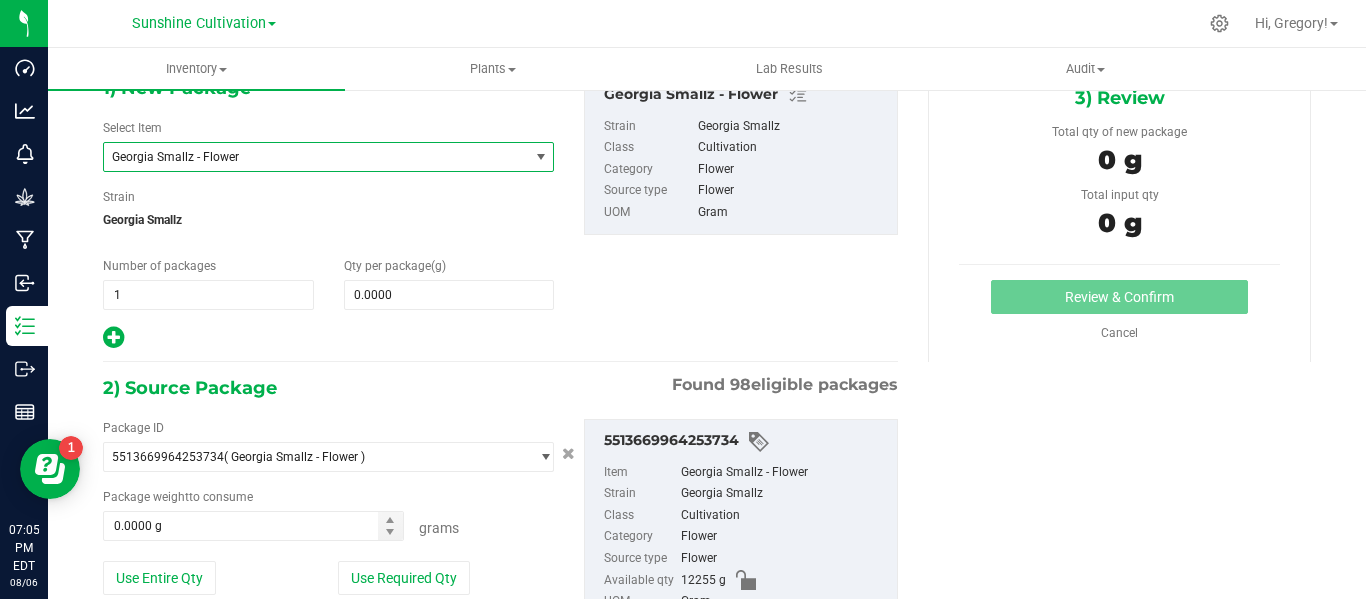 click on "Georgia Smallz - Flower" at bounding box center [308, 157] 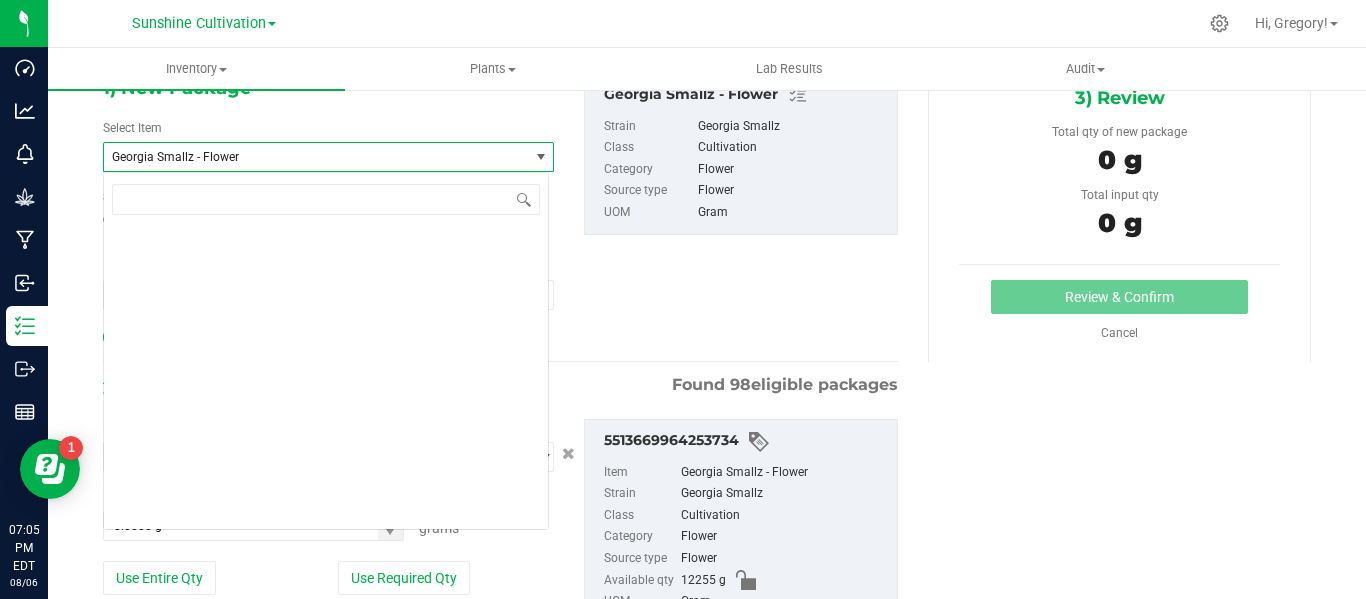 scroll, scrollTop: 133084, scrollLeft: 0, axis: vertical 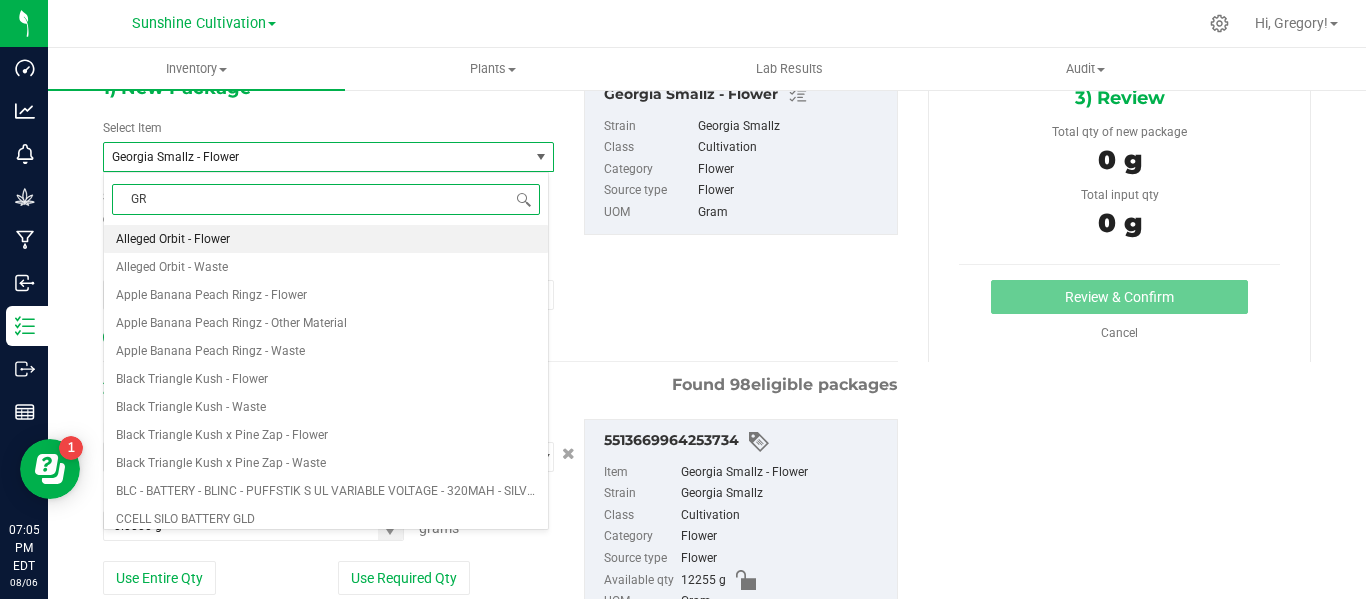 type on "GRZ" 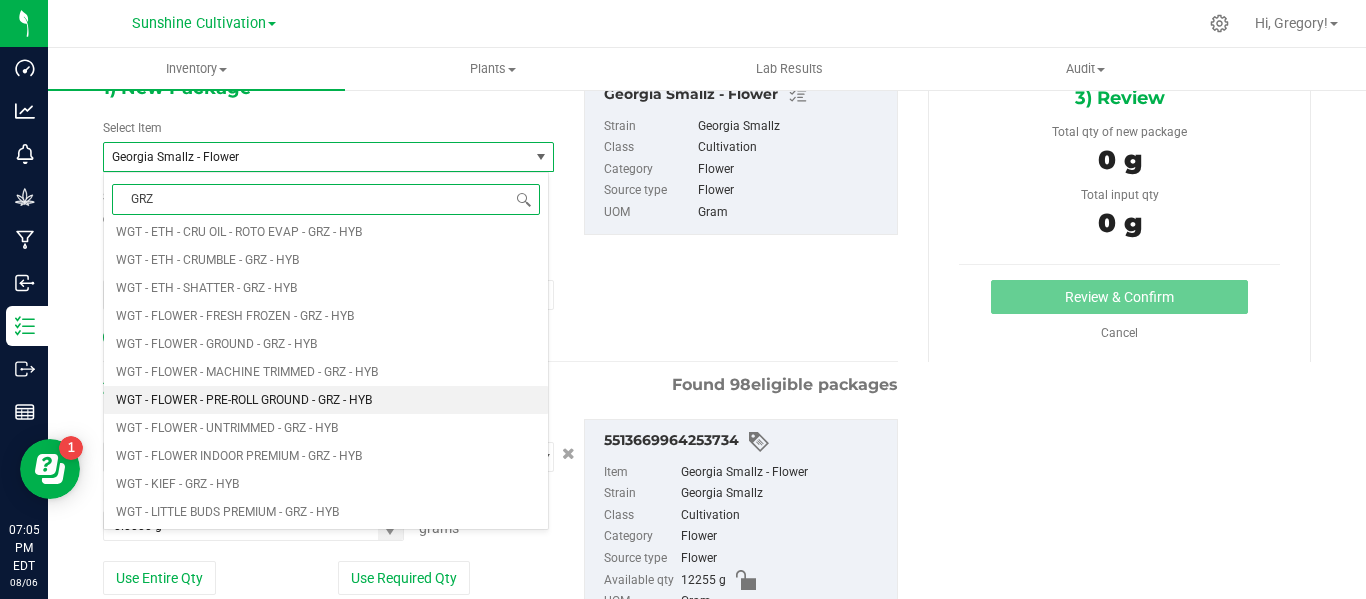 scroll, scrollTop: 1672, scrollLeft: 0, axis: vertical 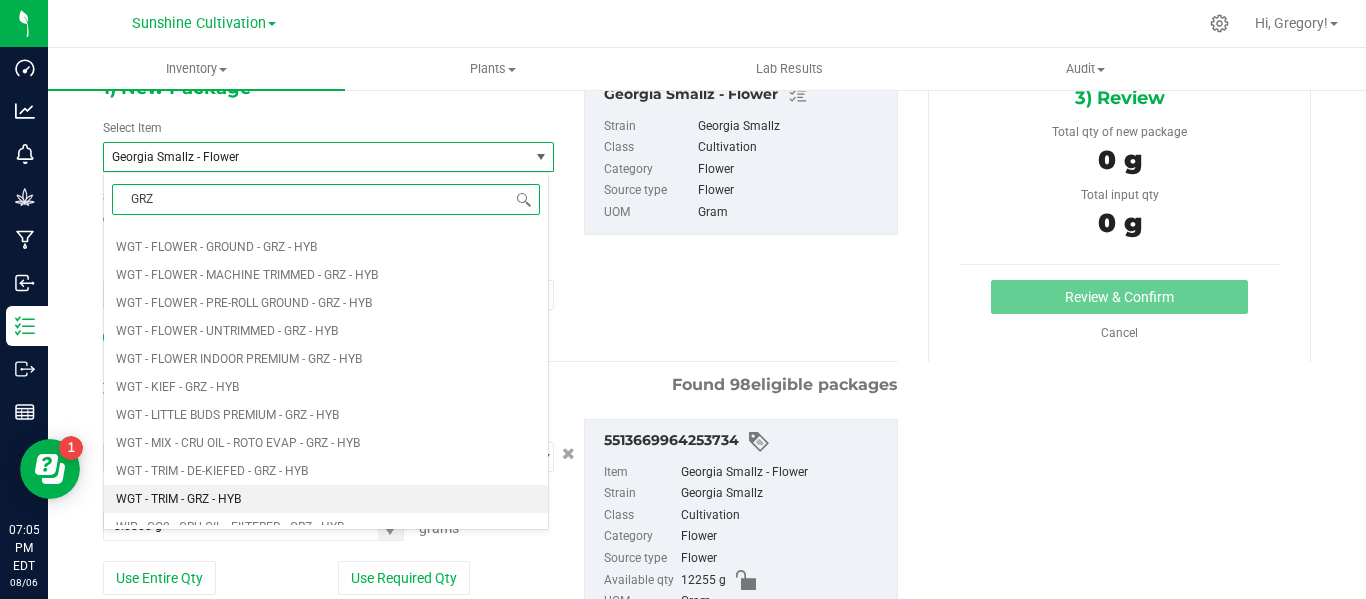 click on "WGT - TRIM - GRZ - HYB" at bounding box center [178, 499] 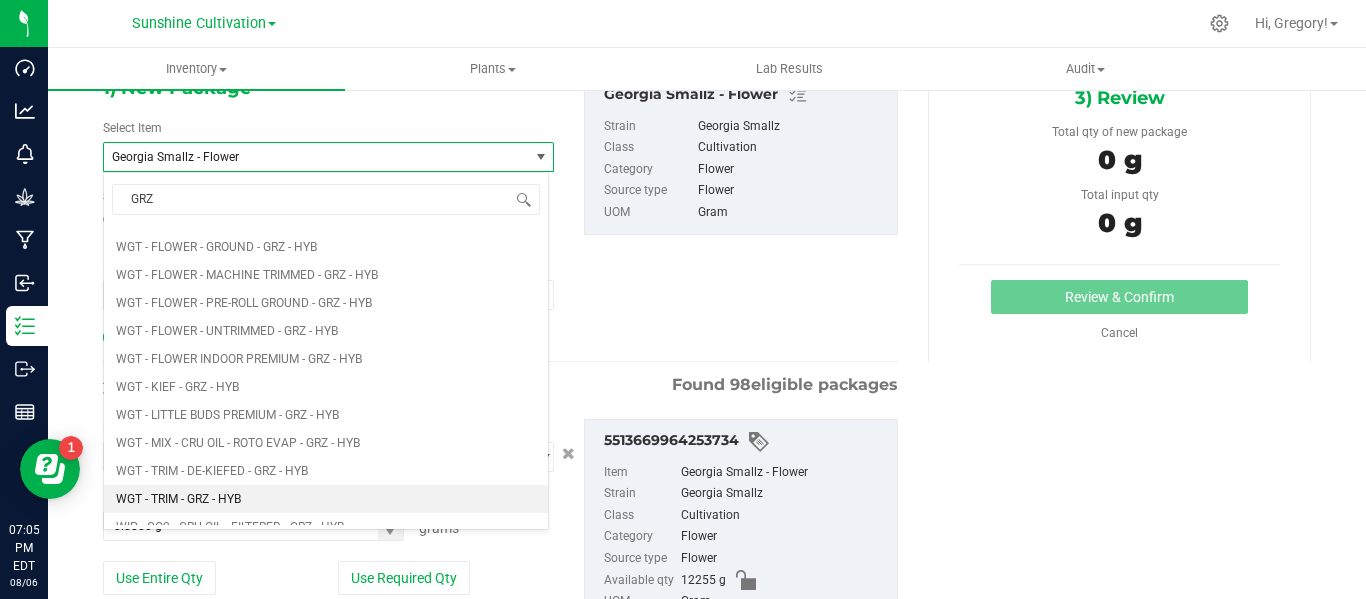 type 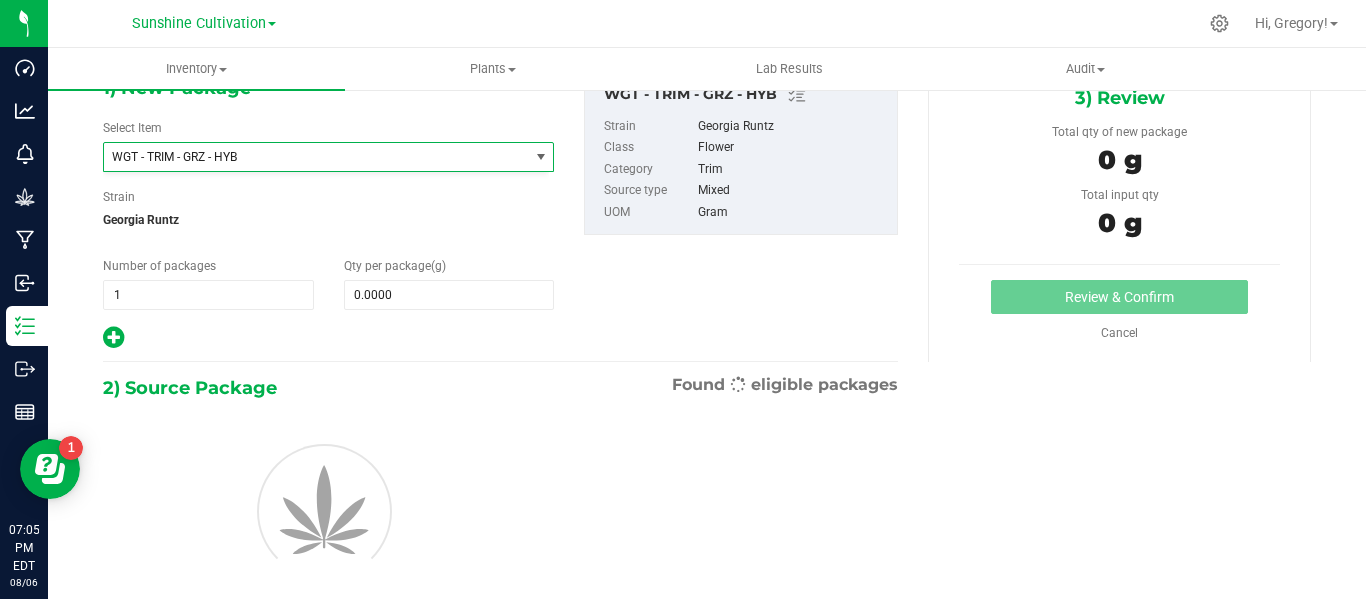 type on "0.0000" 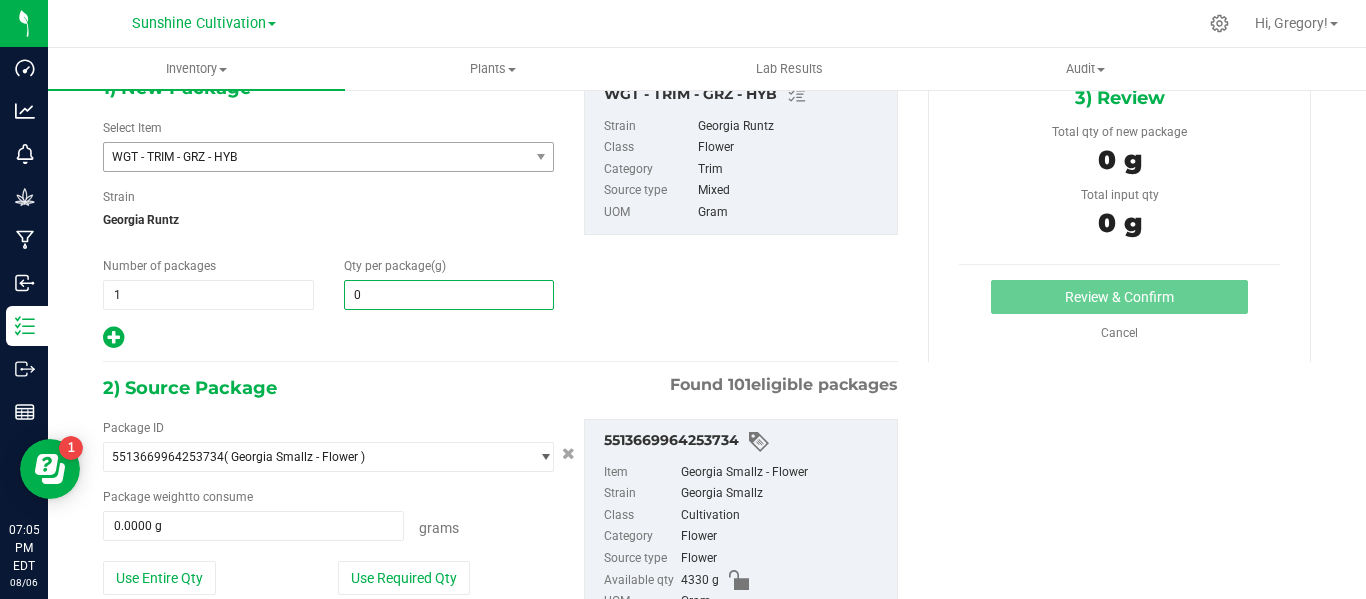 type 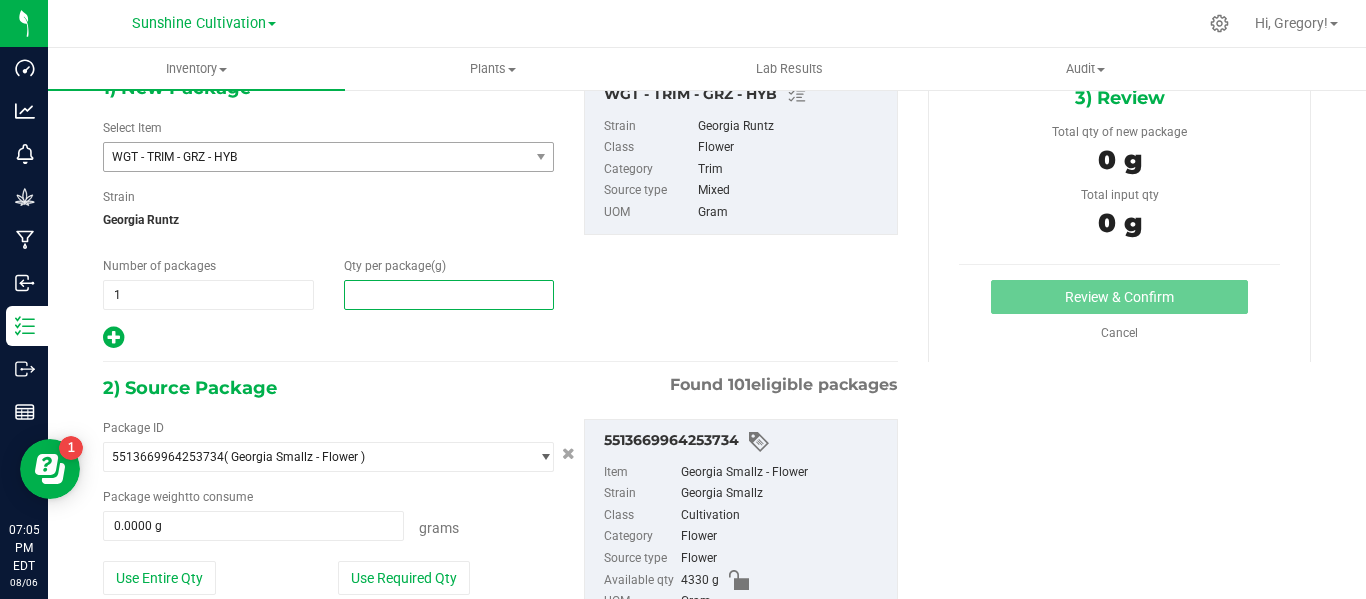 click at bounding box center [449, 295] 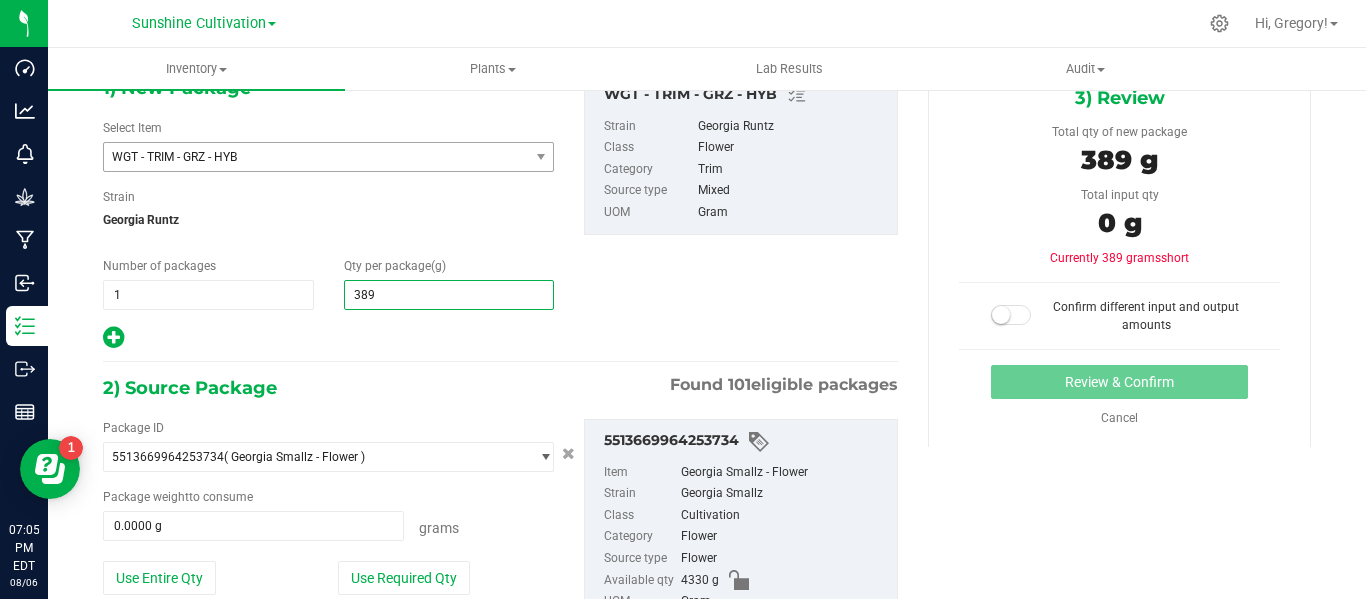 type on "3890" 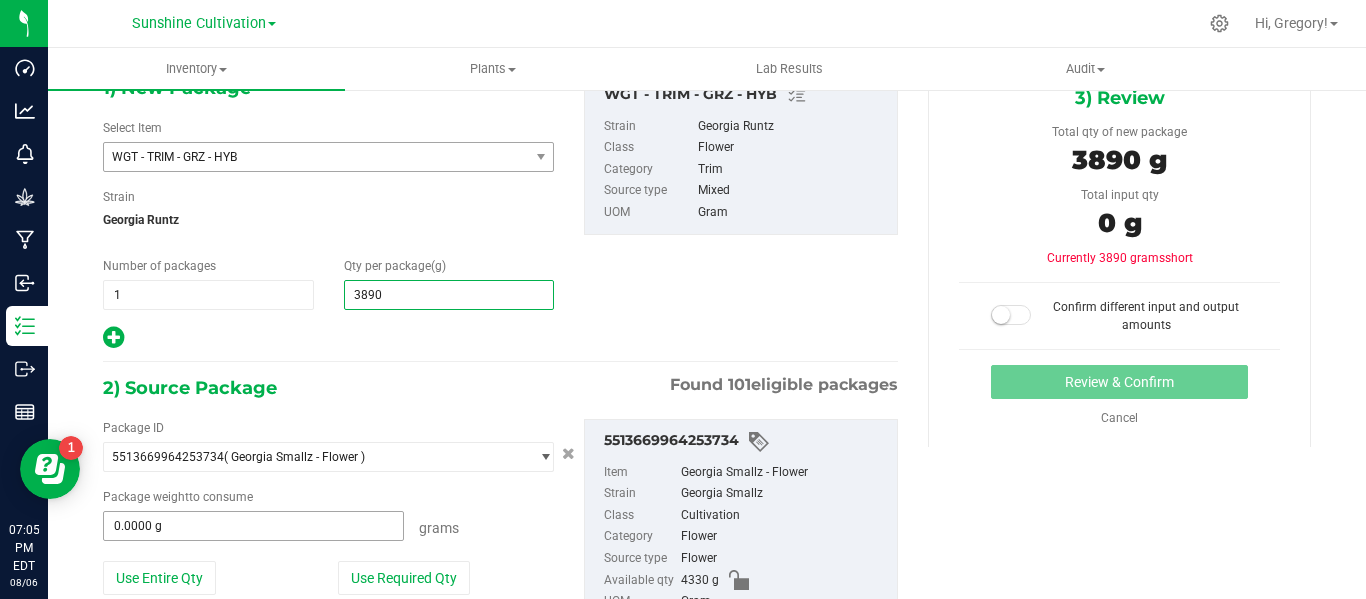 type on "3,890.0000" 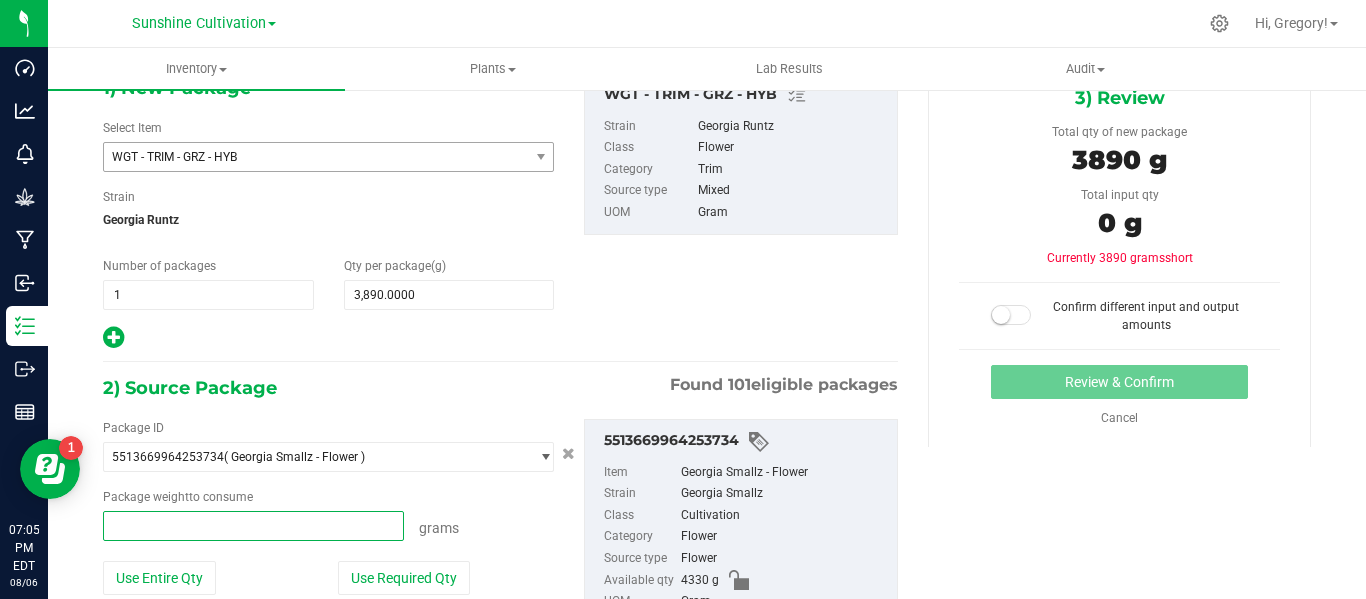 click at bounding box center [253, 526] 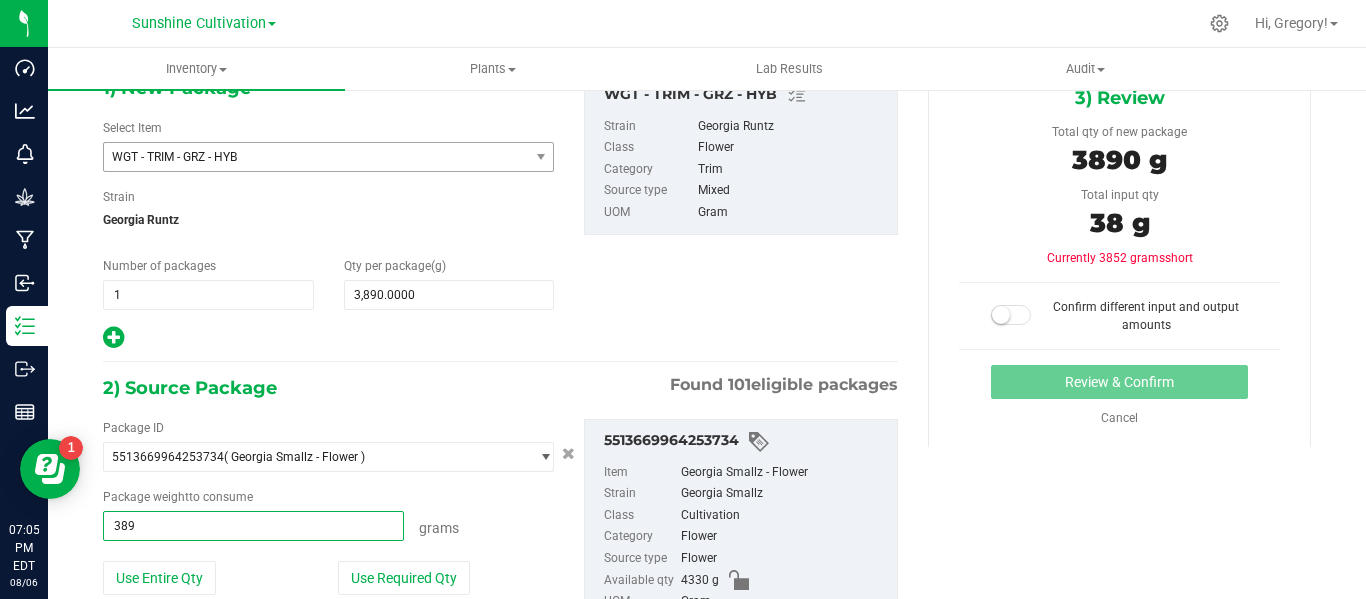 type on "3890" 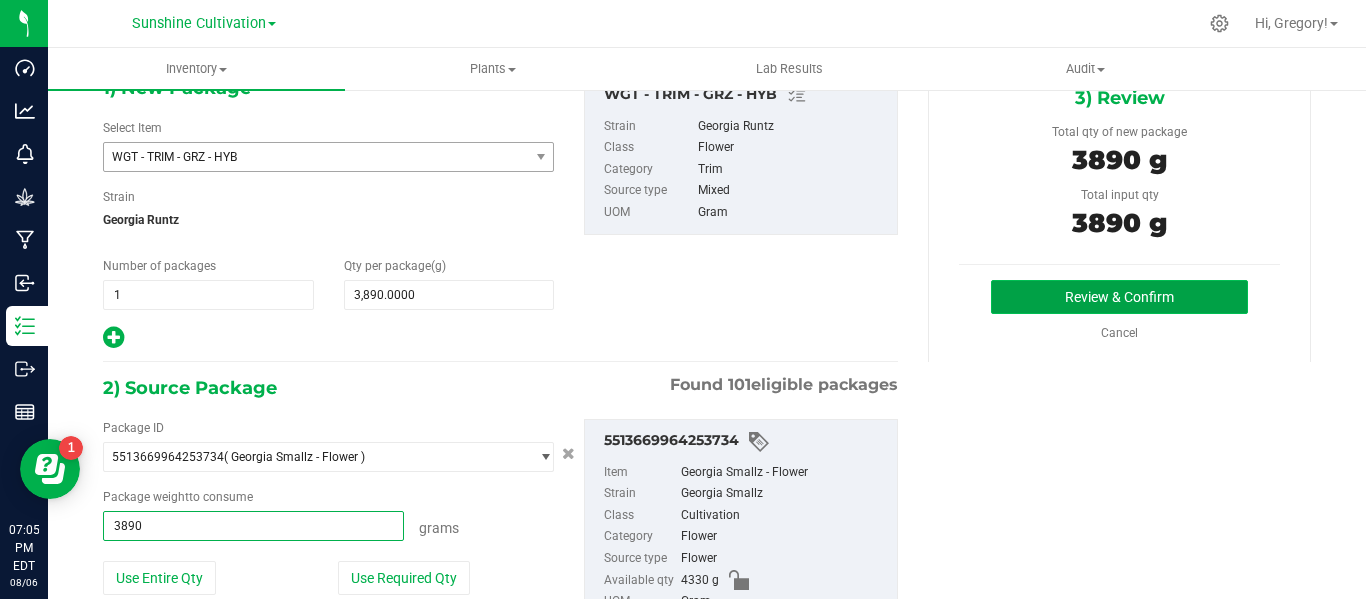 type on "3890.0000 g" 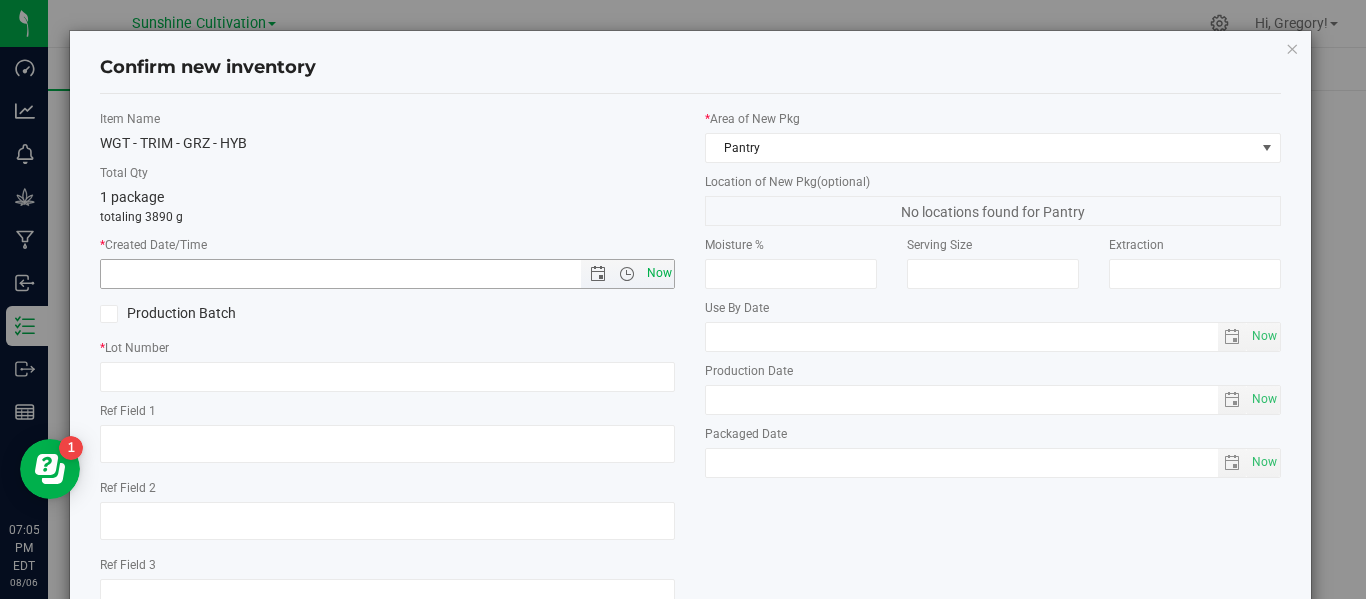 click on "Now" at bounding box center (659, 273) 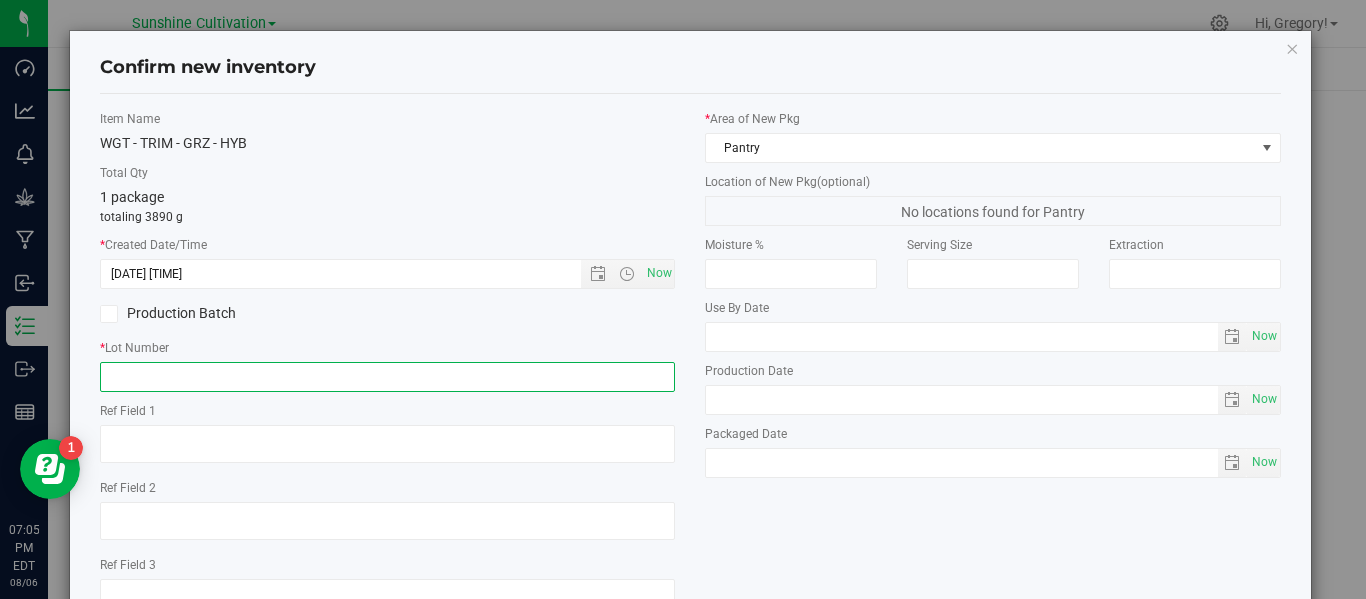 click at bounding box center (387, 377) 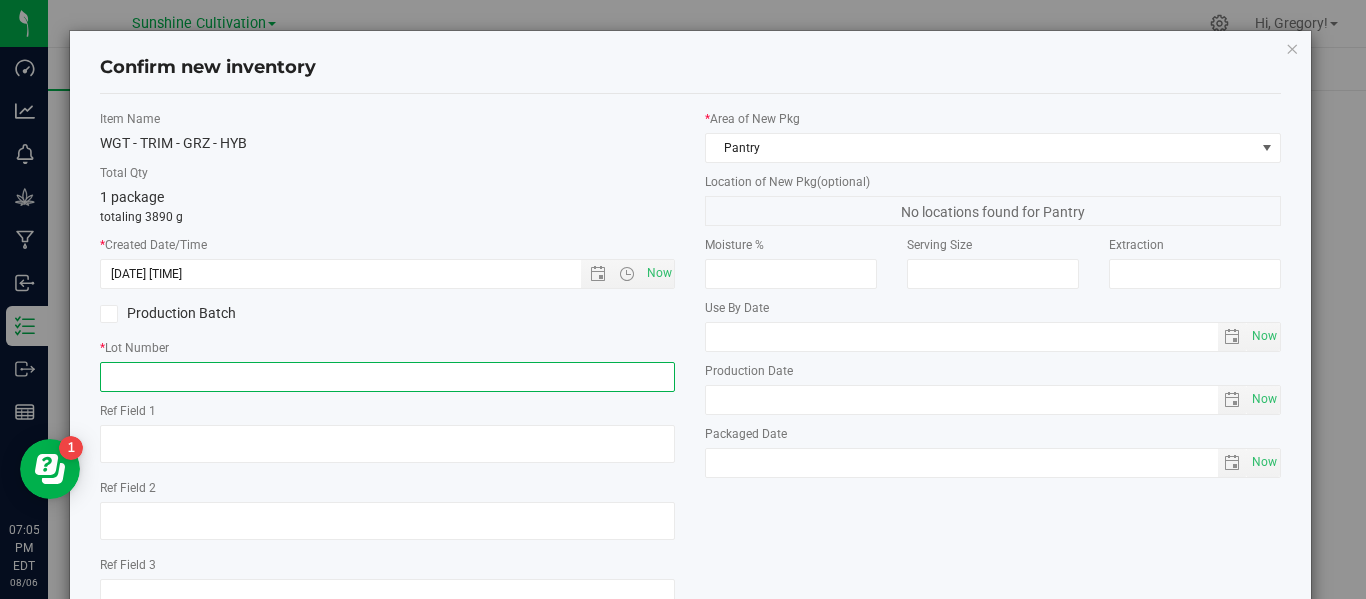 paste on "SN-250718-GRZ-06-X" 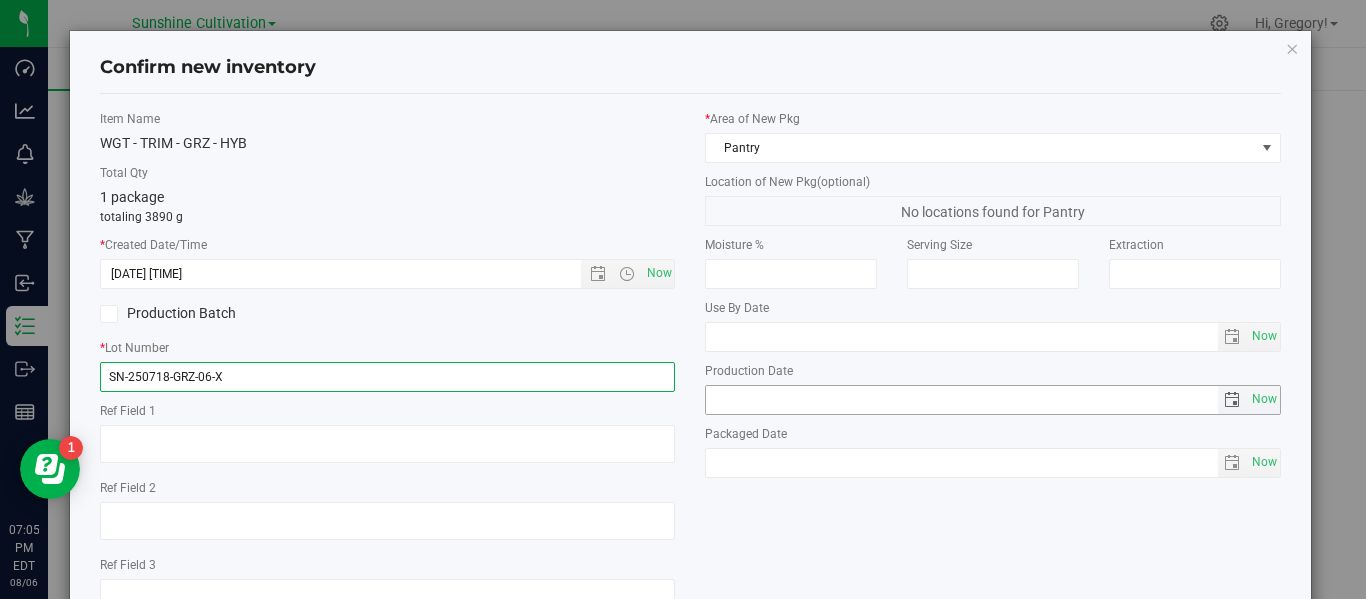 scroll, scrollTop: 148, scrollLeft: 0, axis: vertical 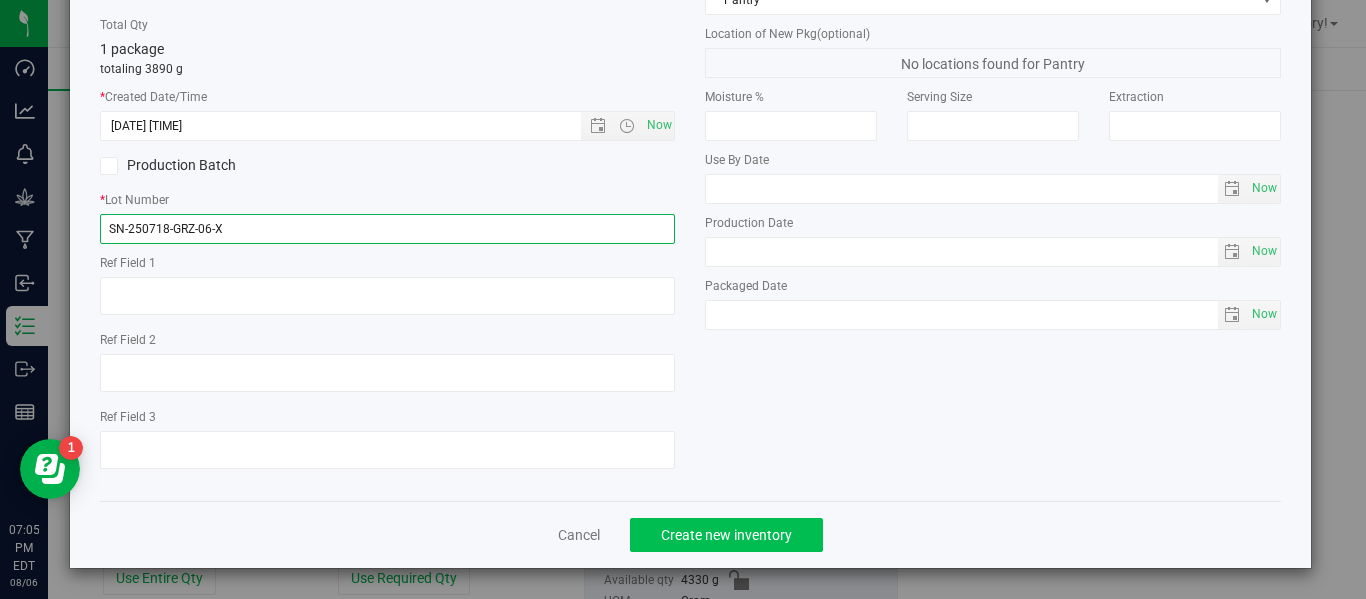 type on "SN-250718-GRZ-06-X" 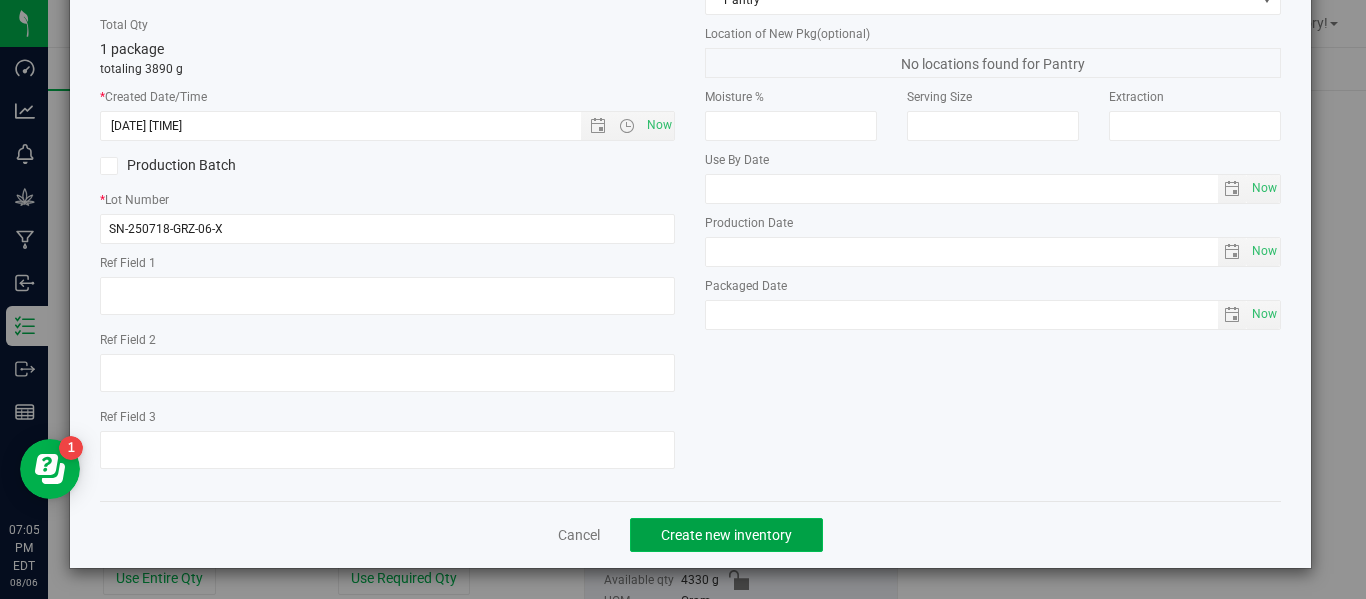click on "Create new inventory" 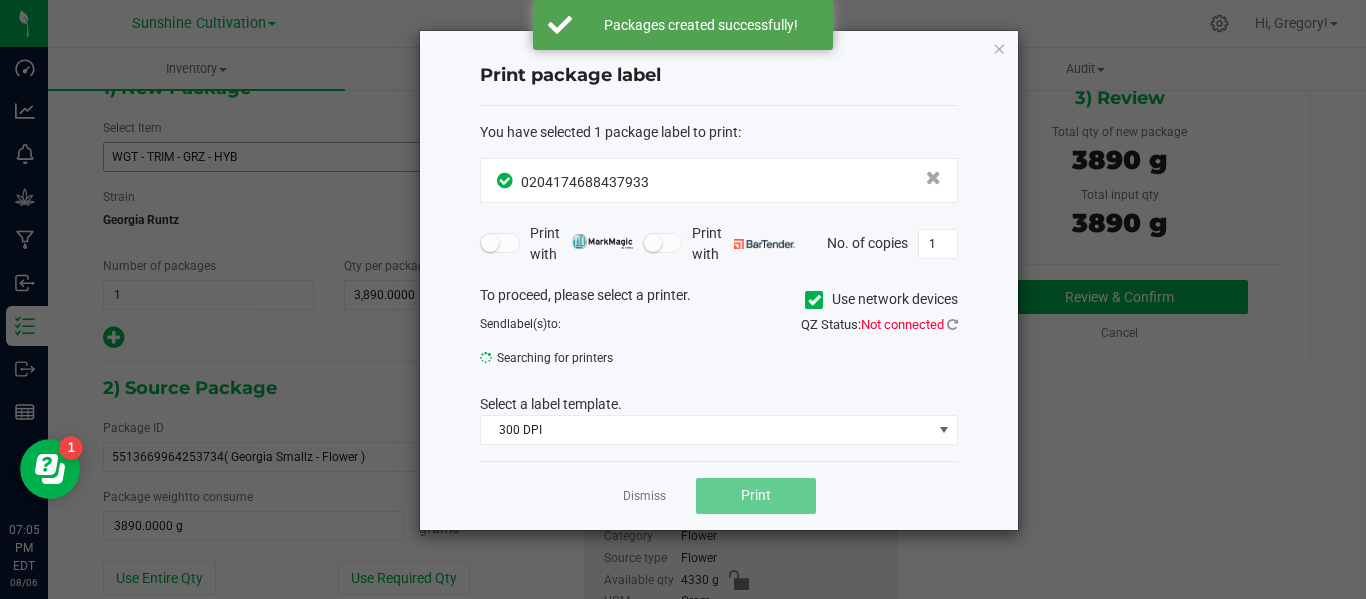 click on "Dismiss" 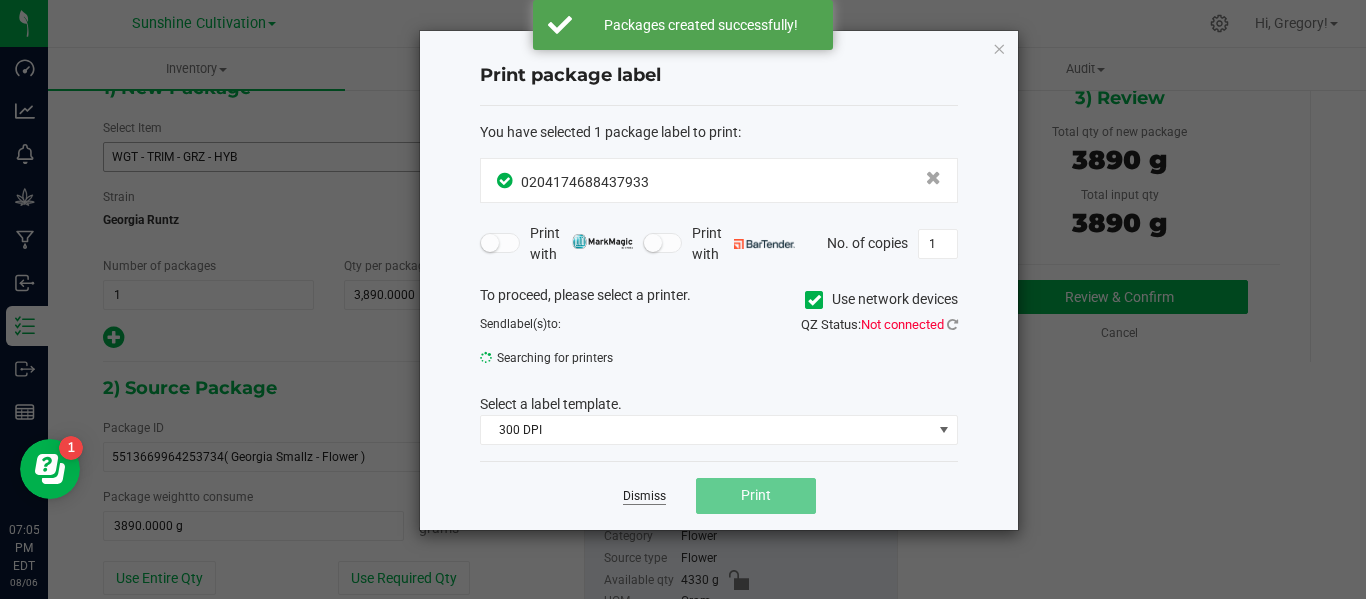 click on "Dismiss" 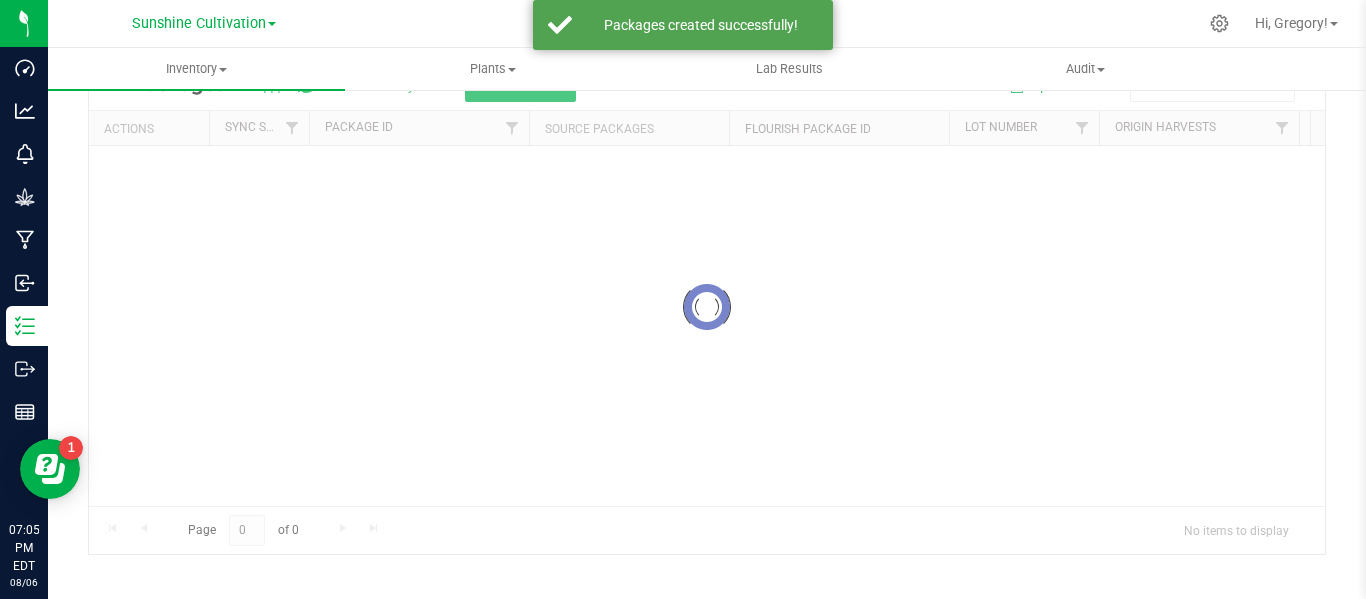 scroll, scrollTop: 99, scrollLeft: 0, axis: vertical 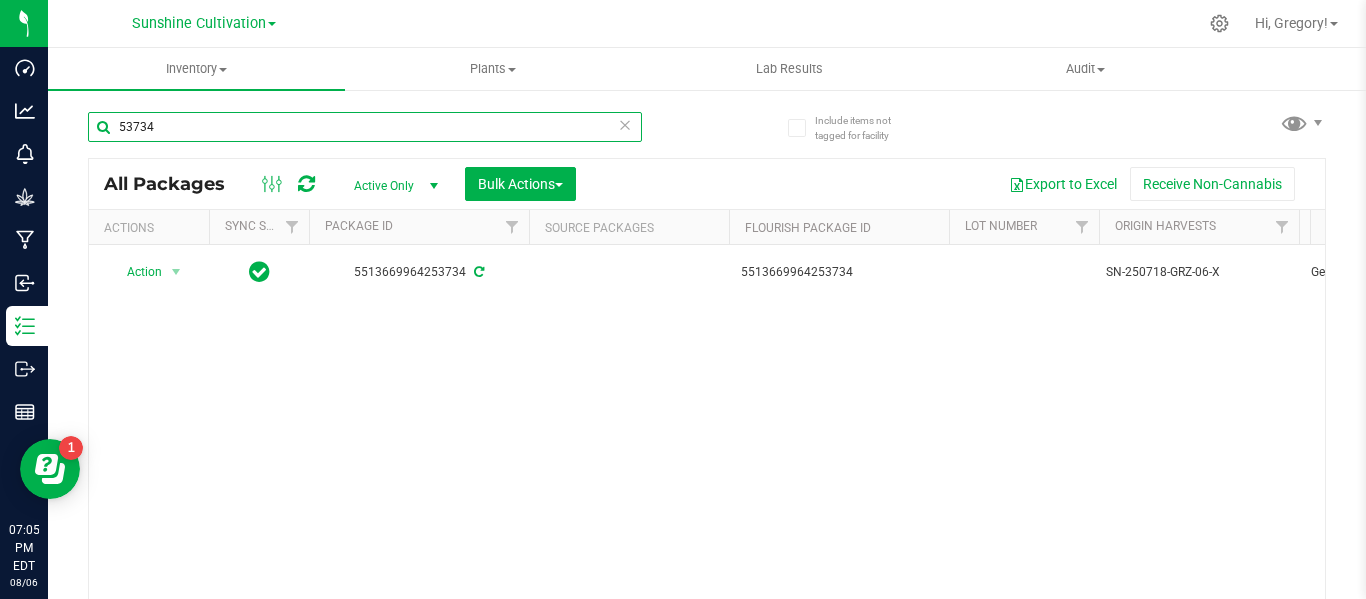 click on "53734" at bounding box center [365, 127] 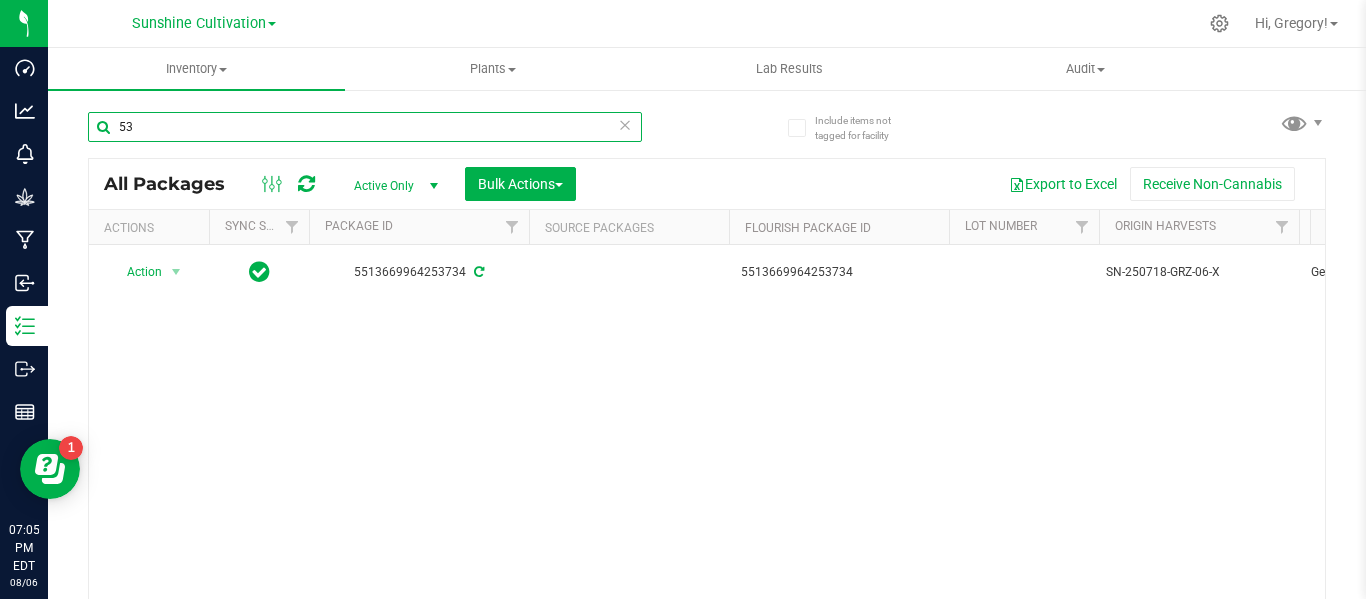 type on "5" 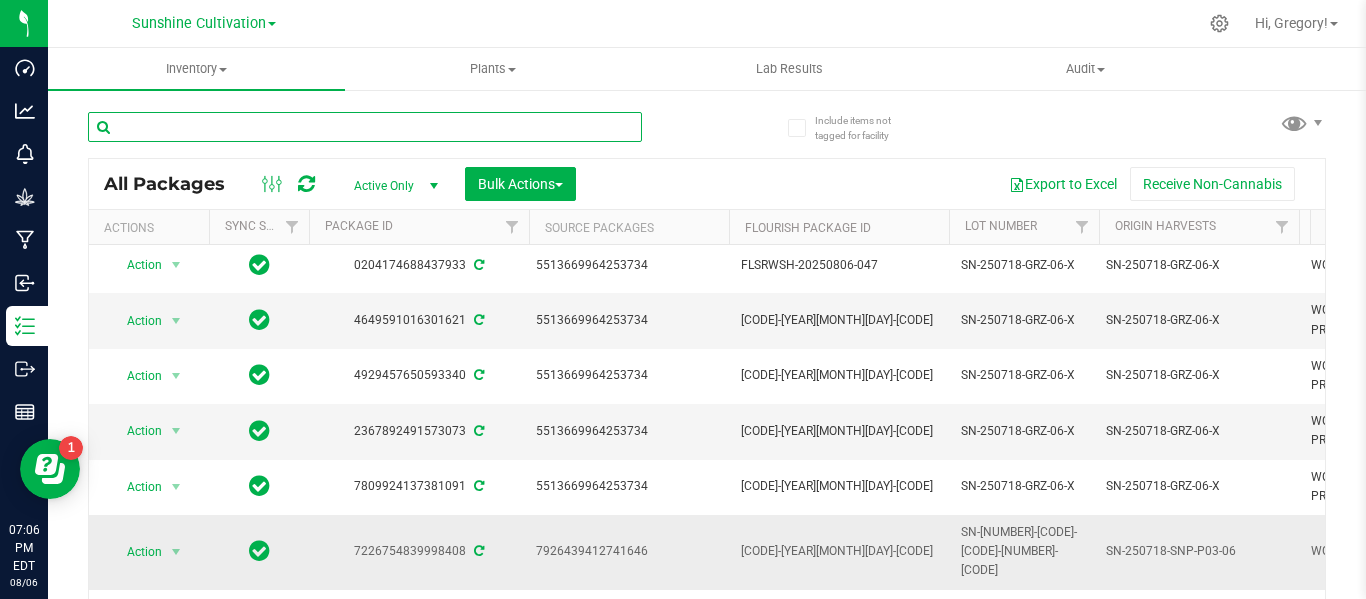 scroll, scrollTop: 0, scrollLeft: 0, axis: both 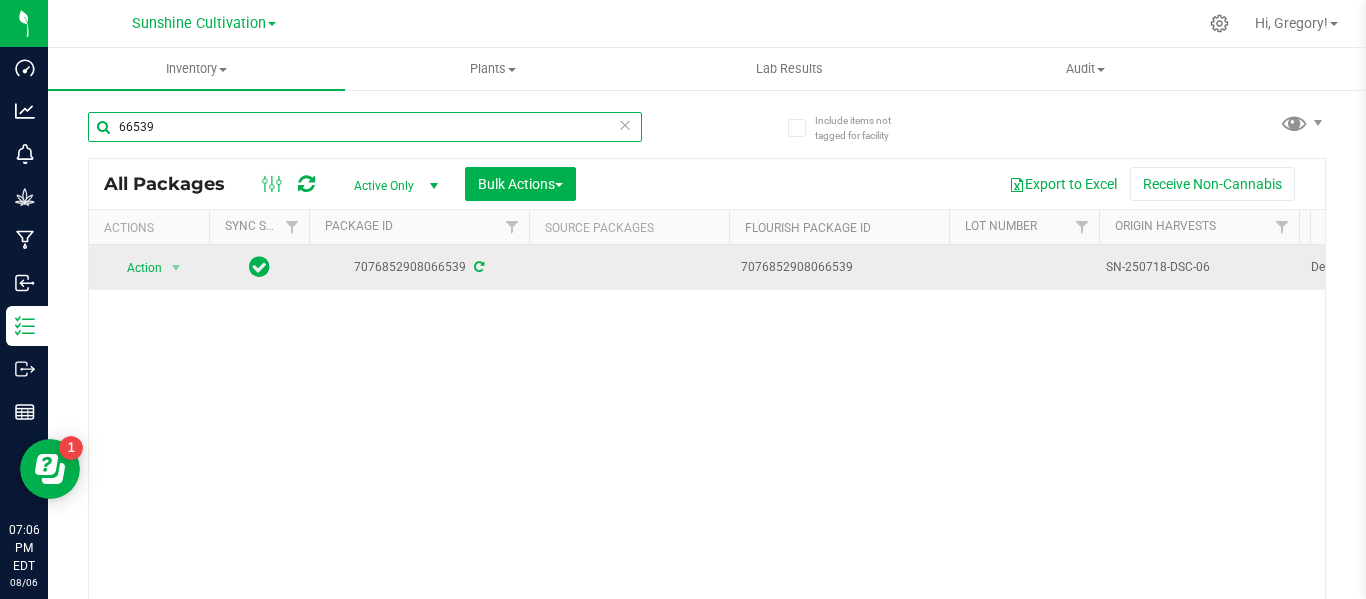 type on "66539" 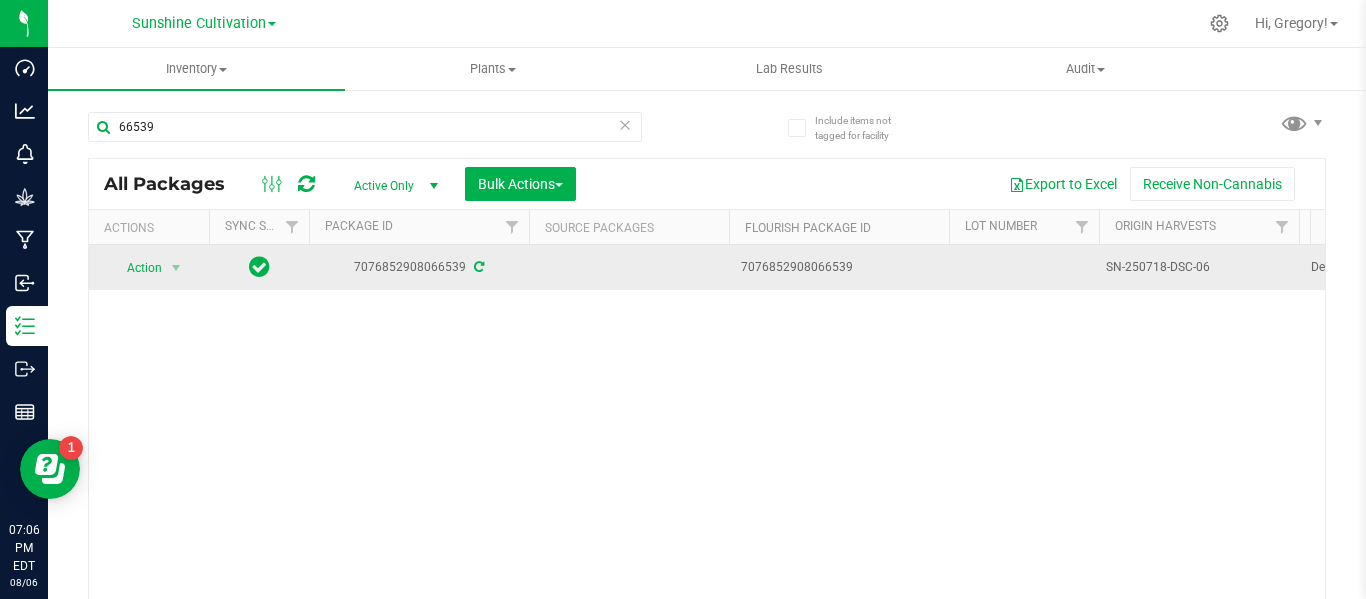 click on "7076852908066539" at bounding box center (419, 267) 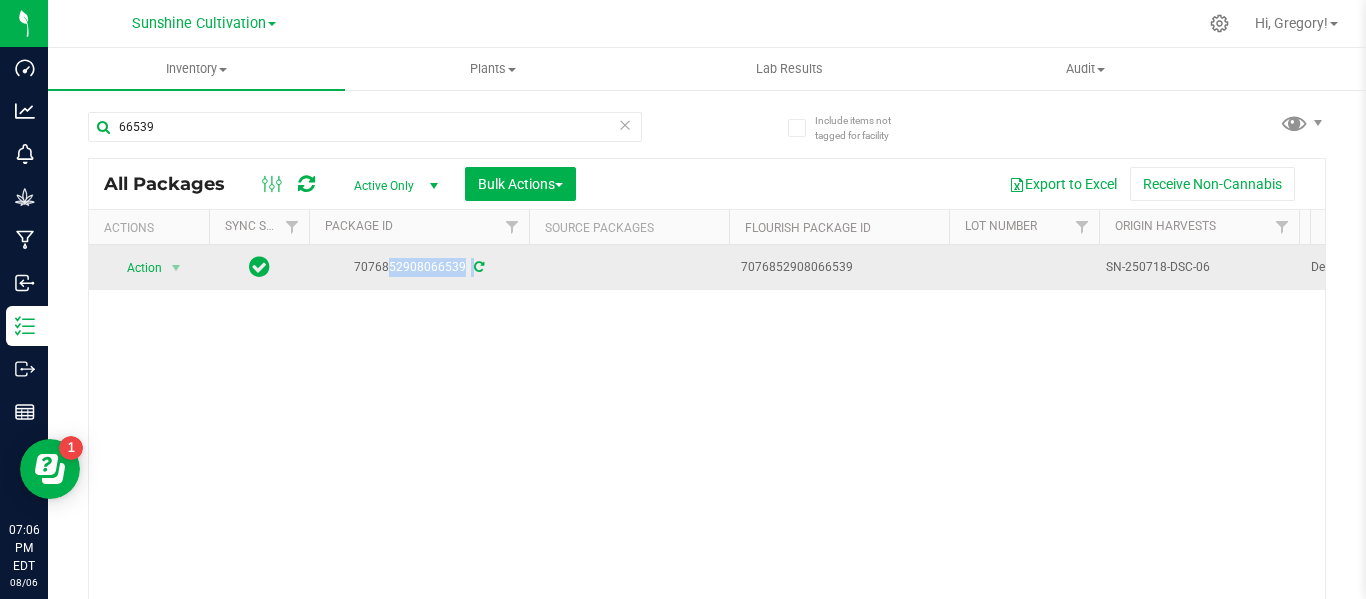 click on "7076852908066539" at bounding box center [419, 267] 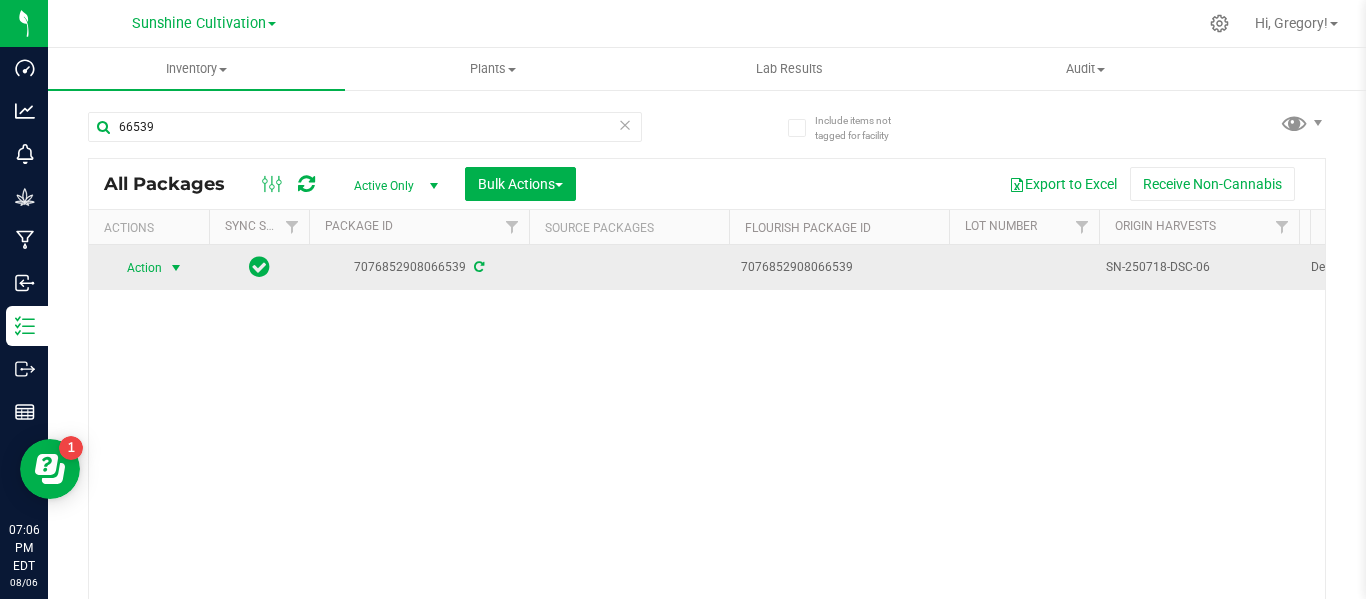 click at bounding box center (176, 268) 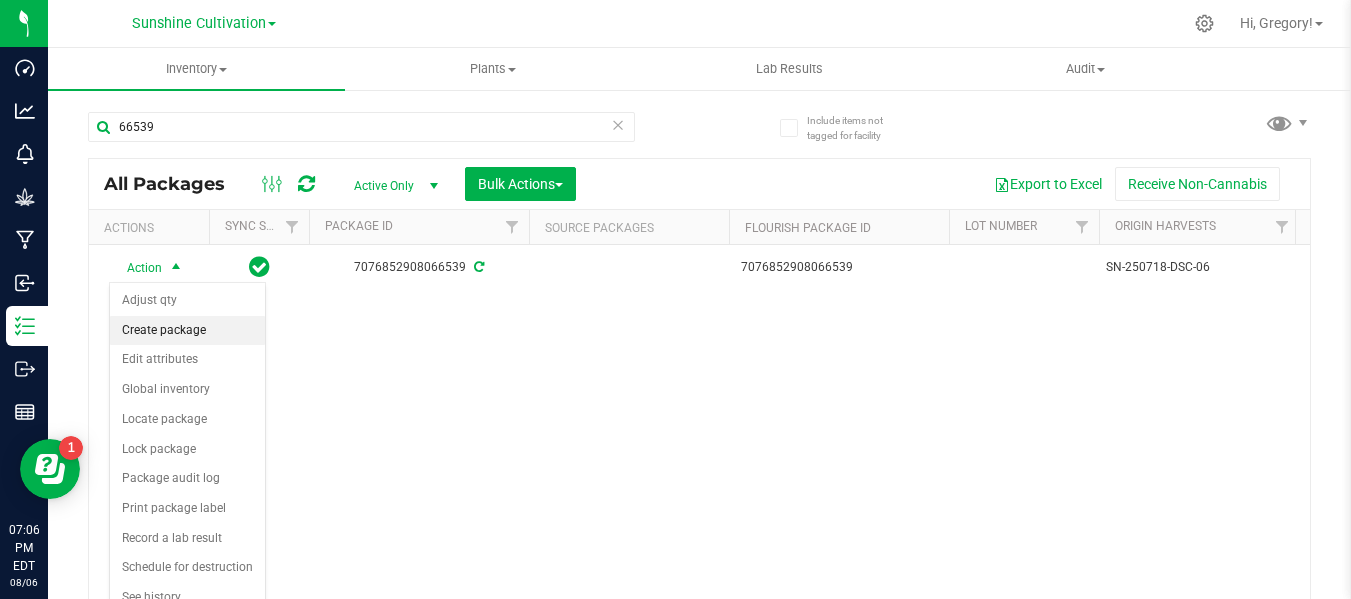 click on "Create package" at bounding box center [187, 331] 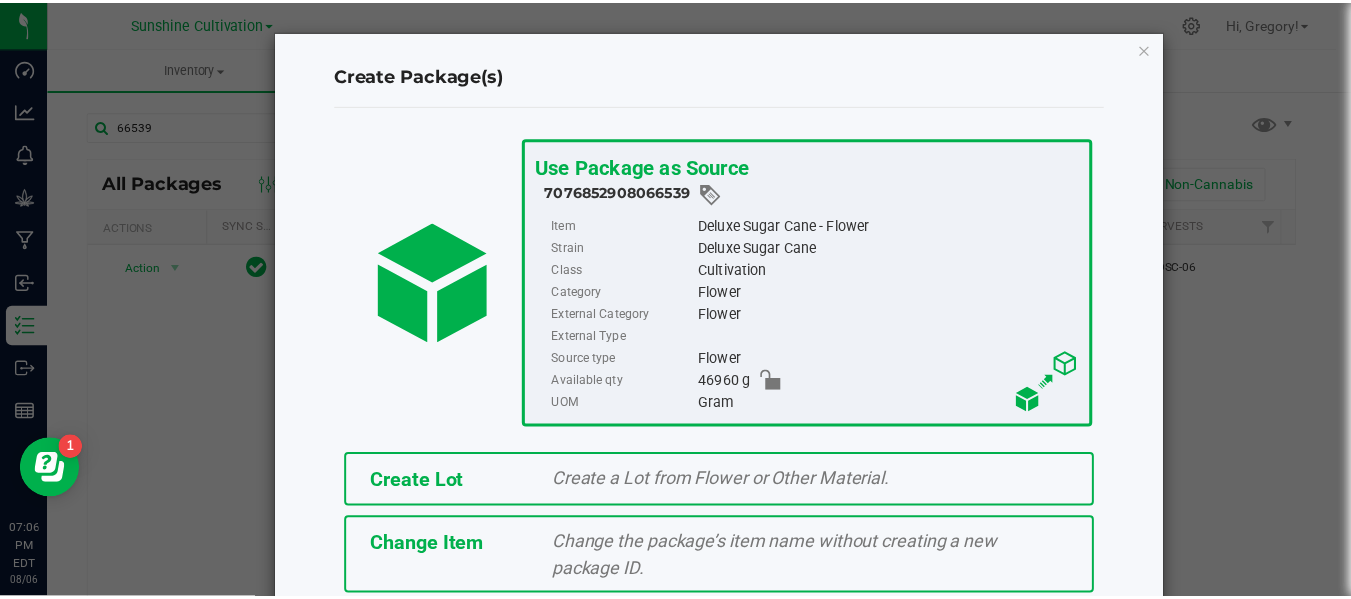 scroll, scrollTop: 175, scrollLeft: 0, axis: vertical 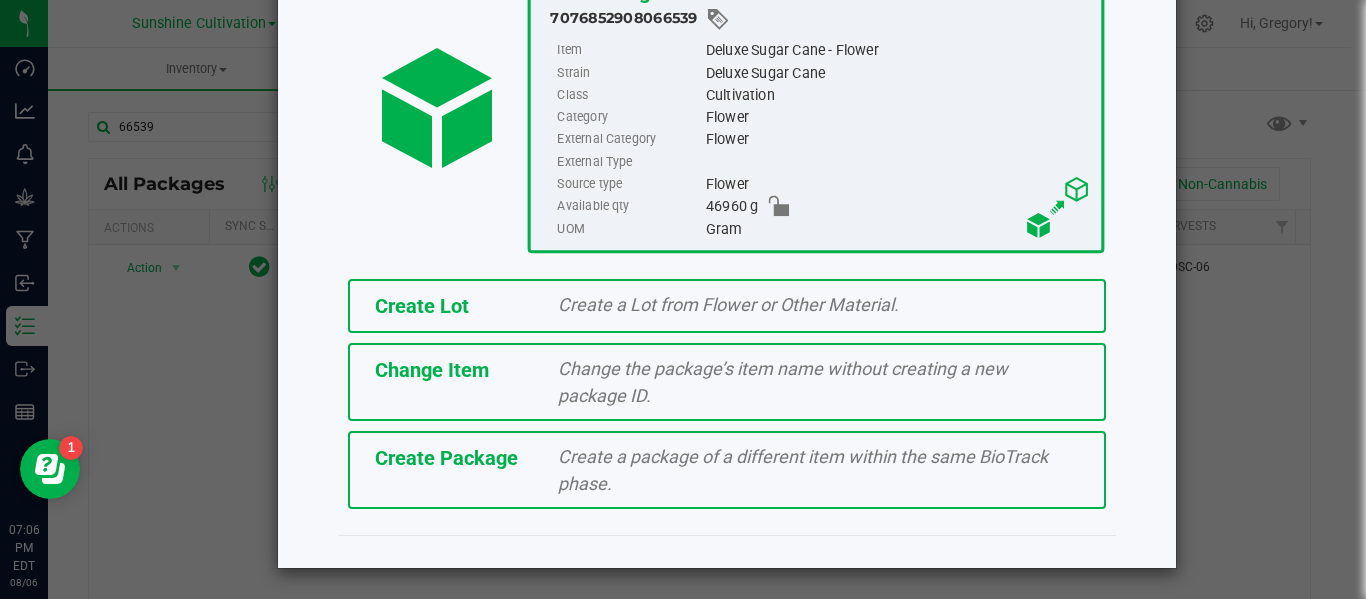 click on "Create Lot   Create a Lot from Flower or Other Material.   Change Item   Change the package’s item name without creating a new package ID.   Create Package   Create a package of a different item within the same BioTrack phase." 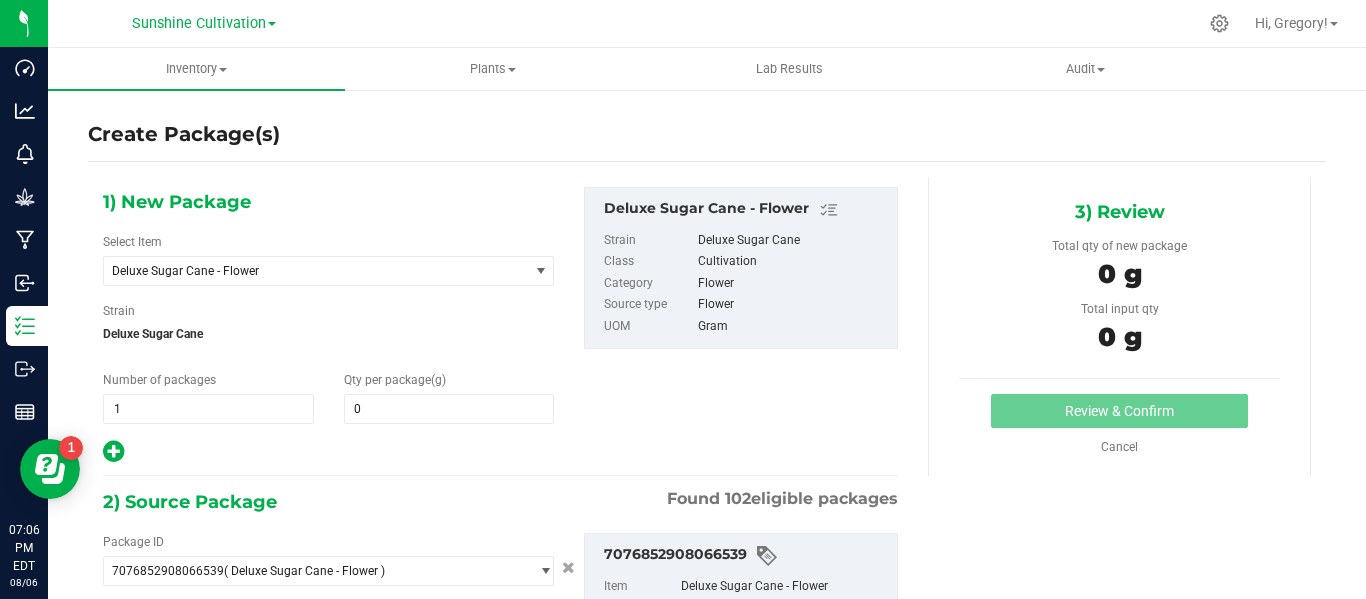 type on "0.0000" 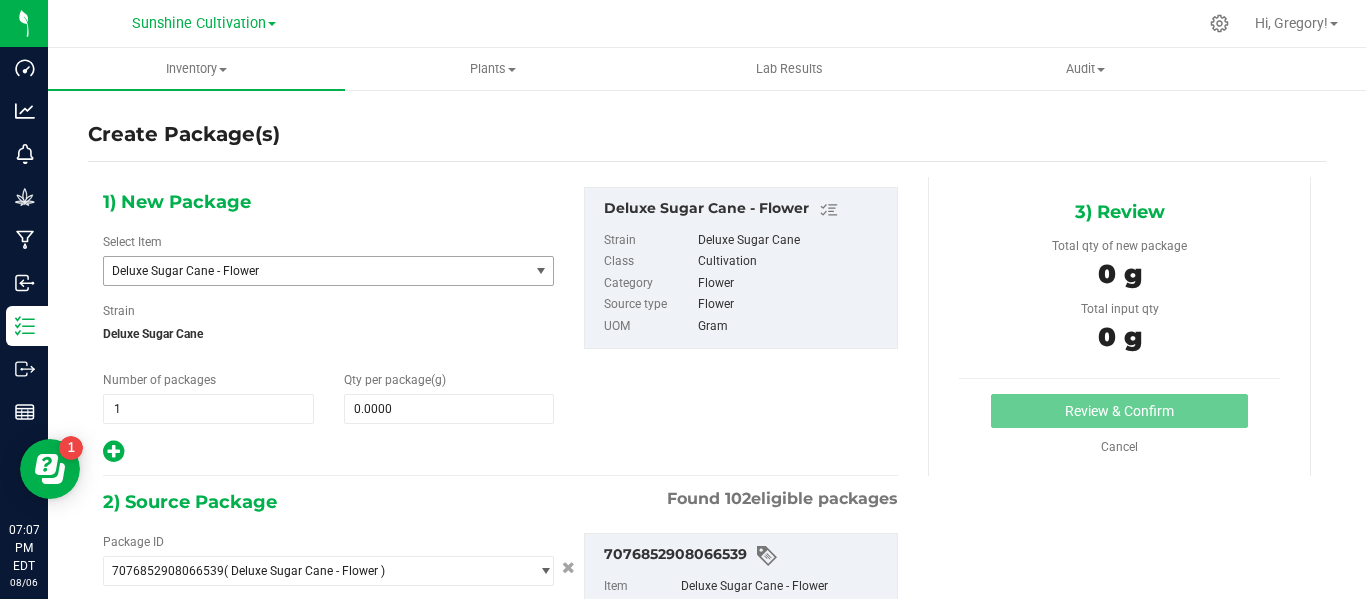 click on "Deluxe Sugar Cane - Flower" at bounding box center (308, 271) 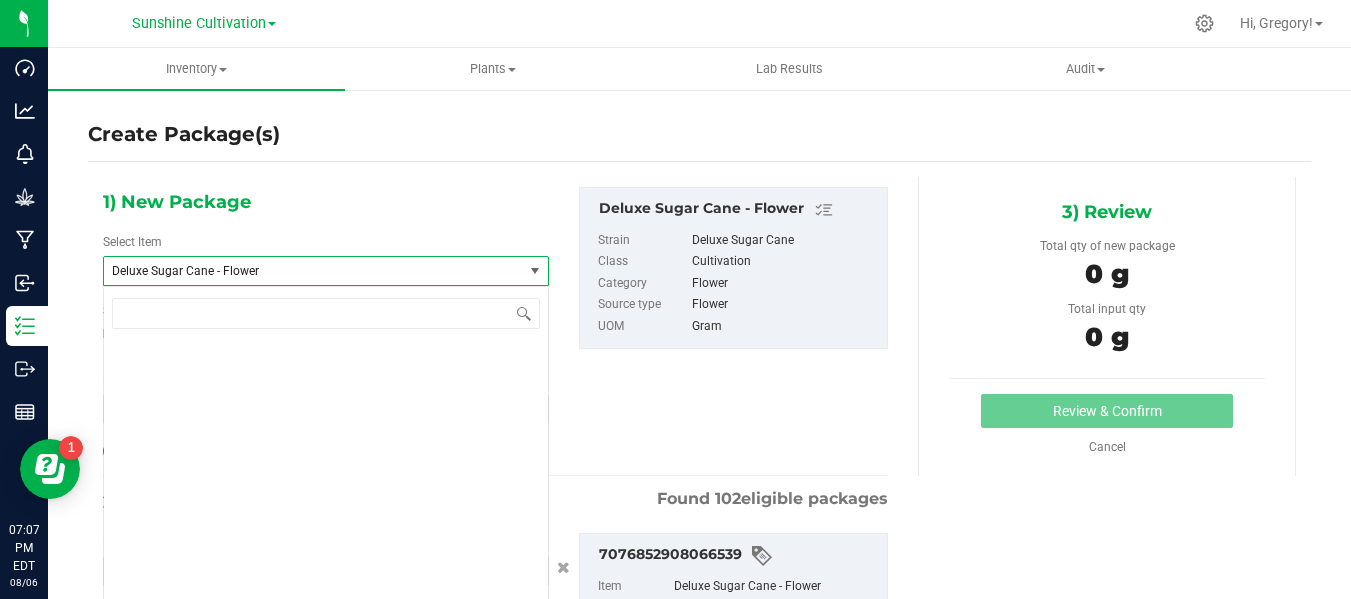 scroll, scrollTop: 1904, scrollLeft: 0, axis: vertical 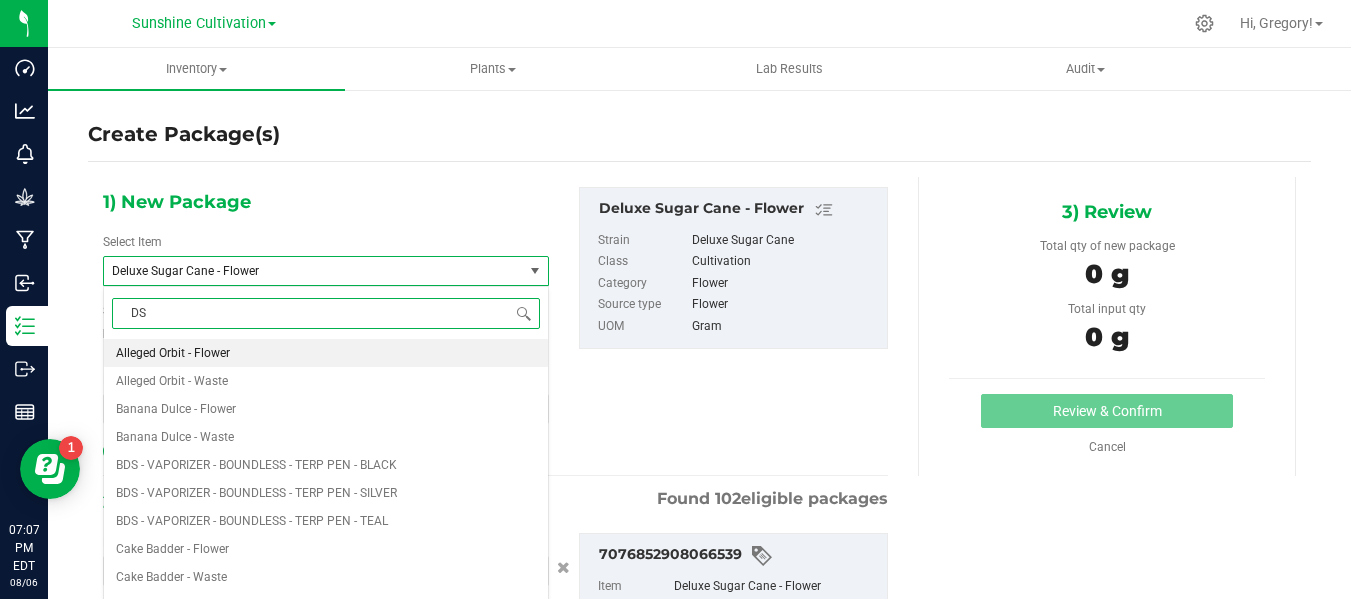 type on "DSC" 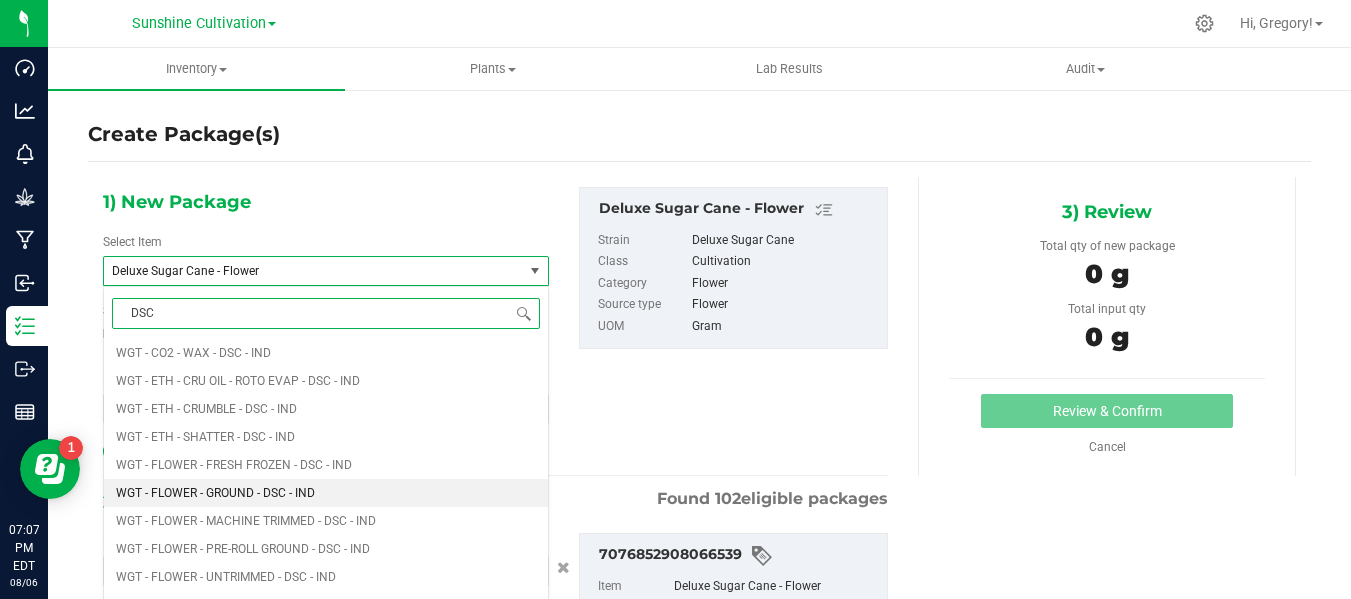 scroll, scrollTop: 2743, scrollLeft: 0, axis: vertical 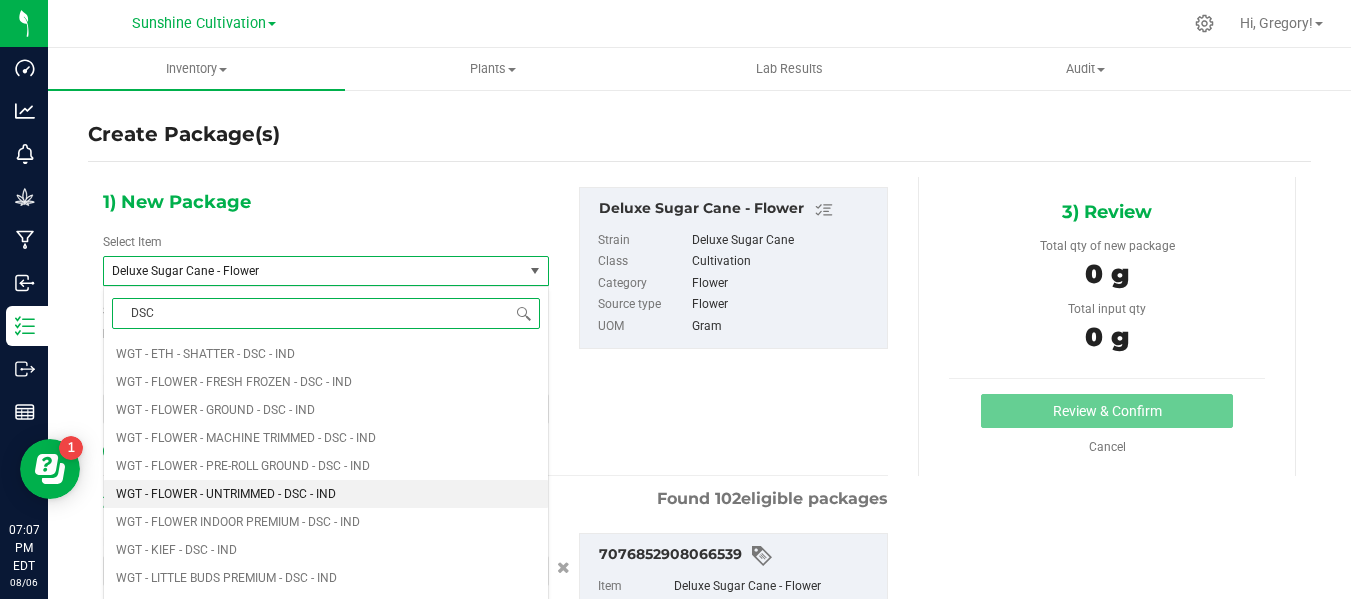 click on "WGT - FLOWER - UNTRIMMED - DSC - IND" at bounding box center [226, 494] 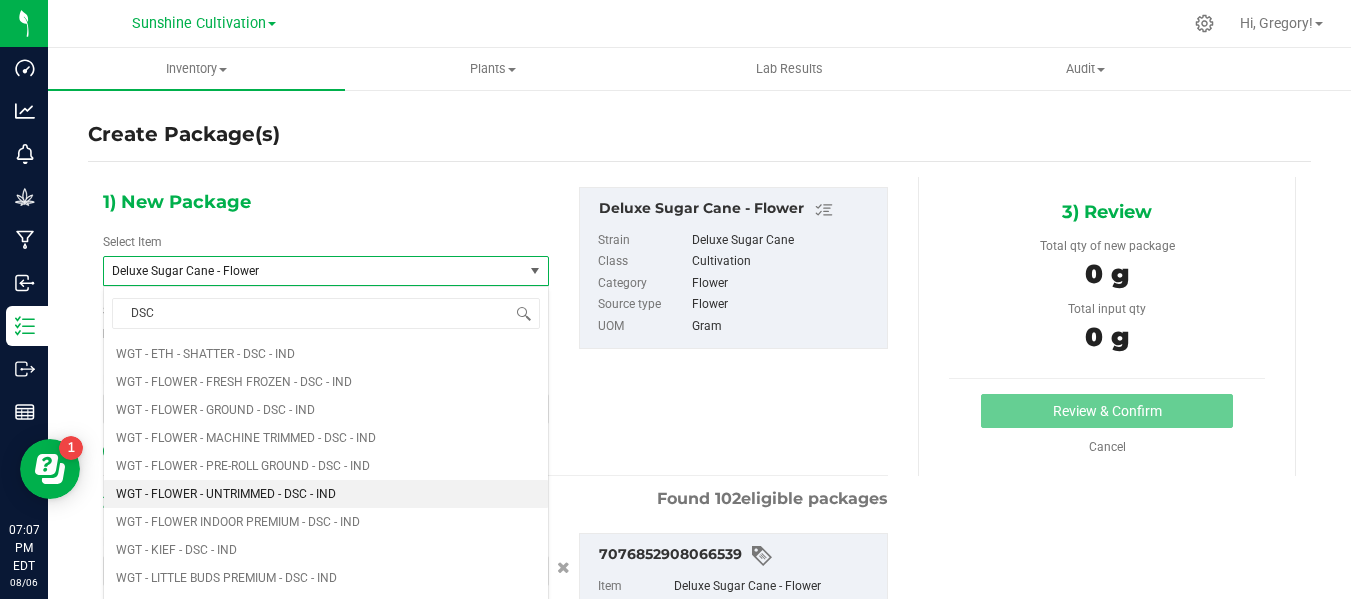 type 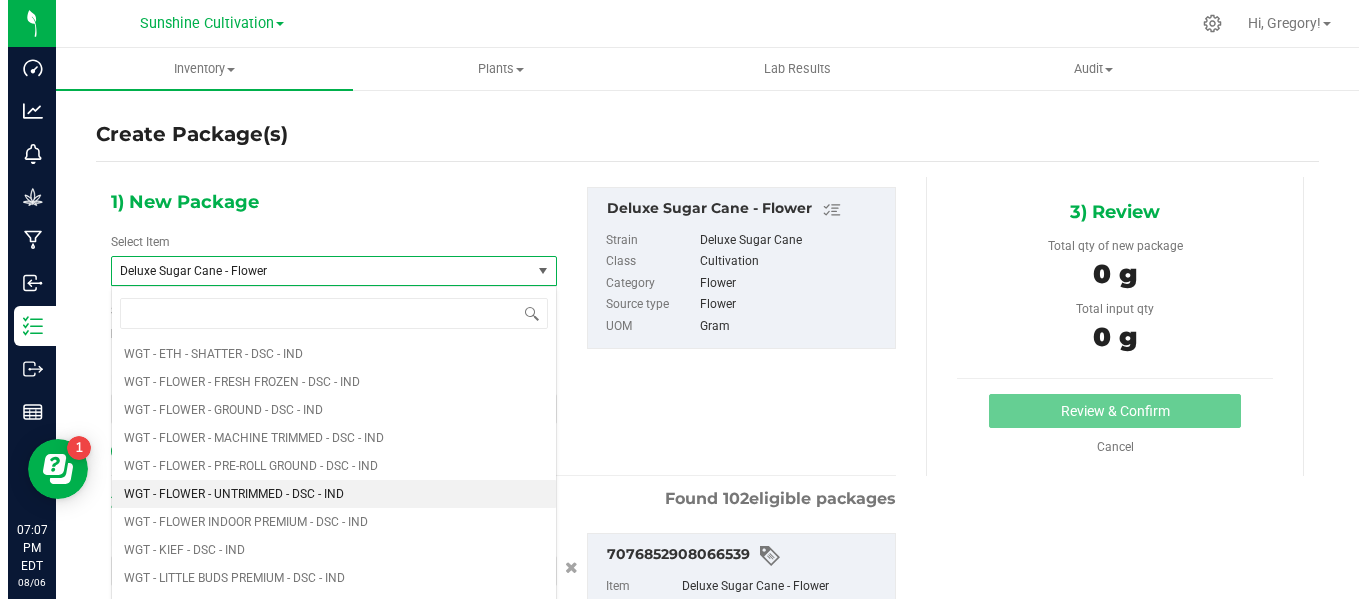 scroll, scrollTop: 412552, scrollLeft: 0, axis: vertical 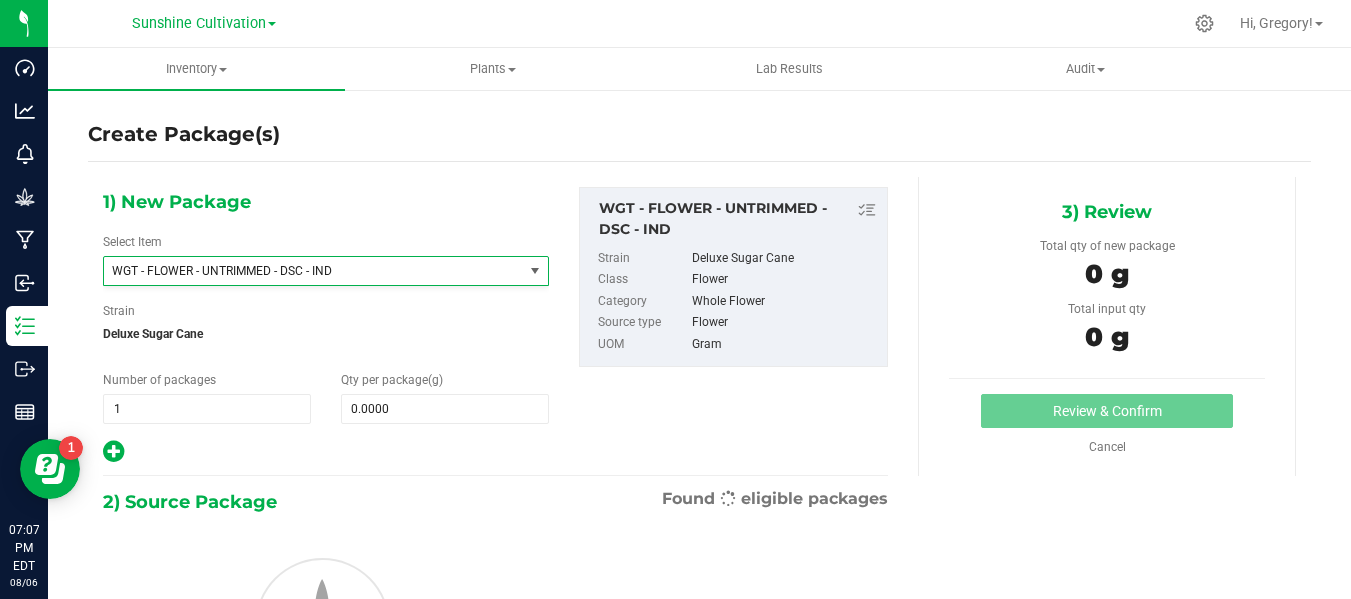 type on "0.0000" 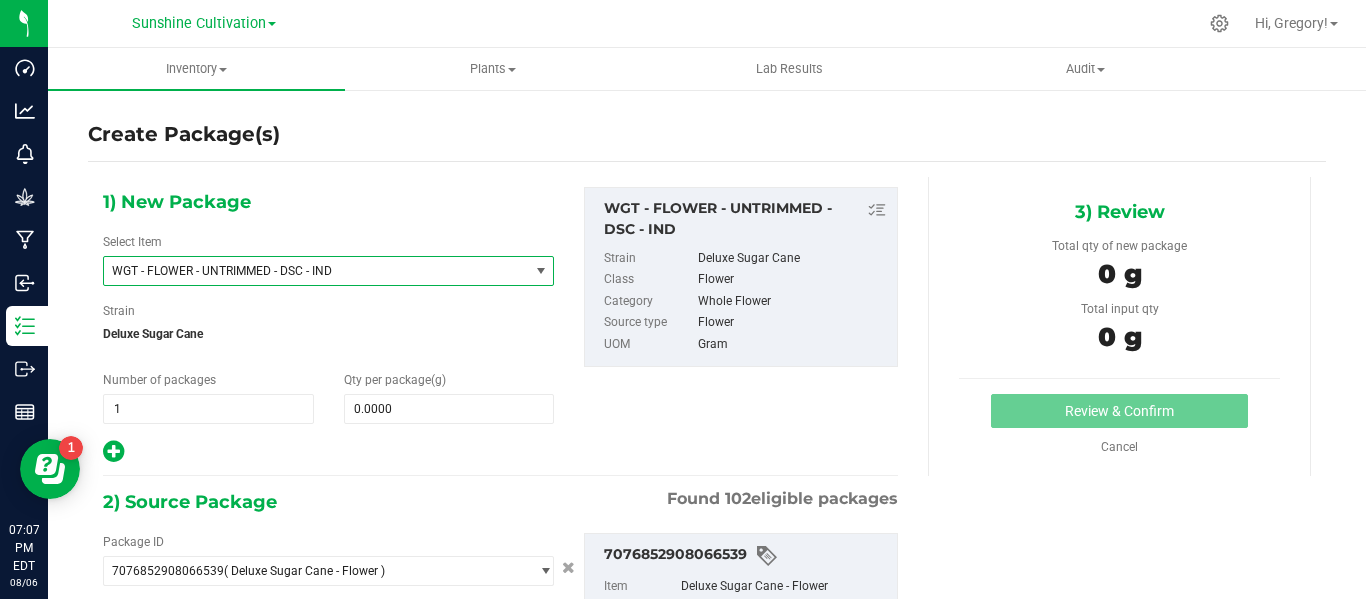 type on "0.0000 g" 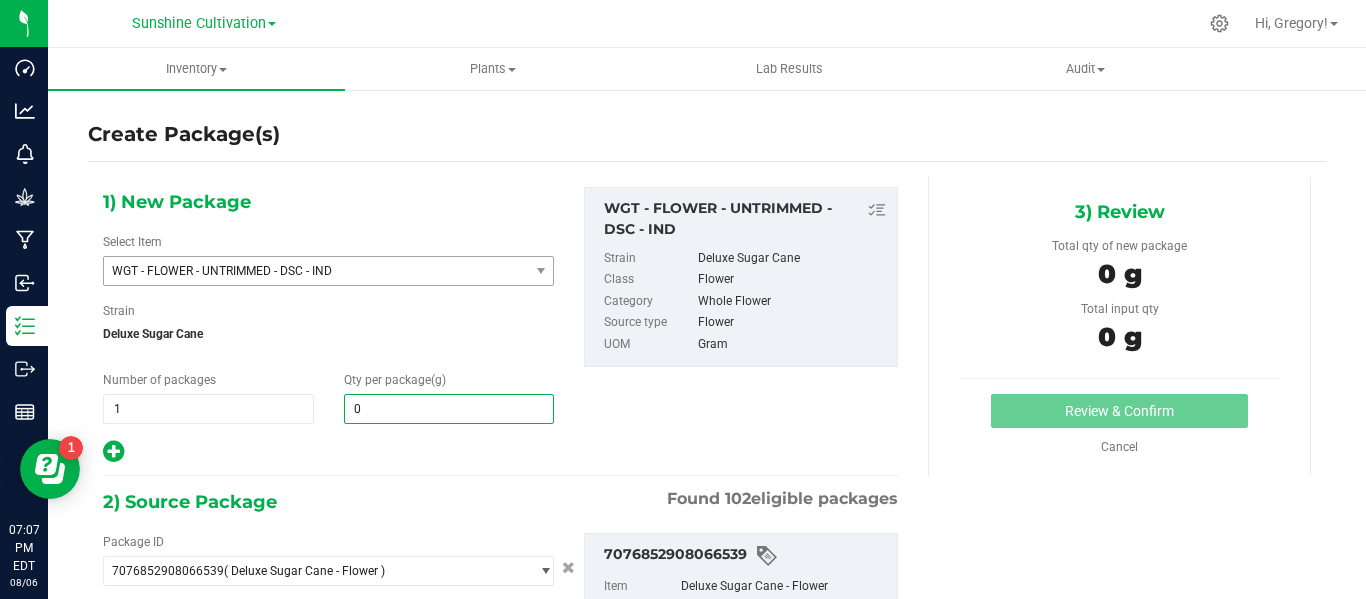 type 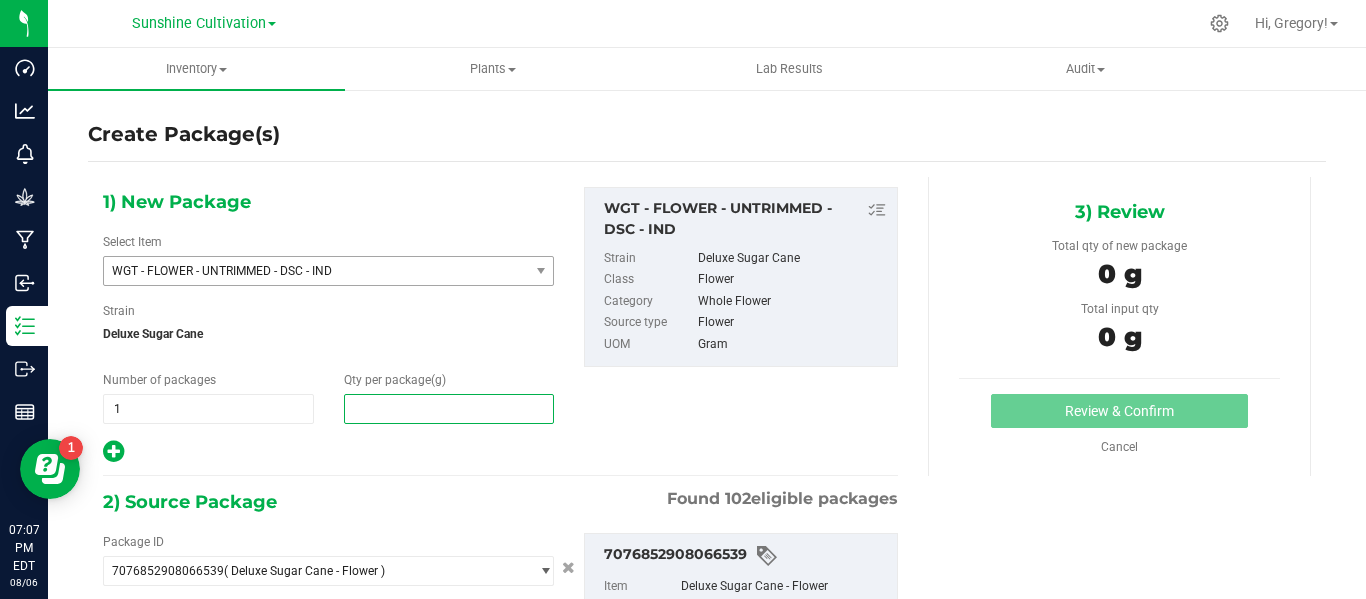 click at bounding box center [449, 409] 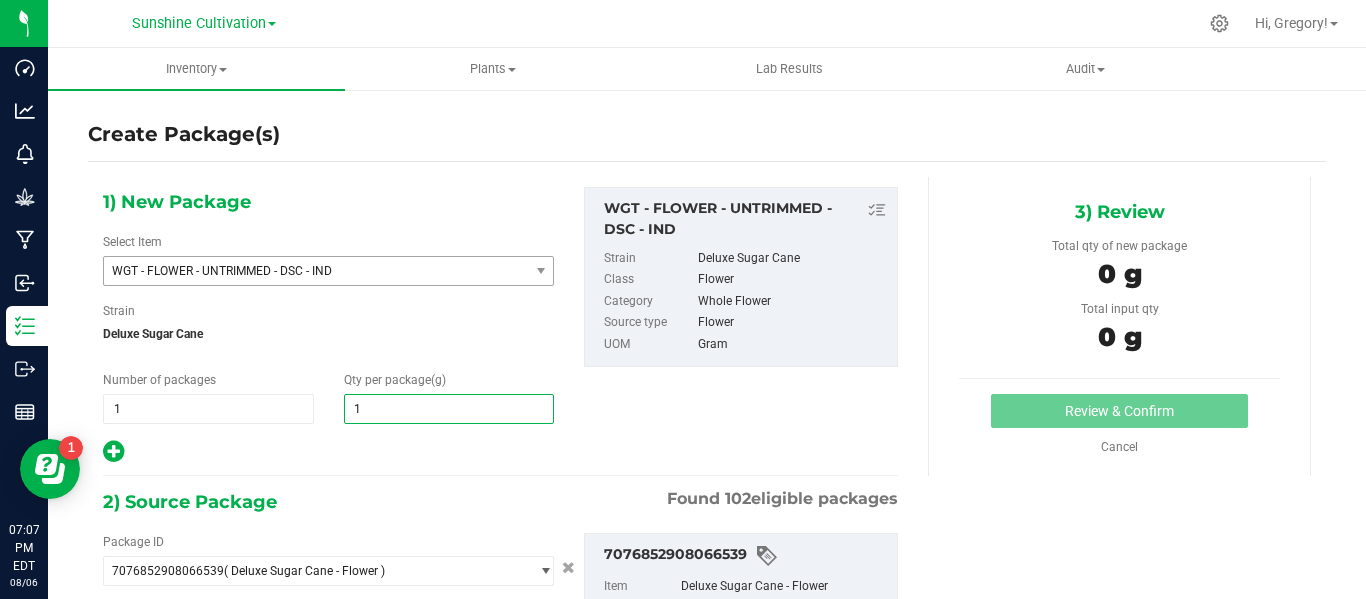 type on "15" 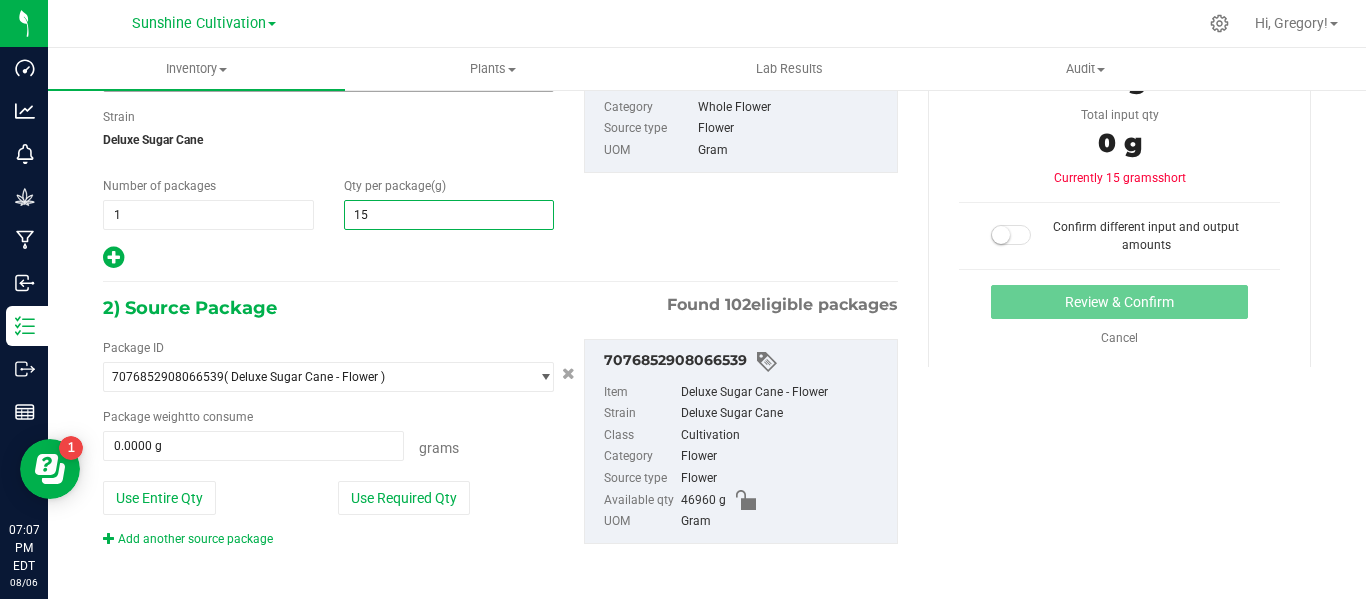 scroll, scrollTop: 200, scrollLeft: 0, axis: vertical 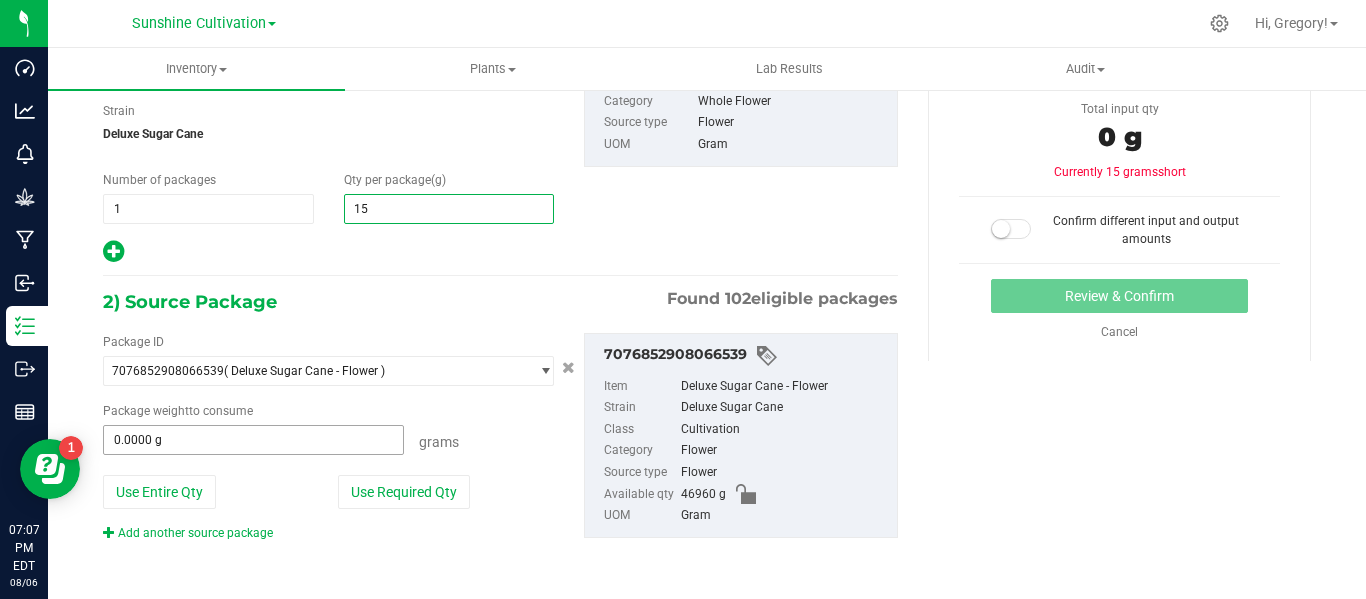 type on "15.0000" 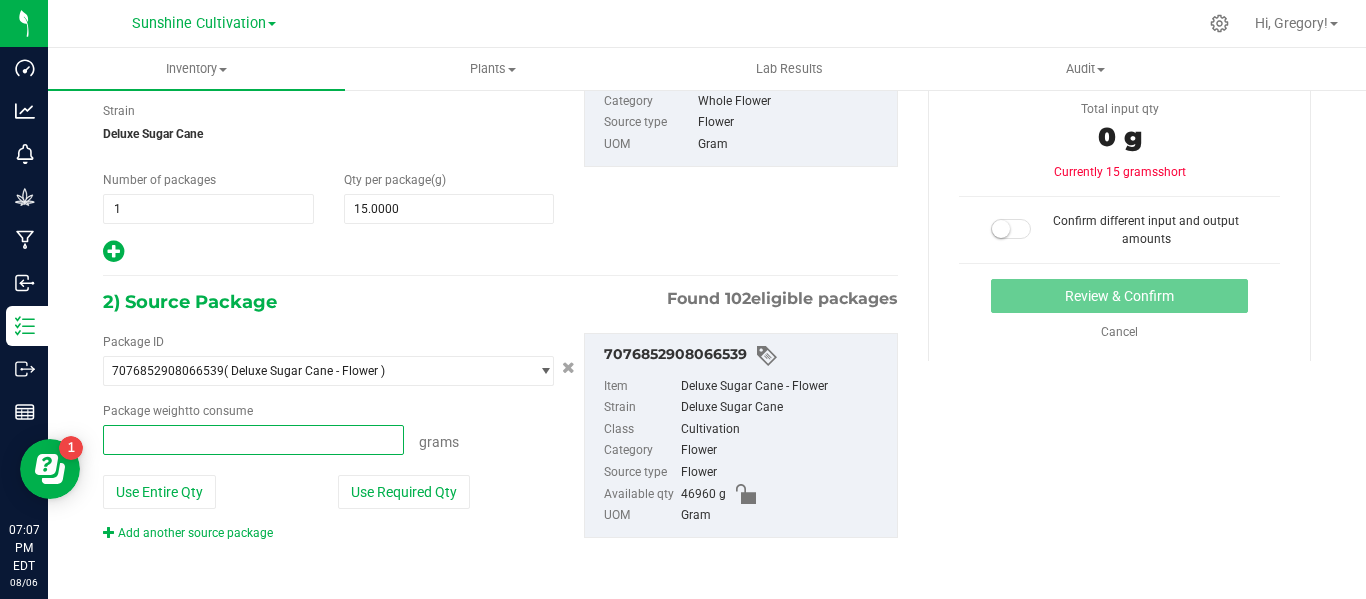 click at bounding box center [253, 440] 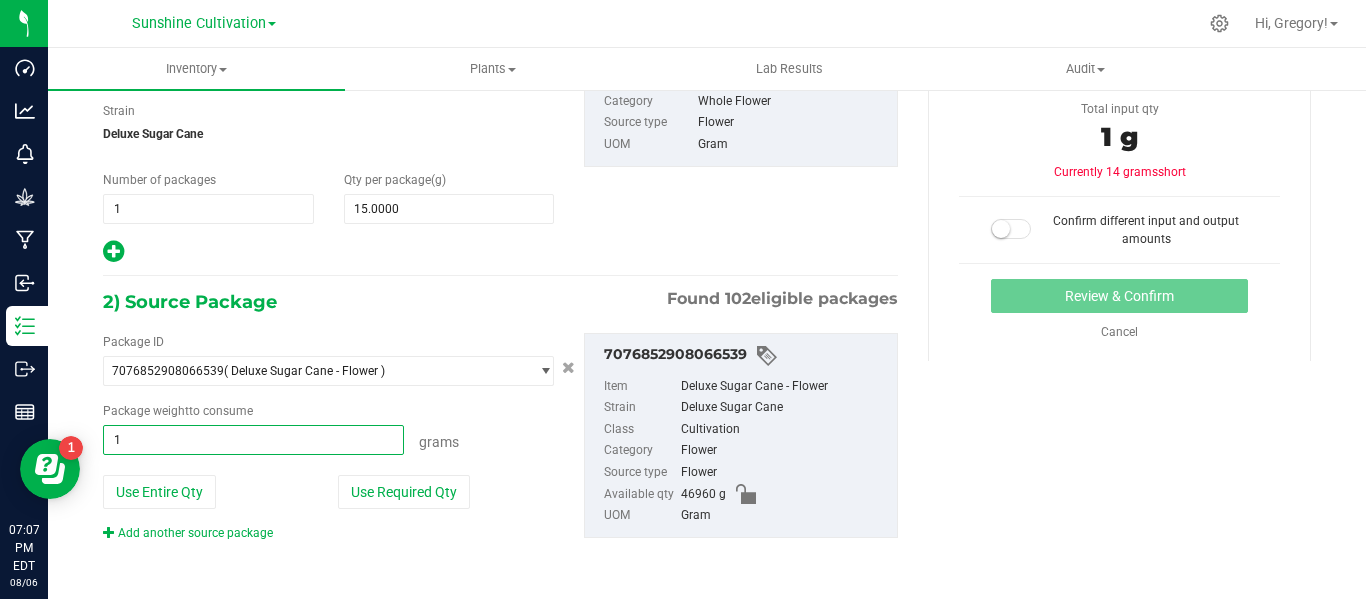 type on "15" 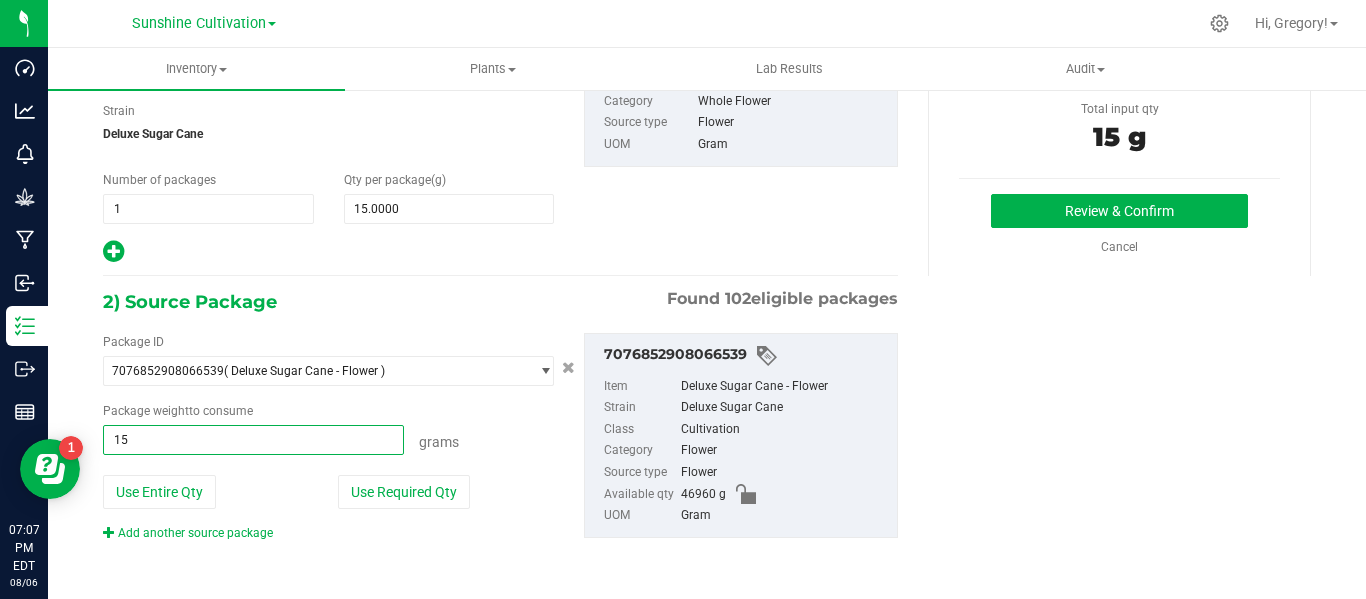 type on "15.0000 g" 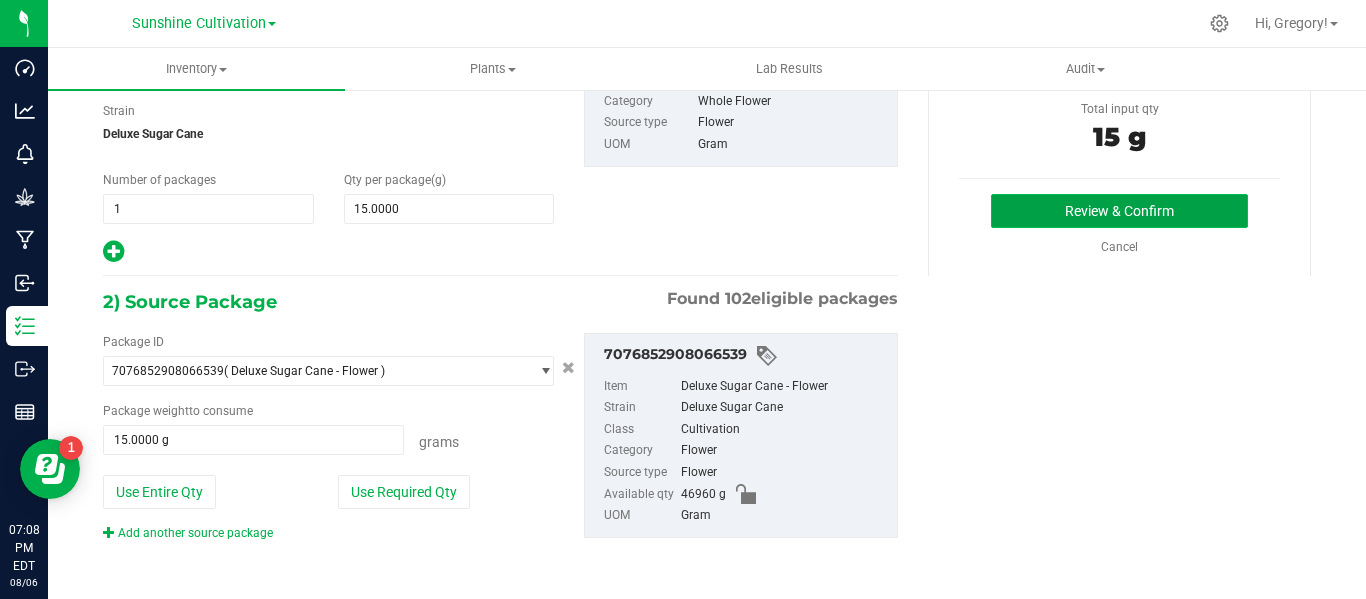 click on "Review & Confirm" at bounding box center [1119, 211] 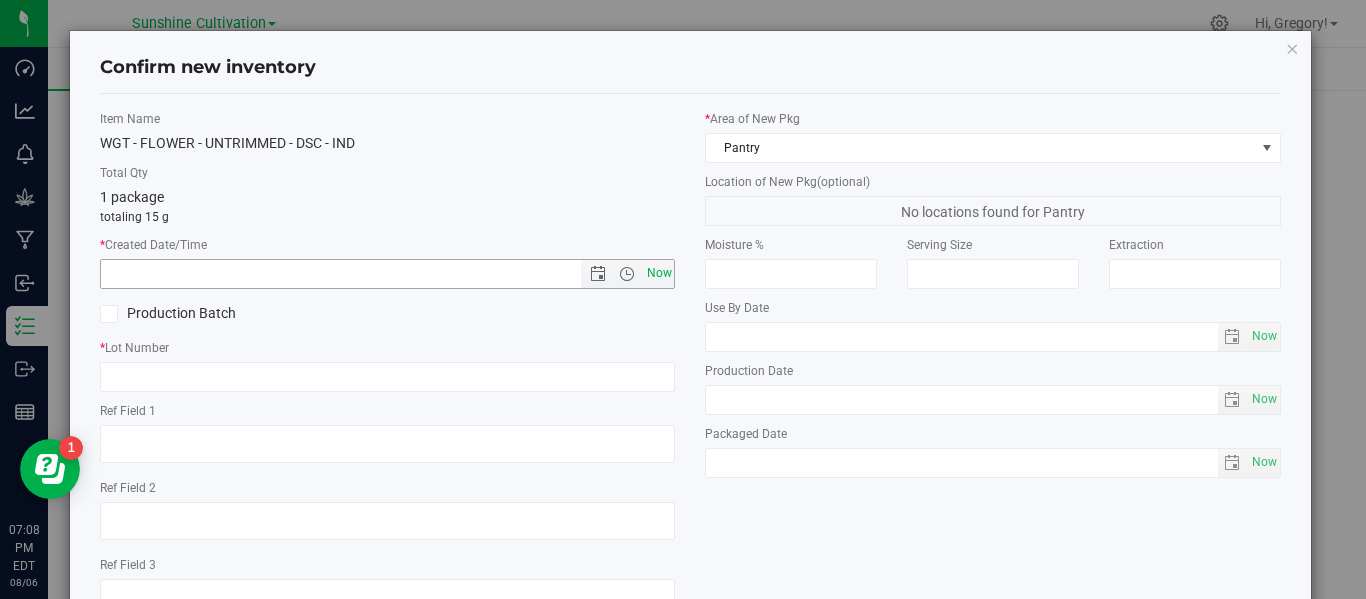 click on "Now" at bounding box center [659, 273] 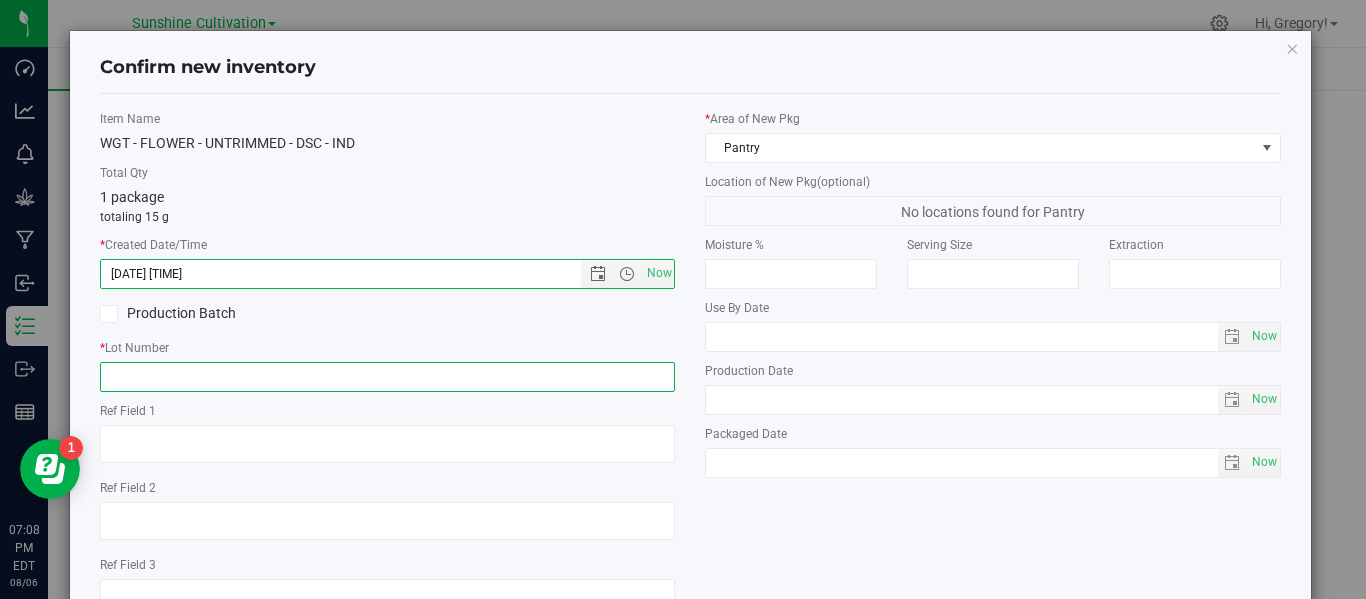 click at bounding box center [387, 377] 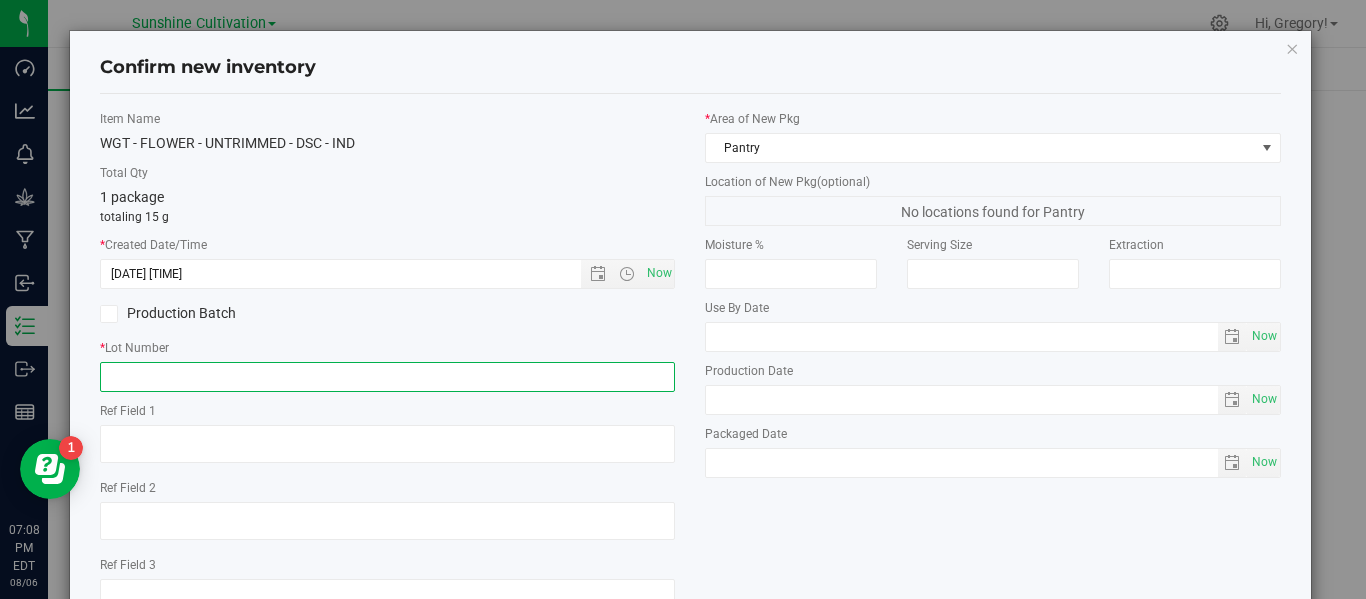 paste on "SN-250718-DSC-06" 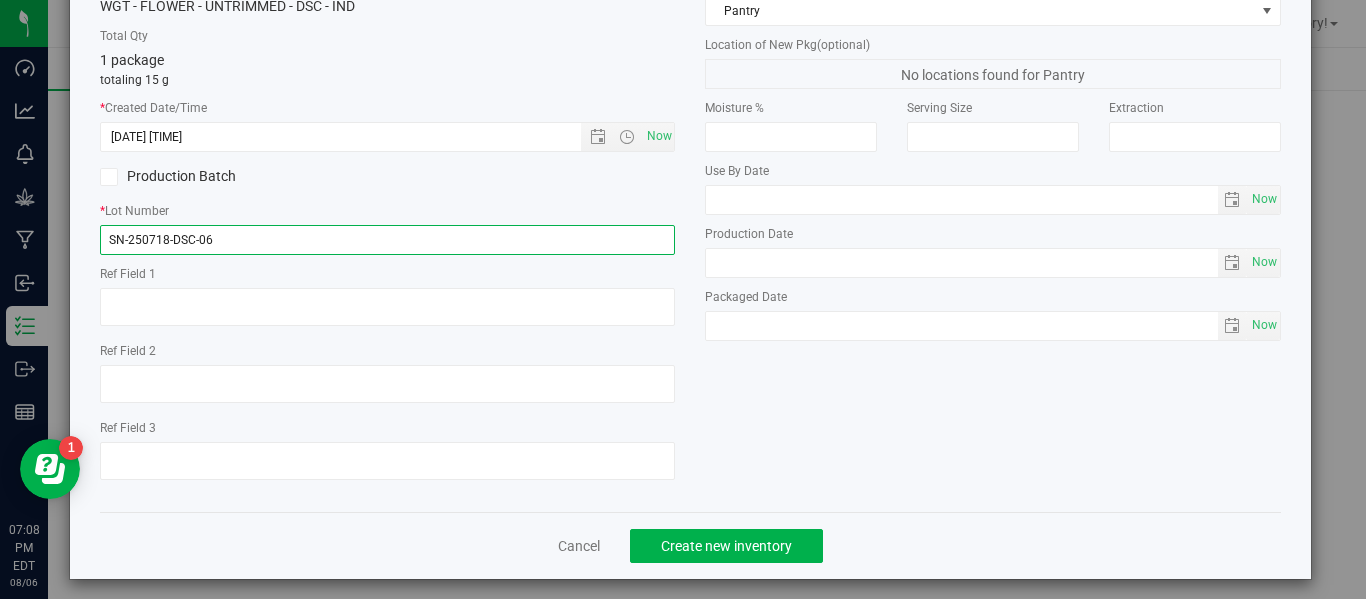 scroll, scrollTop: 148, scrollLeft: 0, axis: vertical 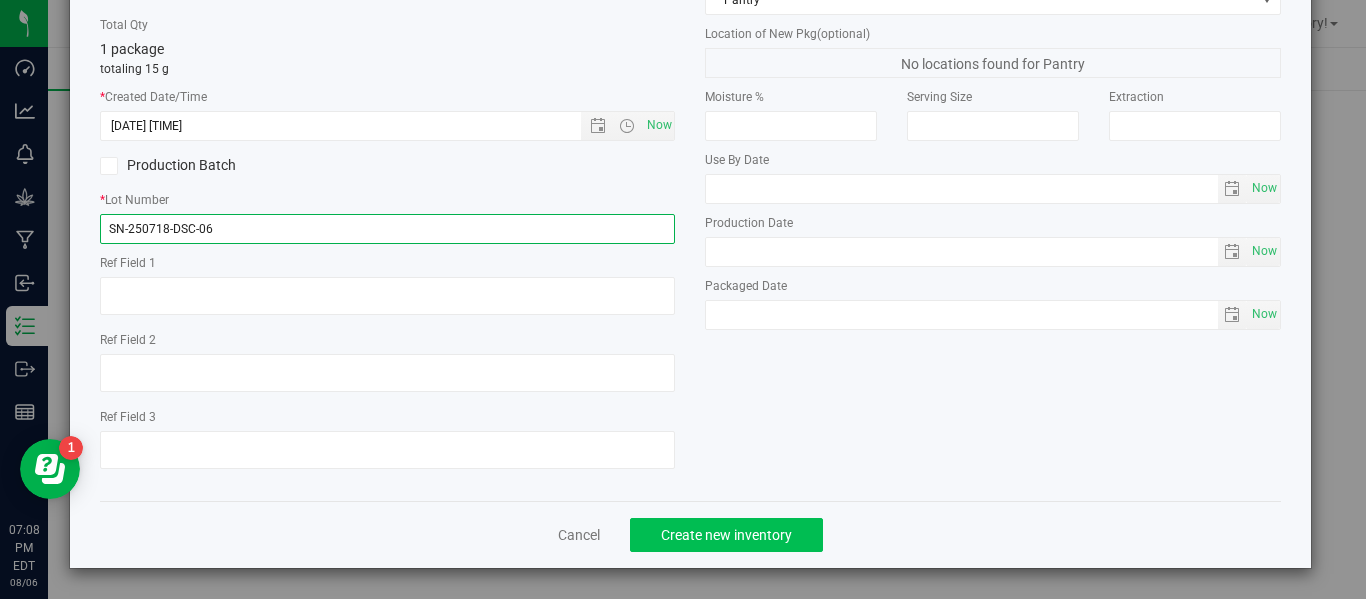 type on "SN-250718-DSC-06" 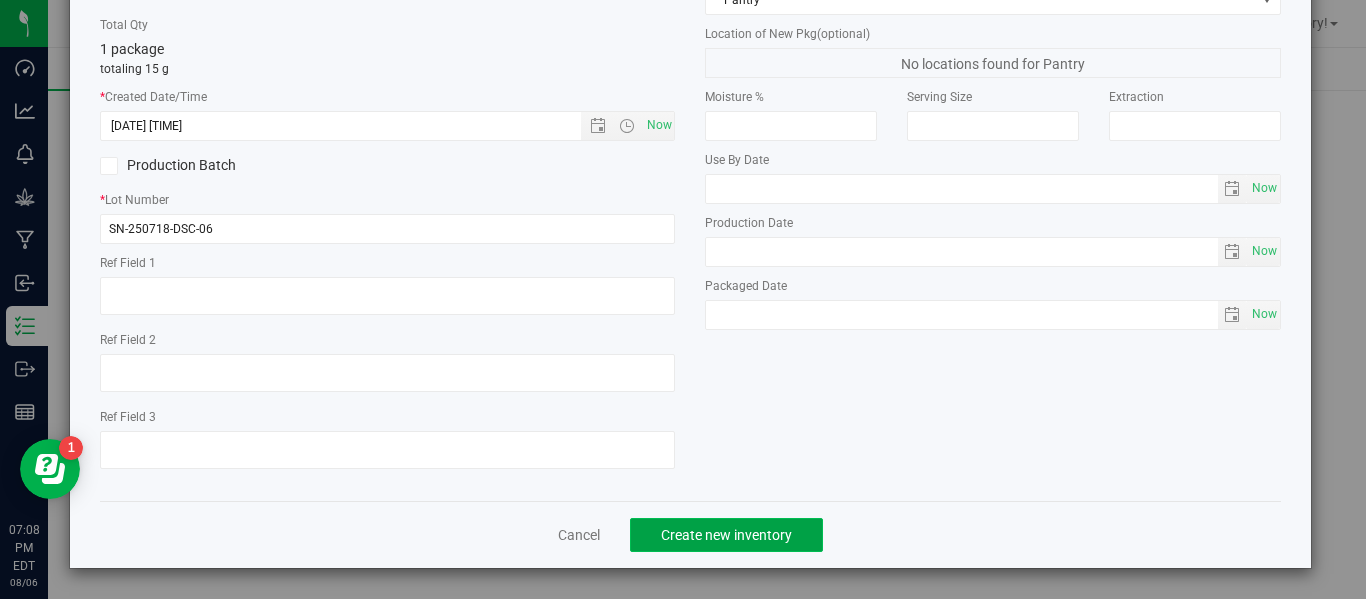 click on "Create new inventory" 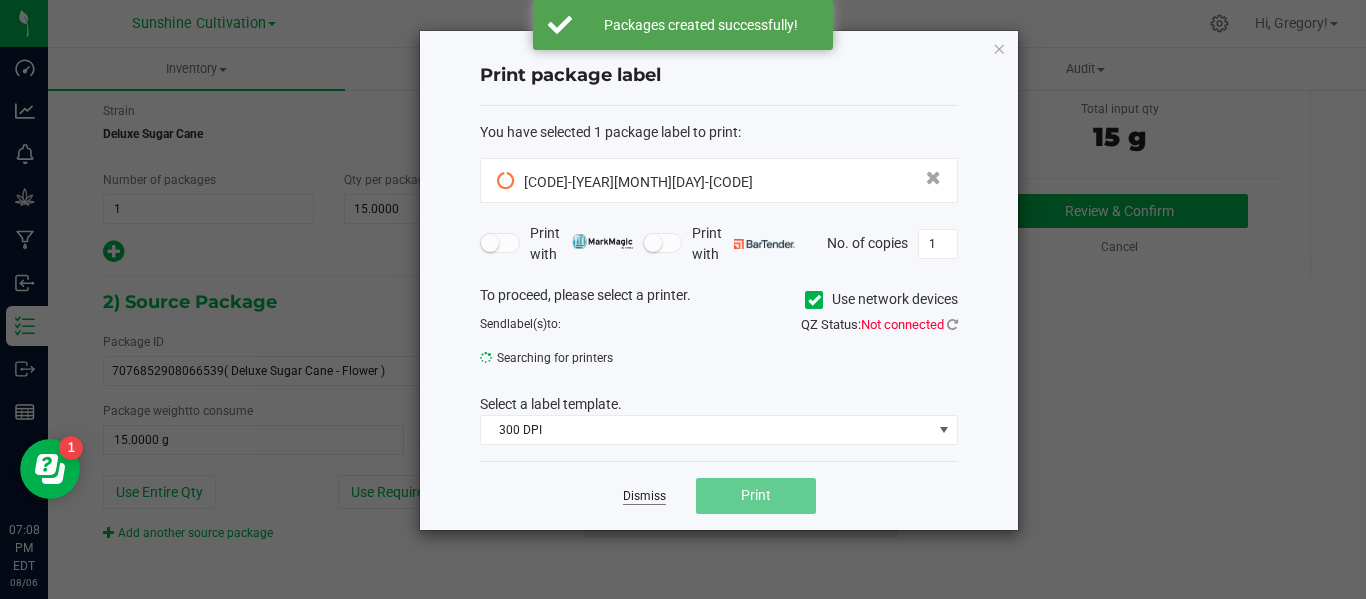 click on "Dismiss" 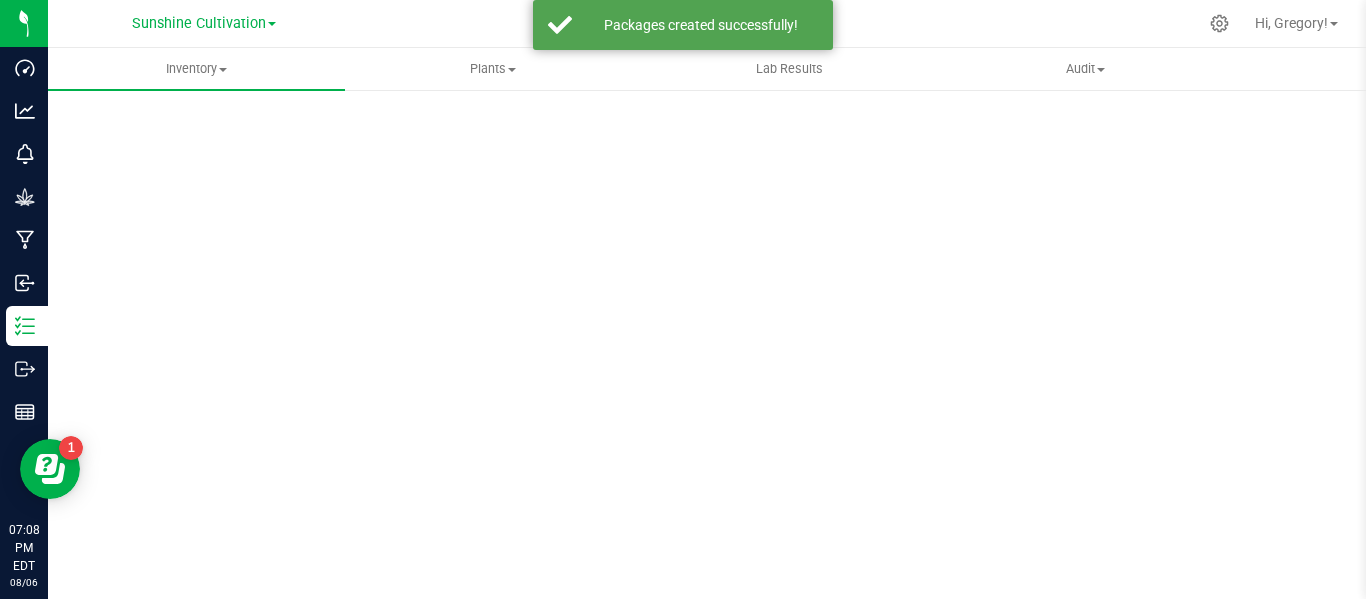 scroll, scrollTop: 99, scrollLeft: 0, axis: vertical 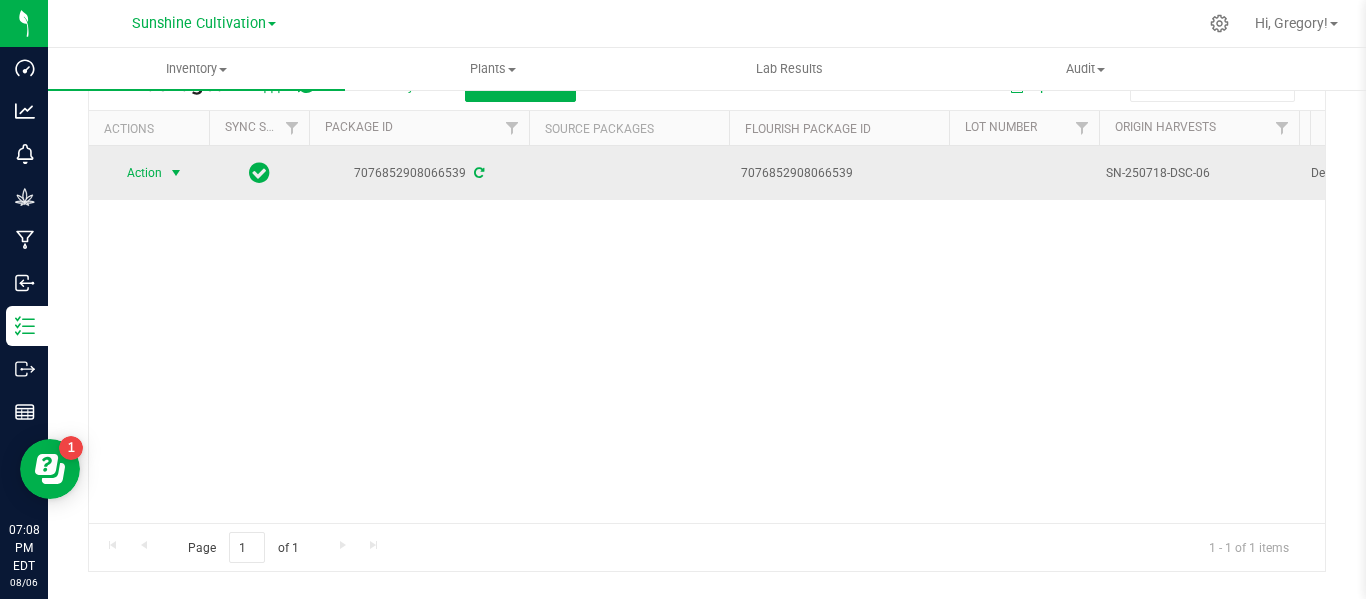 click at bounding box center (176, 173) 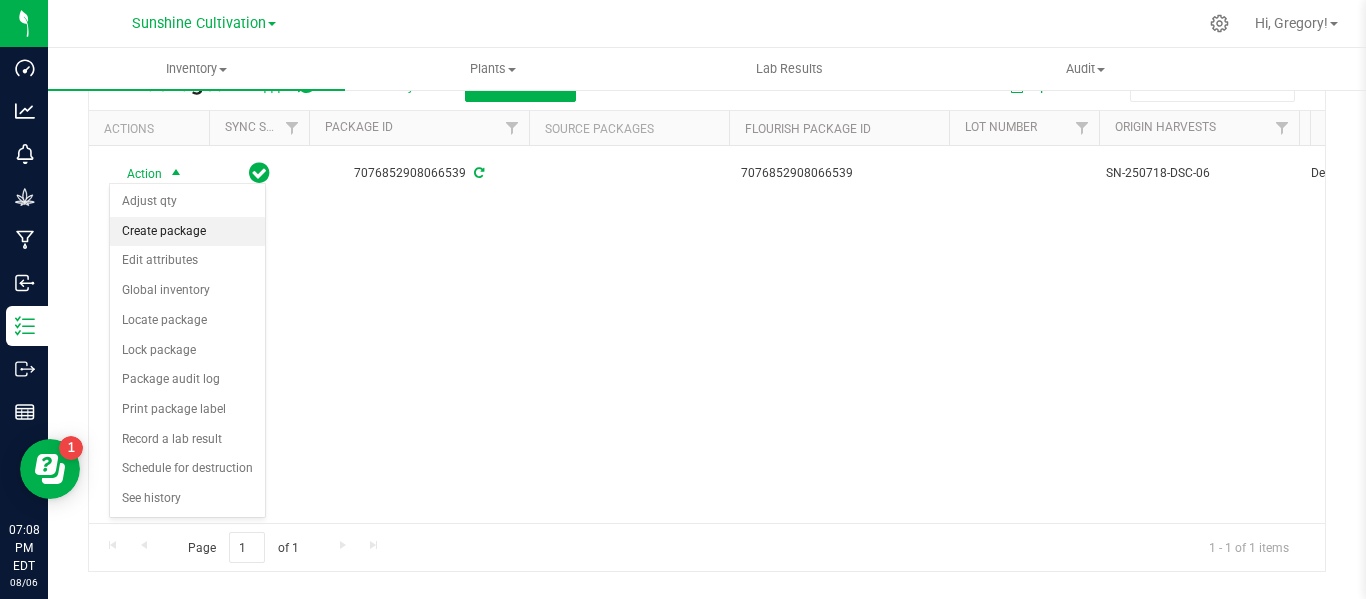 click on "Create package" at bounding box center [187, 232] 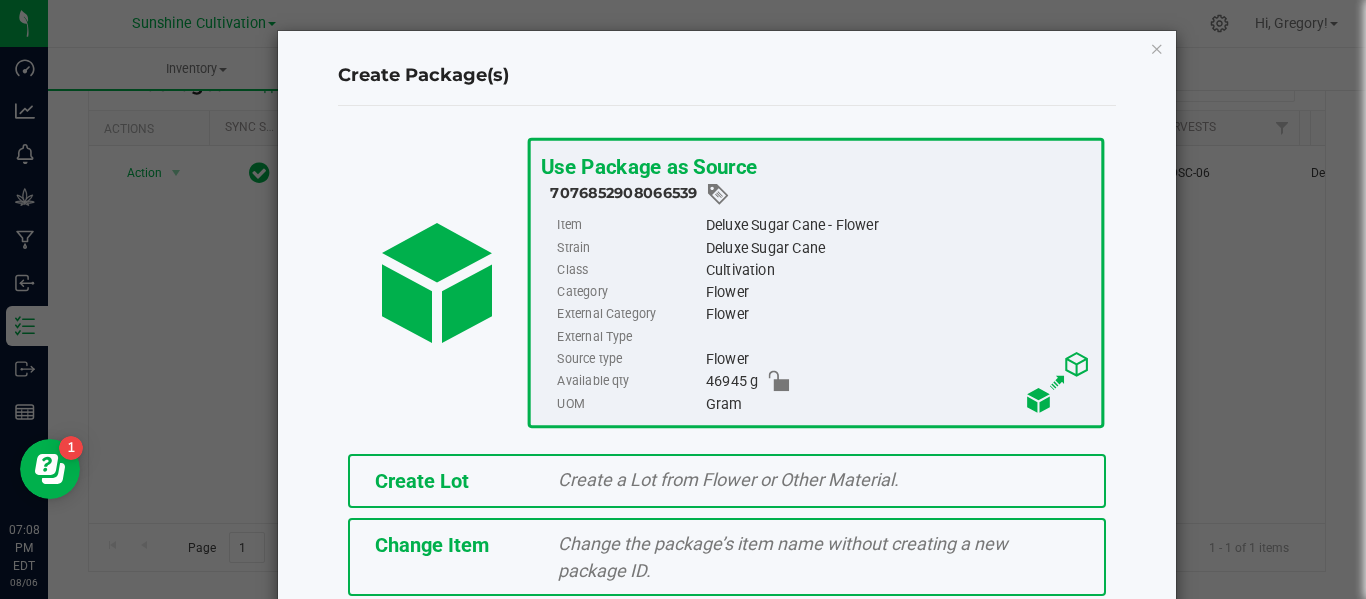 scroll, scrollTop: 175, scrollLeft: 0, axis: vertical 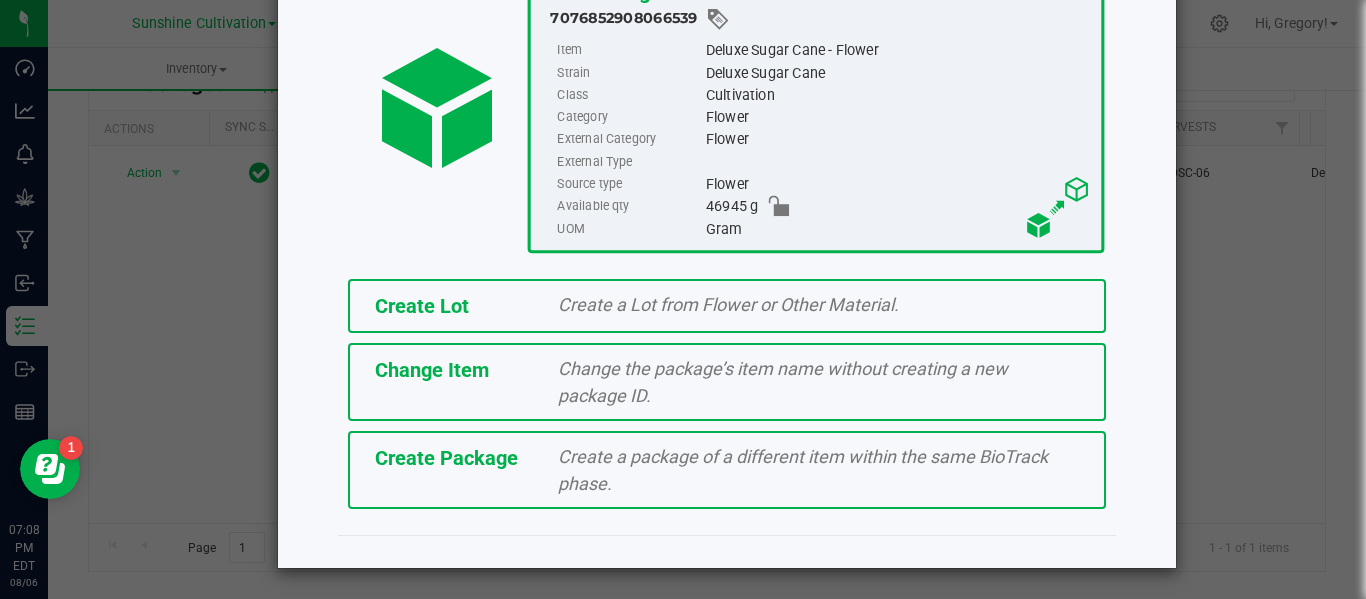 click on "Create a package of a different item within the same BioTrack phase." 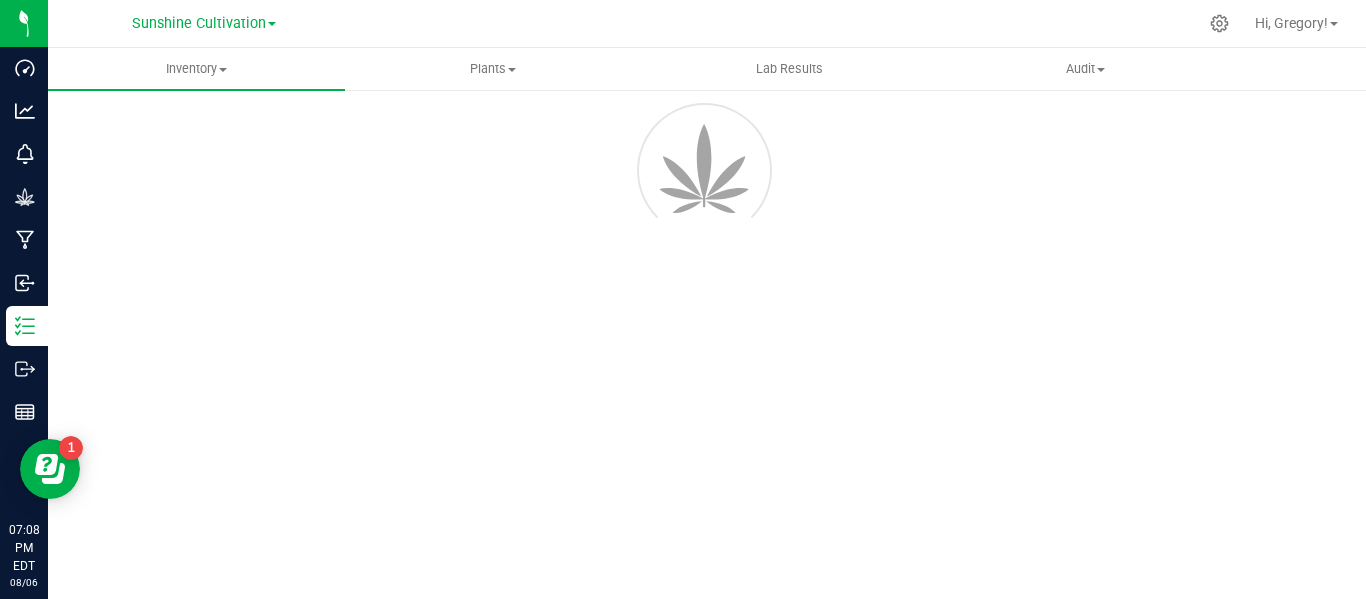 scroll, scrollTop: 114, scrollLeft: 0, axis: vertical 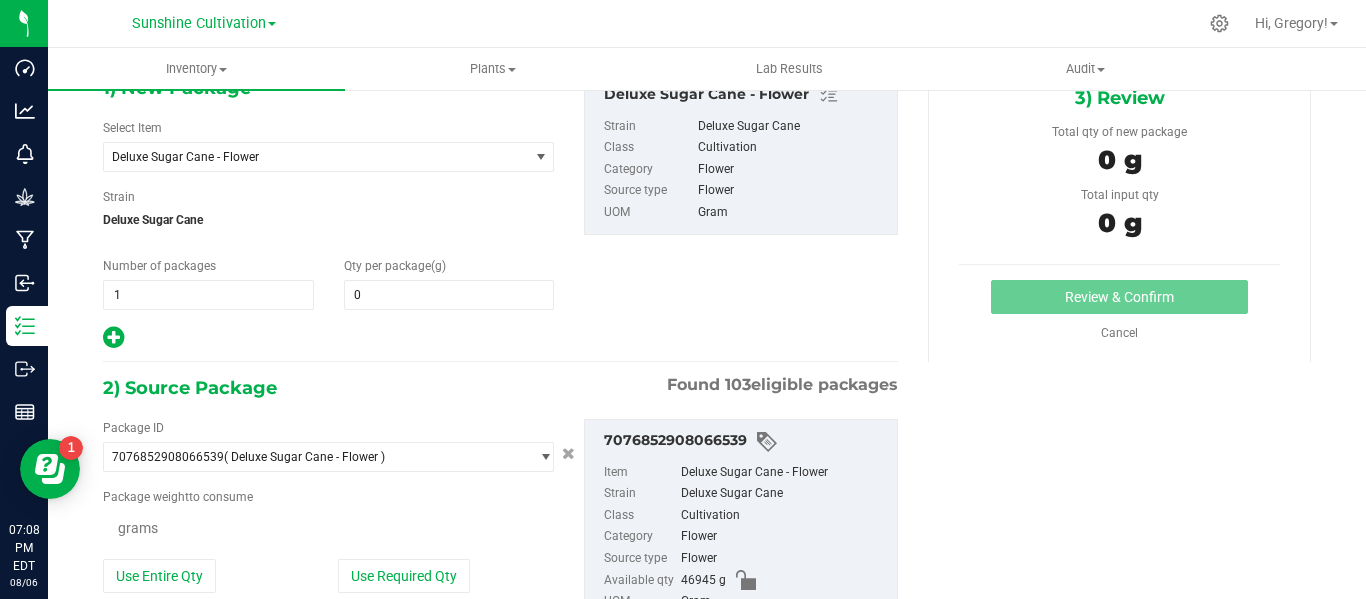 type on "0.0000" 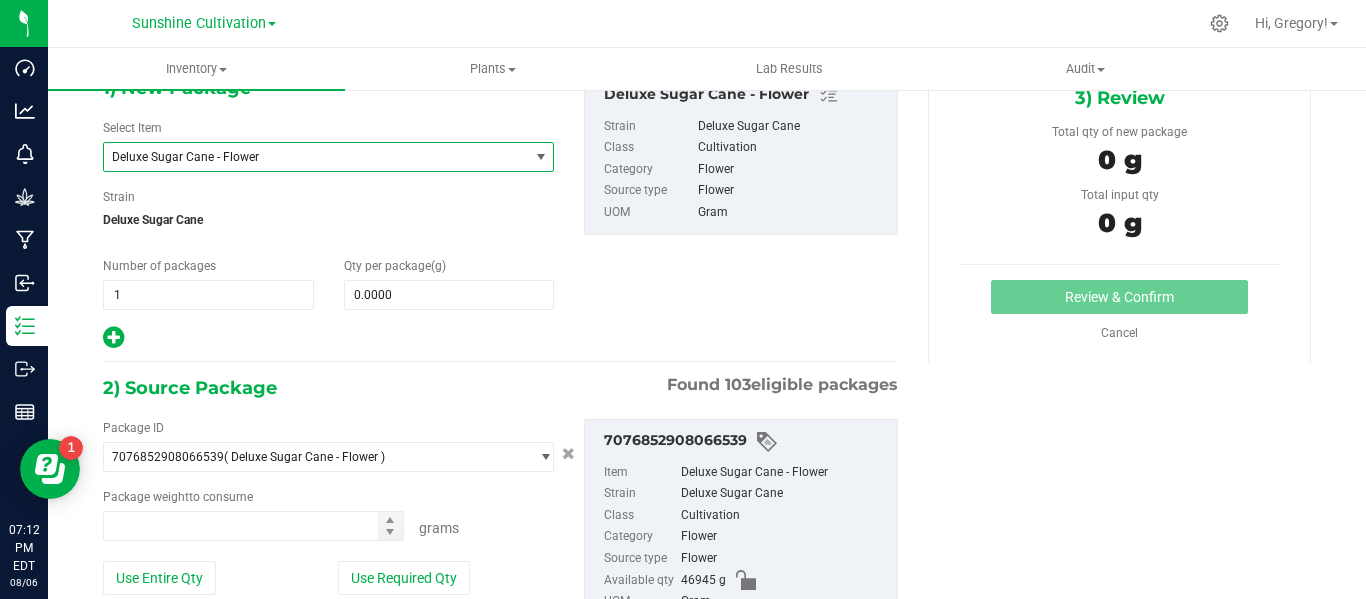 click on "Deluxe Sugar Cane - Flower" at bounding box center (308, 157) 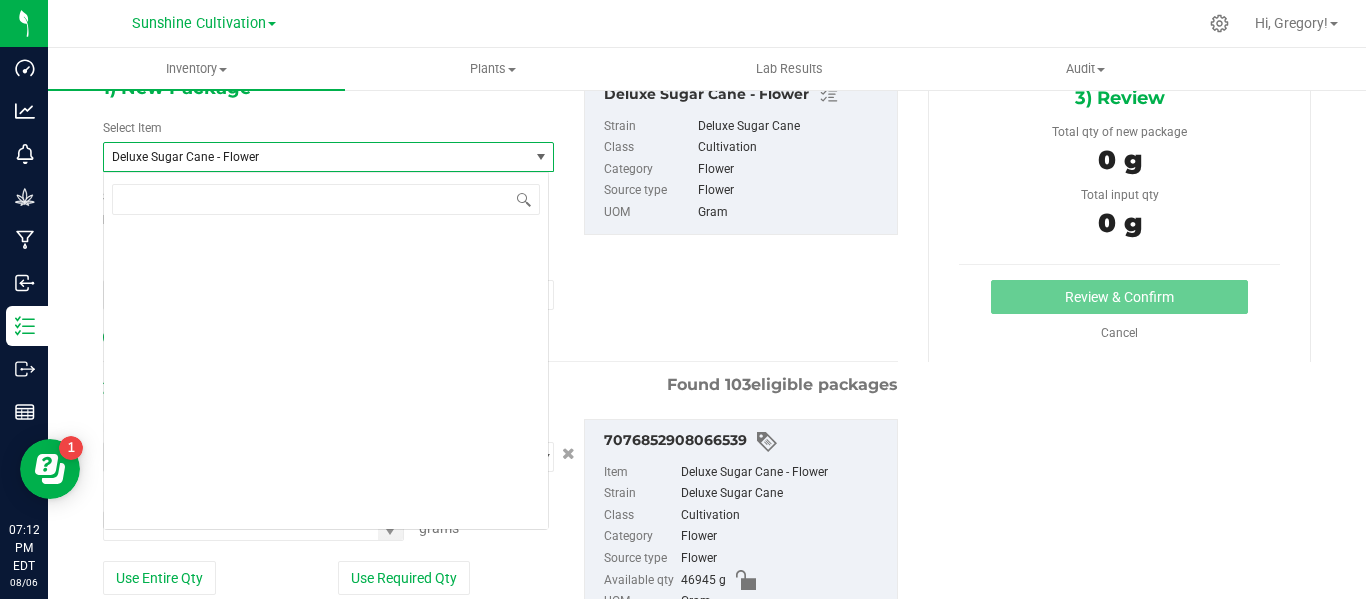 scroll, scrollTop: 1904, scrollLeft: 0, axis: vertical 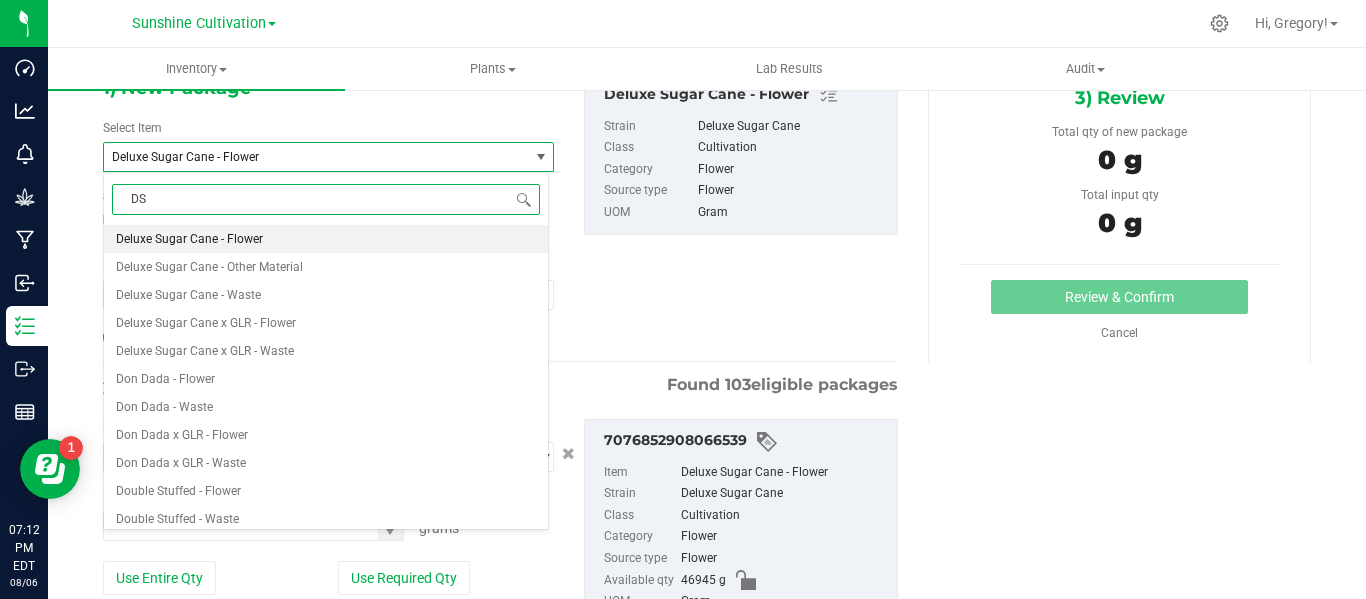 type on "DSC" 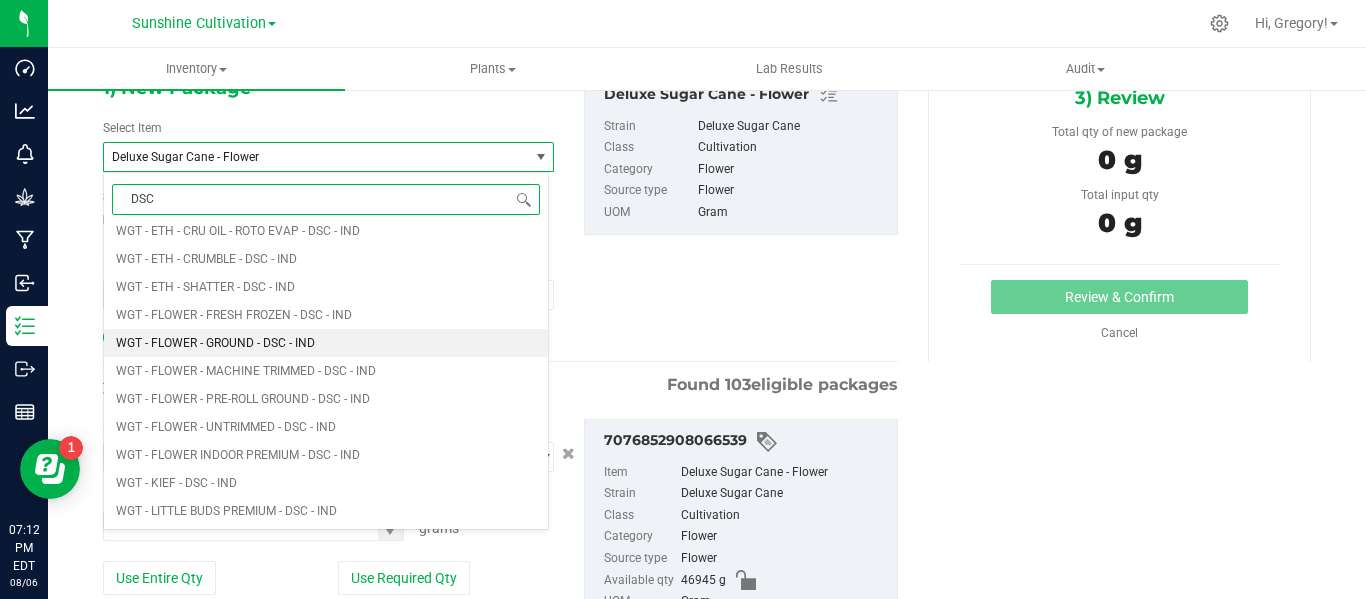 scroll, scrollTop: 2698, scrollLeft: 0, axis: vertical 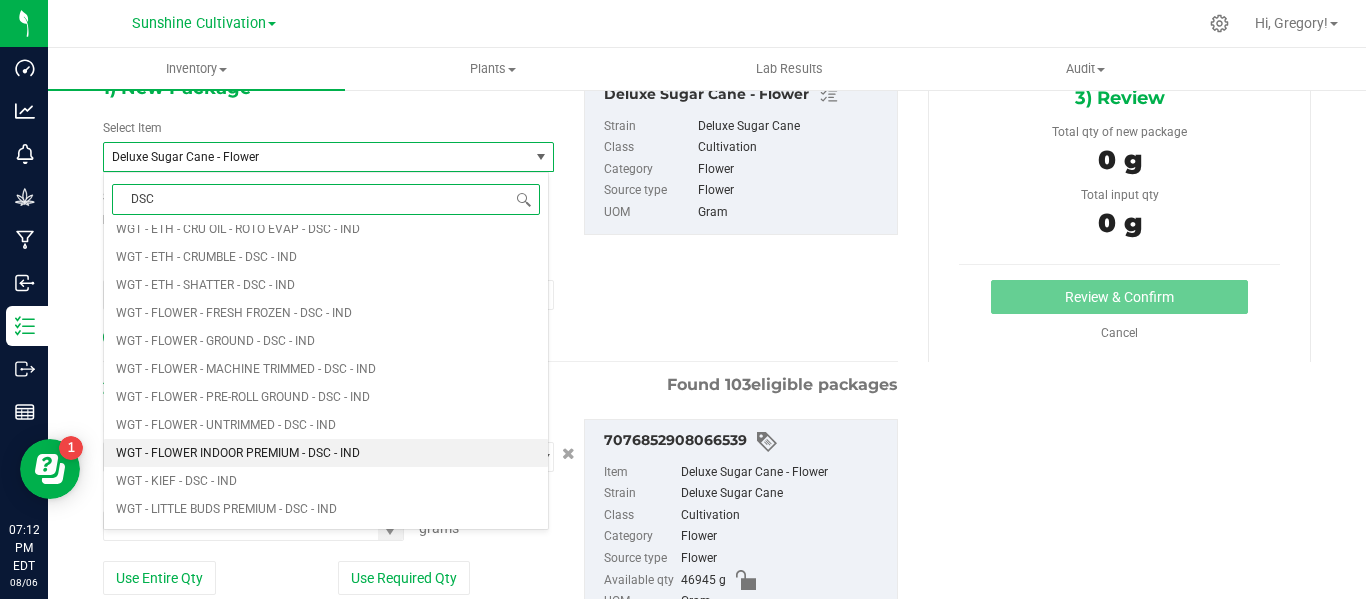 click on "WGT - FLOWER INDOOR PREMIUM - DSC - IND" at bounding box center (238, 453) 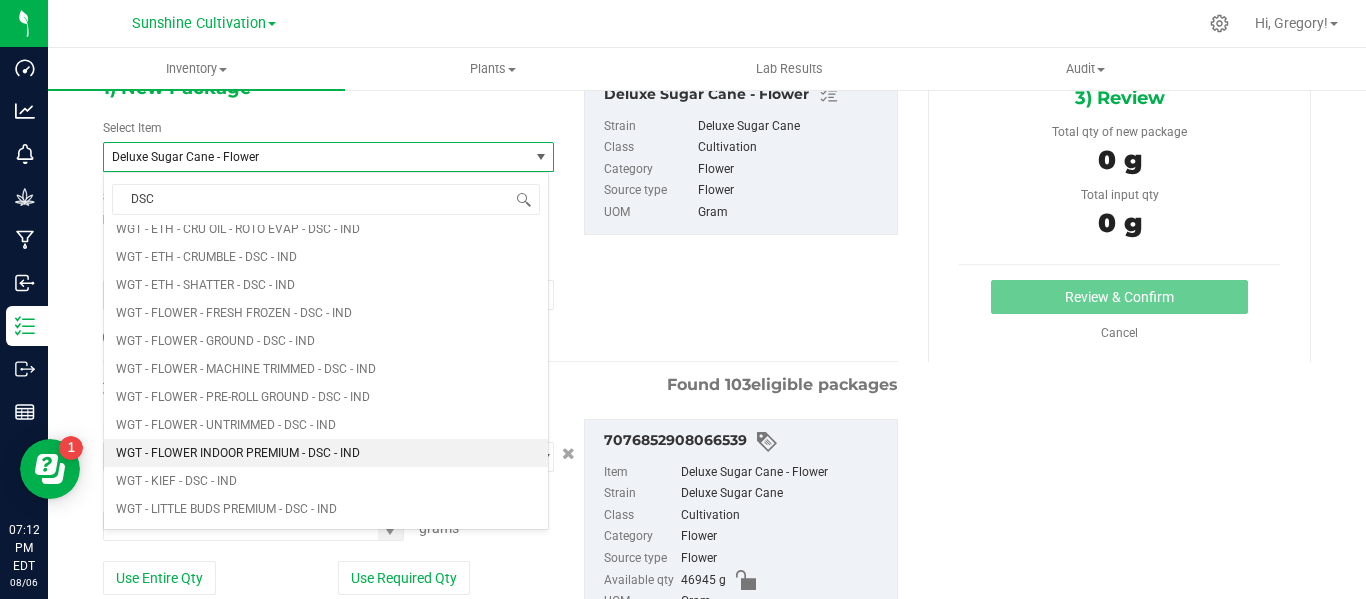 type 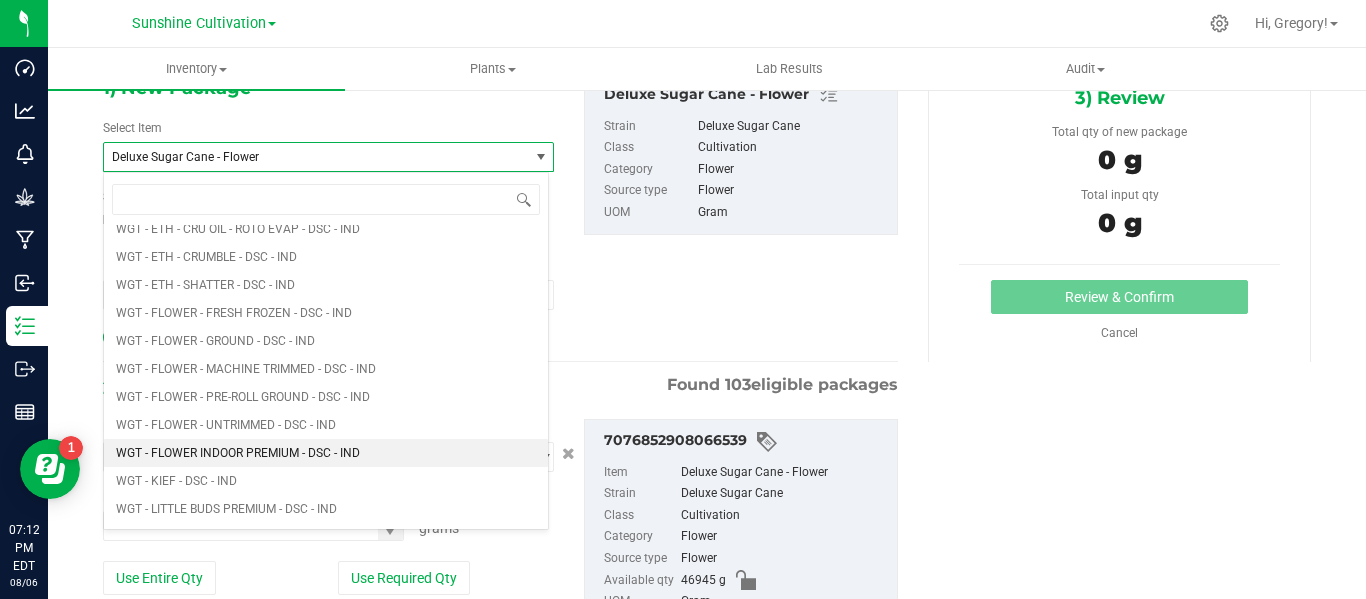 type on "0.0000" 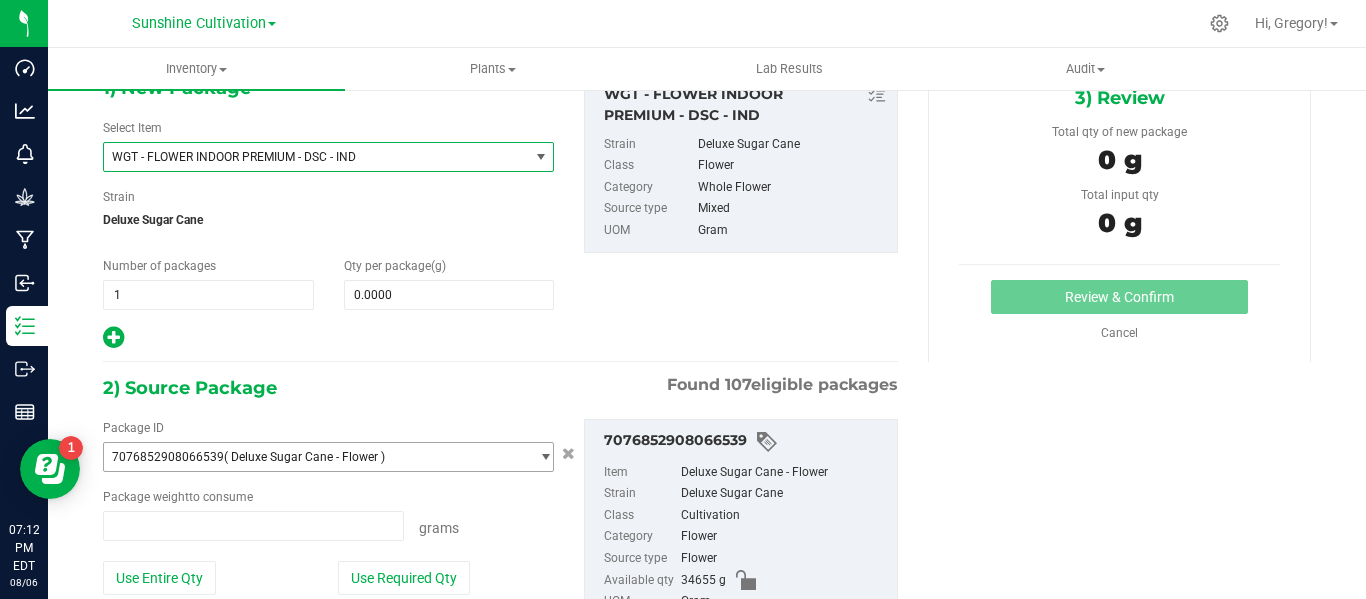 type on "0.0000 g" 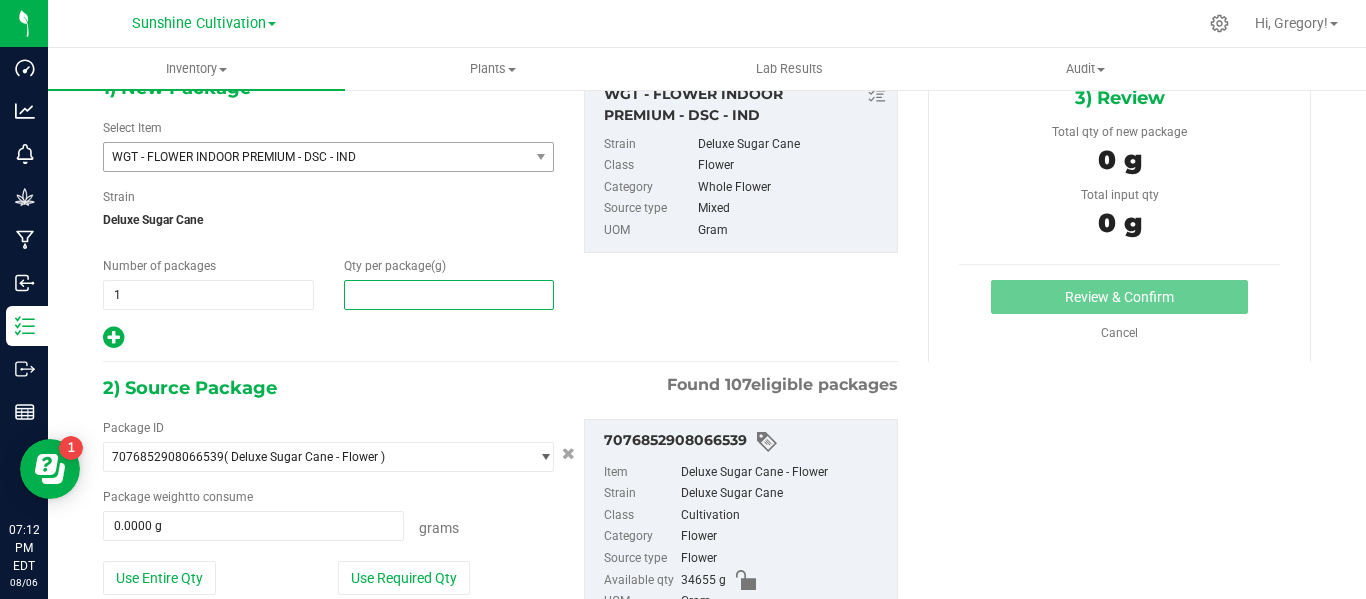 click at bounding box center [449, 295] 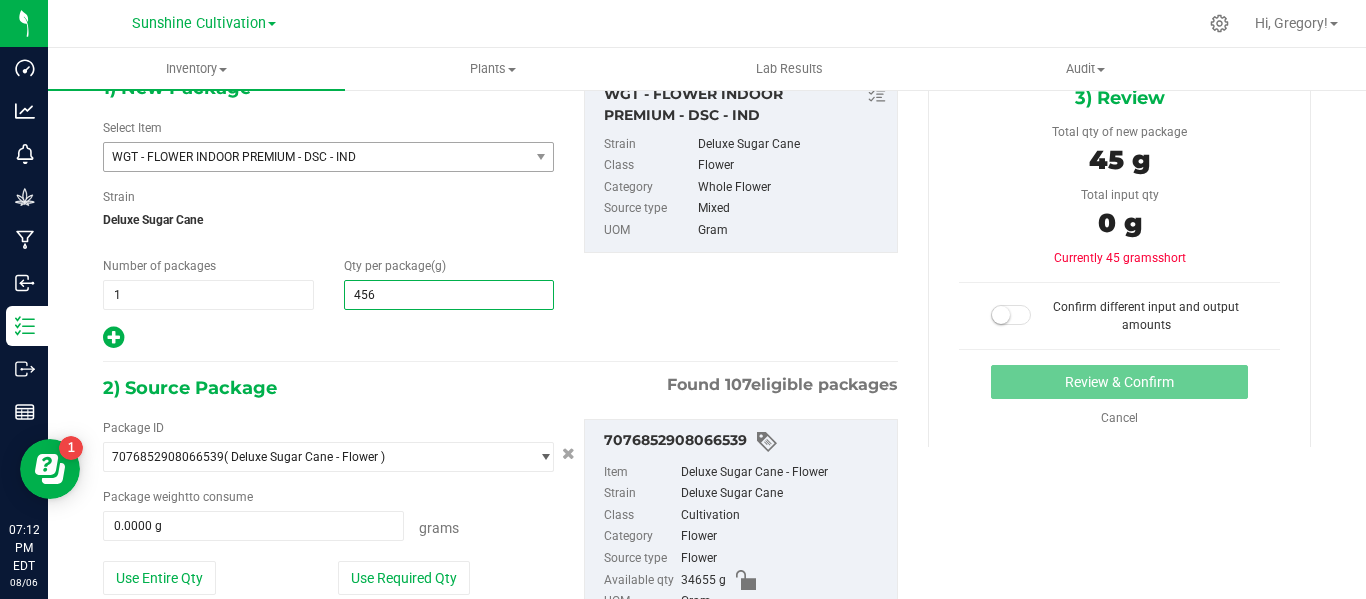 type on "4560" 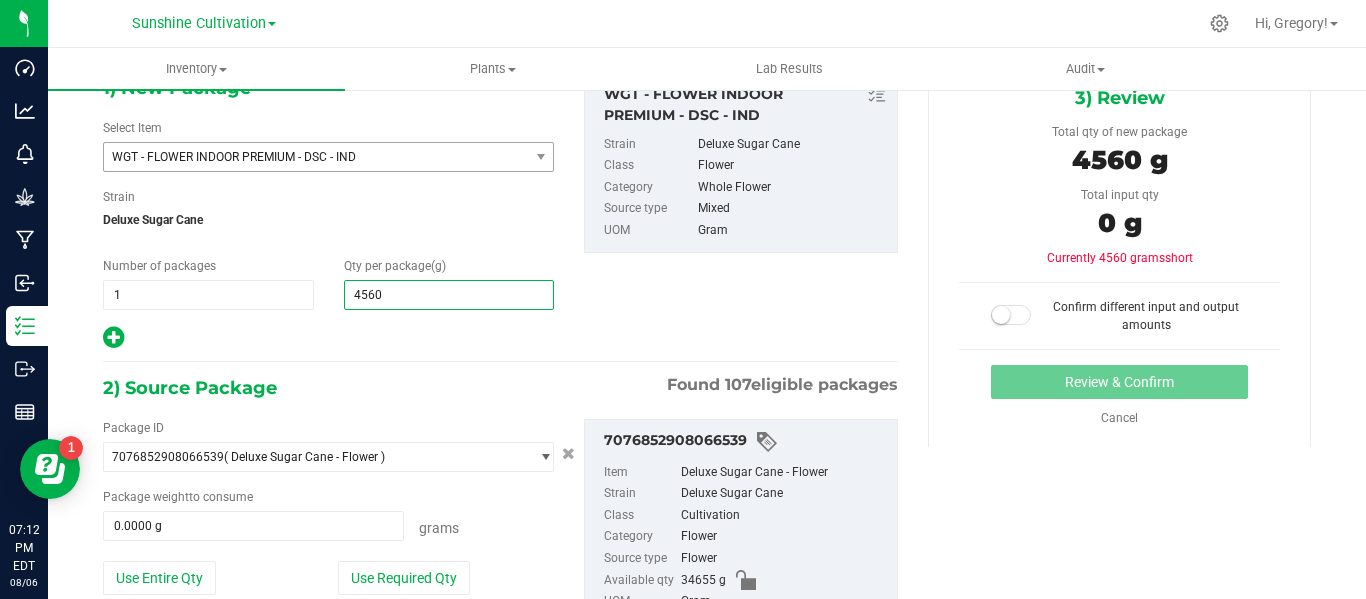 scroll, scrollTop: 200, scrollLeft: 0, axis: vertical 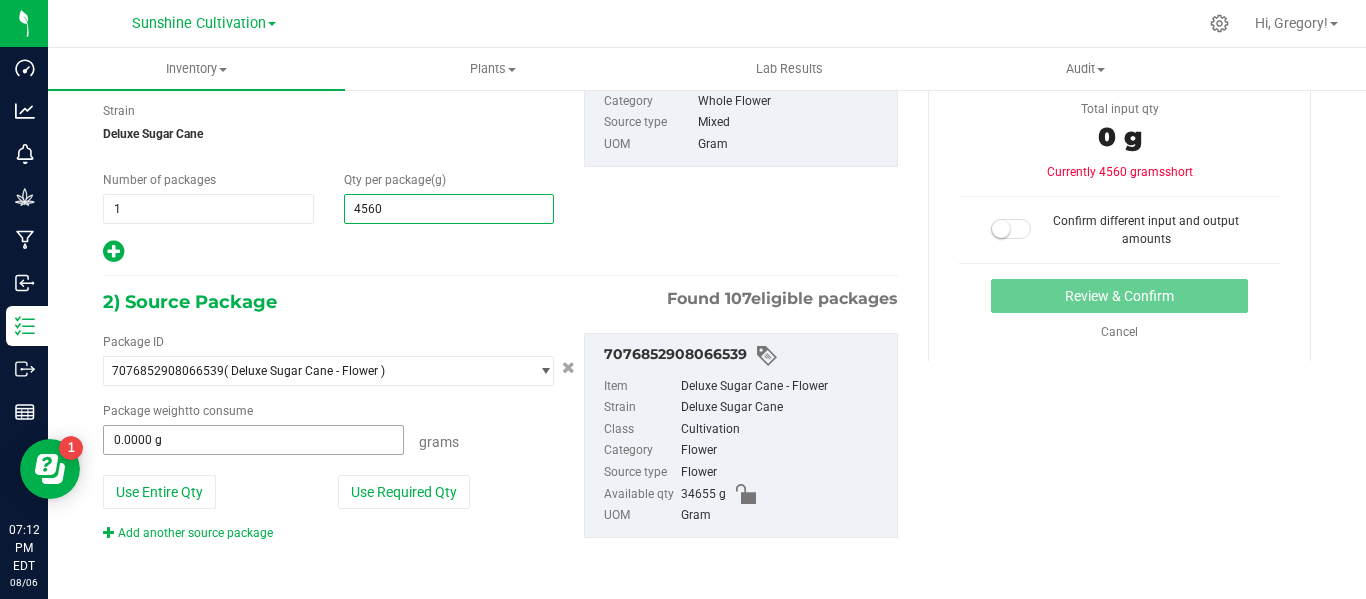 type on "4,560.0000" 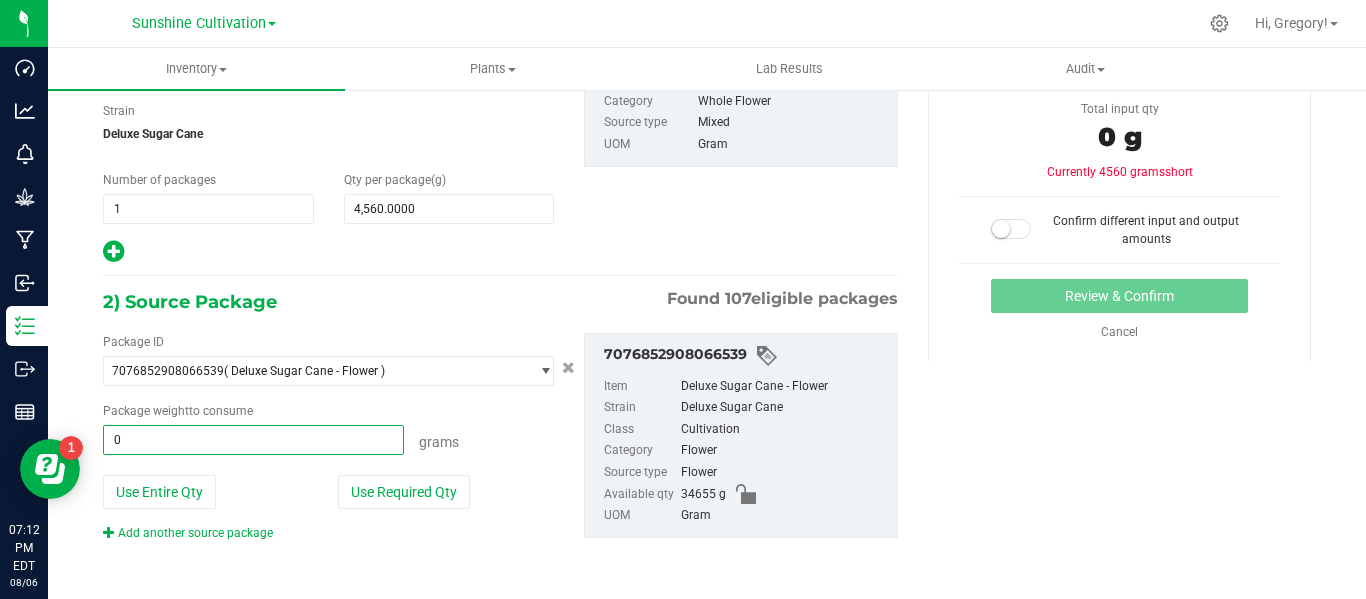 type 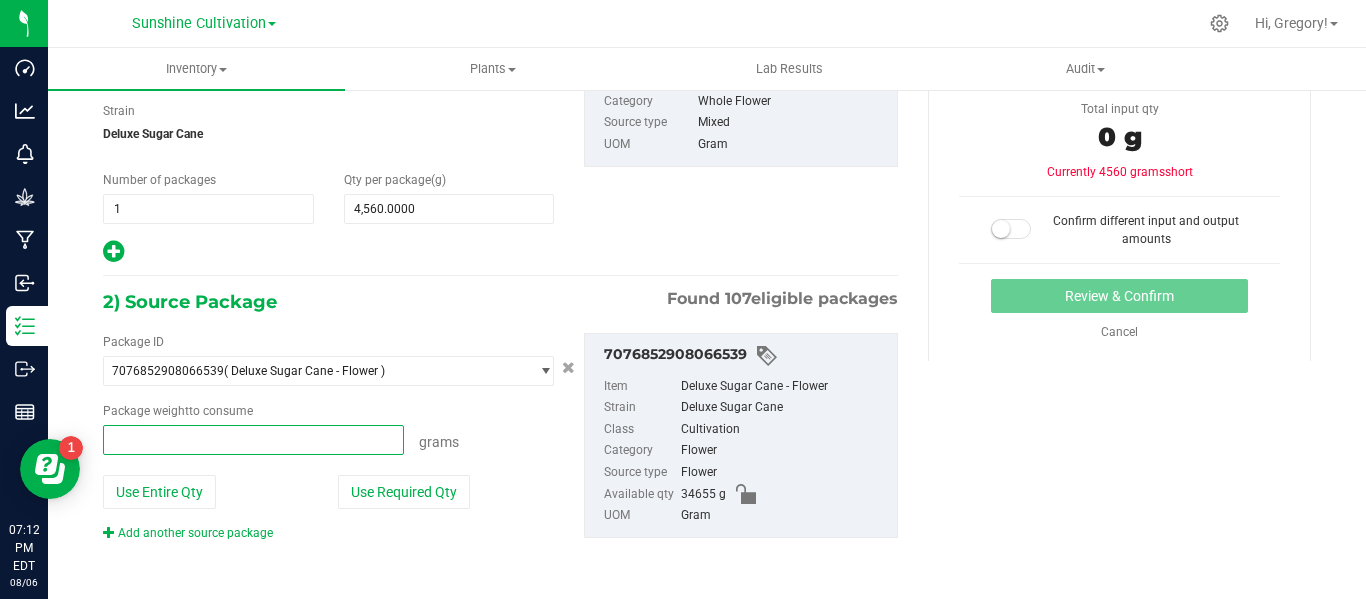 click at bounding box center [253, 440] 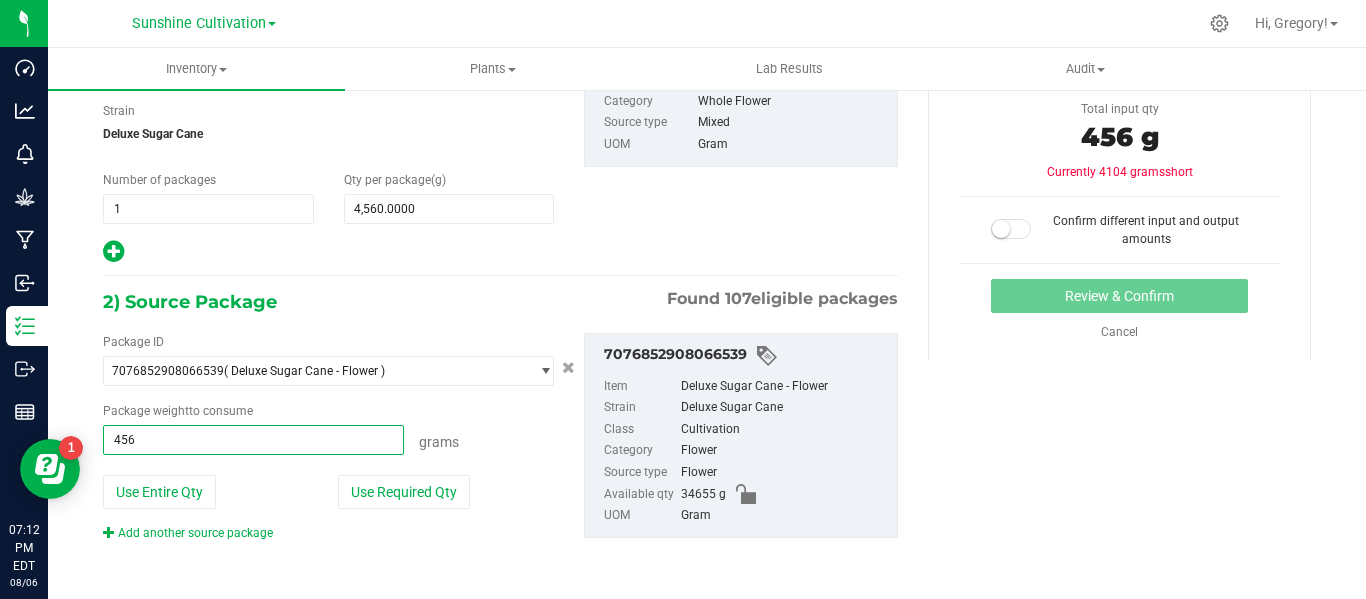 type on "4560" 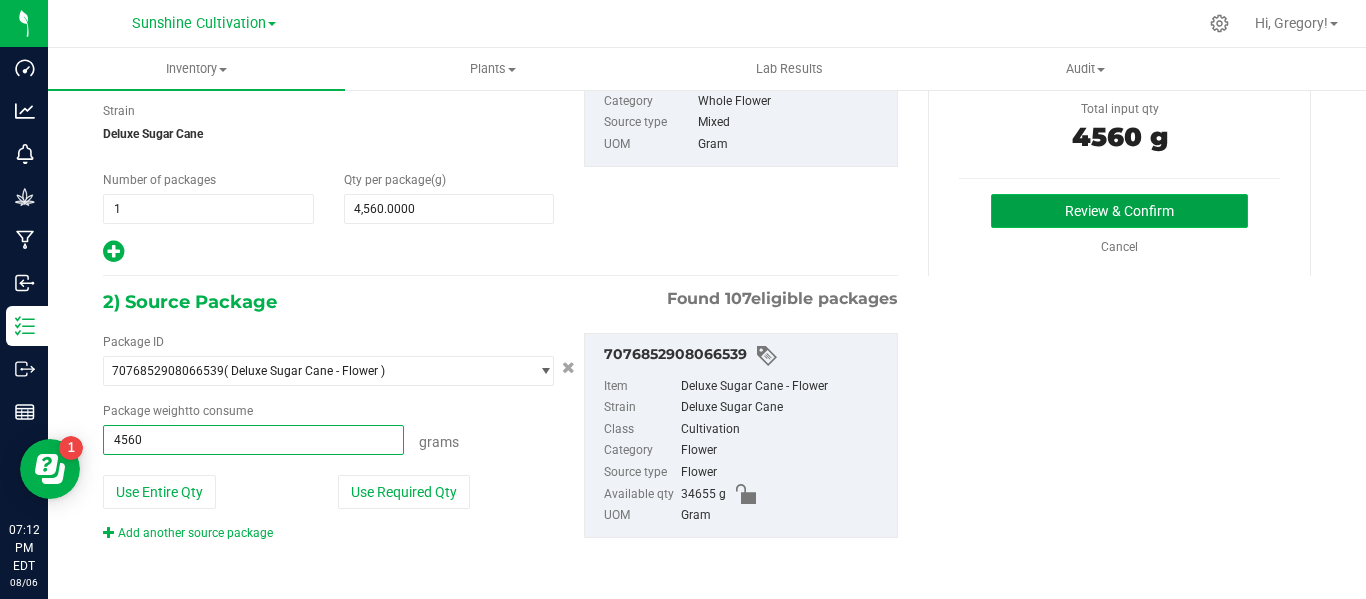 type on "4560.0000 g" 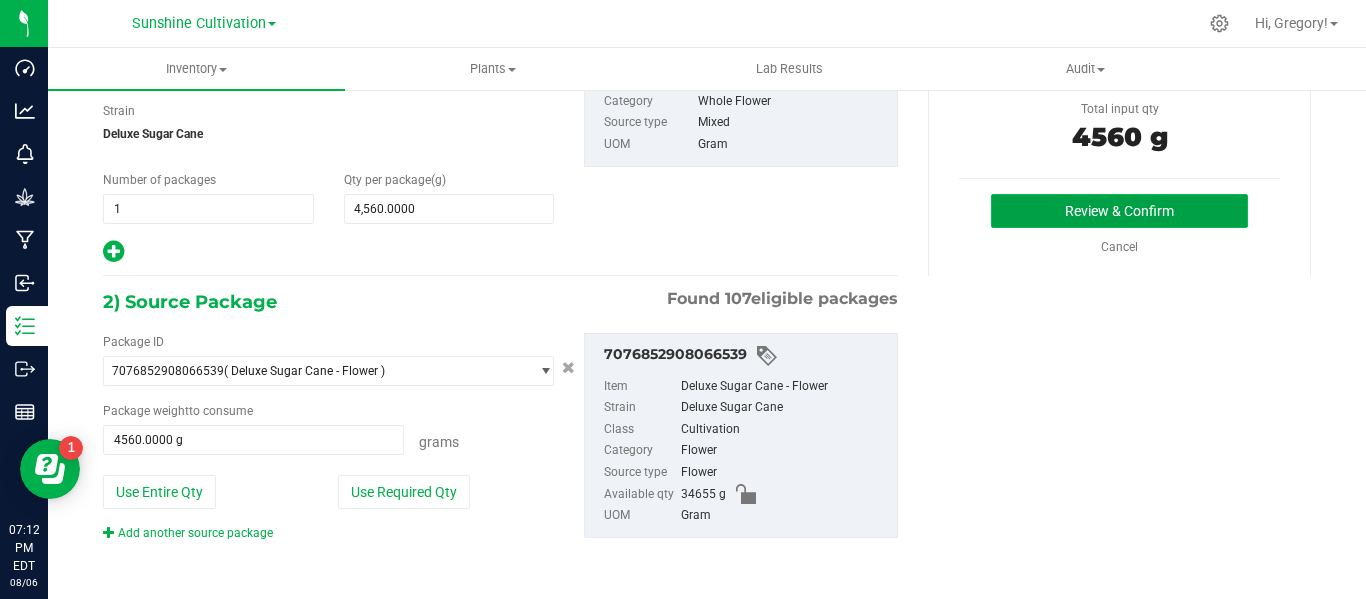 click on "Review & Confirm" at bounding box center [1119, 211] 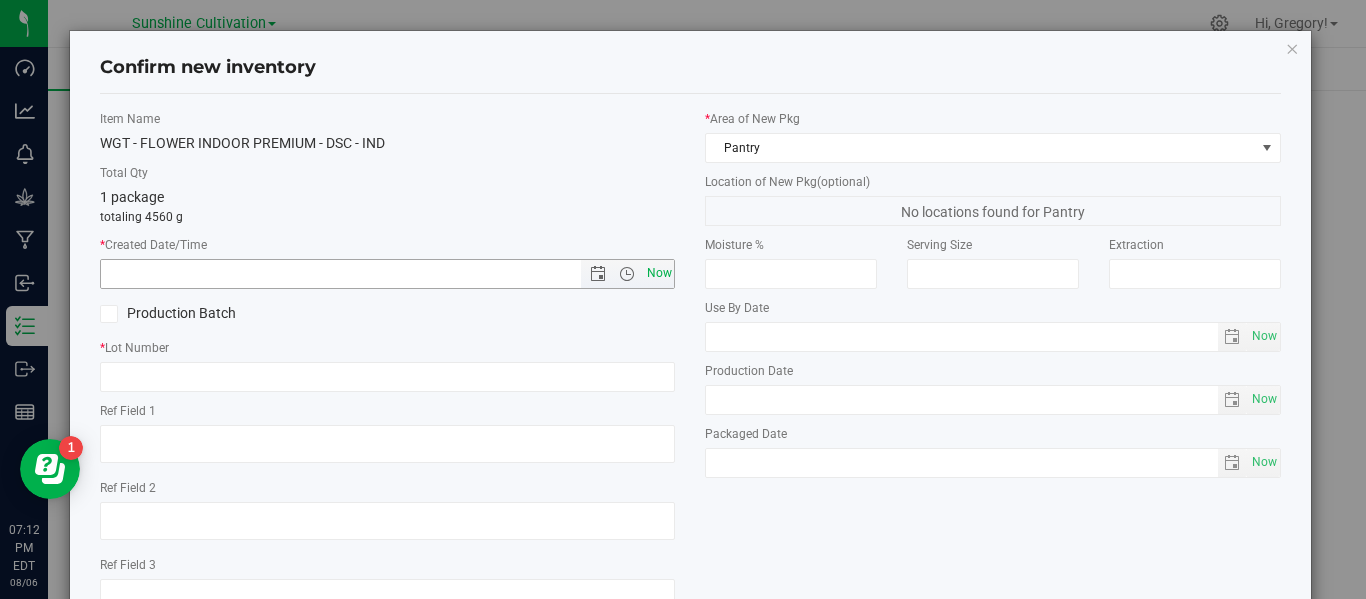 click on "Now" at bounding box center (659, 273) 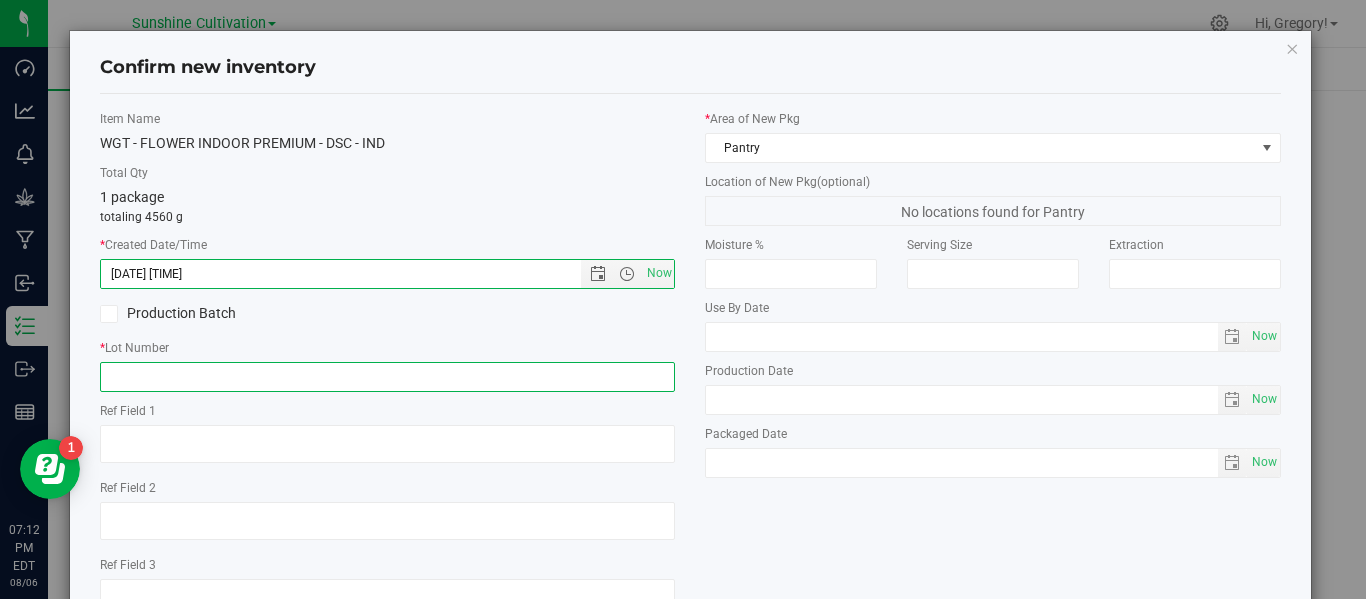 click at bounding box center (387, 377) 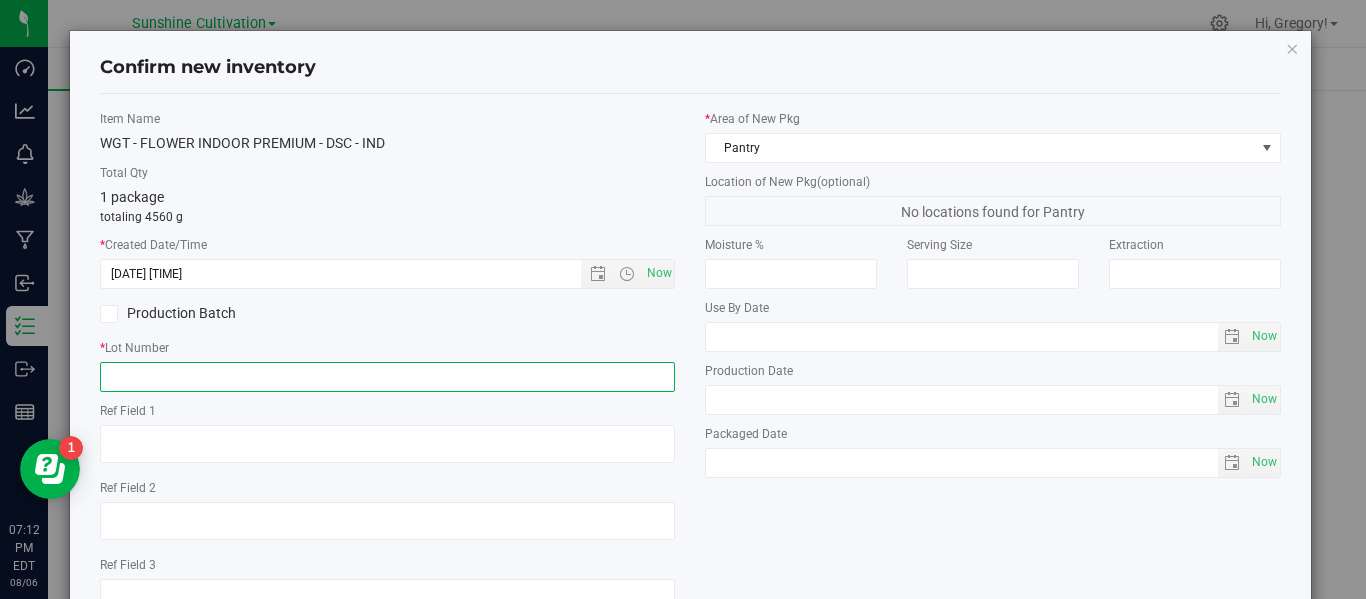 paste on "SN-250718-DSC-06" 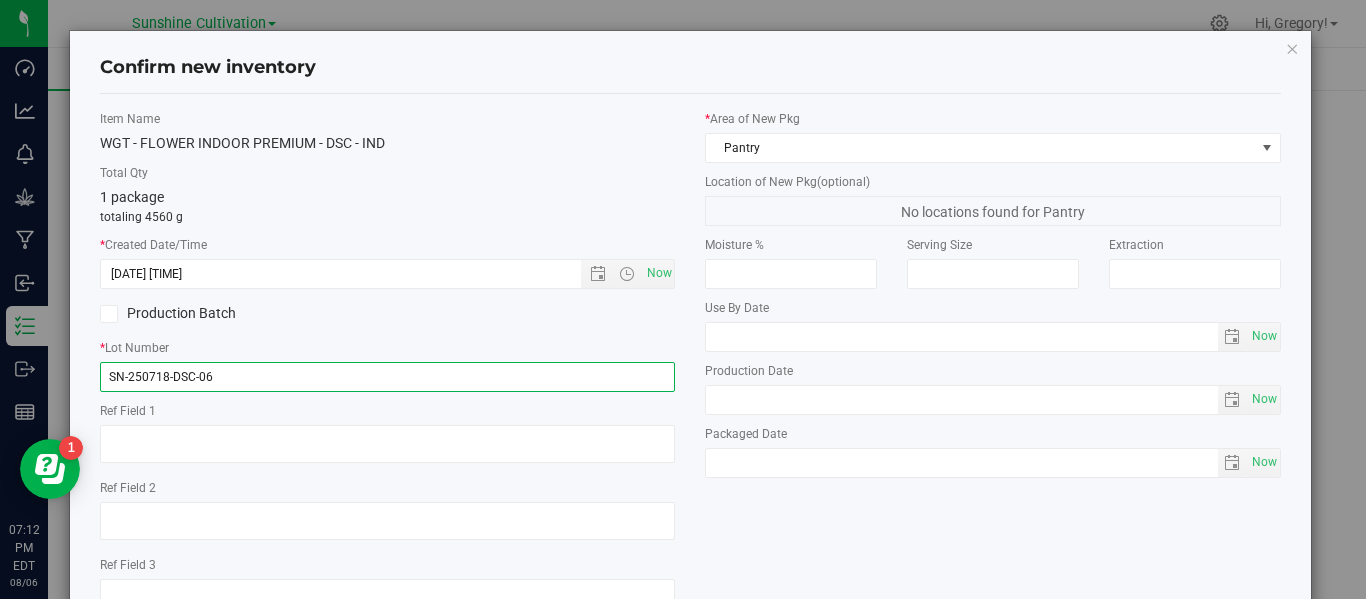 scroll, scrollTop: 148, scrollLeft: 0, axis: vertical 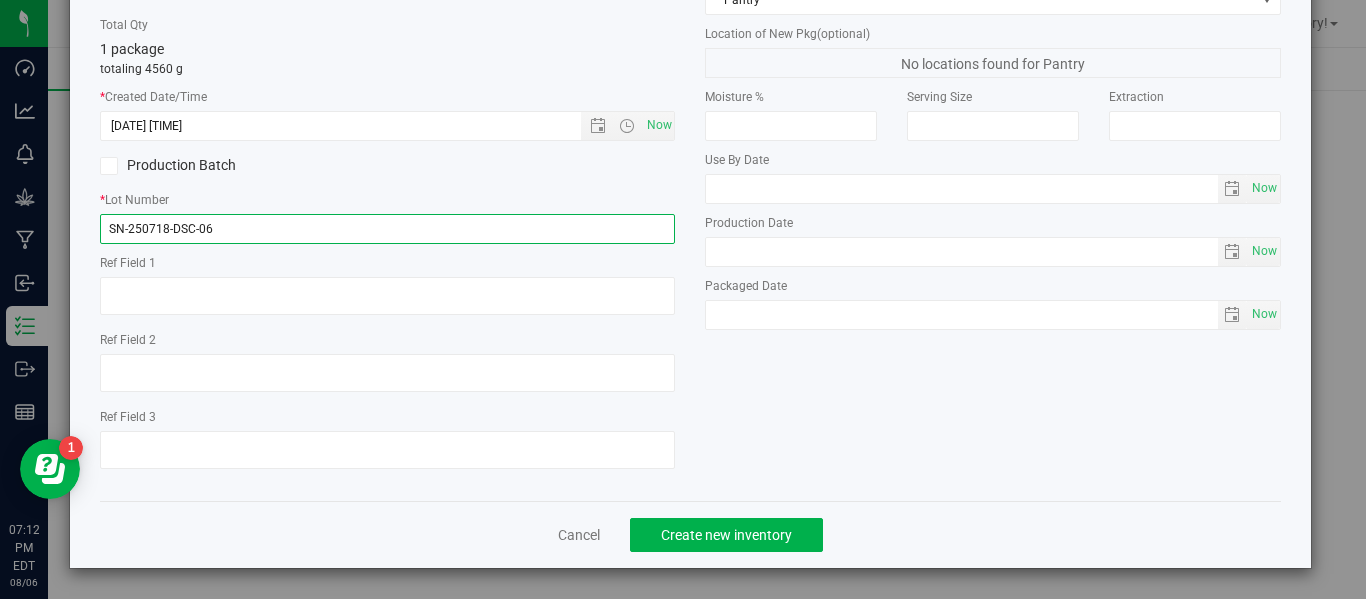 type on "SN-250718-DSC-06" 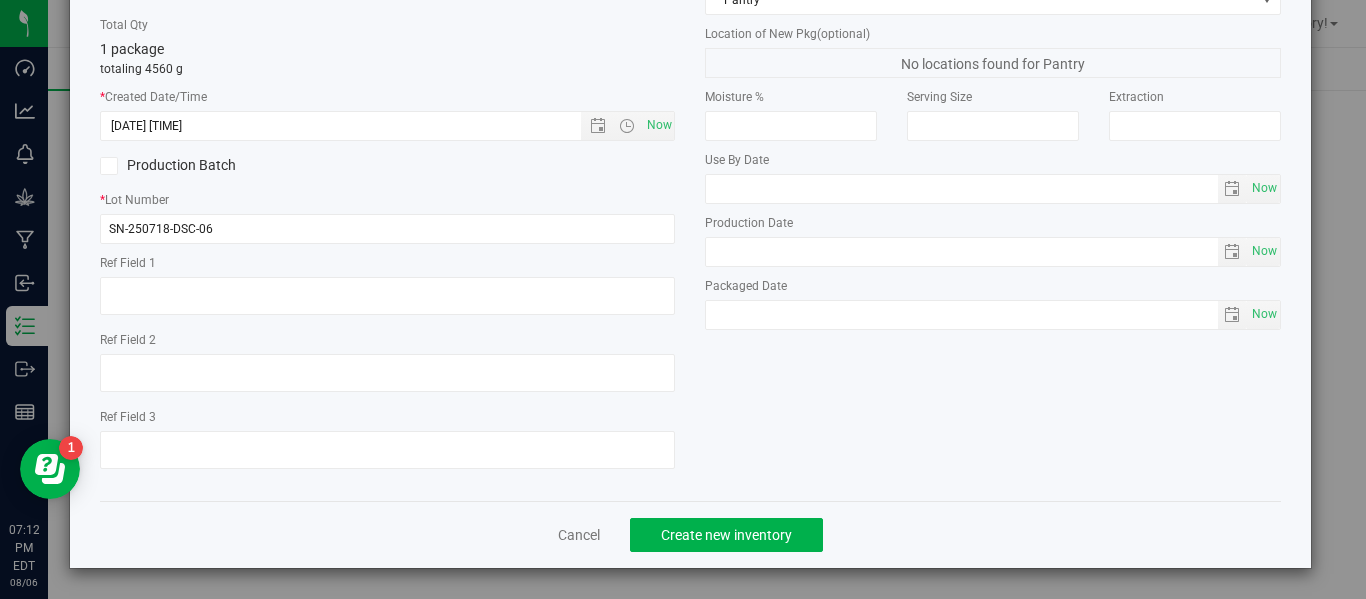 click on "Cancel
Create new inventory" at bounding box center (690, 534) 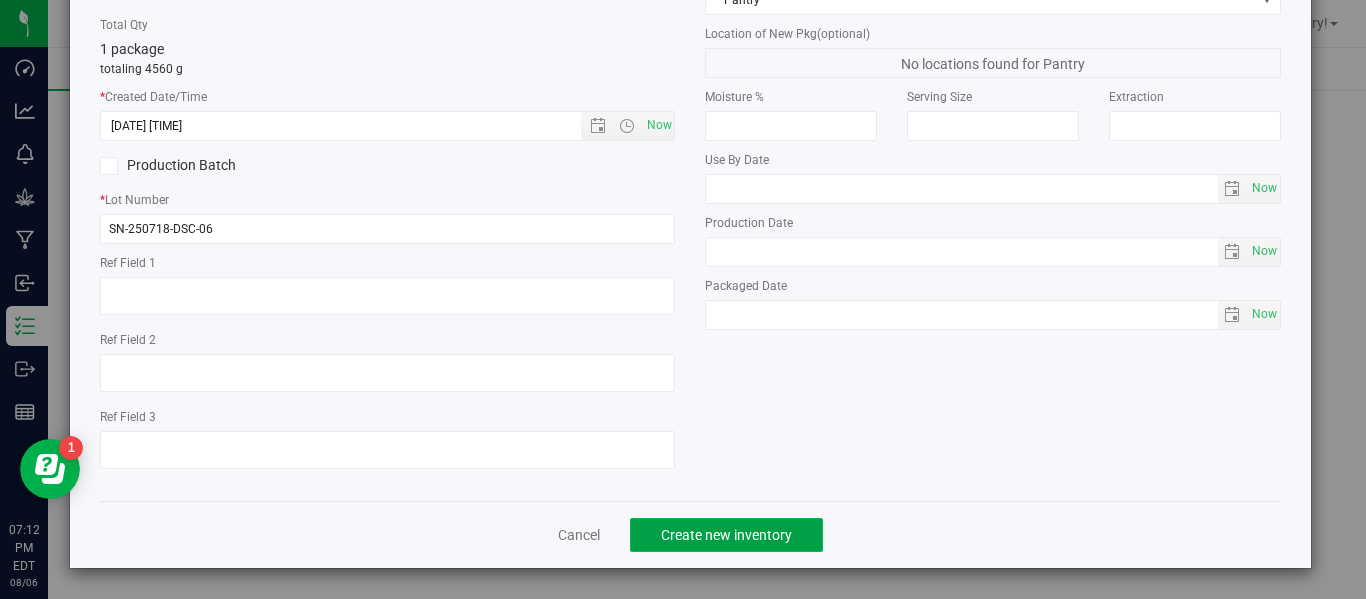 click on "Create new inventory" 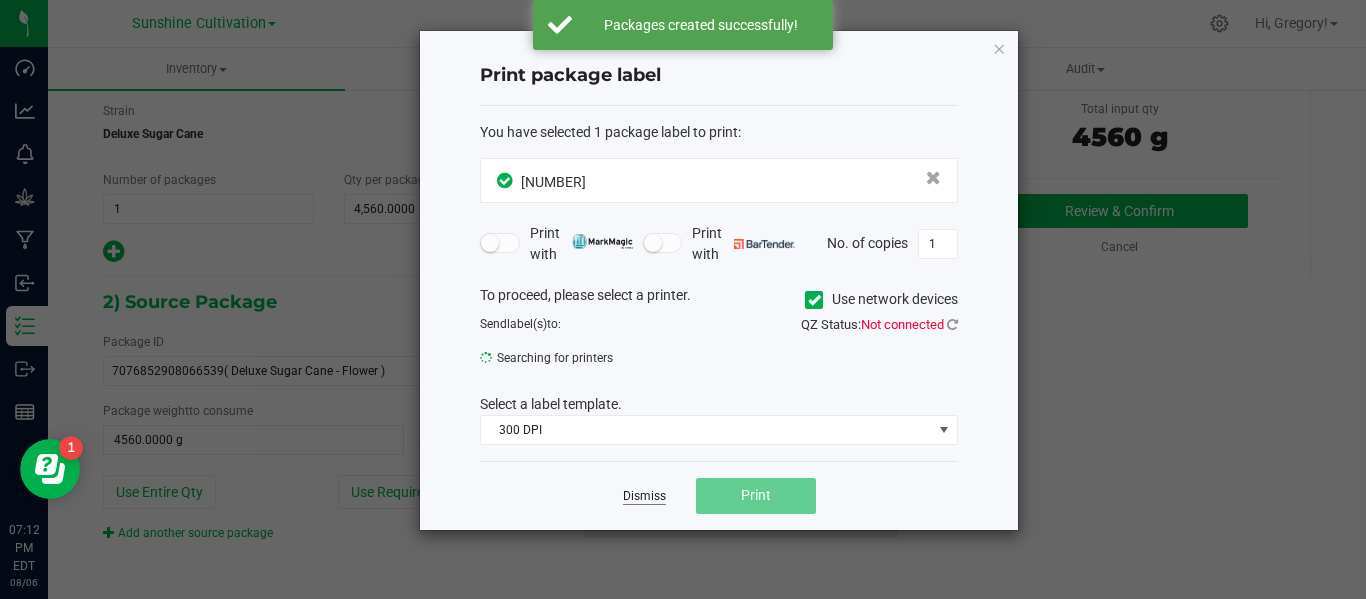 click on "Dismiss" 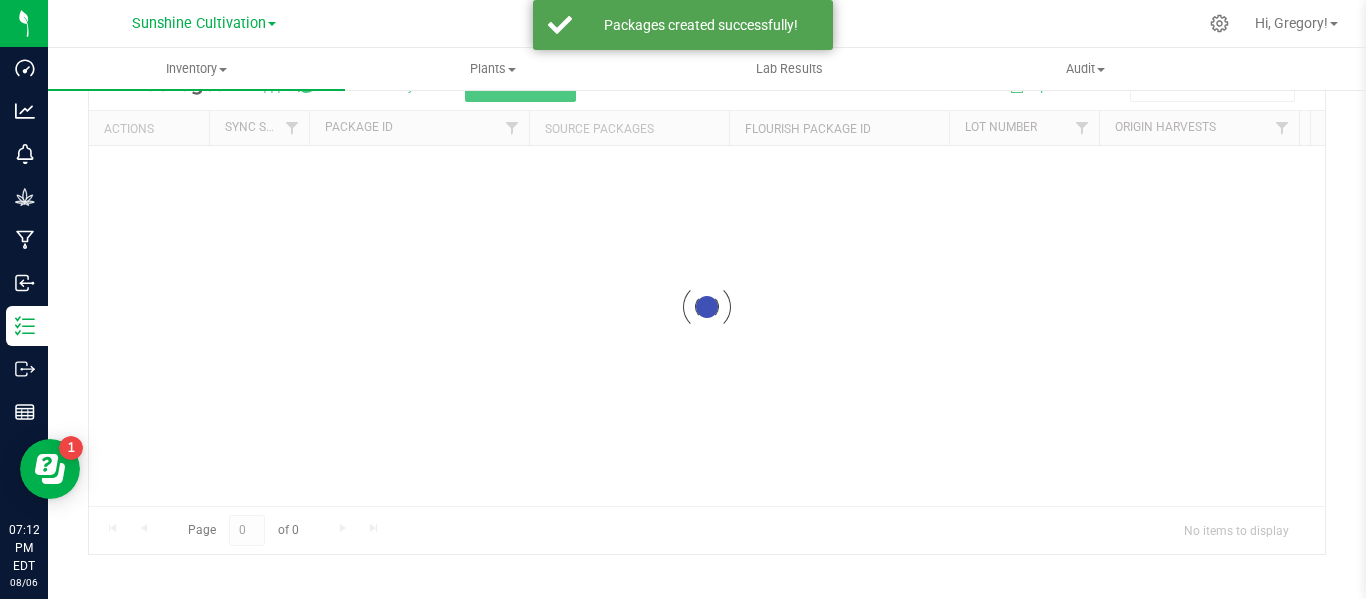 scroll, scrollTop: 99, scrollLeft: 0, axis: vertical 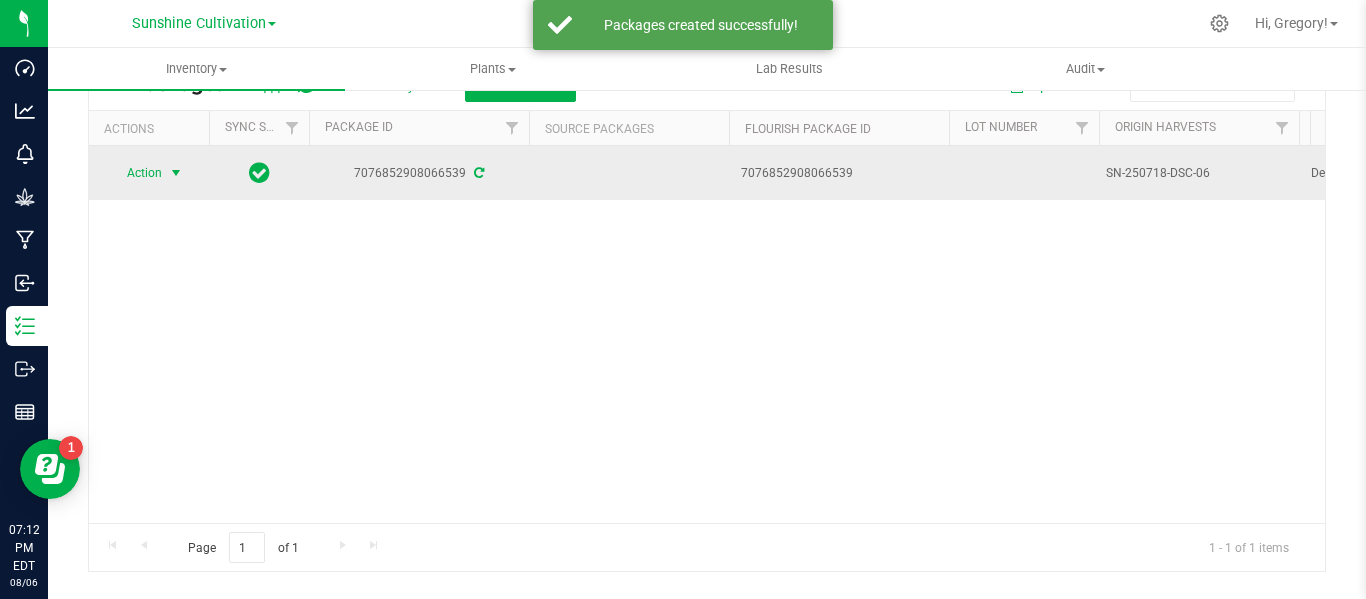click at bounding box center [176, 173] 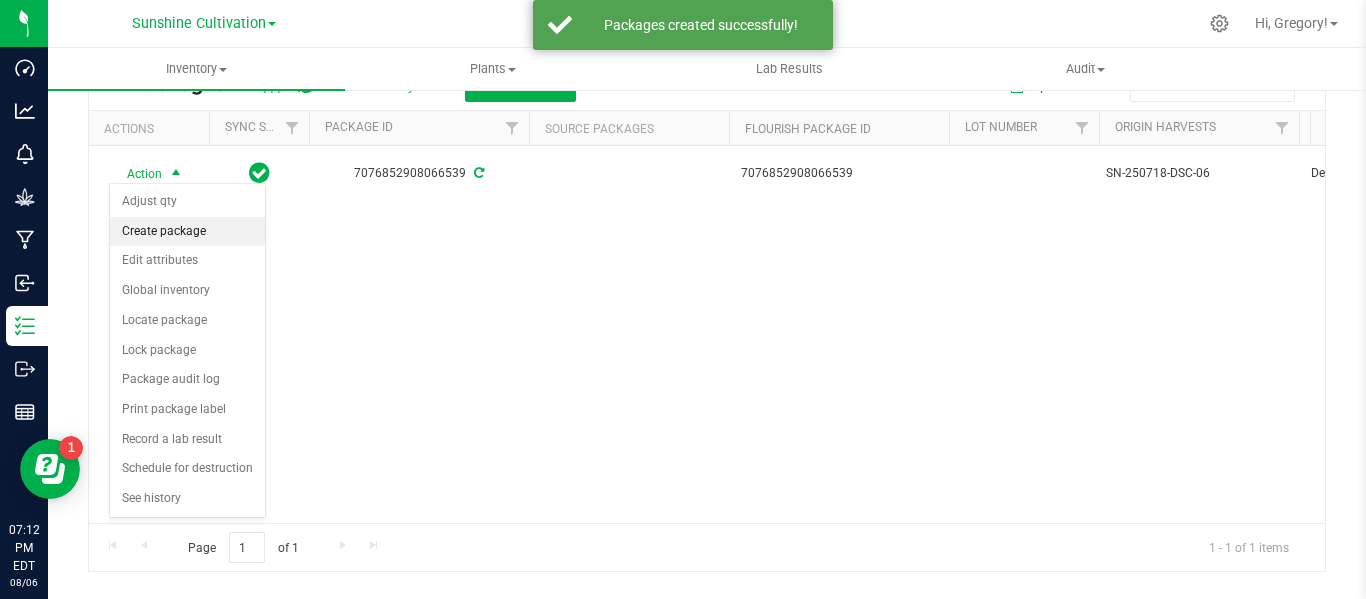 click on "Create package" at bounding box center [187, 232] 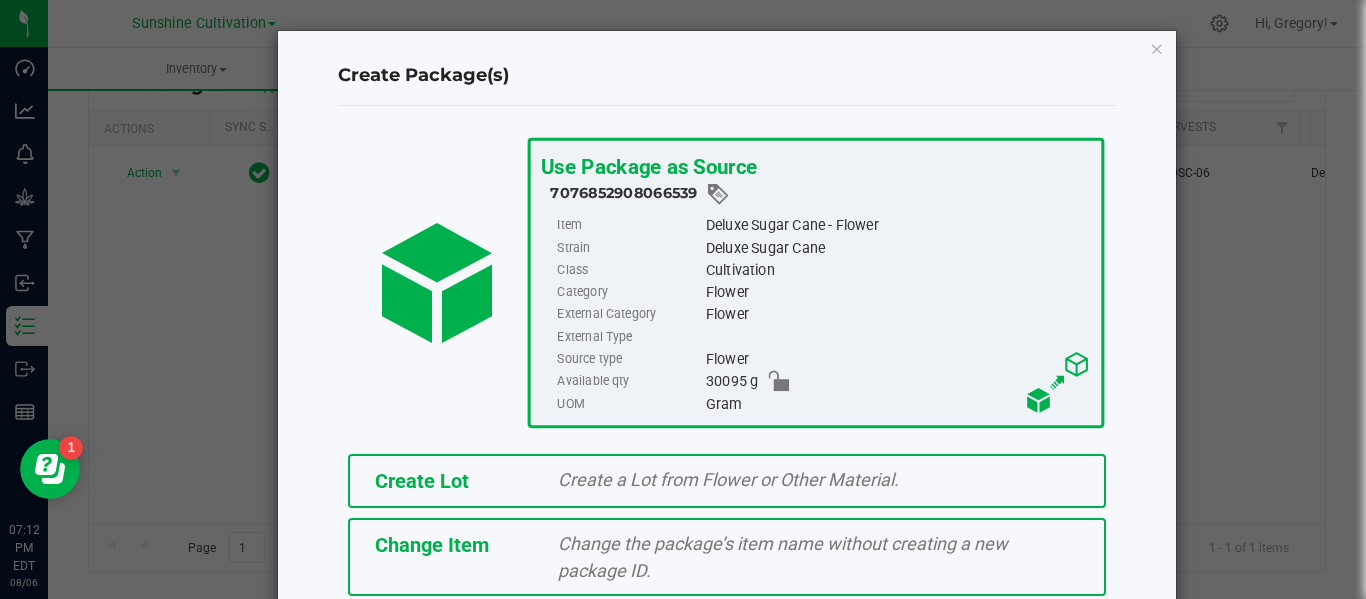 scroll, scrollTop: 175, scrollLeft: 0, axis: vertical 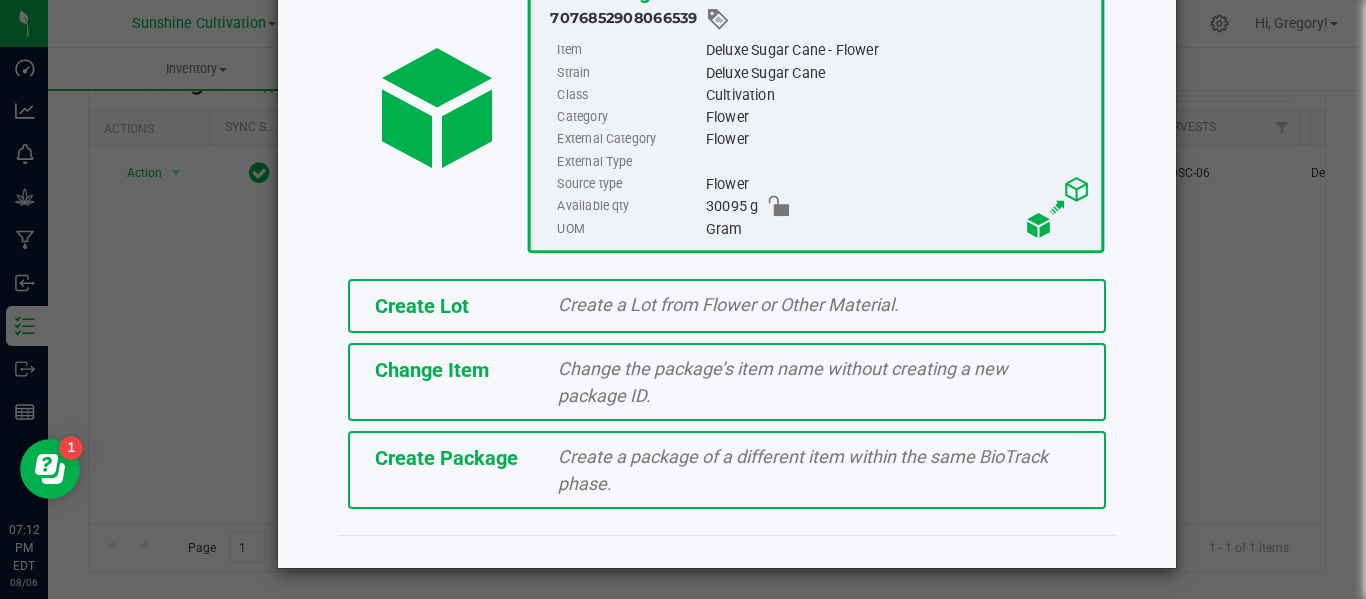 click on "Create Package" 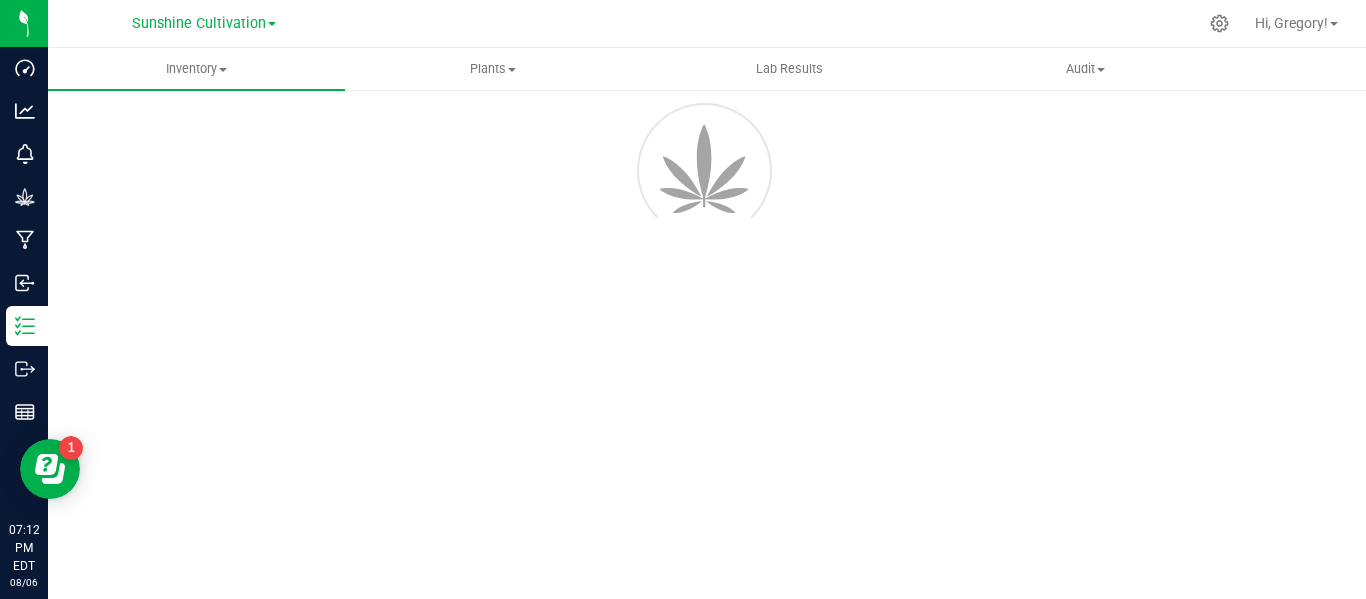 scroll, scrollTop: 114, scrollLeft: 0, axis: vertical 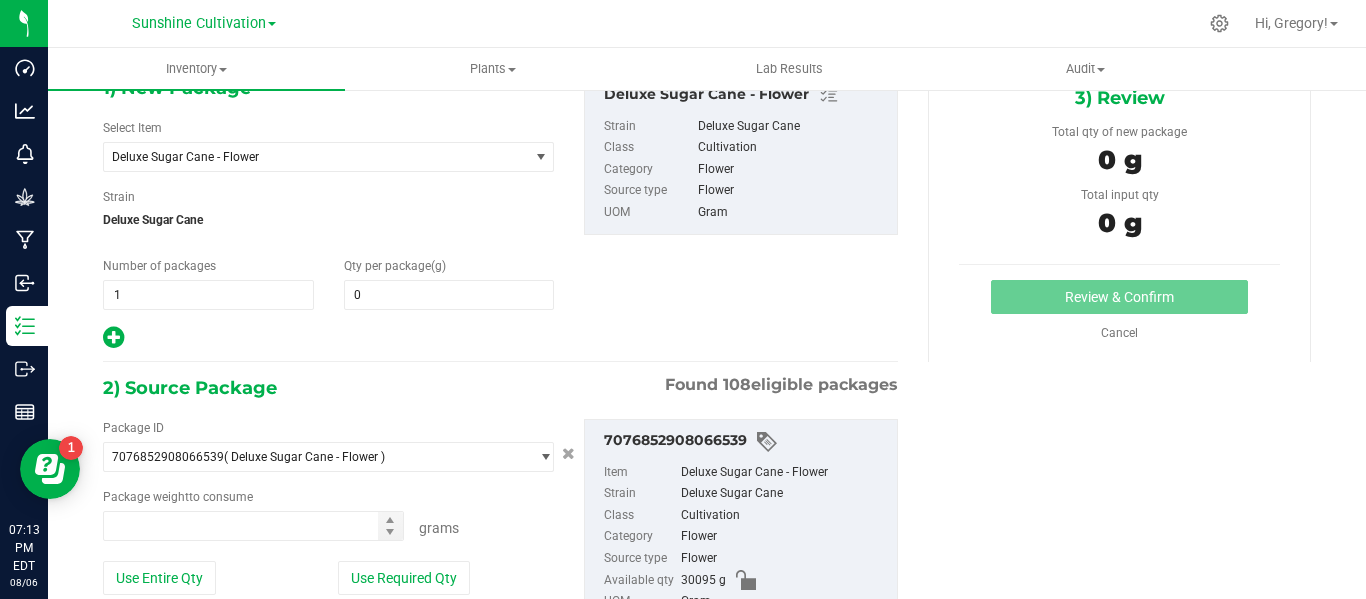 type on "0.0000" 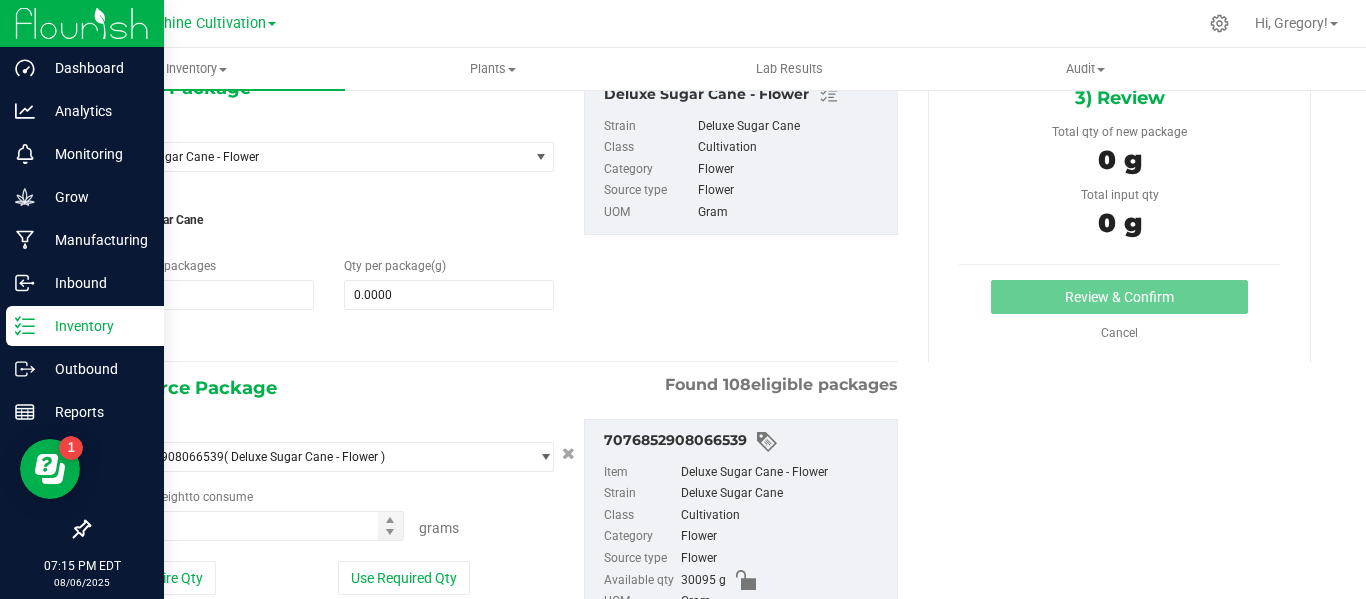 click on "Inventory" at bounding box center (85, 326) 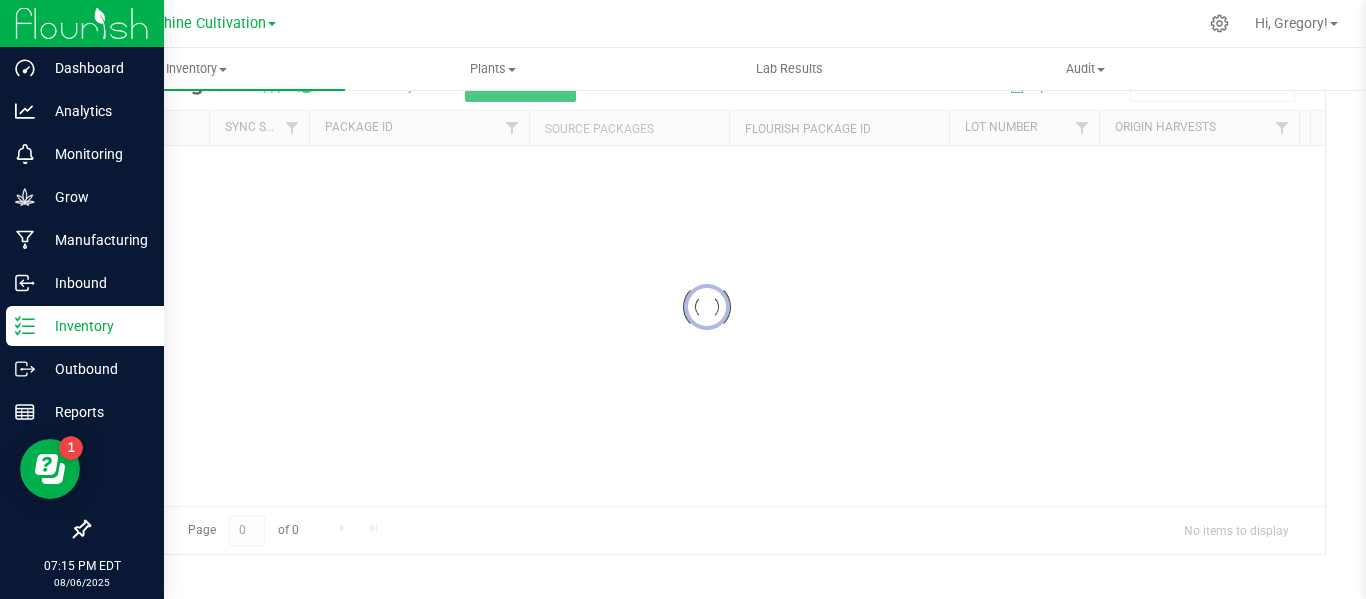 scroll, scrollTop: 99, scrollLeft: 0, axis: vertical 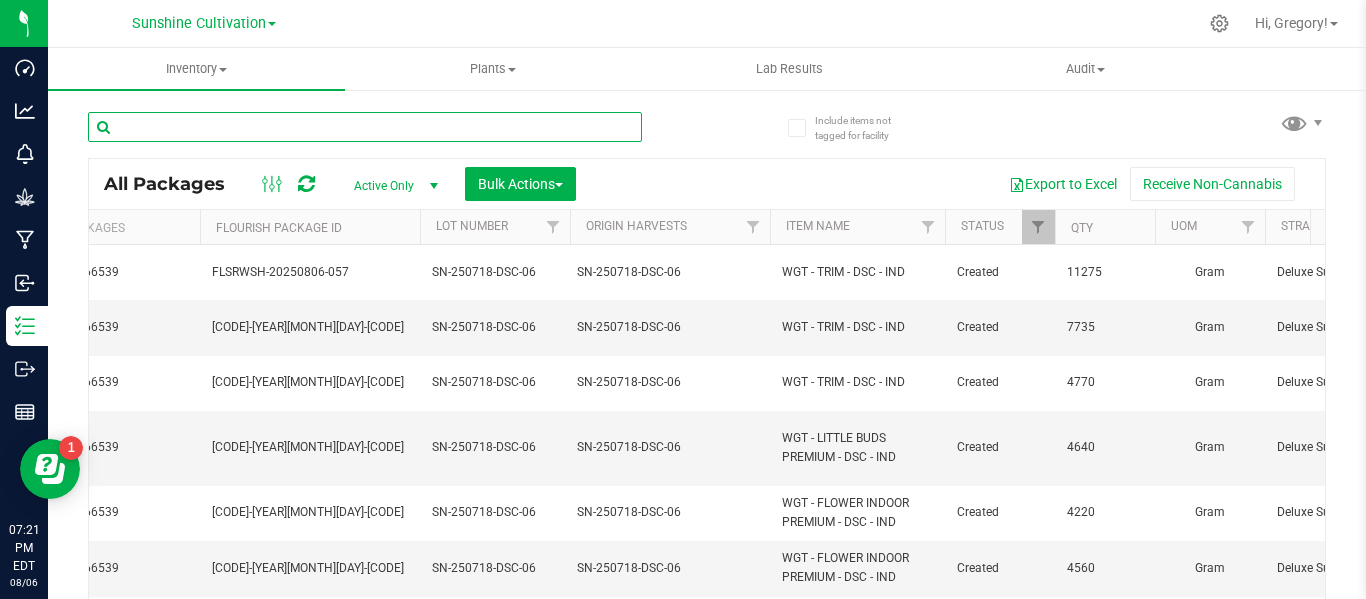 click at bounding box center (365, 127) 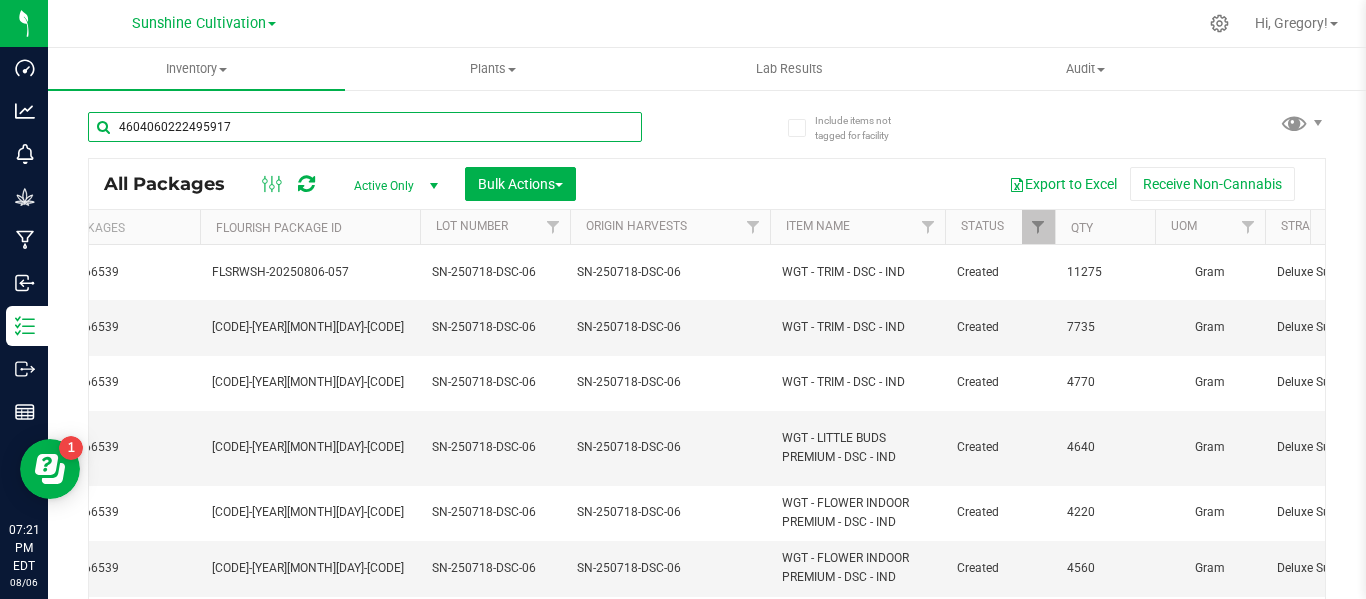type on "4604060222495917" 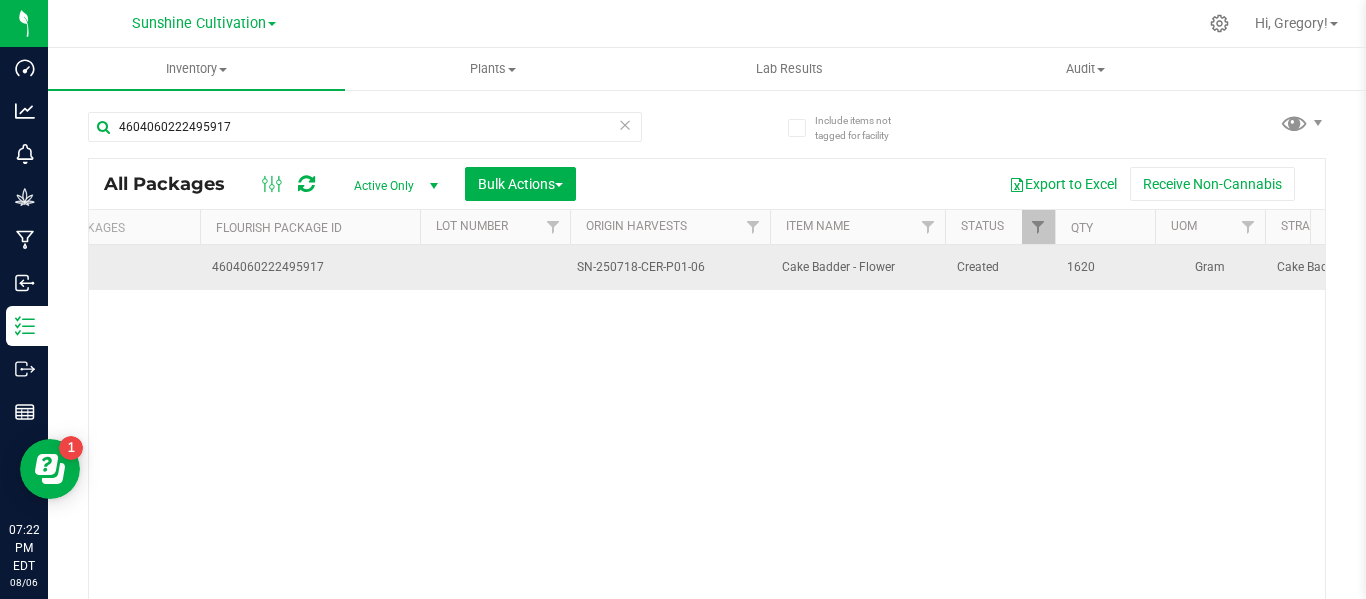 click on "SN-250718-CER-P01-06" at bounding box center [670, 267] 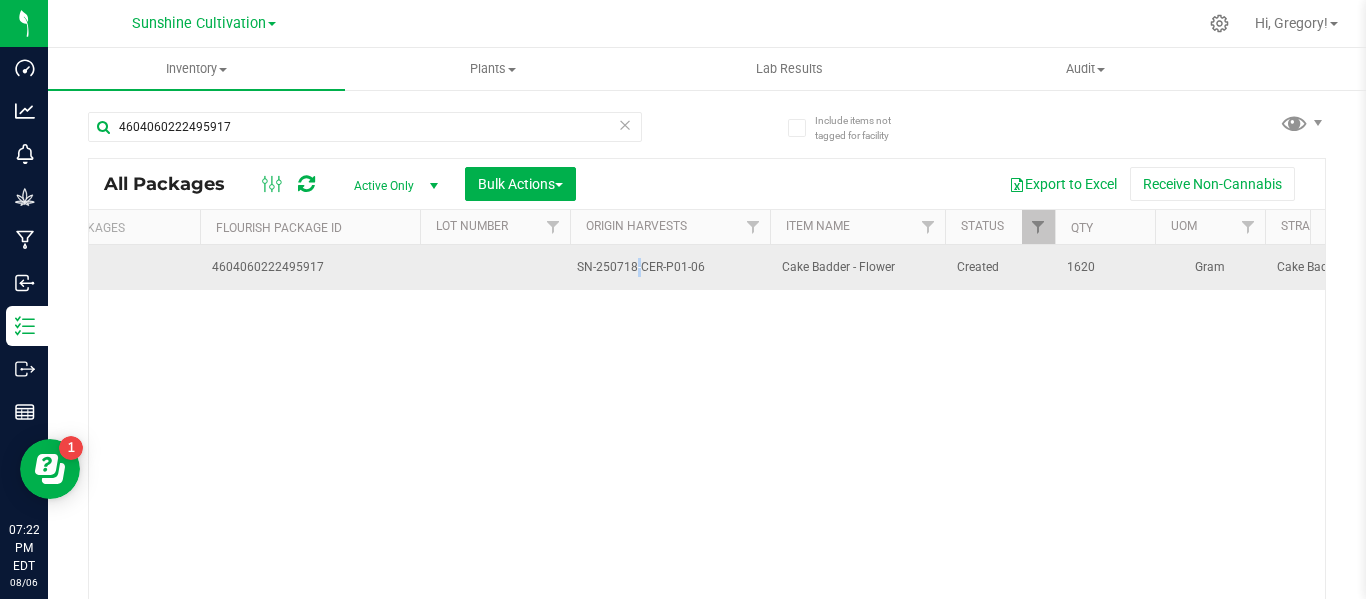 click on "SN-250718-CER-P01-06" at bounding box center [670, 267] 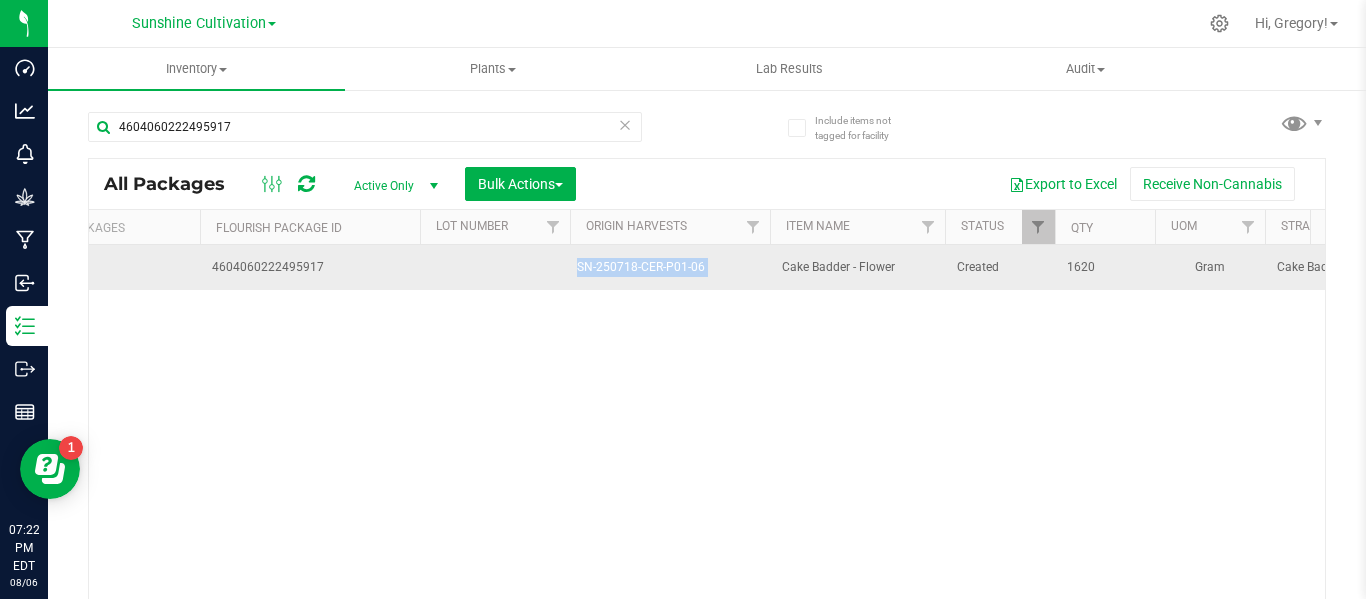 click on "SN-250718-CER-P01-06" at bounding box center (670, 267) 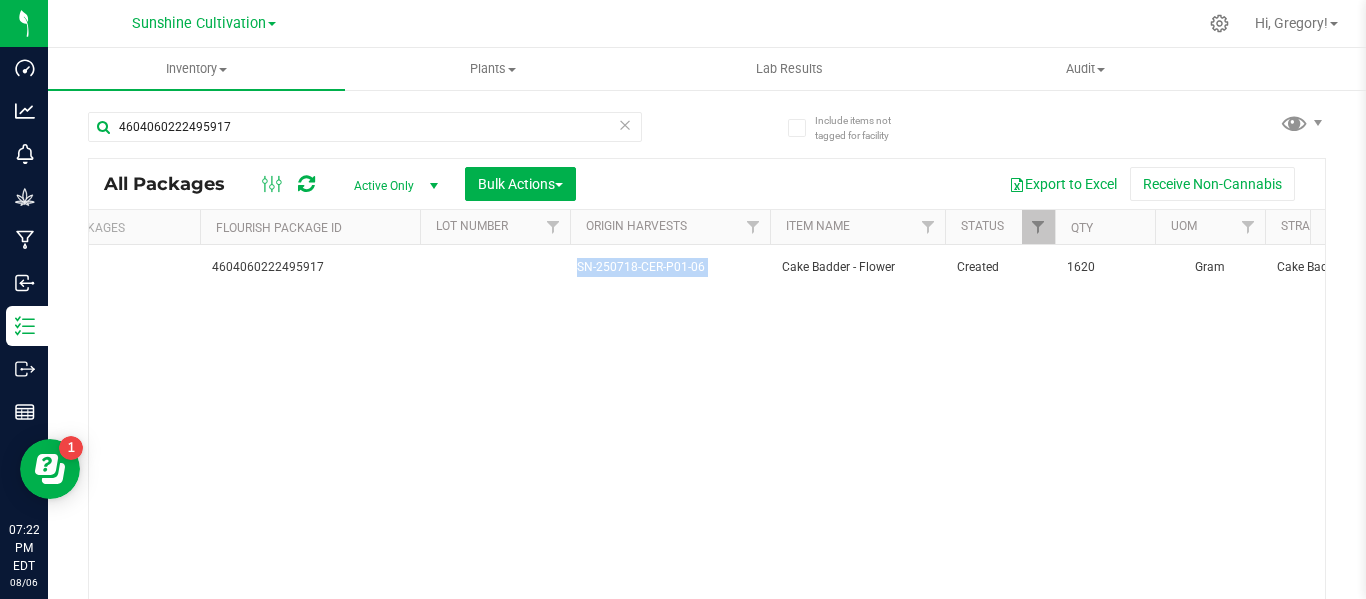 scroll, scrollTop: 0, scrollLeft: 396, axis: horizontal 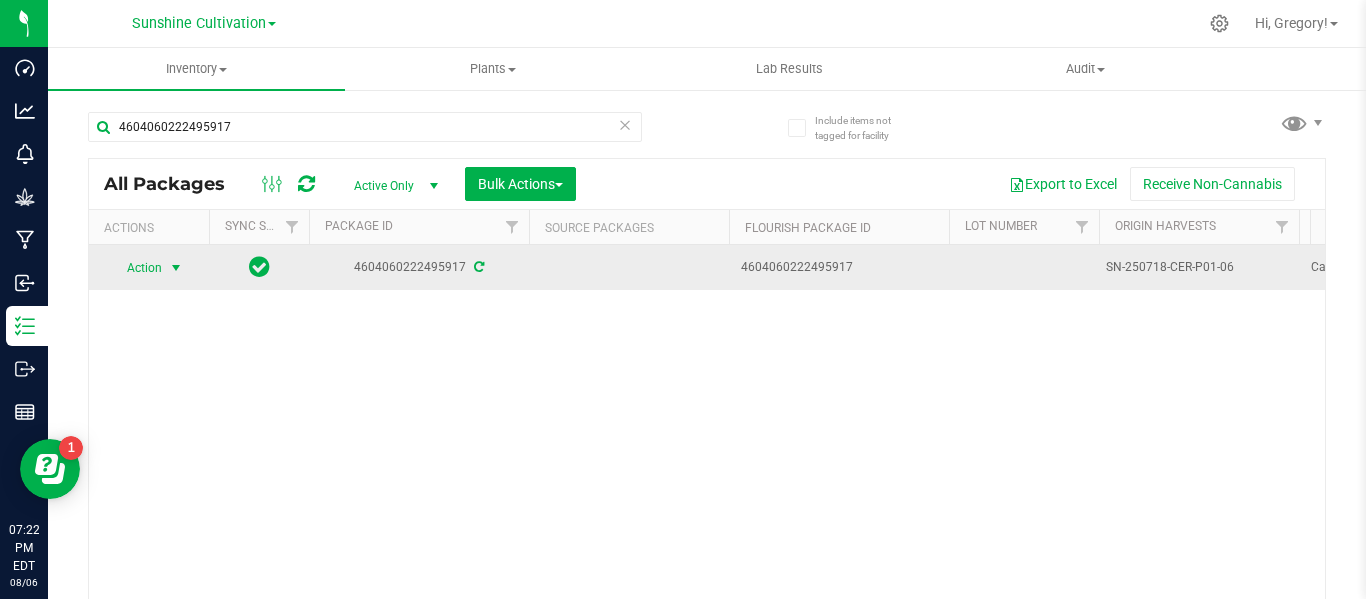 click at bounding box center (176, 268) 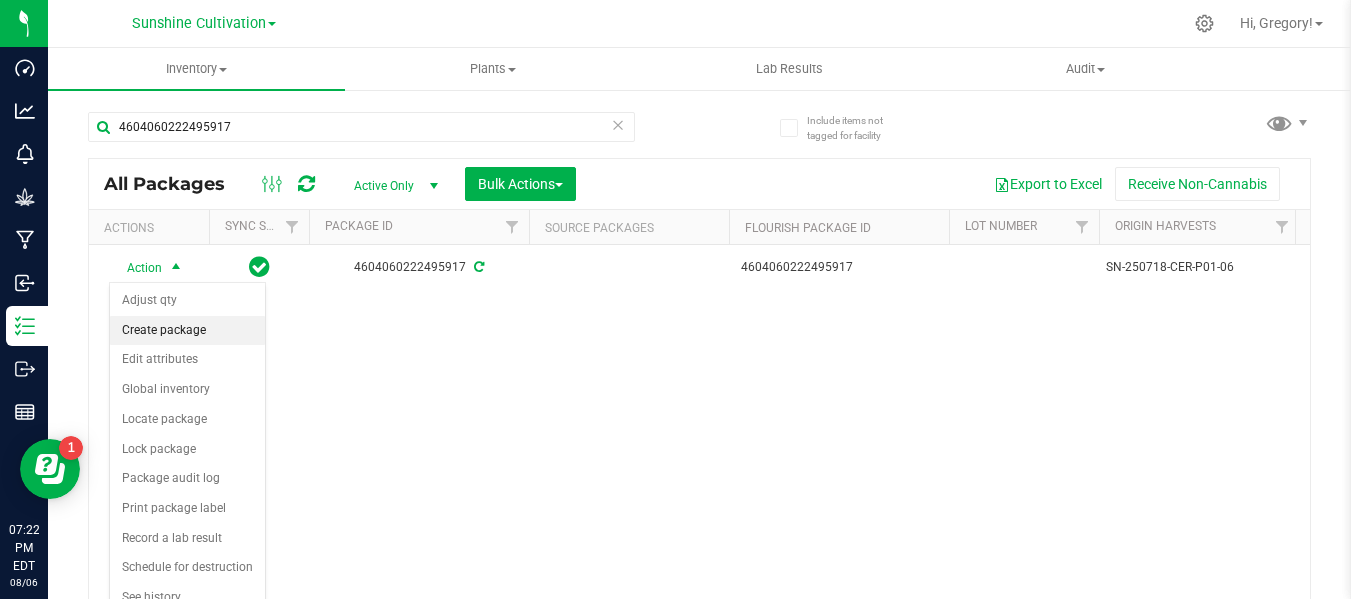 click on "Create package" at bounding box center [187, 331] 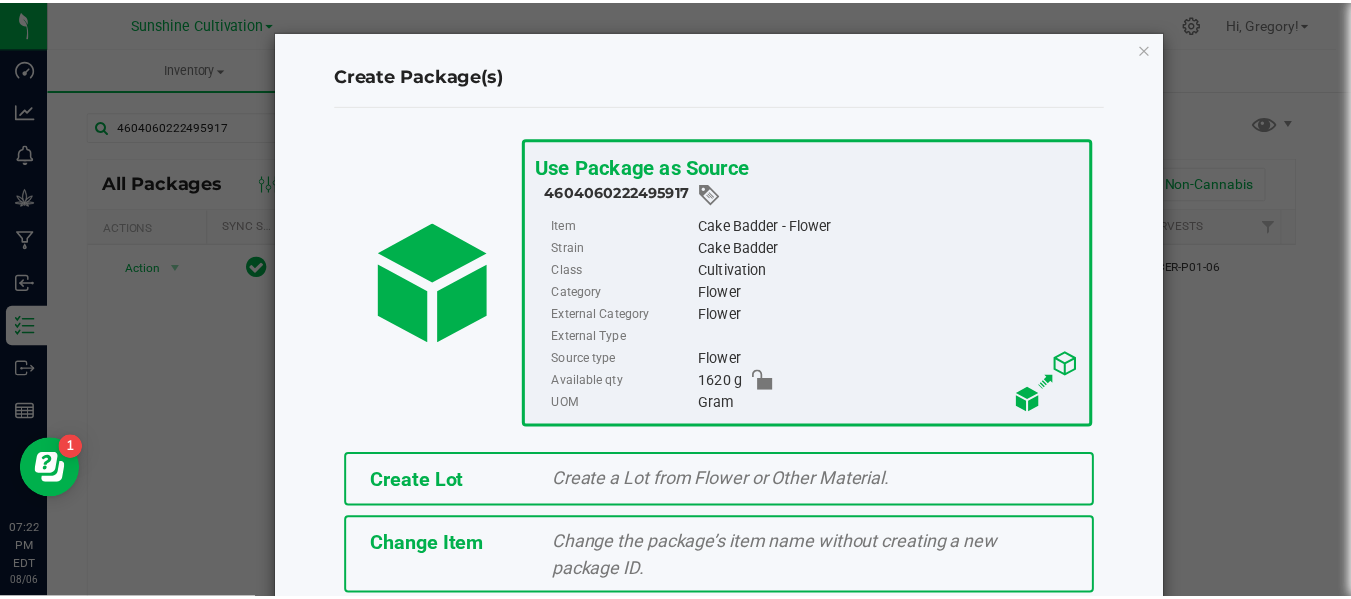 scroll, scrollTop: 175, scrollLeft: 0, axis: vertical 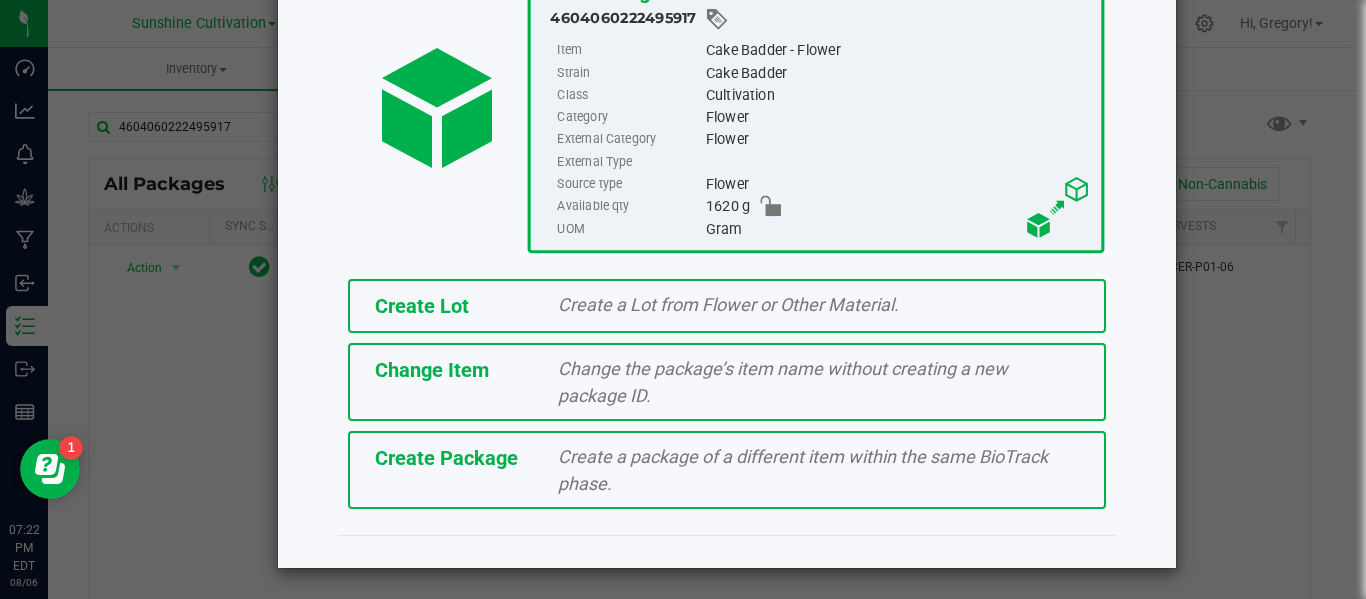 click on "Create Package" 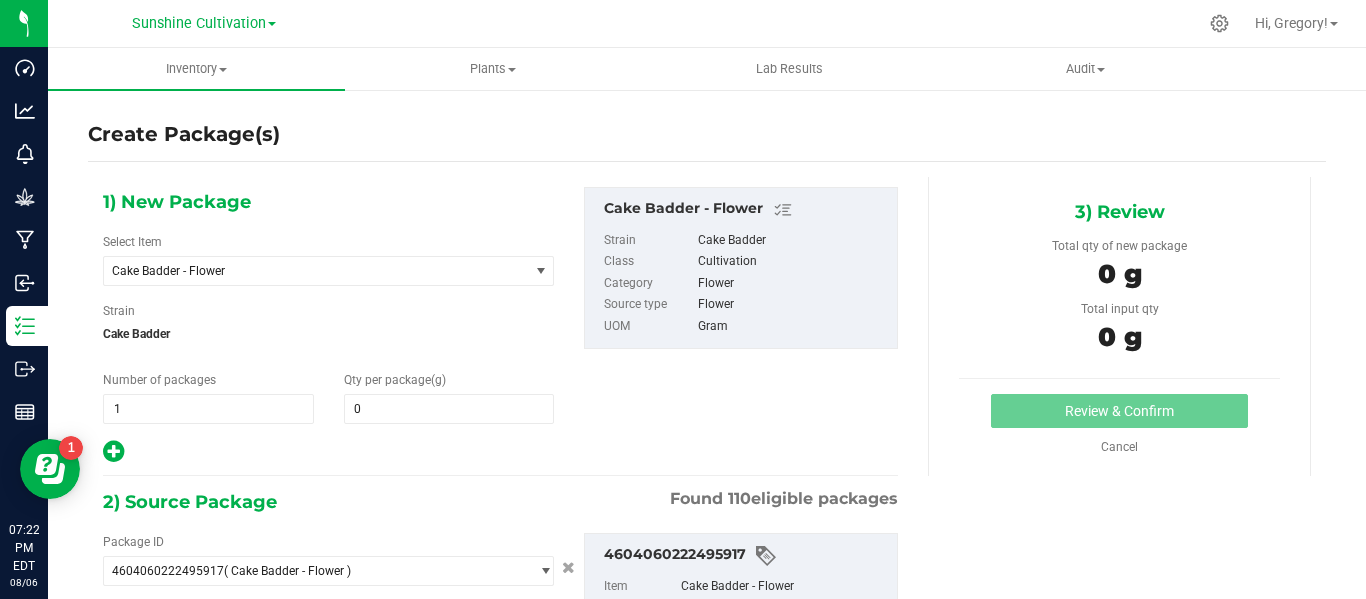 type on "0.0000" 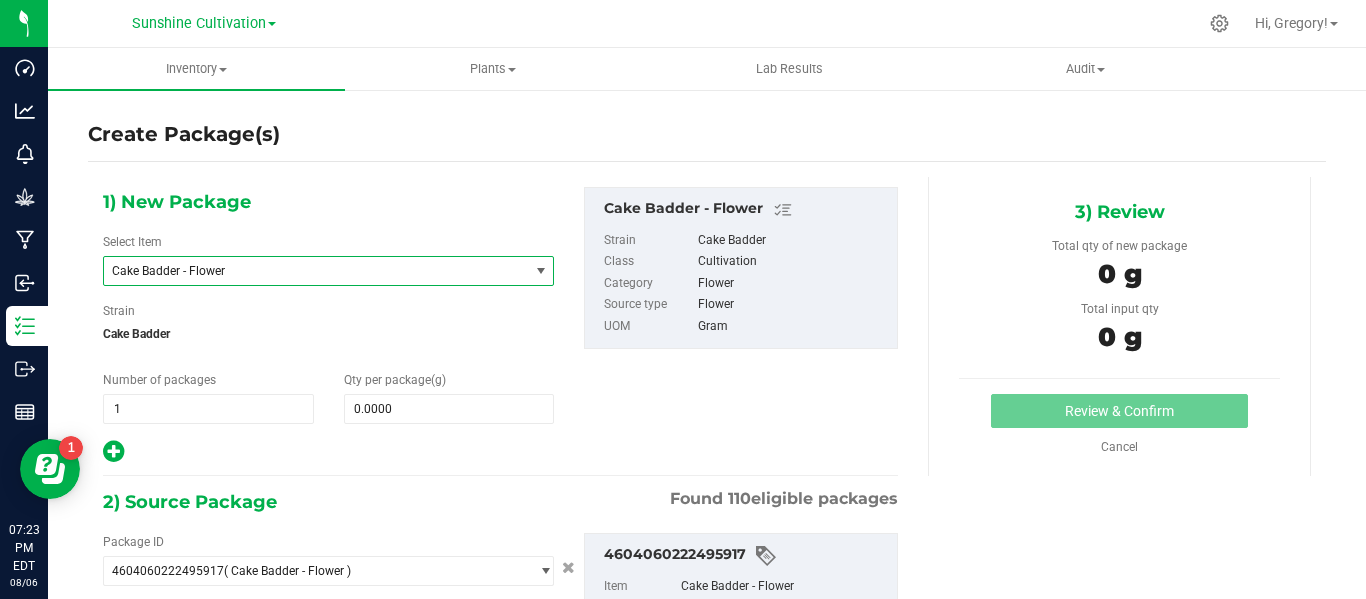 click on "Cake Badder - Flower" at bounding box center (308, 271) 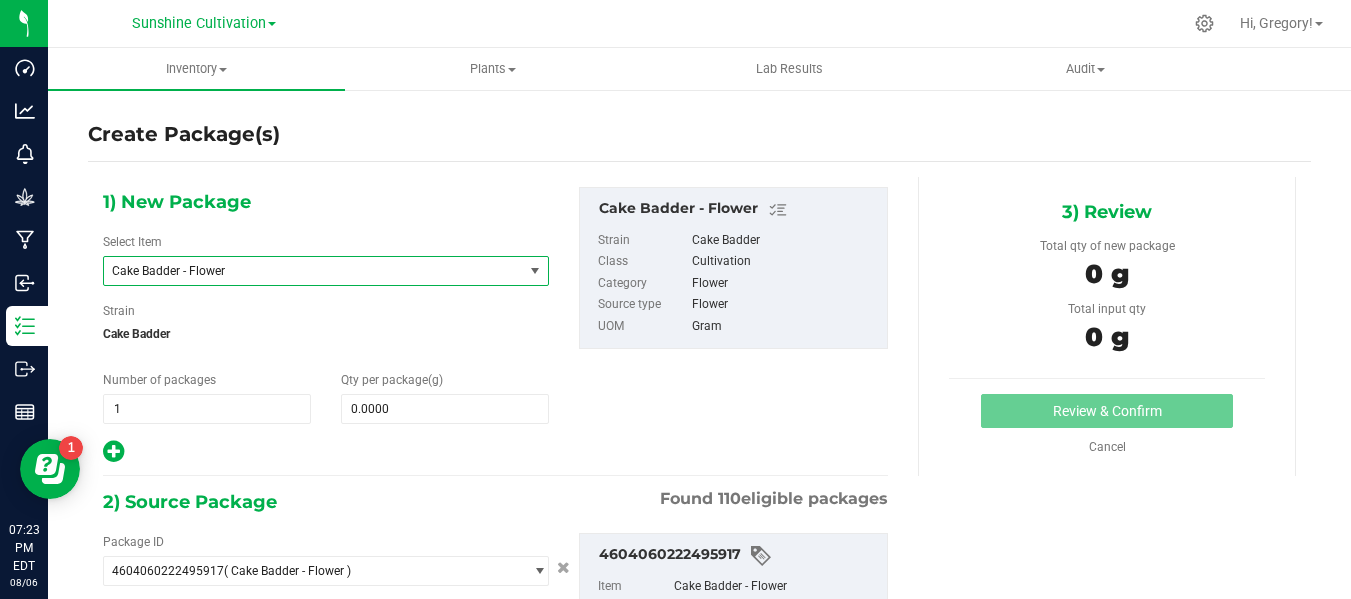 scroll, scrollTop: 1176, scrollLeft: 0, axis: vertical 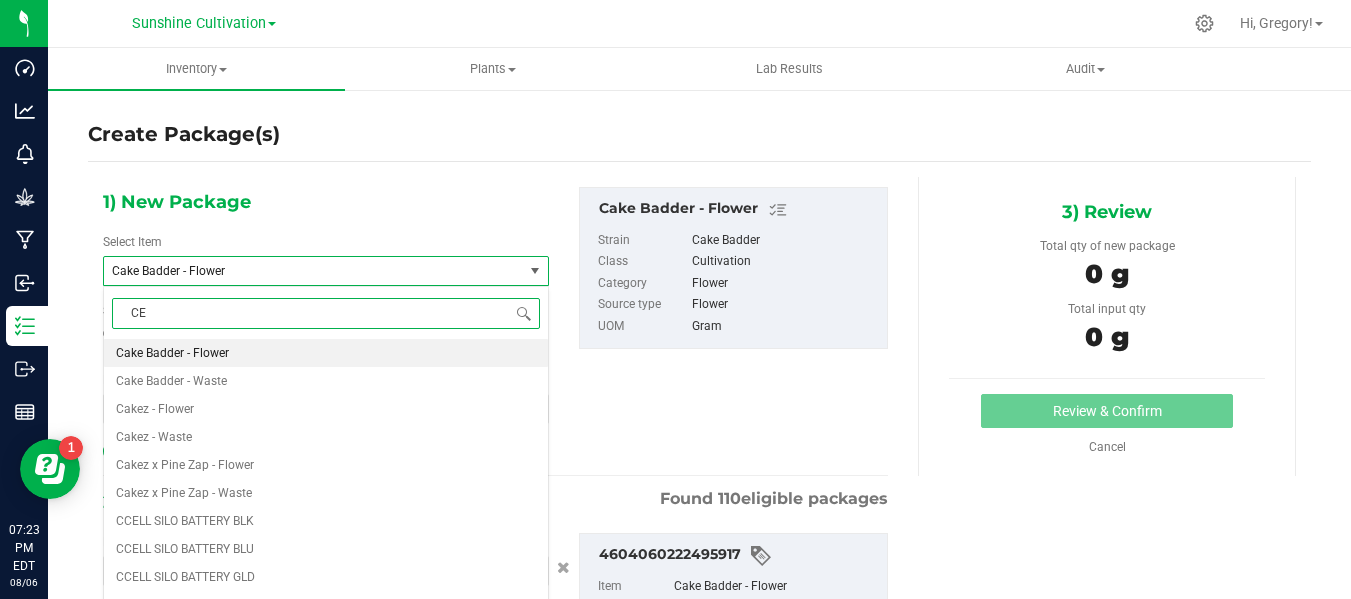type on "CER" 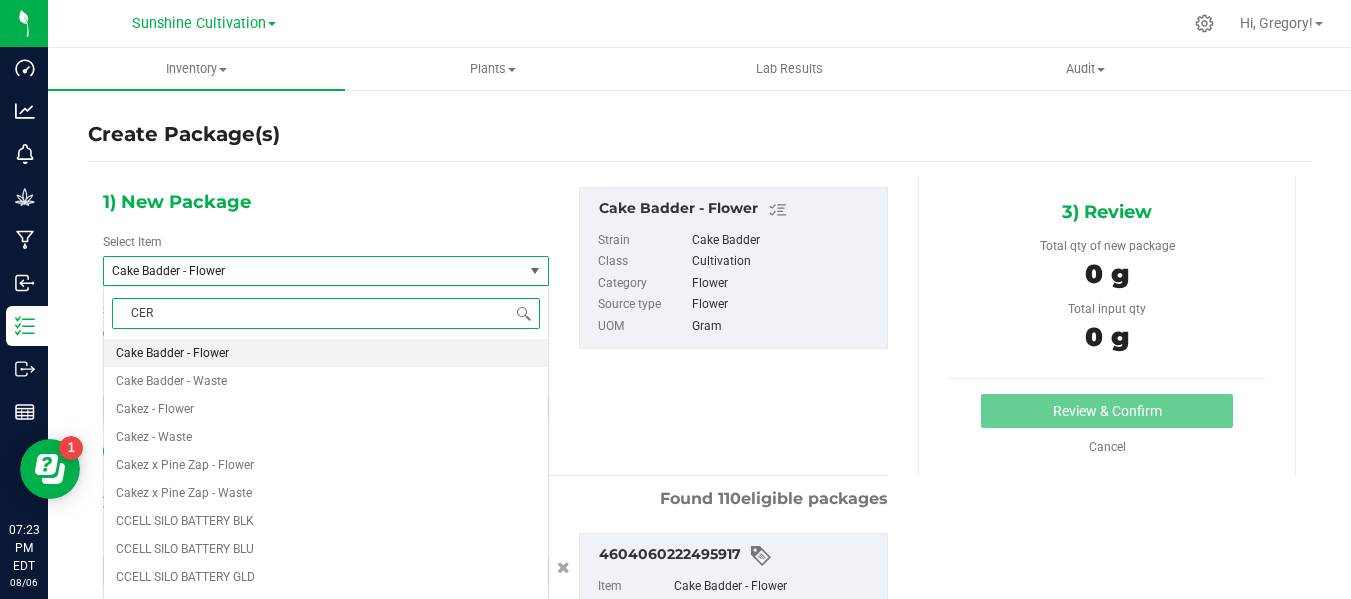 scroll, scrollTop: 0, scrollLeft: 0, axis: both 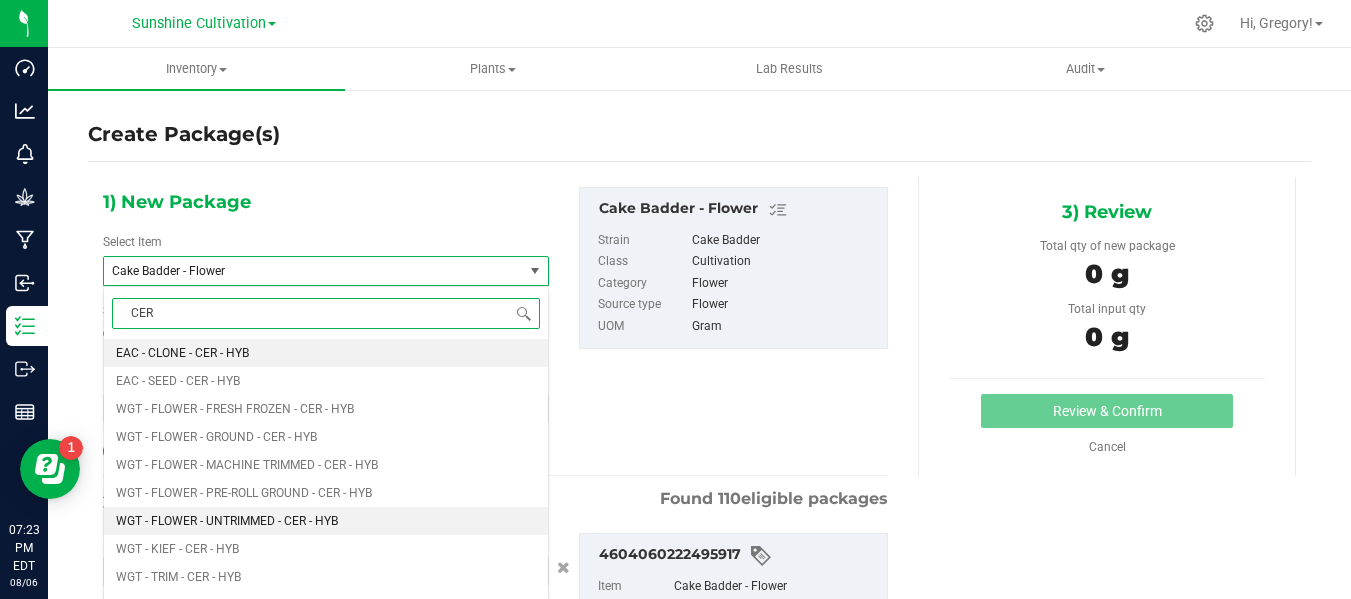 click on "WGT - FLOWER - UNTRIMMED - CER - HYB" at bounding box center (227, 521) 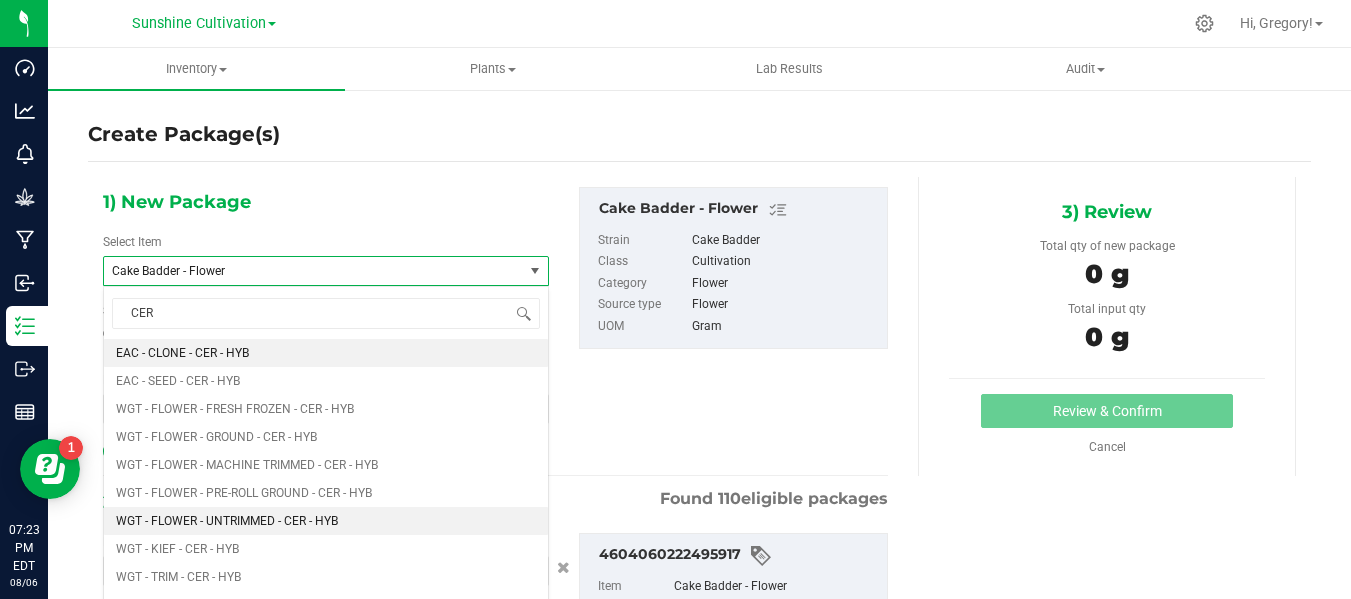 type 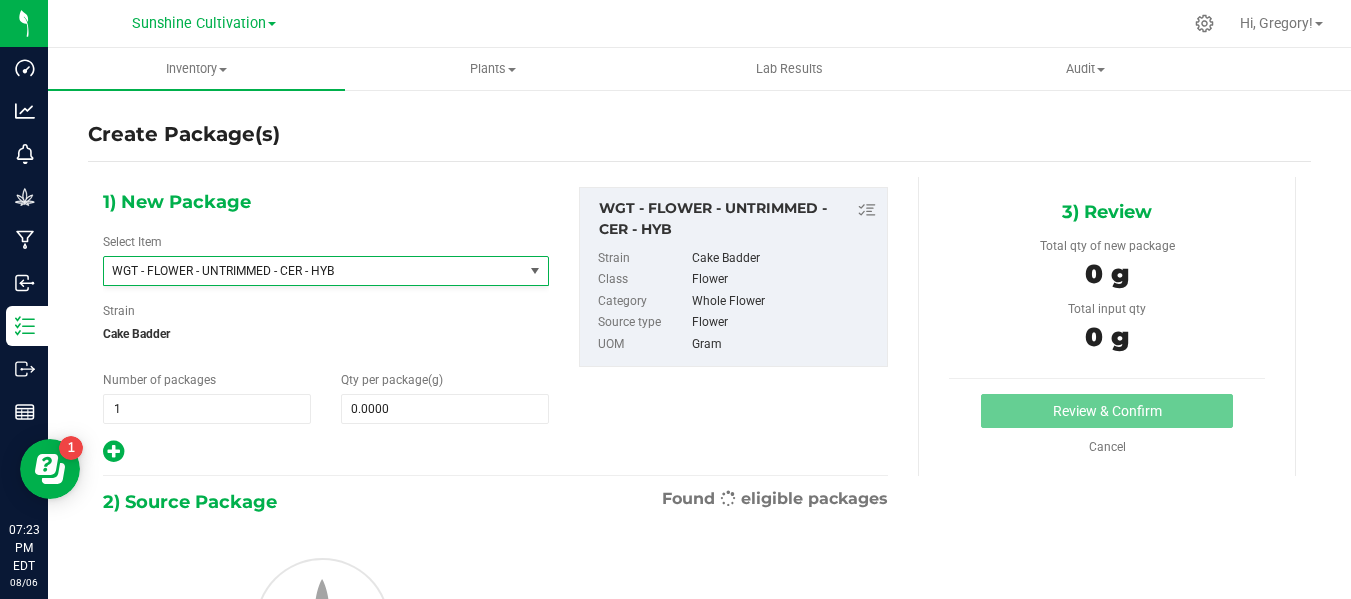 type on "0.0000" 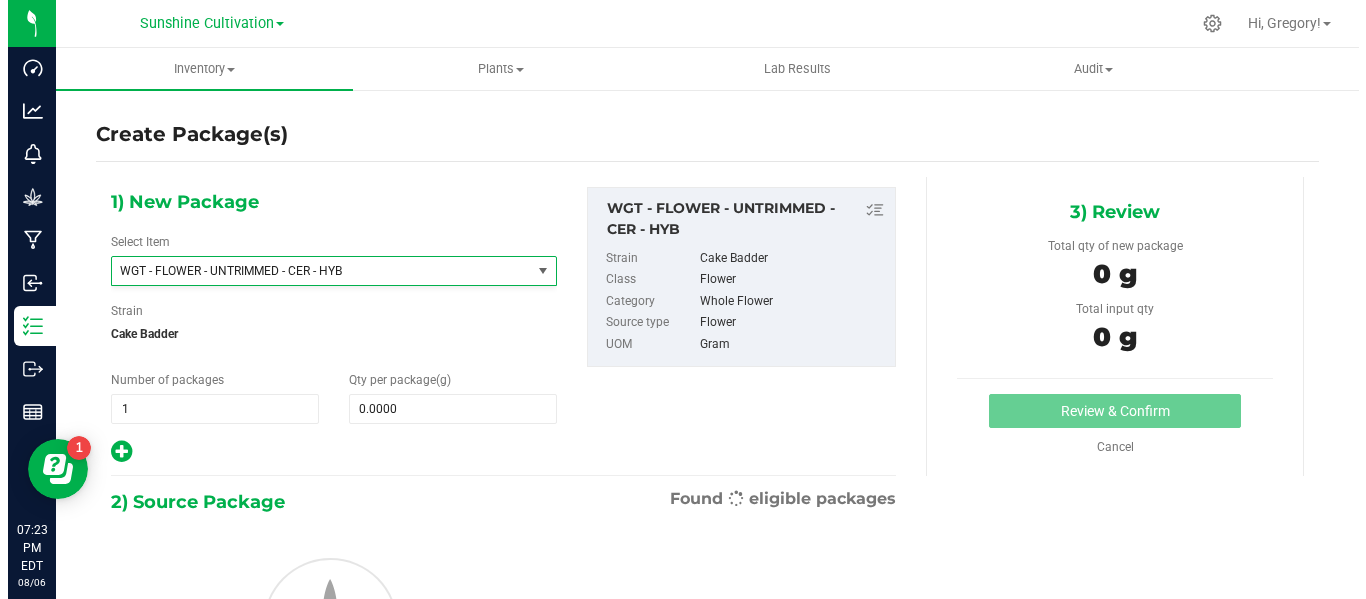 scroll, scrollTop: 411740, scrollLeft: 0, axis: vertical 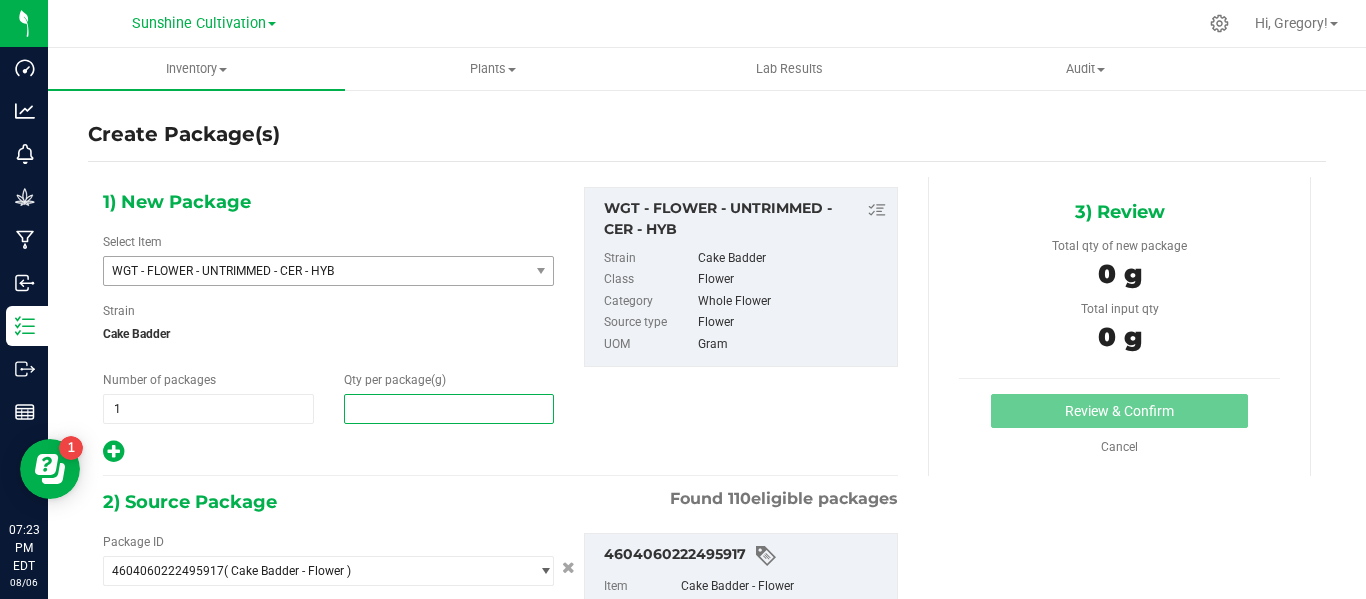 click at bounding box center (449, 409) 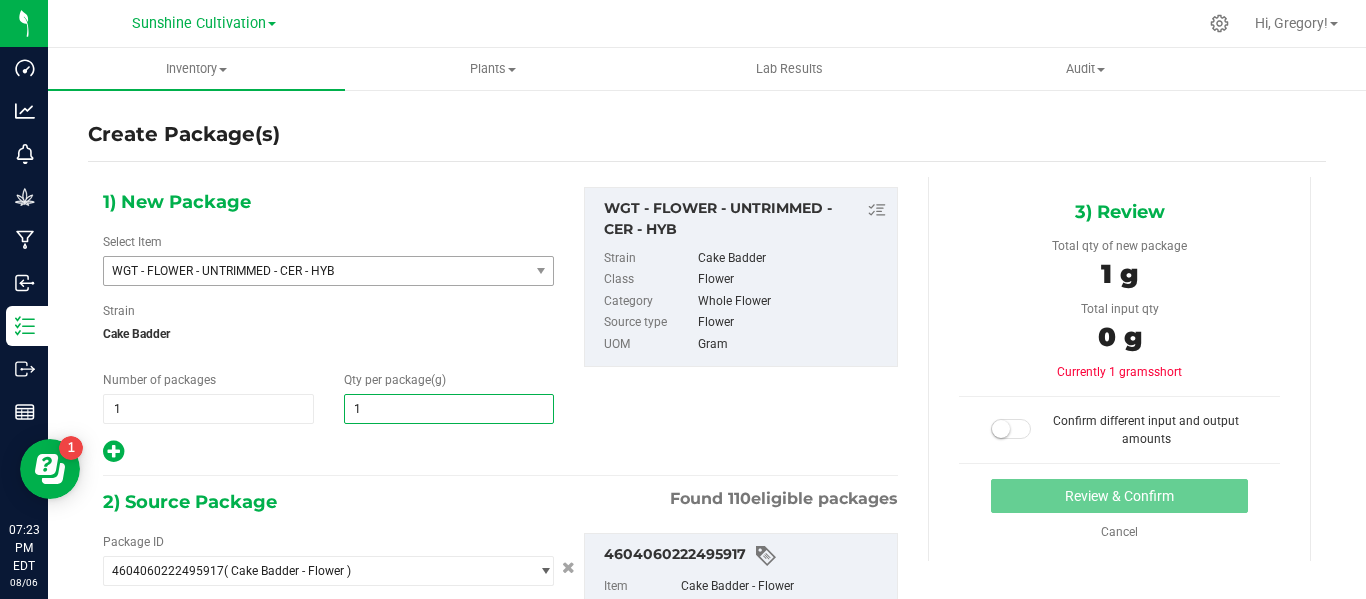 type on "15" 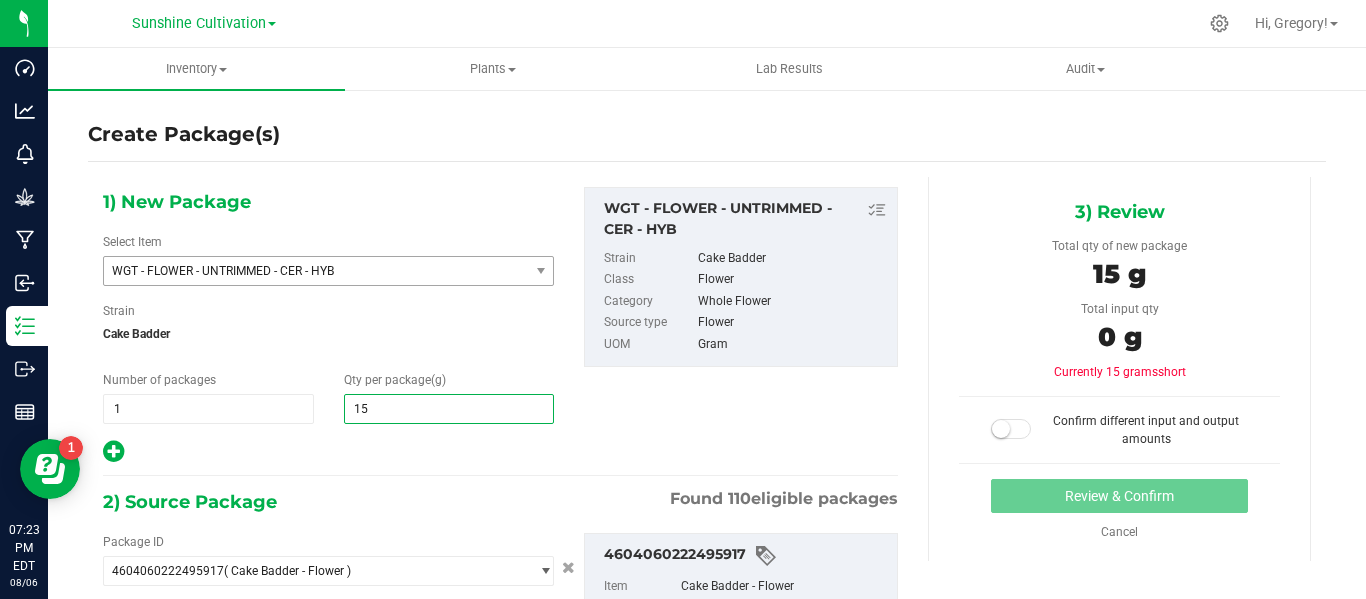 scroll, scrollTop: 200, scrollLeft: 0, axis: vertical 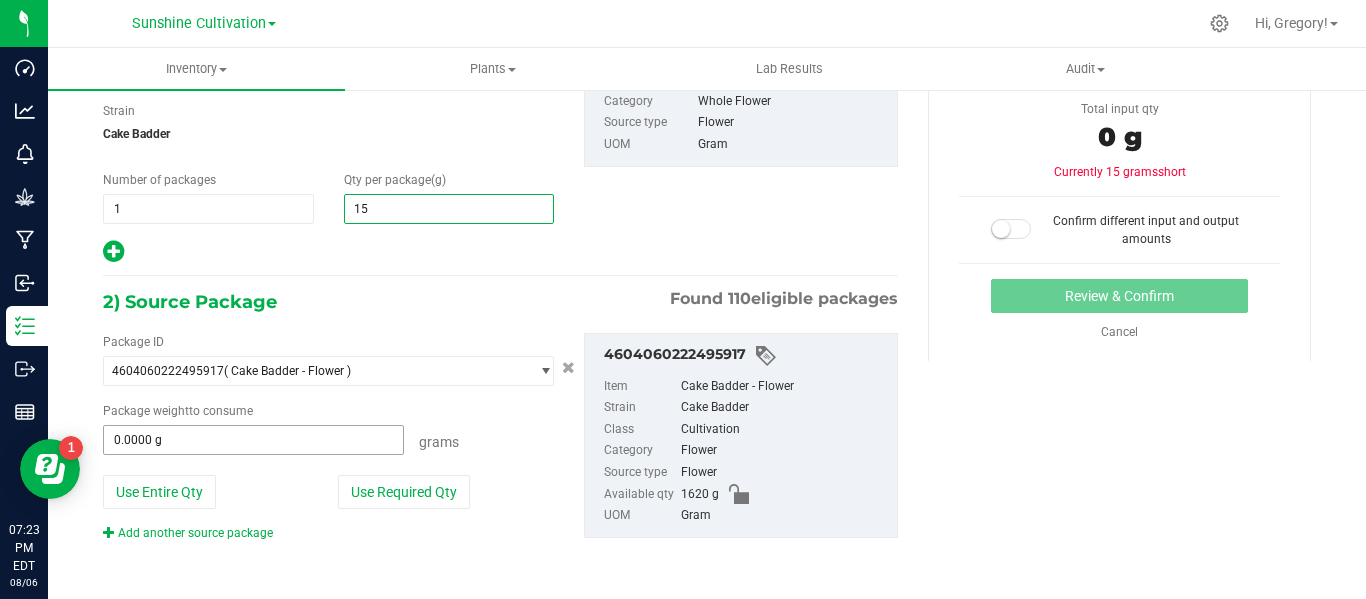 type on "15.0000" 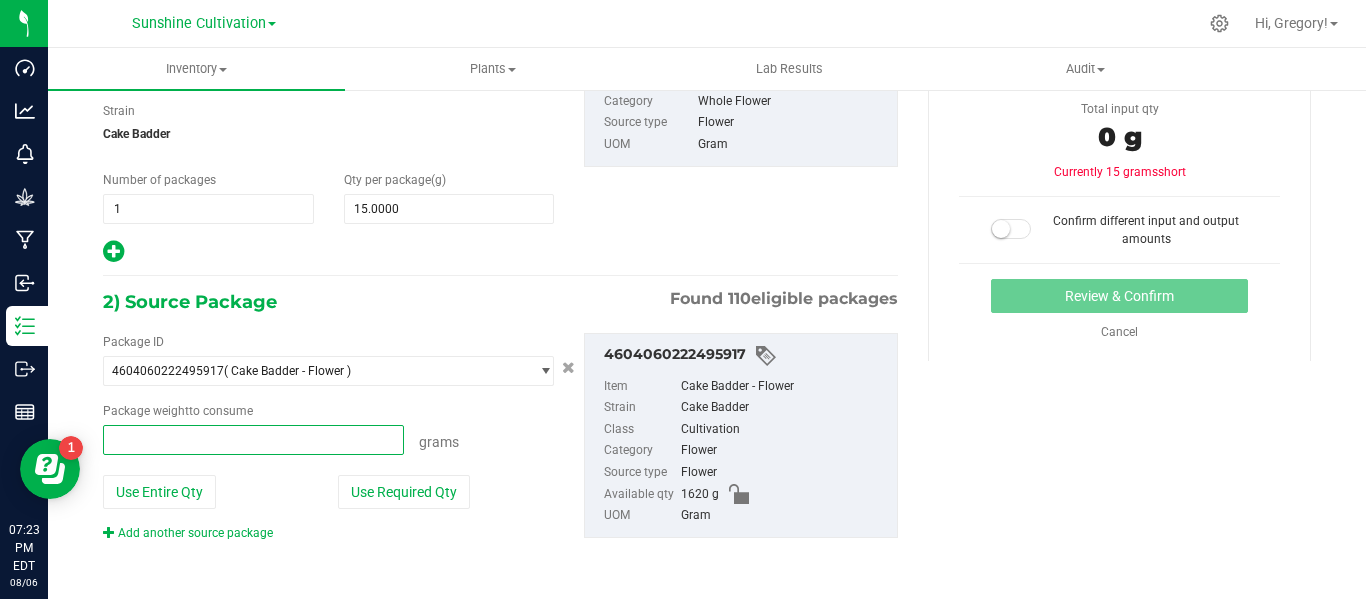 click at bounding box center [253, 440] 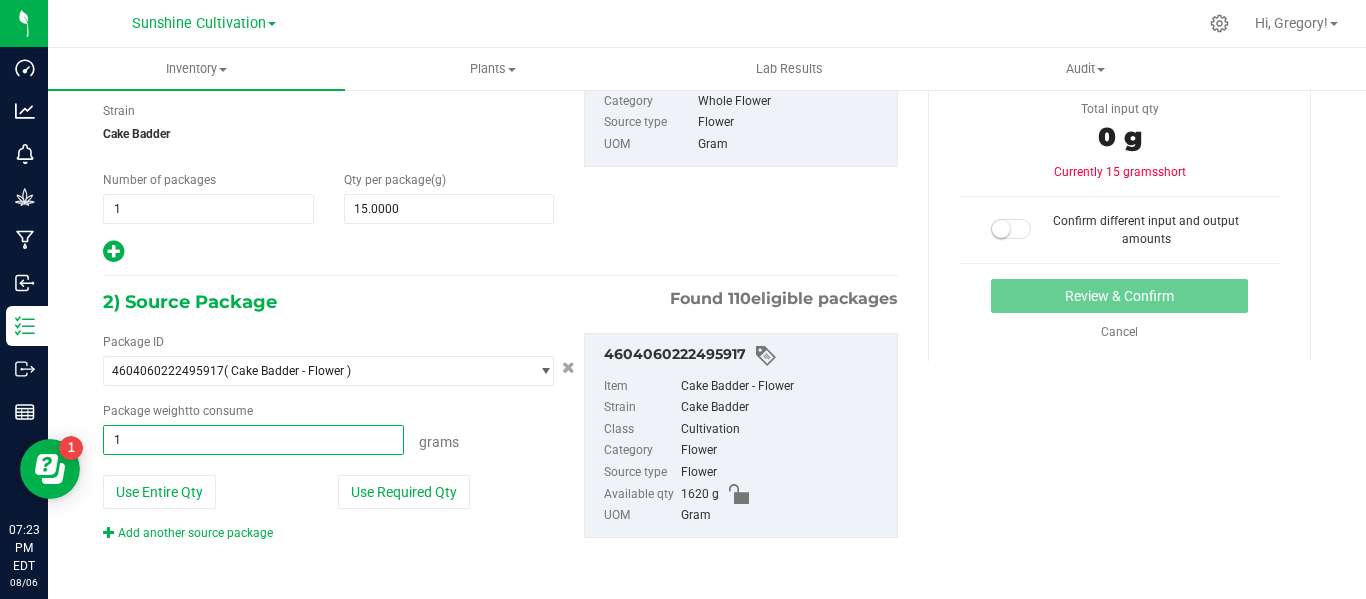 type on "15" 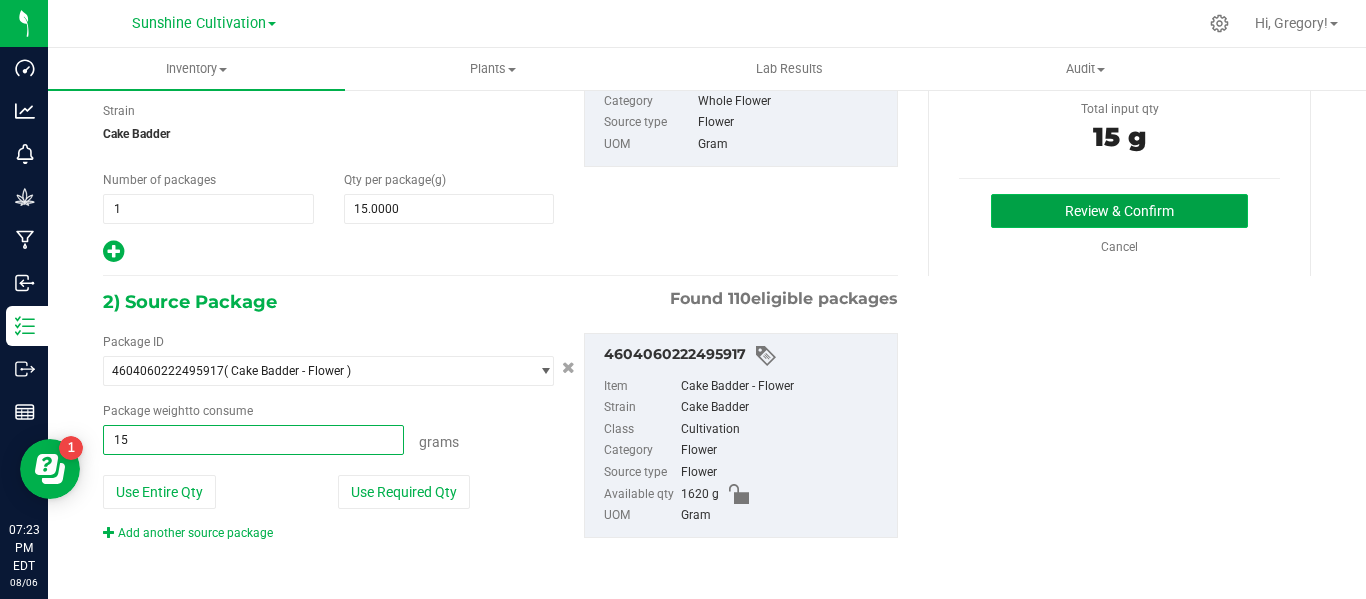 type on "15.0000 g" 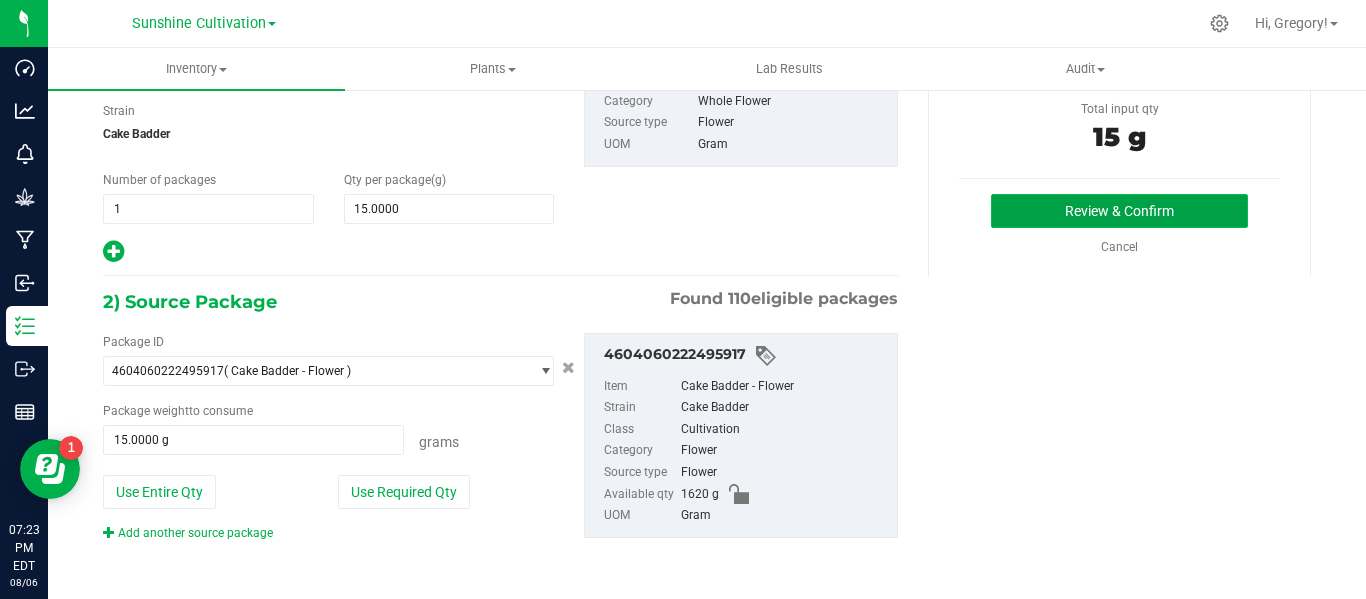 click on "Review & Confirm" at bounding box center [1119, 211] 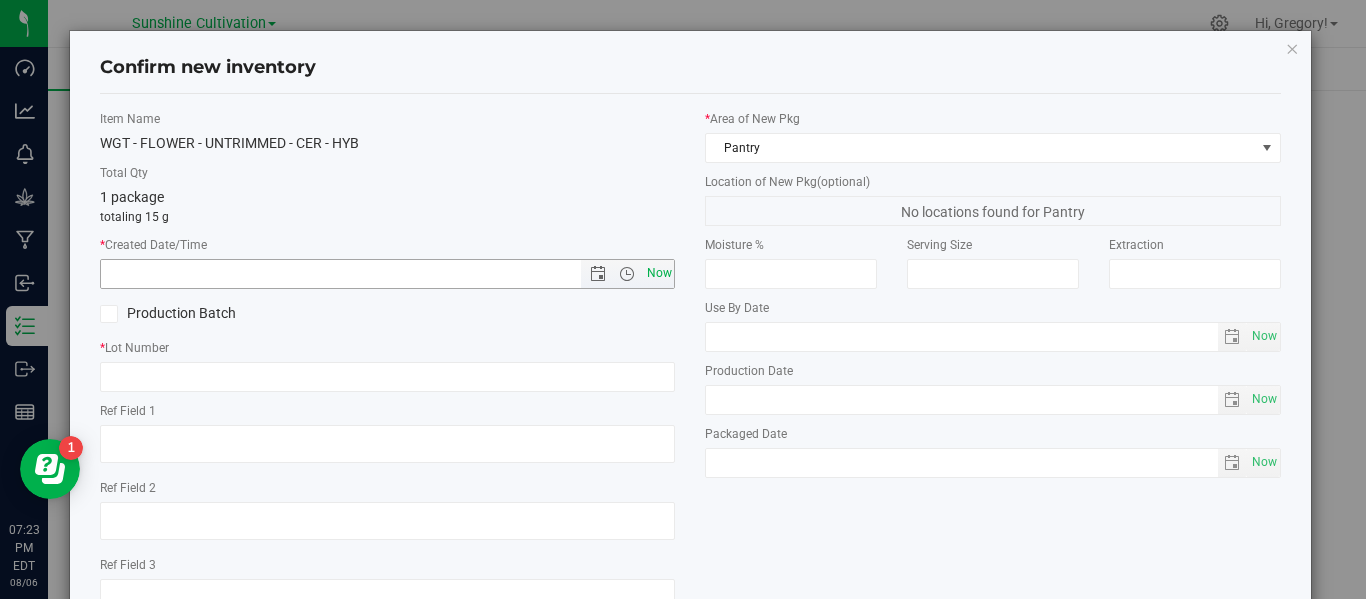 click on "Now" at bounding box center [659, 273] 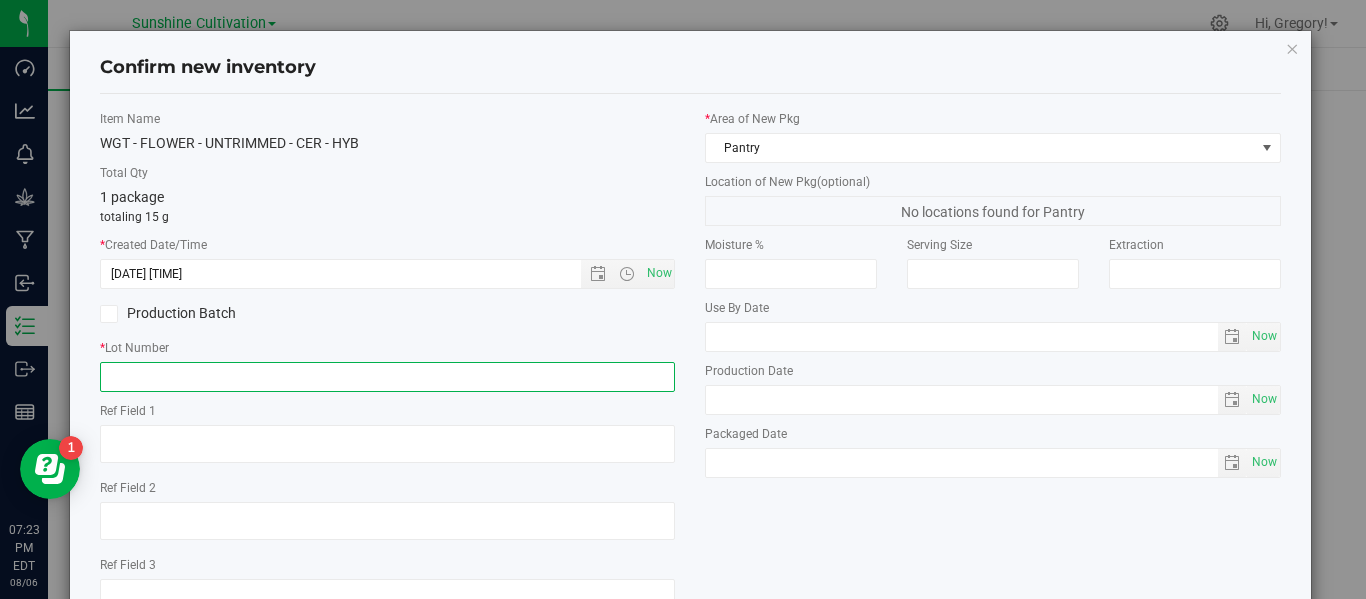 click at bounding box center (387, 377) 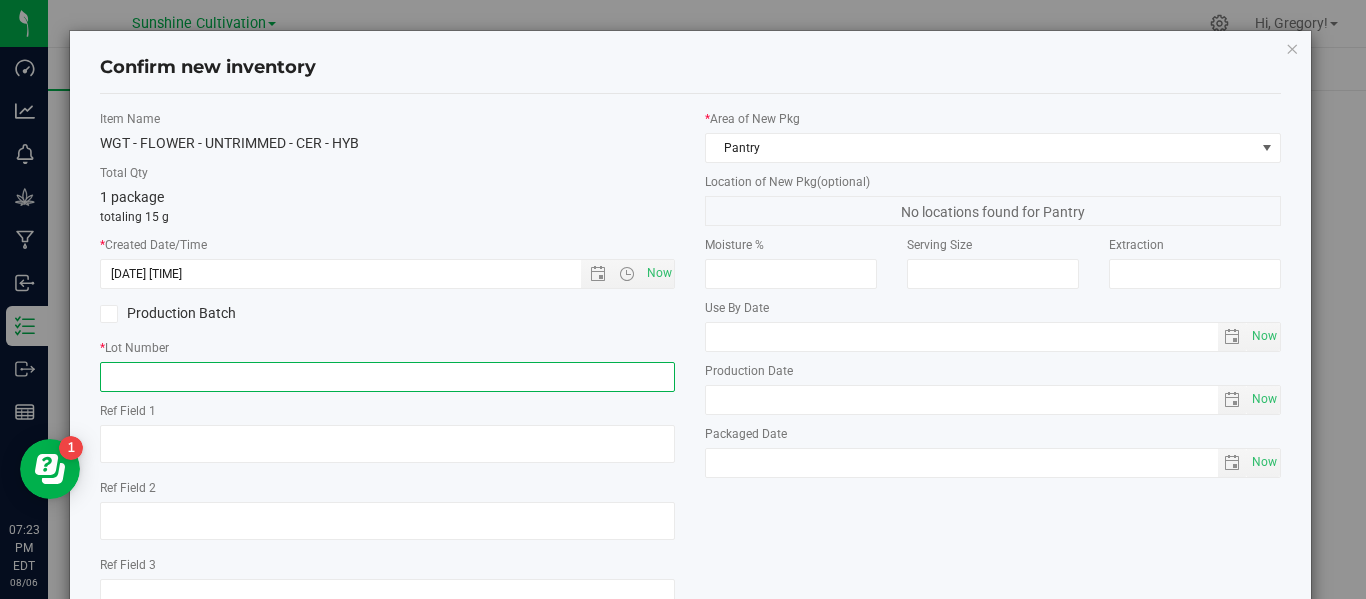 paste on "SN-250718-CER-P01-06" 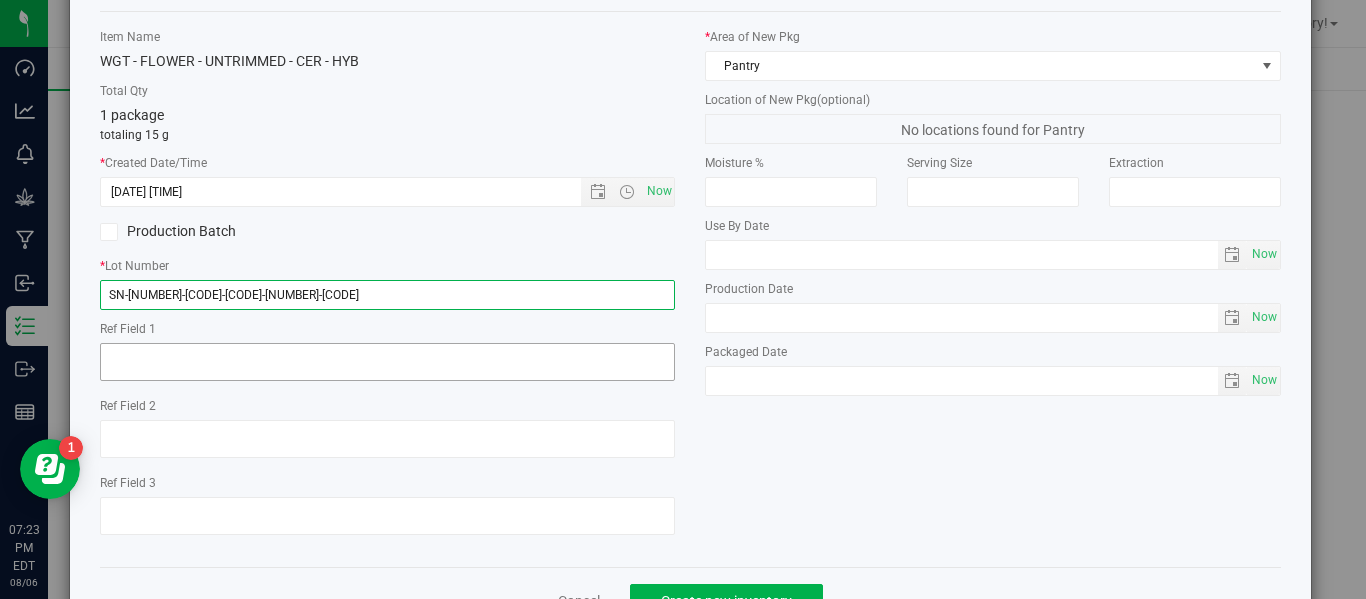 scroll, scrollTop: 148, scrollLeft: 0, axis: vertical 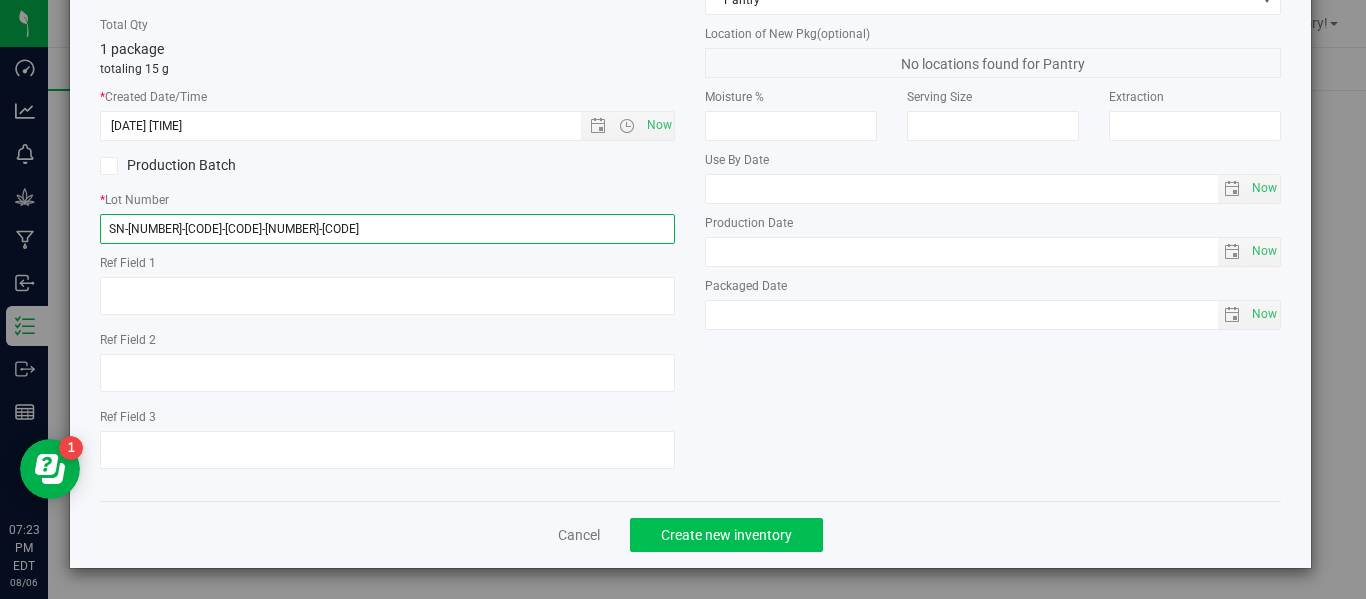 type on "SN-250718-CER-P01-06-FA" 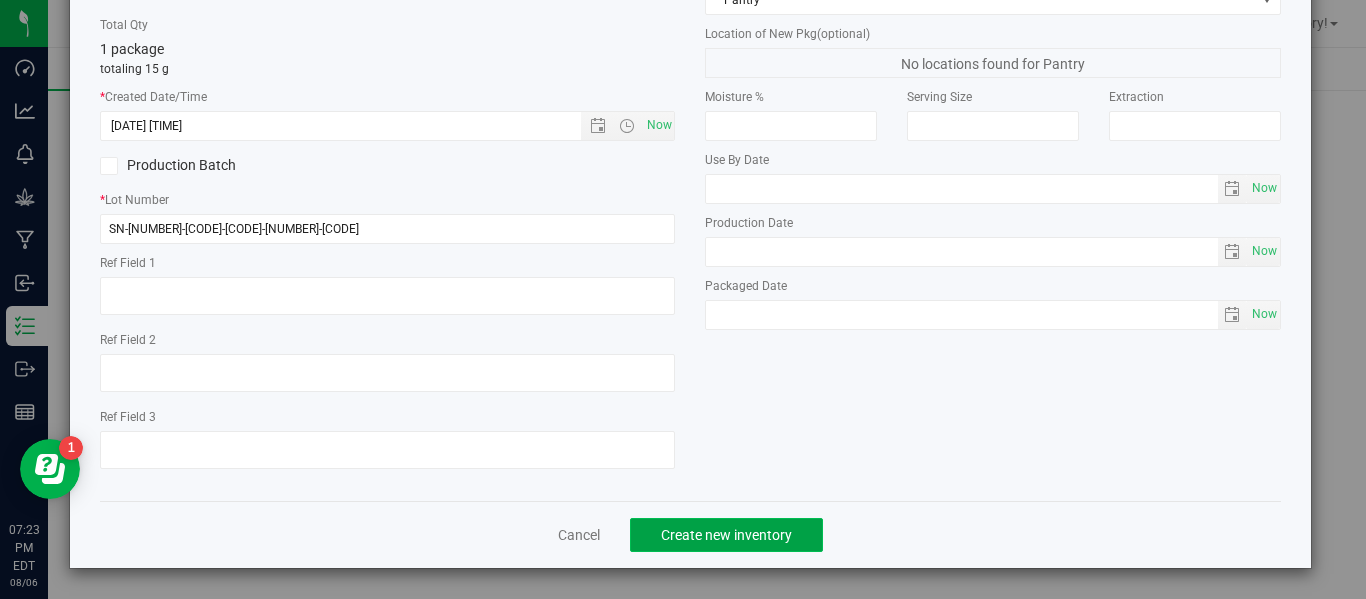 click on "Create new inventory" 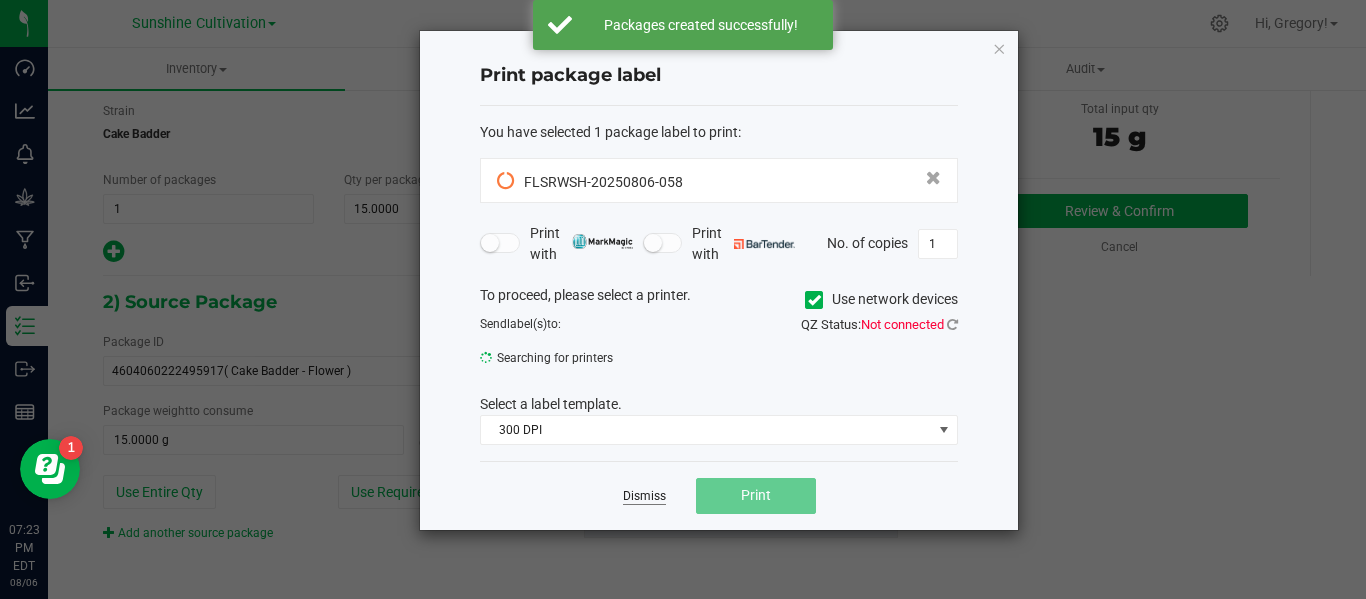 click on "Dismiss" 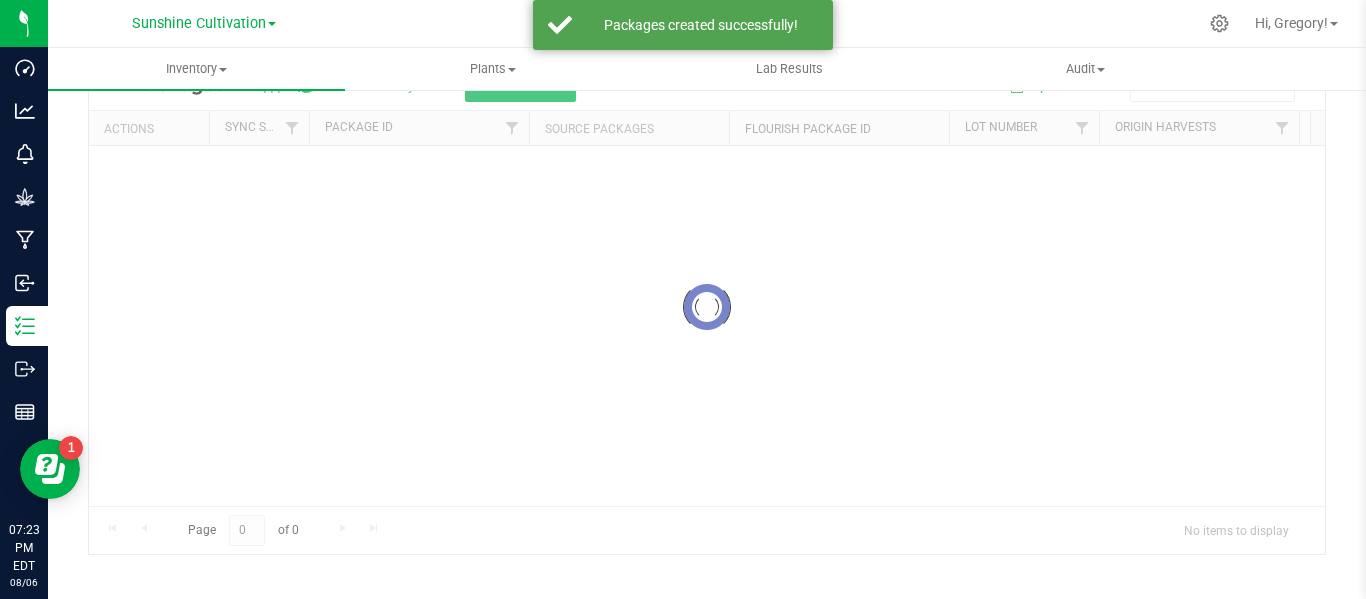 scroll, scrollTop: 99, scrollLeft: 0, axis: vertical 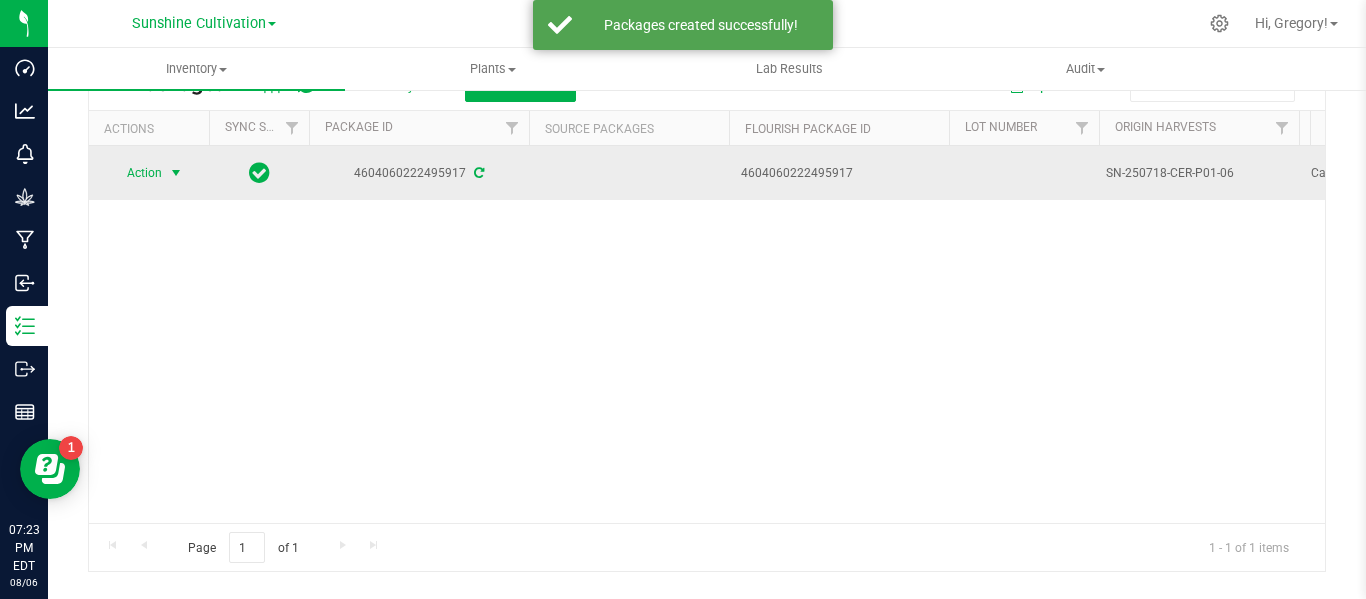 click at bounding box center (176, 173) 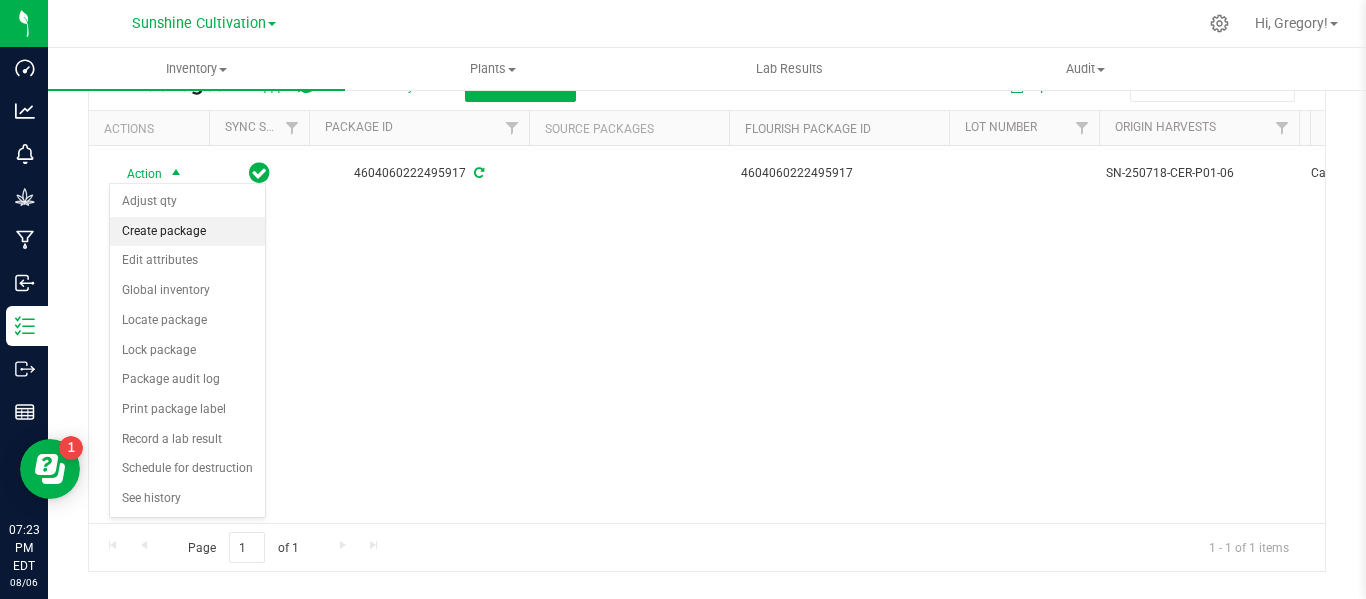 click on "Create package" at bounding box center [187, 232] 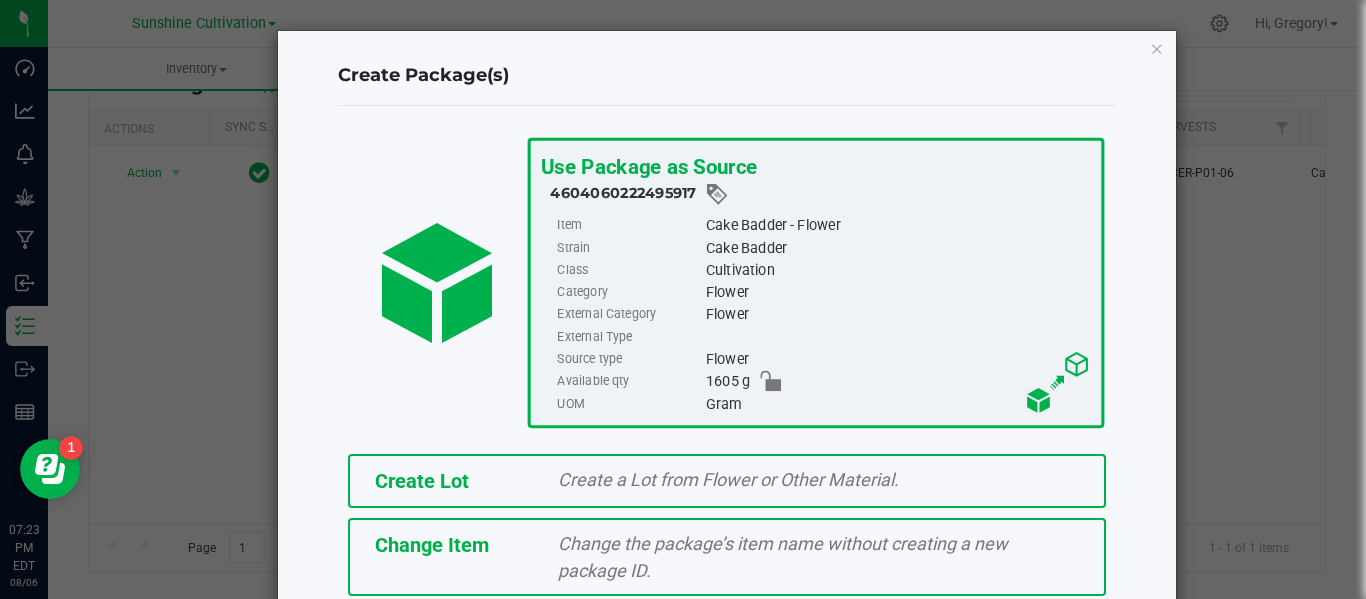 scroll, scrollTop: 175, scrollLeft: 0, axis: vertical 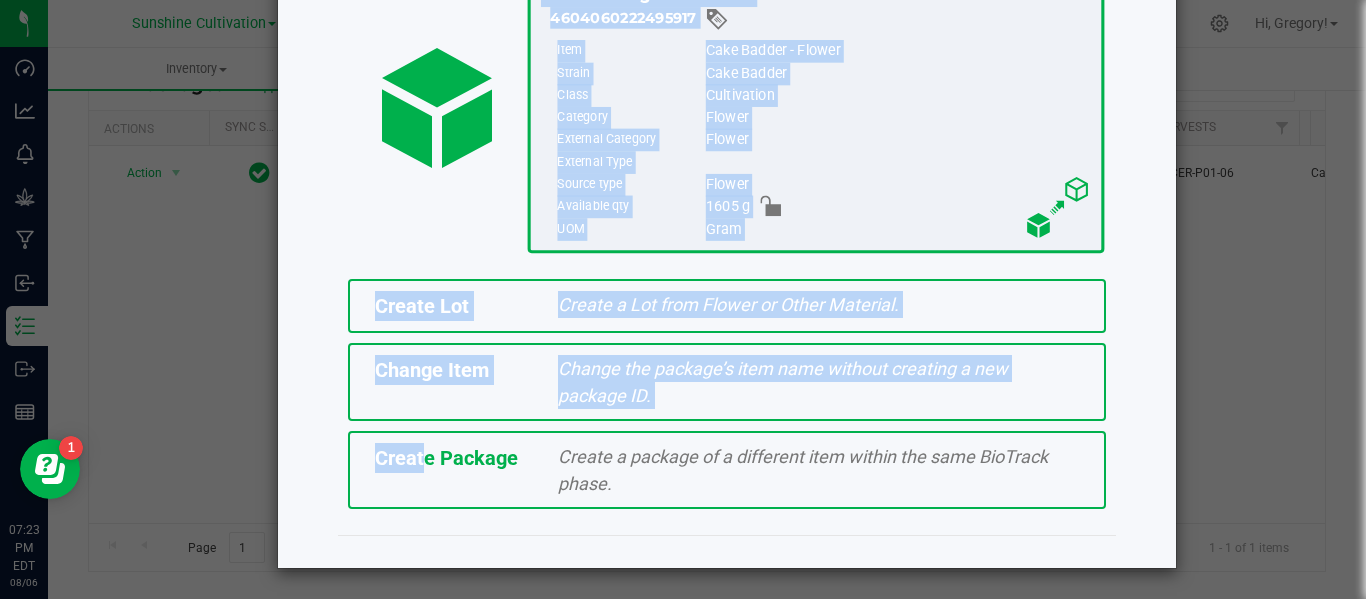 drag, startPoint x: 407, startPoint y: 503, endPoint x: 472, endPoint y: 71, distance: 436.86267 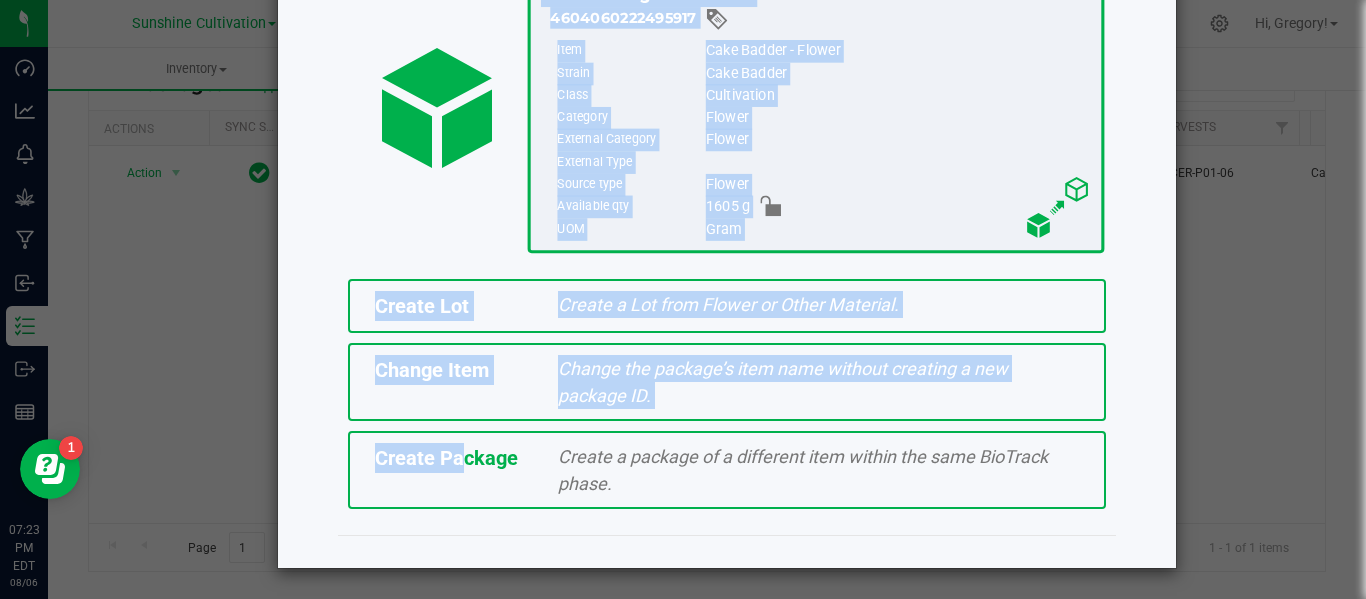 drag, startPoint x: 439, startPoint y: 467, endPoint x: 452, endPoint y: 36, distance: 431.196 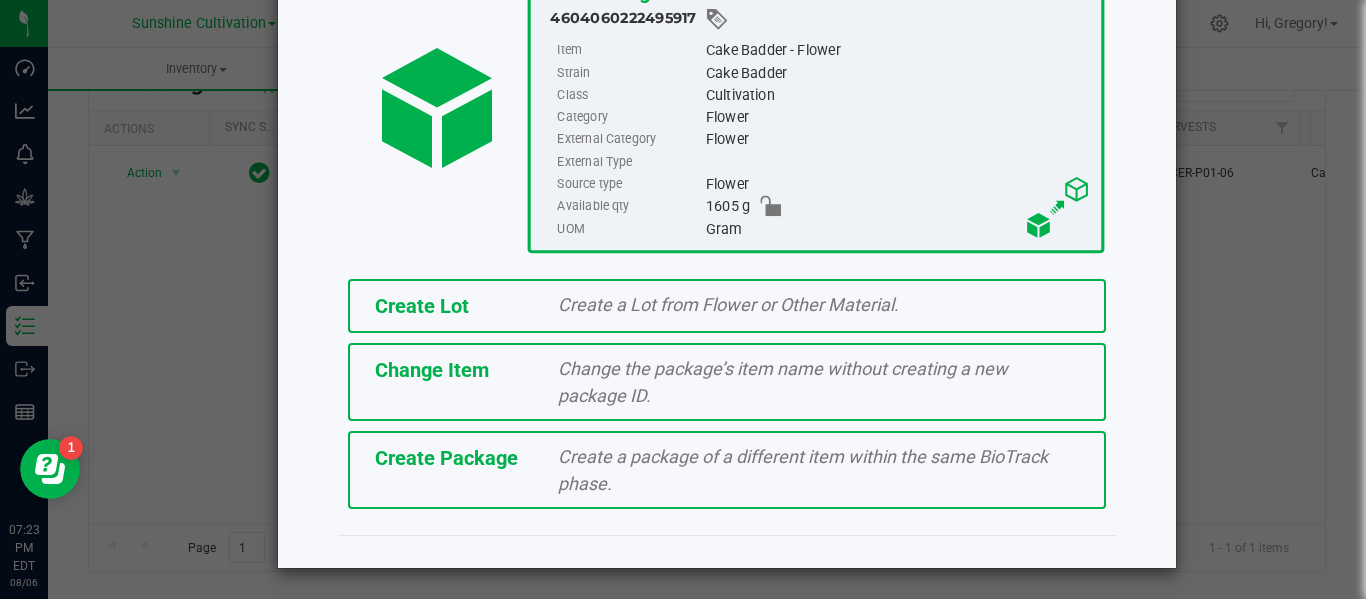 click on "Create Package" 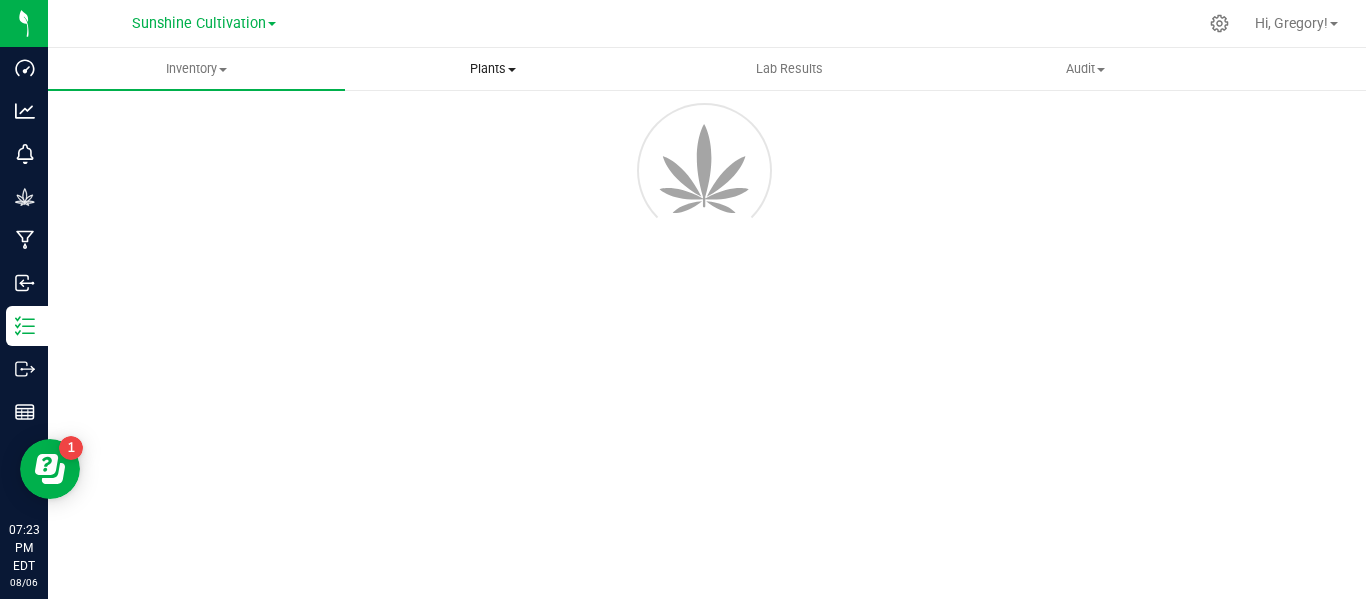 scroll, scrollTop: 114, scrollLeft: 0, axis: vertical 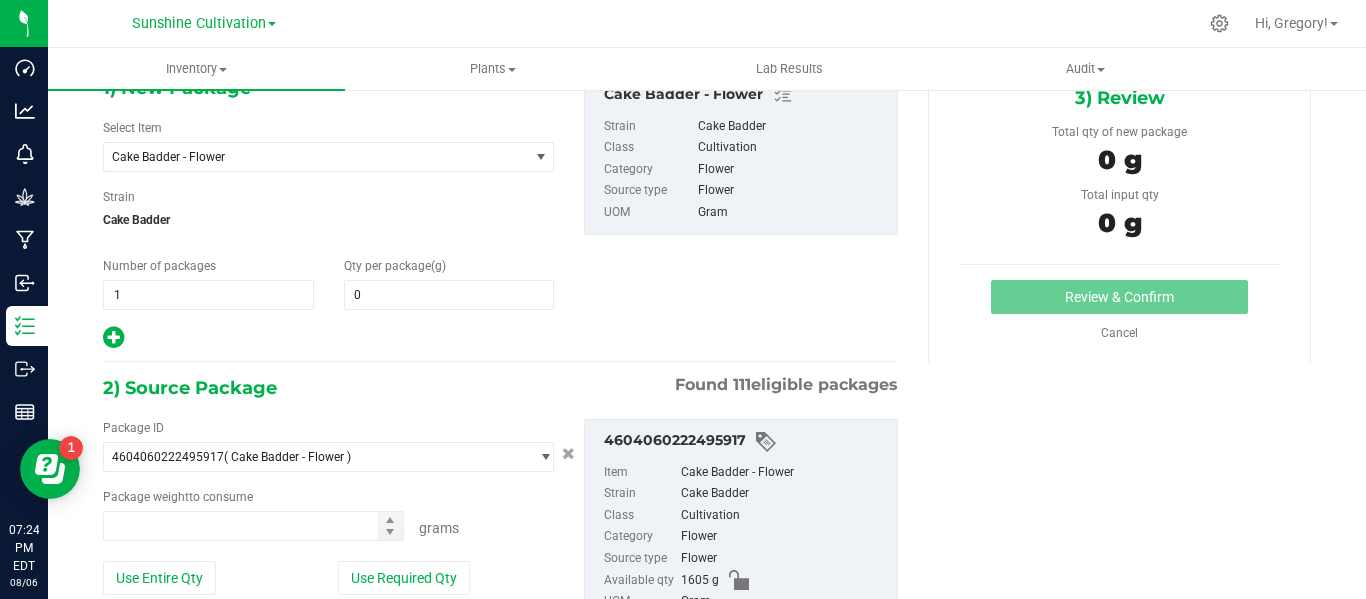 type on "0.0000" 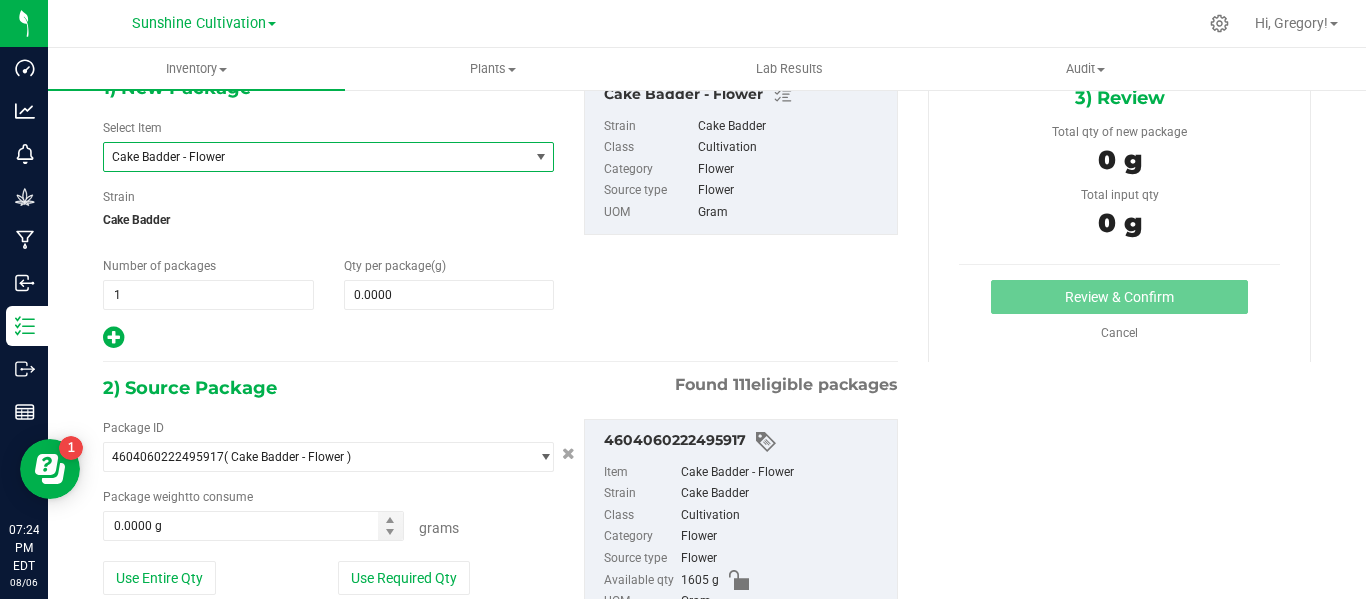 click on "Cake Badder - Flower" at bounding box center [308, 157] 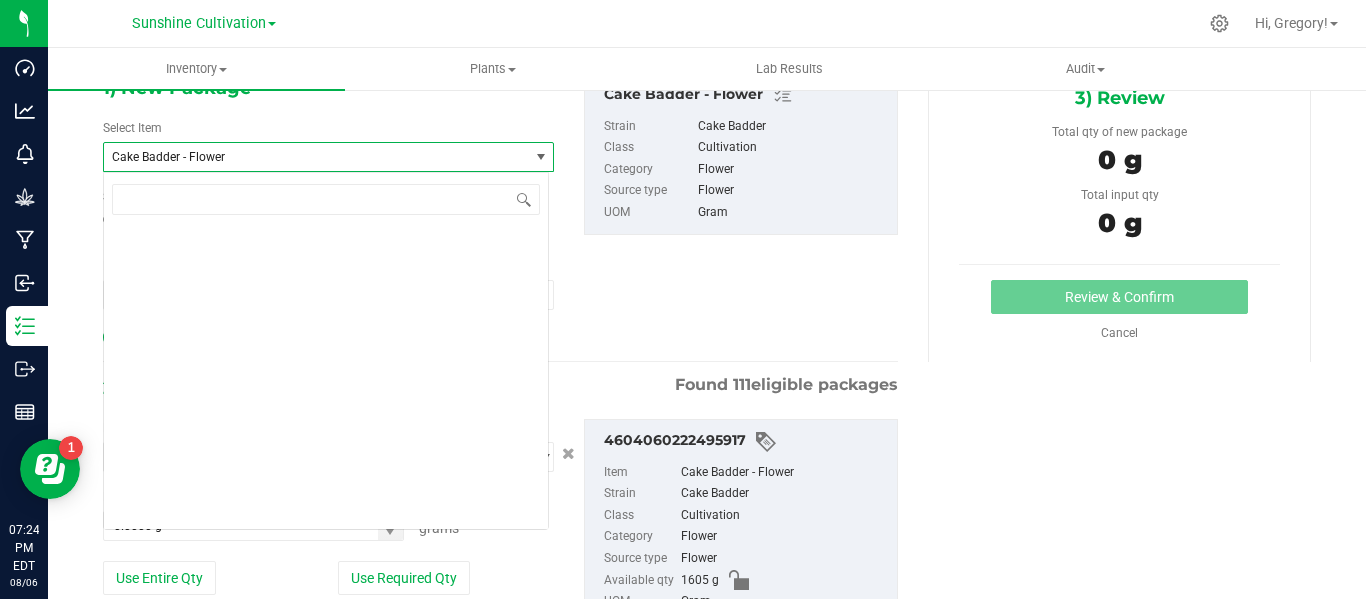 scroll, scrollTop: 1176, scrollLeft: 0, axis: vertical 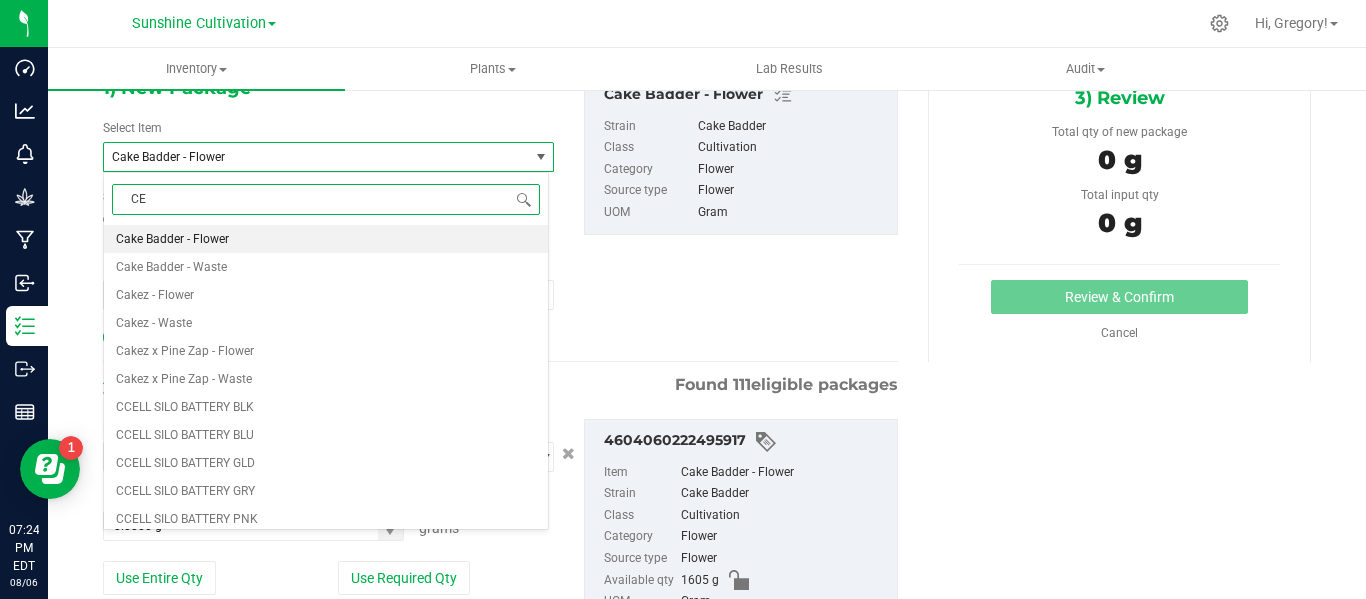 type on "CER" 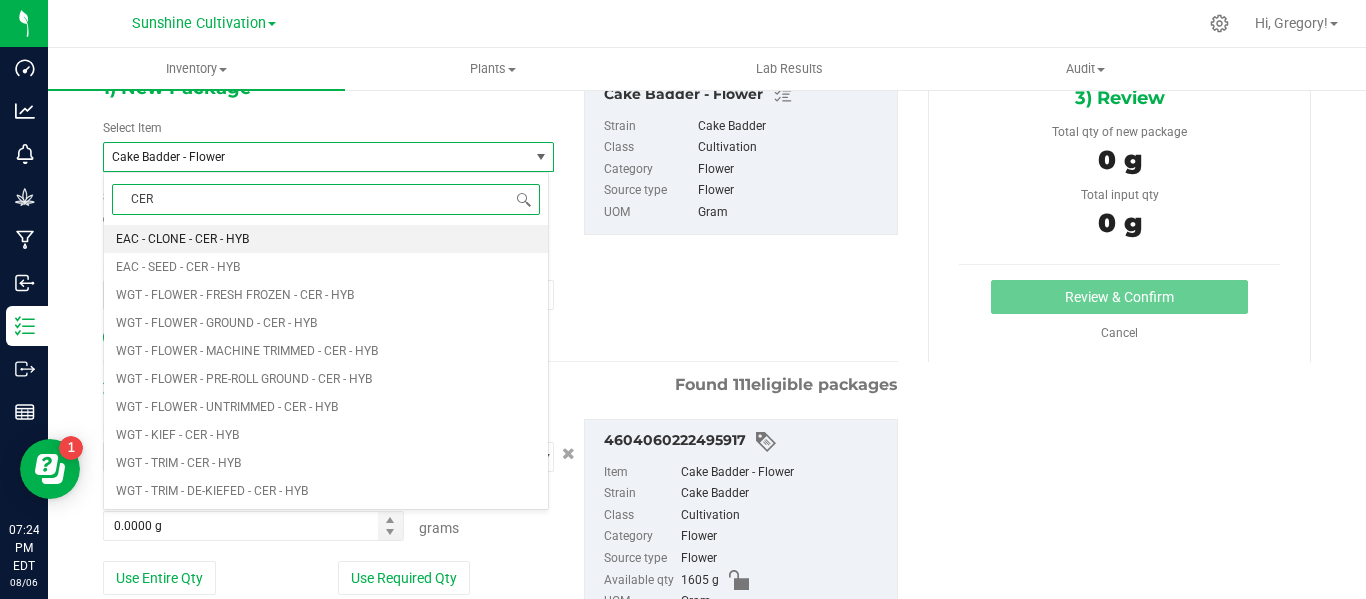 scroll, scrollTop: 0, scrollLeft: 0, axis: both 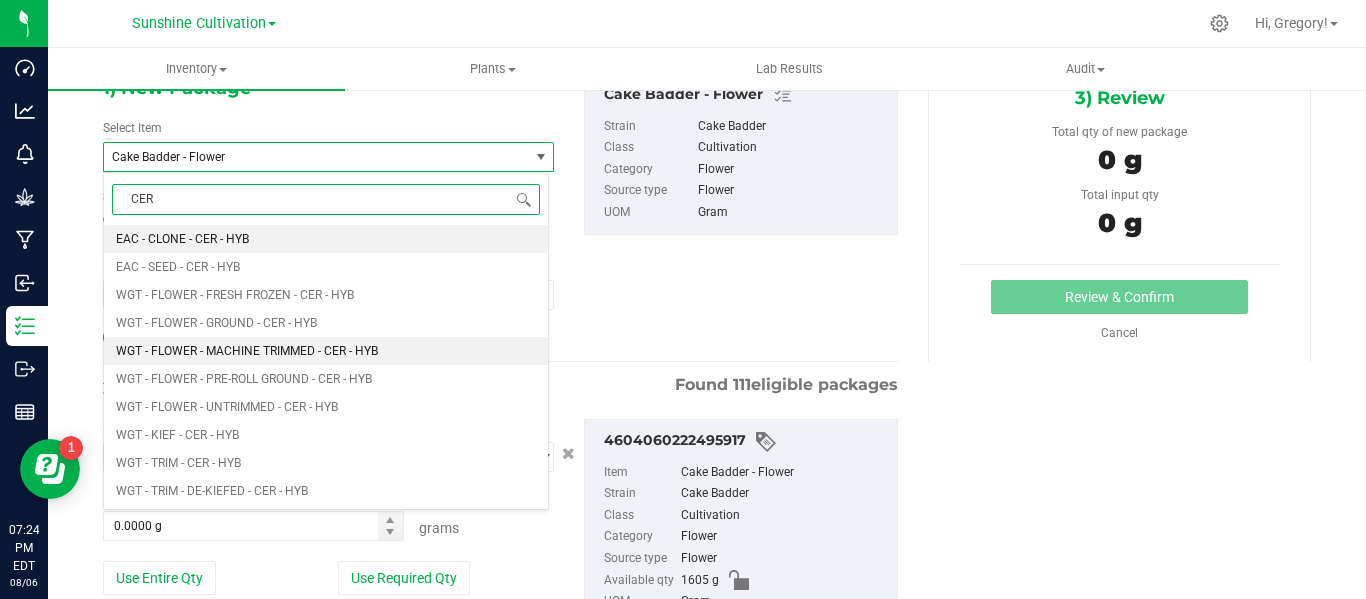 click on "WGT - FLOWER - MACHINE TRIMMED - CER - HYB" at bounding box center [247, 351] 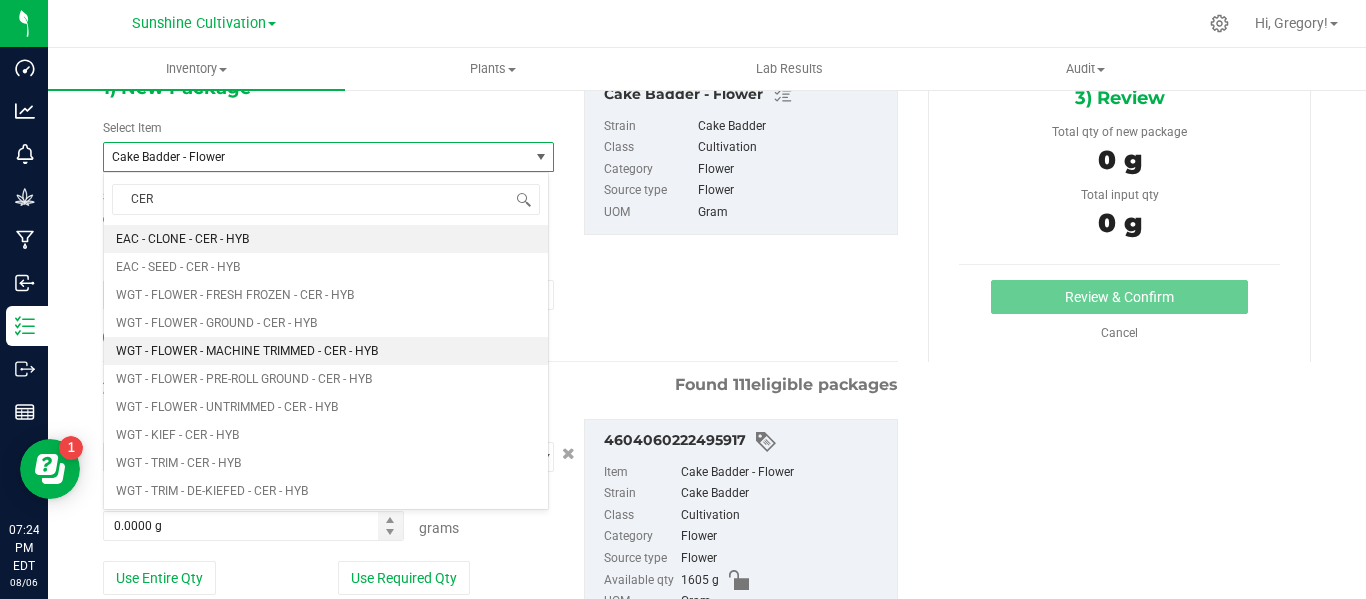 type 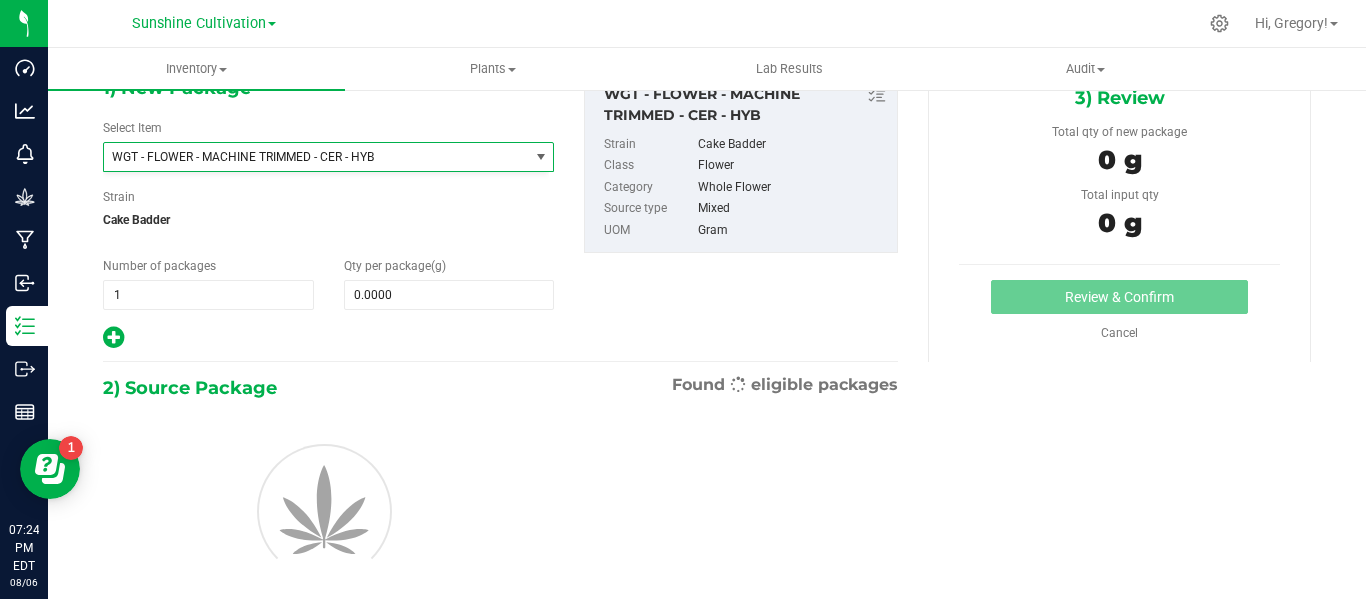 type on "0.0000" 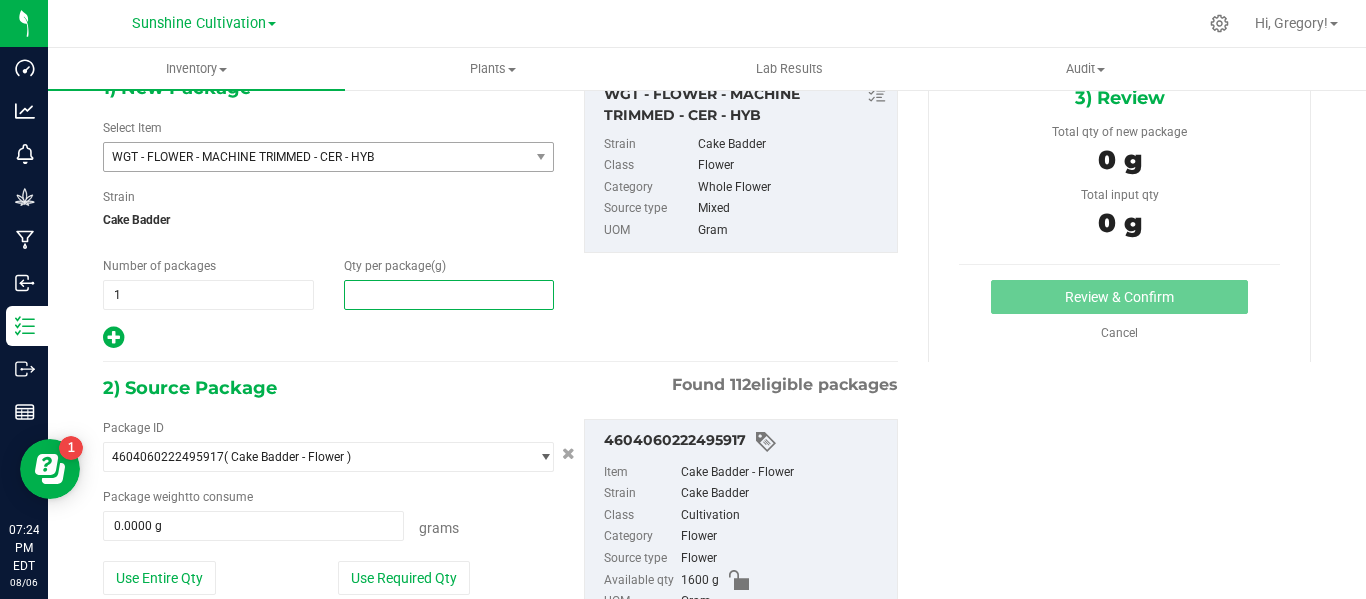click at bounding box center (449, 295) 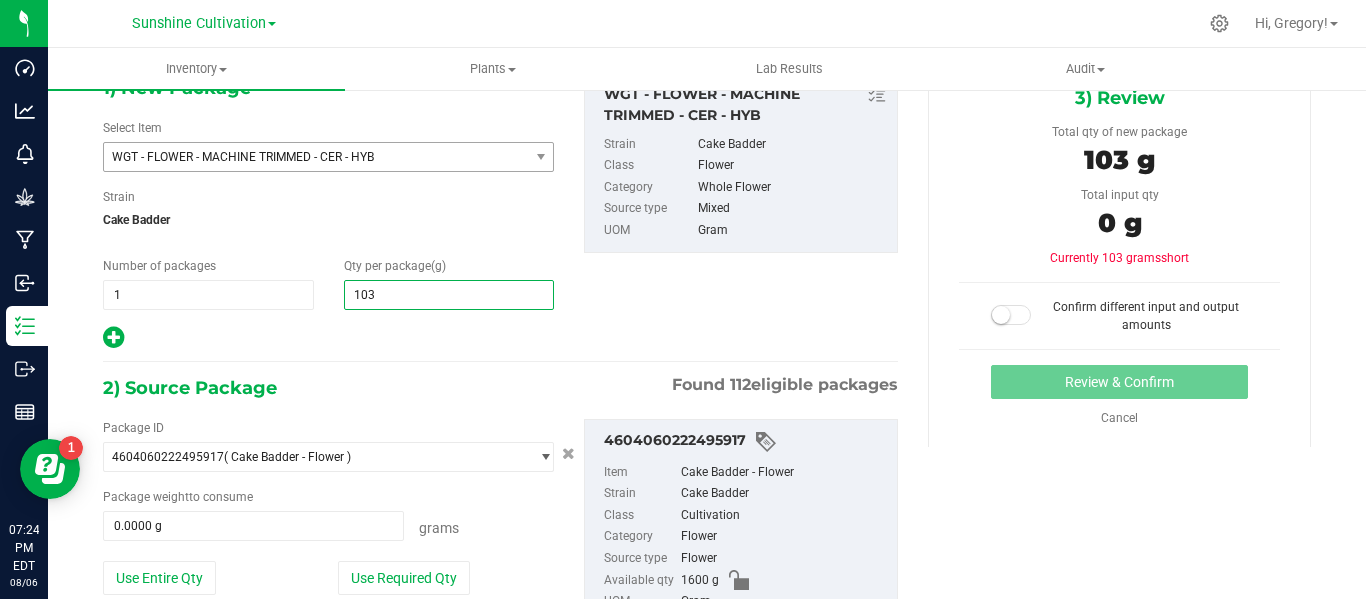 type on "1035" 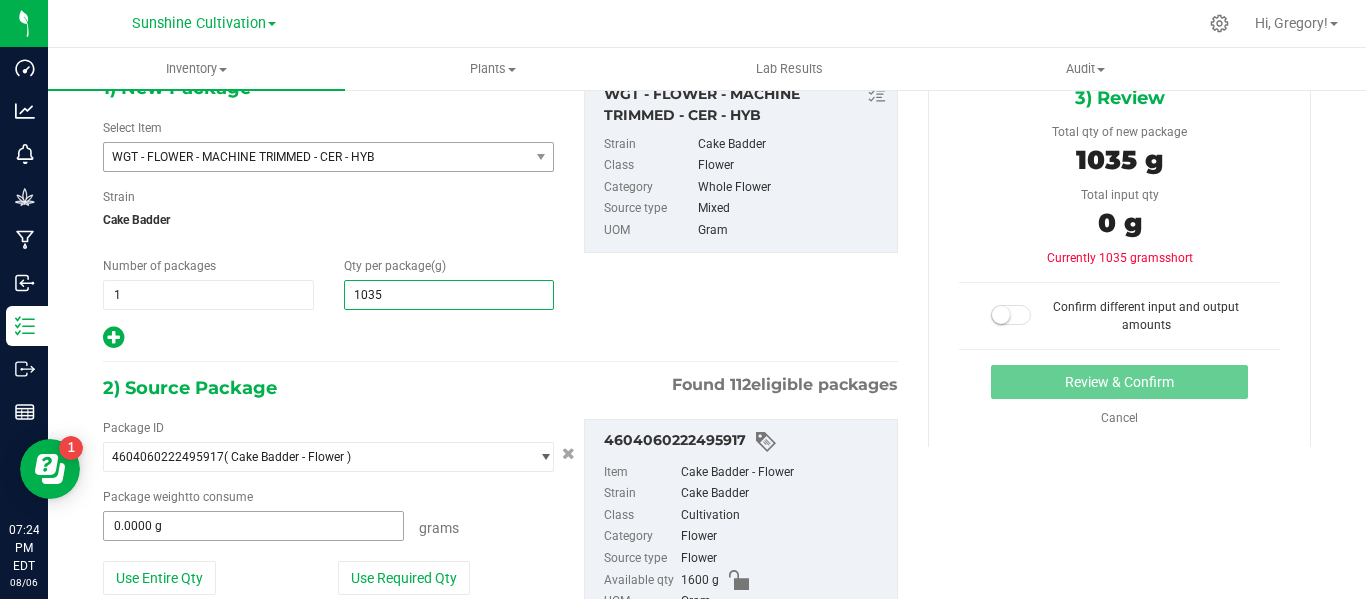 type on "1,035.0000" 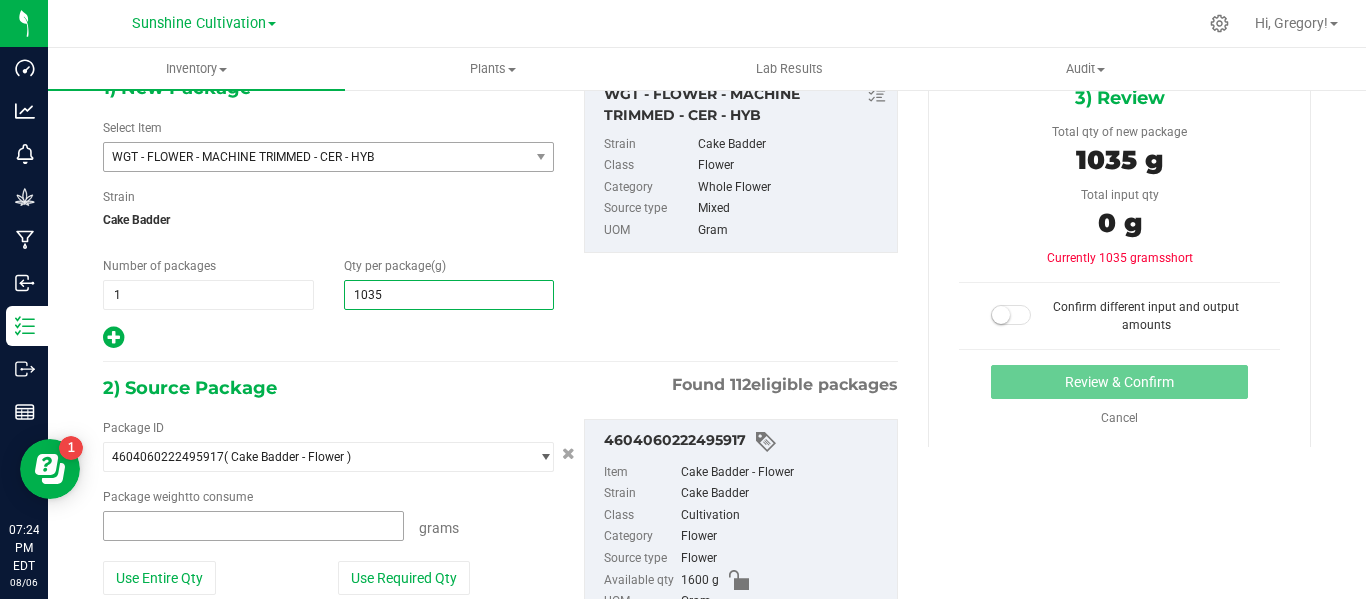 click at bounding box center (253, 526) 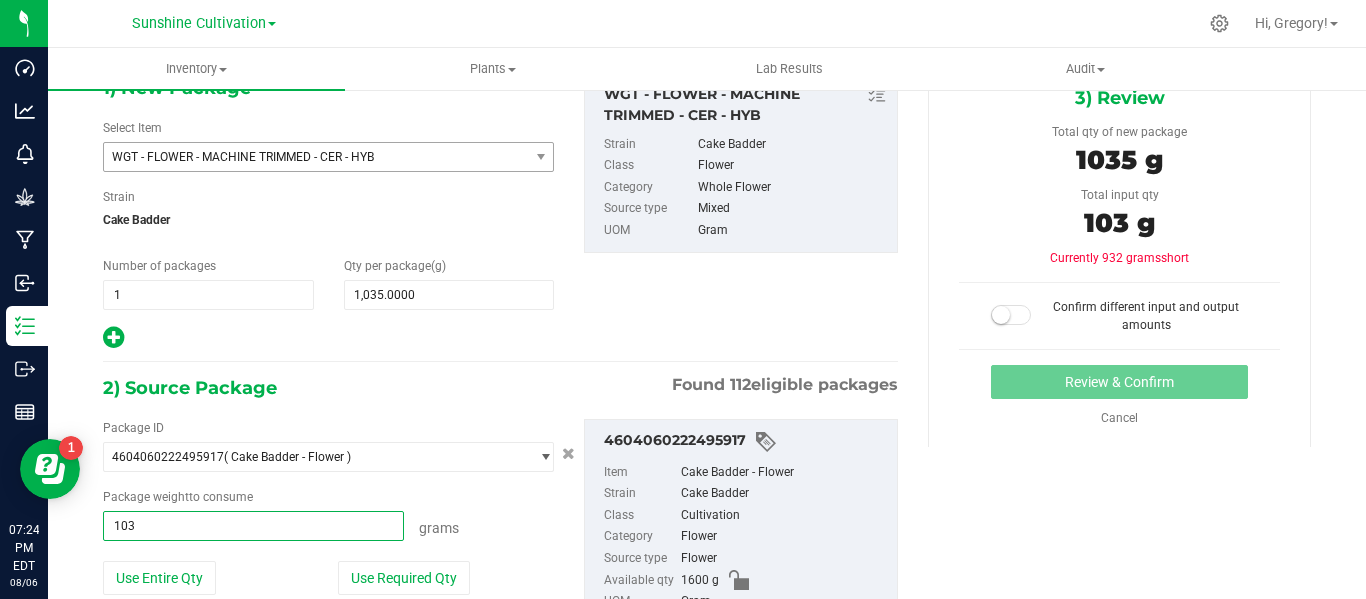 type on "1035" 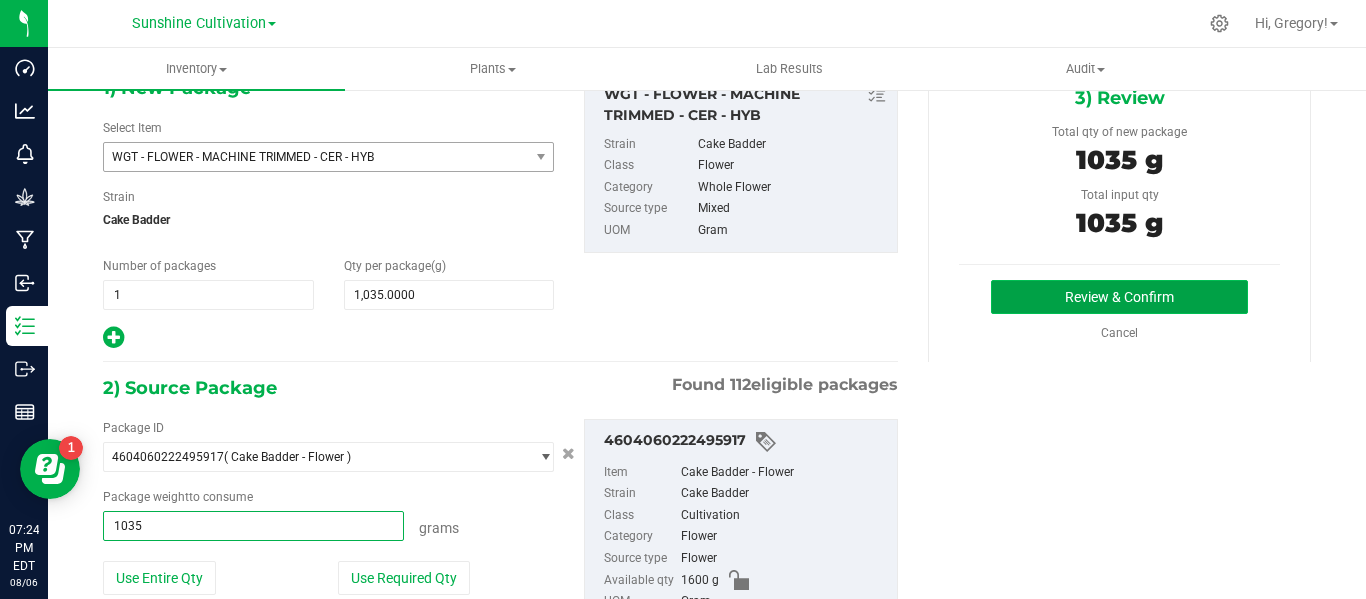 type on "1035.0000 g" 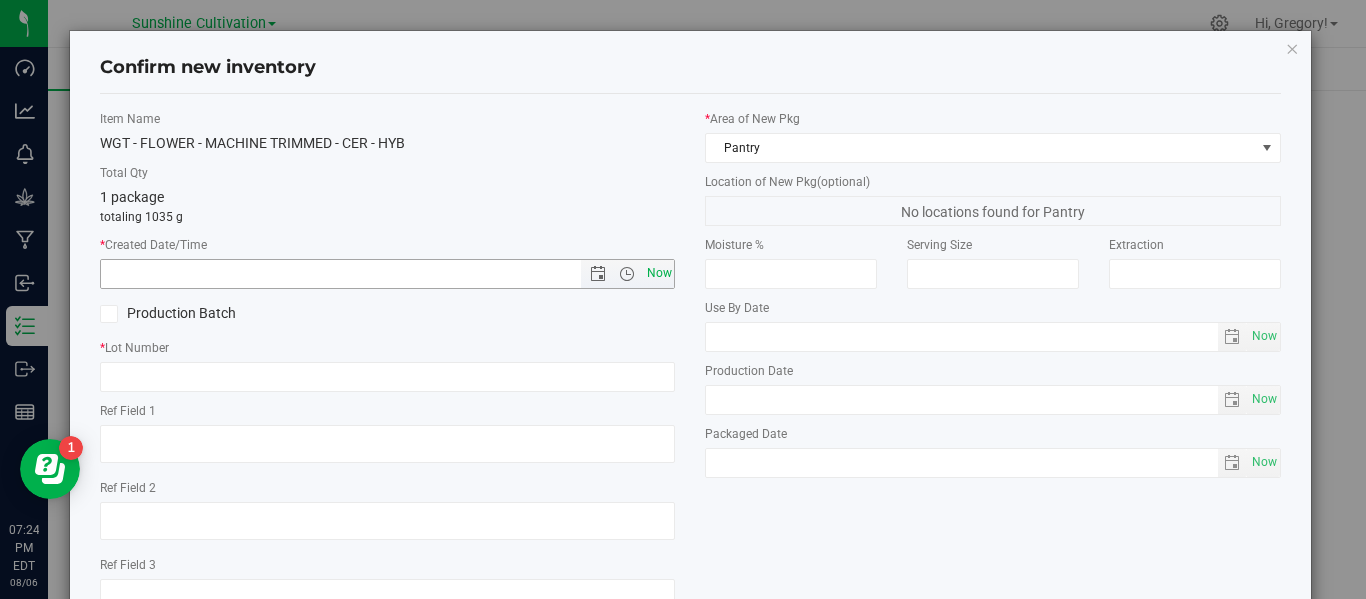 click on "Now" at bounding box center [659, 273] 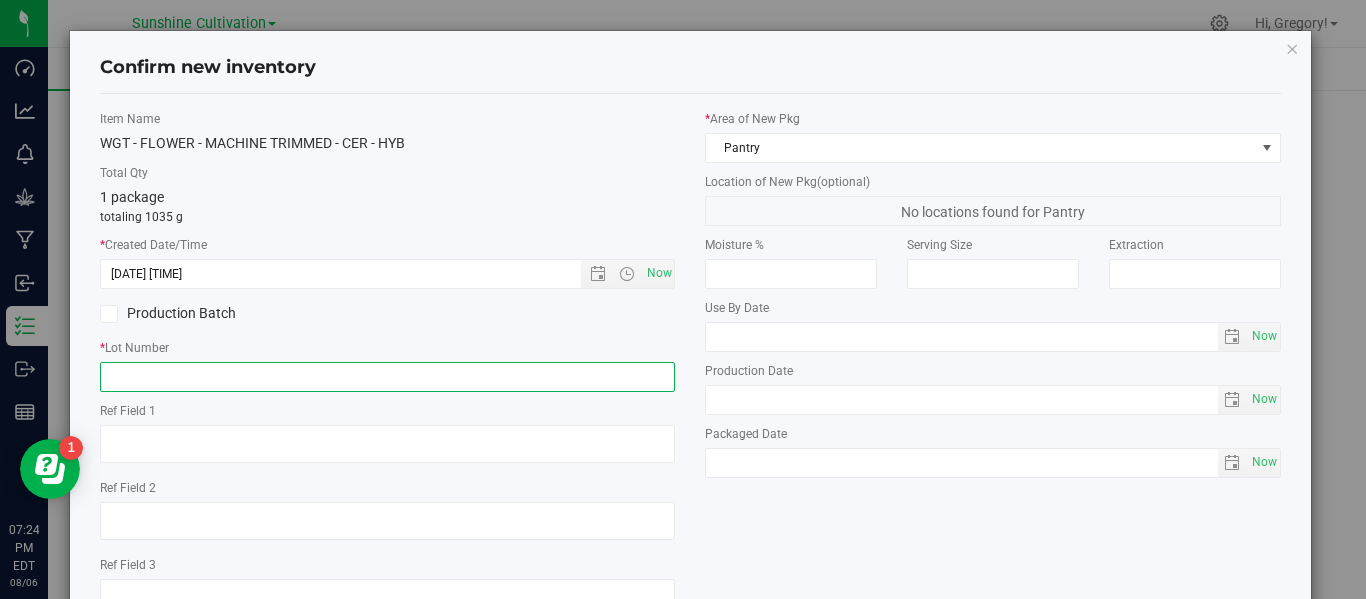 click at bounding box center (387, 377) 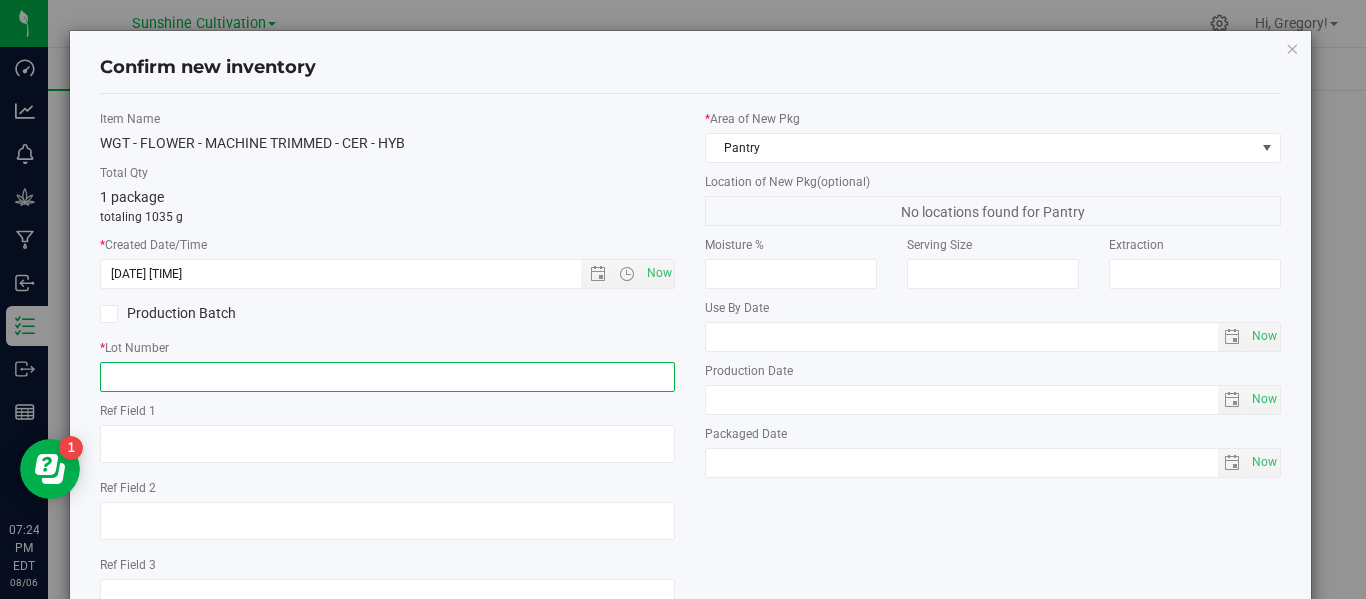 paste on "SN-250718-CER-P01-06" 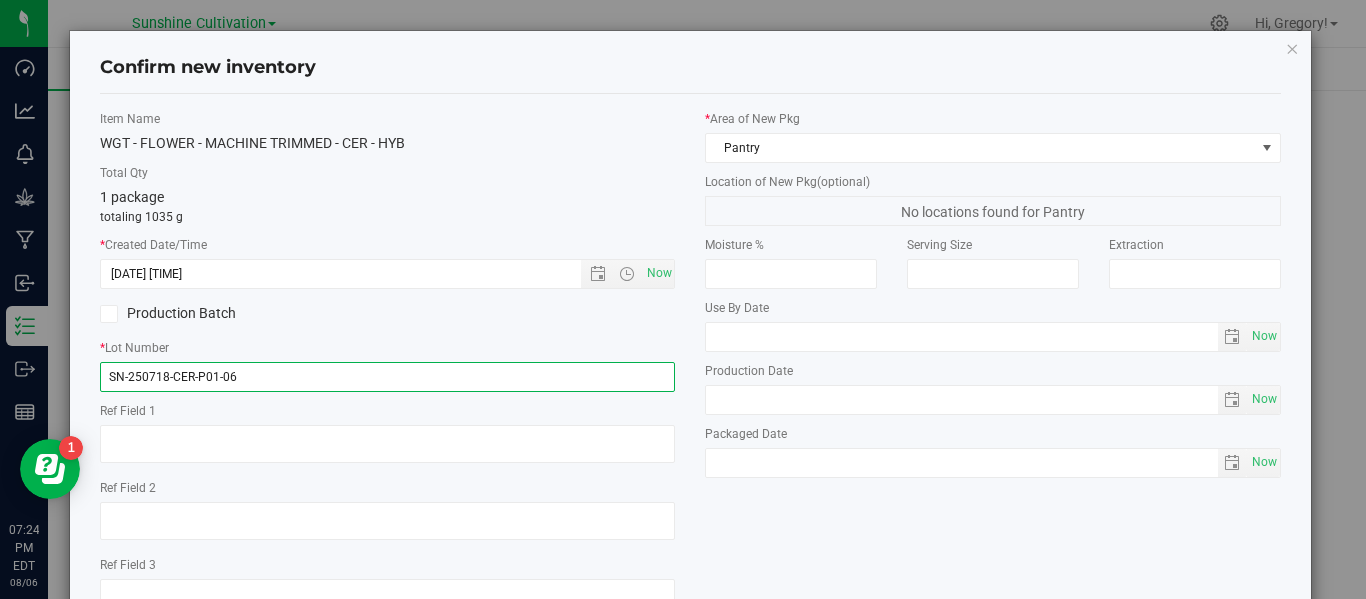 scroll, scrollTop: 148, scrollLeft: 0, axis: vertical 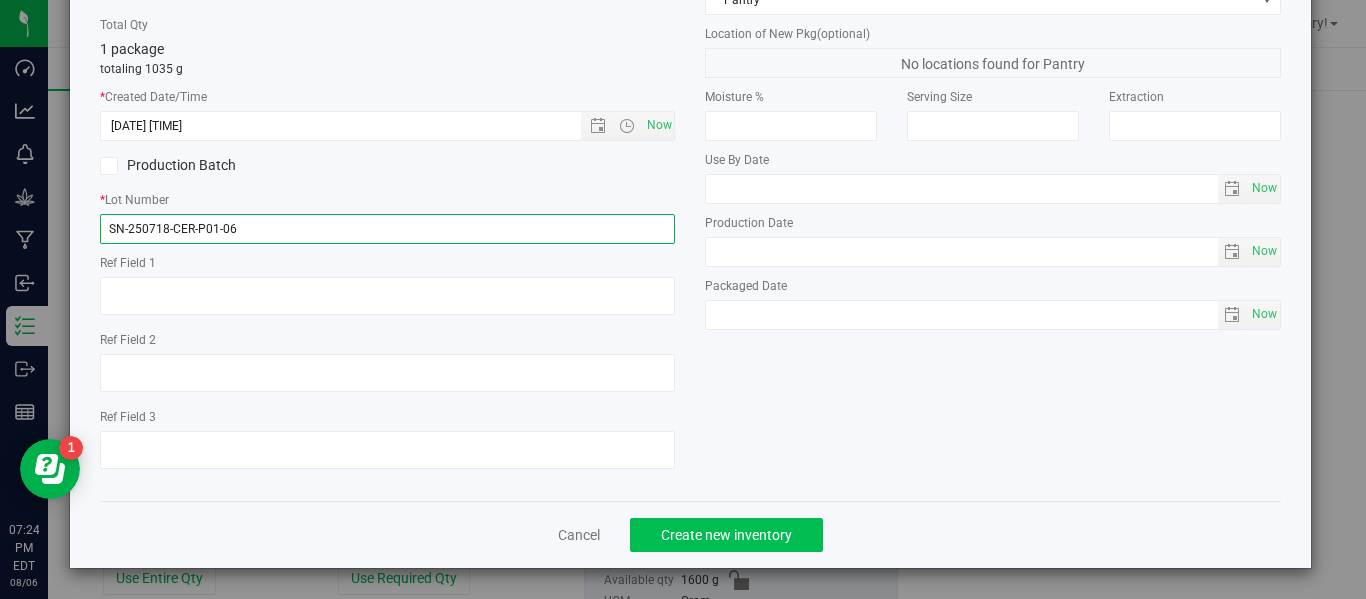 type on "SN-250718-CER-P01-06" 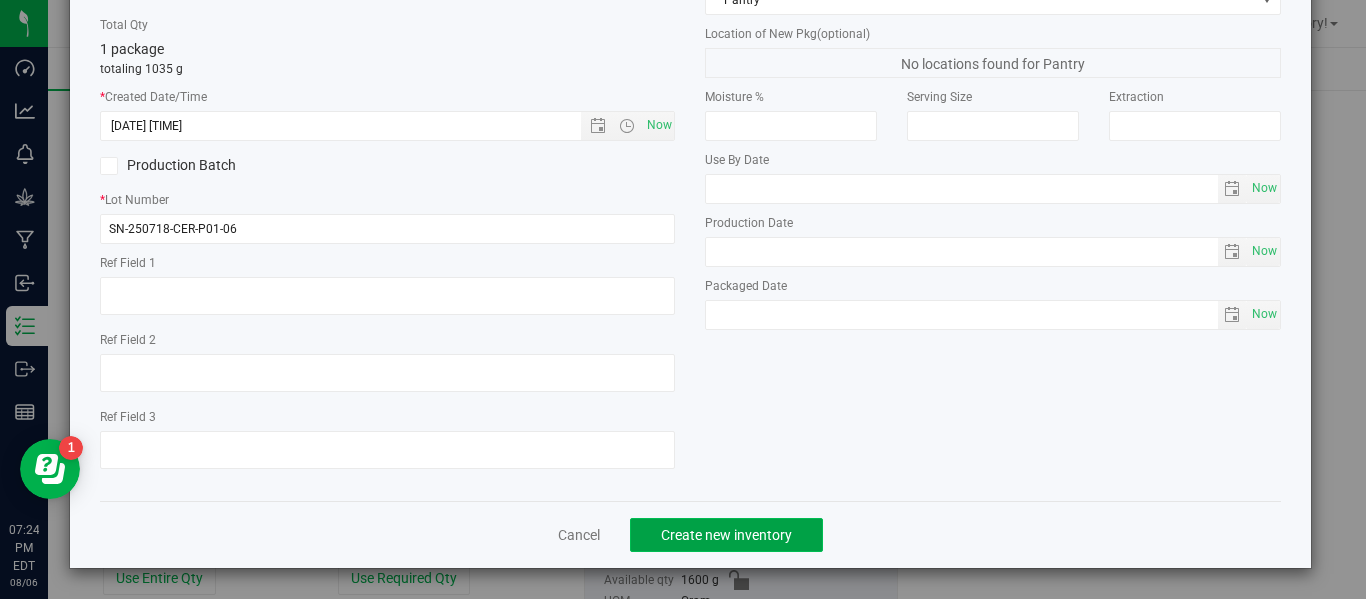 click on "Create new inventory" 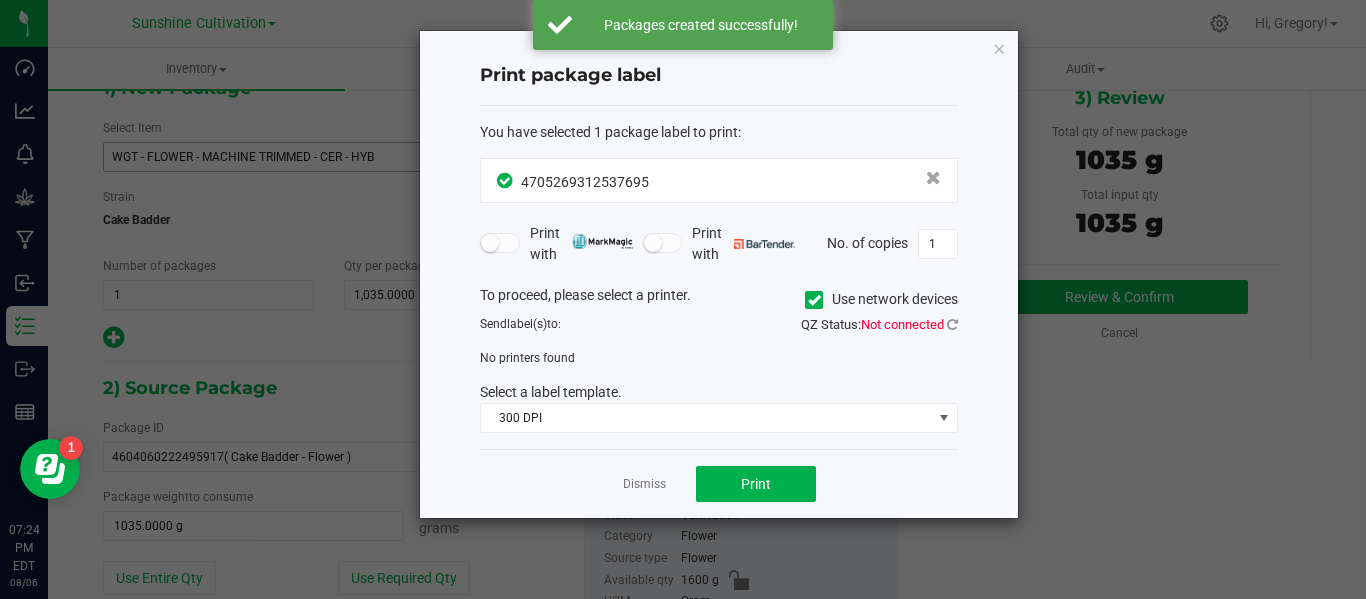 click on "Dismiss" 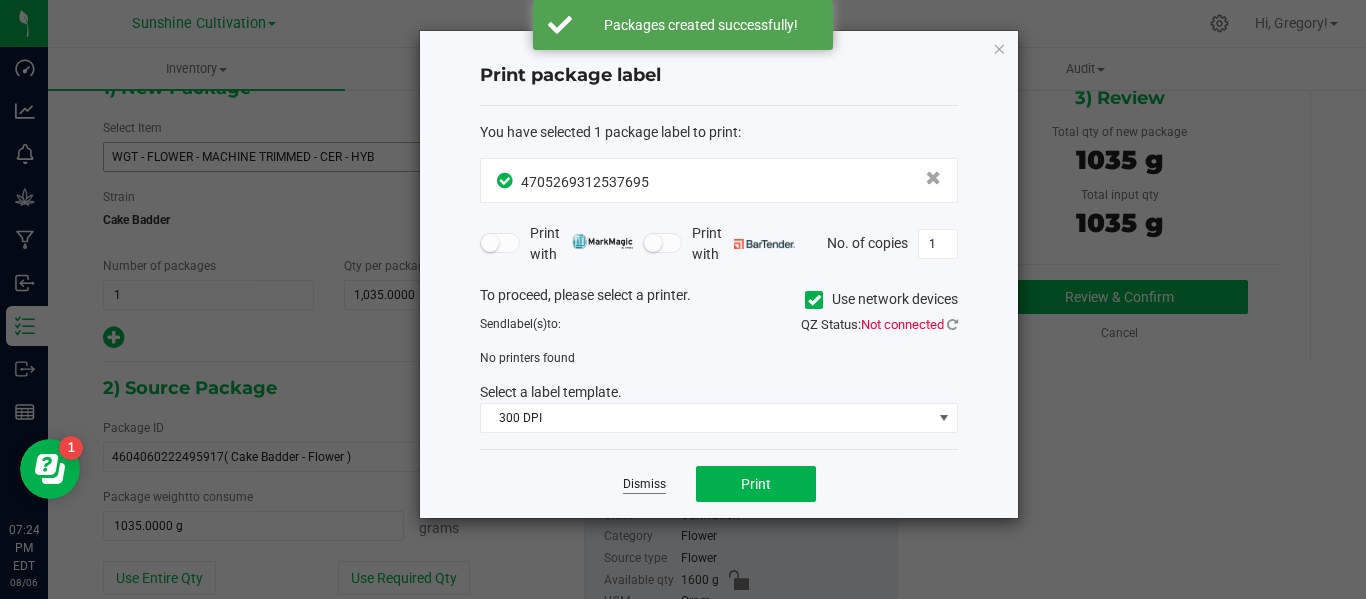 click on "Dismiss" 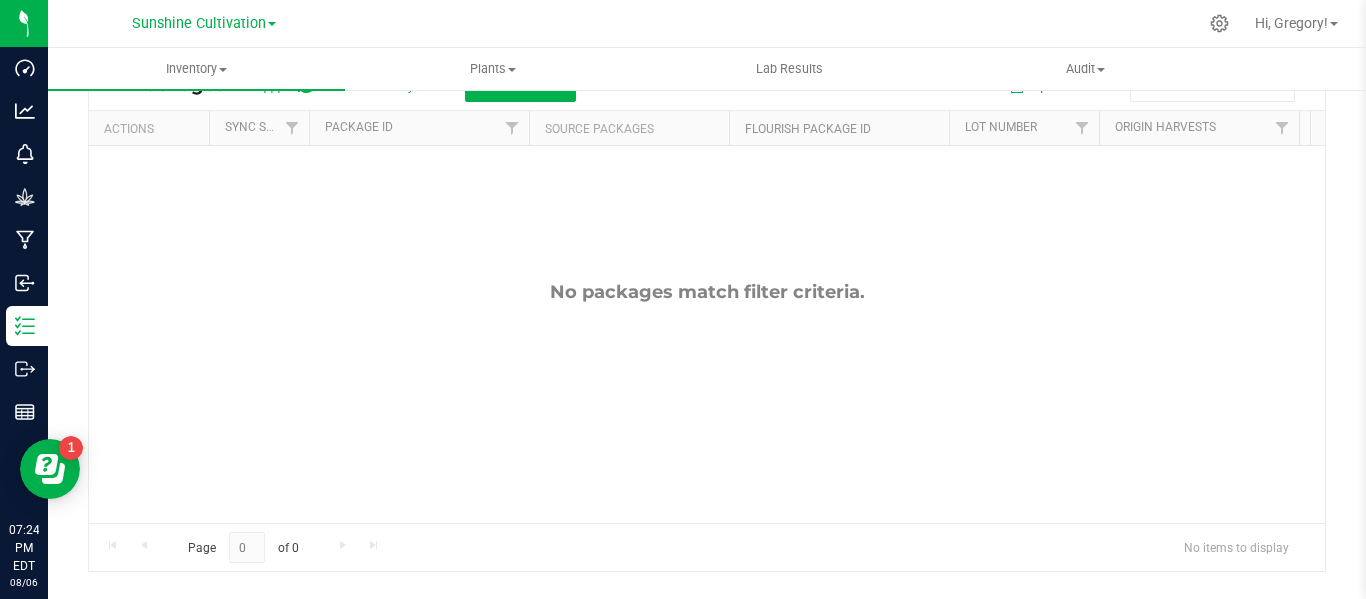 scroll, scrollTop: 0, scrollLeft: 0, axis: both 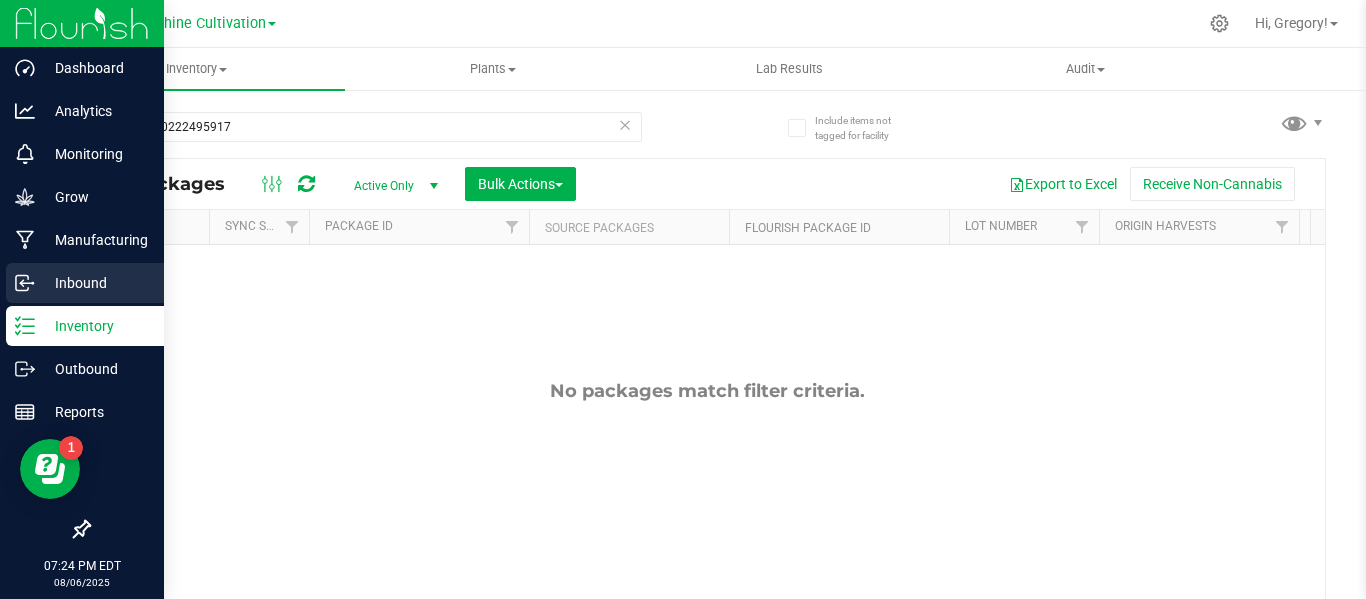 click on "Inbound" at bounding box center [95, 283] 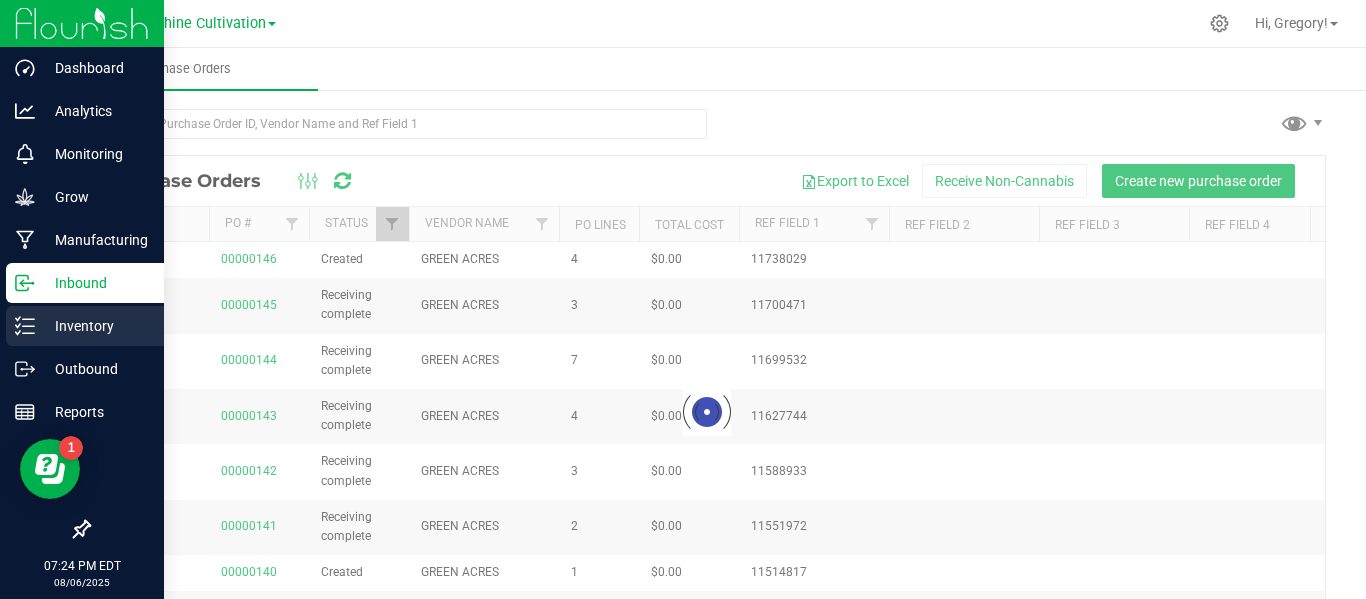 click on "Inventory" at bounding box center [95, 326] 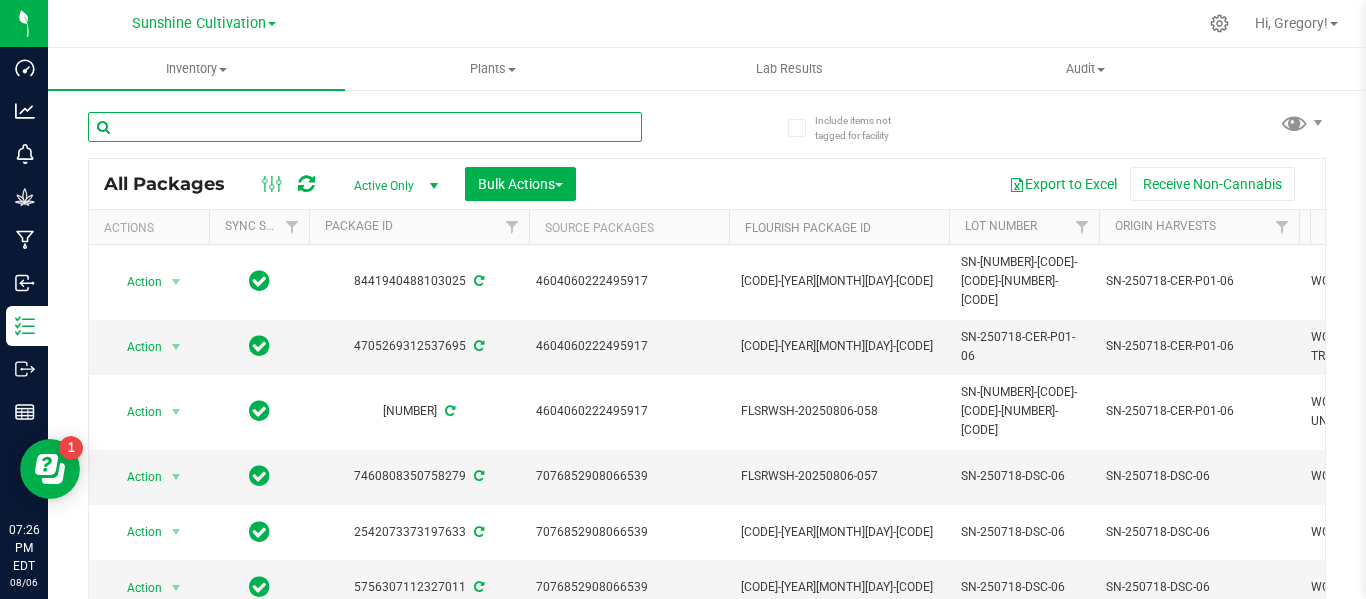 click at bounding box center [365, 127] 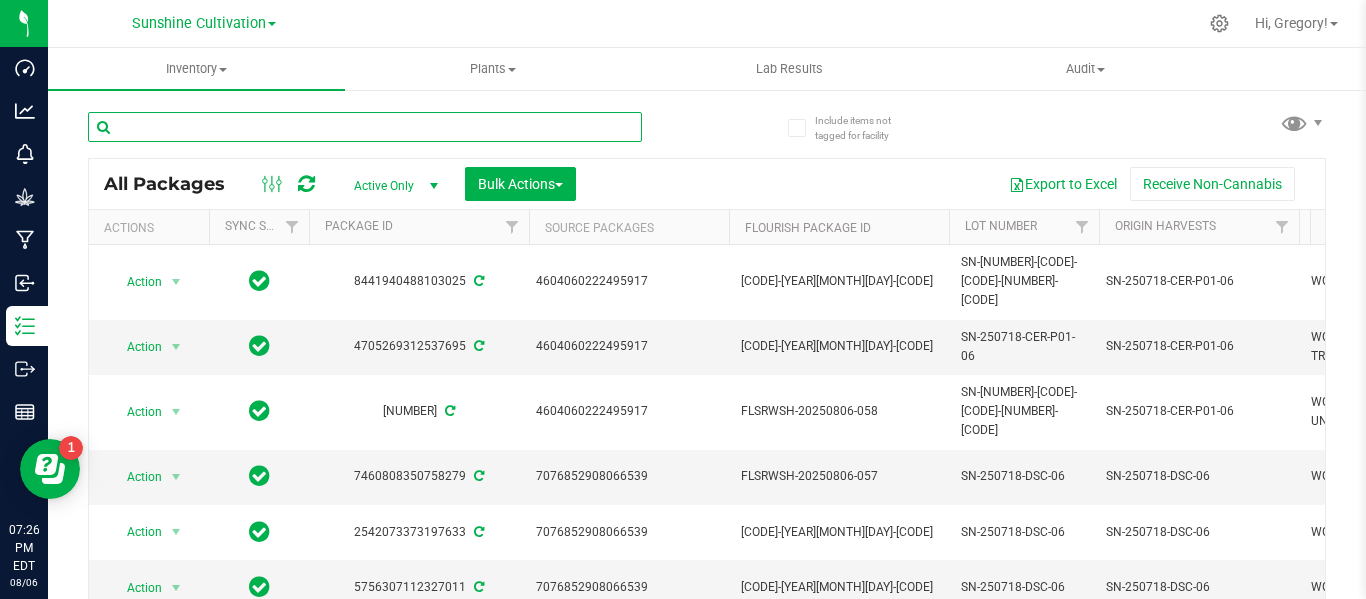 paste on "7426595965693032" 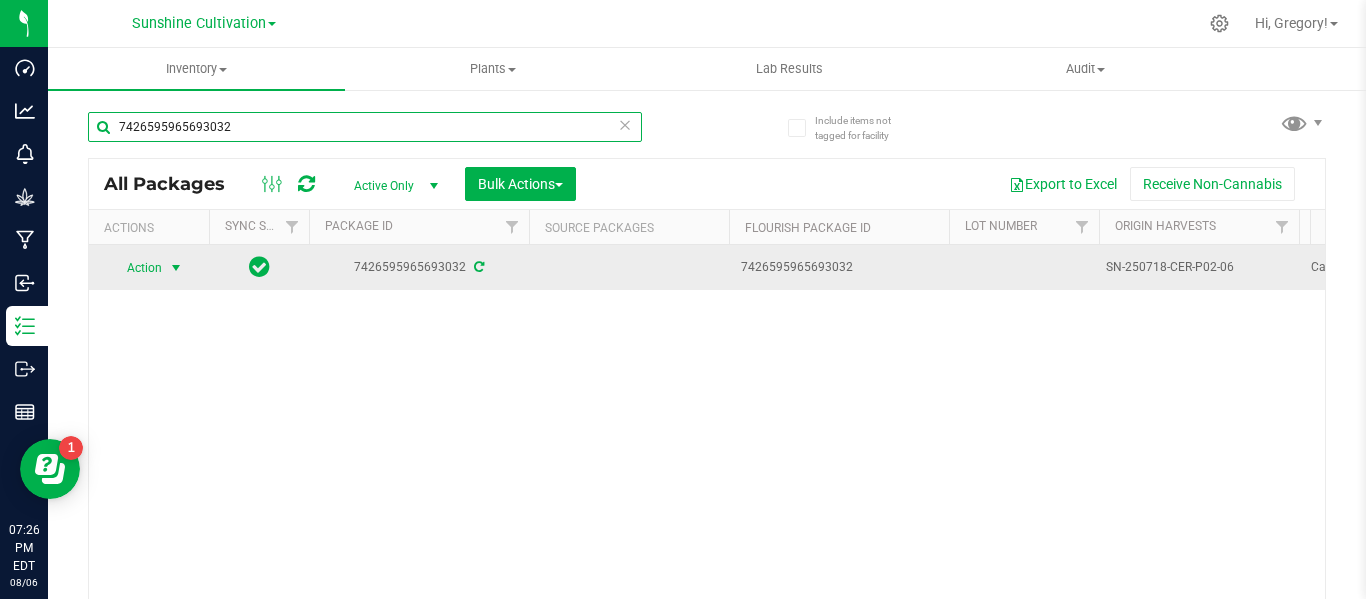 type on "7426595965693032" 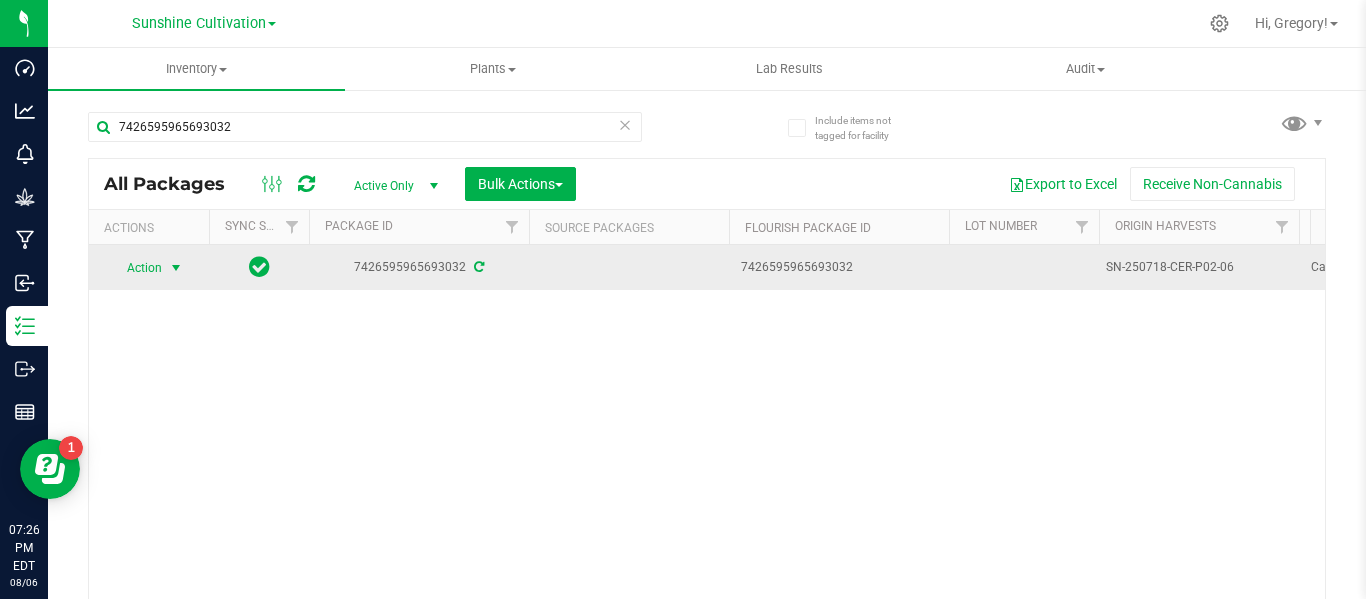 click at bounding box center [176, 268] 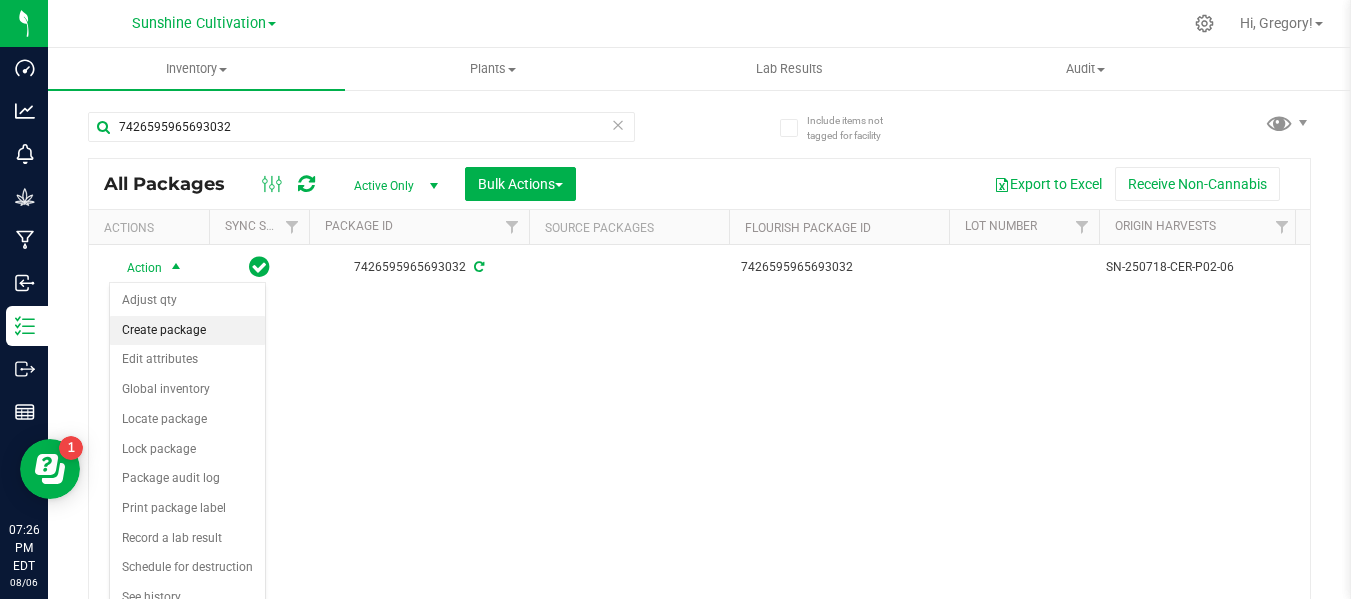 click on "Create package" at bounding box center (187, 331) 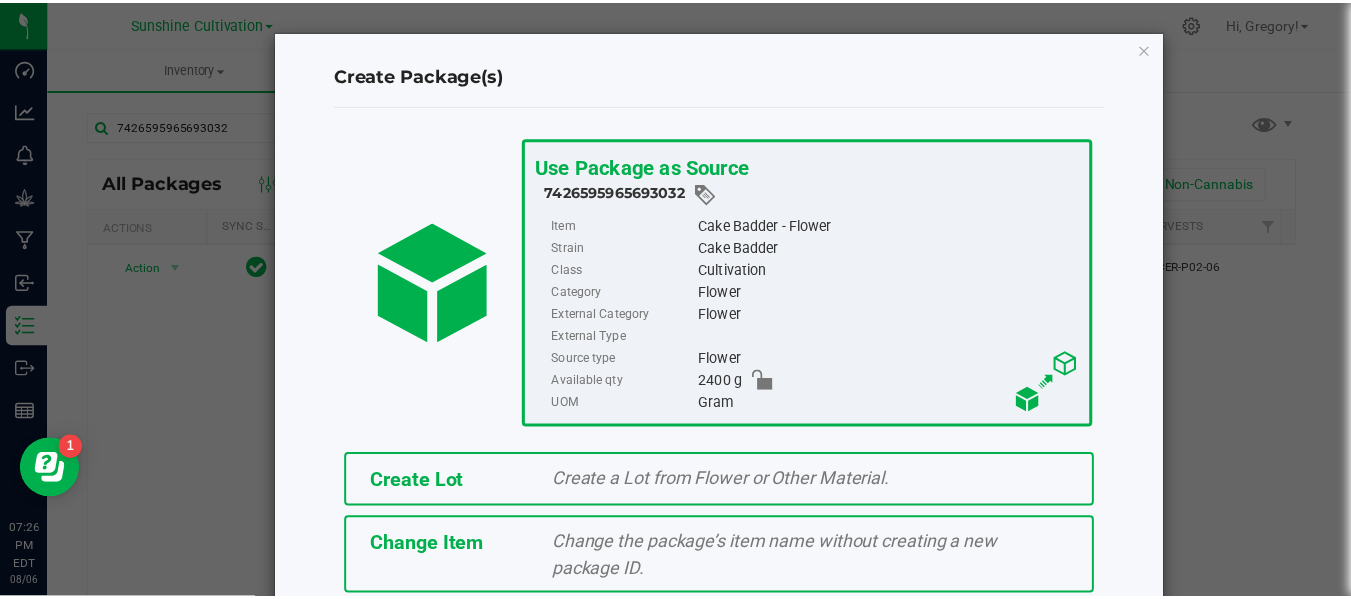 scroll, scrollTop: 175, scrollLeft: 0, axis: vertical 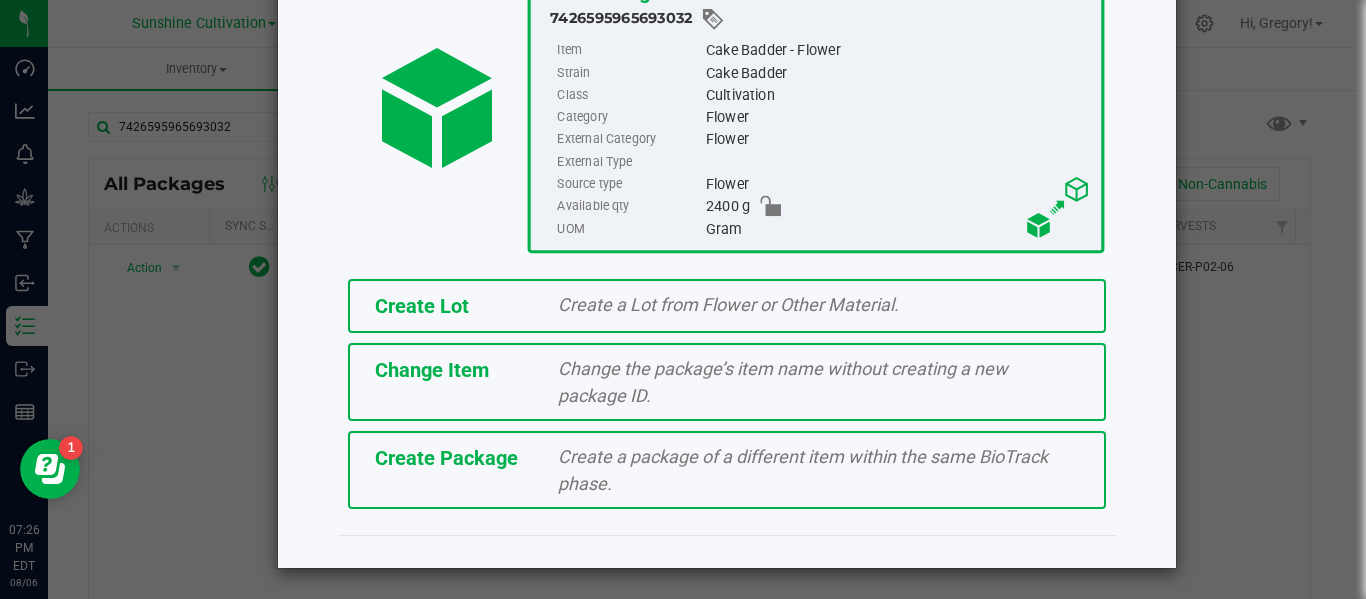 click on "Create Package" 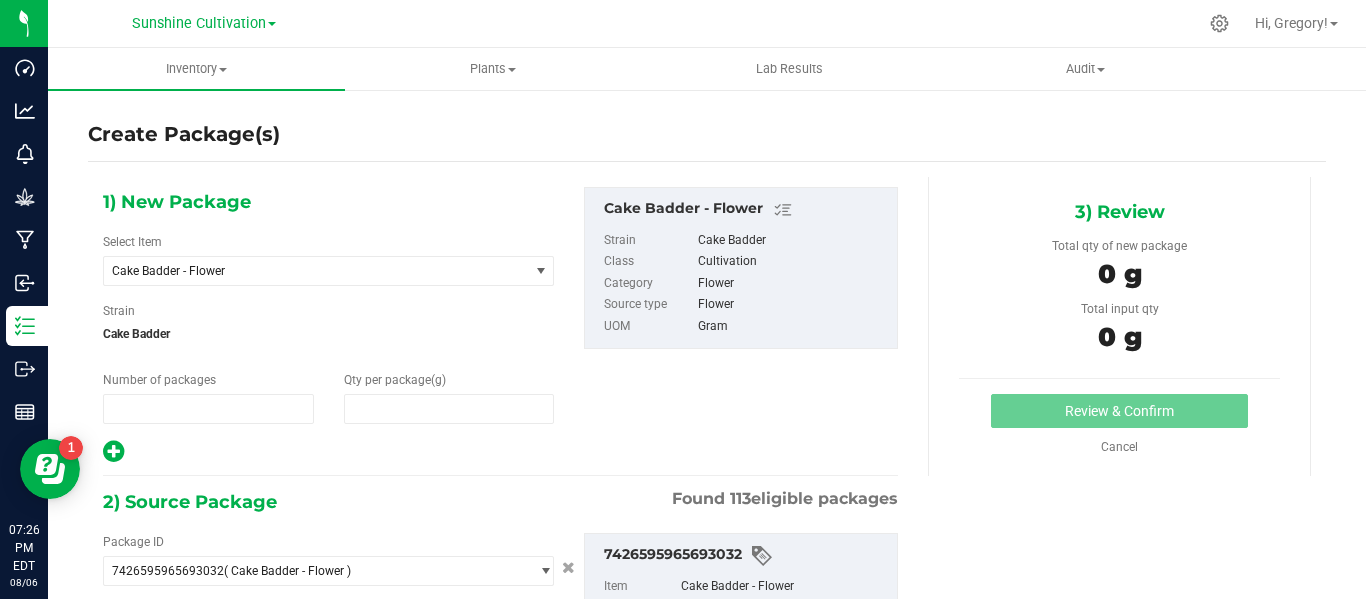 type on "1" 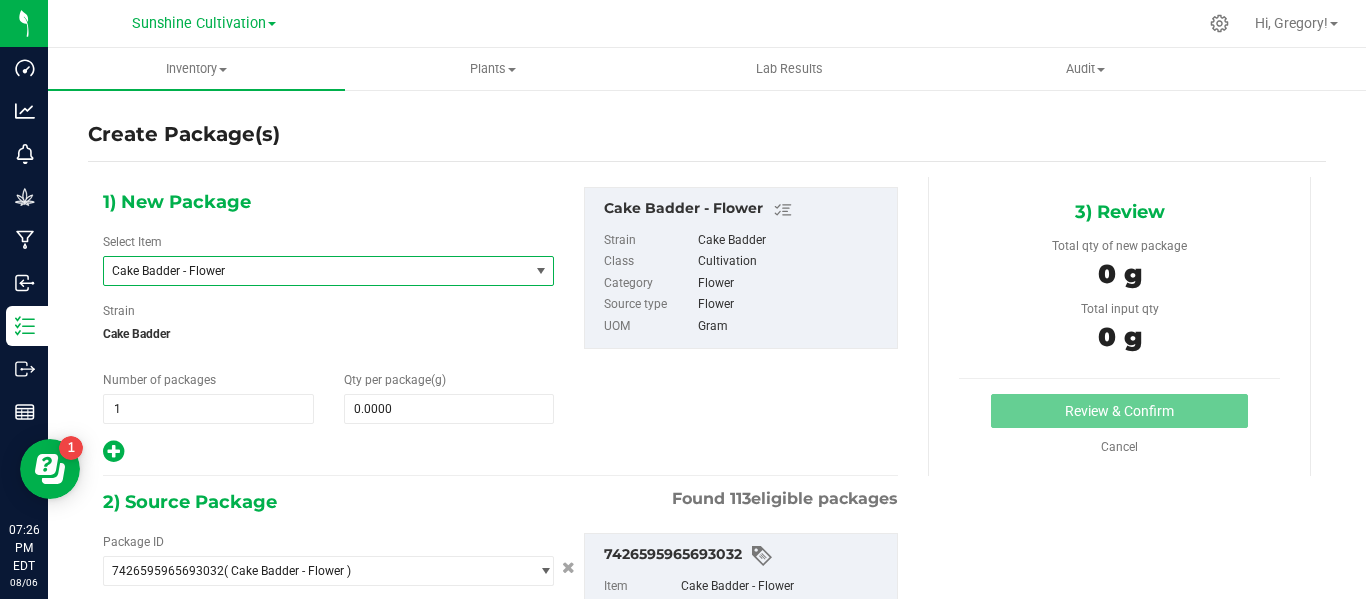 click on "Cake Badder - Flower" at bounding box center [308, 271] 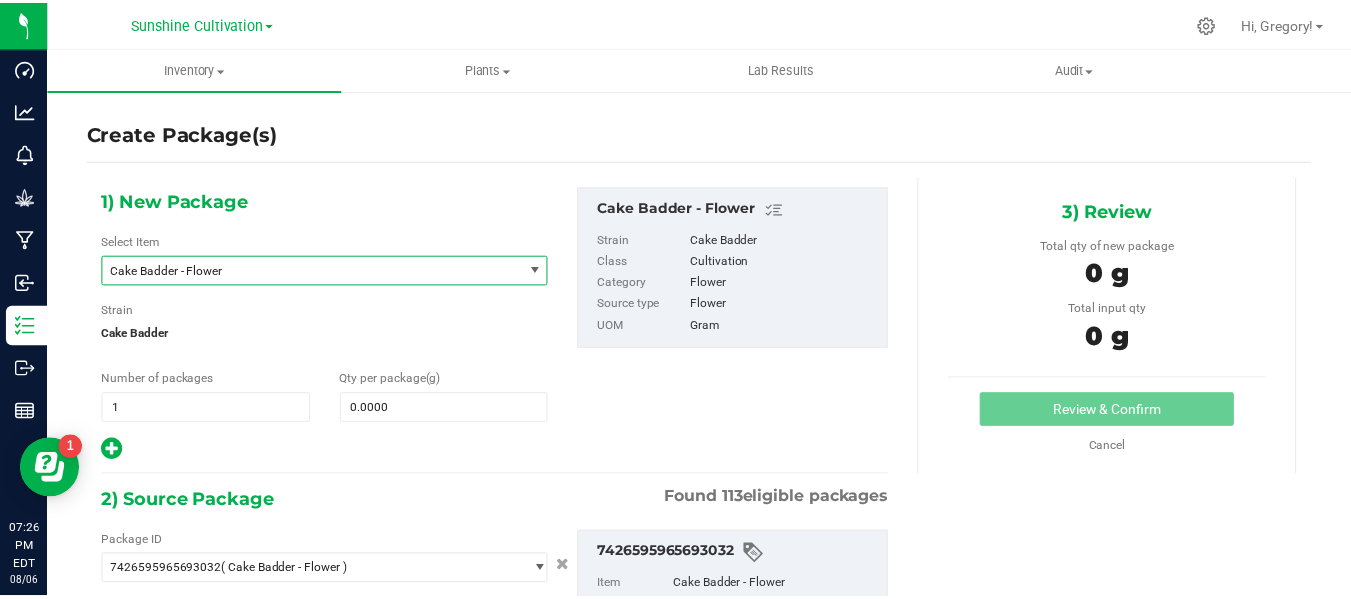 scroll, scrollTop: 1176, scrollLeft: 0, axis: vertical 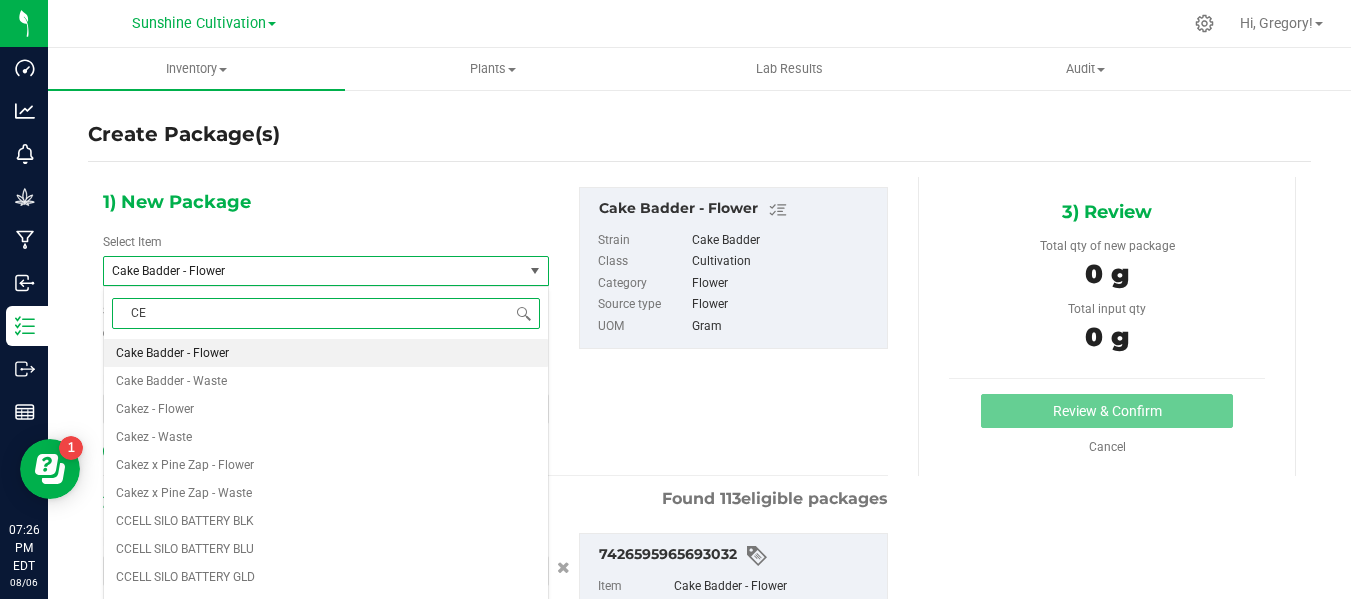 type on "CER" 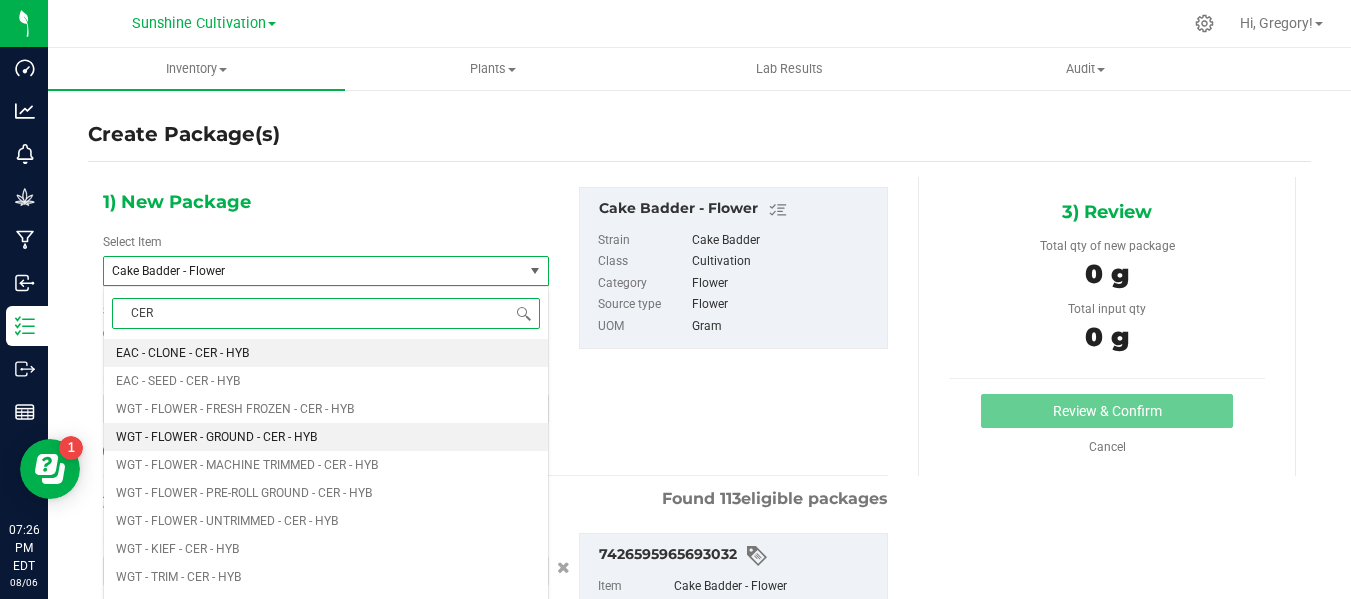 scroll, scrollTop: 0, scrollLeft: 0, axis: both 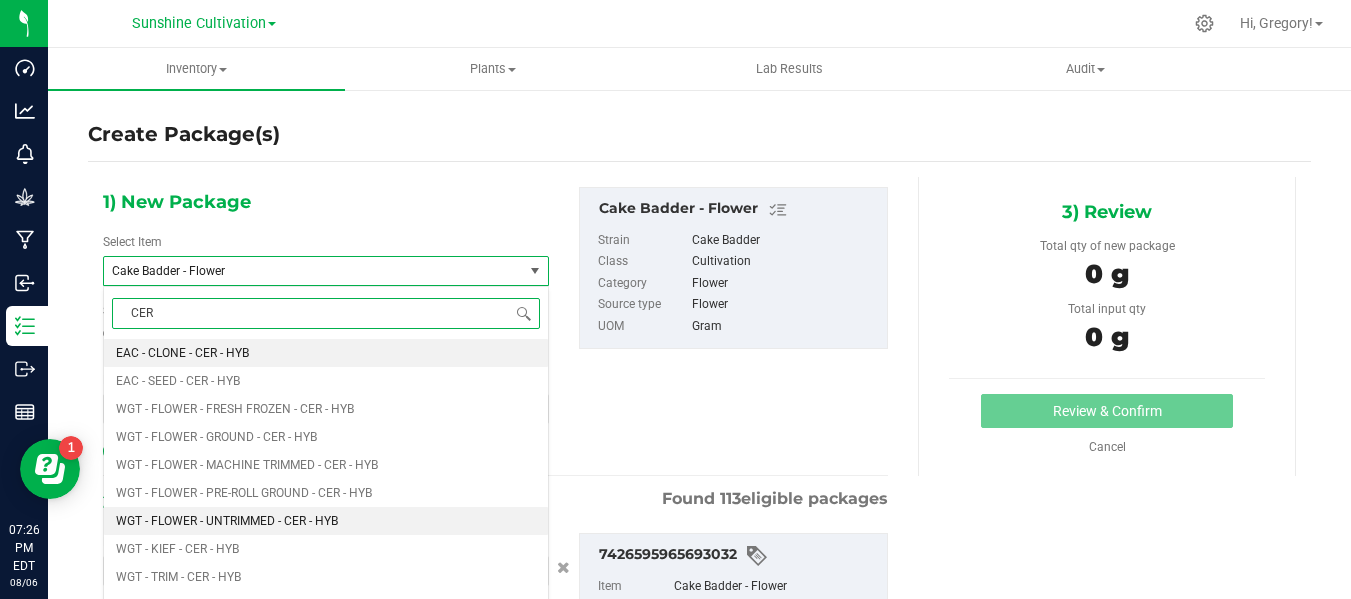 click on "WGT - FLOWER - UNTRIMMED - CER - HYB" at bounding box center (227, 521) 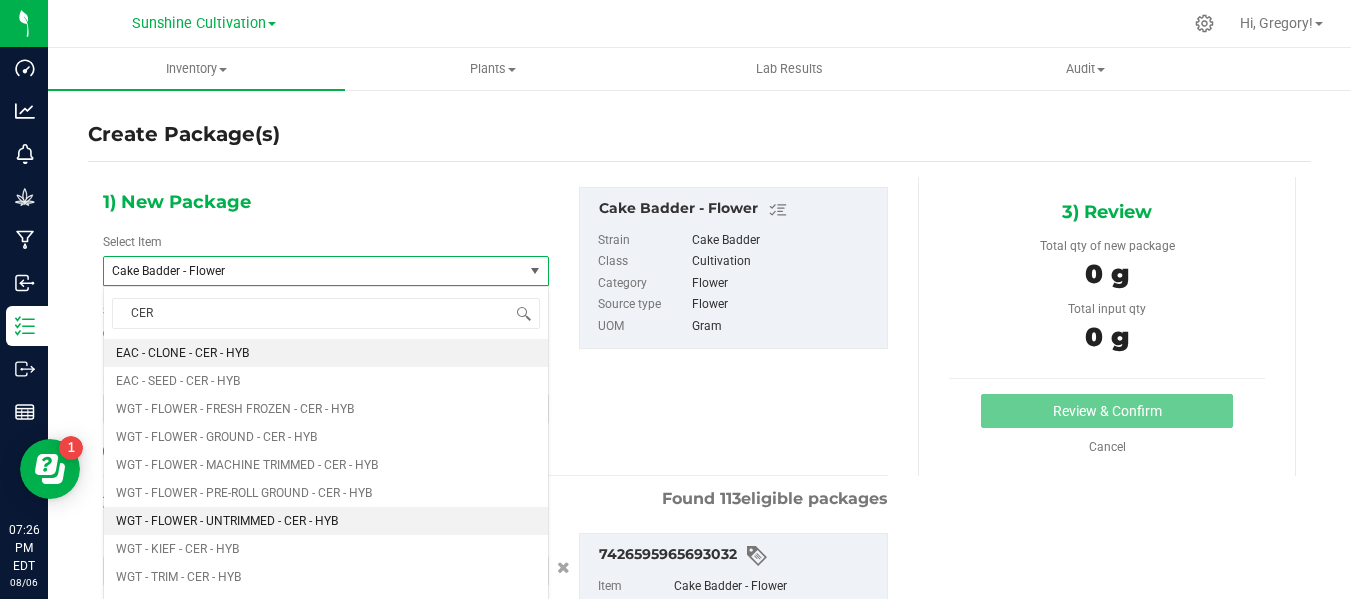 type 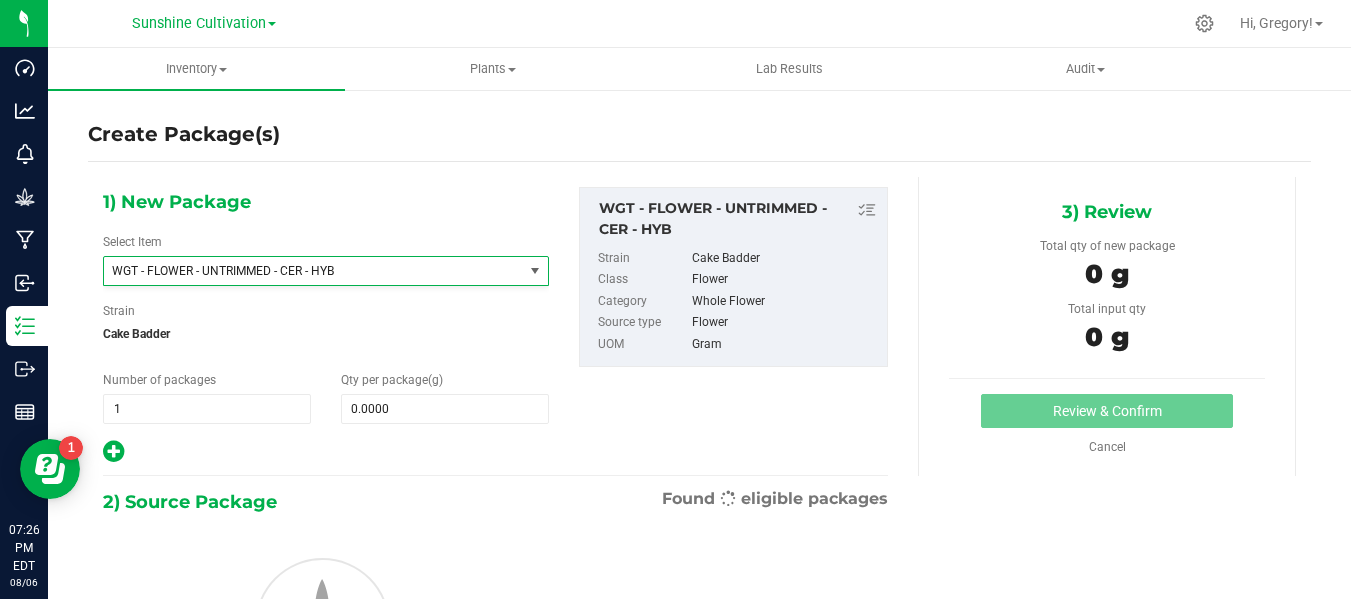 type on "0.0000" 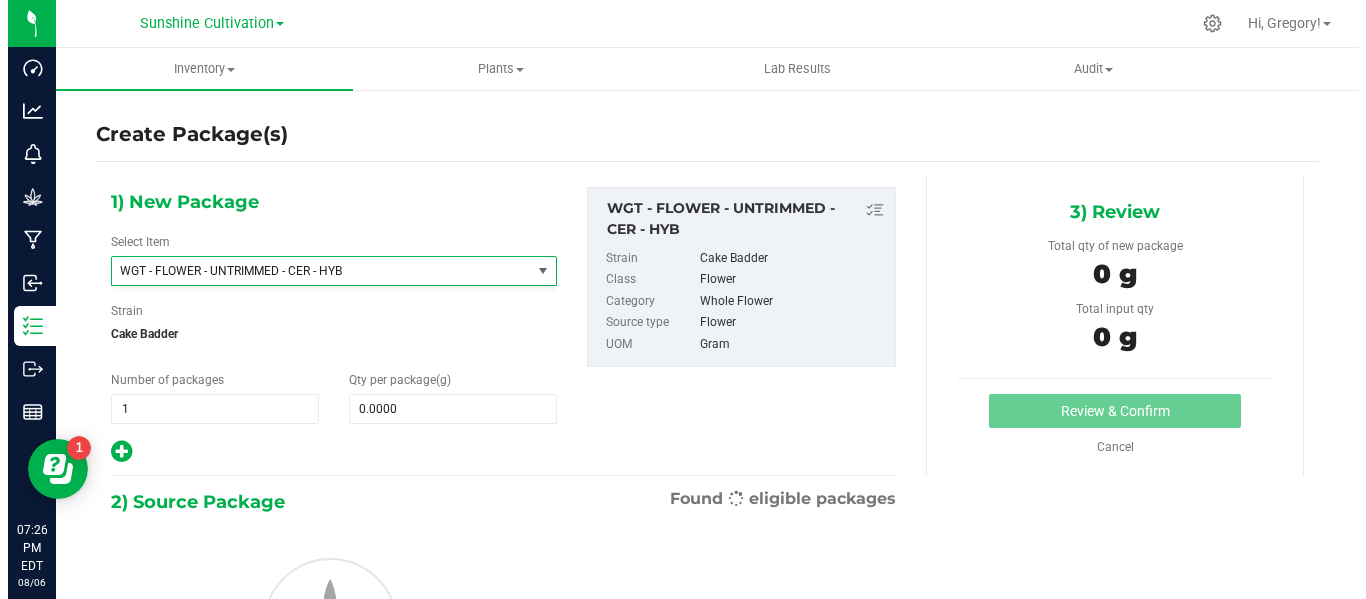 scroll, scrollTop: 411740, scrollLeft: 0, axis: vertical 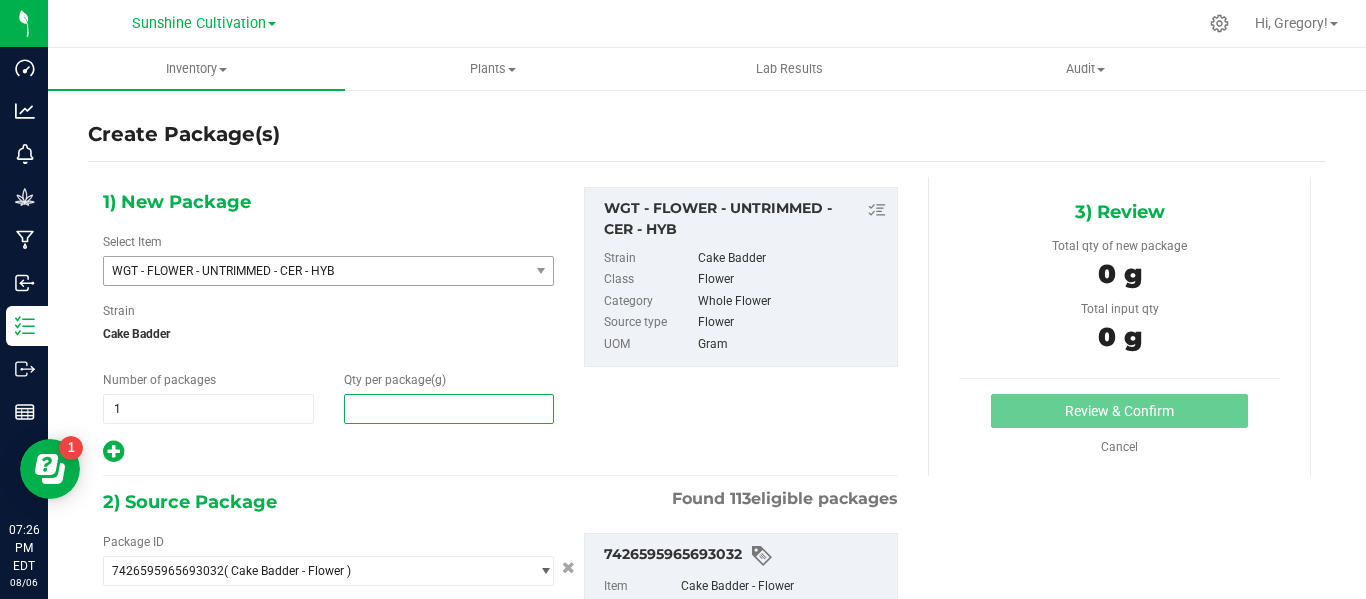 click at bounding box center (449, 409) 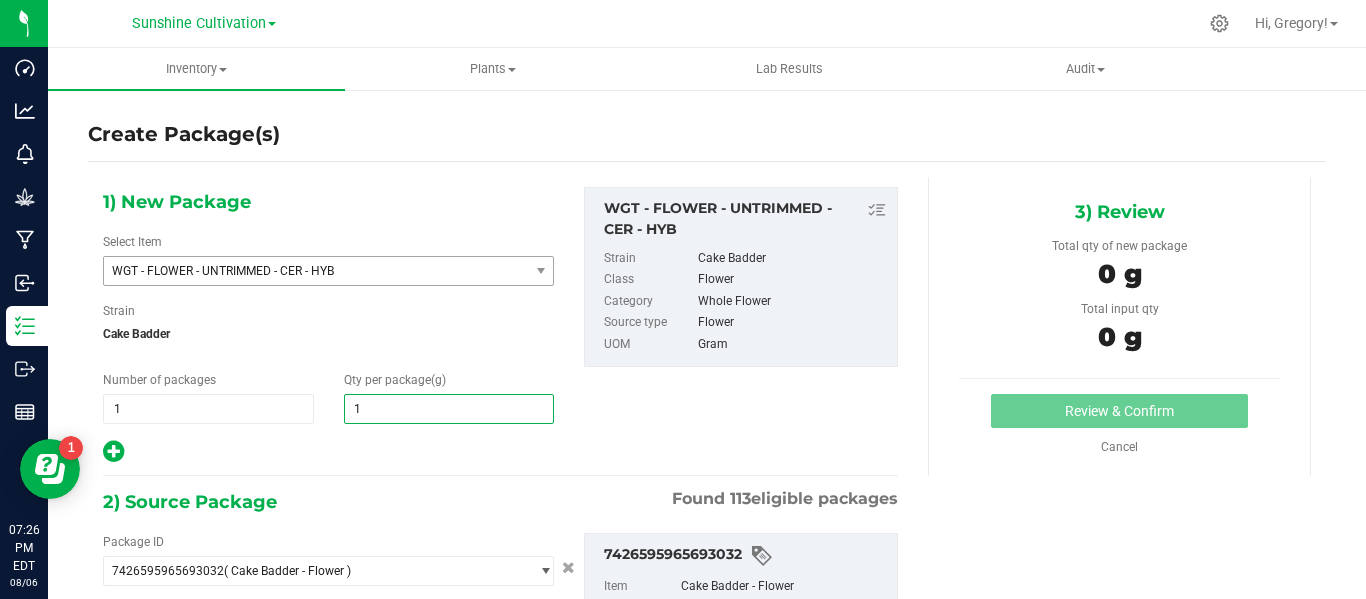 type on "15" 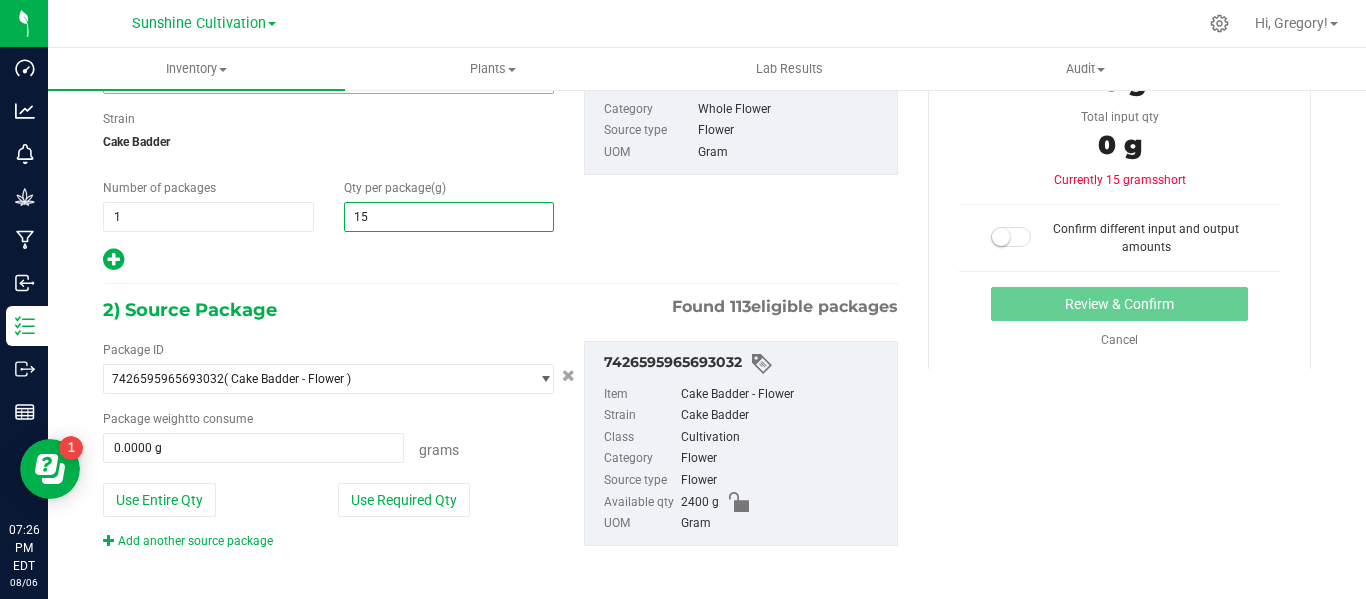 scroll, scrollTop: 200, scrollLeft: 0, axis: vertical 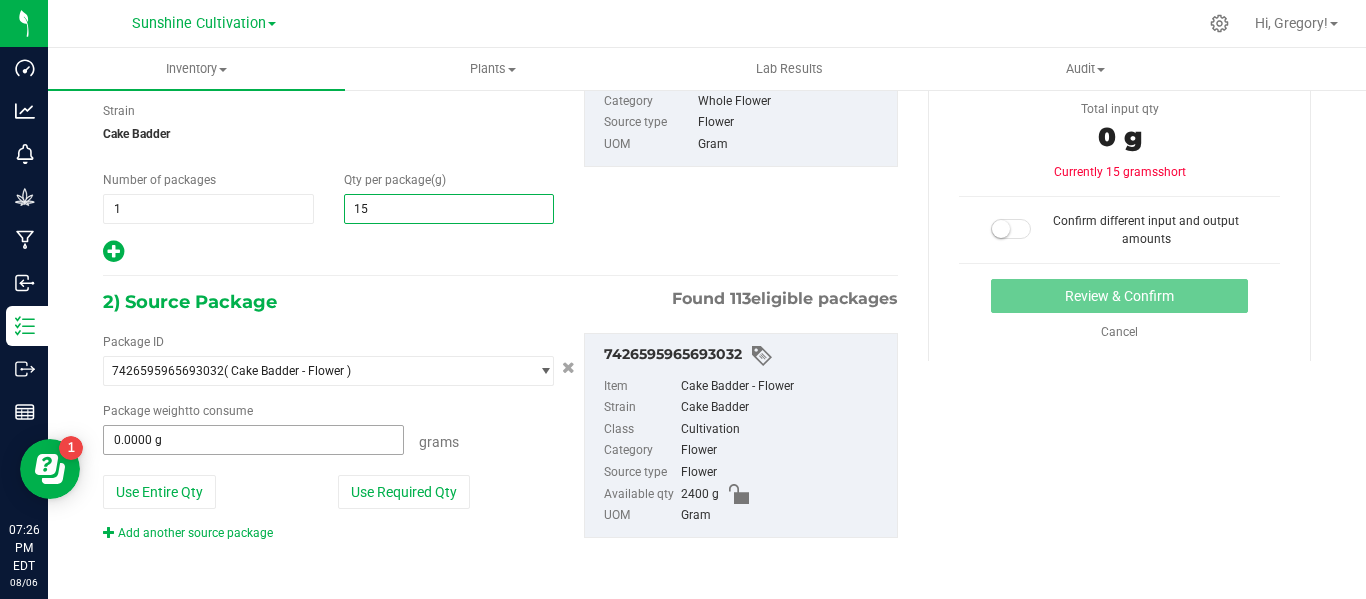 type on "15.0000" 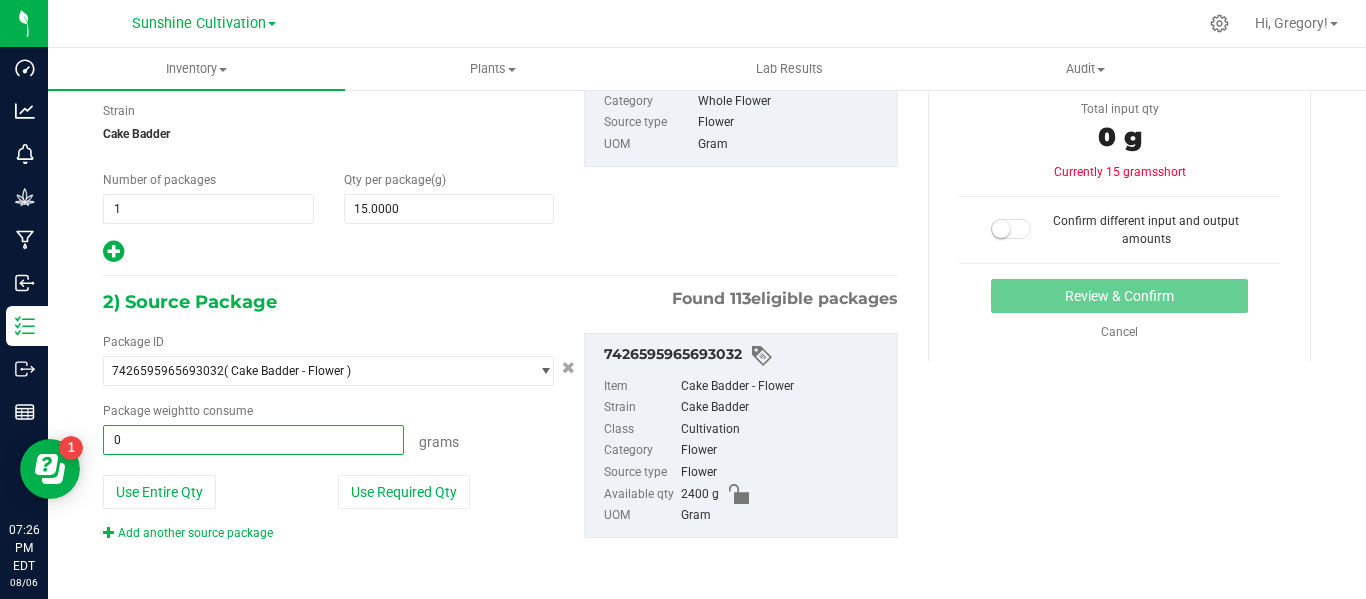 type 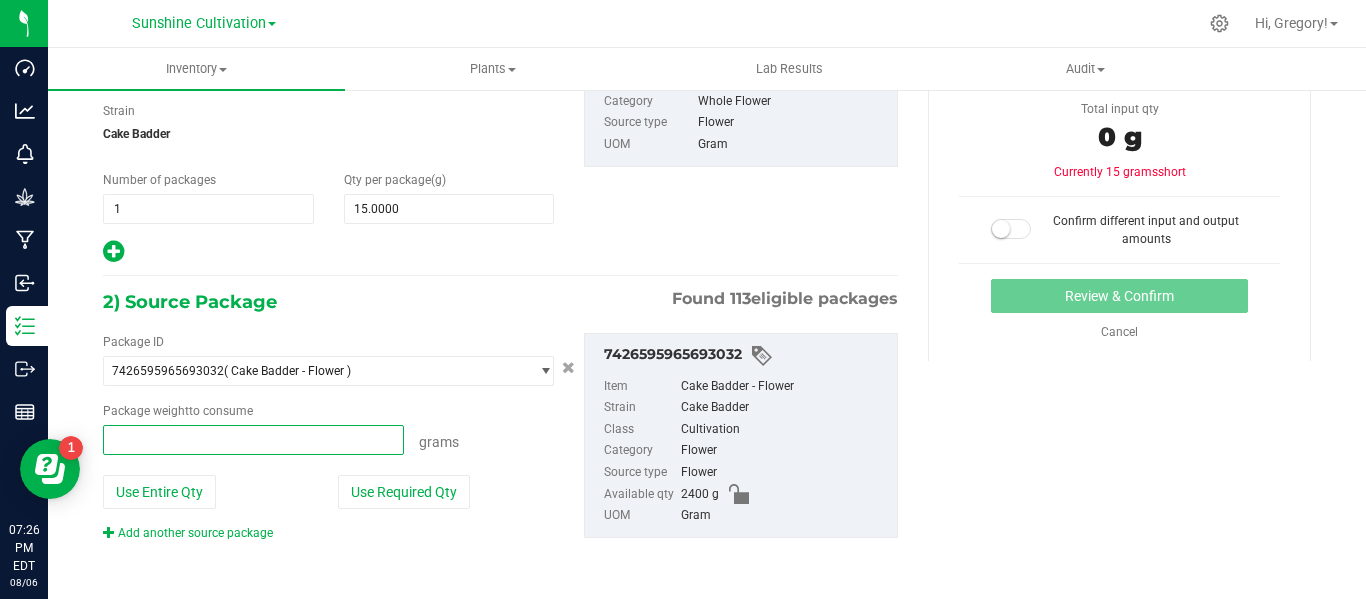 click at bounding box center (253, 440) 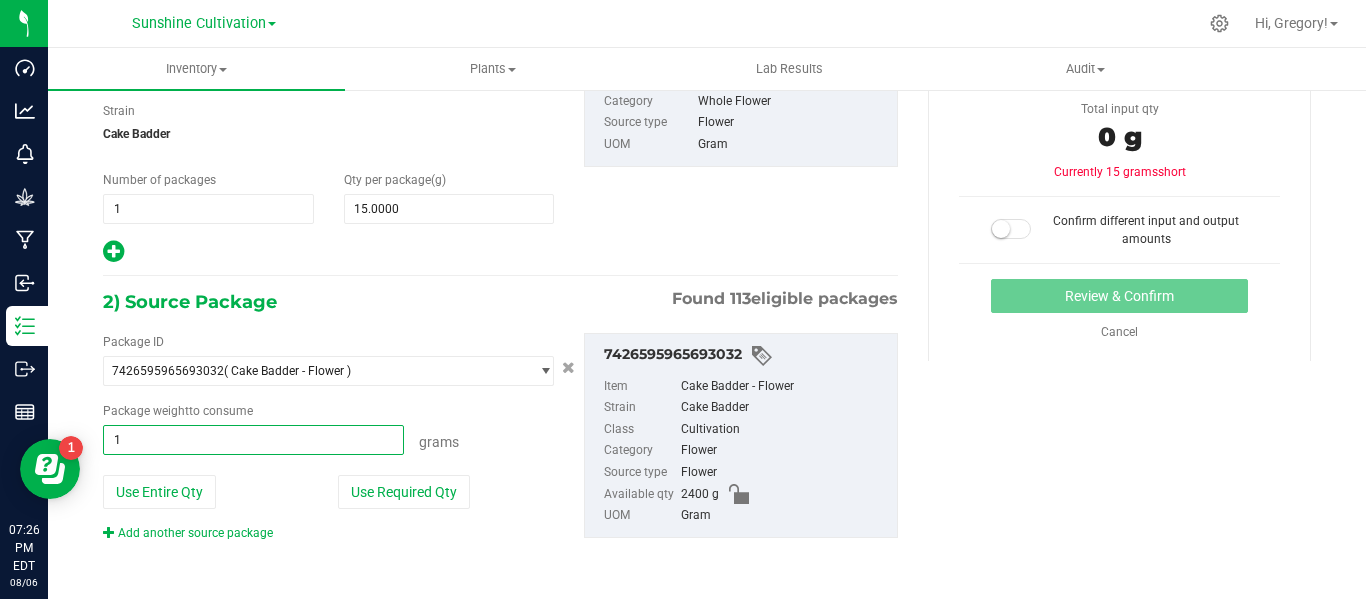 type on "15" 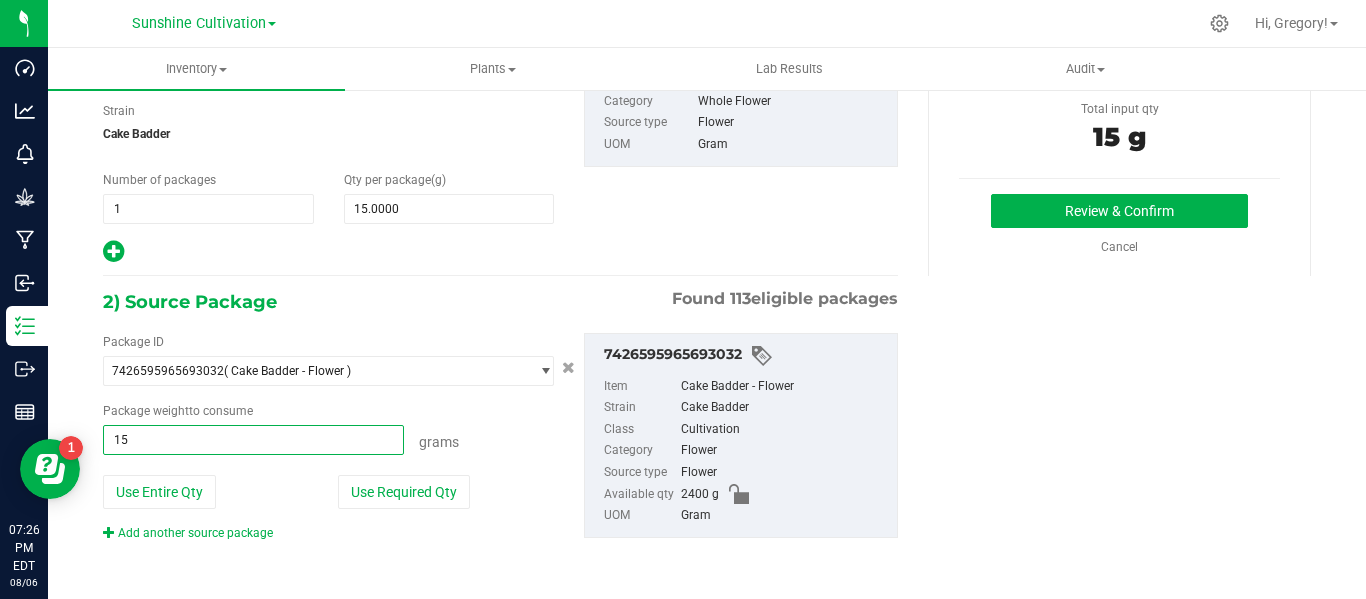 type on "15.0000 g" 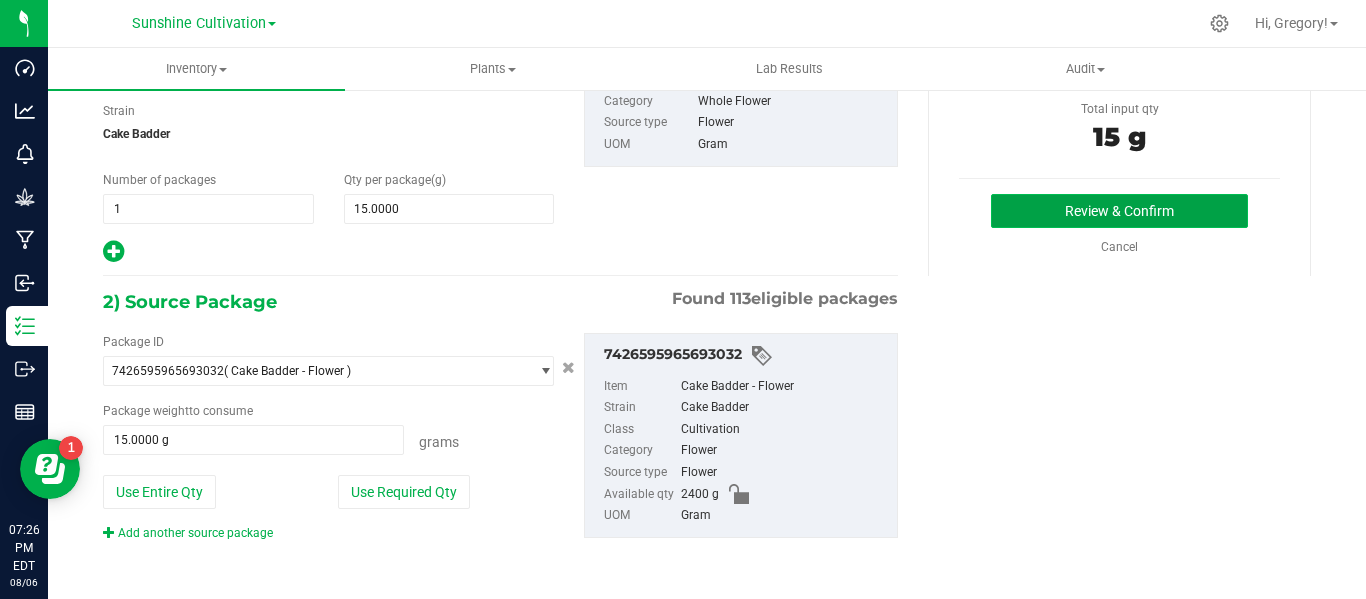 click on "Review & Confirm" at bounding box center [1119, 211] 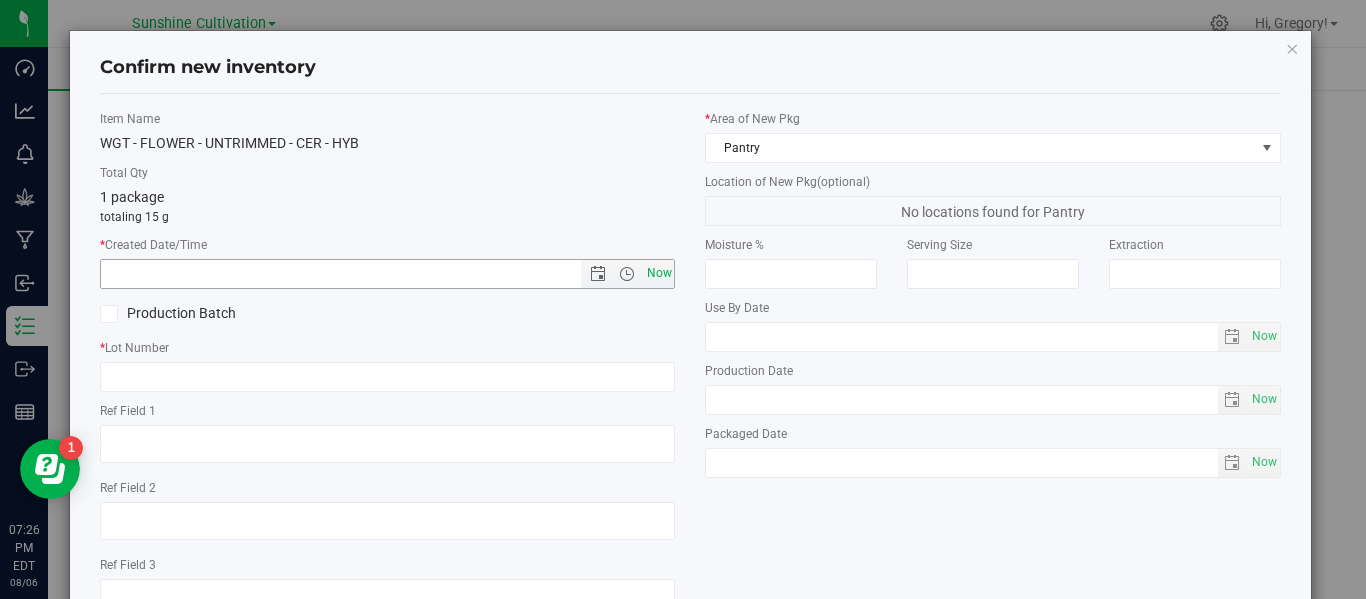 click on "Now" at bounding box center (659, 273) 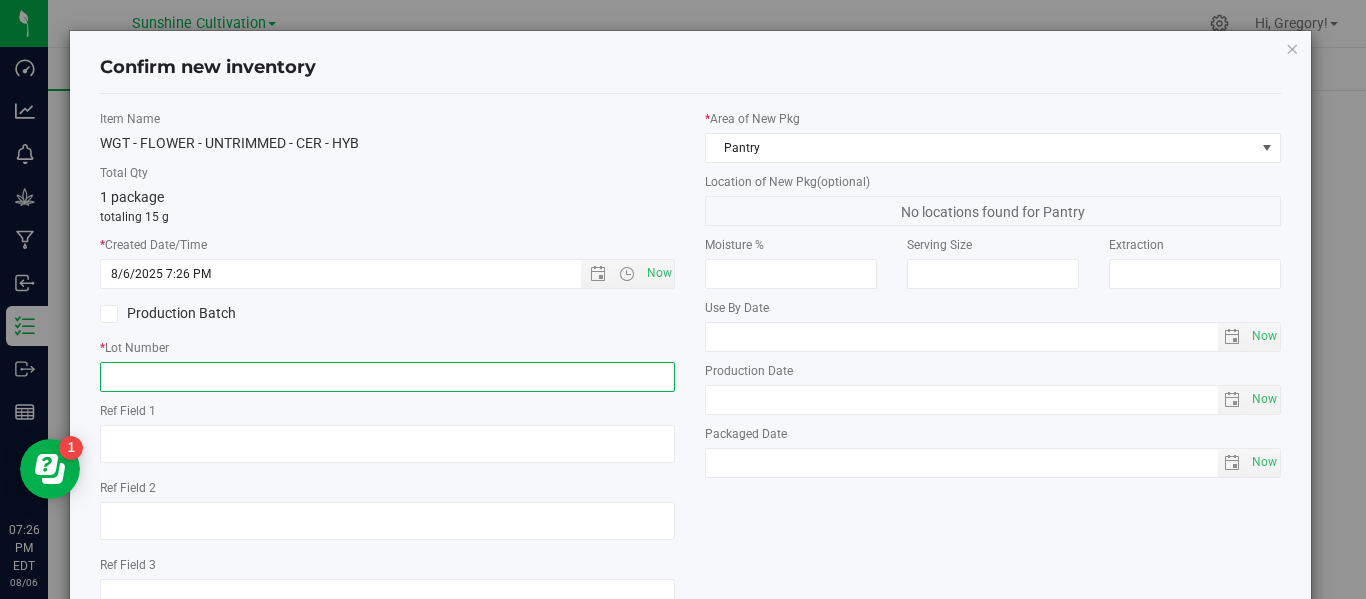 click at bounding box center (387, 377) 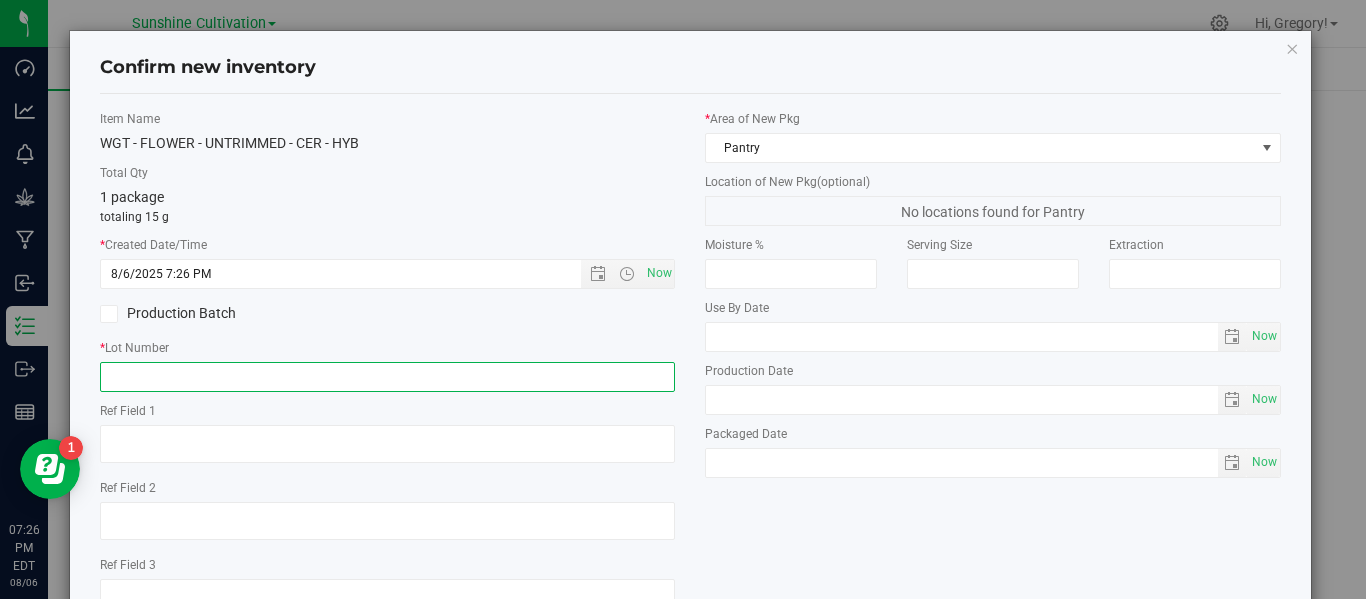 paste on "7426595965693032" 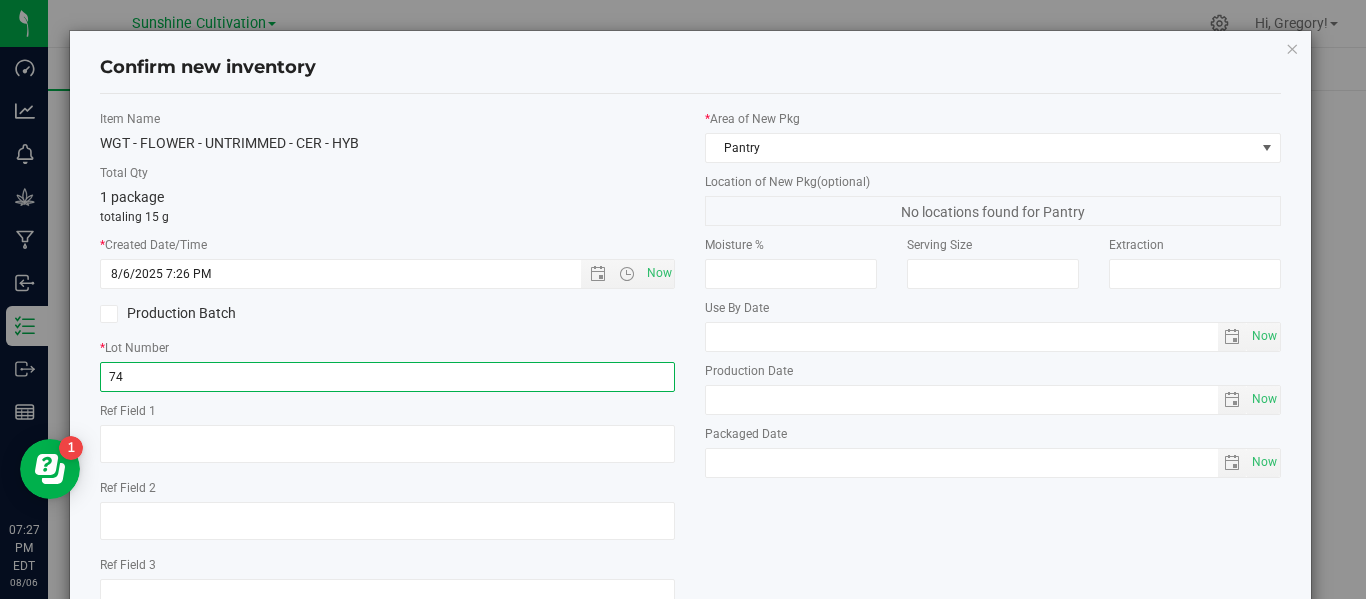 type on "7" 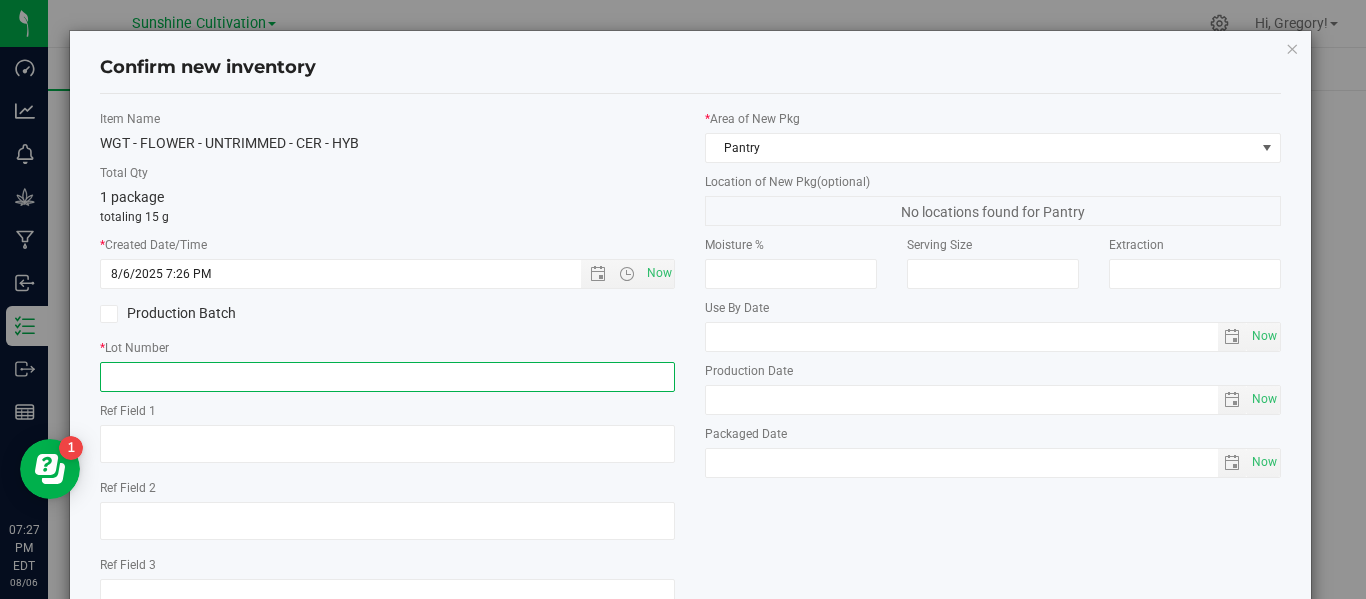 paste on "SN-250718-CER-P02-06" 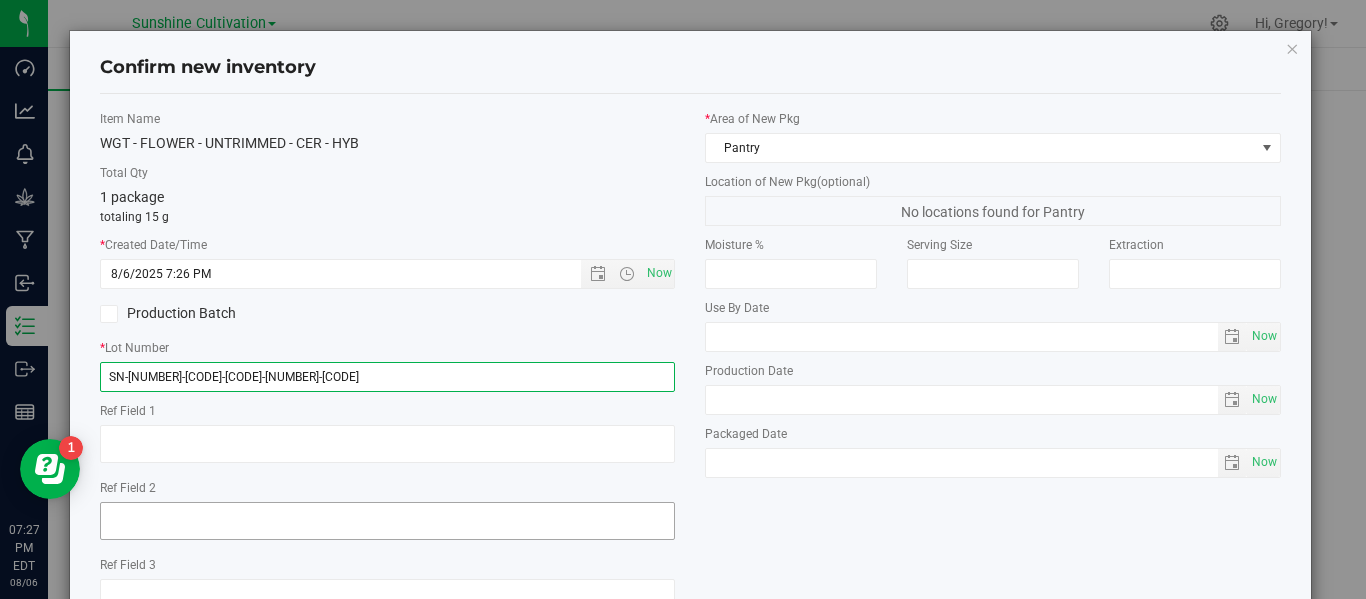 scroll, scrollTop: 148, scrollLeft: 0, axis: vertical 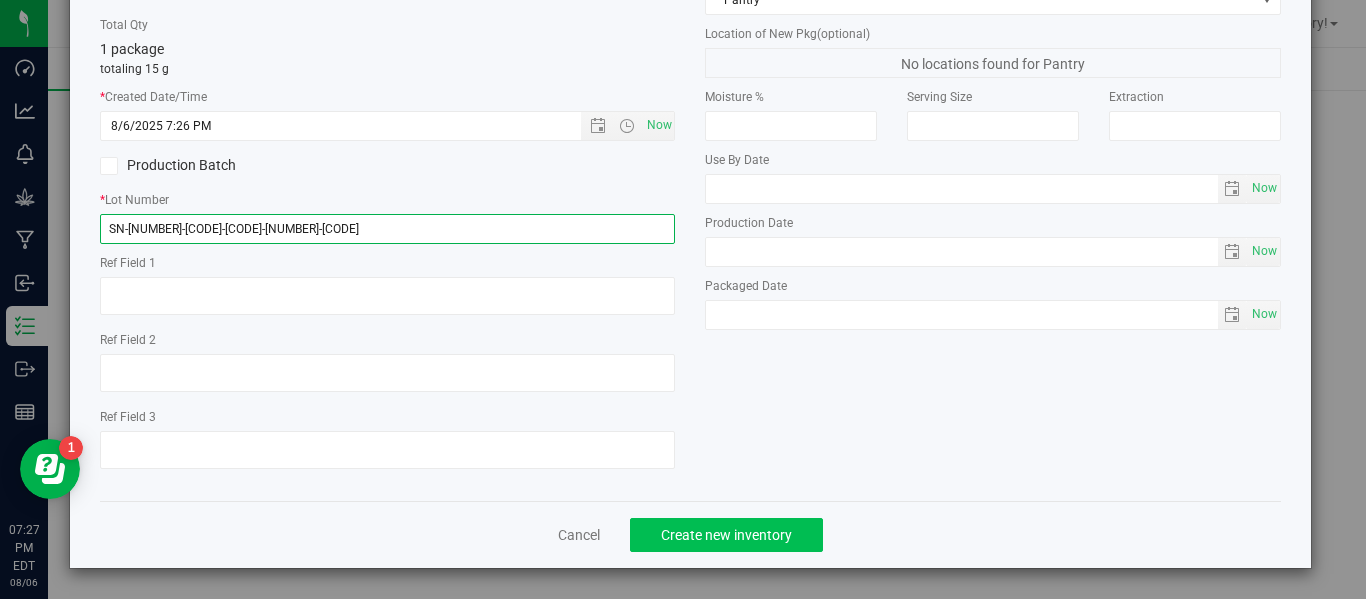 type on "[SERIAL]" 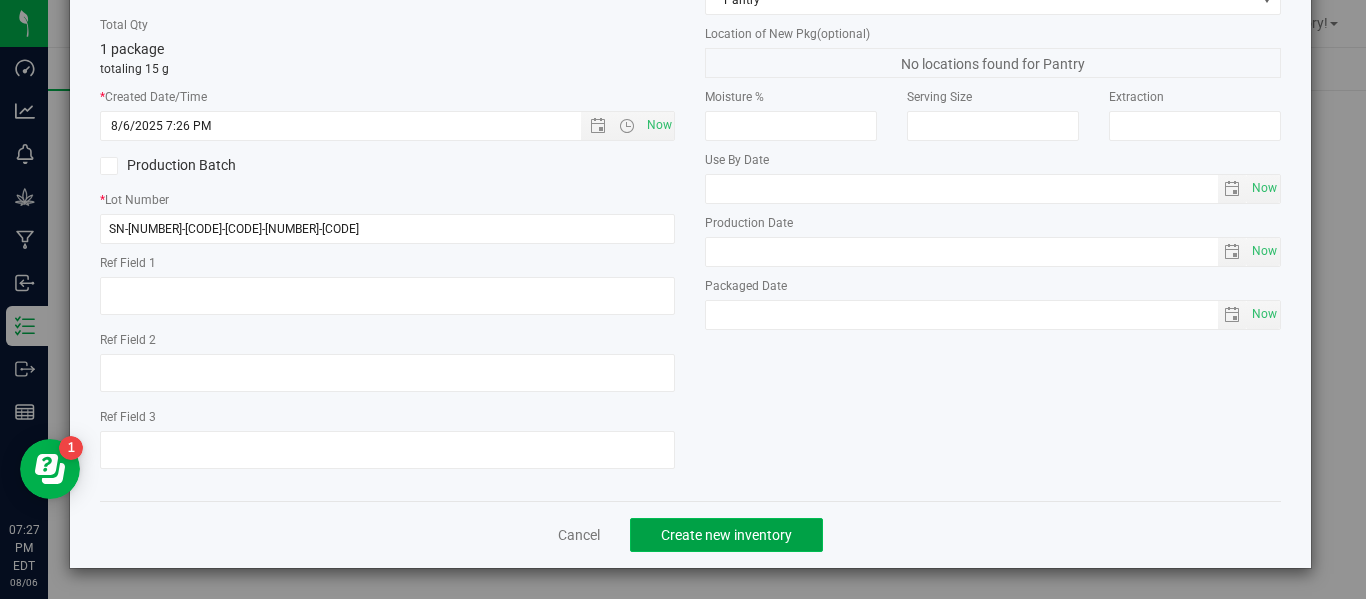 click on "Create new inventory" 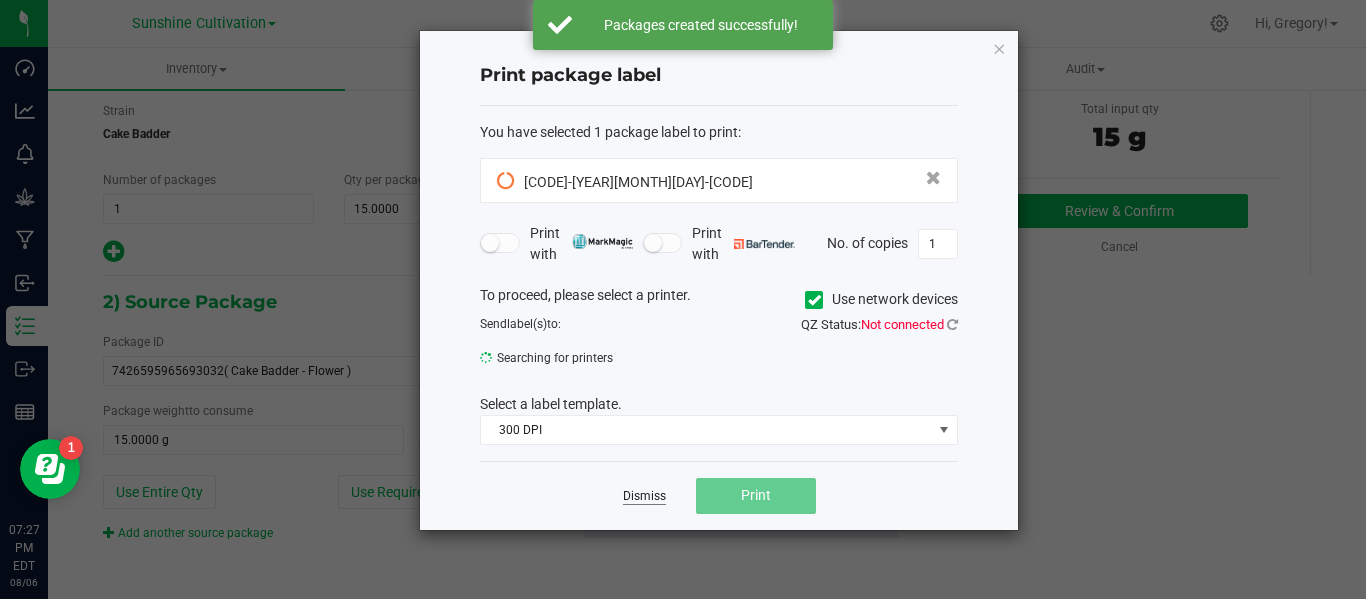 click on "Dismiss" 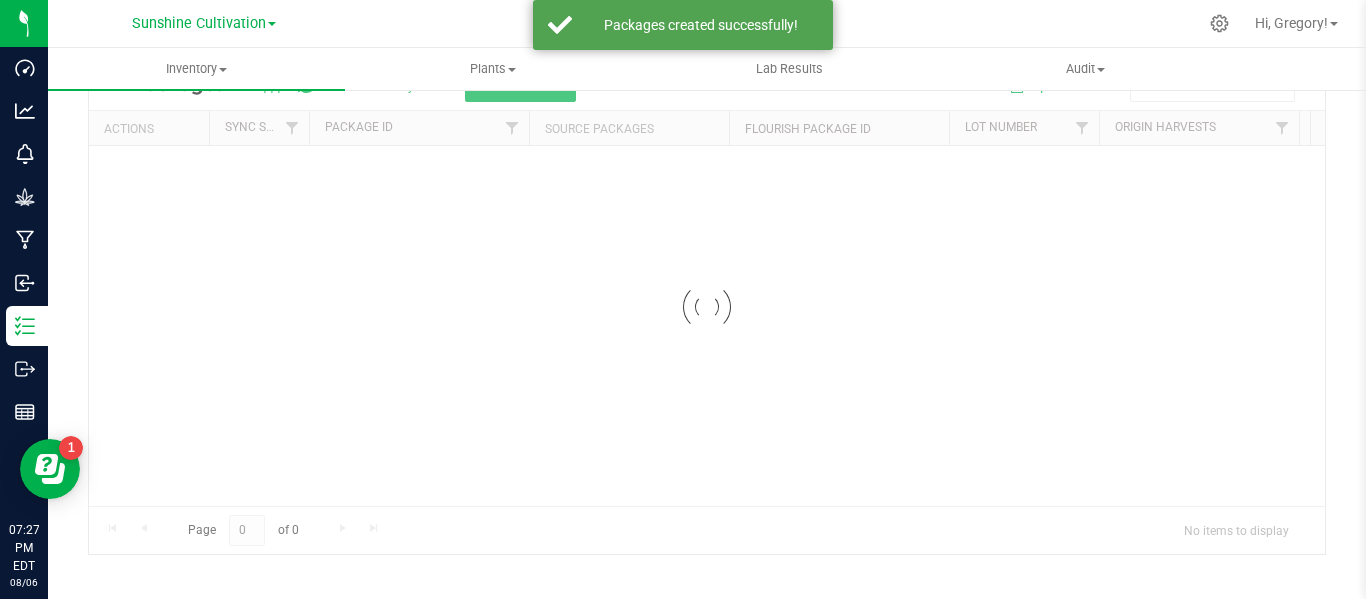 scroll, scrollTop: 99, scrollLeft: 0, axis: vertical 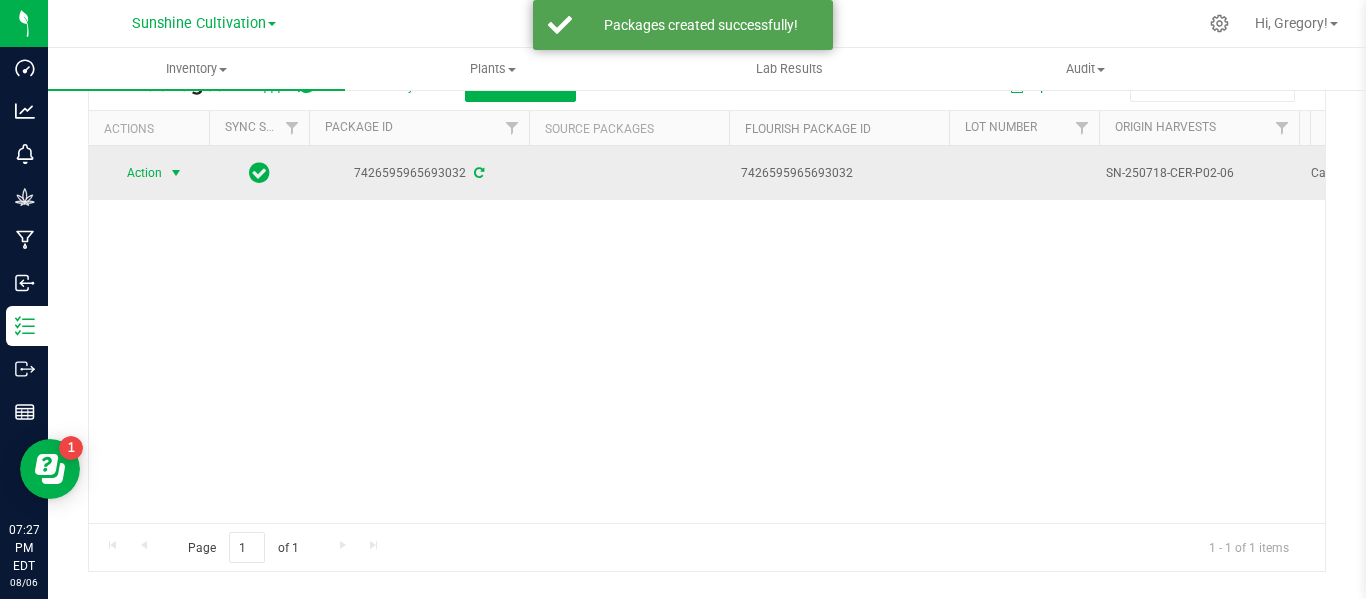 click on "Action" at bounding box center (136, 173) 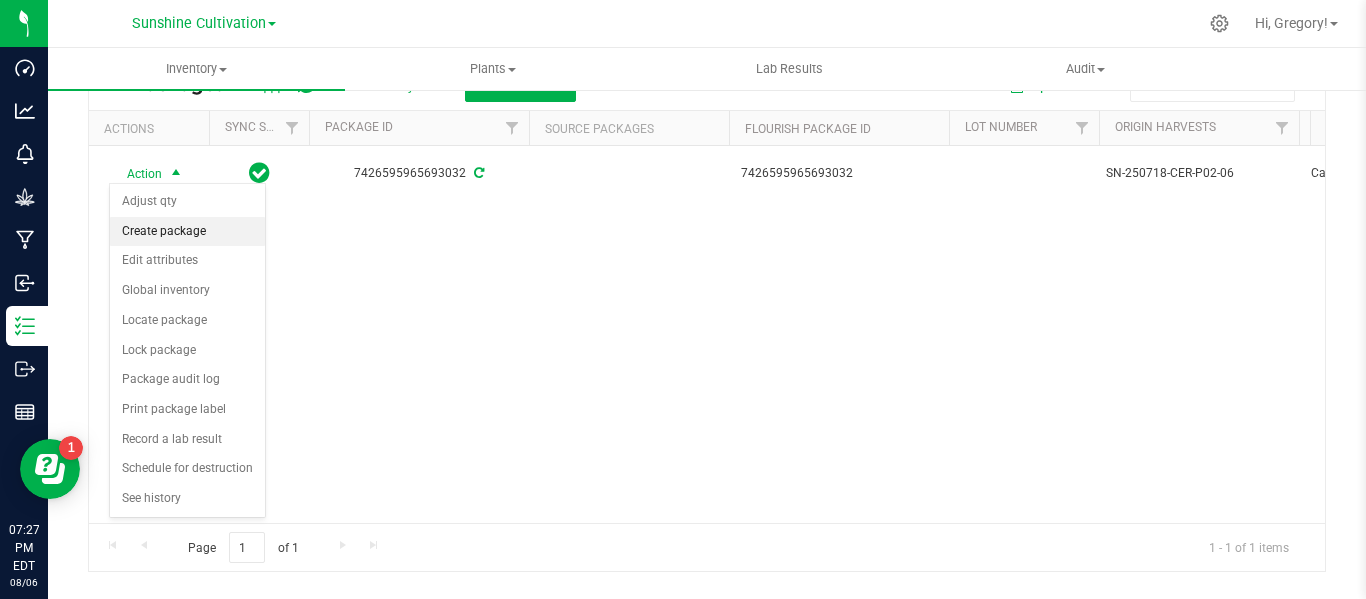 click on "Create package" at bounding box center [187, 232] 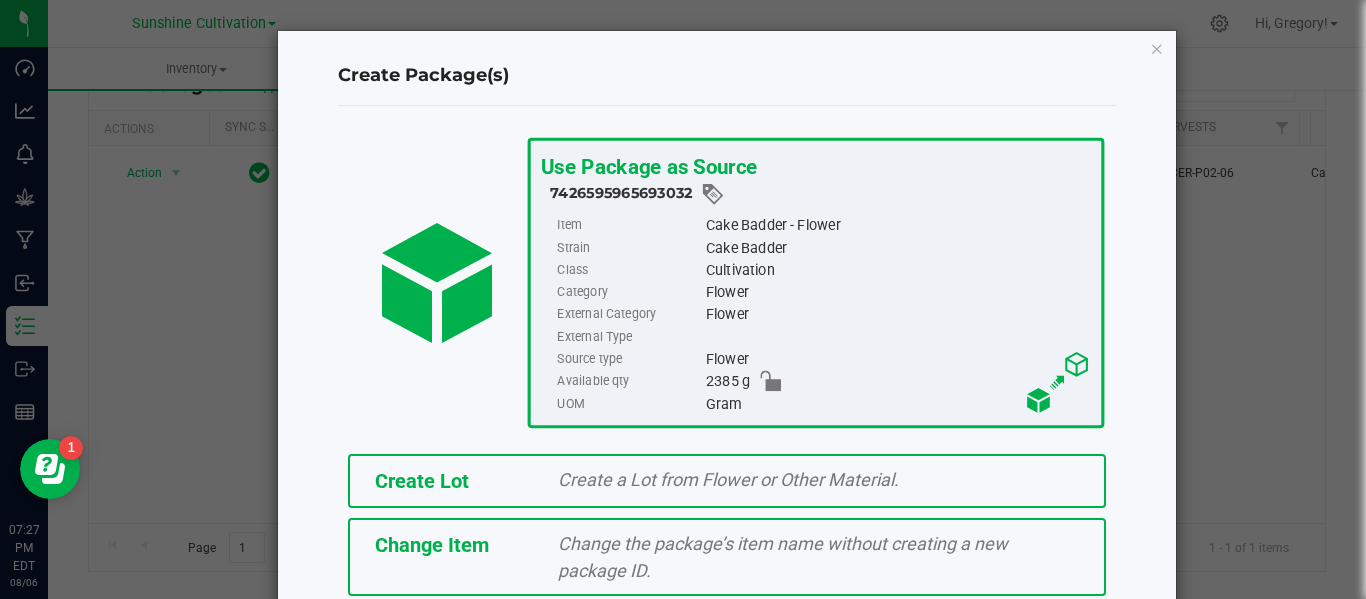 scroll, scrollTop: 175, scrollLeft: 0, axis: vertical 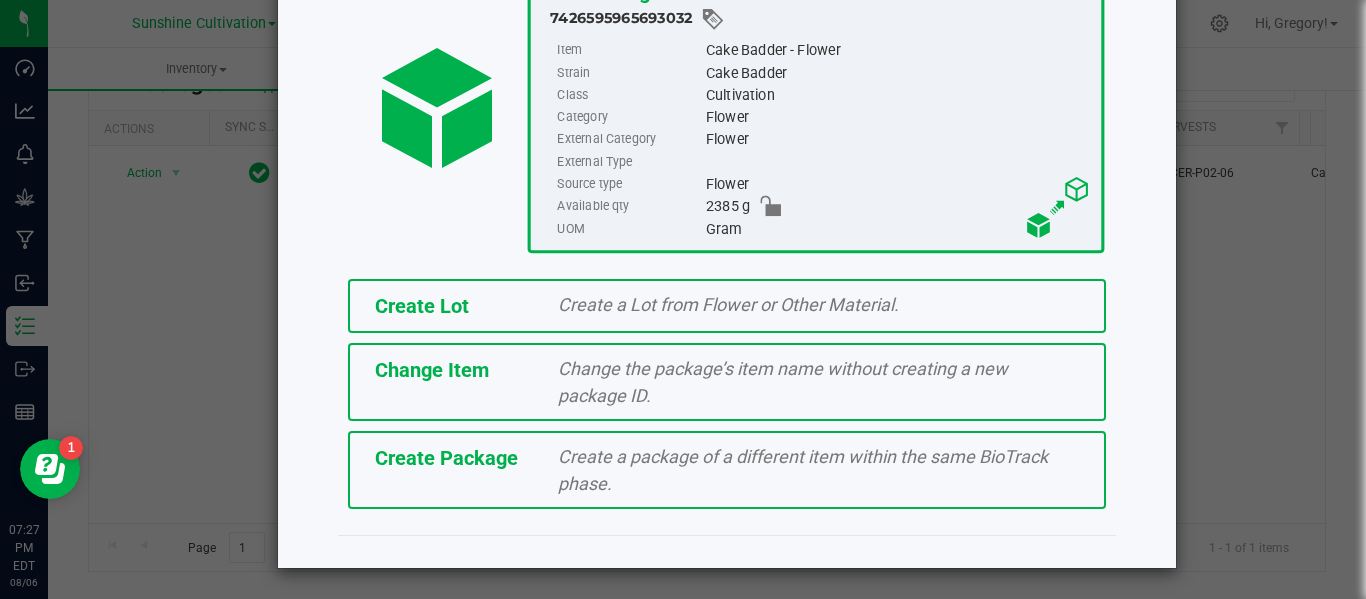 click on "Create Package" 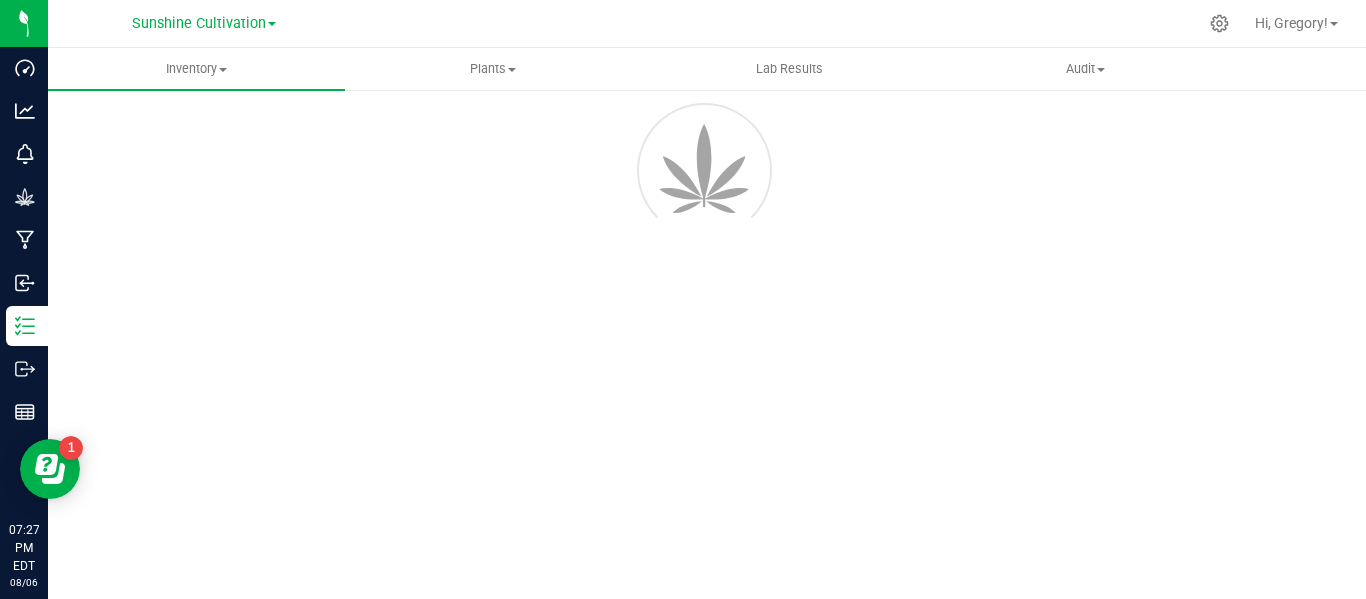 scroll, scrollTop: 114, scrollLeft: 0, axis: vertical 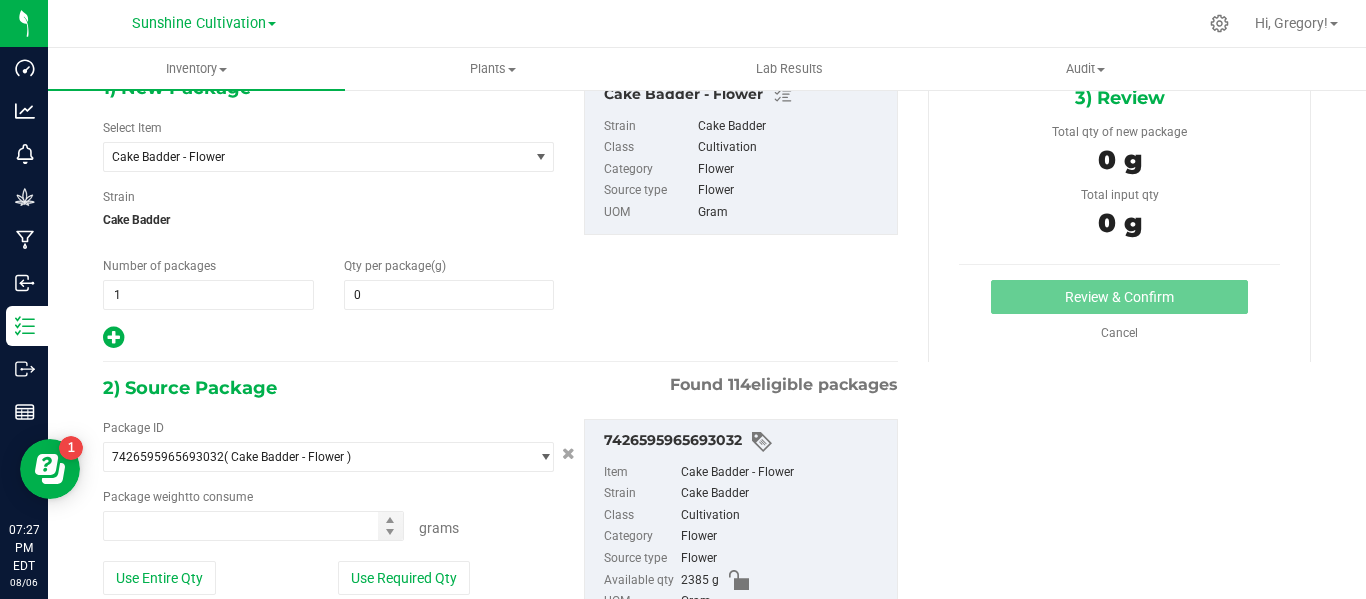 type on "0.0000" 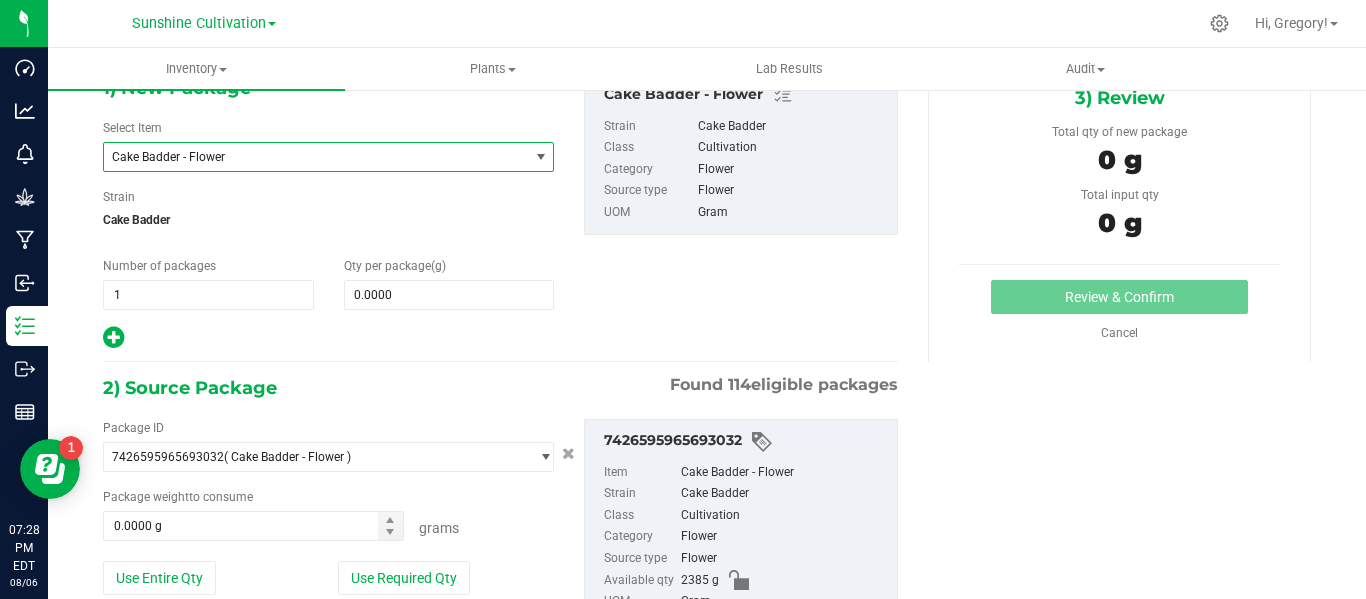 click on "Cake Badder - Flower" at bounding box center (308, 157) 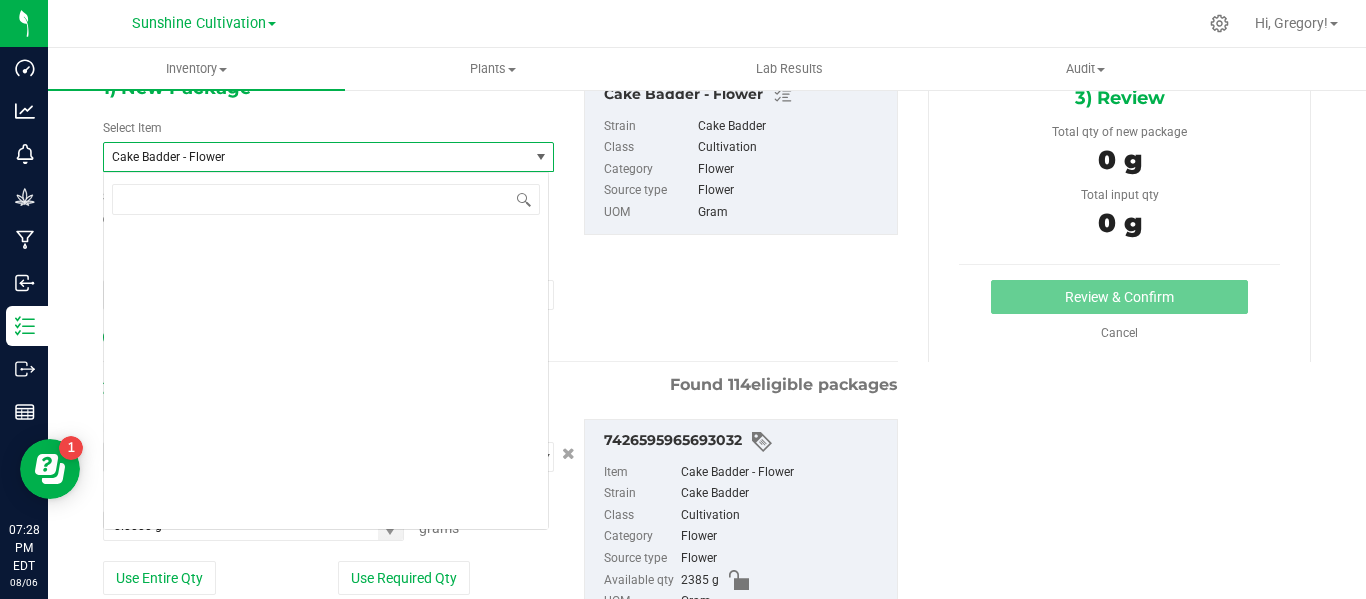scroll, scrollTop: 1176, scrollLeft: 0, axis: vertical 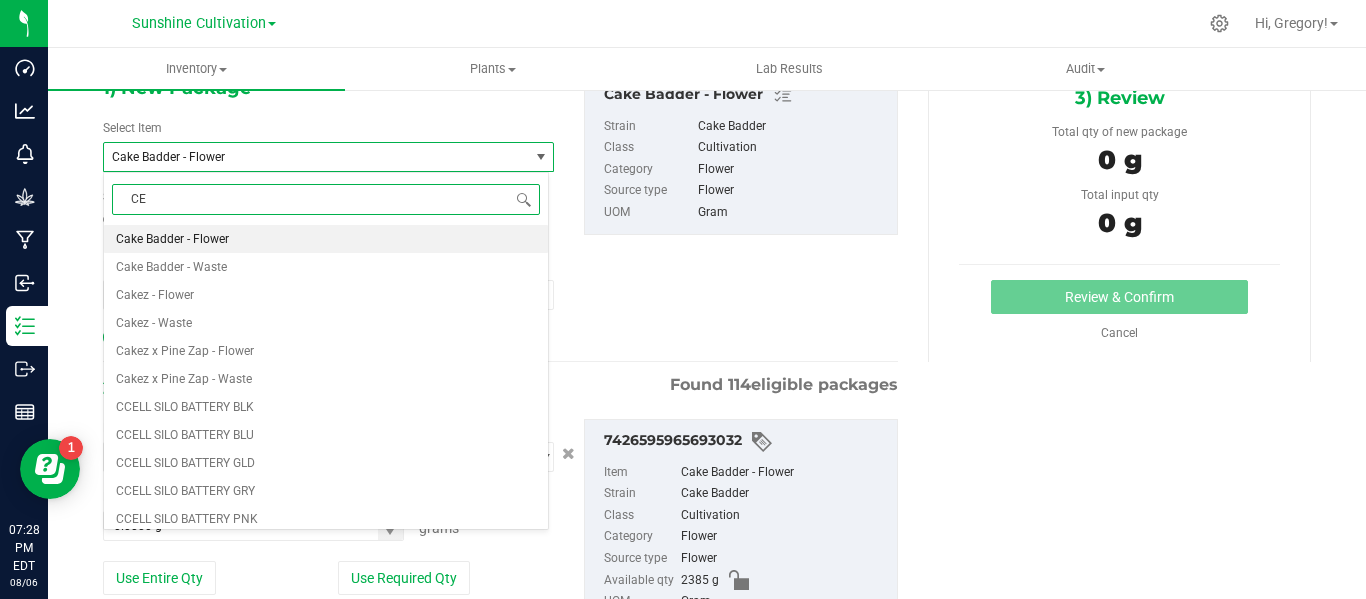 type on "CER" 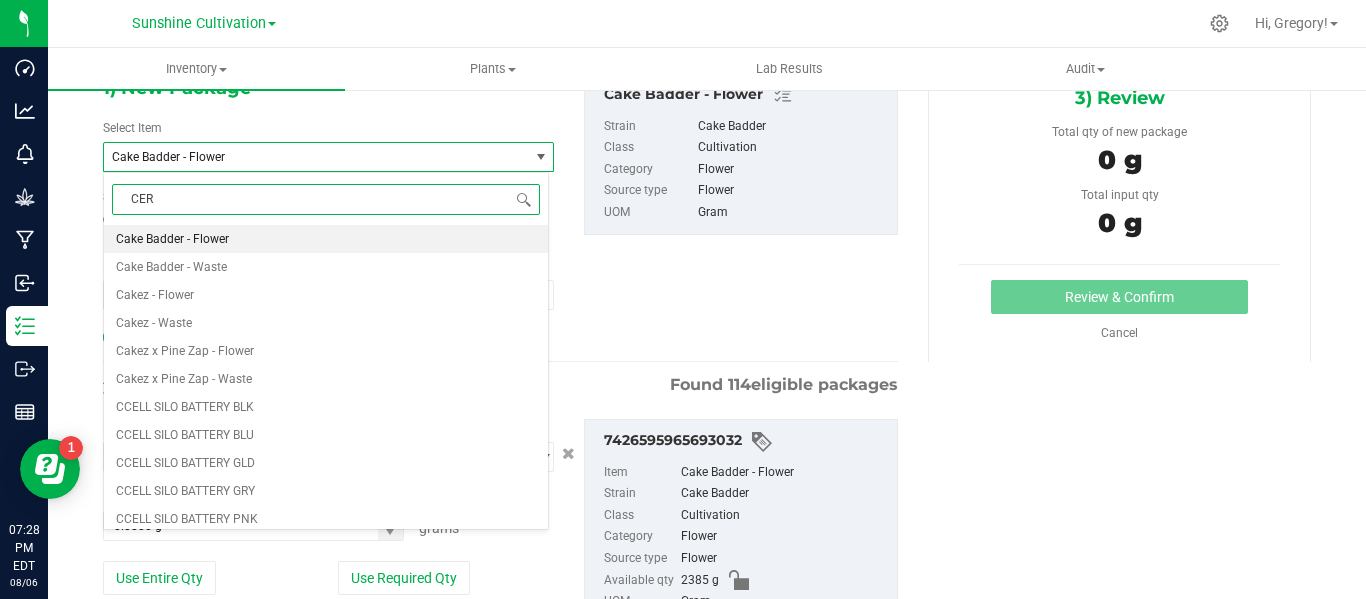 scroll, scrollTop: 0, scrollLeft: 0, axis: both 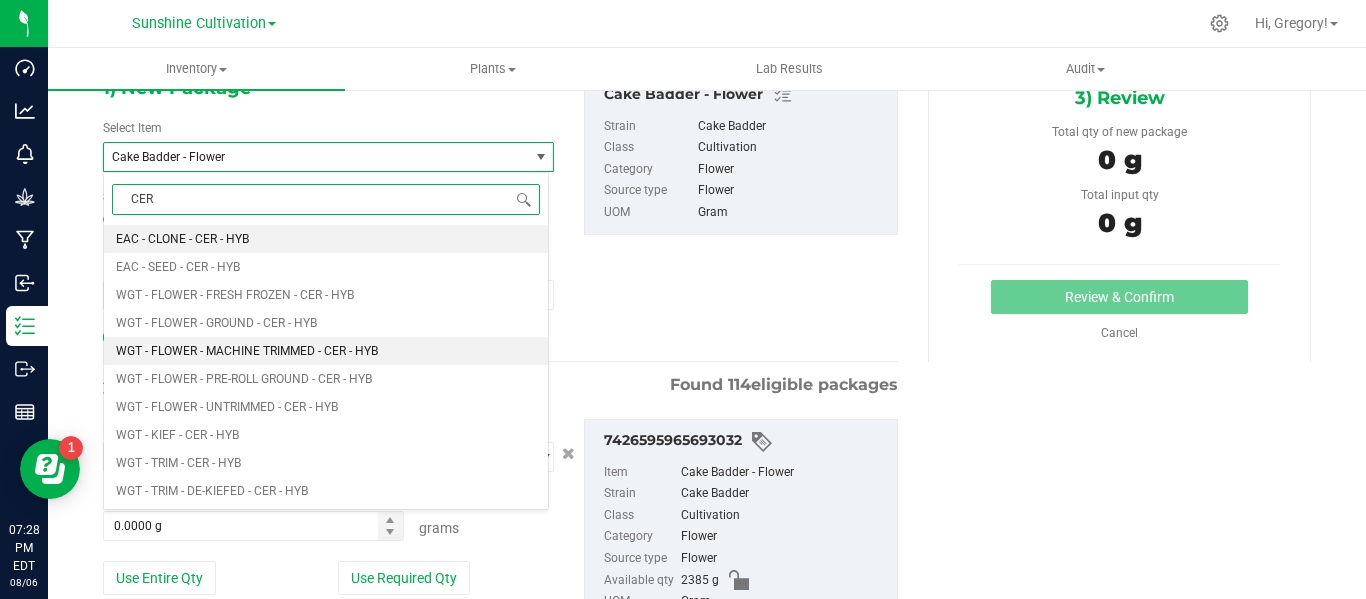 click on "WGT - FLOWER - MACHINE TRIMMED - CER - HYB" at bounding box center (247, 351) 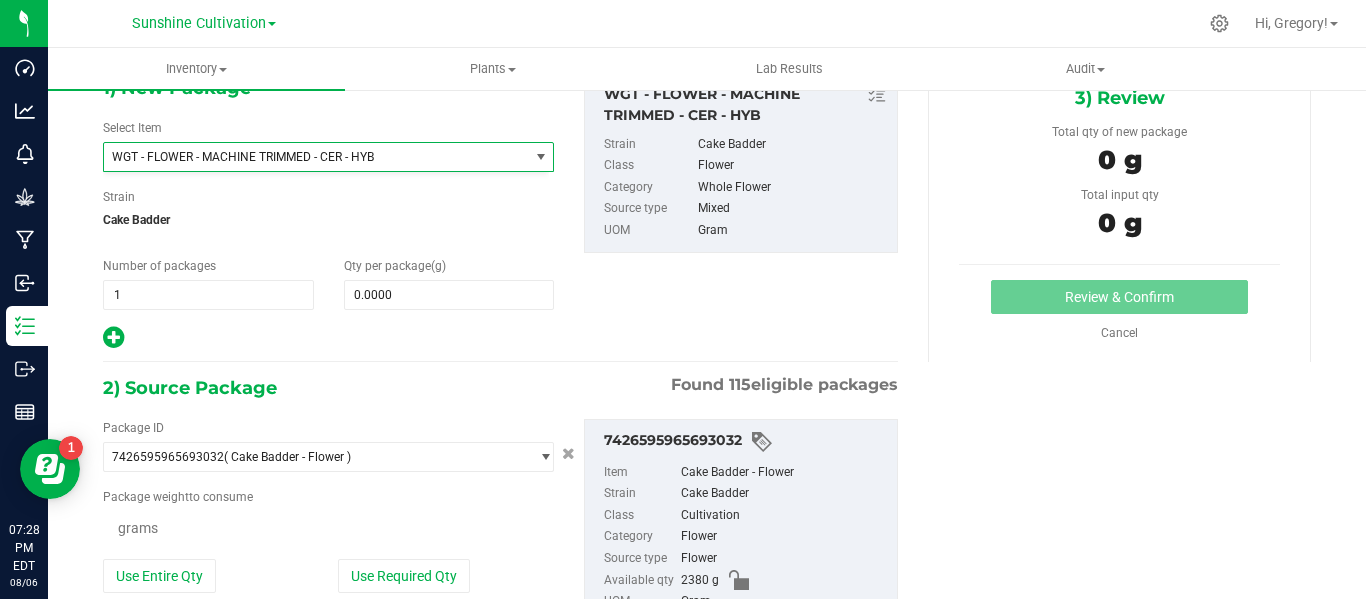 type on "0.0000" 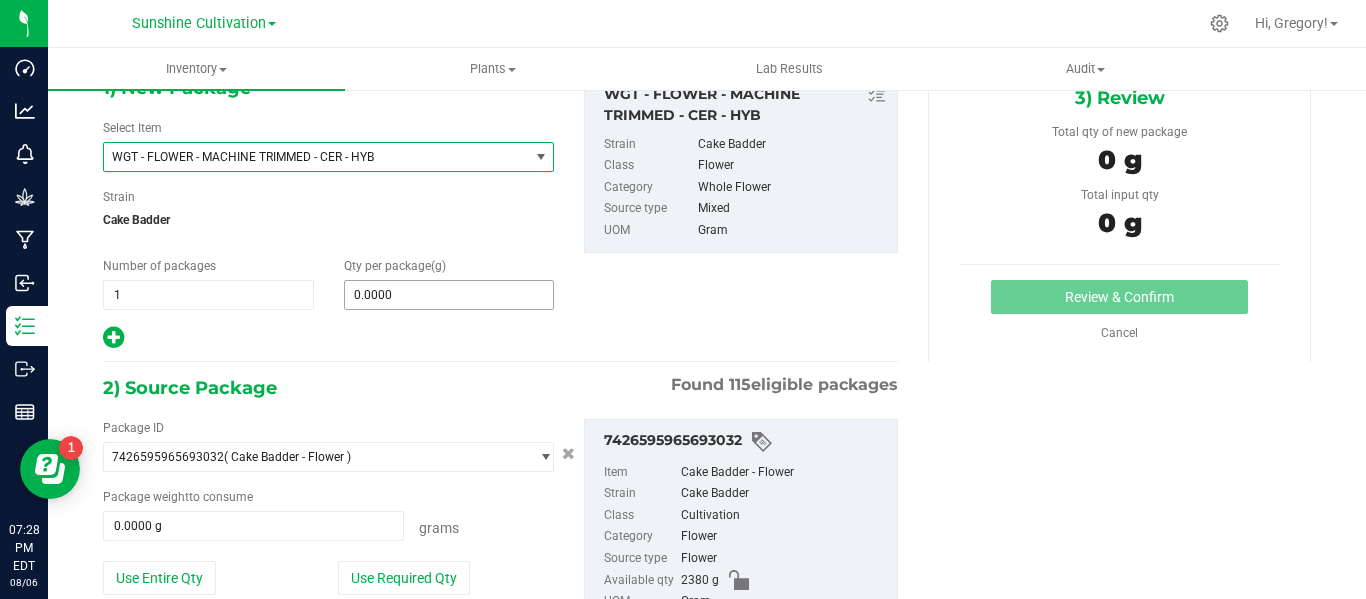 scroll, scrollTop: 0, scrollLeft: 0, axis: both 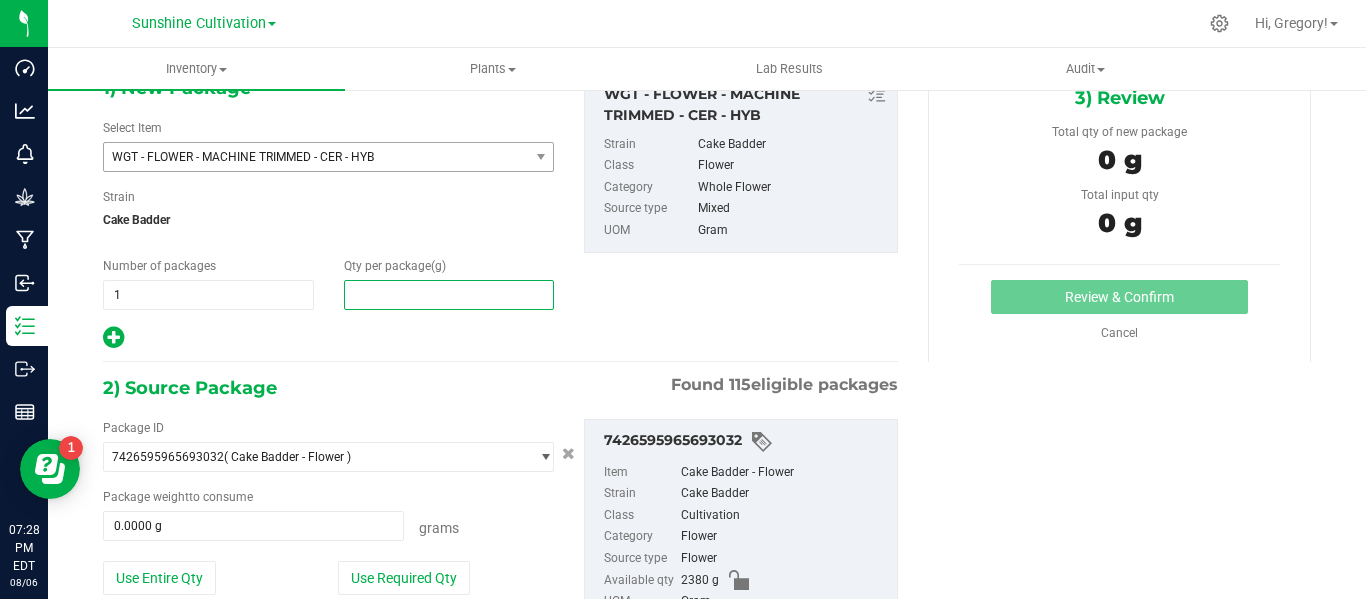 click at bounding box center [449, 295] 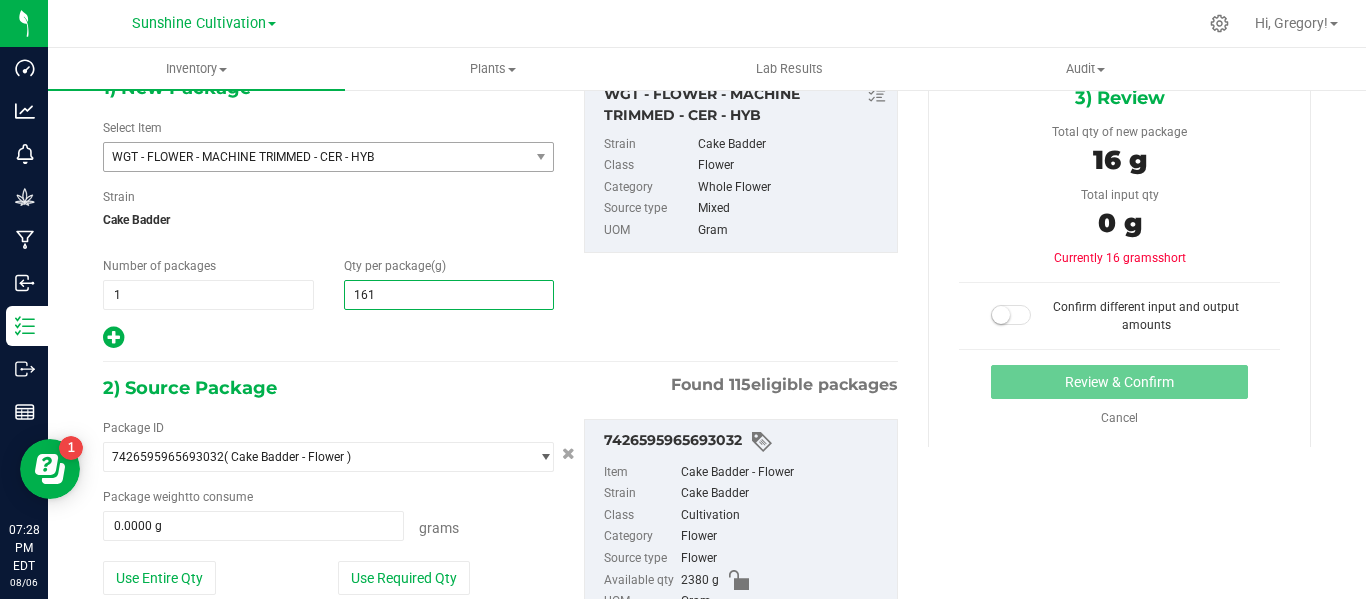 type on "1615" 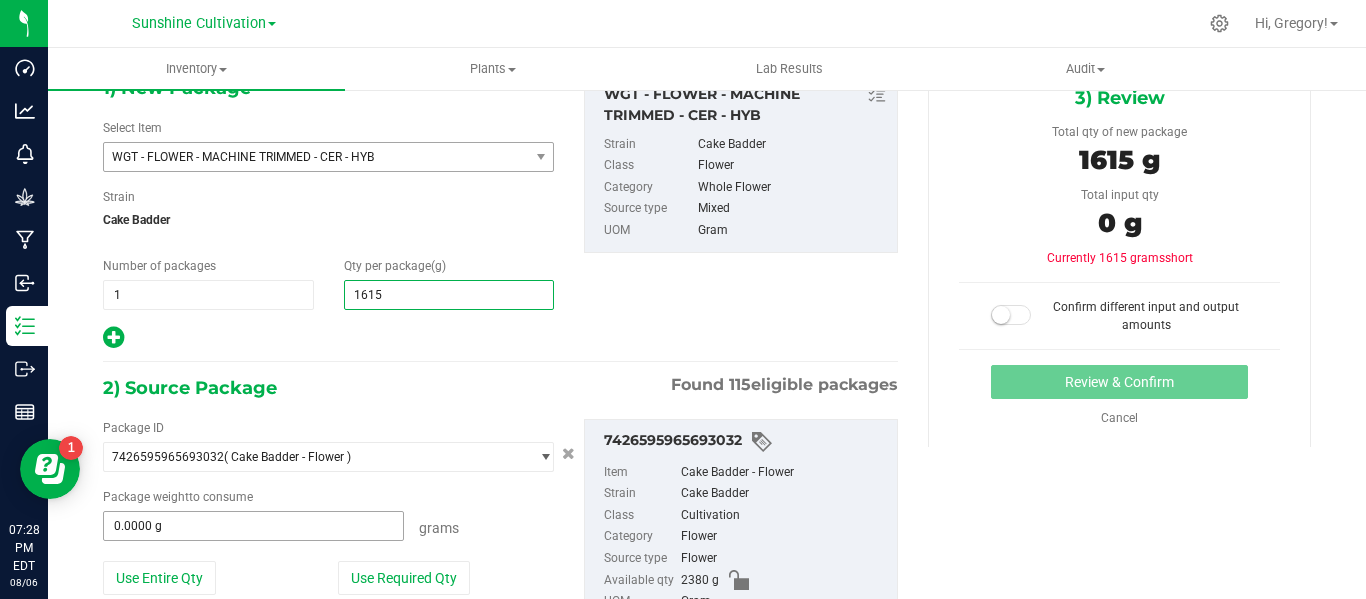 type on "1,615.0000" 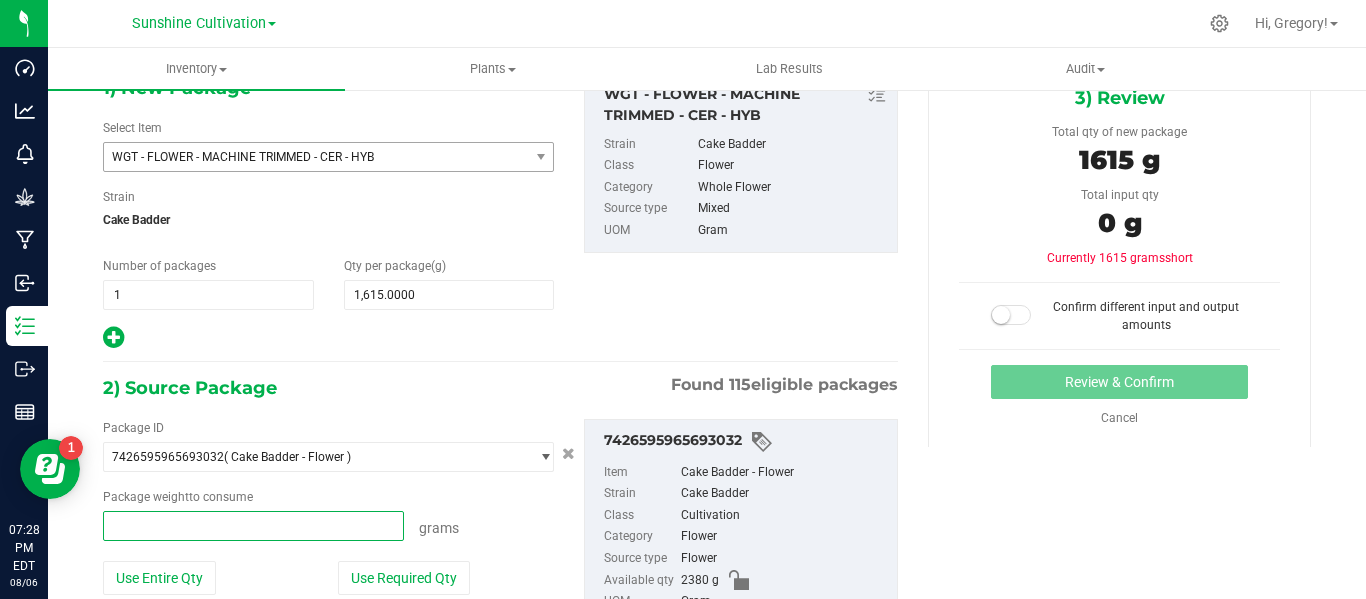 click at bounding box center (253, 526) 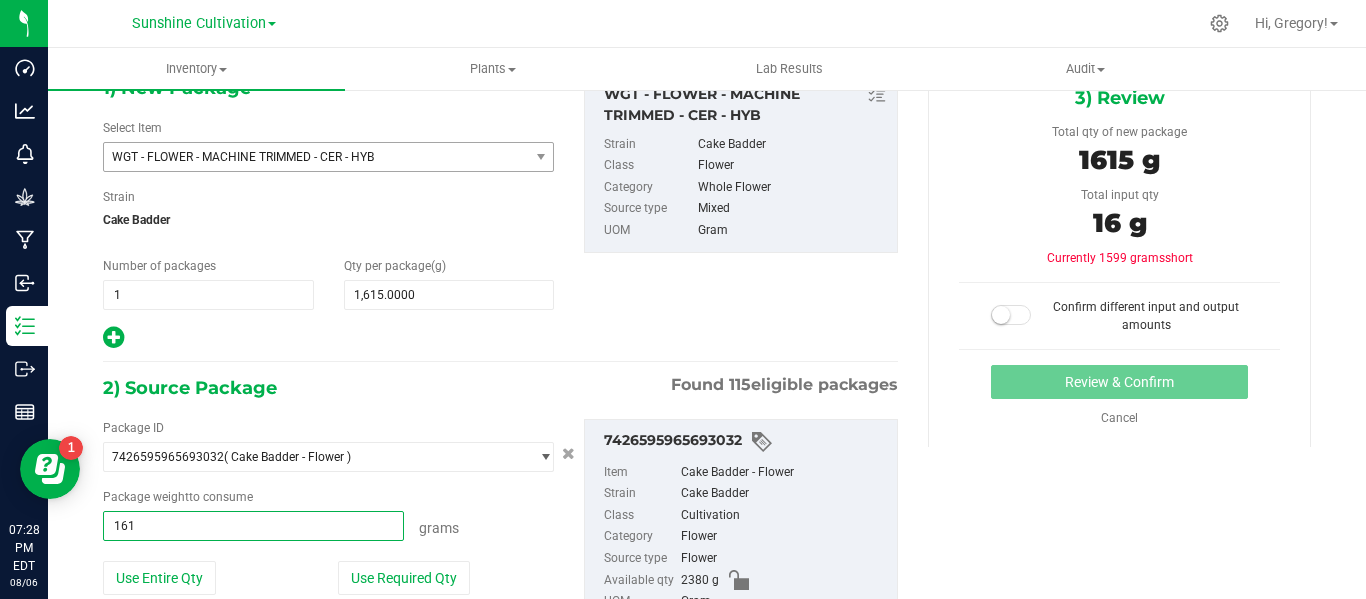 type on "1615" 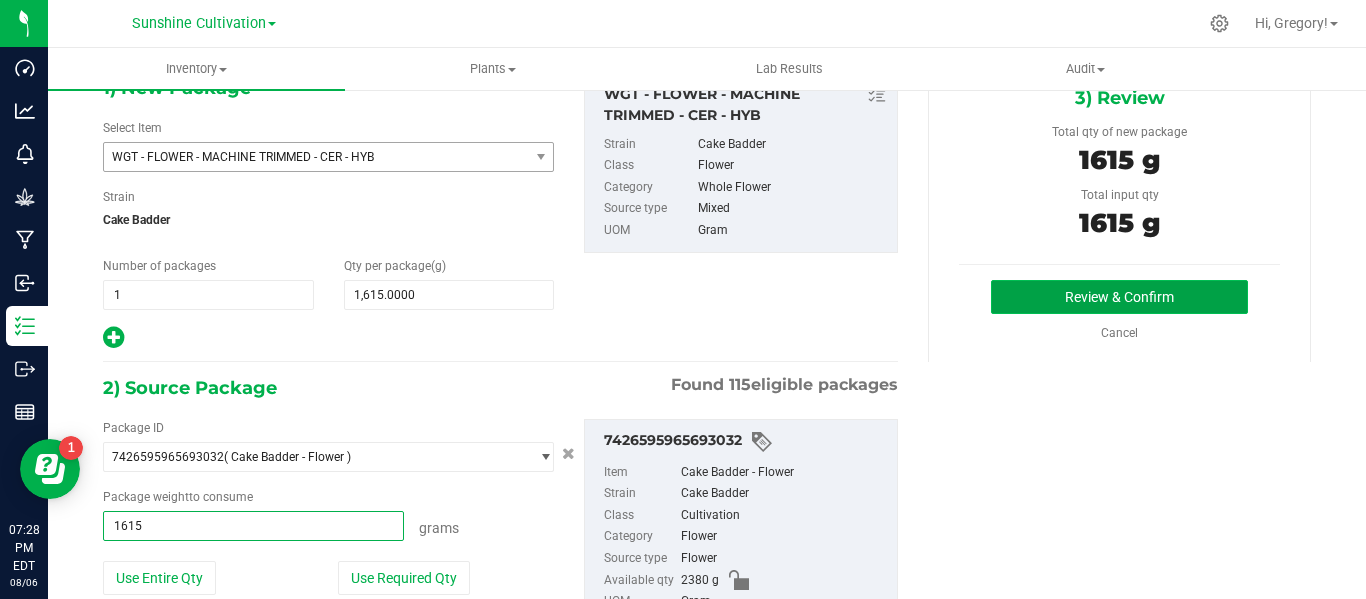 type on "1615.0000 g" 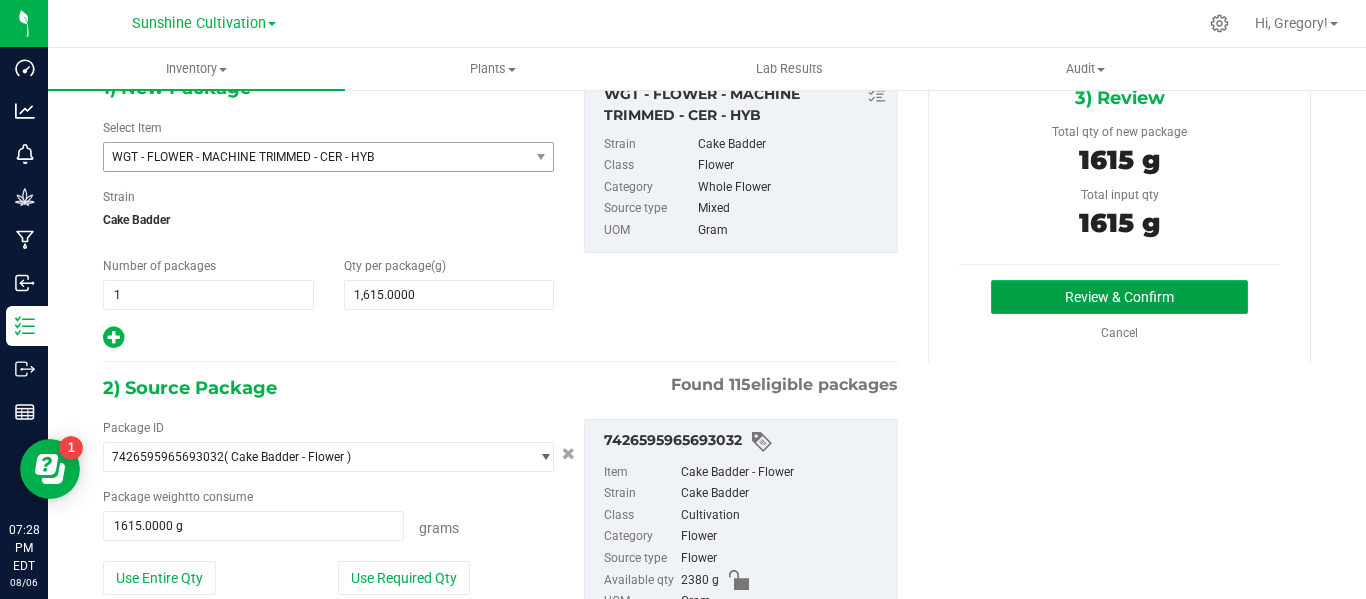 click on "Review & Confirm" at bounding box center [1119, 297] 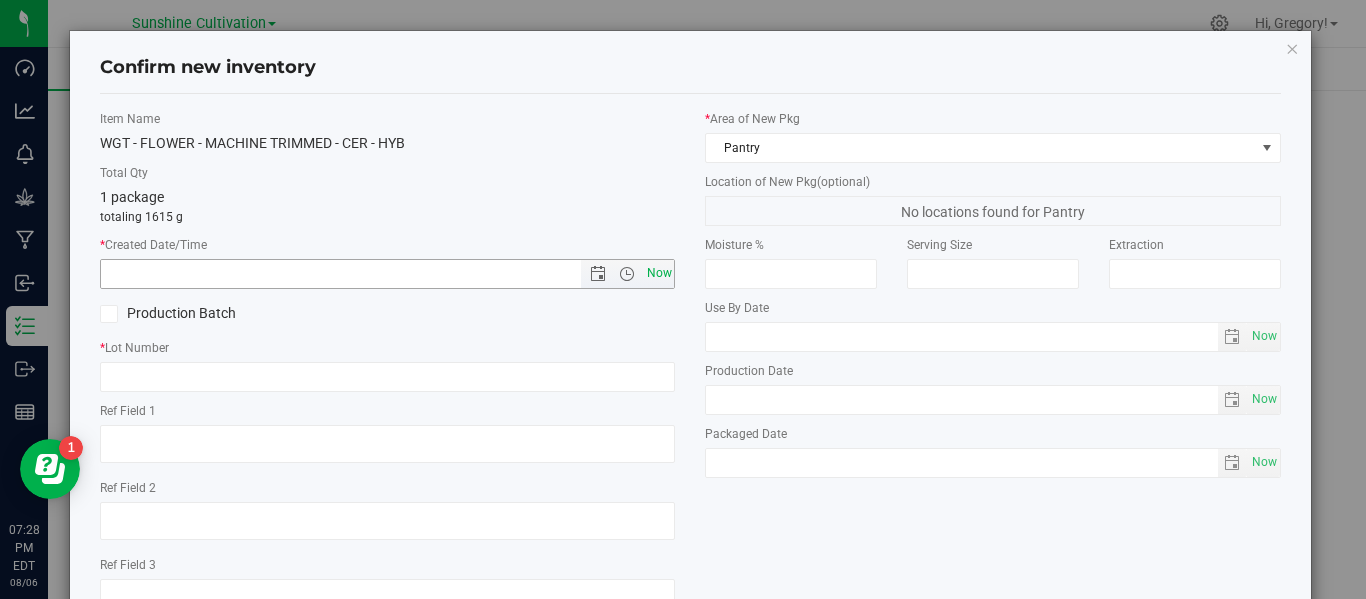 click on "Now" at bounding box center (659, 273) 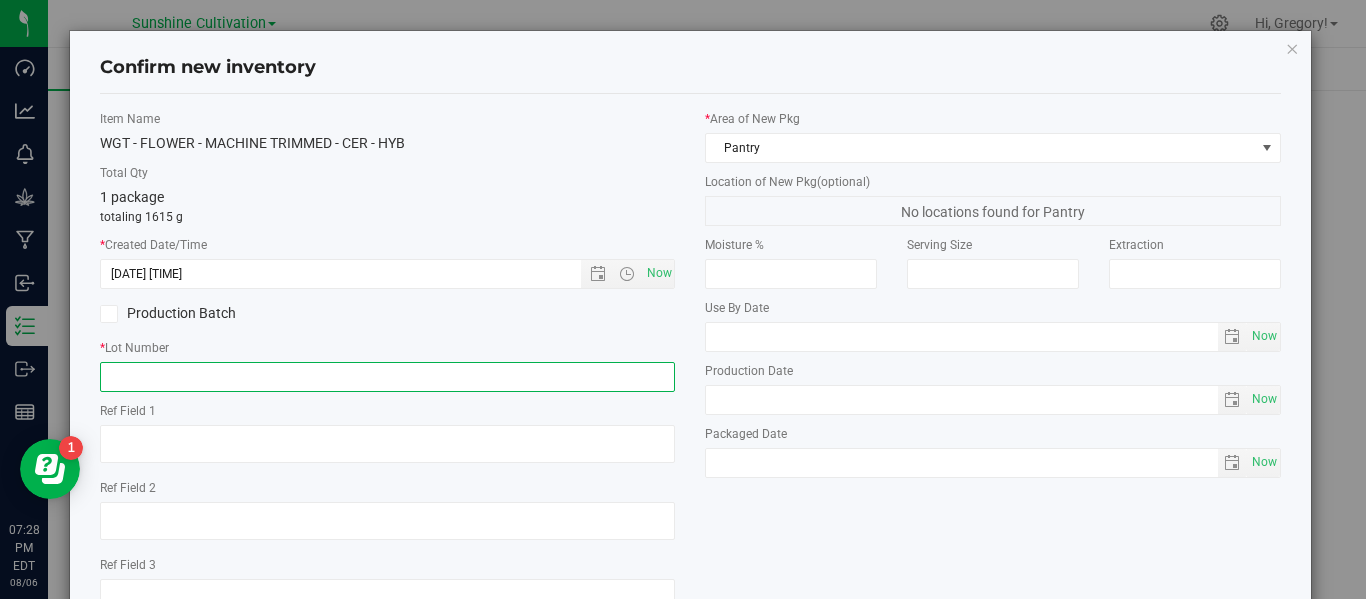 click at bounding box center [387, 377] 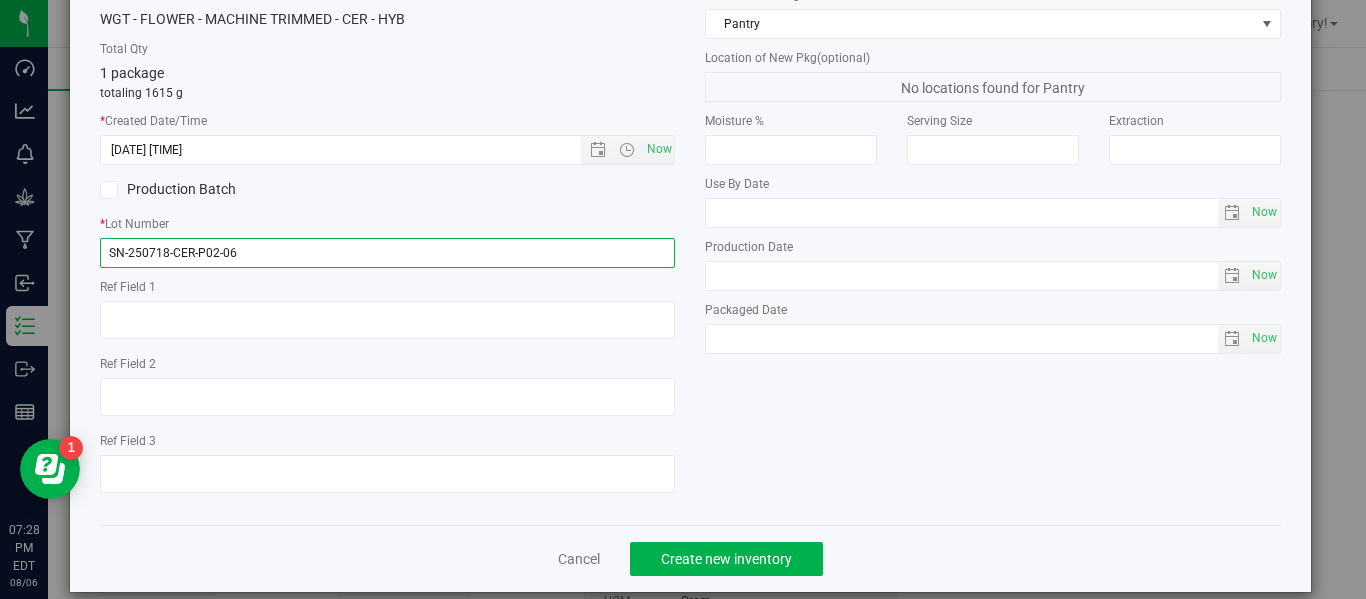 scroll, scrollTop: 148, scrollLeft: 0, axis: vertical 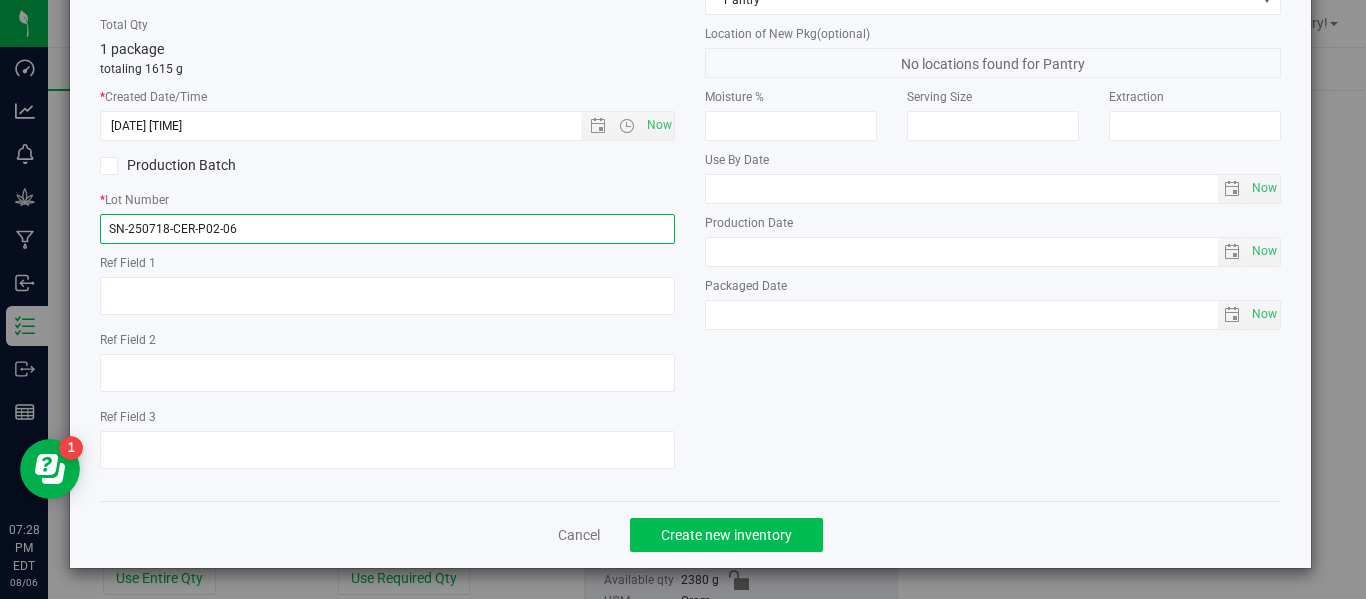 type on "SN-250718-CER-P02-06" 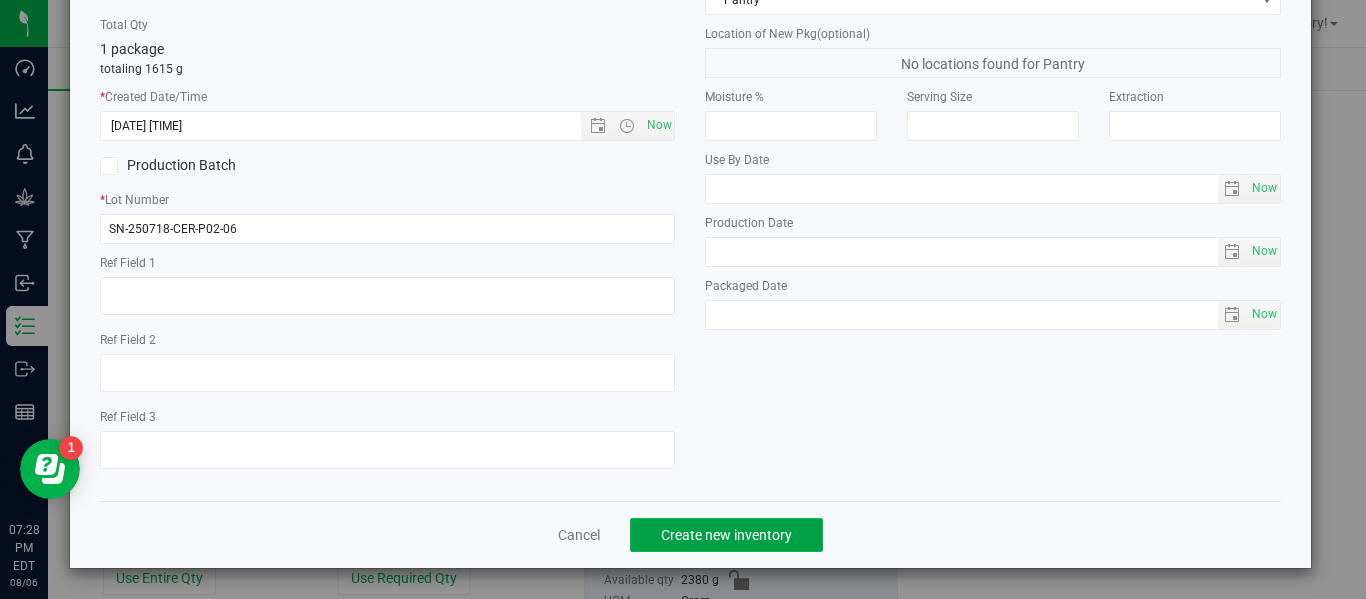 click on "Create new inventory" 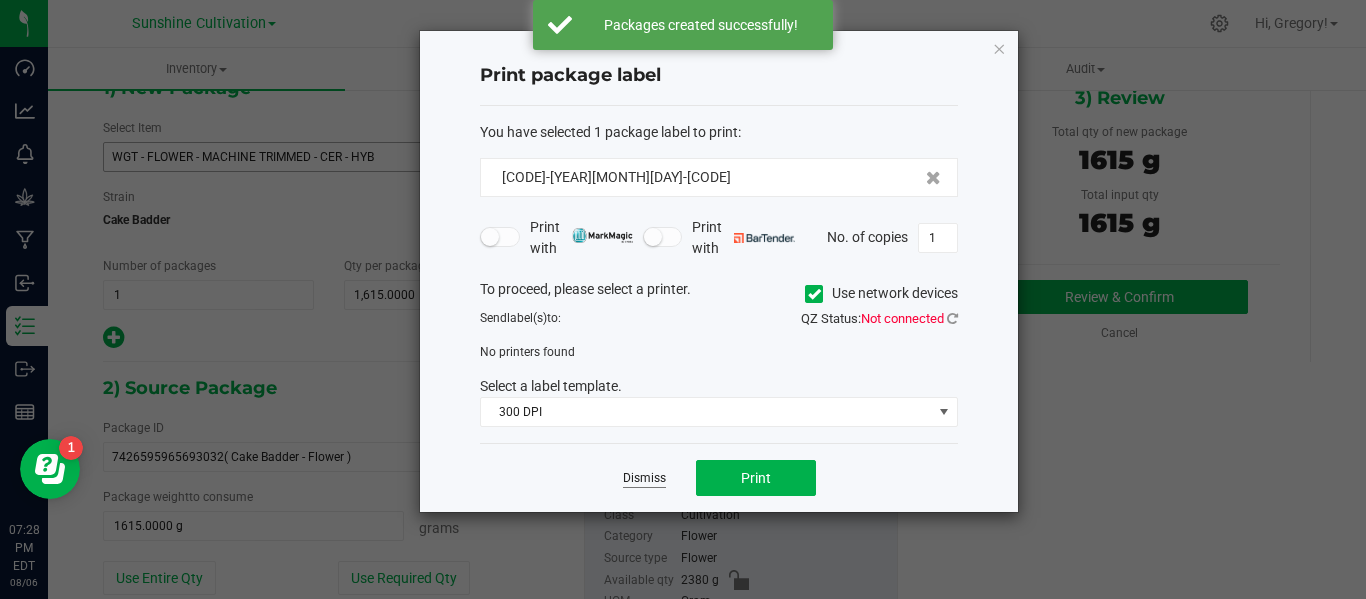 click on "Dismiss" 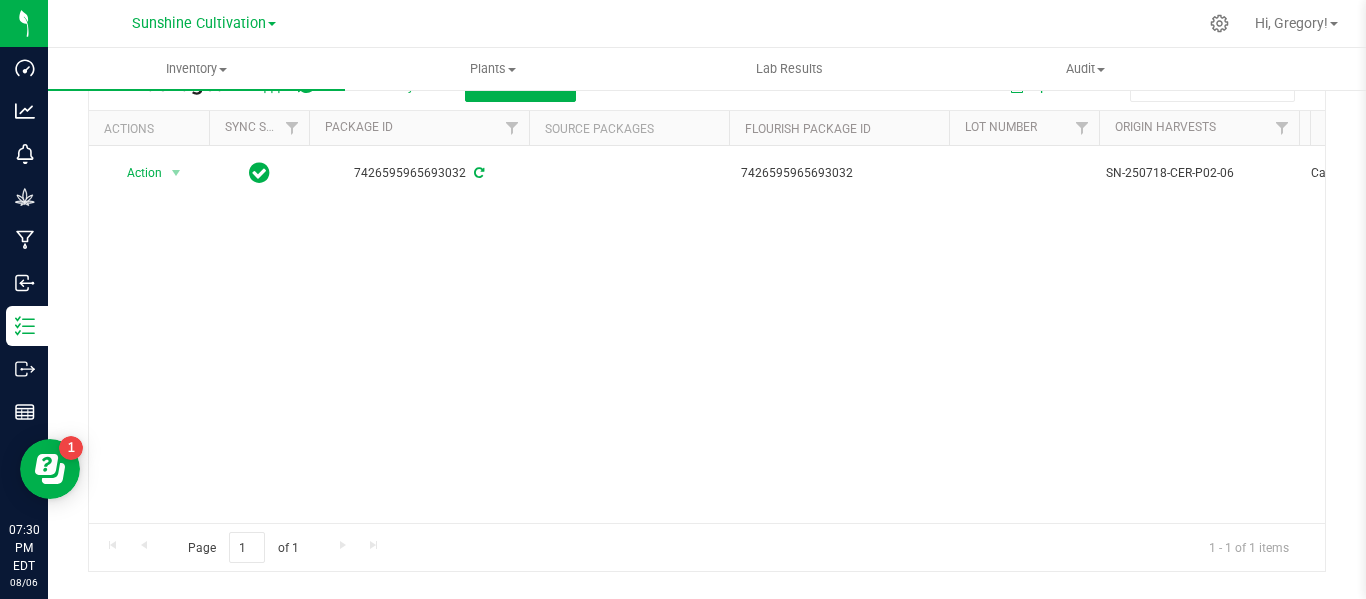 scroll, scrollTop: 0, scrollLeft: 0, axis: both 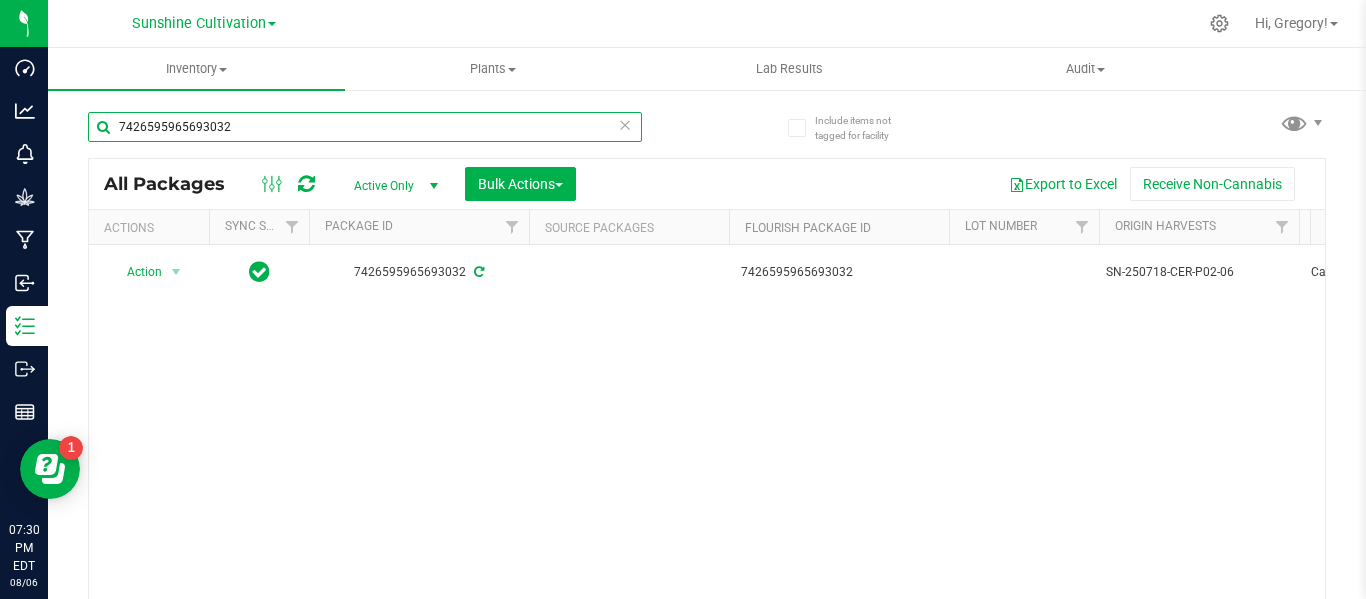 click on "7426595965693032" at bounding box center [365, 127] 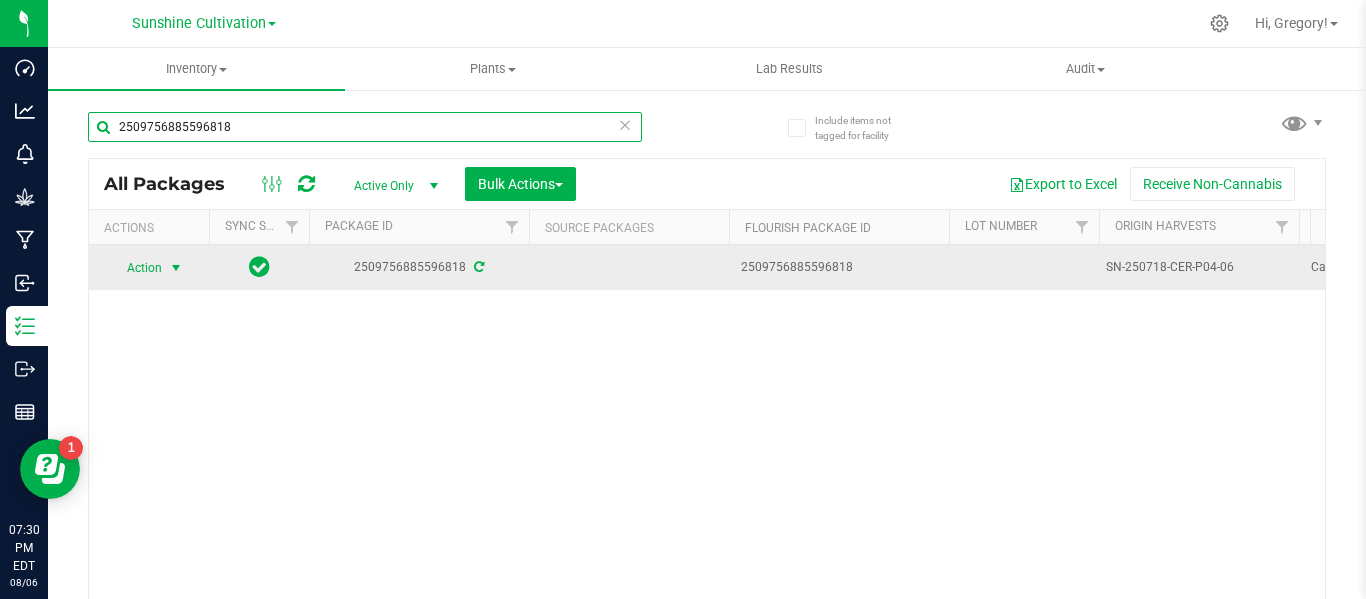 type on "2509756885596818" 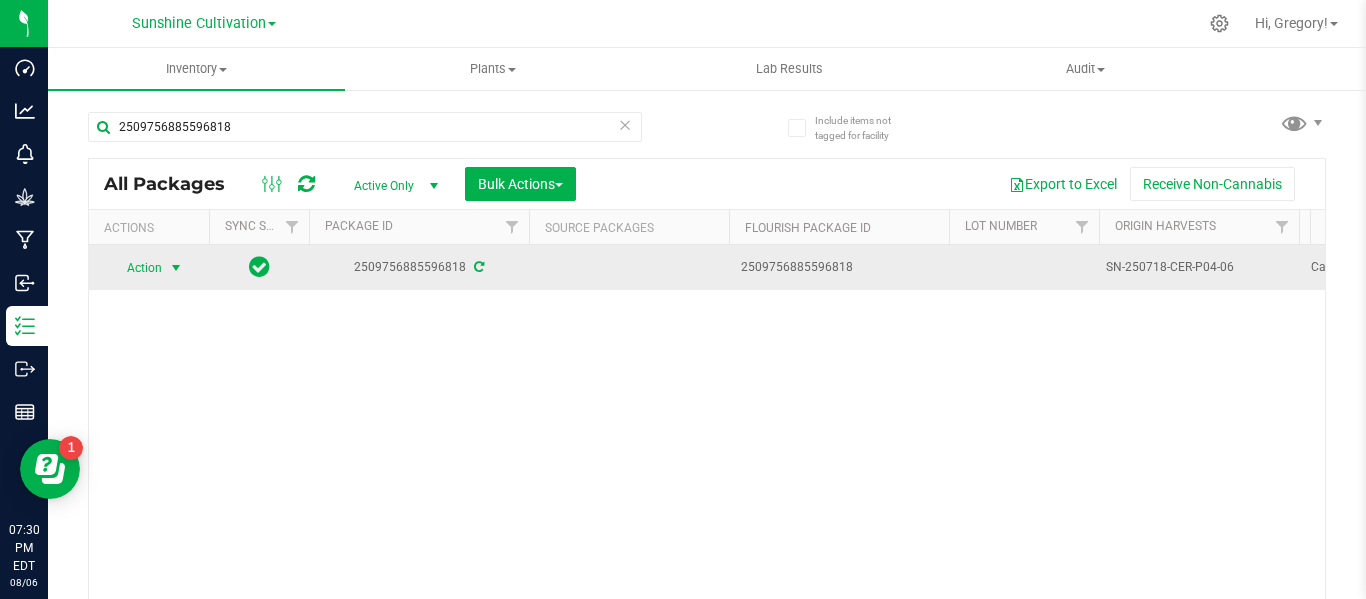 click on "Action" at bounding box center (136, 268) 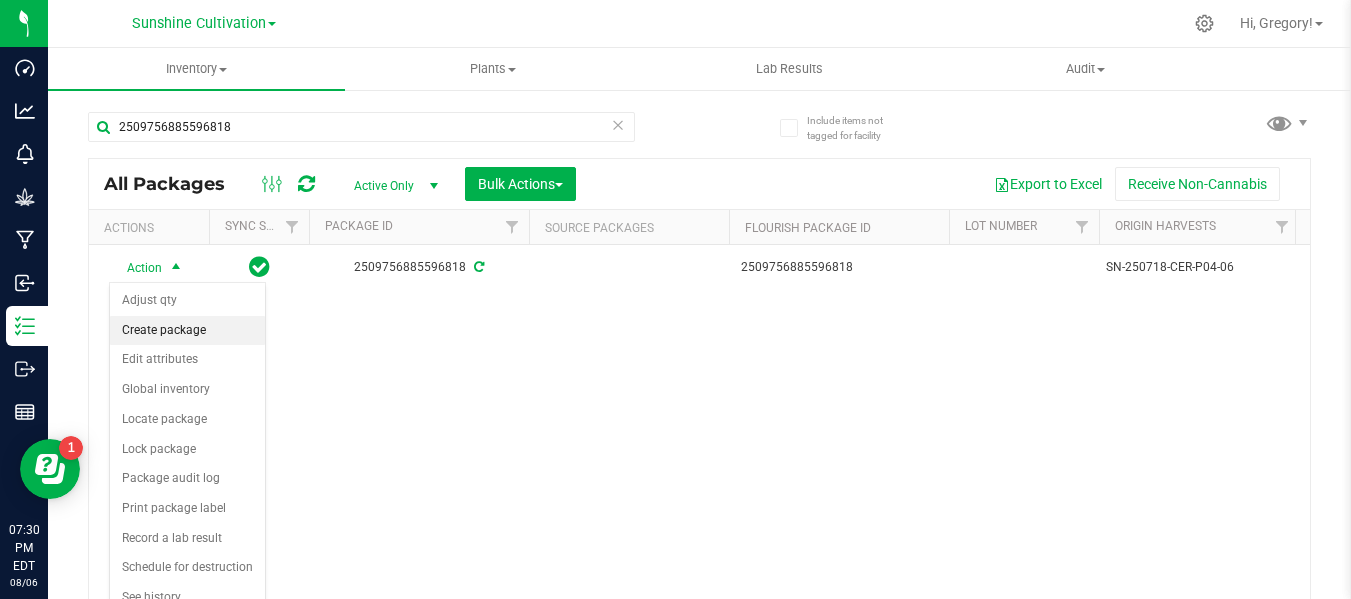 click on "Create package" at bounding box center (187, 331) 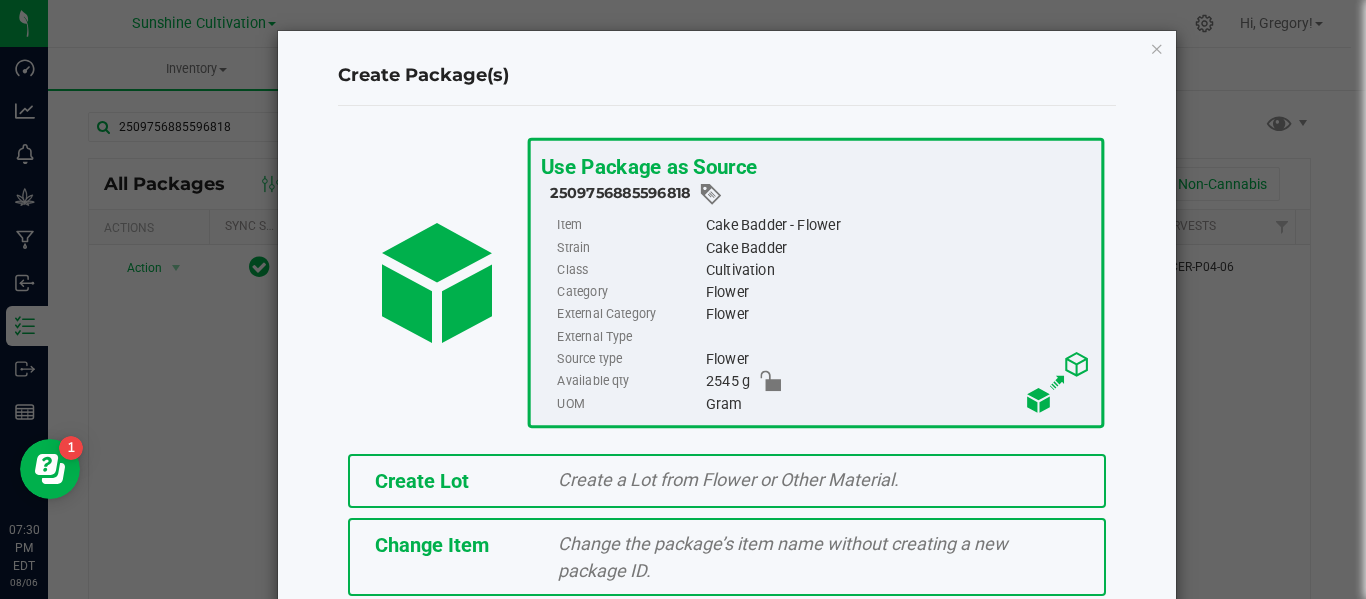 scroll, scrollTop: 175, scrollLeft: 0, axis: vertical 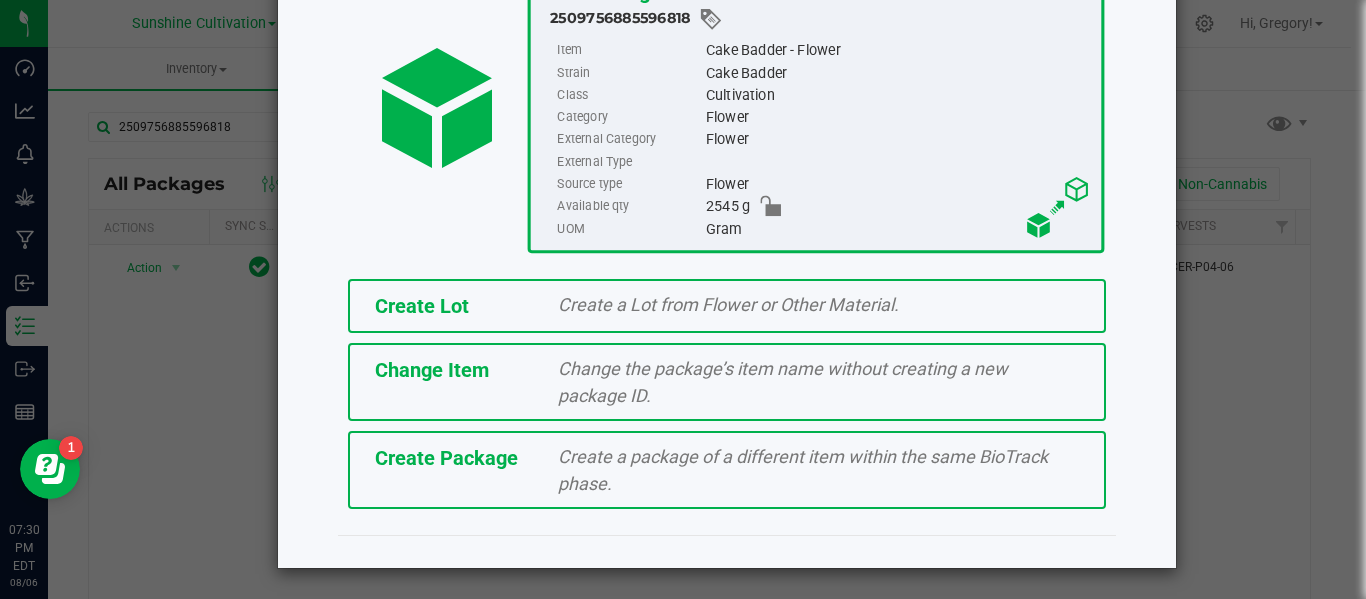click on "Create Package   Create a package of a different item within the same BioTrack phase." 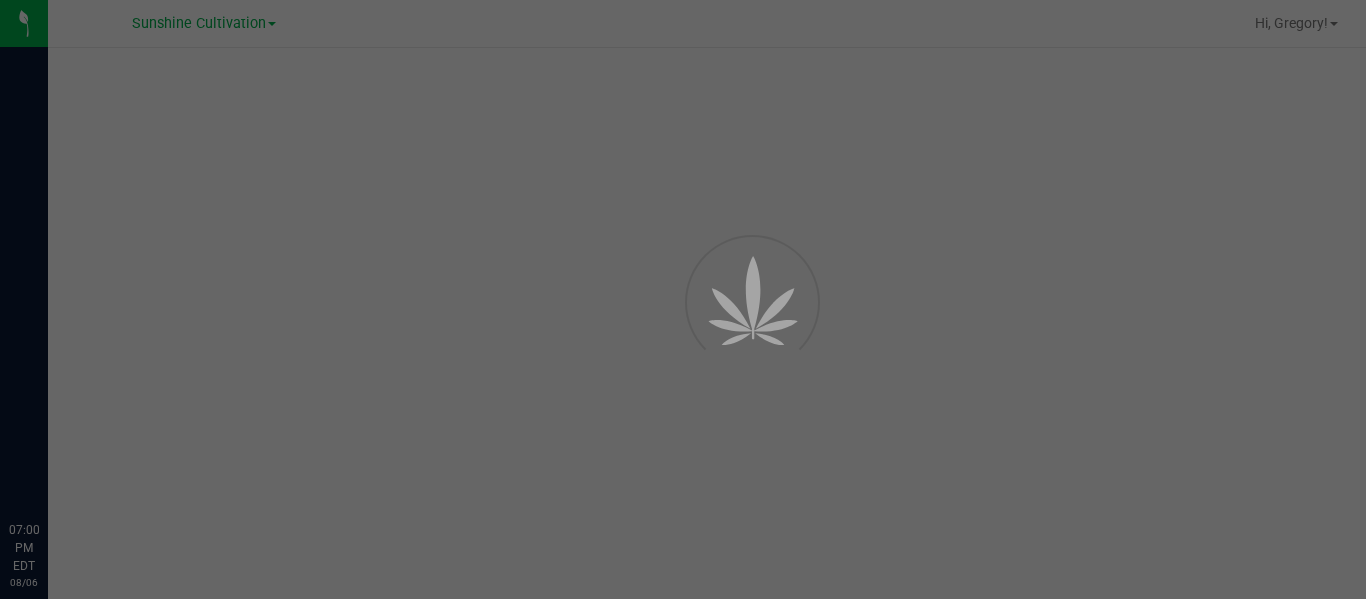 scroll, scrollTop: 0, scrollLeft: 0, axis: both 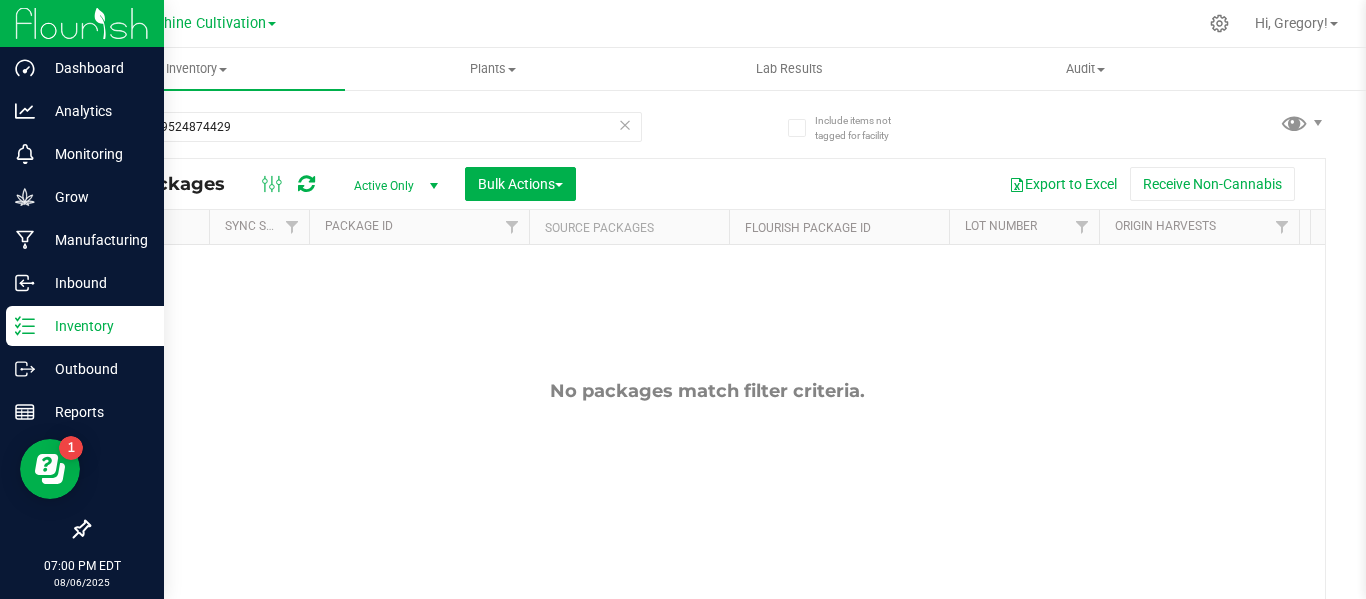 click on "Inventory" at bounding box center [85, 326] 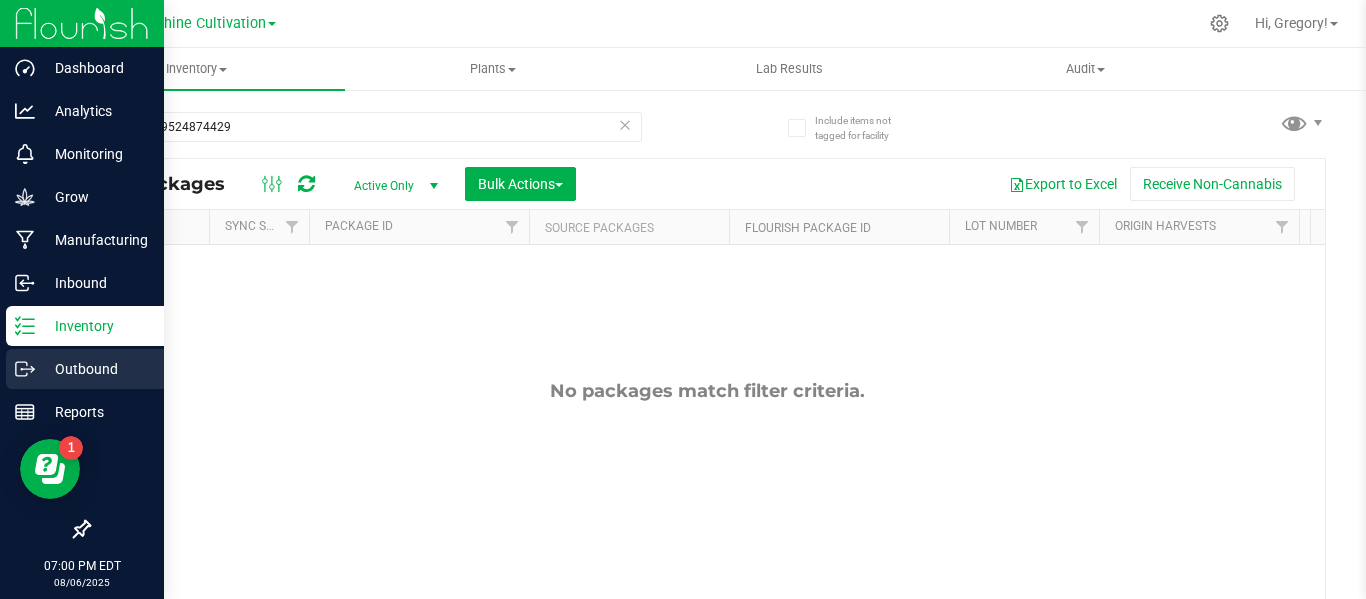 click on "Outbound" at bounding box center [95, 369] 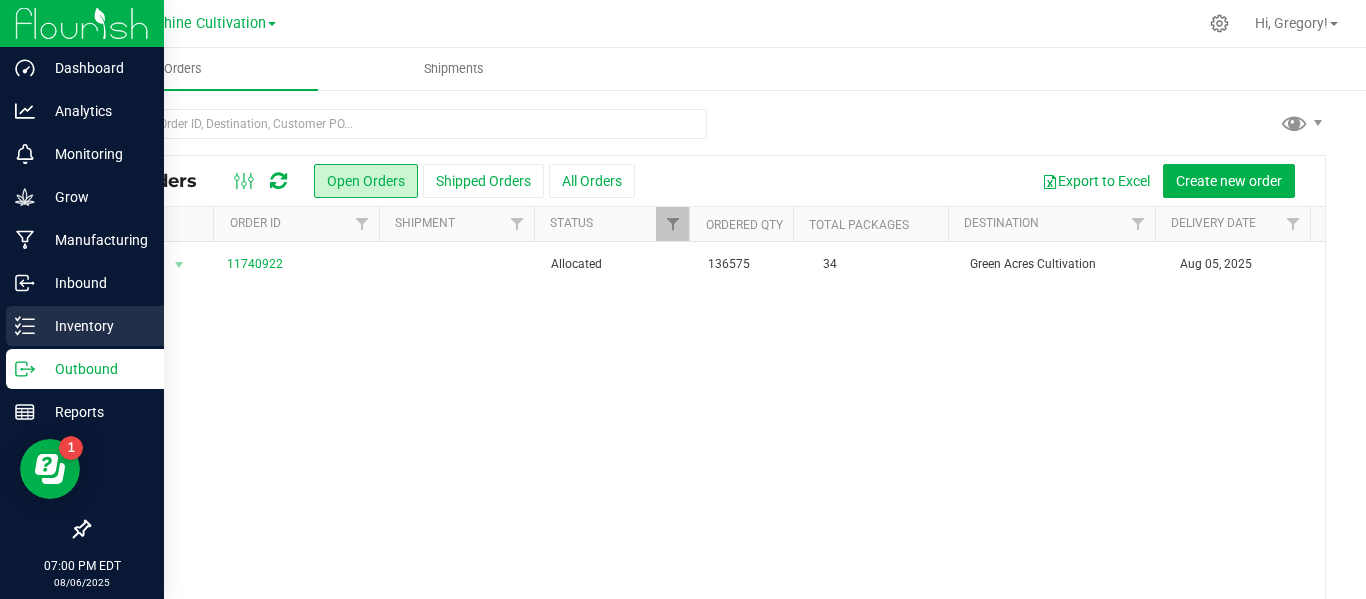 click on "Inventory" at bounding box center [95, 326] 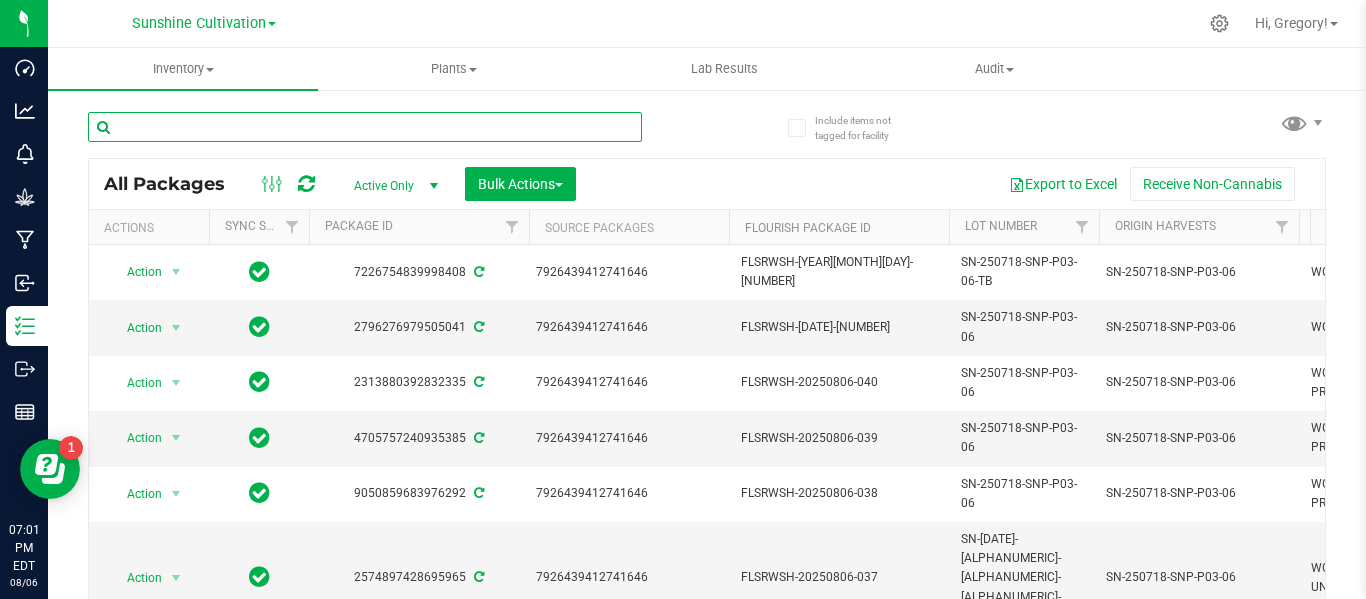 click at bounding box center [365, 127] 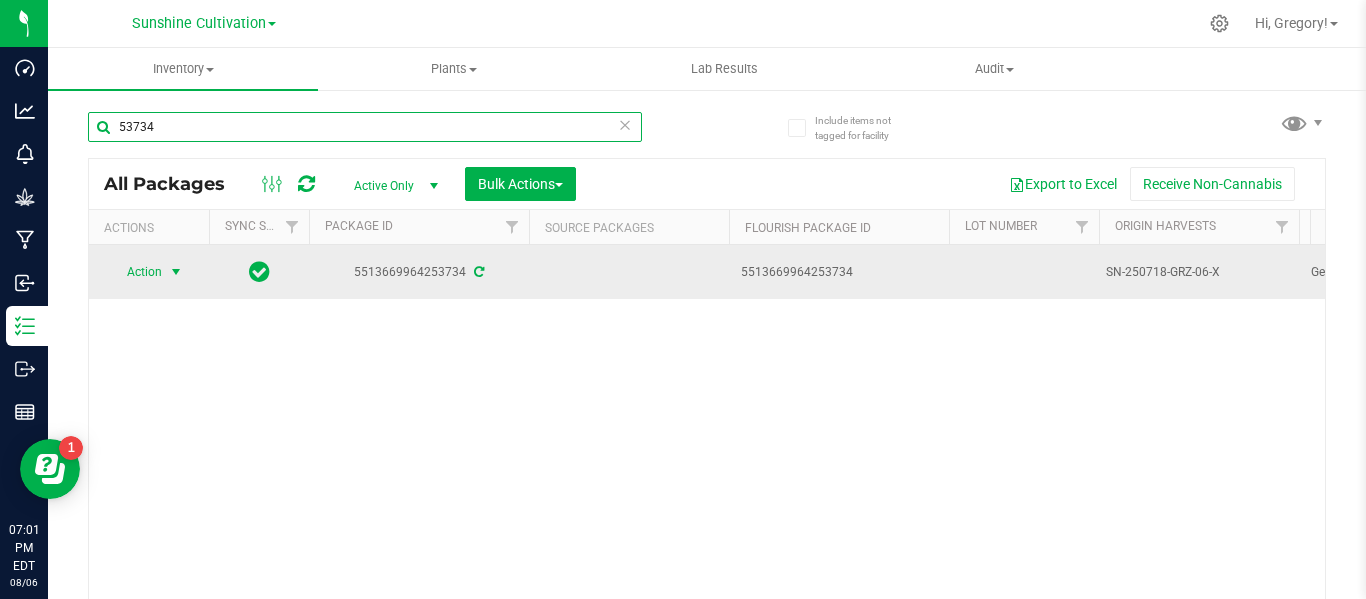type on "53734" 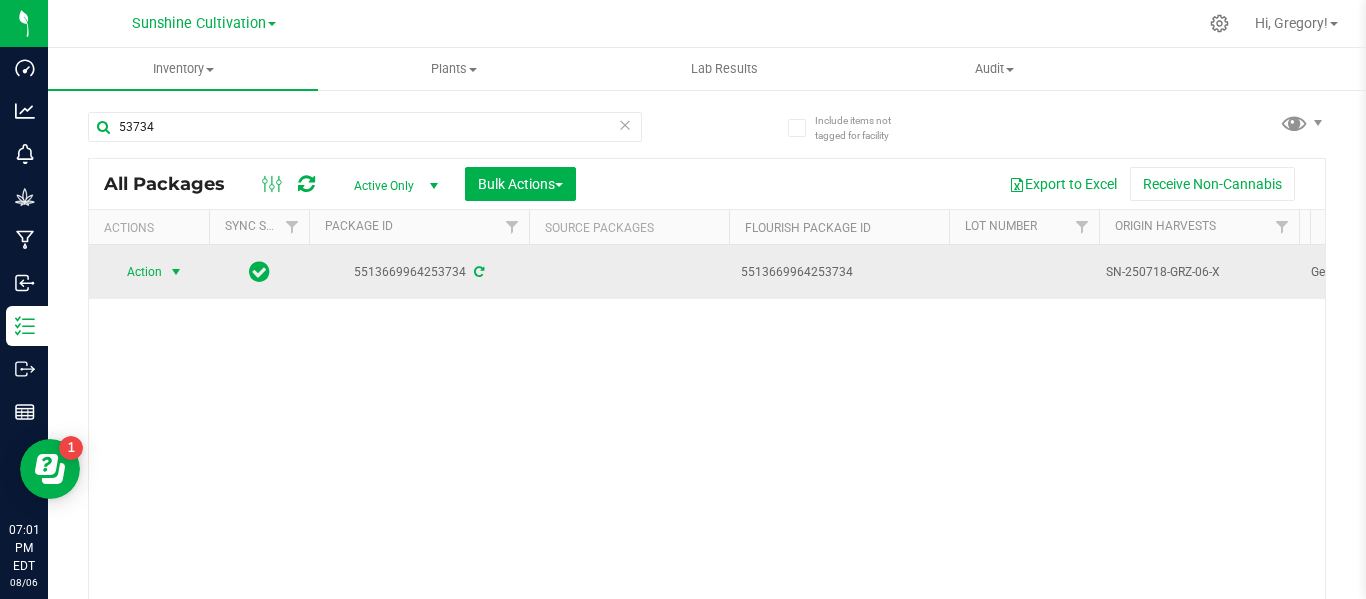 click at bounding box center [176, 272] 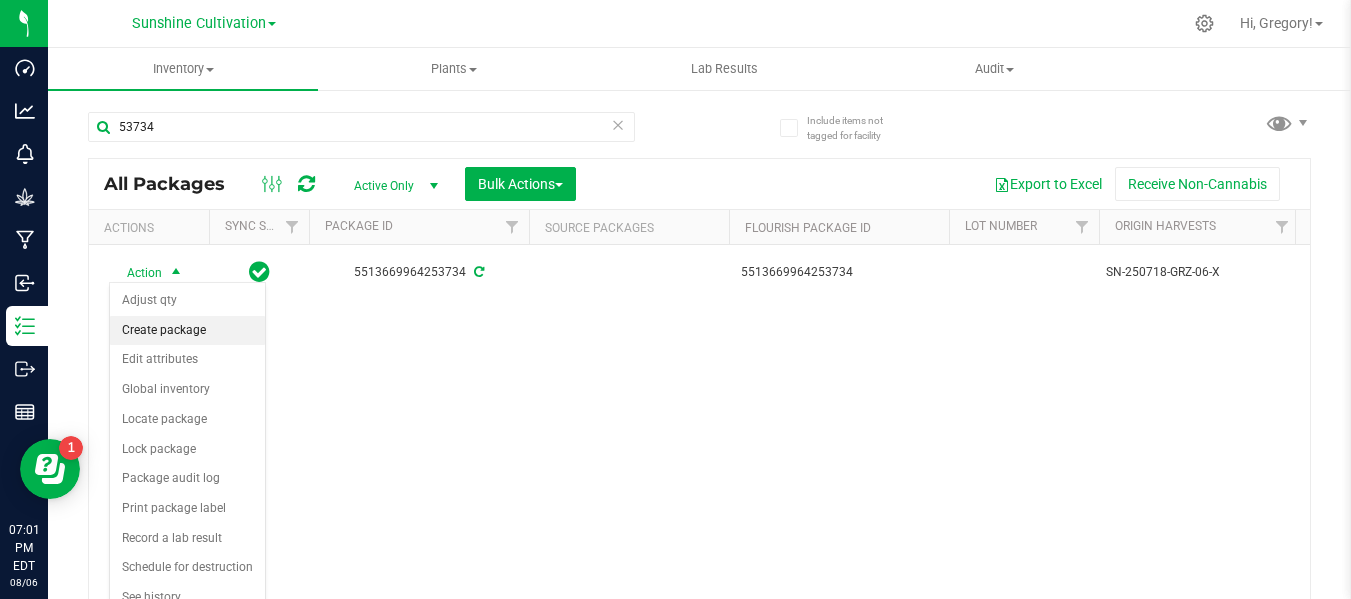 click on "Create package" at bounding box center [187, 331] 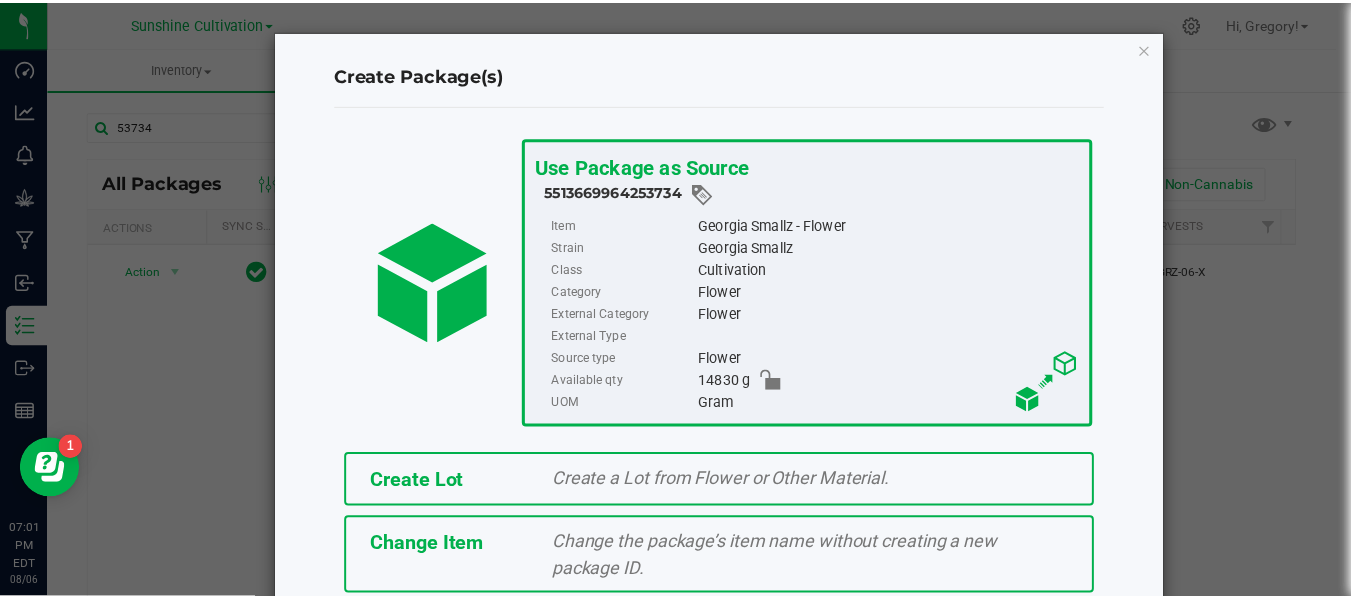 scroll, scrollTop: 175, scrollLeft: 0, axis: vertical 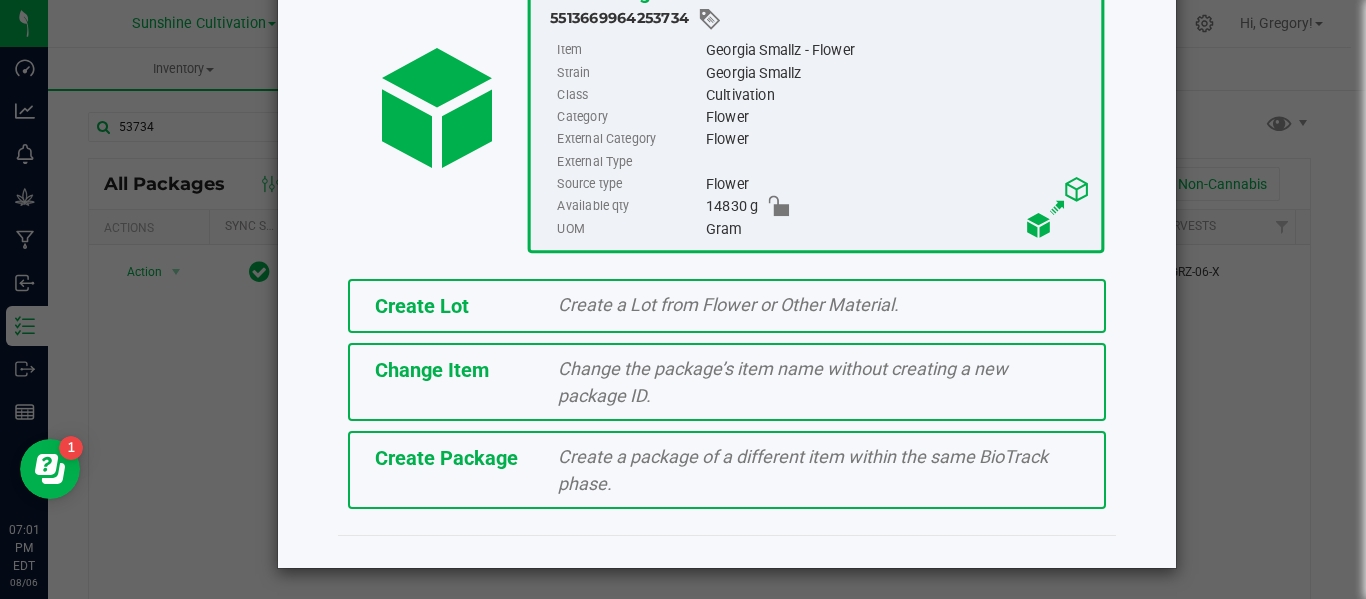 click on "Create Package" 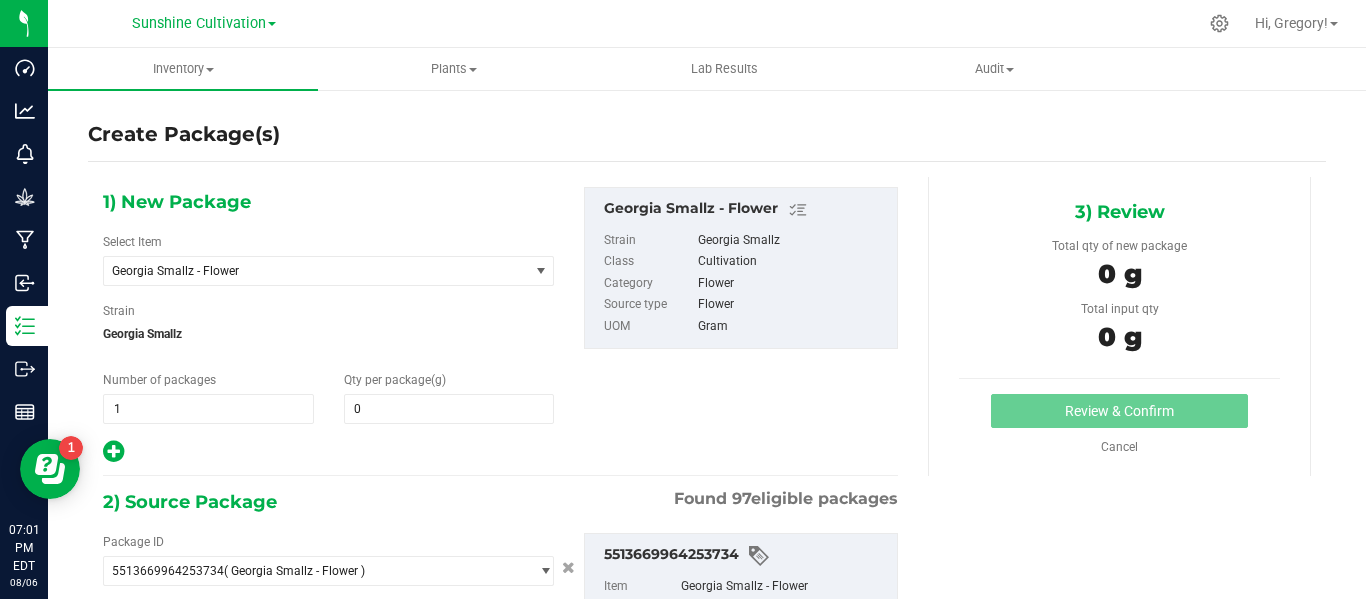 type on "0.0000" 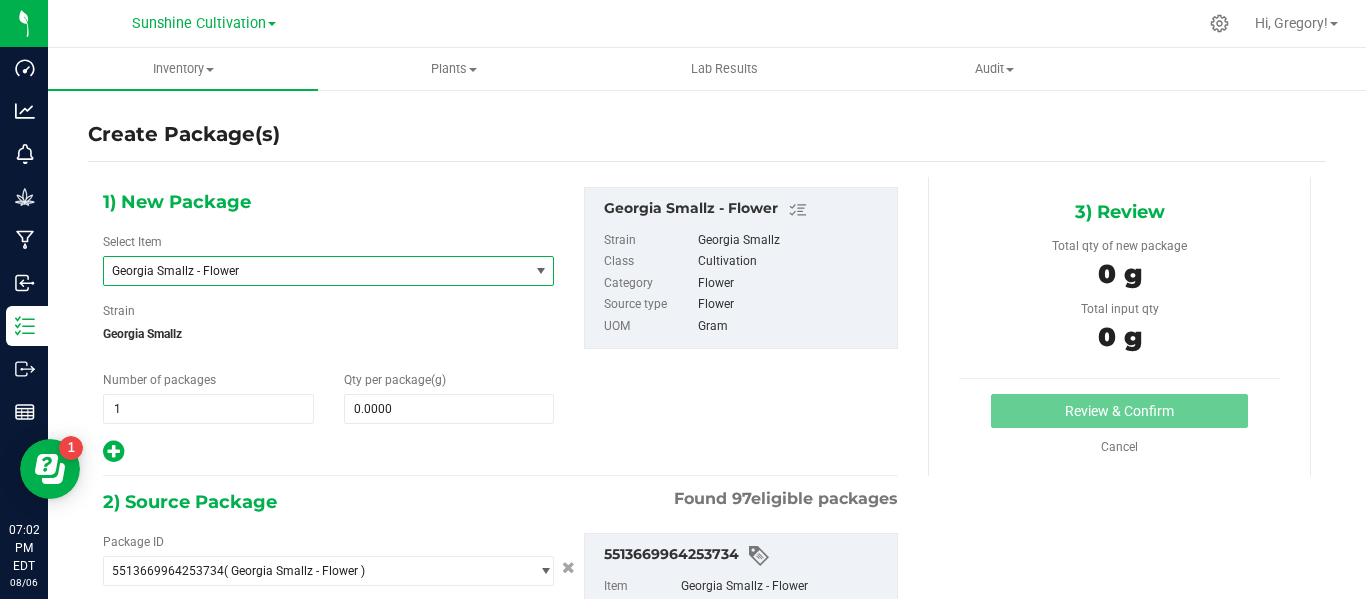 click on "Georgia Smallz - Flower" at bounding box center [308, 271] 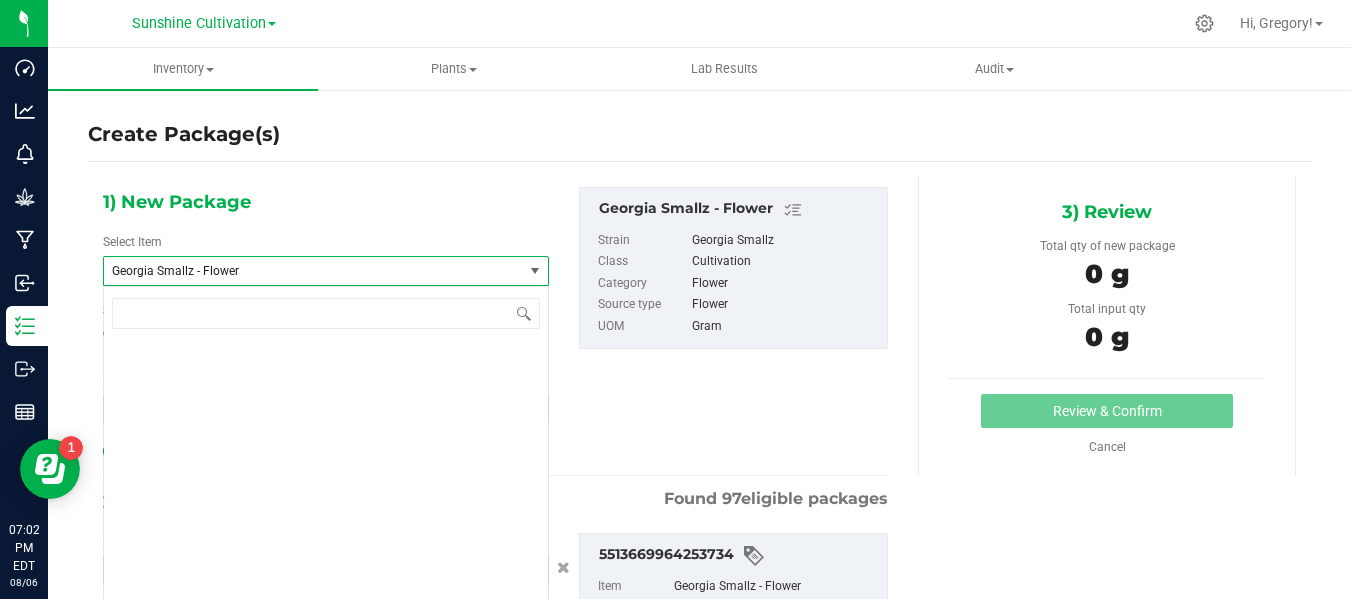 scroll, scrollTop: 133084, scrollLeft: 0, axis: vertical 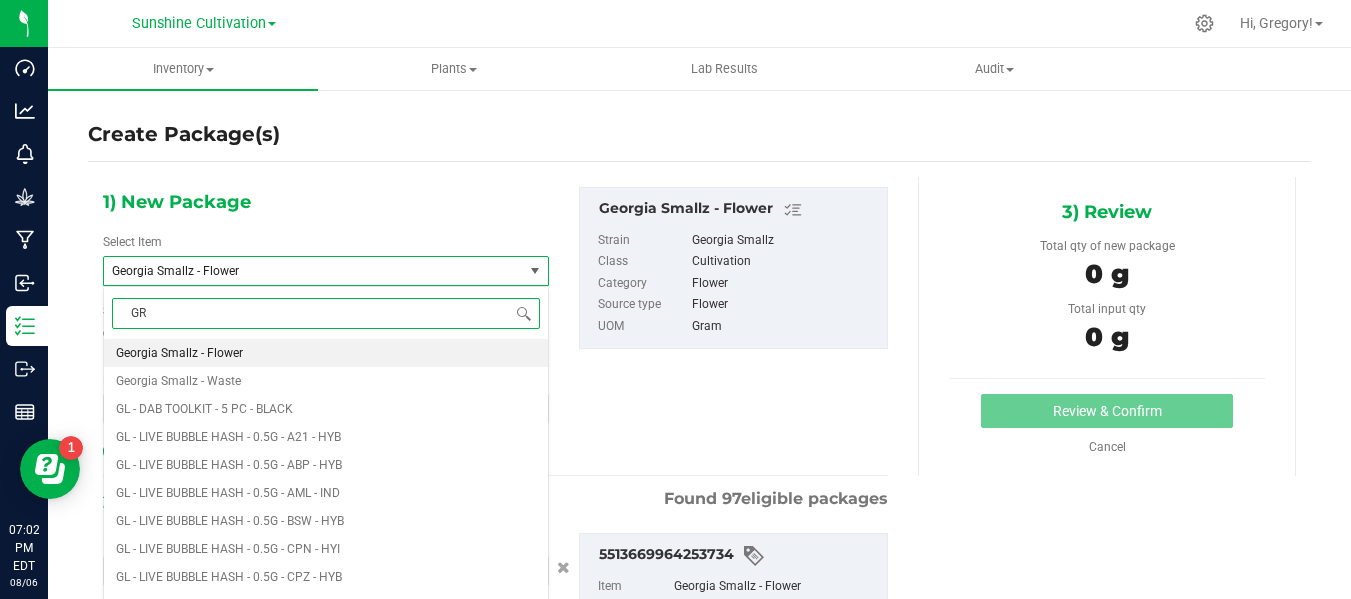 type on "GRZ" 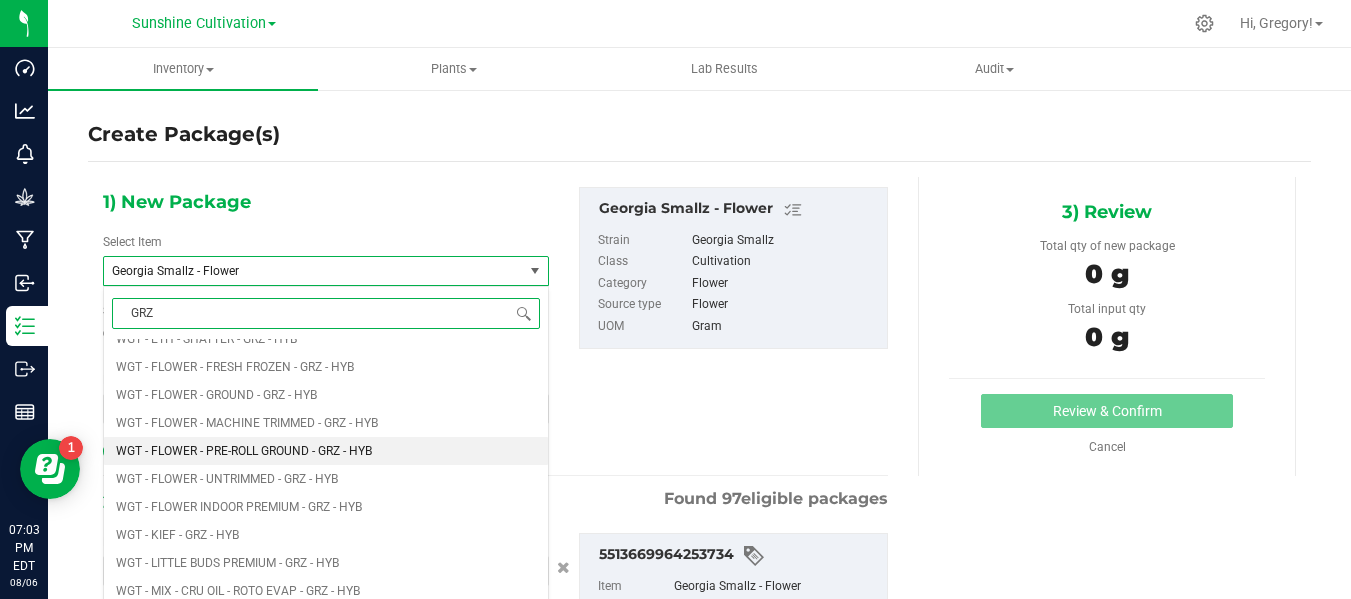 scroll, scrollTop: 1640, scrollLeft: 0, axis: vertical 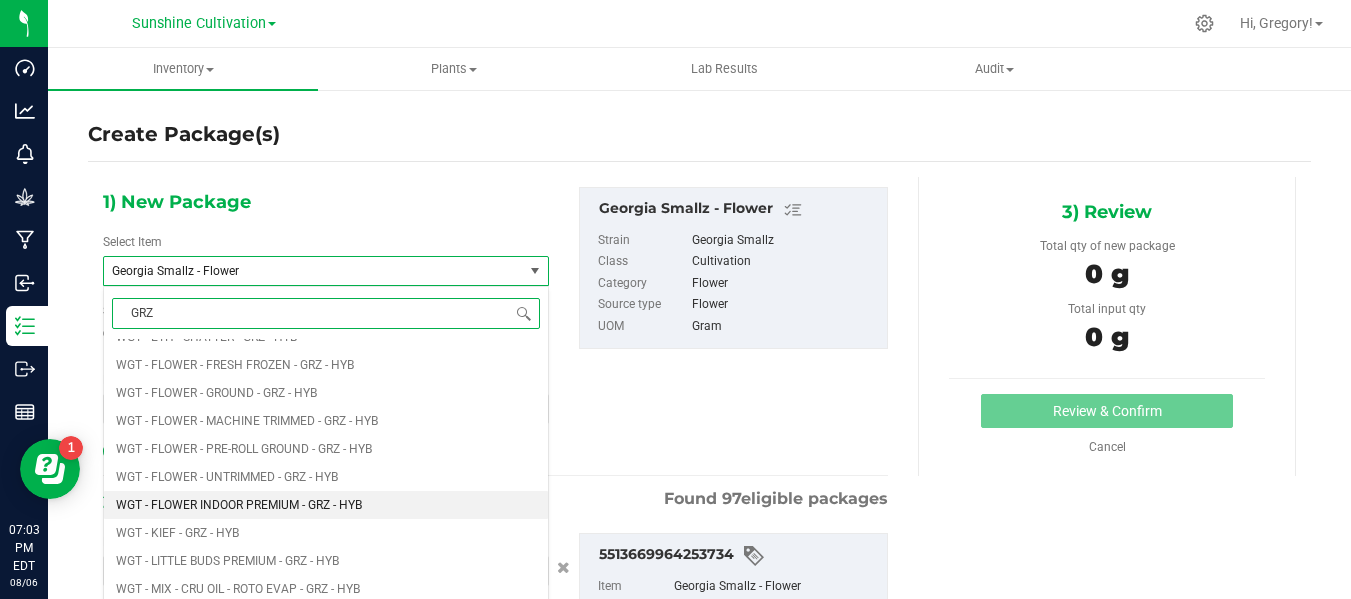 click on "WGT - FLOWER INDOOR PREMIUM - GRZ - HYB" at bounding box center (239, 505) 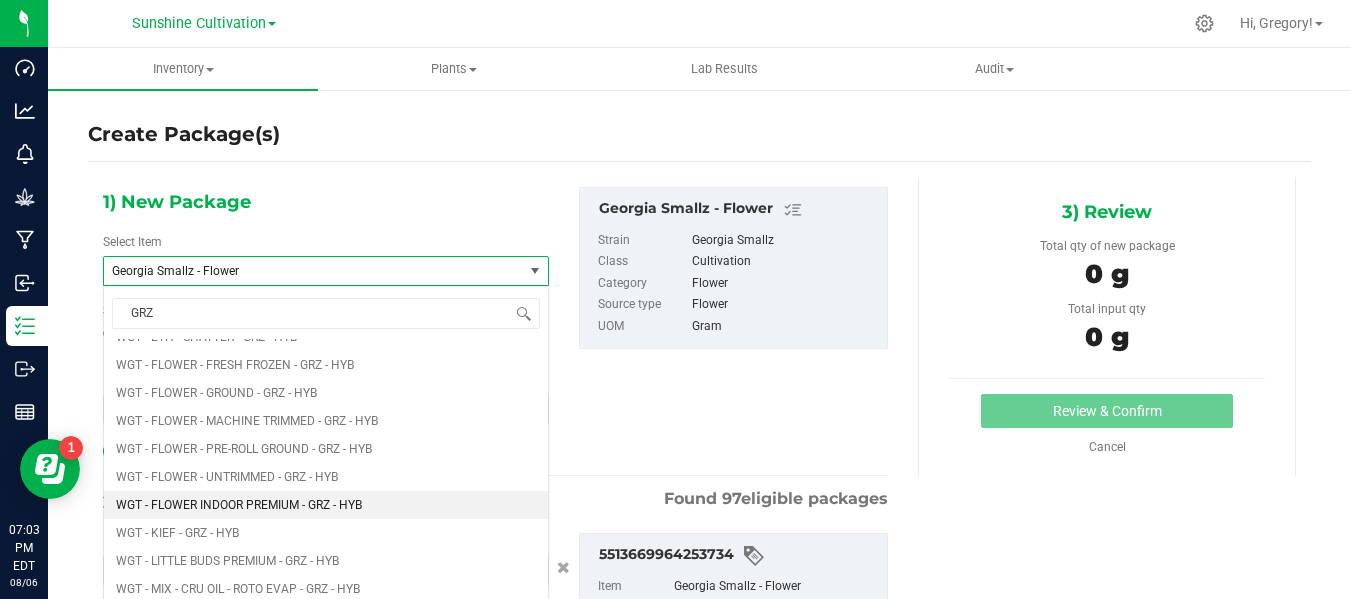 type 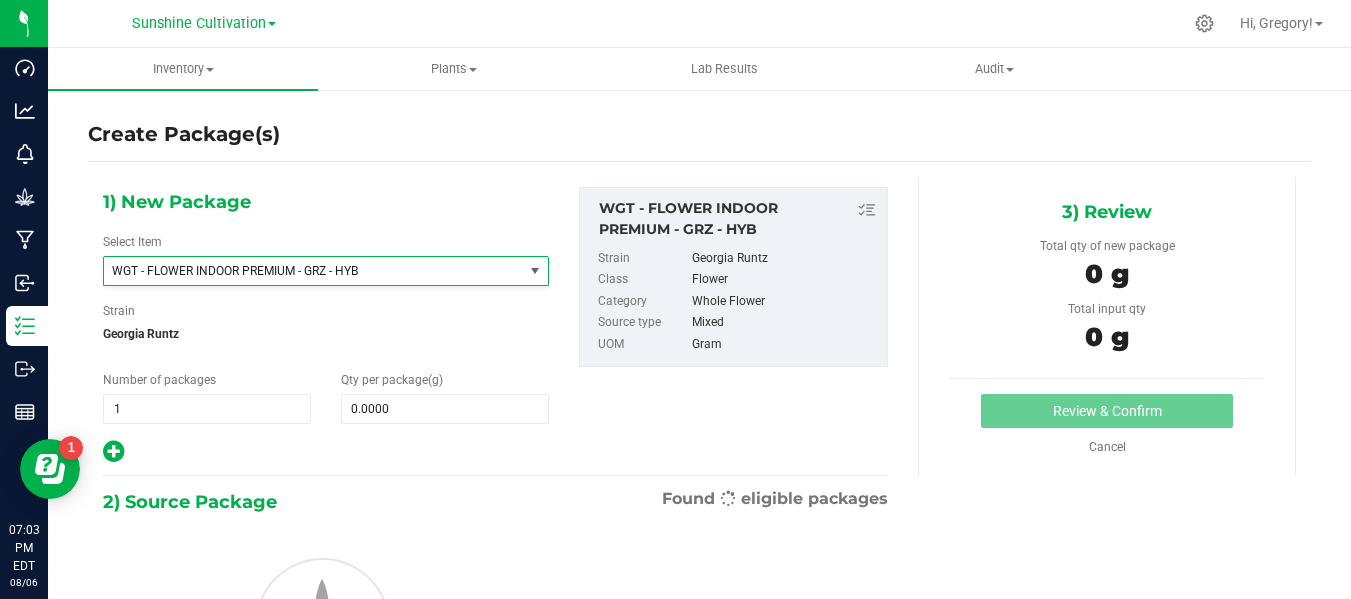 type on "0.0000" 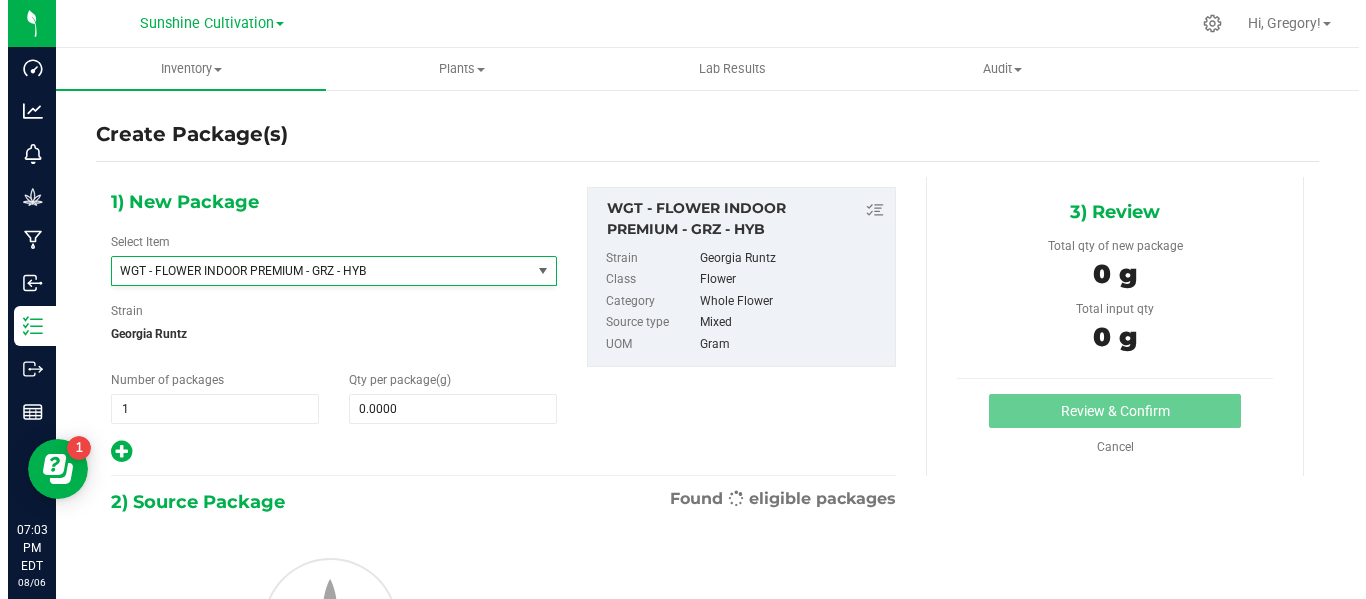 scroll, scrollTop: 423304, scrollLeft: 0, axis: vertical 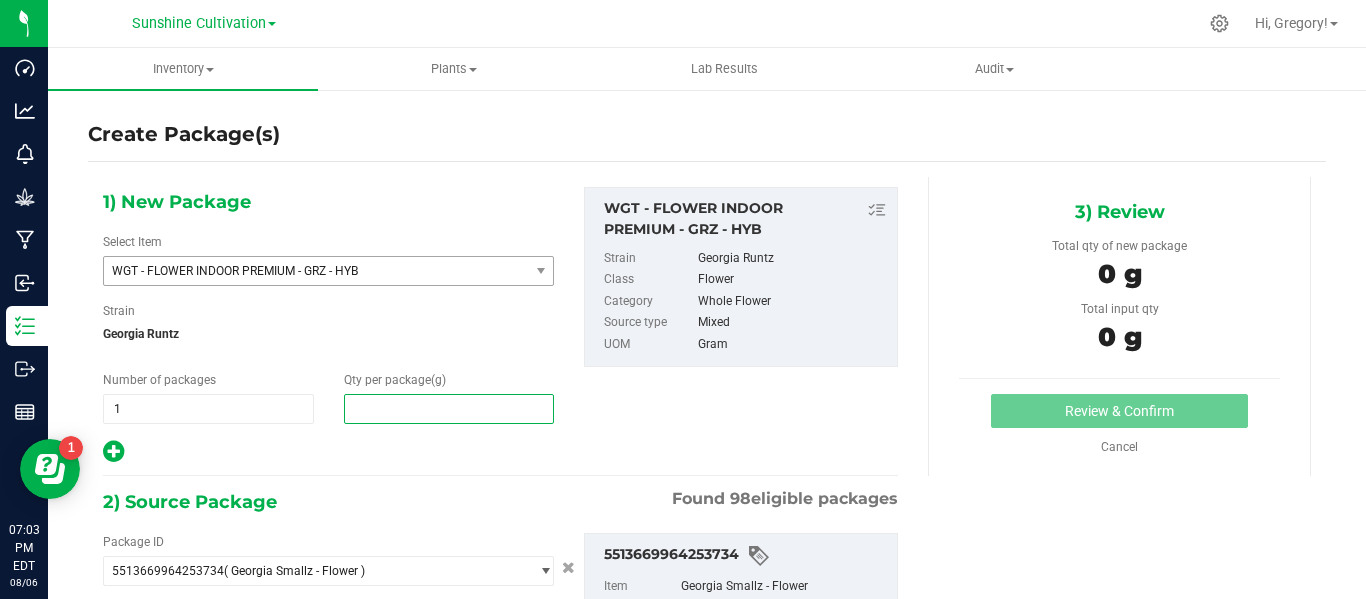 click at bounding box center (449, 409) 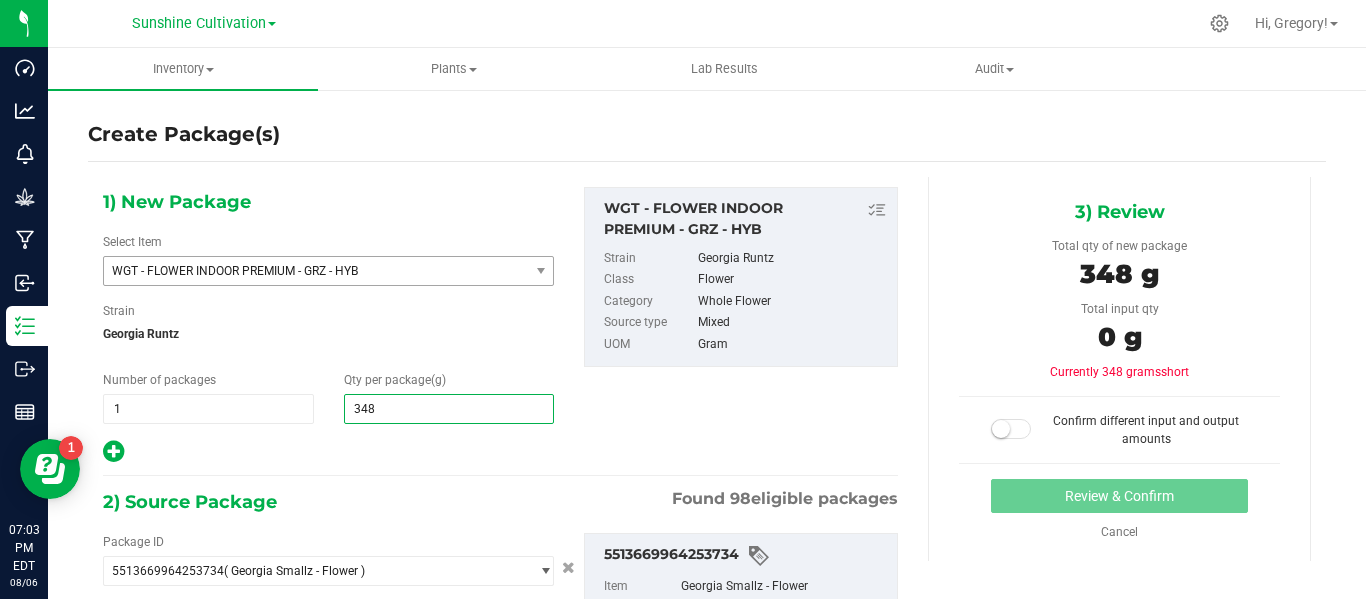 type on "3485" 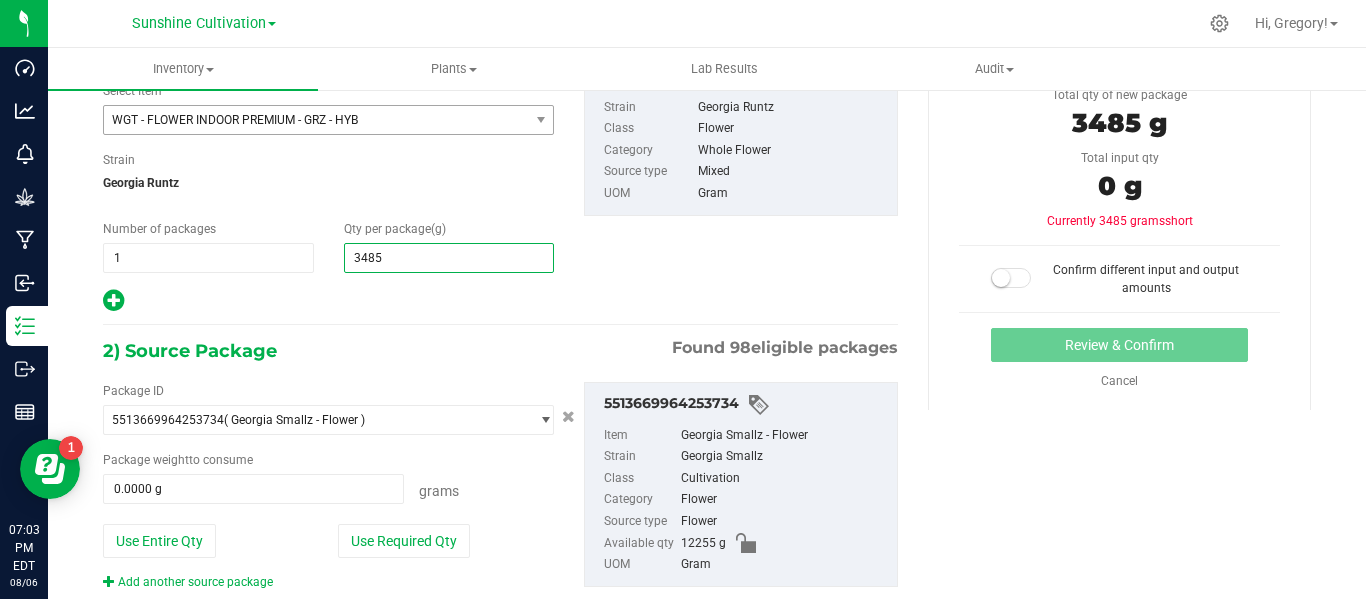 scroll, scrollTop: 151, scrollLeft: 0, axis: vertical 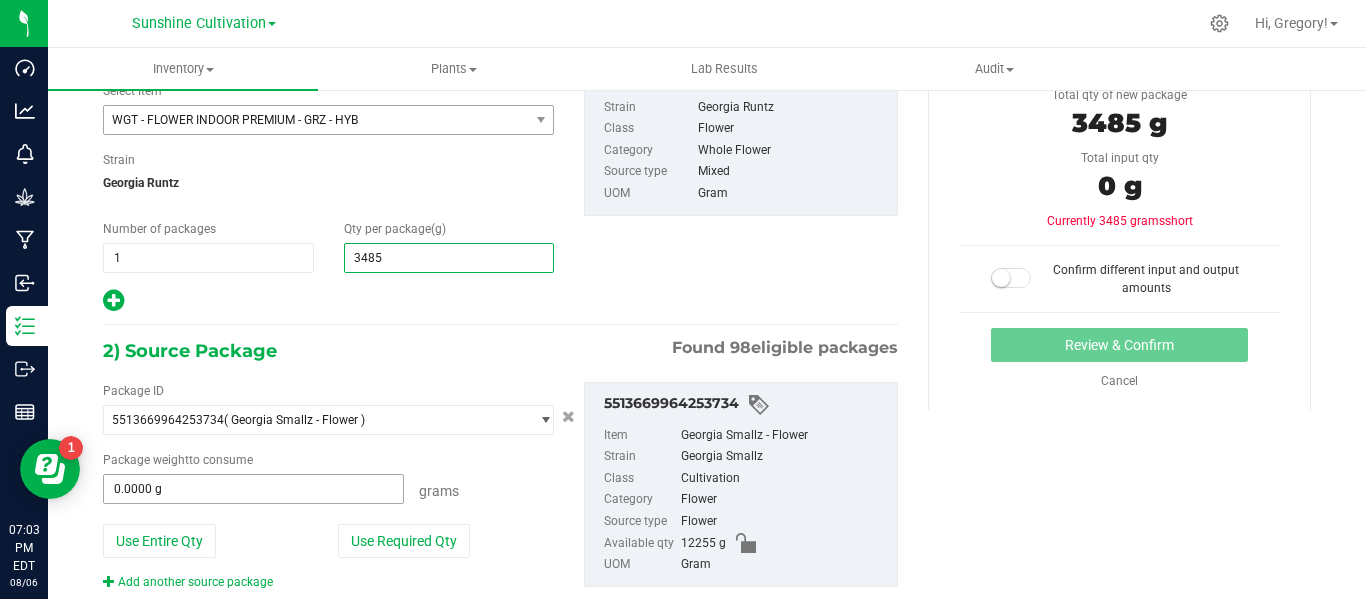 type on "3,485.0000" 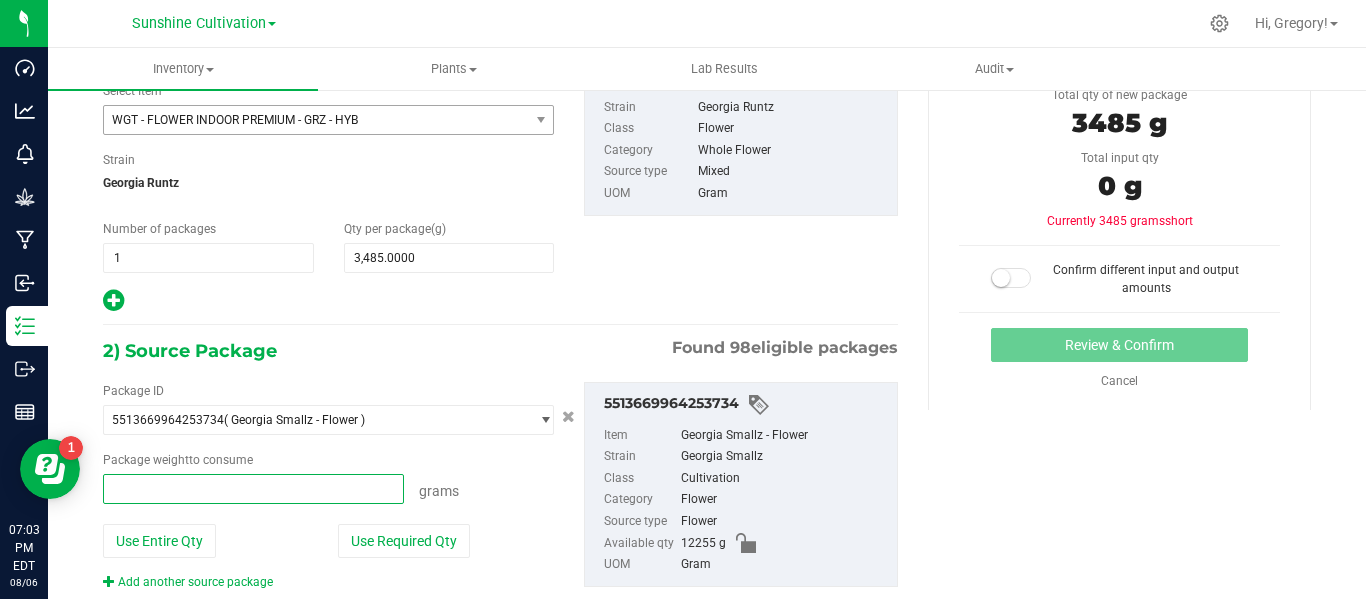 click at bounding box center (253, 489) 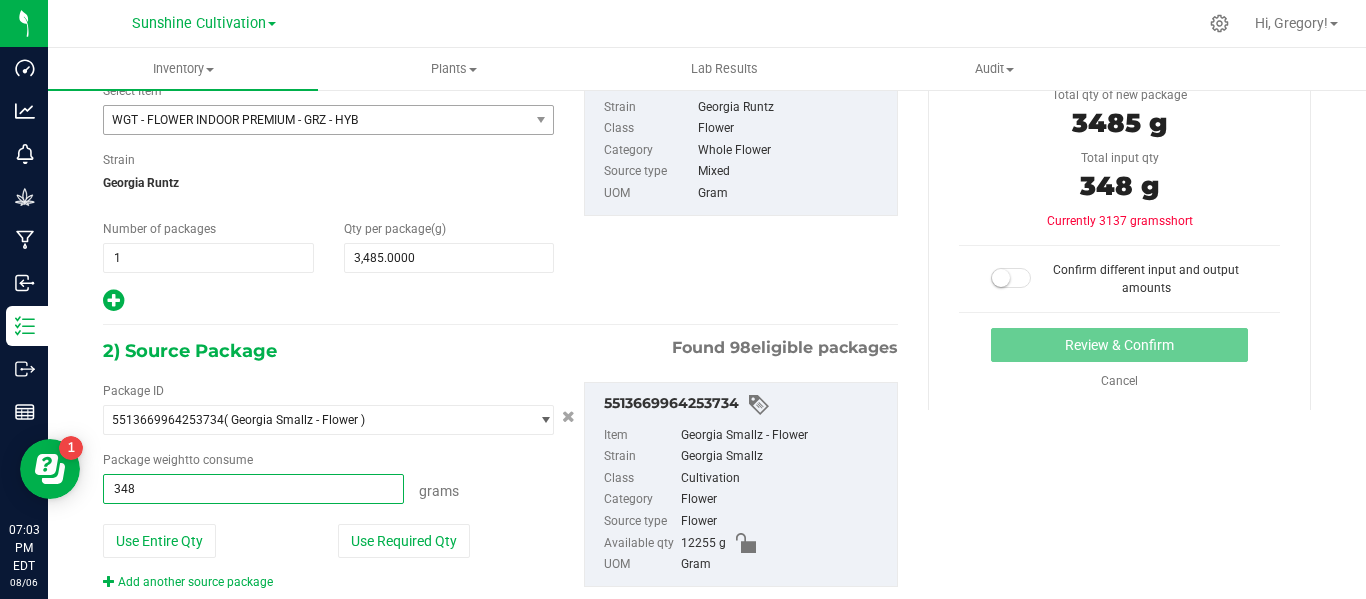 type on "3485" 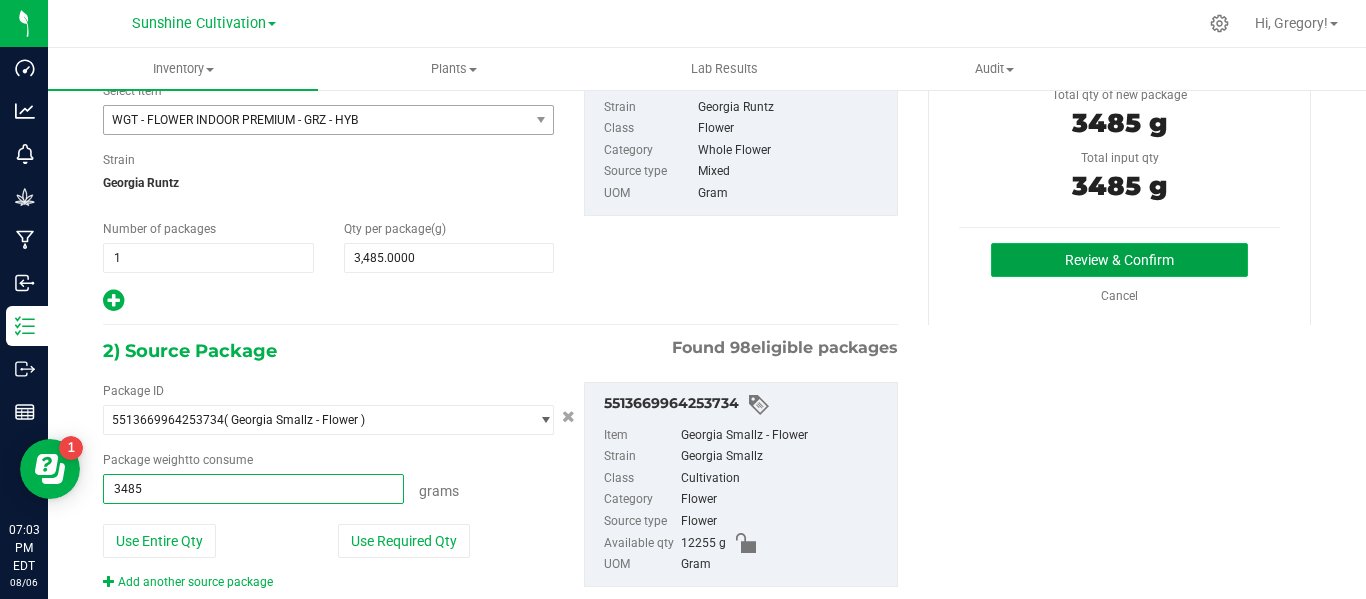 type on "3485.0000 g" 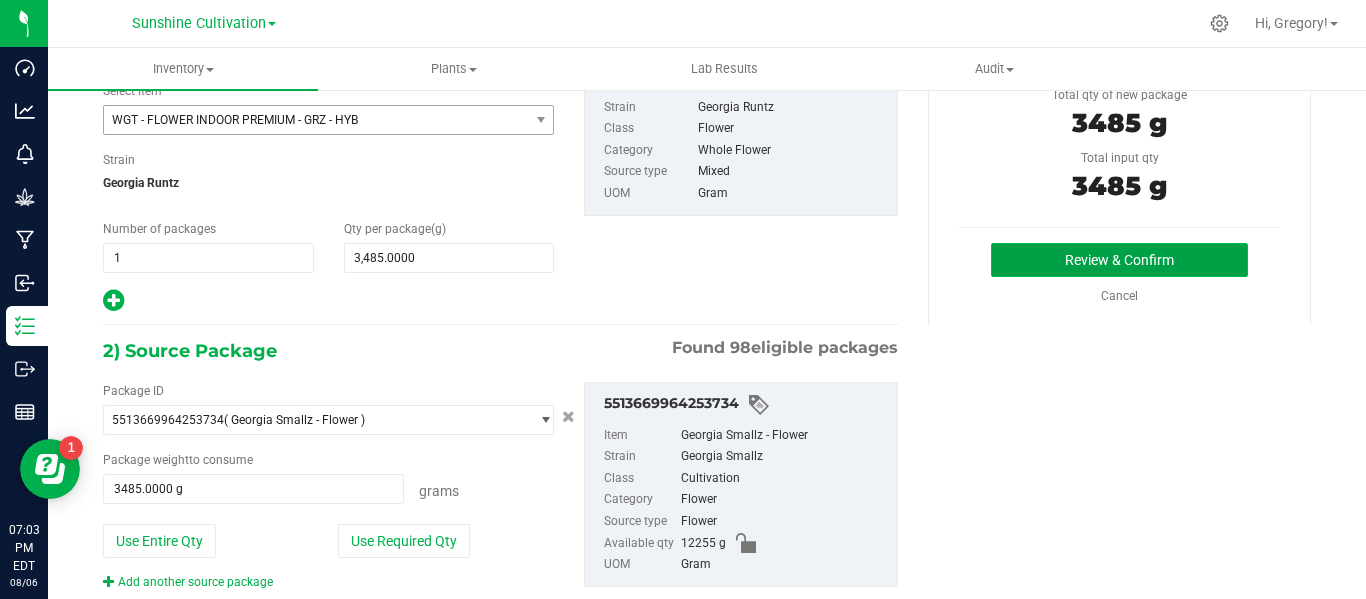 click on "Review & Confirm" at bounding box center [1119, 260] 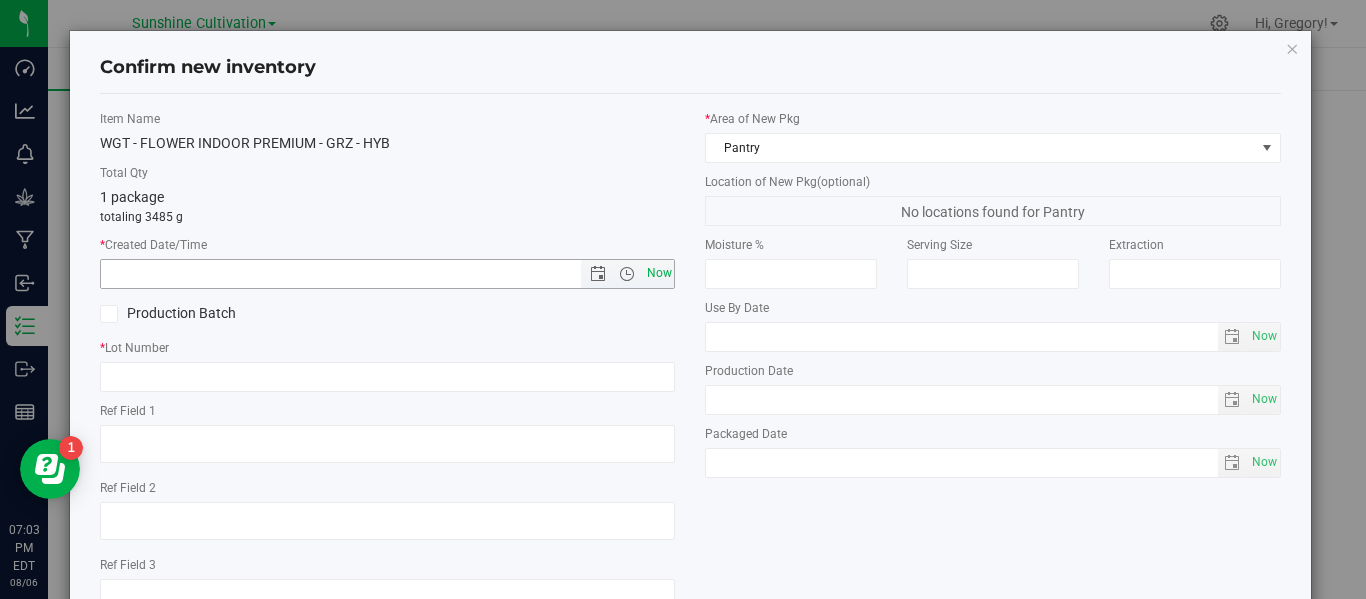 click on "Now" at bounding box center [659, 273] 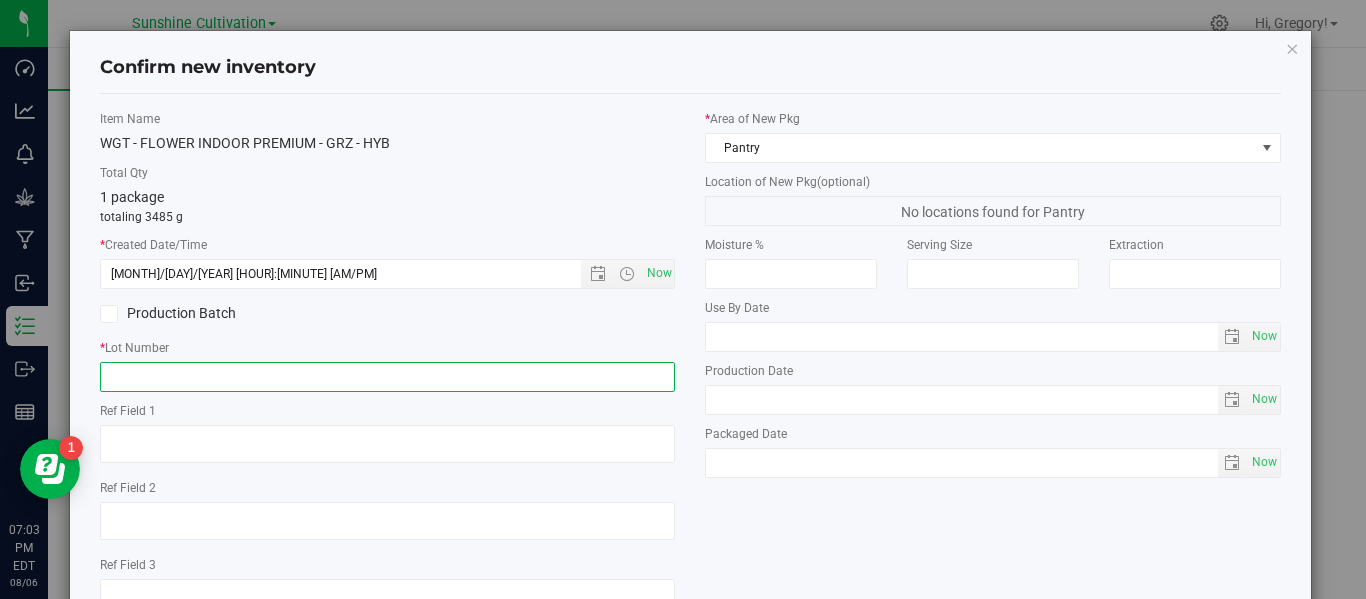 click at bounding box center [387, 377] 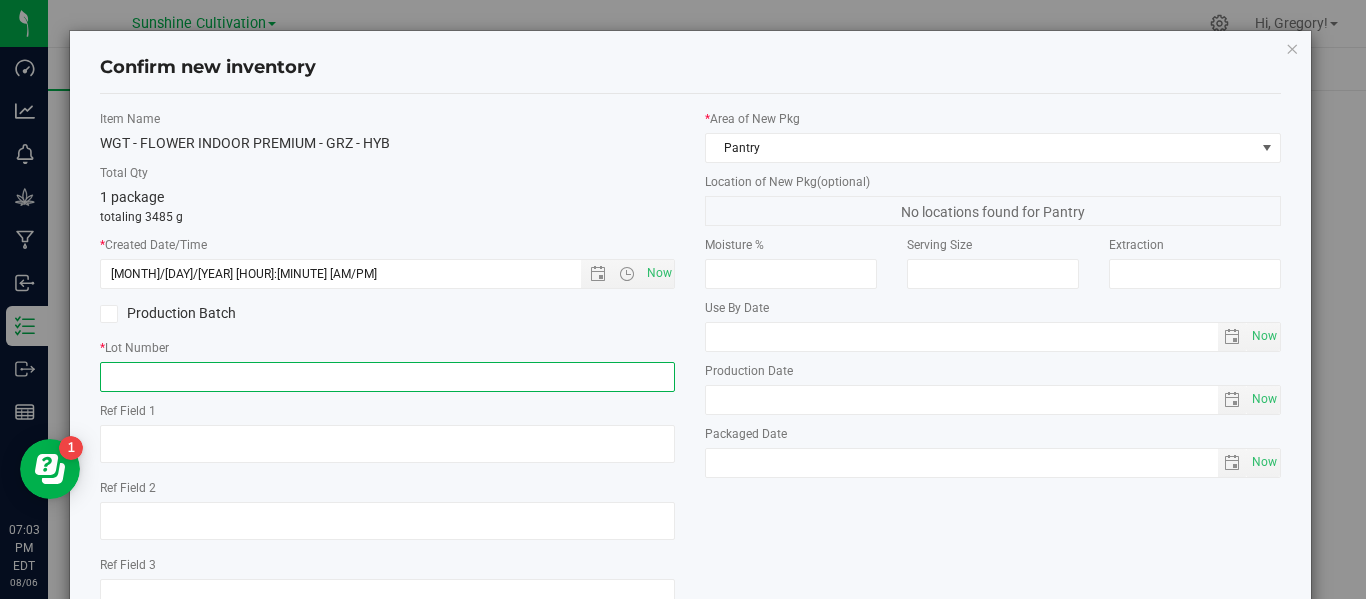 paste on "SN-250718-GRZ-06-X" 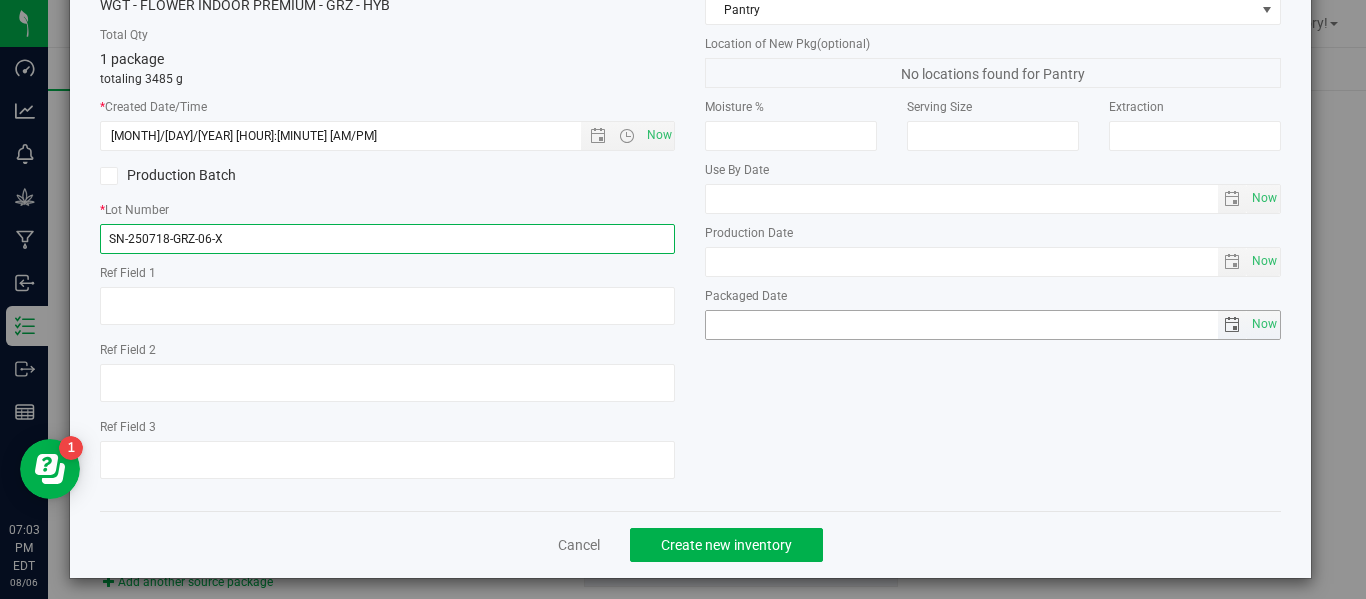 scroll, scrollTop: 148, scrollLeft: 0, axis: vertical 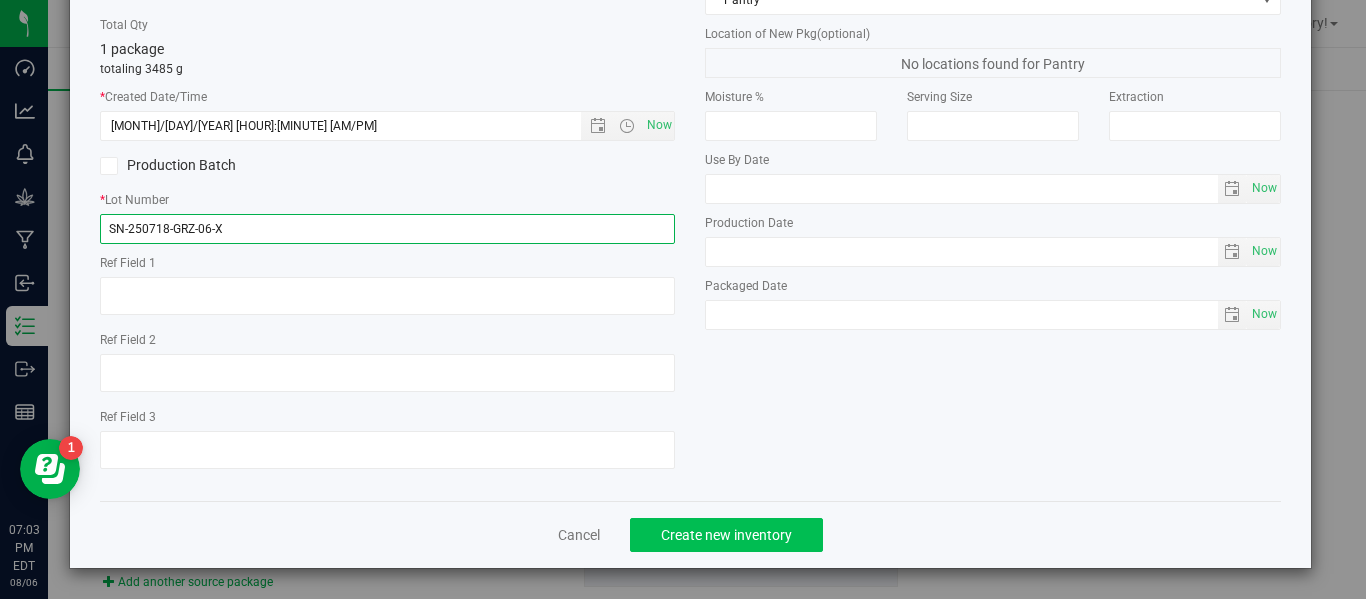 type on "SN-250718-GRZ-06-X" 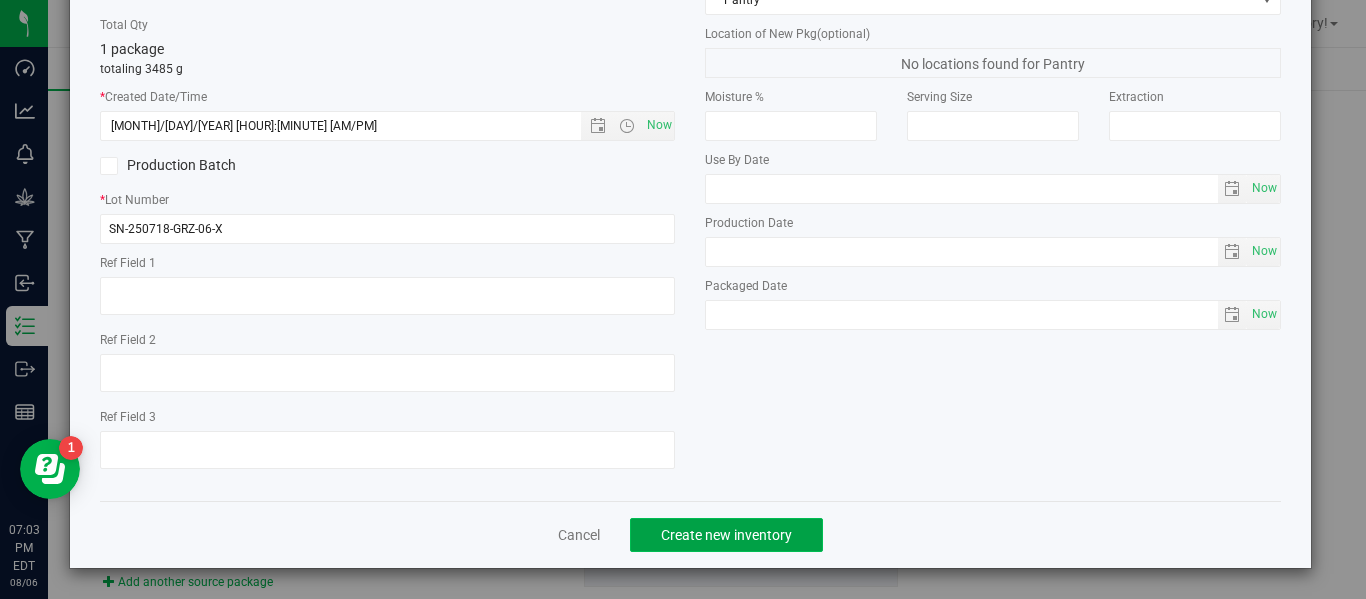 click on "Create new inventory" 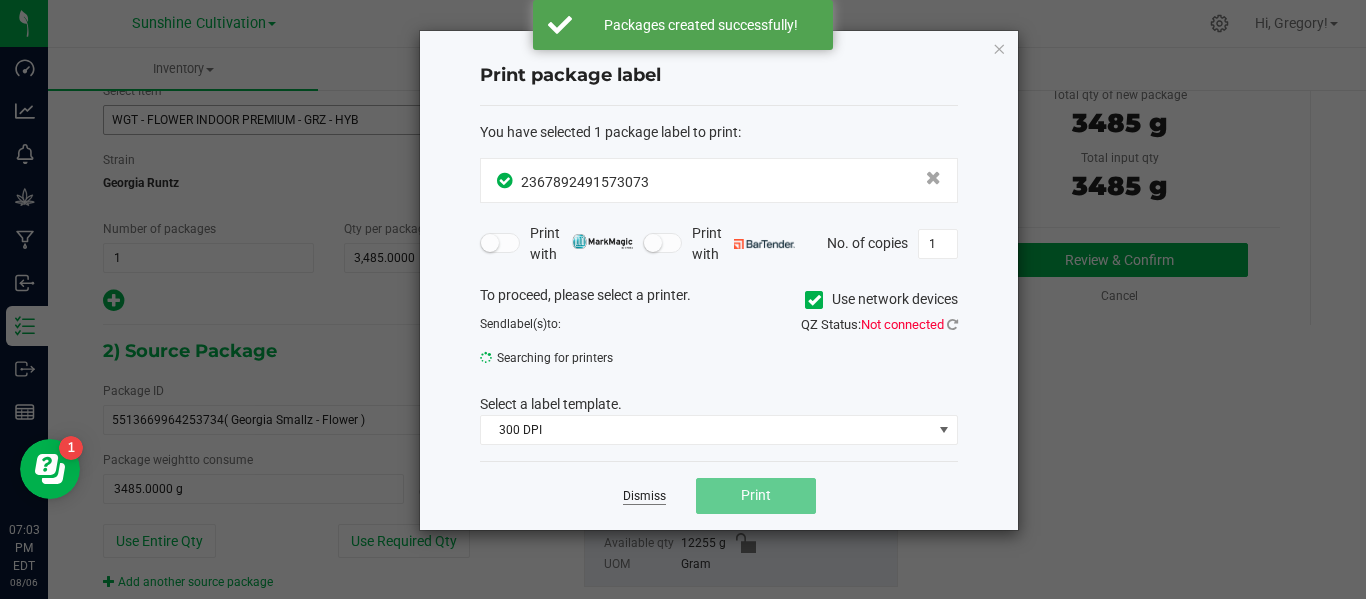 click on "Dismiss" 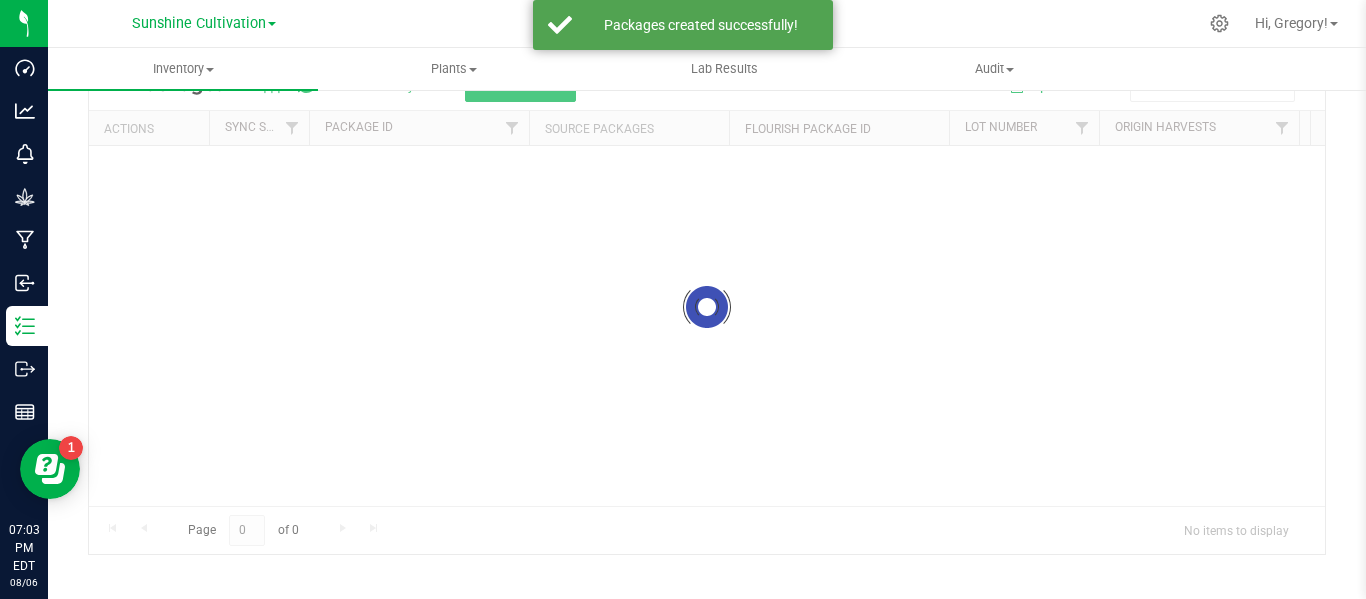 scroll, scrollTop: 99, scrollLeft: 0, axis: vertical 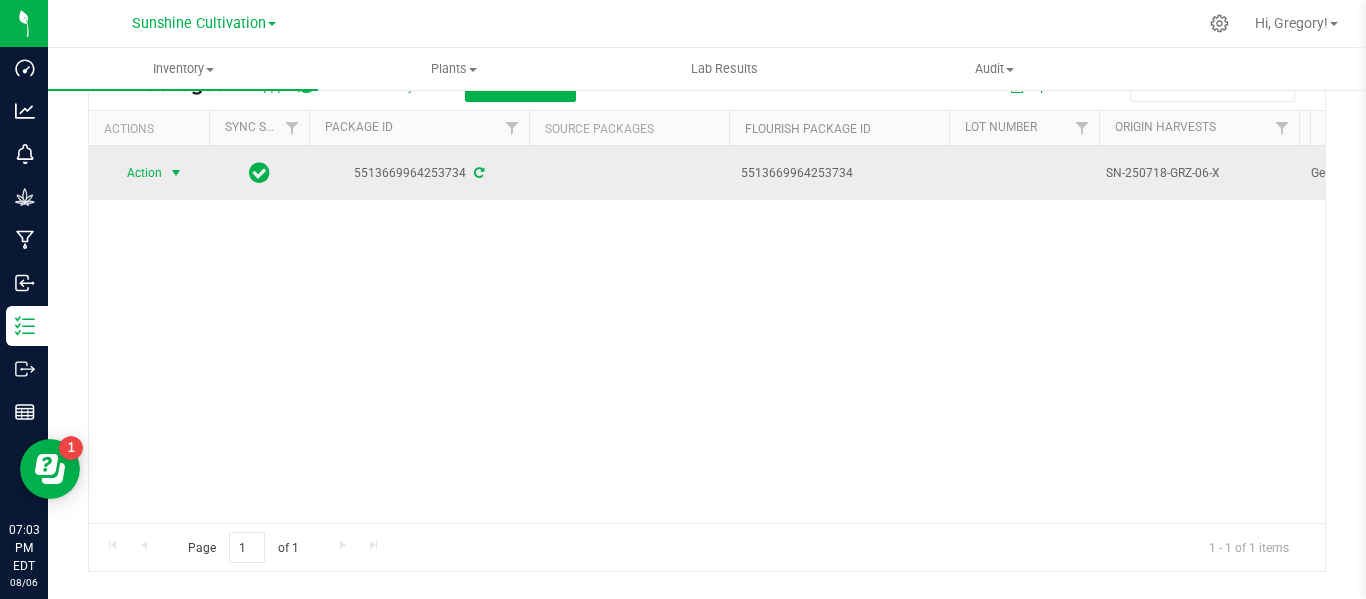 click at bounding box center (176, 173) 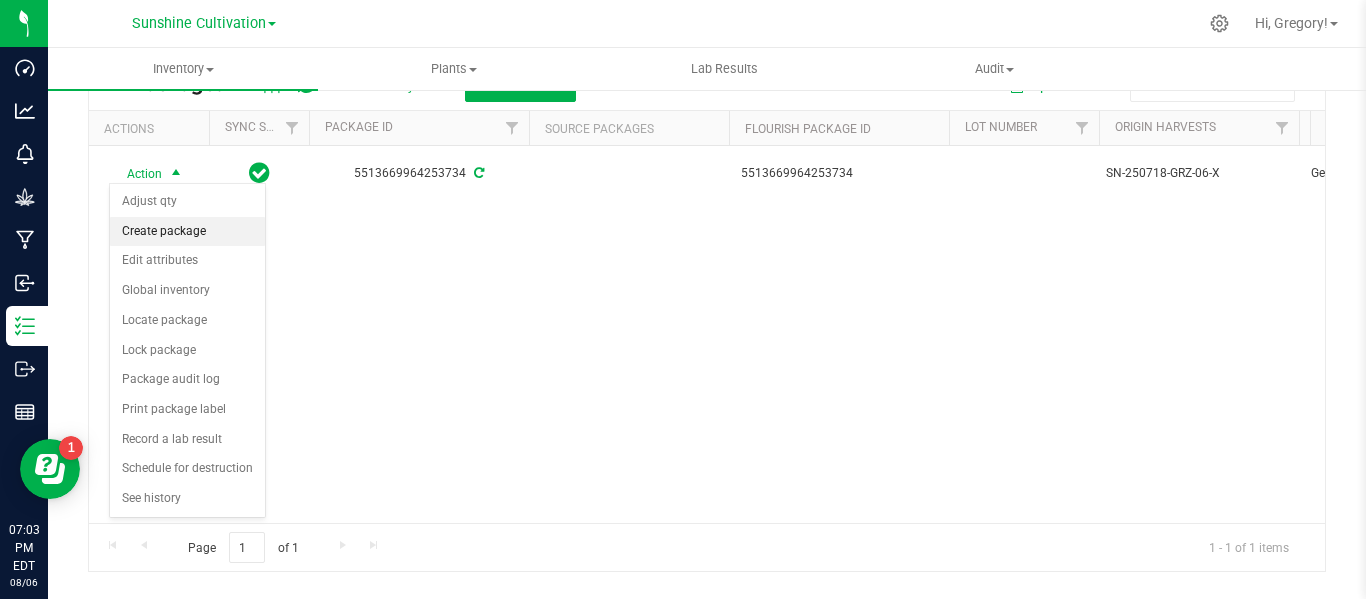 click on "Create package" at bounding box center [187, 232] 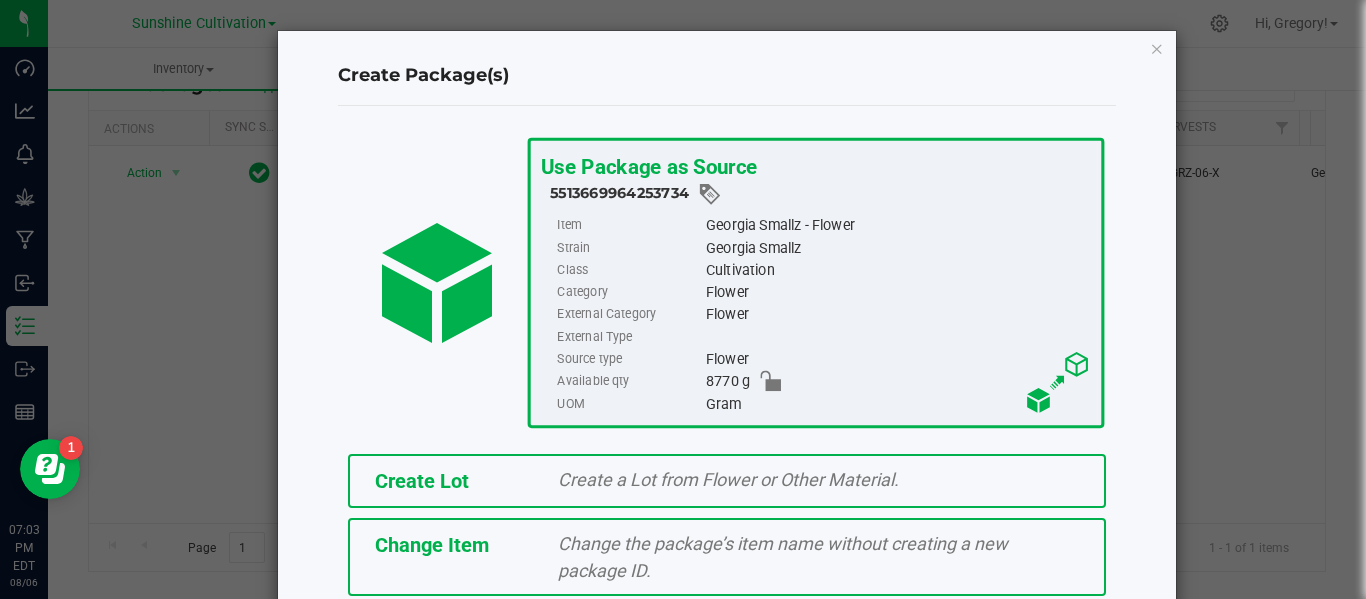 scroll, scrollTop: 175, scrollLeft: 0, axis: vertical 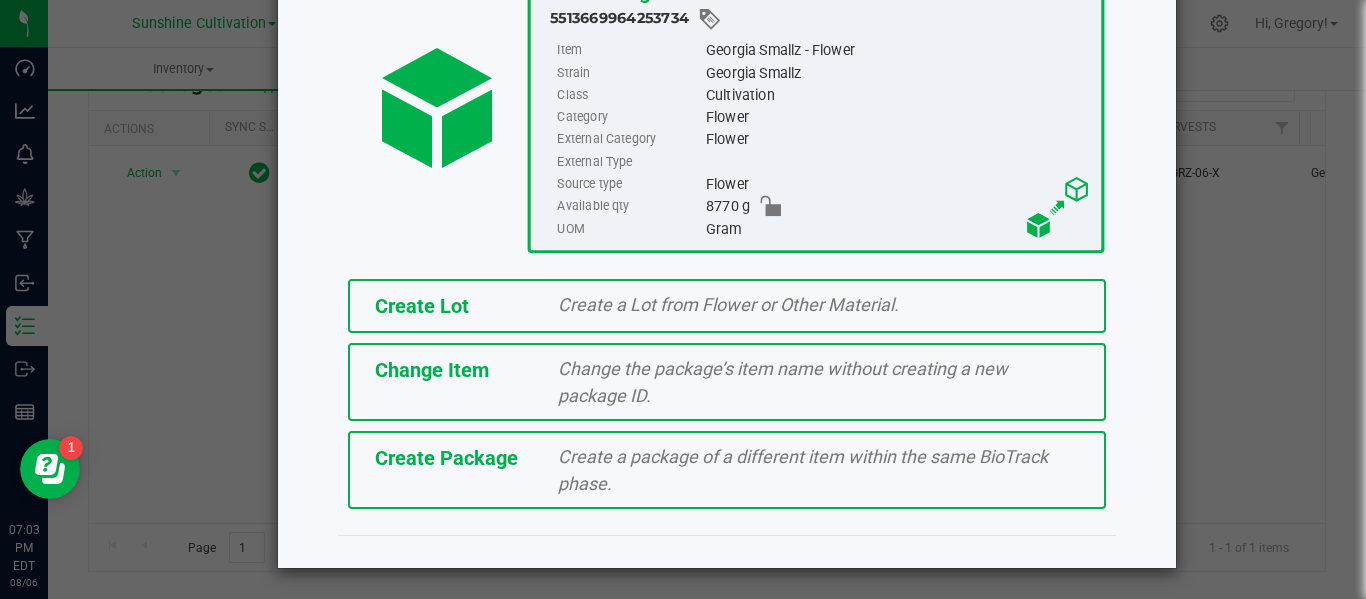 click on "Create Package   Create a package of a different item within the same BioTrack phase." 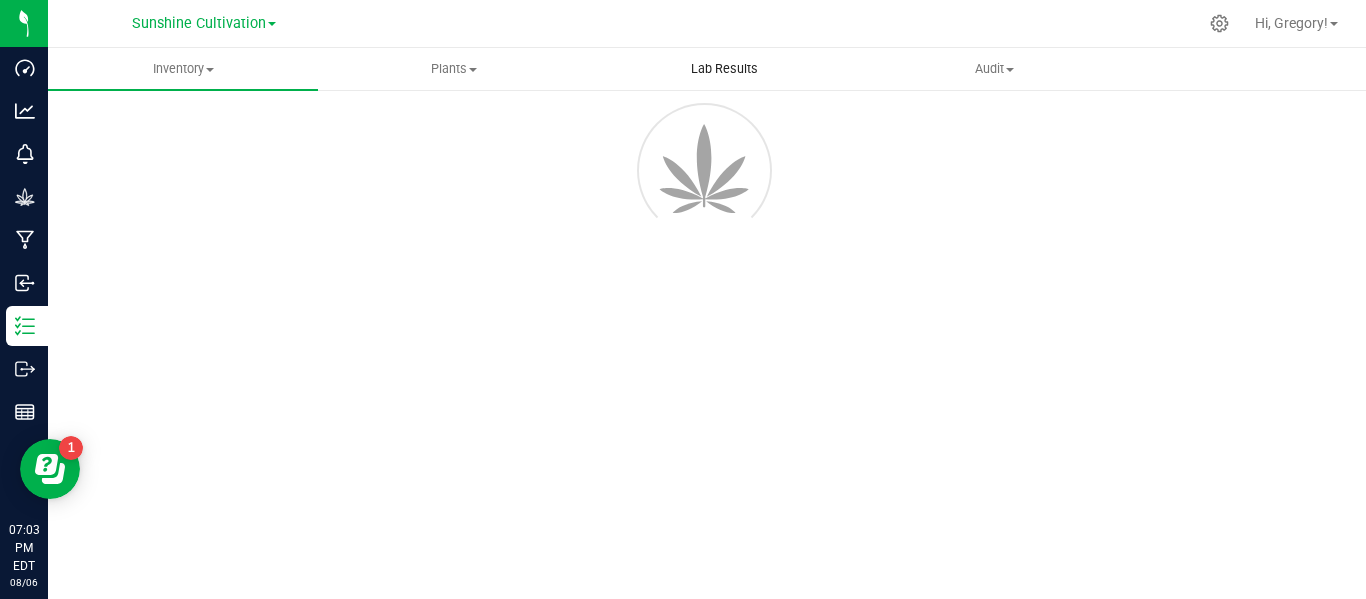 scroll, scrollTop: 114, scrollLeft: 0, axis: vertical 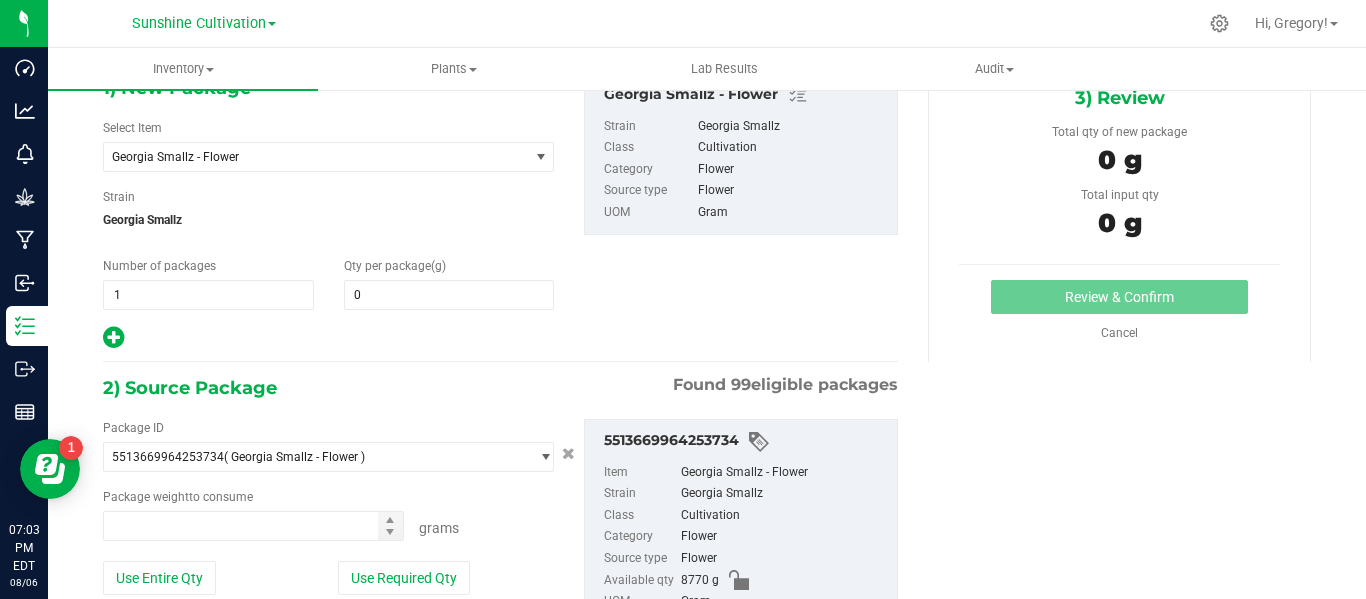 type on "0.0000" 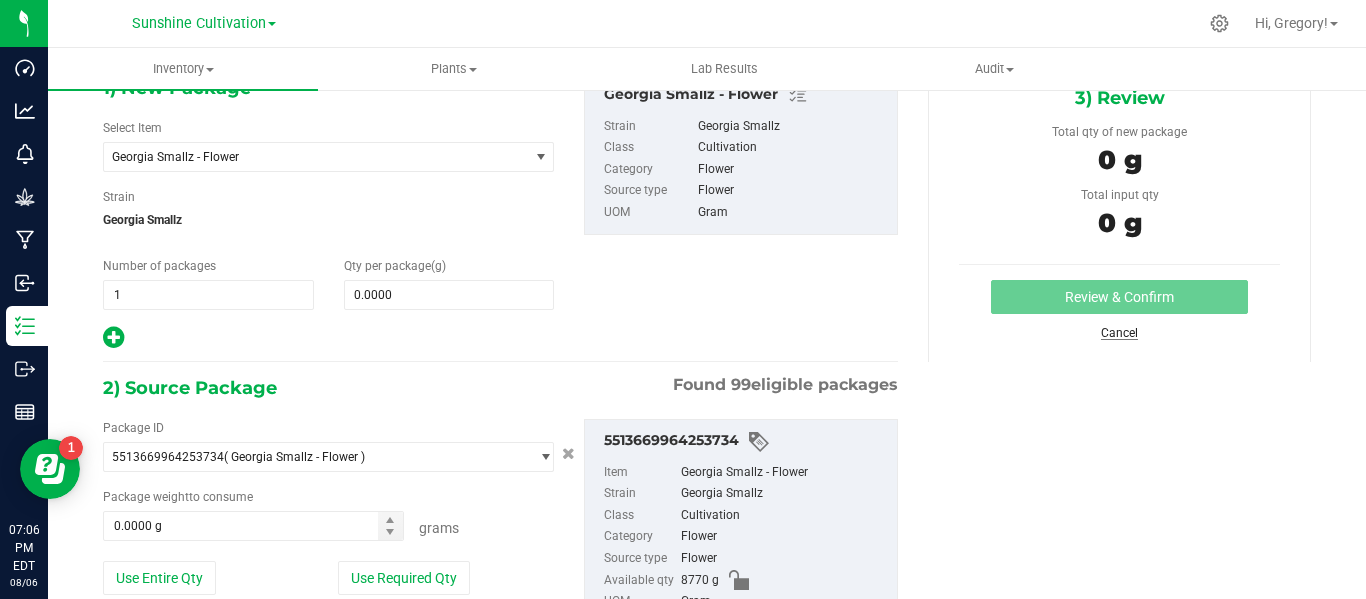click on "Cancel" at bounding box center (1119, 333) 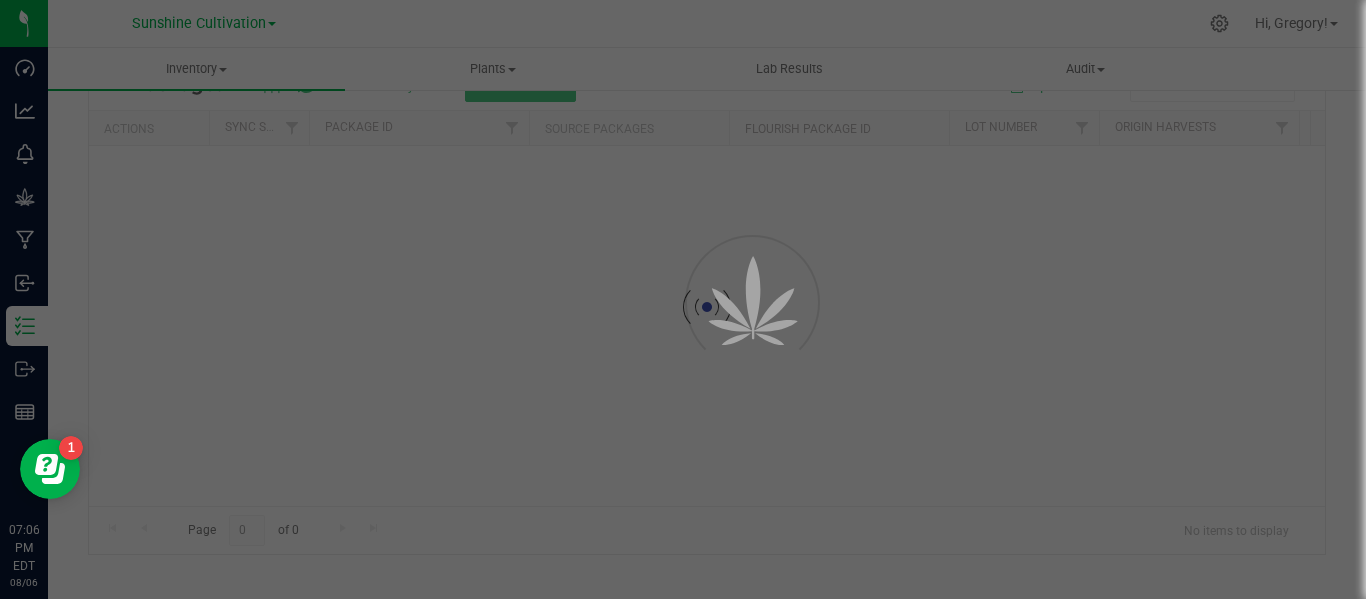 scroll, scrollTop: 99, scrollLeft: 0, axis: vertical 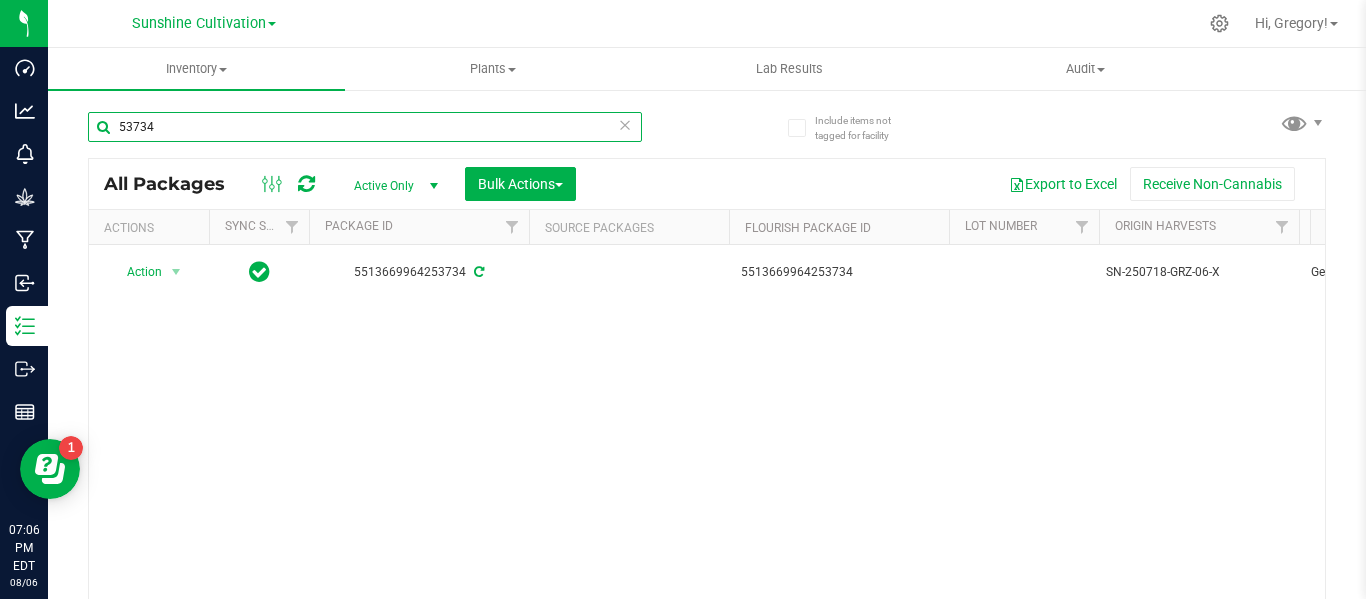 click on "53734" at bounding box center (365, 127) 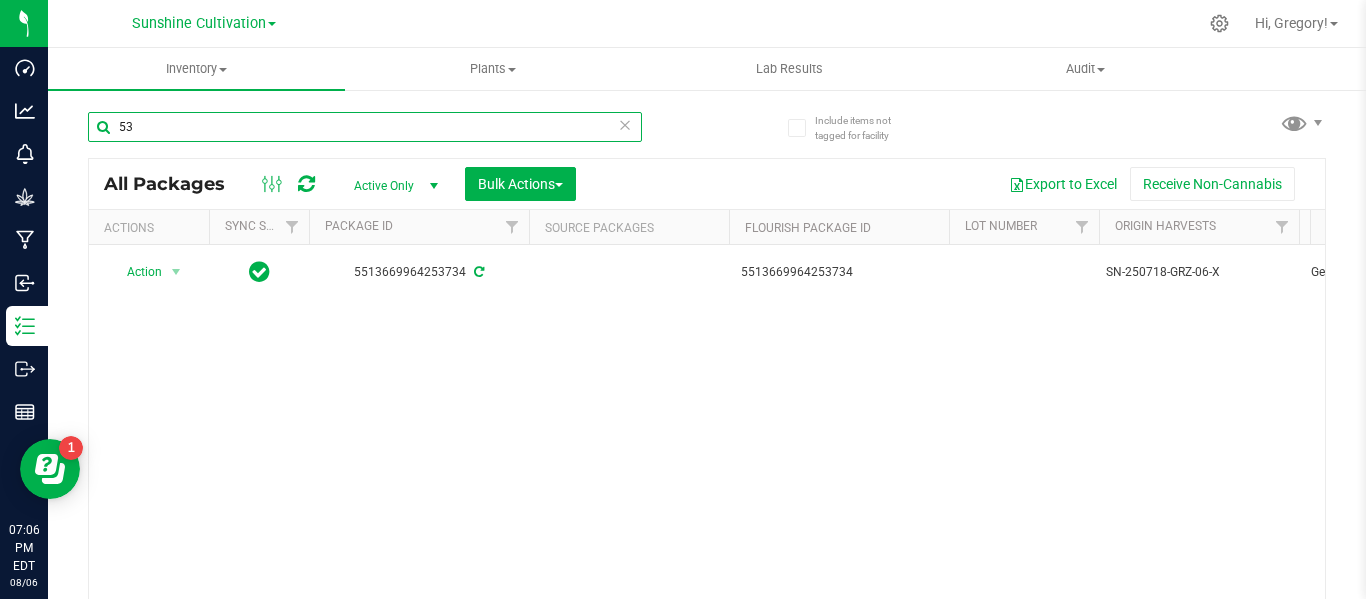 type on "5" 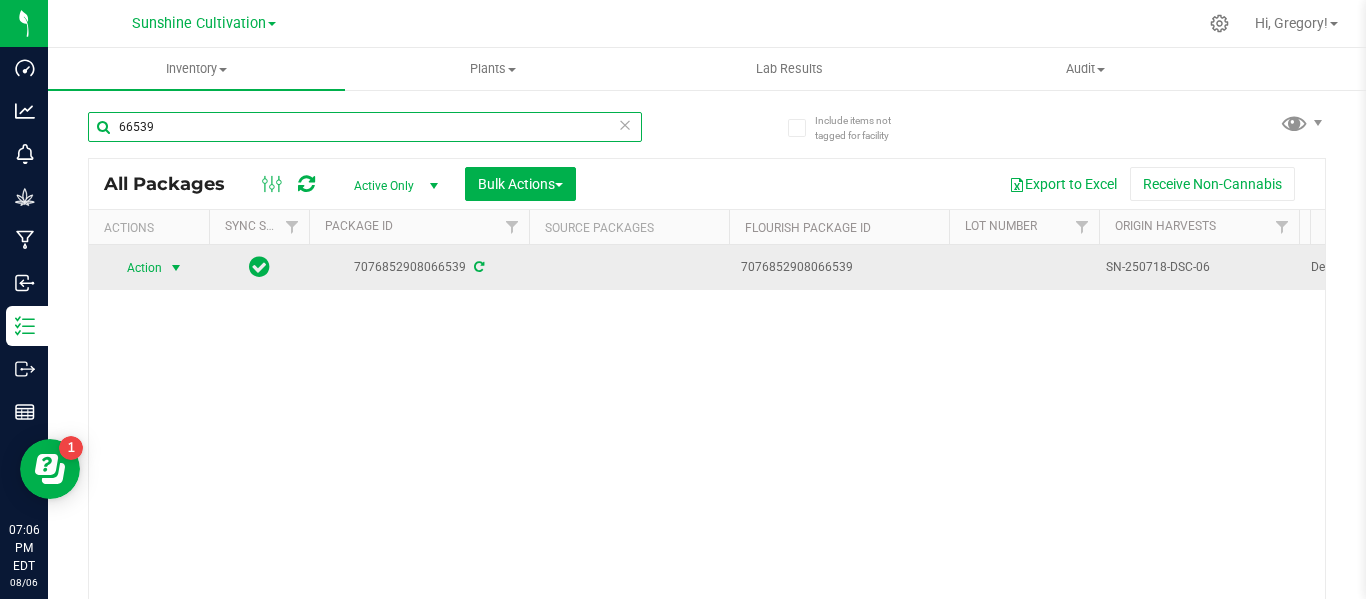 type on "66539" 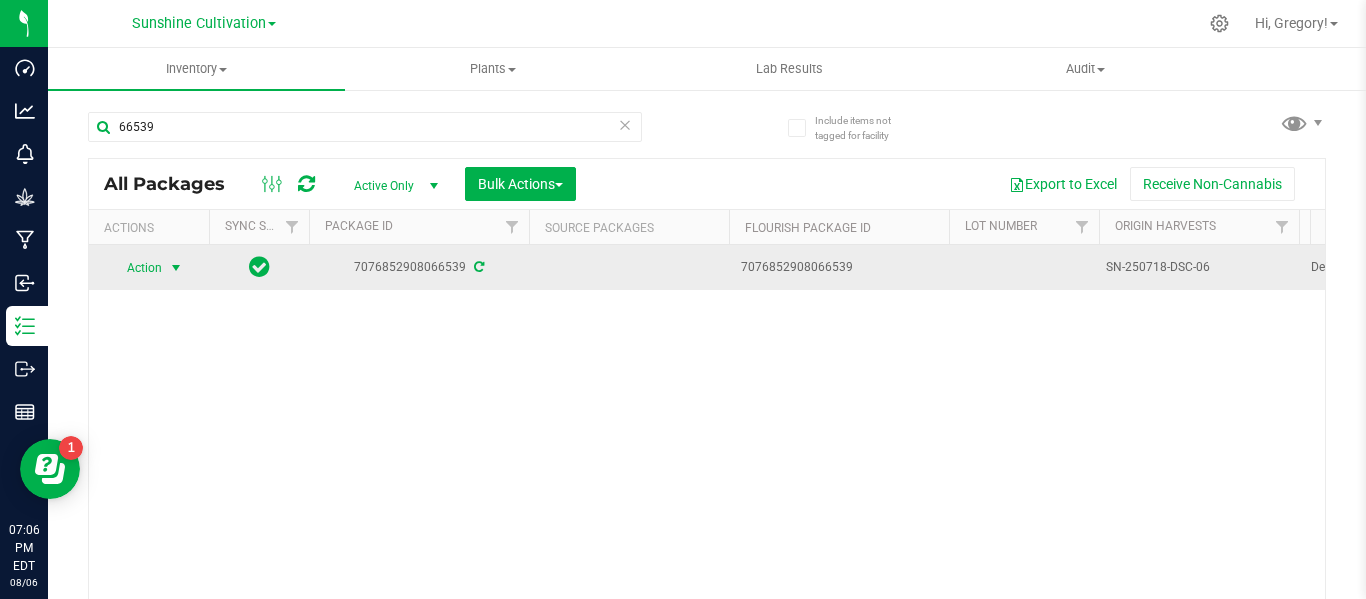 click on "Action" at bounding box center [136, 268] 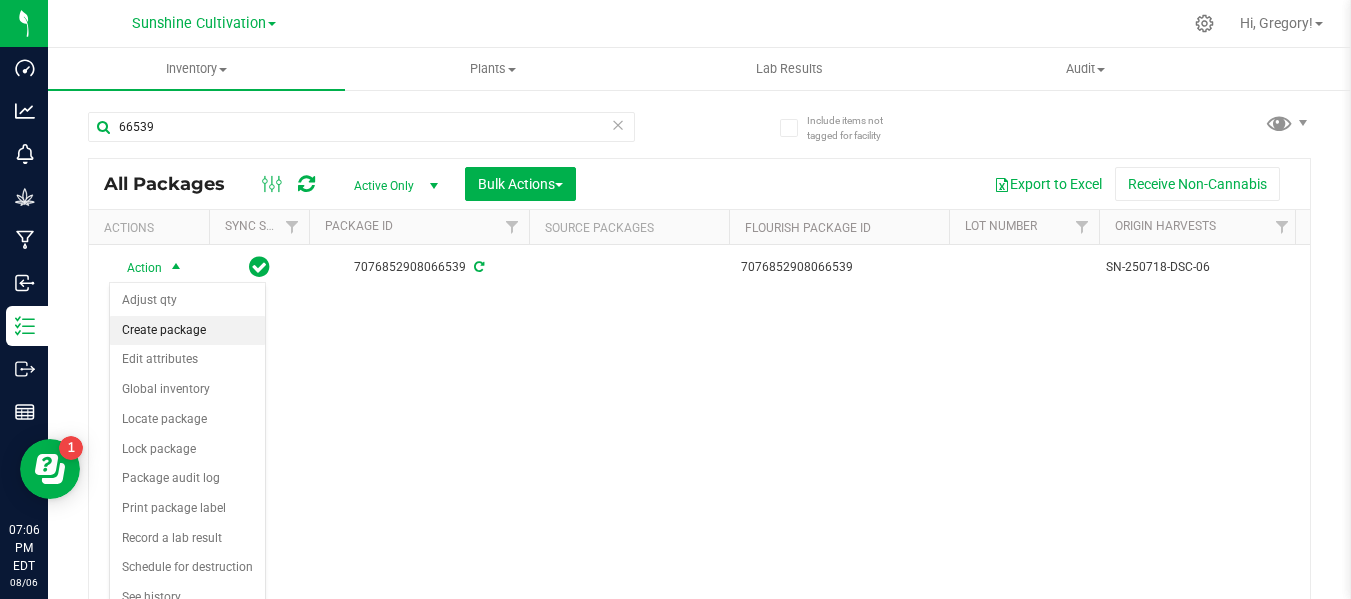 click on "Create package" at bounding box center [187, 331] 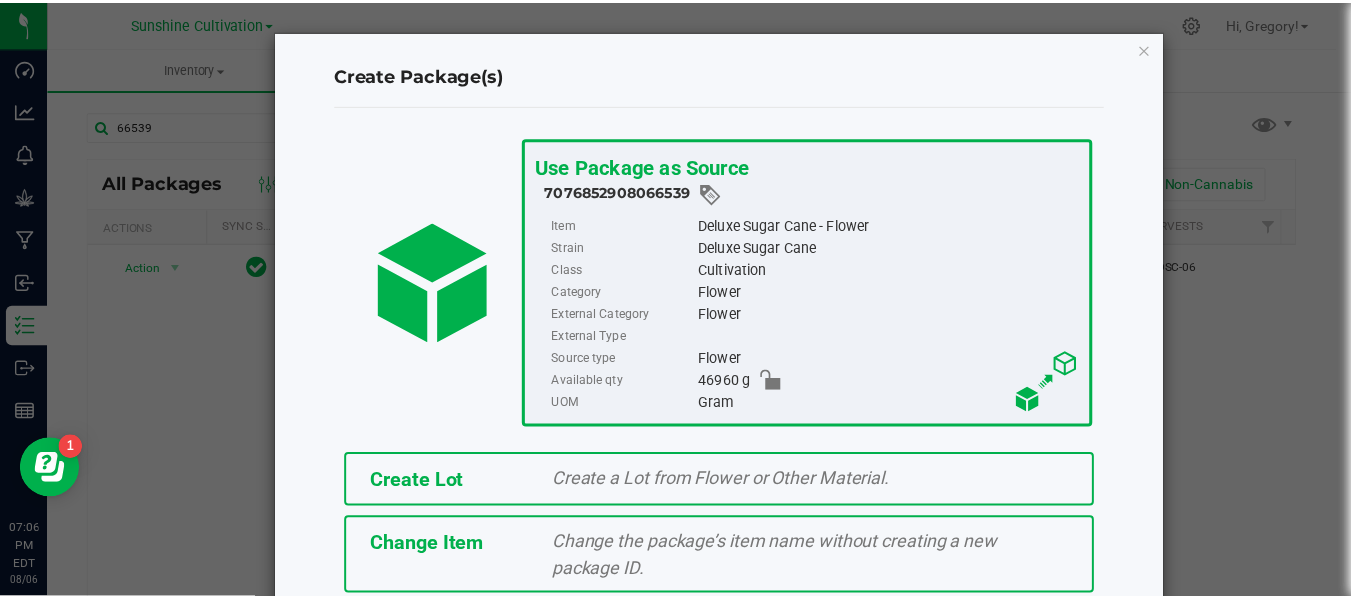 scroll, scrollTop: 175, scrollLeft: 0, axis: vertical 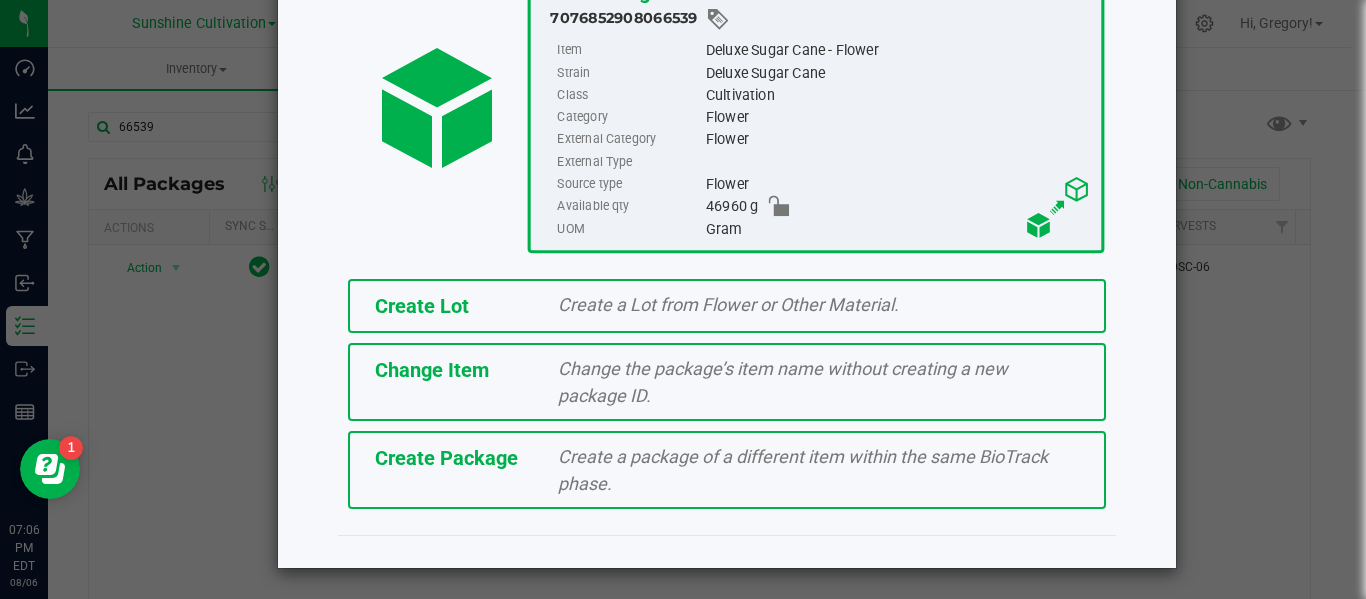 click on "Create Package   Create a package of a different item within the same BioTrack phase." 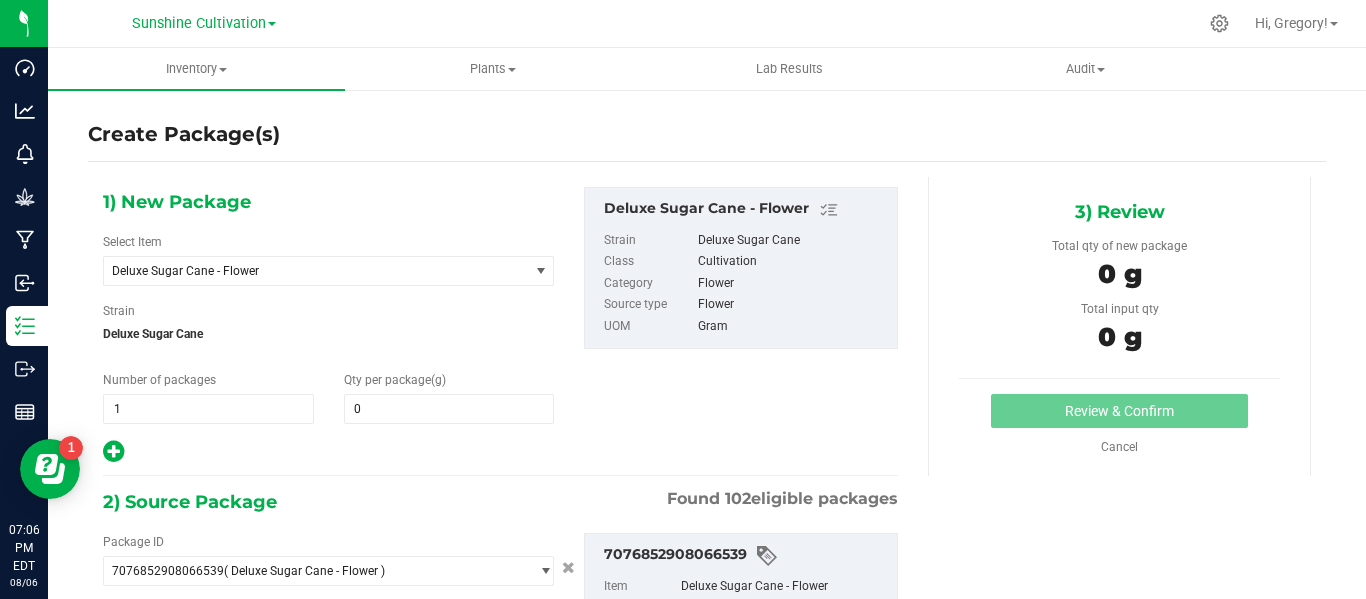 type on "0.0000" 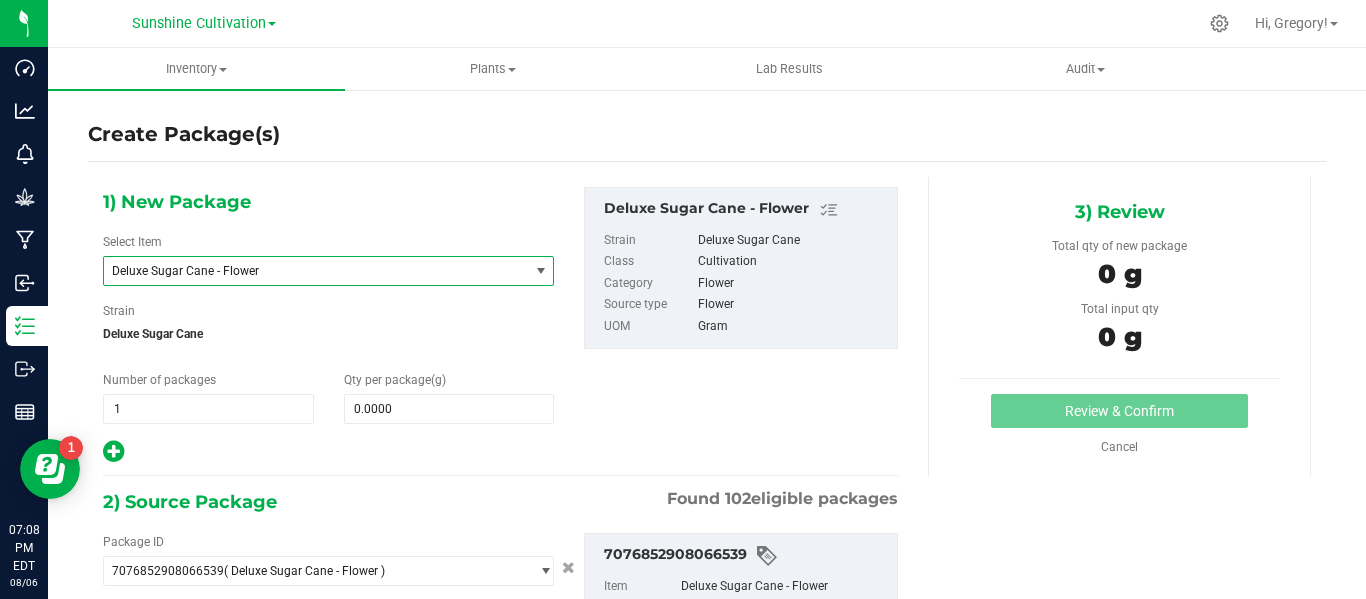 click on "Deluxe Sugar Cane - Flower" at bounding box center [308, 271] 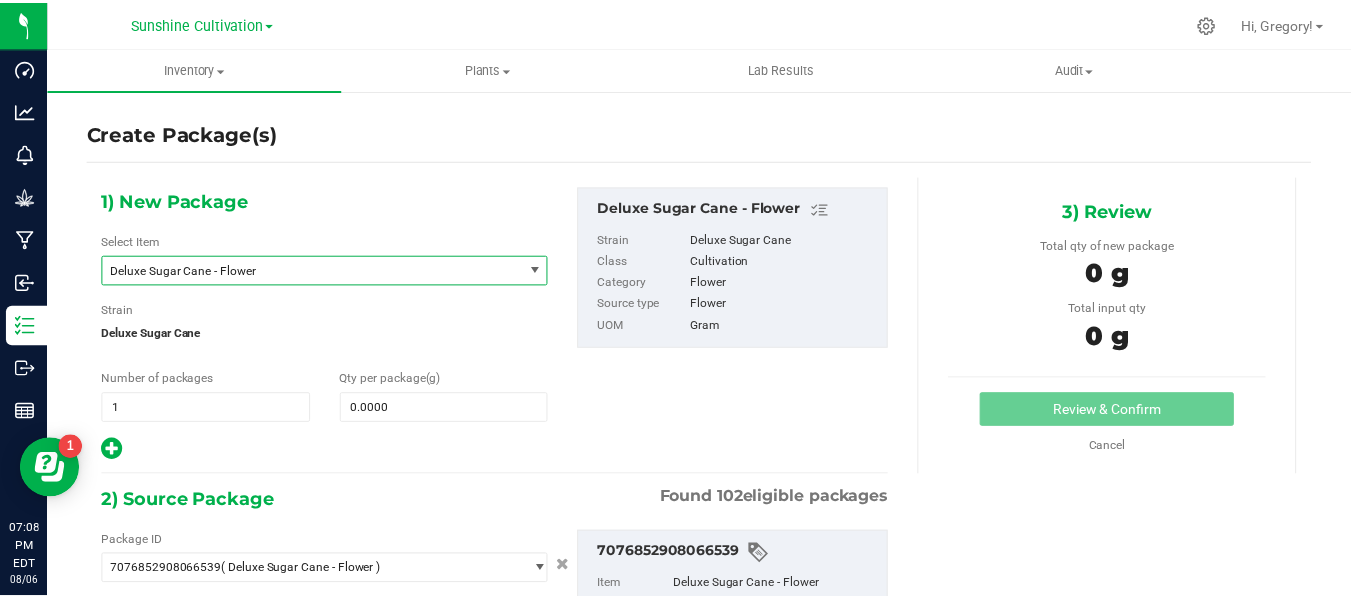 scroll, scrollTop: 1904, scrollLeft: 0, axis: vertical 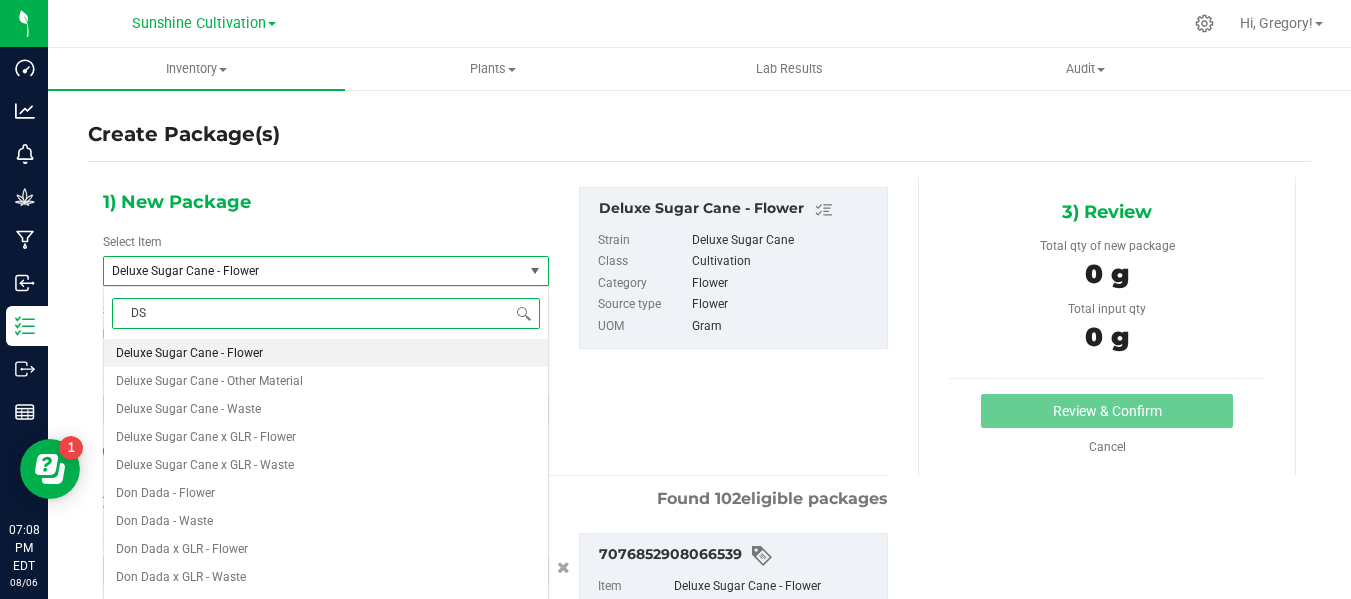 type on "DSC" 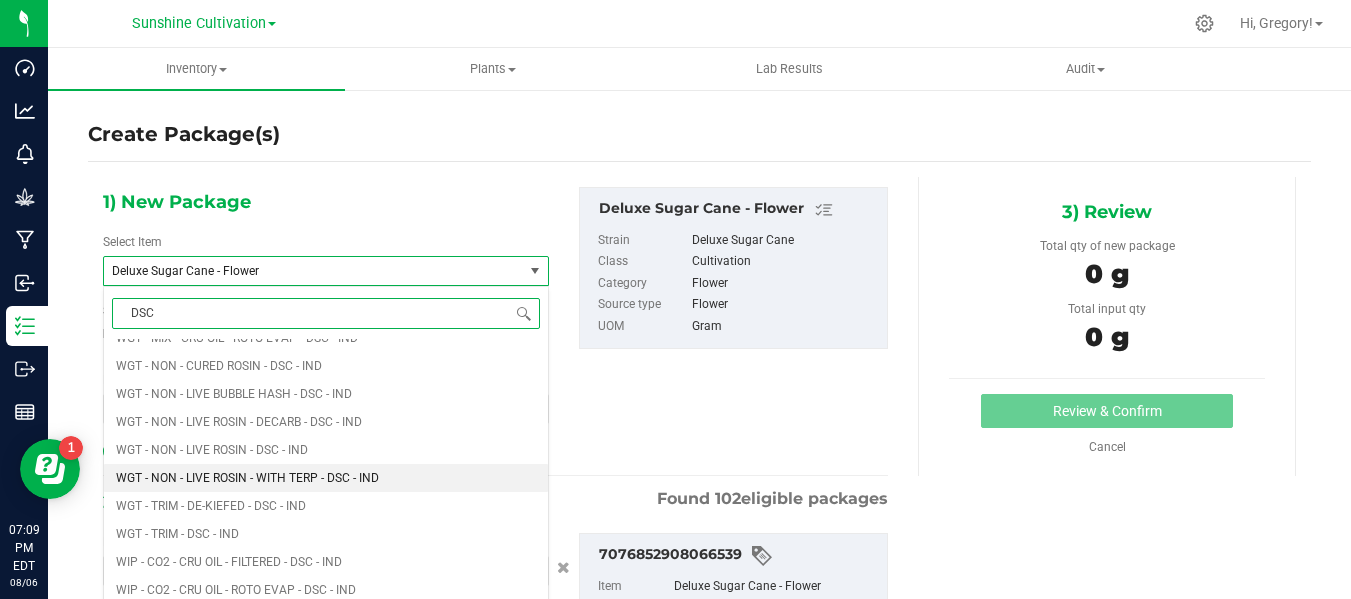 scroll, scrollTop: 3012, scrollLeft: 0, axis: vertical 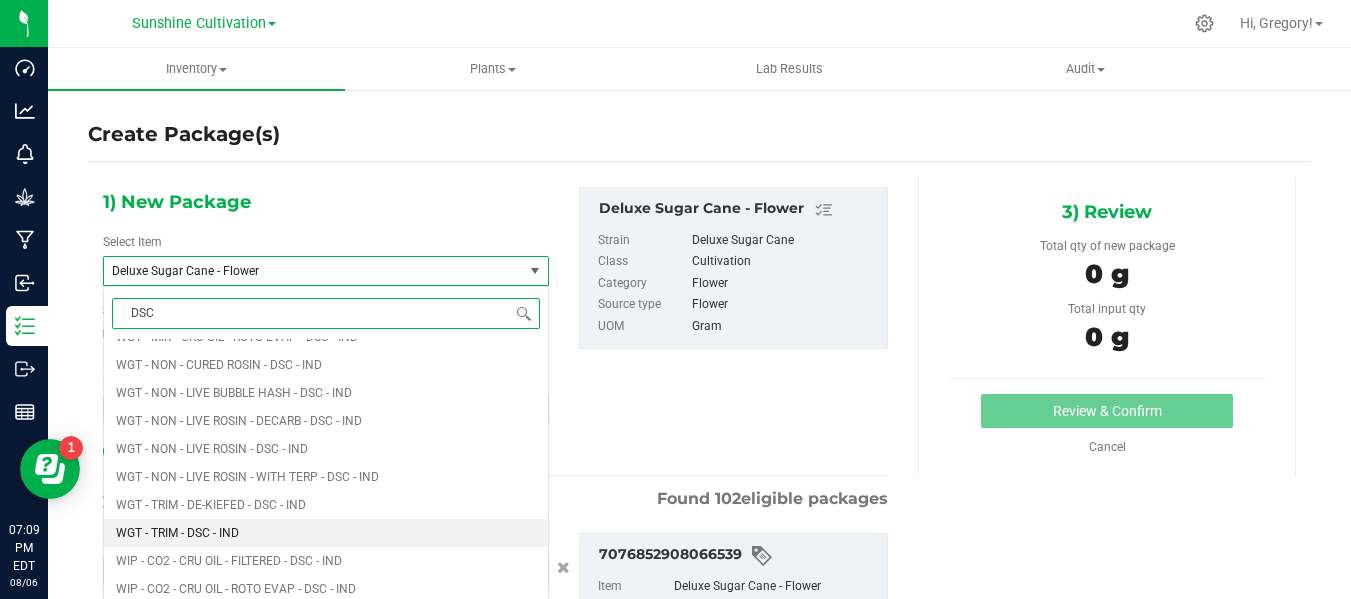 click on "WGT - TRIM - DSC - IND" at bounding box center [326, 533] 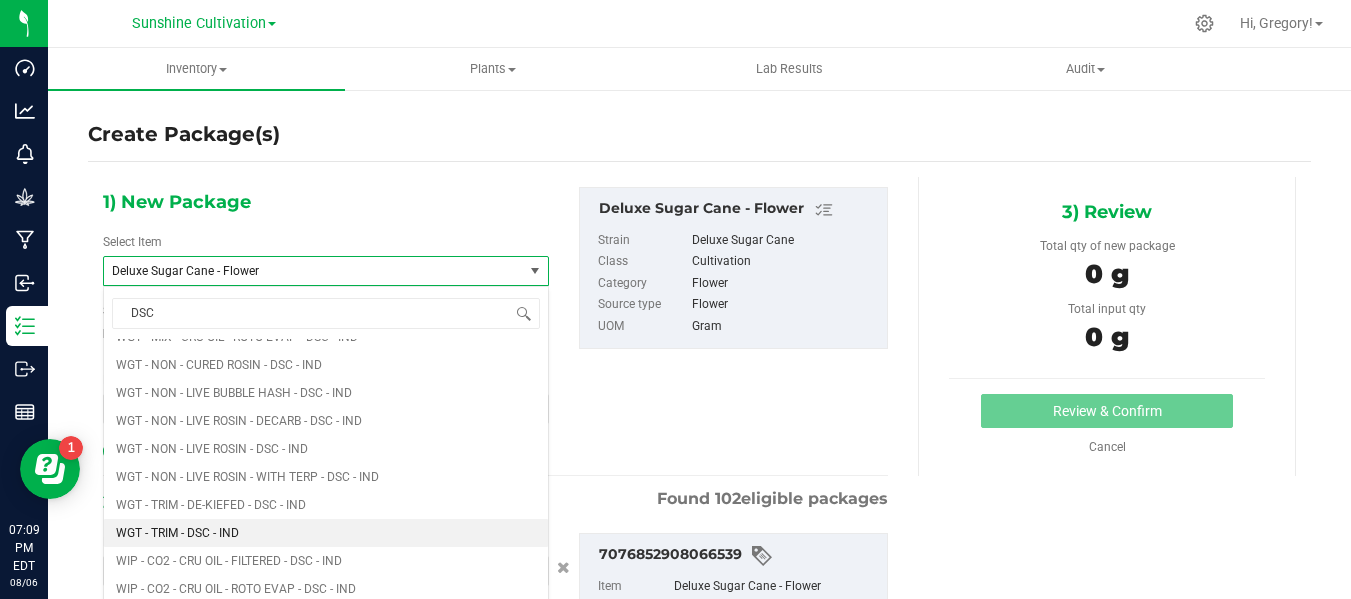type 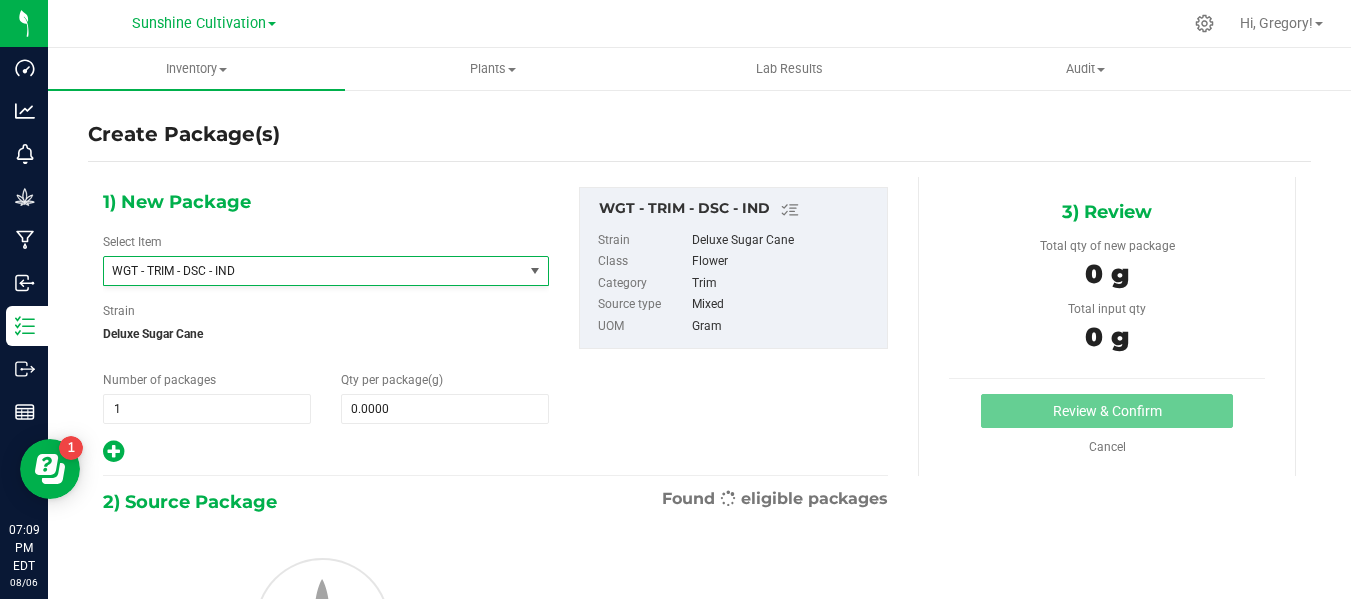type on "0.0000" 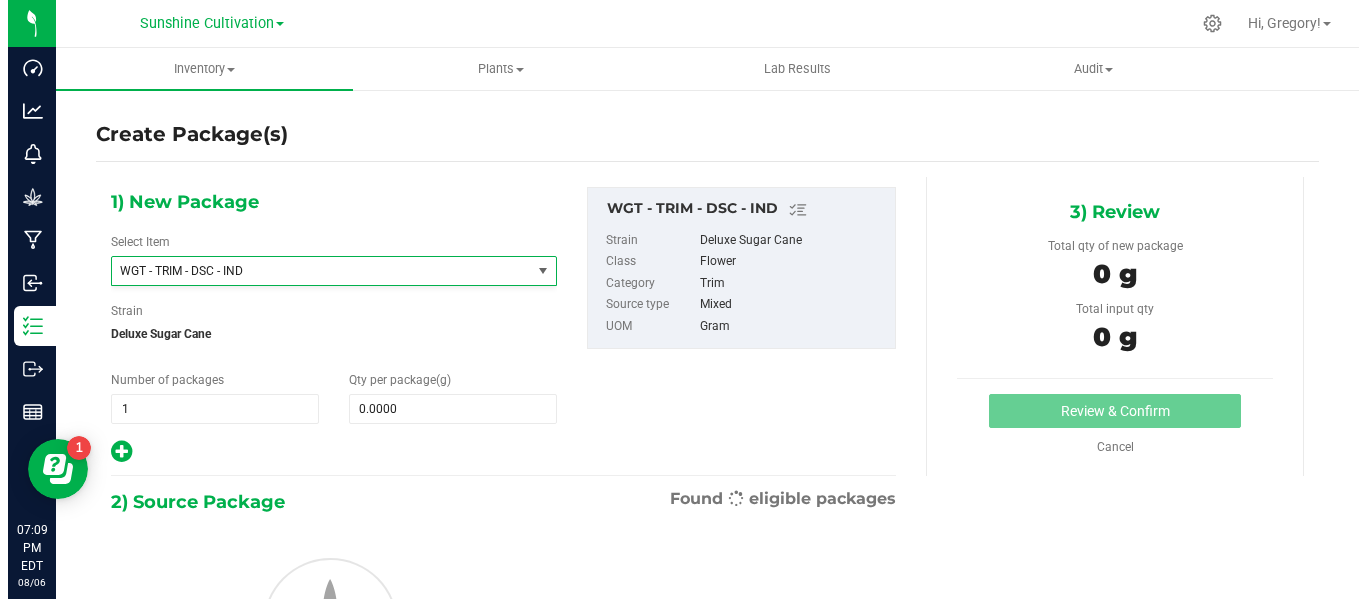 scroll, scrollTop: 463904, scrollLeft: 0, axis: vertical 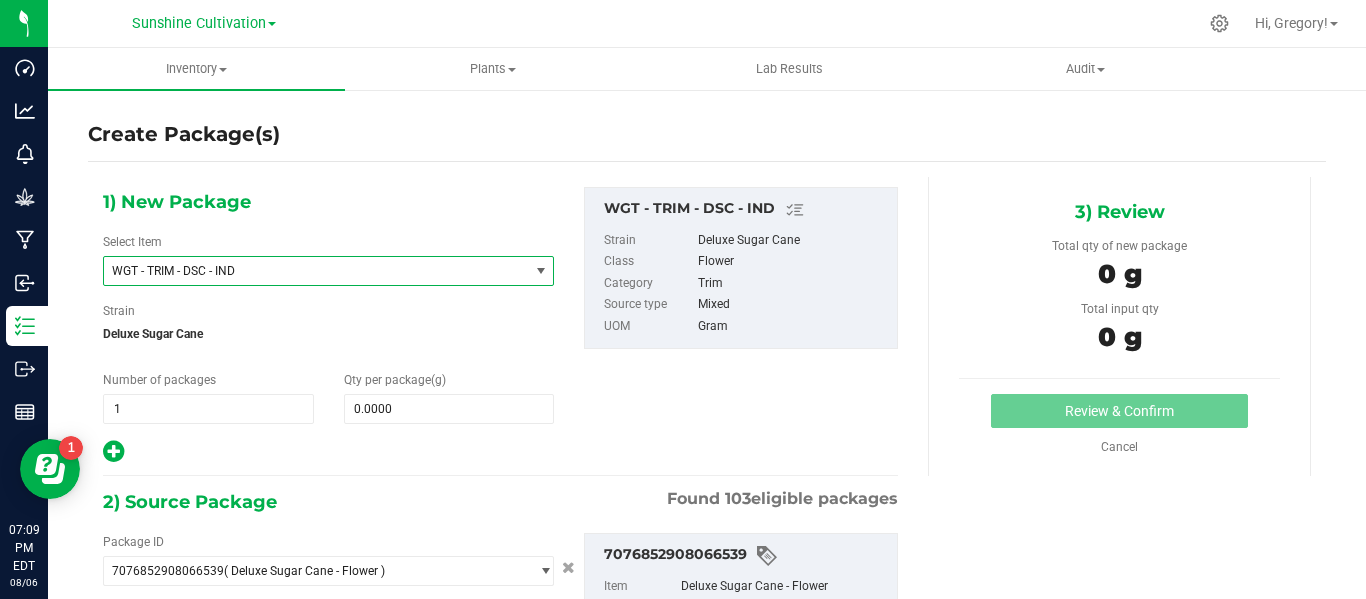 type on "0.0000 g" 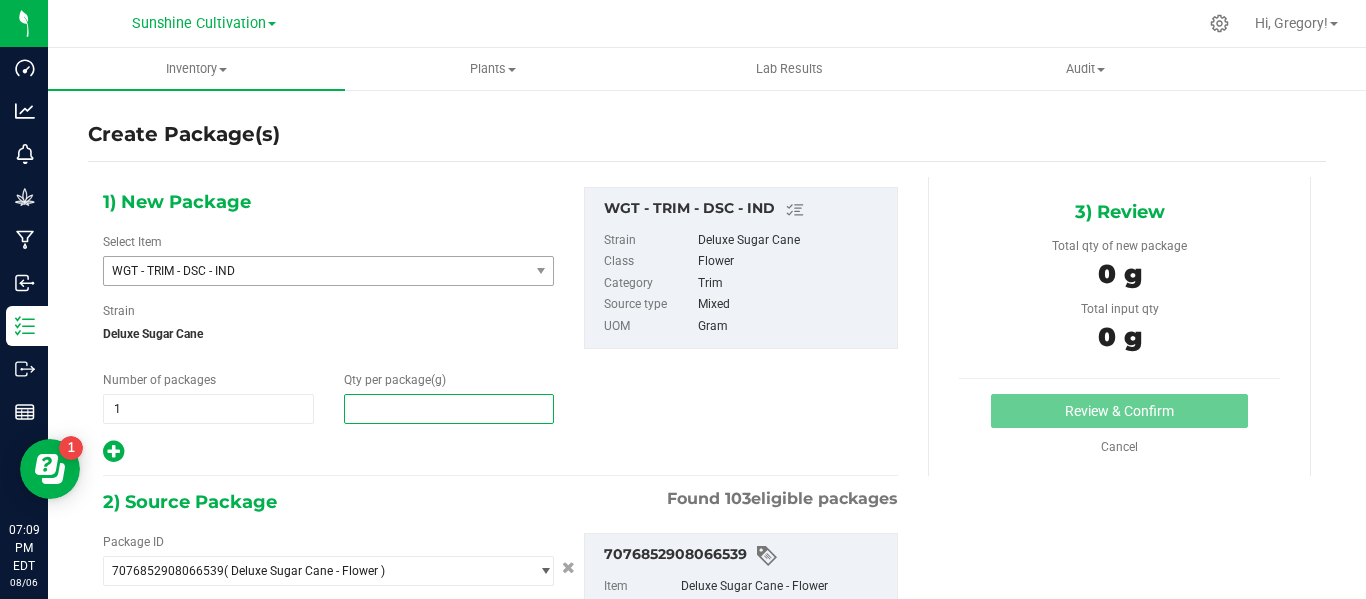 click at bounding box center (449, 409) 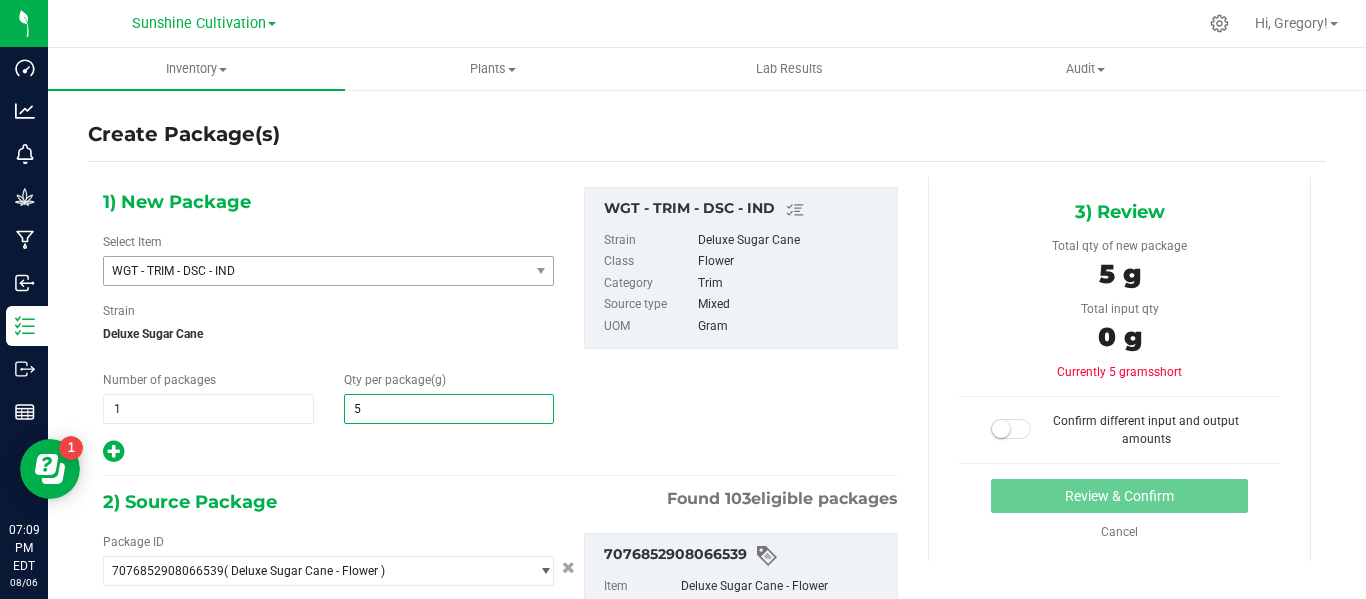 scroll, scrollTop: 200, scrollLeft: 0, axis: vertical 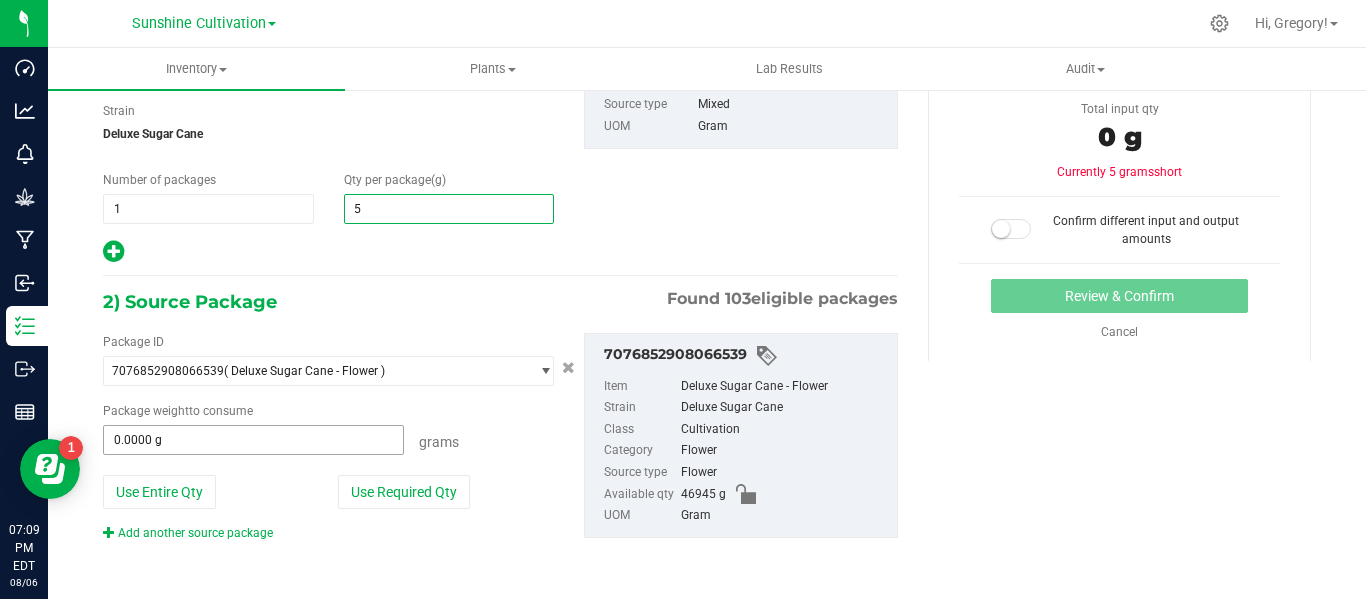 type on "5.0000" 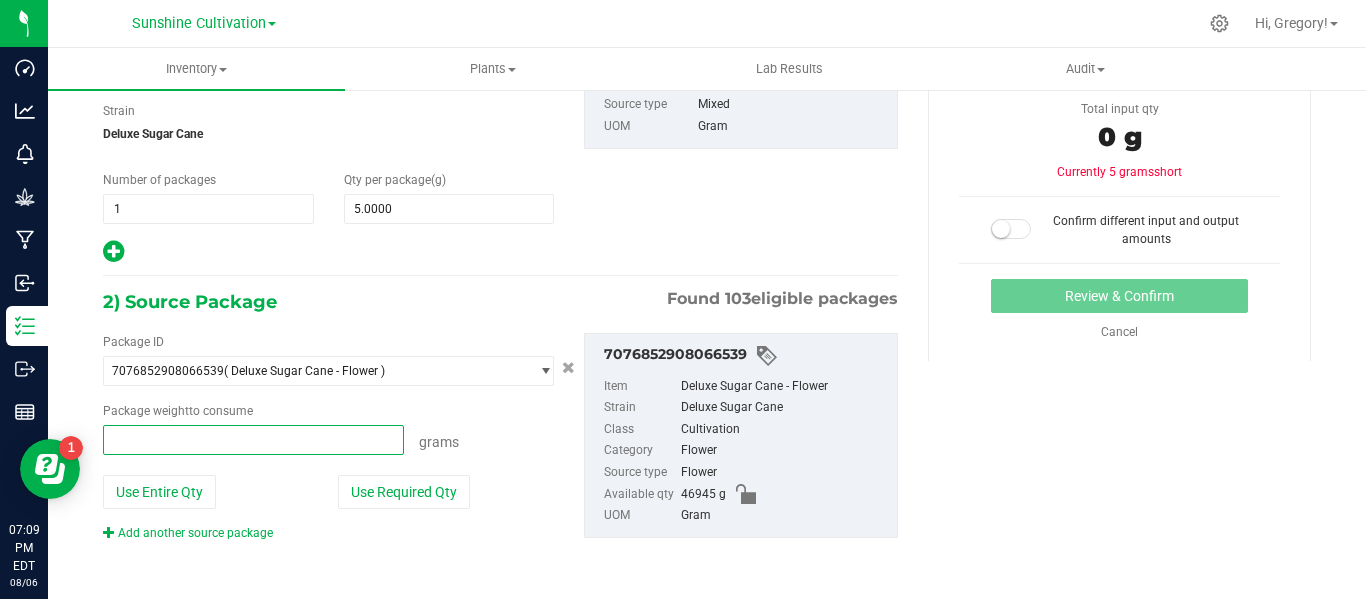 click at bounding box center [253, 440] 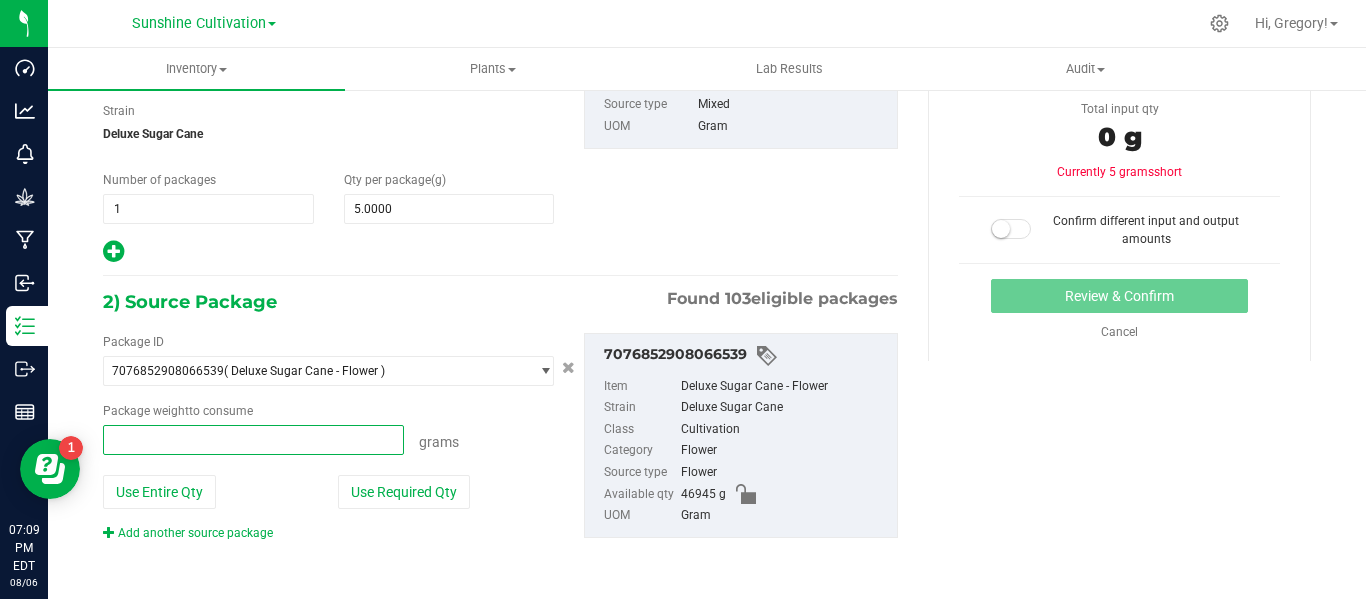 type on "5" 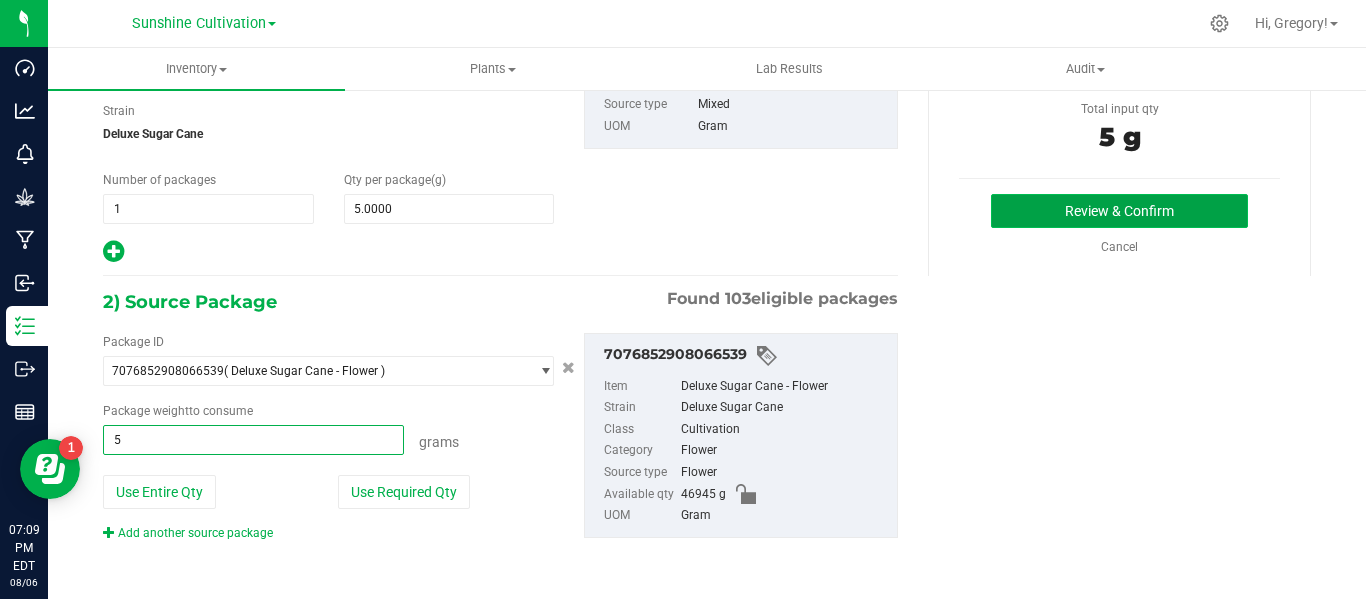 type on "5.0000 g" 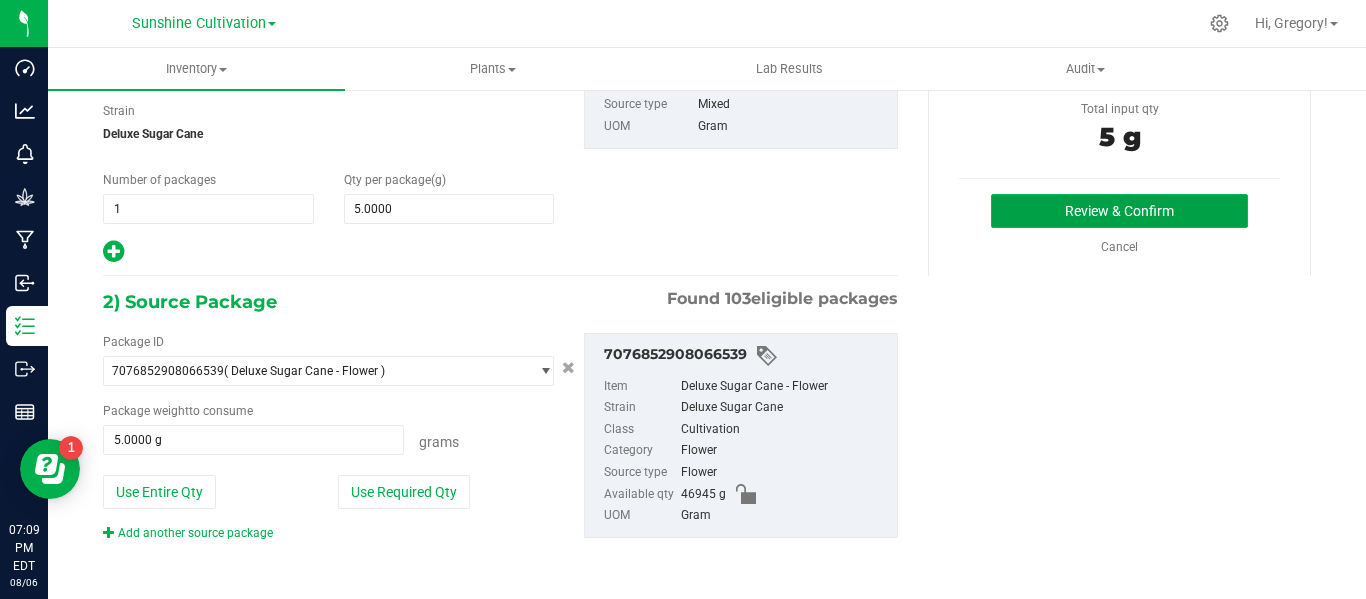 click on "Review & Confirm" at bounding box center [1119, 211] 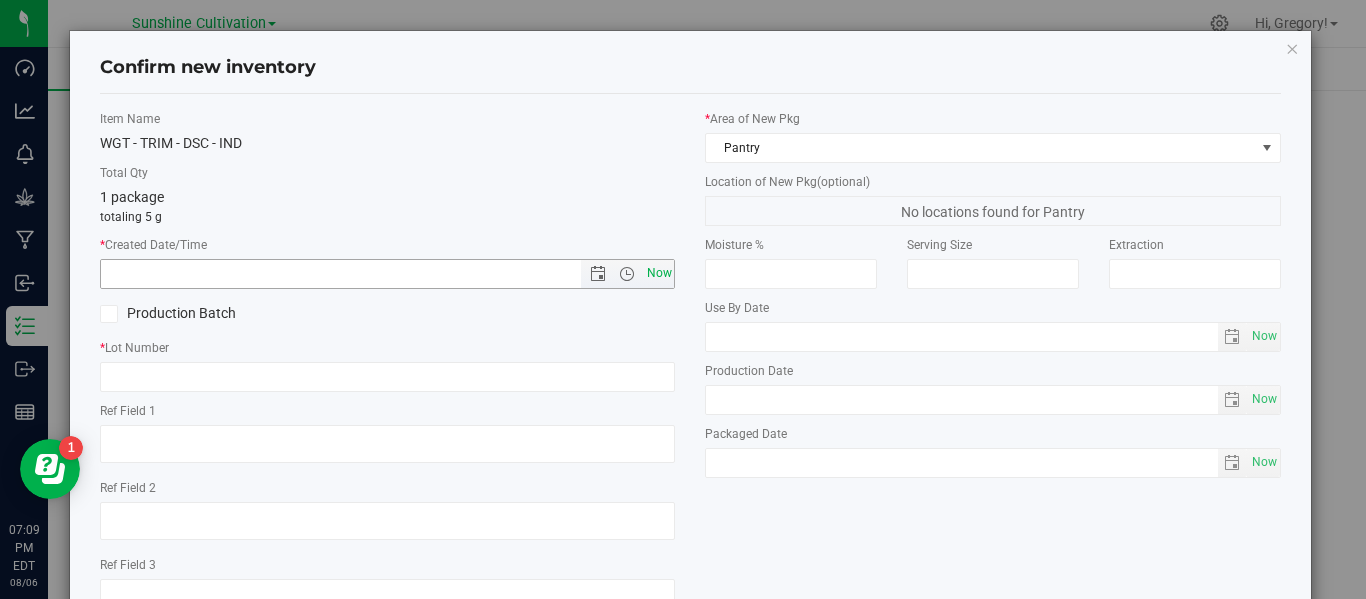 click on "Now" at bounding box center (659, 273) 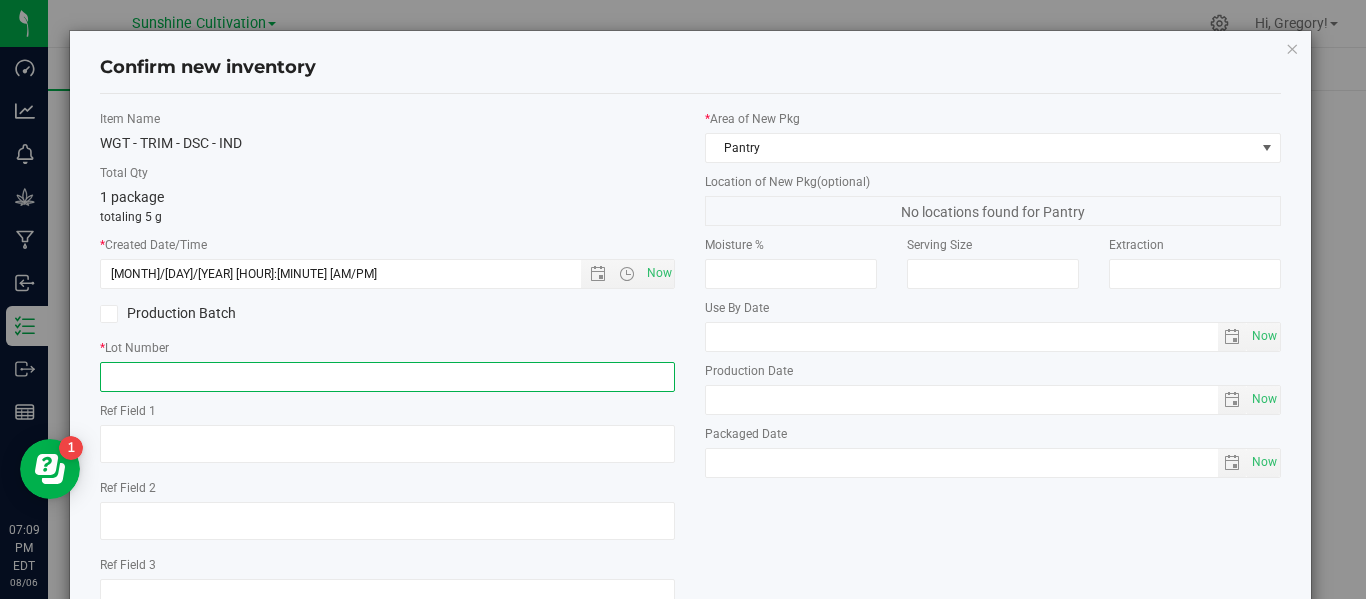 click at bounding box center [387, 377] 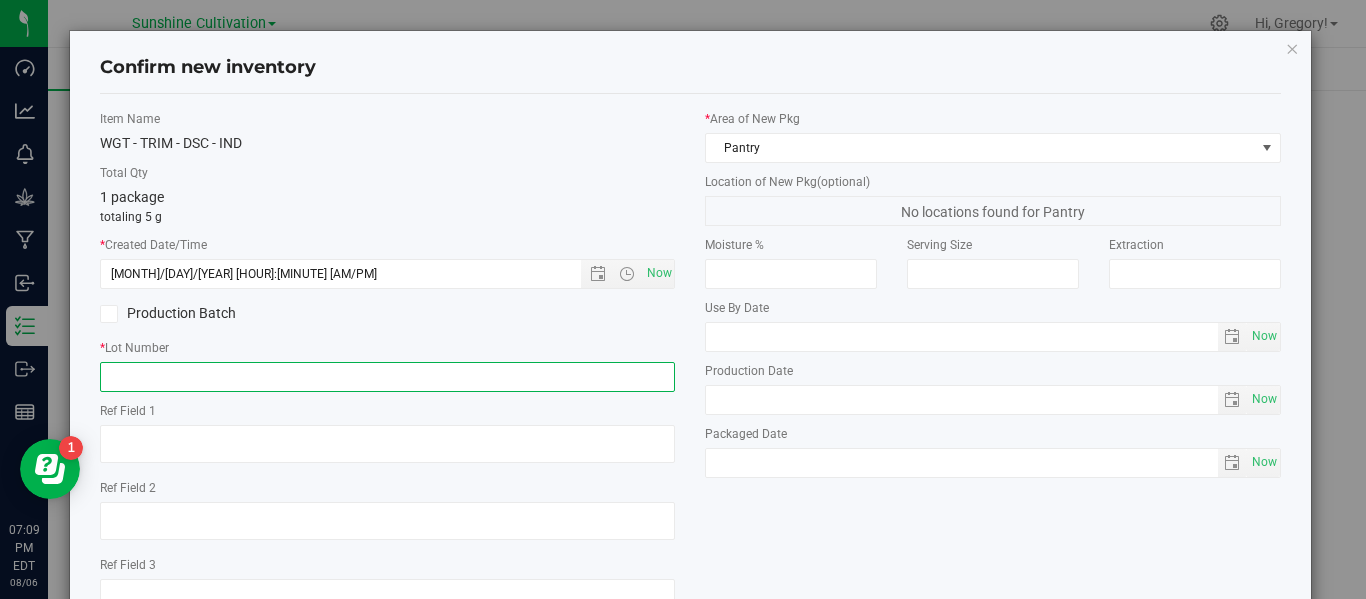 paste on "SN-250718-DSC-06" 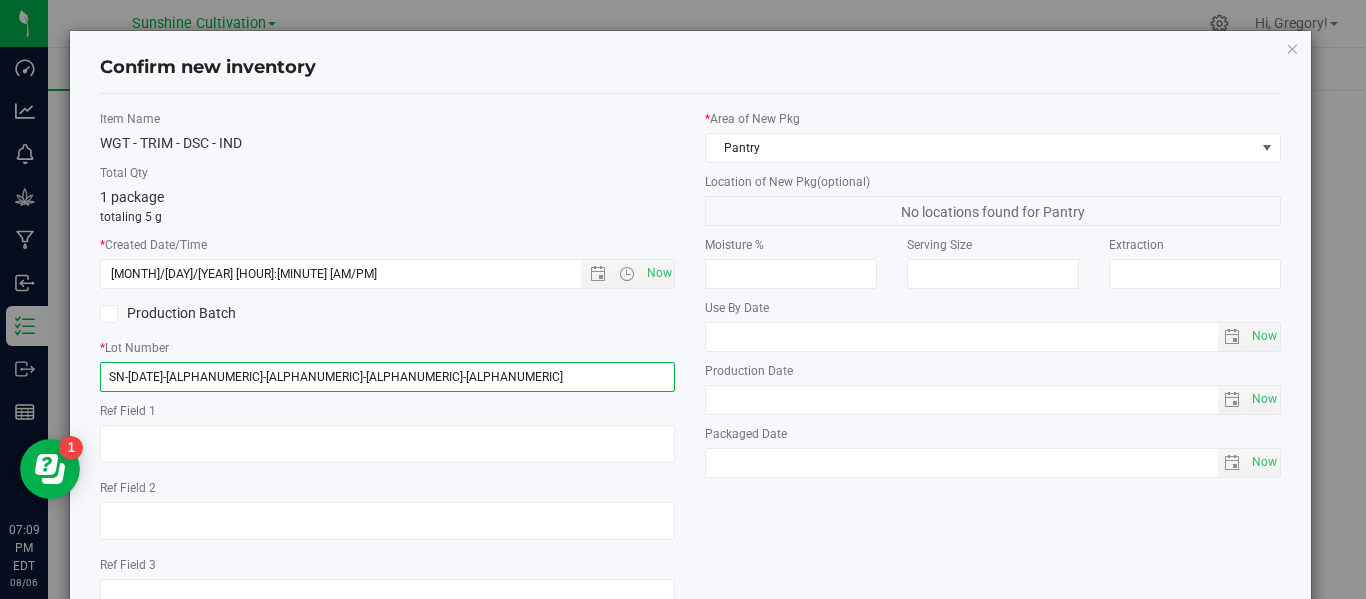 scroll, scrollTop: 148, scrollLeft: 0, axis: vertical 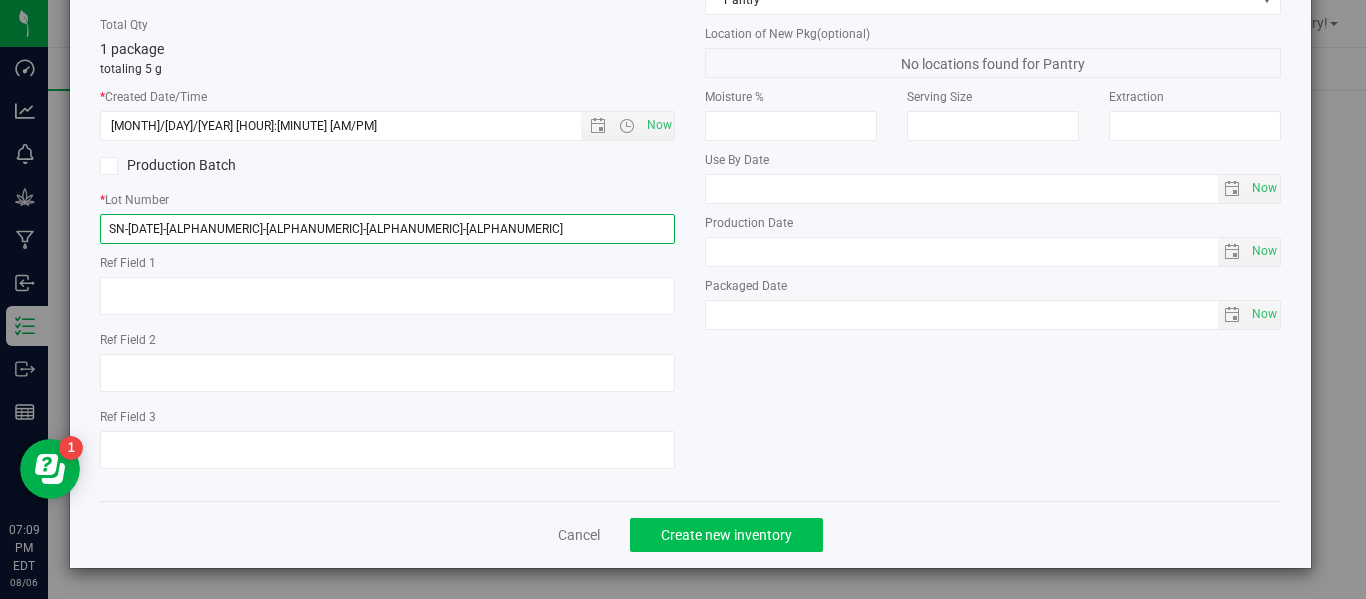 type on "SN-250718-DSC-06-TB" 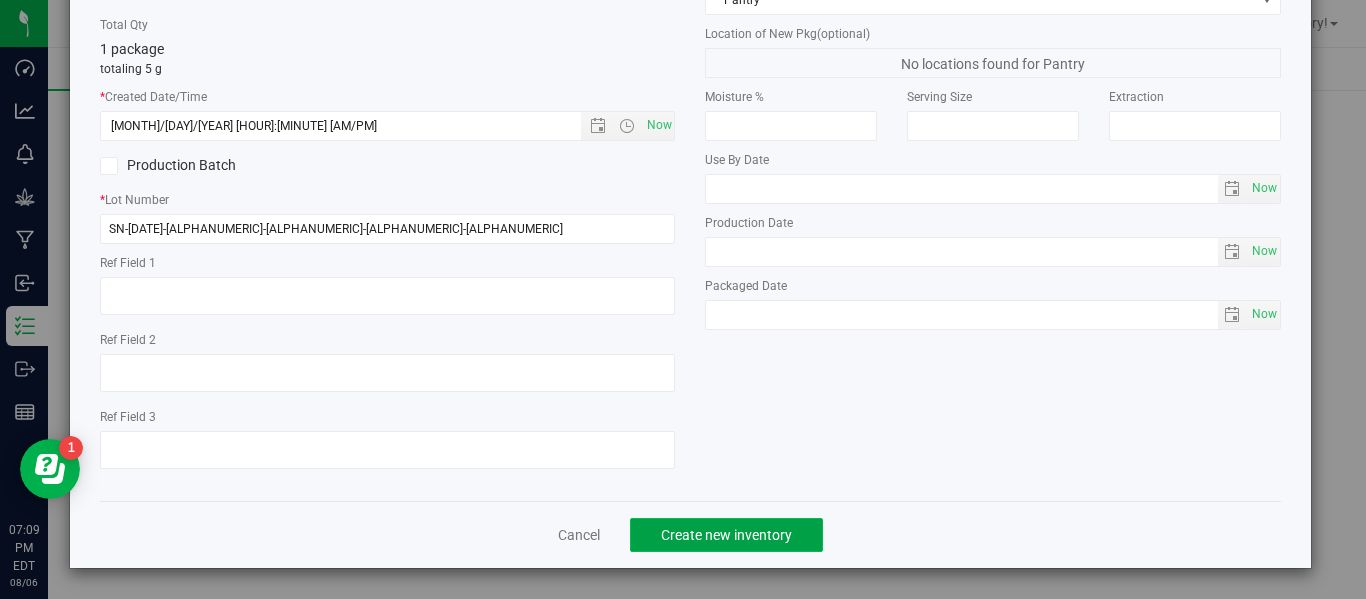 click on "Create new inventory" 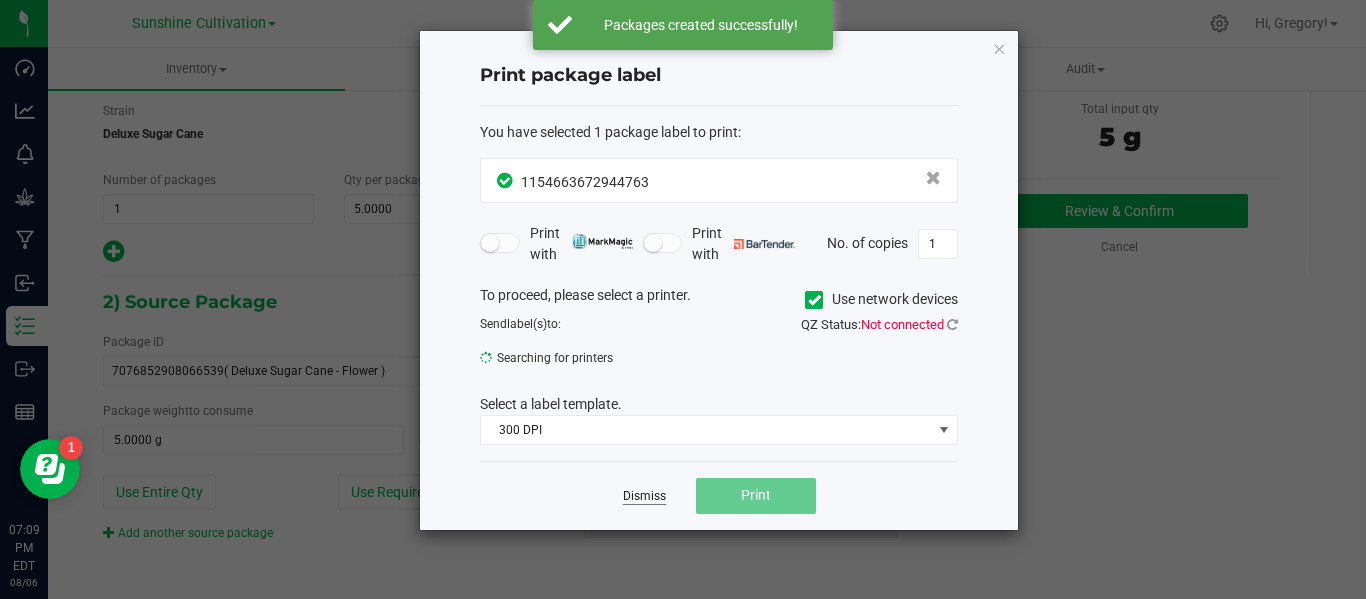 click on "Dismiss" 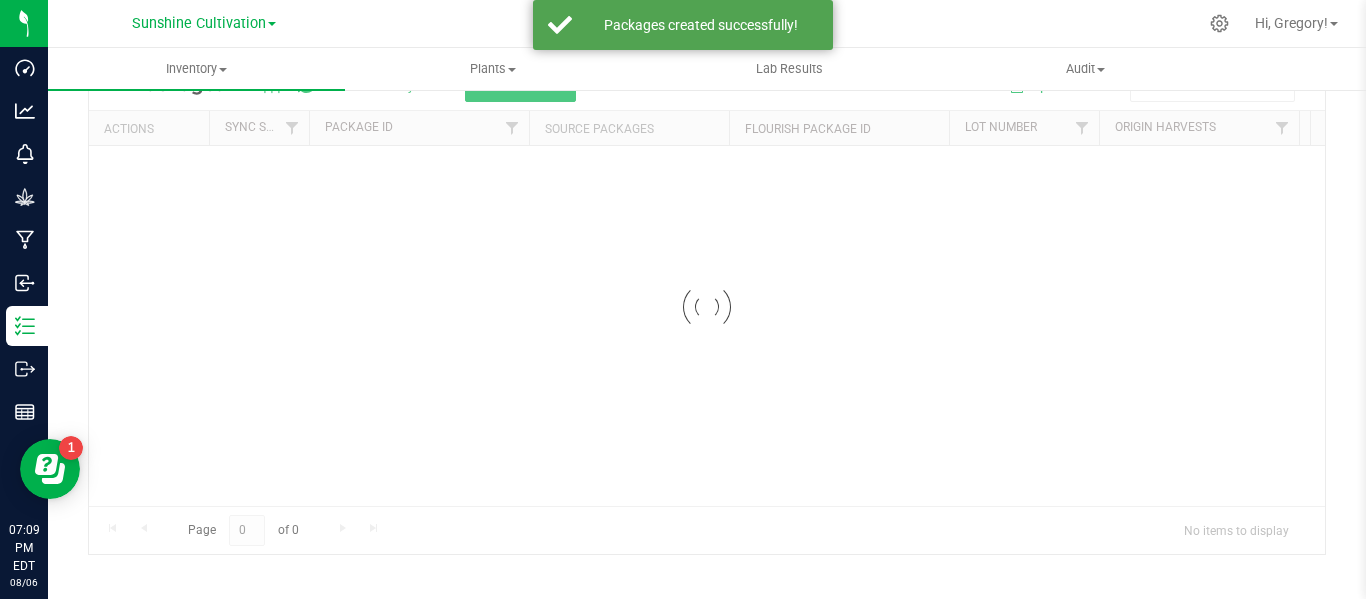 scroll, scrollTop: 99, scrollLeft: 0, axis: vertical 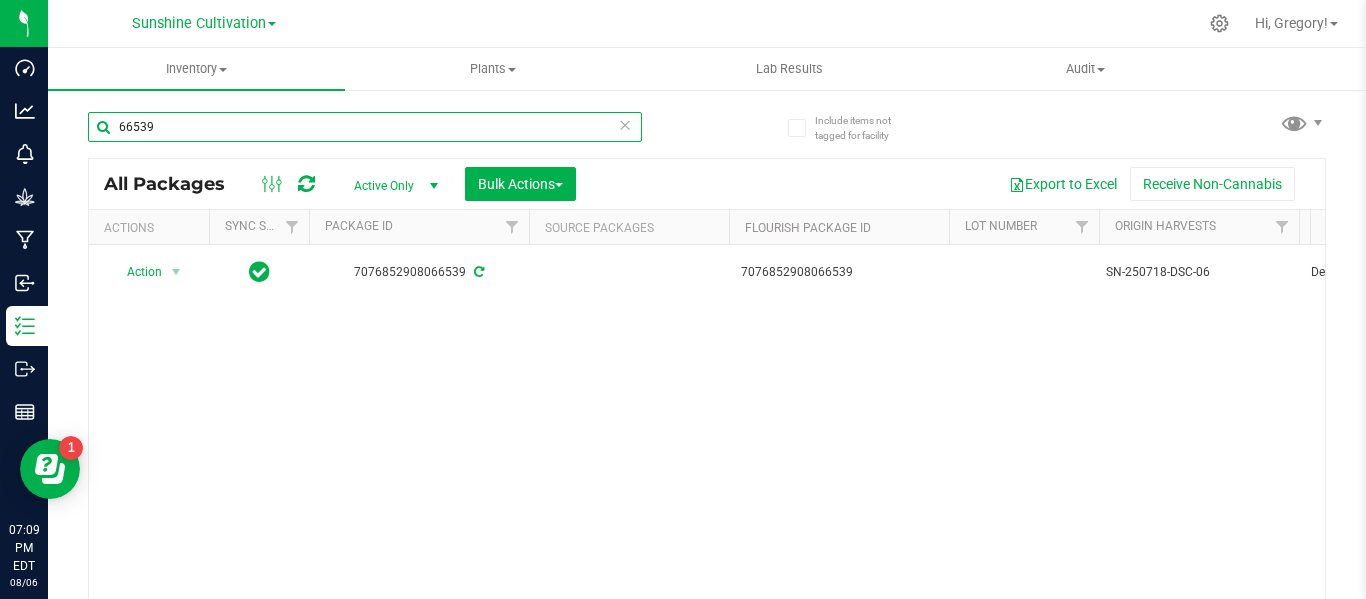 click on "66539" at bounding box center (365, 127) 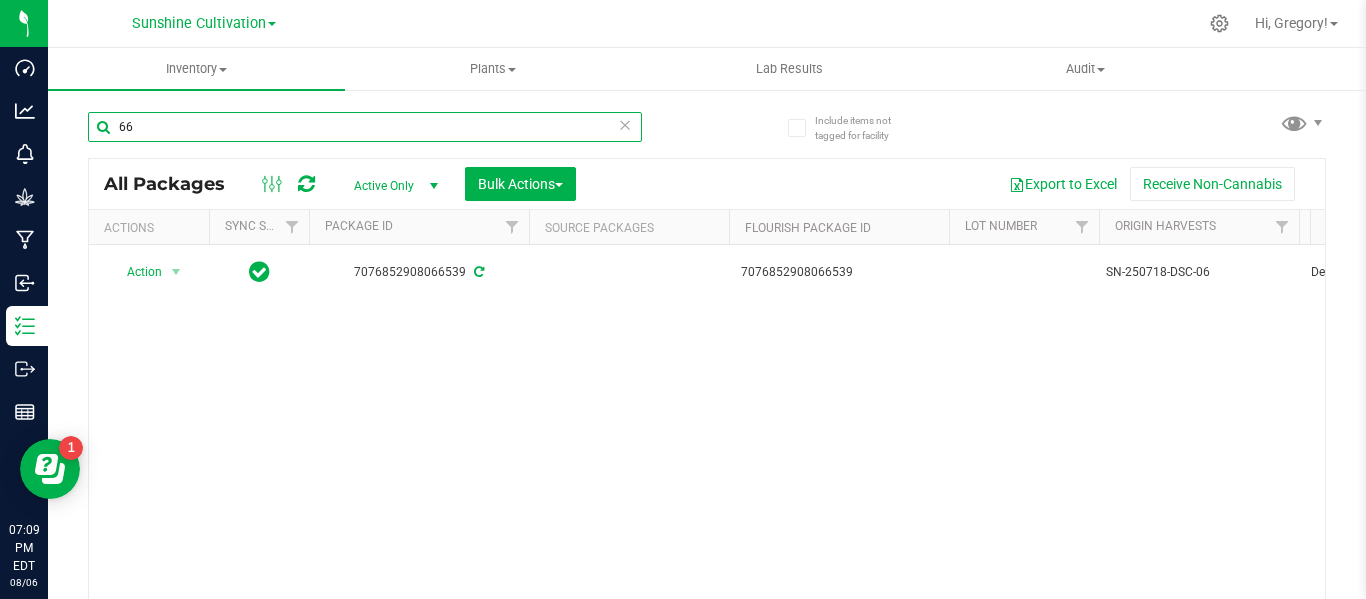 type on "6" 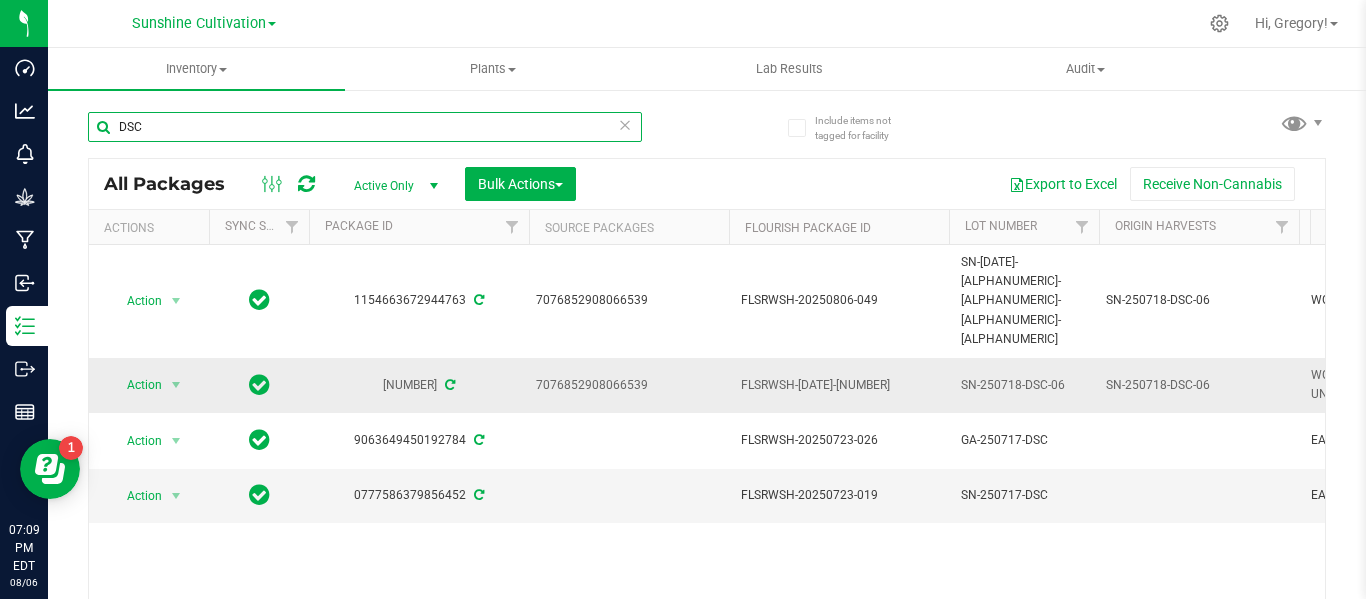 scroll, scrollTop: 0, scrollLeft: 197, axis: horizontal 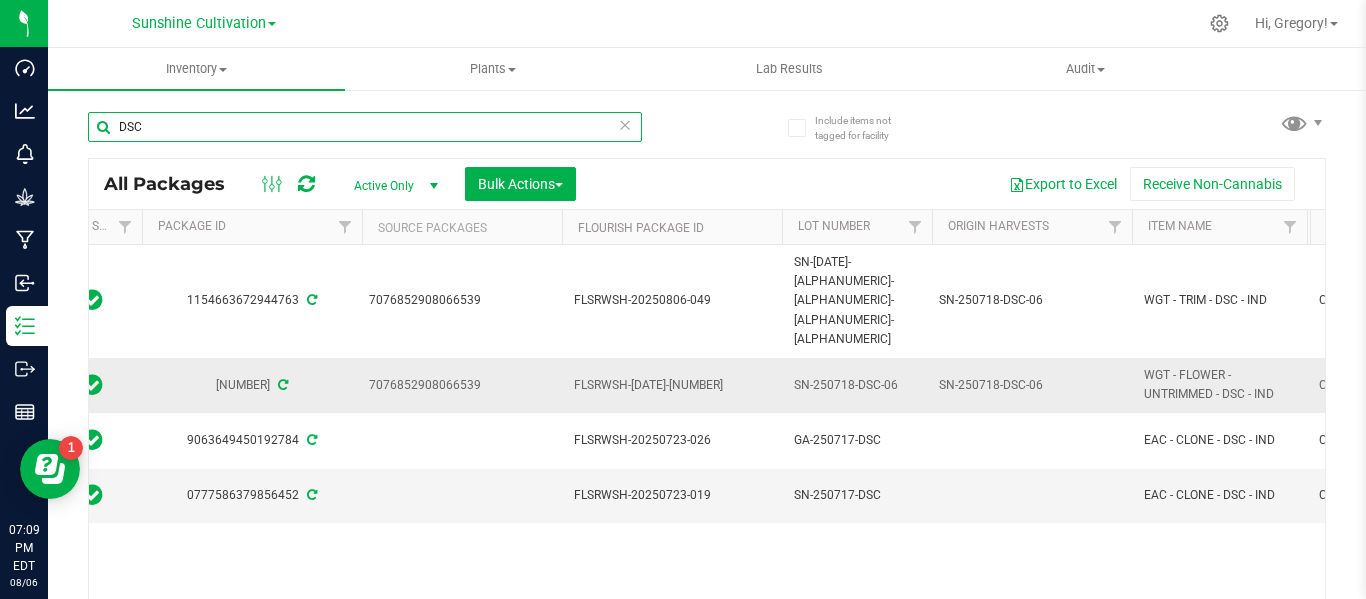 type on "DSC" 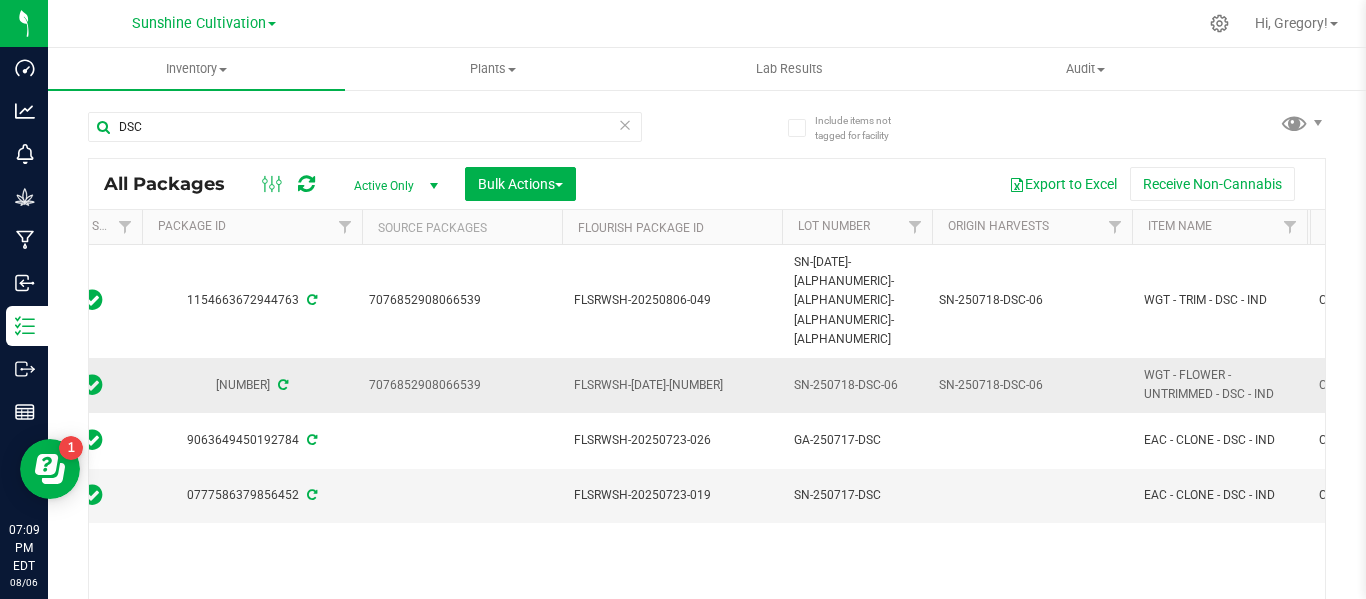 click on "SN-250718-DSC-06" at bounding box center (857, 385) 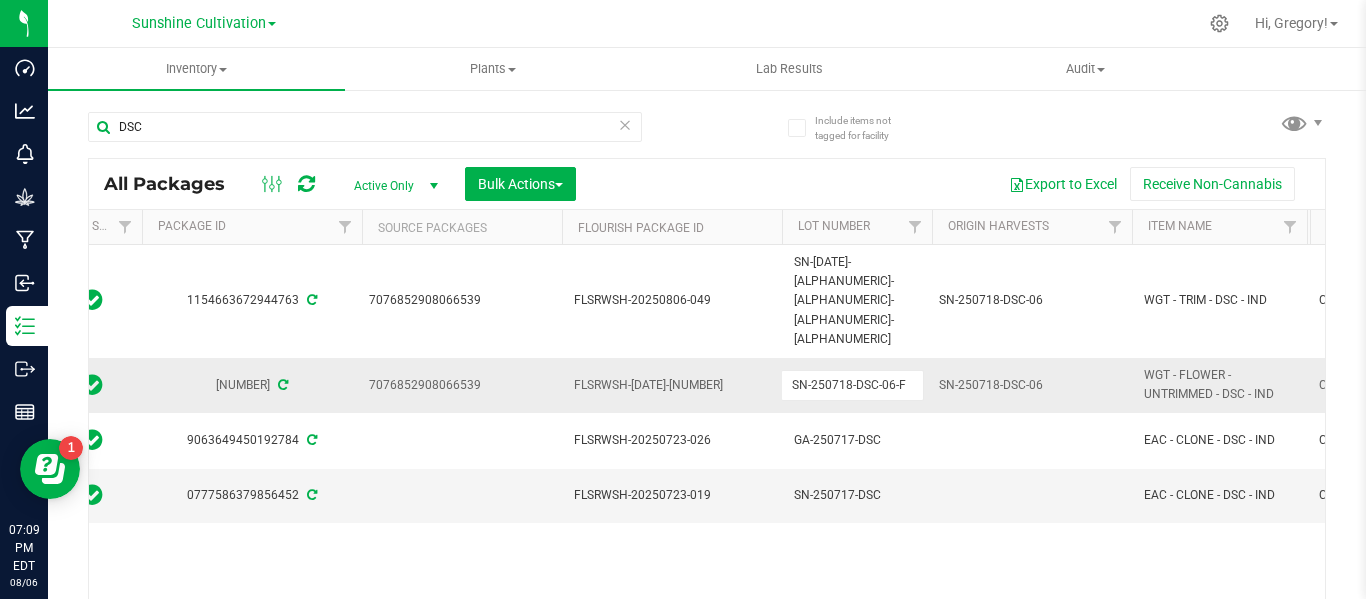 type on "SN-250718-DSC-06-FA" 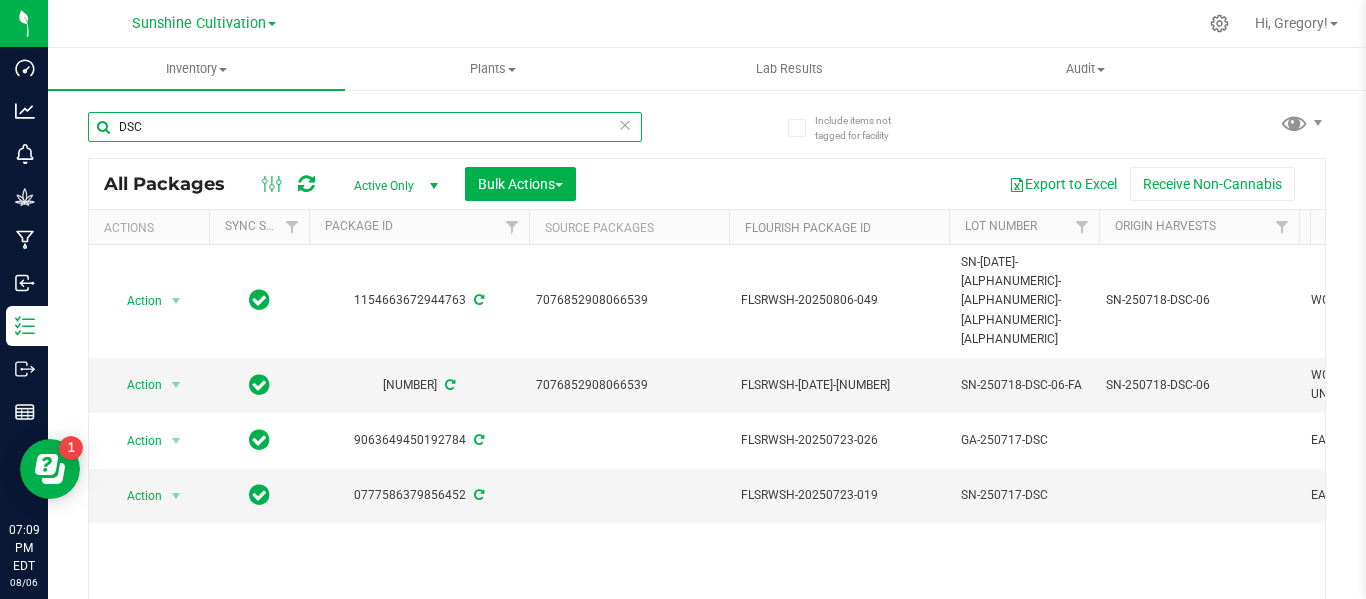 click on "DSC" at bounding box center [365, 127] 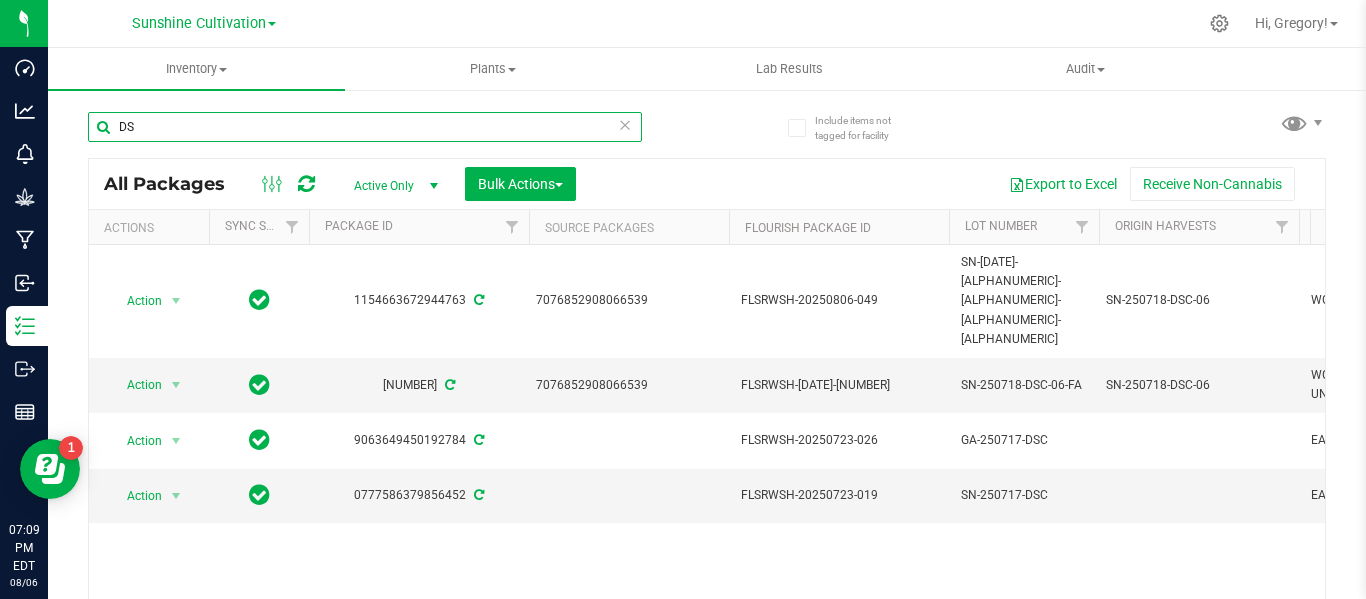 type on "D" 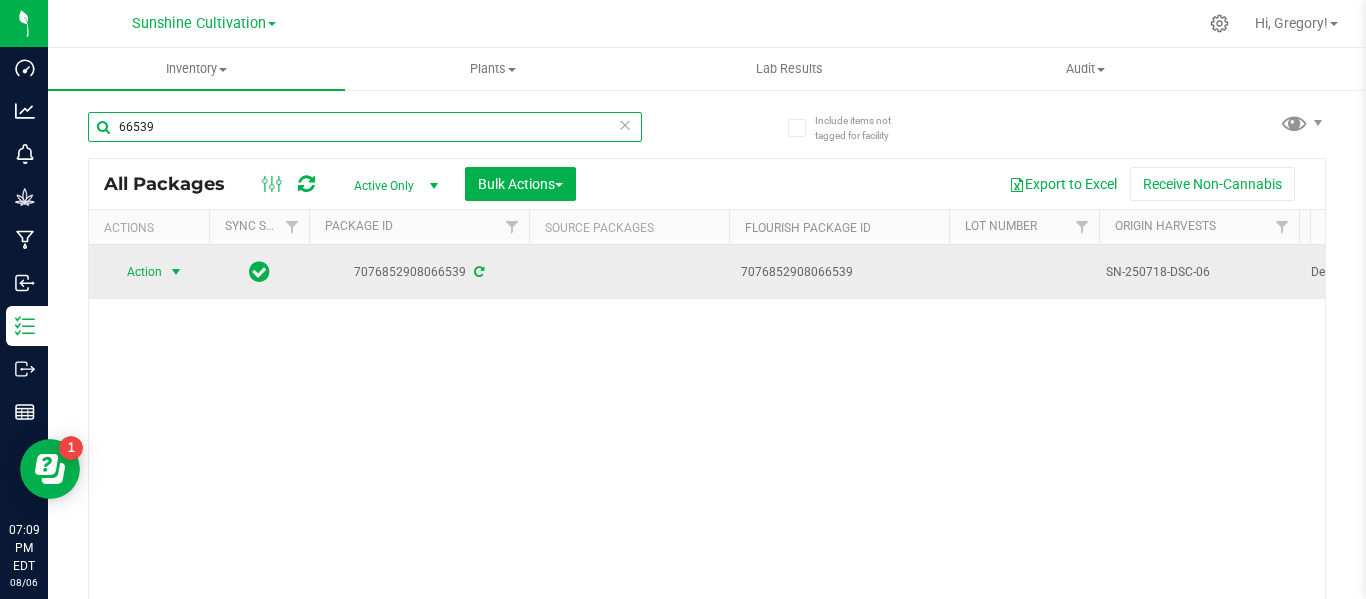 type on "66539" 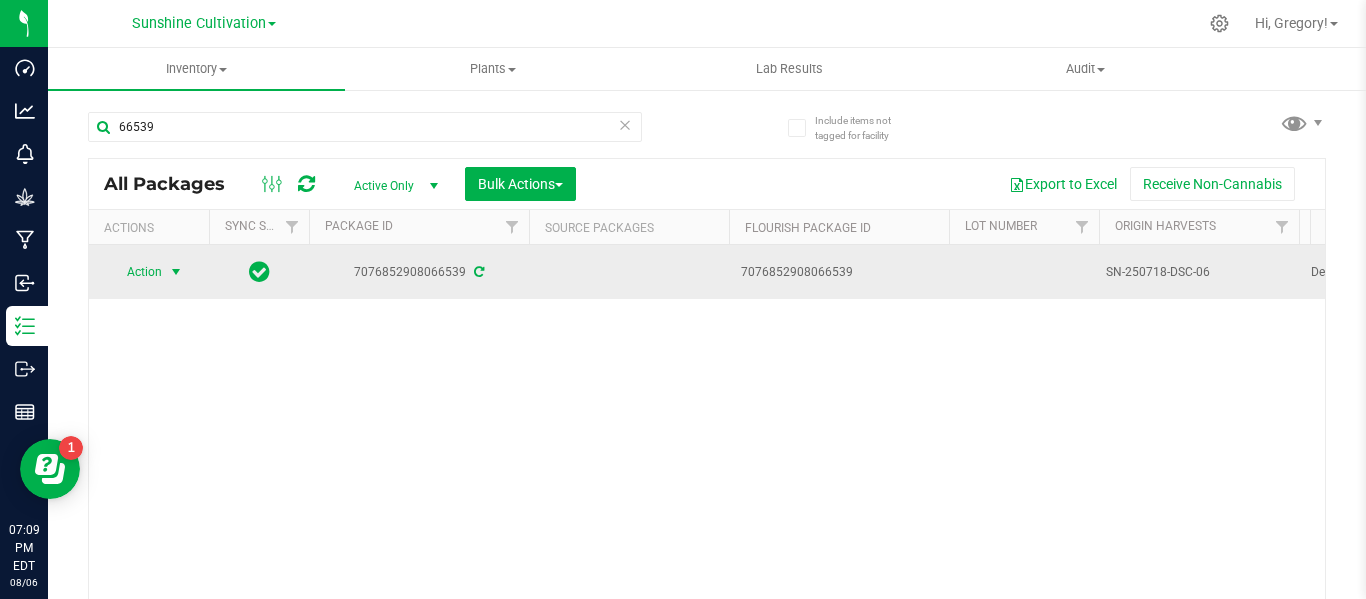 click on "Action" at bounding box center (136, 272) 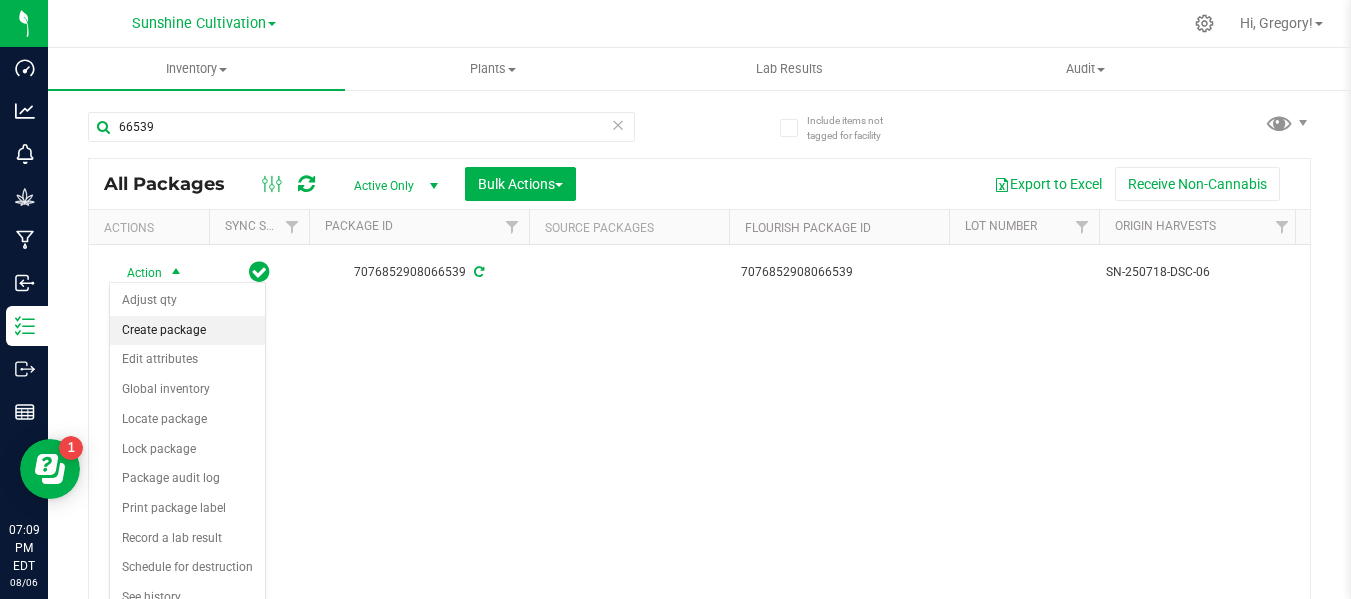 click on "Create package" at bounding box center [187, 331] 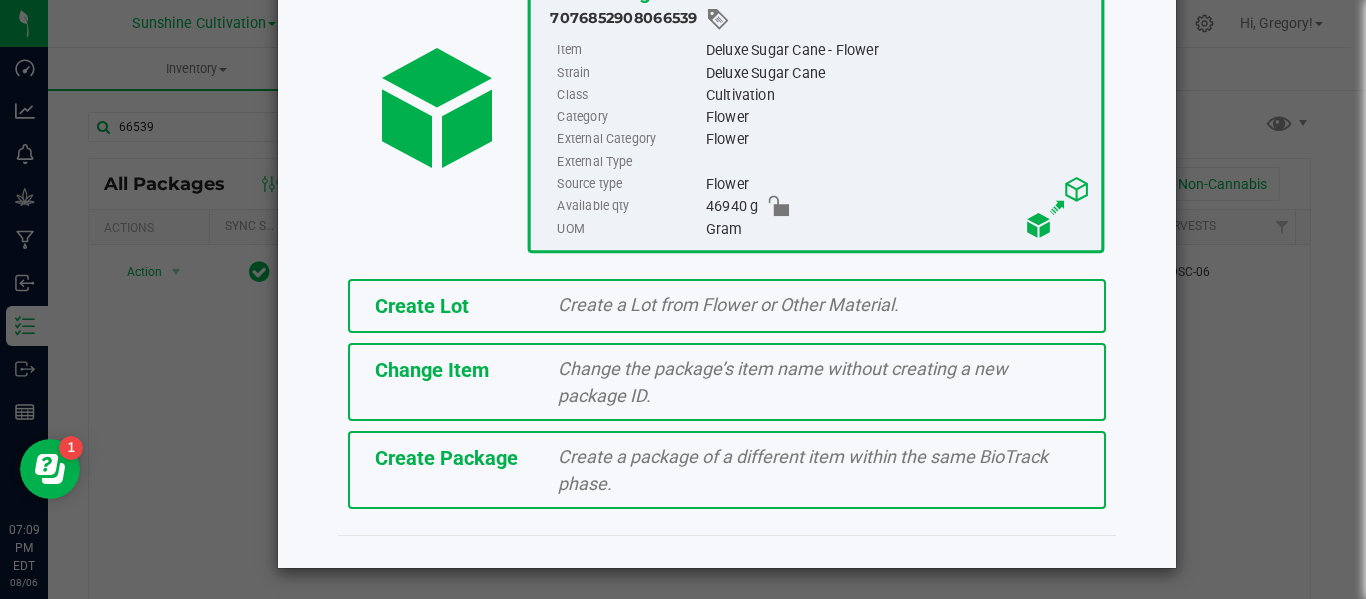 click on "Create Package" 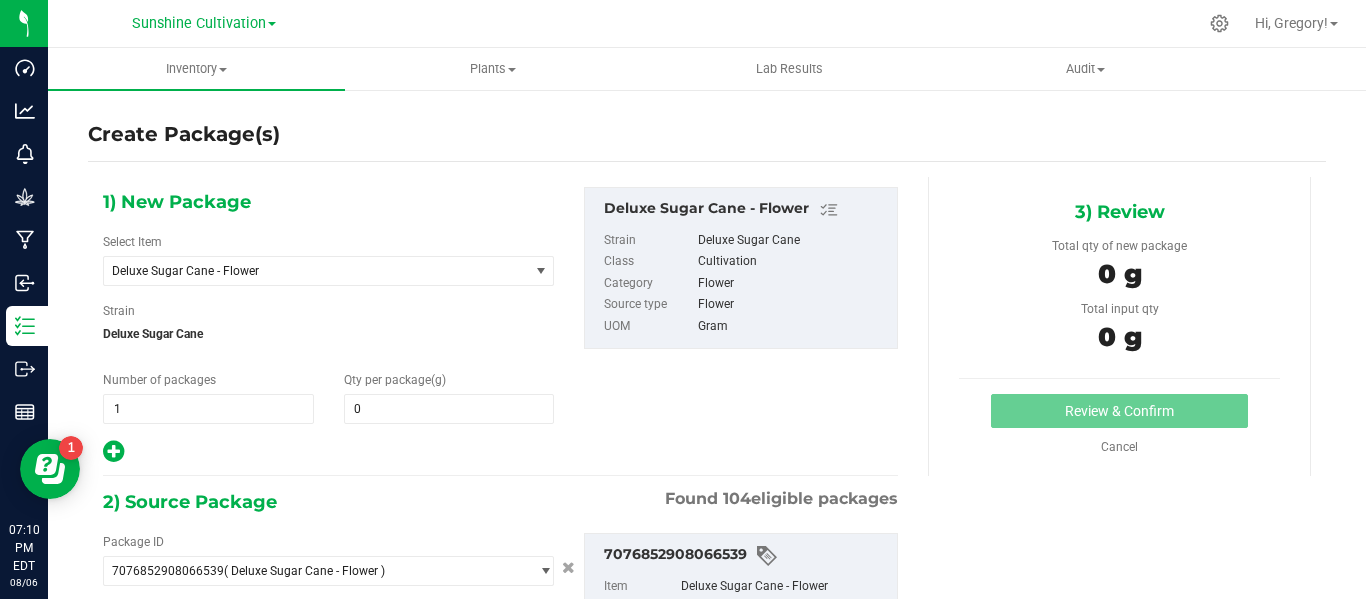 type on "0.0000" 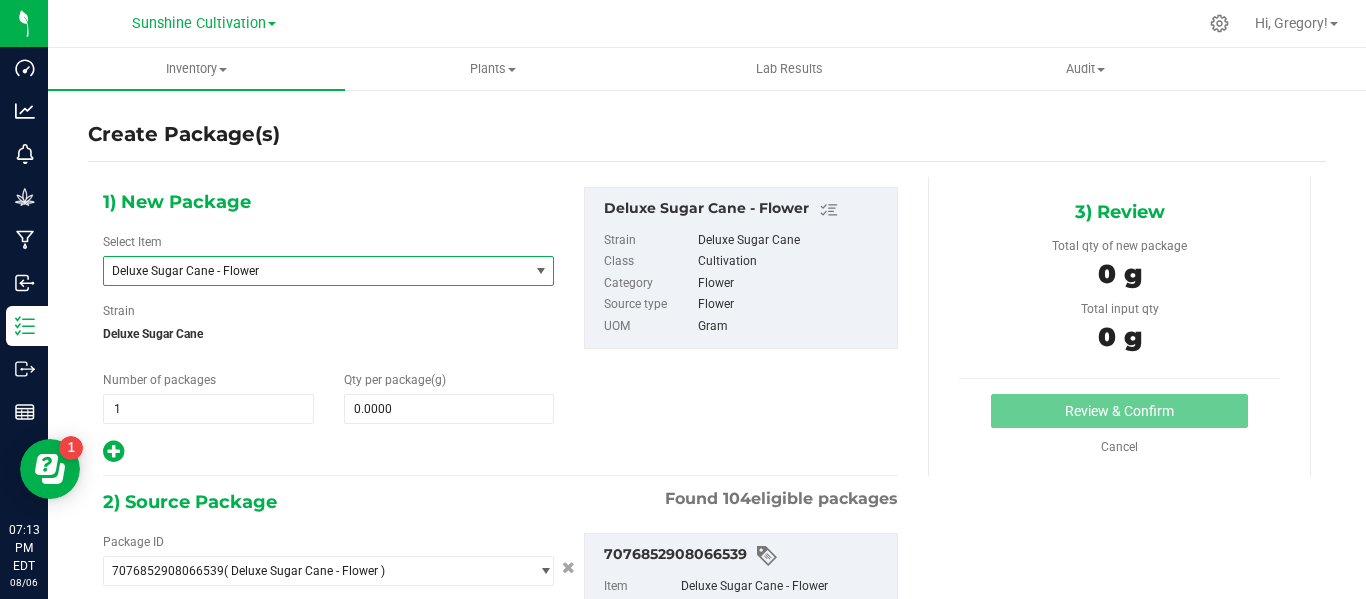 click on "Deluxe Sugar Cane - Flower" at bounding box center [308, 271] 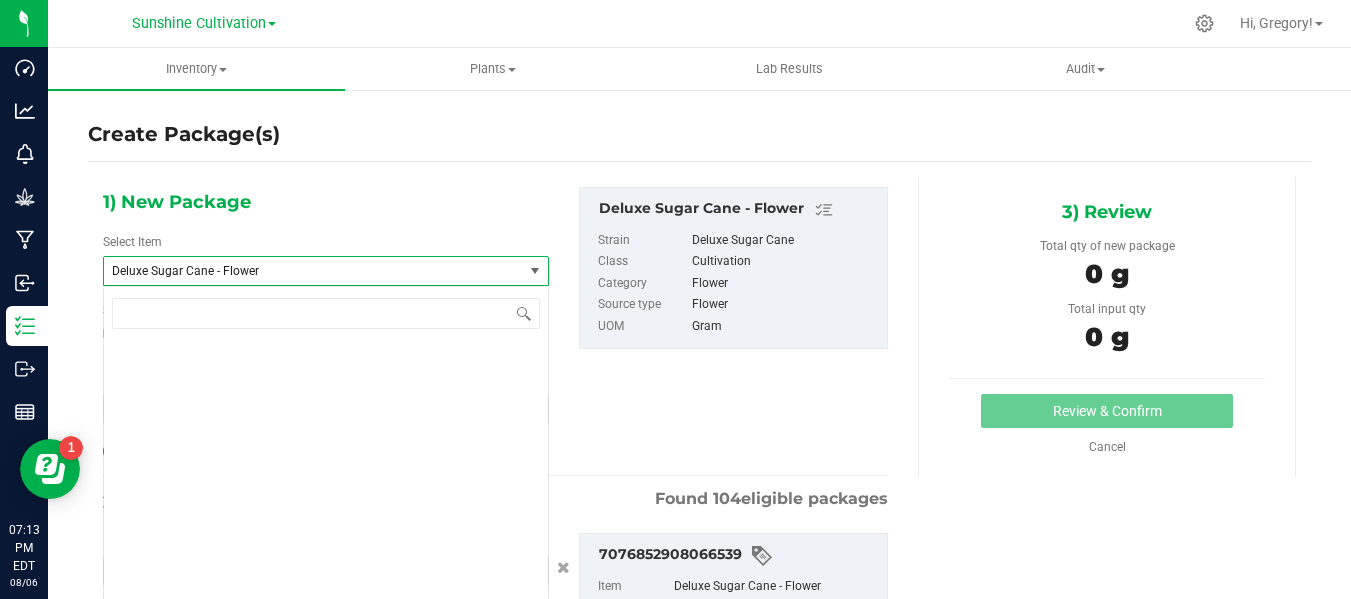 scroll, scrollTop: 1904, scrollLeft: 0, axis: vertical 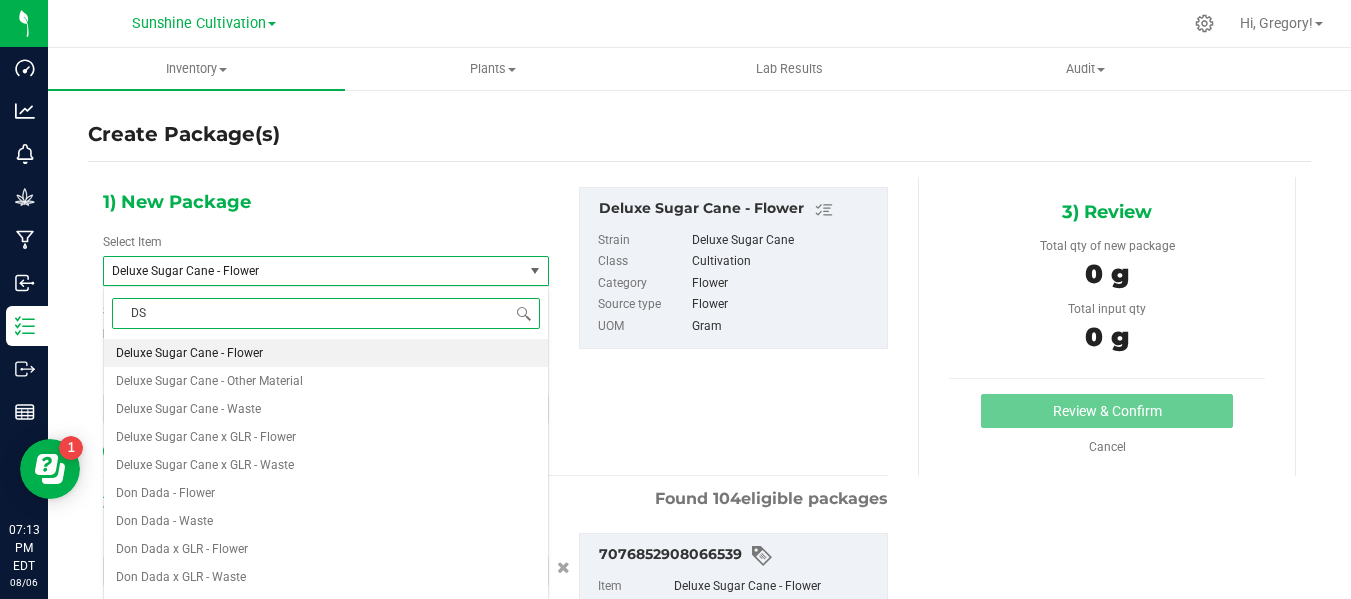 type on "DSC" 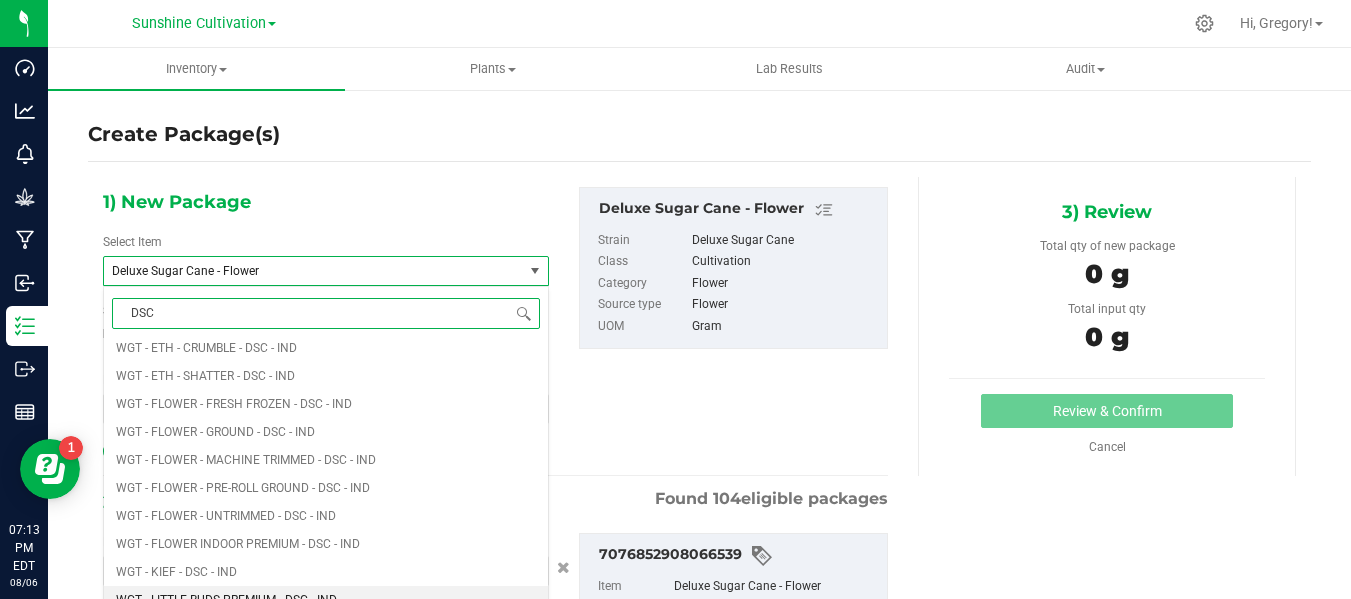 scroll, scrollTop: 2811, scrollLeft: 0, axis: vertical 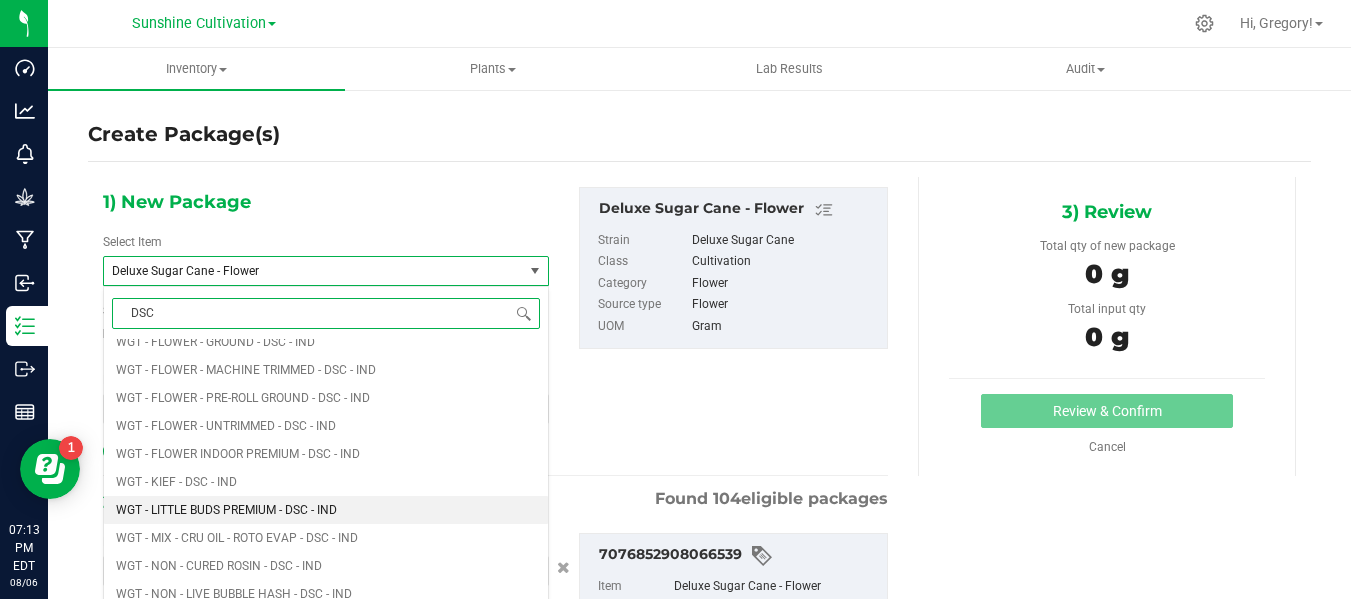click on "WGT - LITTLE BUDS PREMIUM - DSC - IND" at bounding box center (226, 510) 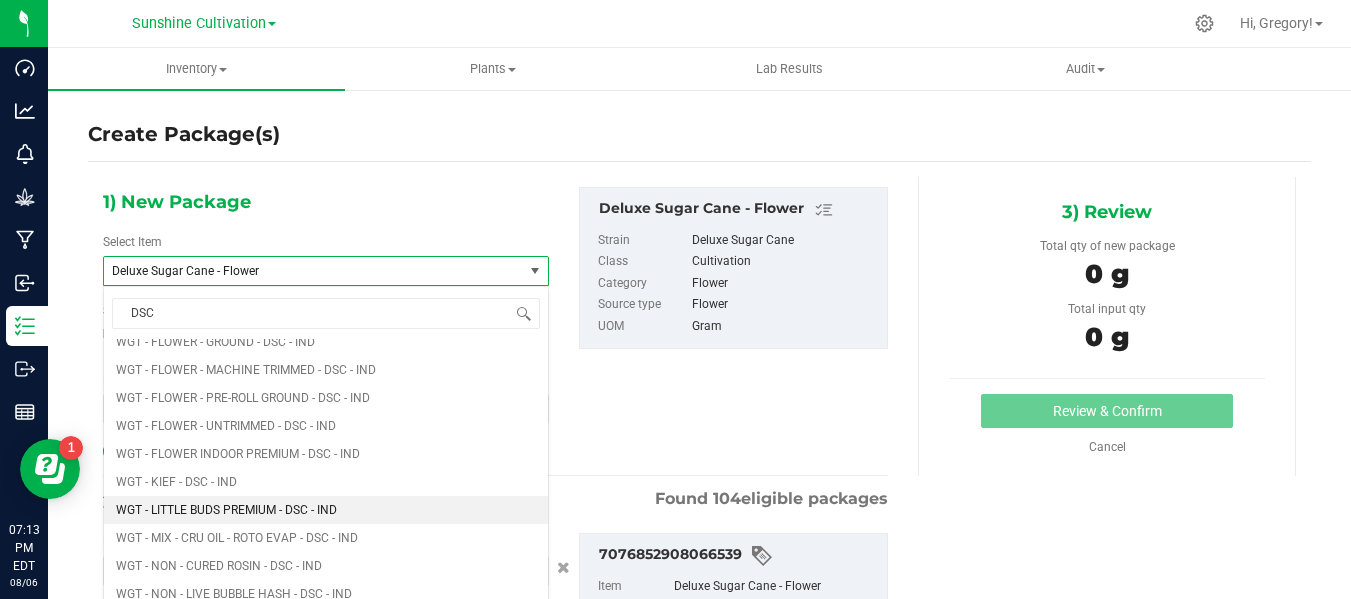 type 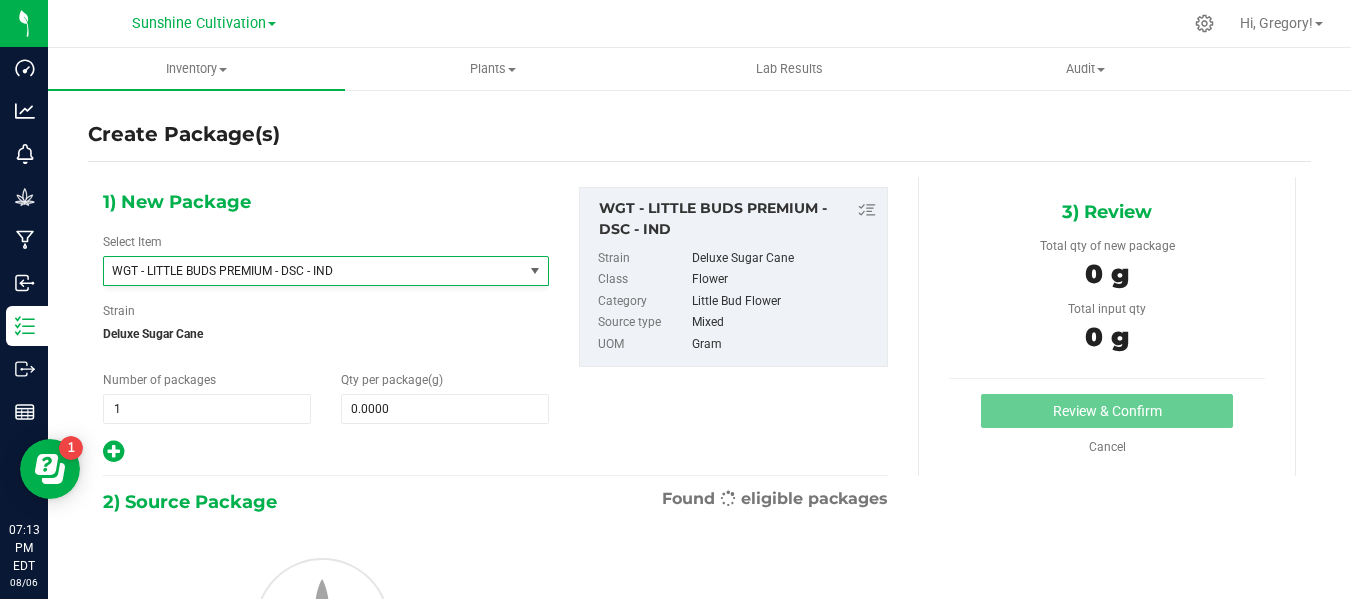 type on "0.0000" 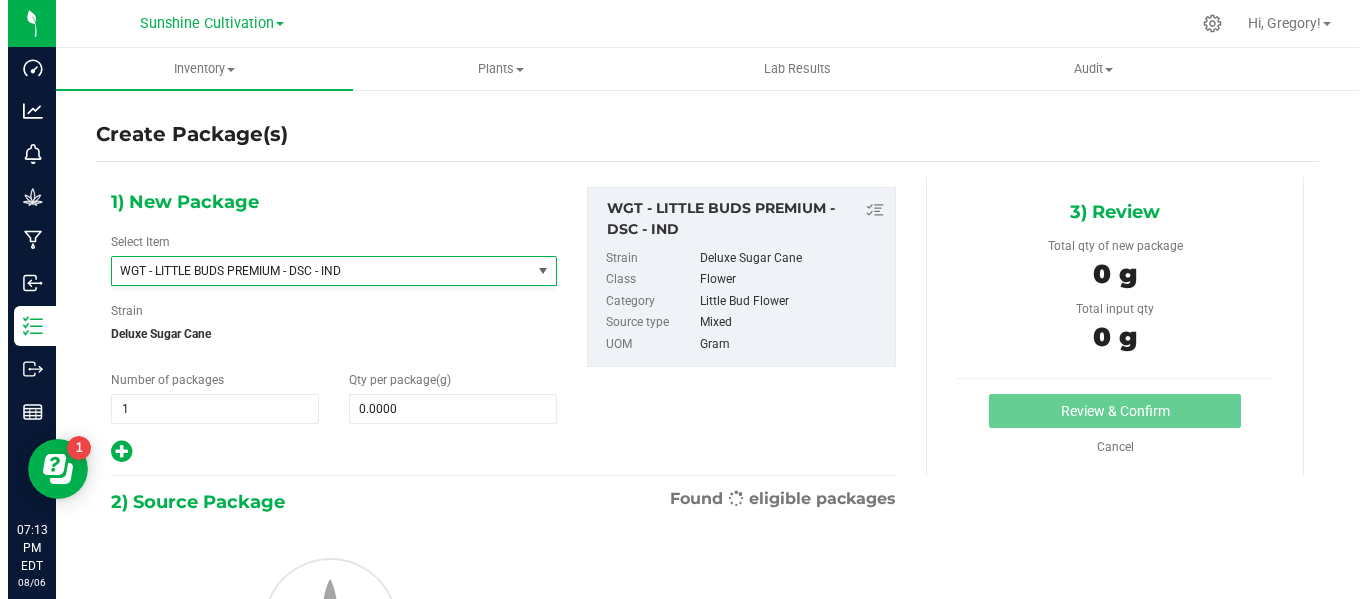 scroll, scrollTop: 435680, scrollLeft: 0, axis: vertical 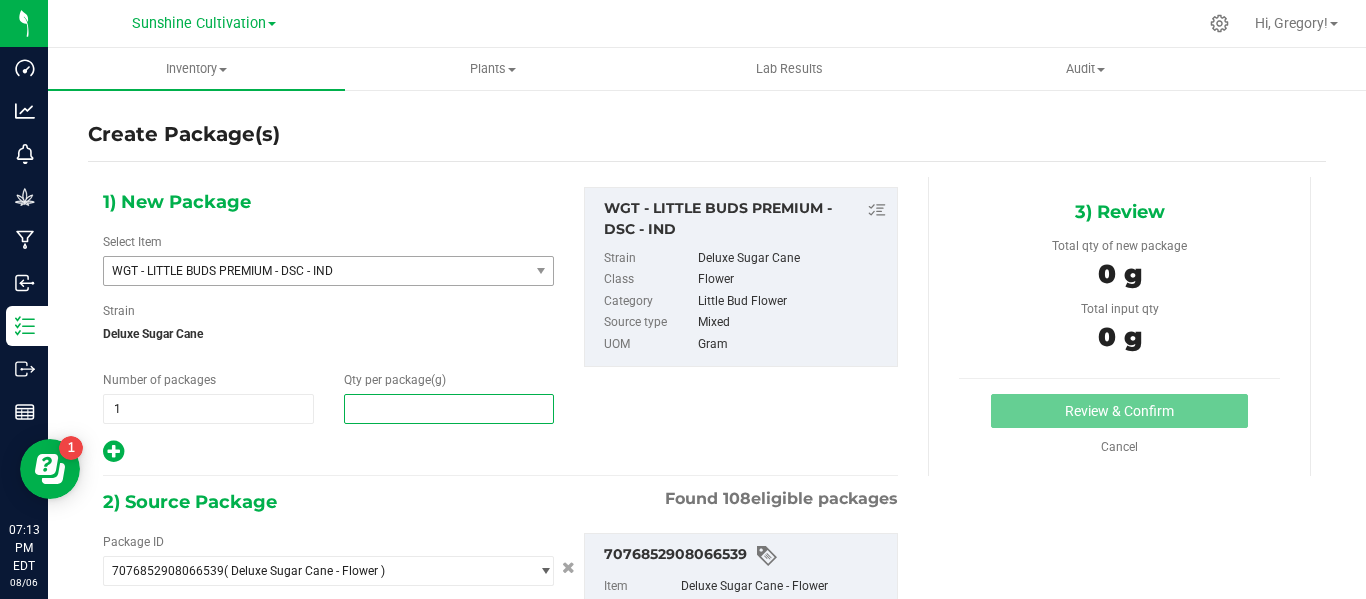 click at bounding box center (449, 409) 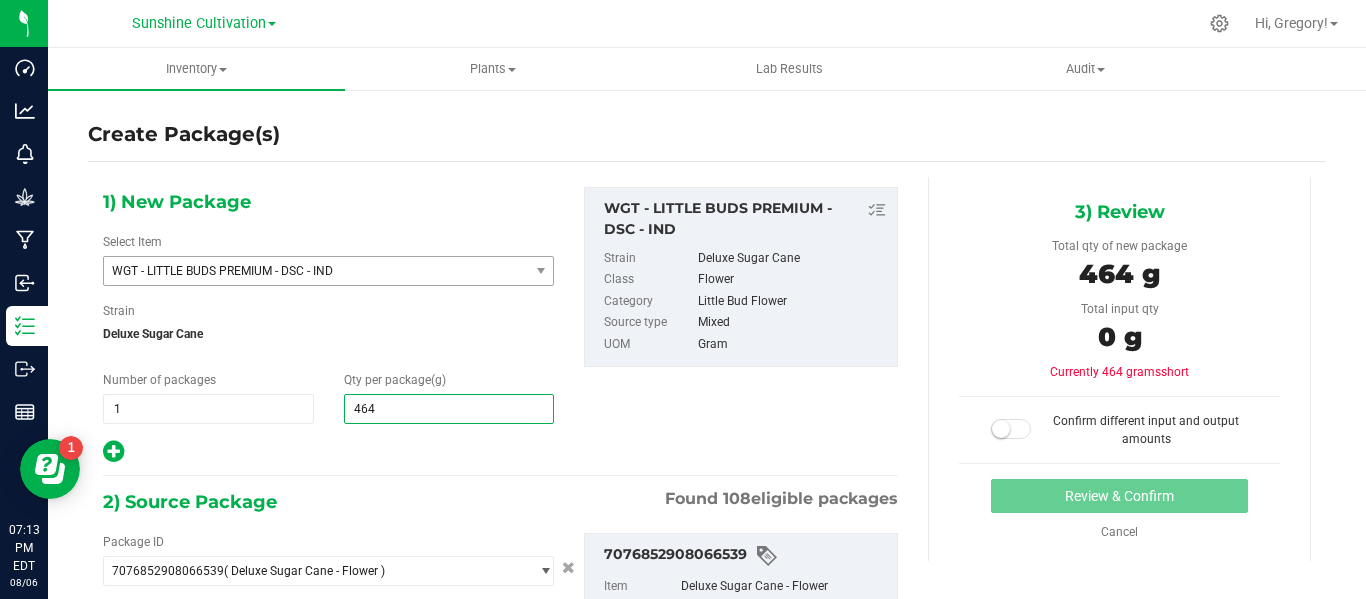 type on "4640" 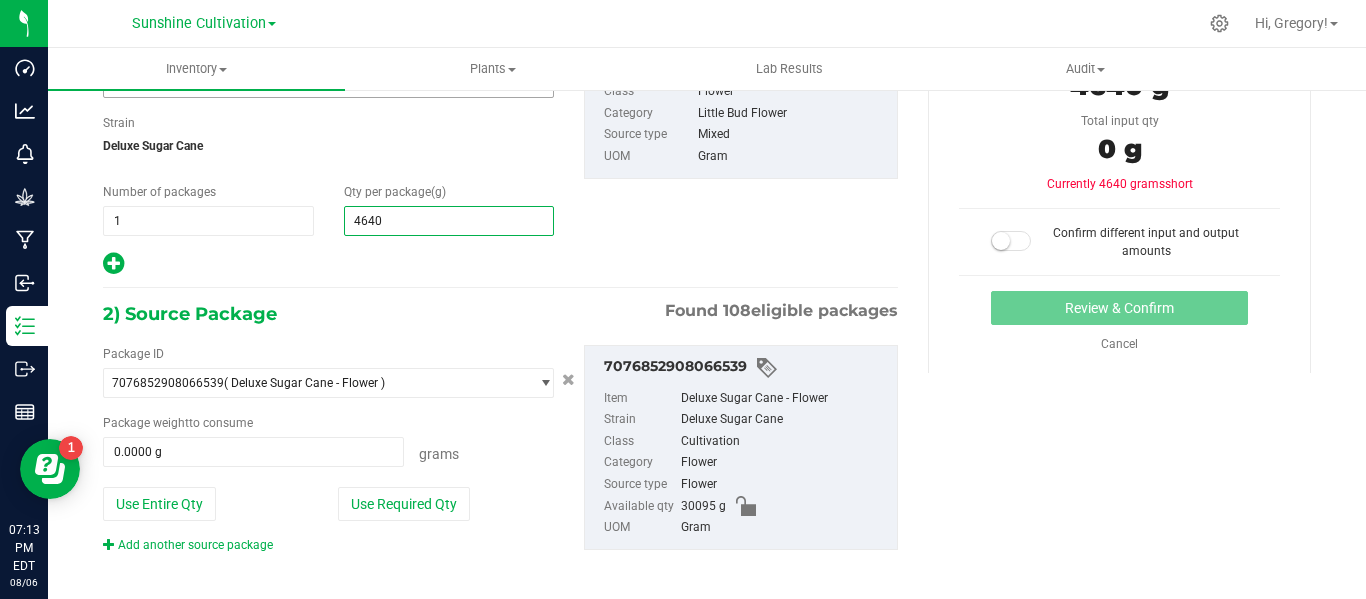 scroll, scrollTop: 200, scrollLeft: 0, axis: vertical 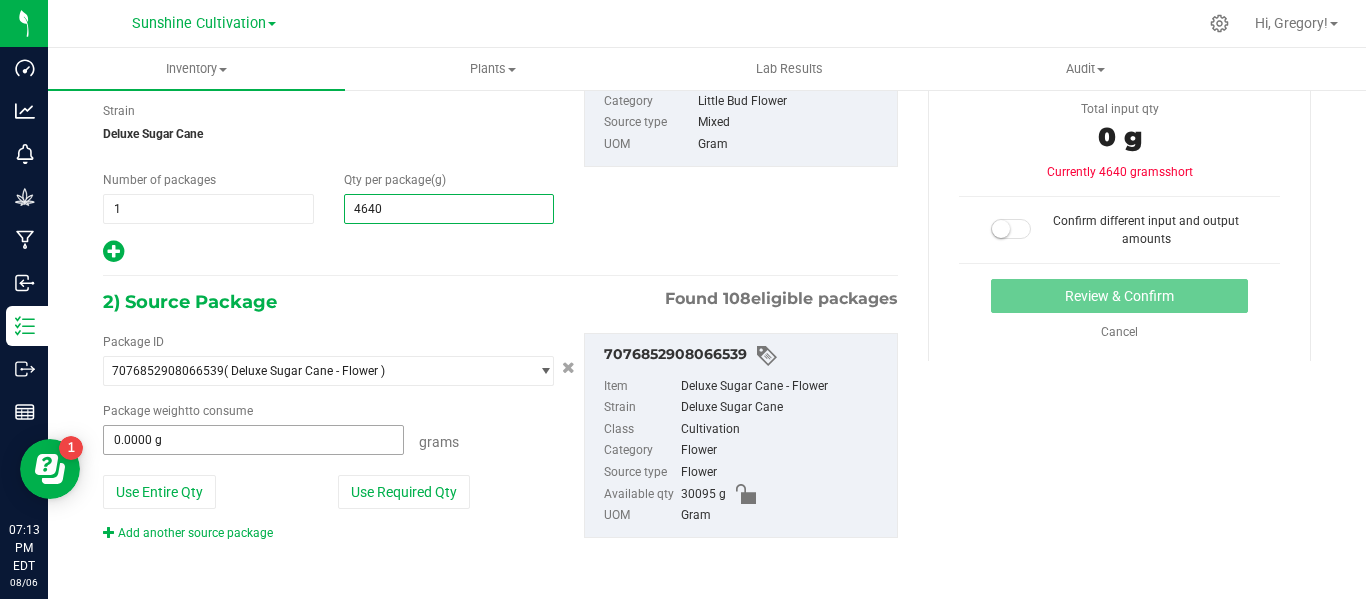 type on "4,640.0000" 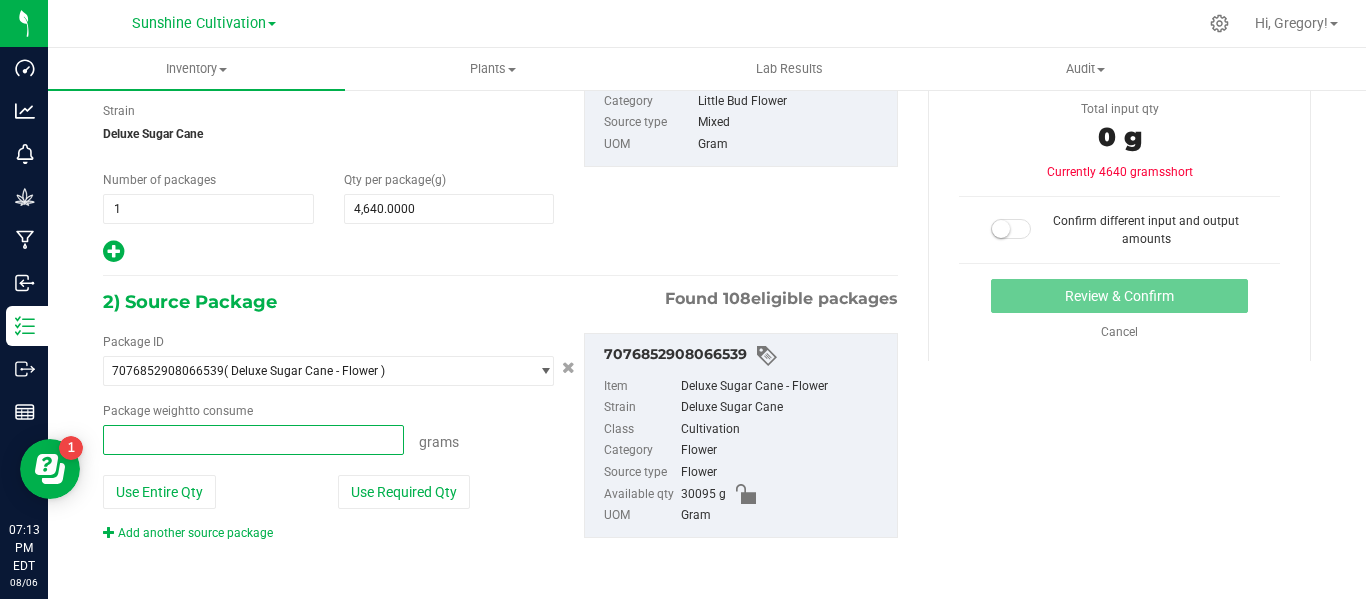click at bounding box center (253, 440) 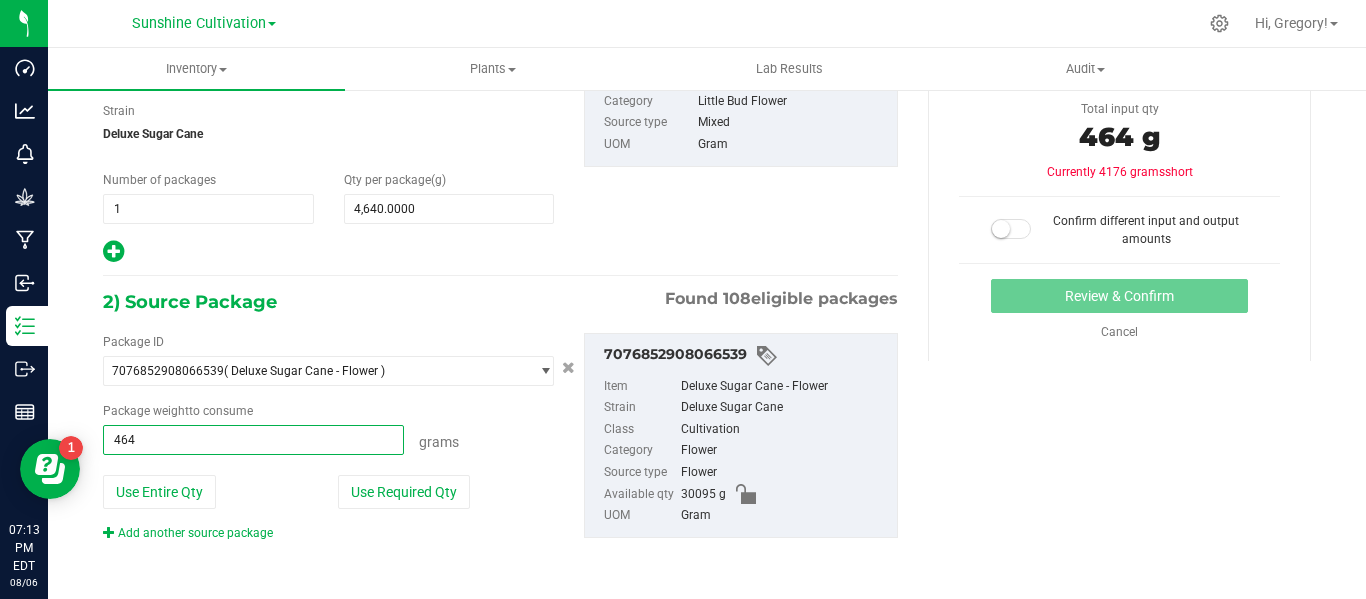 type on "4640" 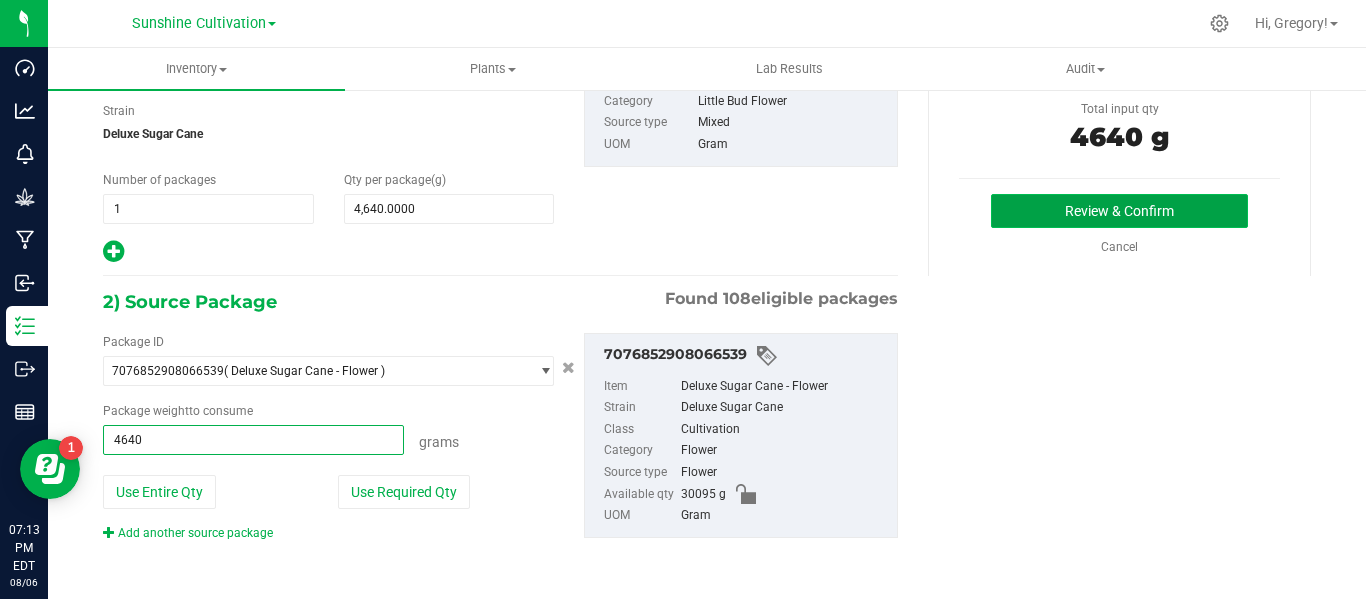 type on "4640.0000 g" 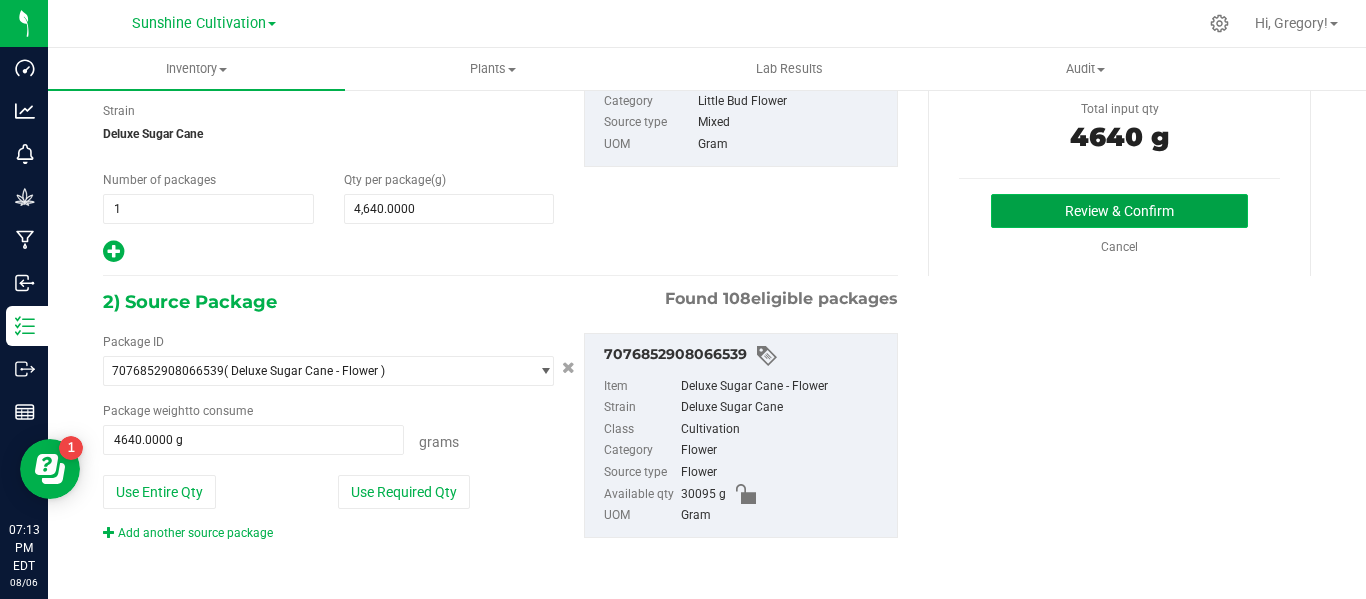 click on "Review & Confirm" at bounding box center (1119, 211) 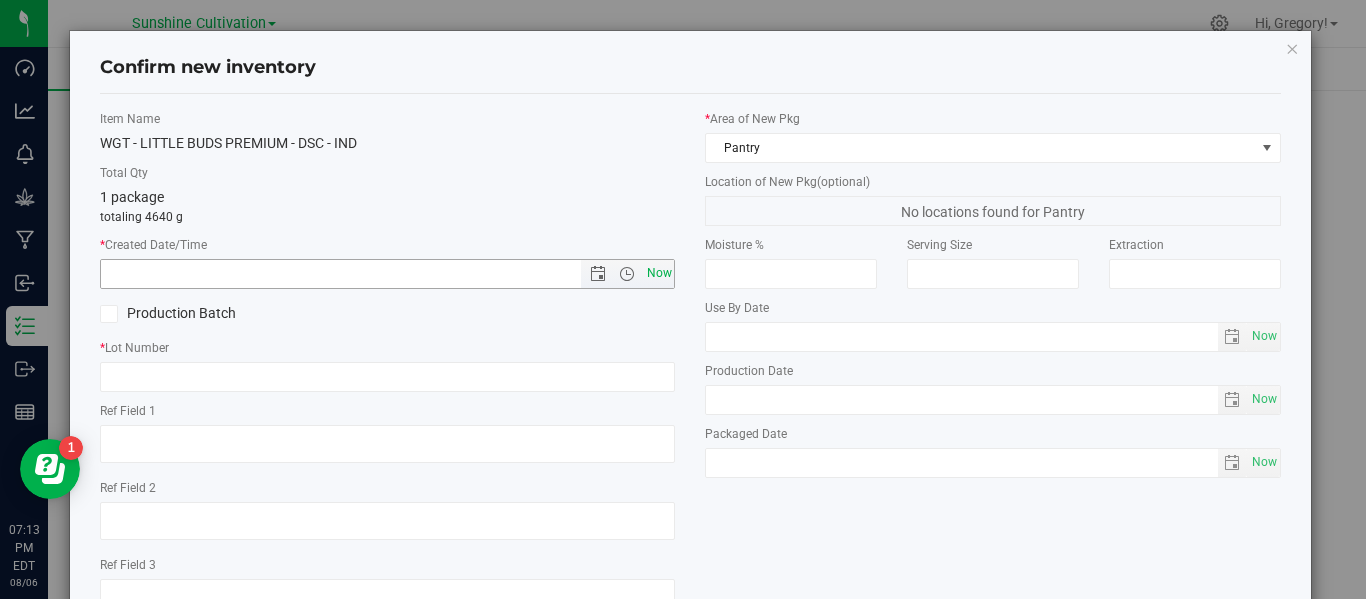 click on "Now" at bounding box center [659, 273] 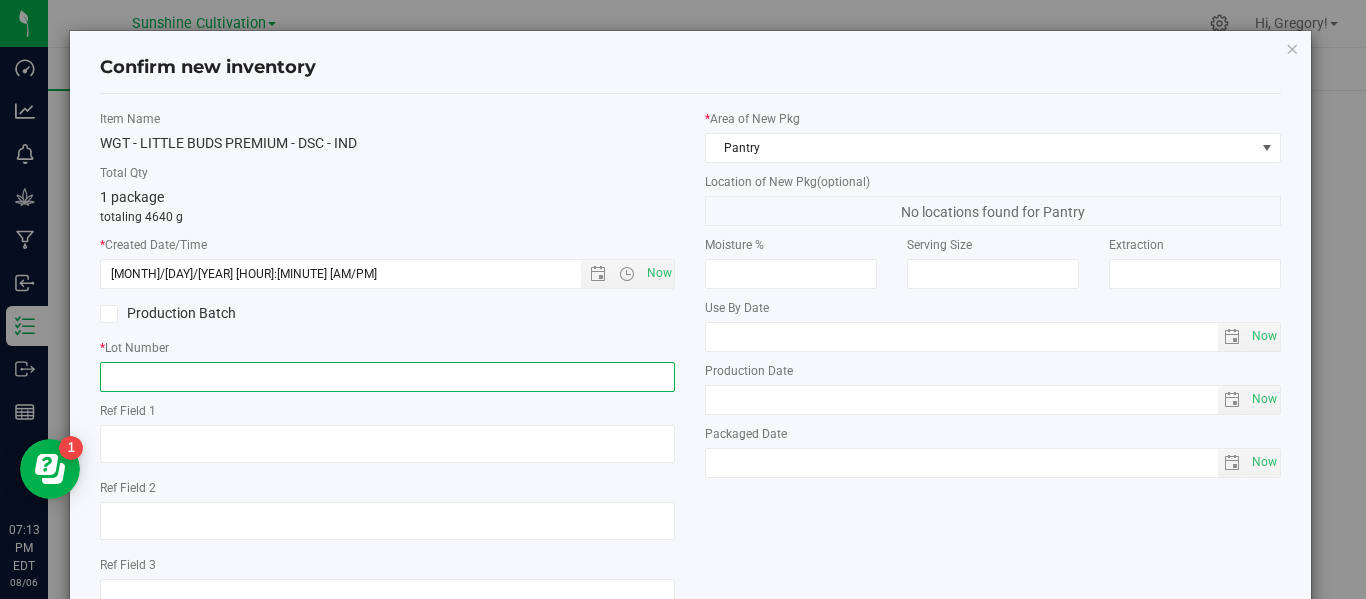 click at bounding box center [387, 377] 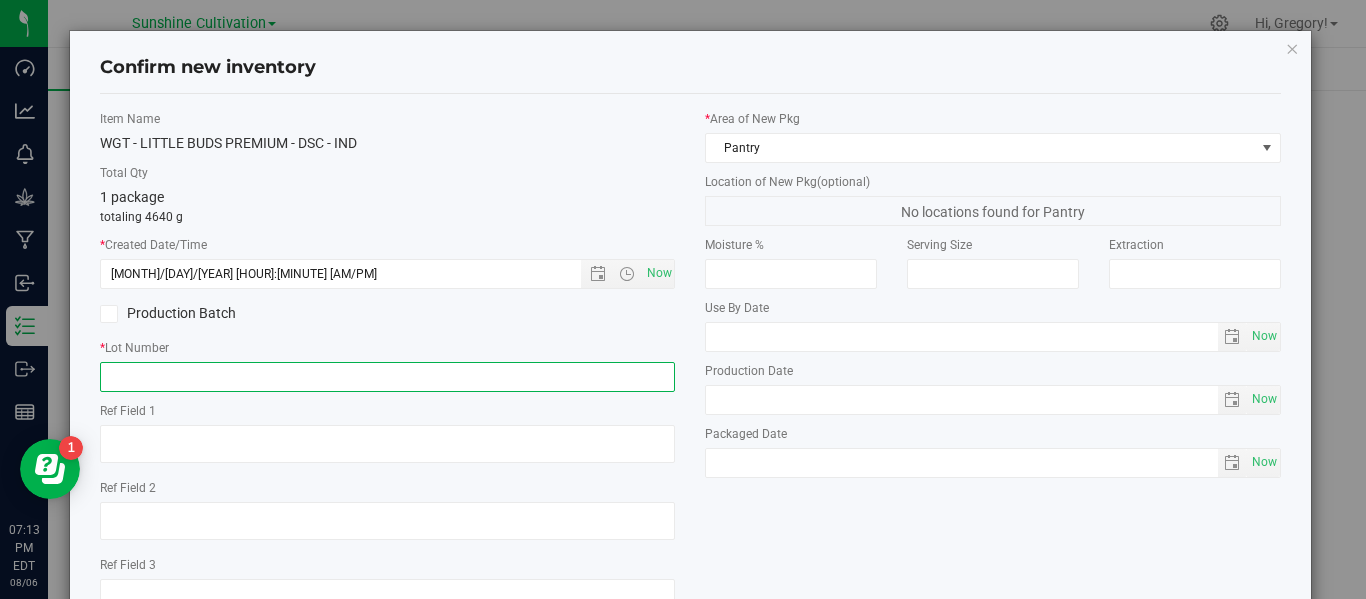 paste on "SN-250718-DSC-06" 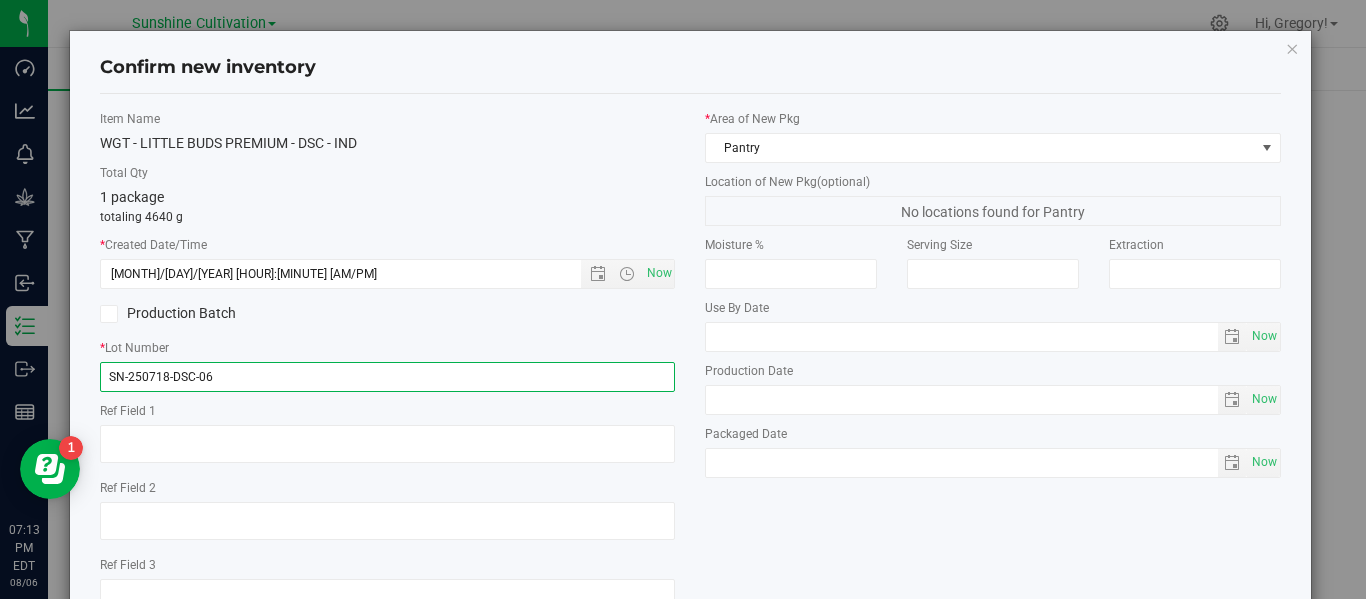 scroll, scrollTop: 148, scrollLeft: 0, axis: vertical 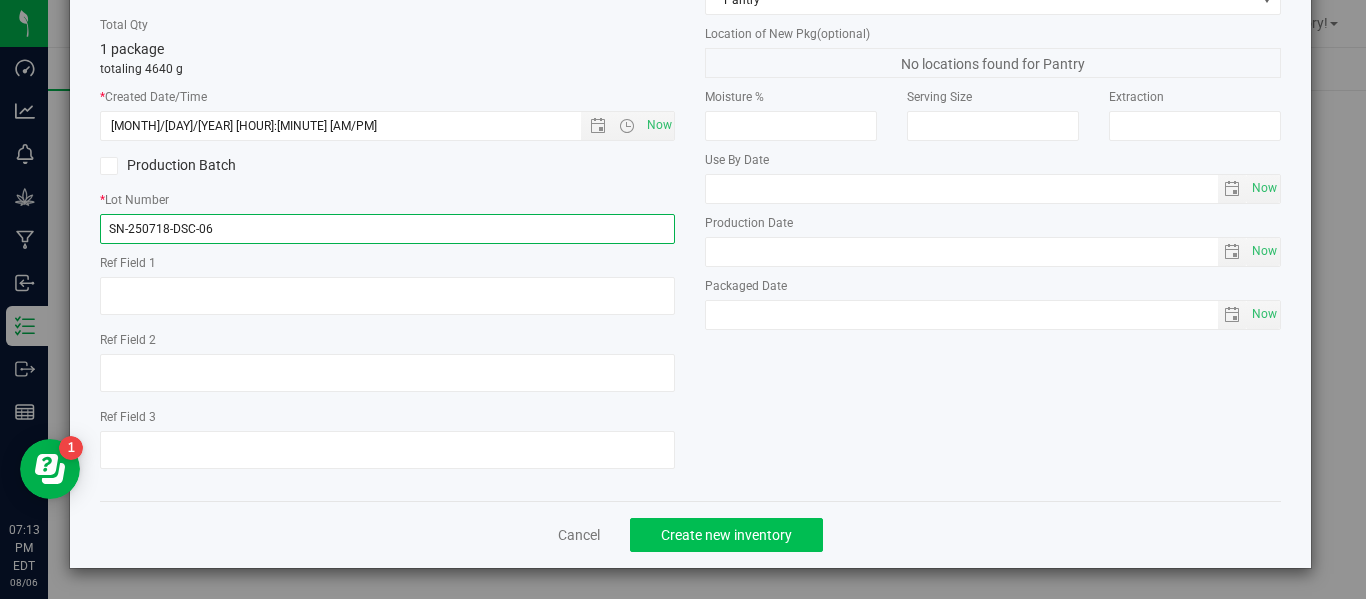 type on "SN-250718-DSC-06" 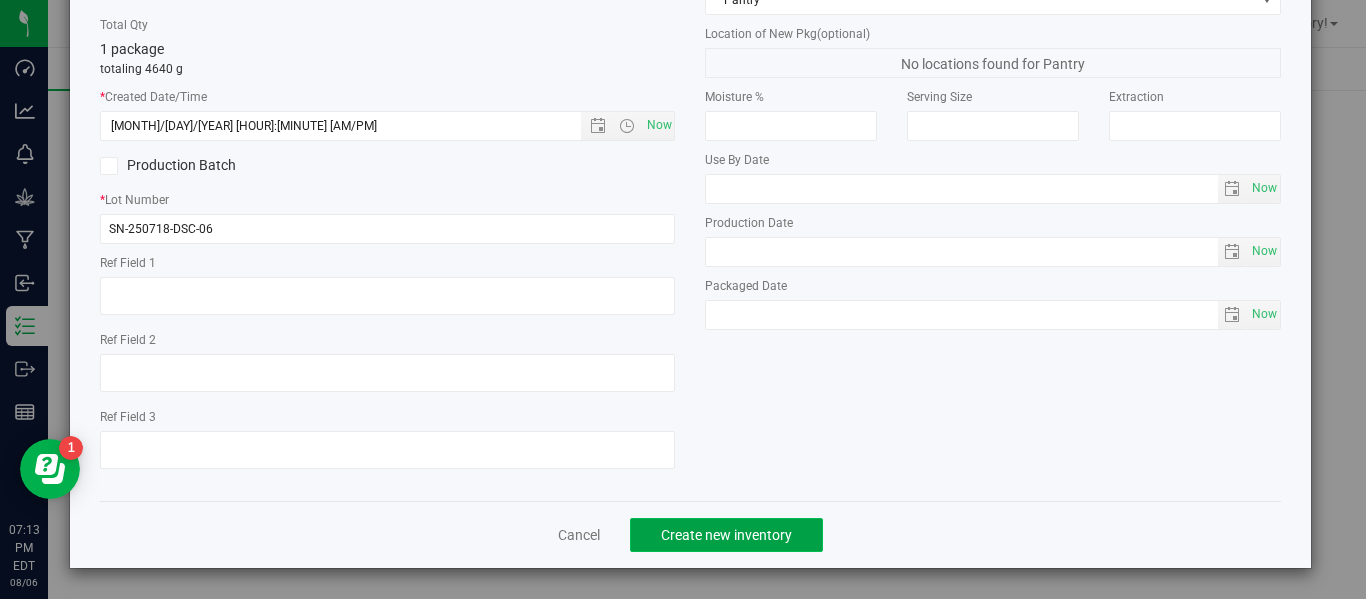 click on "Create new inventory" 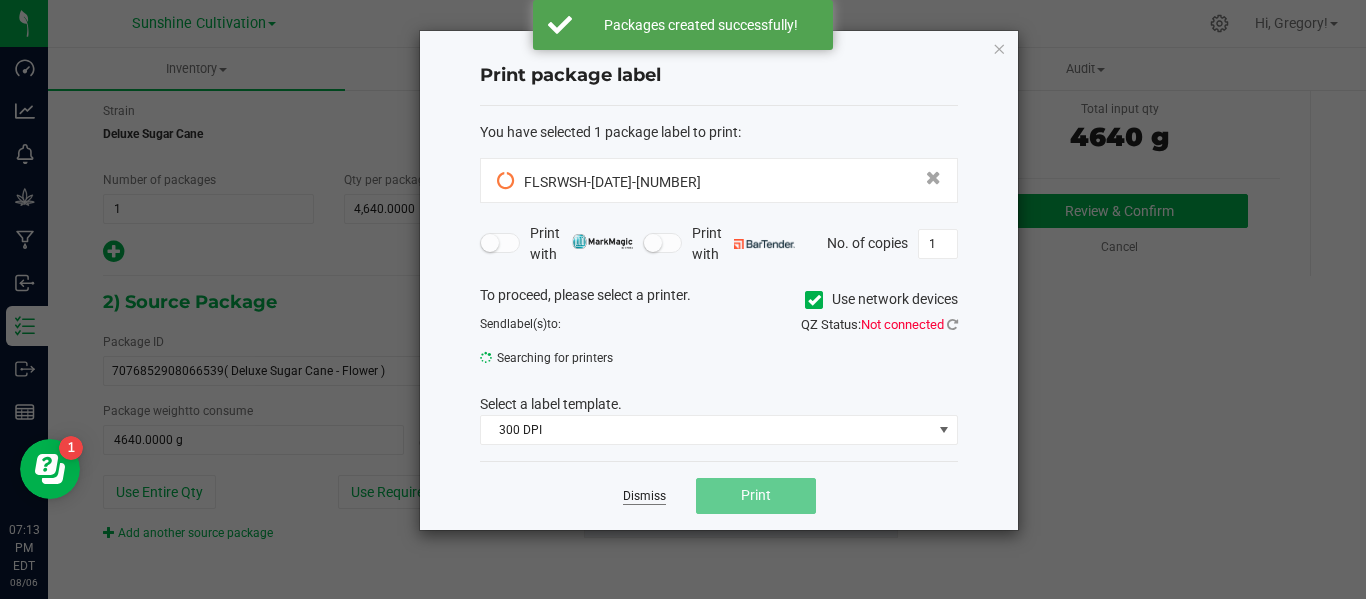 click on "Dismiss" 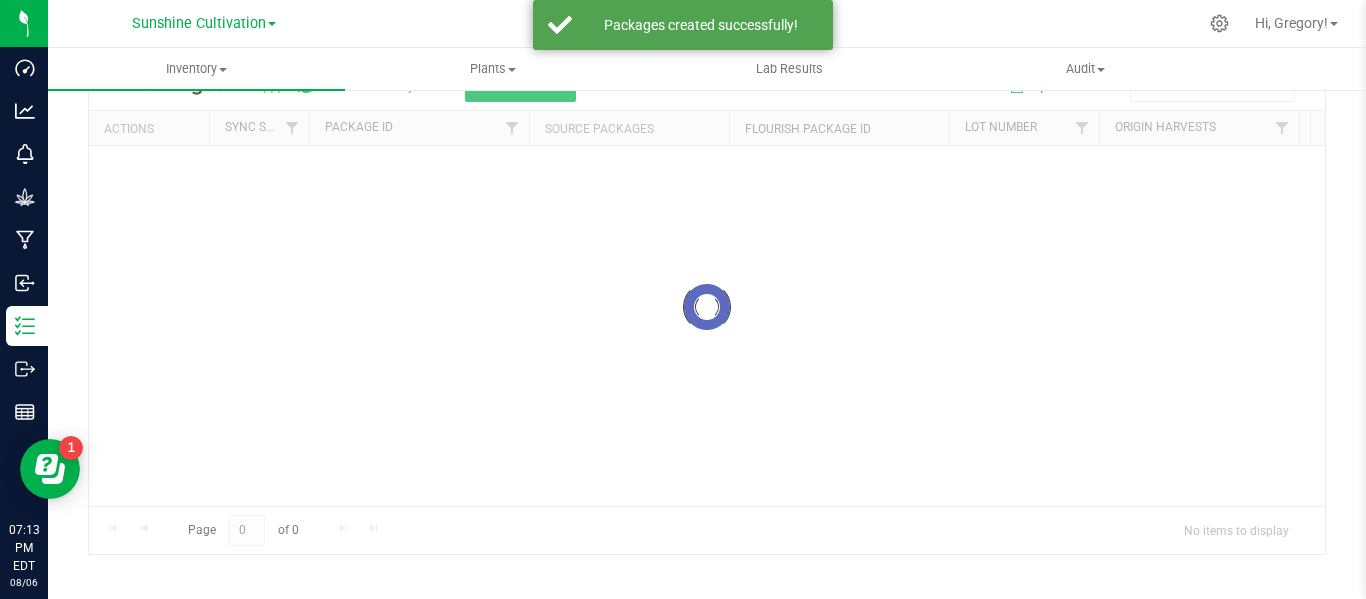 scroll, scrollTop: 99, scrollLeft: 0, axis: vertical 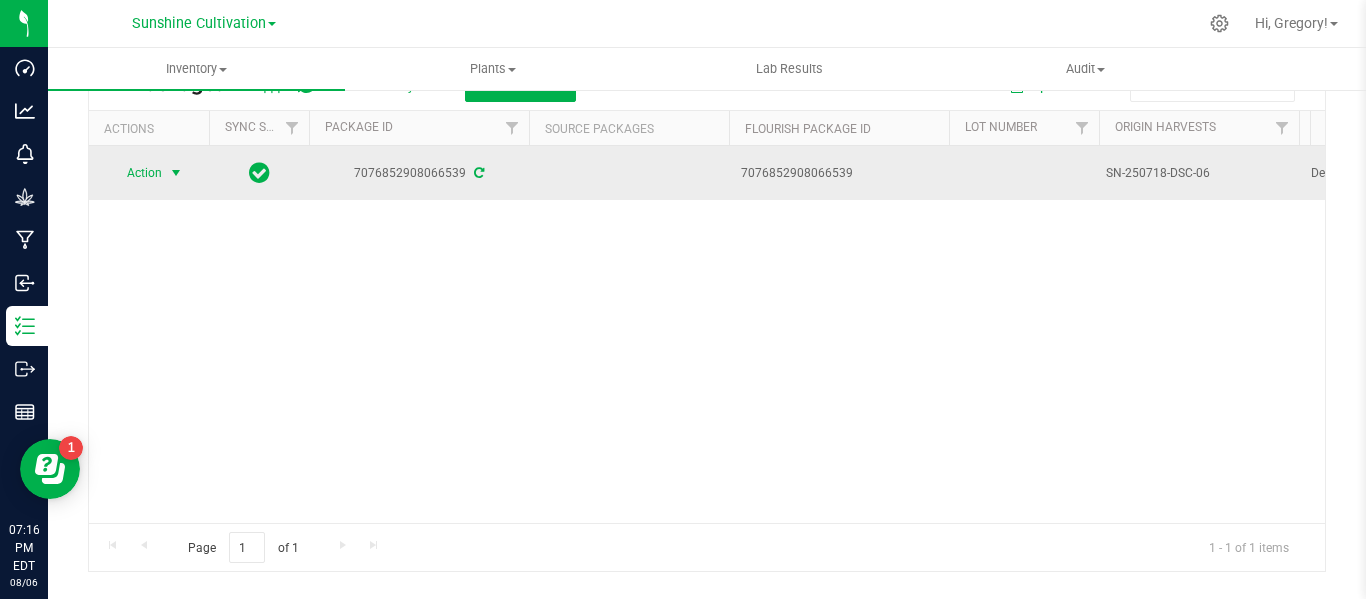 click on "Action" at bounding box center [136, 173] 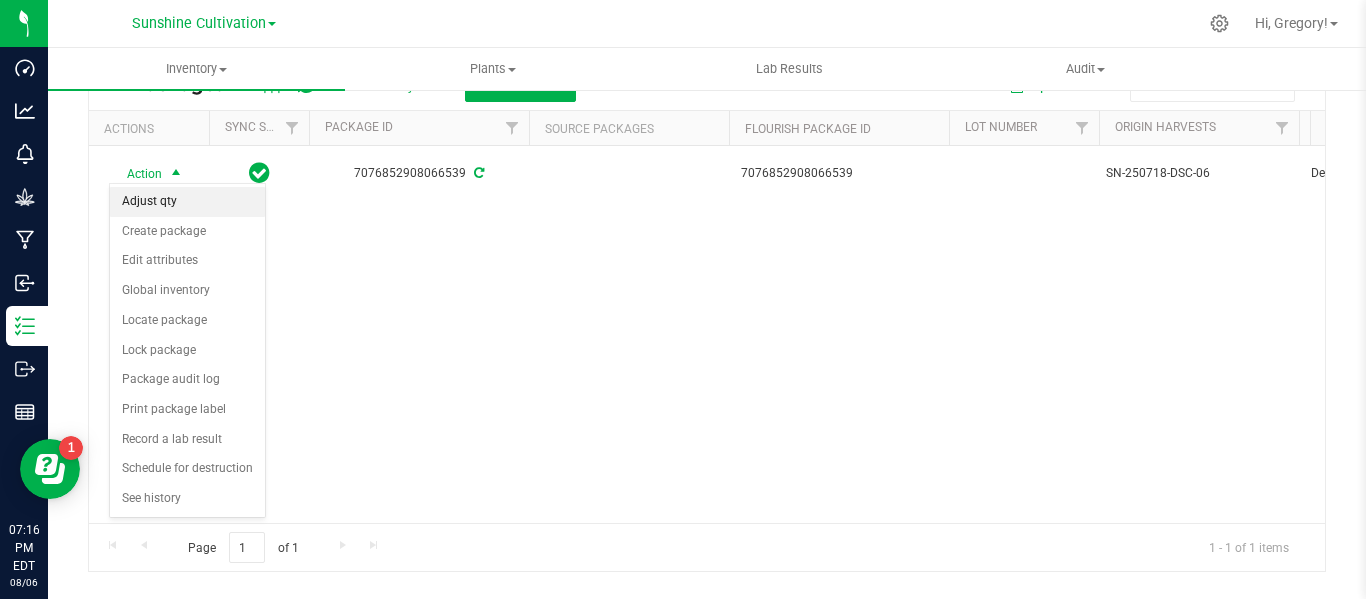 click on "Adjust qty" at bounding box center [187, 202] 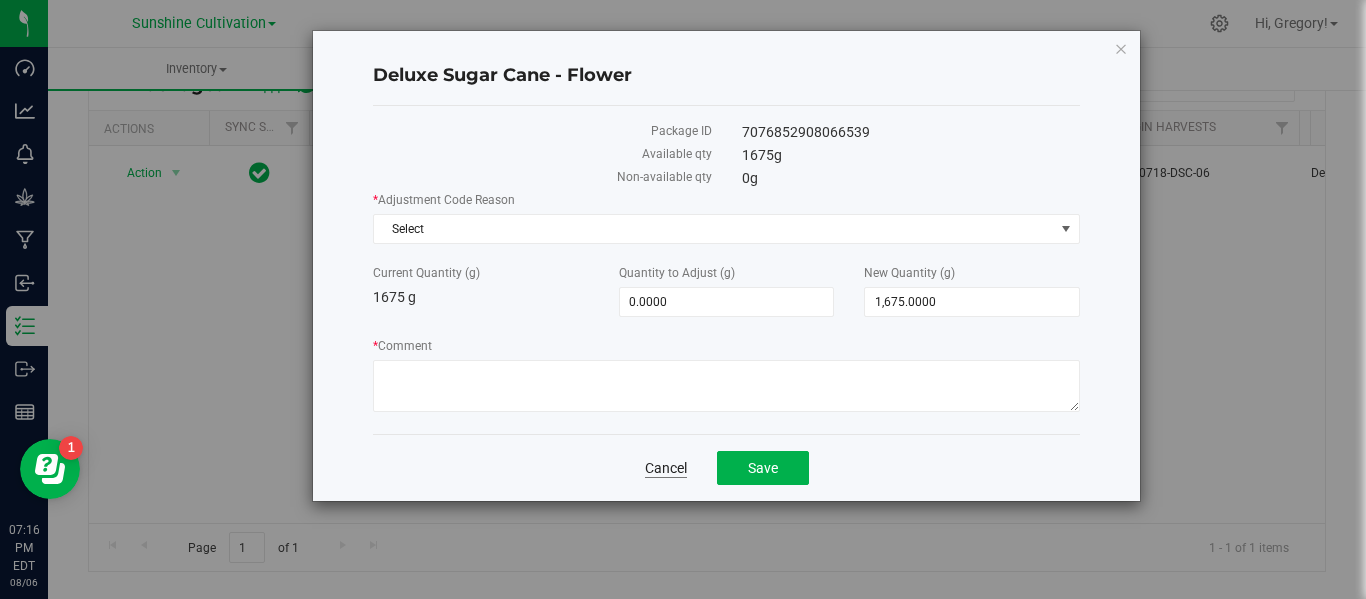drag, startPoint x: 686, startPoint y: 479, endPoint x: 669, endPoint y: 473, distance: 18.027756 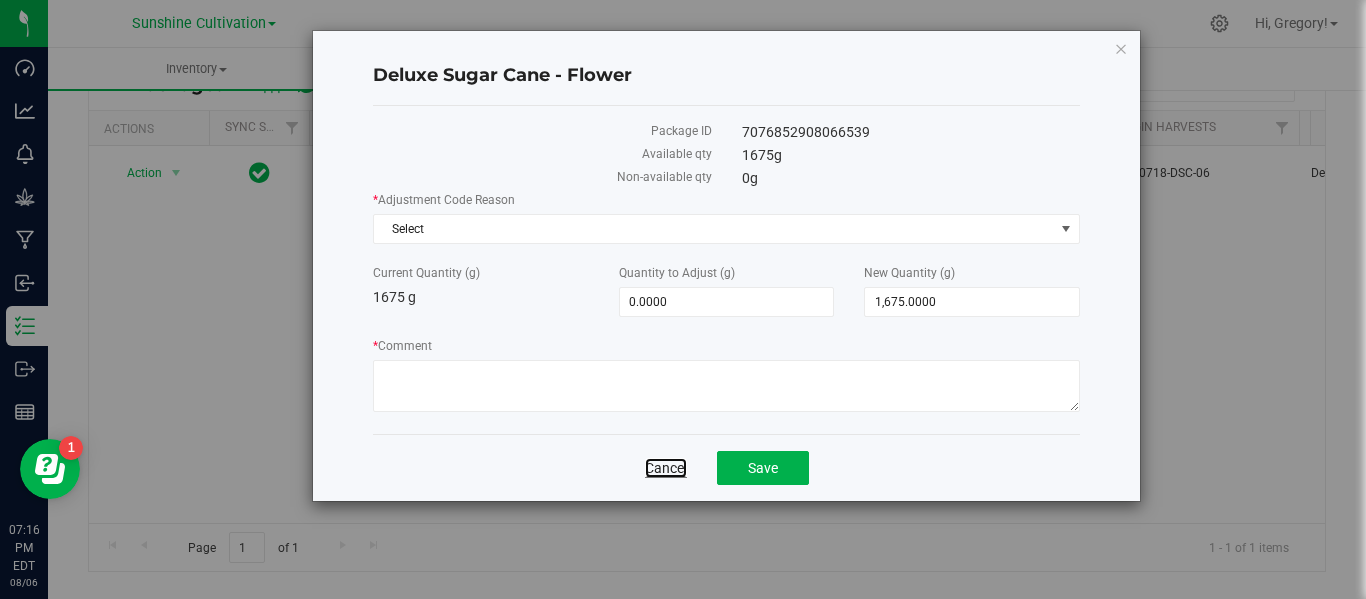 click on "Cancel" at bounding box center [666, 468] 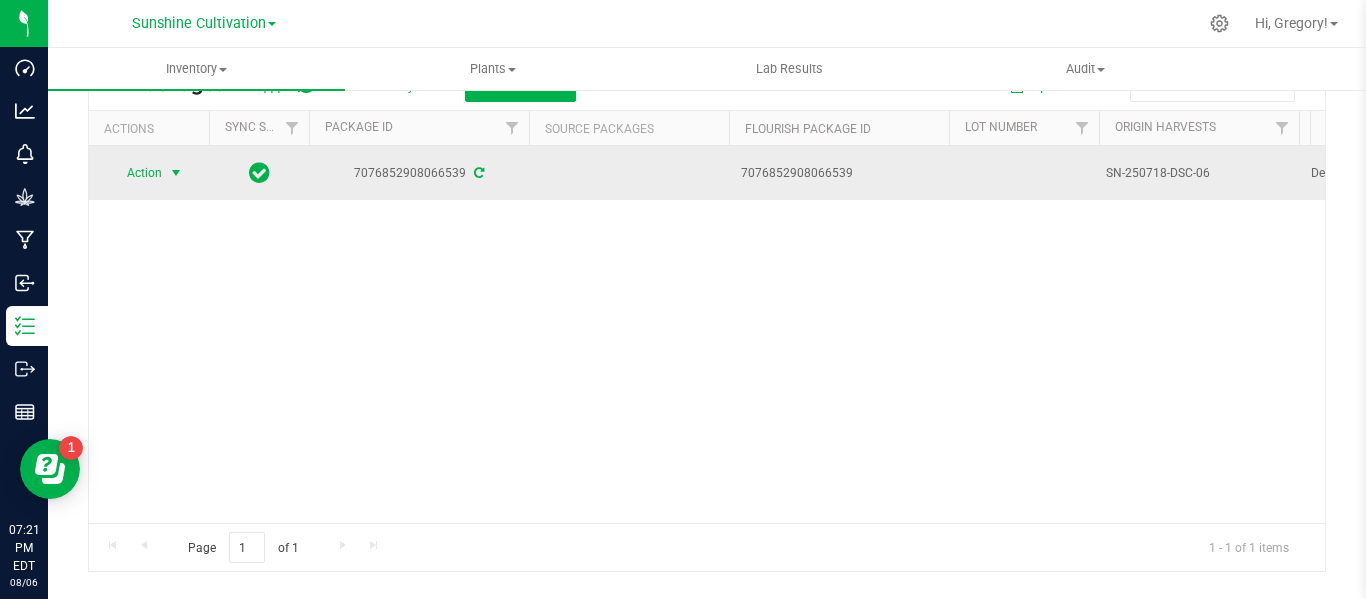 scroll, scrollTop: 0, scrollLeft: 0, axis: both 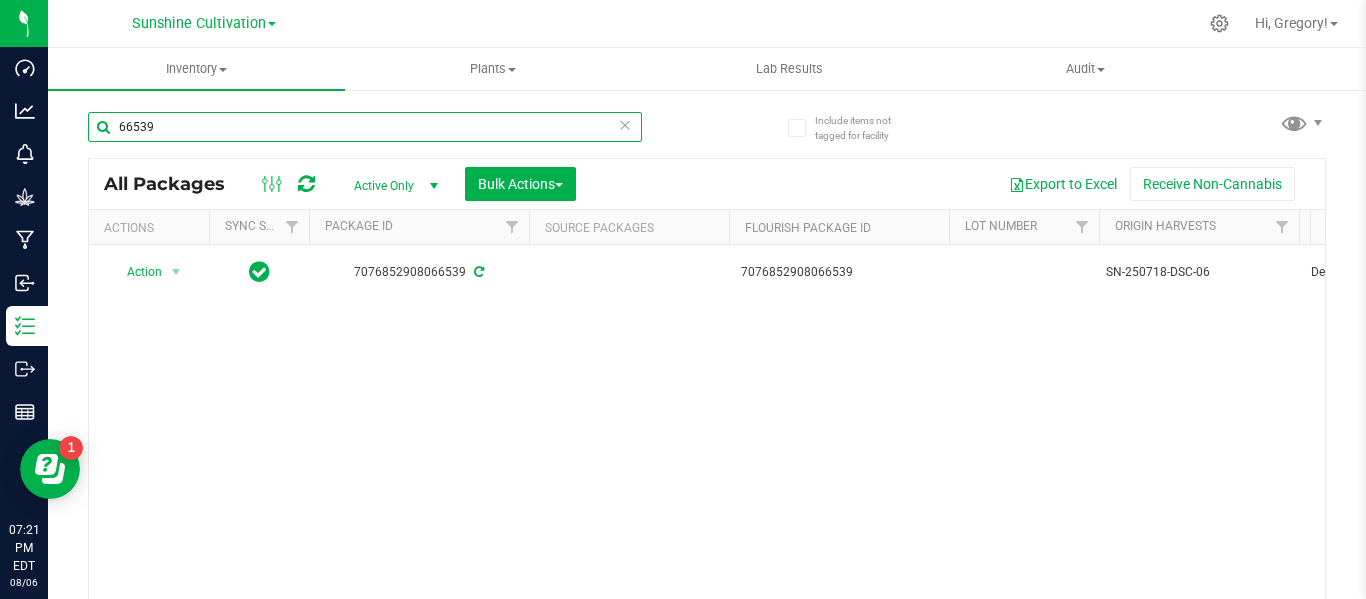 click on "66539" at bounding box center (365, 127) 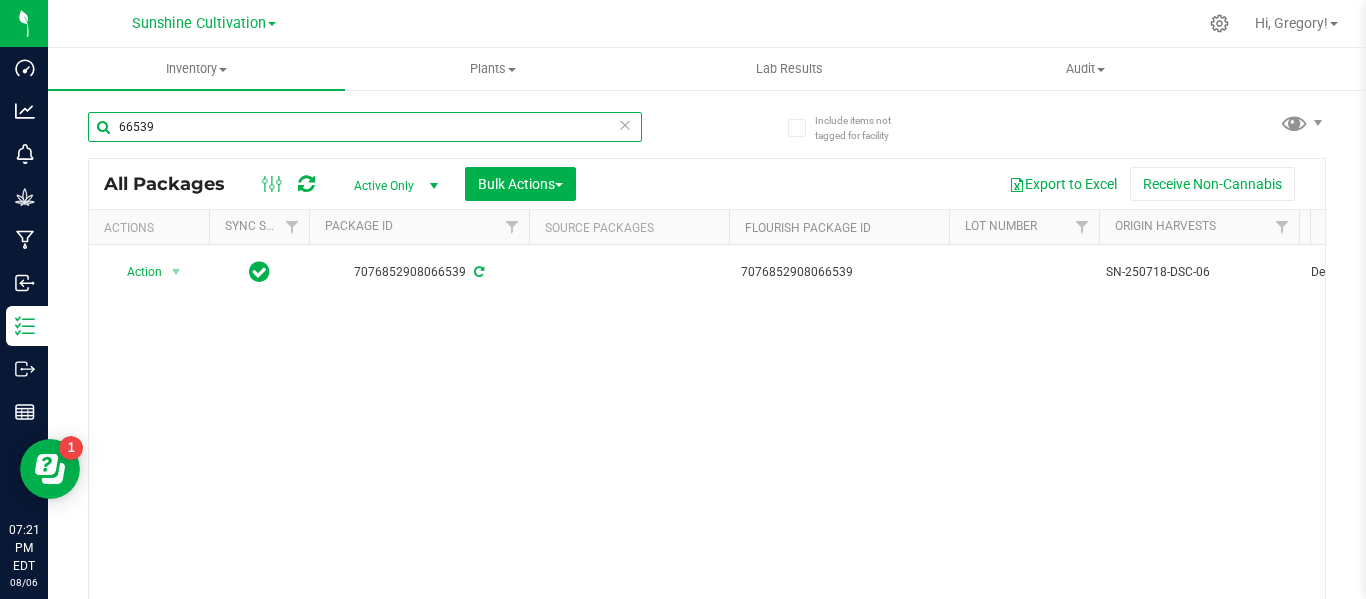 paste on "4604060222495917" 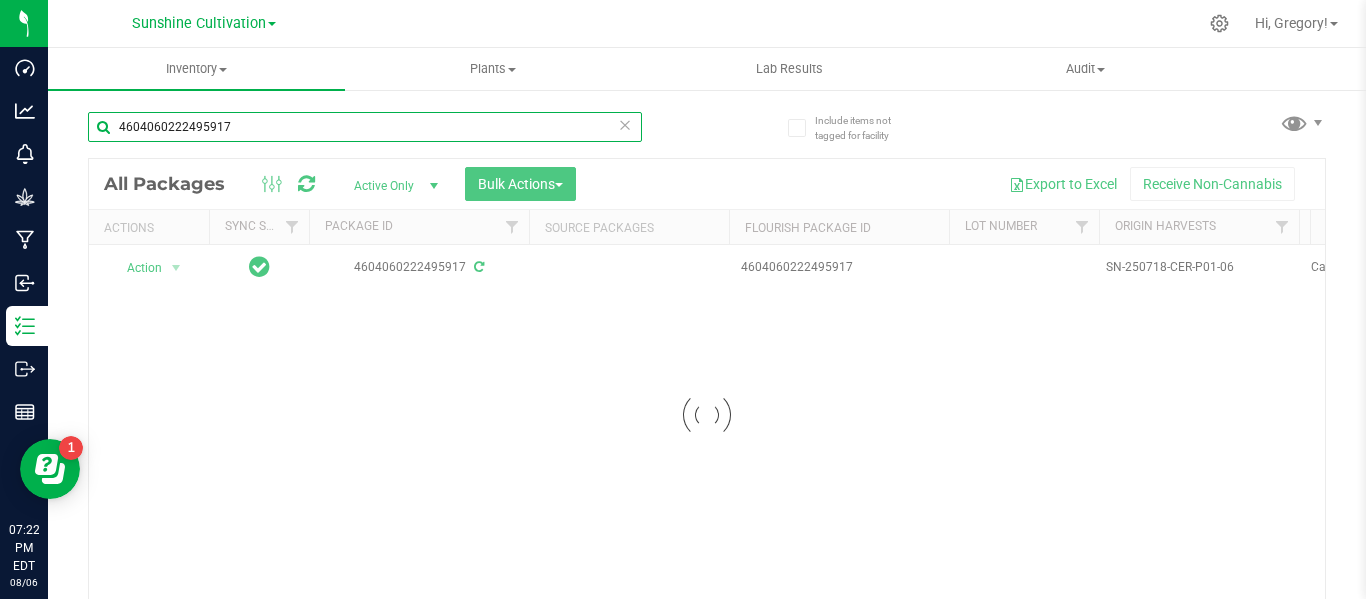 type on "4604060222495917" 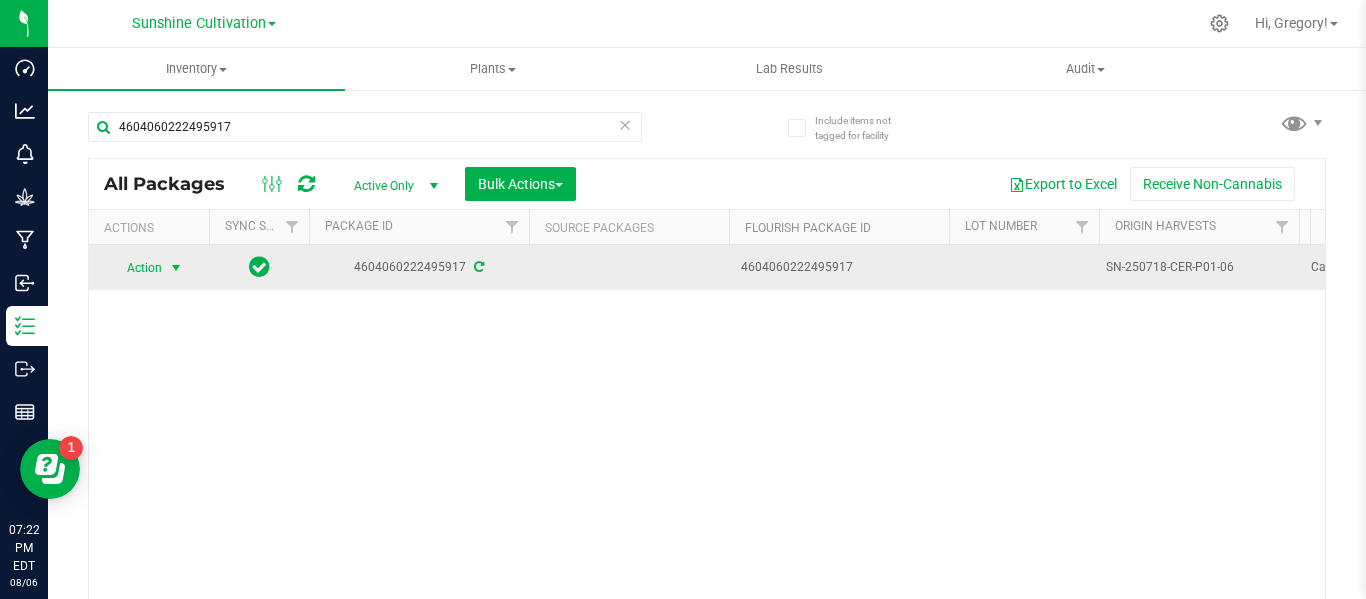 click at bounding box center (176, 268) 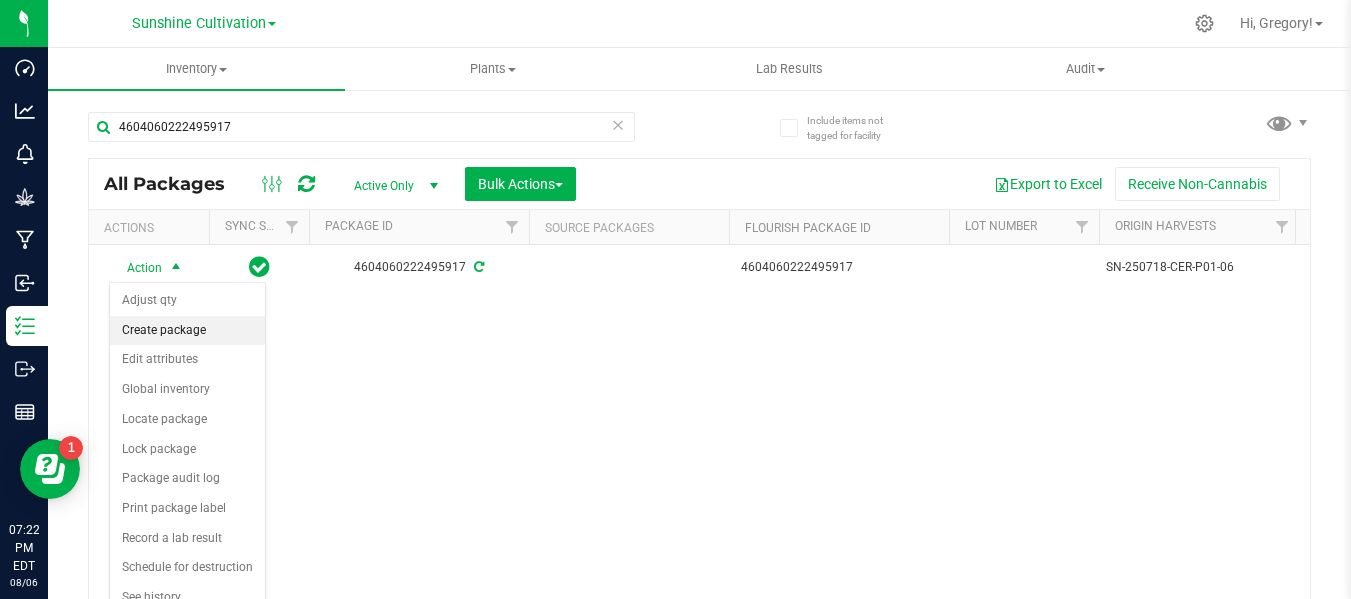 click on "Create package" at bounding box center (187, 331) 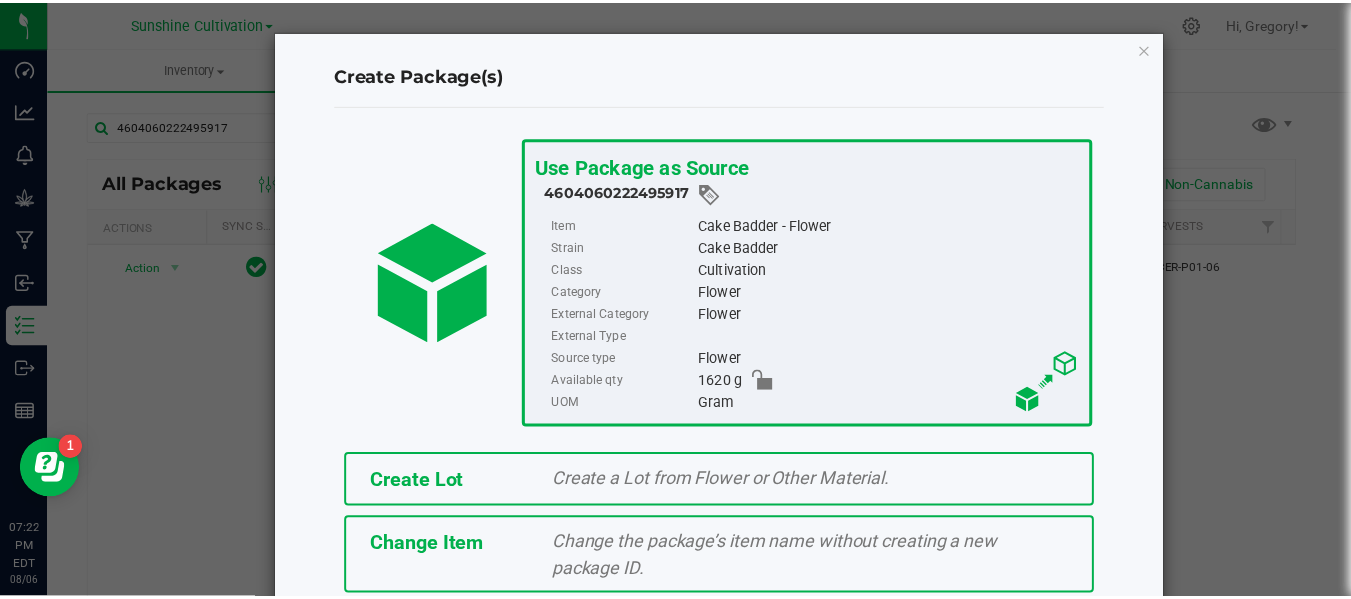 scroll, scrollTop: 175, scrollLeft: 0, axis: vertical 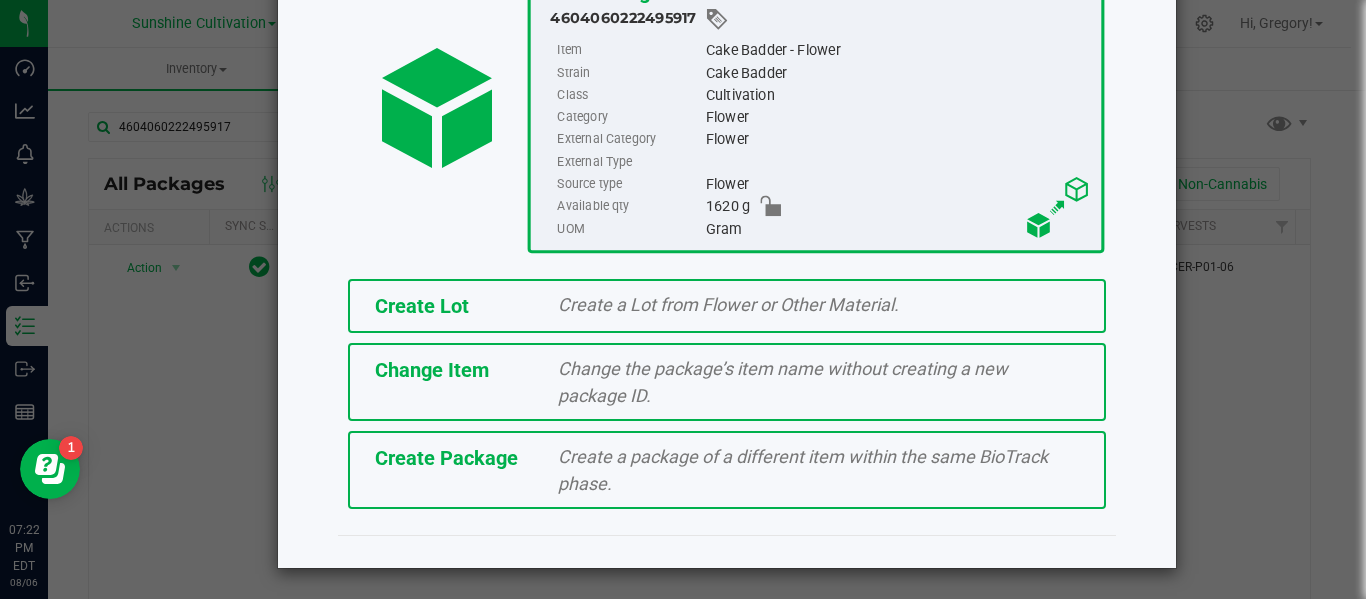 click on "Create Package" 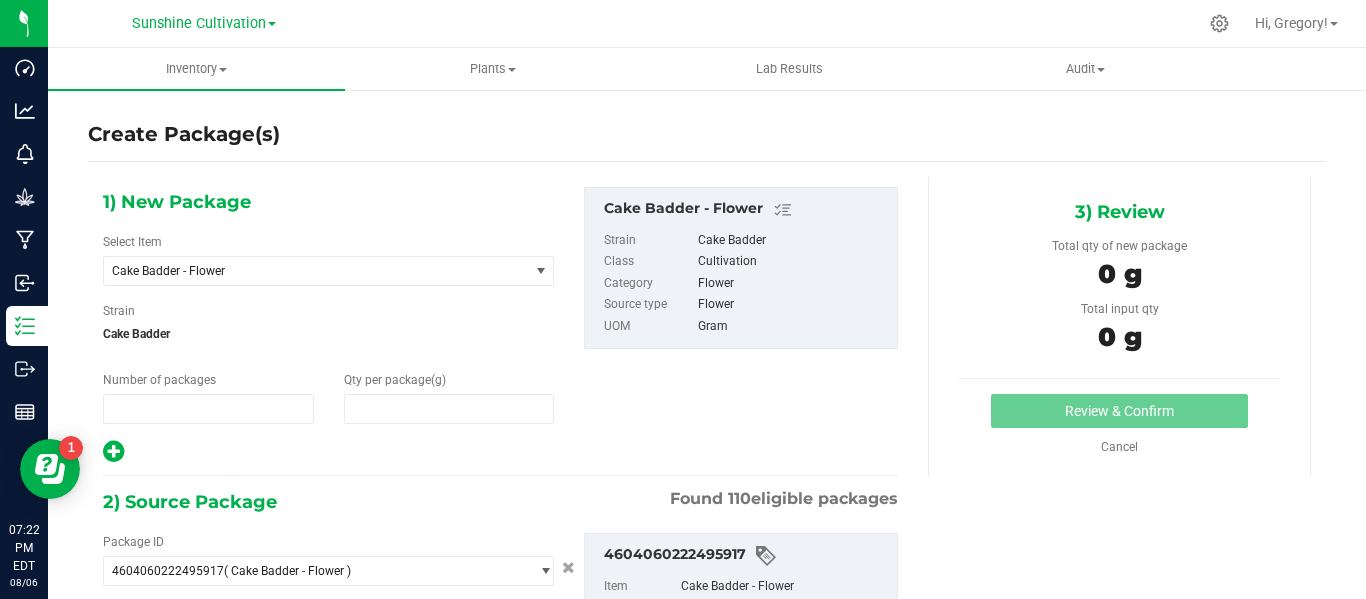 type on "1" 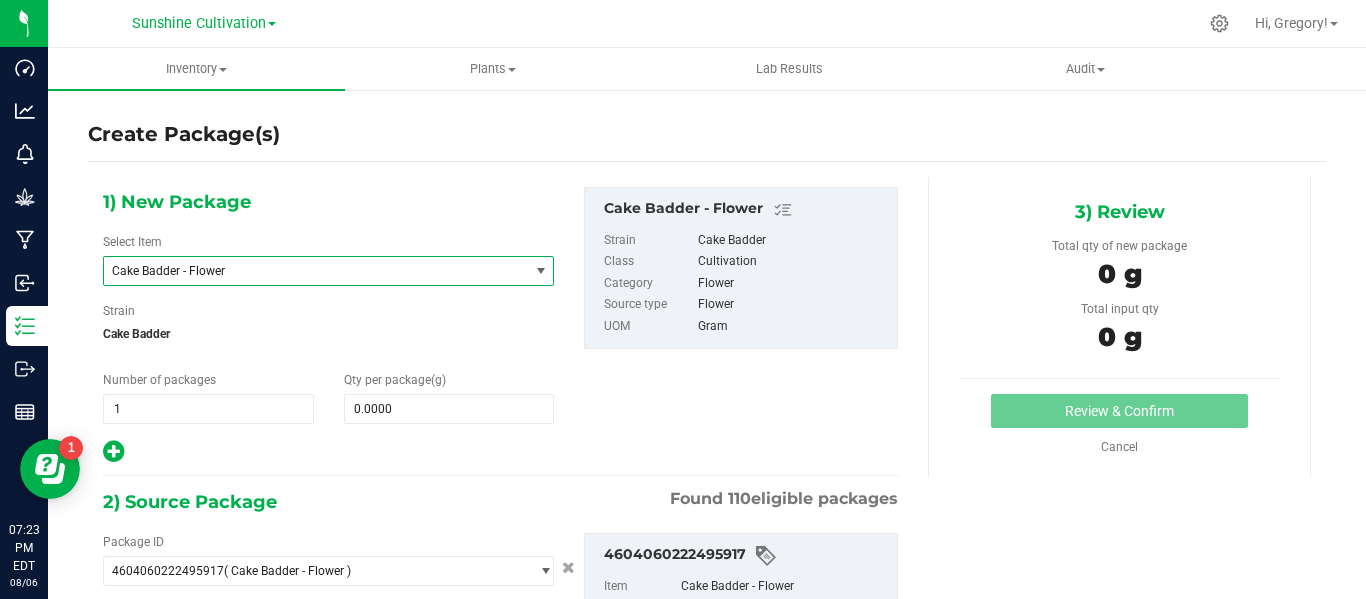 click on "Cake Badder - Flower" at bounding box center (308, 271) 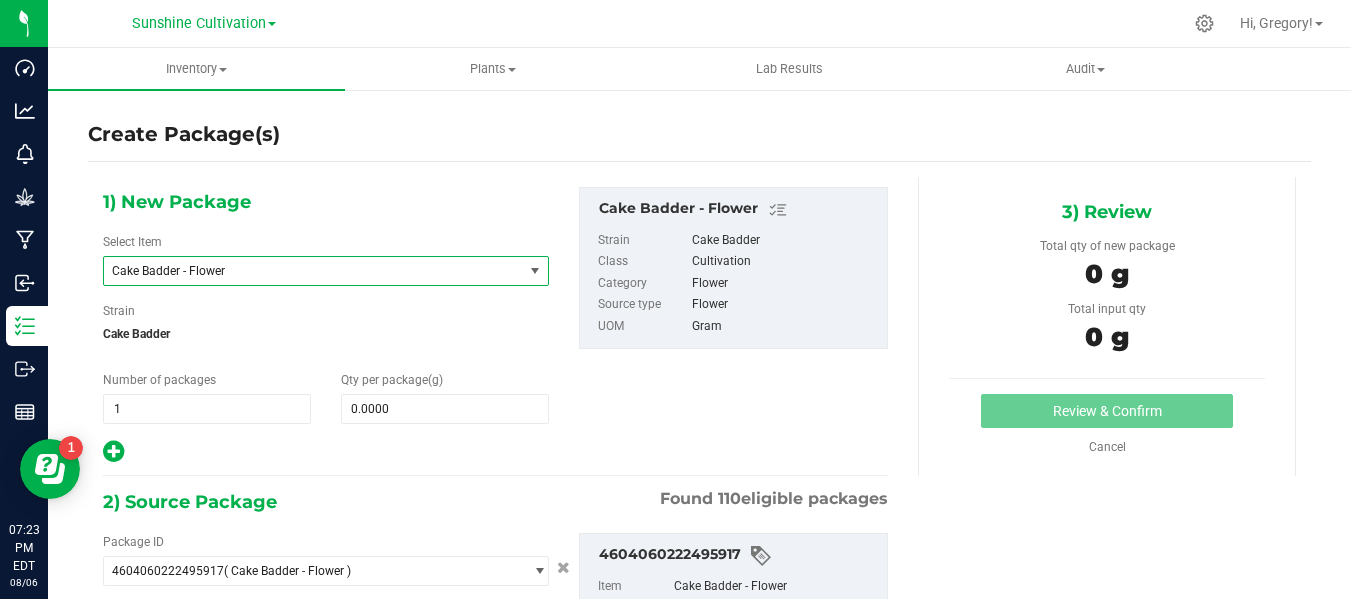 scroll, scrollTop: 1176, scrollLeft: 0, axis: vertical 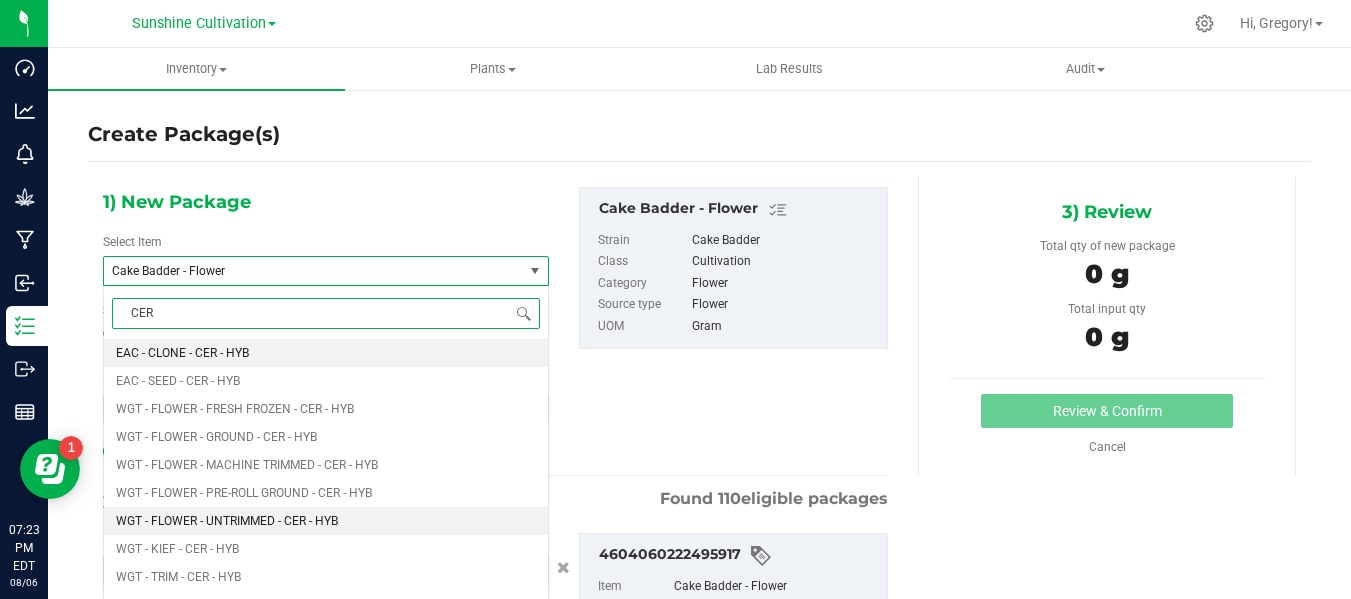 type on "CER" 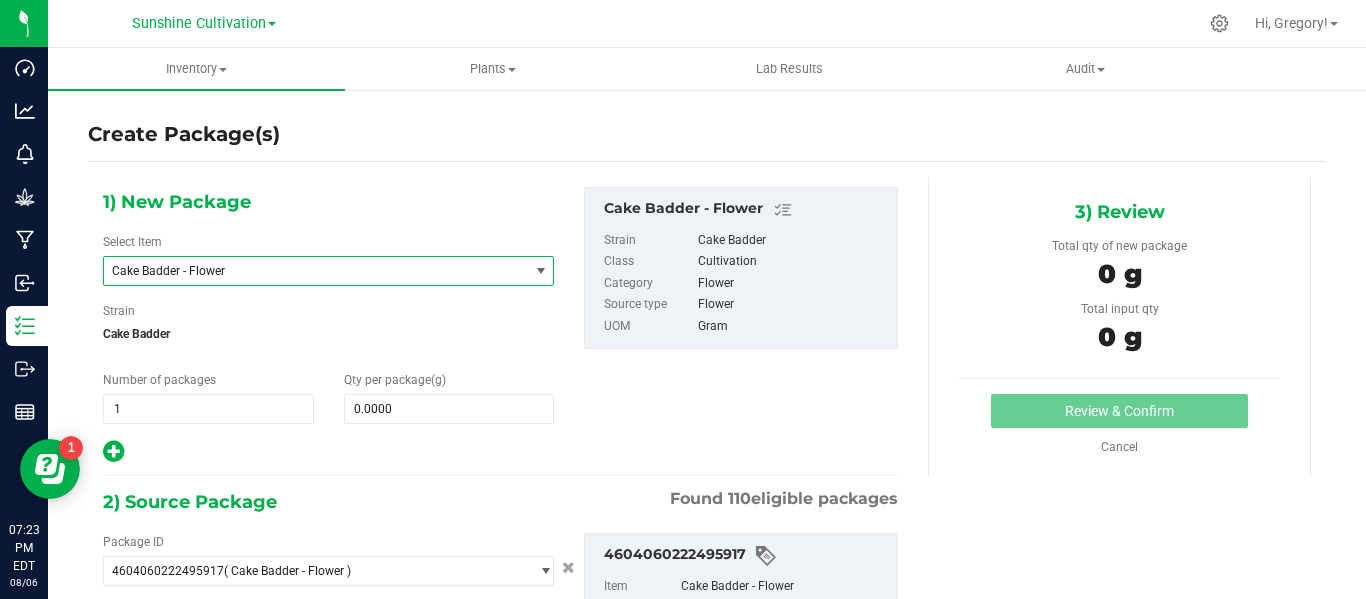 click on "Cake Badder - Flower" at bounding box center (308, 271) 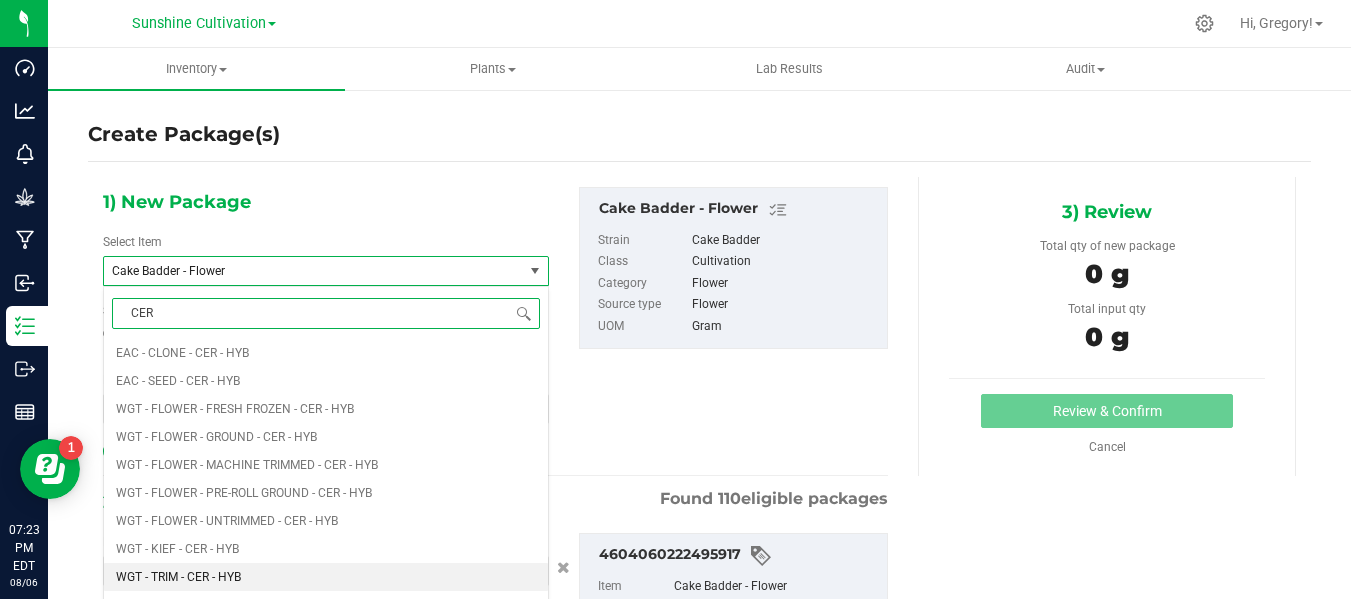 click on "WGT - TRIM - CER - HYB" at bounding box center (178, 577) 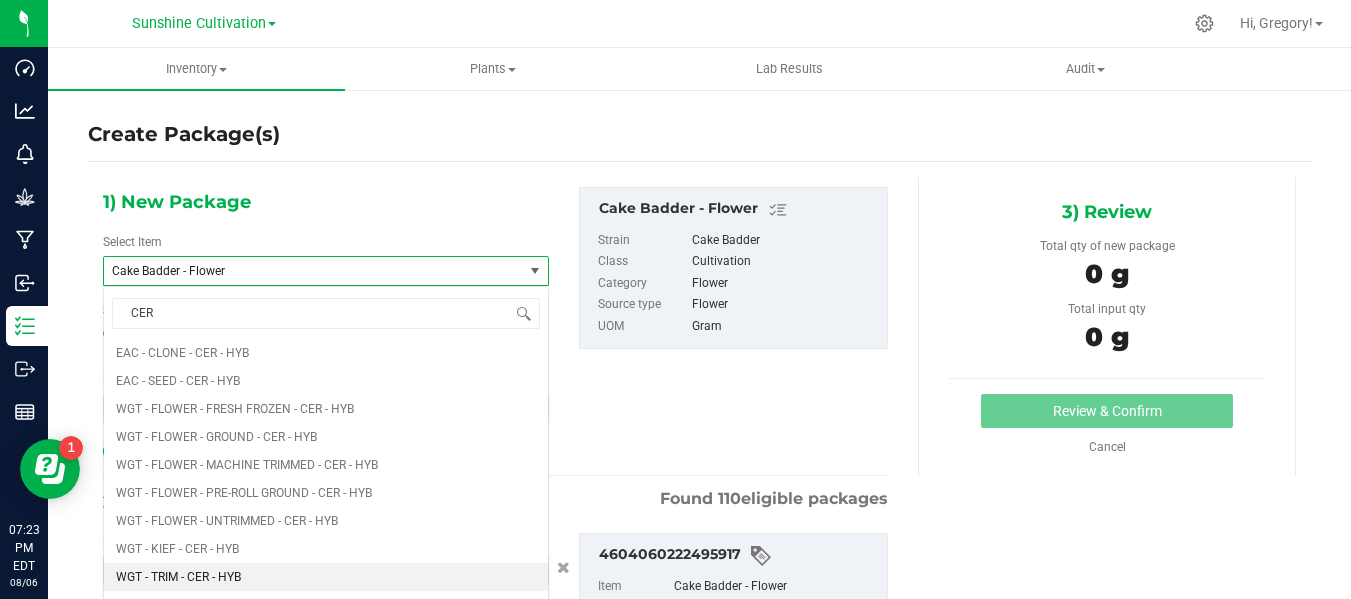 type 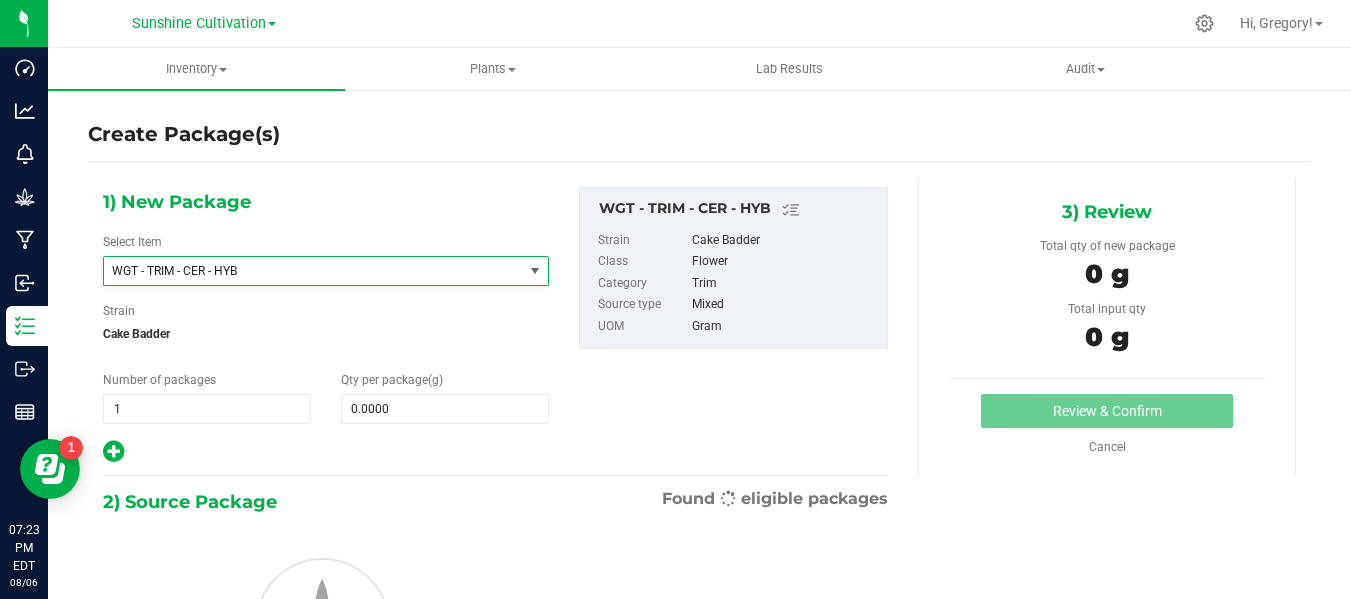 type on "0.0000" 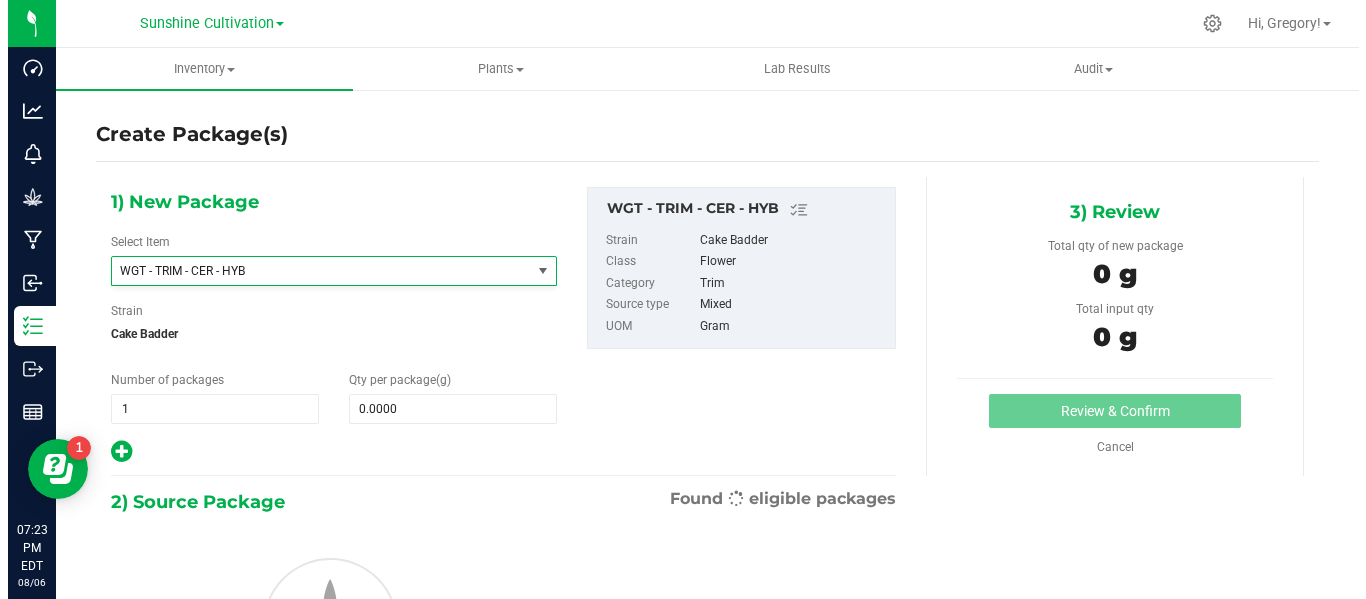 scroll, scrollTop: 458668, scrollLeft: 0, axis: vertical 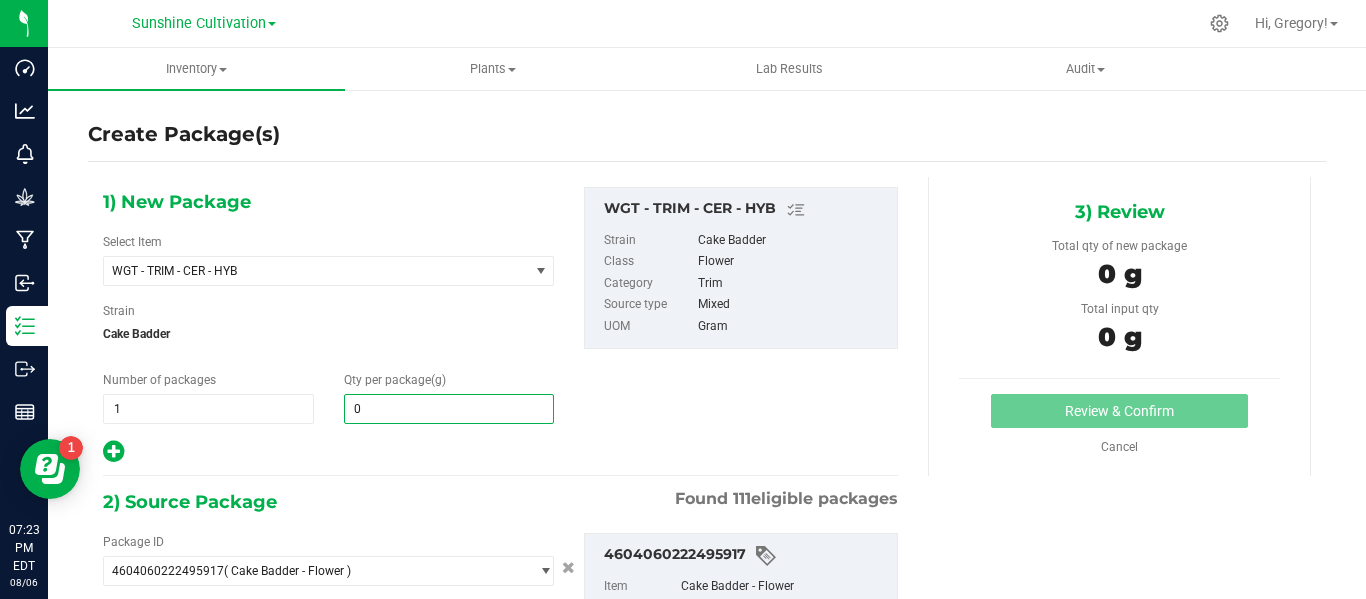 type 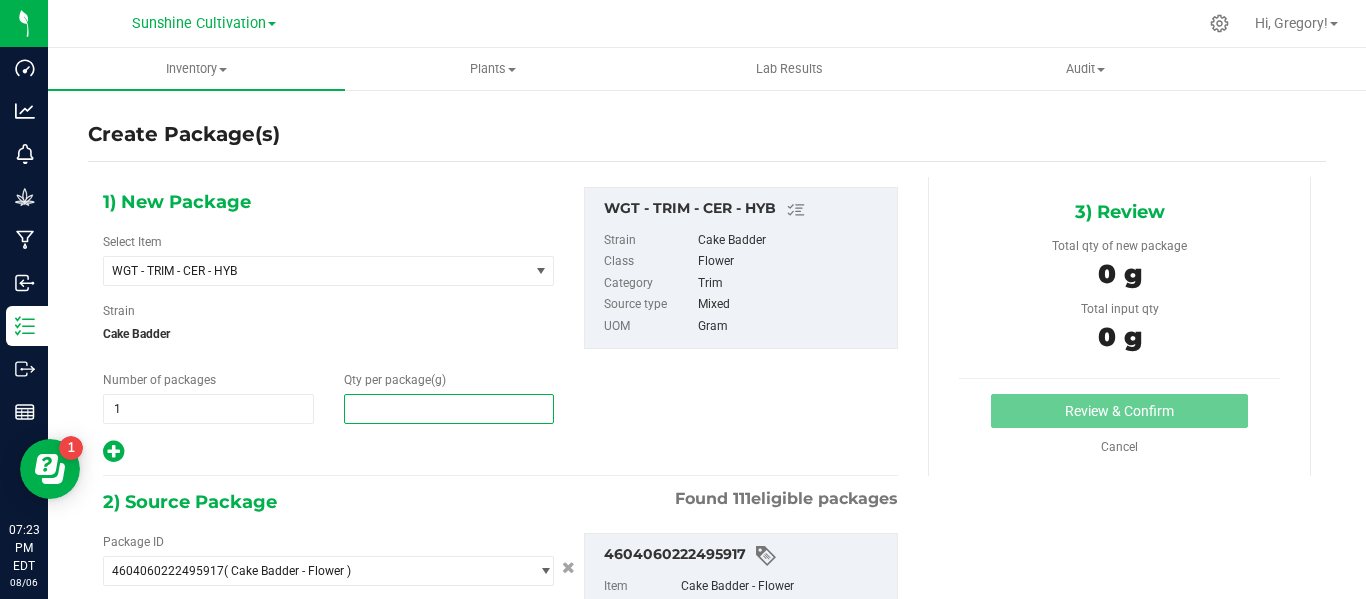 click at bounding box center (449, 409) 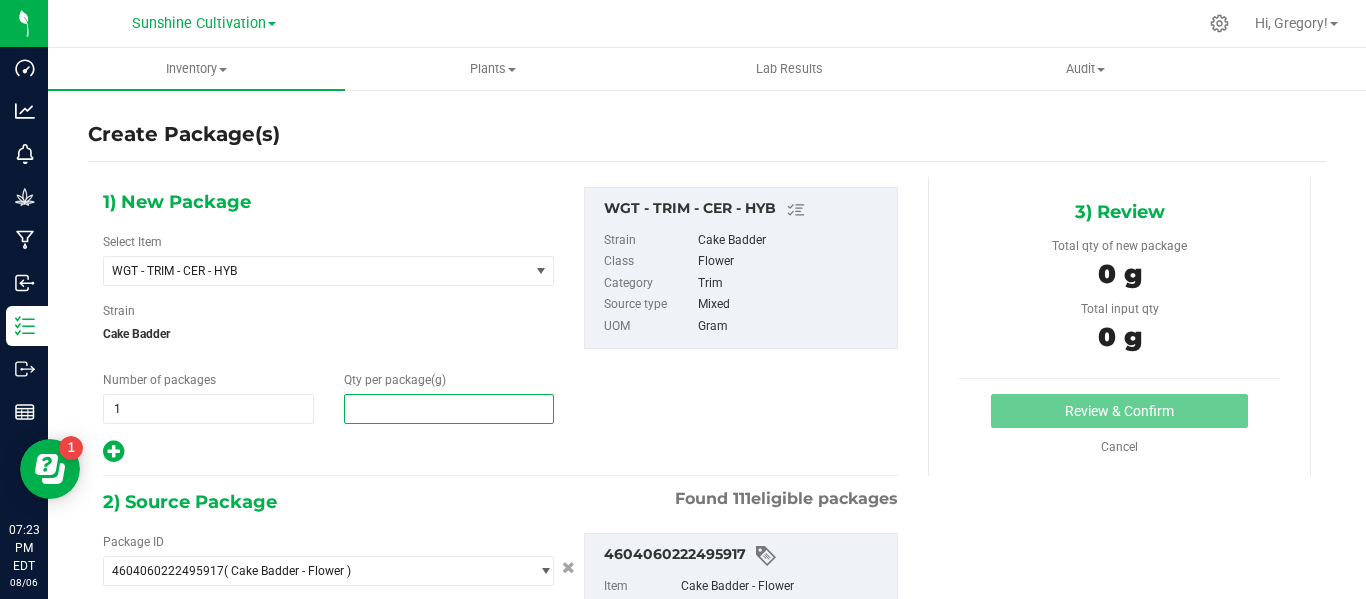 type on "5" 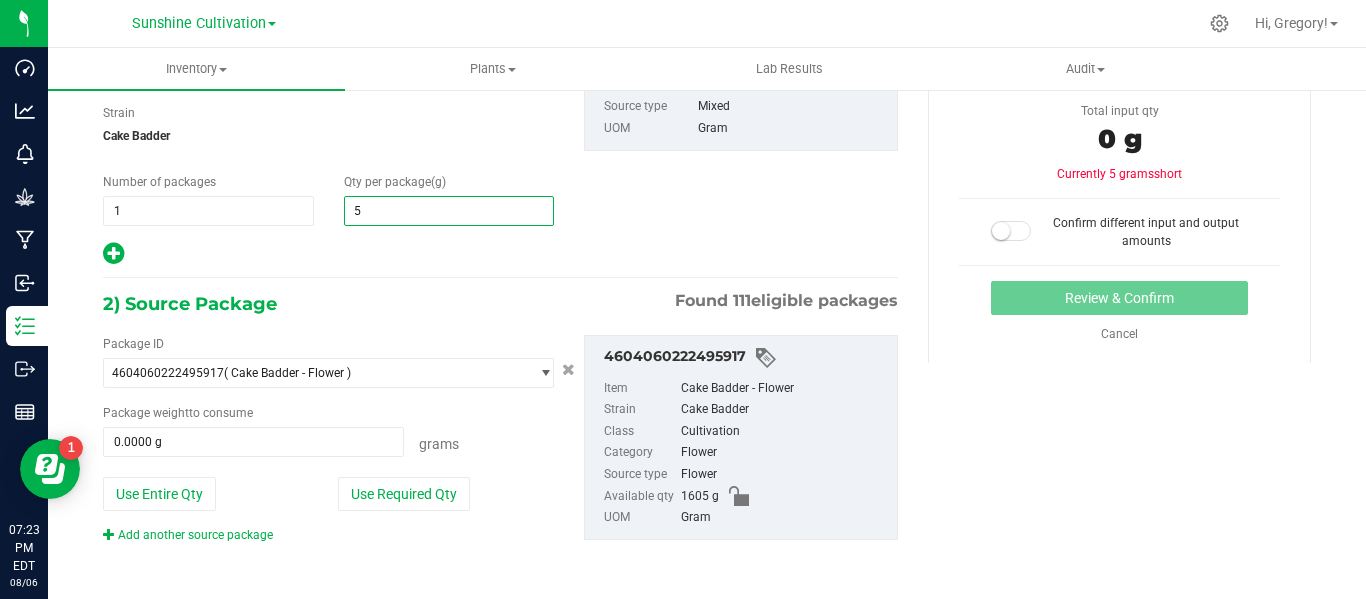 scroll, scrollTop: 200, scrollLeft: 0, axis: vertical 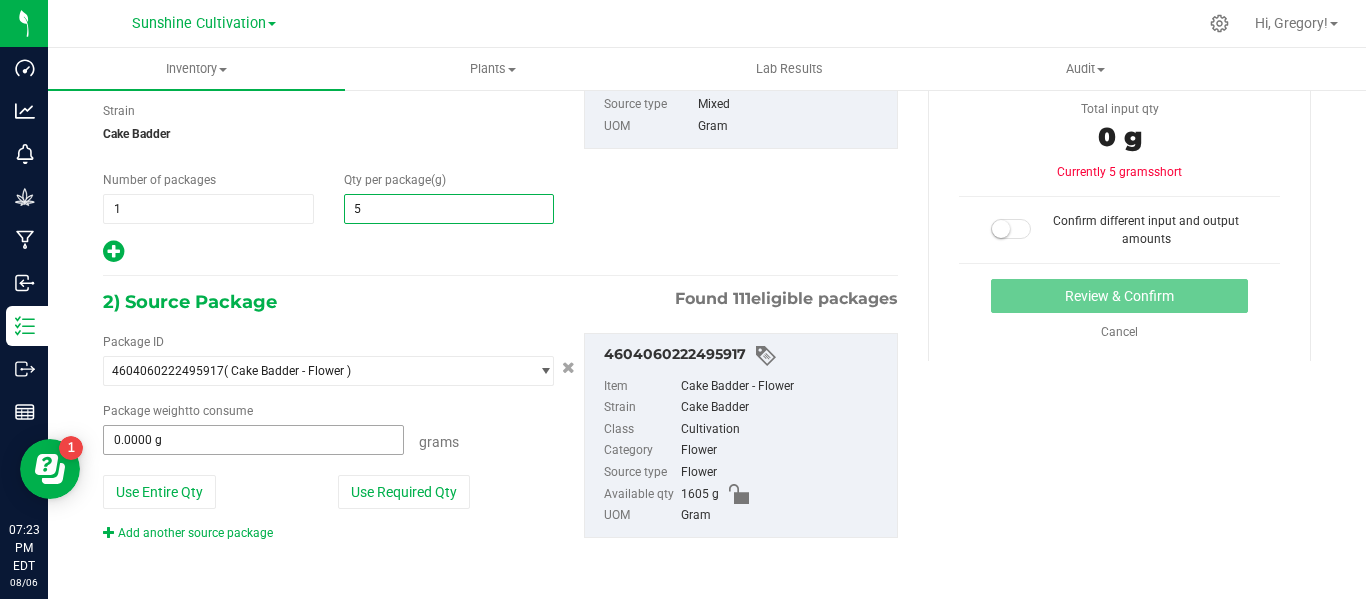 type on "5.0000" 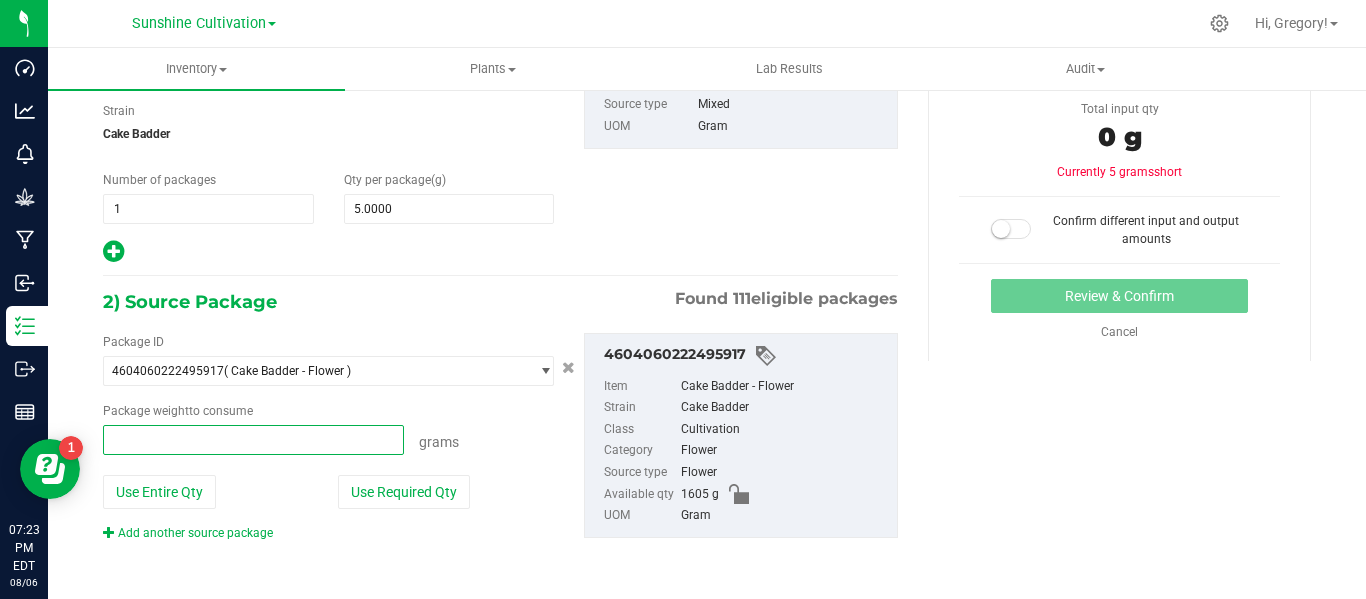 click at bounding box center [253, 440] 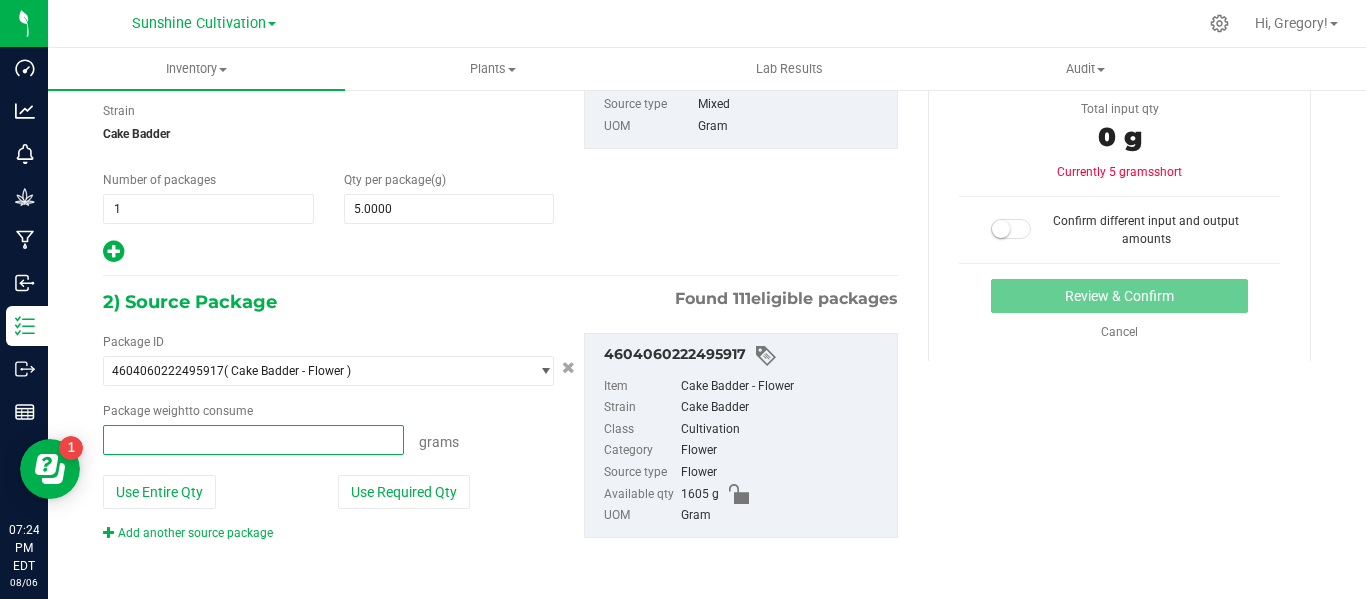 type on "5" 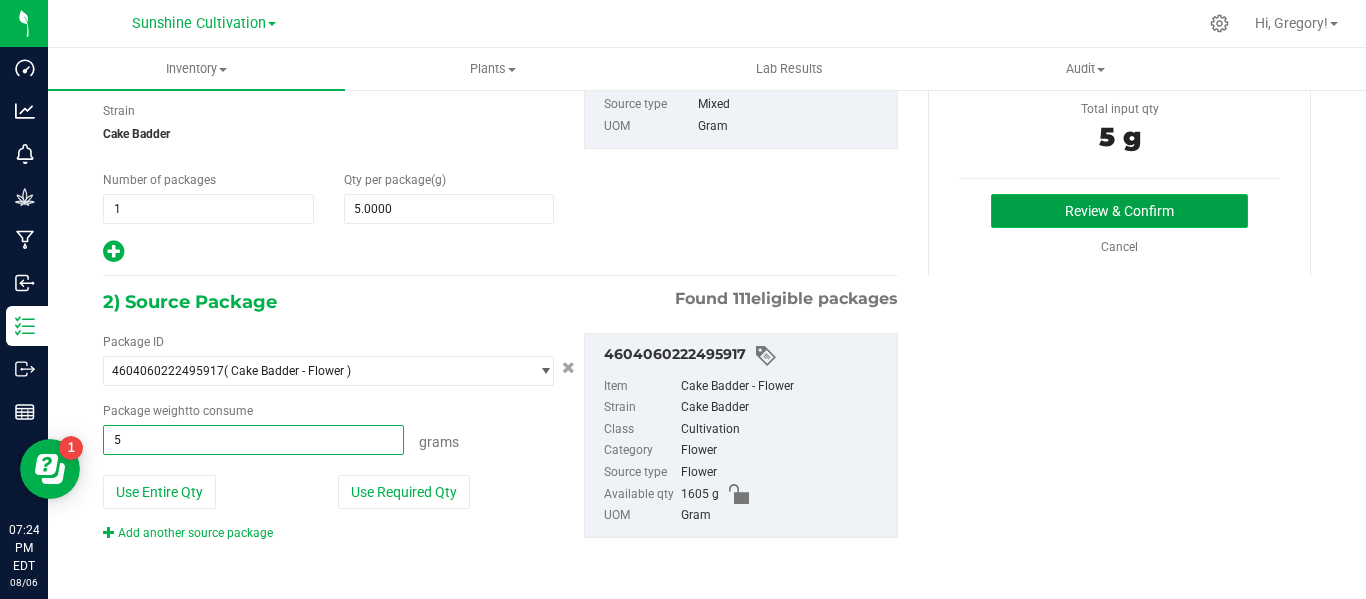 type on "5.0000 g" 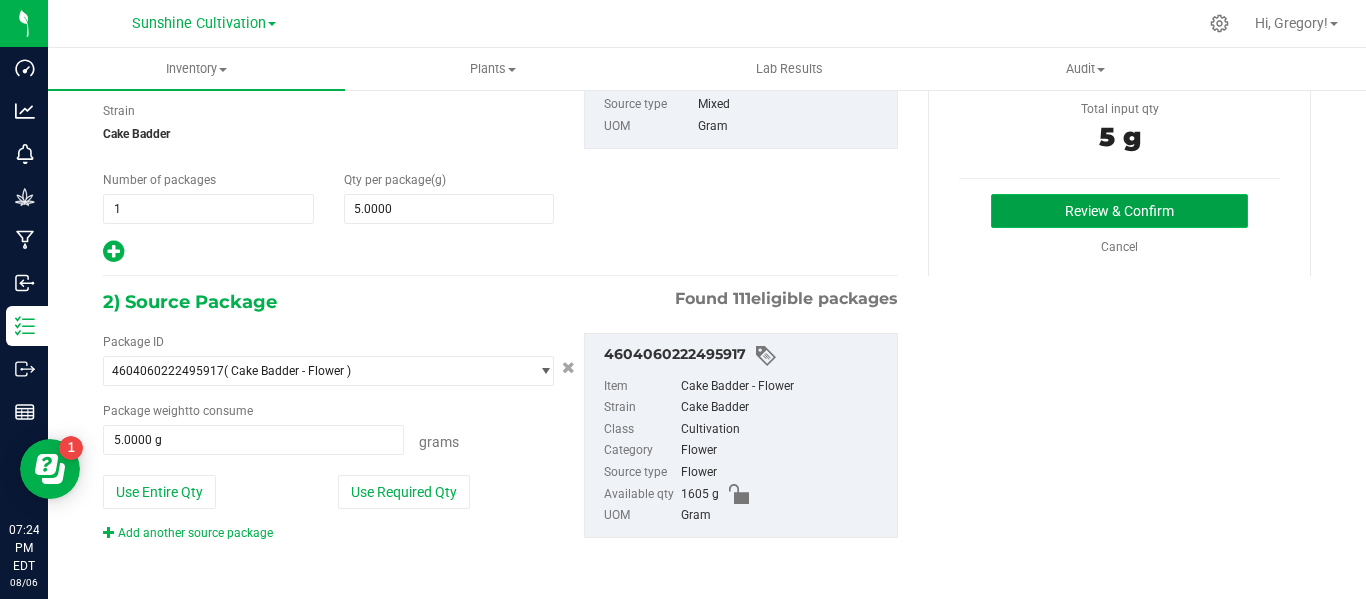 click on "Review & Confirm" at bounding box center (1119, 211) 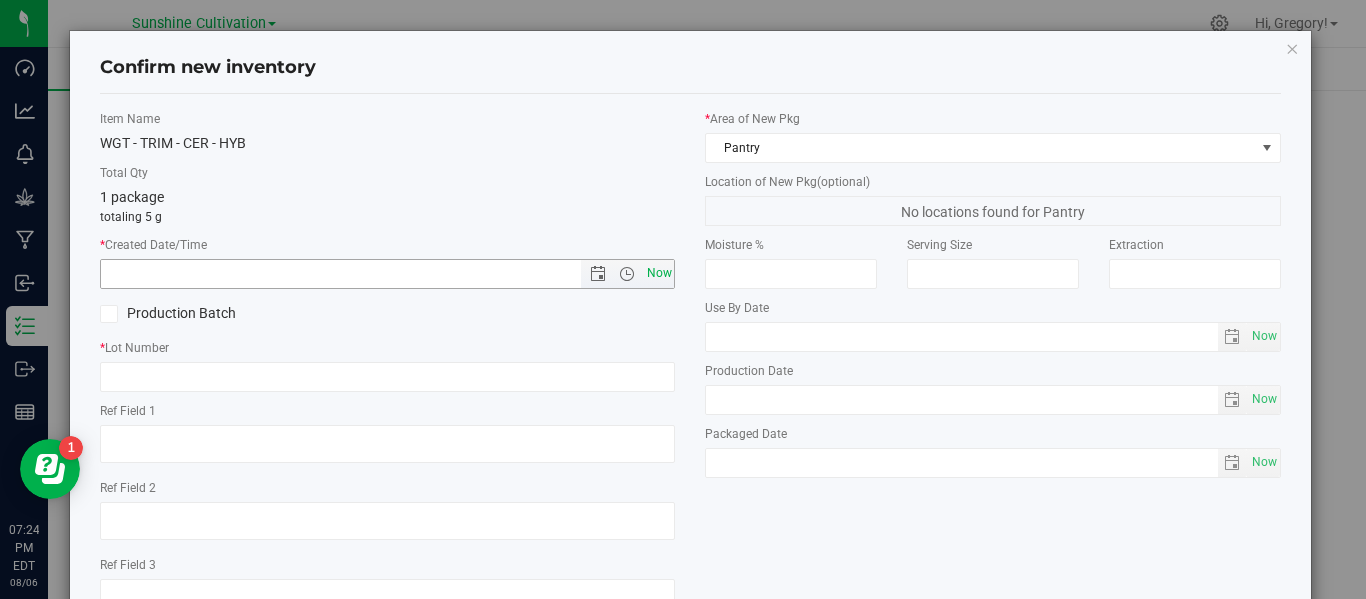 click on "Now" at bounding box center [659, 273] 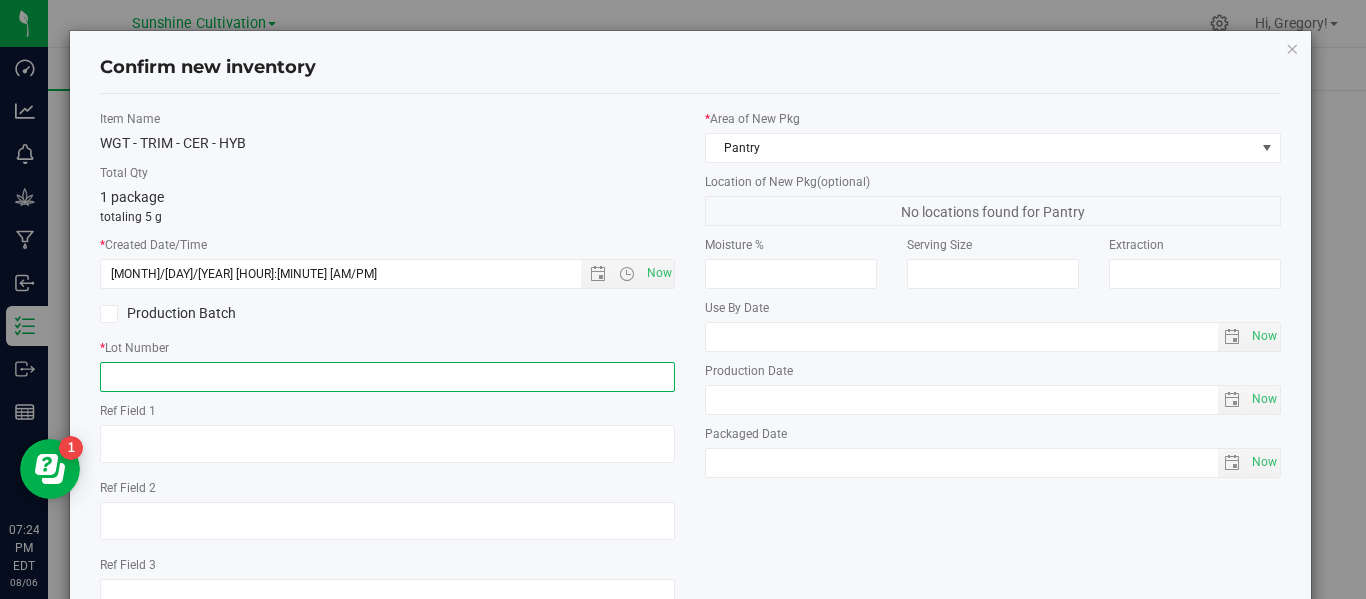 click at bounding box center (387, 377) 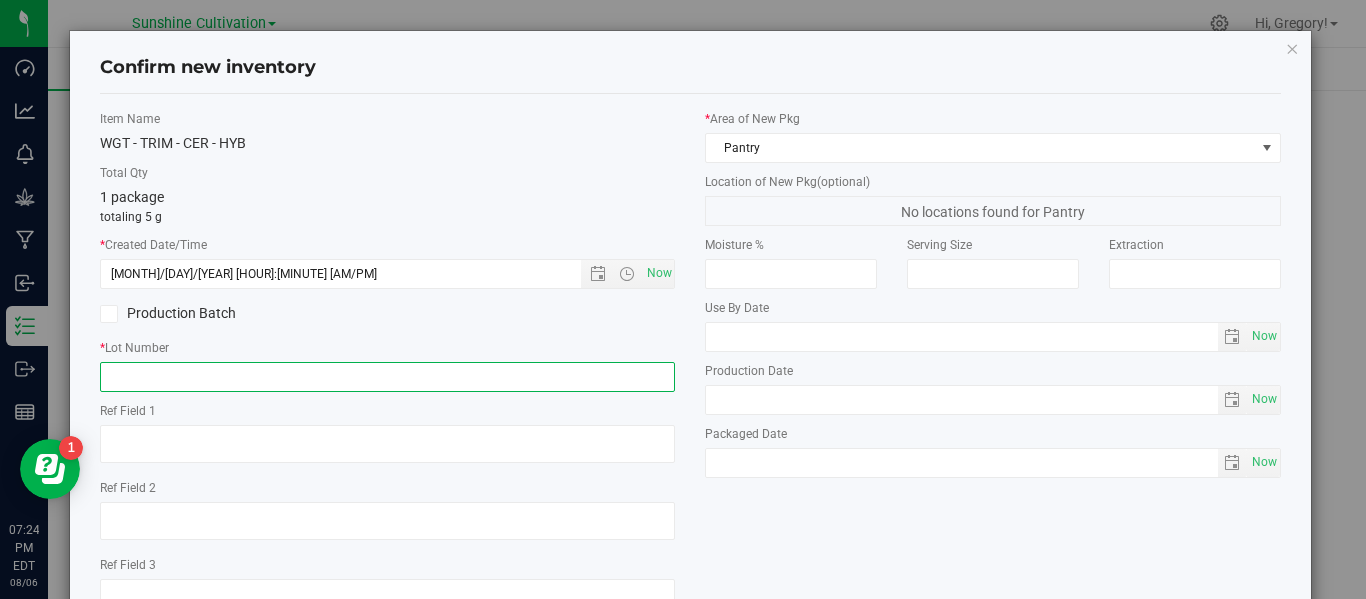 paste on "SN-250718-CER-P01-06" 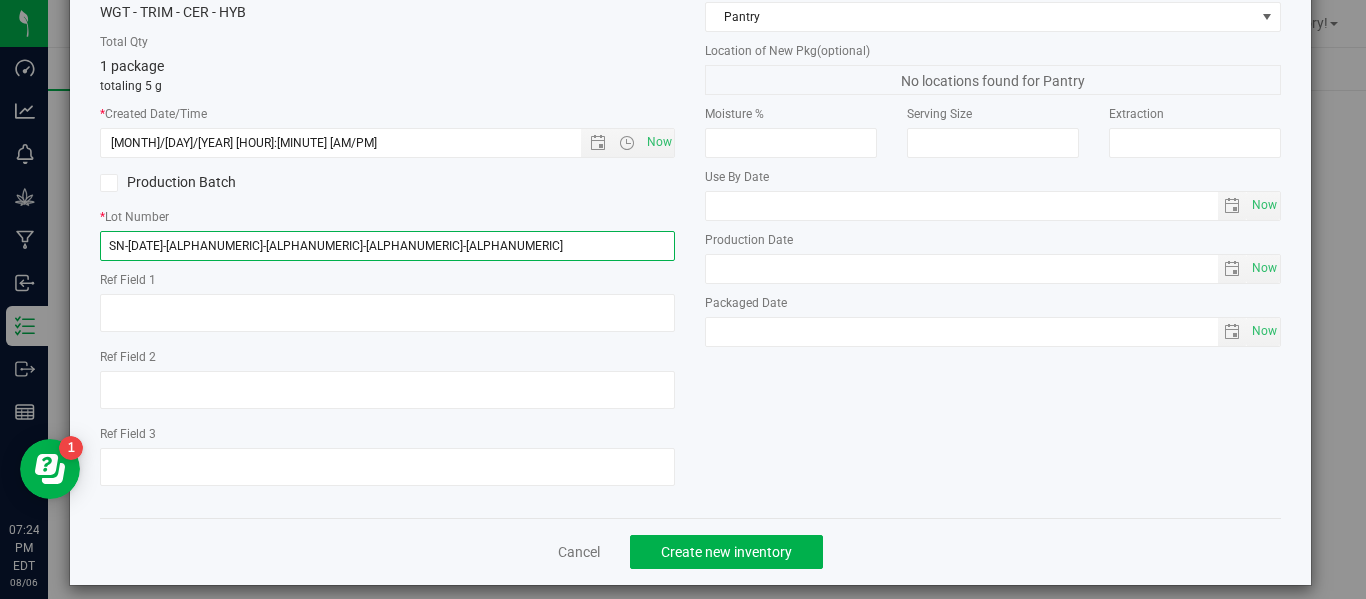scroll, scrollTop: 132, scrollLeft: 0, axis: vertical 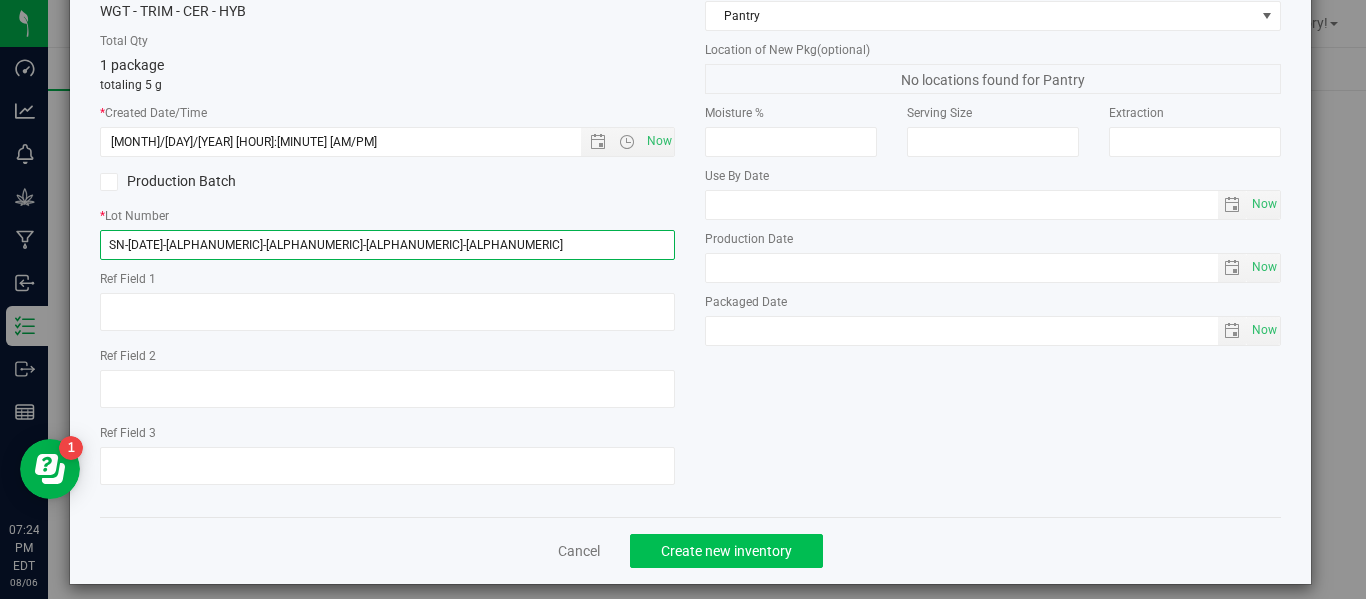 type on "SN-250718-CER-P01-06-TB" 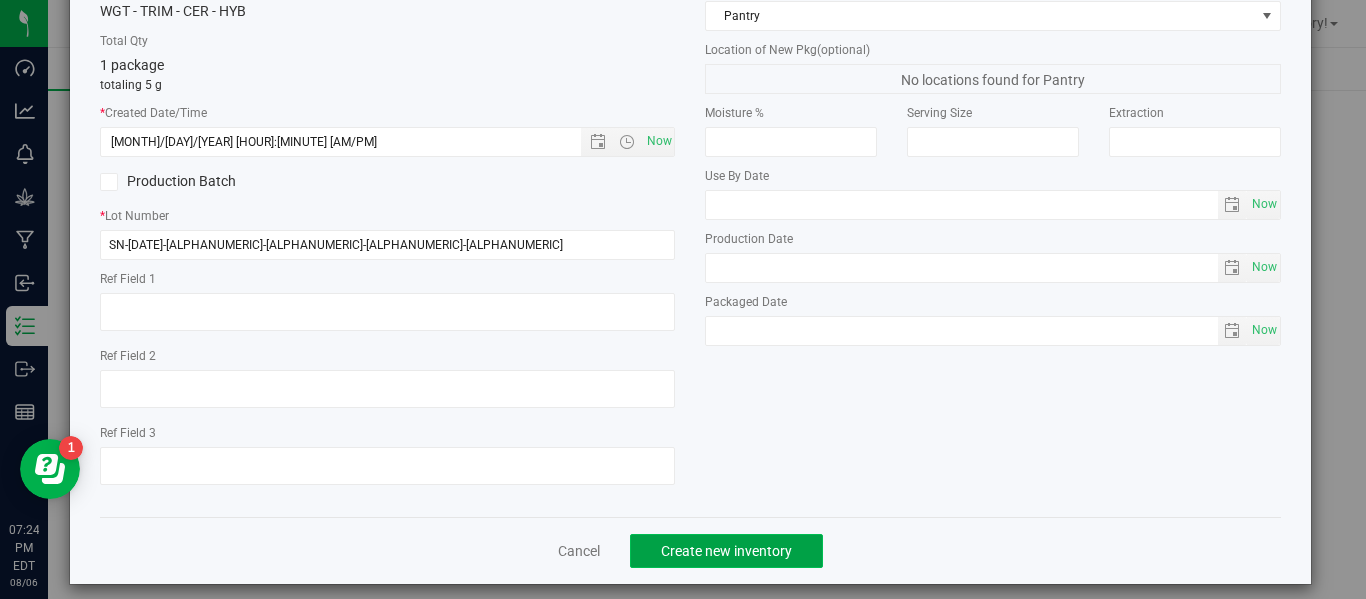 click on "Create new inventory" 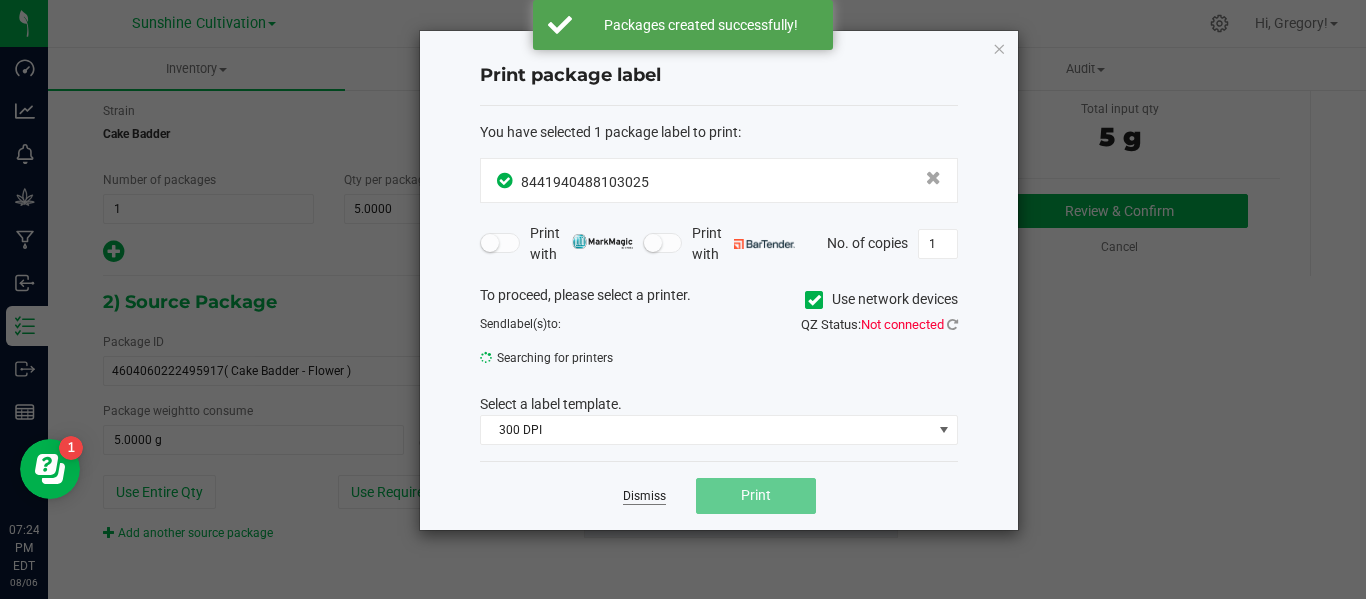 click on "Dismiss" 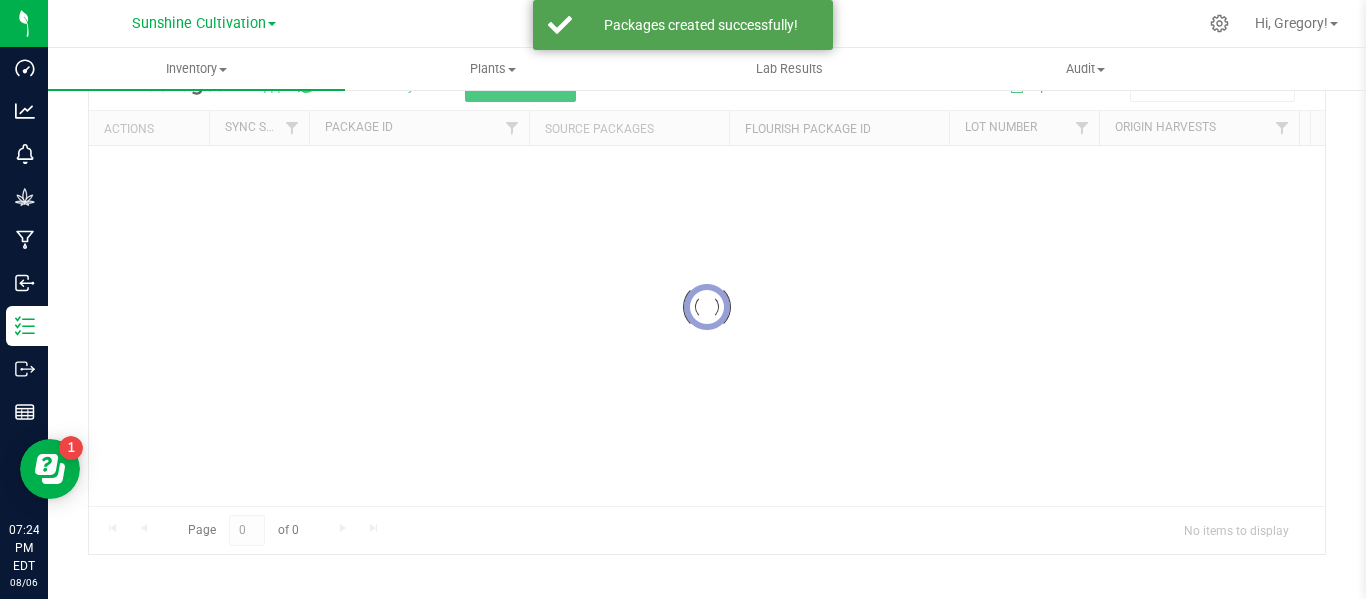 scroll, scrollTop: 99, scrollLeft: 0, axis: vertical 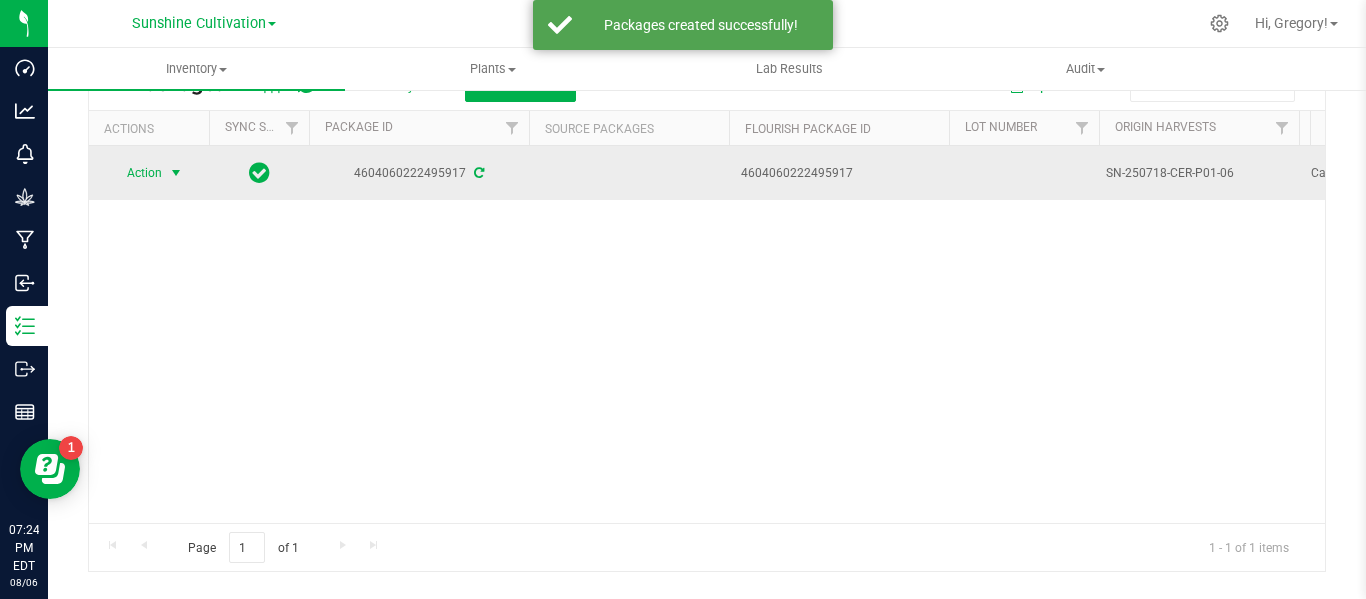 click at bounding box center (176, 173) 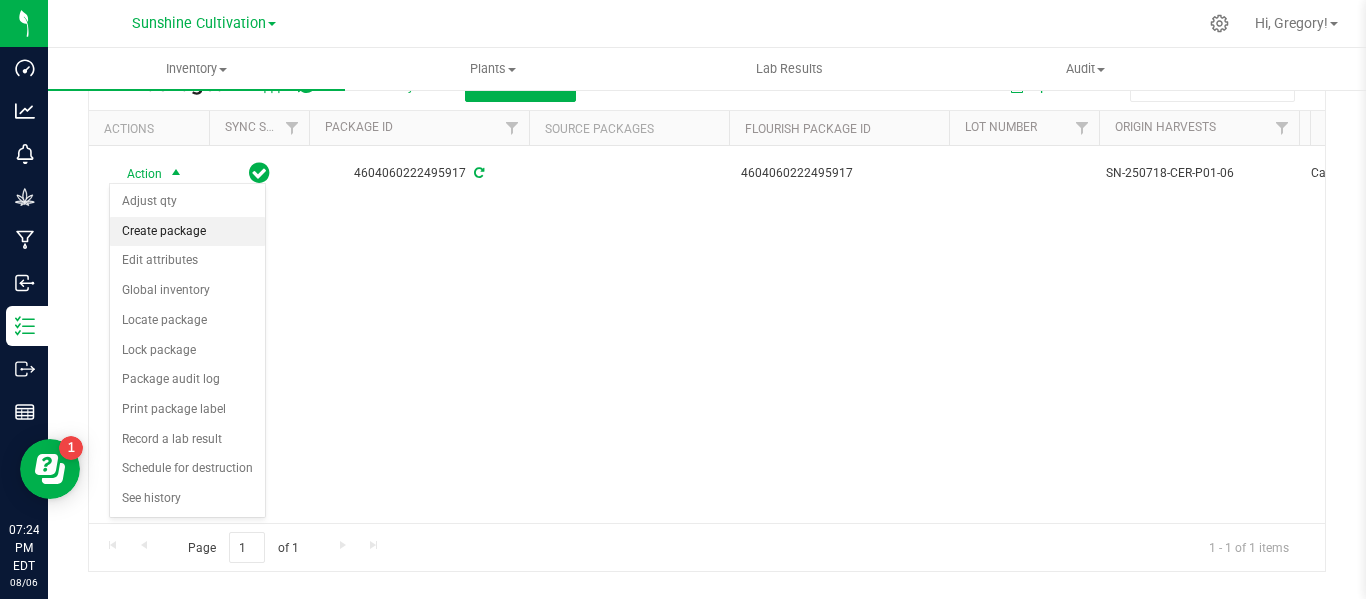 click on "Create package" at bounding box center [187, 232] 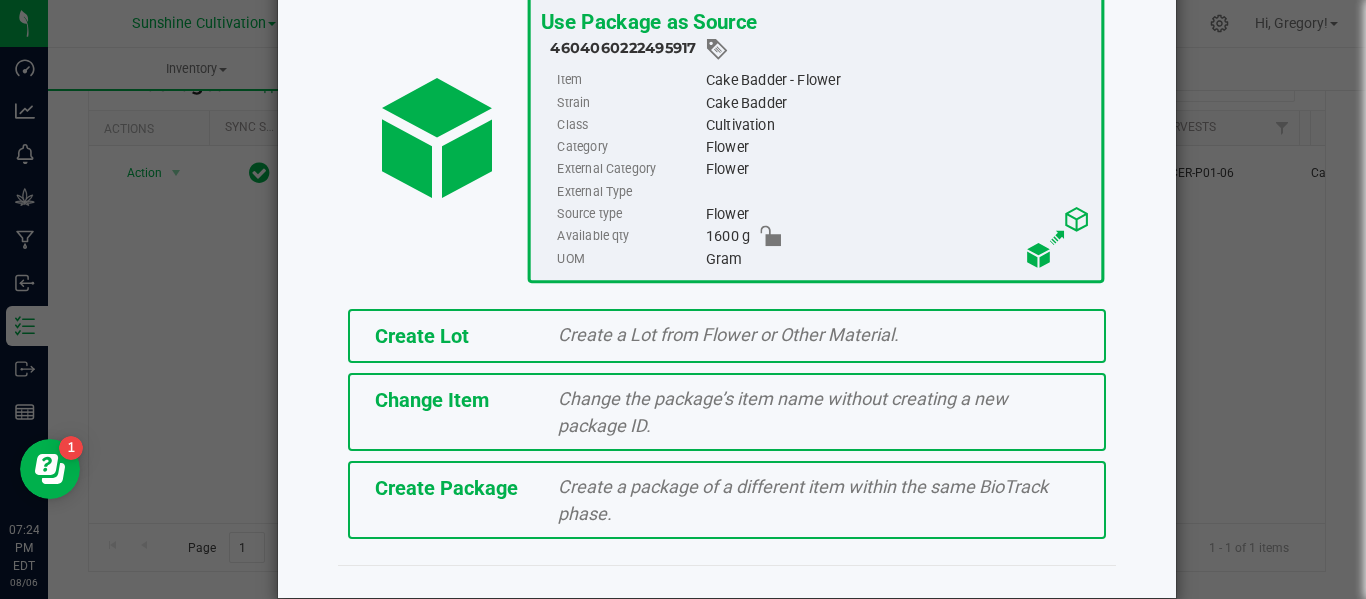 scroll, scrollTop: 151, scrollLeft: 0, axis: vertical 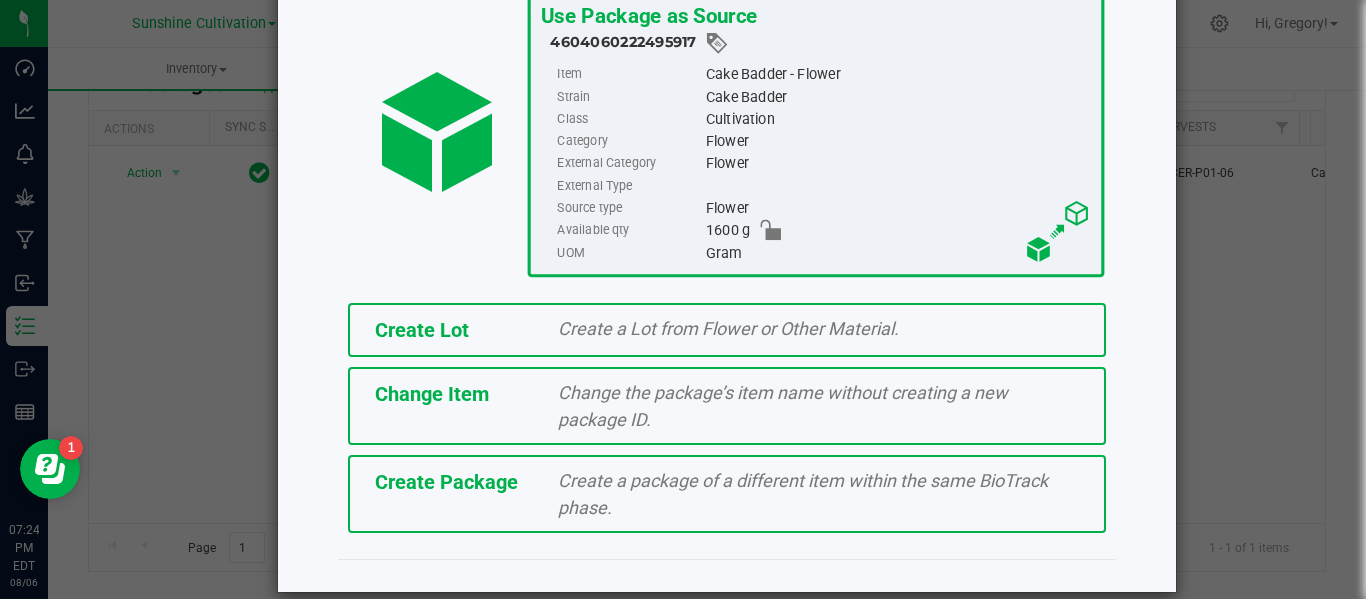 drag, startPoint x: 404, startPoint y: 554, endPoint x: 404, endPoint y: 503, distance: 51 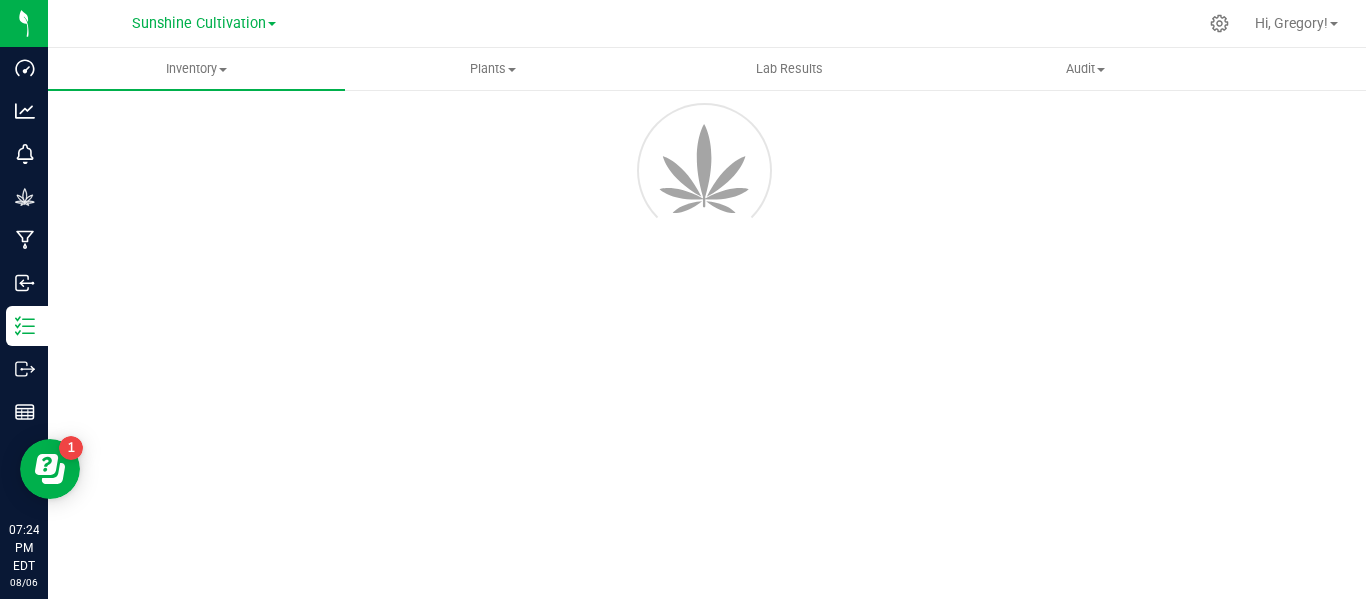 scroll, scrollTop: 114, scrollLeft: 0, axis: vertical 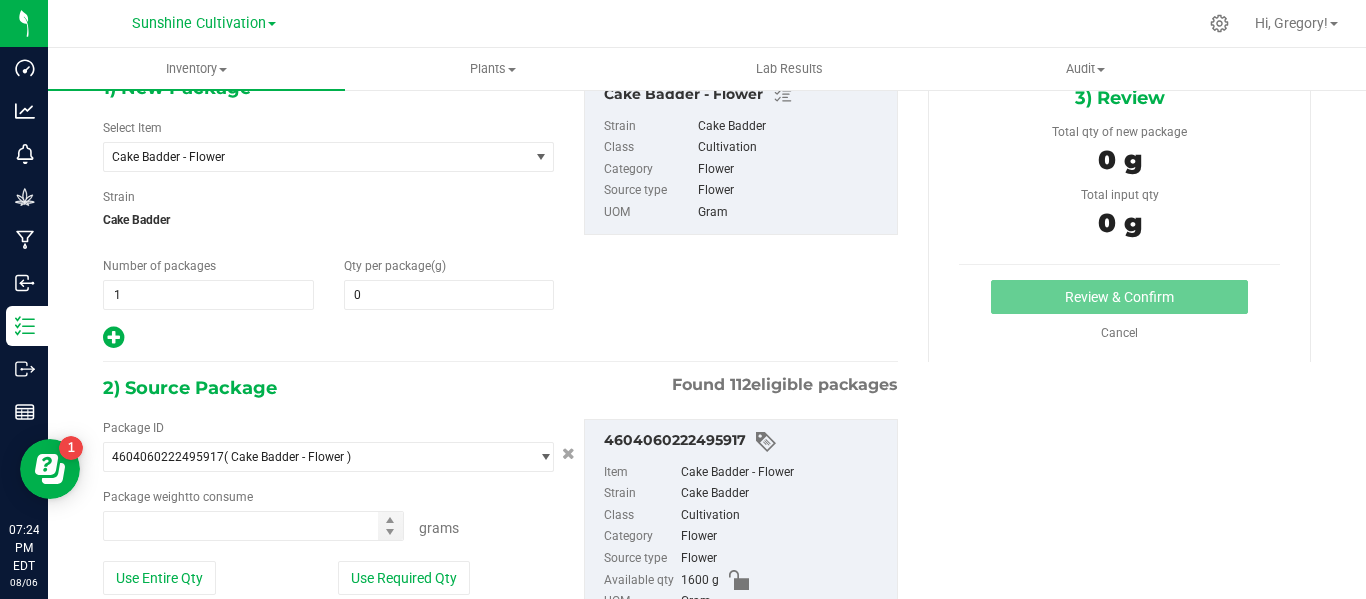 type on "0.0000" 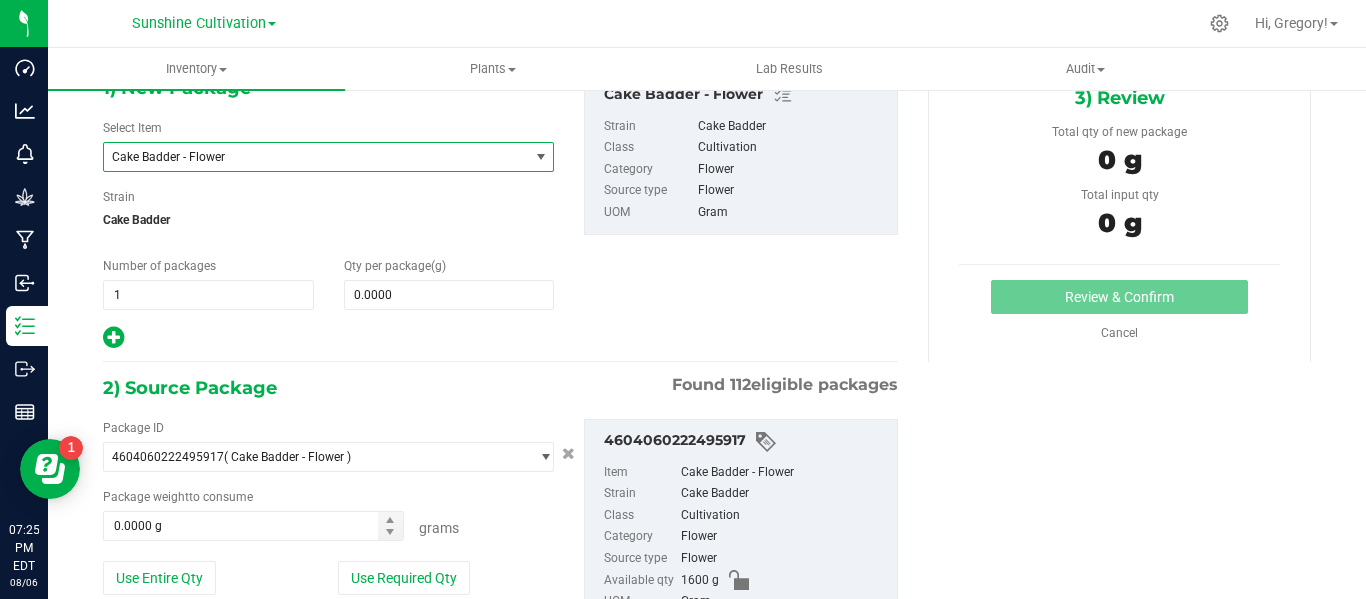 click on "Cake Badder - Flower" at bounding box center [316, 157] 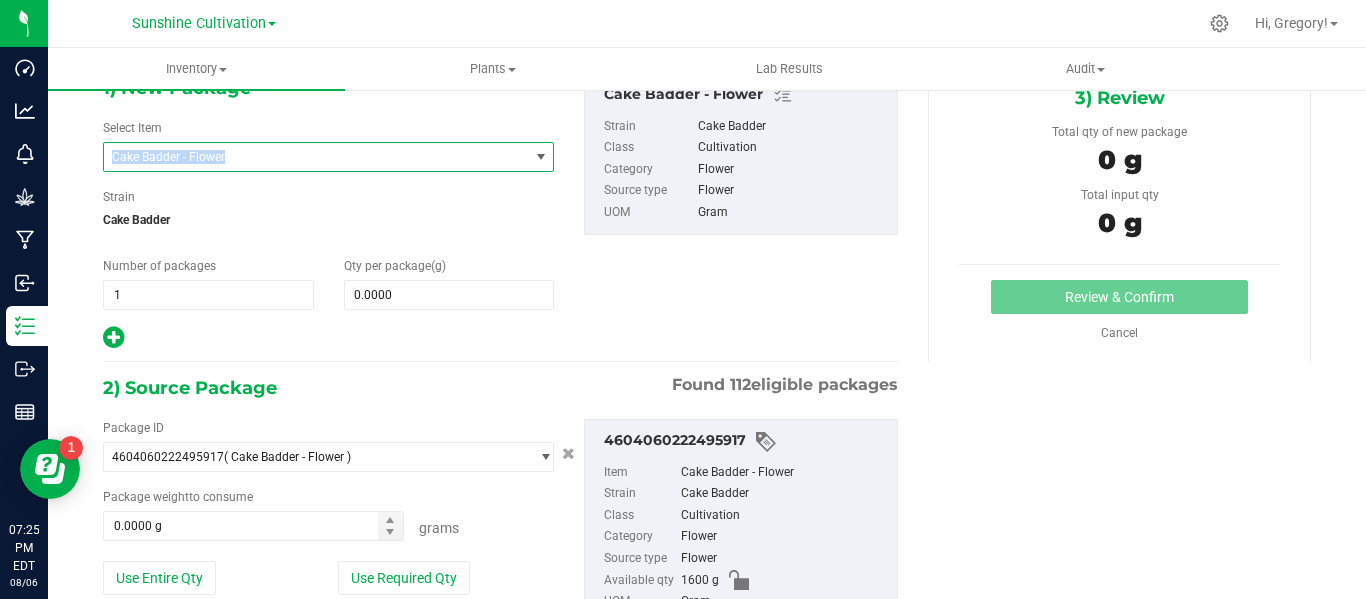 scroll, scrollTop: 1176, scrollLeft: 0, axis: vertical 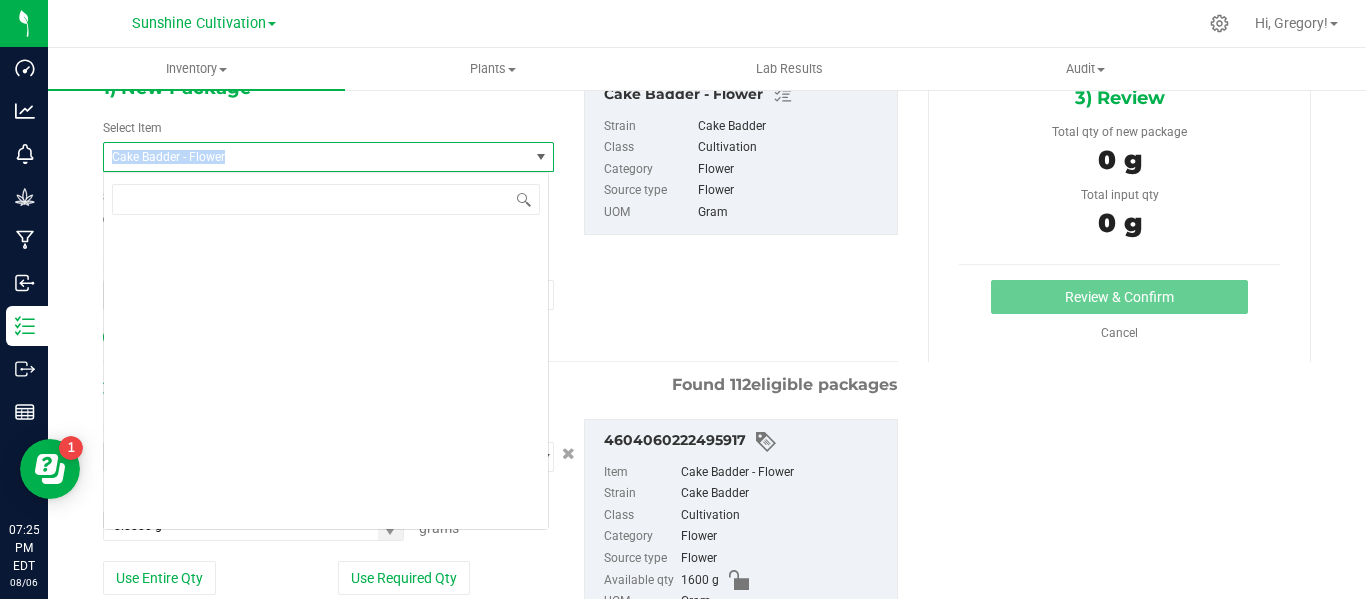 click on "Cake Badder - Flower" at bounding box center [316, 157] 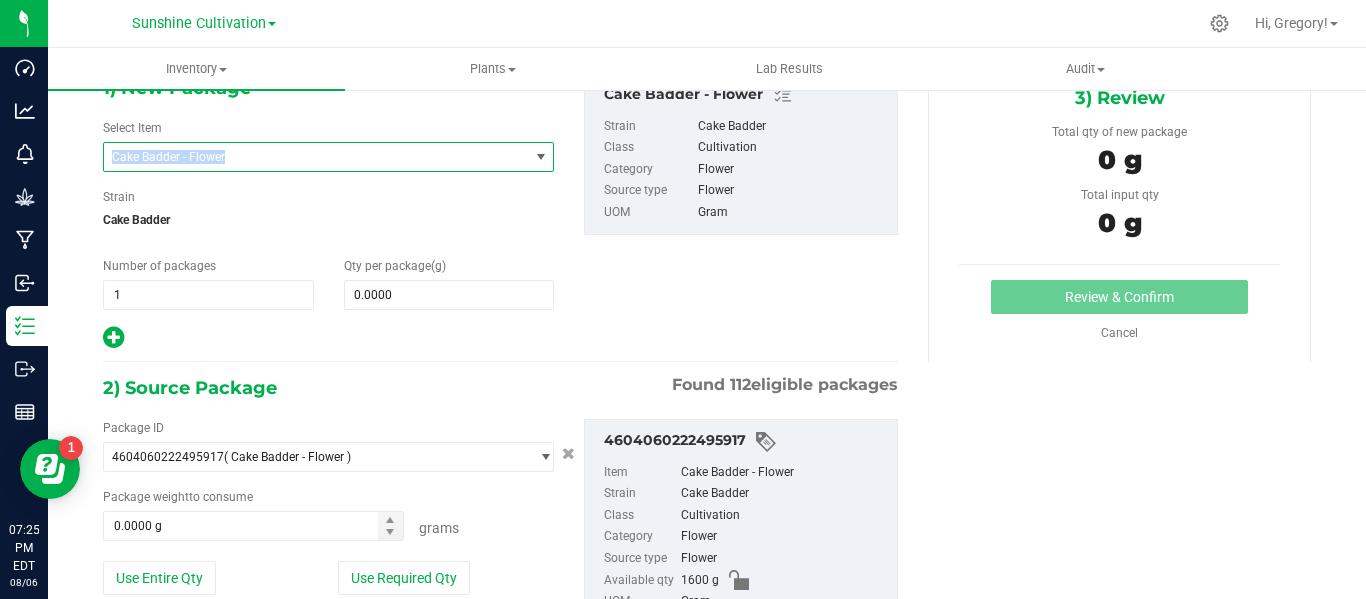 click on "Cake Badder - Flower" at bounding box center [316, 157] 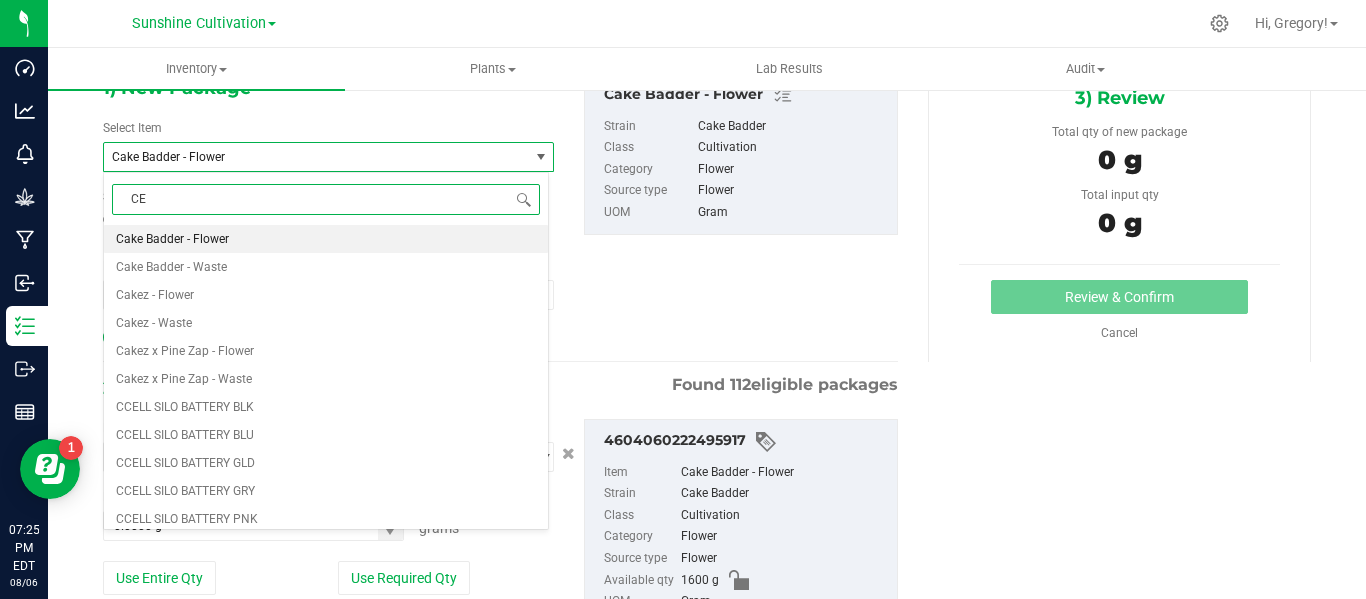 type on "CER" 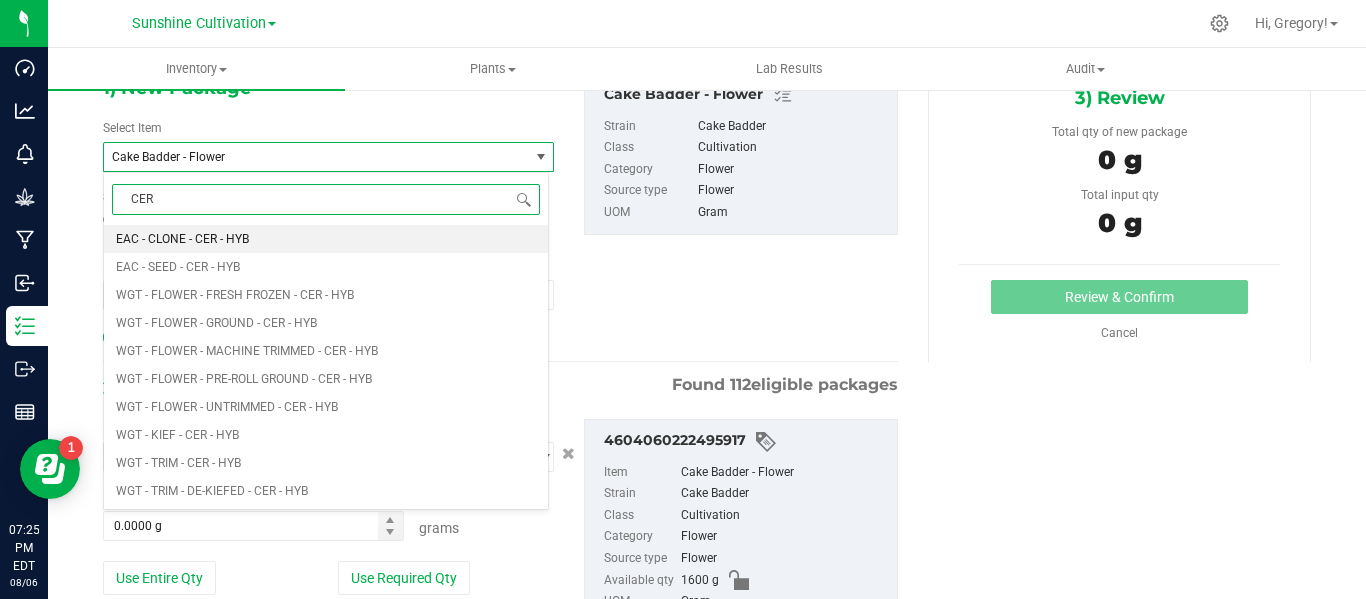 scroll, scrollTop: 0, scrollLeft: 0, axis: both 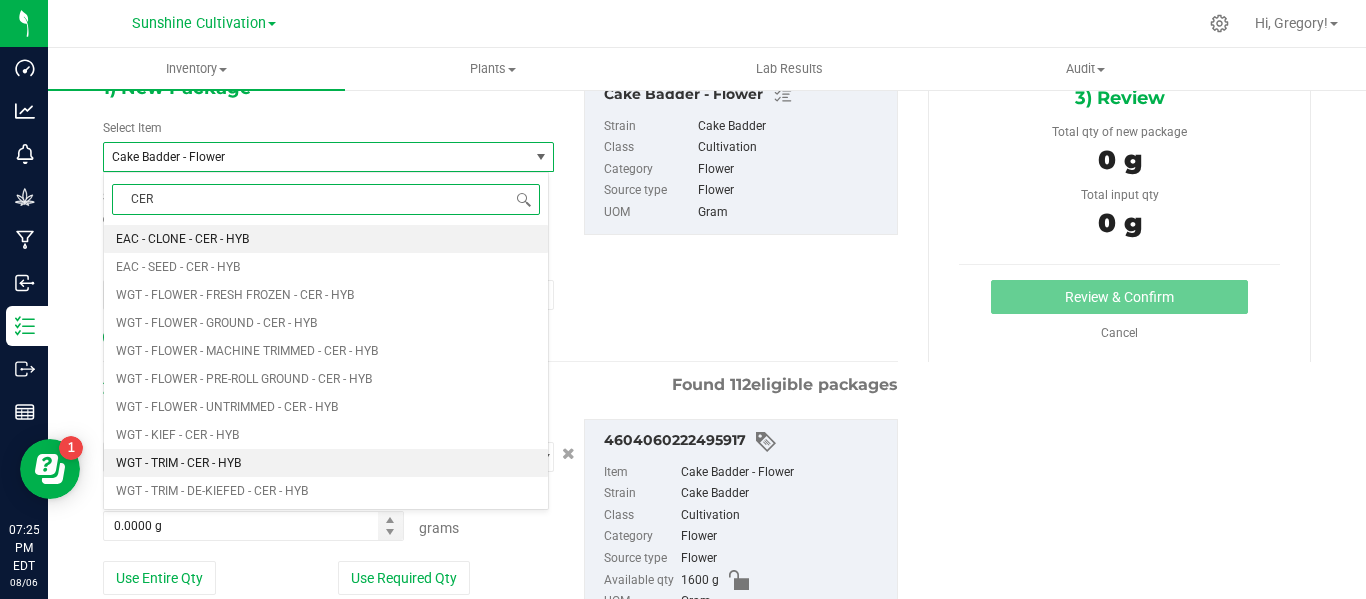 click on "WGT - TRIM - CER - HYB" at bounding box center [326, 463] 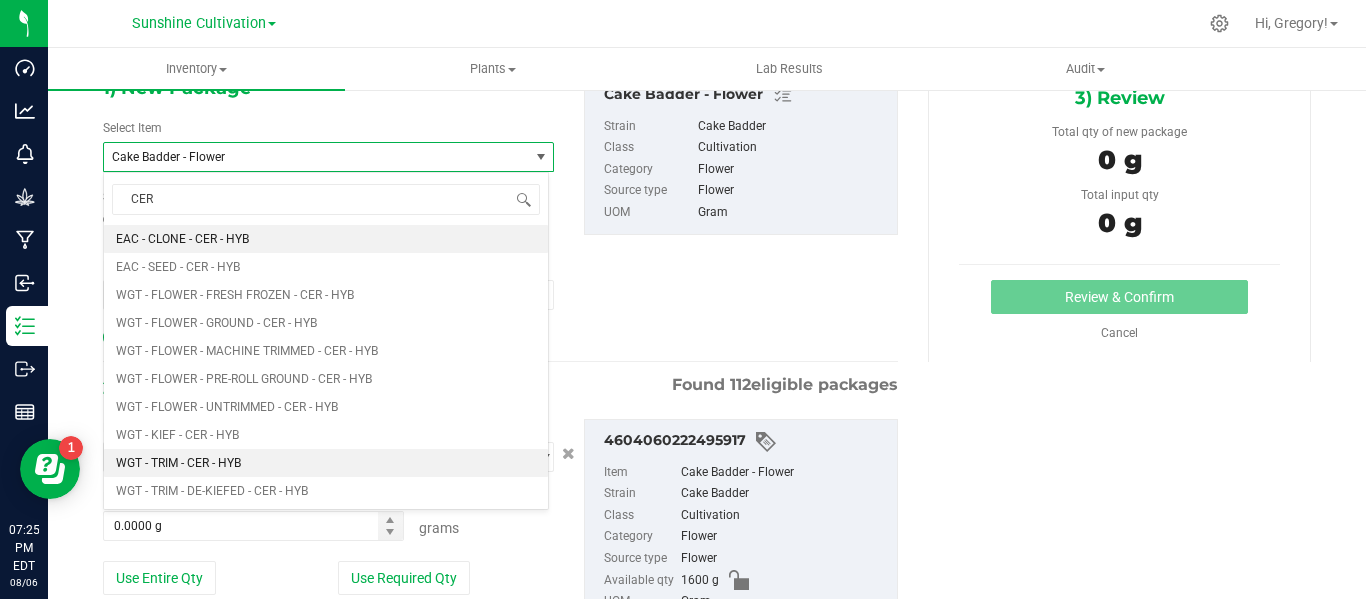 type 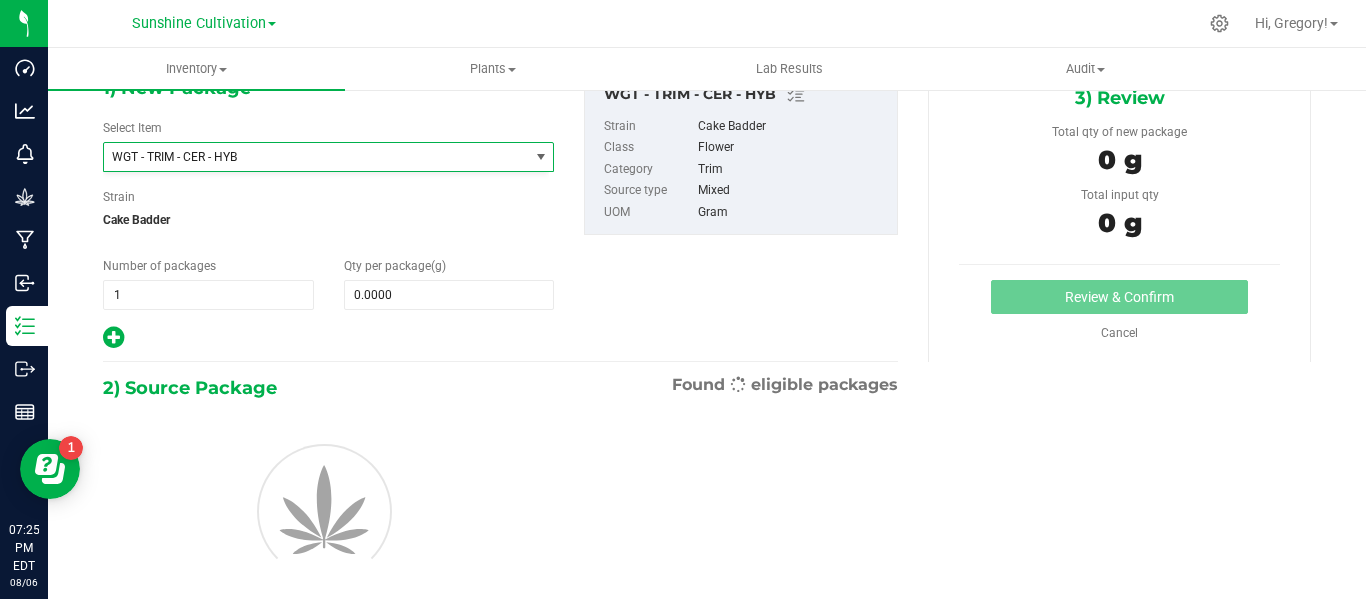 type on "0.0000" 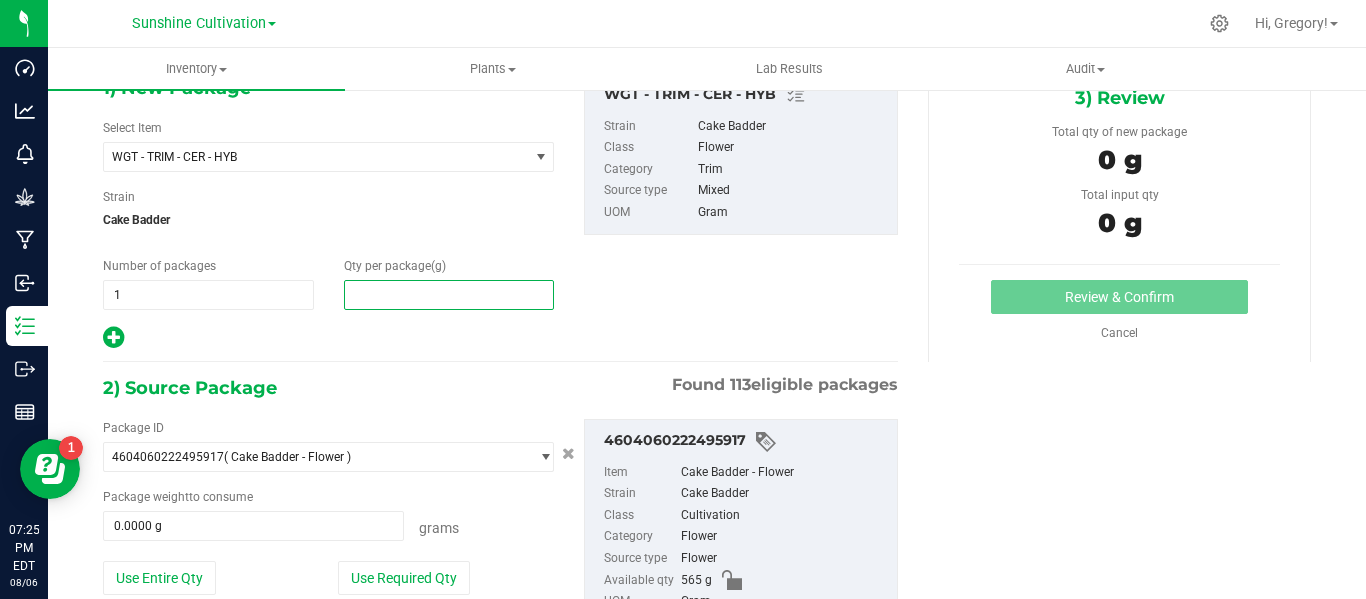 click at bounding box center [449, 295] 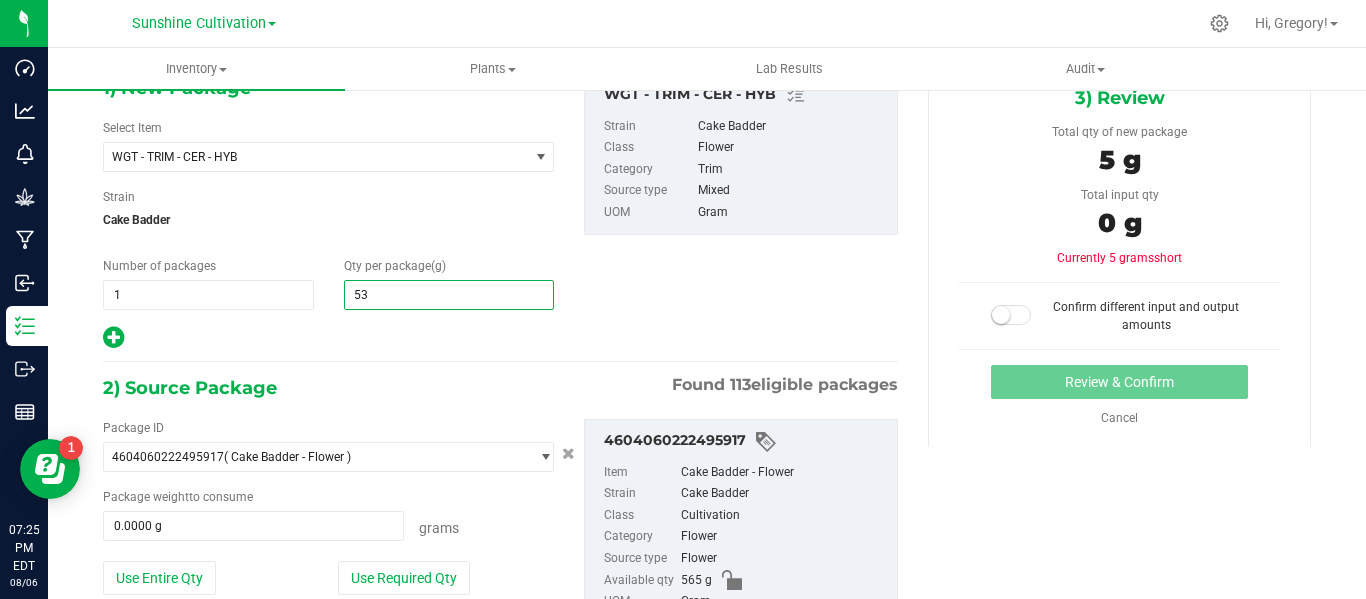 type on "530" 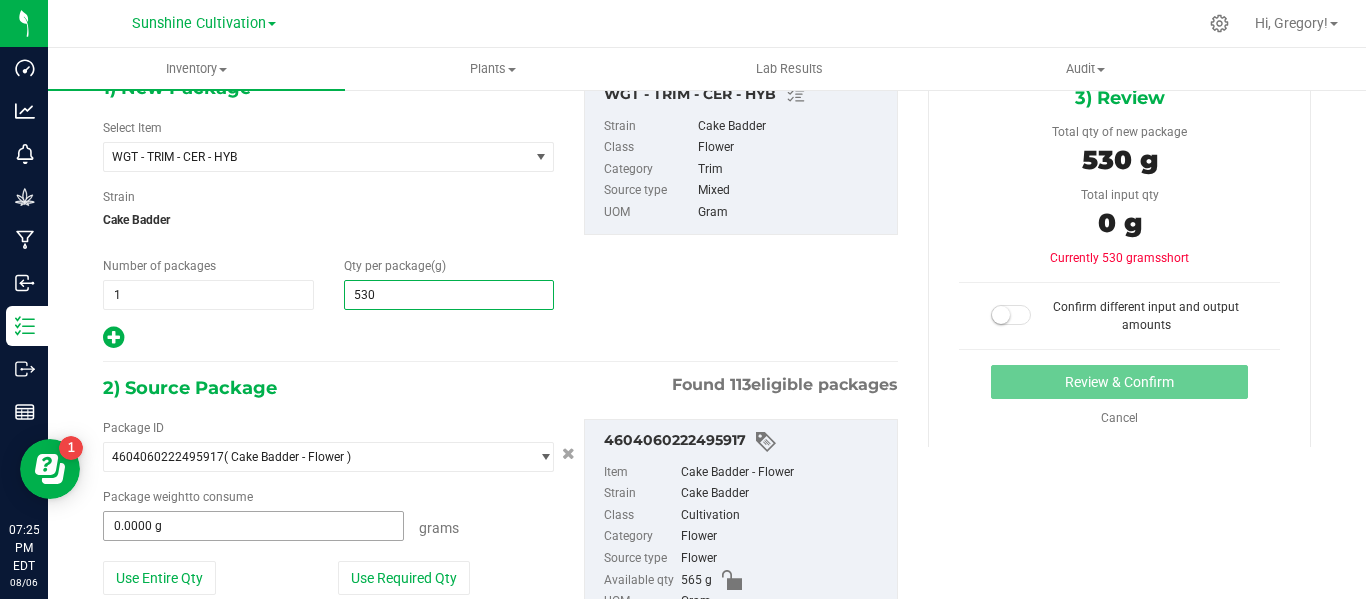 type on "530.0000" 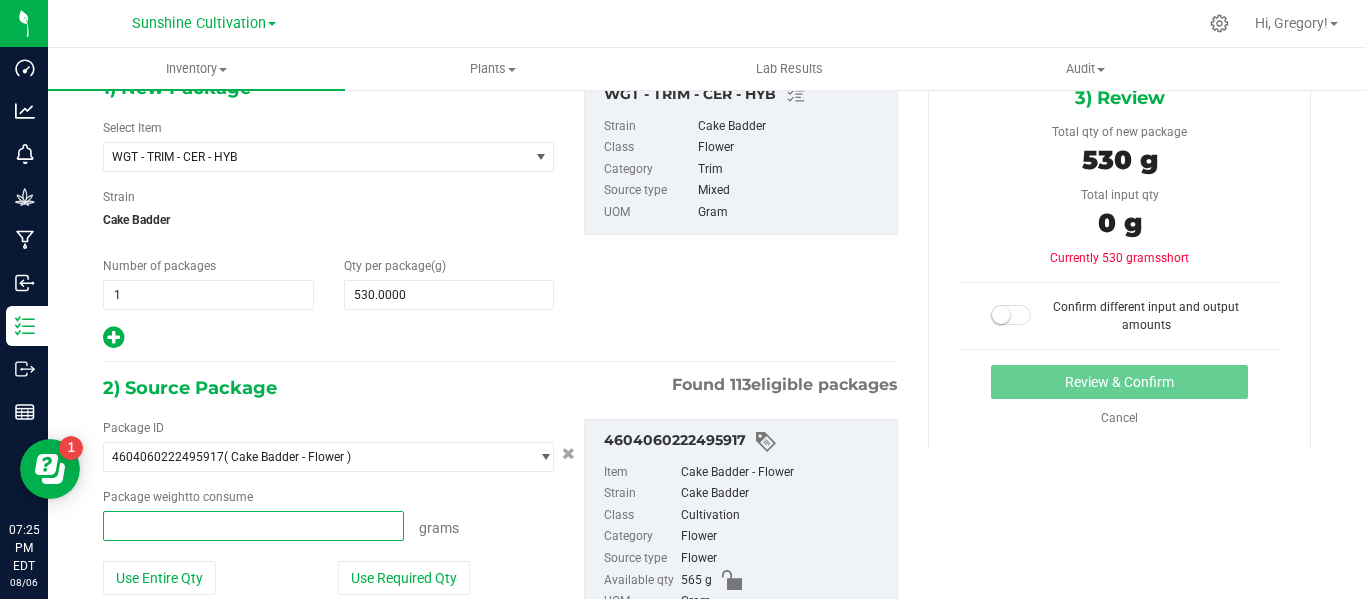 click at bounding box center [253, 526] 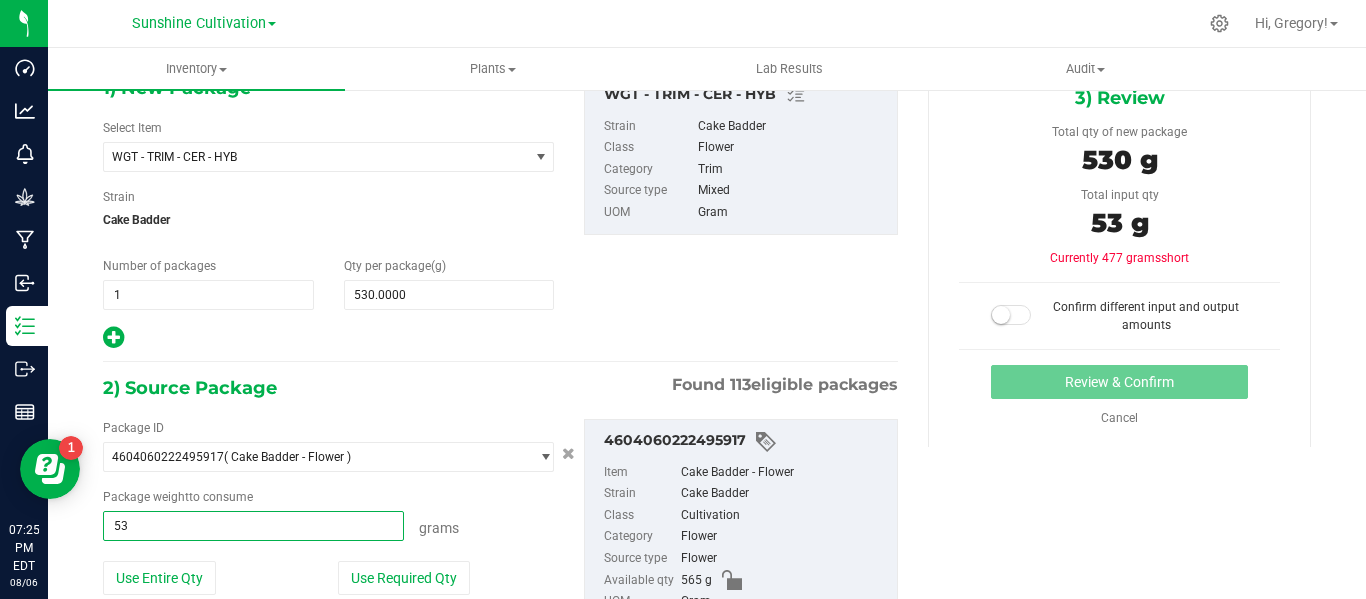 type on "530" 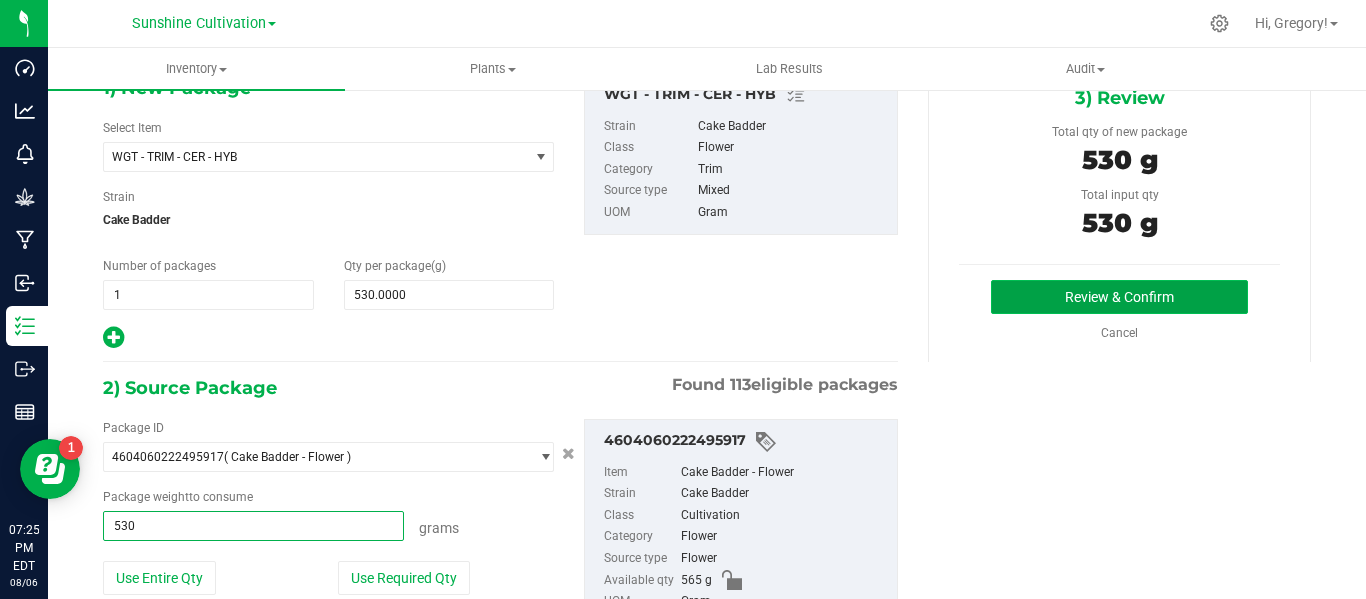 type on "530.0000 g" 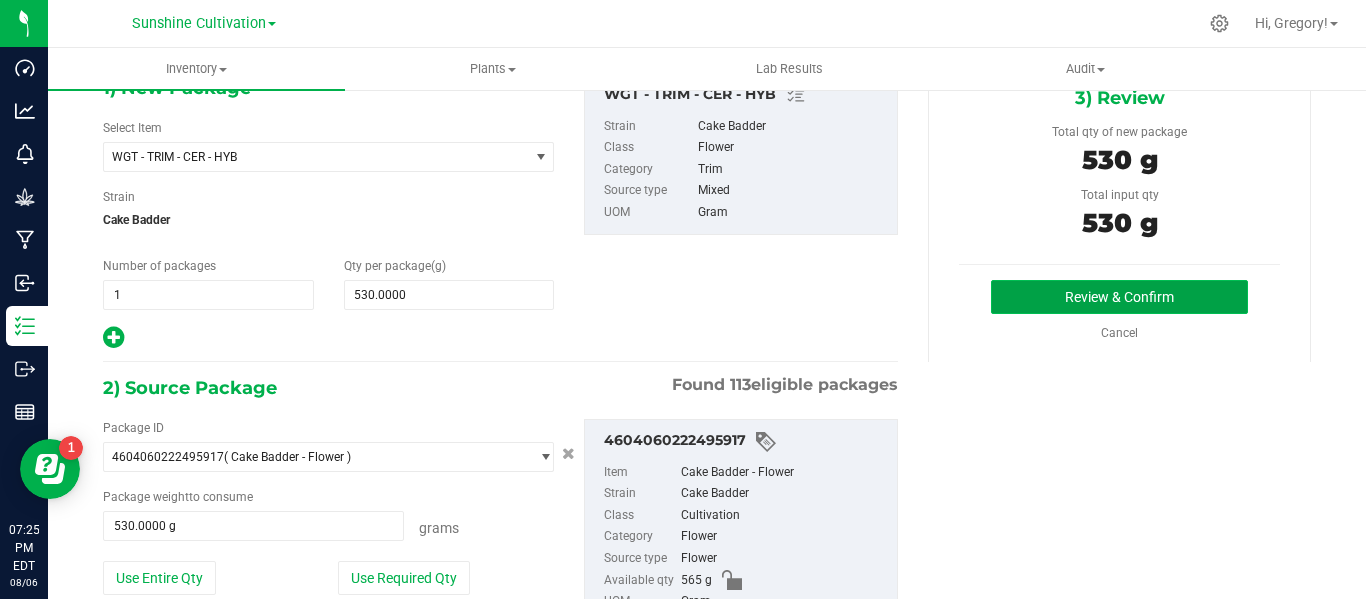 click on "Review & Confirm" at bounding box center [1119, 297] 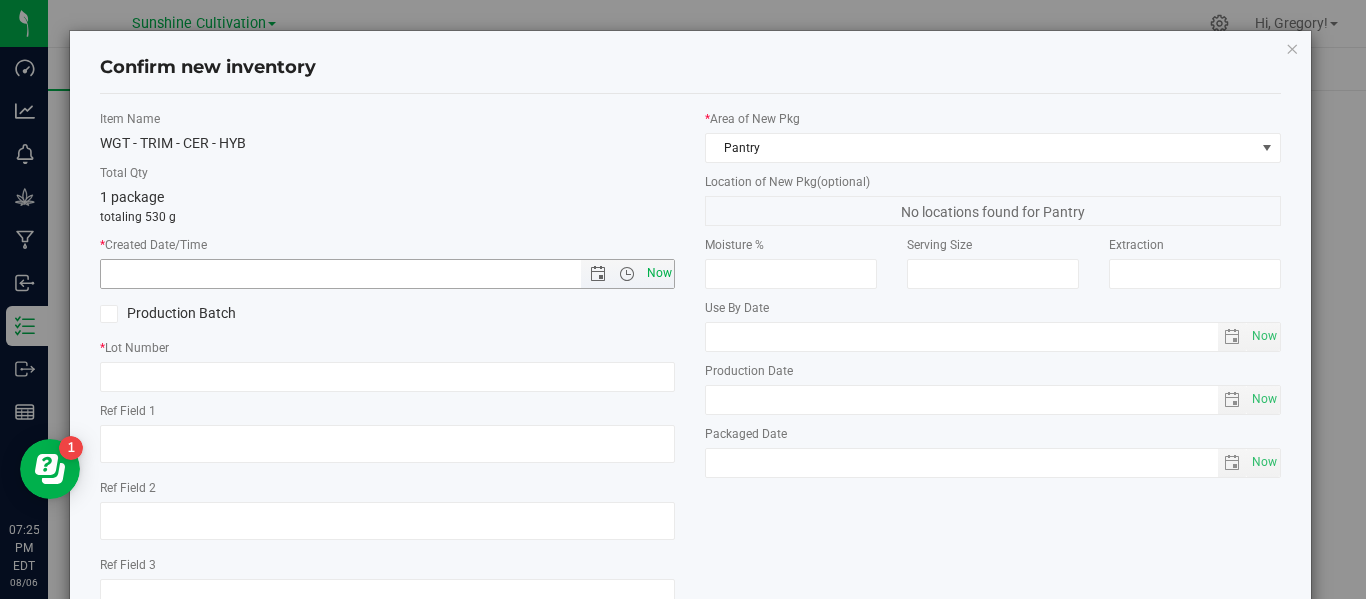 click on "Now" at bounding box center (659, 273) 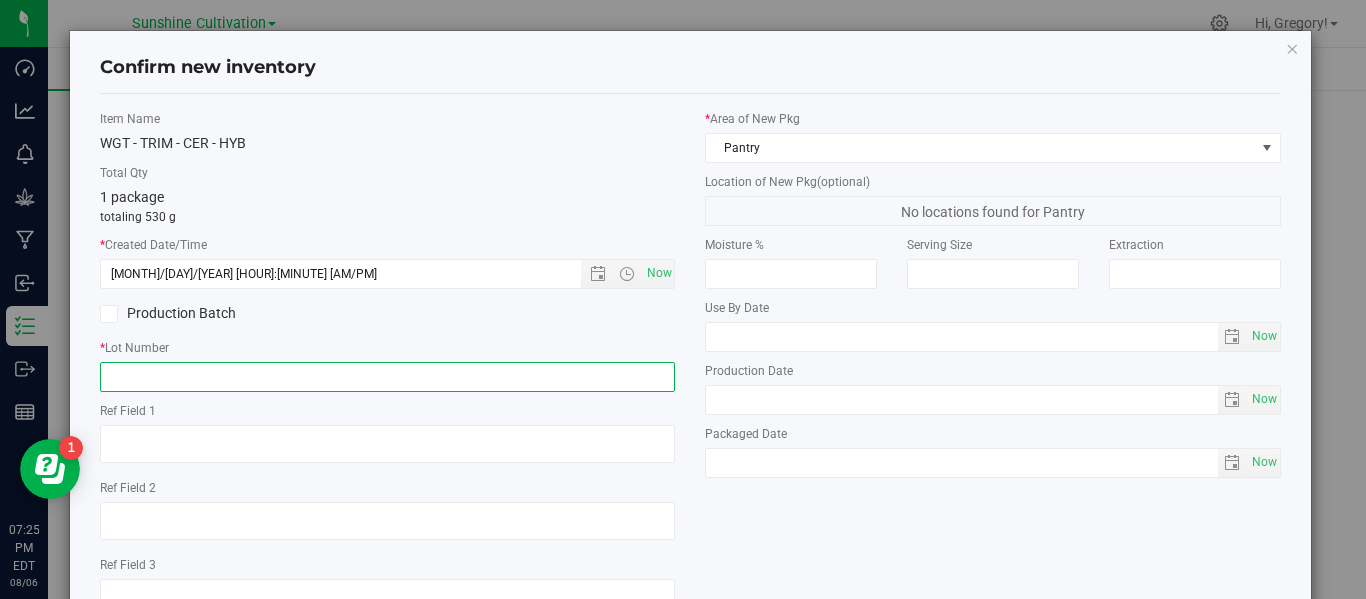 click at bounding box center (387, 377) 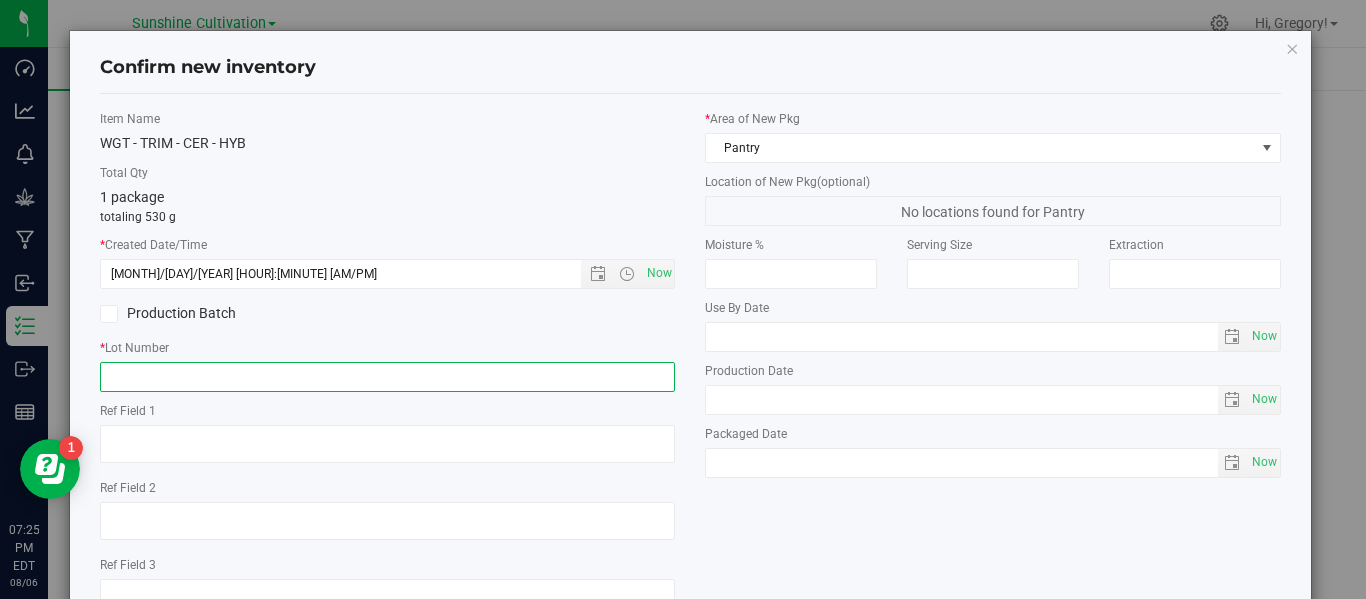 paste on "SN-250718-CER-P01-06" 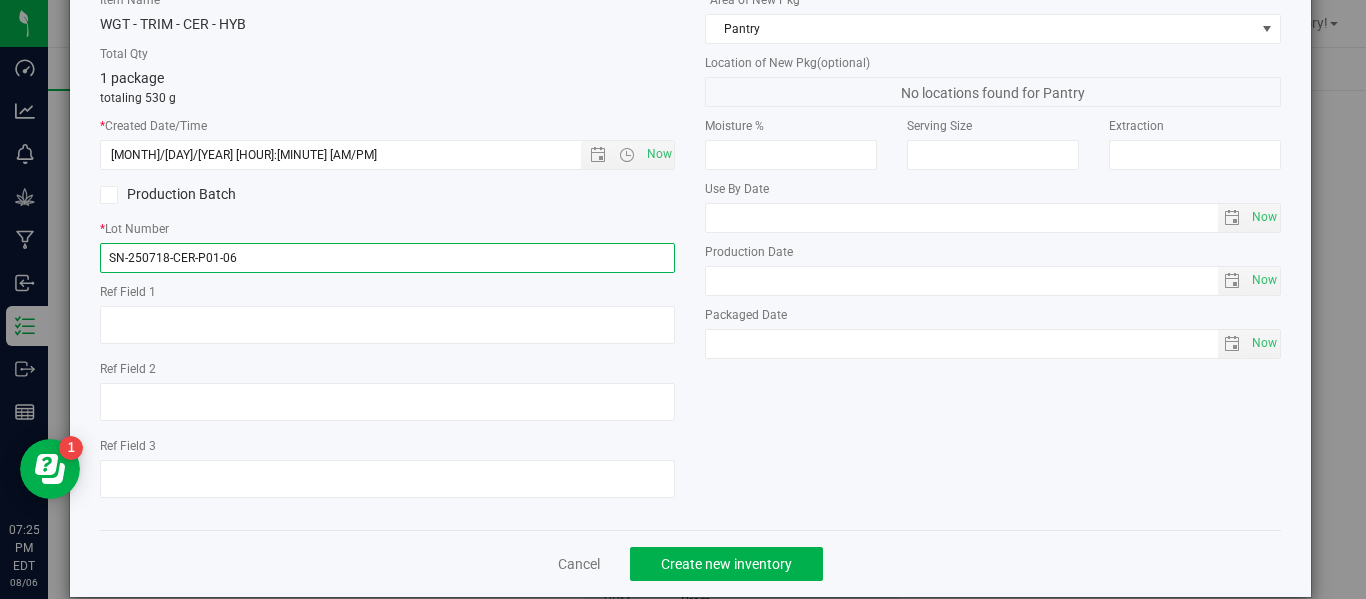 scroll, scrollTop: 120, scrollLeft: 0, axis: vertical 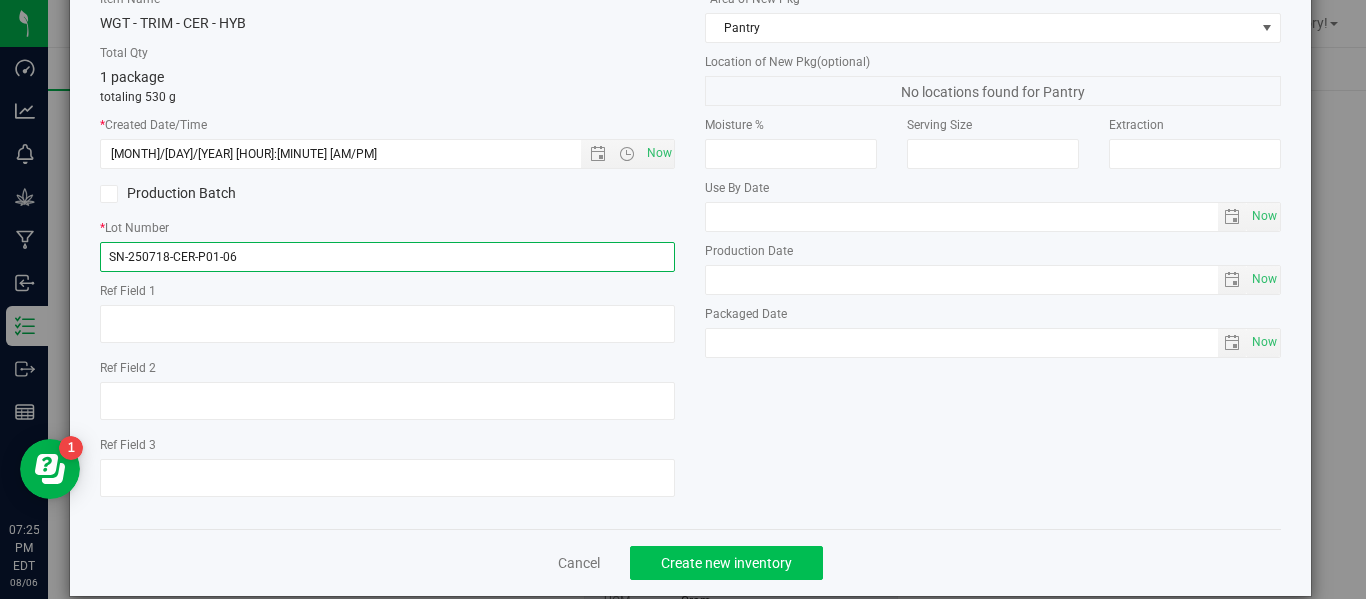 type on "SN-250718-CER-P01-06" 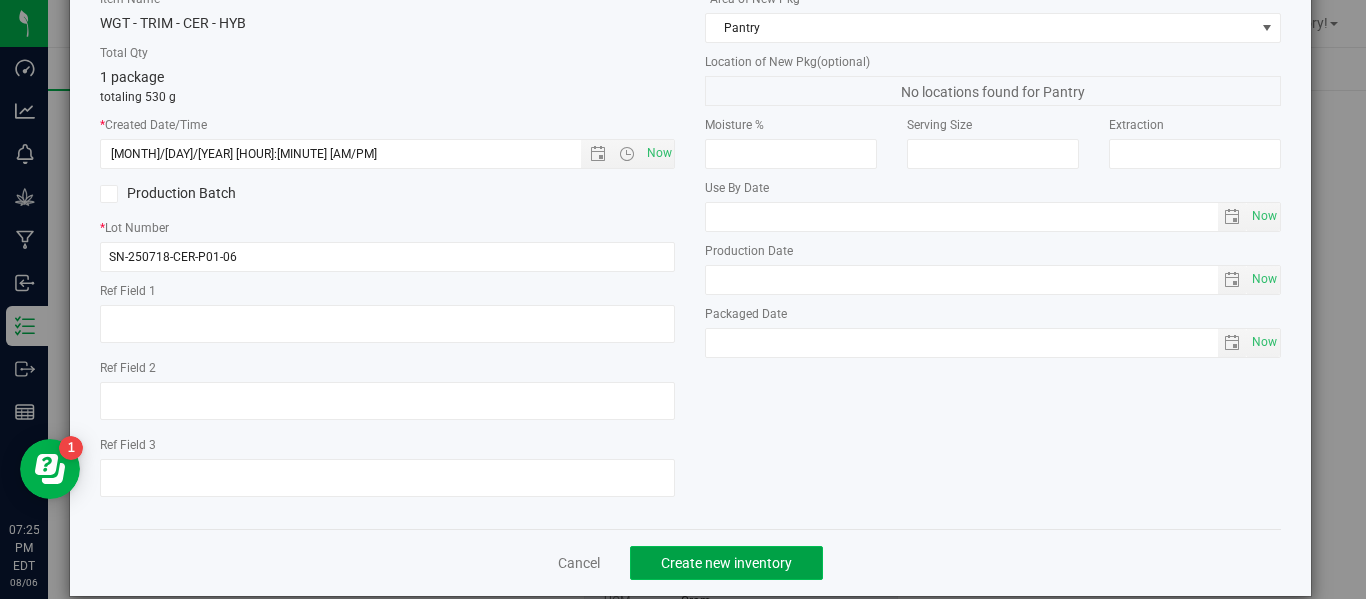click on "Create new inventory" 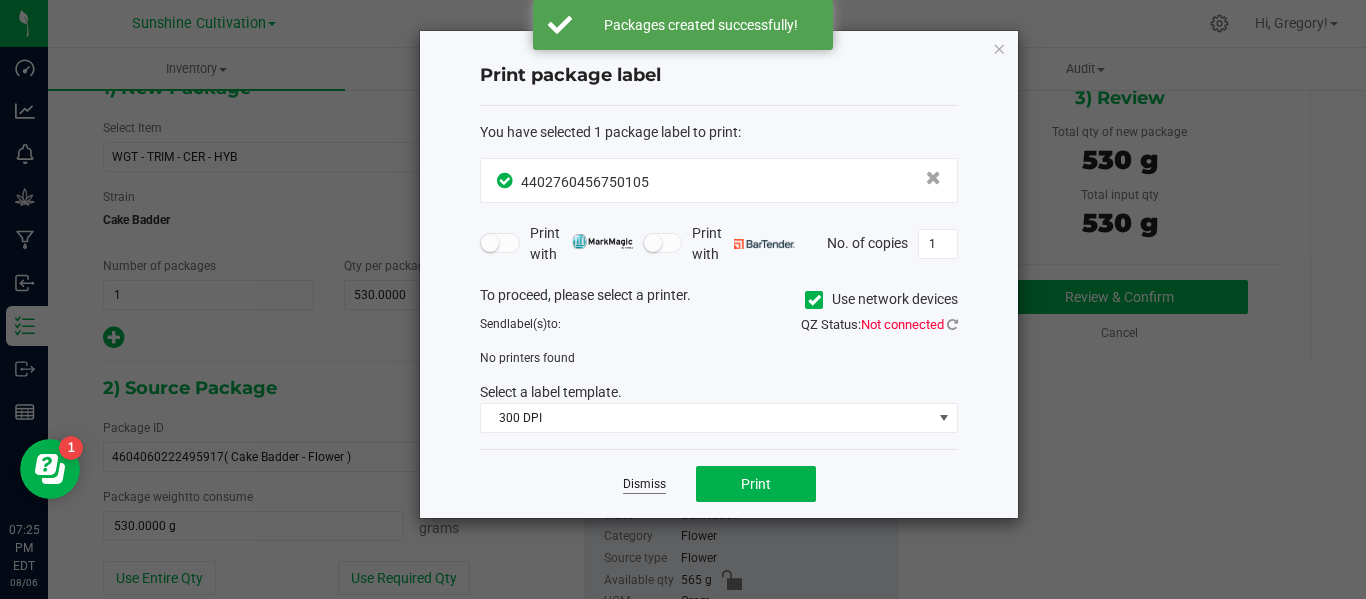 click on "Dismiss" 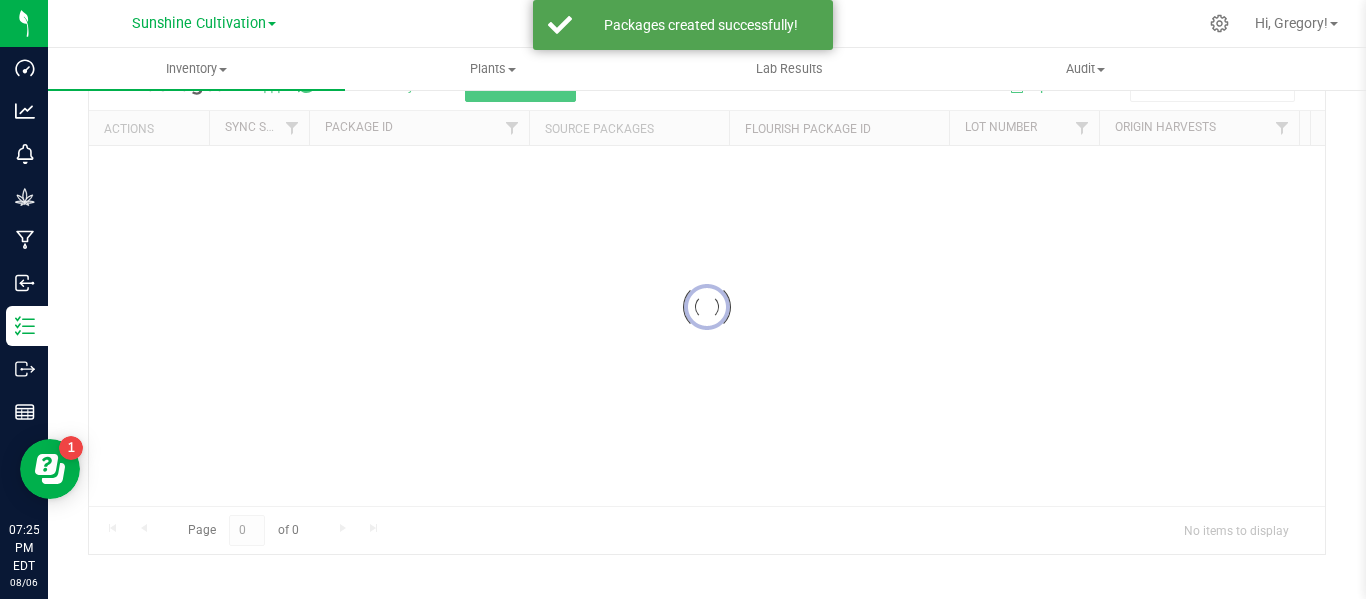 scroll, scrollTop: 99, scrollLeft: 0, axis: vertical 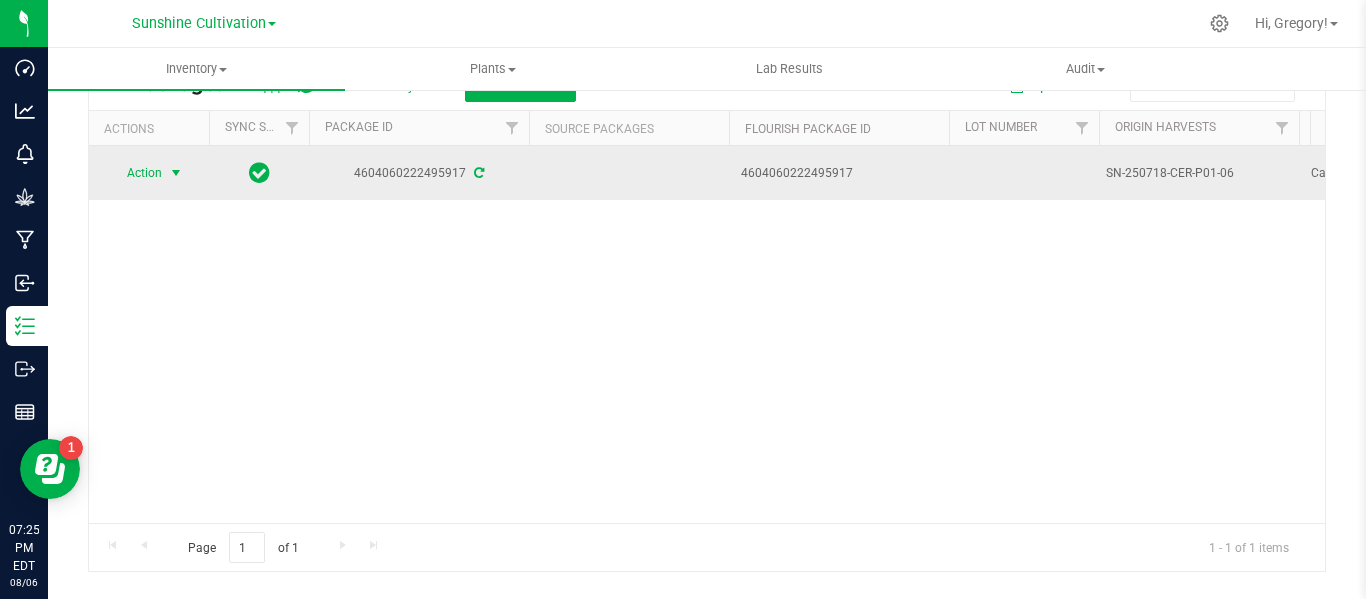 click on "Action" at bounding box center [136, 173] 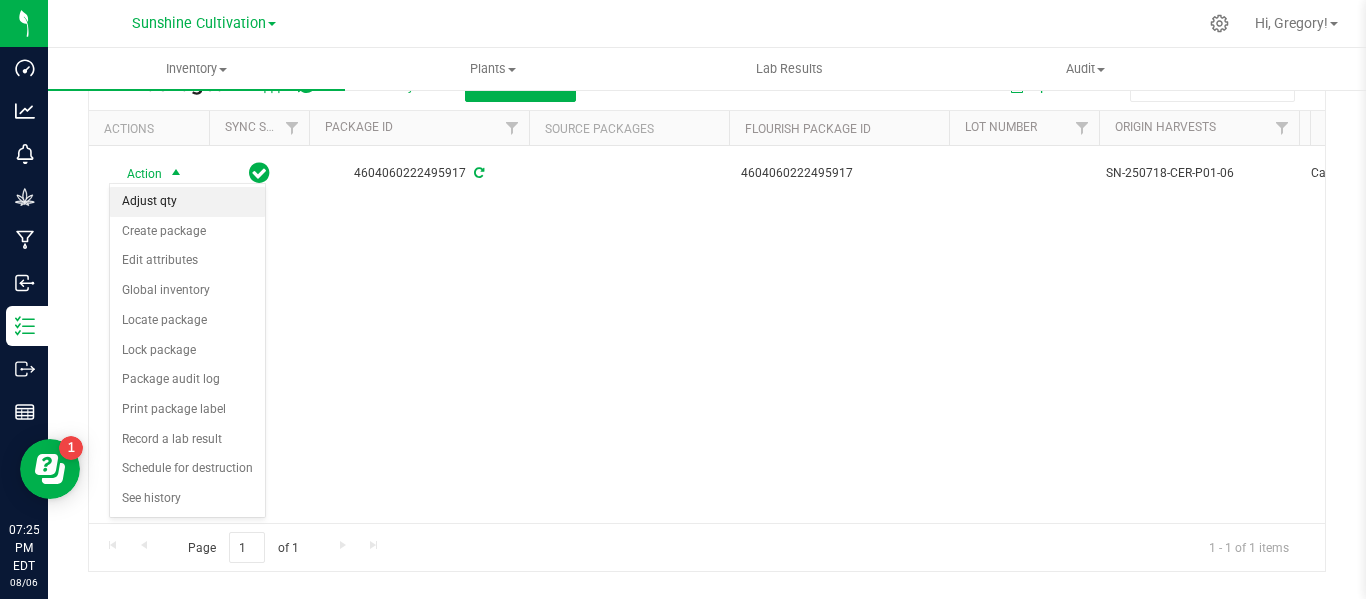 click on "Adjust qty" at bounding box center [187, 202] 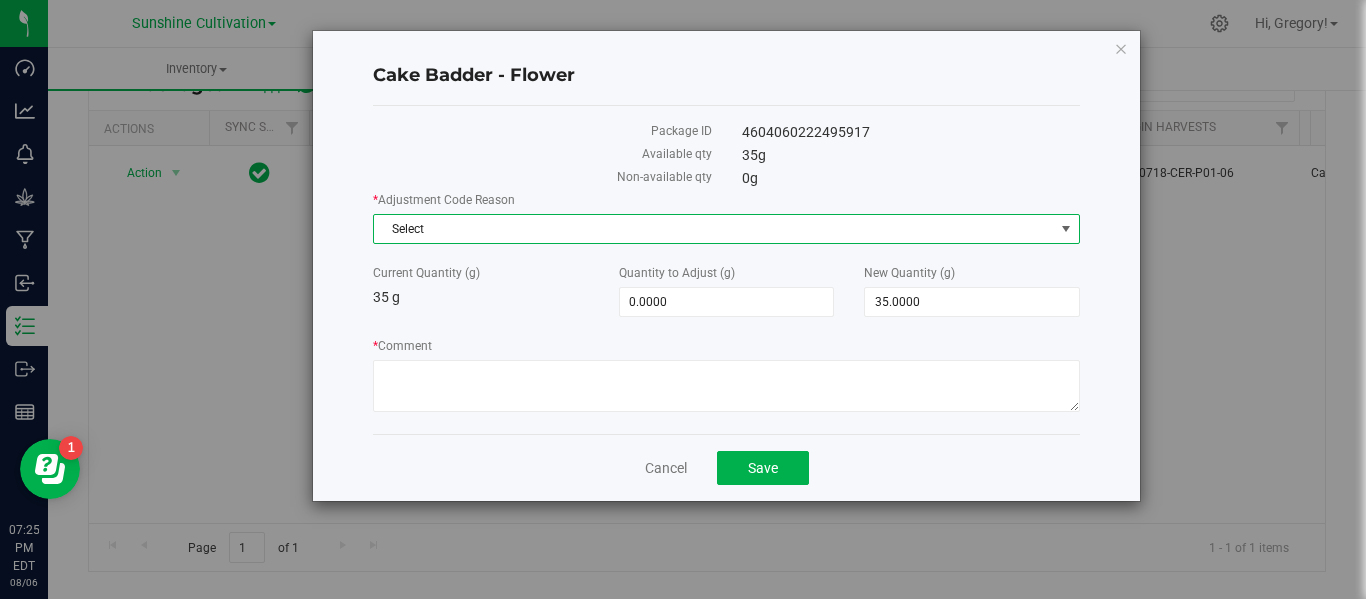 click on "Select" at bounding box center [714, 229] 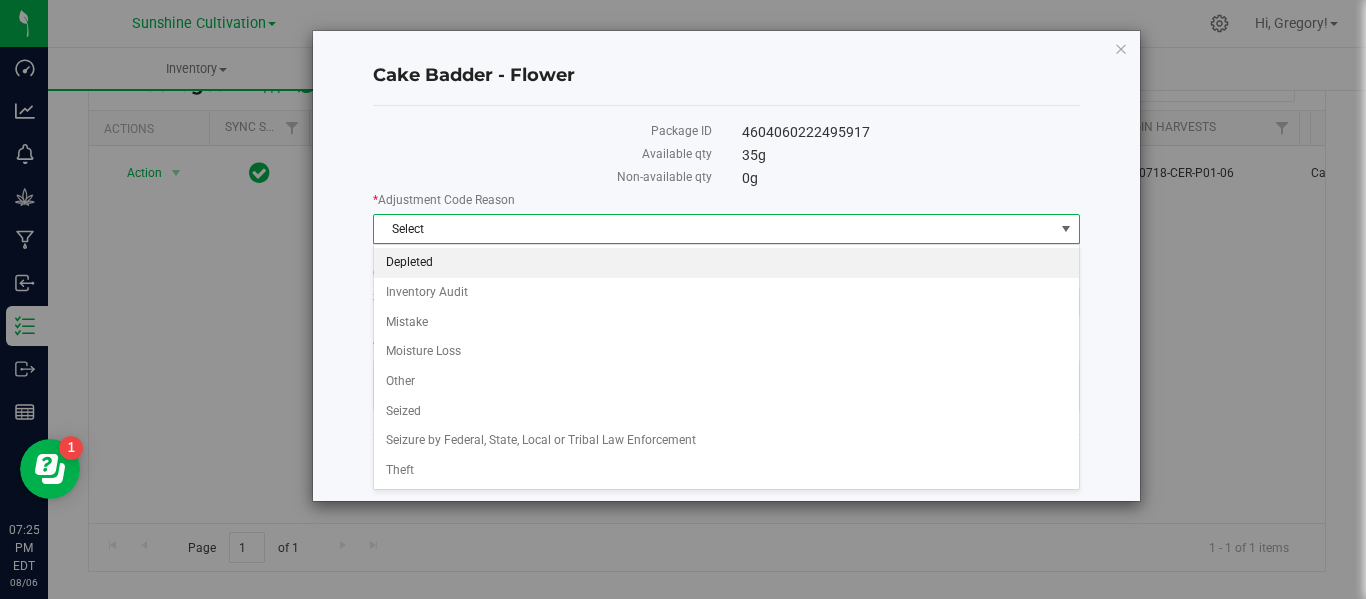 click on "Depleted" at bounding box center (726, 263) 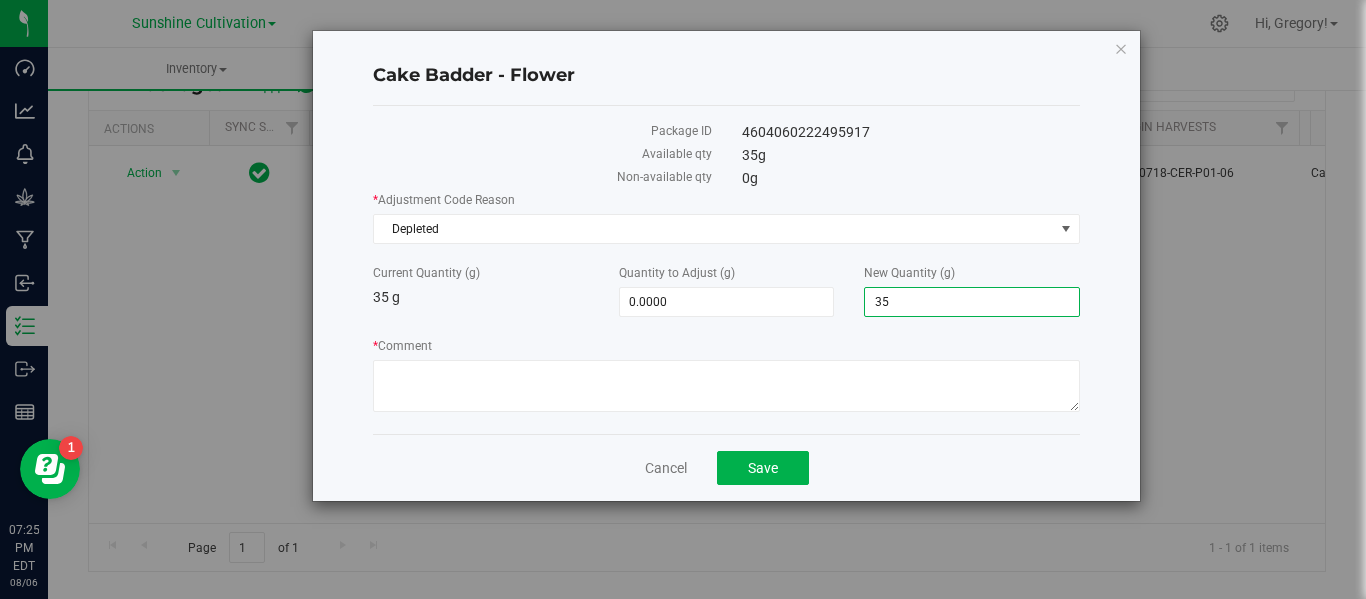 click on "35.0000 35" at bounding box center [972, 302] 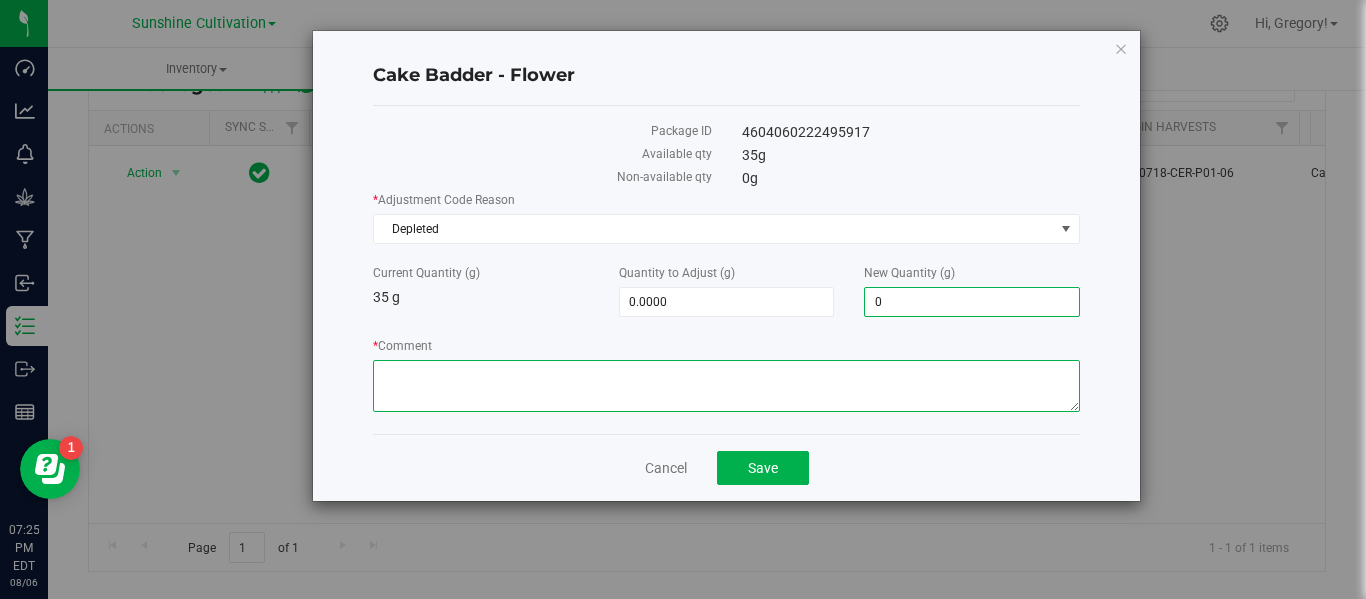 type on "-35.0000" 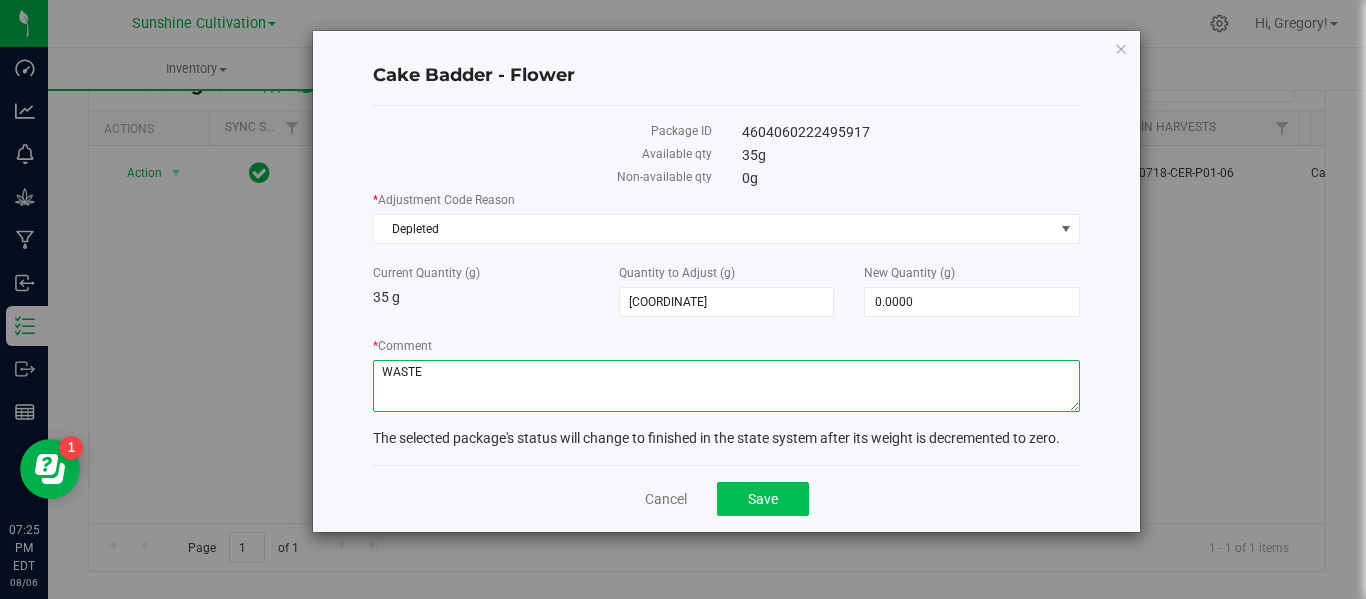 type on "WASTE" 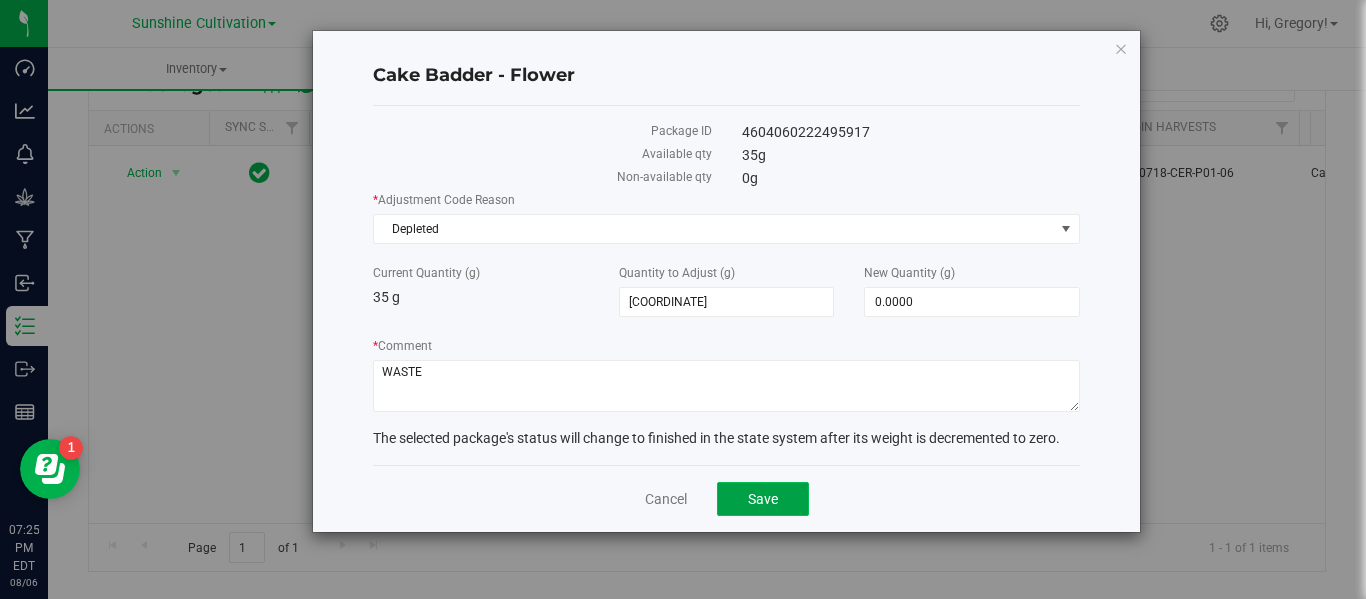 click on "Save" 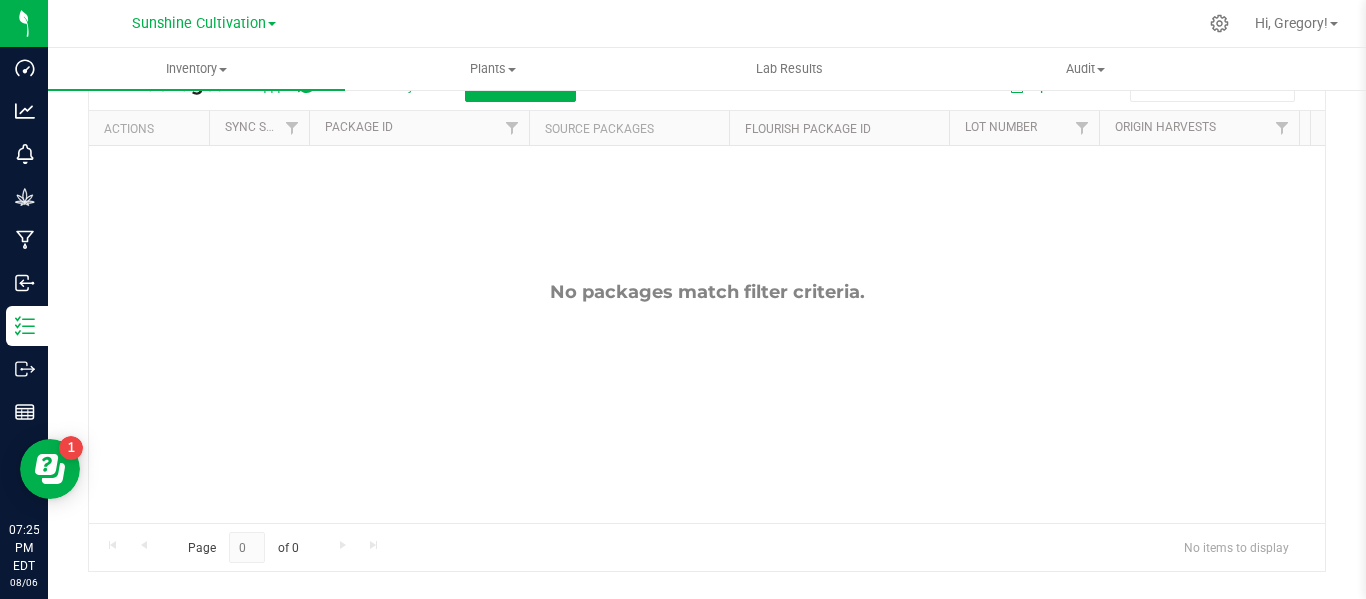 scroll, scrollTop: 0, scrollLeft: 0, axis: both 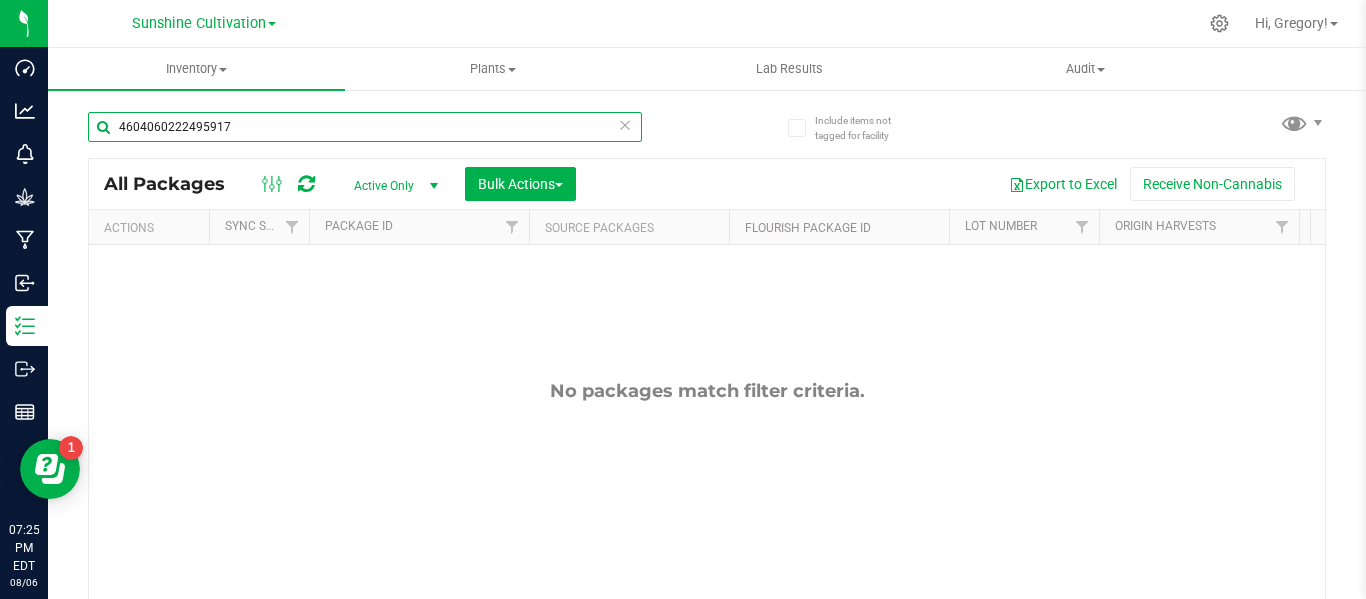 click on "4604060222495917" at bounding box center [365, 127] 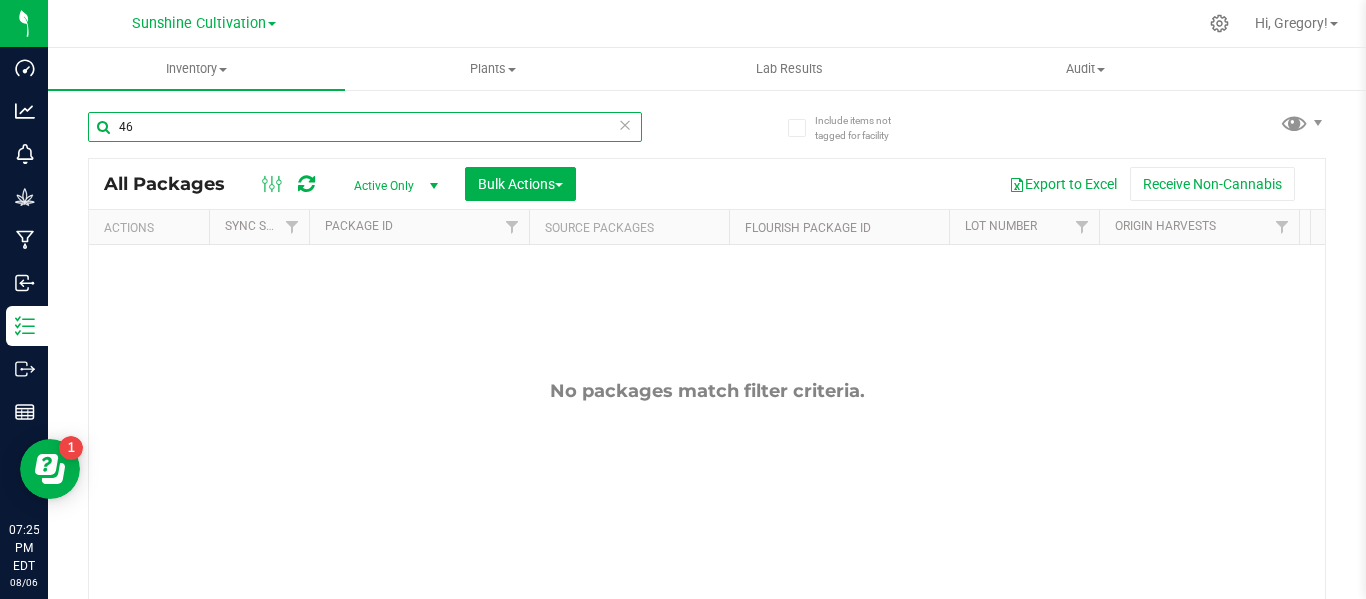 type on "4" 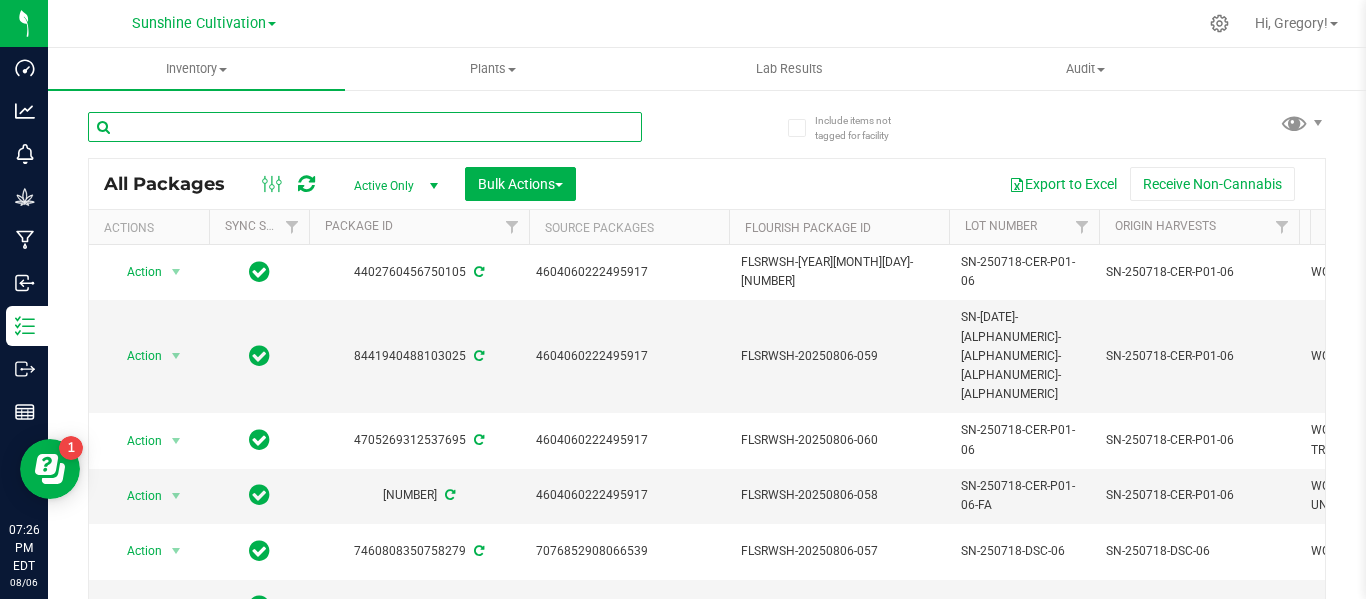 click at bounding box center (365, 127) 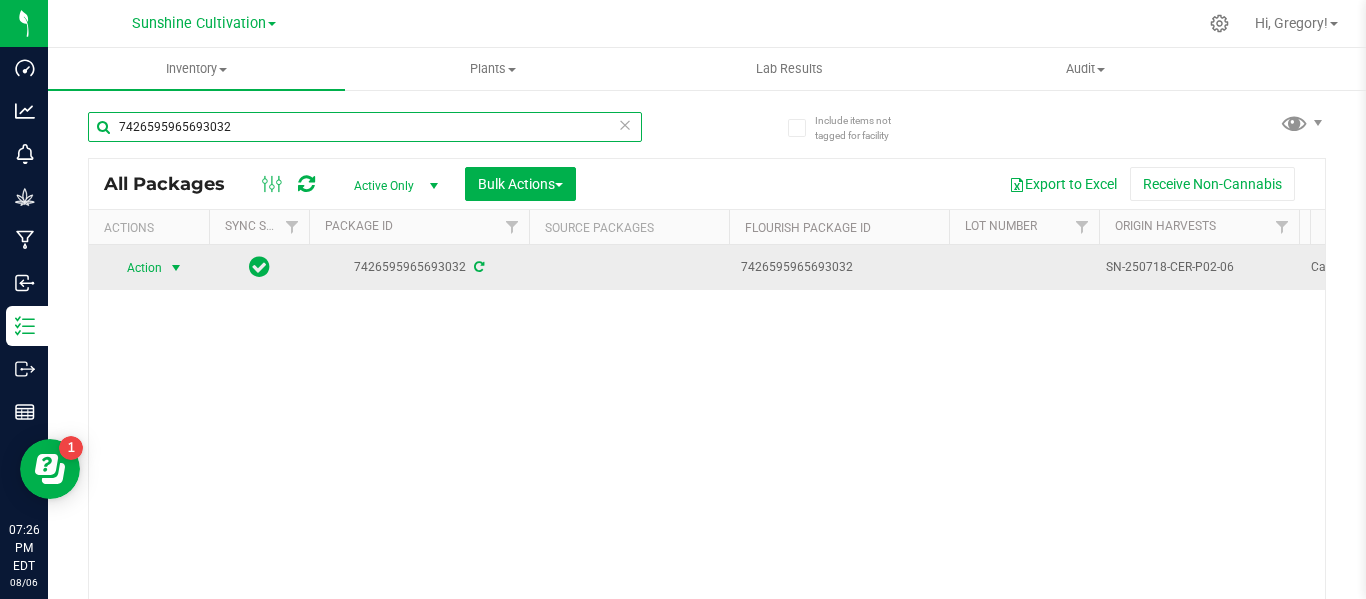 type on "7426595965693032" 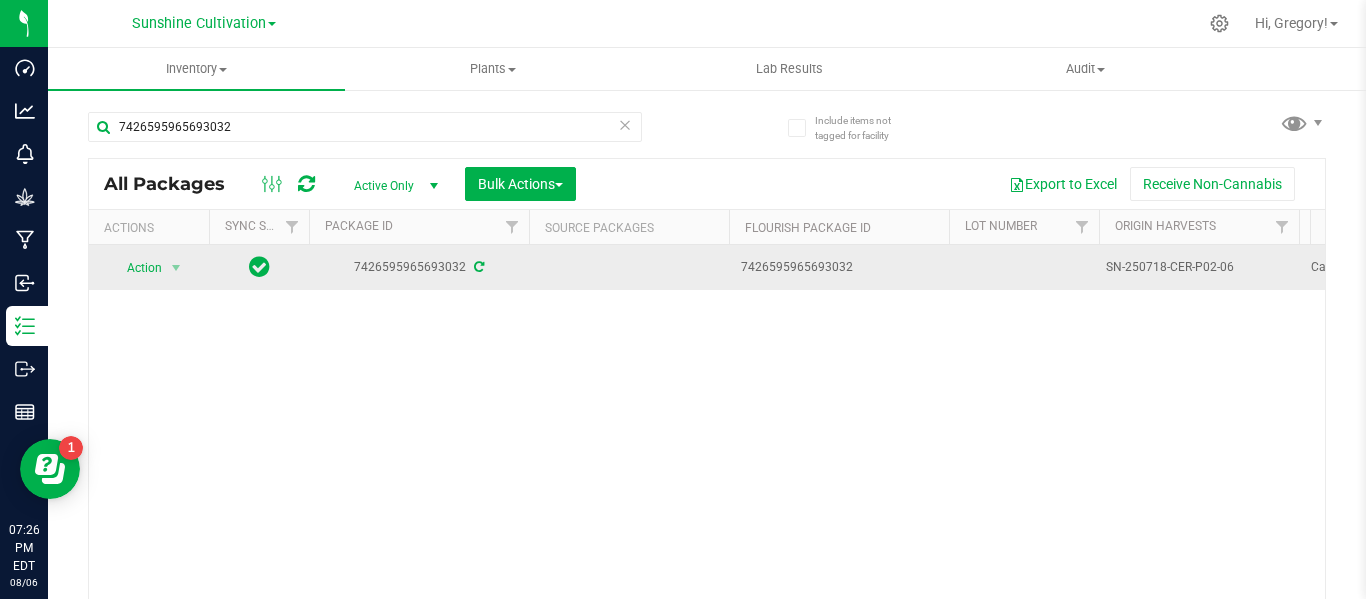click on "Action Action Adjust qty Create package Edit attributes Global inventory Locate package Lock package Package audit log Print package label Record a lab result Schedule for destruction See history" at bounding box center (149, 267) 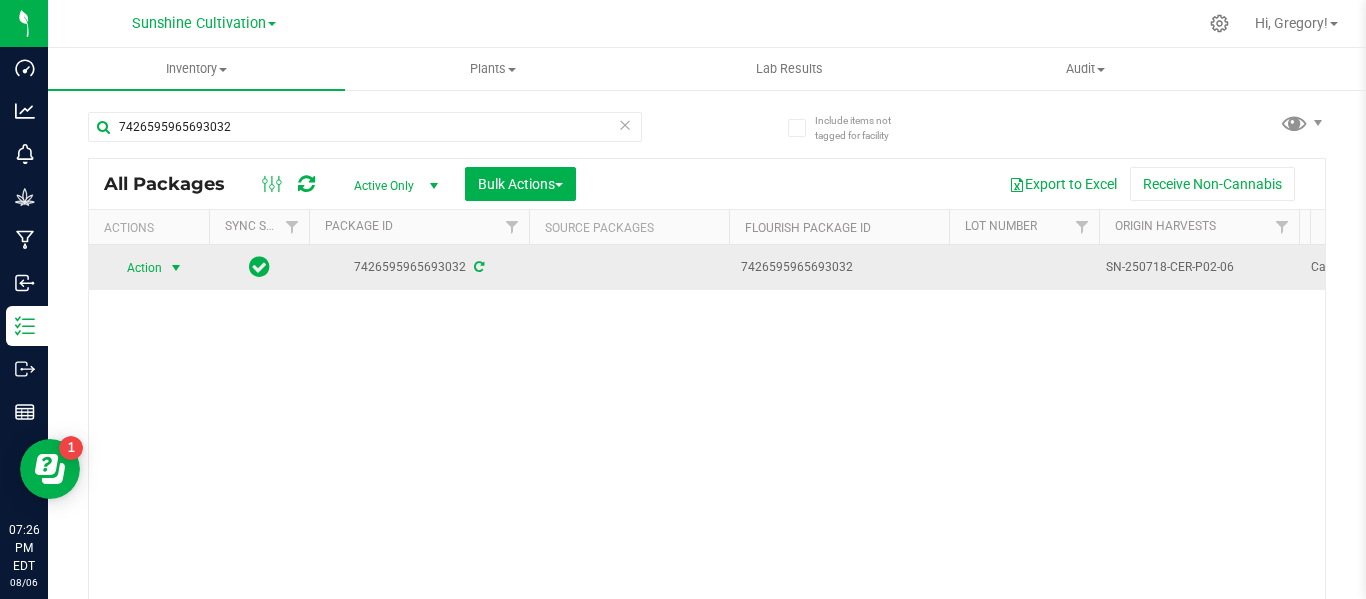 click on "Action" at bounding box center (136, 268) 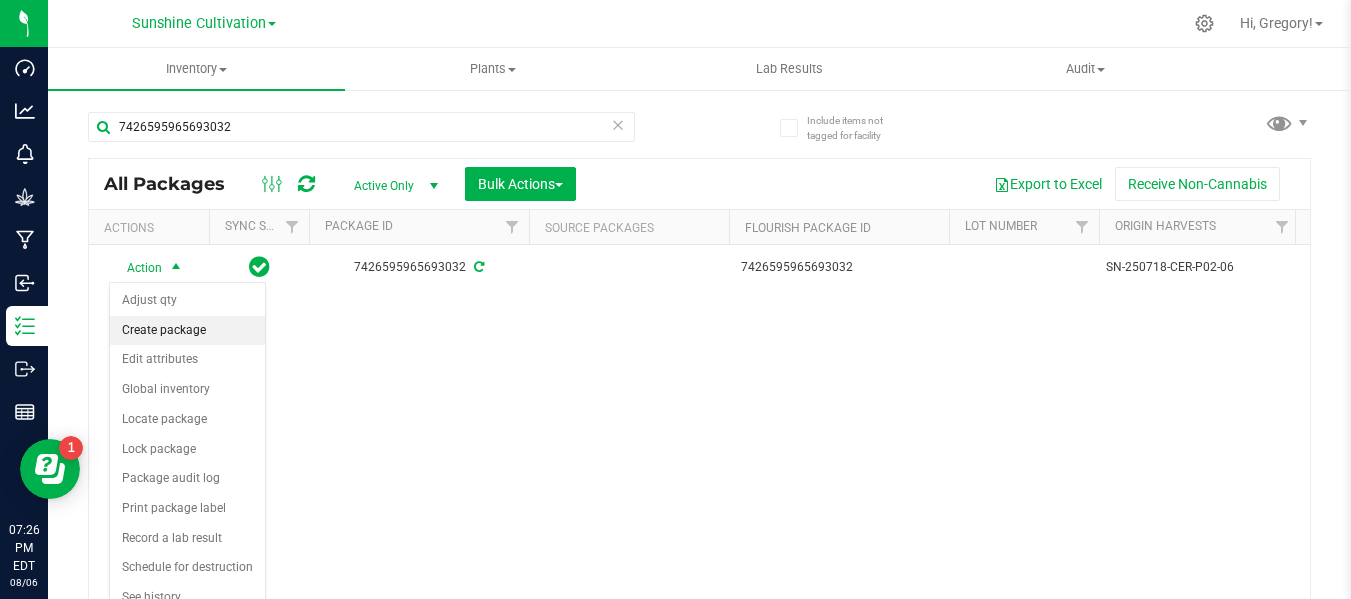 click on "Create package" at bounding box center [187, 331] 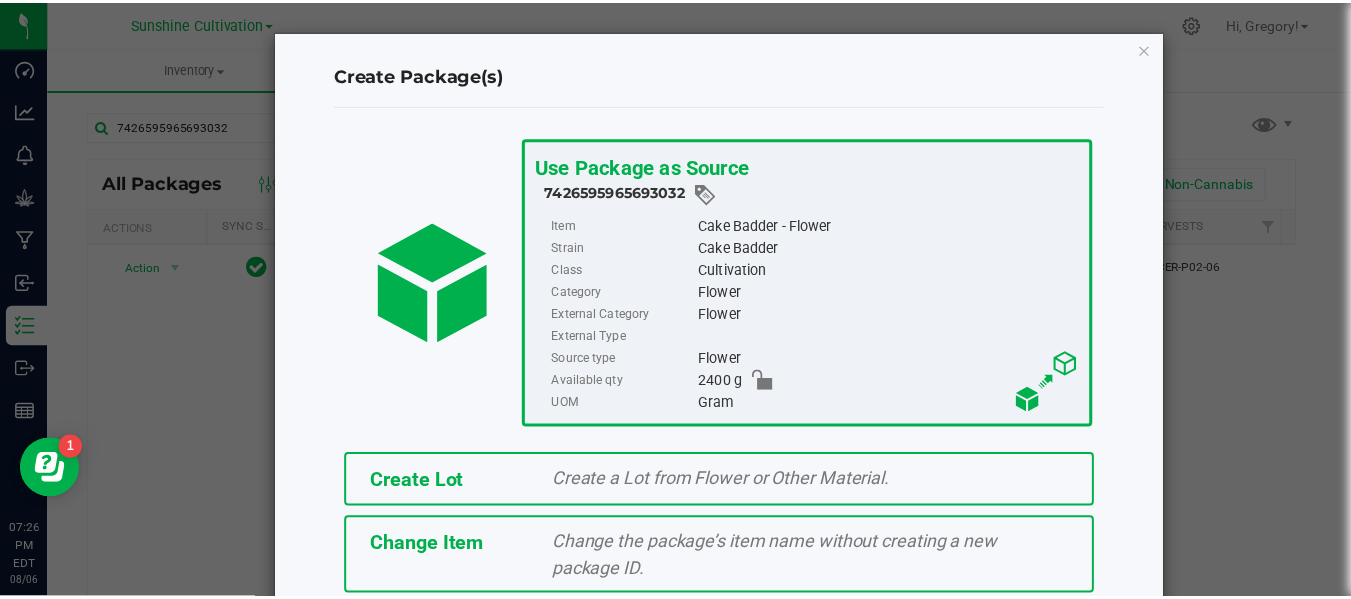 scroll, scrollTop: 175, scrollLeft: 0, axis: vertical 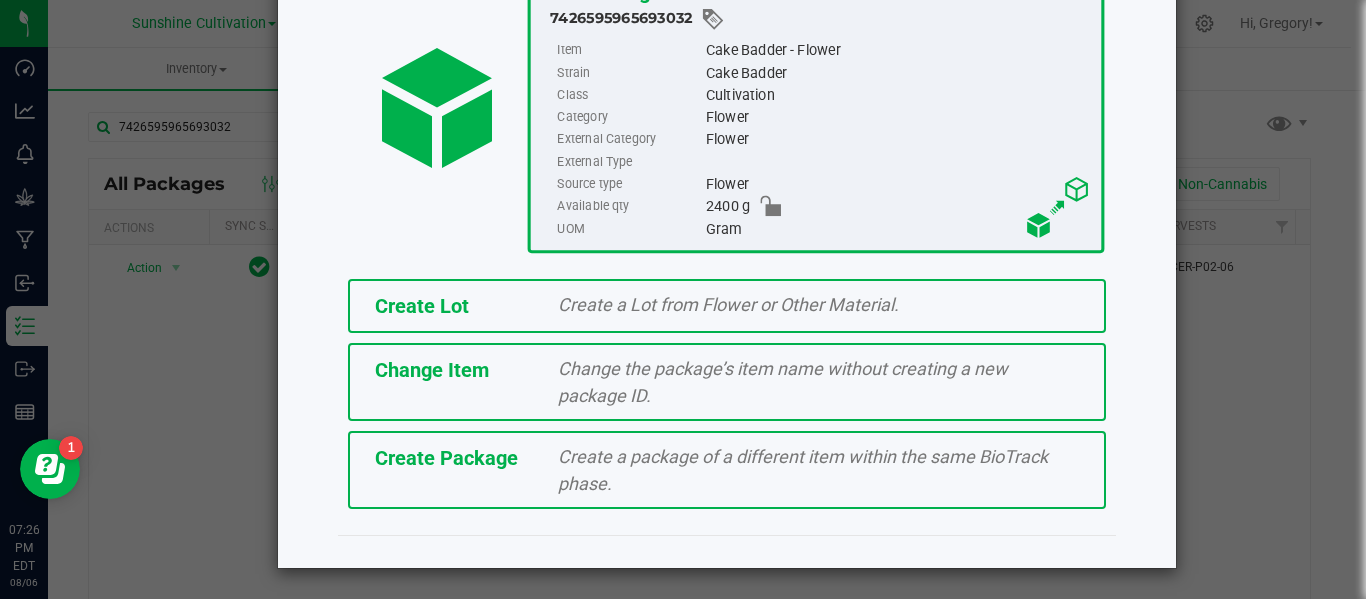 click on "Create Package   Create a package of a different item within the same BioTrack phase." 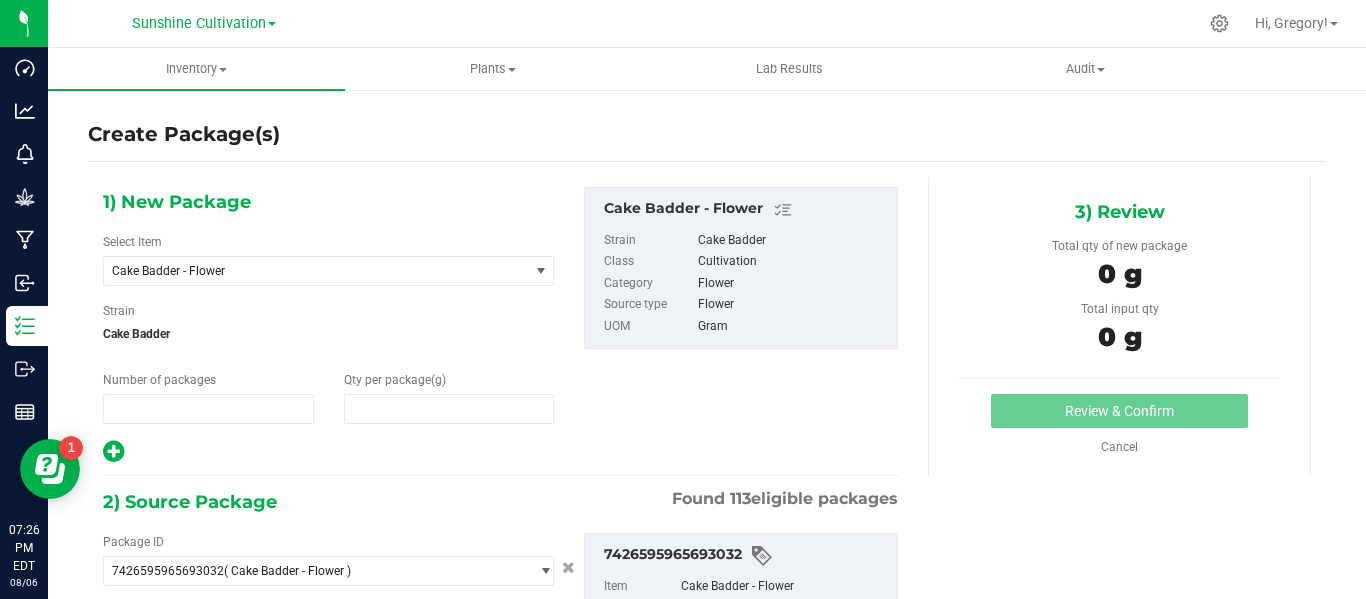type on "1" 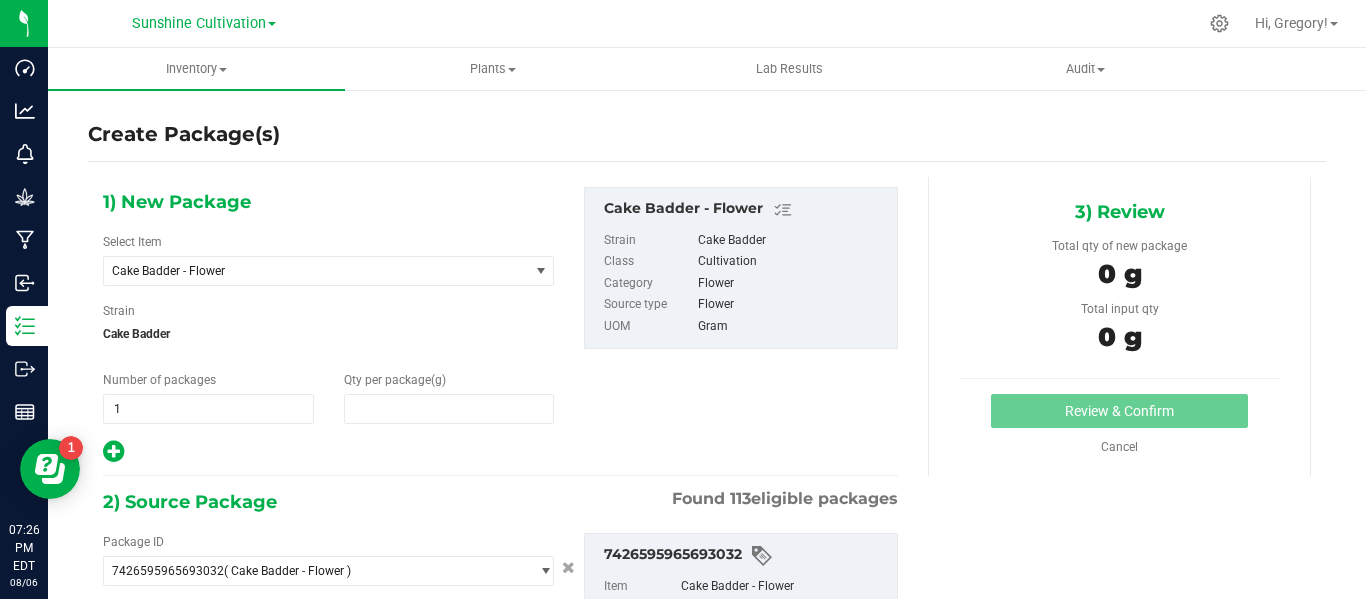 type on "0.0000" 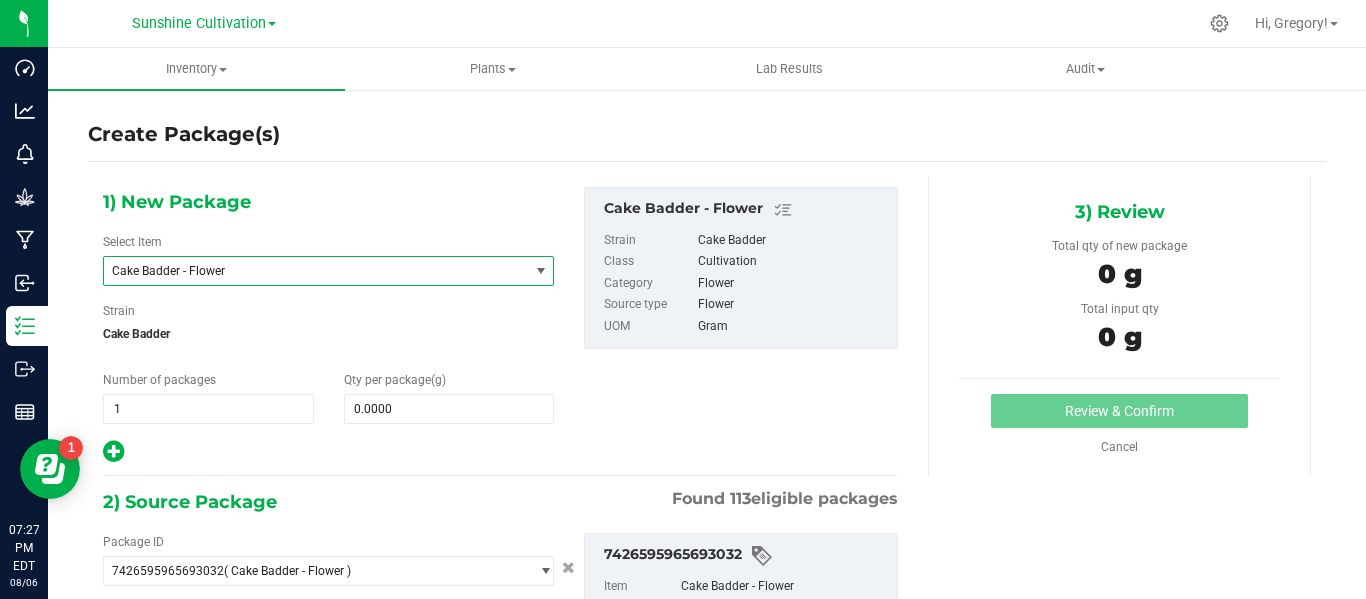 click on "Cake Badder - Flower" at bounding box center (316, 271) 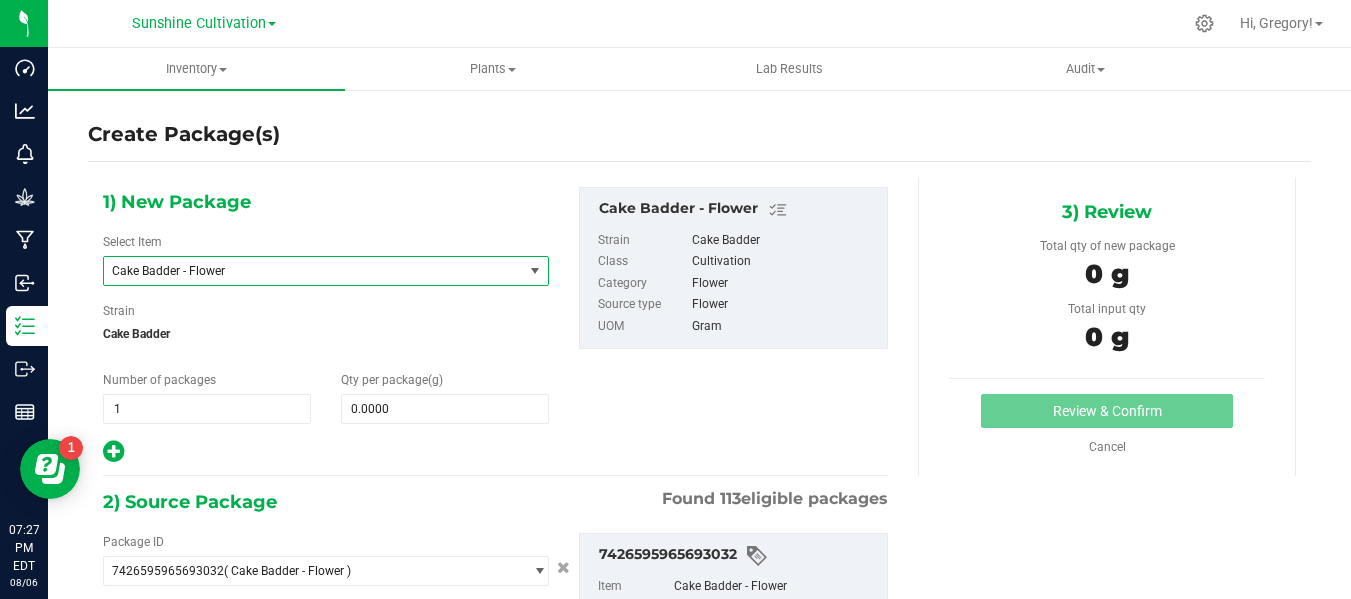 scroll, scrollTop: 1176, scrollLeft: 0, axis: vertical 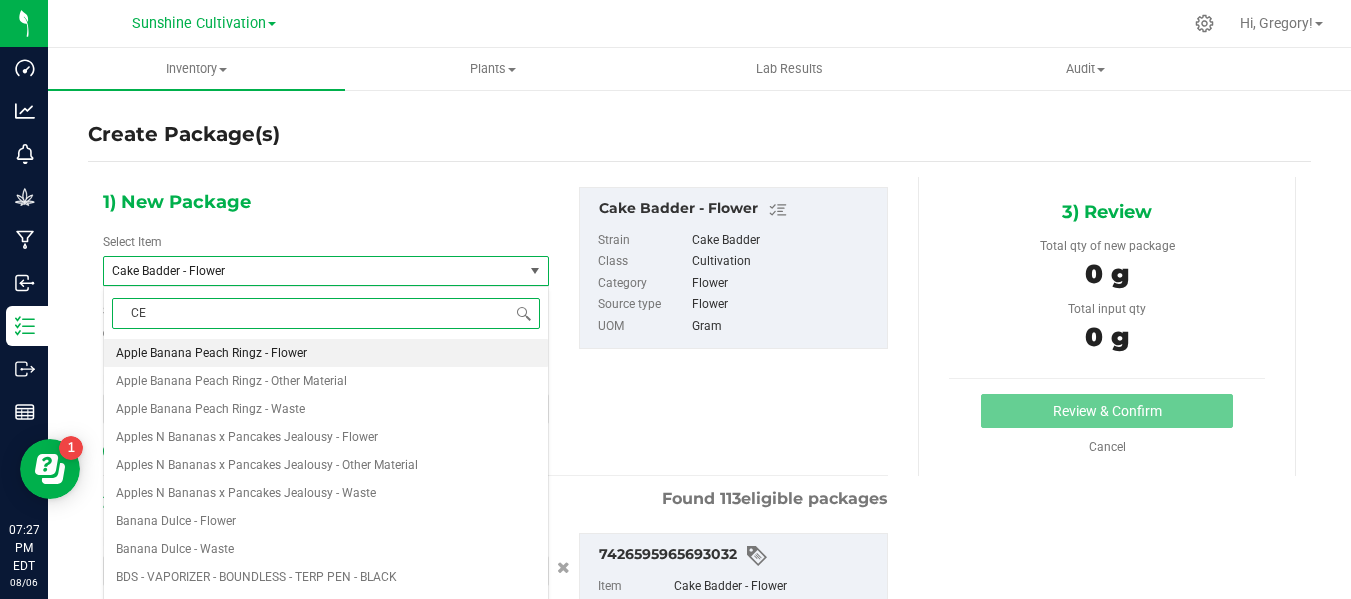 type on "CER" 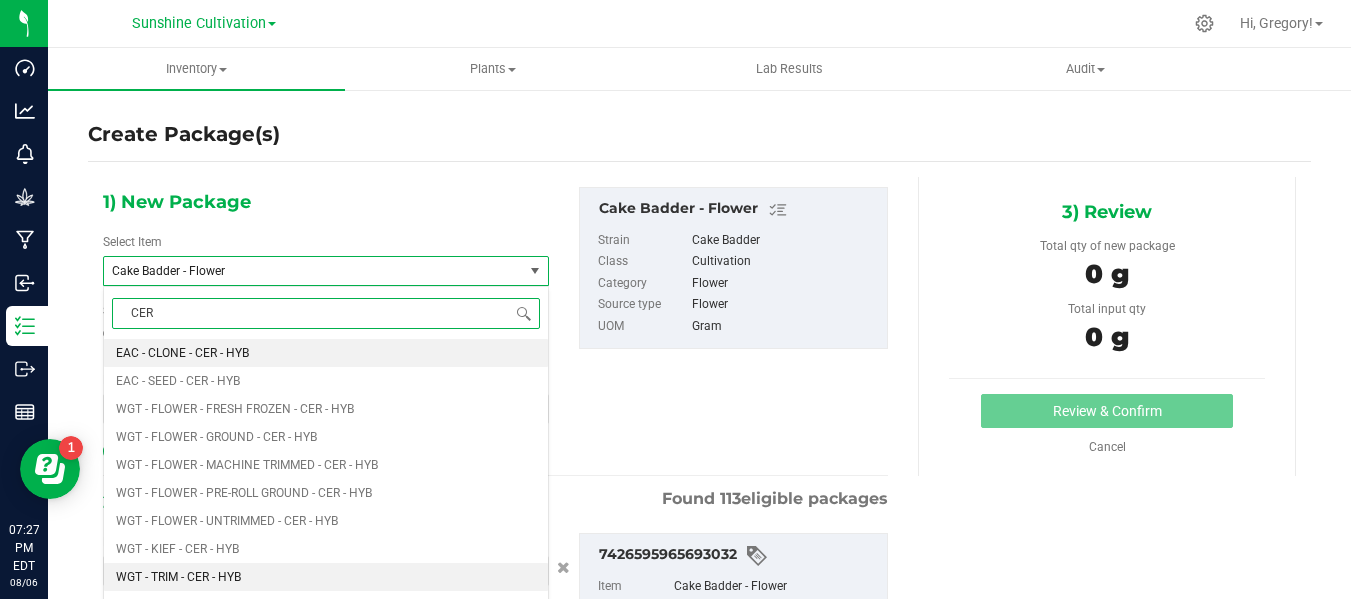 click on "WGT - TRIM - CER - HYB" at bounding box center [326, 577] 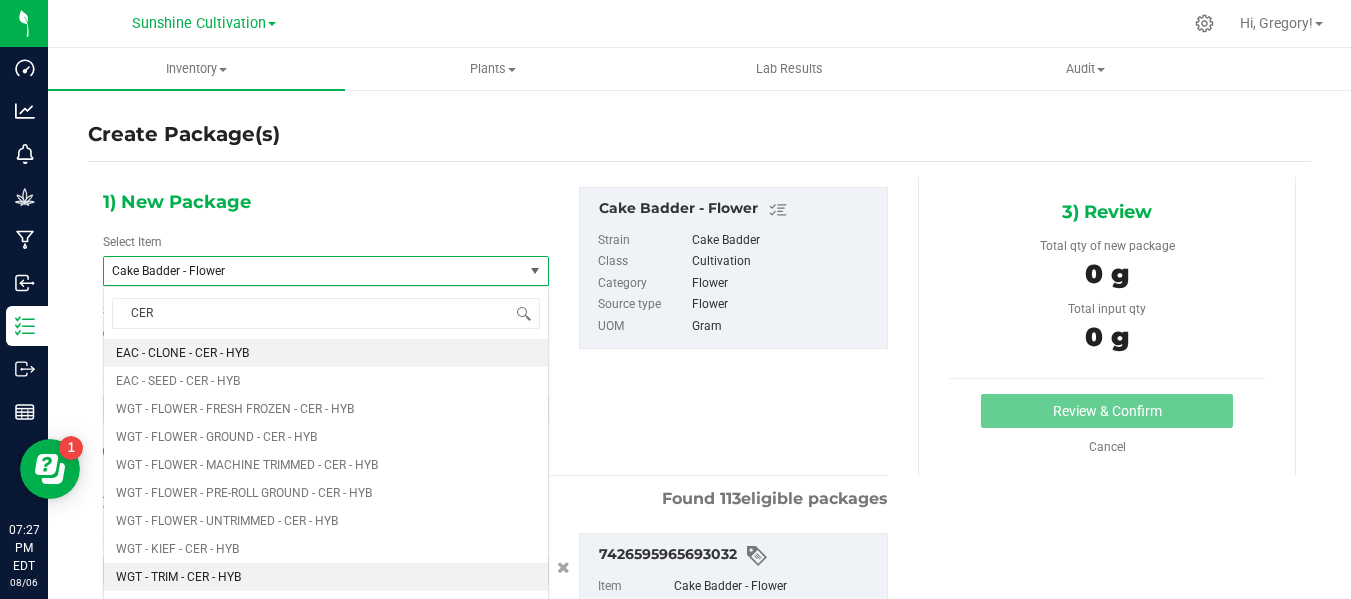 type 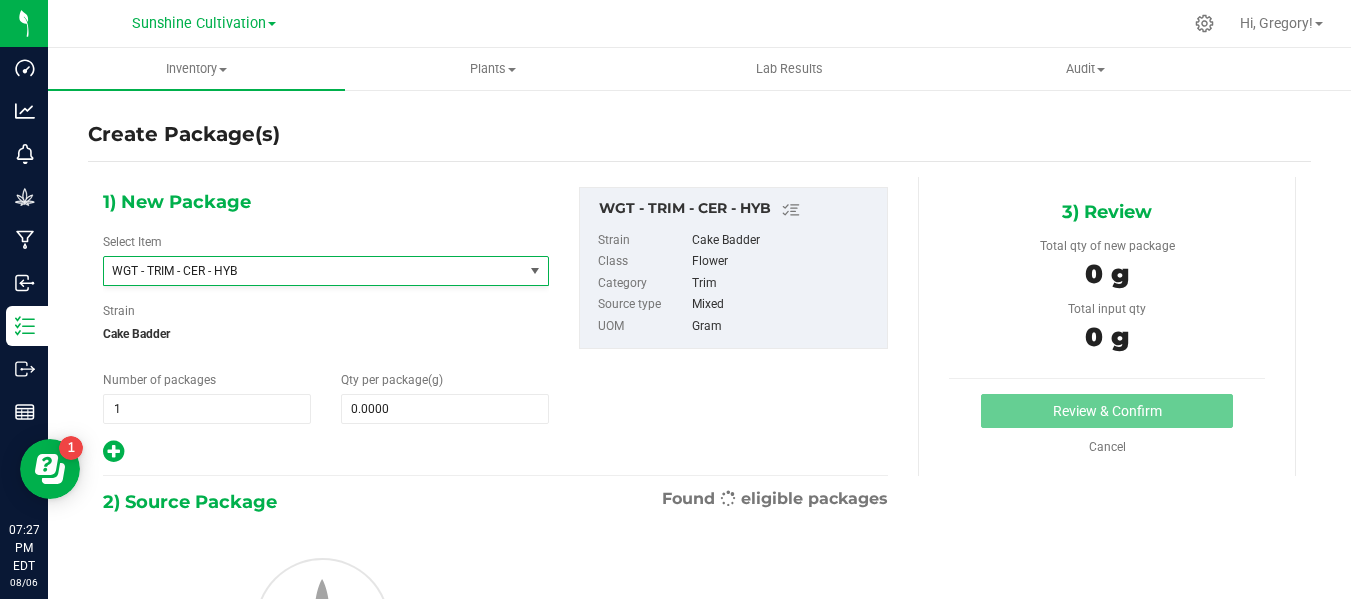 type on "0.0000" 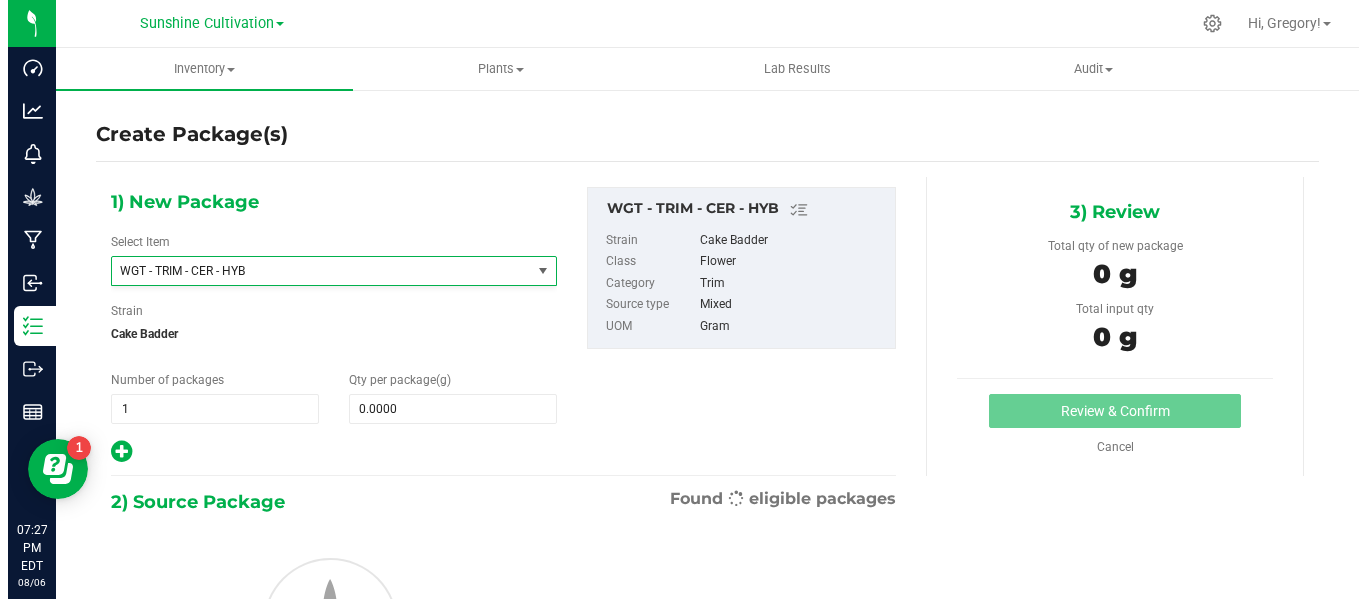 scroll, scrollTop: 458668, scrollLeft: 0, axis: vertical 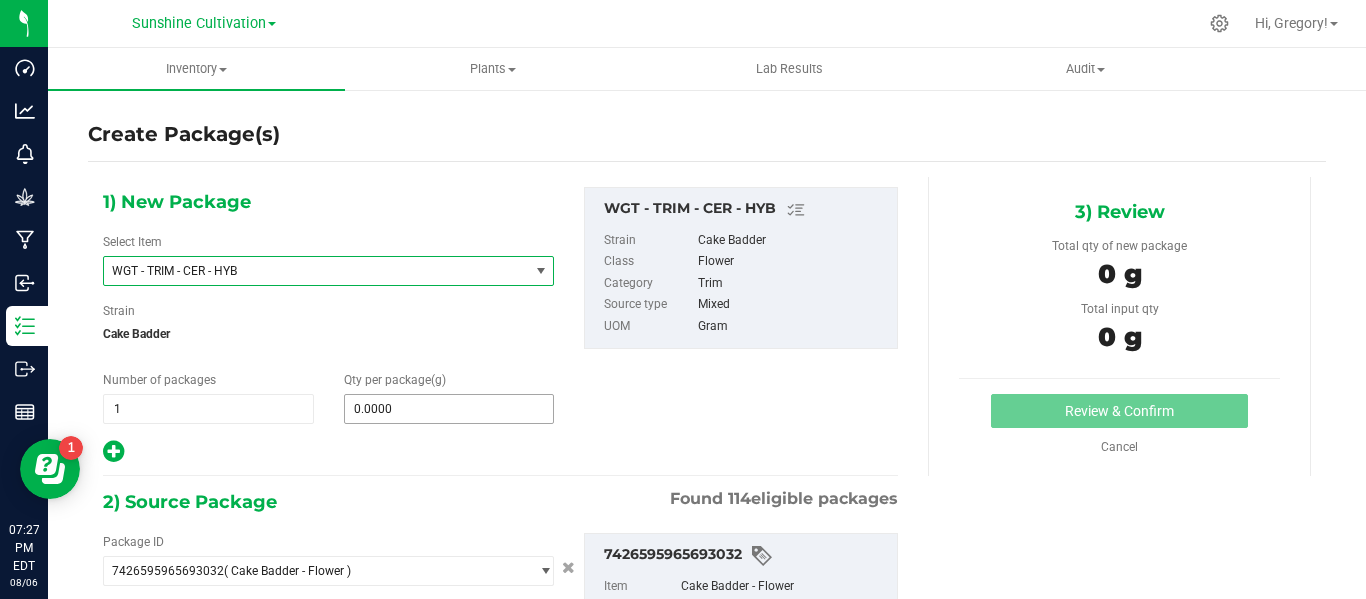 type on "0.0000 g" 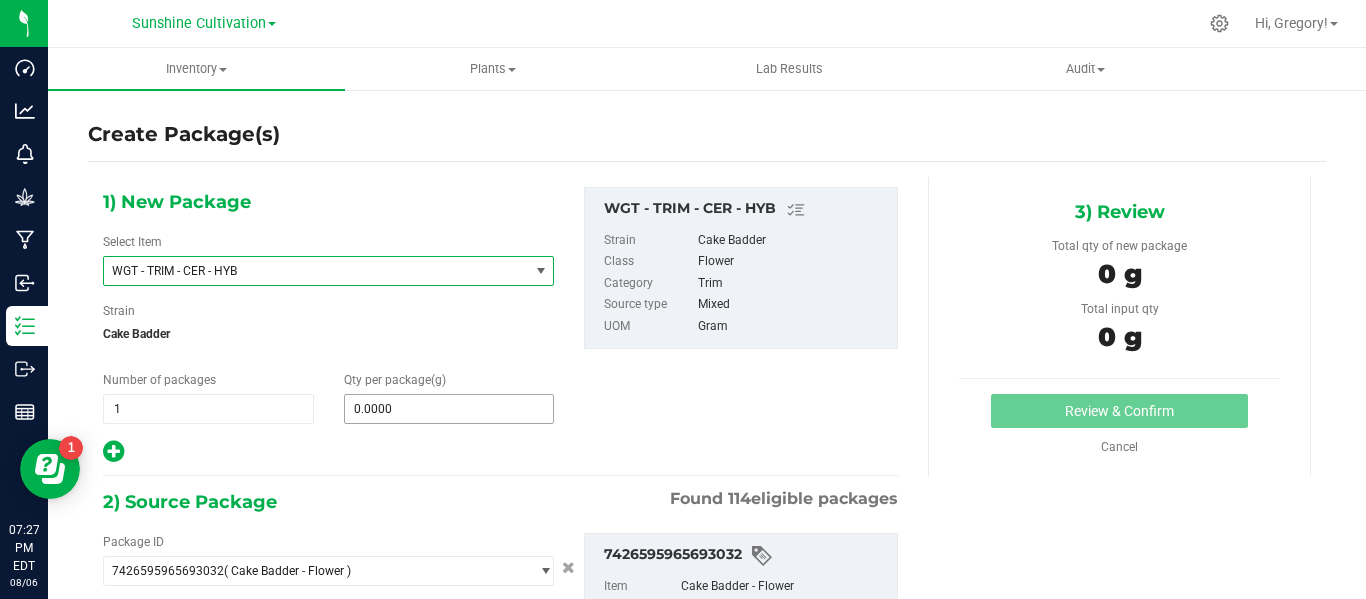 type 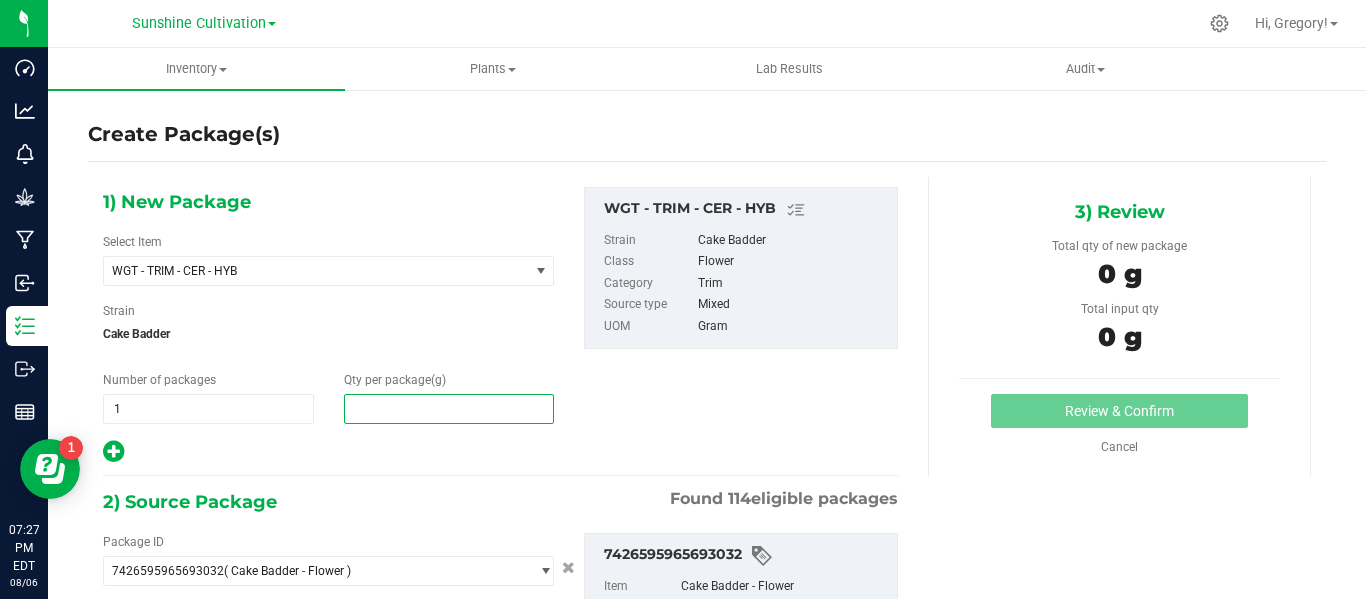 click at bounding box center [449, 409] 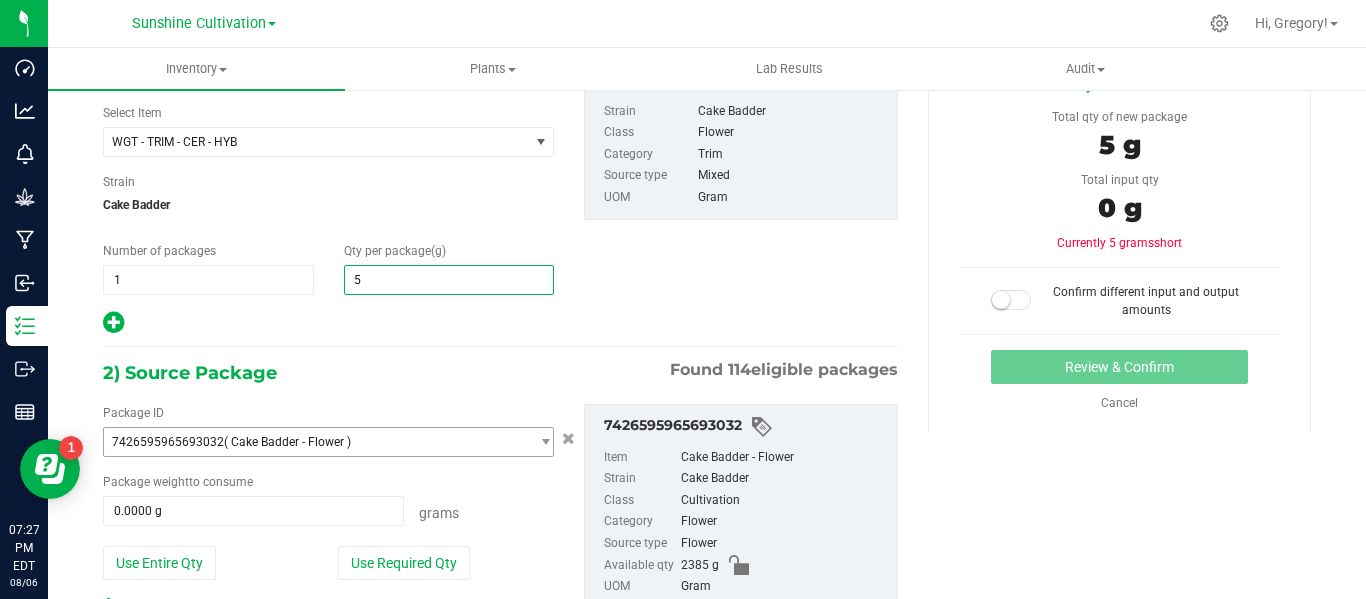 scroll, scrollTop: 131, scrollLeft: 0, axis: vertical 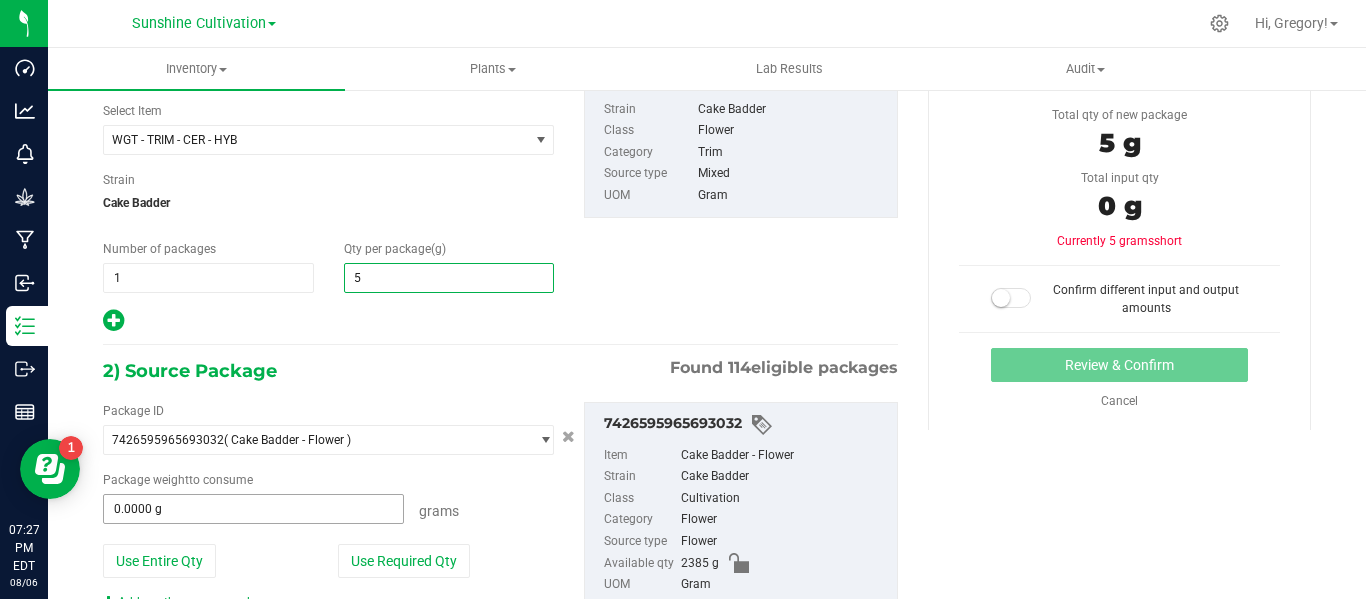 type on "5.0000" 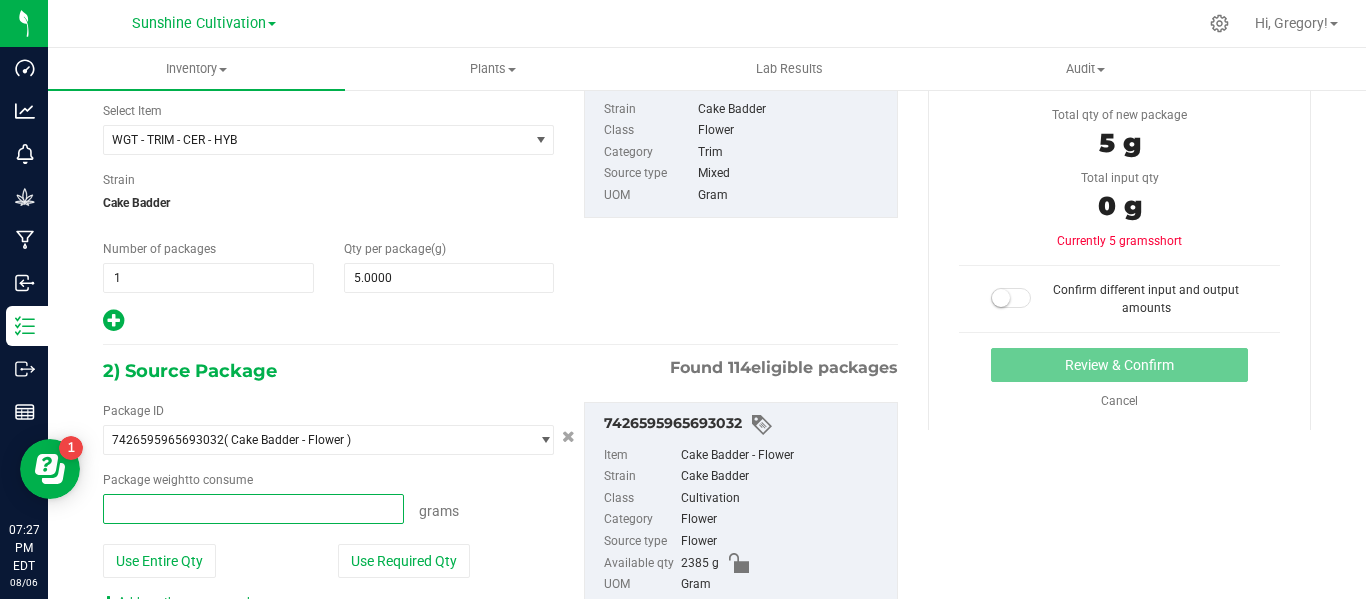 click at bounding box center (253, 509) 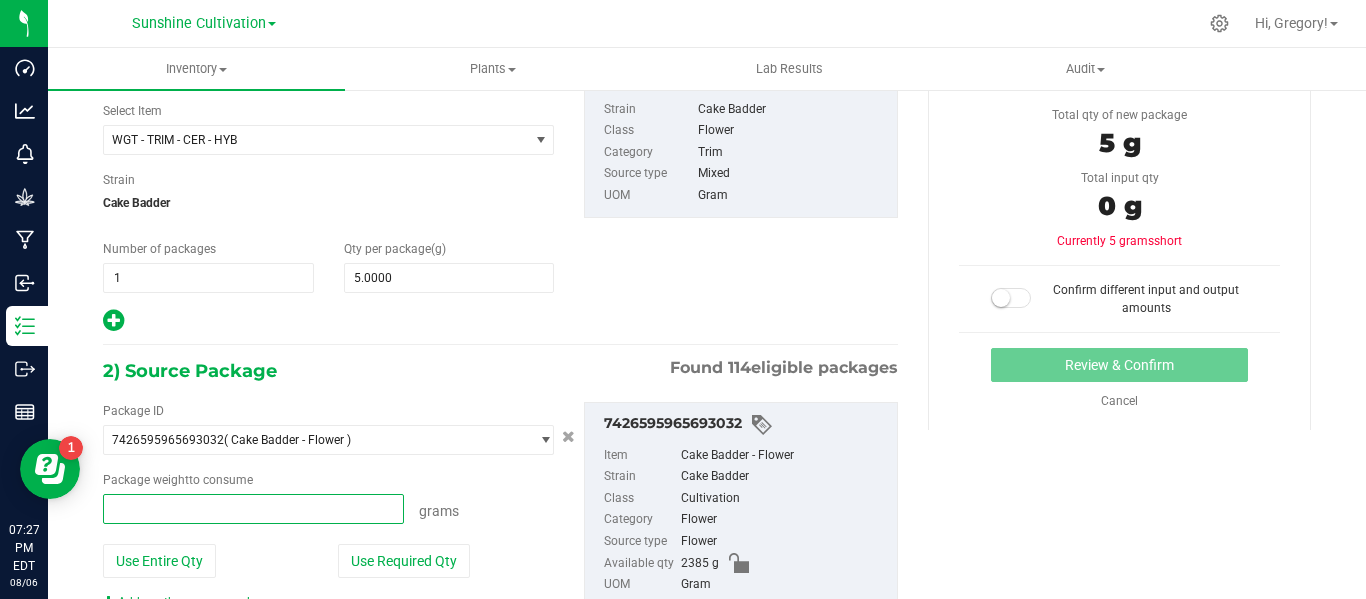 type on "5" 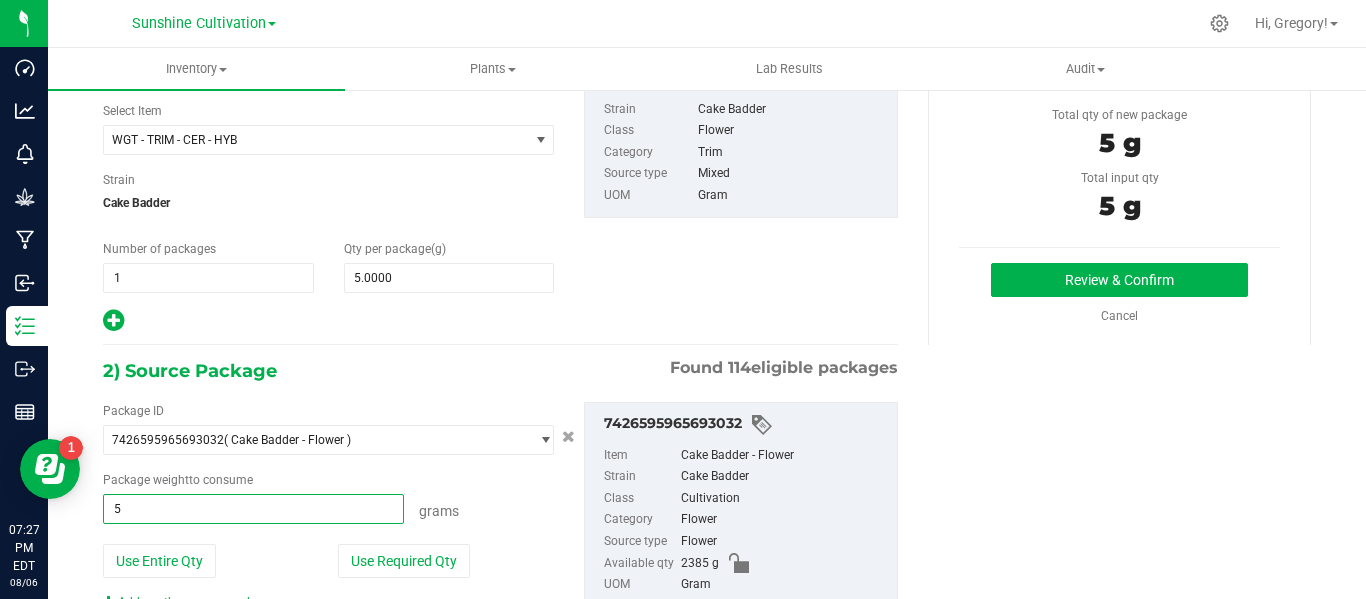 type on "5.0000 g" 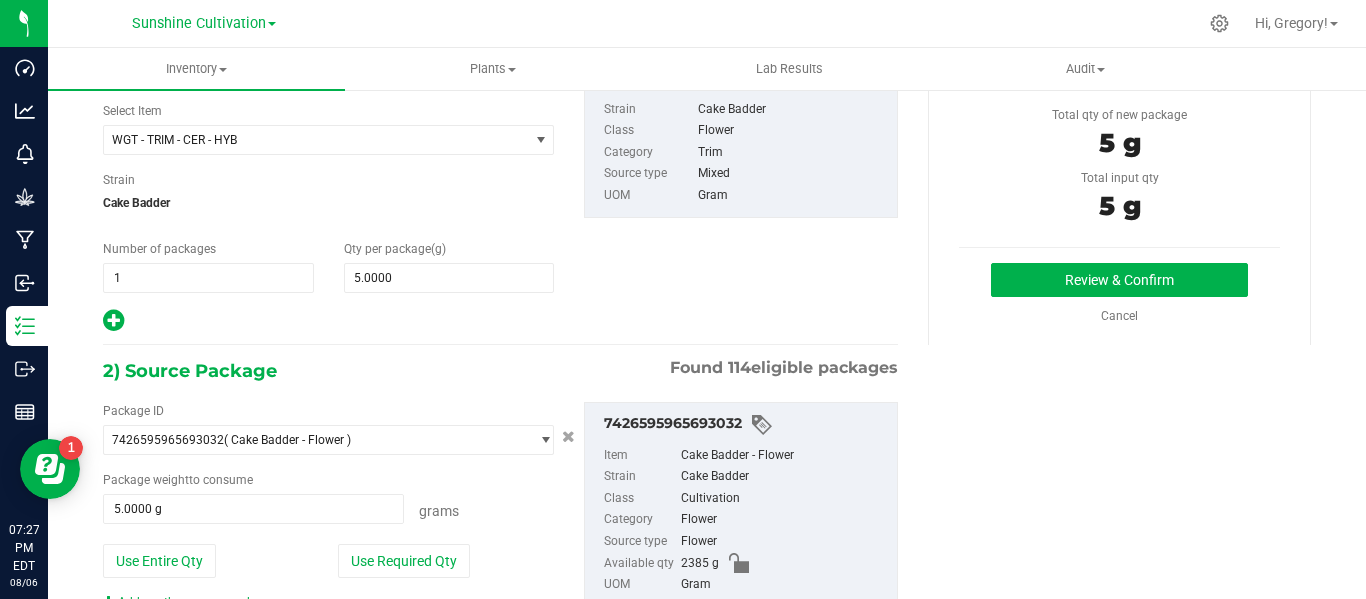 drag, startPoint x: 368, startPoint y: 463, endPoint x: 691, endPoint y: 328, distance: 350.07715 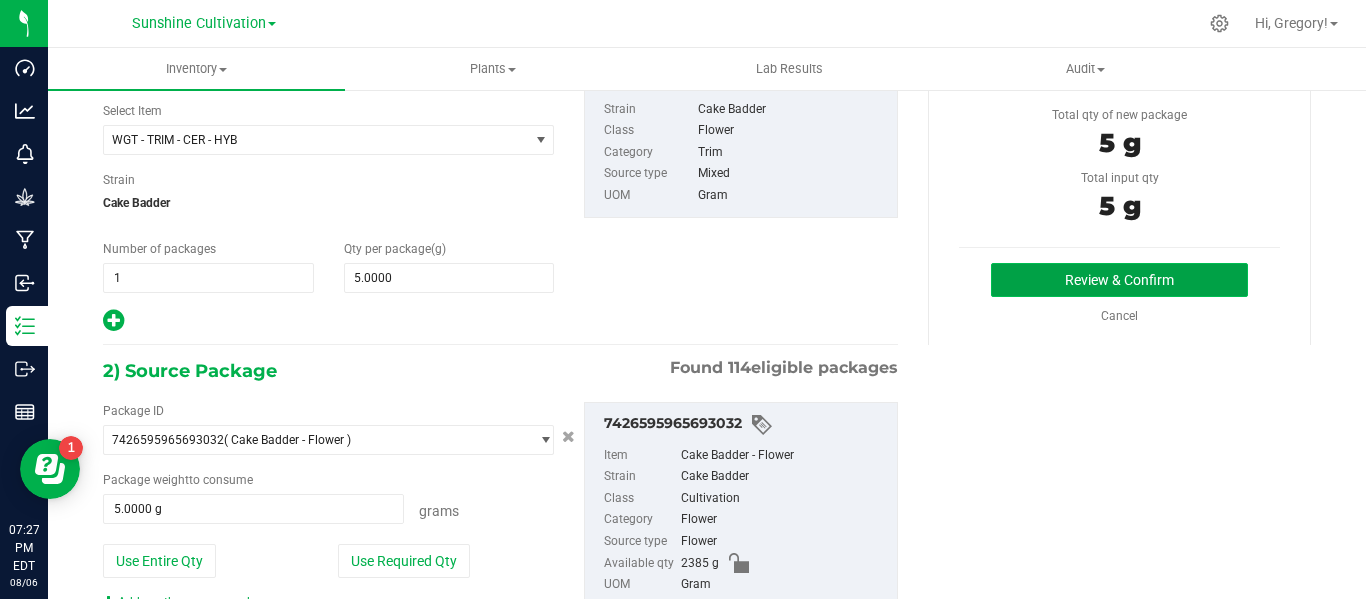 click on "Review & Confirm" at bounding box center [1119, 280] 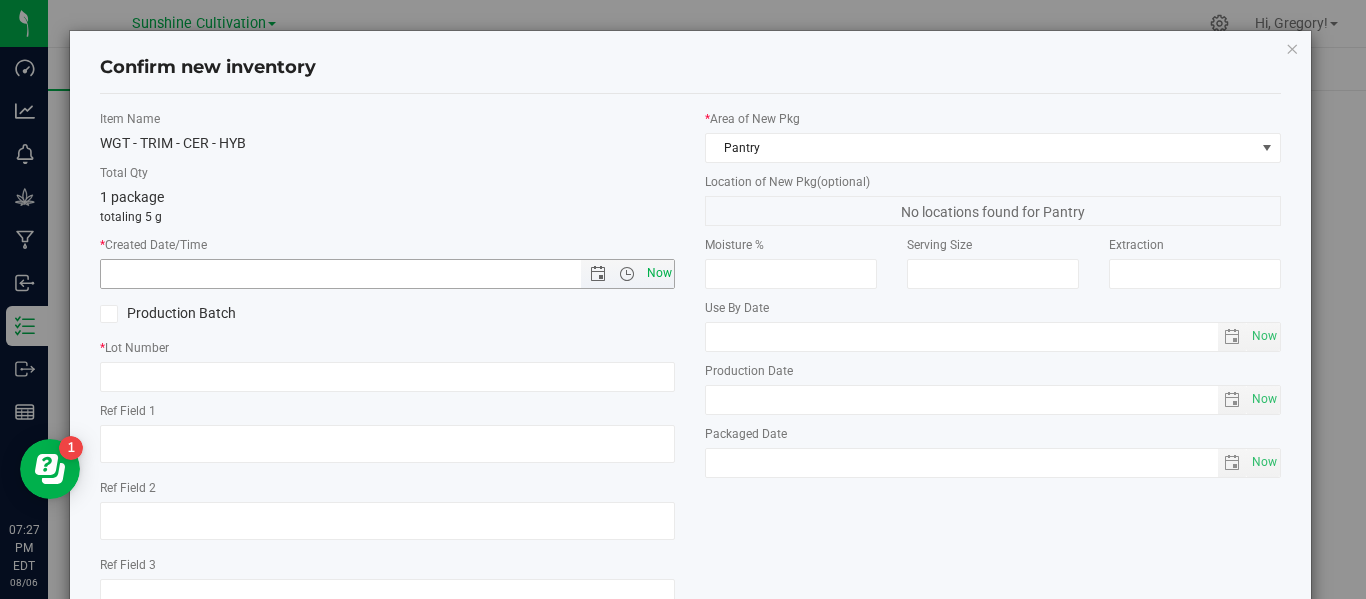 click on "Now" at bounding box center (659, 273) 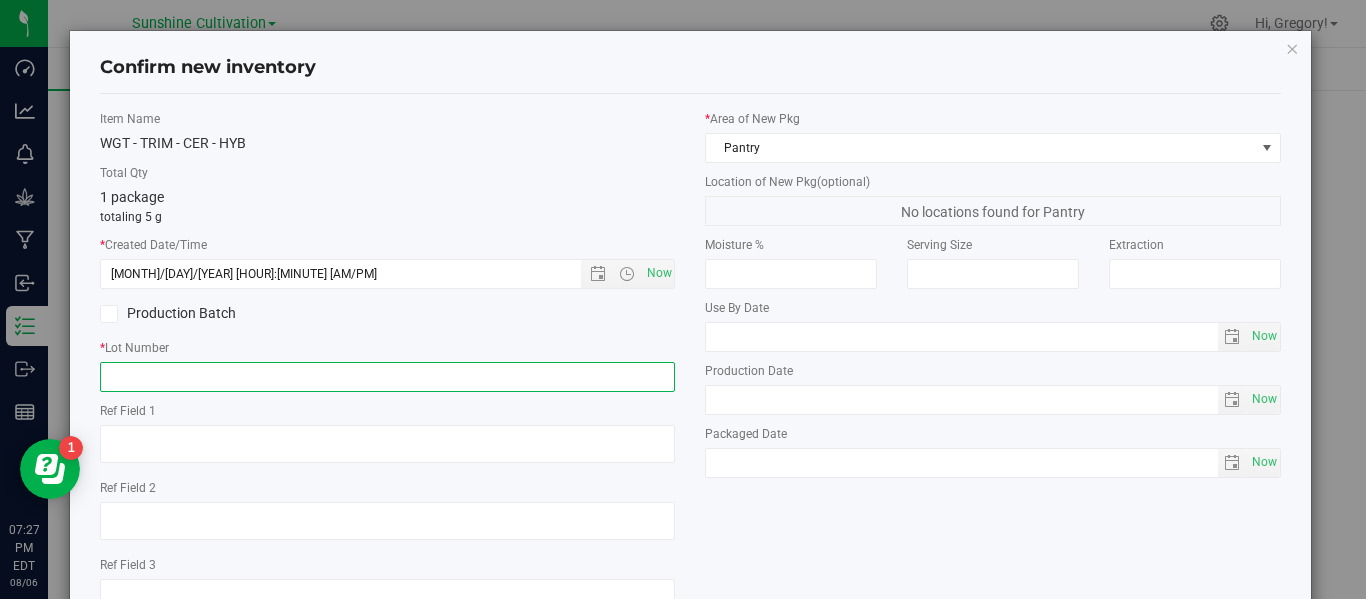 click at bounding box center [387, 377] 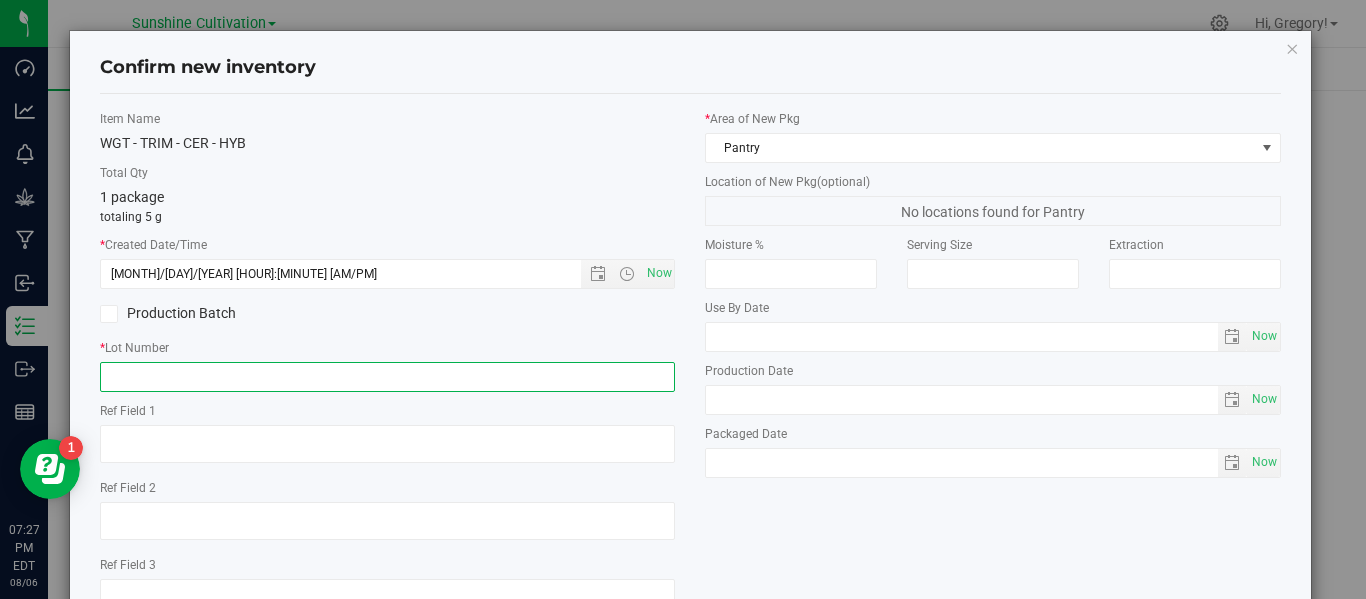 paste on "SN-250718-CER-P02-06" 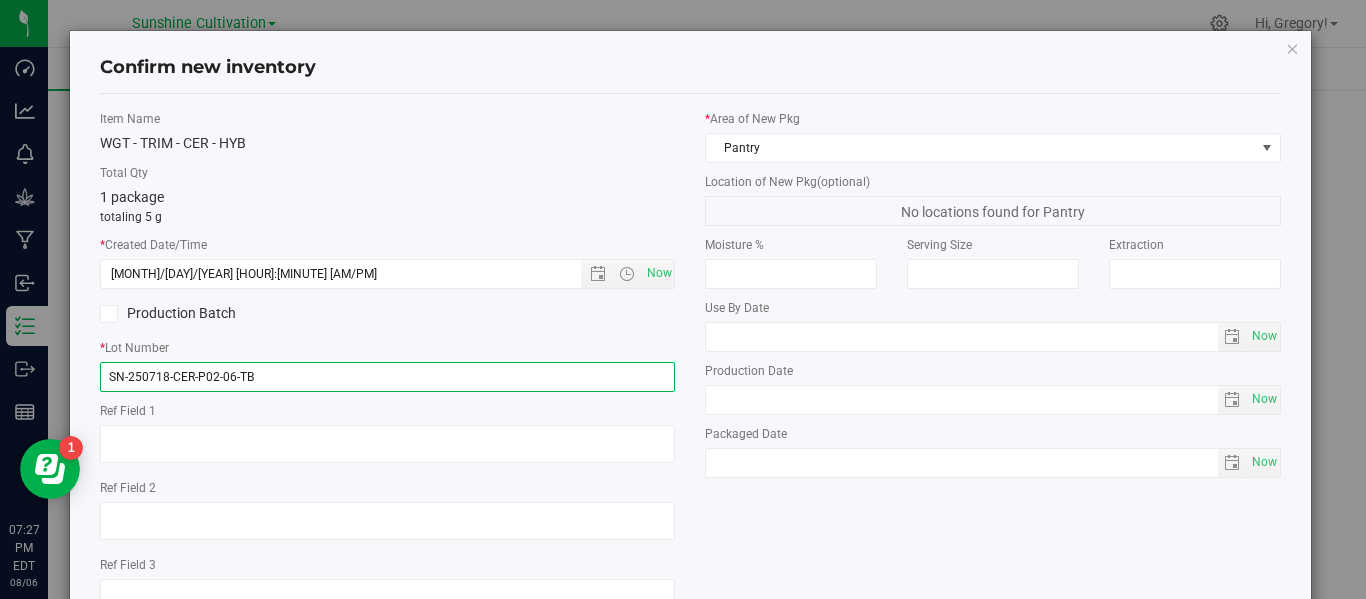 scroll, scrollTop: 148, scrollLeft: 0, axis: vertical 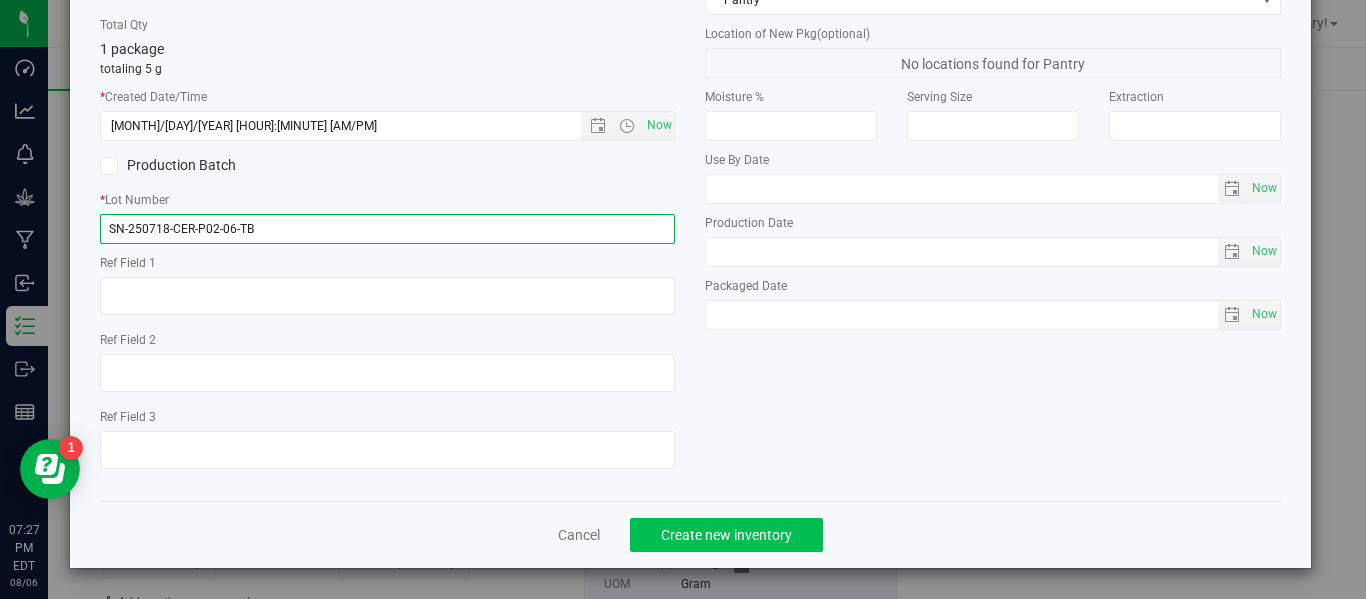 type on "SN-250718-CER-P02-06-TB" 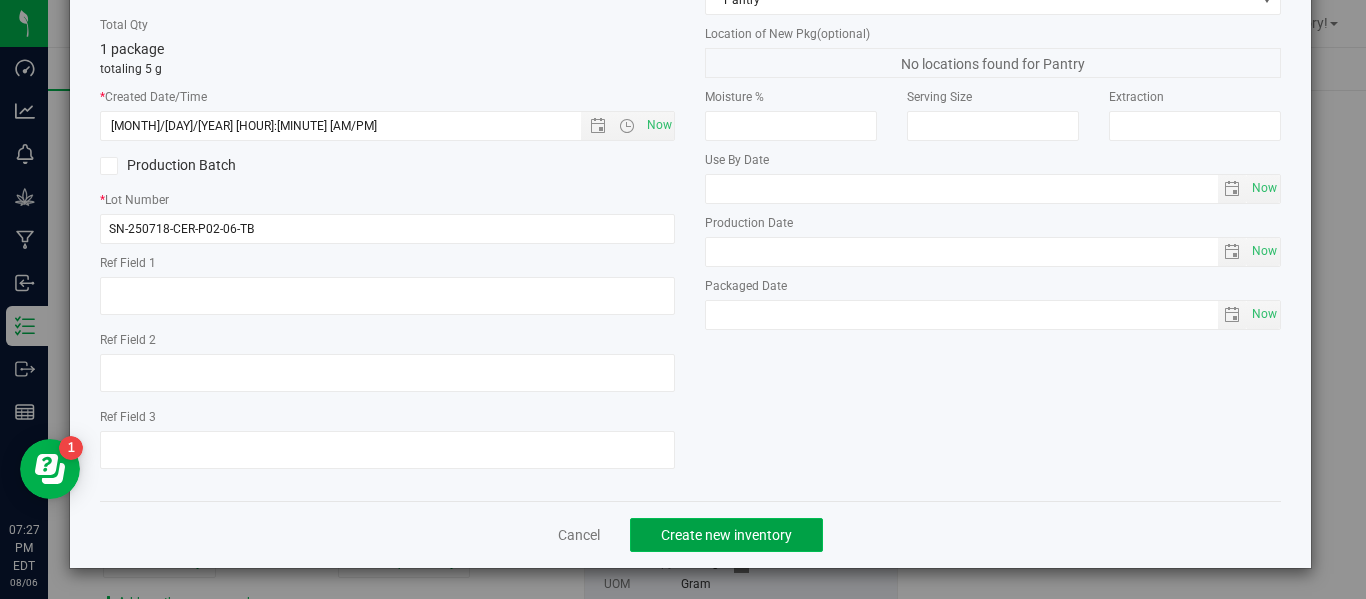 click on "Create new inventory" 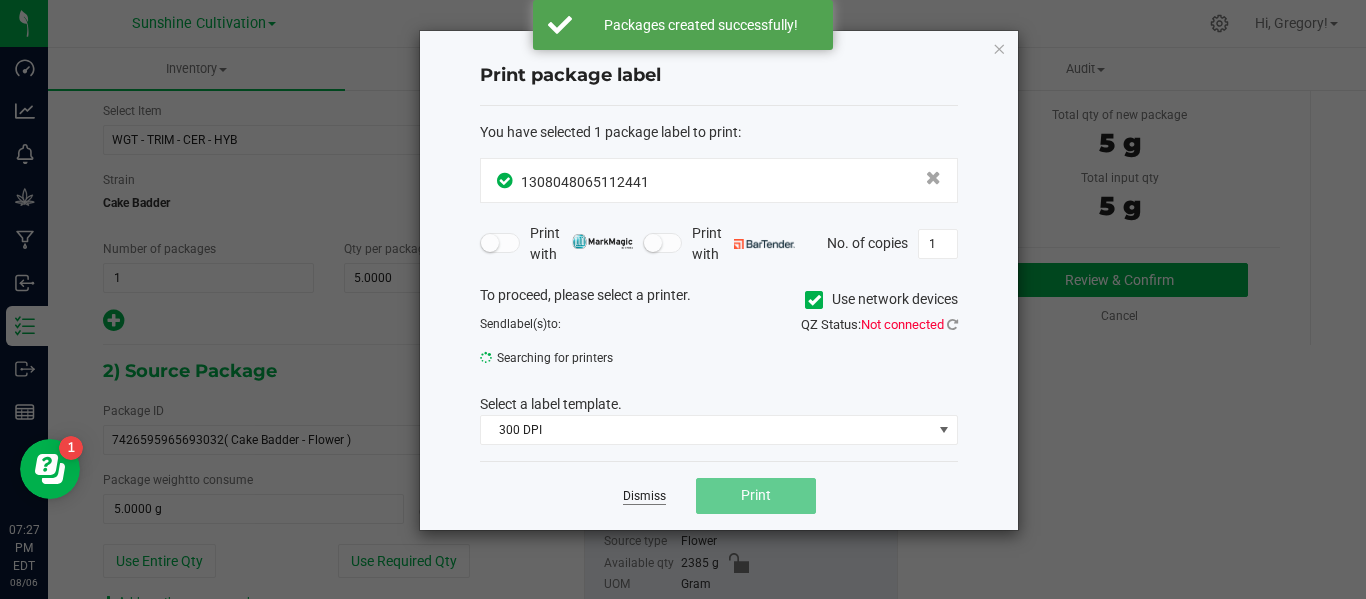 click on "Dismiss" 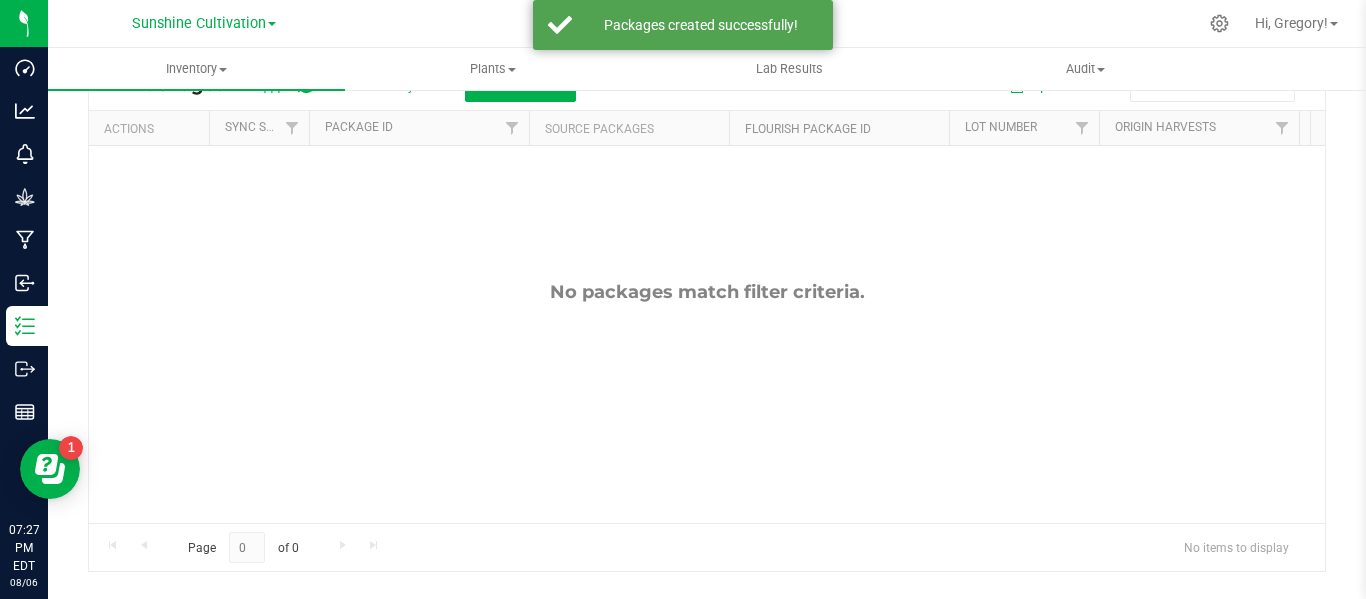 scroll, scrollTop: 0, scrollLeft: 0, axis: both 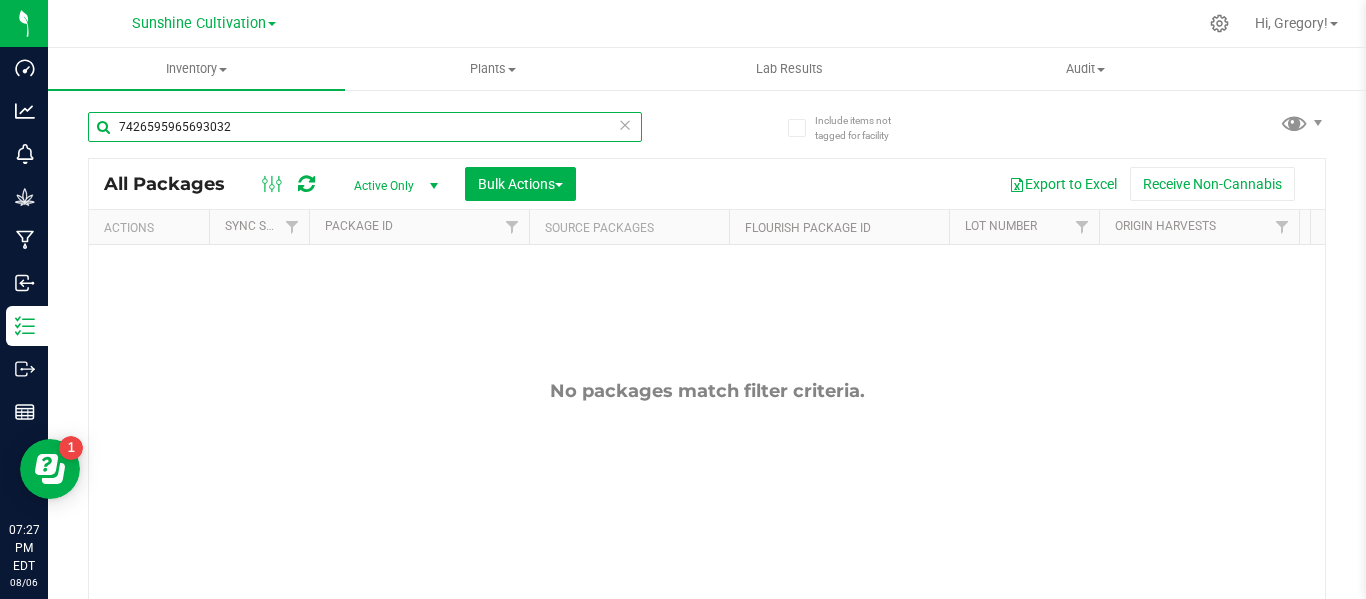 drag, startPoint x: 249, startPoint y: 132, endPoint x: 126, endPoint y: 137, distance: 123.101585 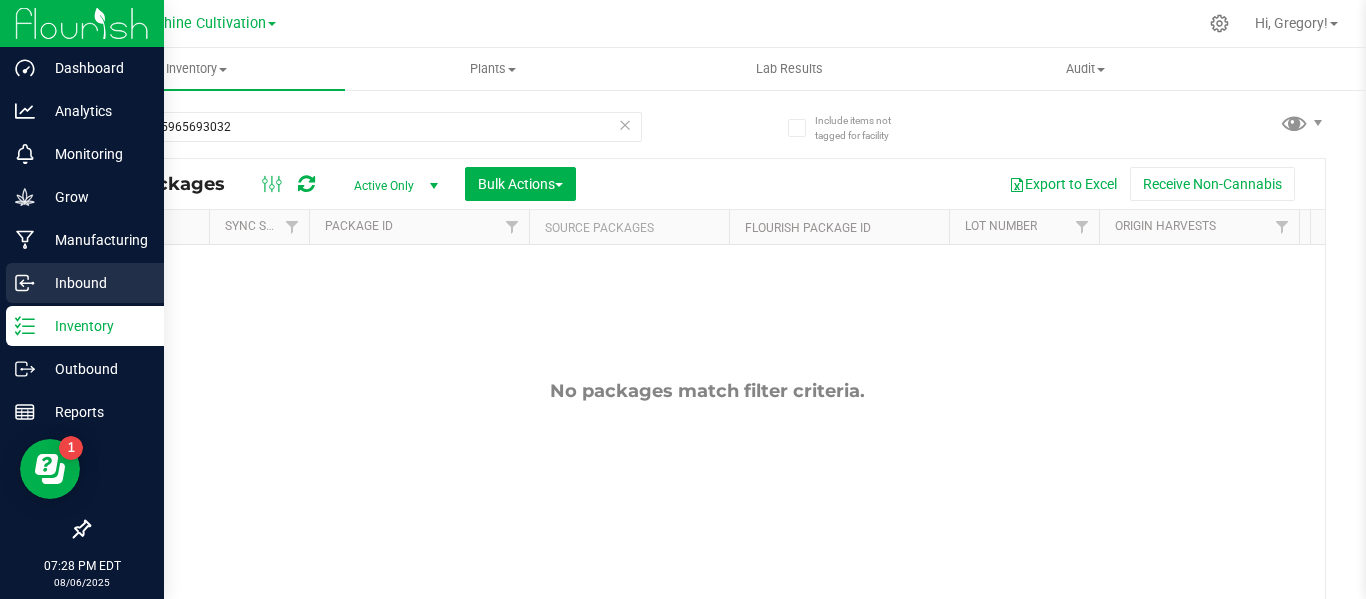 click on "Inbound" at bounding box center (95, 283) 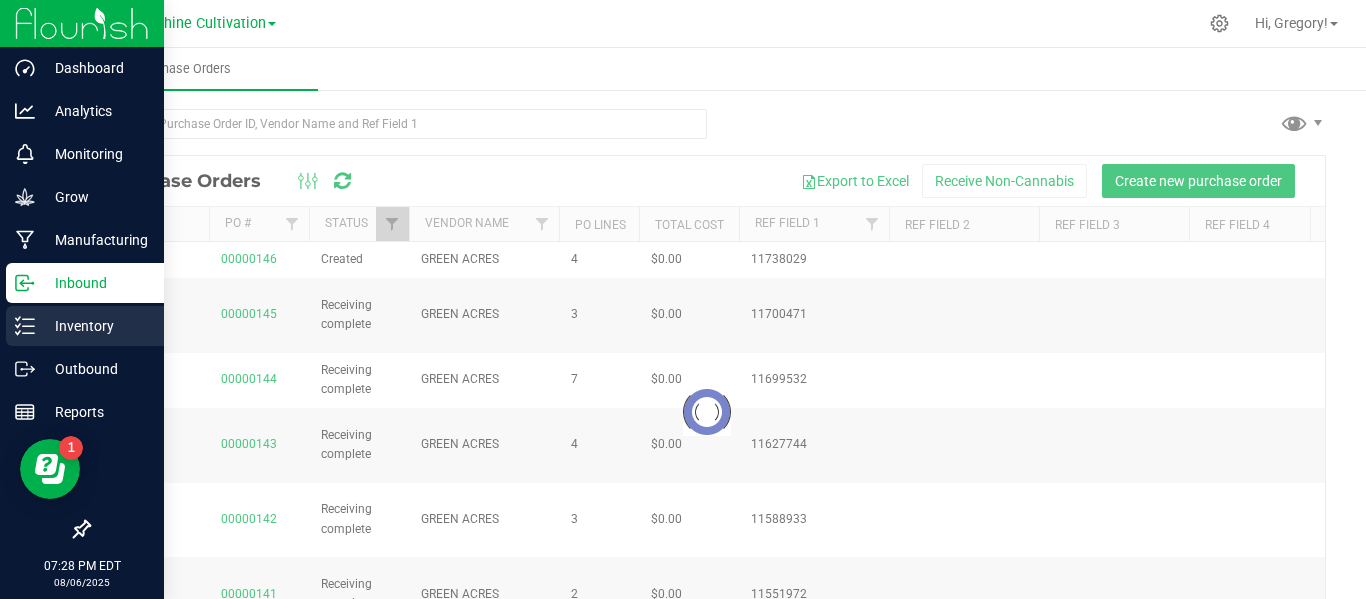 click on "Inventory" at bounding box center (95, 326) 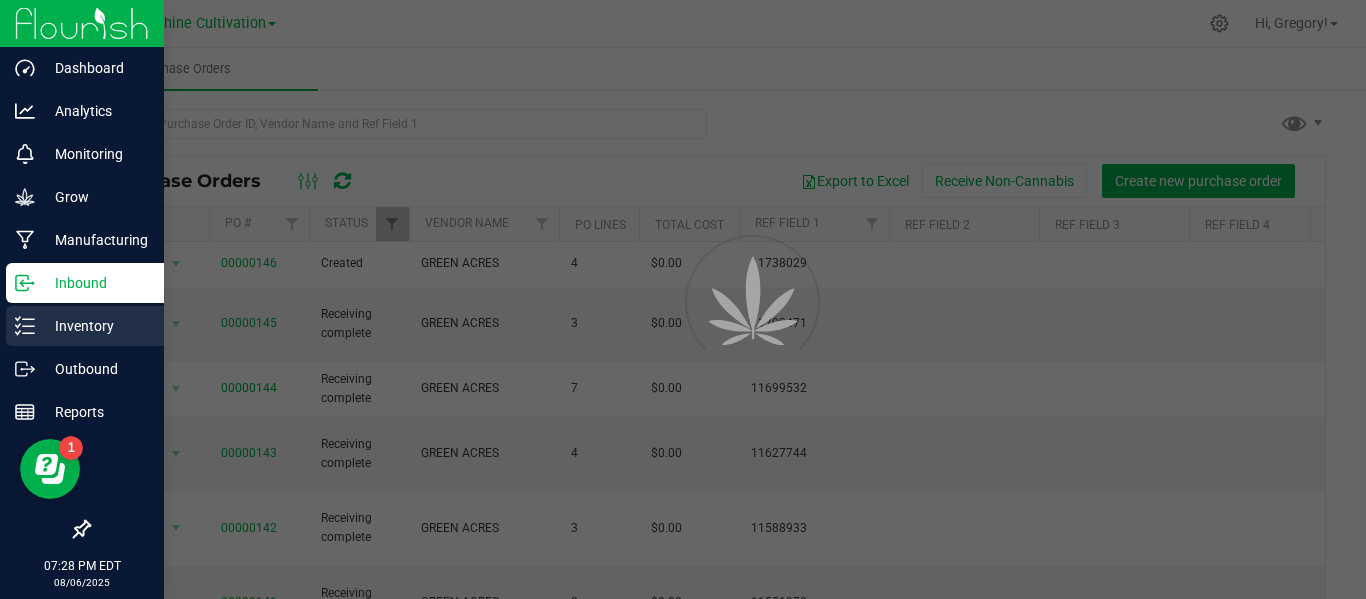 click on "Inventory" at bounding box center [95, 326] 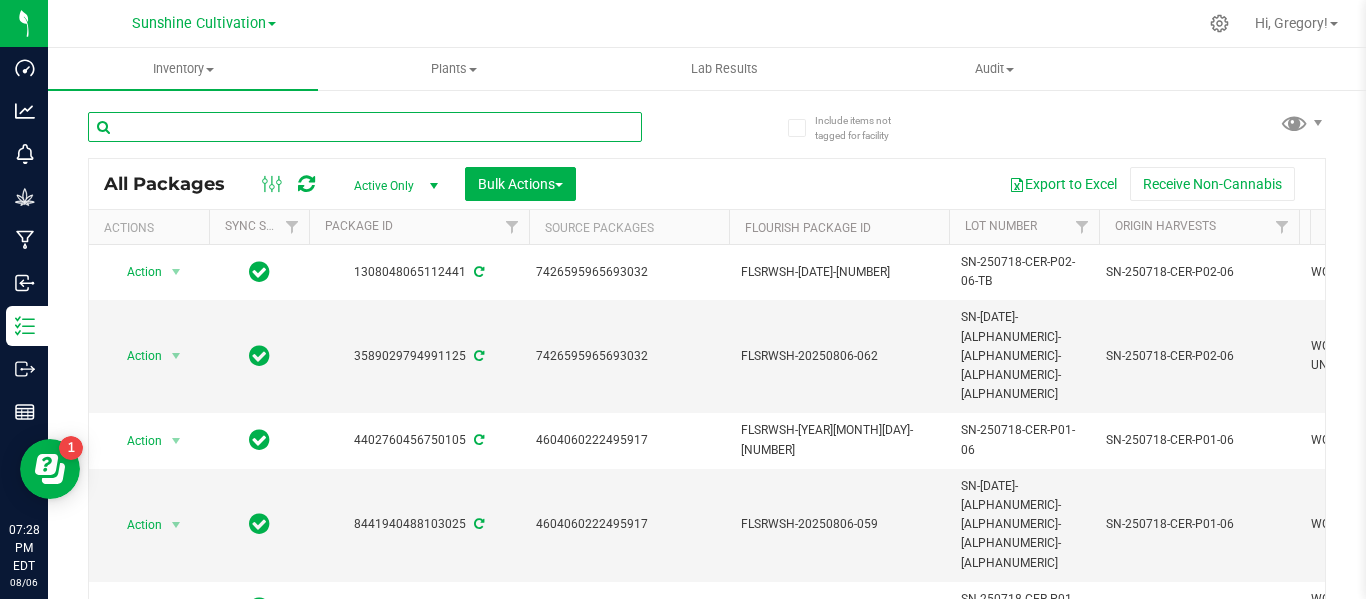 click at bounding box center (365, 127) 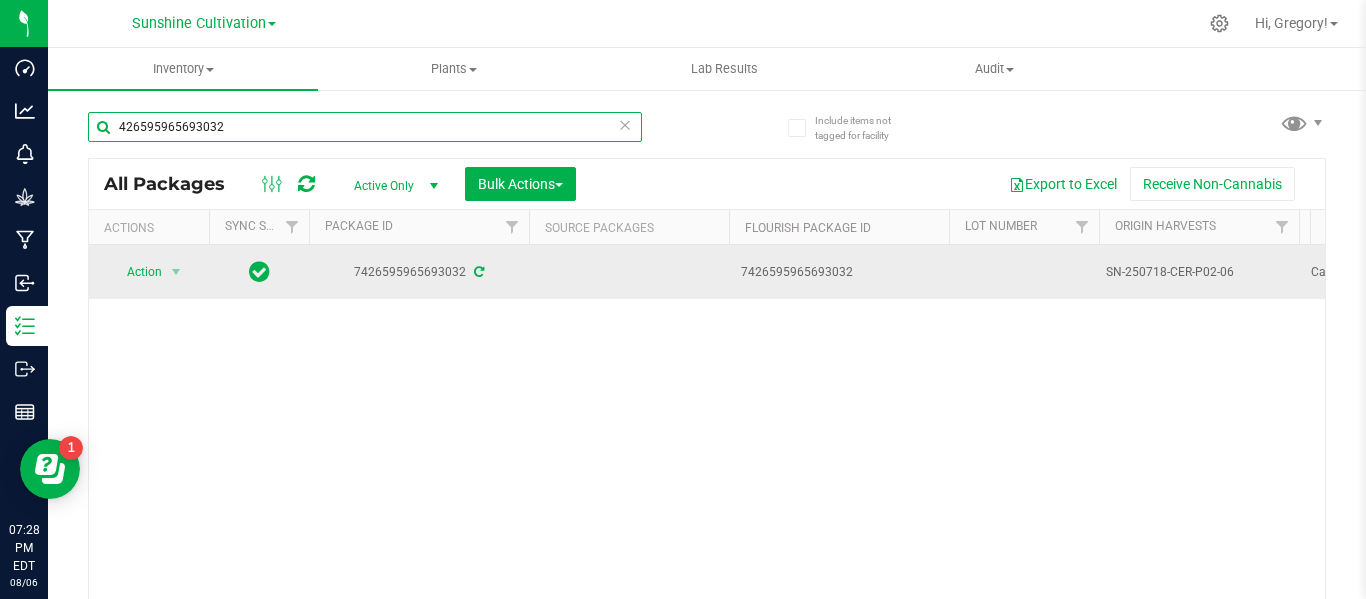 type on "426595965693032" 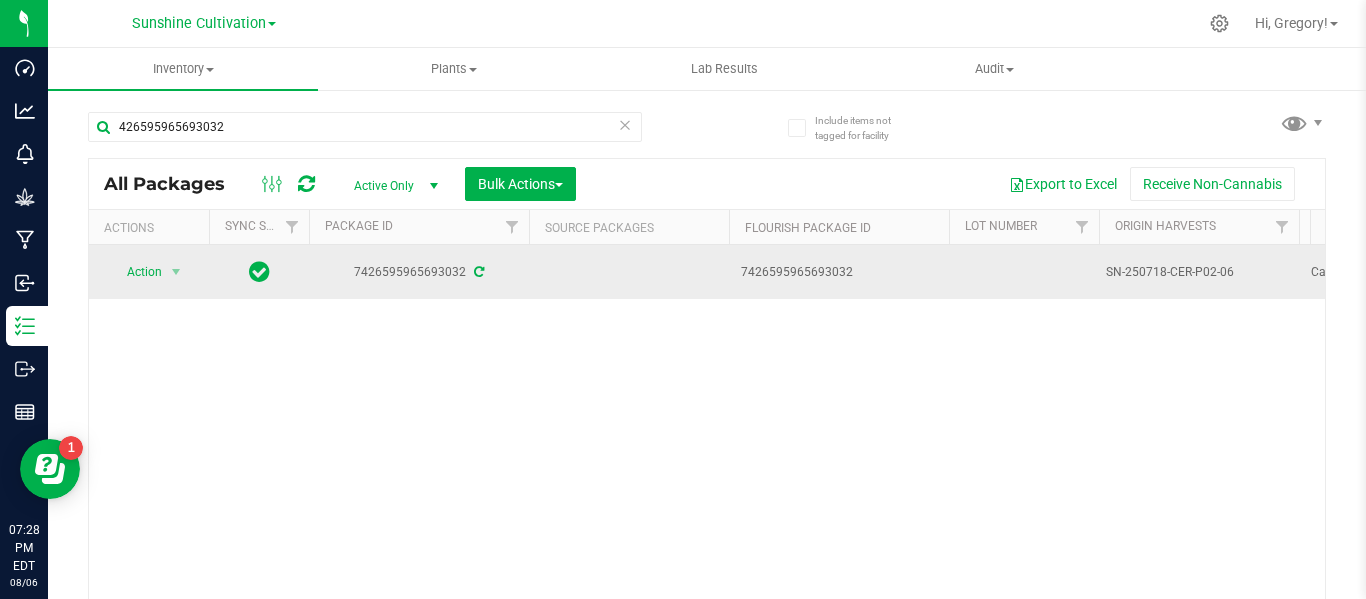 click on "SN-250718-CER-P02-06" at bounding box center (1199, 272) 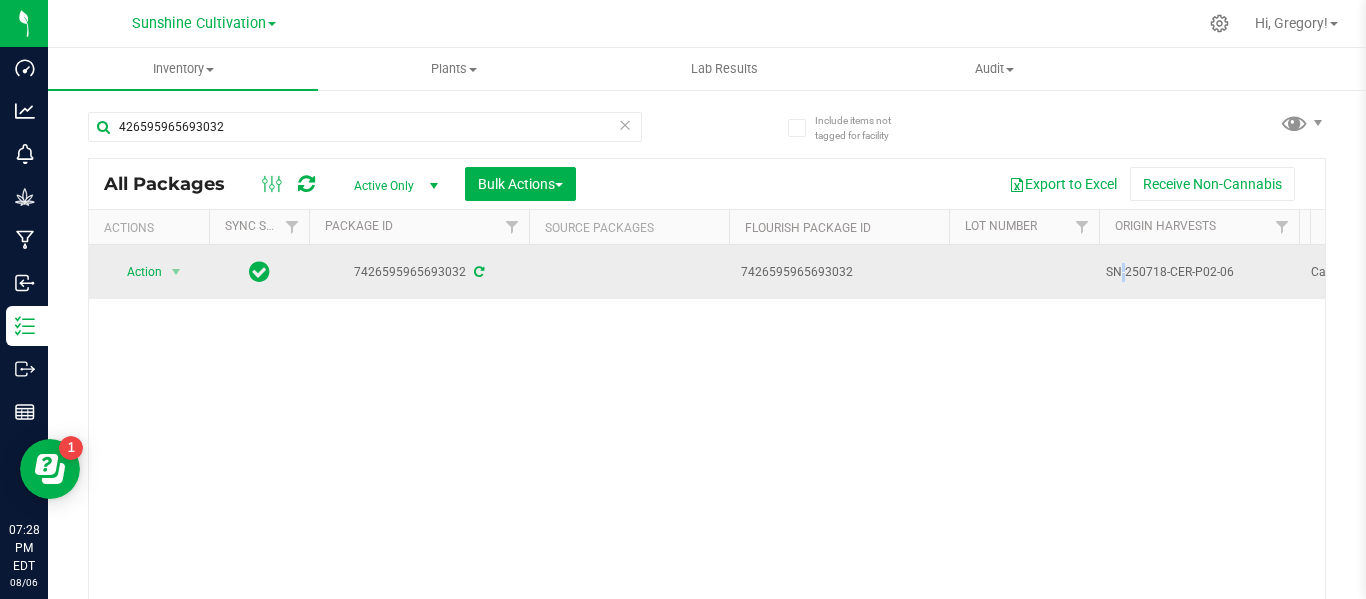 click on "SN-250718-CER-P02-06" at bounding box center [1199, 272] 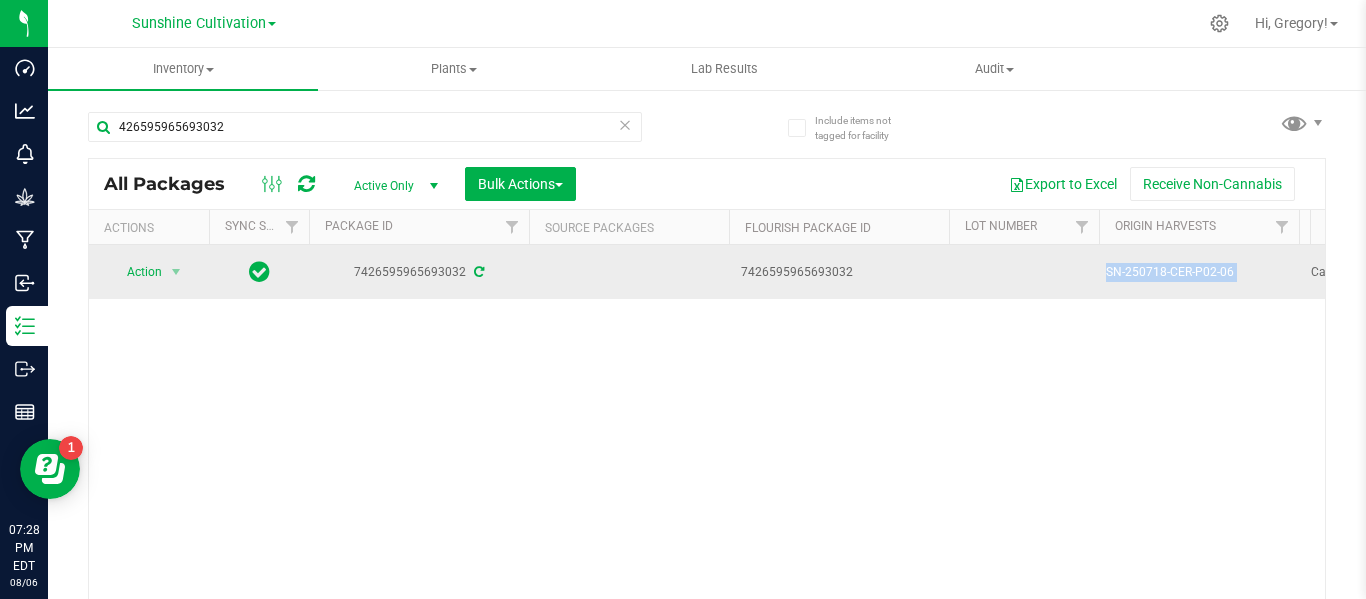 click on "SN-250718-CER-P02-06" at bounding box center [1199, 272] 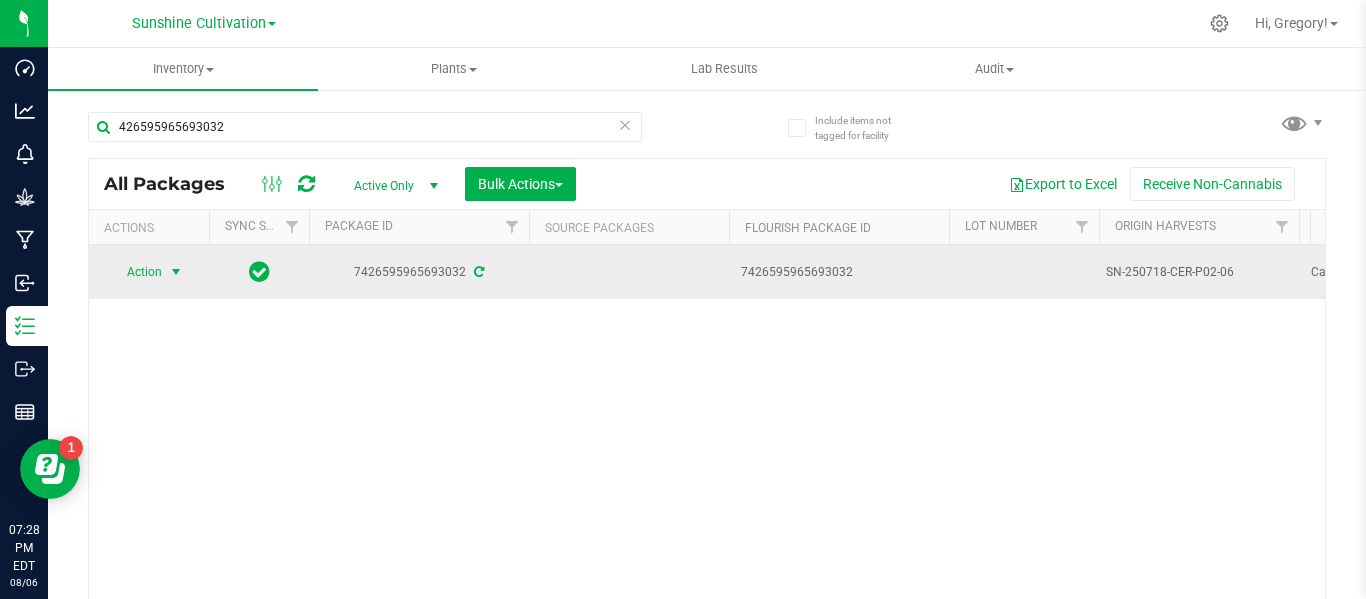 click at bounding box center (176, 272) 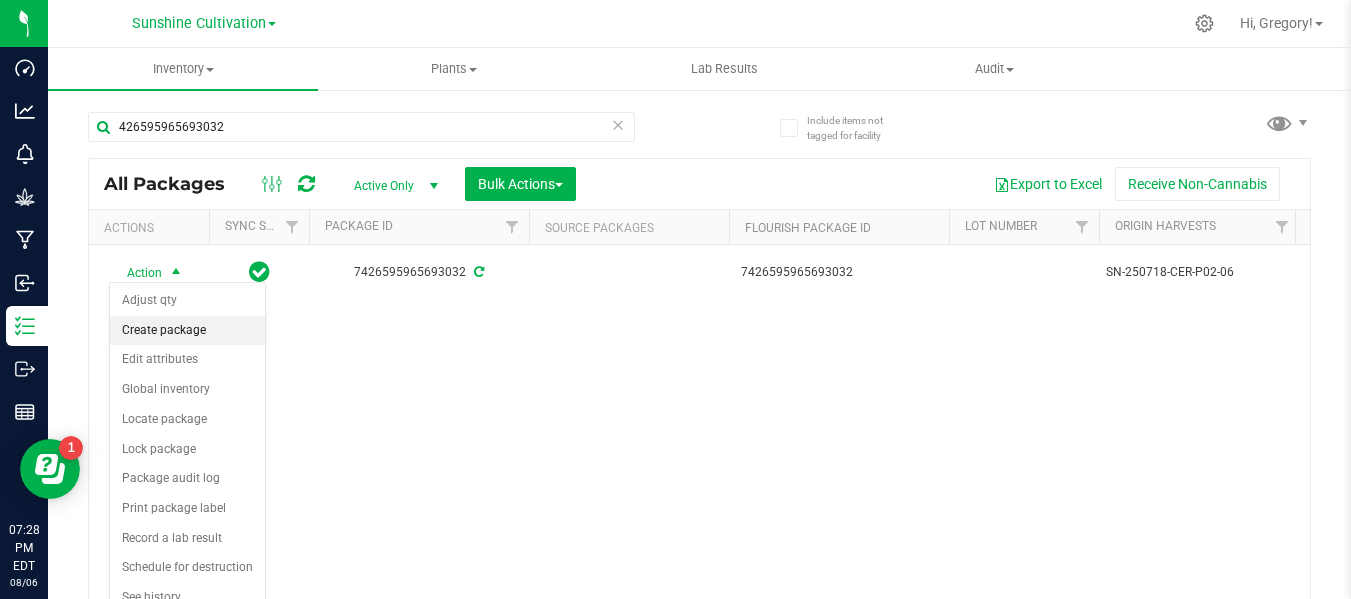 click on "Create package" at bounding box center [187, 331] 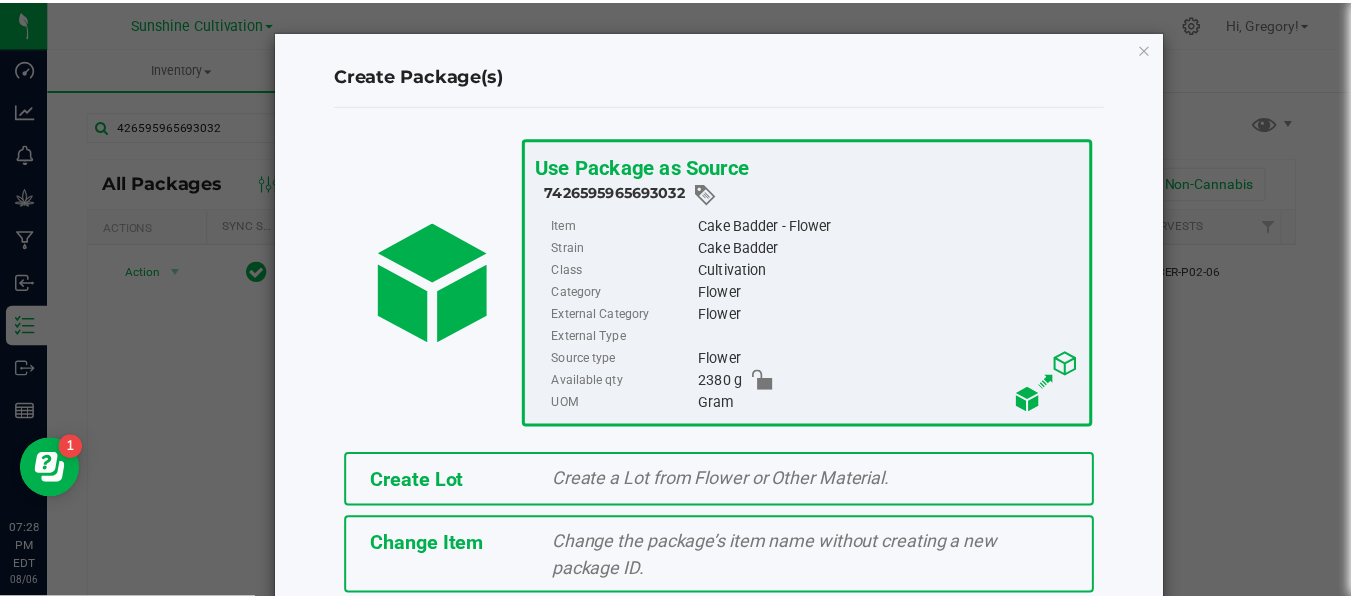 scroll, scrollTop: 175, scrollLeft: 0, axis: vertical 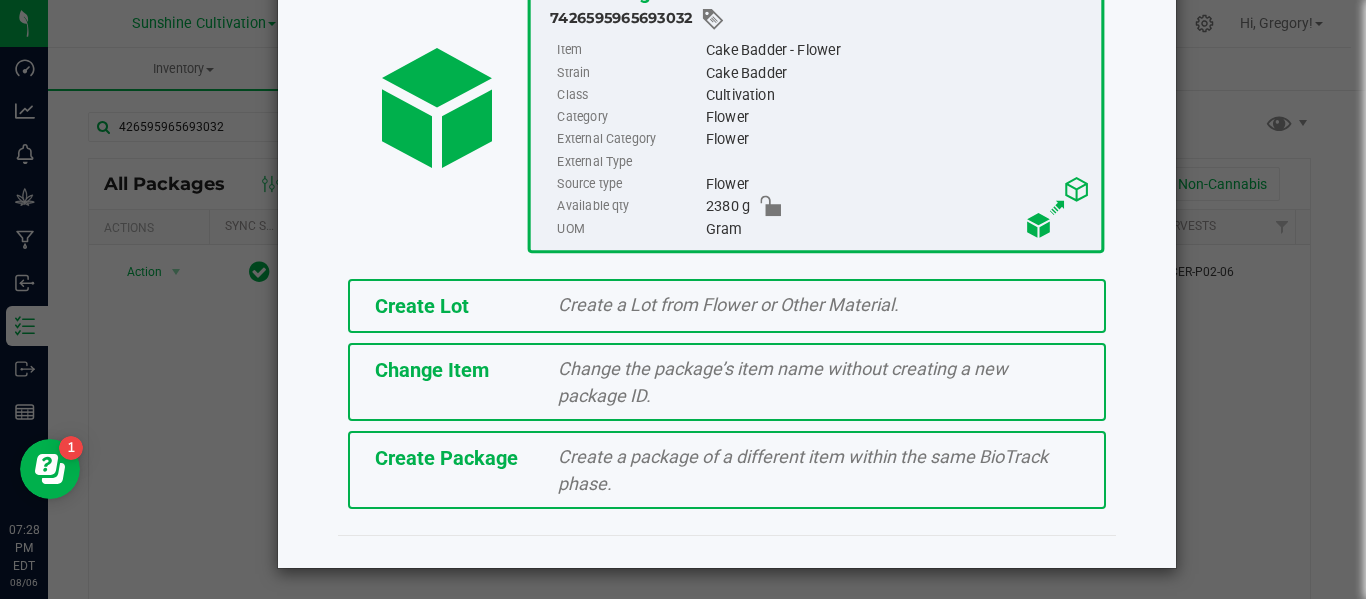 click on "Create Package" 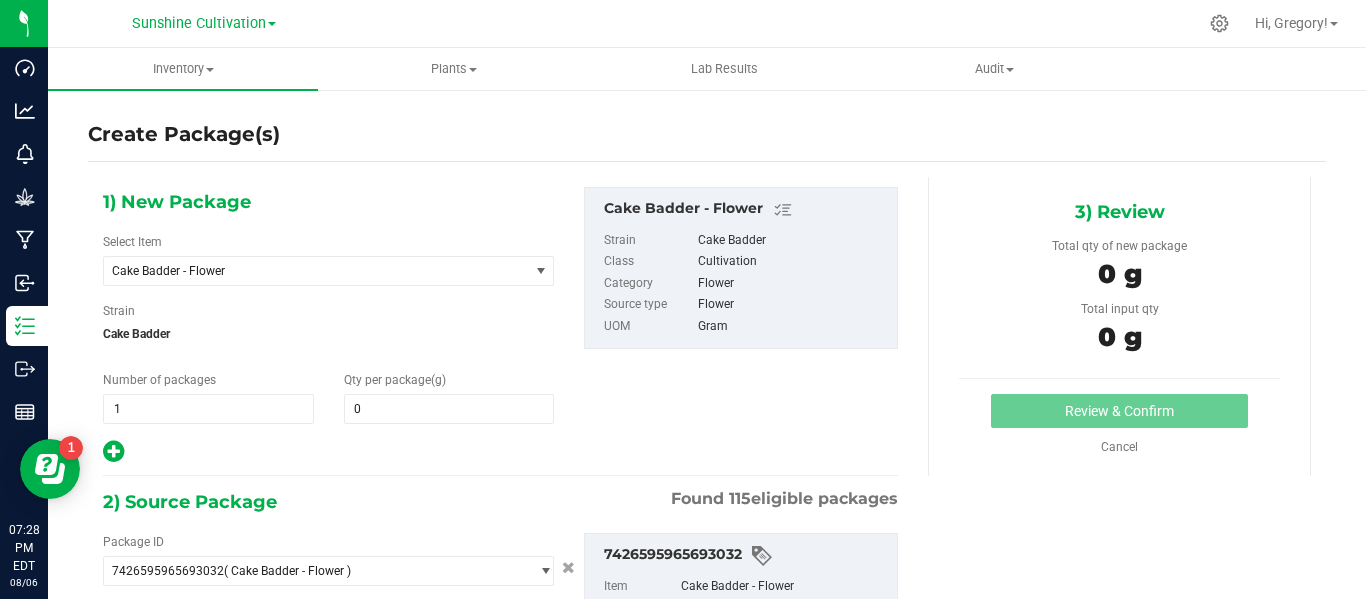 type on "0.0000" 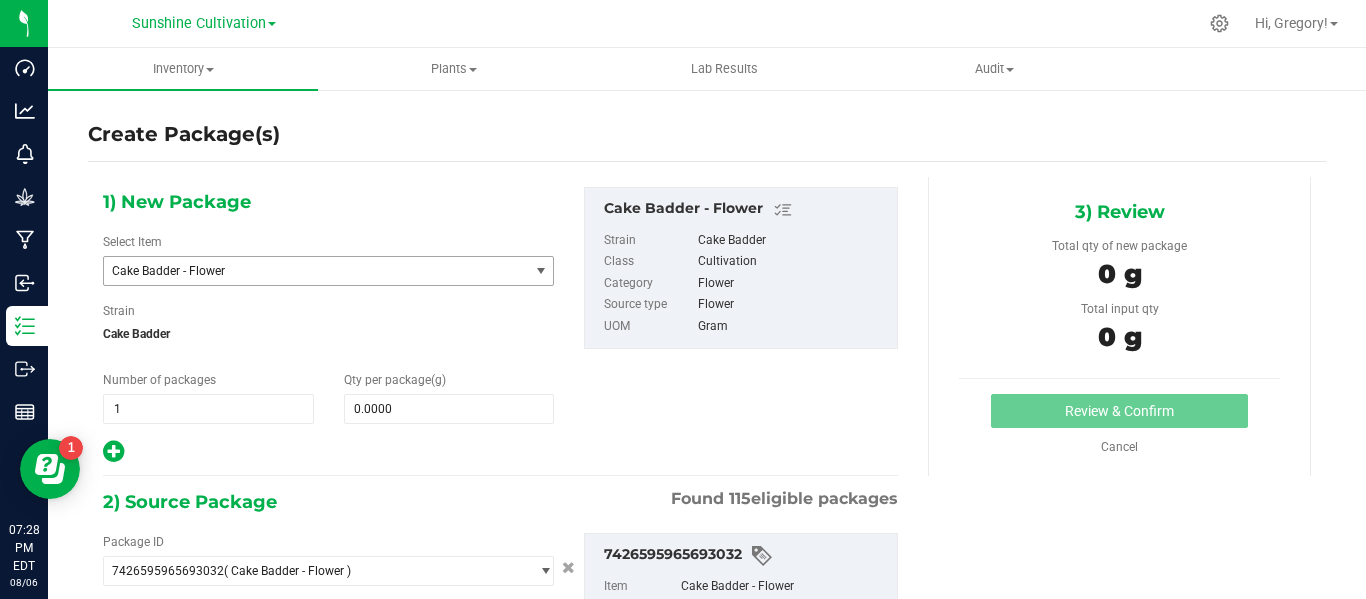 click on "Cake Badder - Flower" at bounding box center (316, 271) 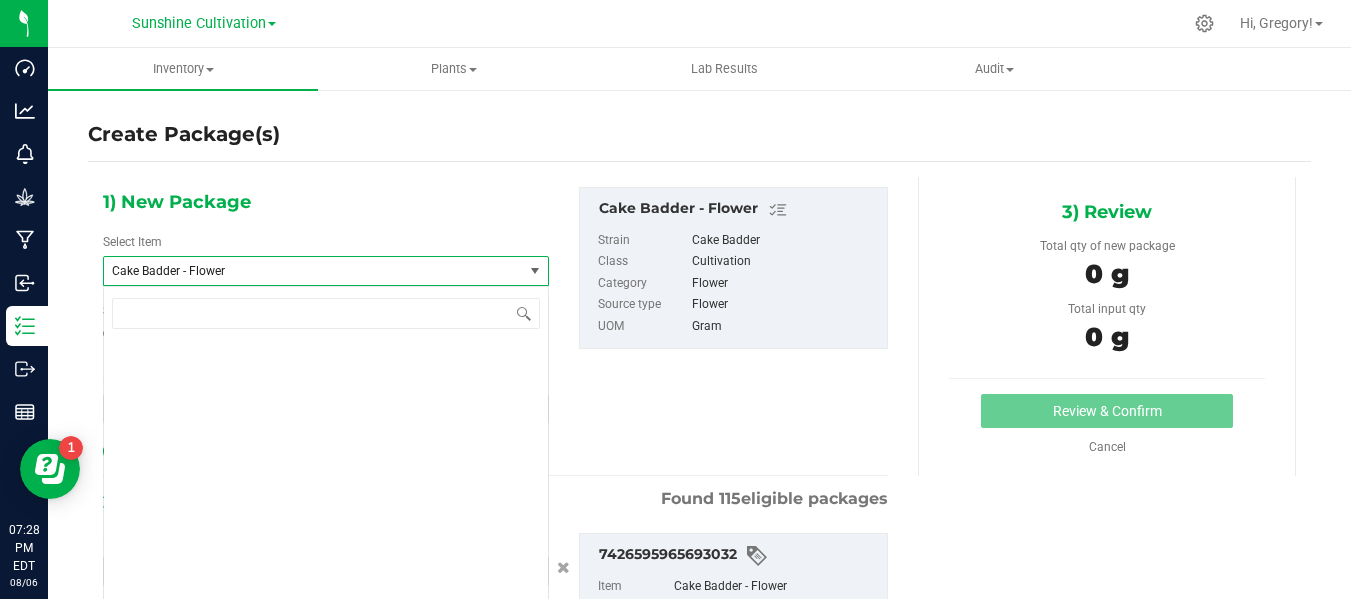 scroll, scrollTop: 1176, scrollLeft: 0, axis: vertical 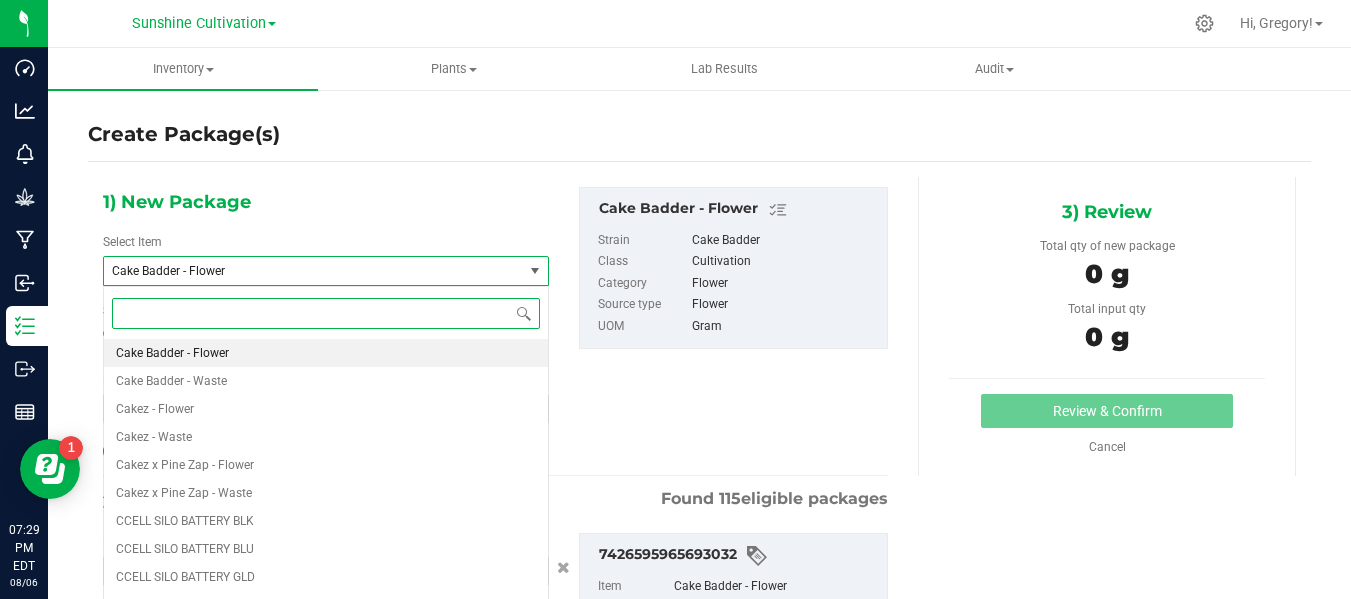 type on "D" 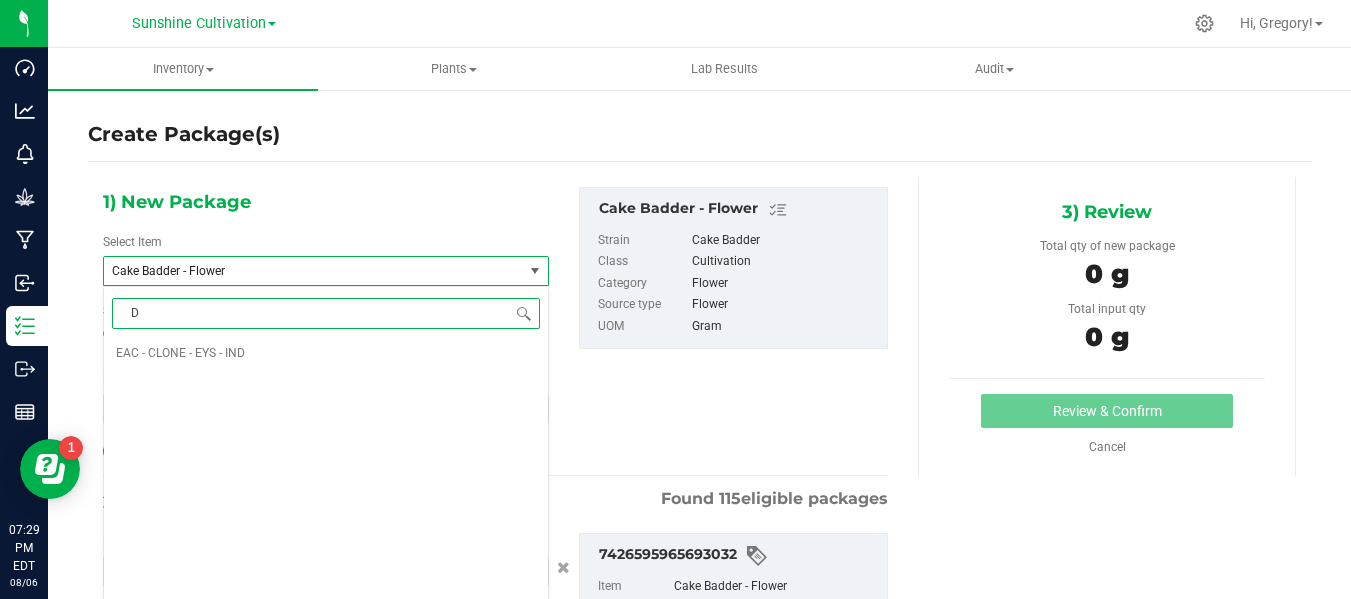 scroll, scrollTop: 0, scrollLeft: 0, axis: both 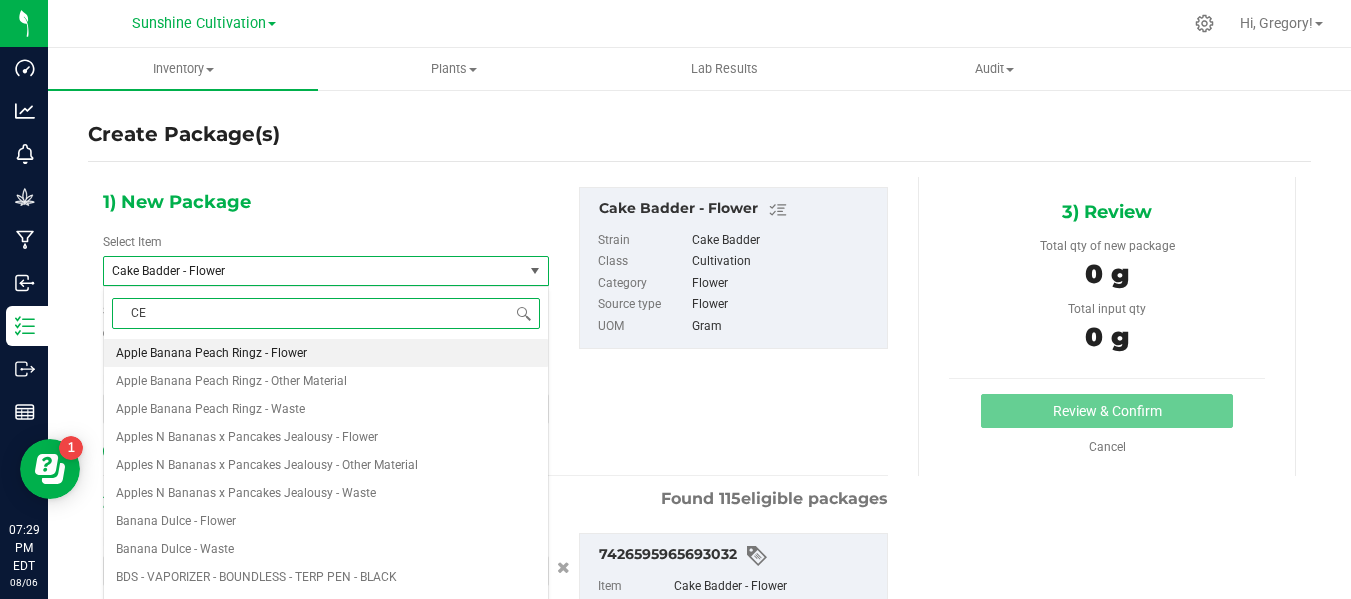 type on "CER" 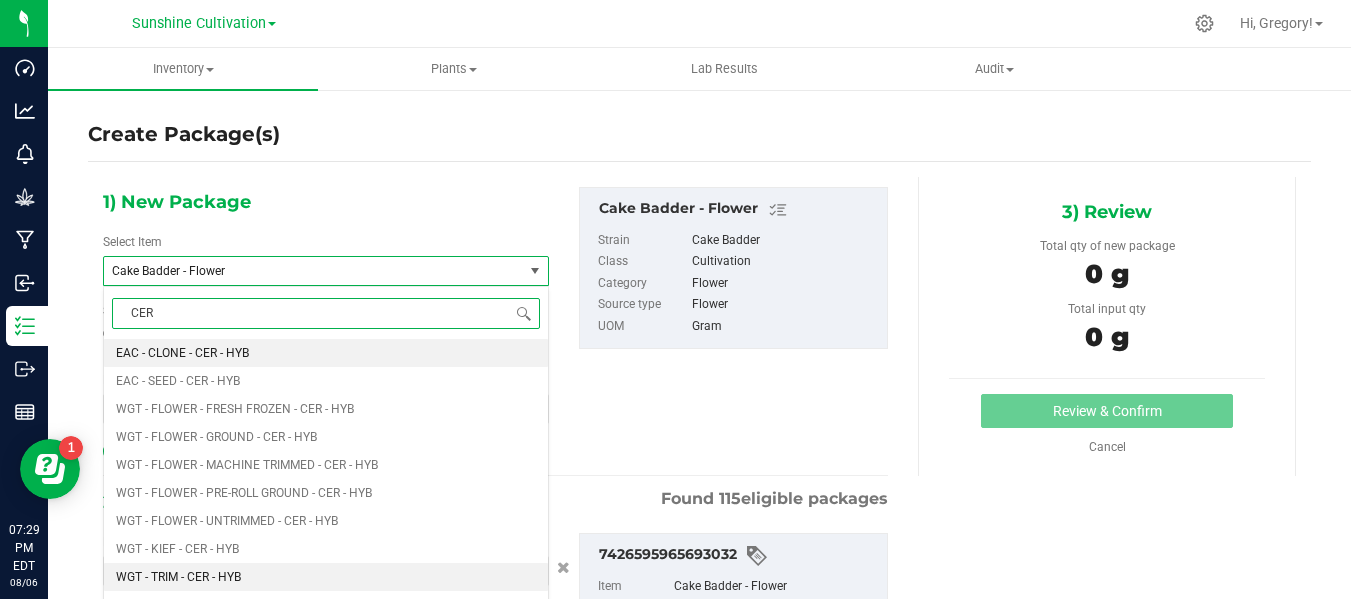 click on "WGT - TRIM - CER - HYB" at bounding box center (326, 577) 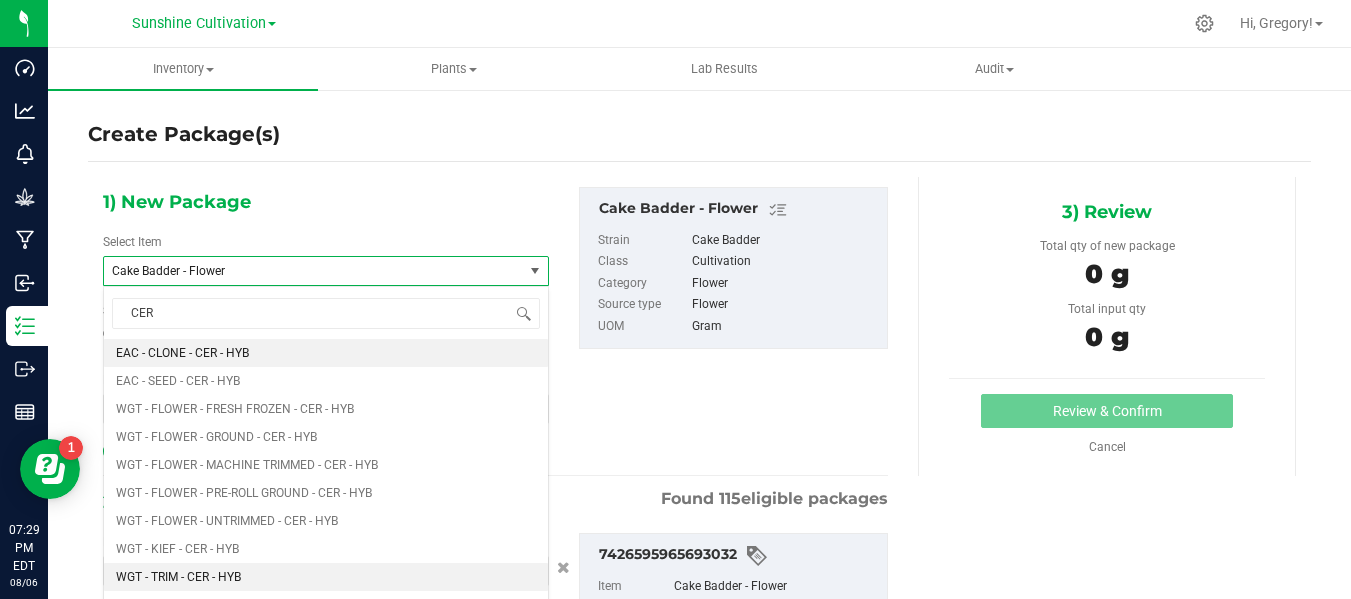 type 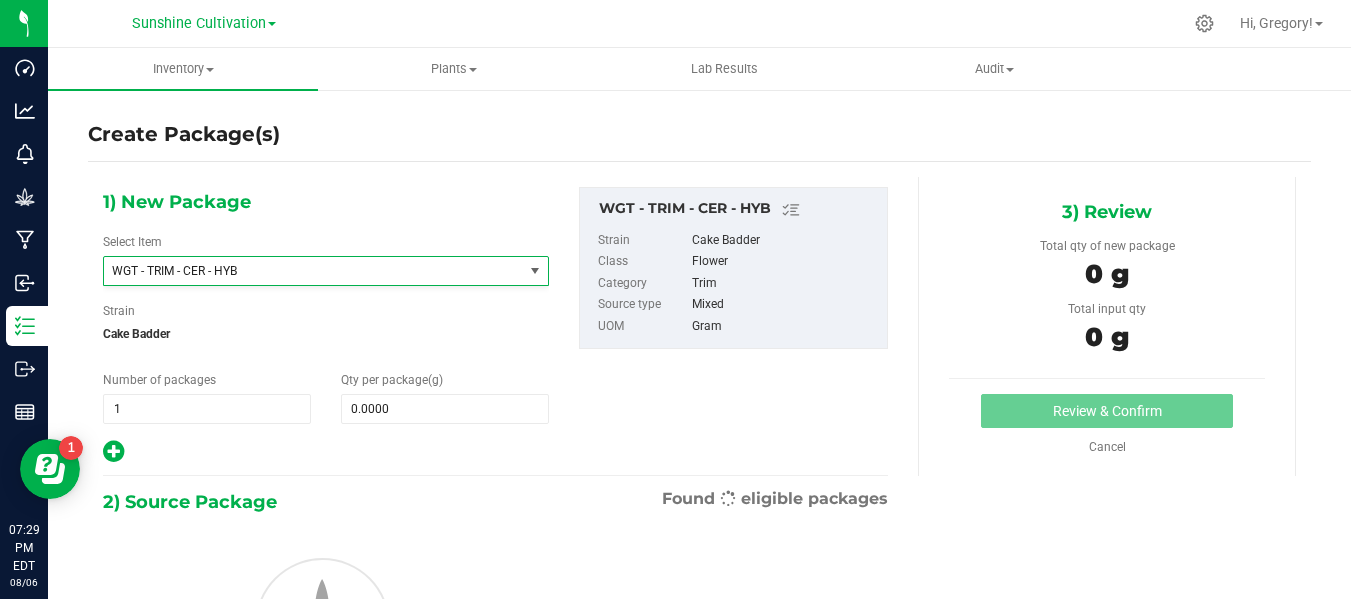 type on "0.0000" 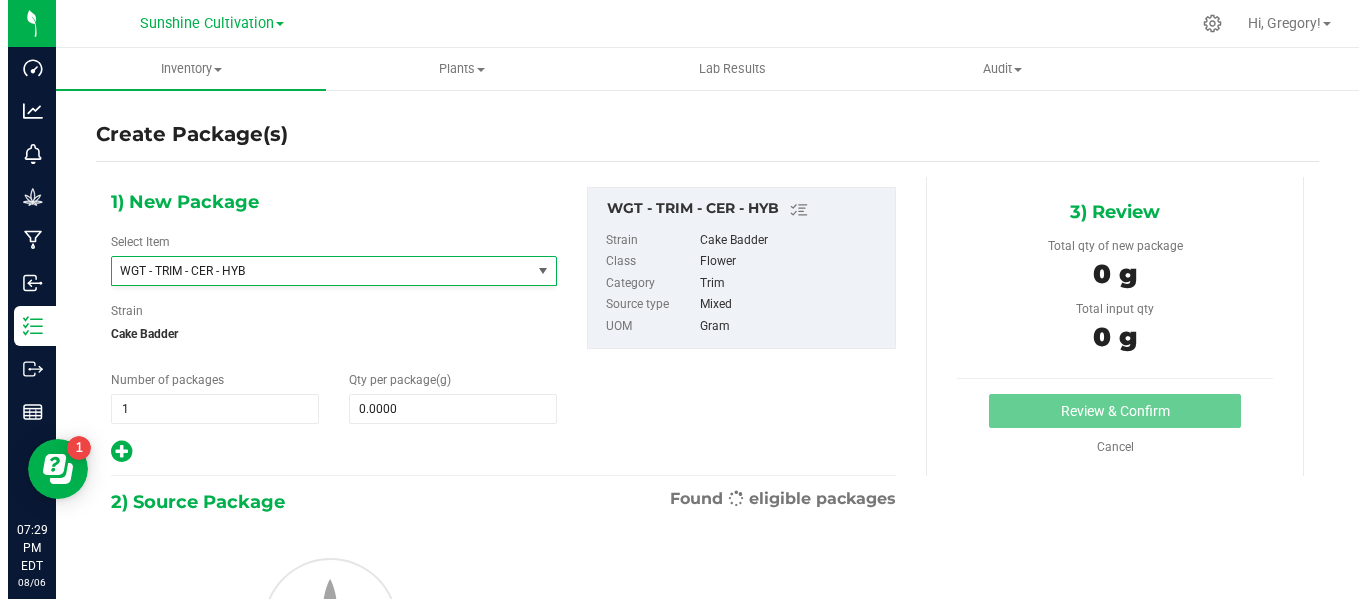 scroll, scrollTop: 458668, scrollLeft: 0, axis: vertical 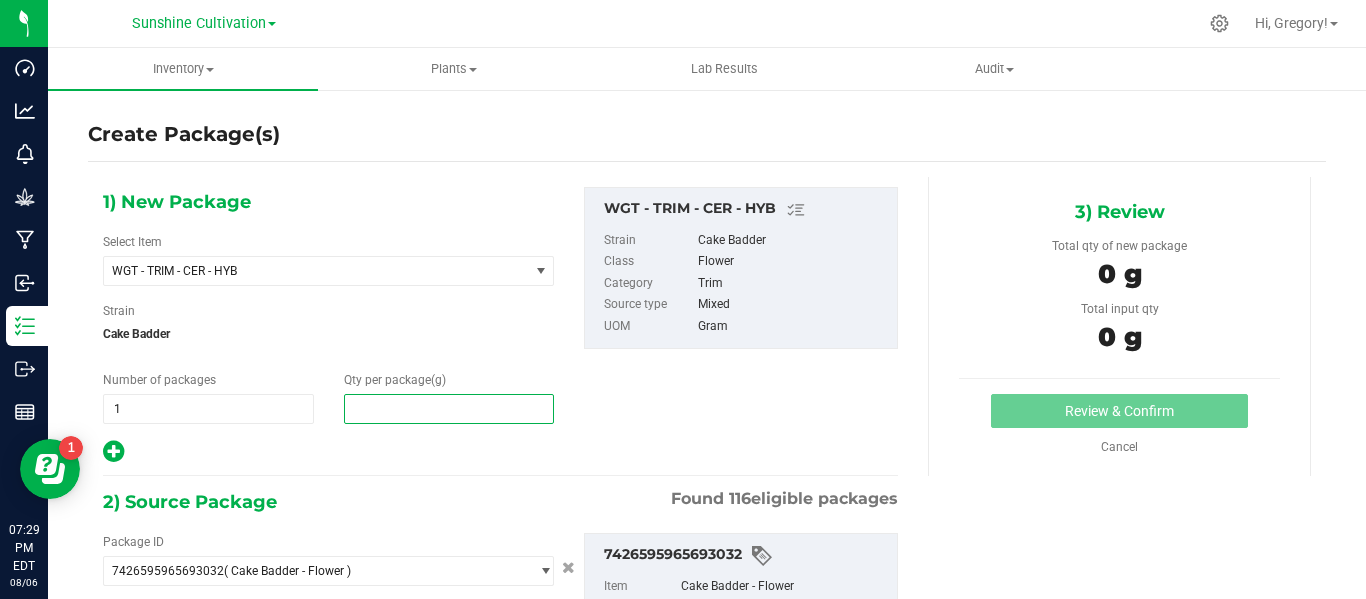 click at bounding box center [449, 409] 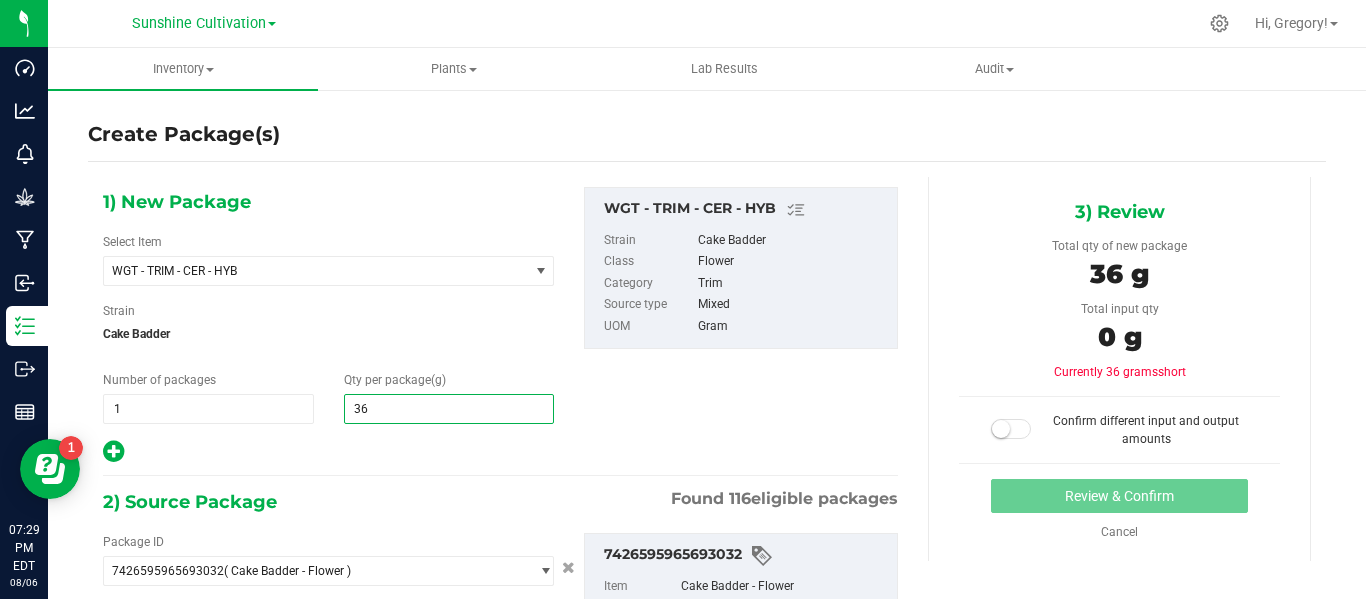 type on "3" 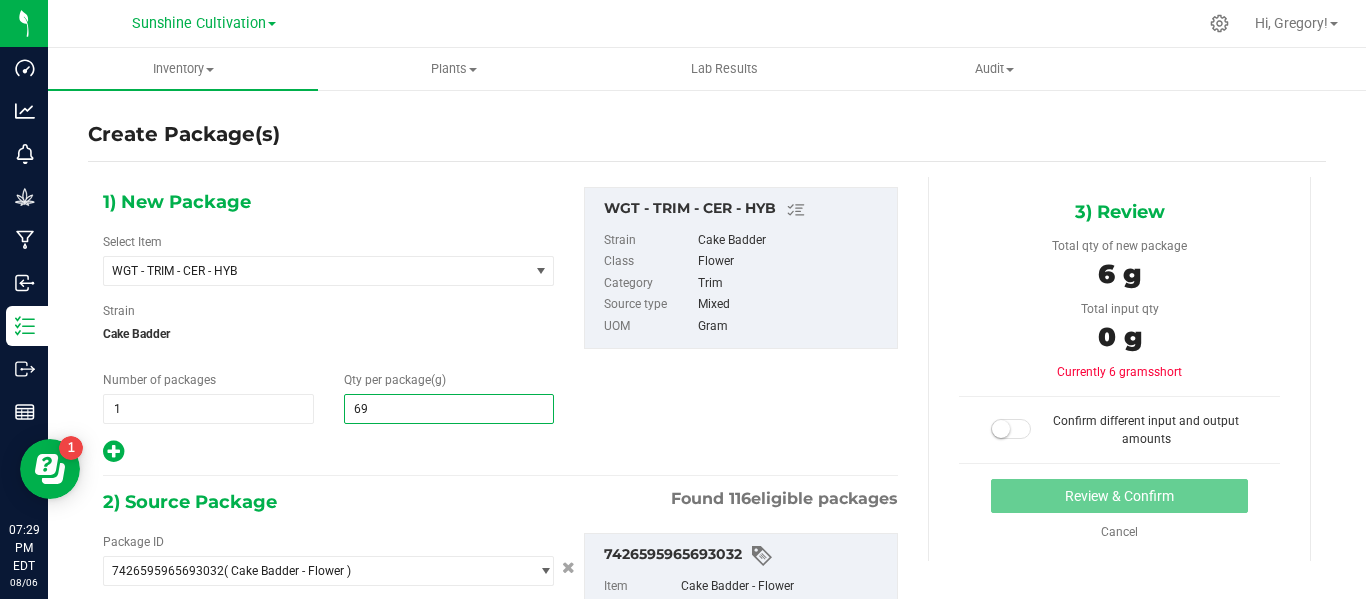 type on "695" 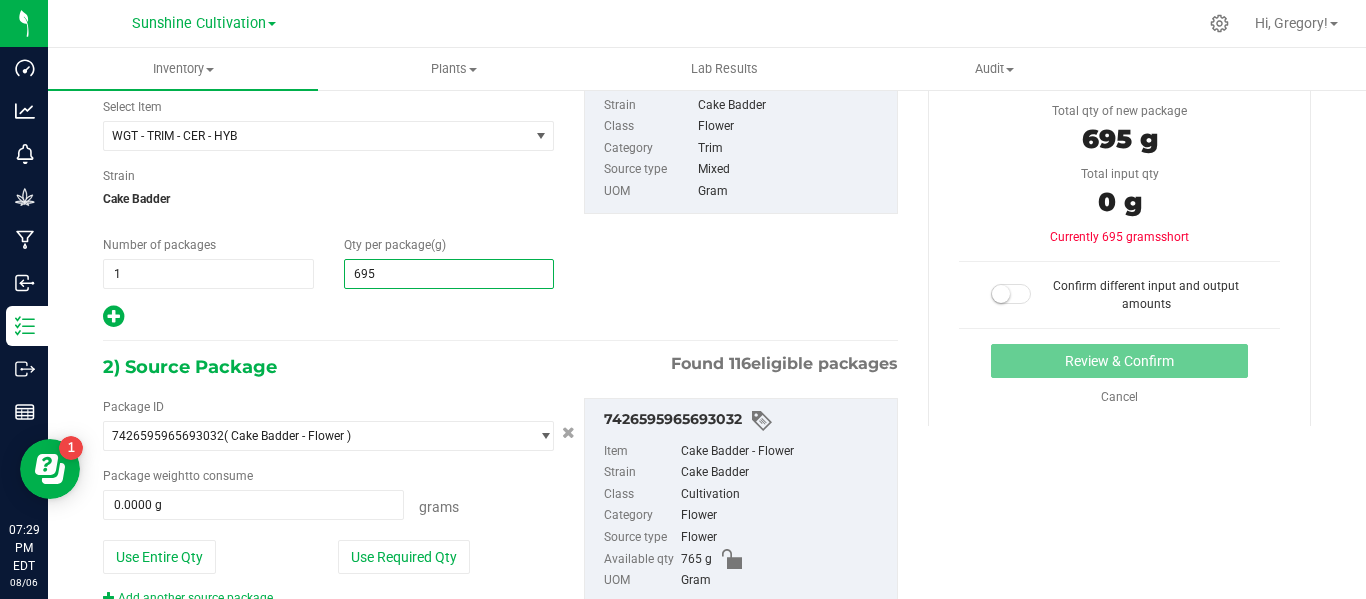 scroll, scrollTop: 200, scrollLeft: 0, axis: vertical 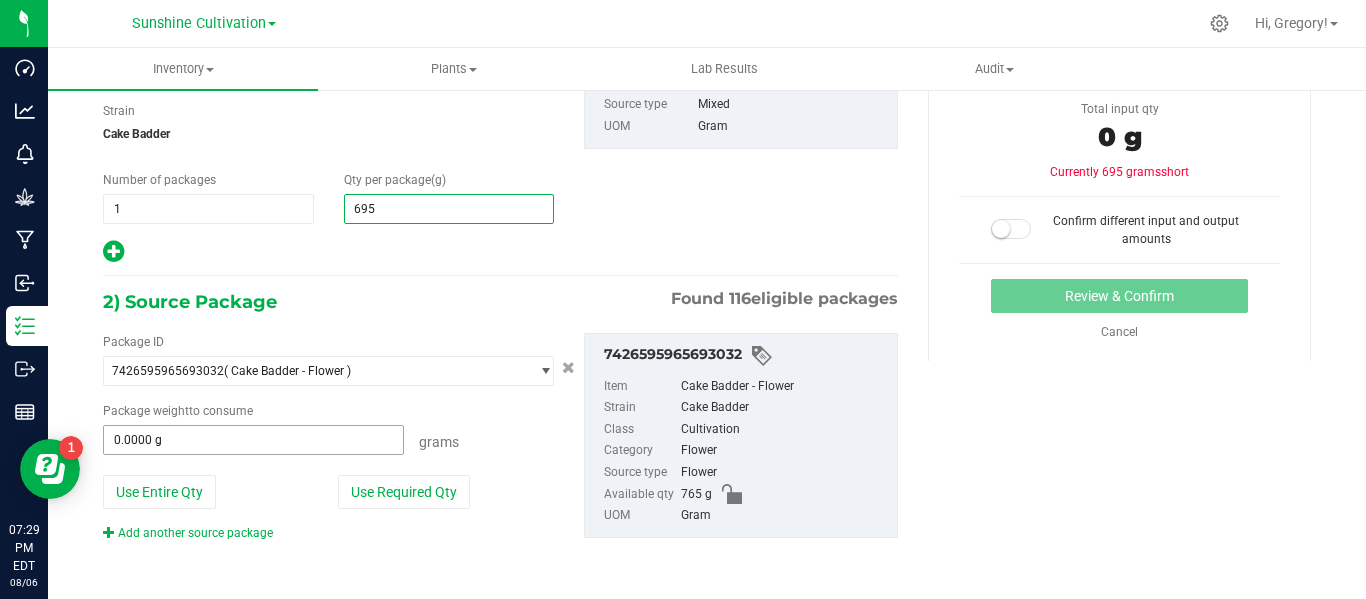 type on "695.0000" 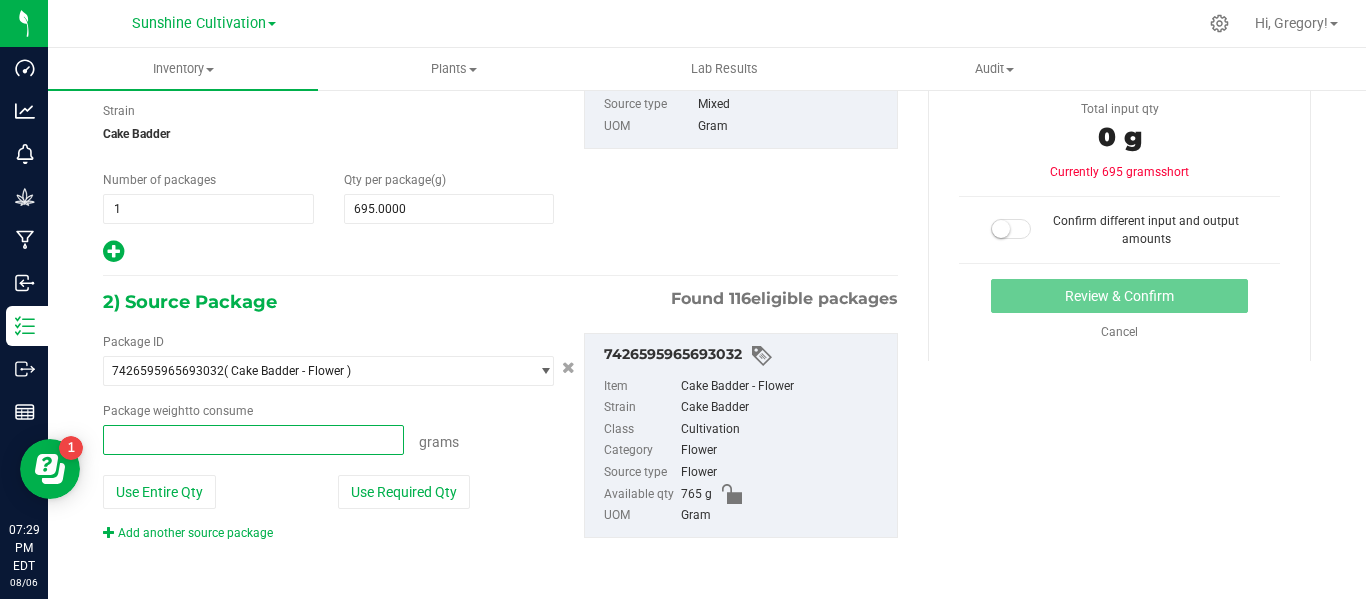click at bounding box center (253, 440) 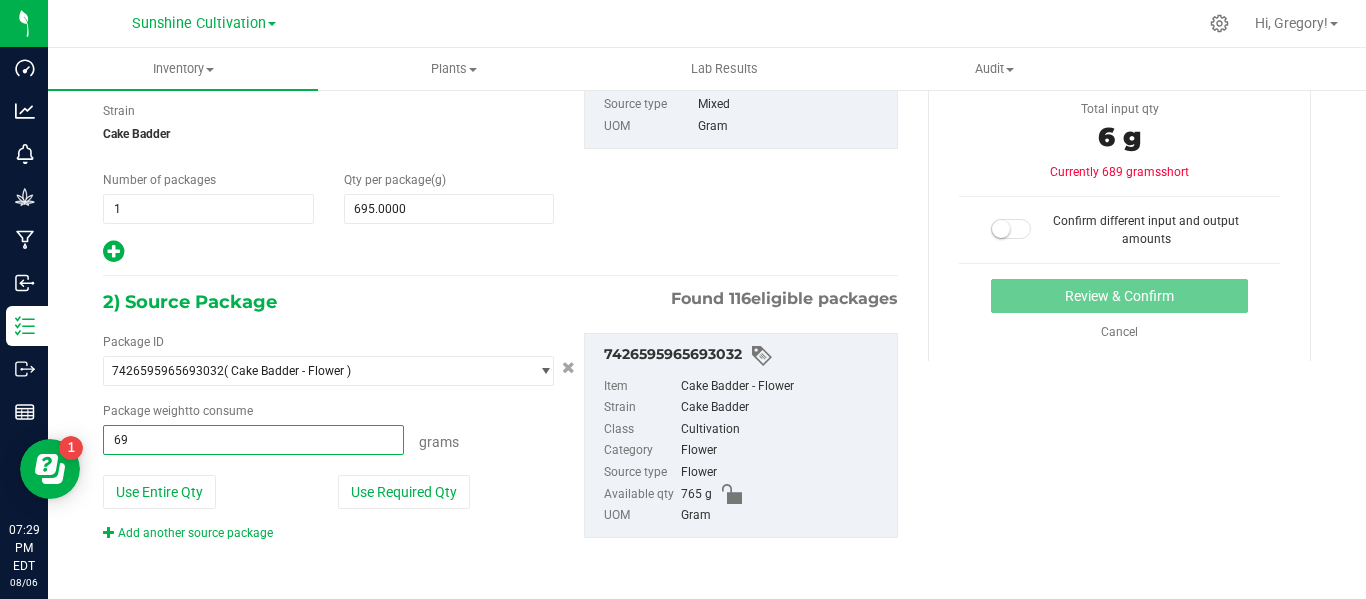 type on "695" 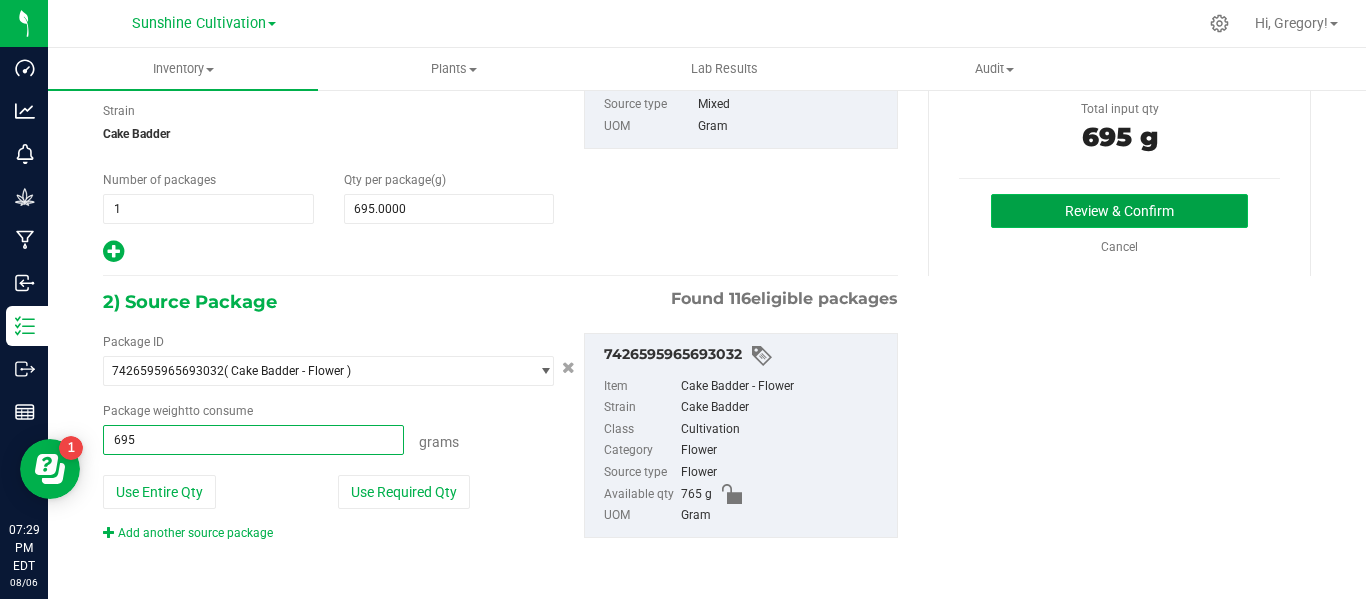 type on "695.0000 g" 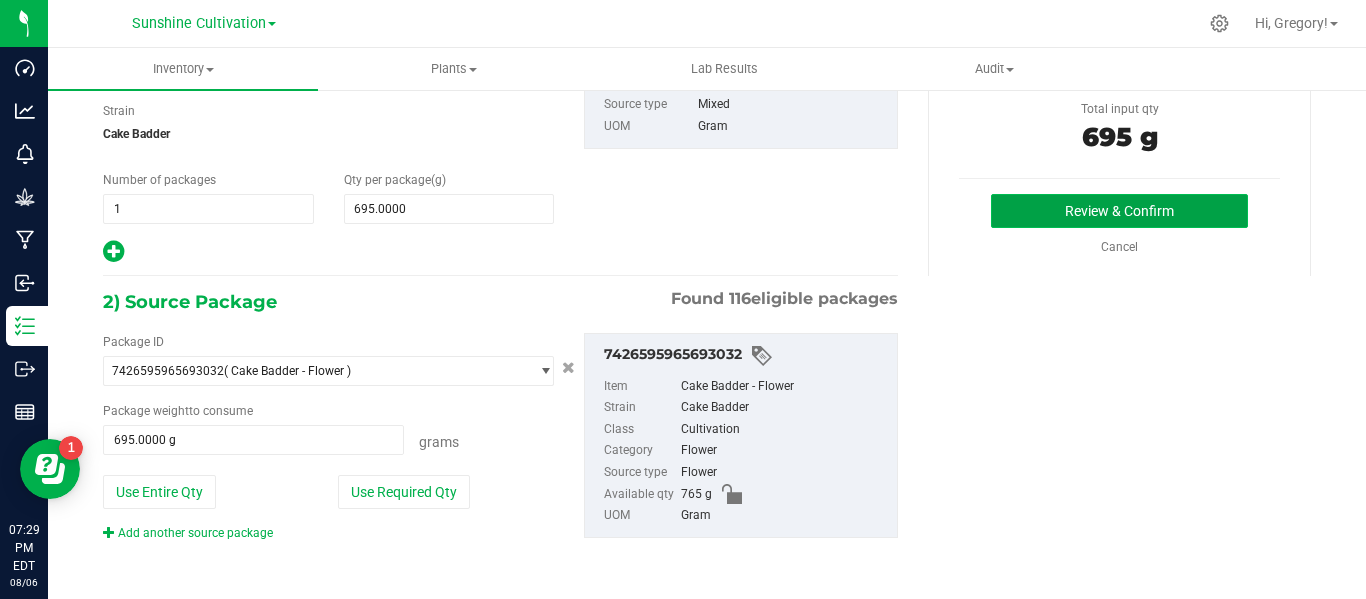 click on "Review & Confirm" at bounding box center [1119, 211] 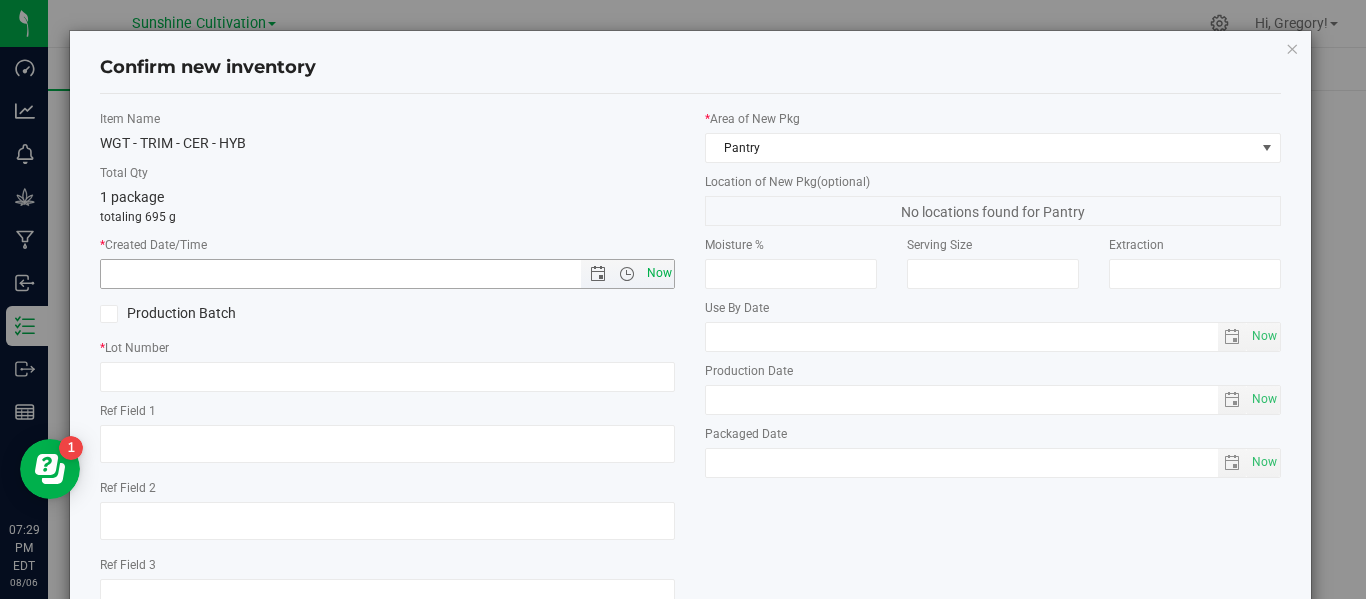 click on "Now" at bounding box center [659, 273] 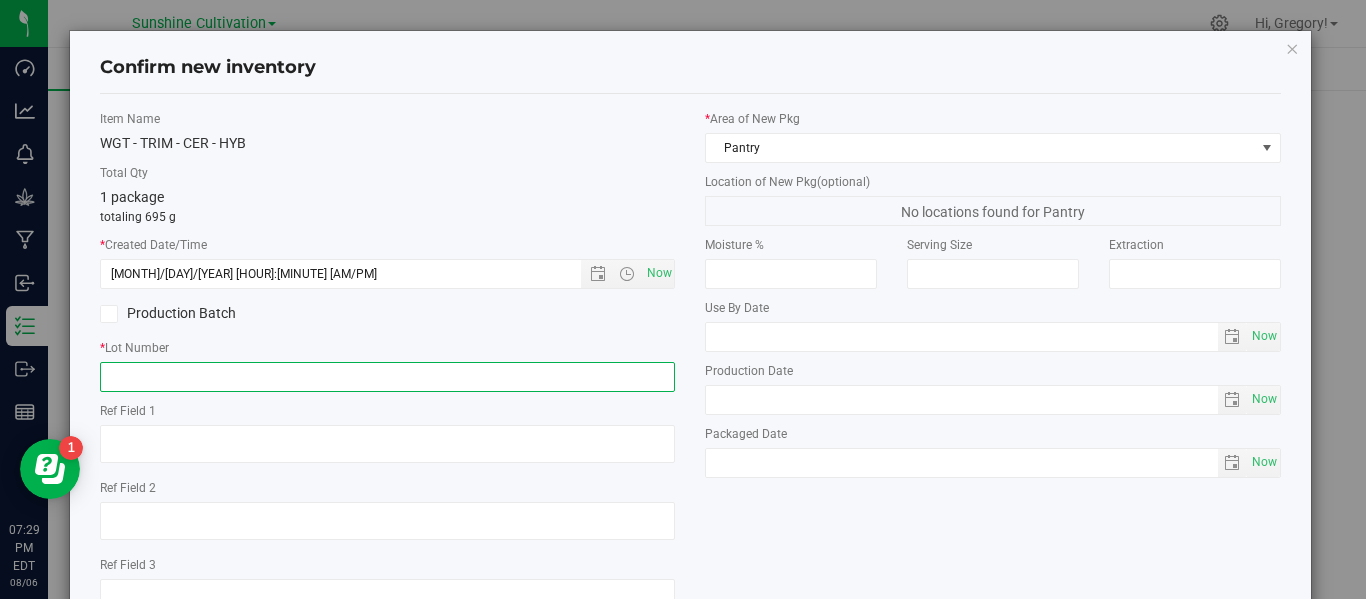 click at bounding box center (387, 377) 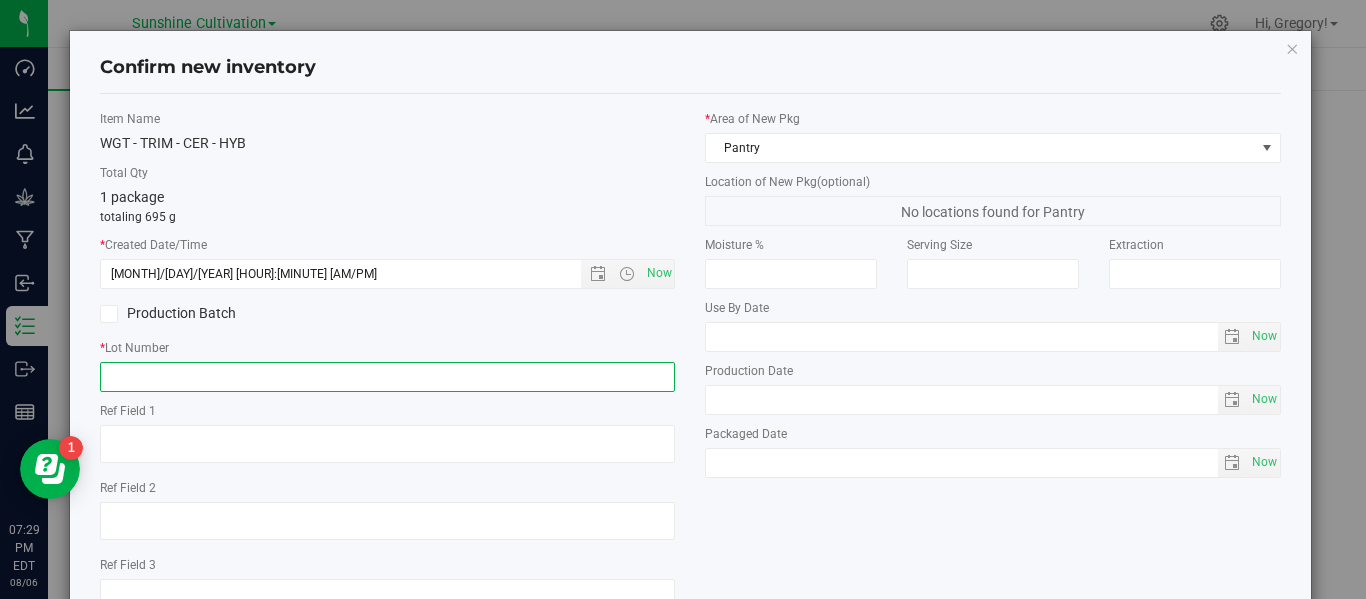 paste on "SN-250718-CER-P02-06" 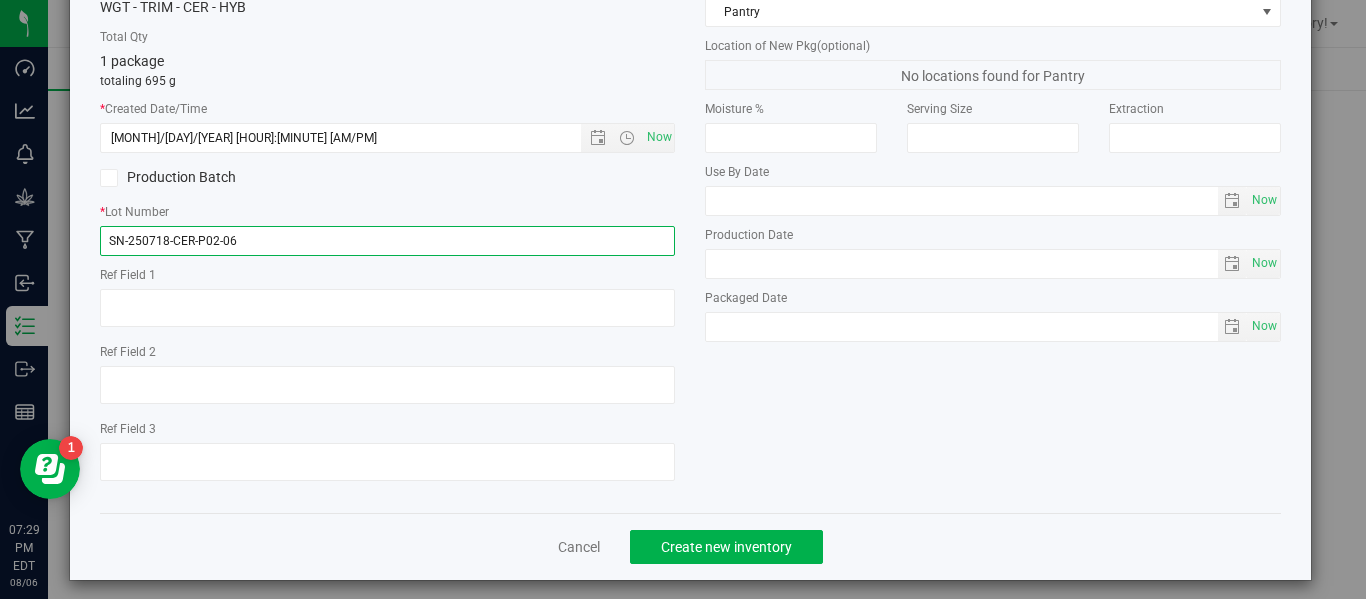 scroll, scrollTop: 145, scrollLeft: 0, axis: vertical 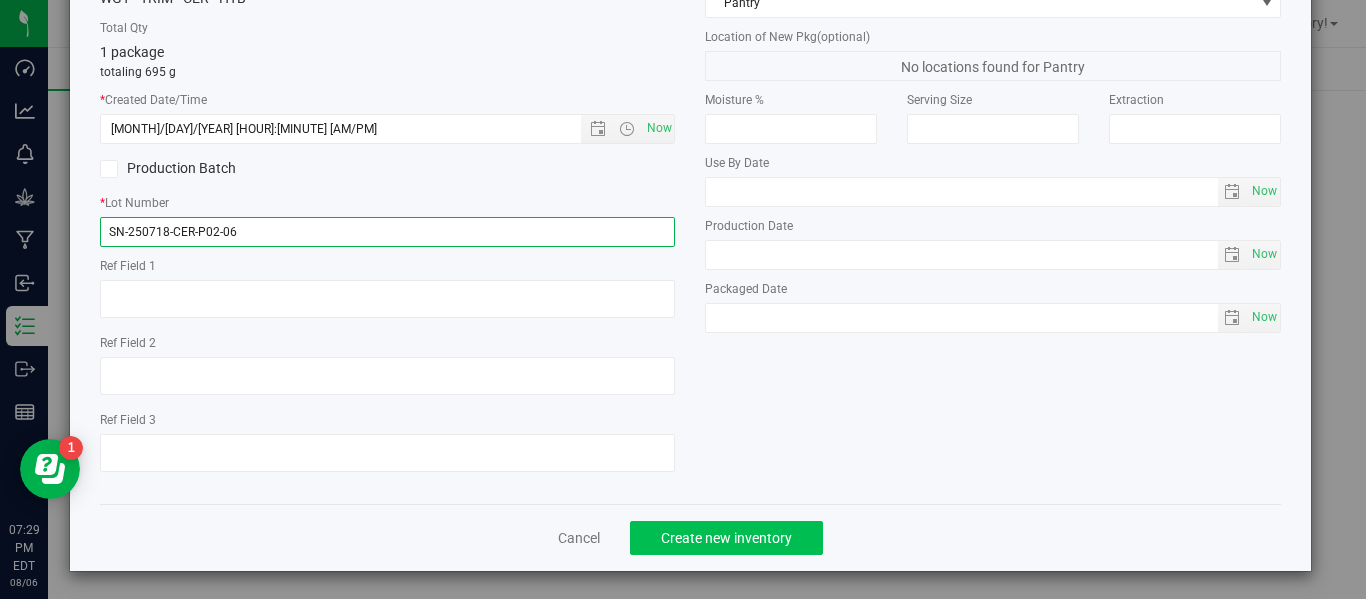 type on "SN-250718-CER-P02-06" 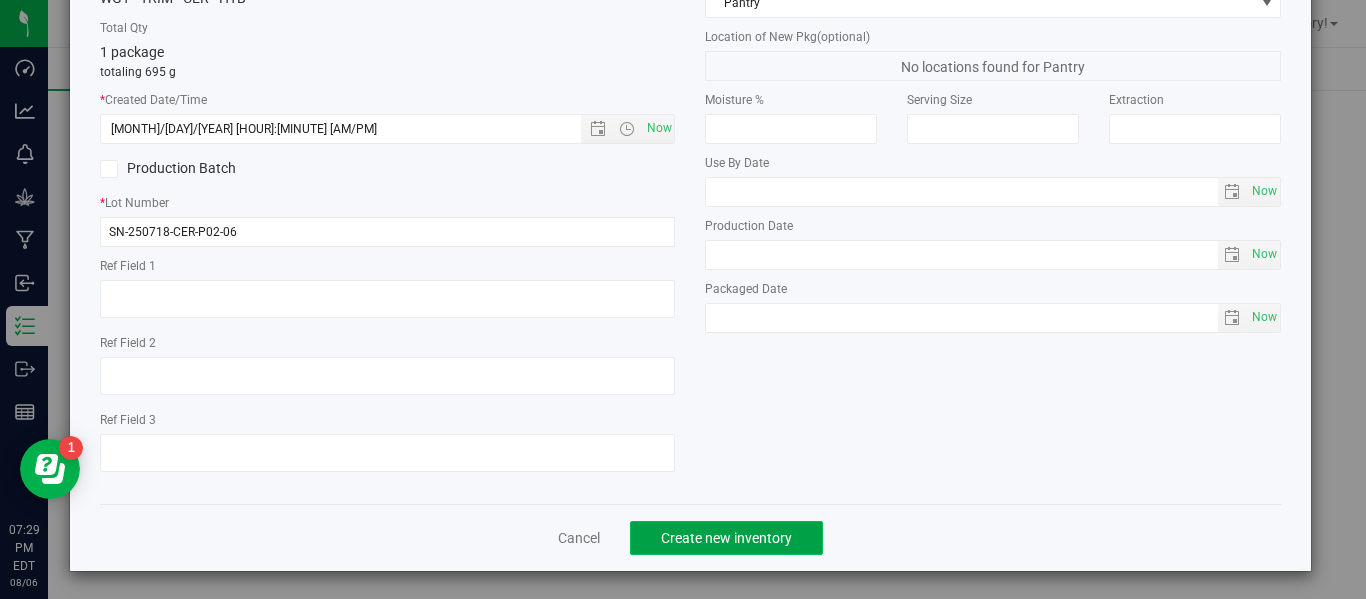 click on "Create new inventory" 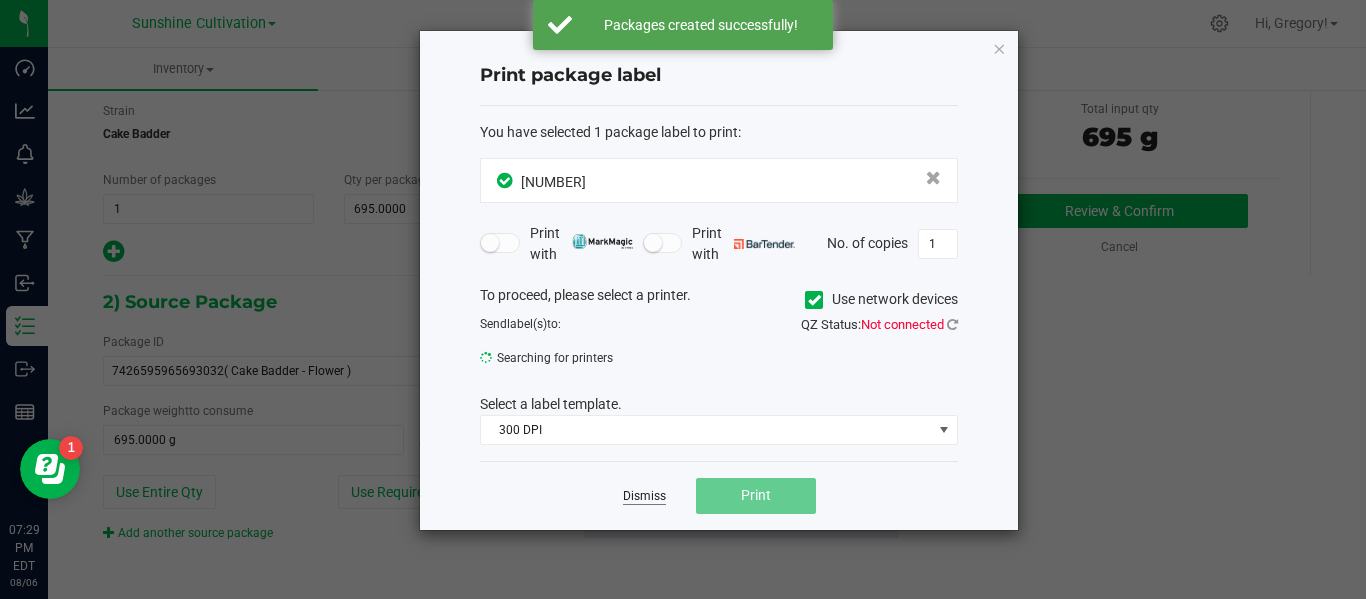 click on "Dismiss" 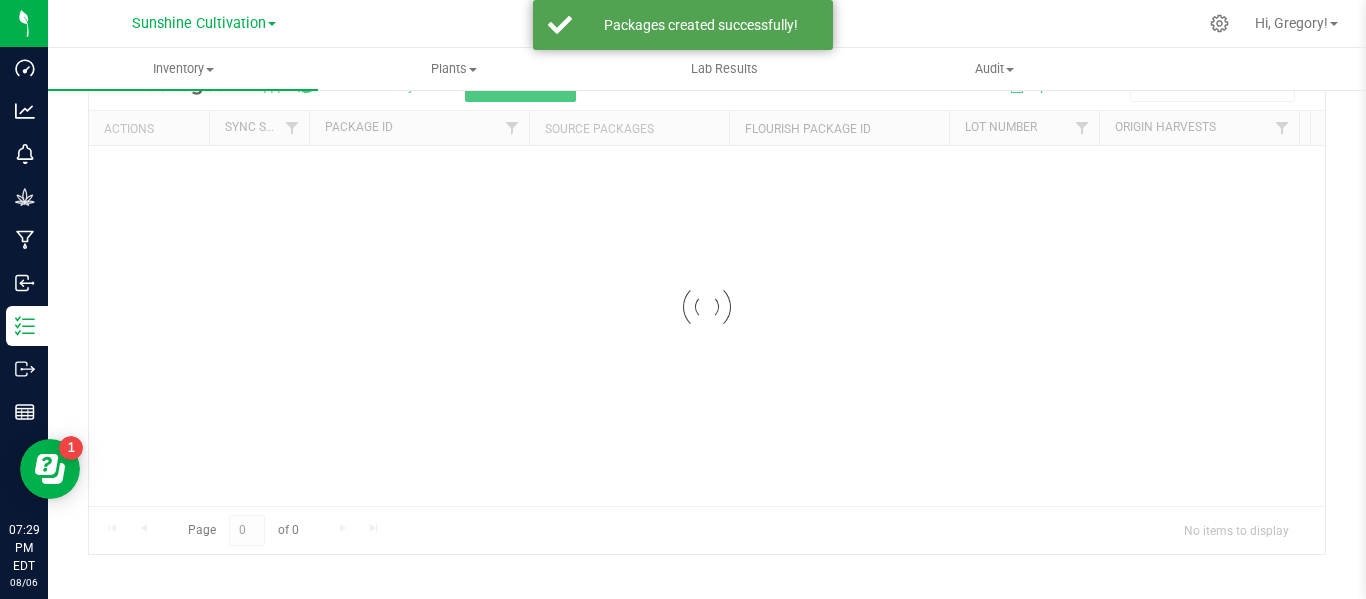 scroll, scrollTop: 99, scrollLeft: 0, axis: vertical 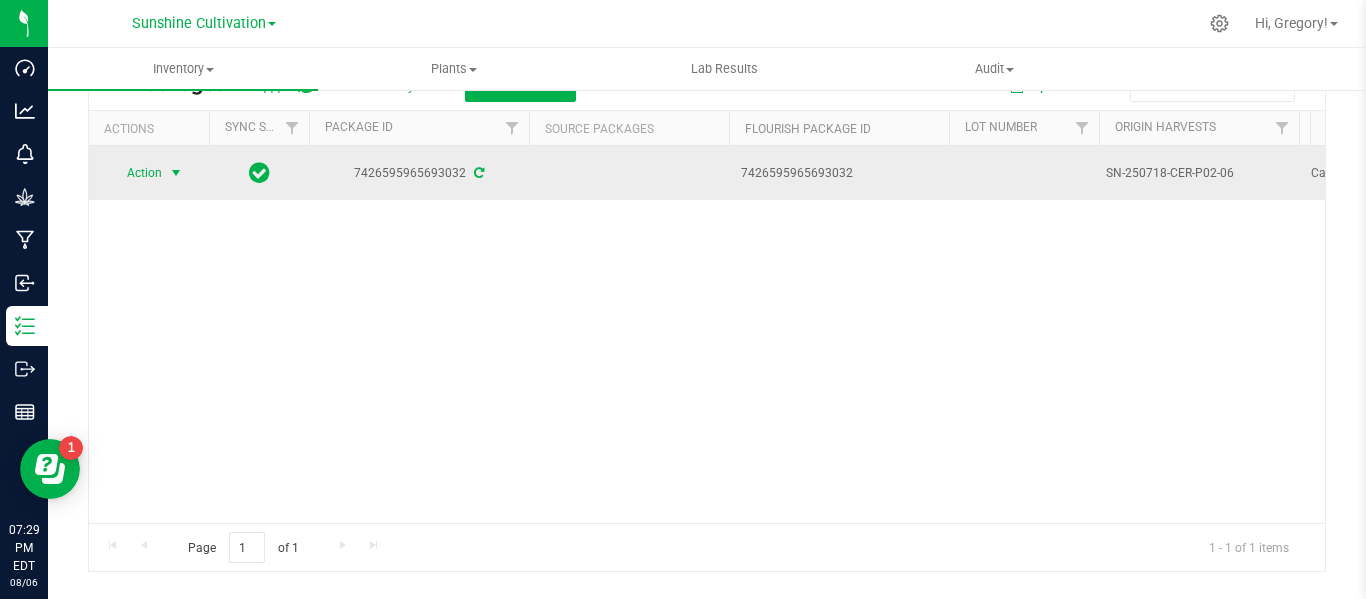 click at bounding box center [176, 173] 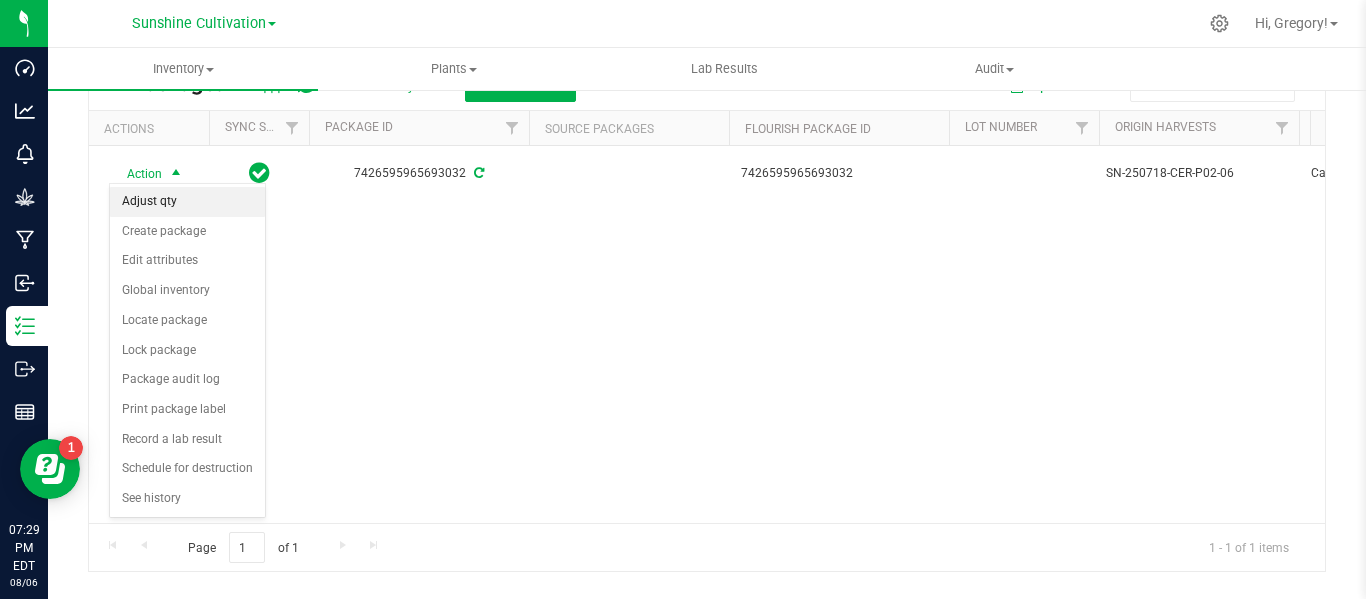 click on "Adjust qty" at bounding box center [187, 202] 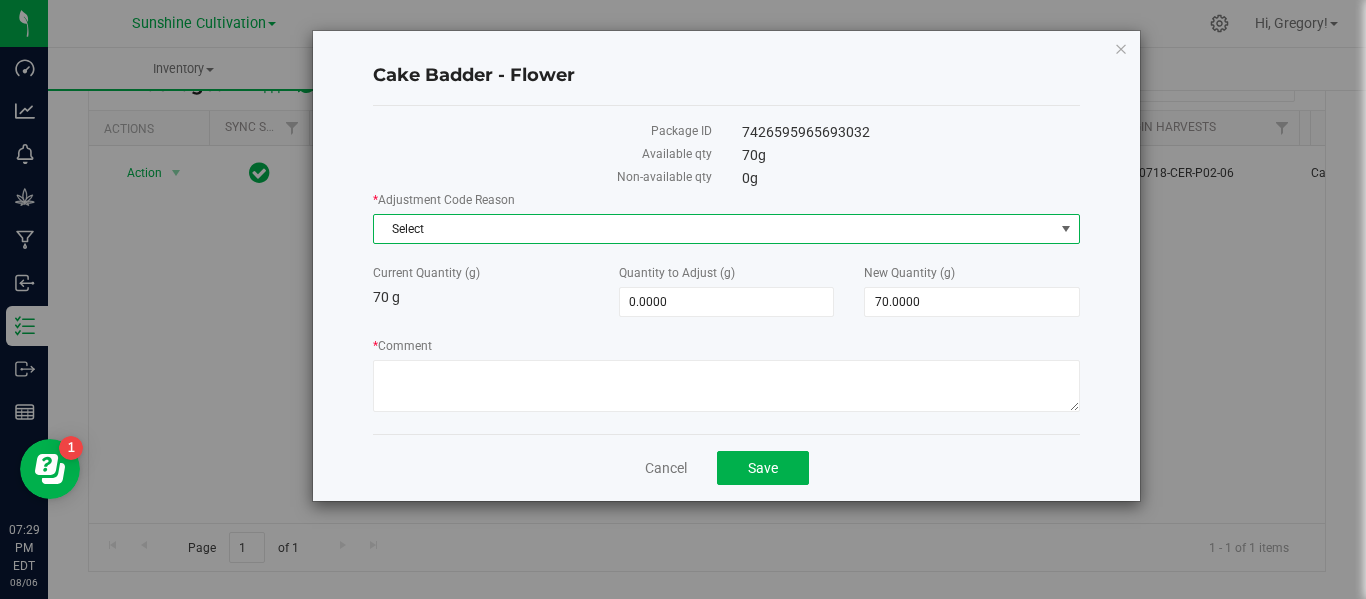 click on "Select" at bounding box center [714, 229] 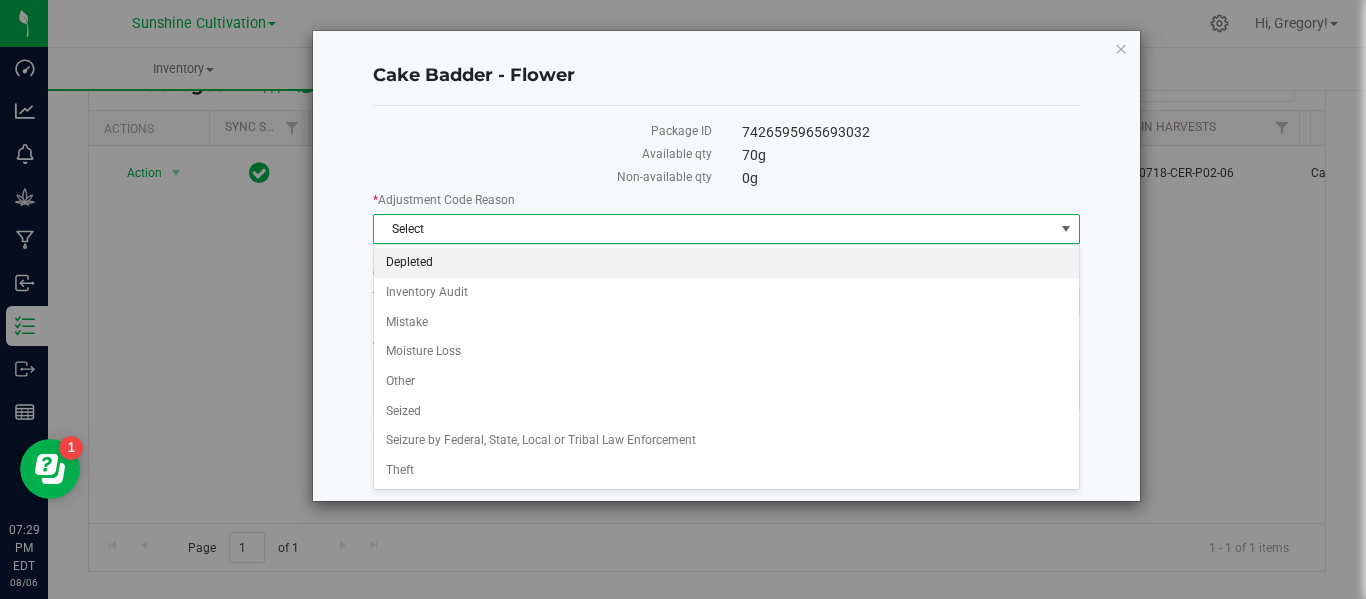 click on "Depleted" at bounding box center [726, 263] 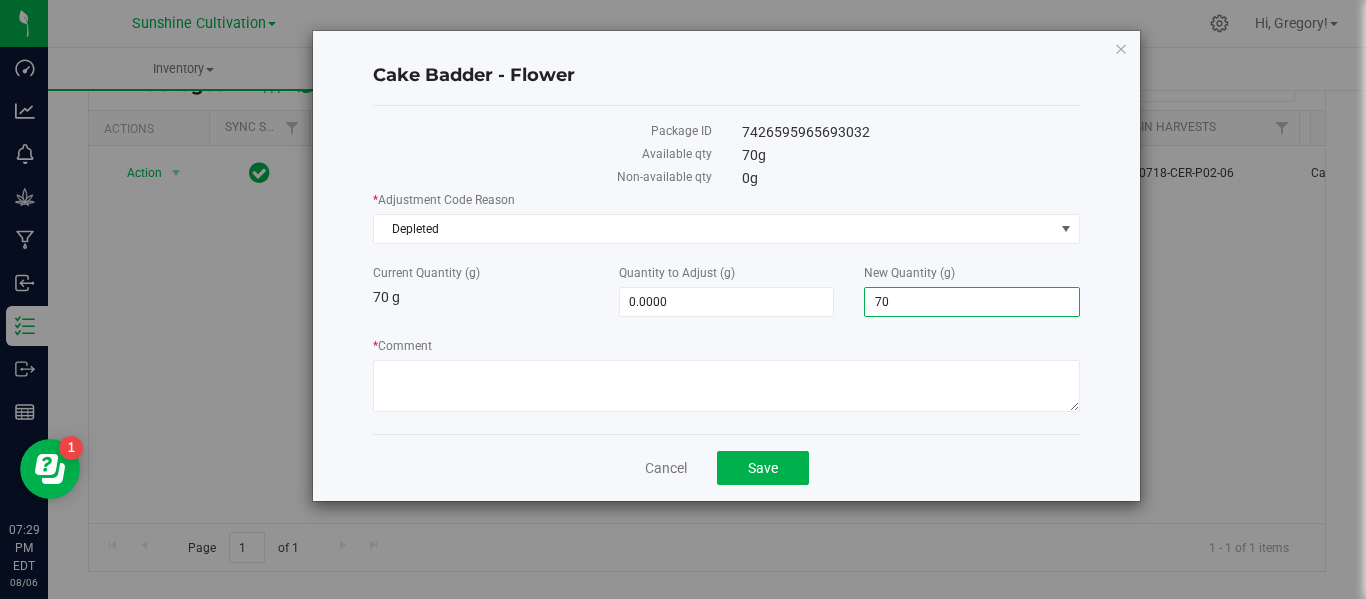 click on "70.0000 70" at bounding box center (972, 302) 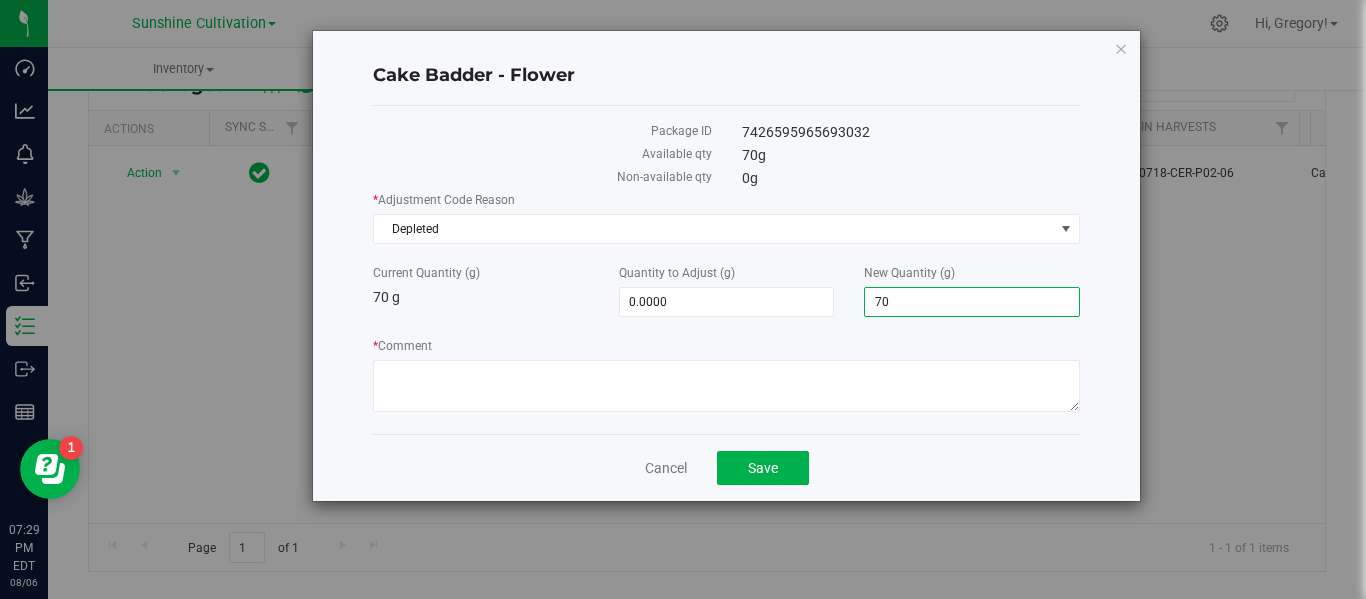 type on "7" 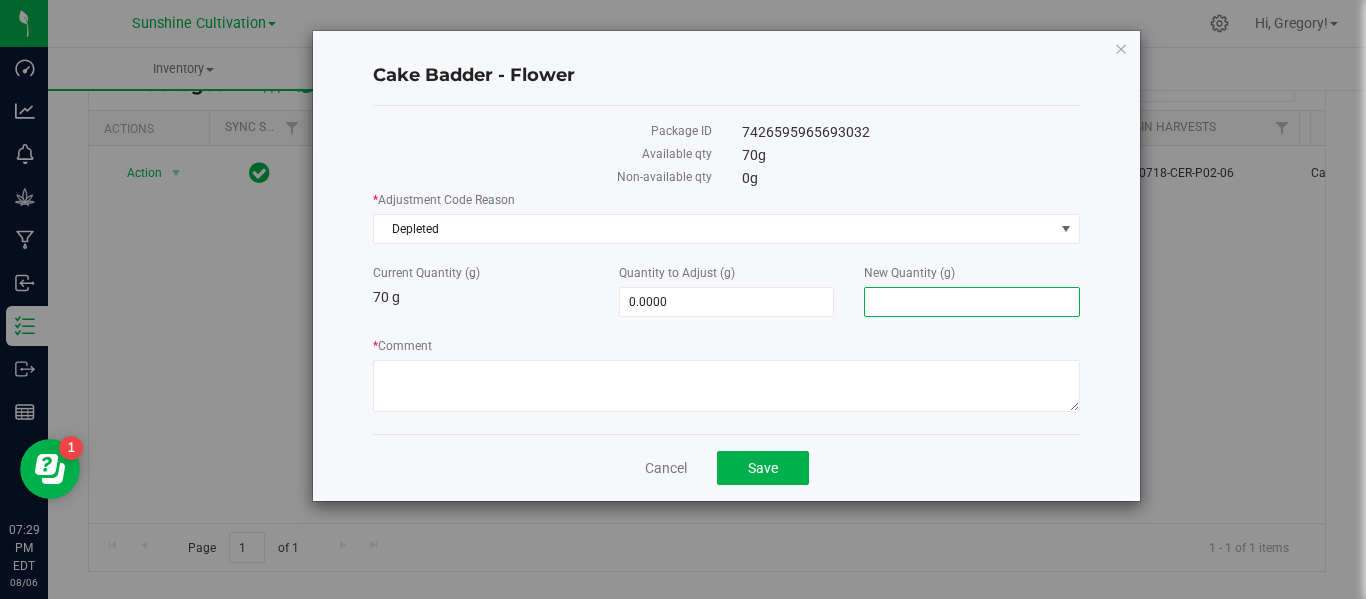 type on "0" 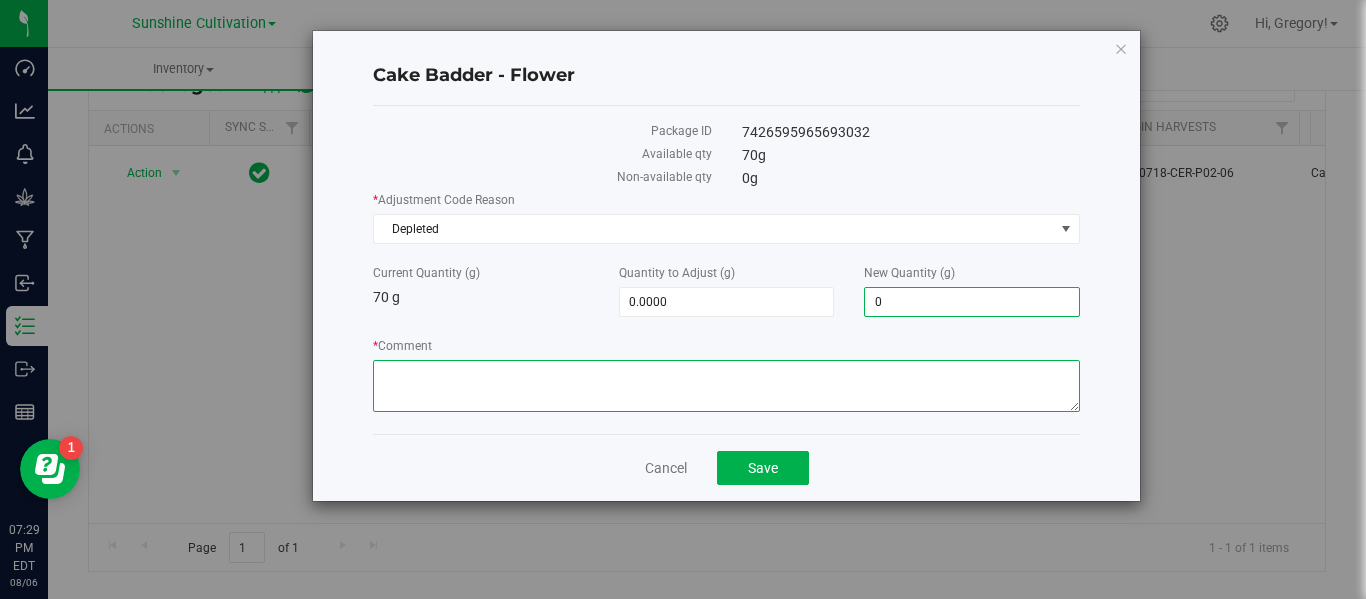 type on "-70.0000" 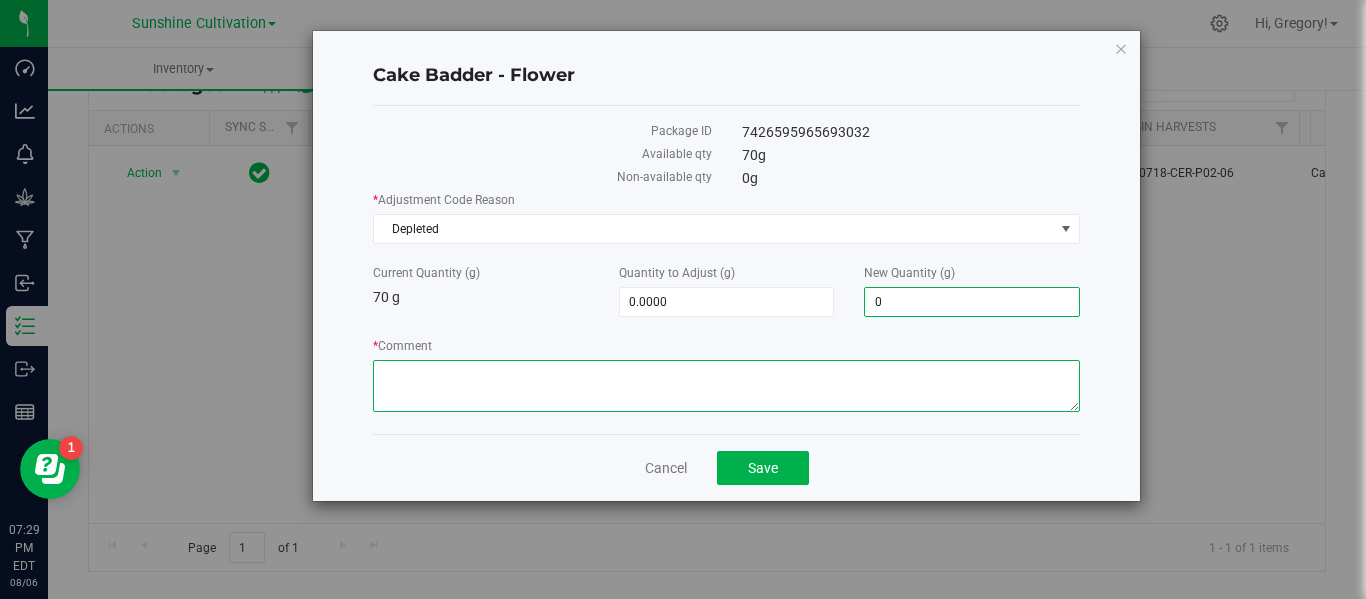 type on "0.0000" 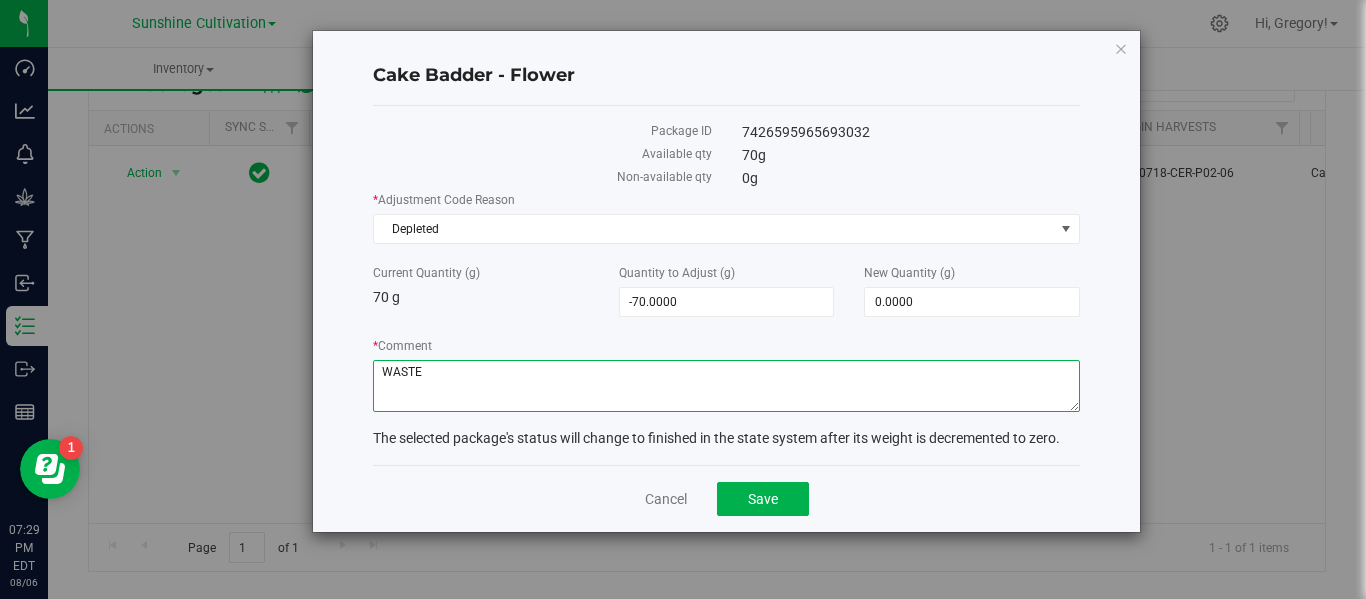 type on "WASTE" 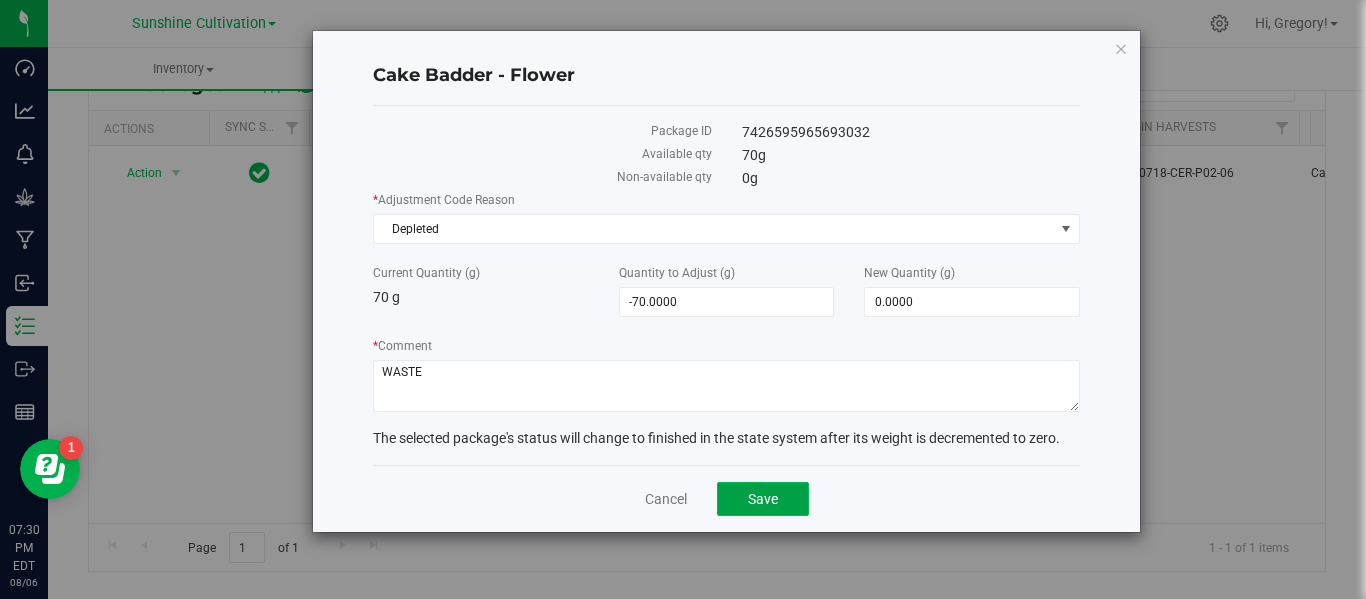 click on "Save" 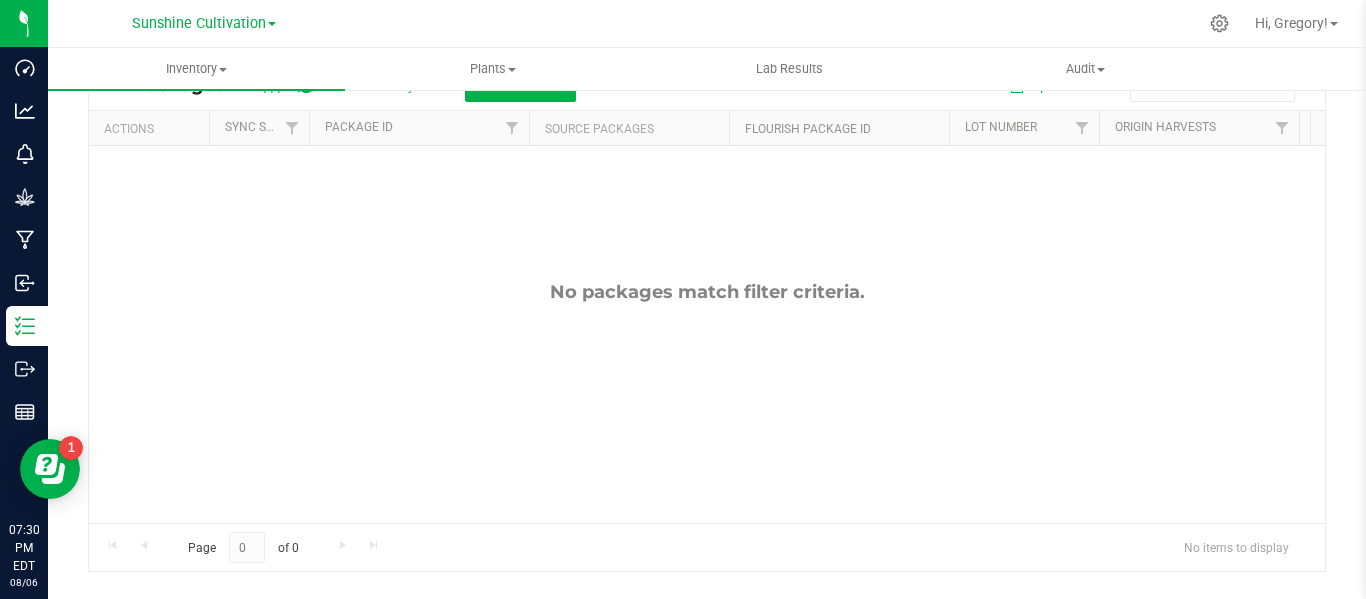 scroll, scrollTop: 0, scrollLeft: 0, axis: both 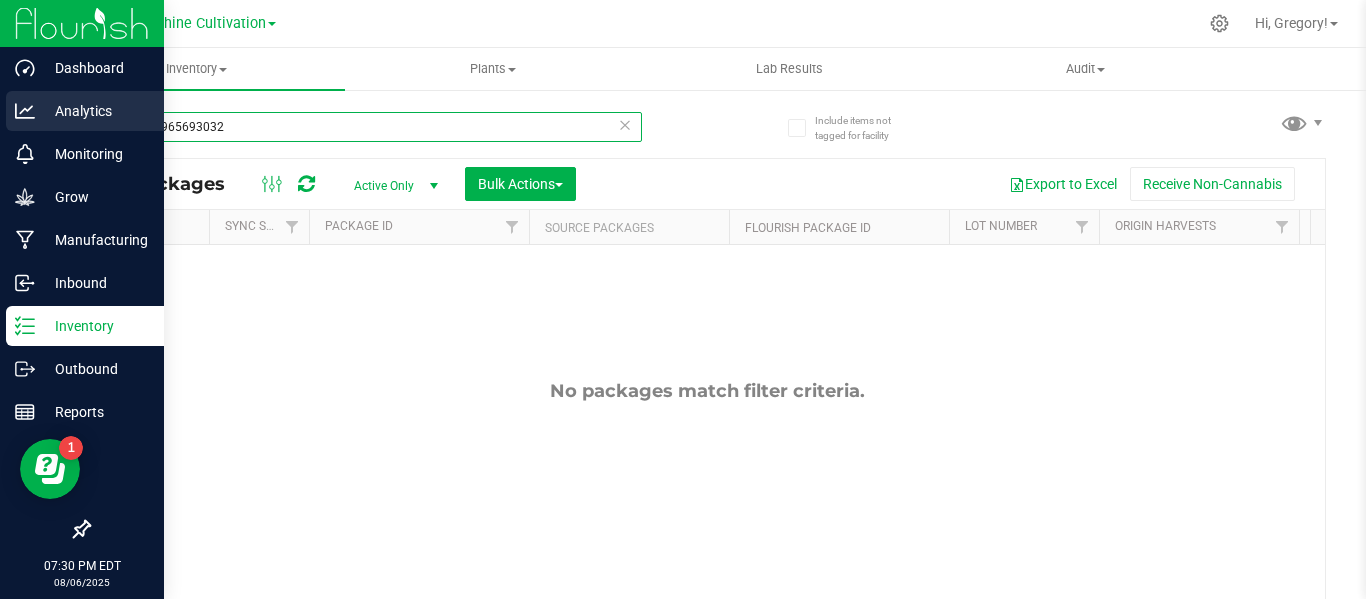 drag, startPoint x: 280, startPoint y: 115, endPoint x: 47, endPoint y: 115, distance: 233 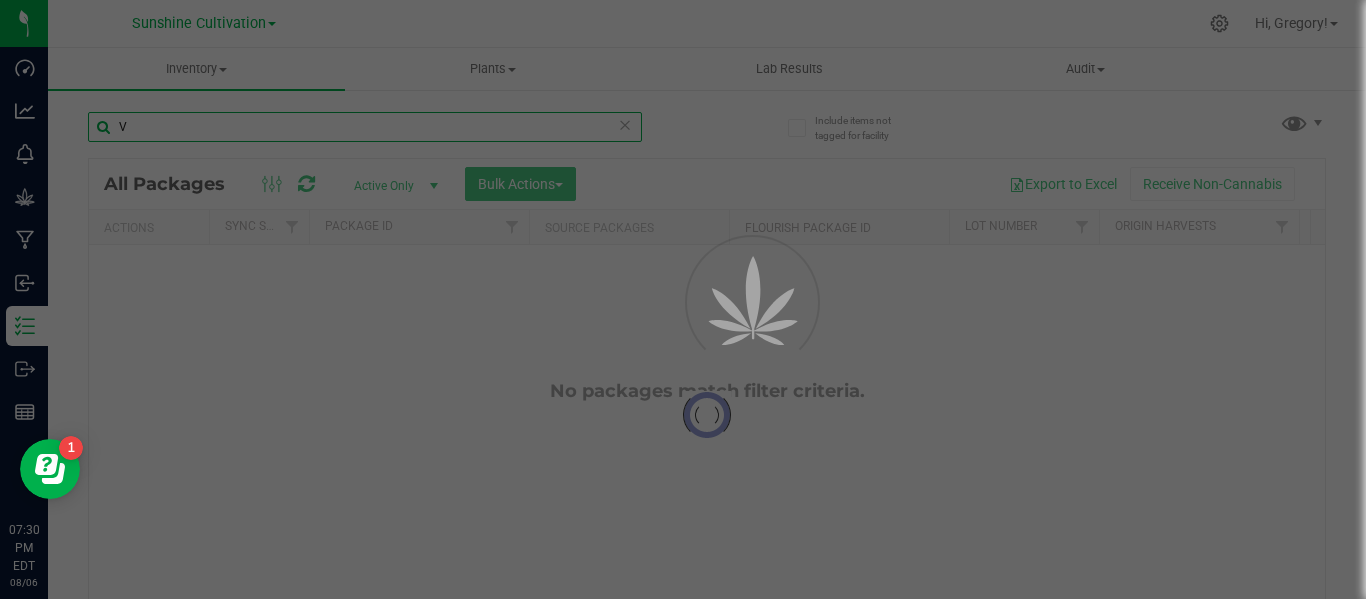 type on "V" 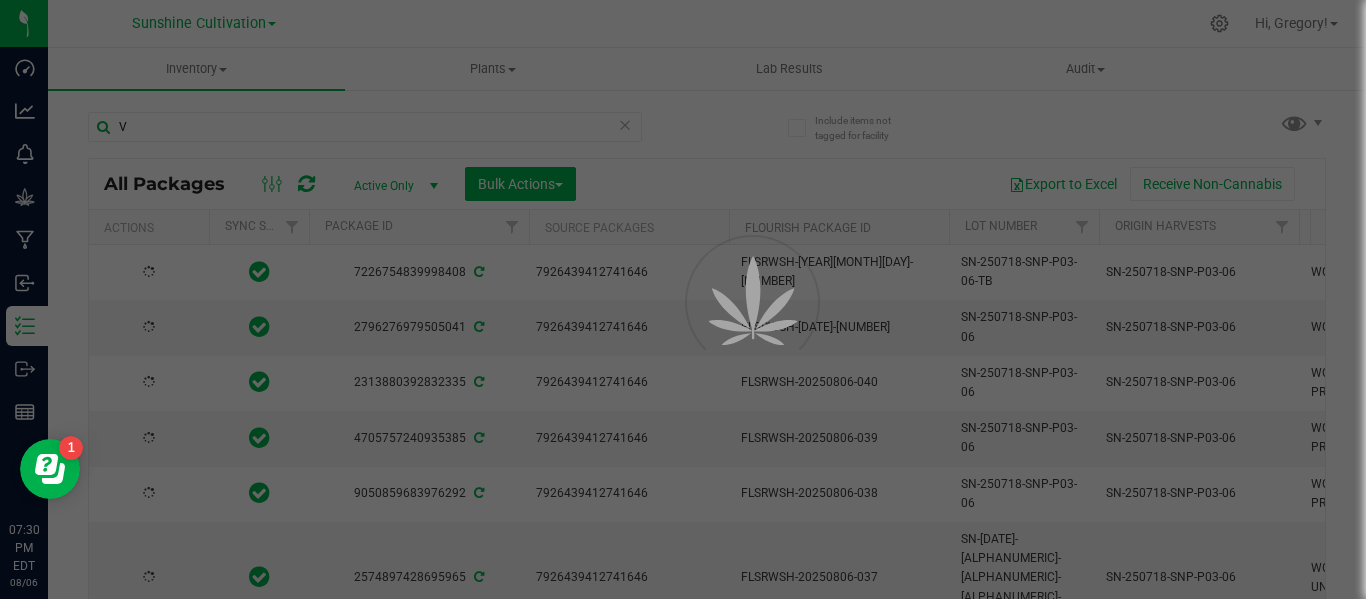 click at bounding box center [683, 299] 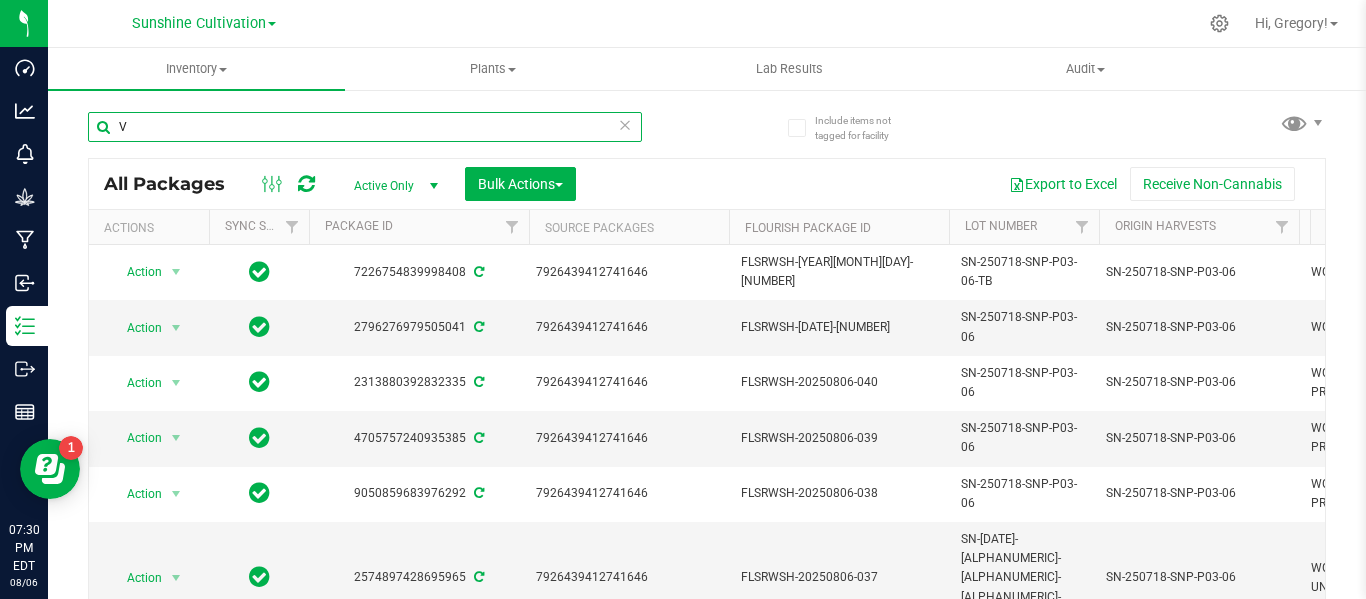click on "V" at bounding box center [365, 127] 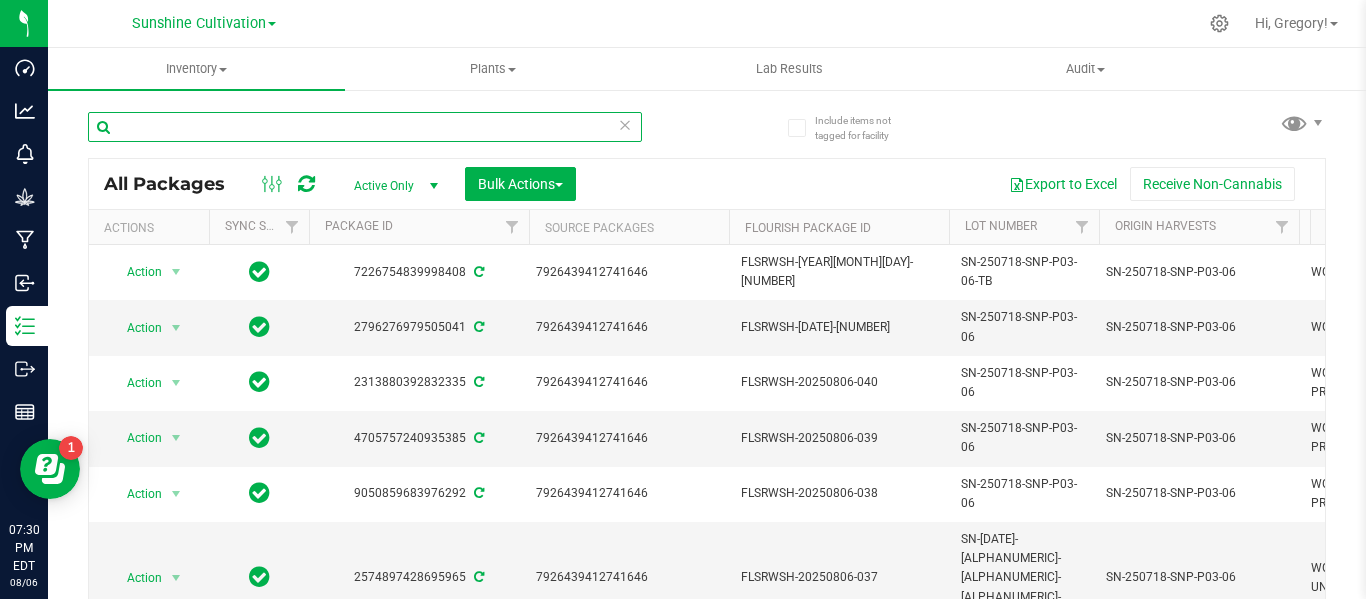 paste on "2509756885596818" 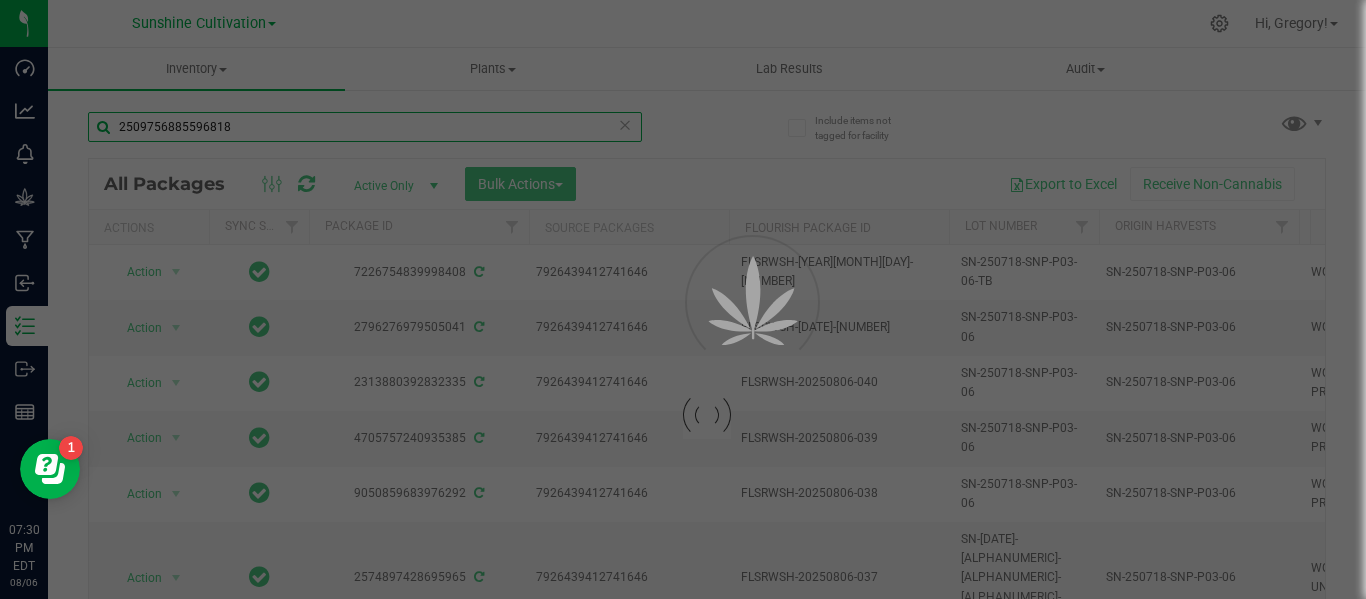 type on "2509756885596818" 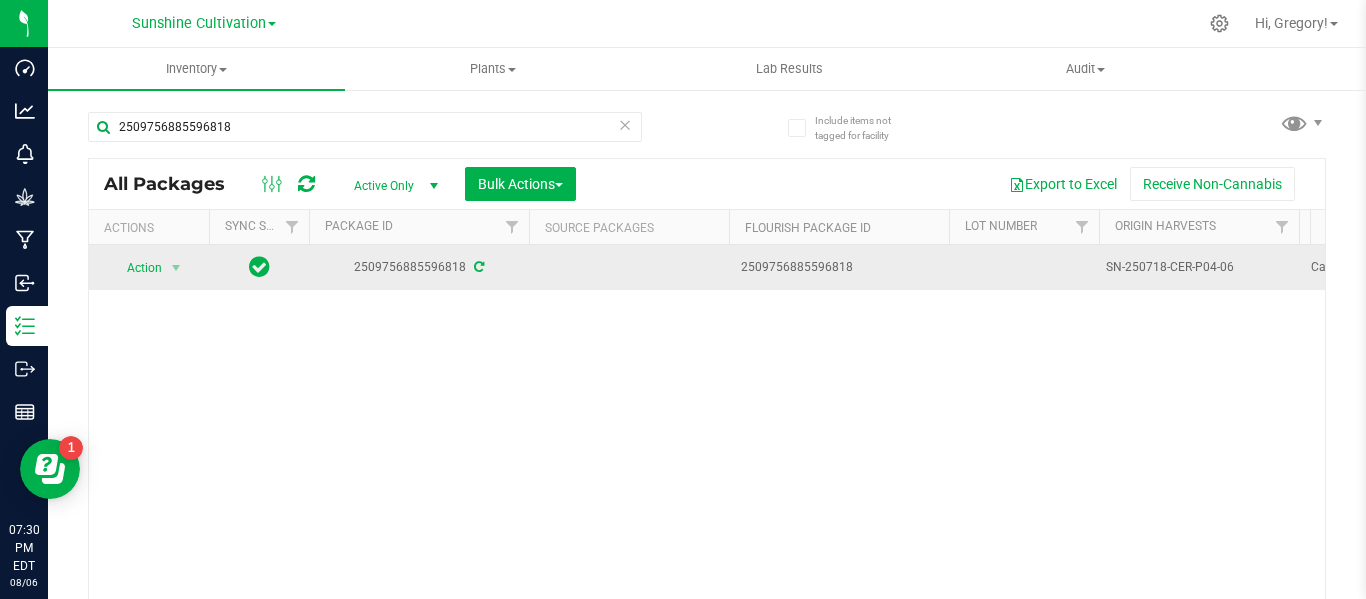 click on "SN-250718-CER-P04-06" at bounding box center (1199, 267) 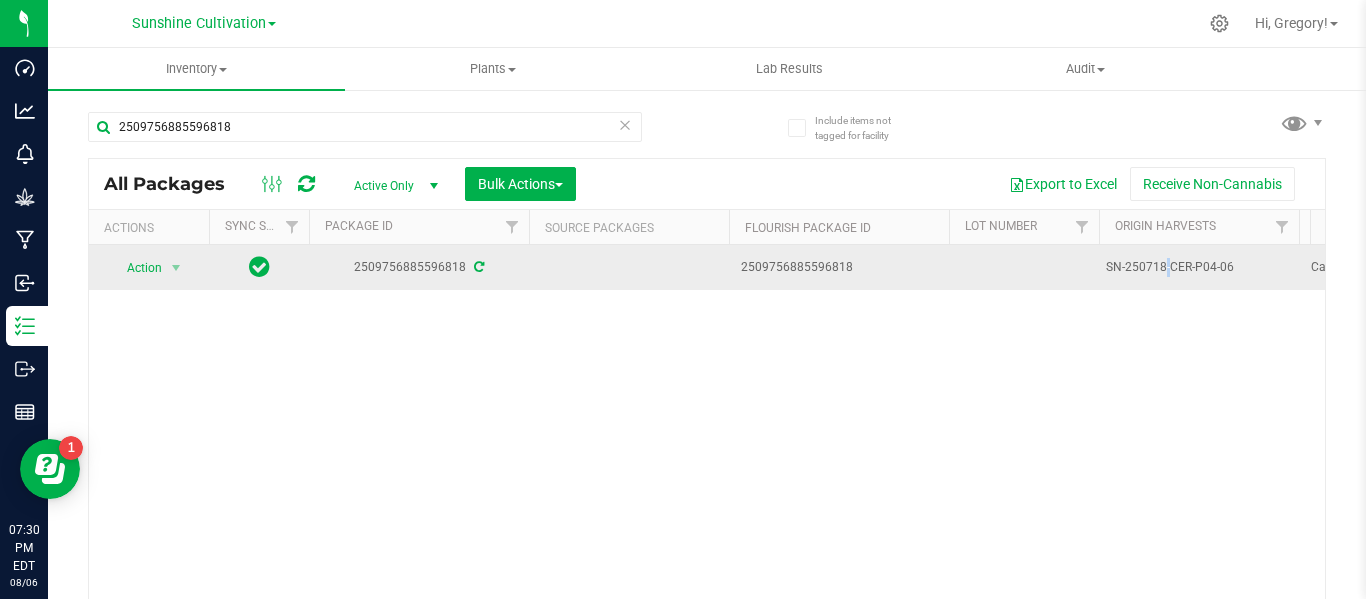 click on "SN-250718-CER-P04-06" at bounding box center (1199, 267) 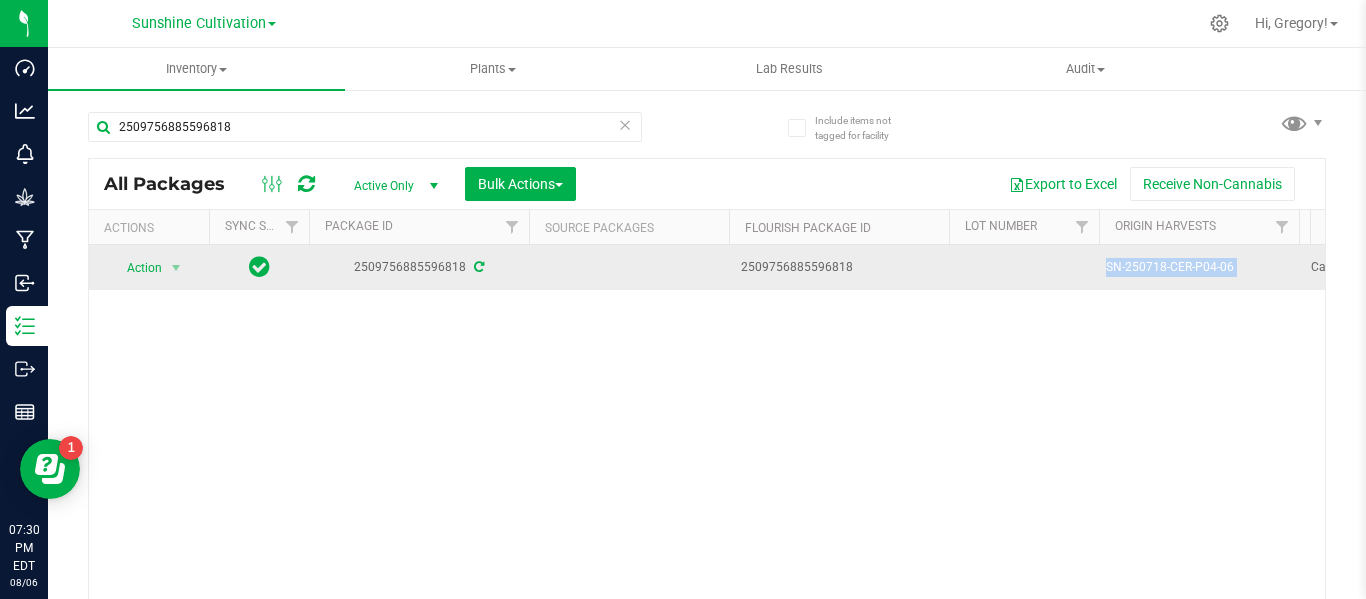 click on "SN-250718-CER-P04-06" at bounding box center (1199, 267) 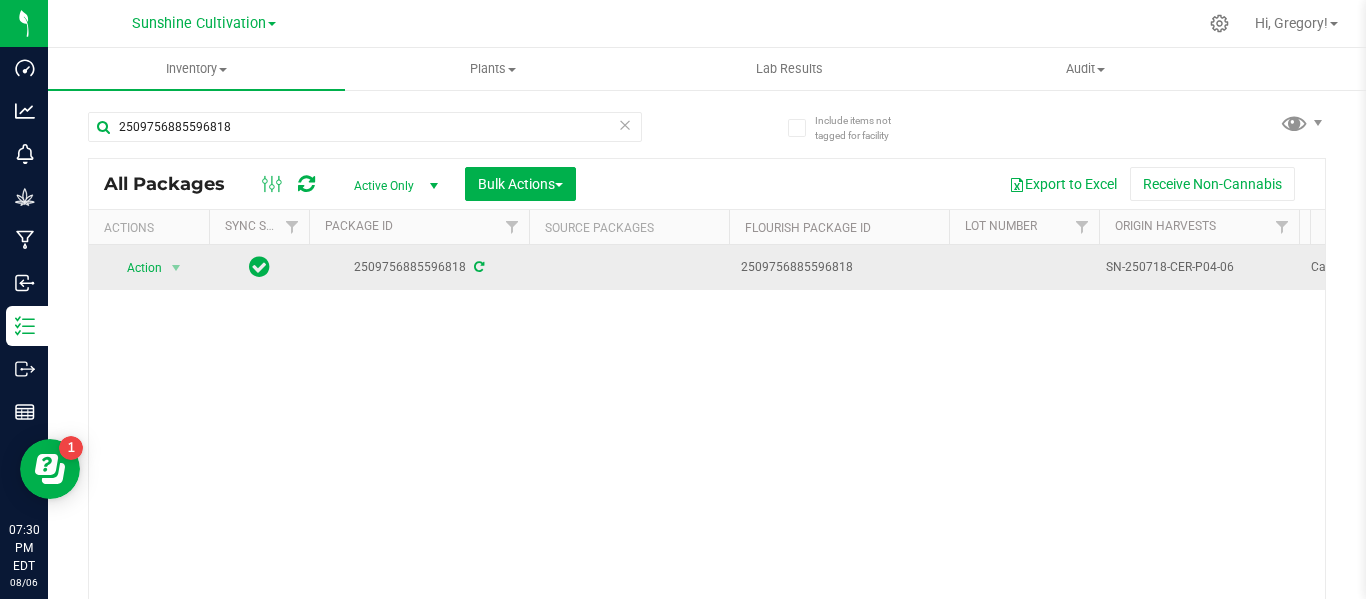 click on "Action Action Adjust qty Create package Edit attributes Global inventory Locate package Lock package Package audit log Print package label Record a lab result Schedule for destruction See history" at bounding box center [149, 267] 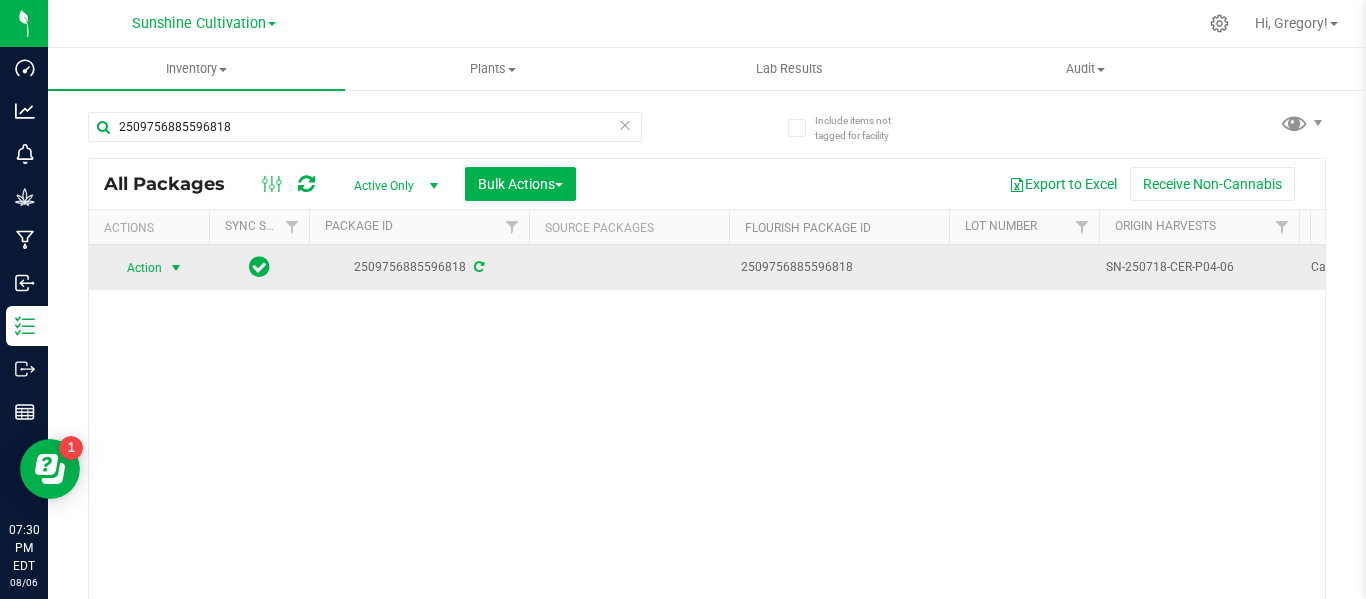 click on "Action" at bounding box center (136, 268) 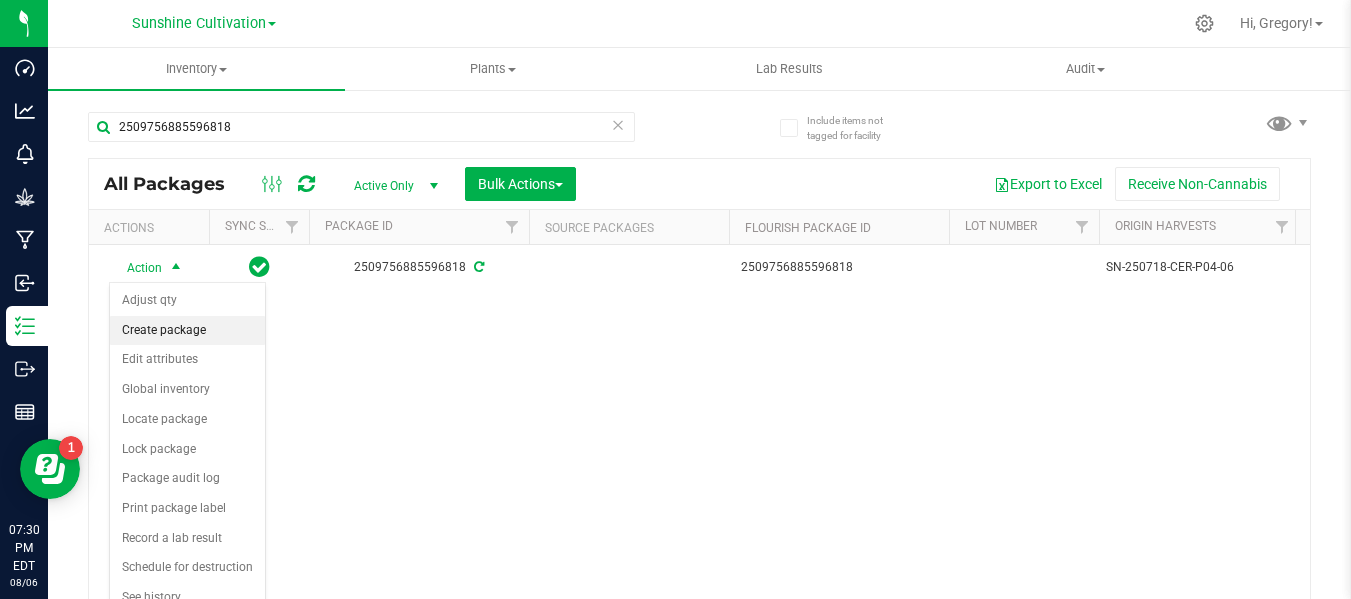 click on "Create package" at bounding box center [187, 331] 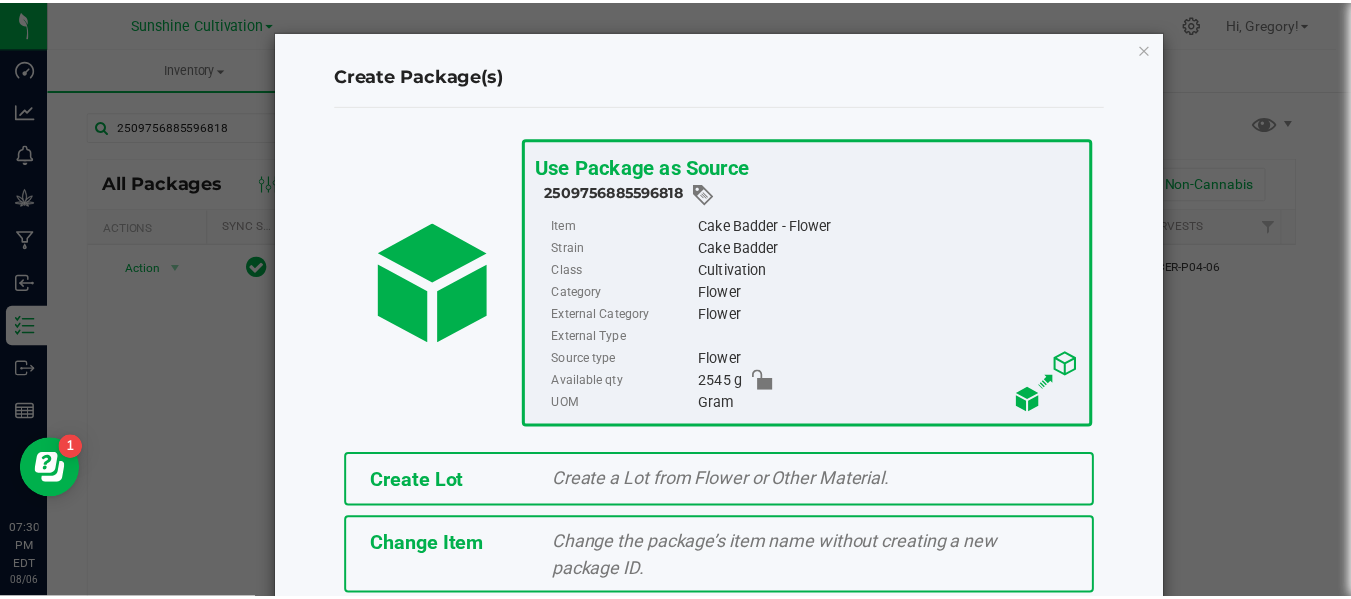 scroll, scrollTop: 175, scrollLeft: 0, axis: vertical 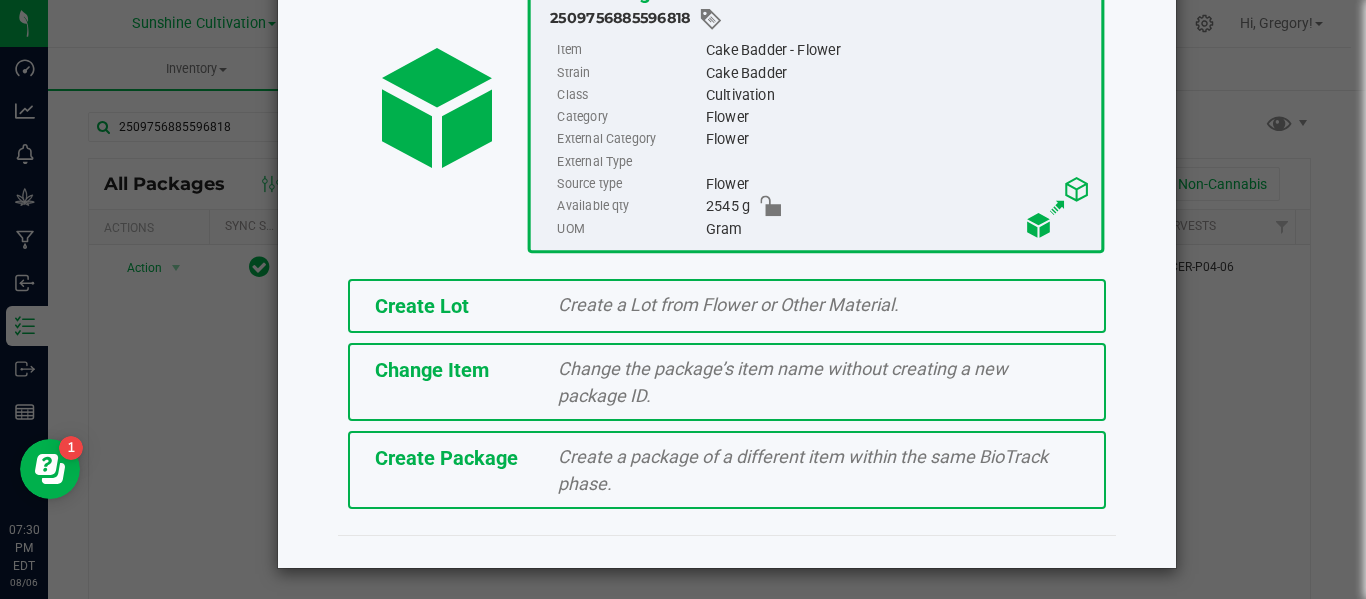 click on "Create Package" 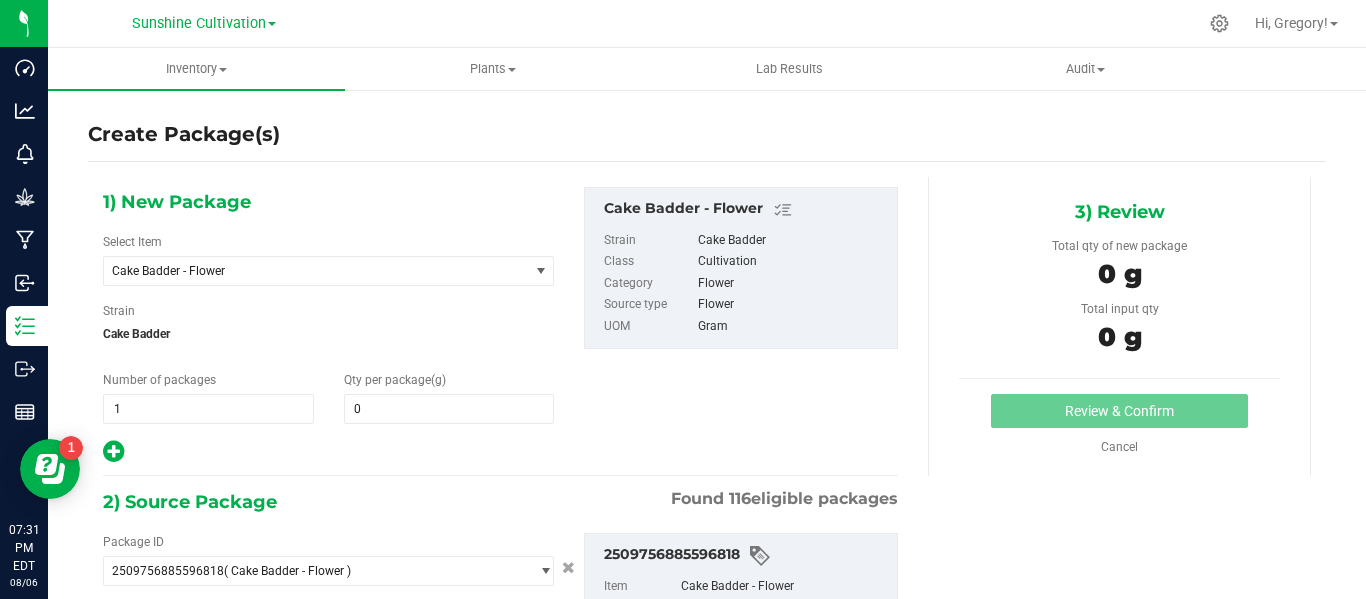 type on "0.0000" 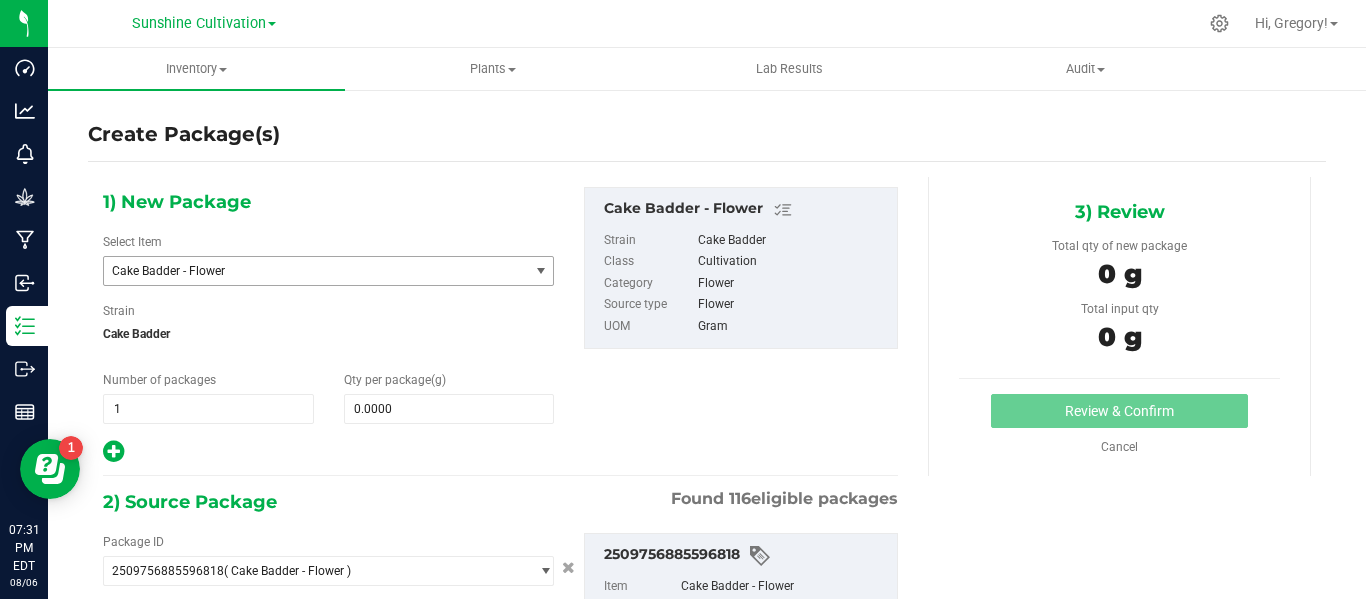 click on "Cake Badder - Flower" at bounding box center [308, 271] 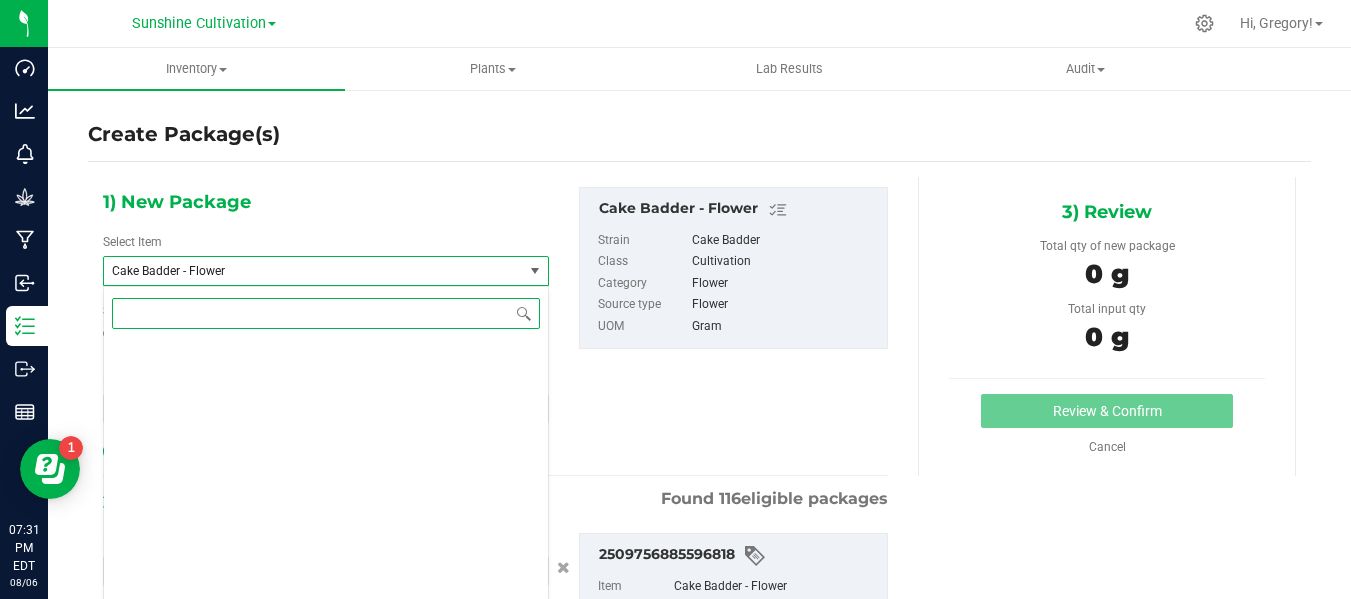 scroll, scrollTop: 1176, scrollLeft: 0, axis: vertical 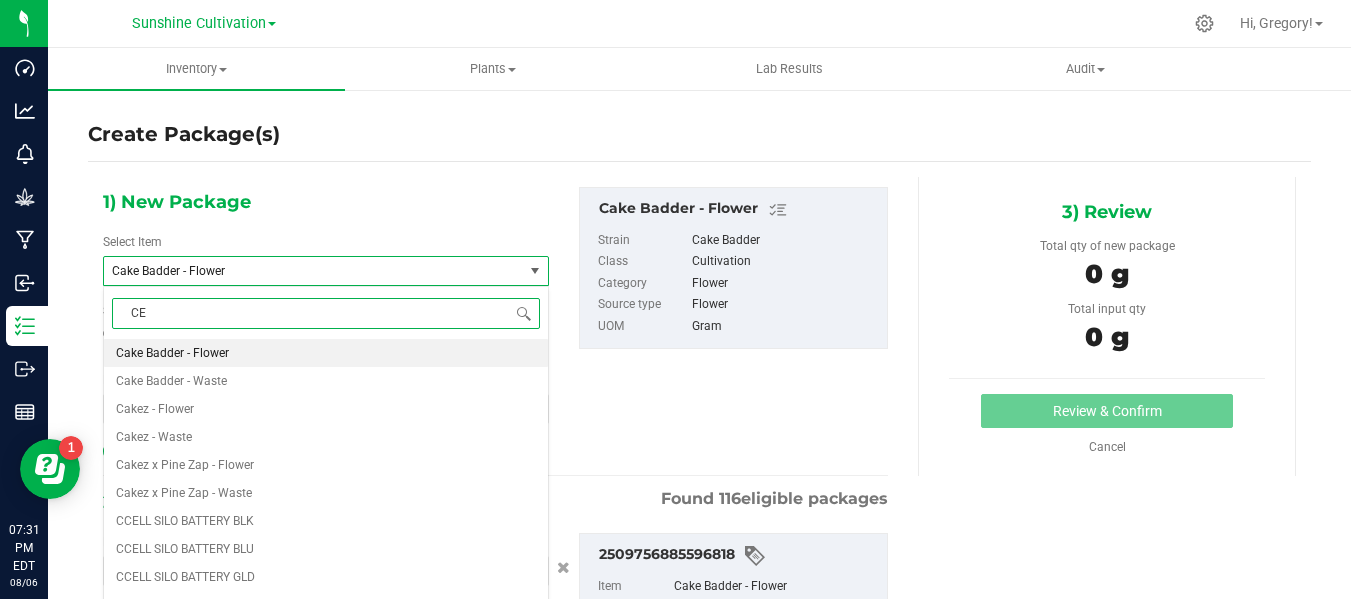type on "CER" 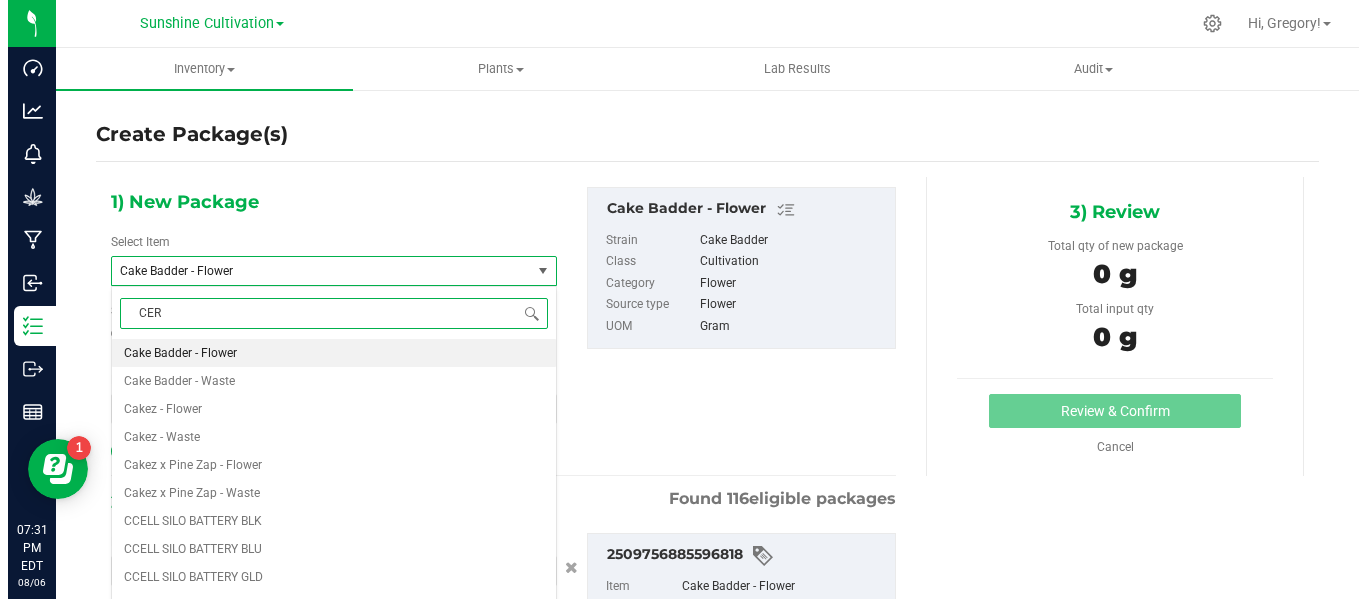 scroll, scrollTop: 0, scrollLeft: 0, axis: both 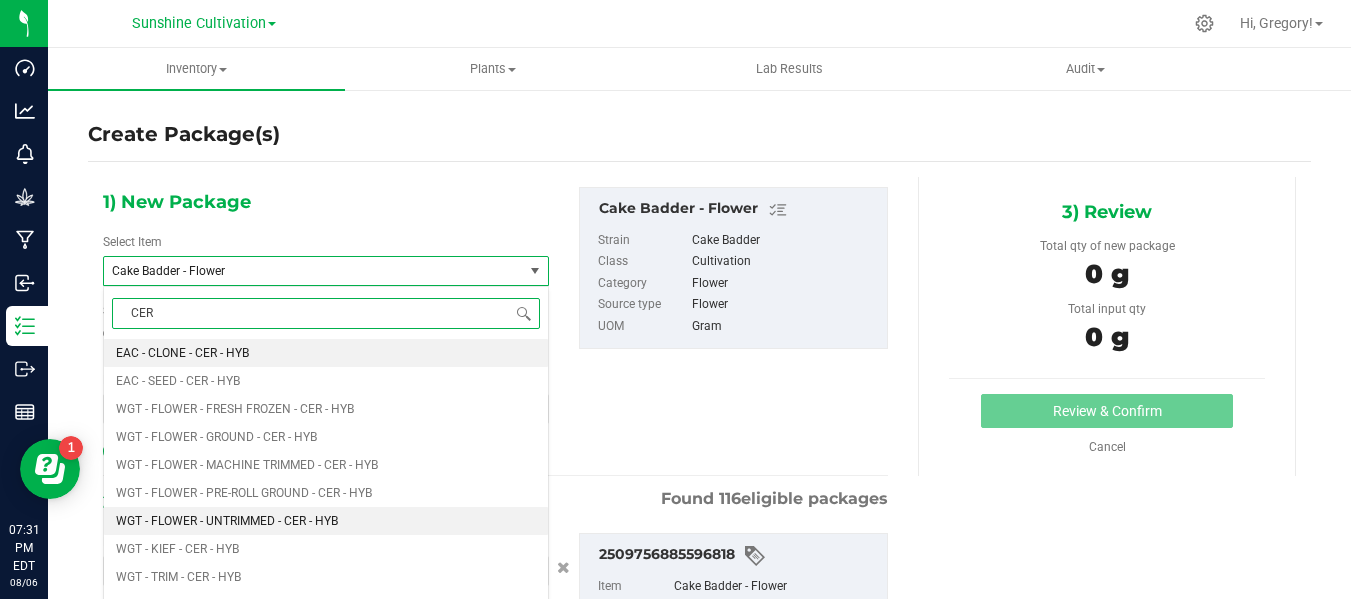 click on "WGT - FLOWER - UNTRIMMED - CER - HYB" at bounding box center [227, 521] 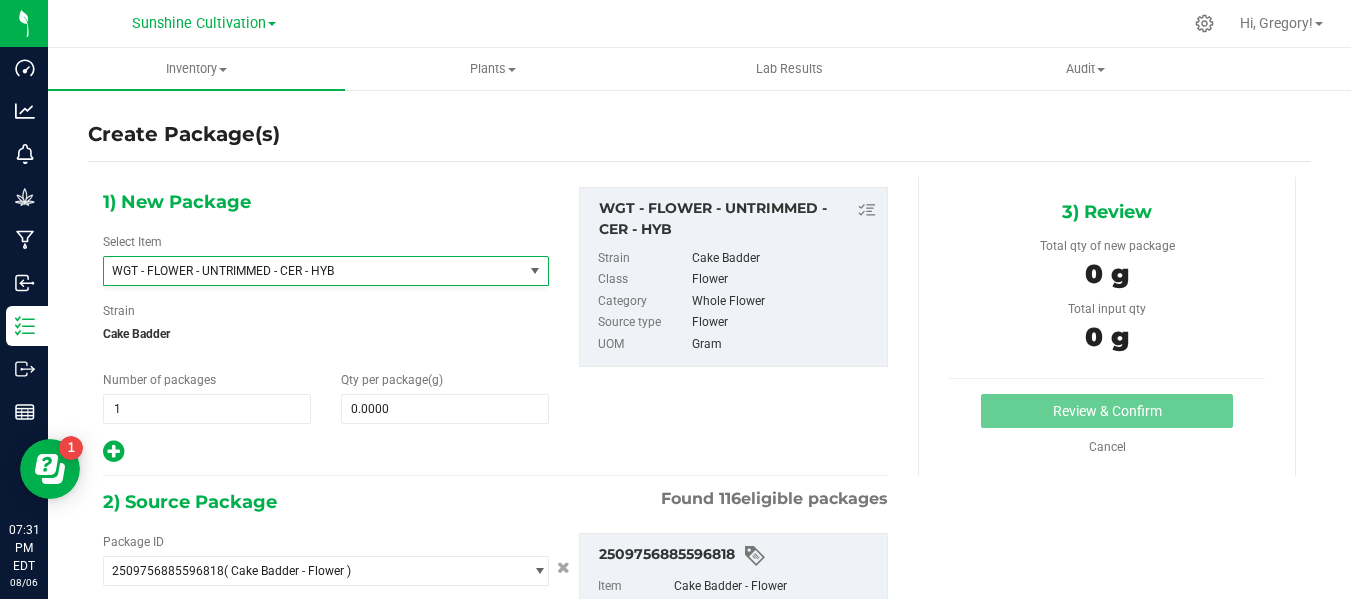 type on "0.0000" 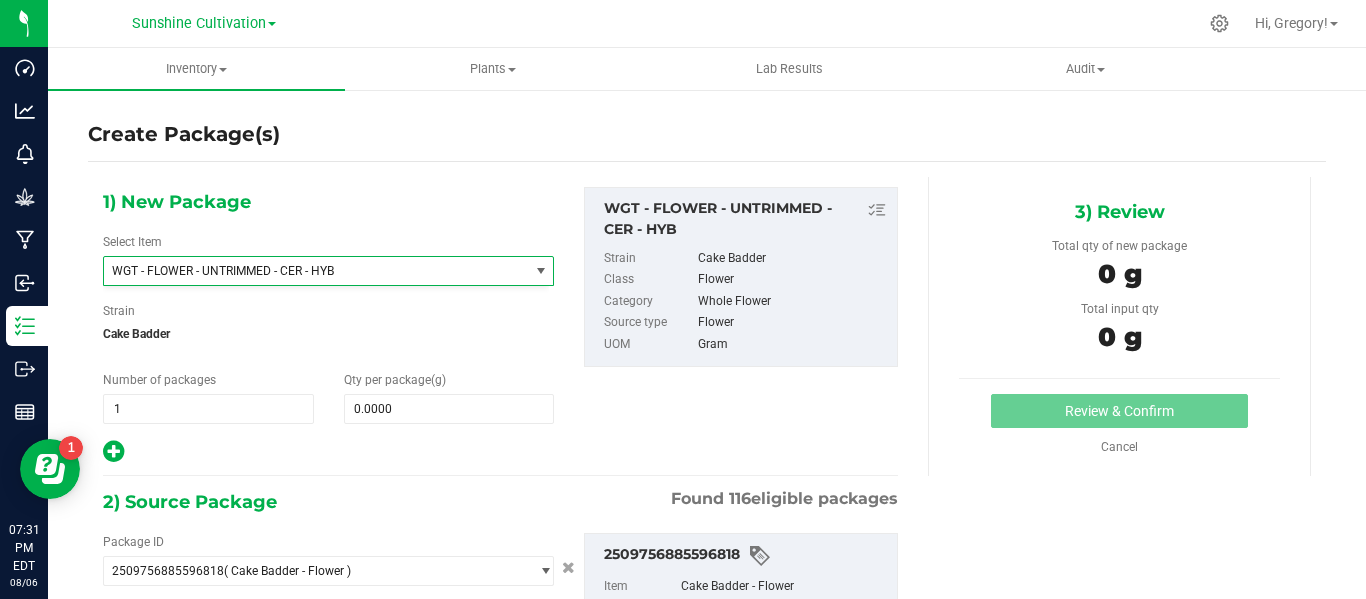 scroll, scrollTop: 0, scrollLeft: 0, axis: both 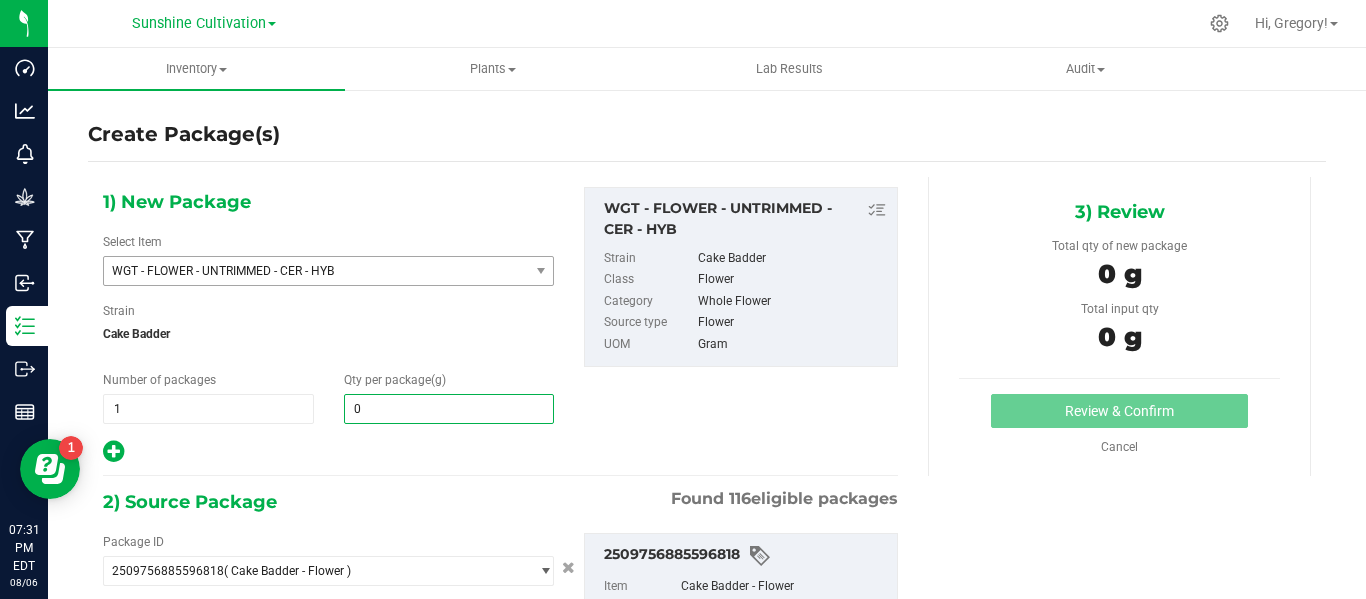 type 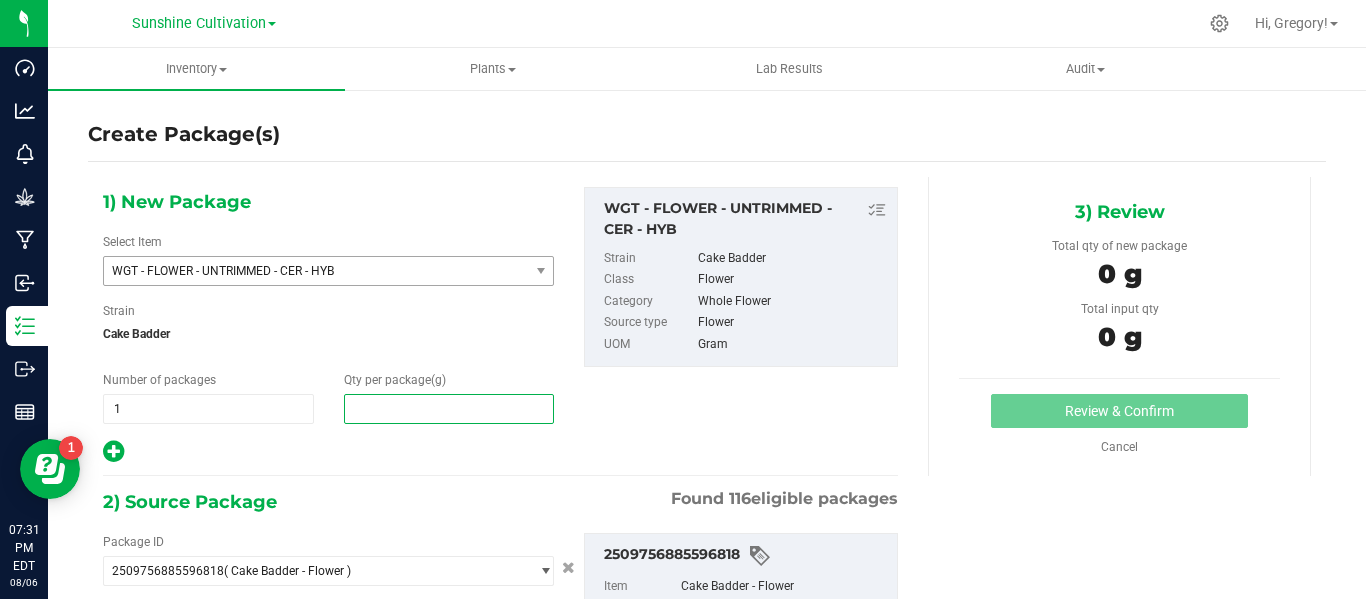 click at bounding box center (449, 409) 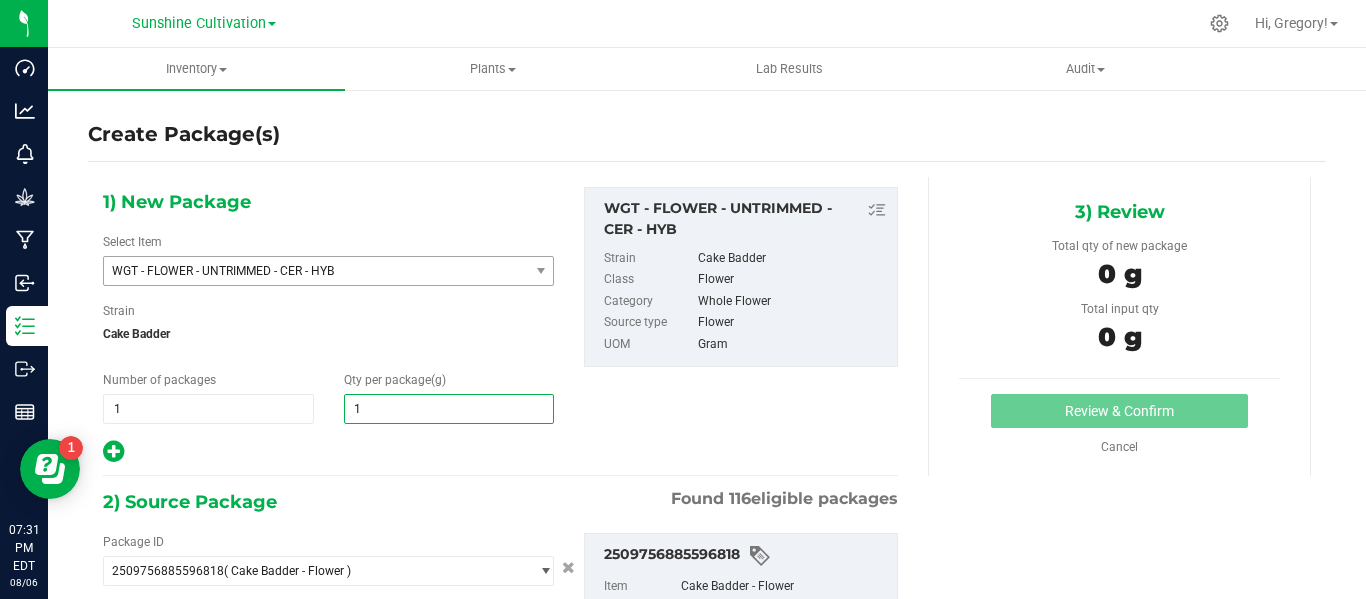 type on "15" 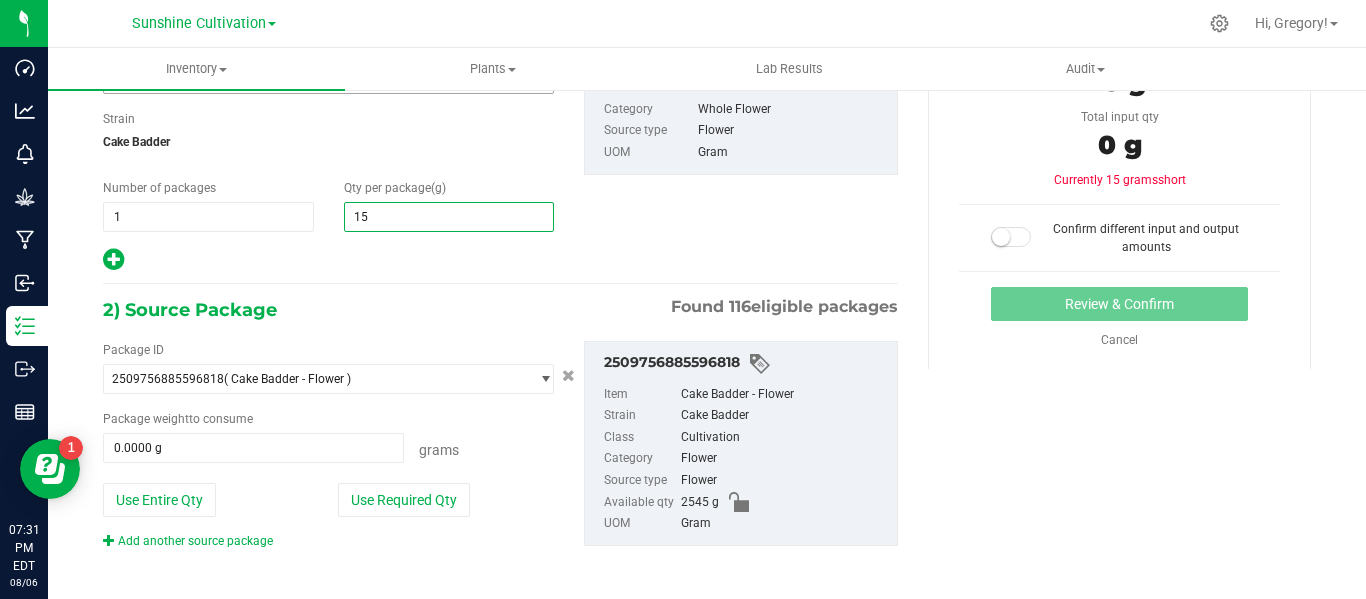 scroll, scrollTop: 200, scrollLeft: 0, axis: vertical 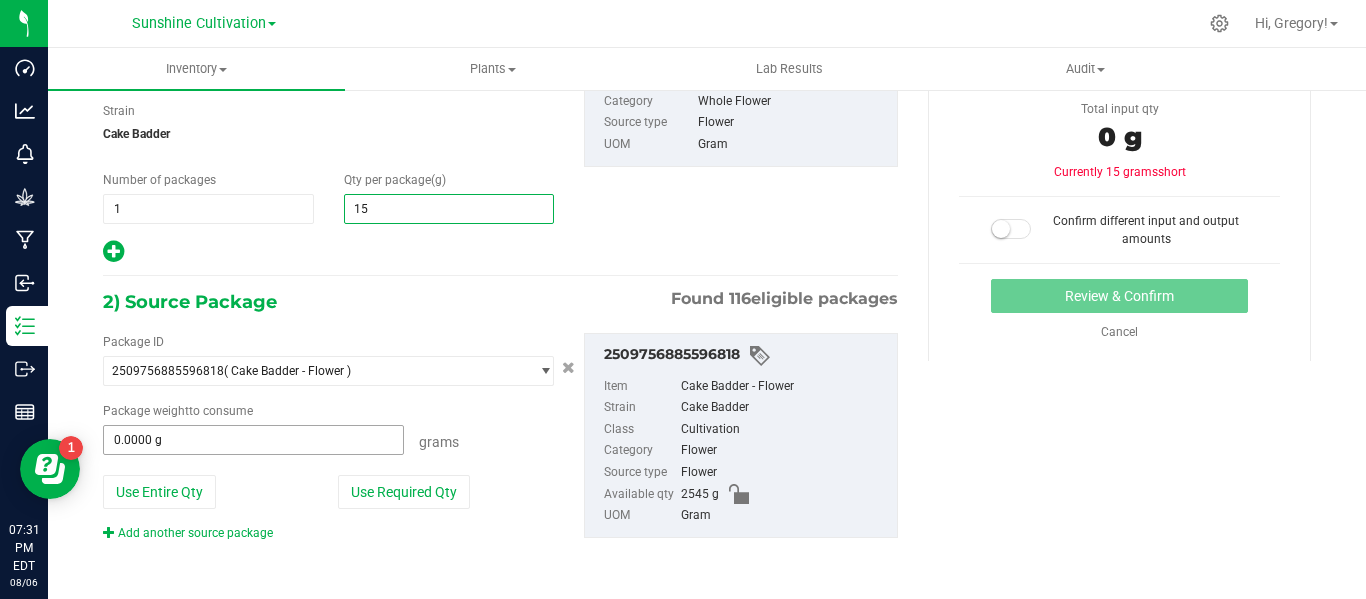 type on "15.0000" 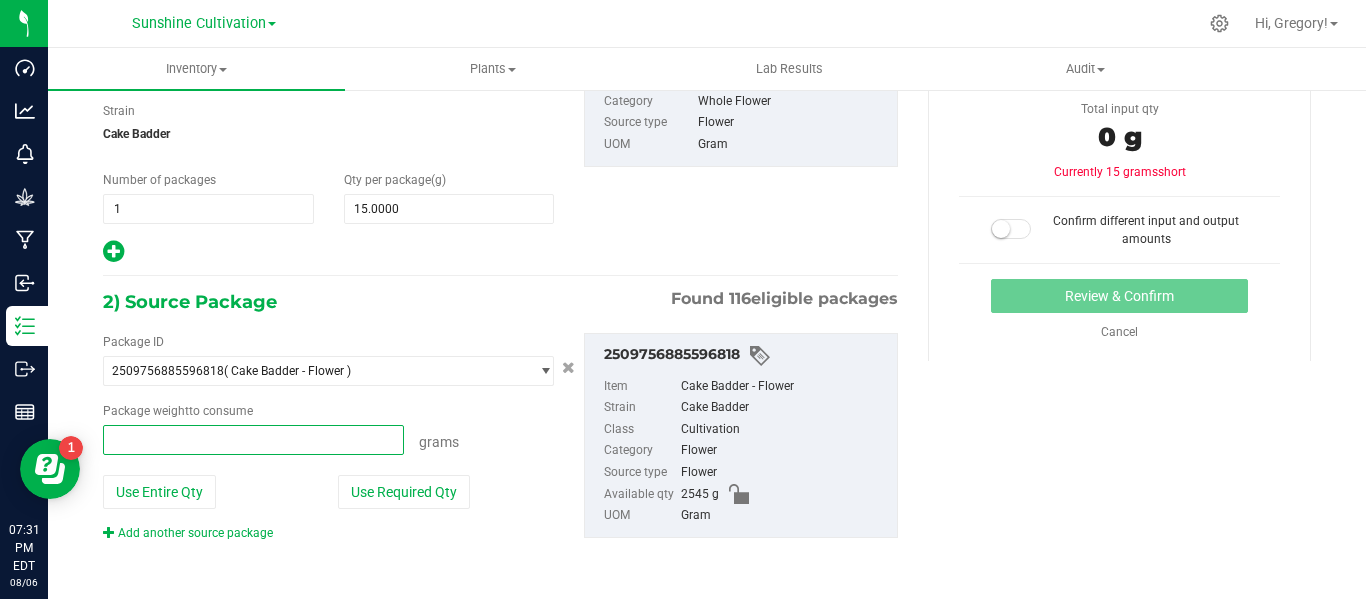 click at bounding box center [253, 440] 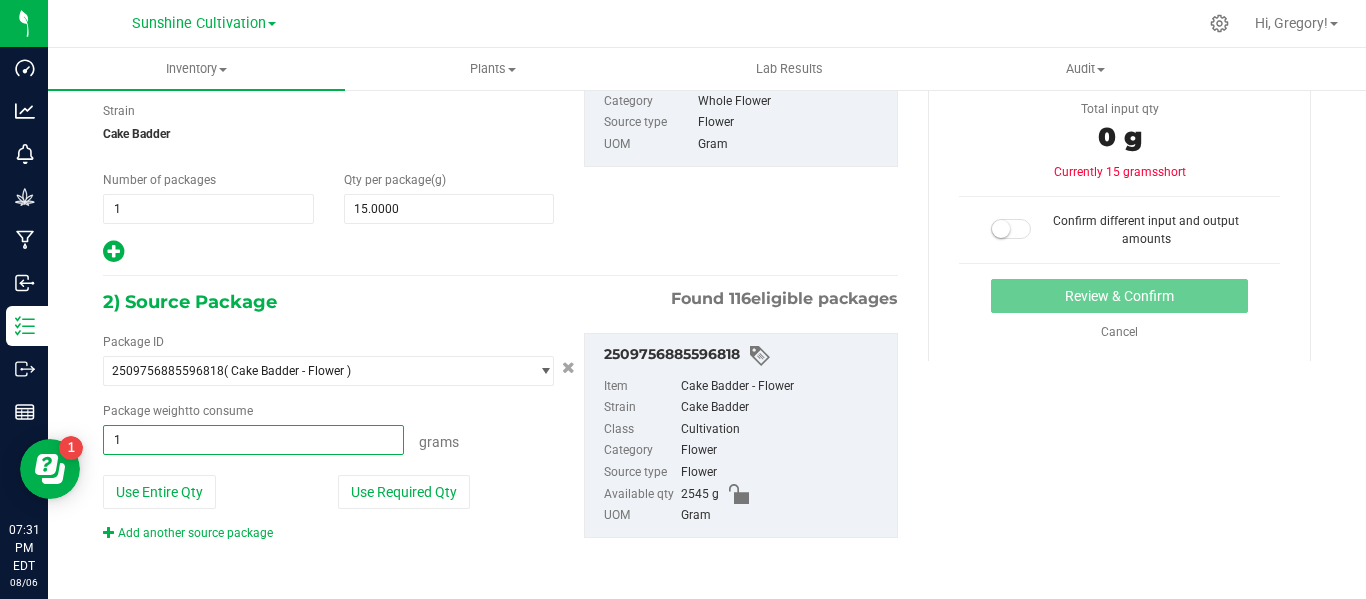 type on "15" 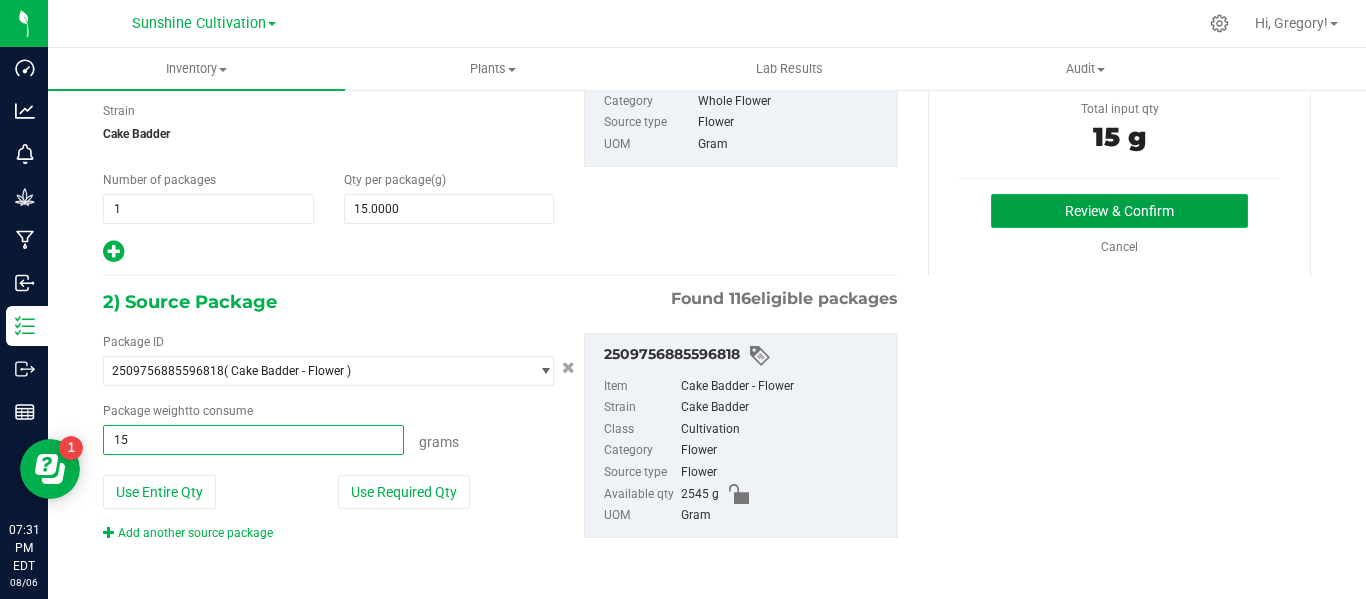 type on "15.0000 g" 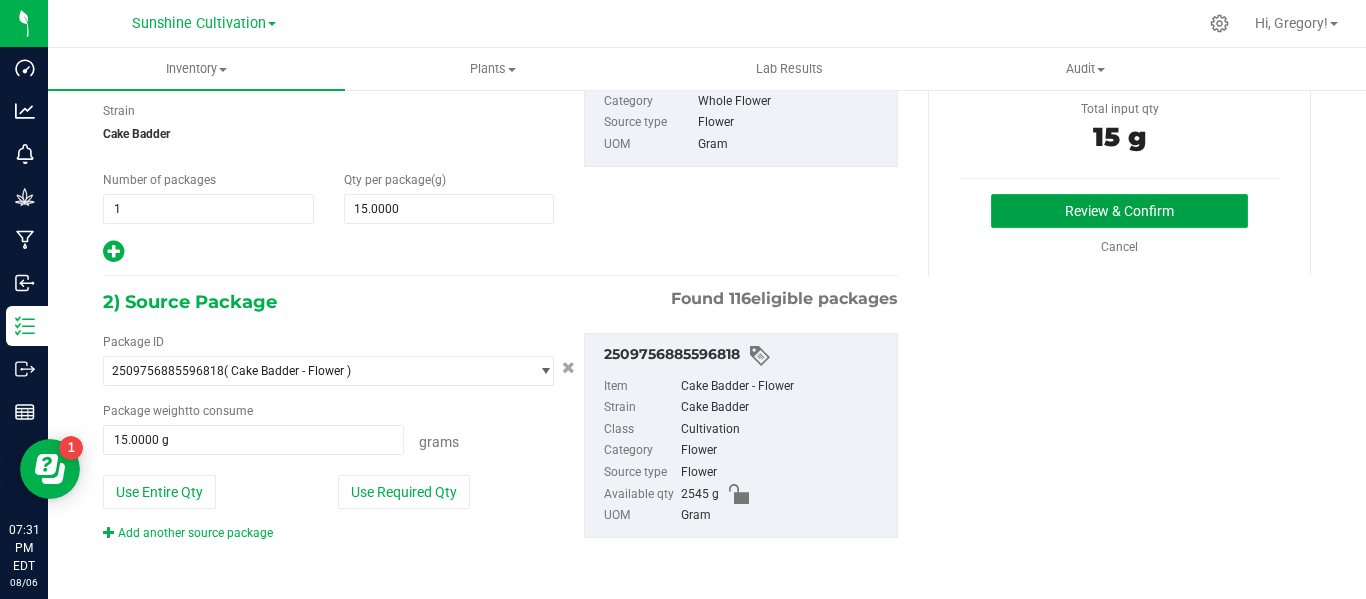 click on "Review & Confirm" at bounding box center [1119, 211] 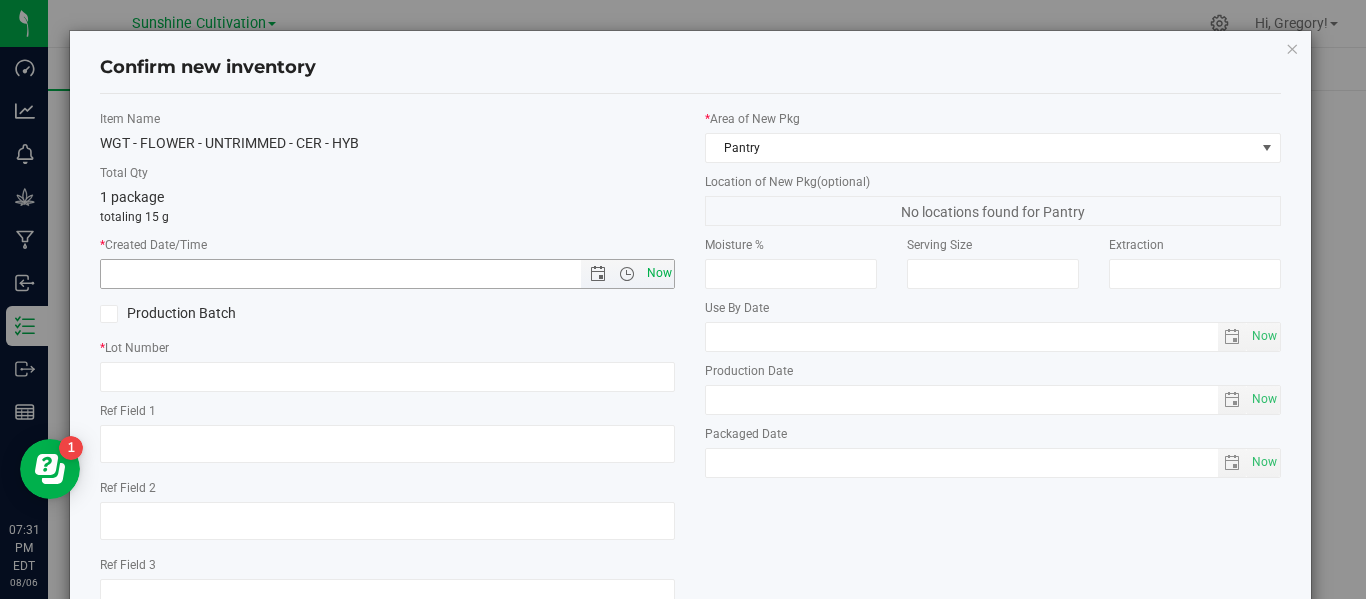 click on "Now" at bounding box center (659, 273) 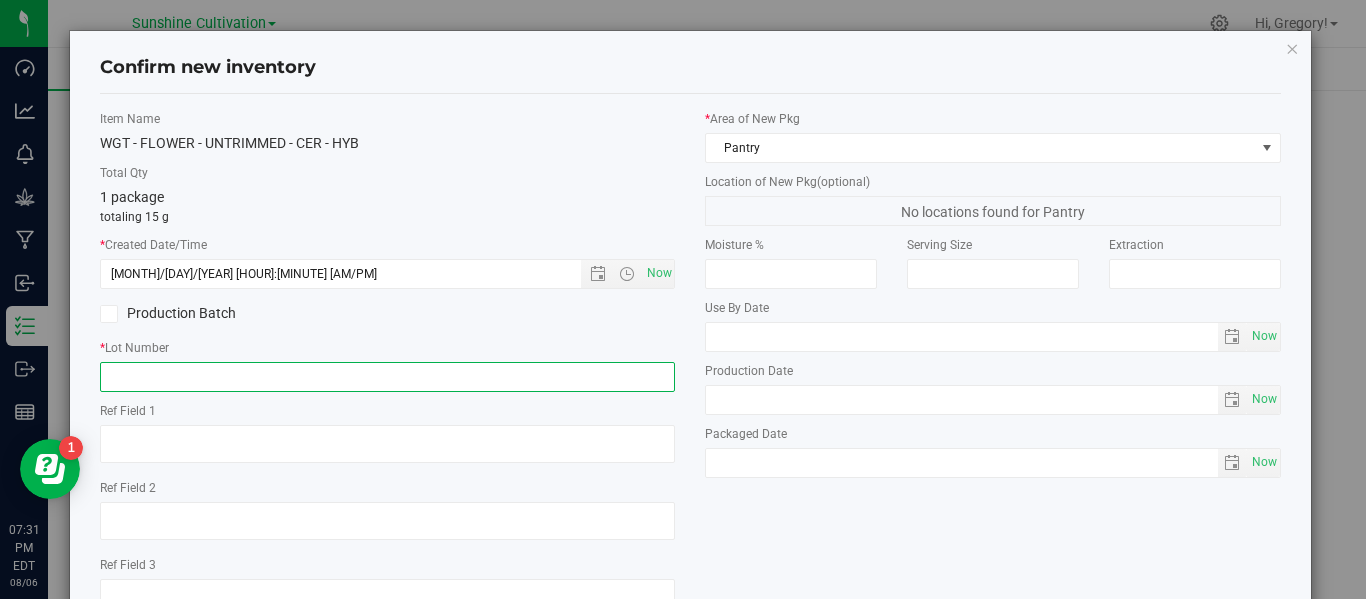 click at bounding box center (387, 377) 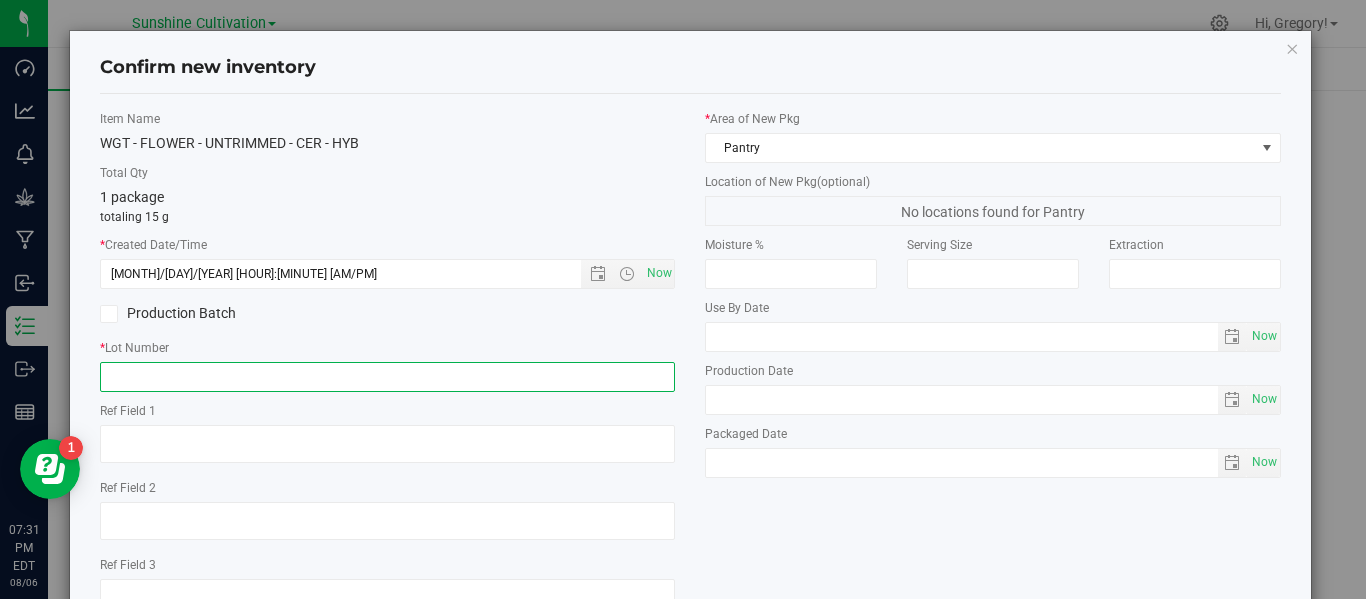 paste on "SN-250718-CER-P04-06" 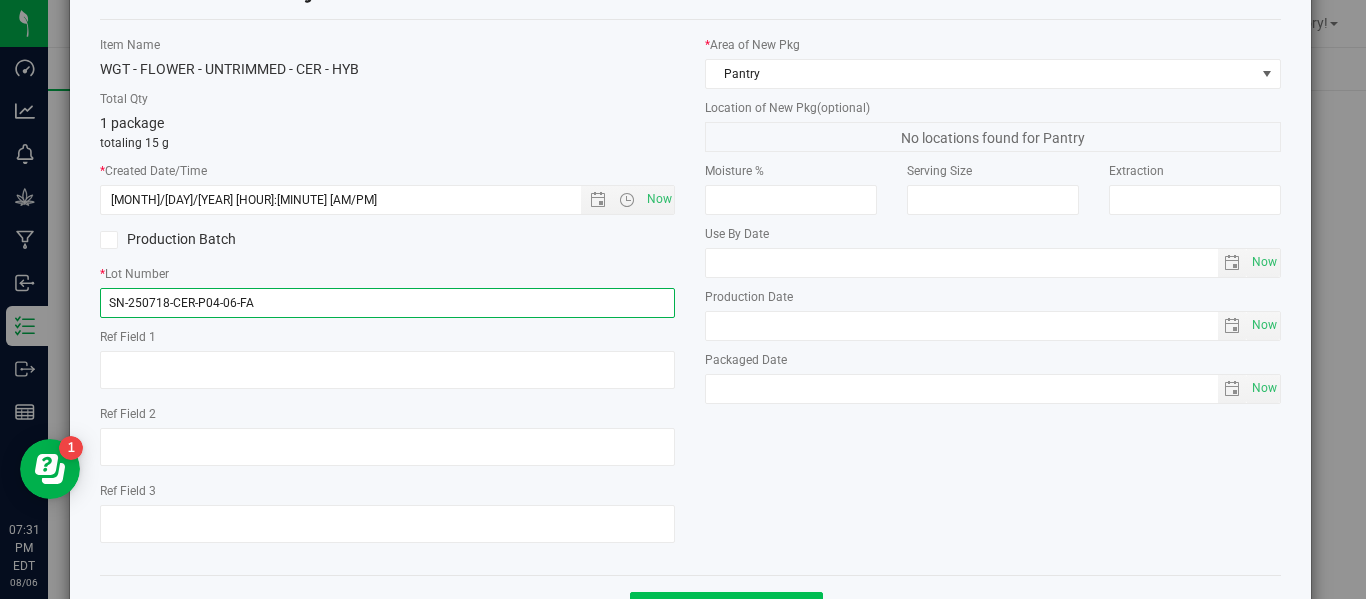 scroll, scrollTop: 148, scrollLeft: 0, axis: vertical 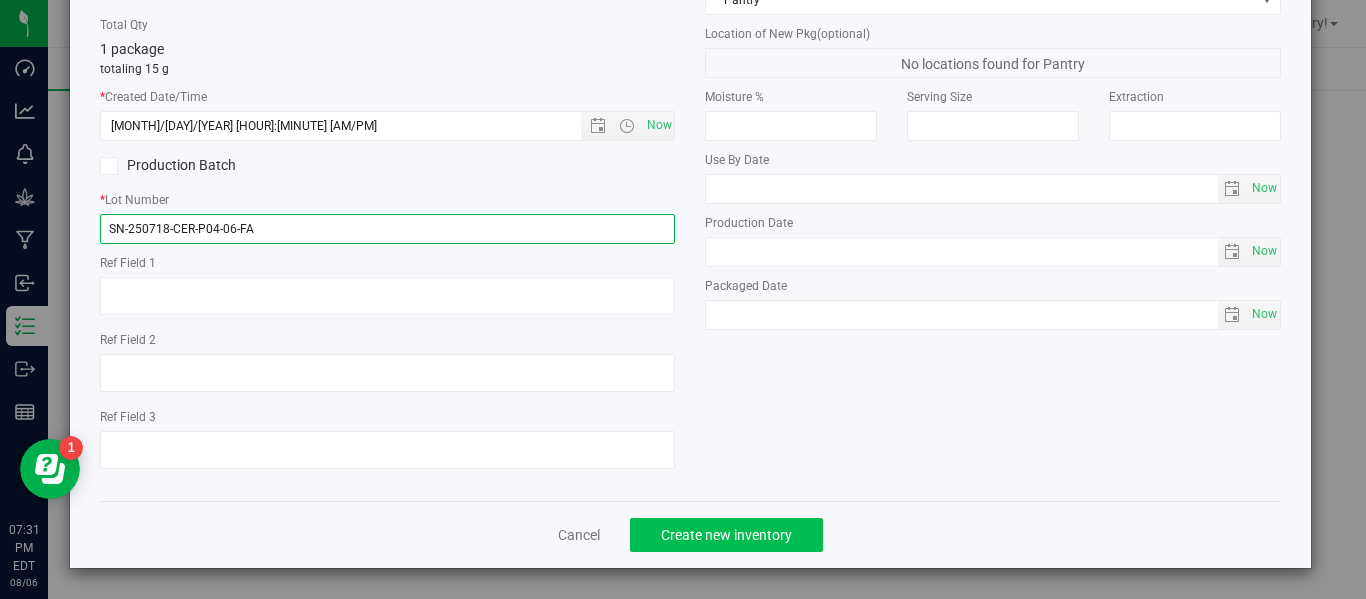 type on "SN-250718-CER-P04-06-FA" 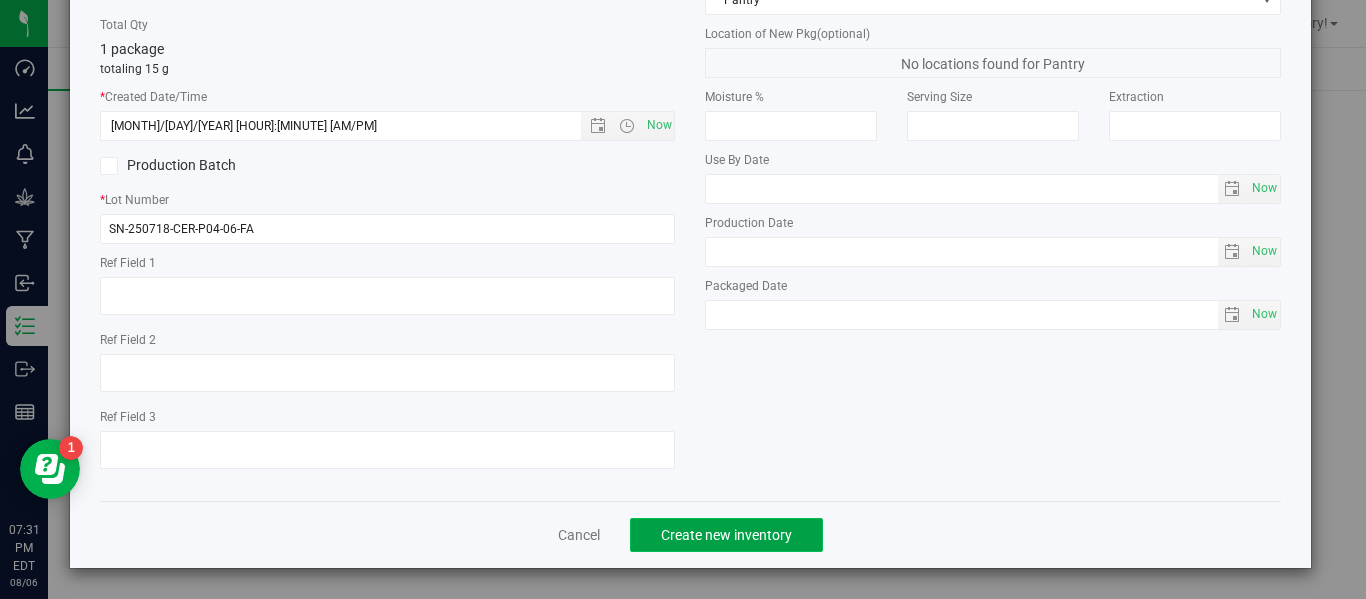 click on "Create new inventory" 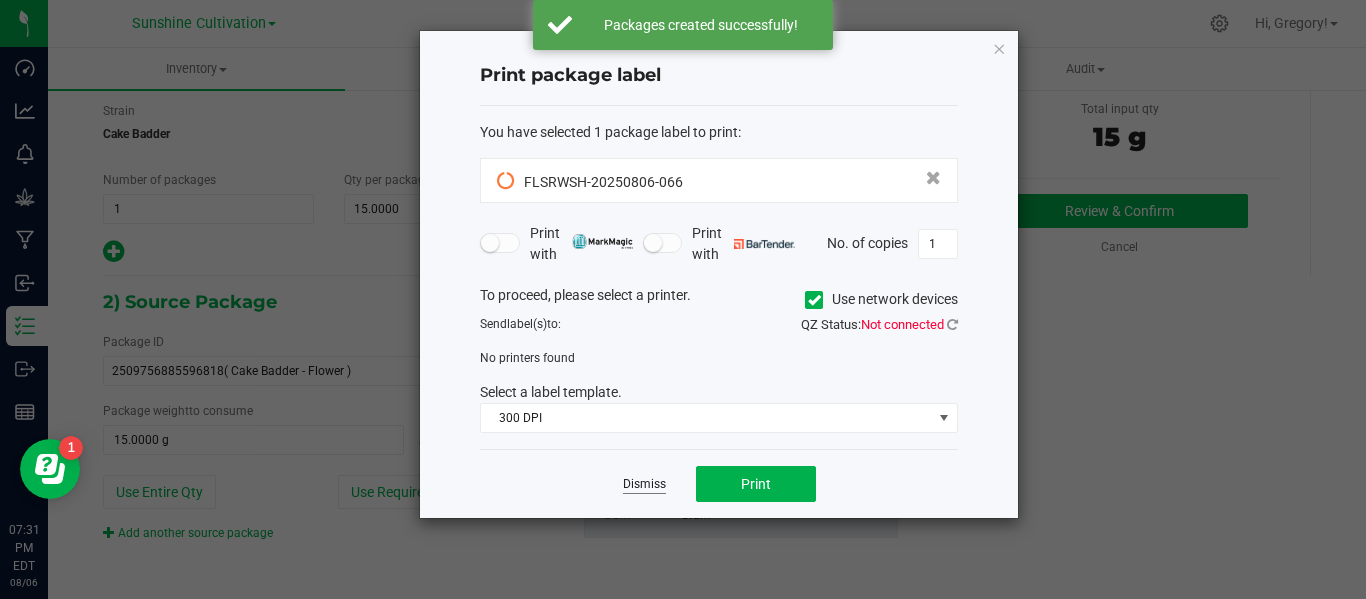 click on "Dismiss" 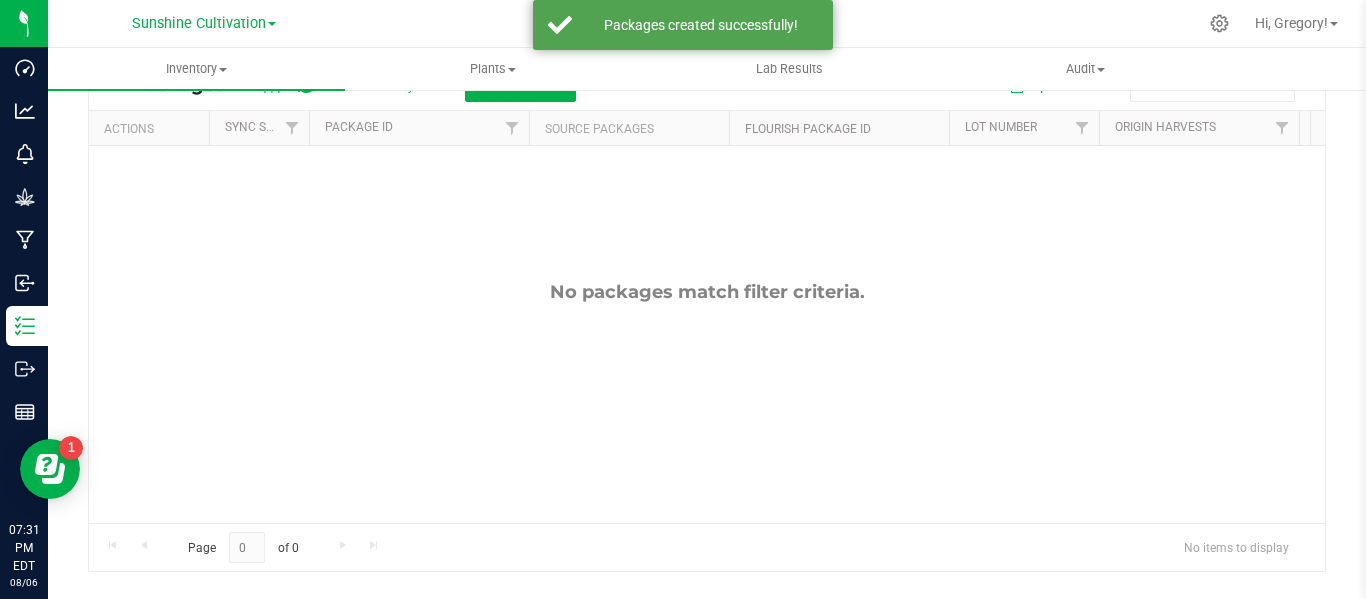 scroll, scrollTop: 0, scrollLeft: 0, axis: both 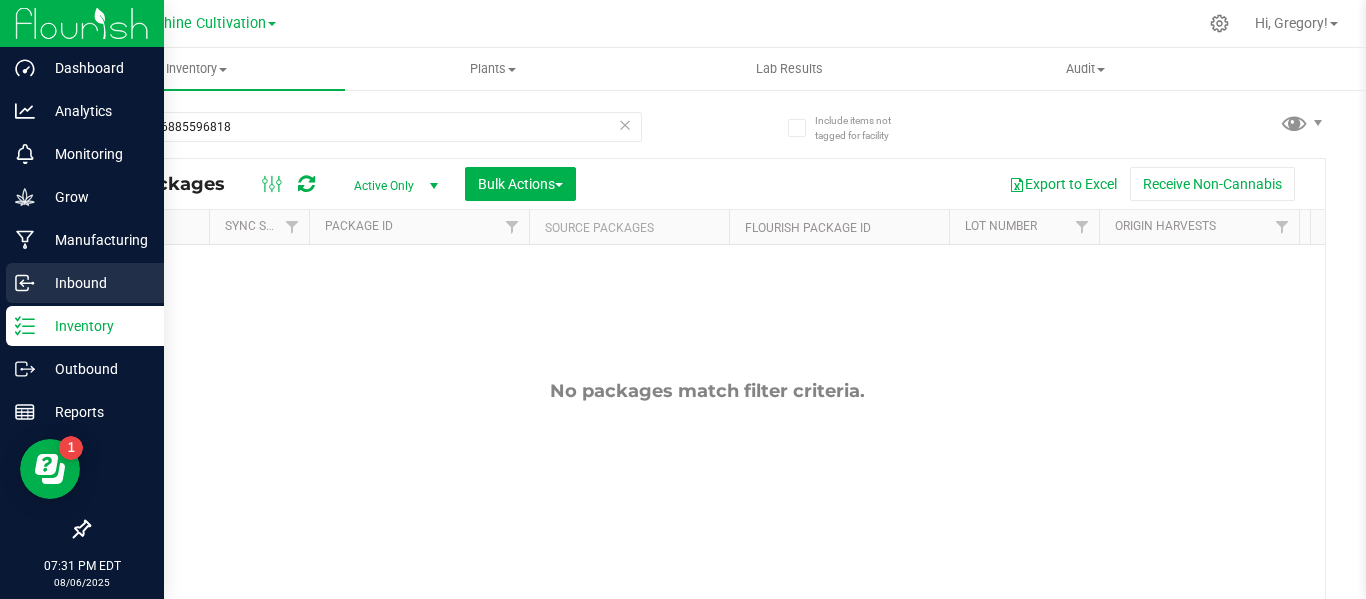 click on "Inbound" at bounding box center (85, 283) 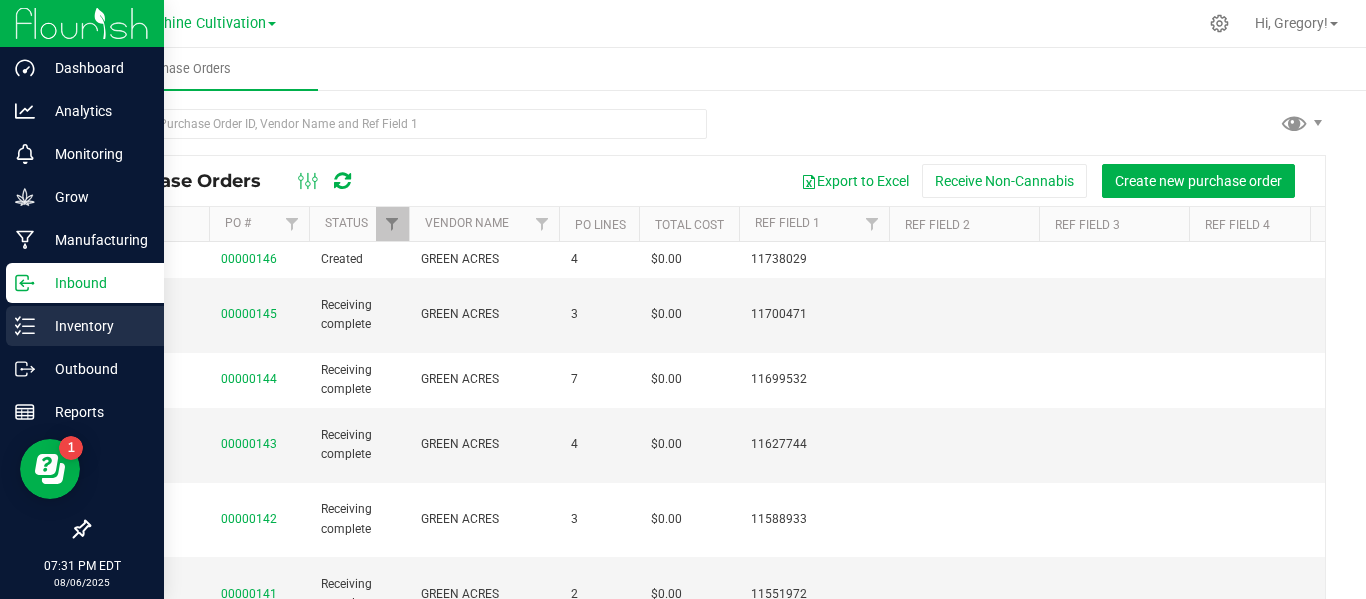 click on "Inventory" at bounding box center [95, 326] 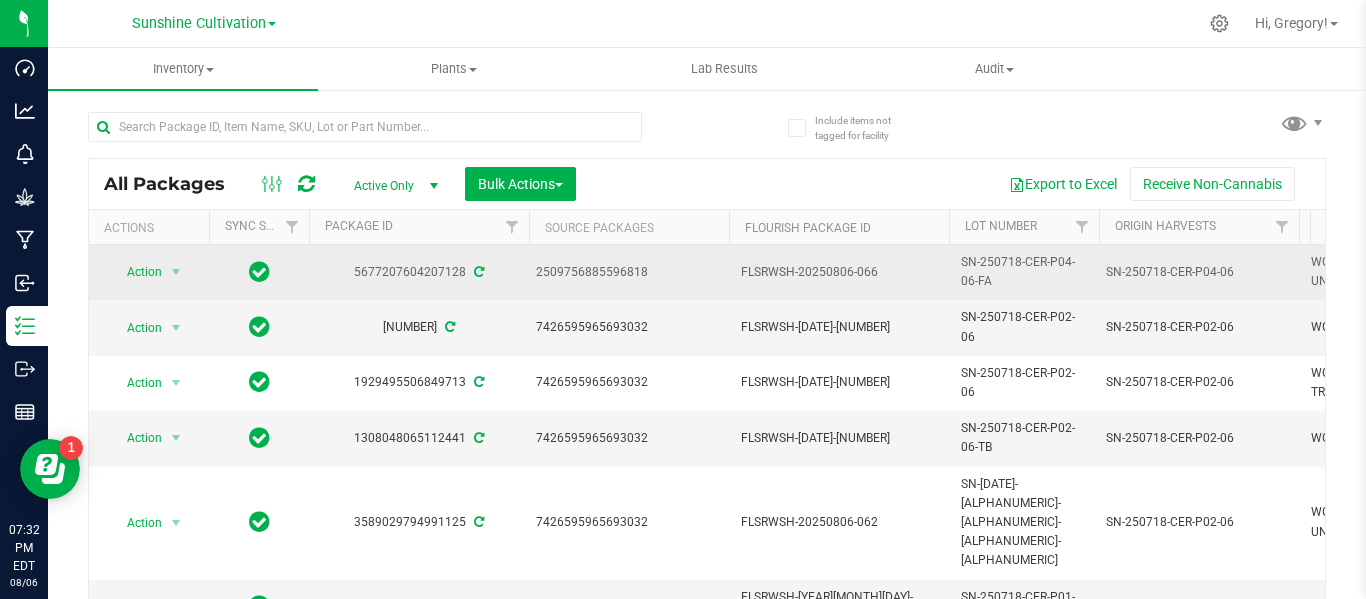 click on "5677207604207128" at bounding box center [419, 272] 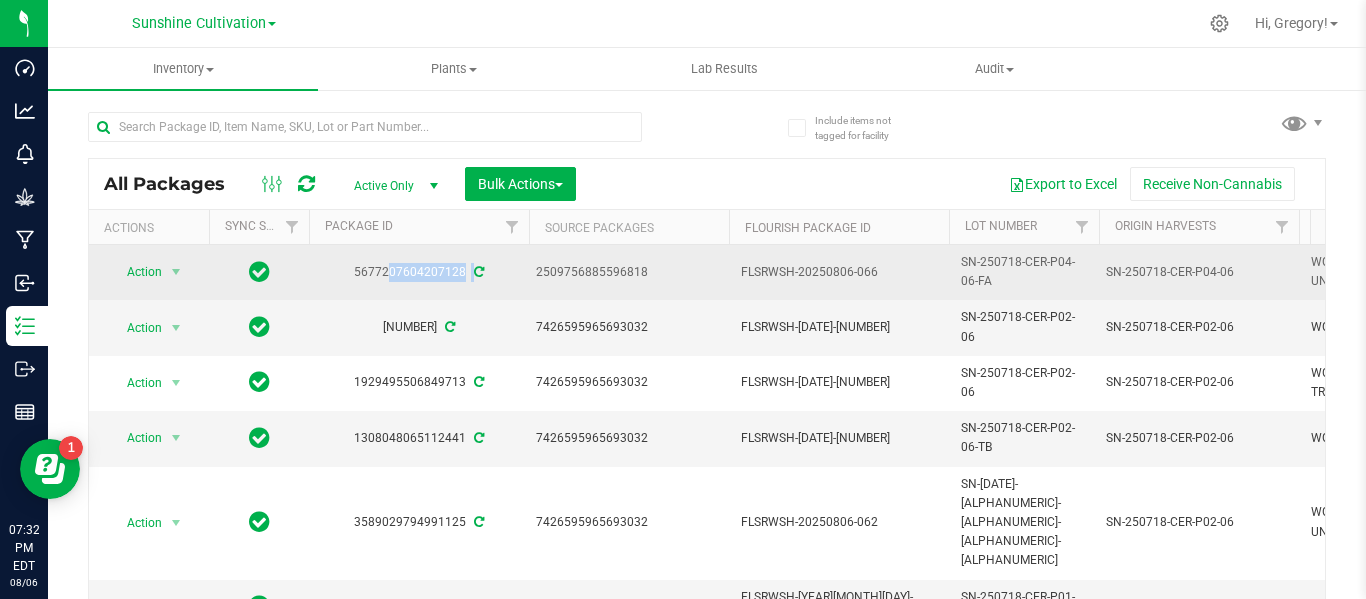 click on "5677207604207128" at bounding box center [419, 272] 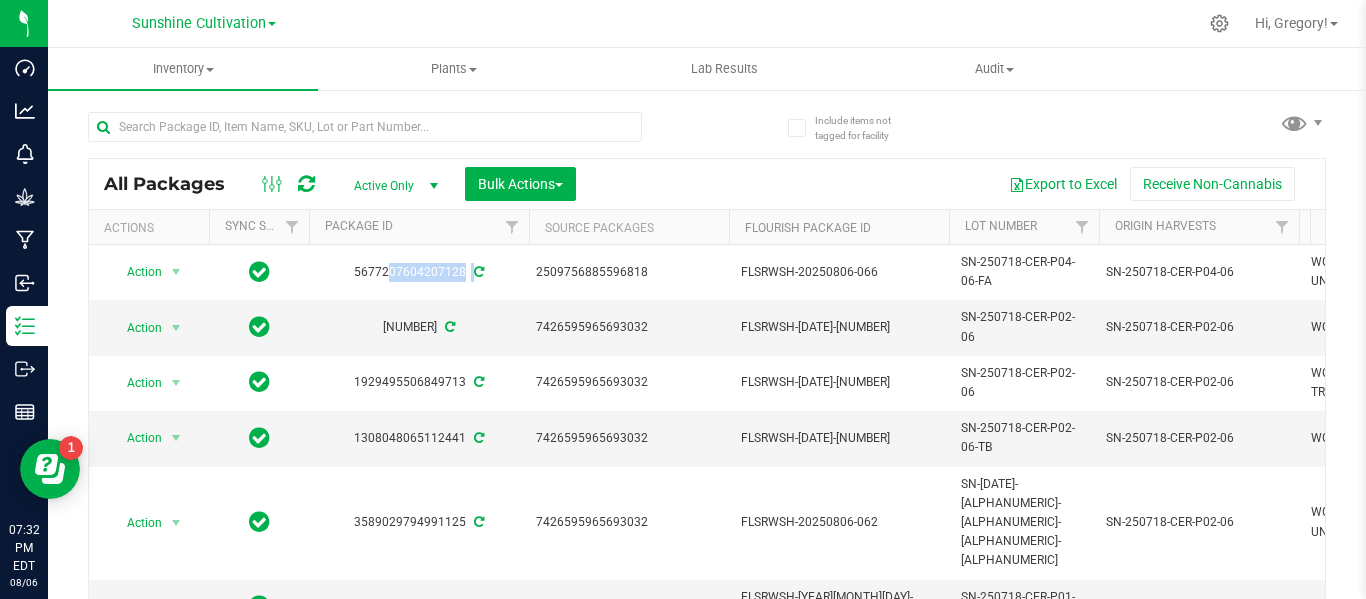 copy on "5677207604207128" 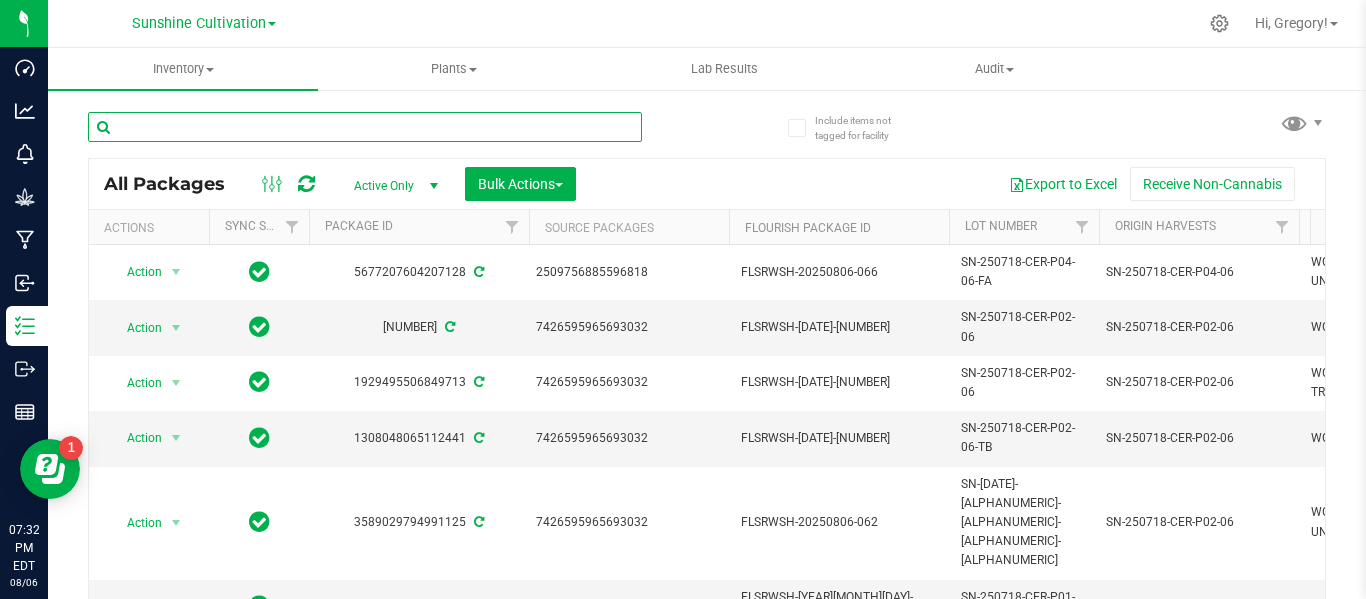 click at bounding box center (365, 127) 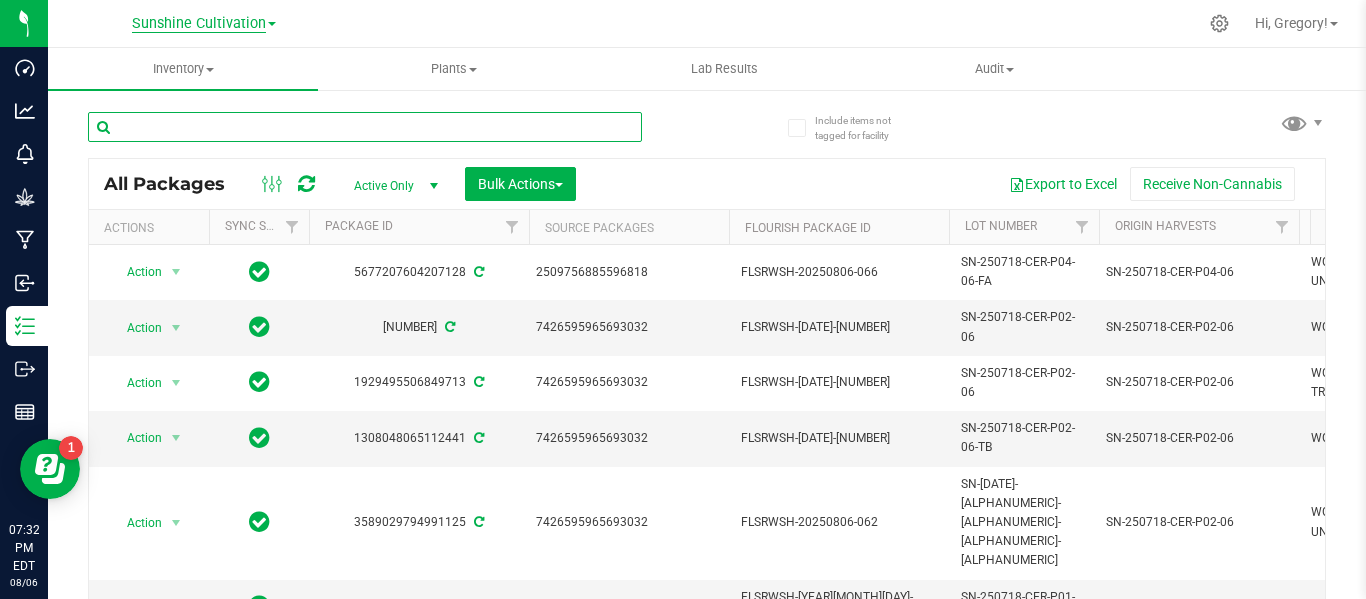 paste on "5677207604207128" 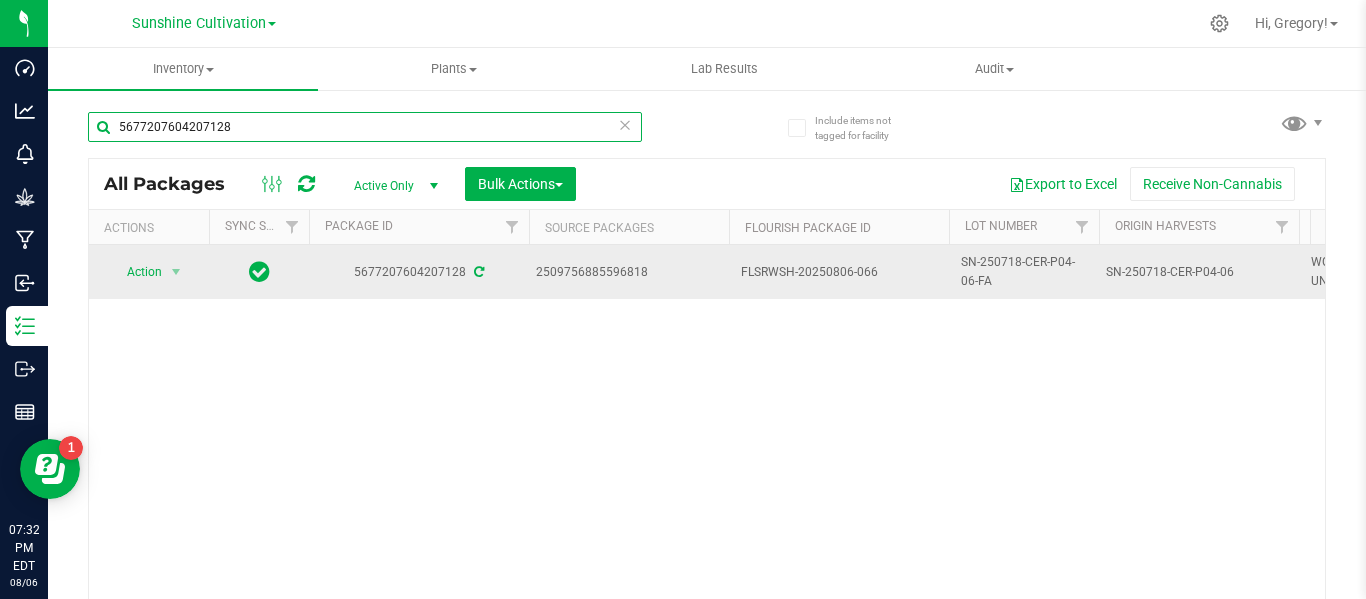 type on "5677207604207128" 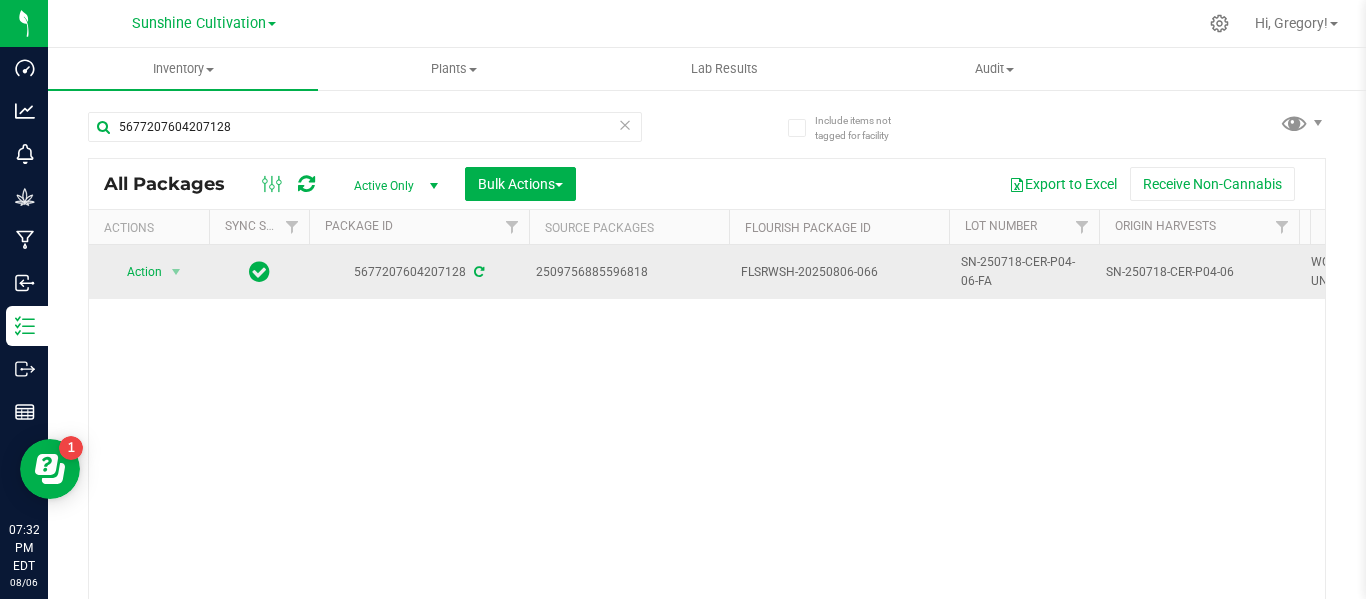click on "SN-250718-CER-P04-06" at bounding box center (1199, 272) 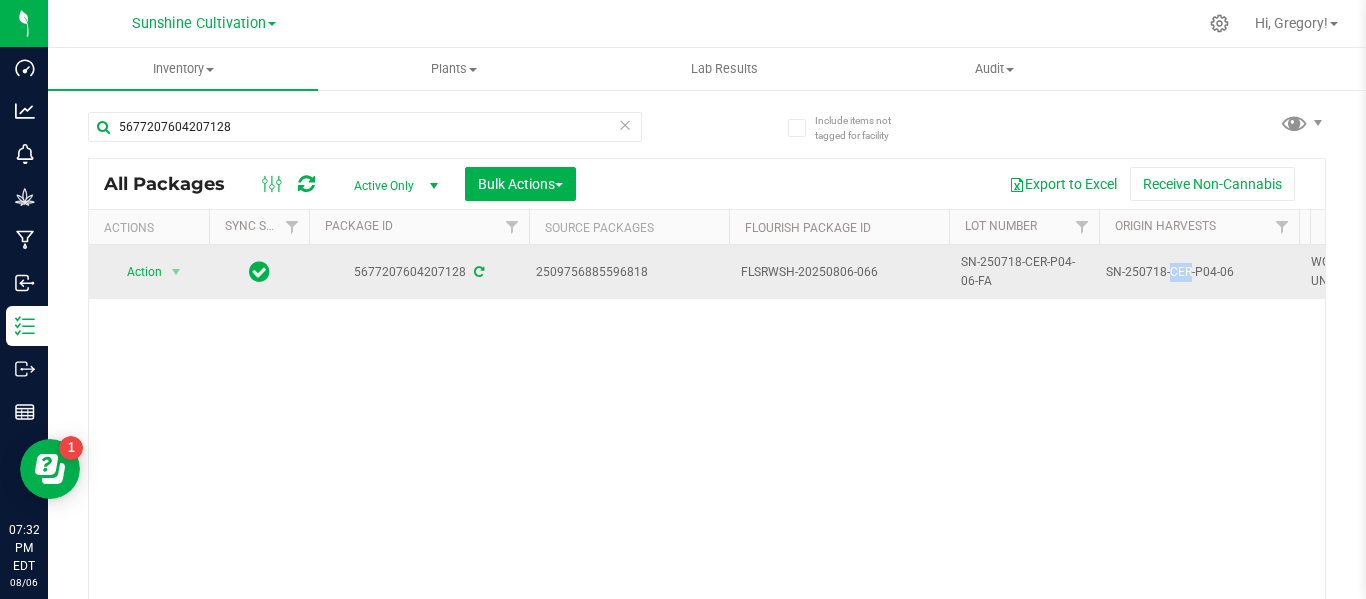click on "SN-250718-CER-P04-06" at bounding box center [1199, 272] 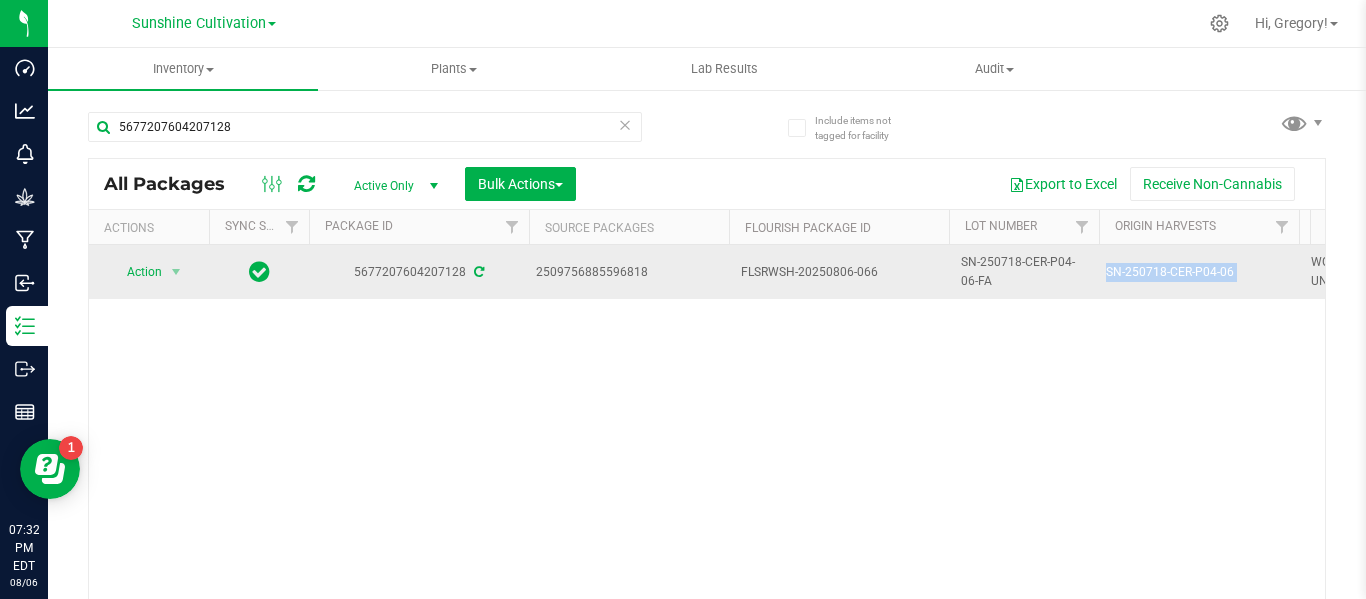click on "SN-250718-CER-P04-06" at bounding box center [1199, 272] 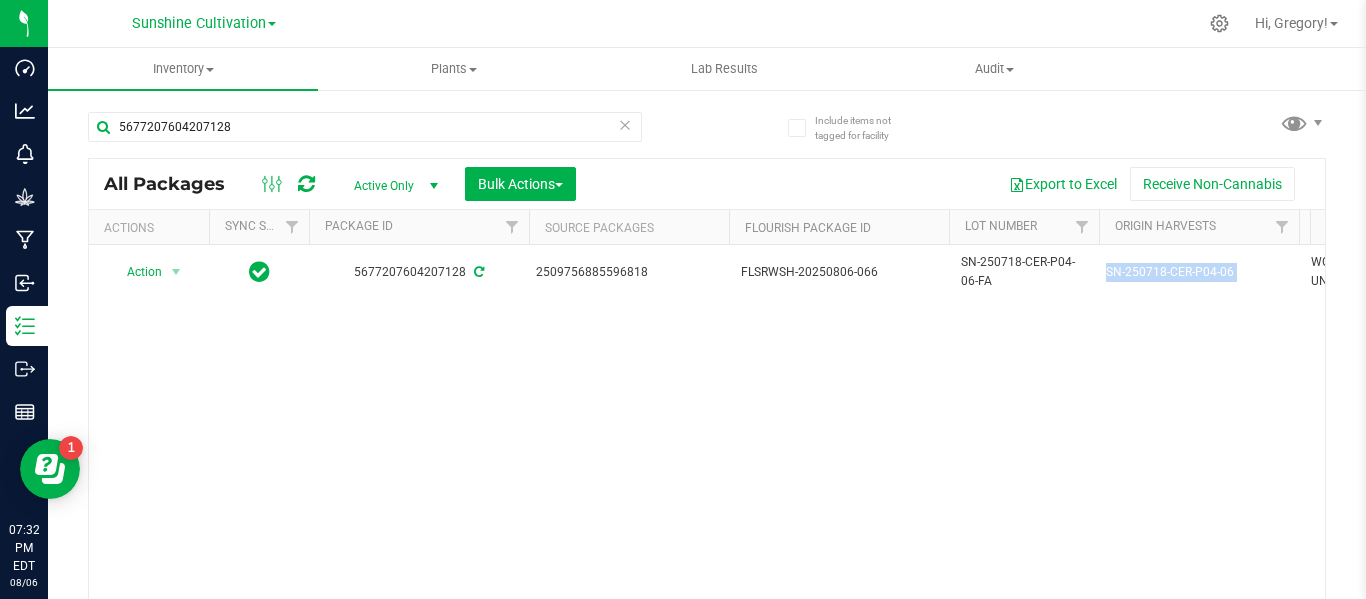 copy on "SN-250718-CER-P04-06" 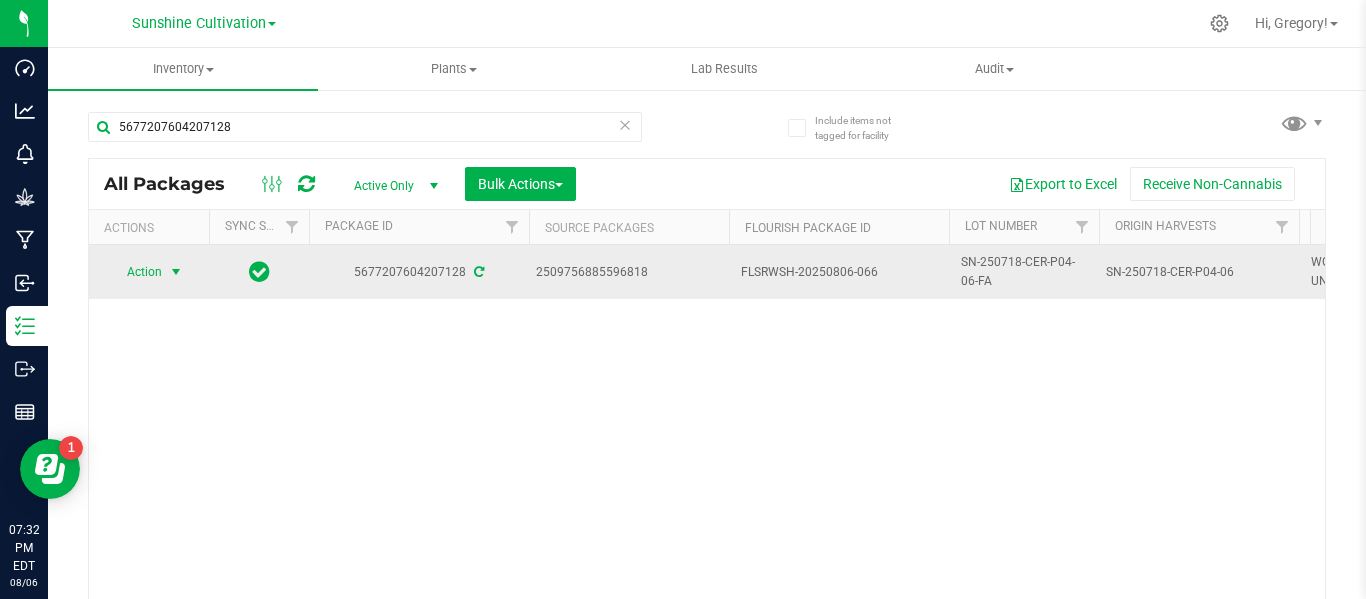 click at bounding box center [176, 272] 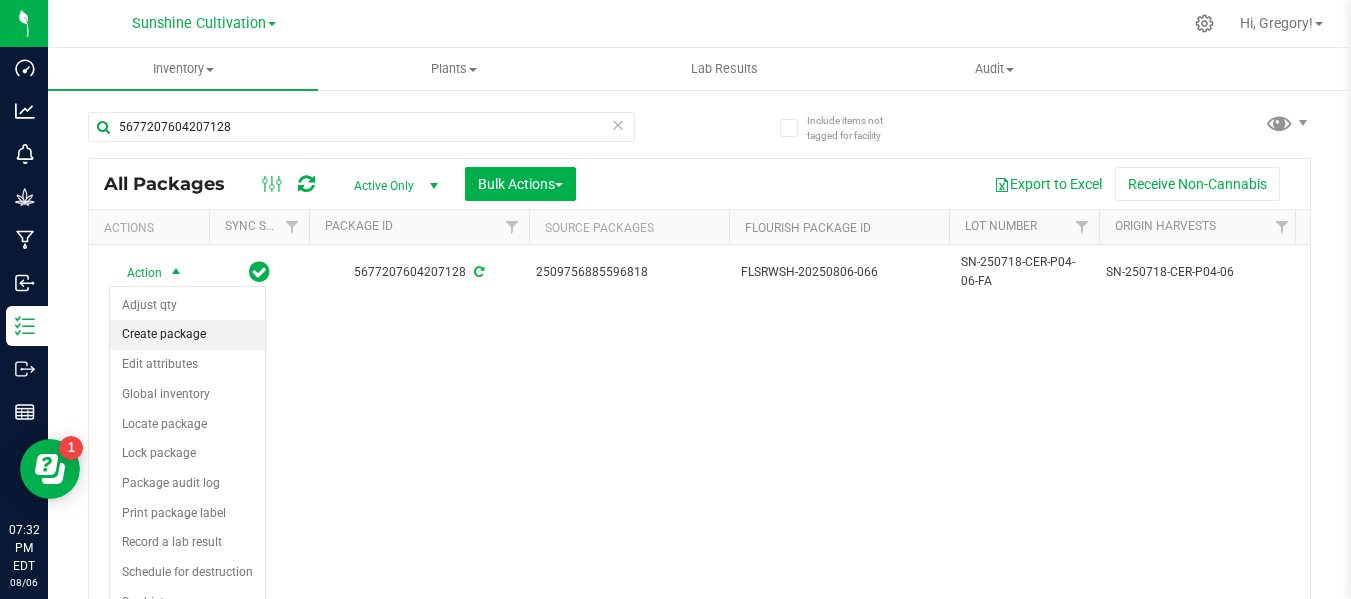click on "Create package" at bounding box center [187, 335] 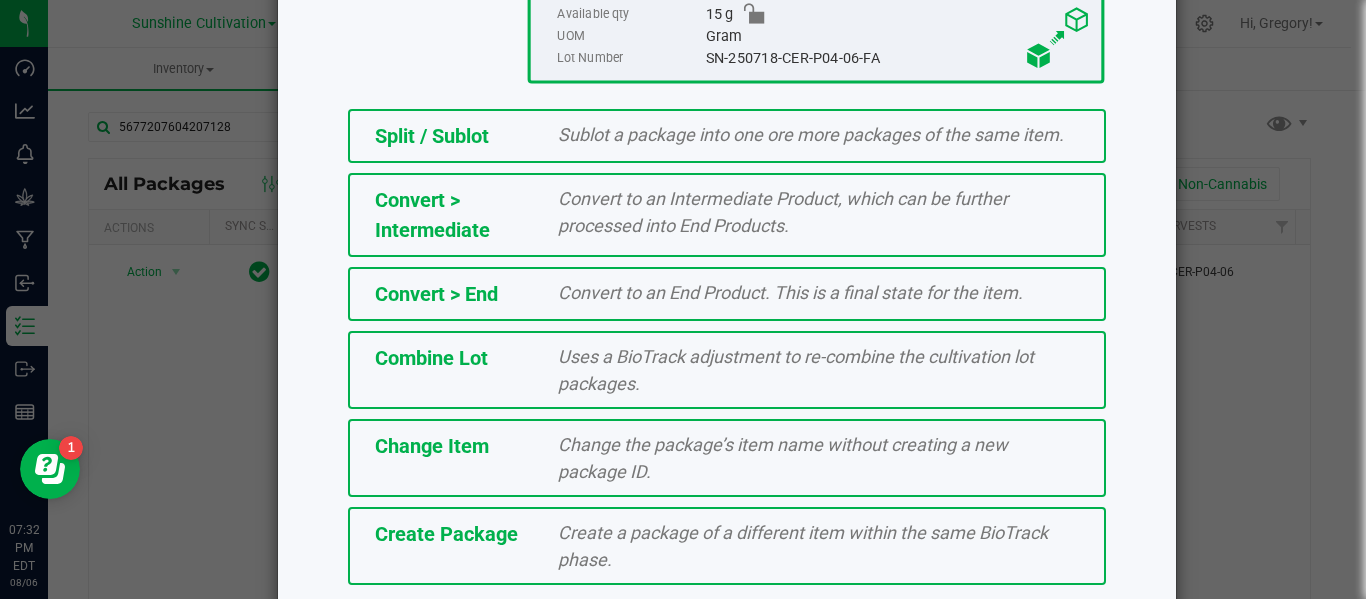 scroll, scrollTop: 443, scrollLeft: 0, axis: vertical 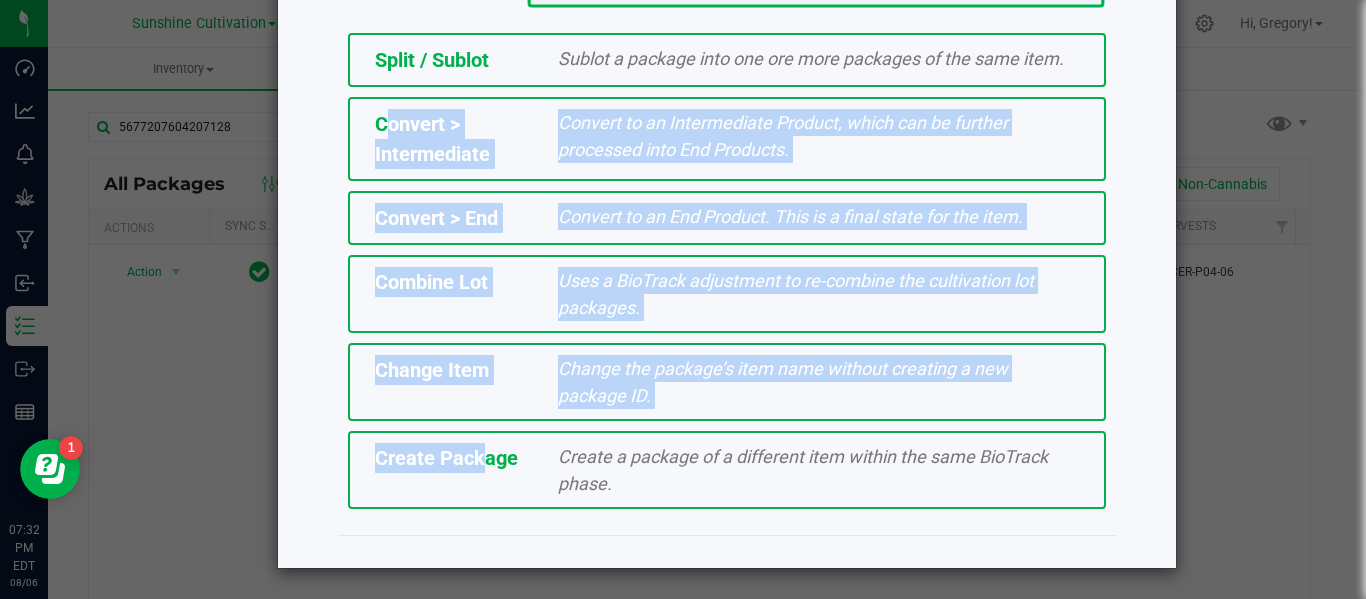 drag, startPoint x: 467, startPoint y: 454, endPoint x: 324, endPoint y: 21, distance: 456.0022 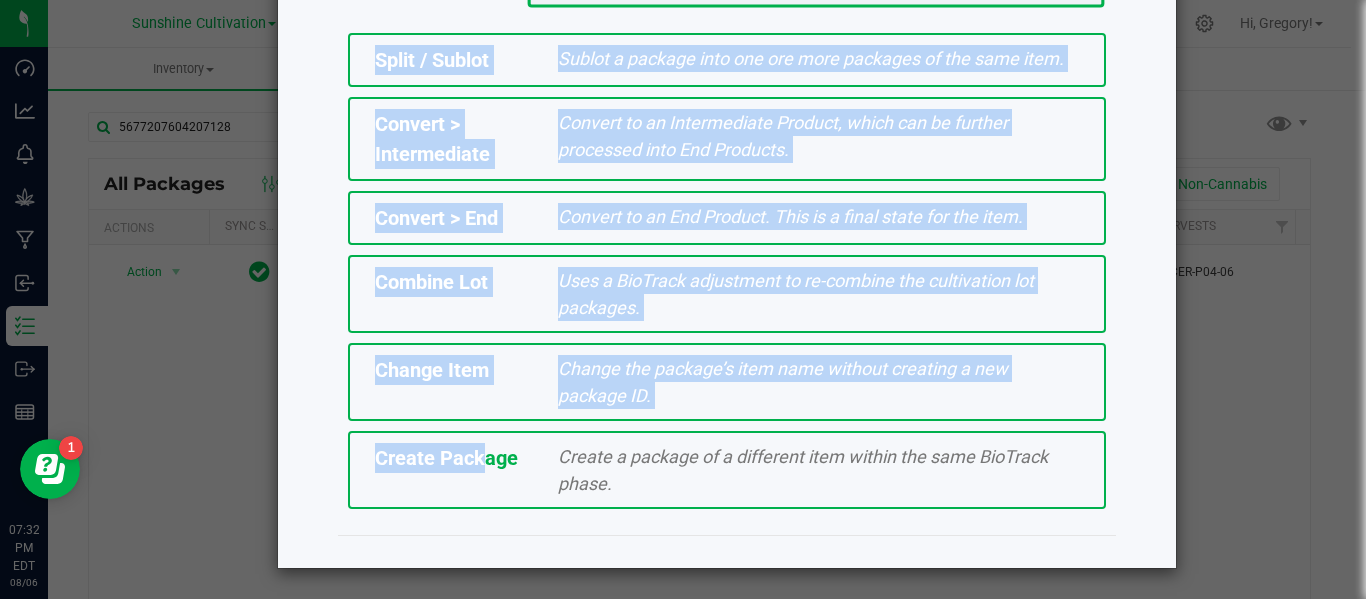 click on "Create Package   Create a package of a different item within the same BioTrack phase." 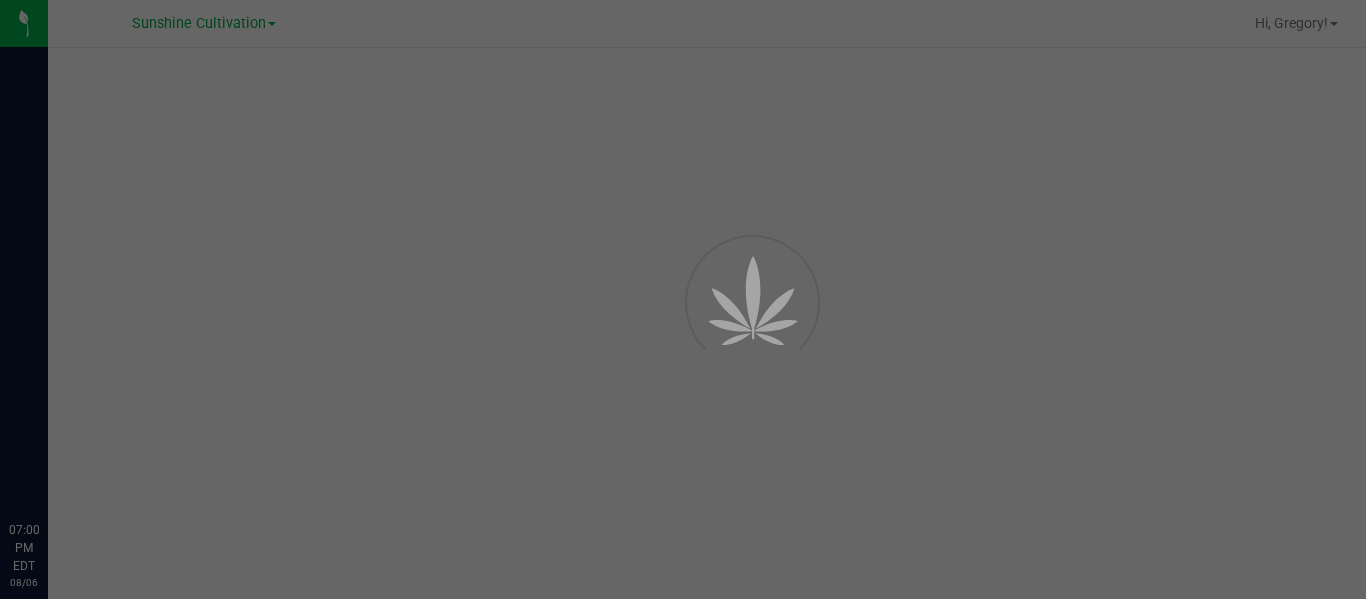 scroll, scrollTop: 0, scrollLeft: 0, axis: both 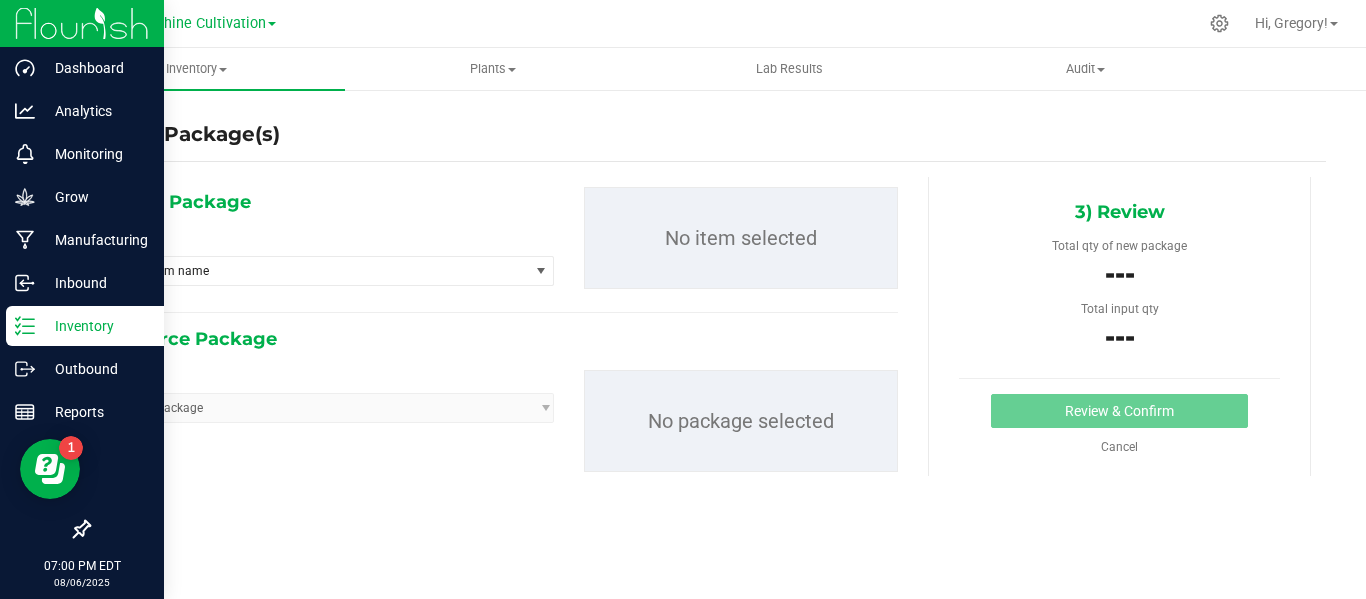 click on "Inventory" at bounding box center (85, 326) 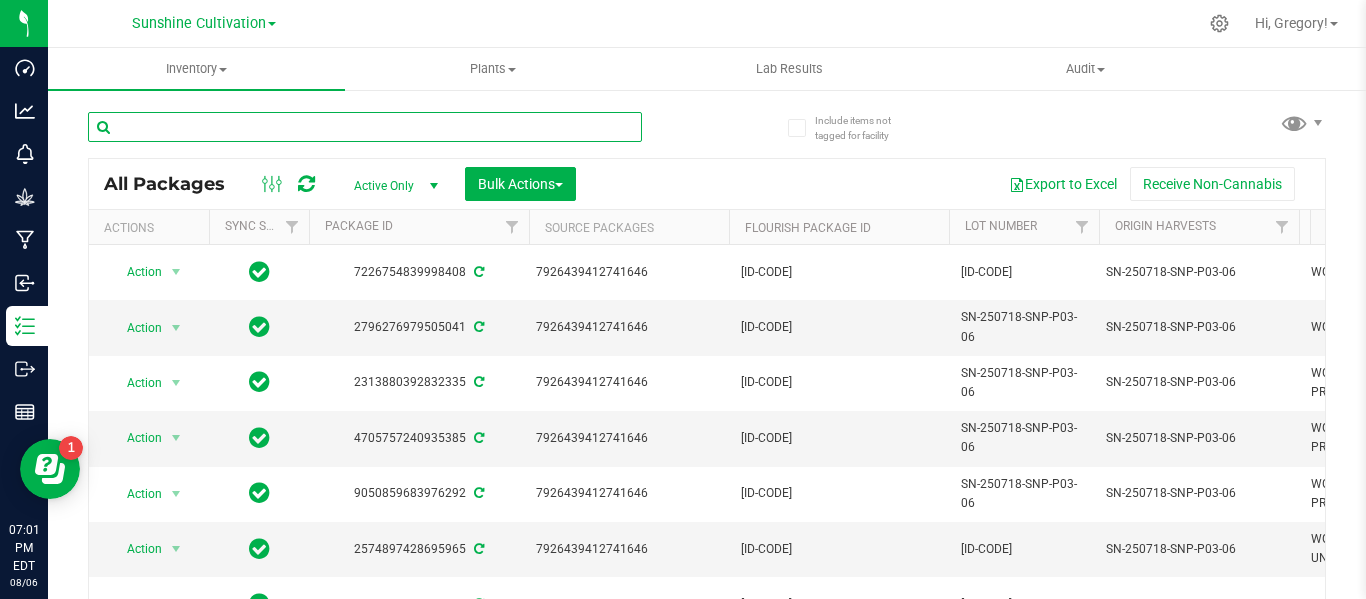 click at bounding box center (365, 127) 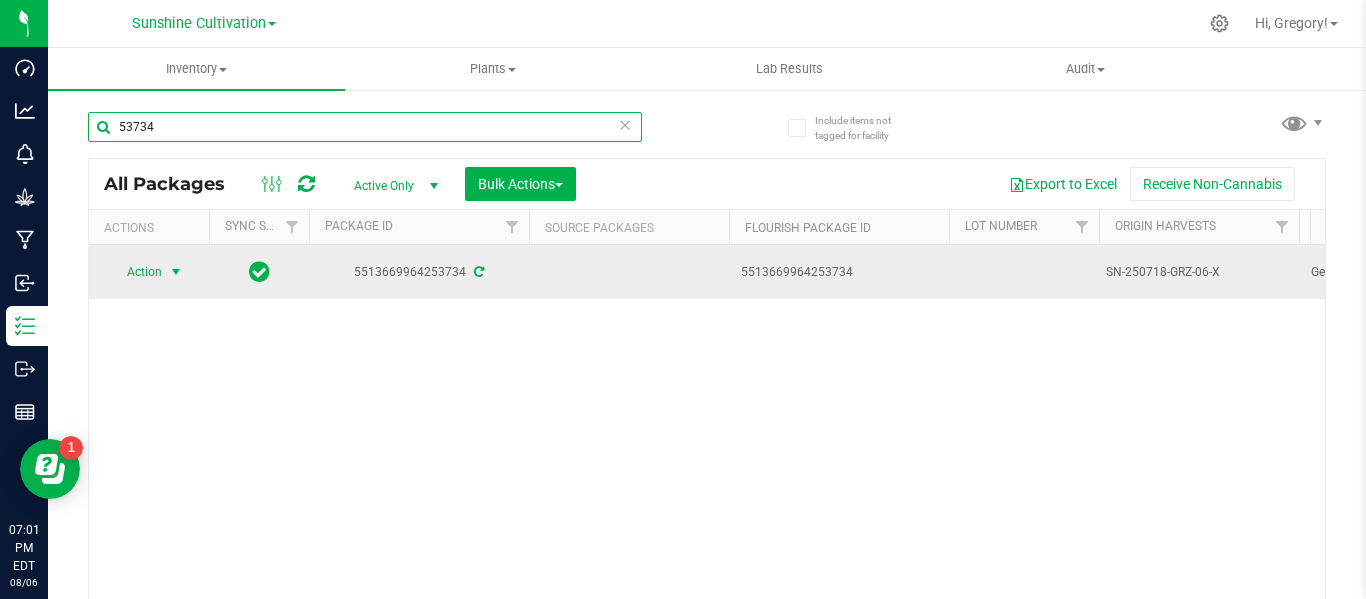 type on "53734" 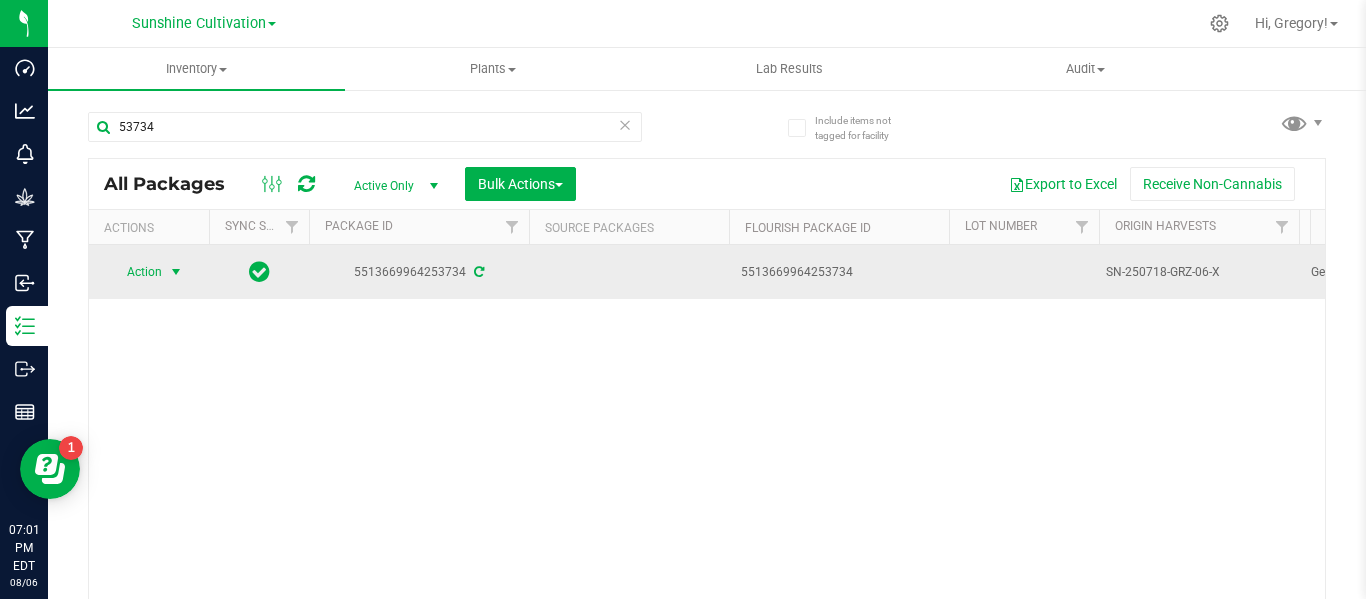 click at bounding box center (176, 272) 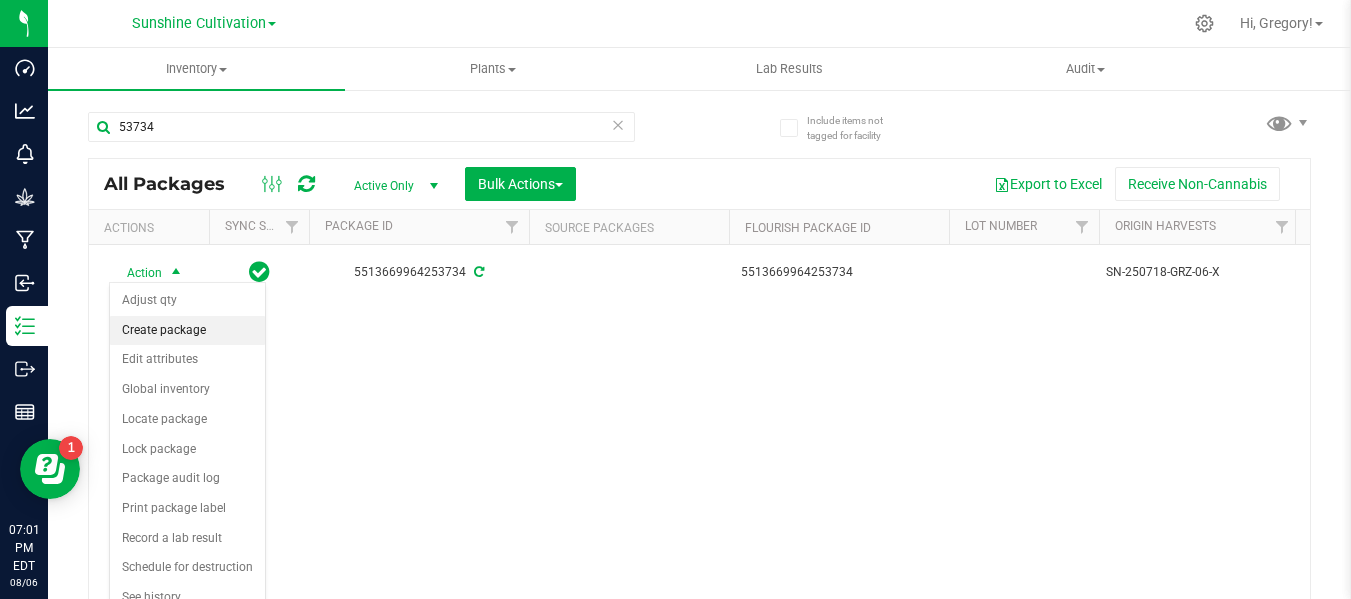 click on "Create package" at bounding box center (187, 331) 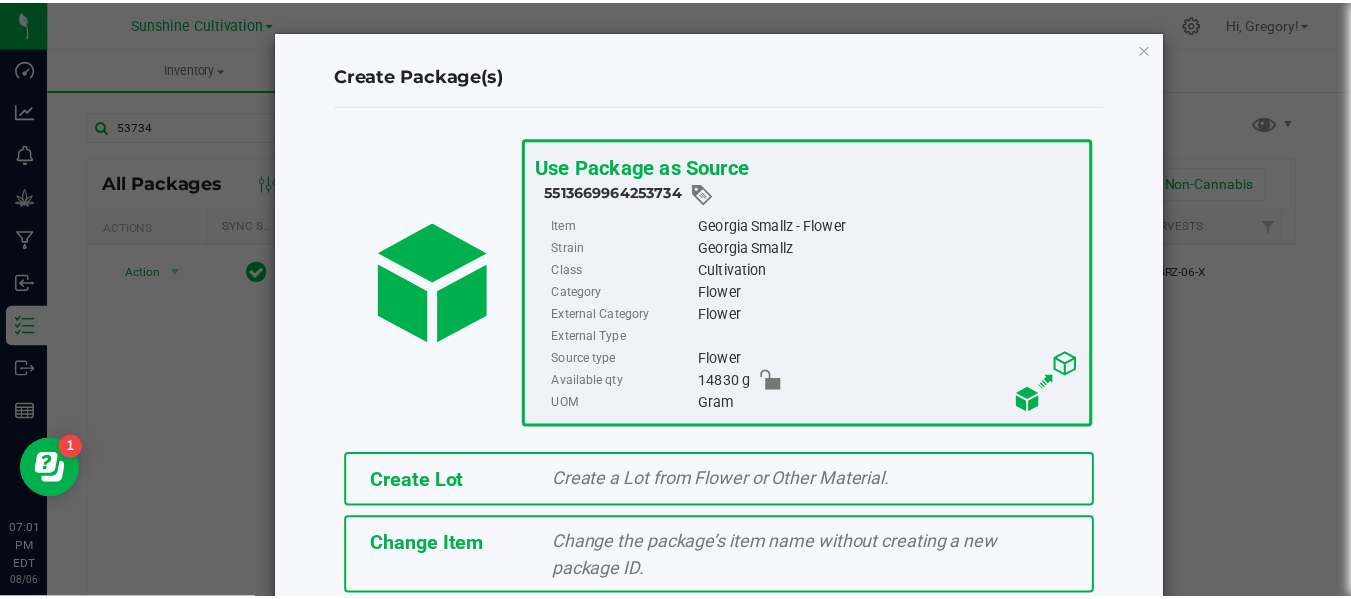 scroll, scrollTop: 175, scrollLeft: 0, axis: vertical 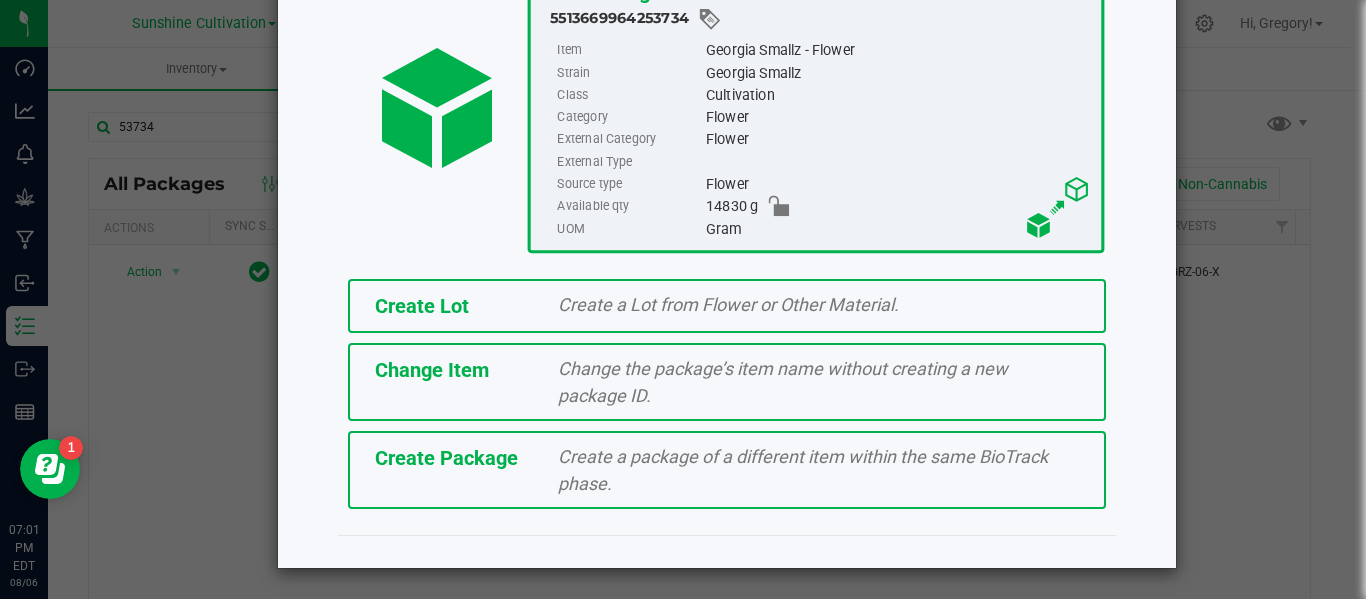 click on "Create Package" 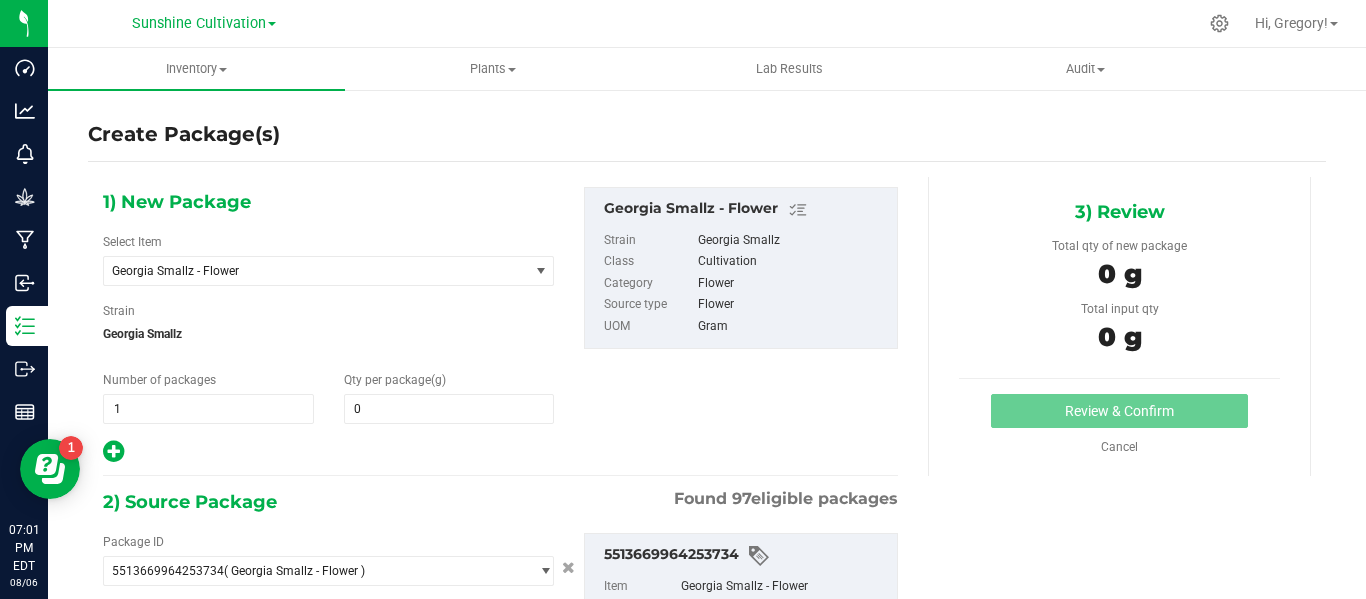 type on "0.0000" 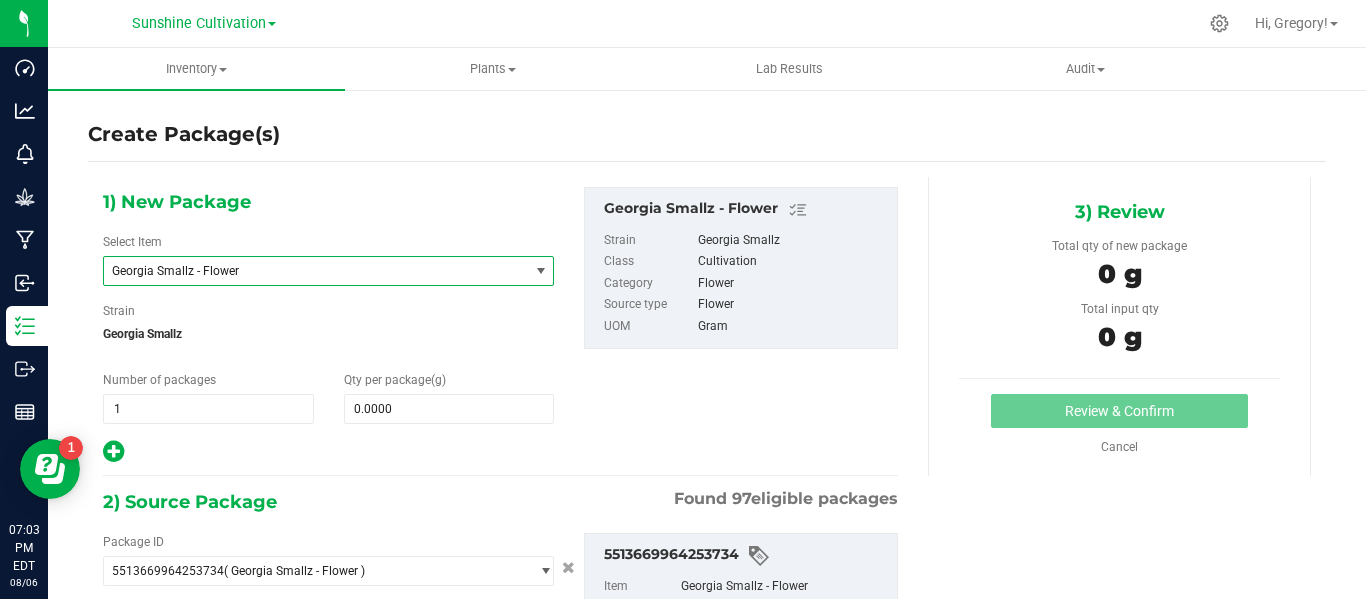 click on "Georgia Smallz - Flower" at bounding box center (308, 271) 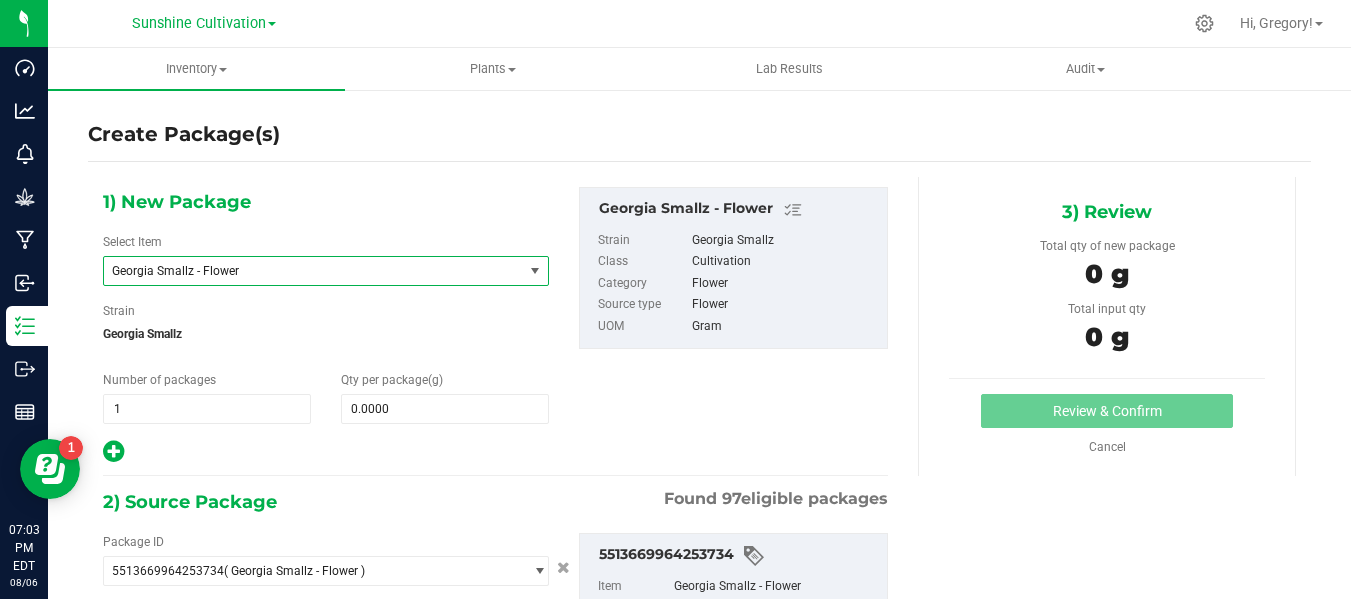 scroll, scrollTop: 133084, scrollLeft: 0, axis: vertical 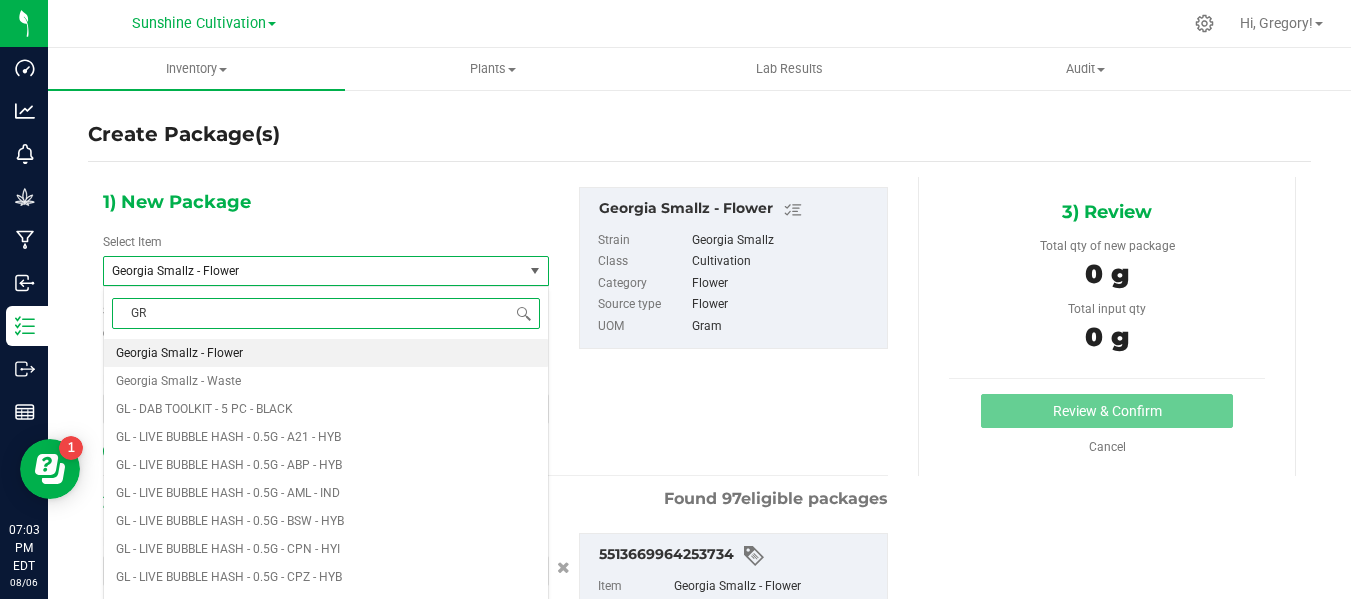 type on "GRZ" 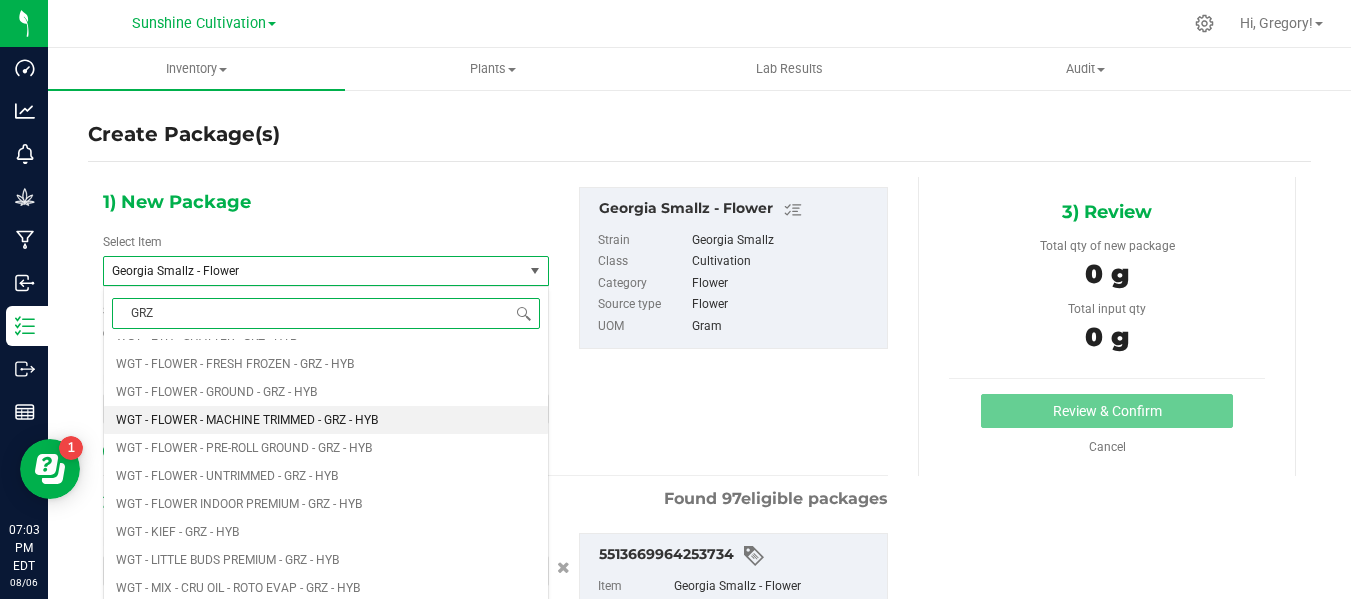 scroll, scrollTop: 1643, scrollLeft: 0, axis: vertical 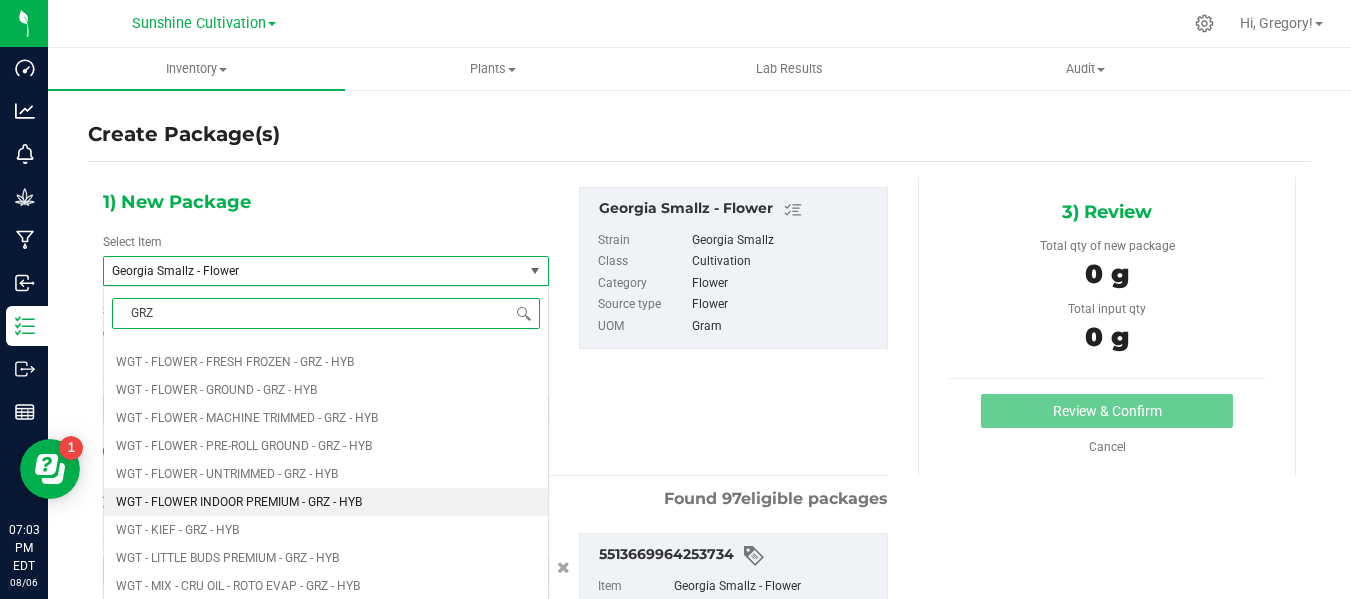 click on "WGT - FLOWER INDOOR PREMIUM - GRZ - HYB" at bounding box center [239, 502] 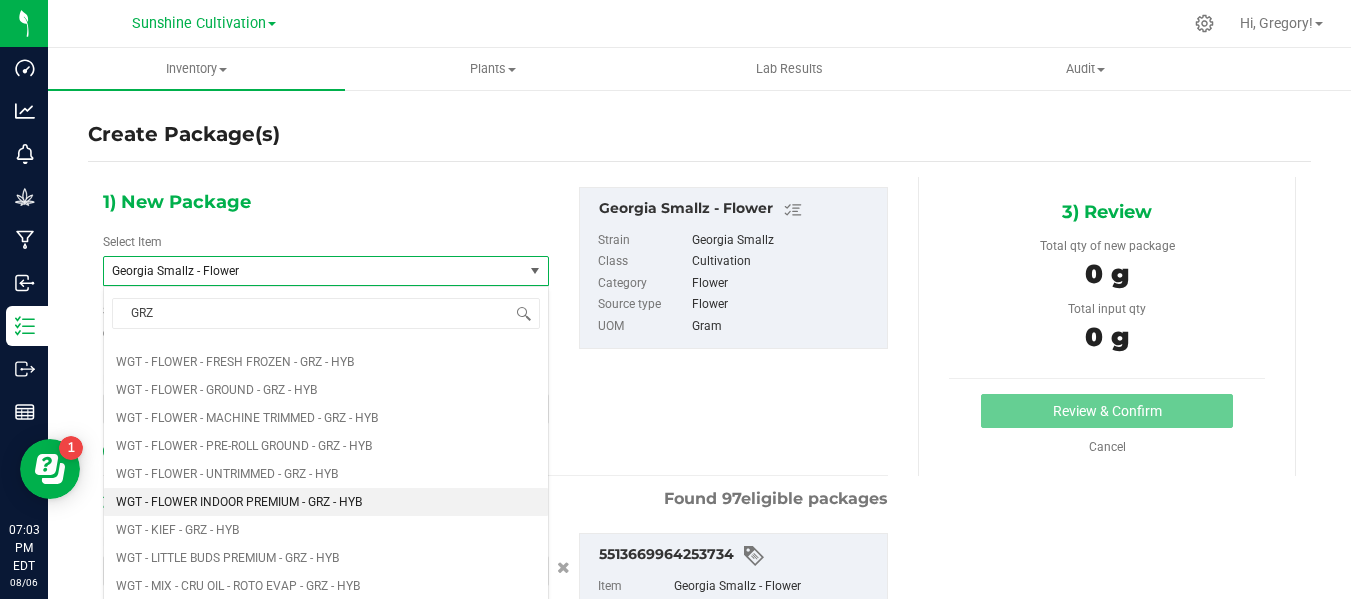 type 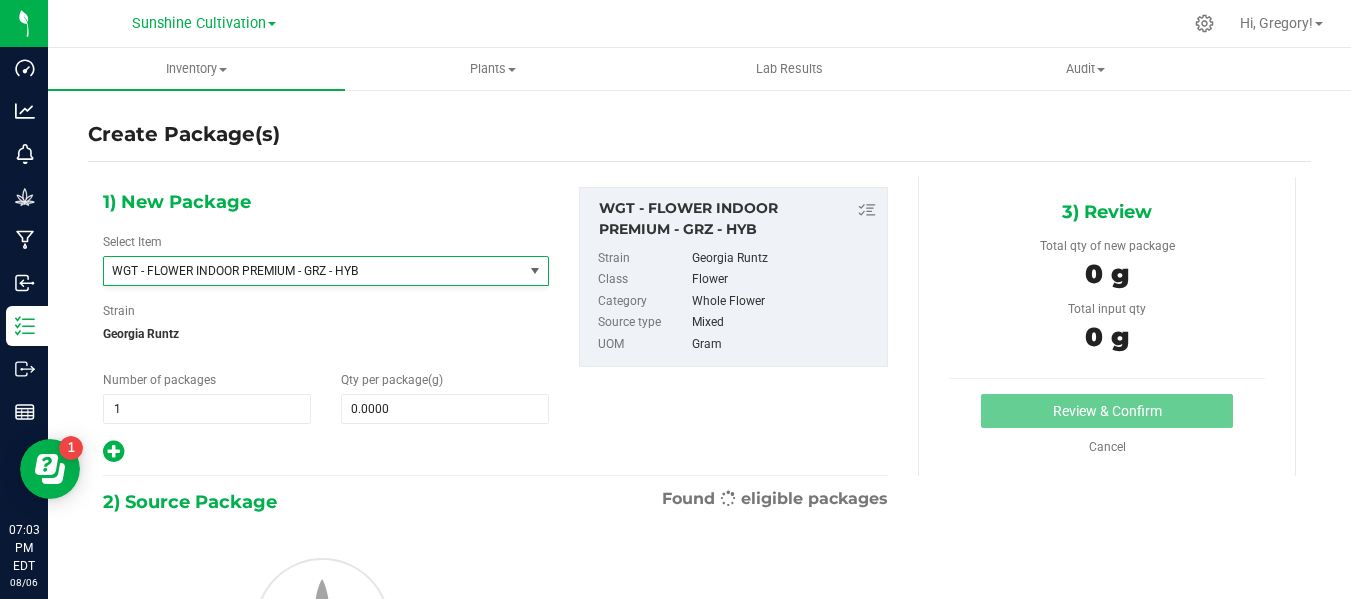 type on "0.0000" 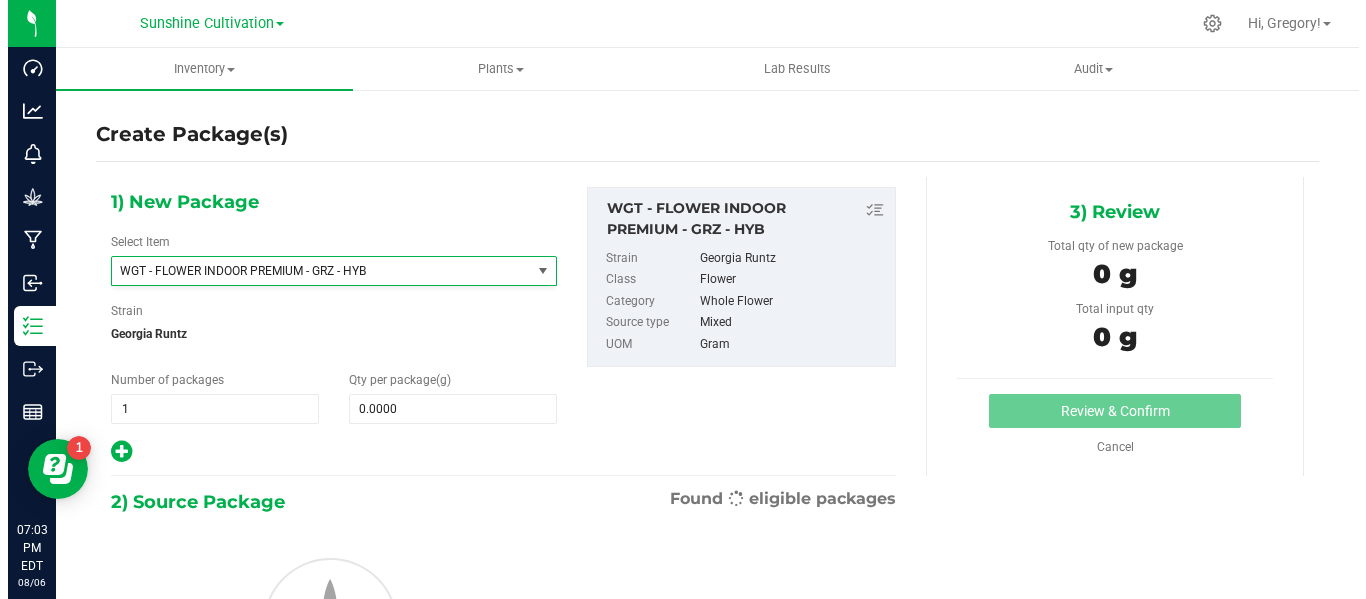 scroll, scrollTop: 423304, scrollLeft: 0, axis: vertical 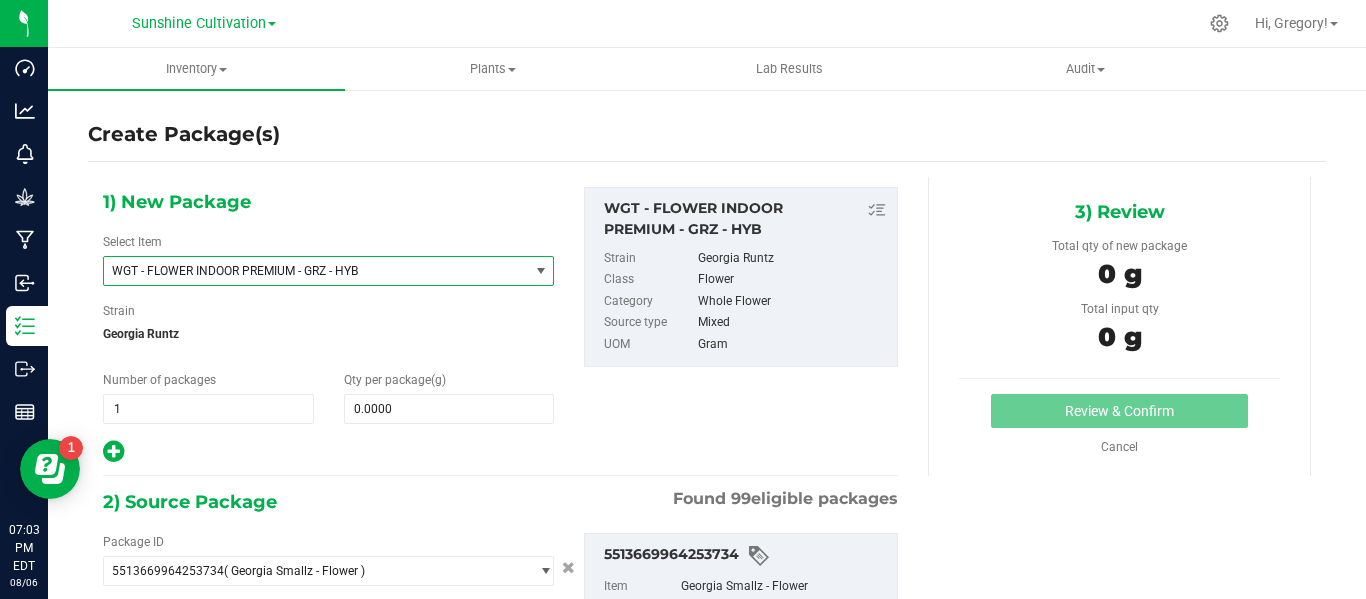type on "0.0000 g" 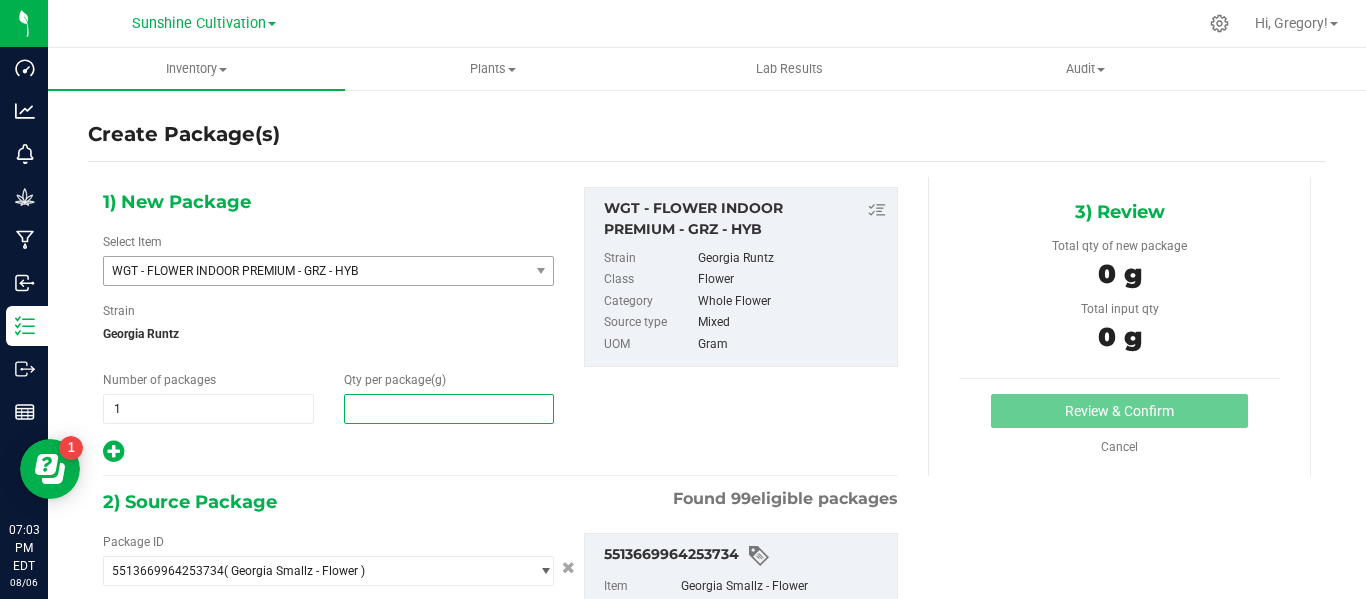click at bounding box center [449, 409] 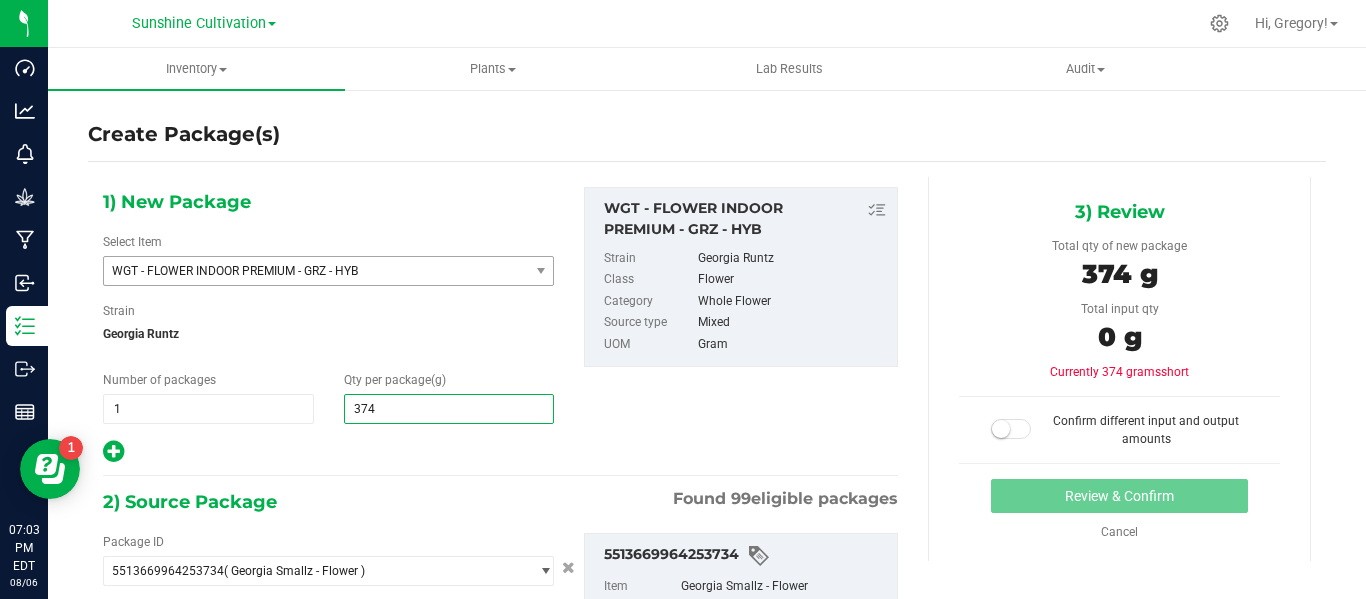 type on "3745" 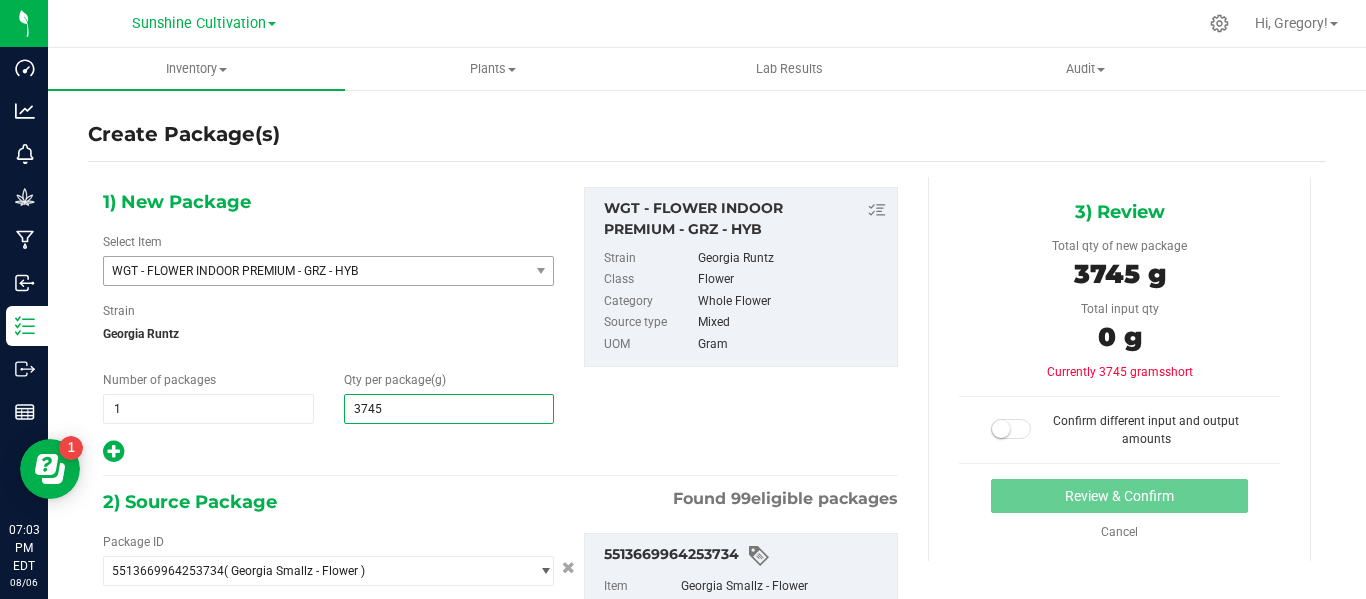 scroll, scrollTop: 200, scrollLeft: 0, axis: vertical 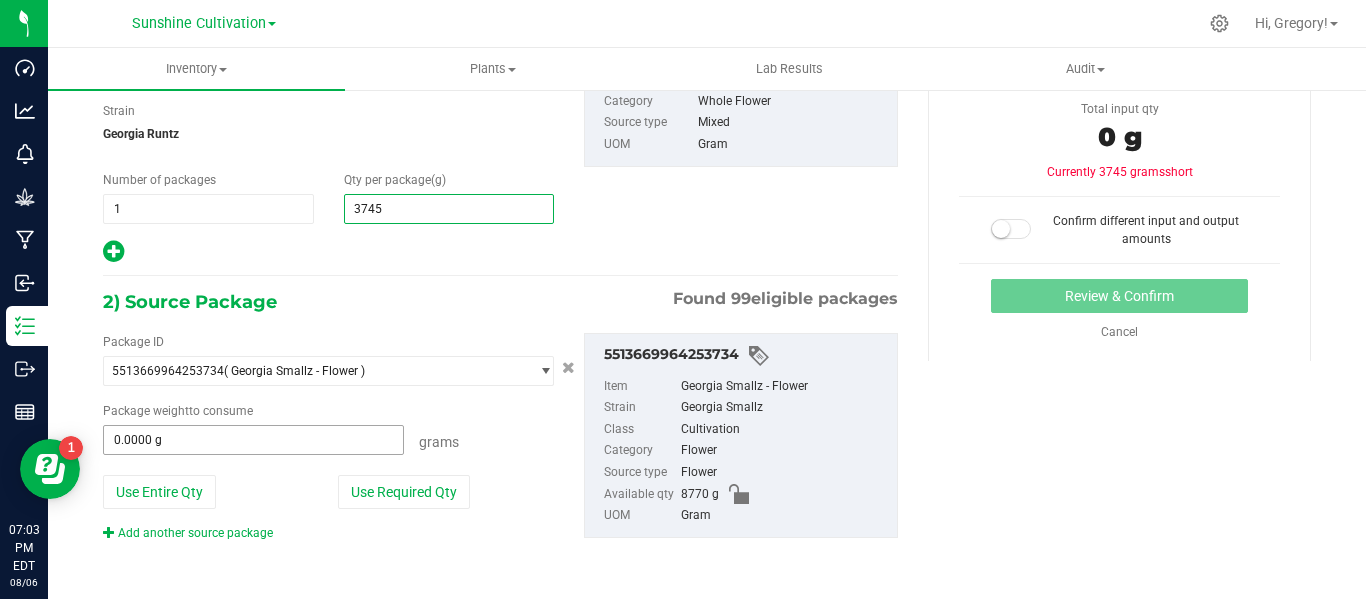 type on "3,745.0000" 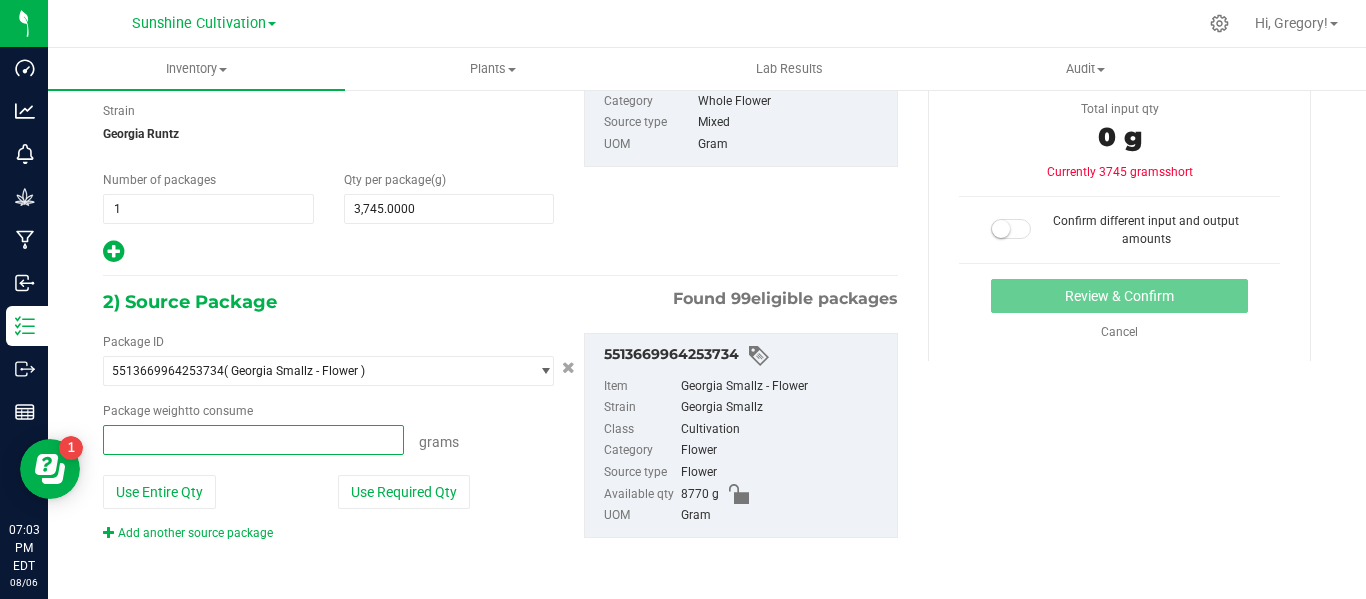 click at bounding box center [253, 440] 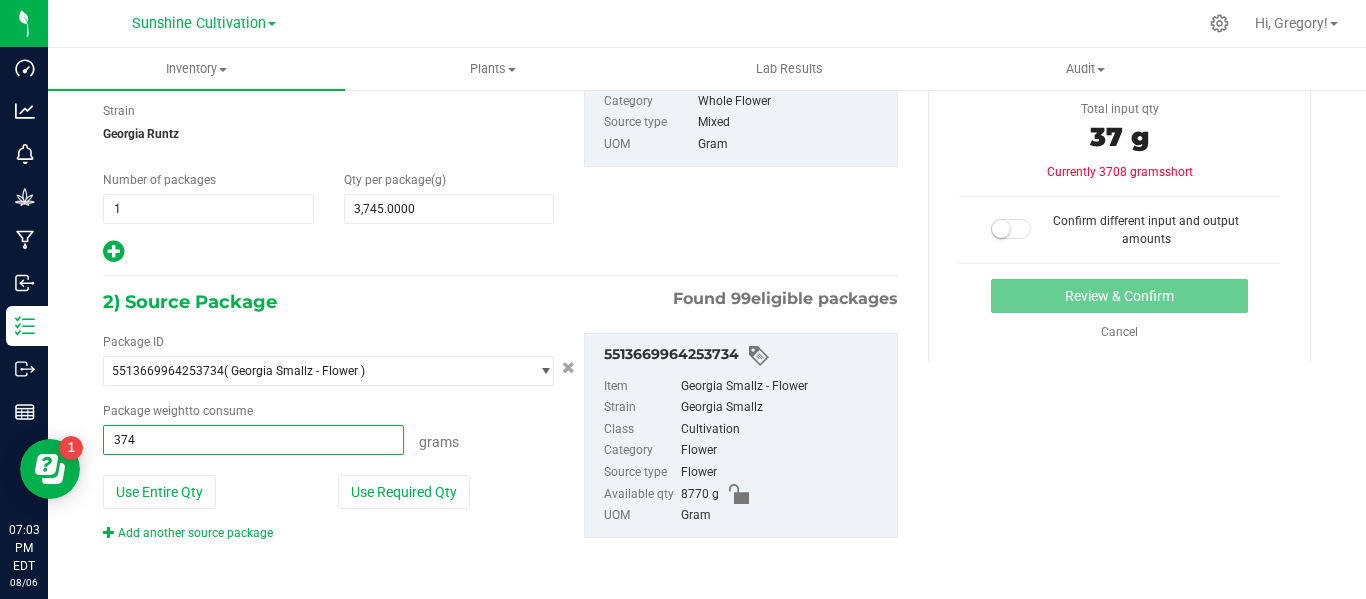 type on "3745" 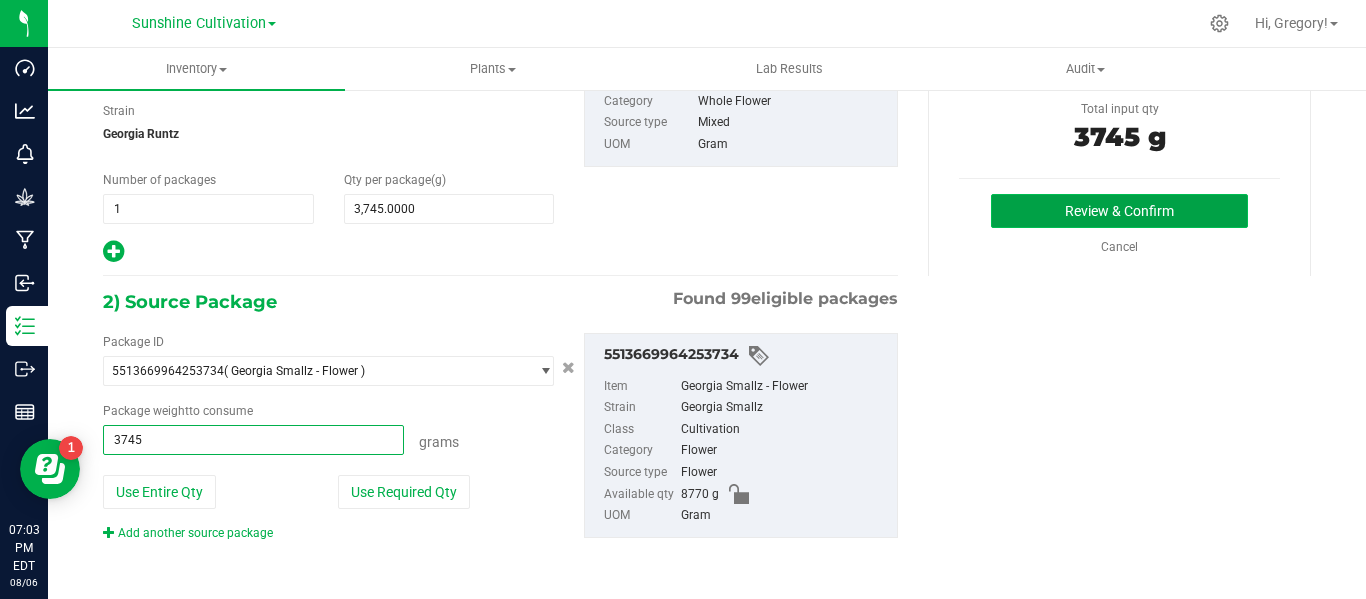 type on "3745.0000 g" 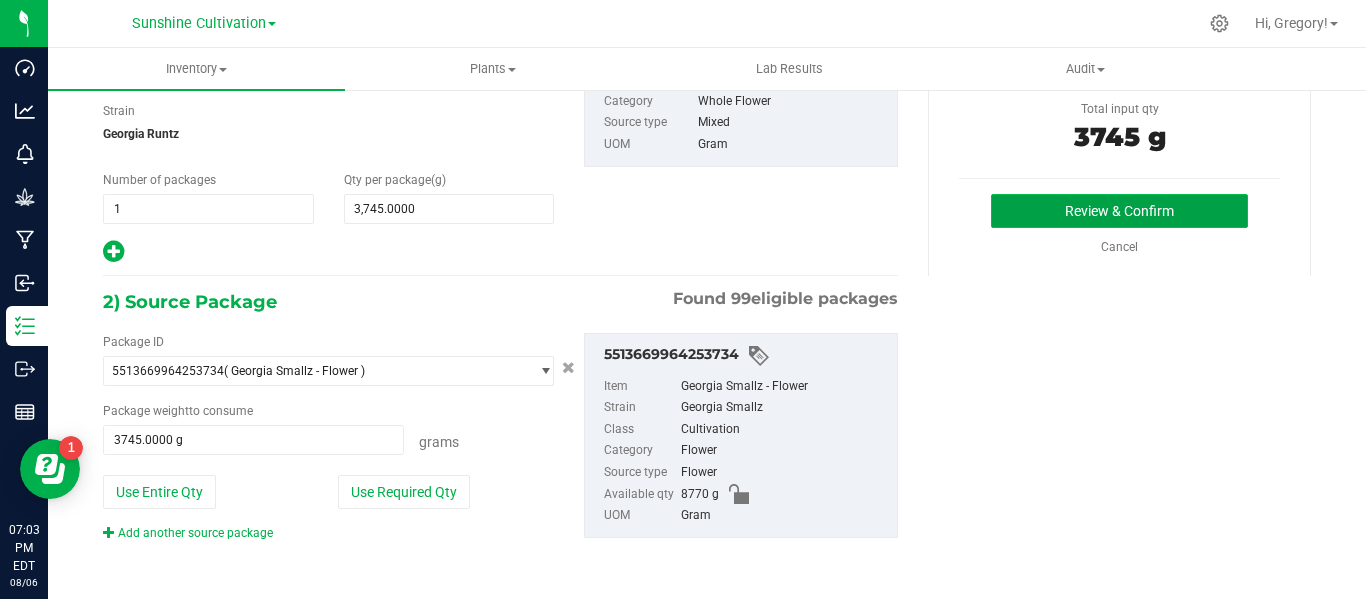 click on "Review & Confirm" at bounding box center (1119, 211) 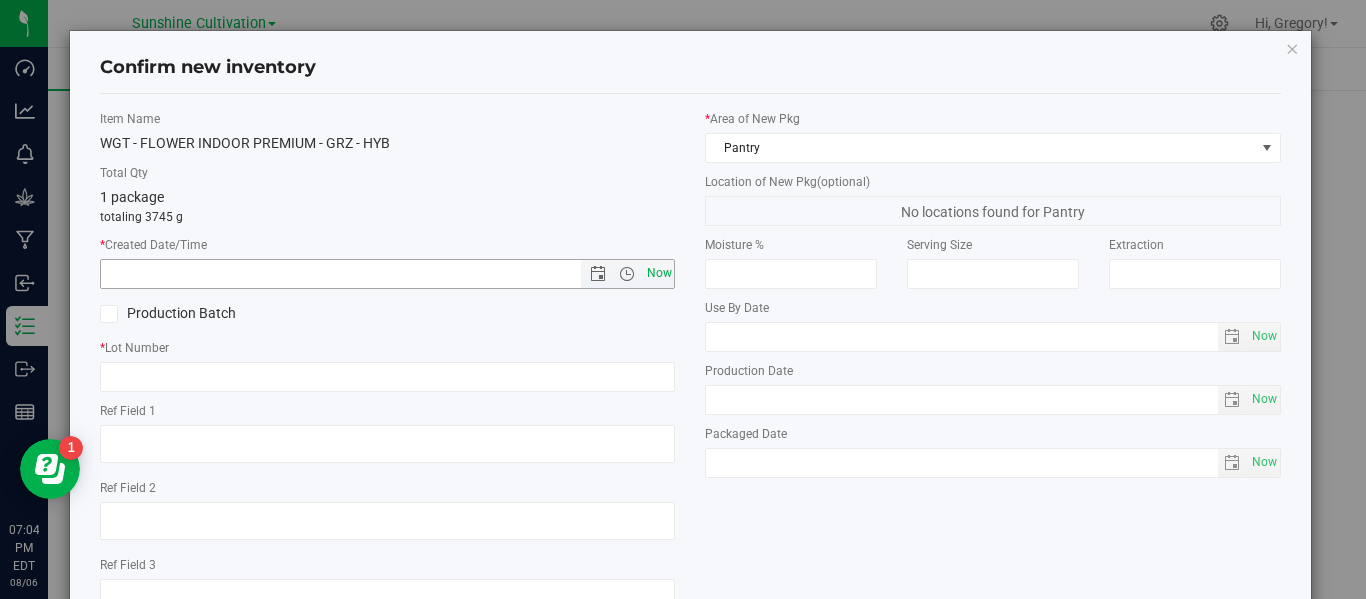 click on "Now" at bounding box center (659, 273) 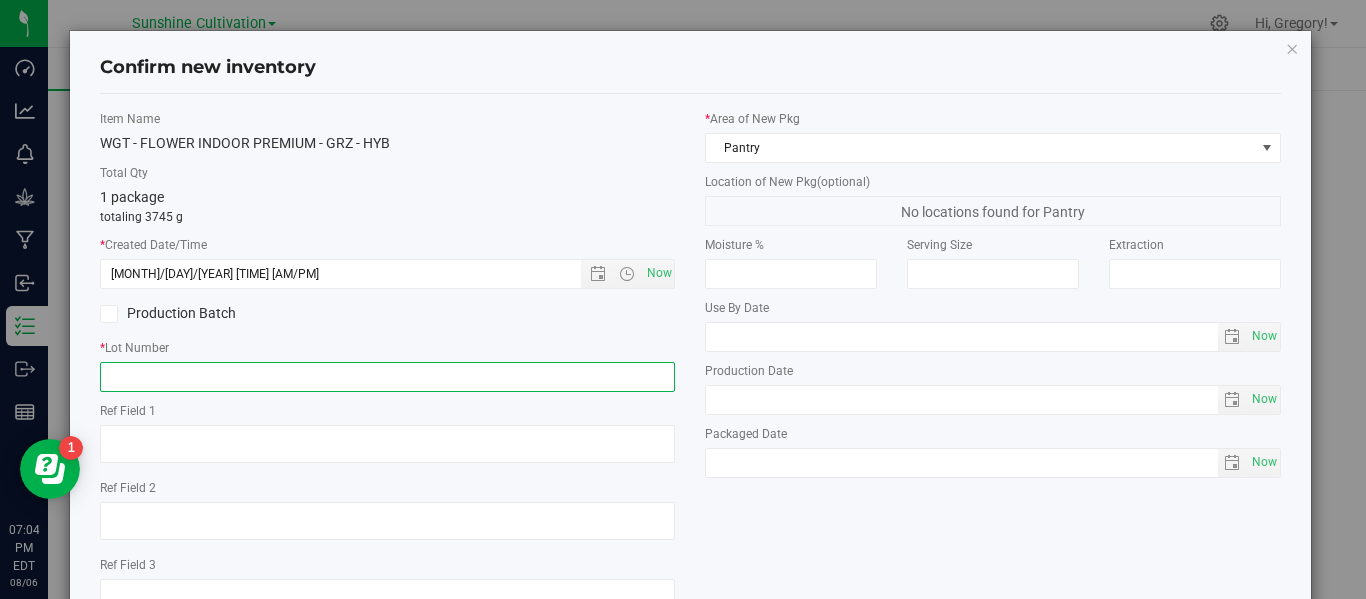 click at bounding box center (387, 377) 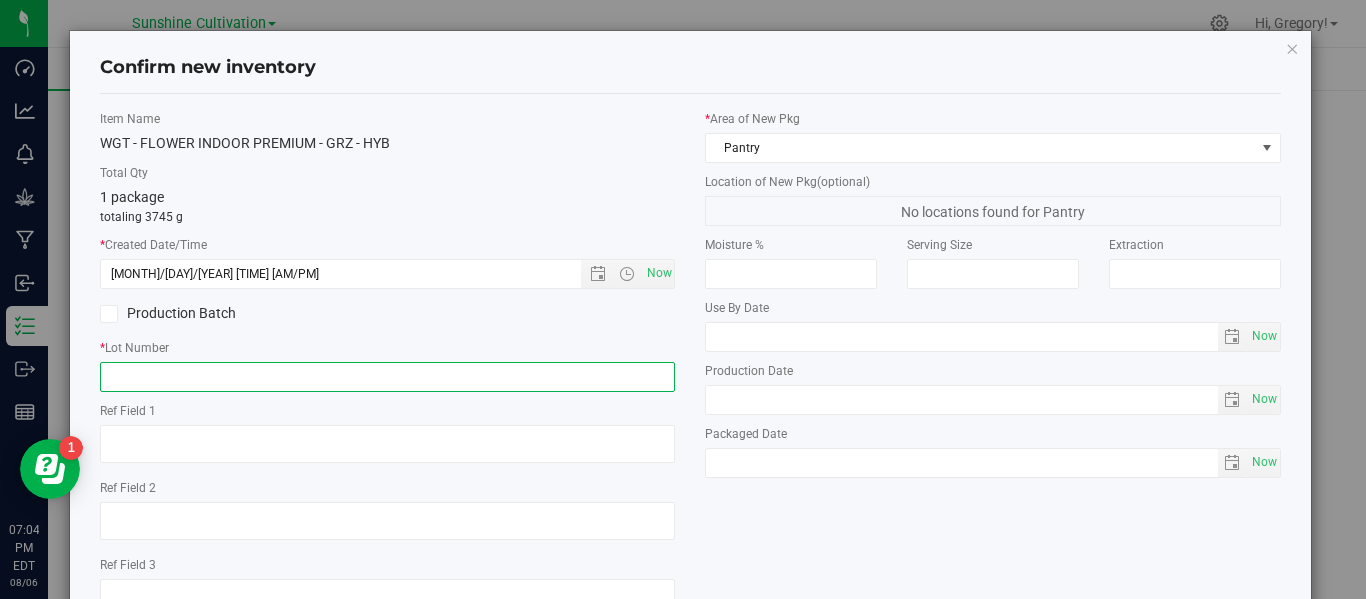paste on "SN-250718-GRZ-06-X" 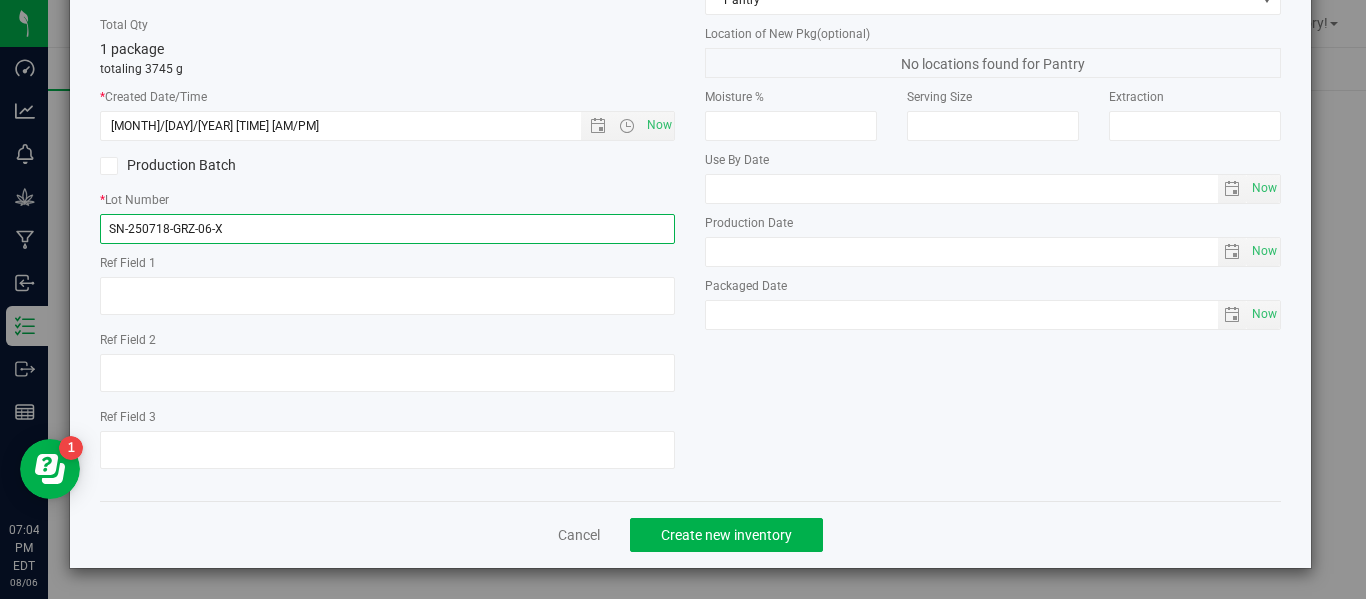 scroll, scrollTop: 137, scrollLeft: 0, axis: vertical 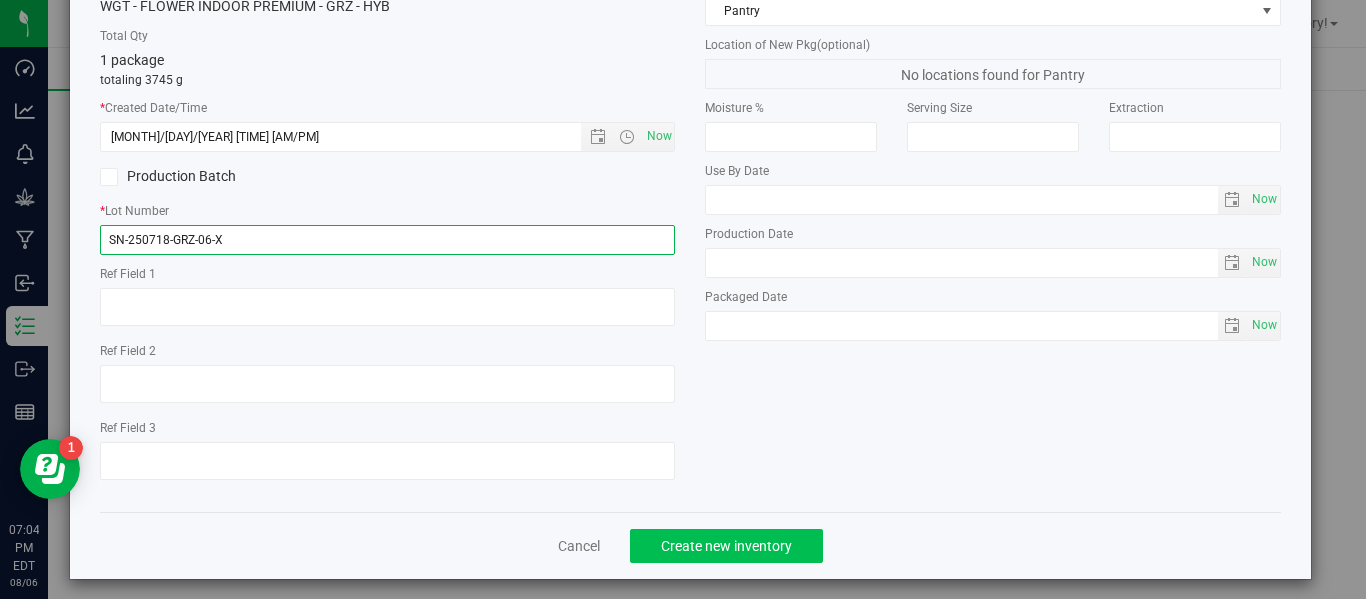 type on "SN-250718-GRZ-06-X" 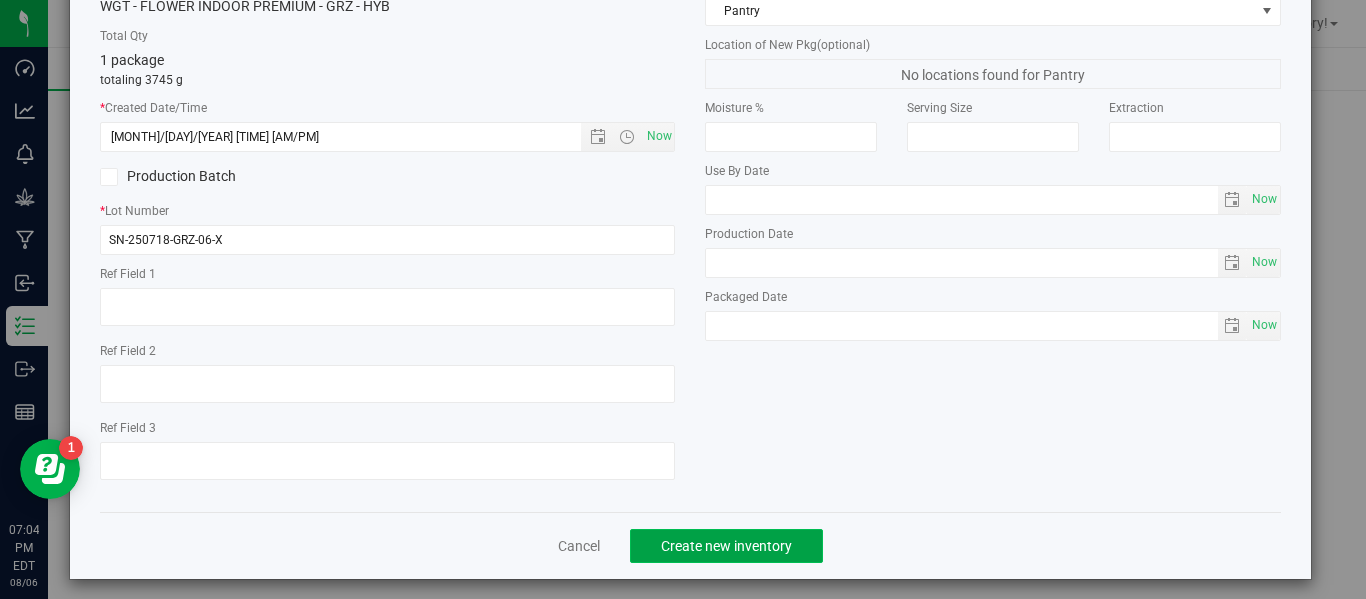 click on "Create new inventory" 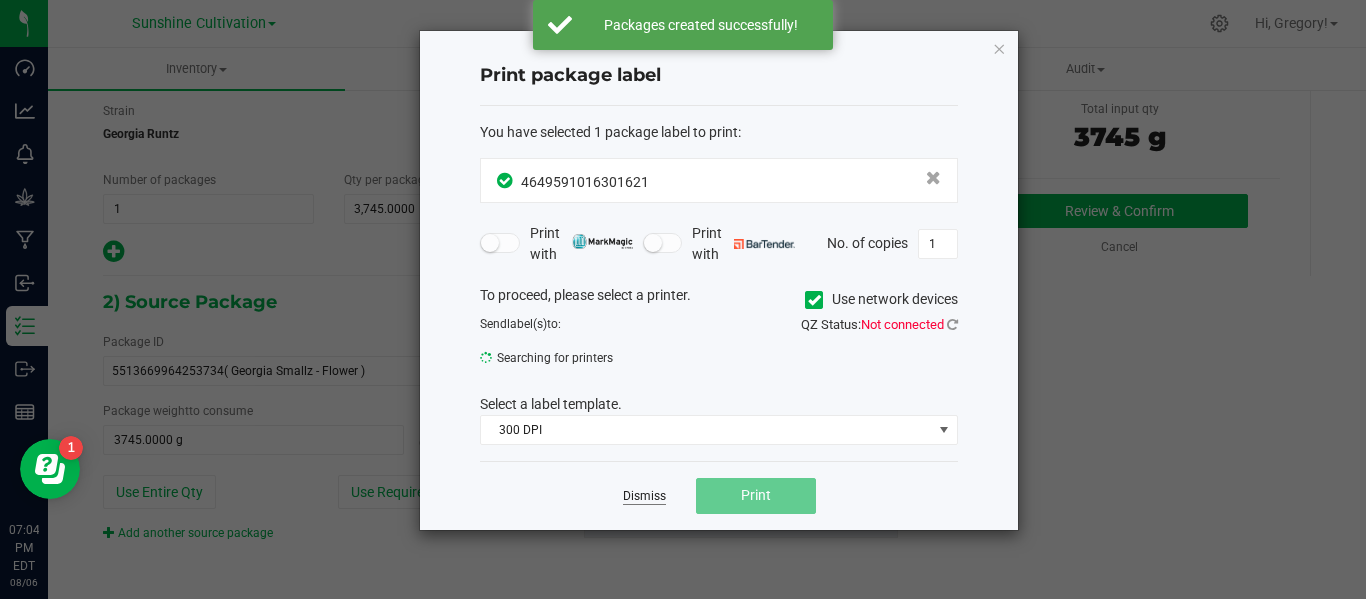 click on "Dismiss" 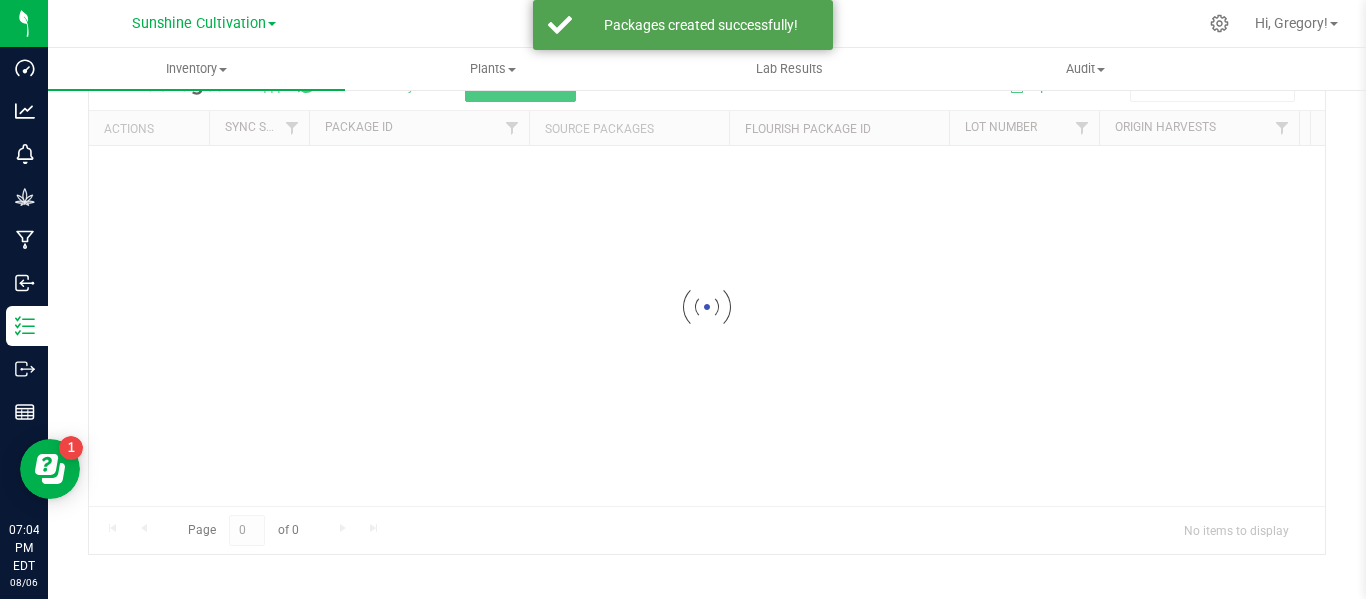 scroll, scrollTop: 99, scrollLeft: 0, axis: vertical 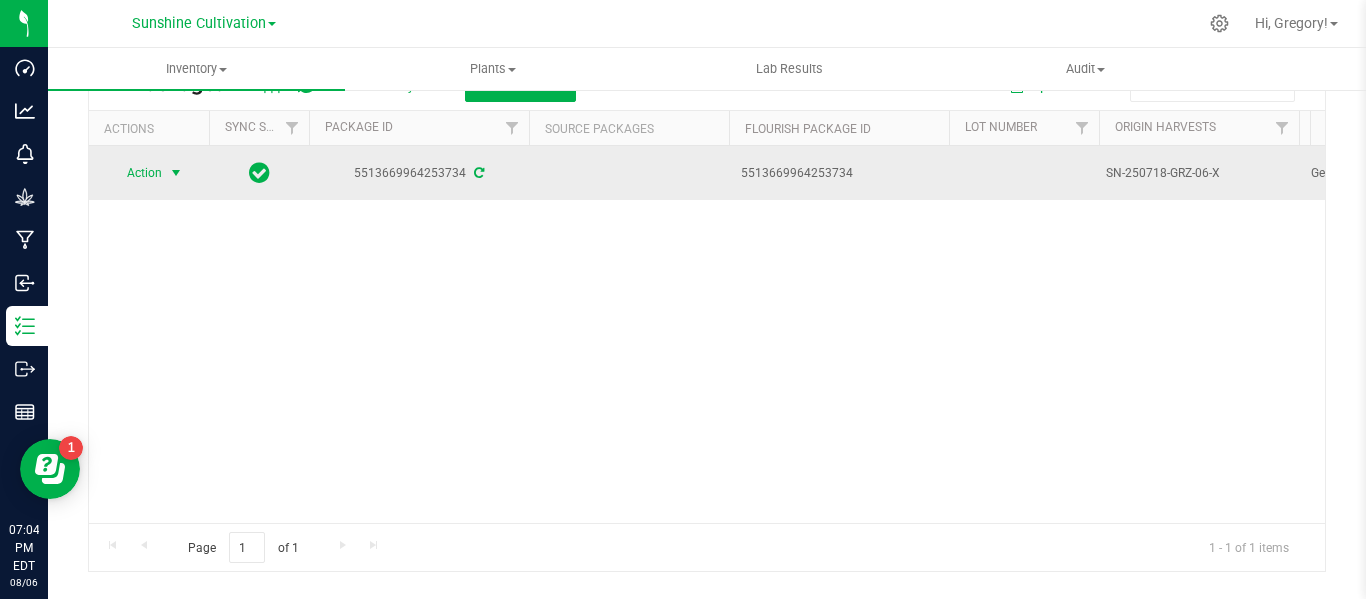 click at bounding box center (176, 173) 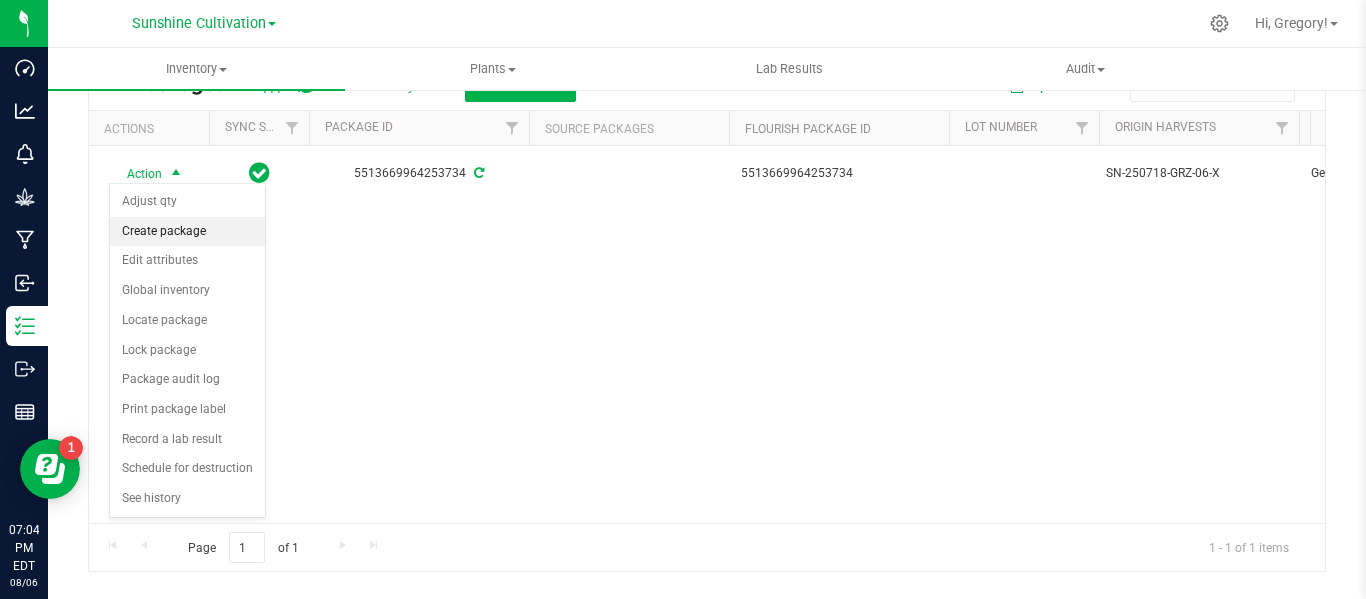 click on "Create package" at bounding box center [187, 232] 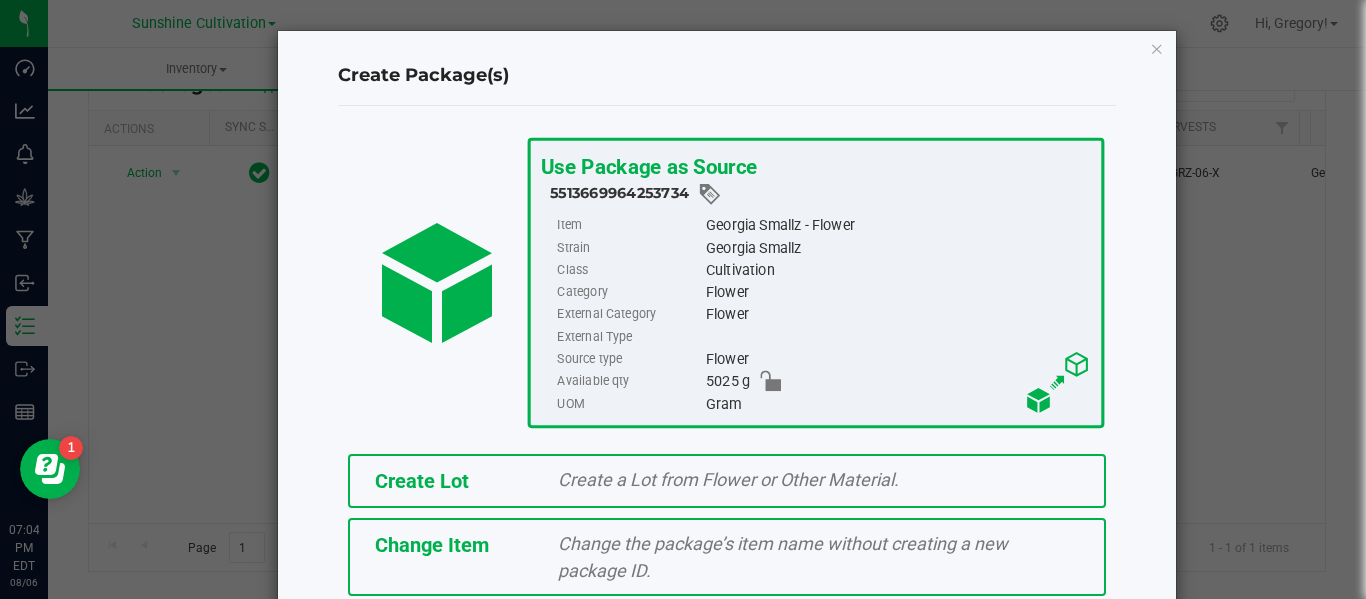 scroll, scrollTop: 175, scrollLeft: 0, axis: vertical 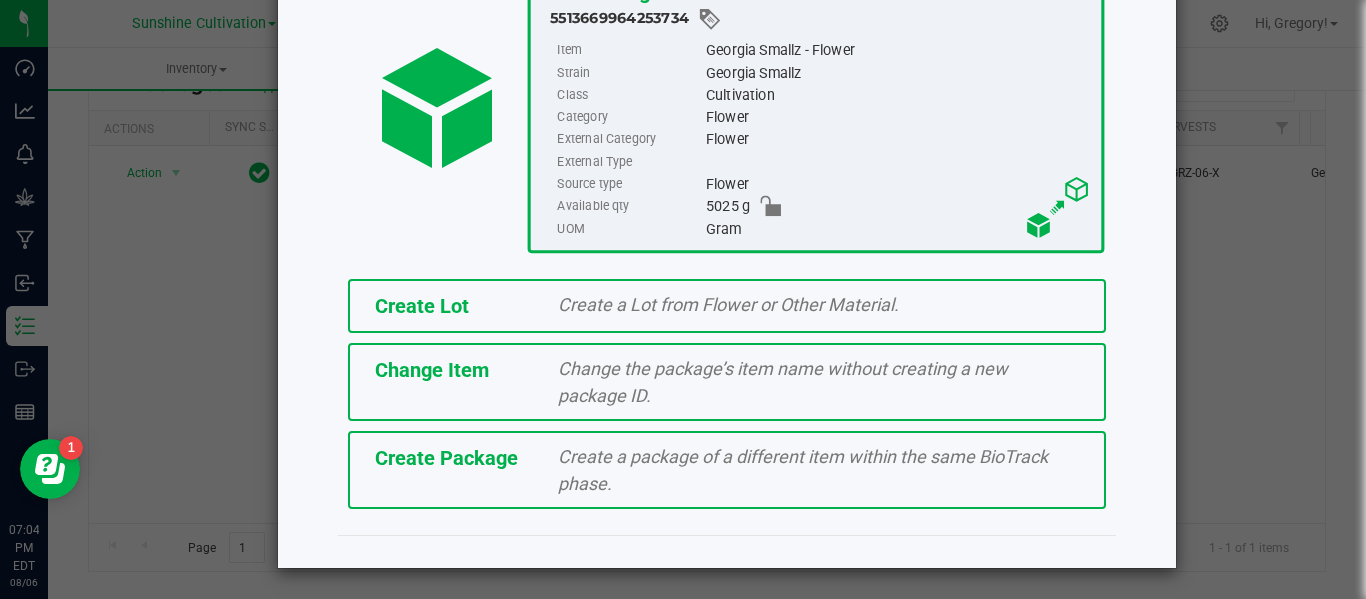 click on "Create Package   Create a package of a different item within the same BioTrack phase." 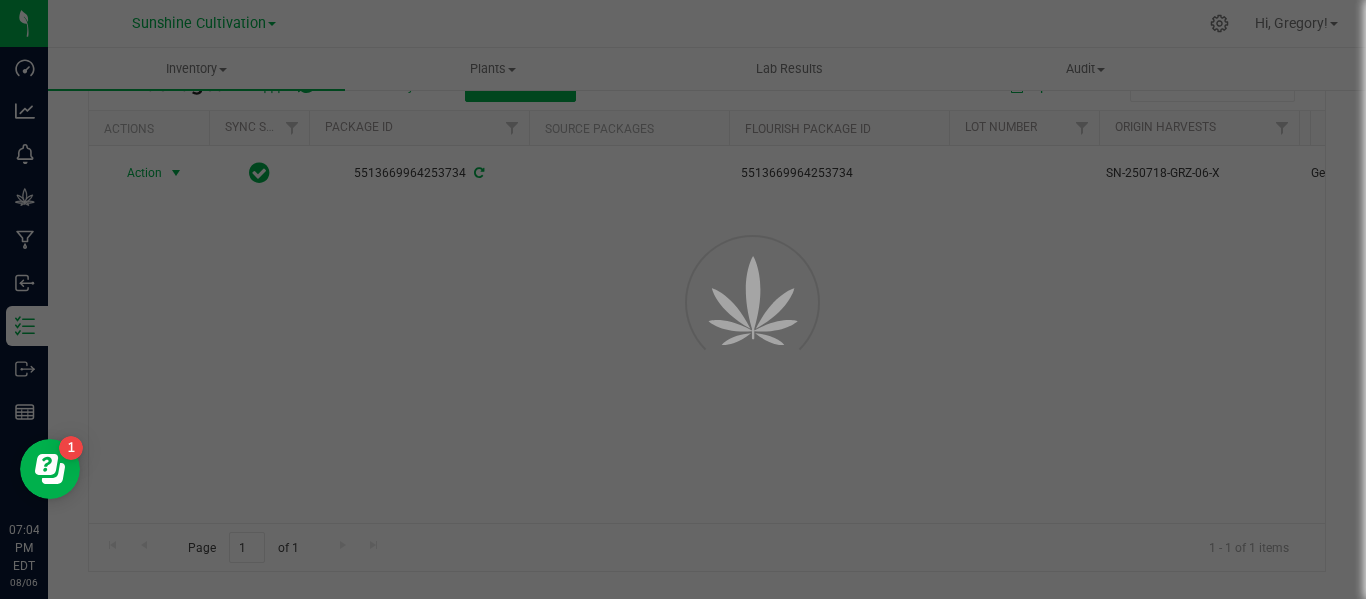 scroll, scrollTop: 114, scrollLeft: 0, axis: vertical 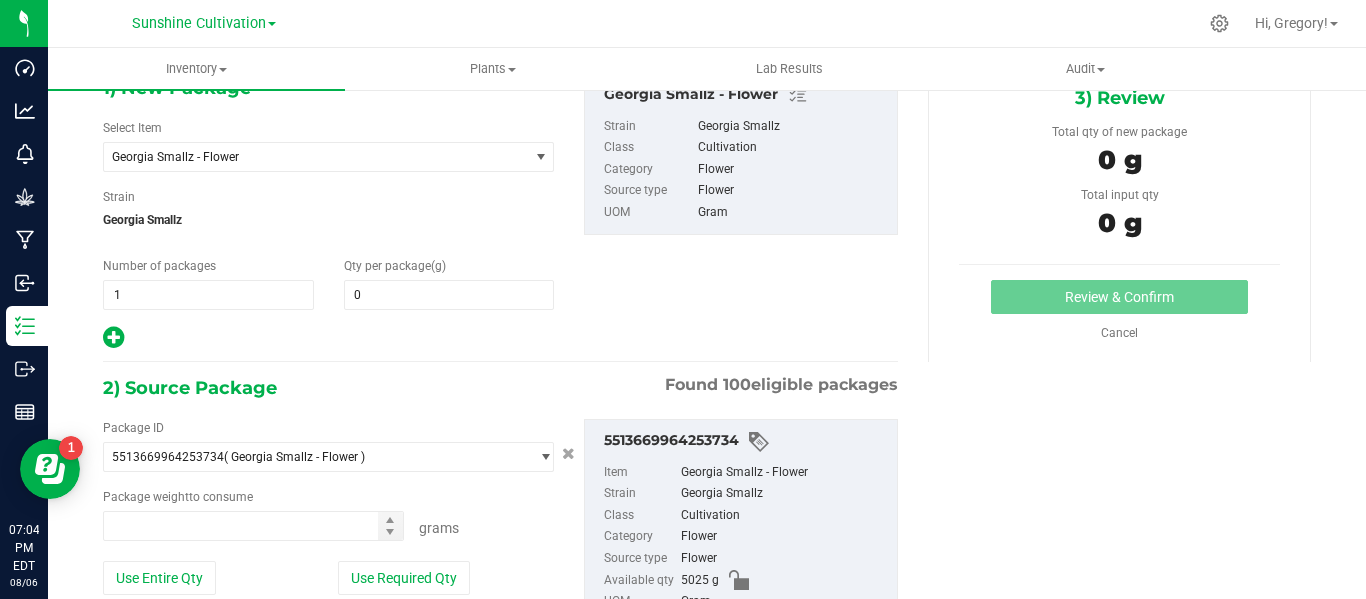 type on "0.0000" 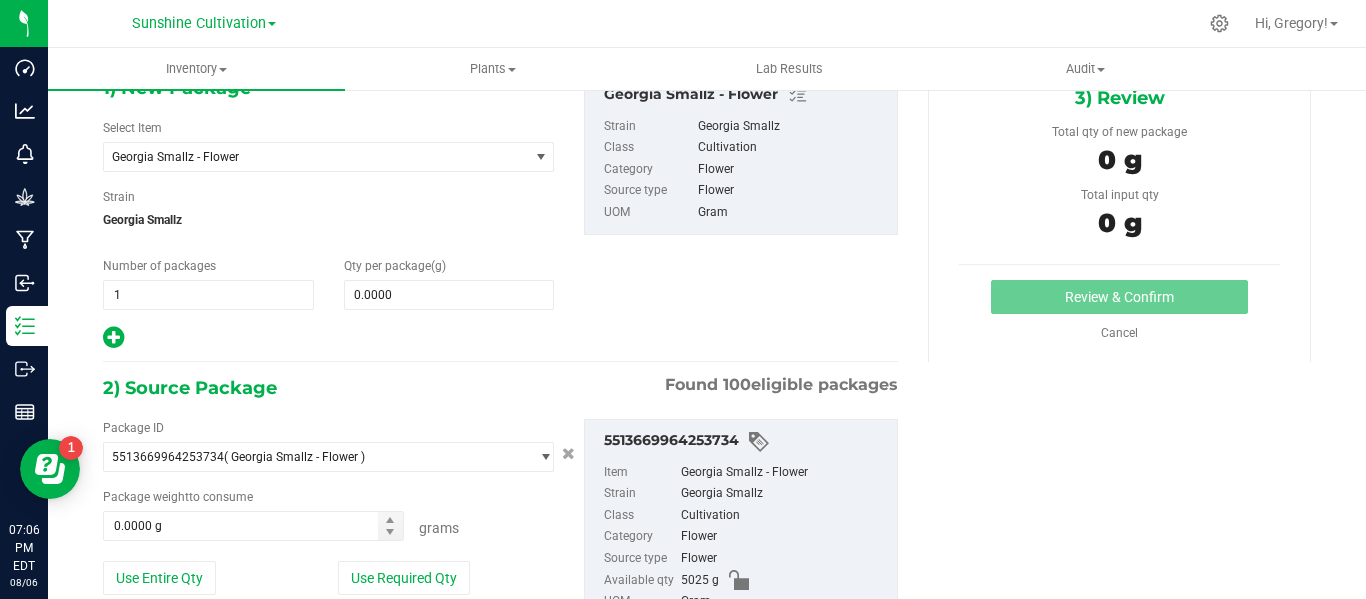 scroll, scrollTop: 0, scrollLeft: 0, axis: both 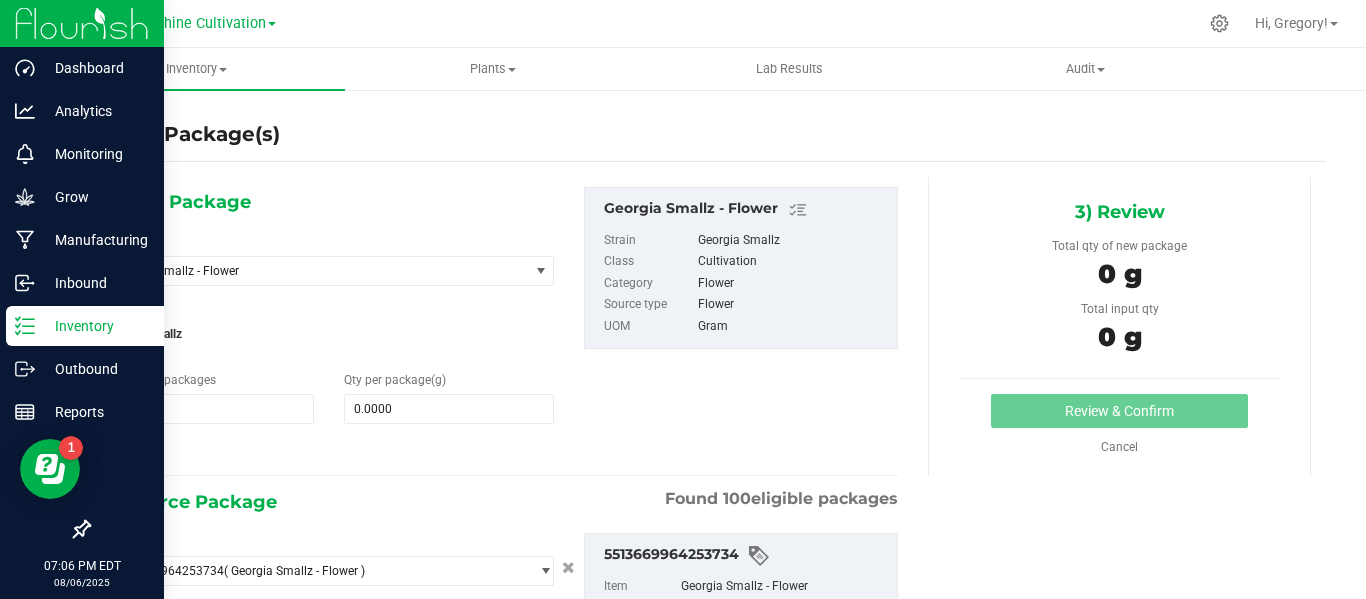 click on "Inventory" at bounding box center (82, 327) 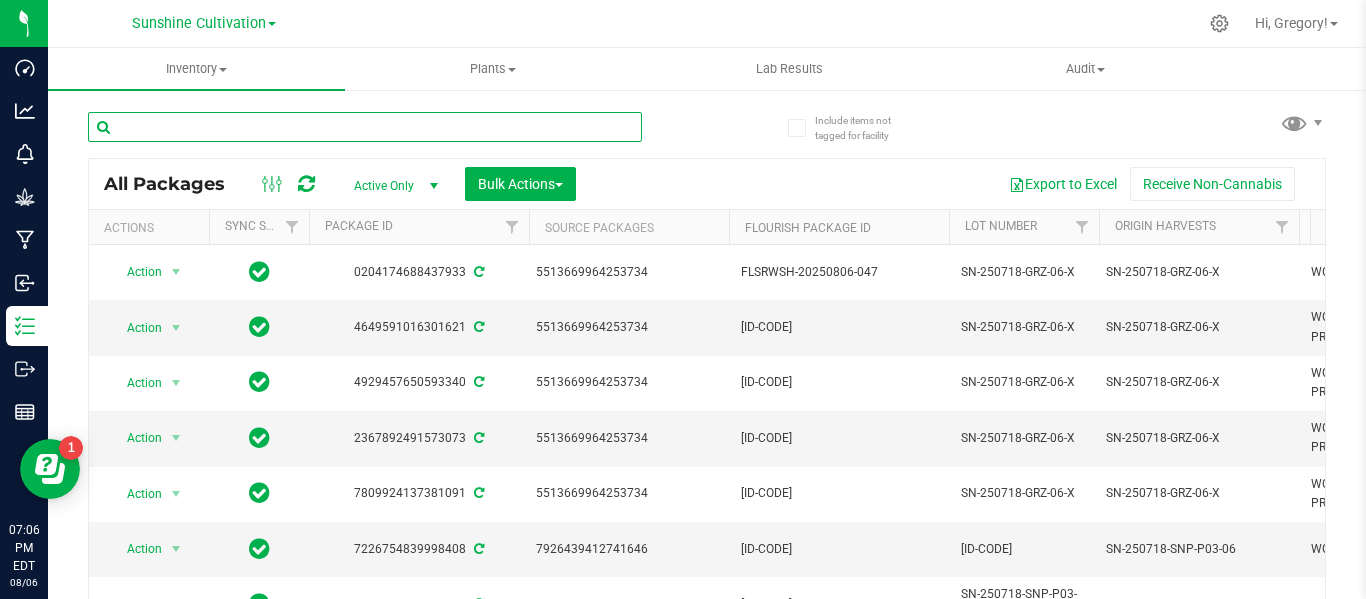 click at bounding box center (365, 127) 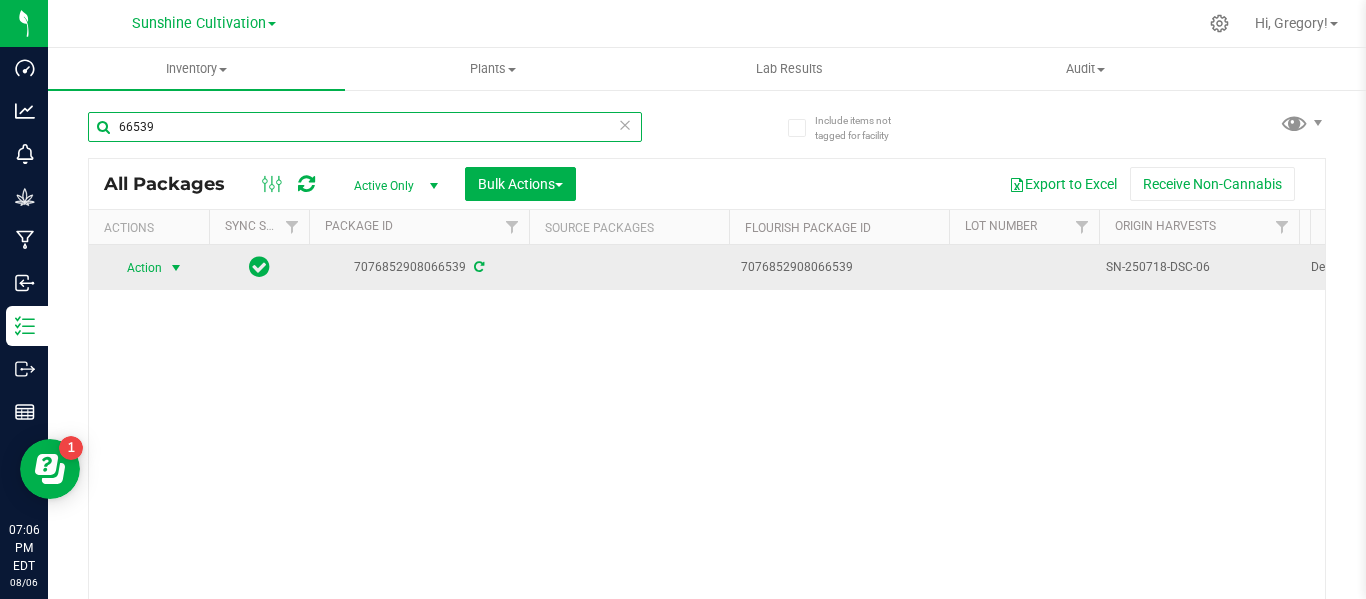 type on "66539" 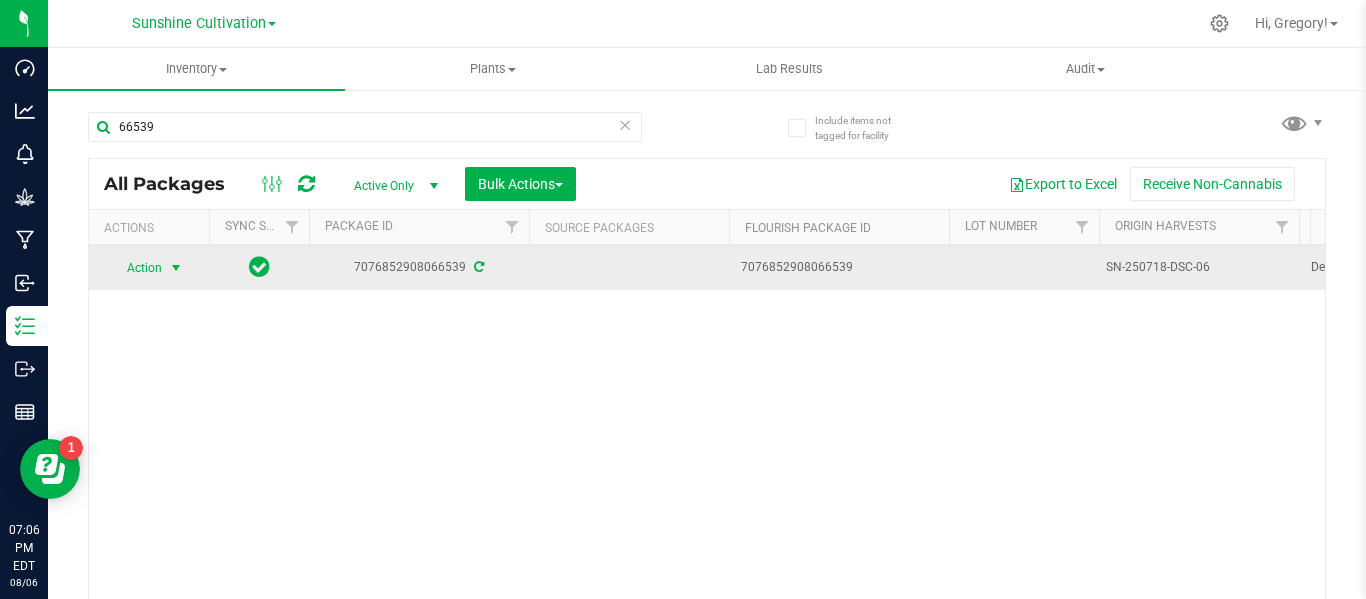 click at bounding box center [176, 268] 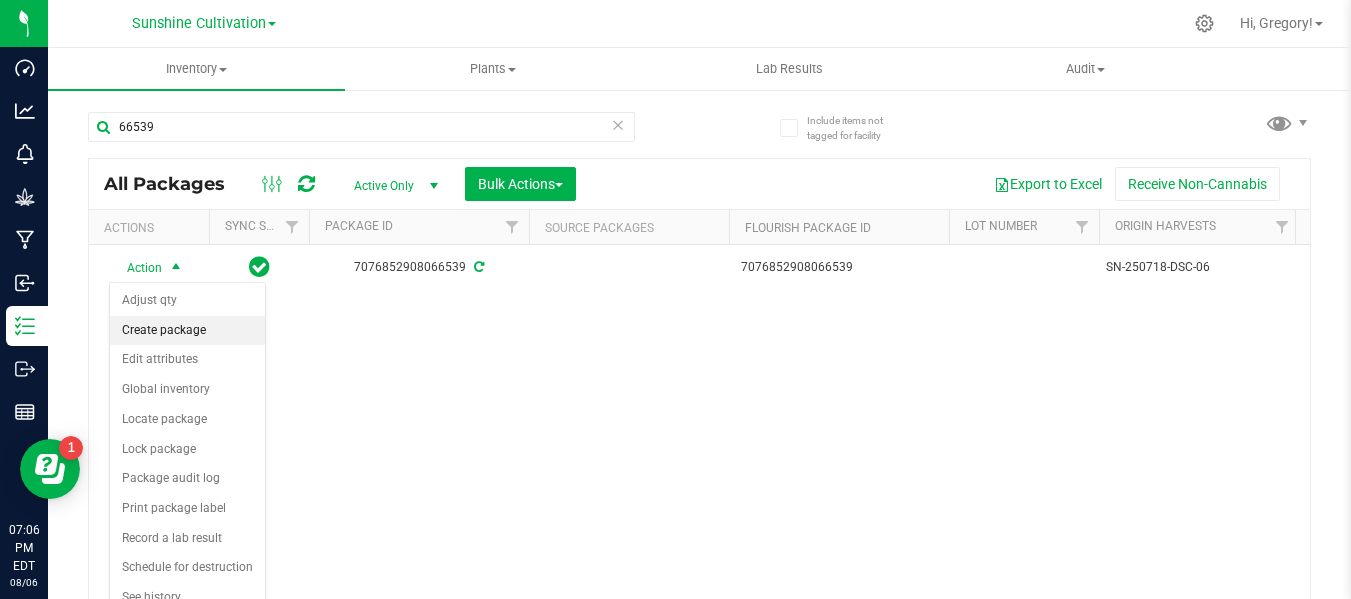 click on "Create package" at bounding box center (187, 331) 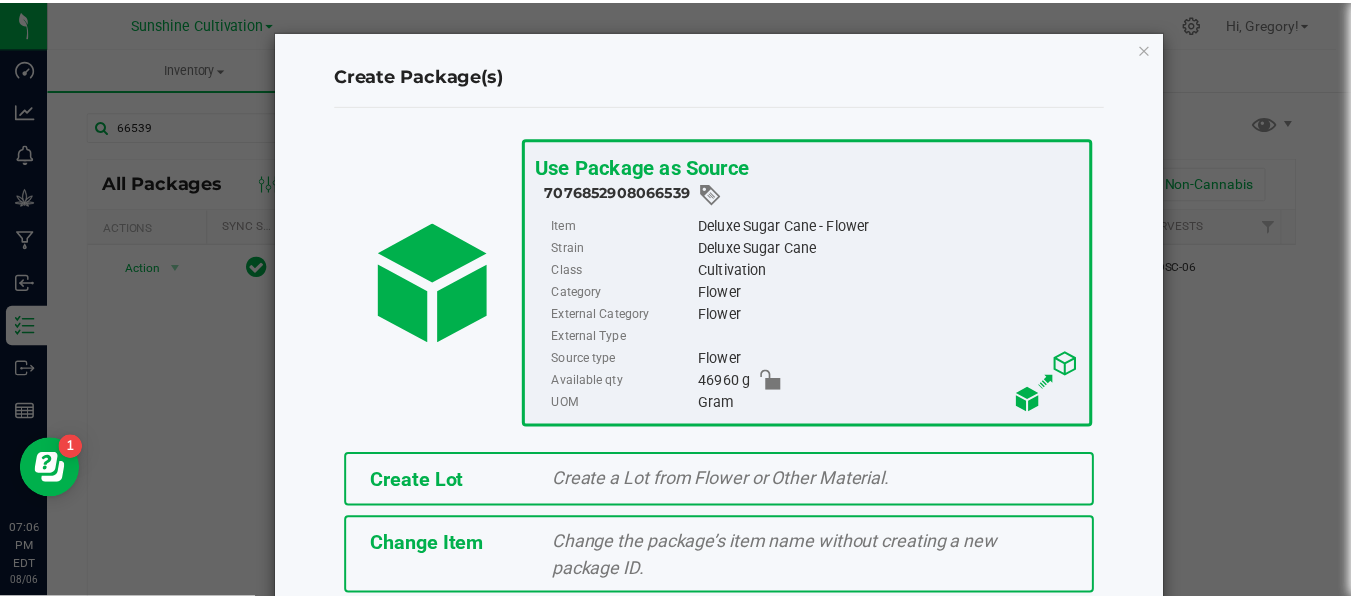 scroll, scrollTop: 175, scrollLeft: 0, axis: vertical 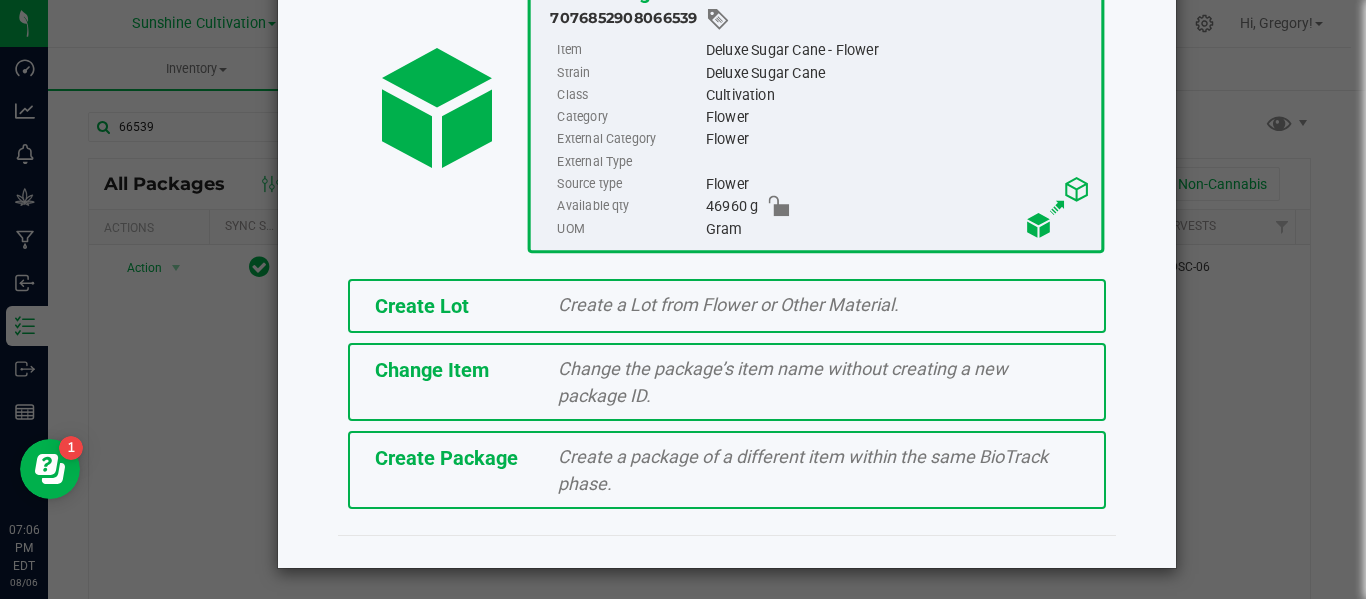 click on "Create Package   Create a package of a different item within the same BioTrack phase." 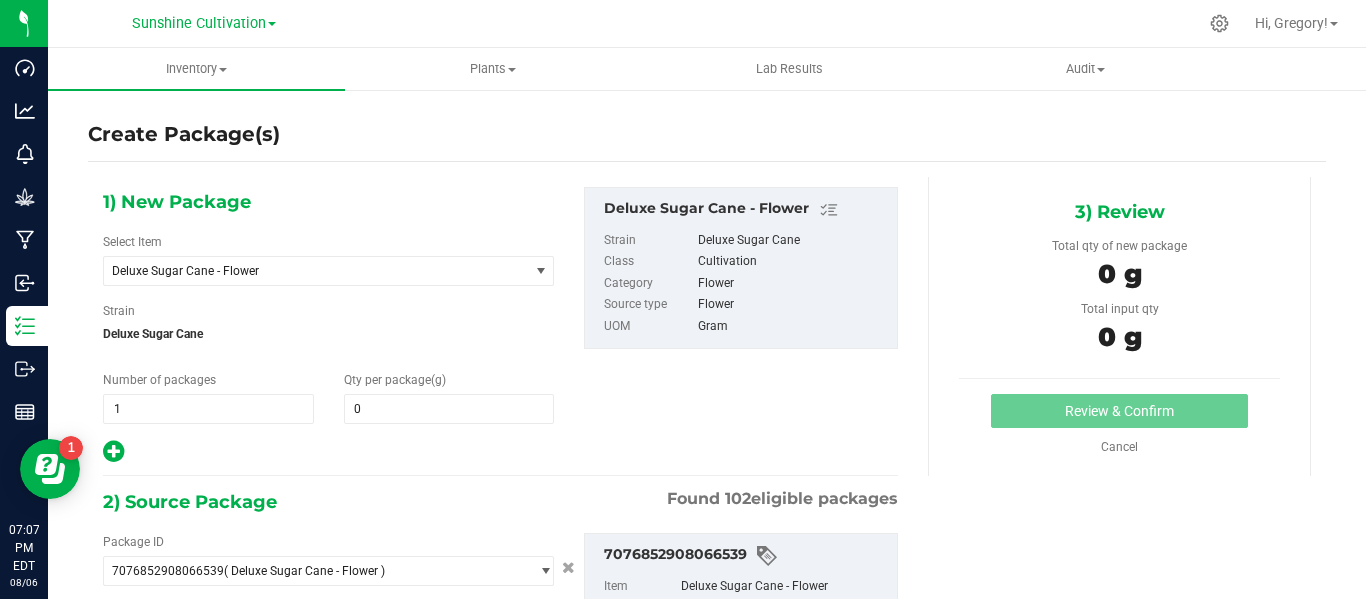 type on "0.0000" 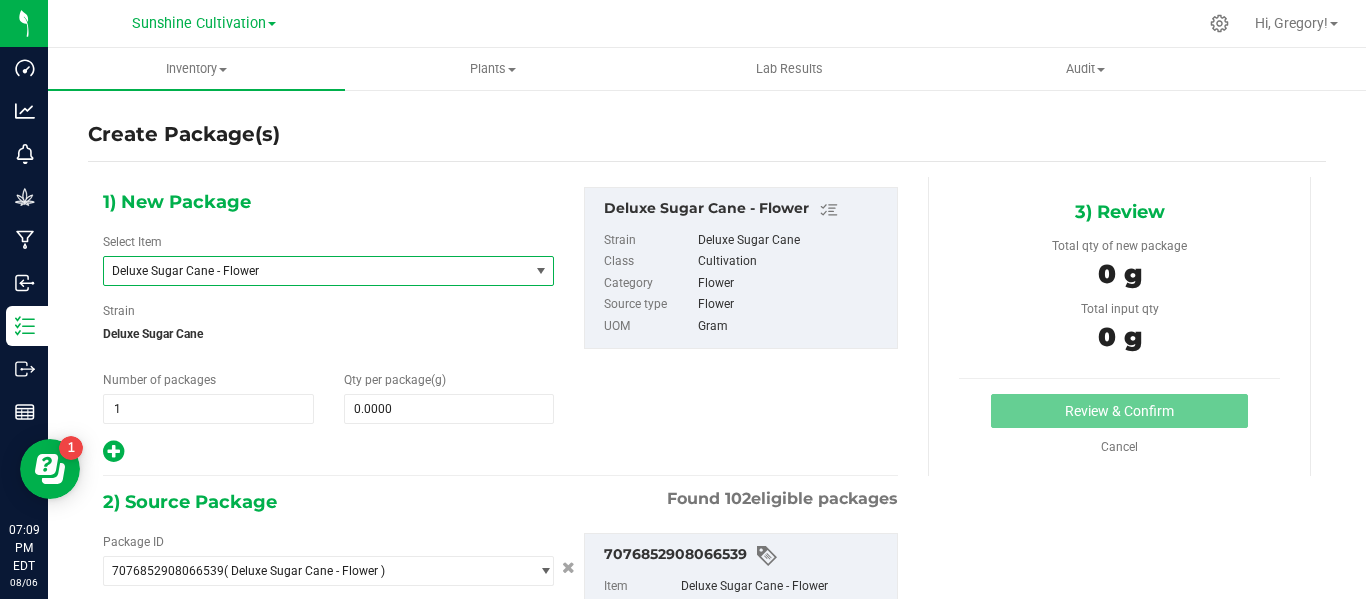 click on "Deluxe Sugar Cane - Flower" at bounding box center [316, 271] 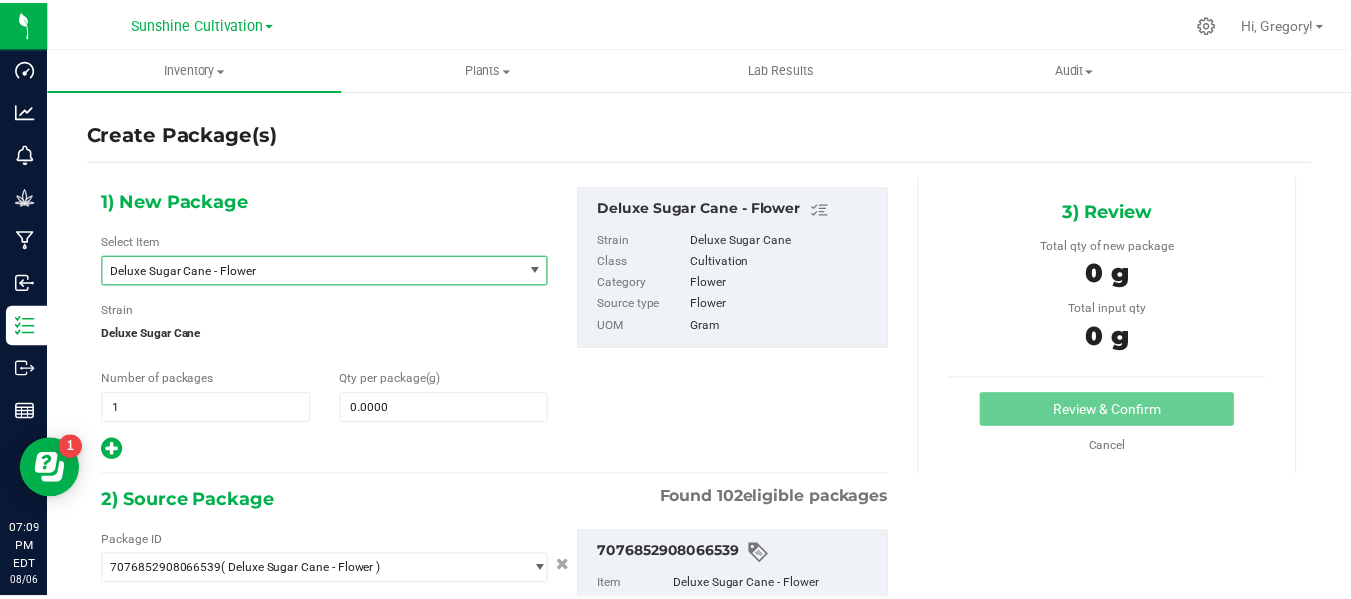 scroll, scrollTop: 1904, scrollLeft: 0, axis: vertical 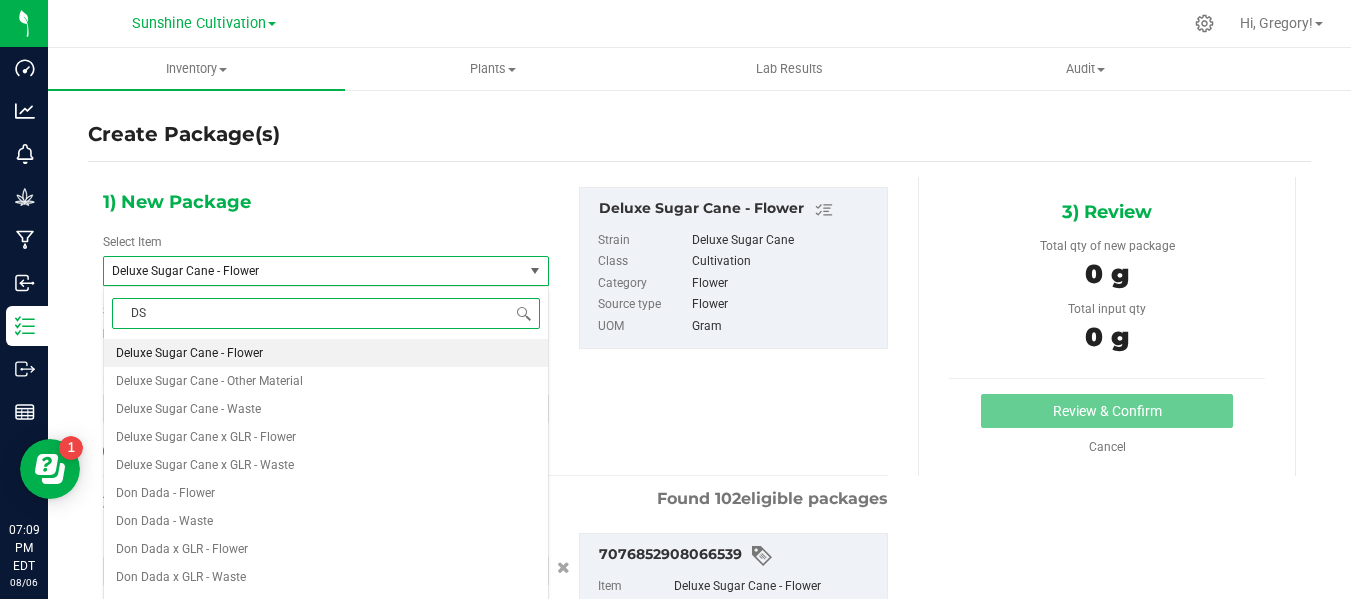 type on "DSC" 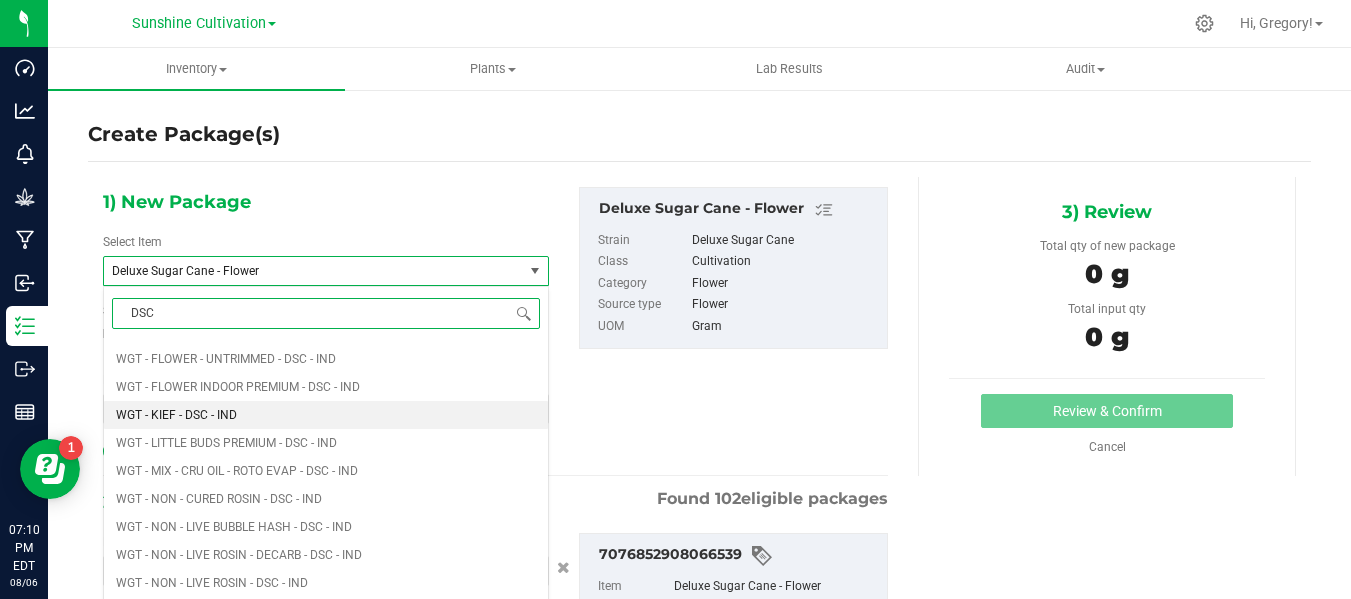 scroll, scrollTop: 2877, scrollLeft: 0, axis: vertical 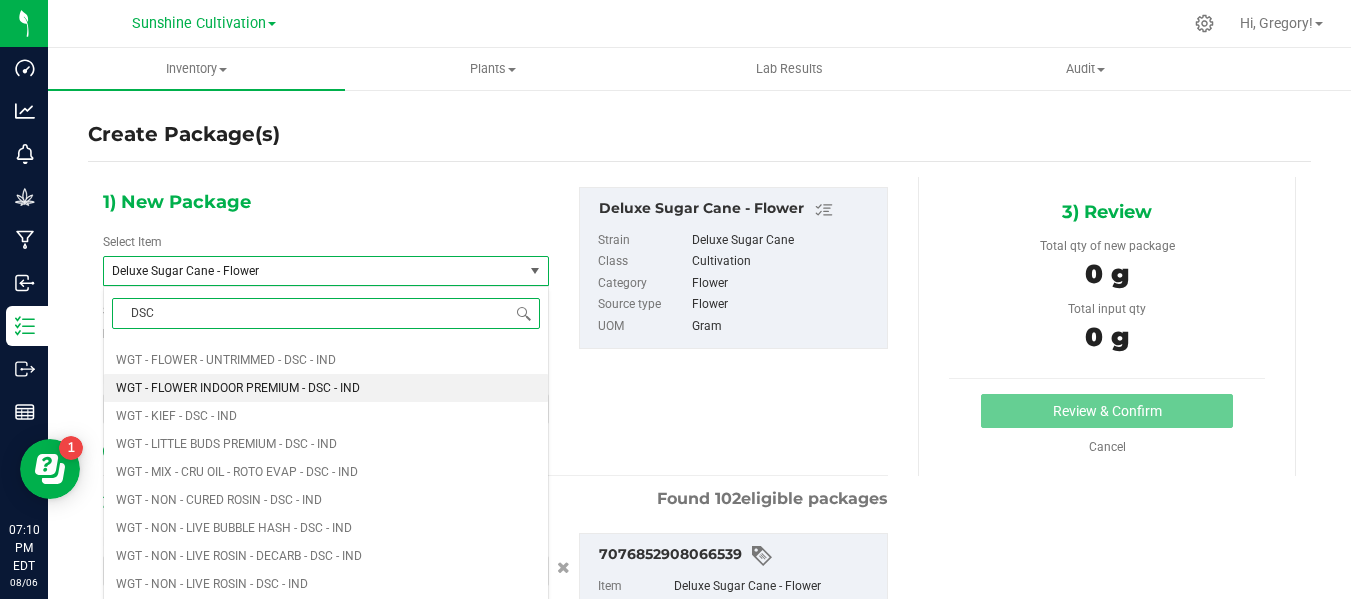 click on "WGT - FLOWER INDOOR PREMIUM - DSC - IND" at bounding box center [238, 388] 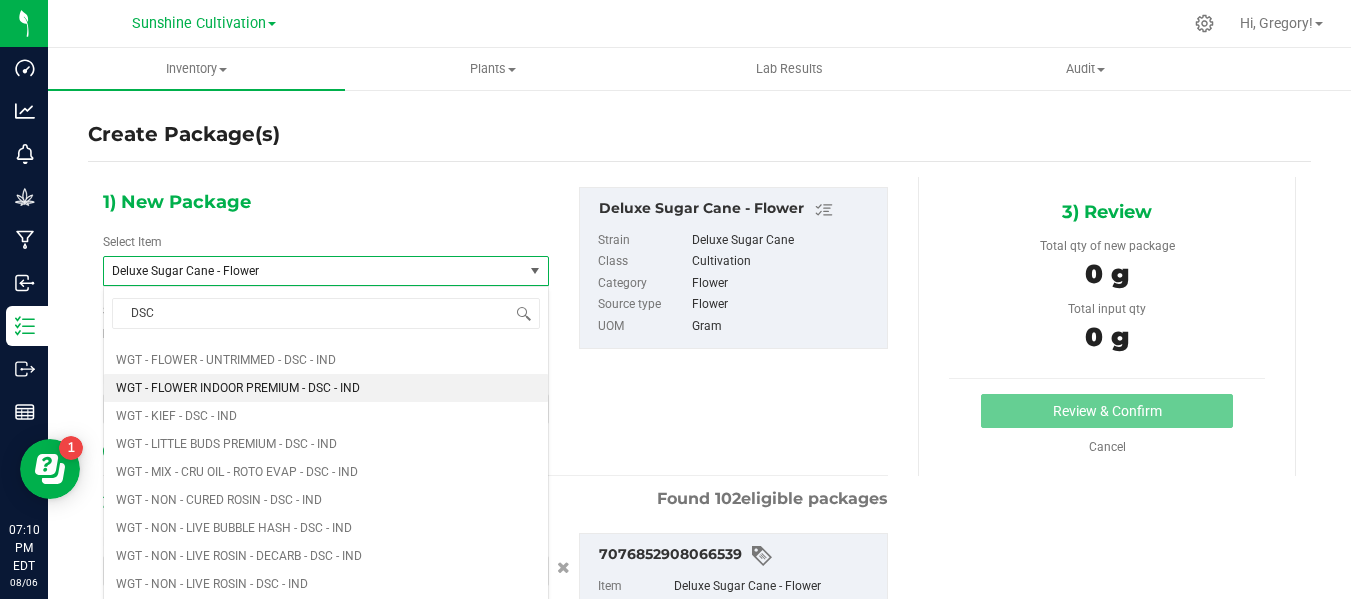 type 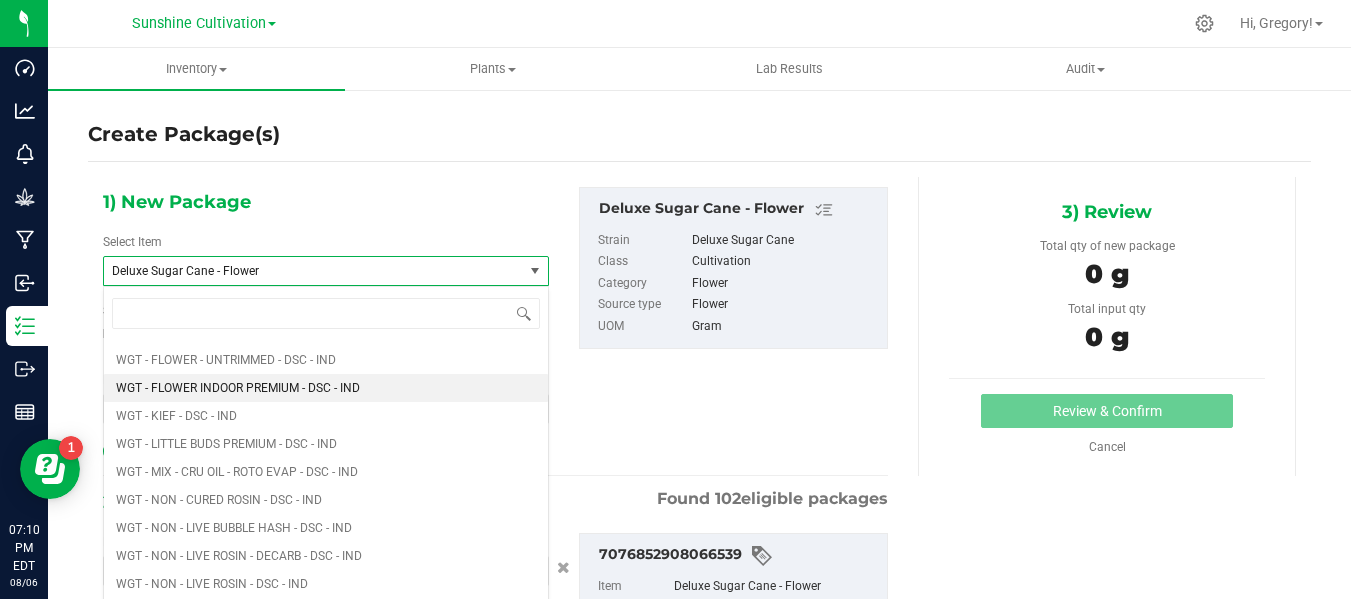 type on "0.0000" 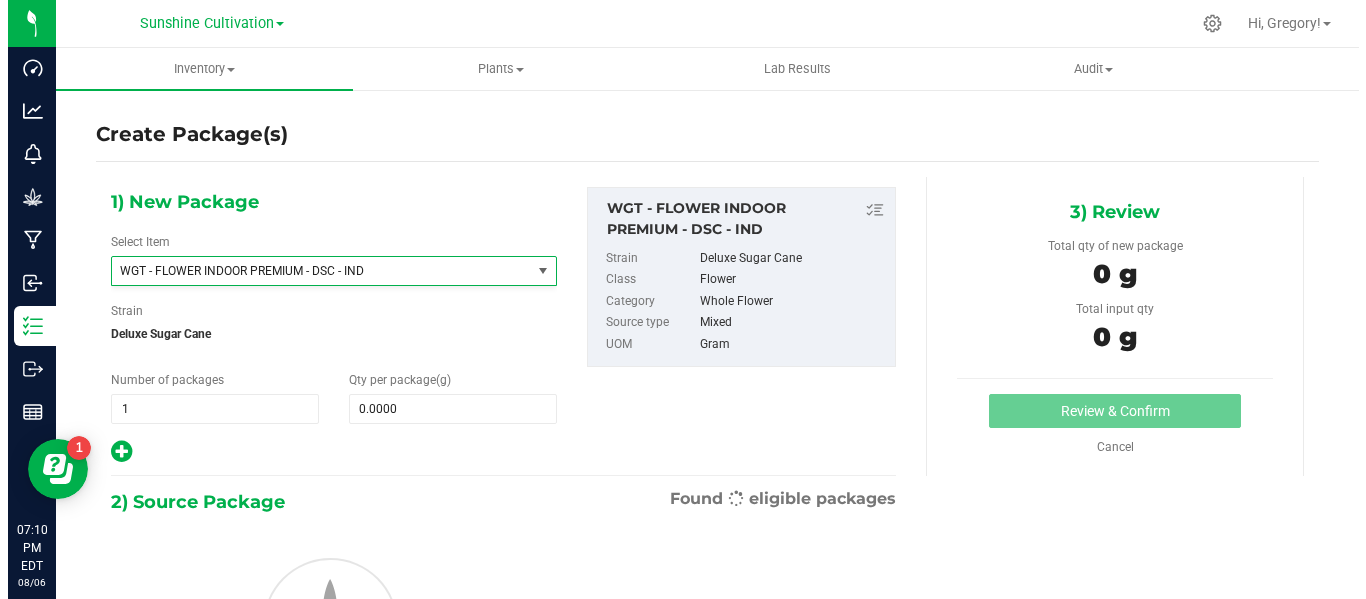 scroll, scrollTop: 422576, scrollLeft: 0, axis: vertical 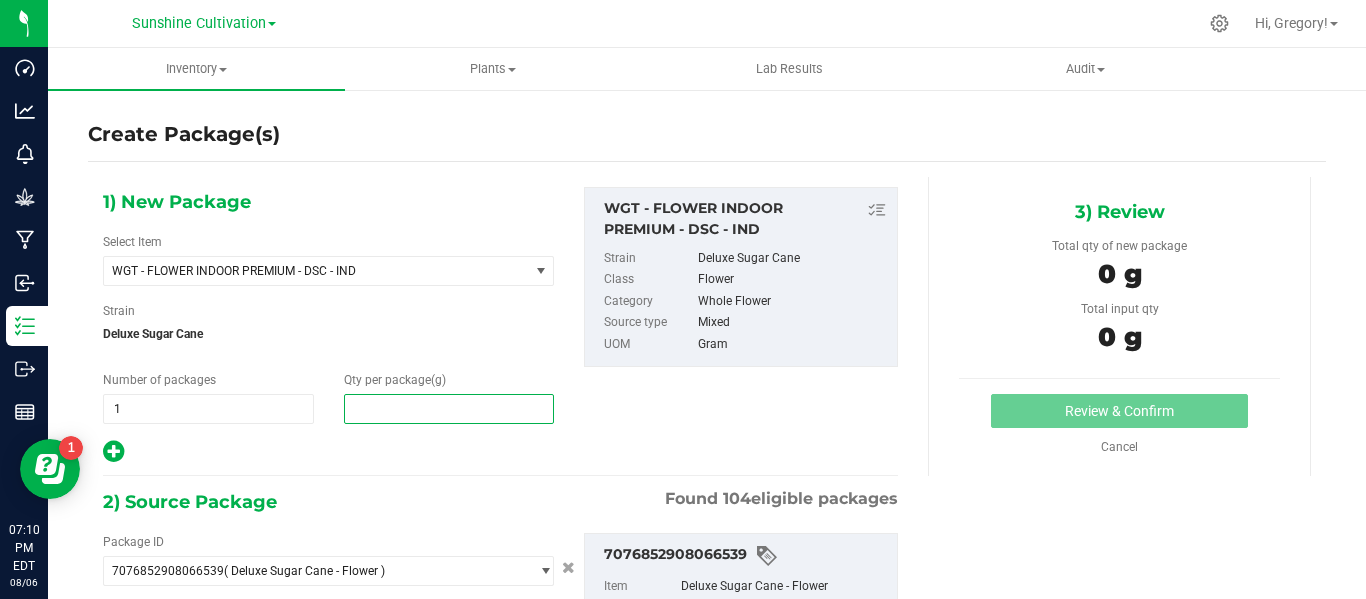 click at bounding box center (449, 409) 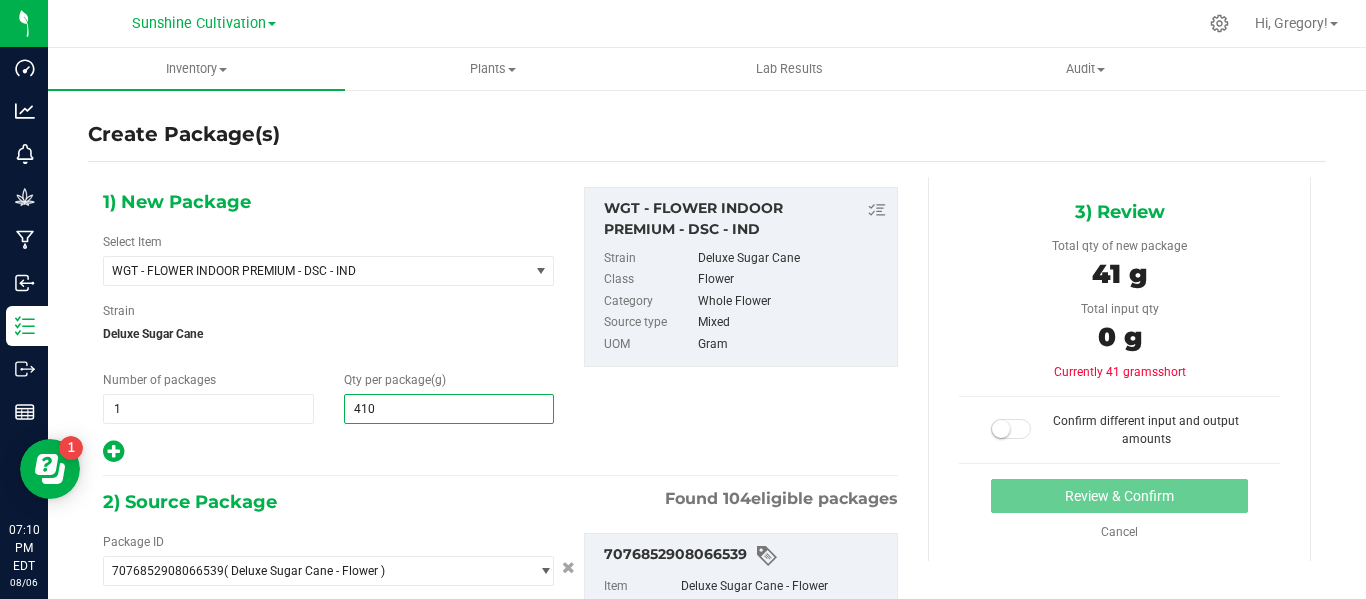 type on "4100" 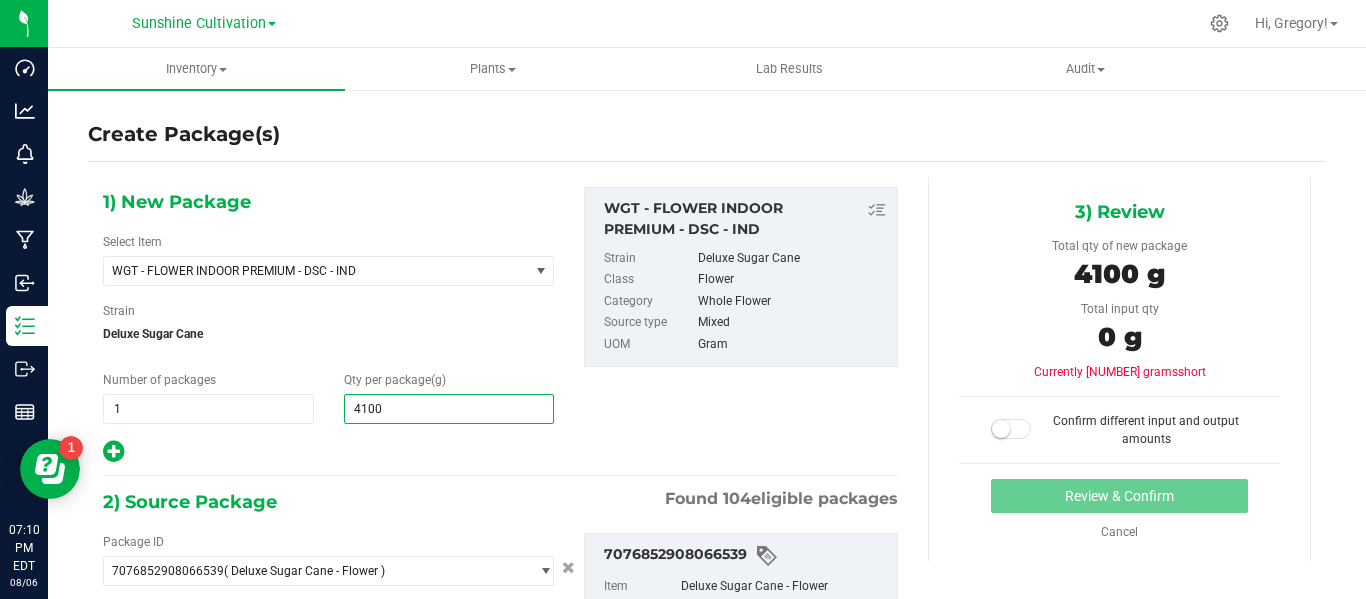 scroll, scrollTop: 200, scrollLeft: 0, axis: vertical 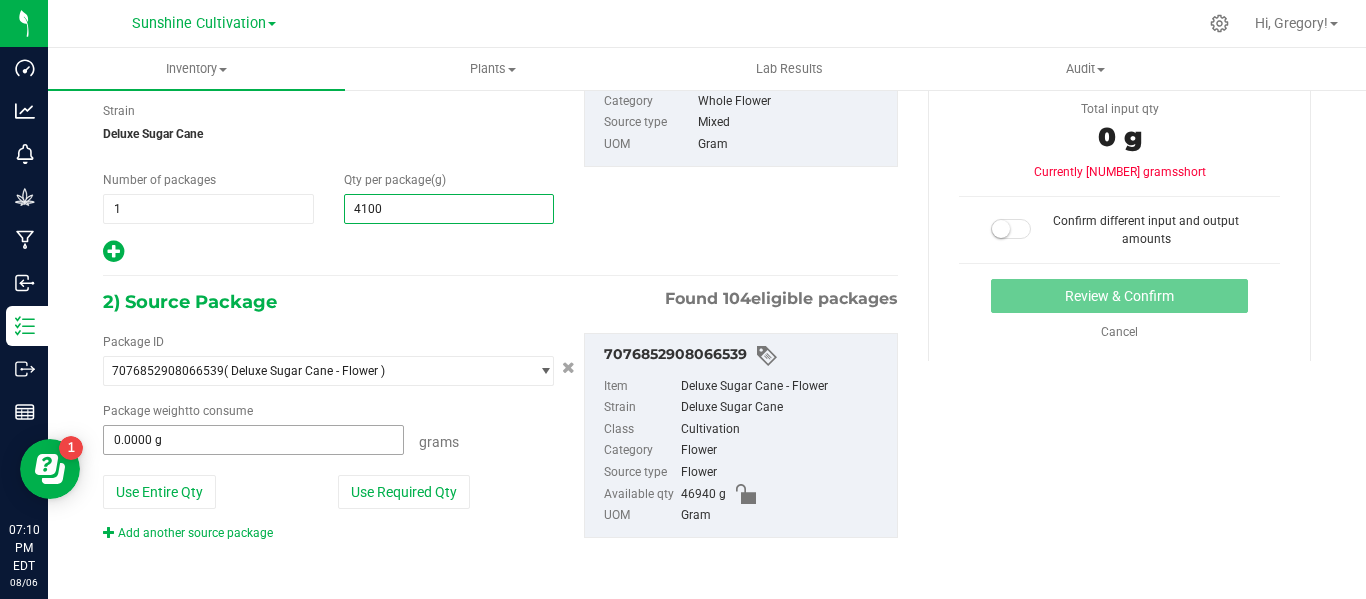 type on "4,100.0000" 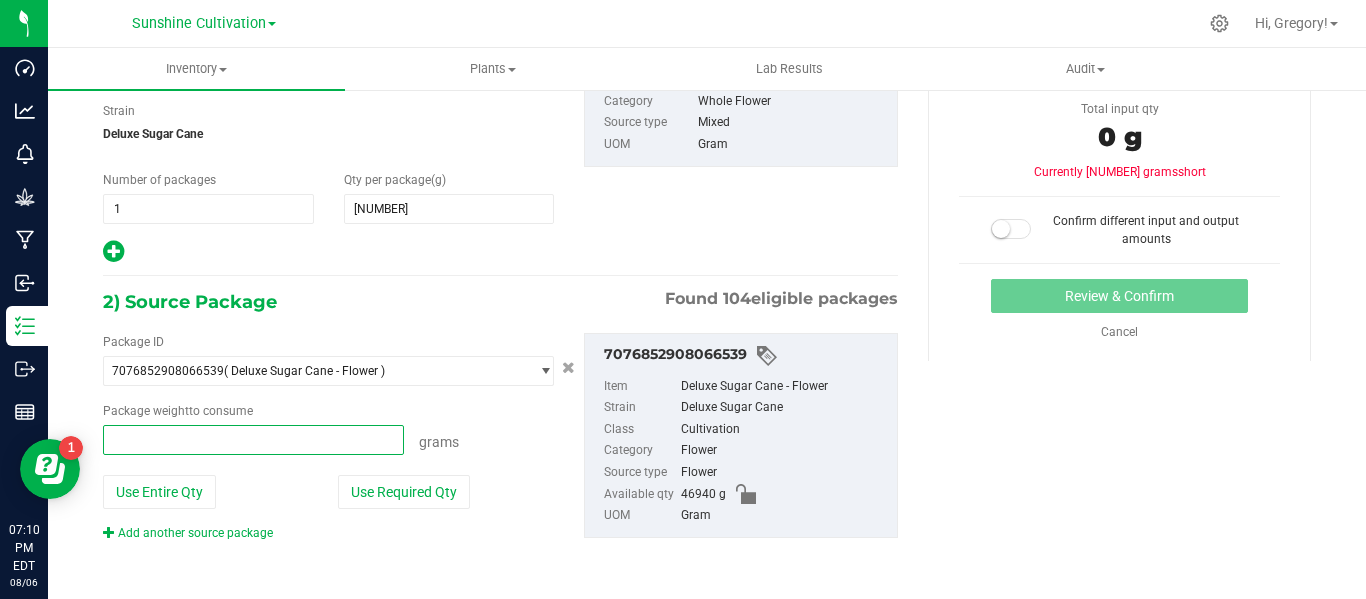 click at bounding box center (253, 440) 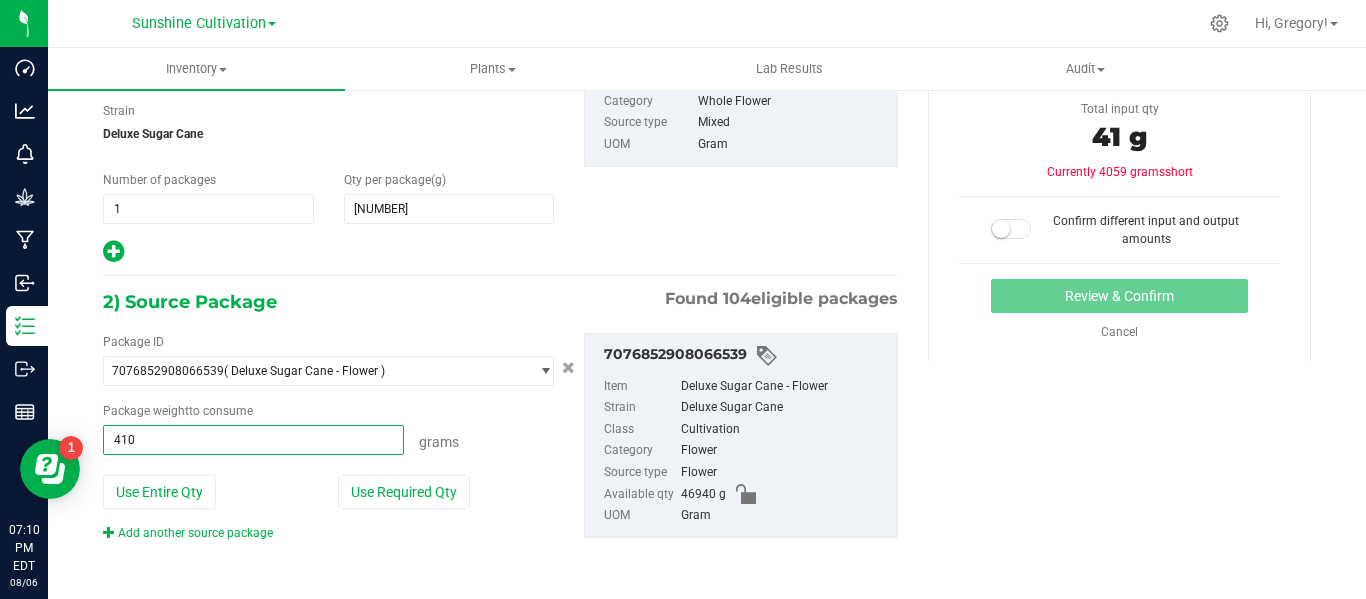 type on "4100" 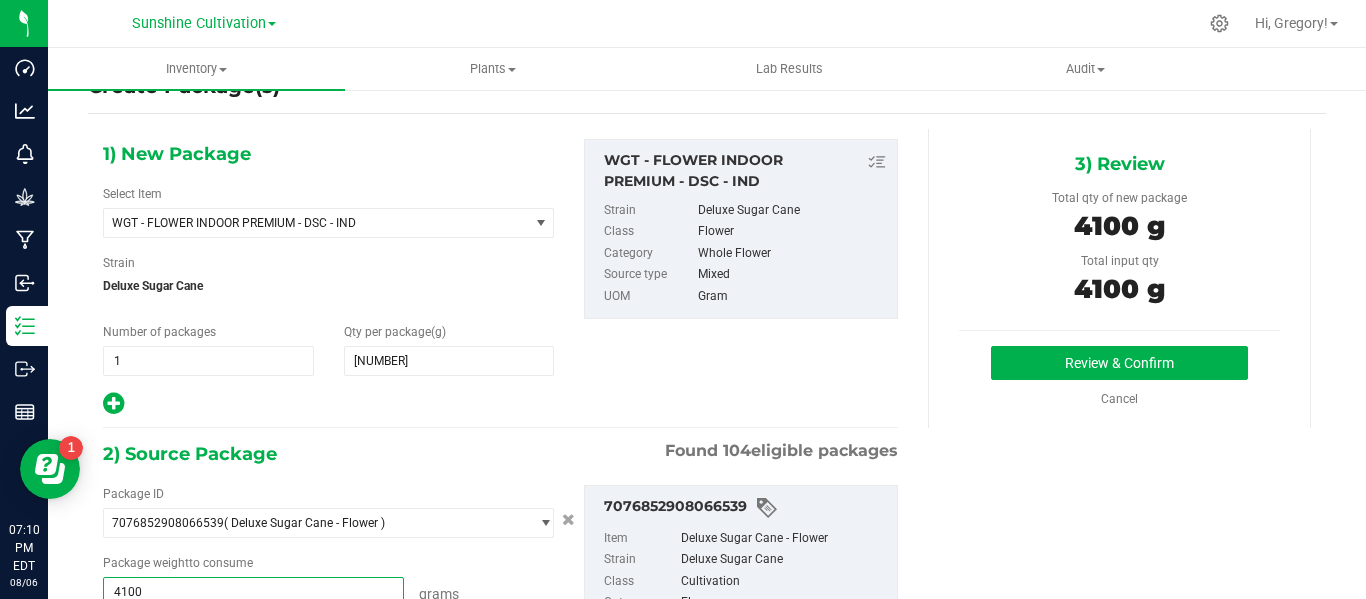 scroll, scrollTop: 47, scrollLeft: 0, axis: vertical 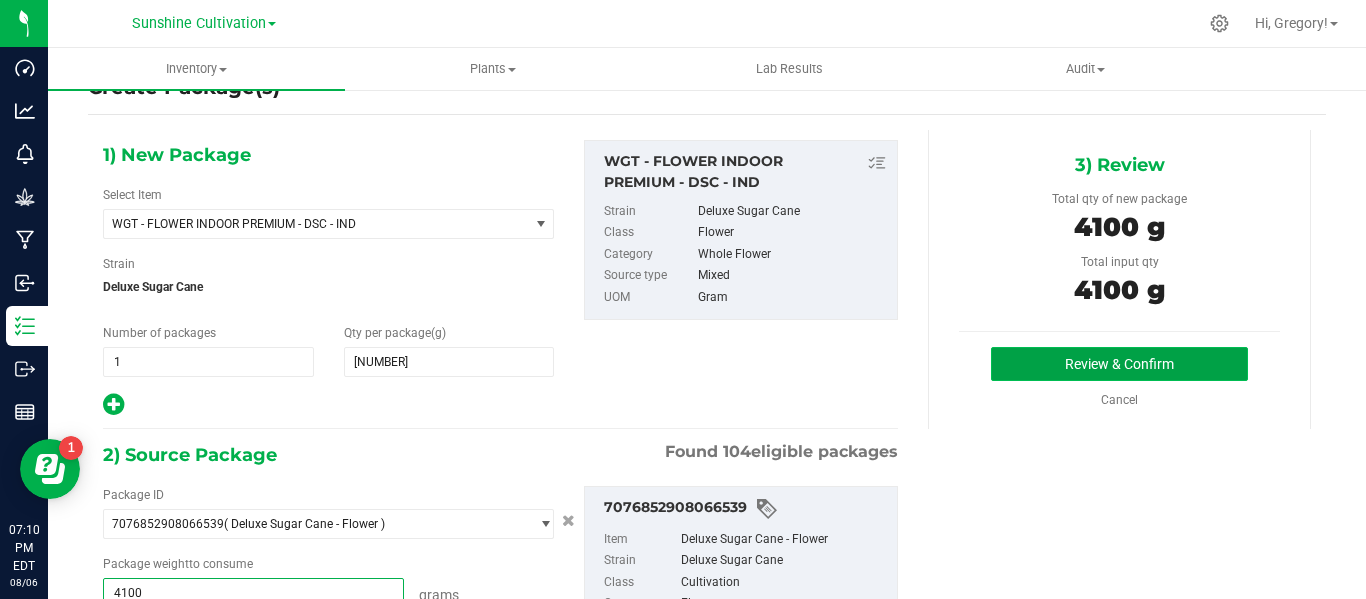 type on "4100.0000 g" 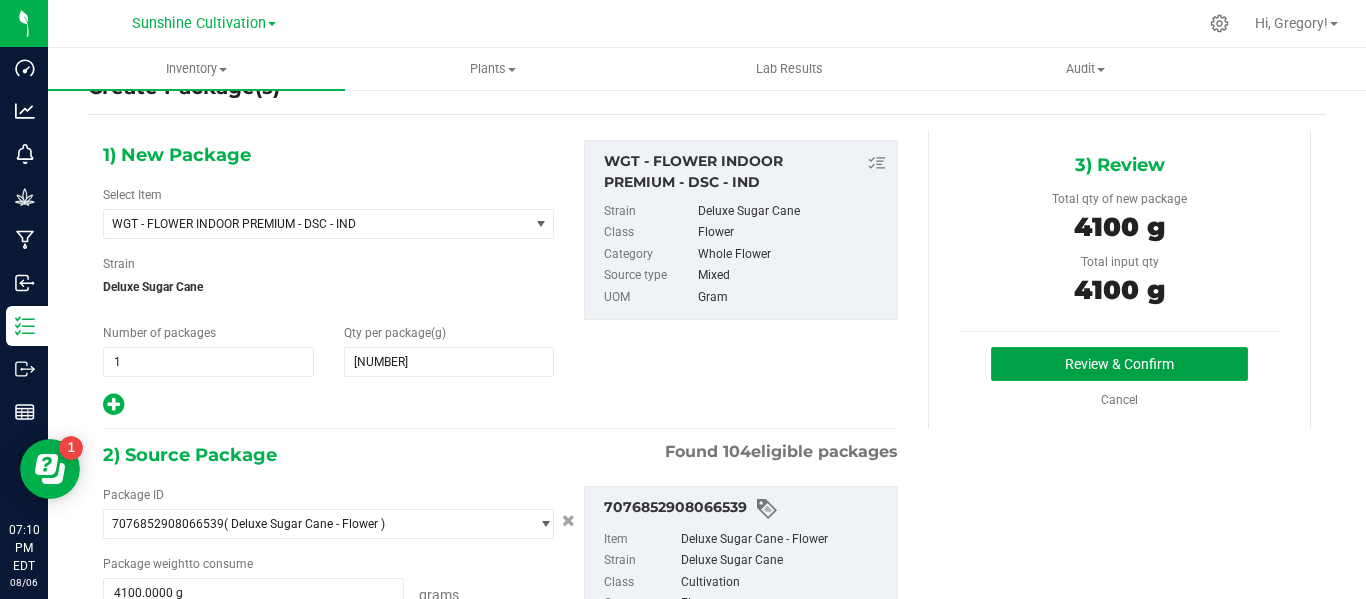 click on "Review & Confirm" at bounding box center [1119, 364] 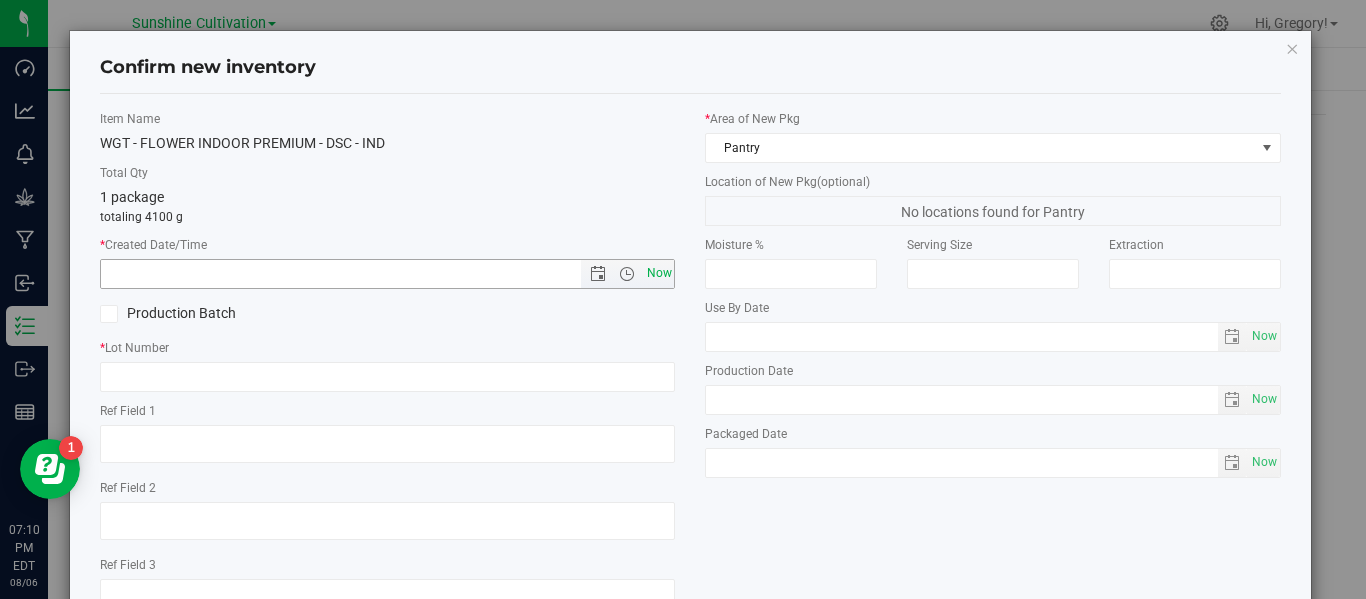 click on "Now" at bounding box center (659, 273) 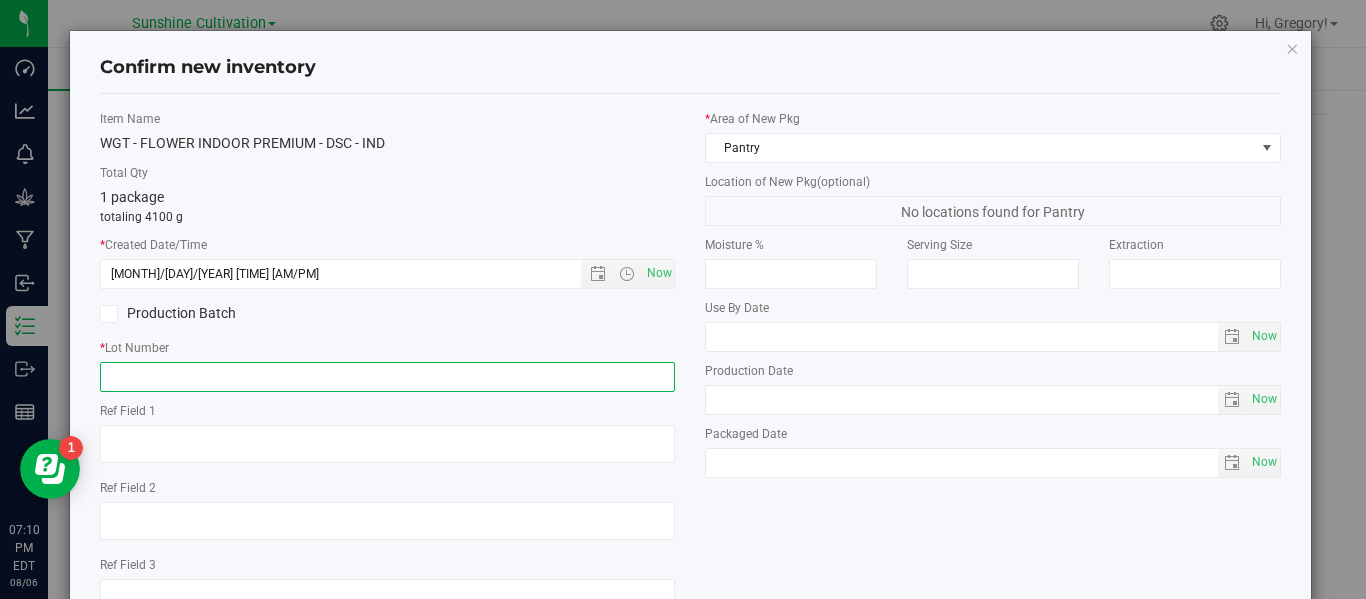 click at bounding box center (387, 377) 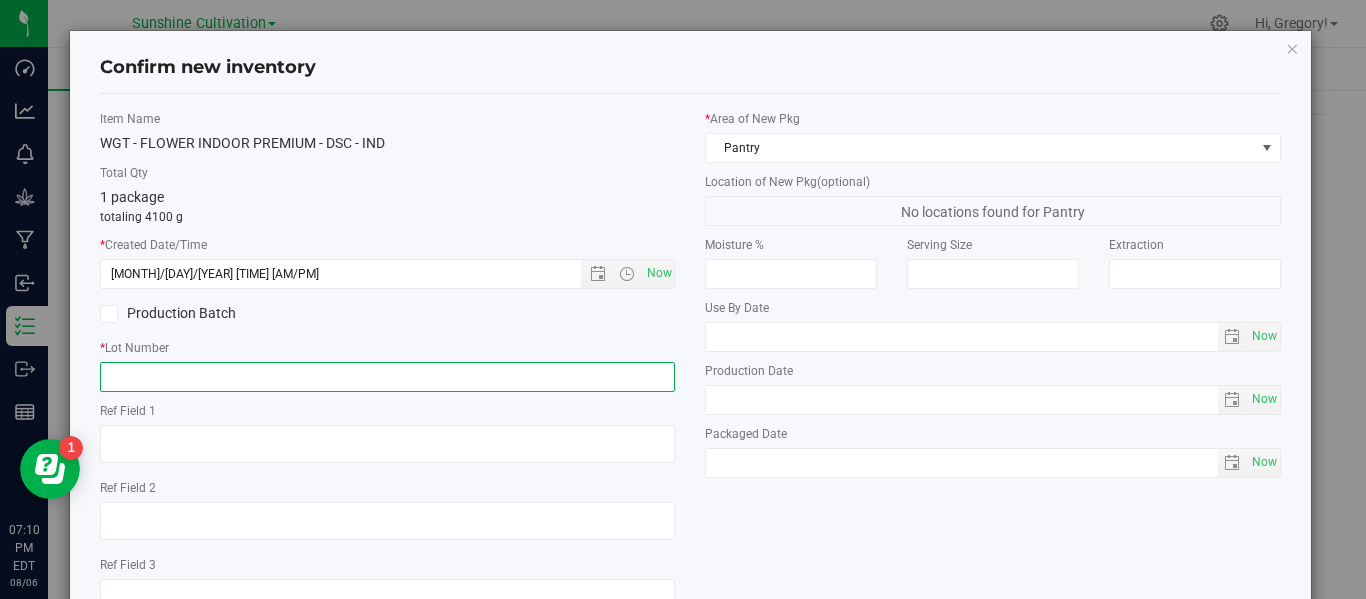 paste on "SN-250718-DSC-06" 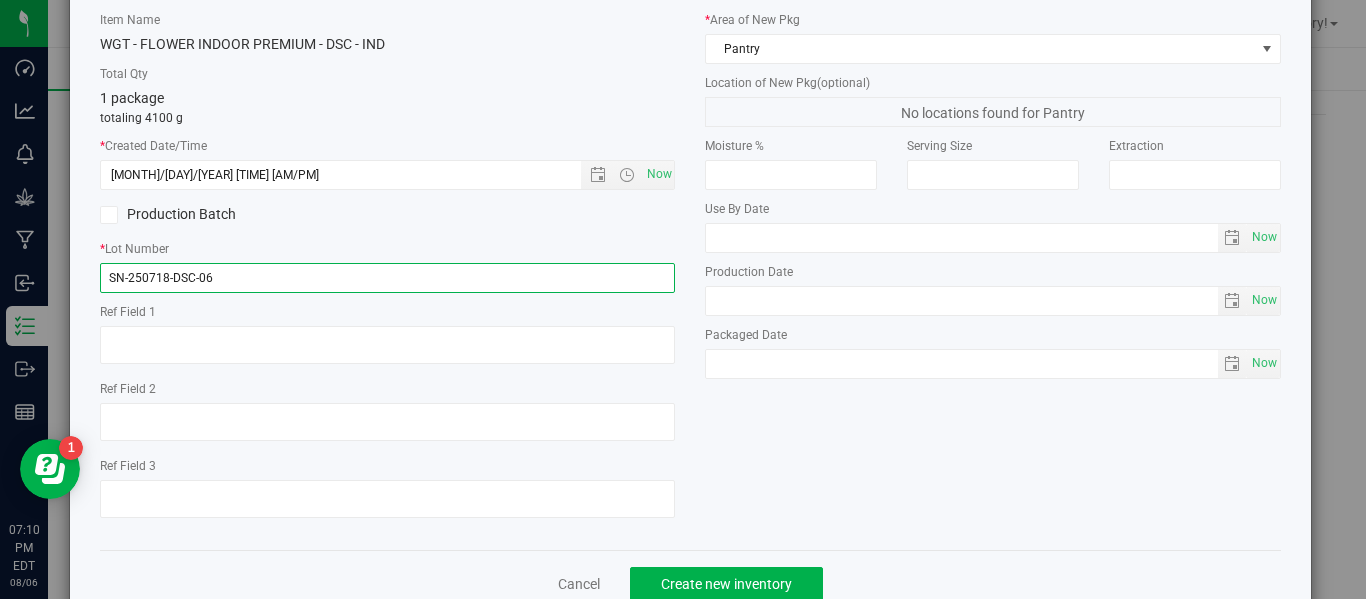 scroll, scrollTop: 110, scrollLeft: 0, axis: vertical 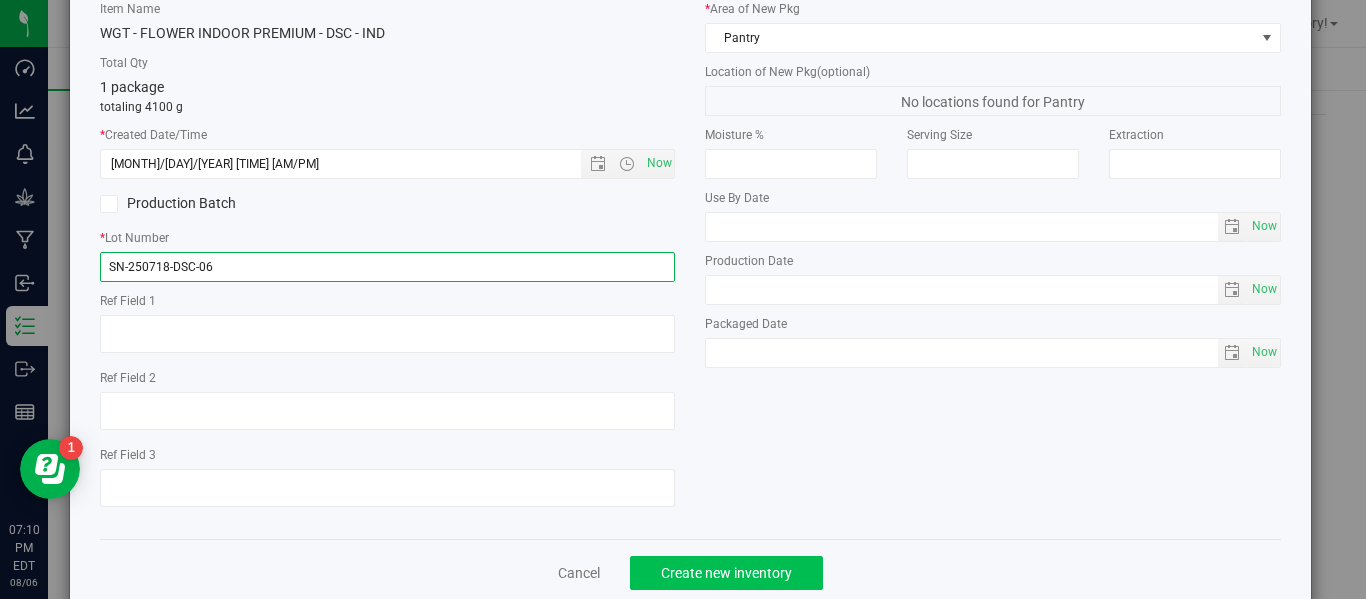 type on "SN-250718-DSC-06" 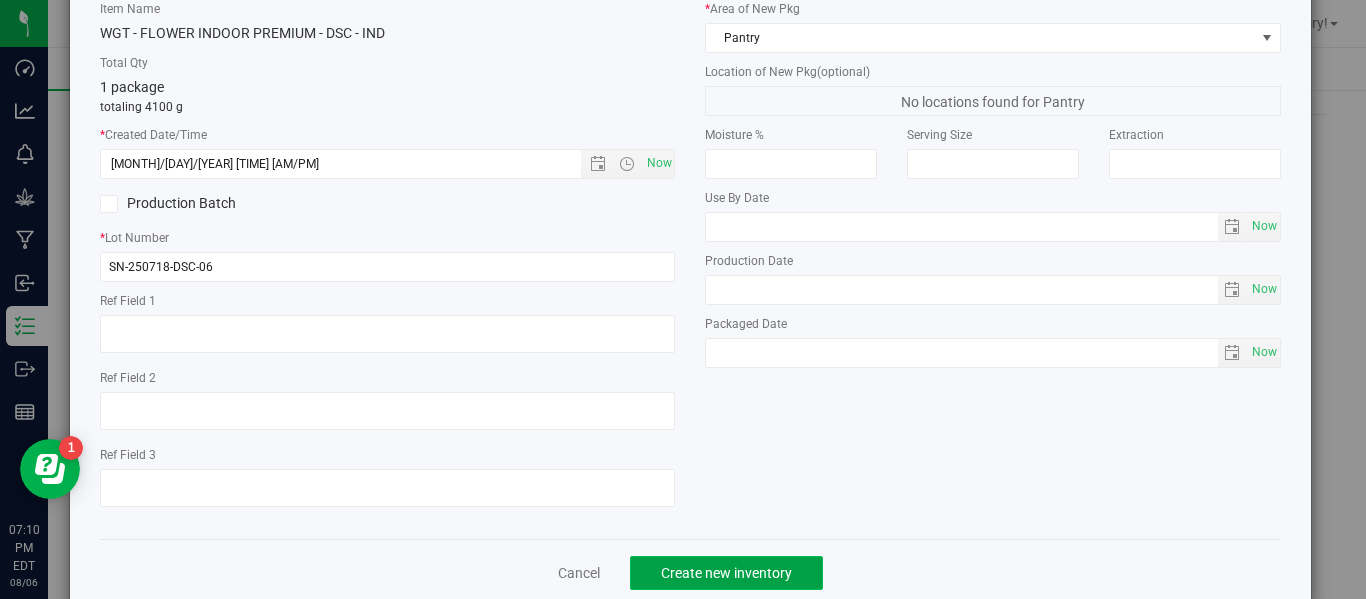 click on "Create new inventory" 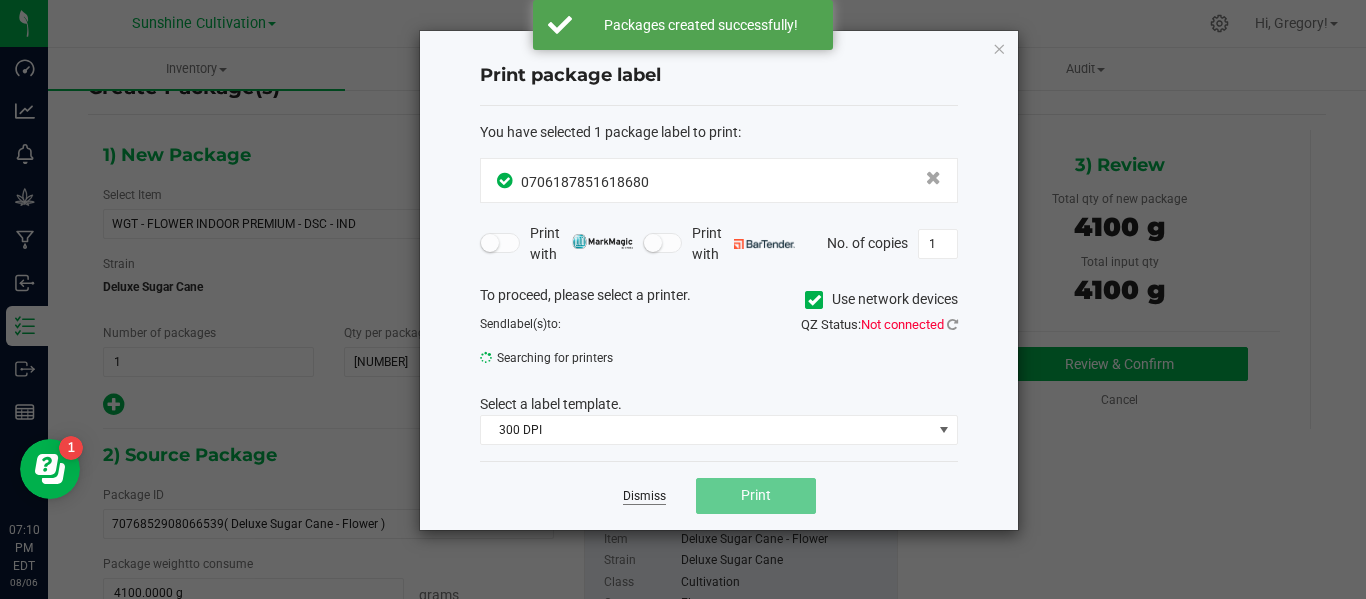 click on "Dismiss" 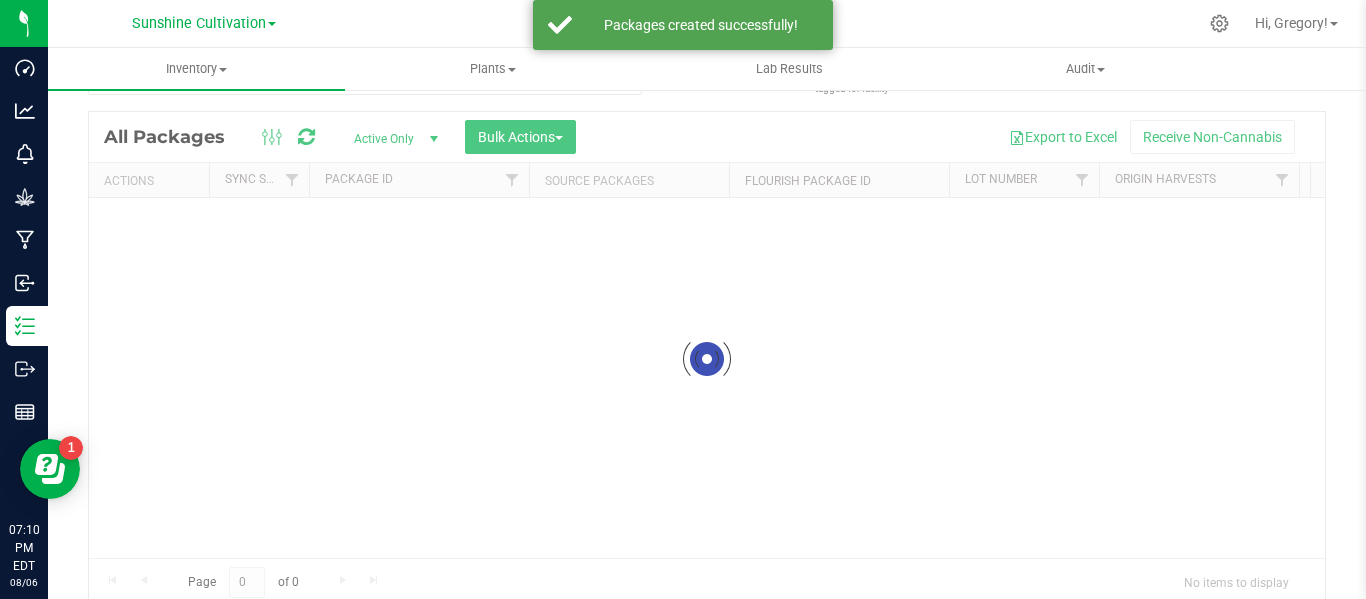 scroll, scrollTop: 32, scrollLeft: 0, axis: vertical 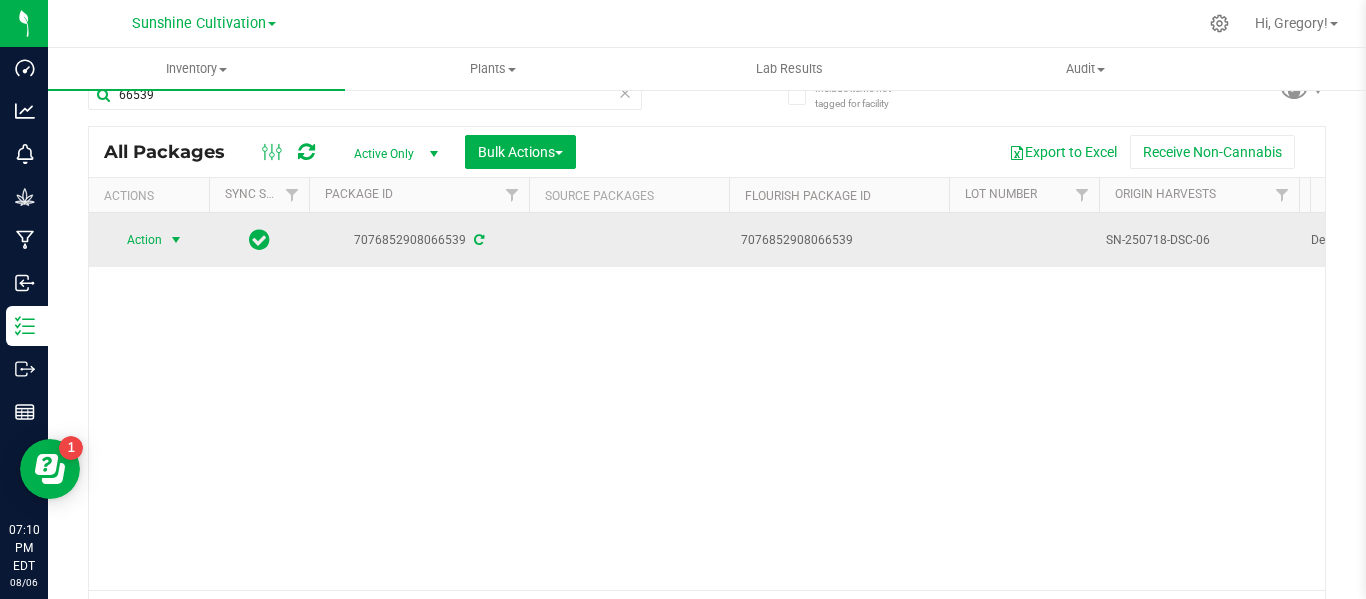 click at bounding box center [176, 240] 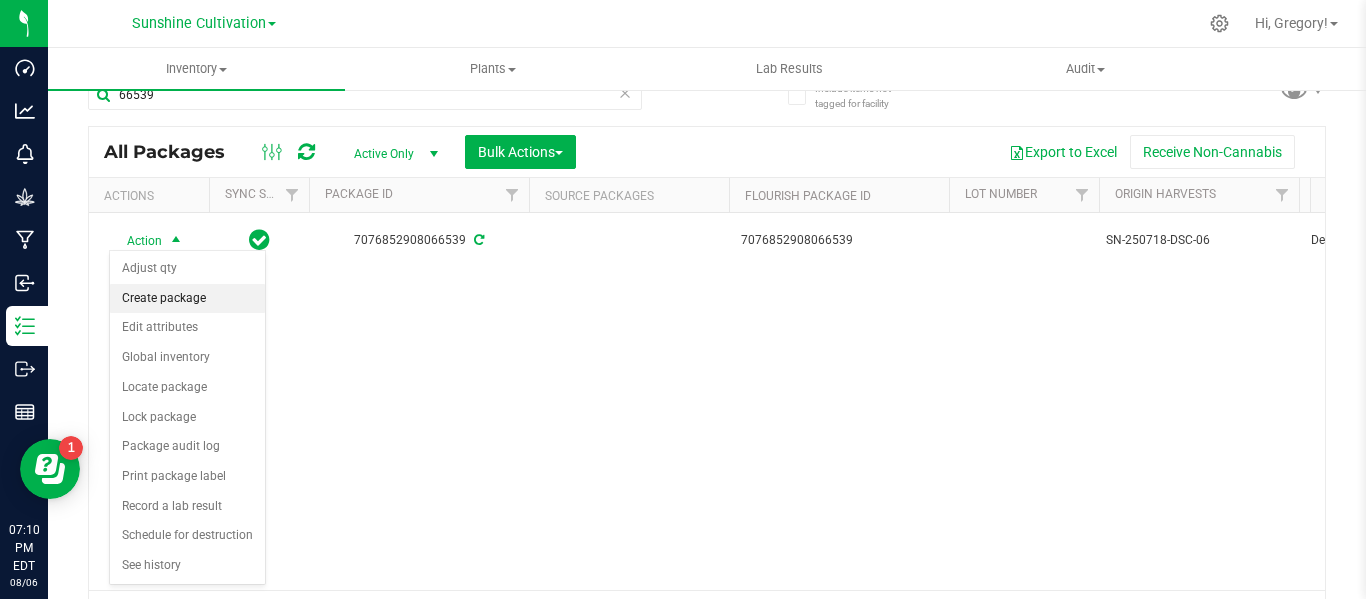 click on "Create package" at bounding box center [187, 299] 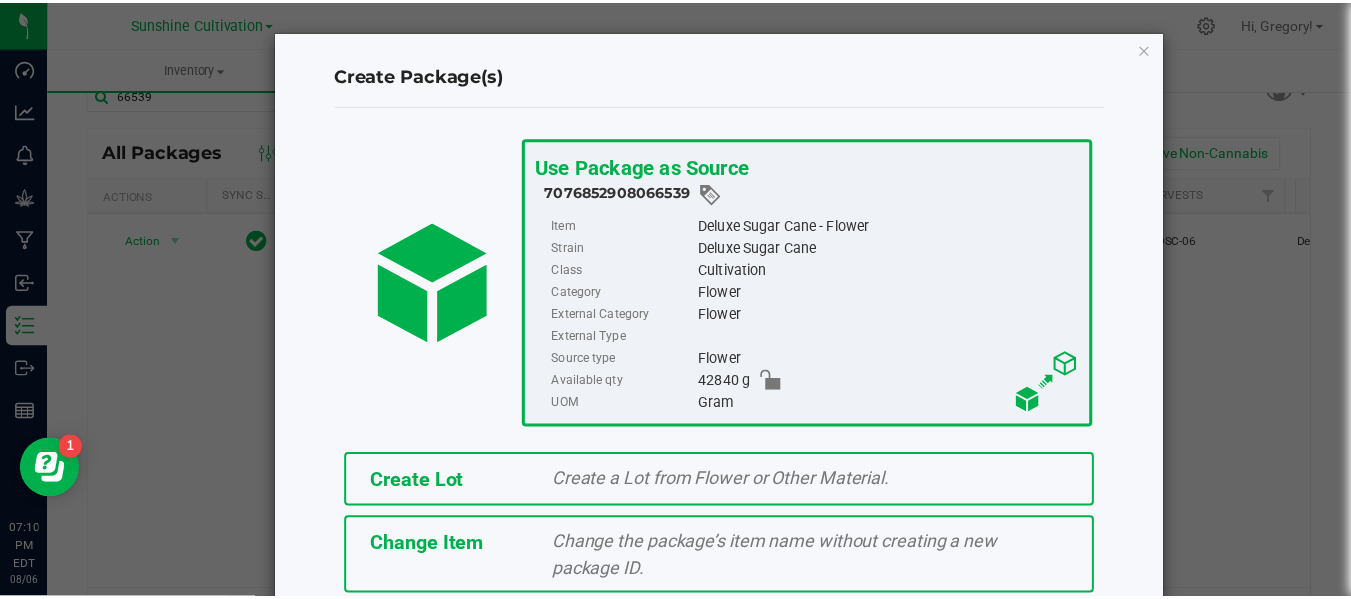 scroll, scrollTop: 175, scrollLeft: 0, axis: vertical 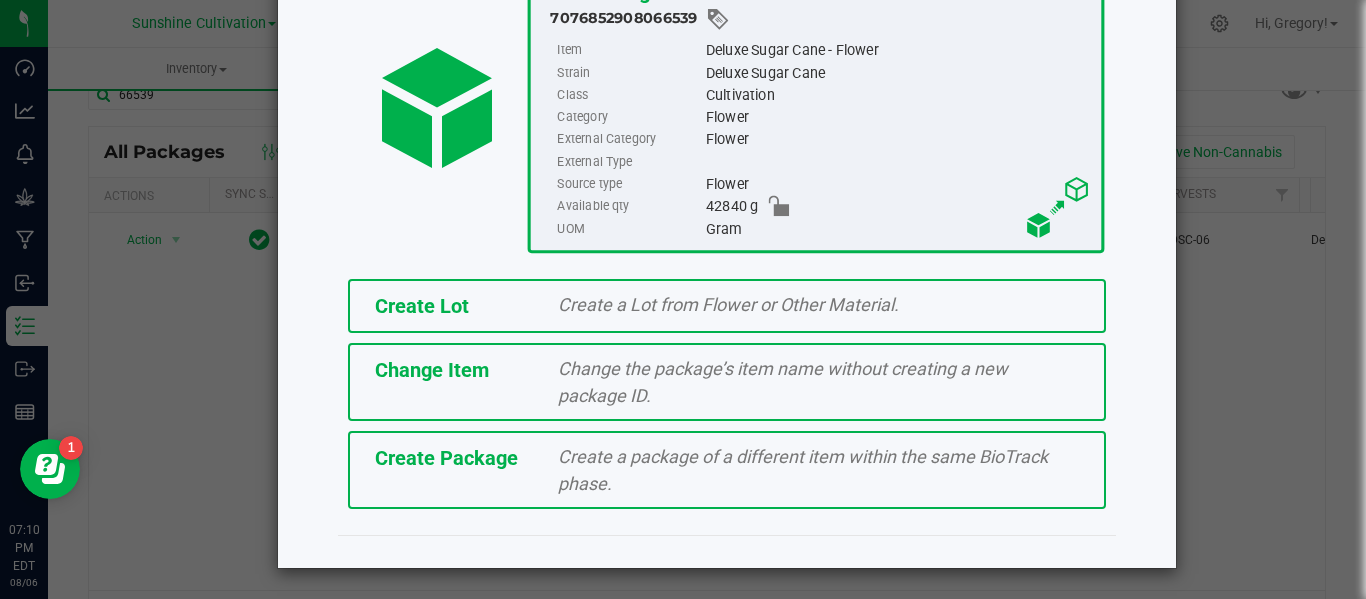 click on "Create Package" 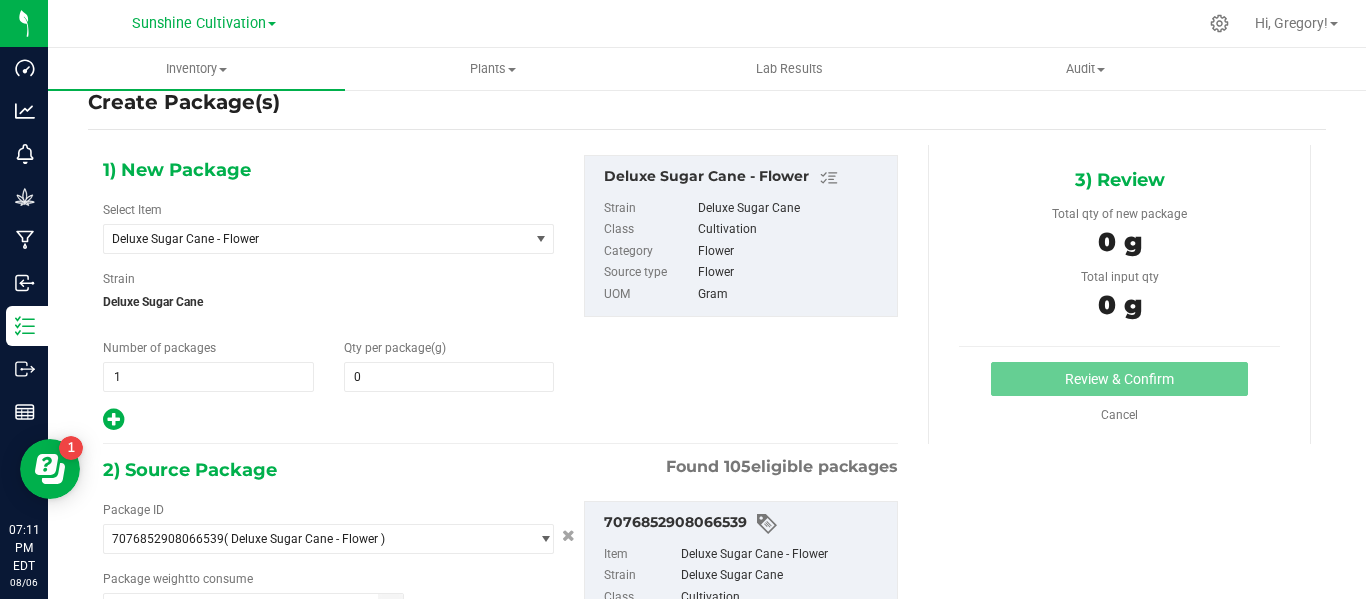 type on "0.0000" 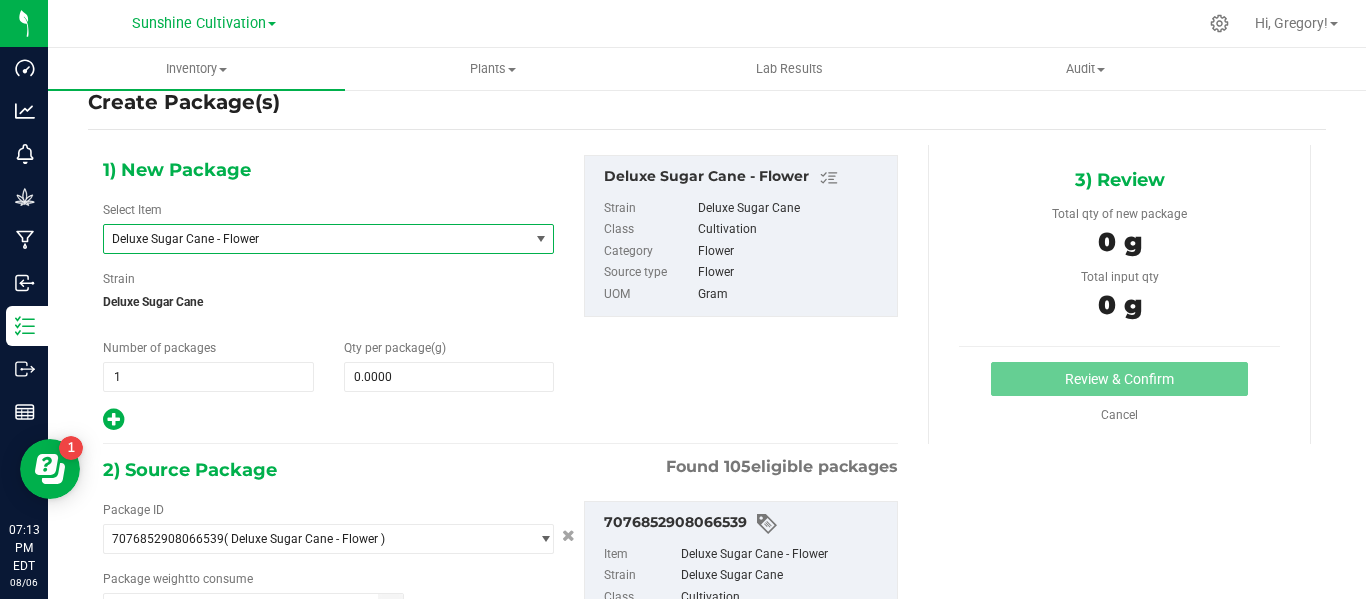 click on "Deluxe Sugar Cane - Flower" at bounding box center [308, 239] 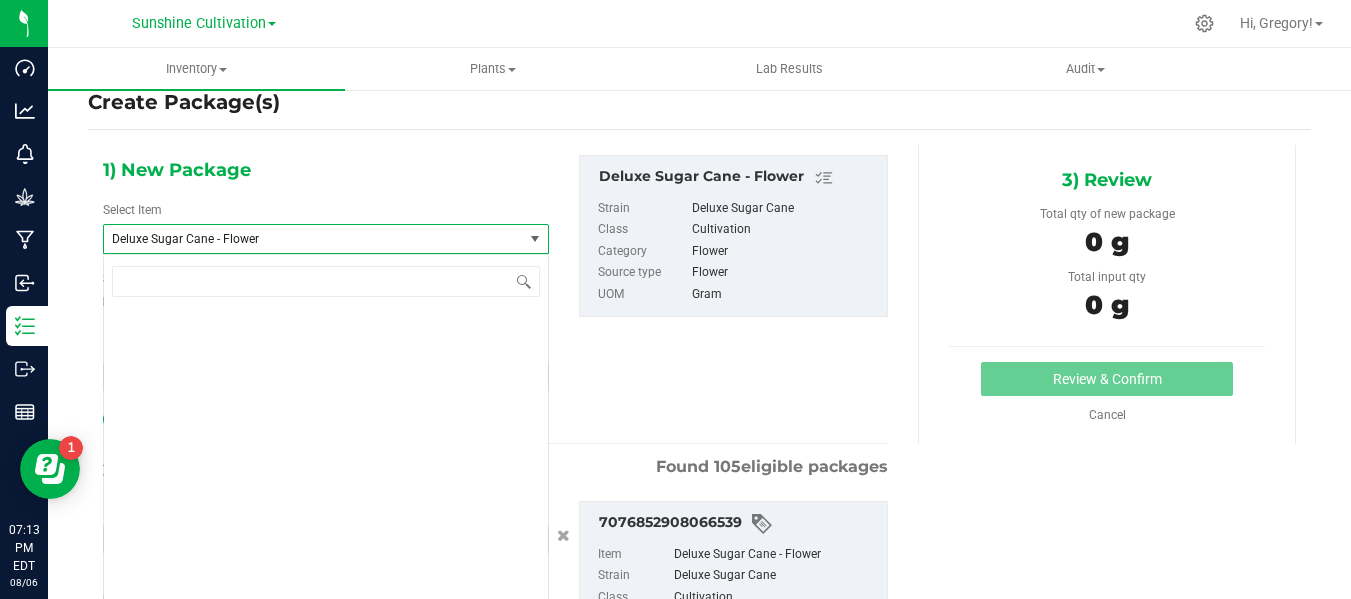 scroll, scrollTop: 1904, scrollLeft: 0, axis: vertical 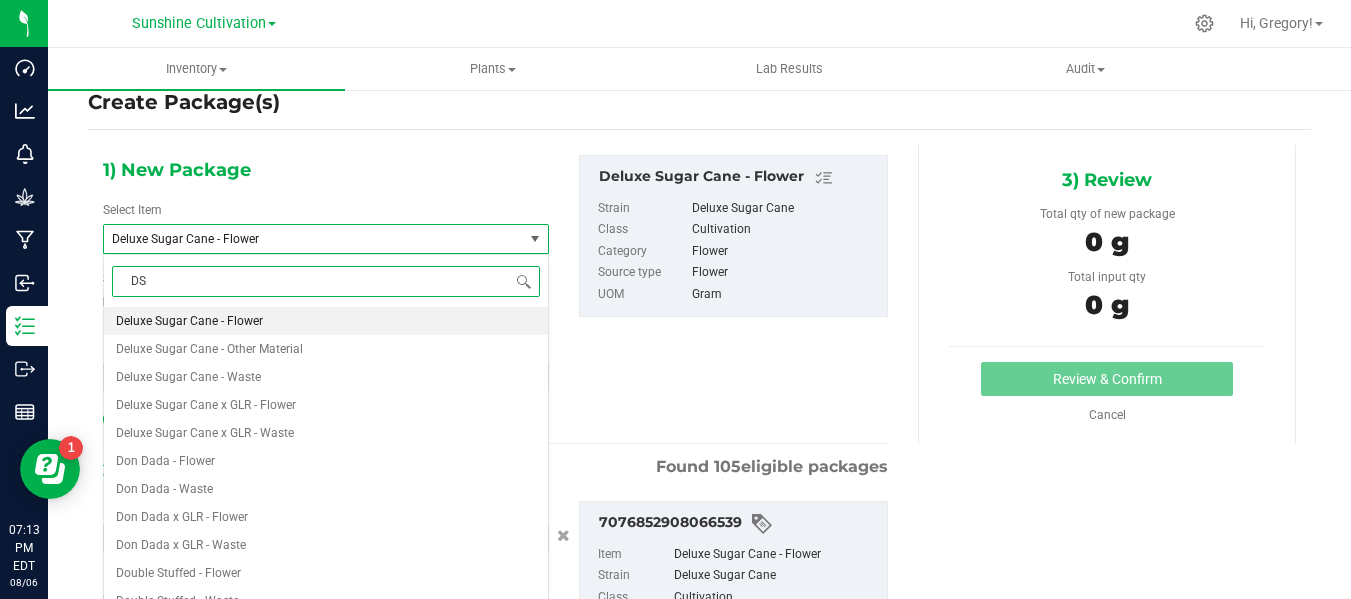 type on "DSC" 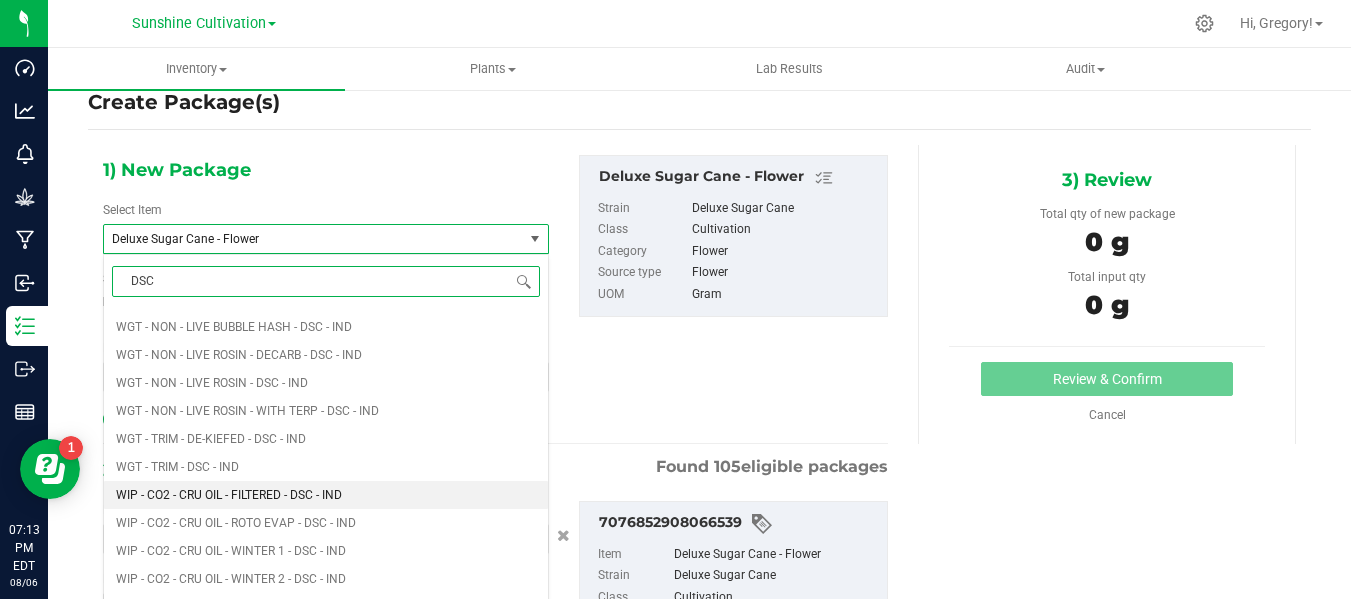 scroll, scrollTop: 3047, scrollLeft: 0, axis: vertical 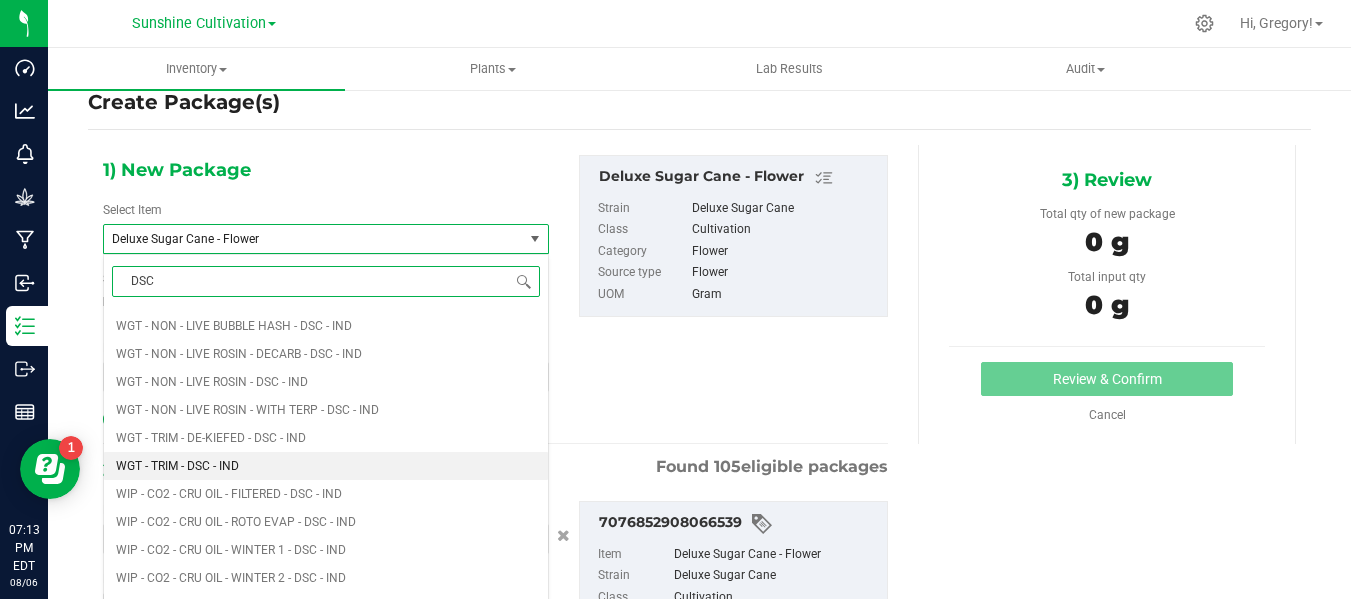 click on "WGT - TRIM - DSC - IND" at bounding box center [326, 466] 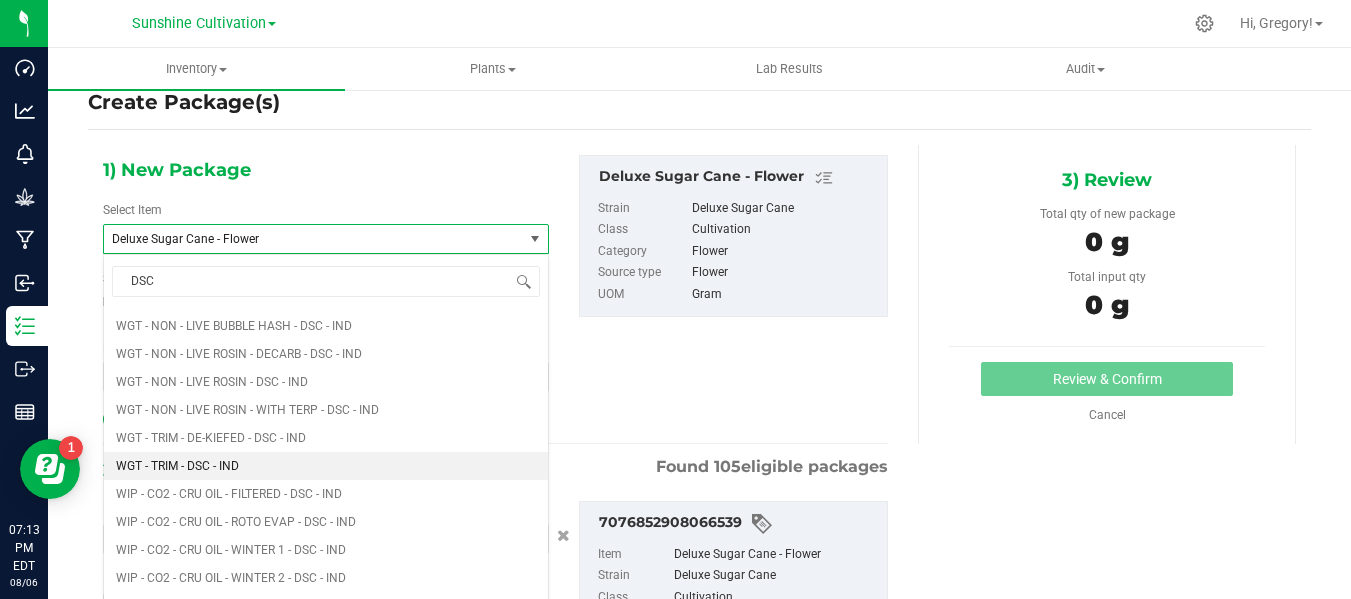 type 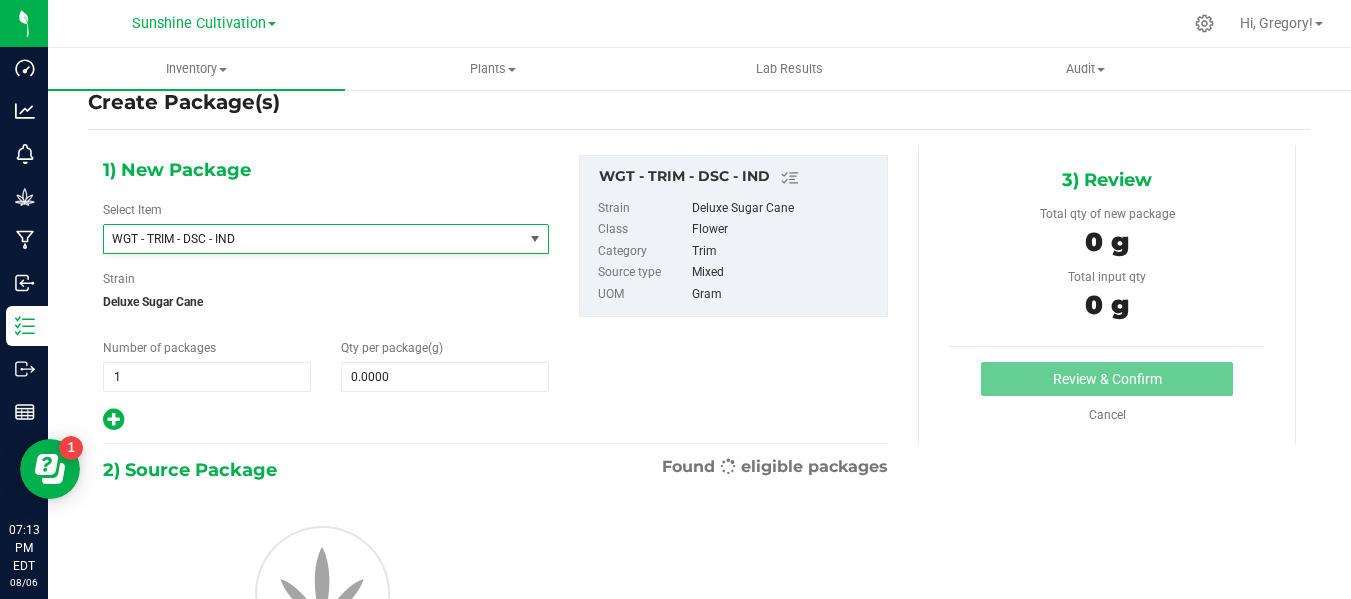 type on "0.0000" 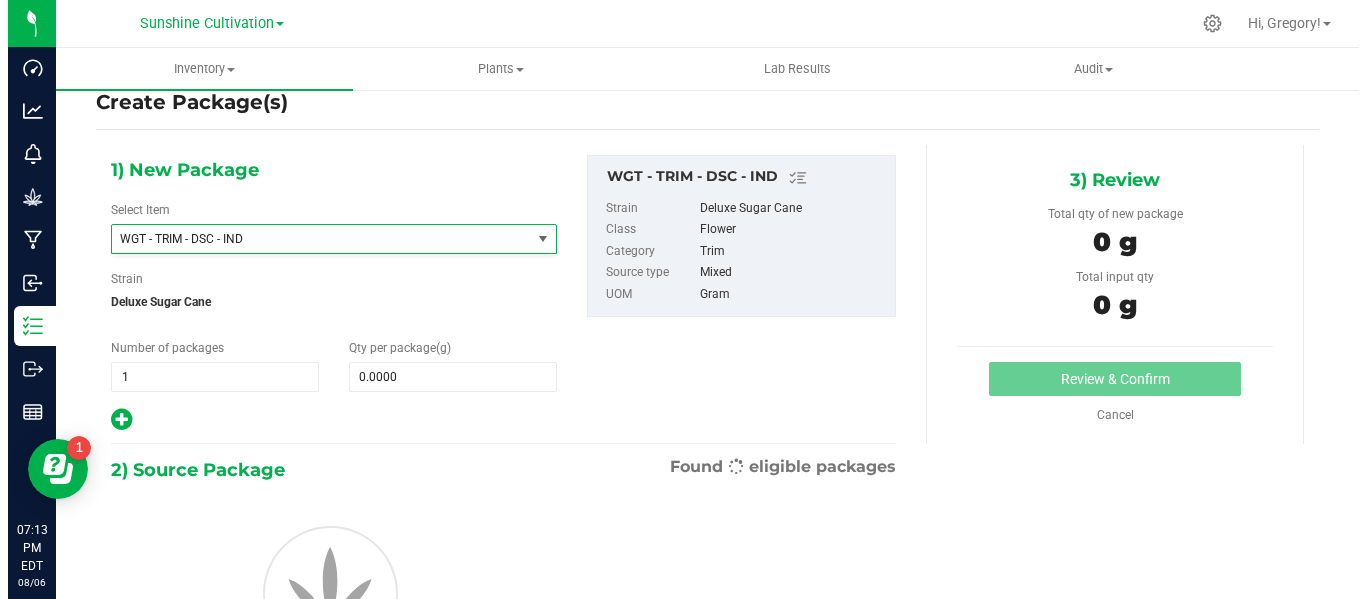 scroll, scrollTop: 463904, scrollLeft: 0, axis: vertical 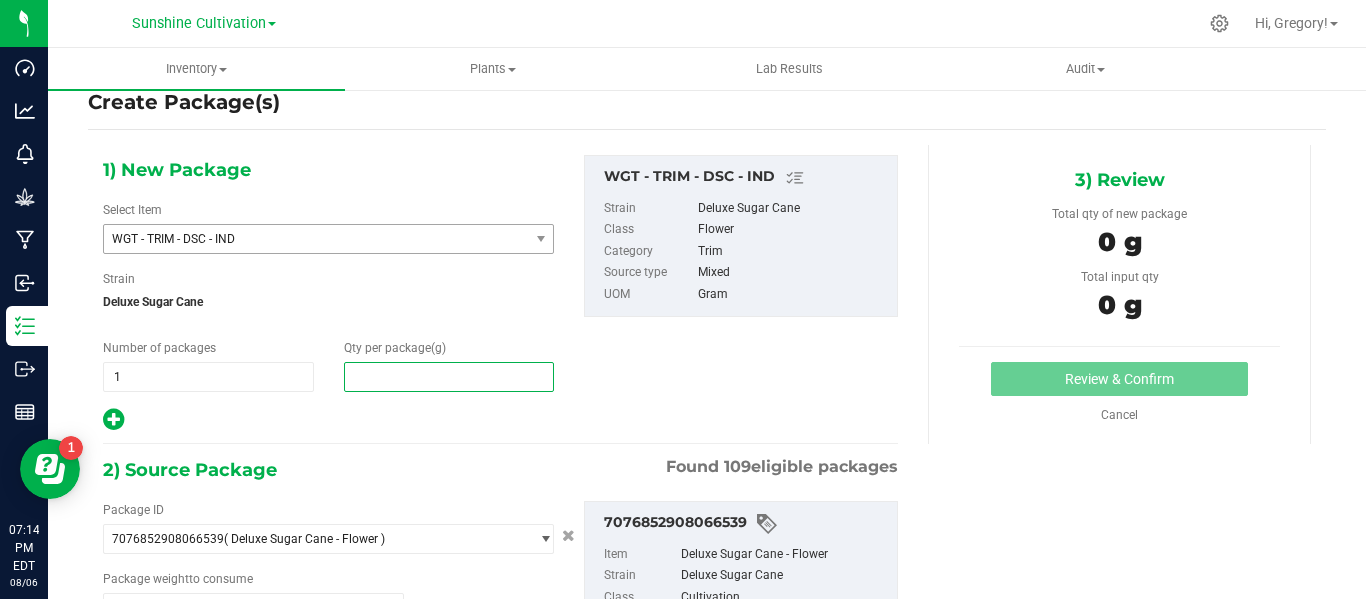 click at bounding box center (449, 377) 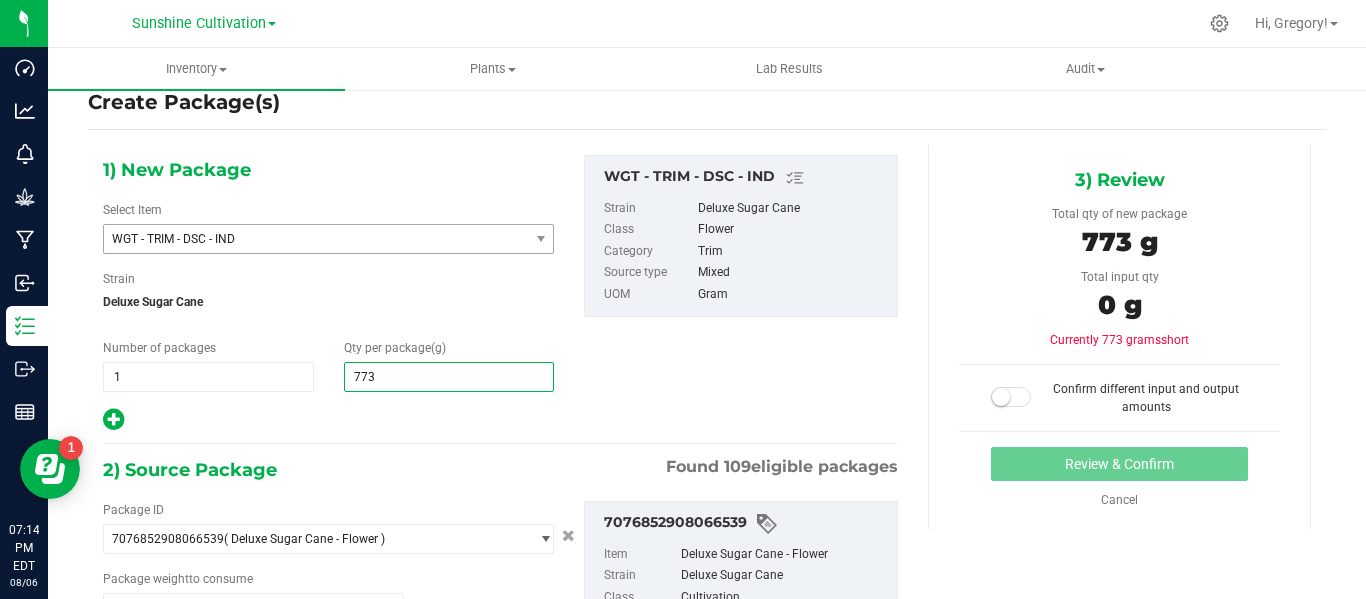 type on "7735" 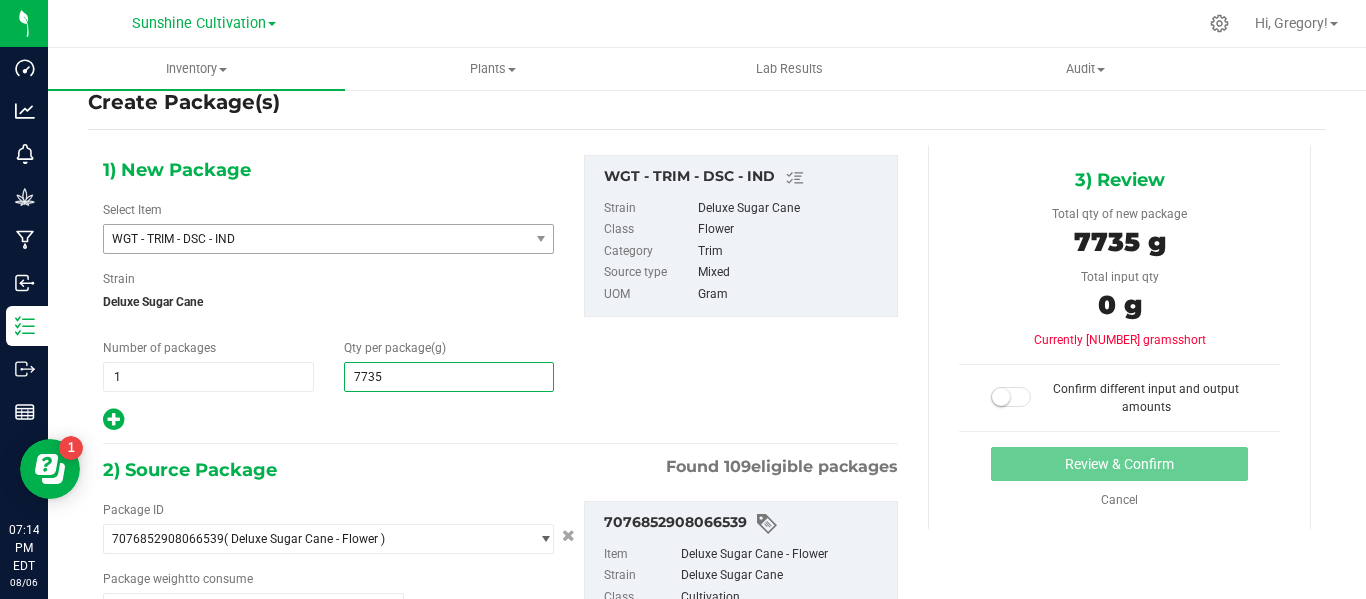 scroll, scrollTop: 200, scrollLeft: 0, axis: vertical 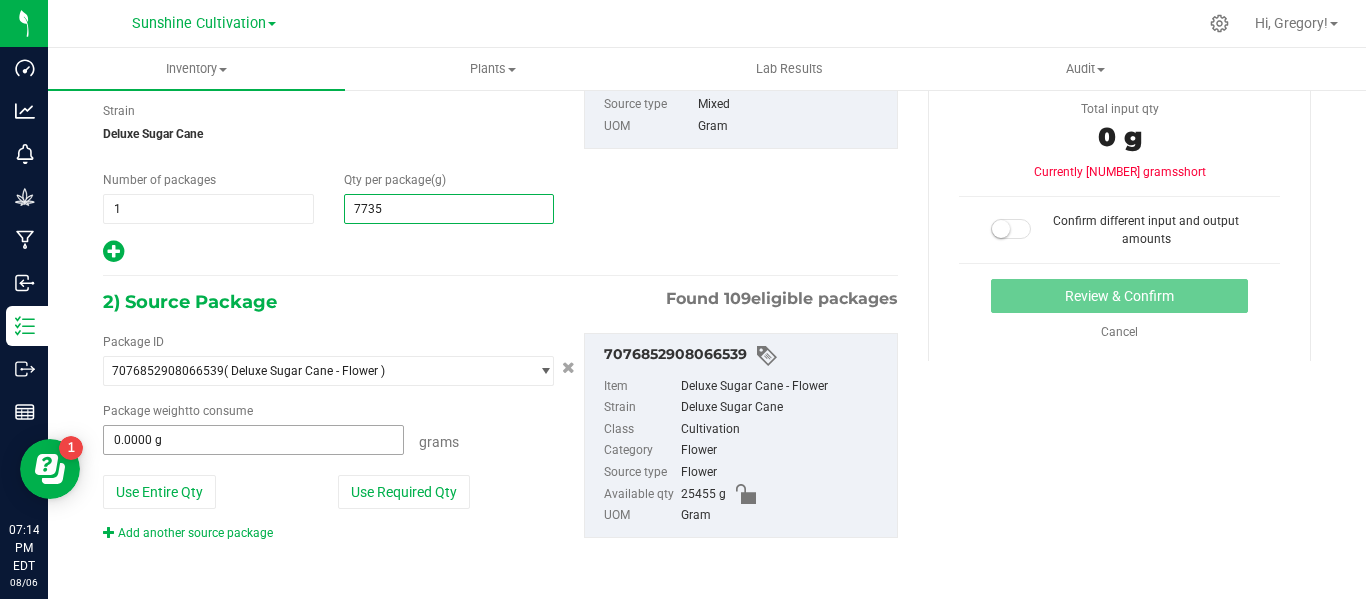 type on "7,735.0000" 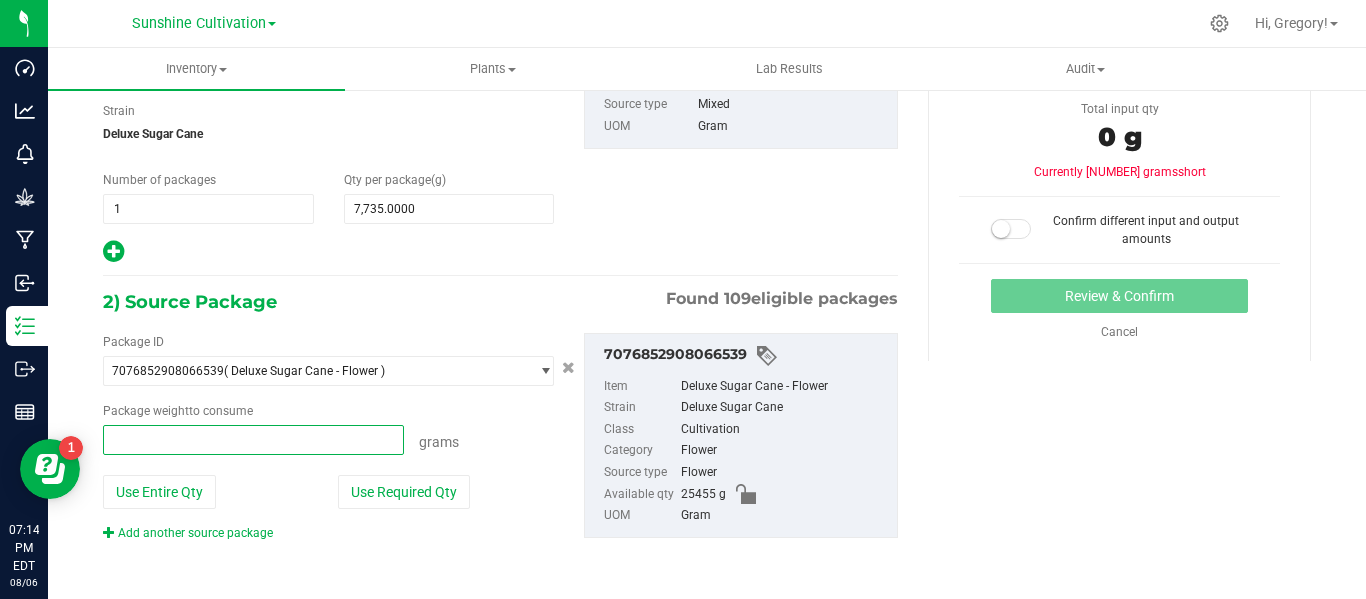 click at bounding box center [253, 440] 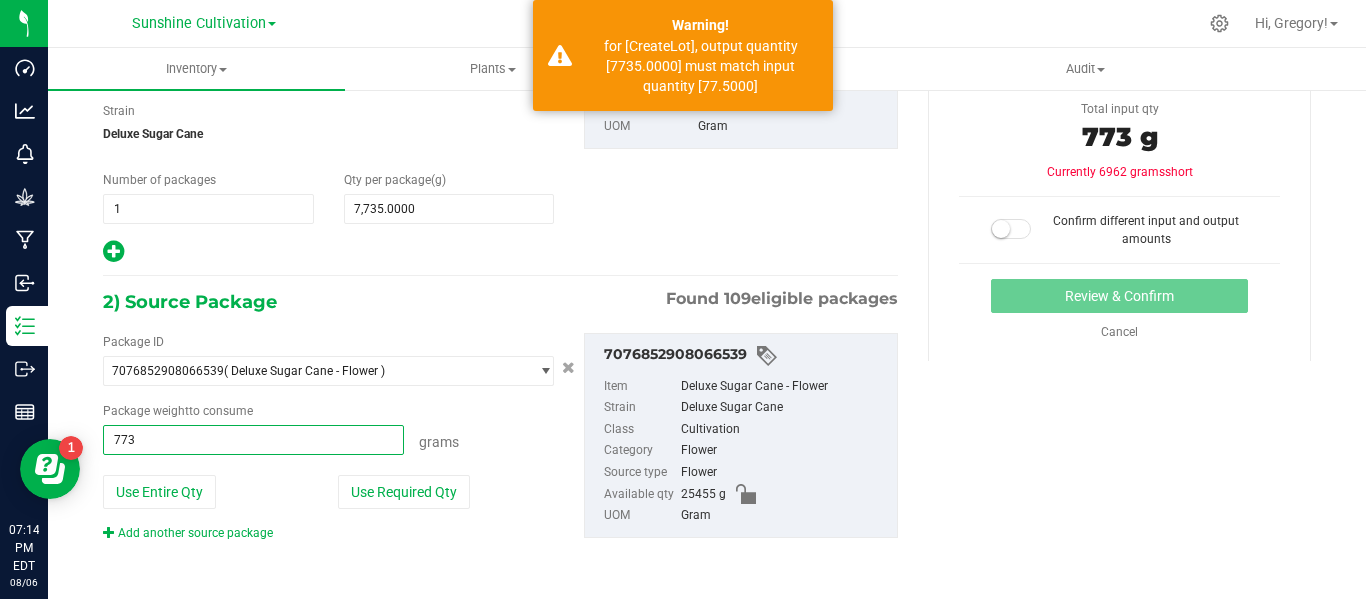 type on "7735" 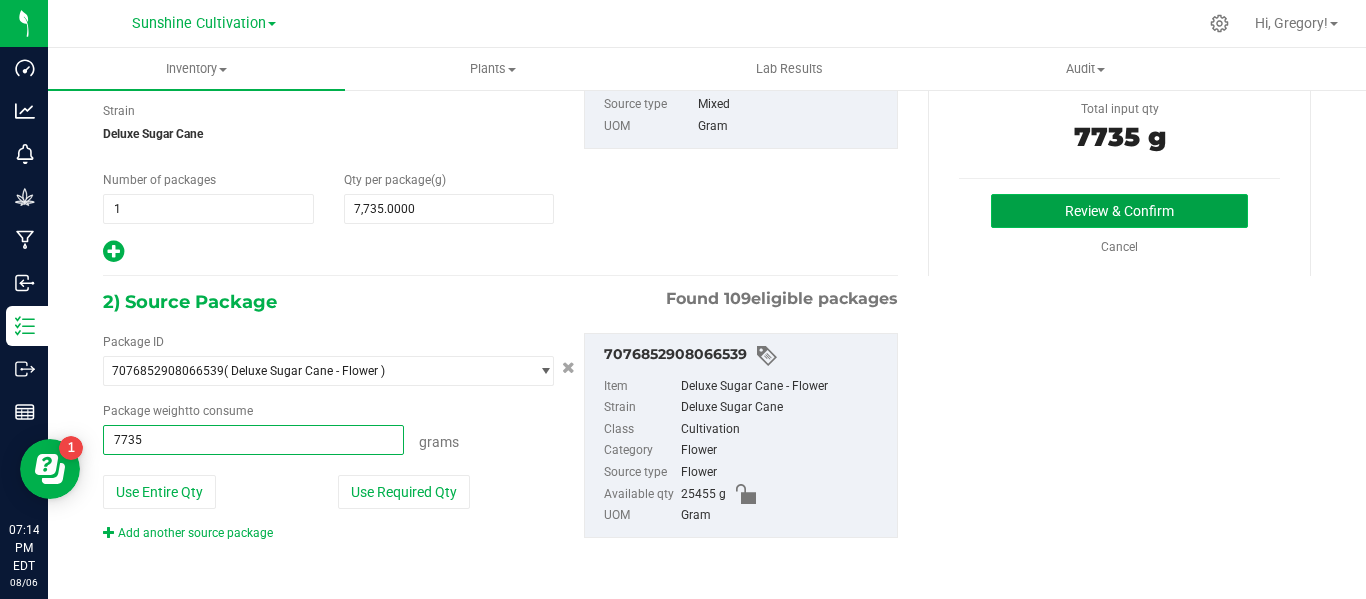 type on "7735.0000 g" 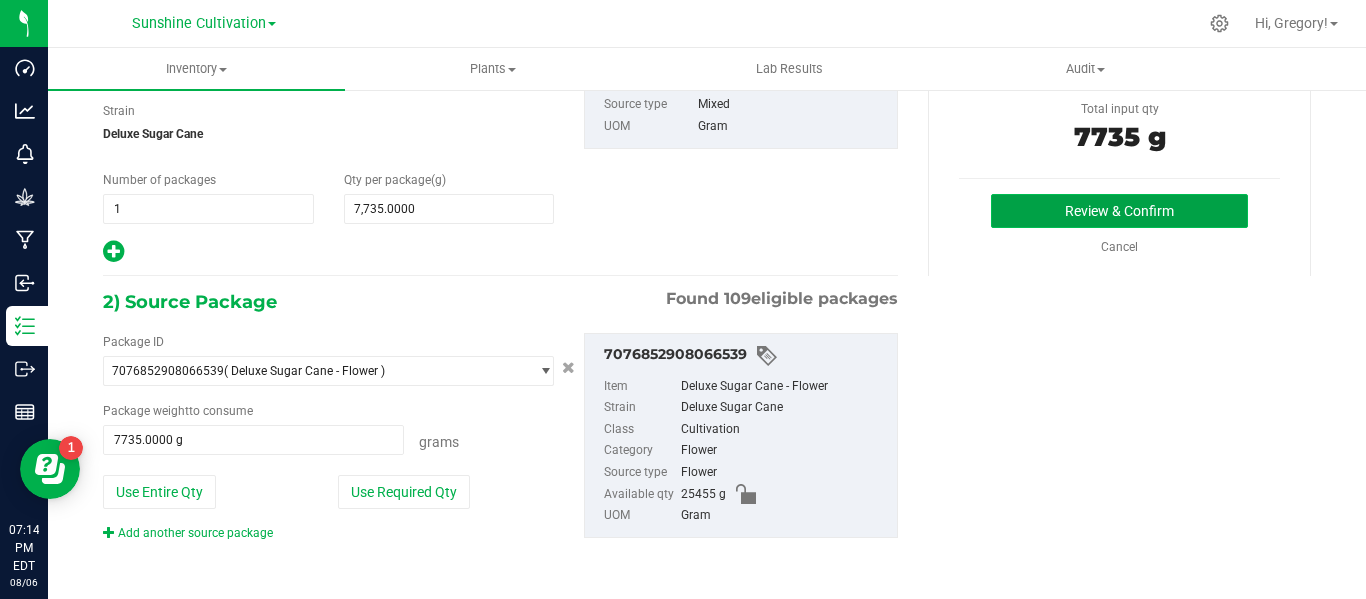 click on "Review & Confirm" at bounding box center (1119, 211) 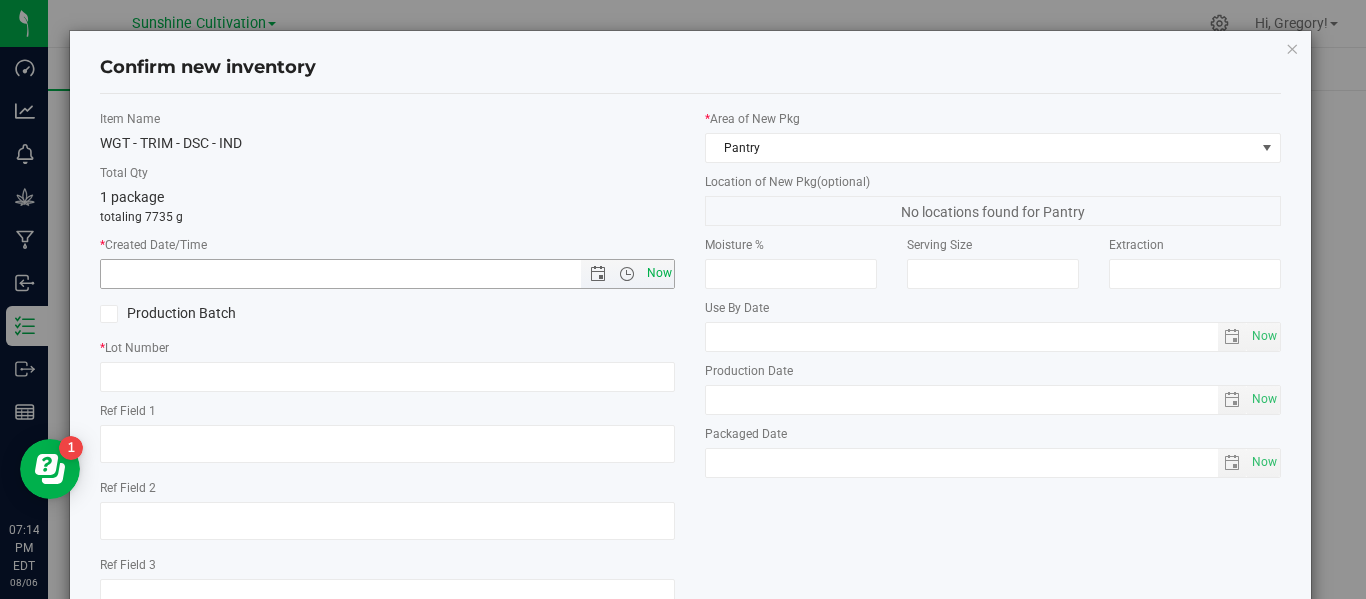 click on "Now" at bounding box center [659, 273] 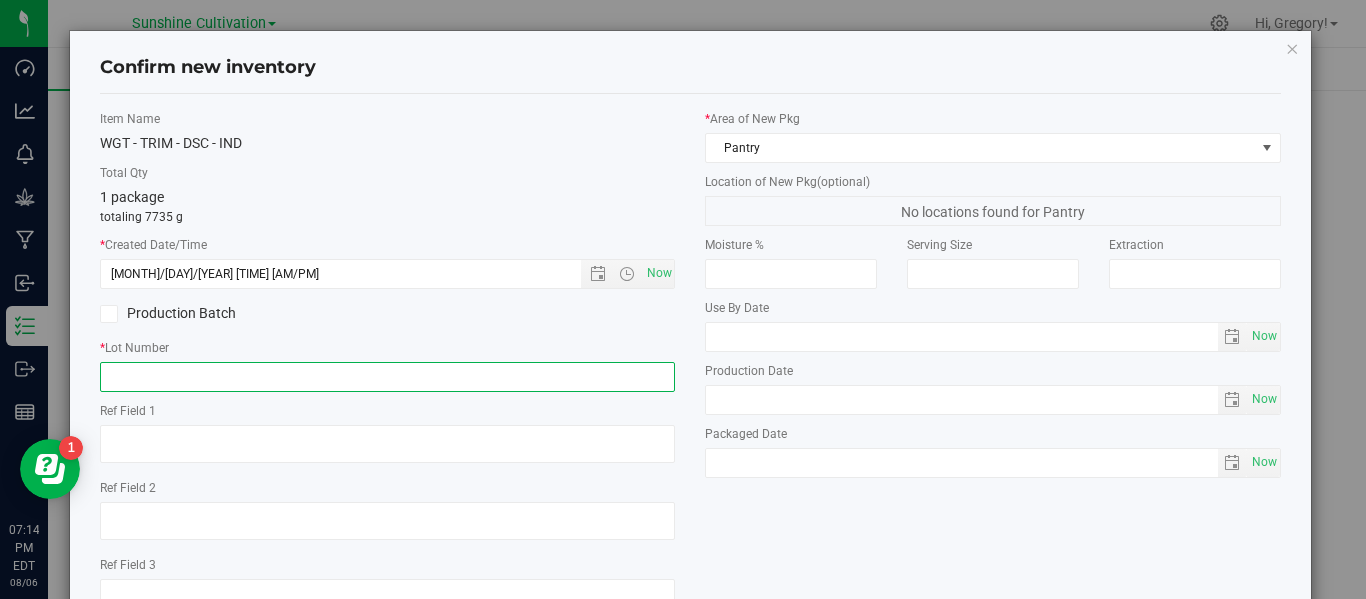 click at bounding box center (387, 377) 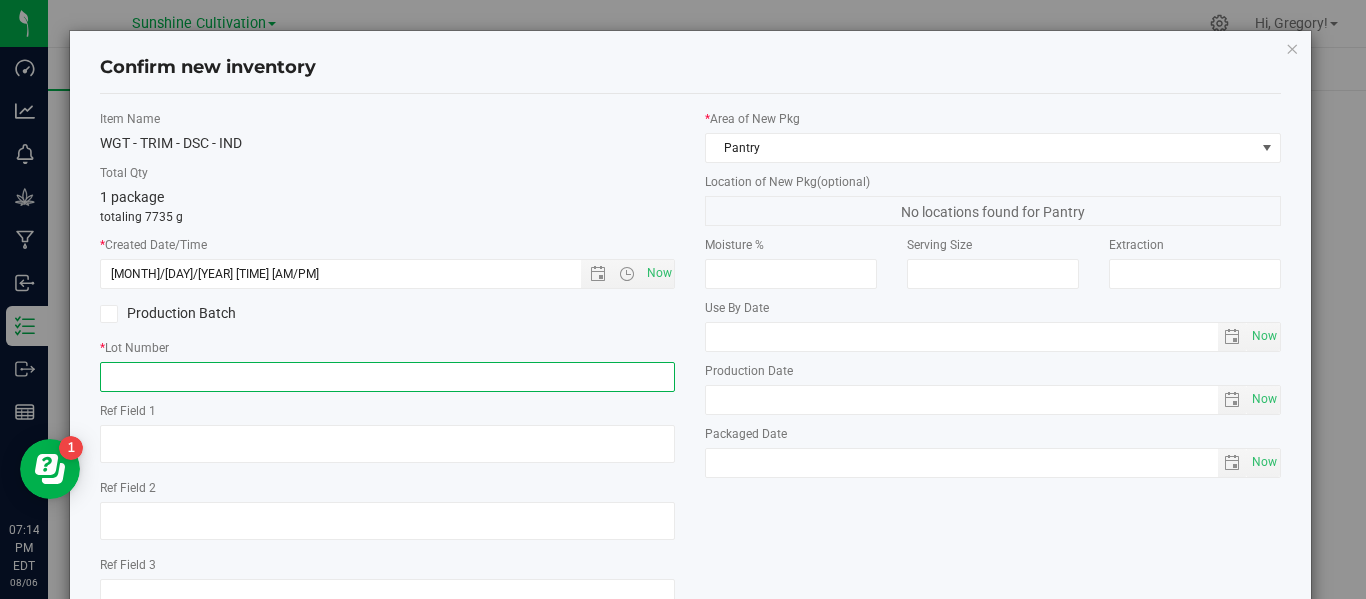 paste on "SN-250718-DSC-06" 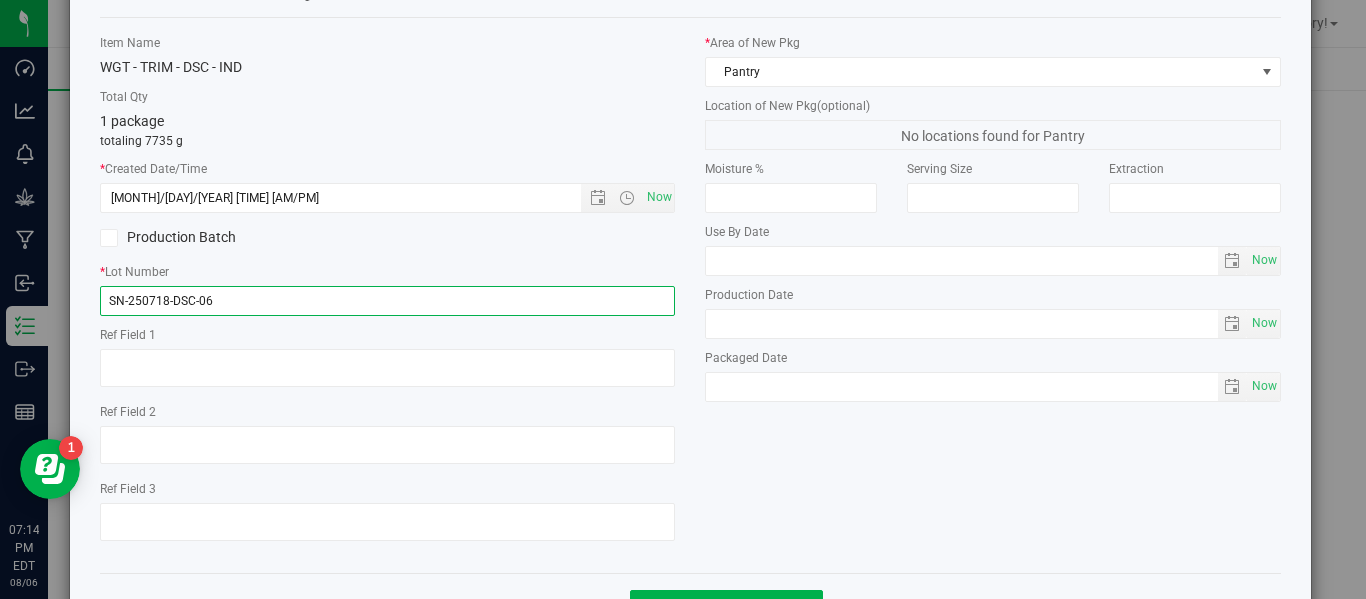 scroll, scrollTop: 148, scrollLeft: 0, axis: vertical 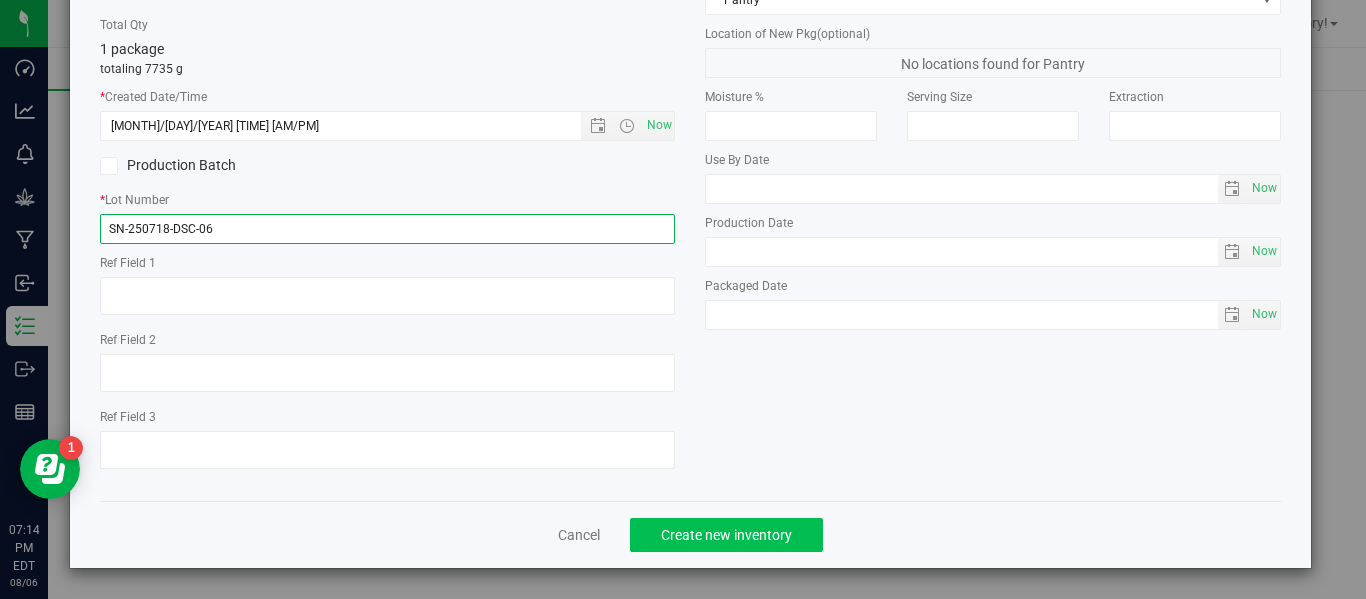 type on "SN-250718-DSC-06" 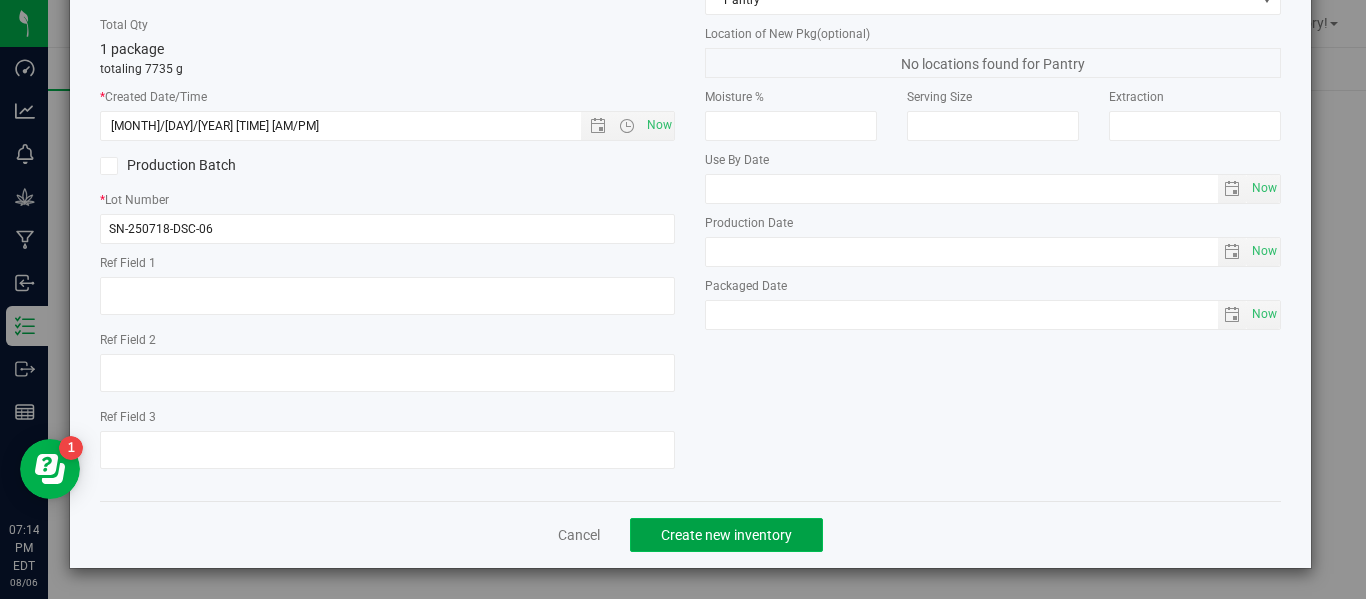 click on "Create new inventory" 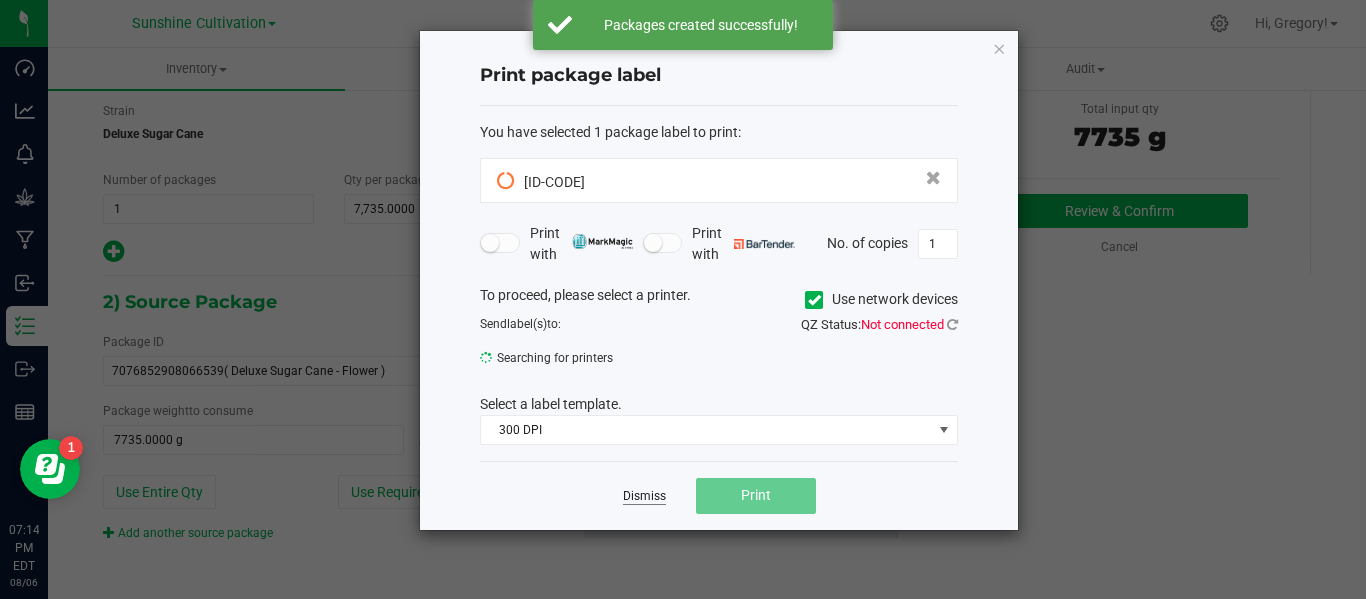 click on "Dismiss" 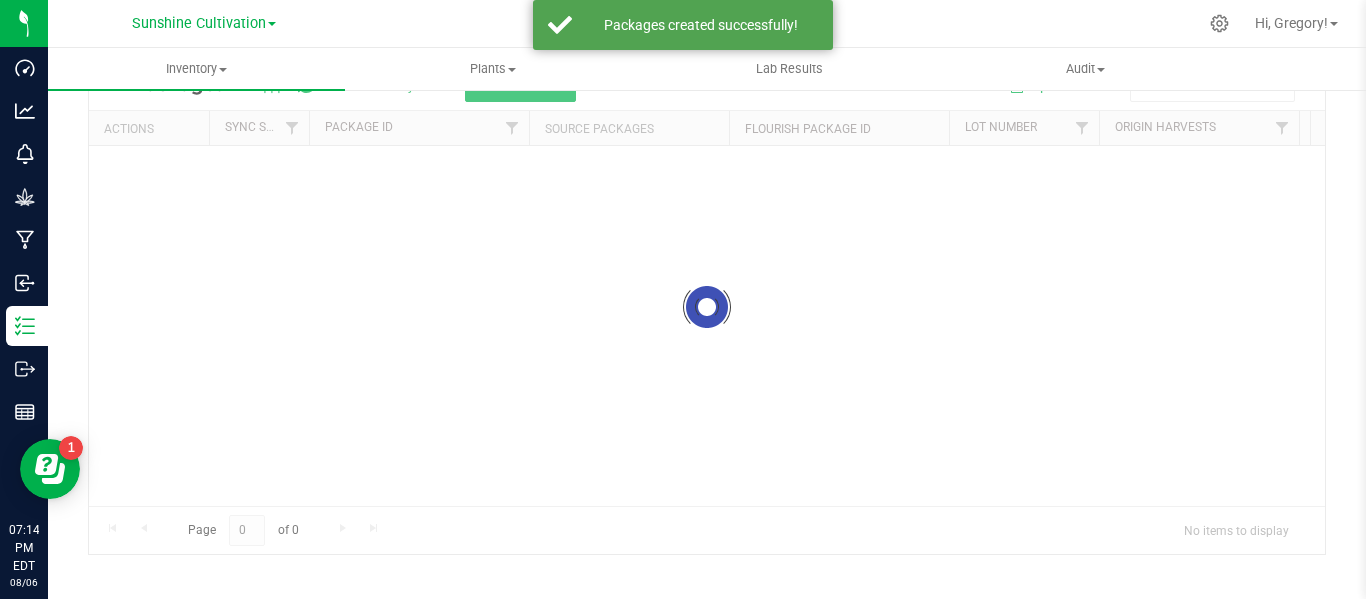 scroll, scrollTop: 99, scrollLeft: 0, axis: vertical 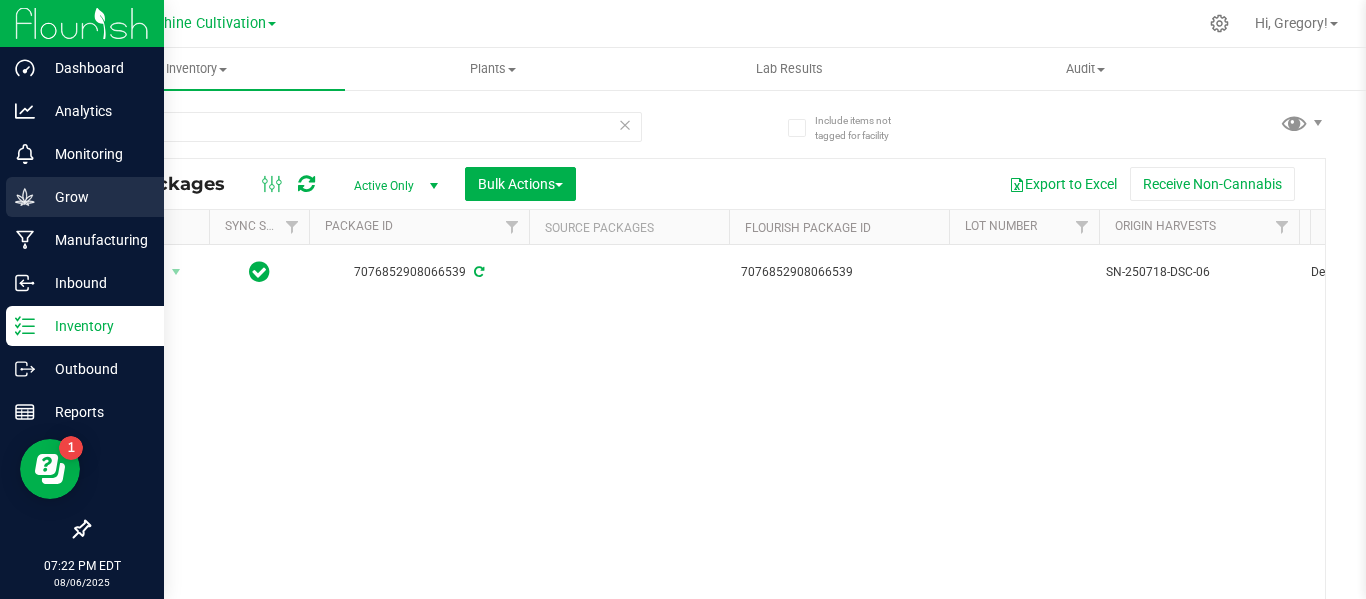 click on "Grow" at bounding box center (95, 197) 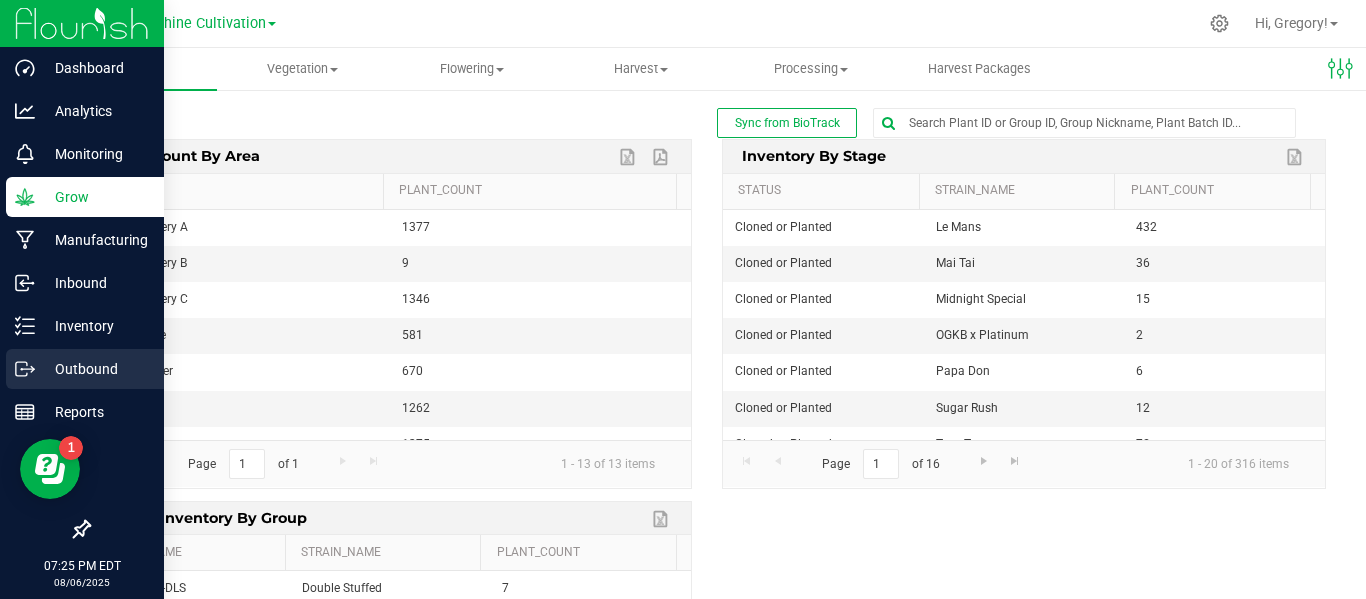 click on "Outbound" at bounding box center (85, 369) 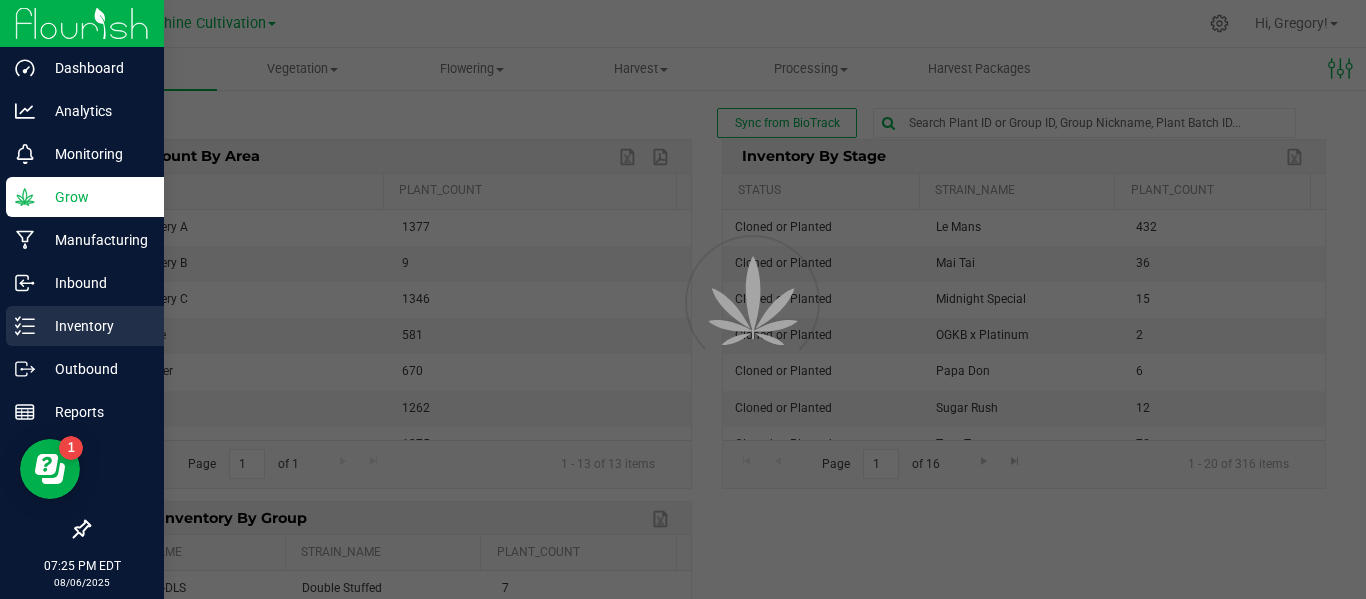 click on "Inventory" at bounding box center [95, 326] 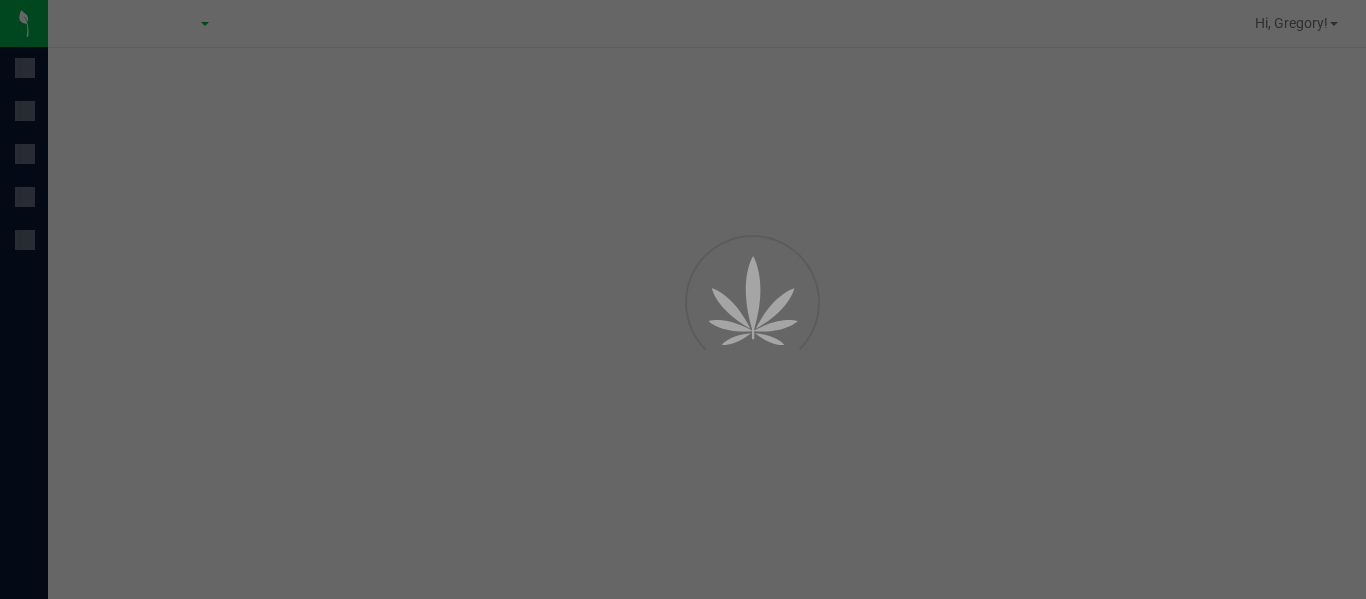 scroll, scrollTop: 0, scrollLeft: 0, axis: both 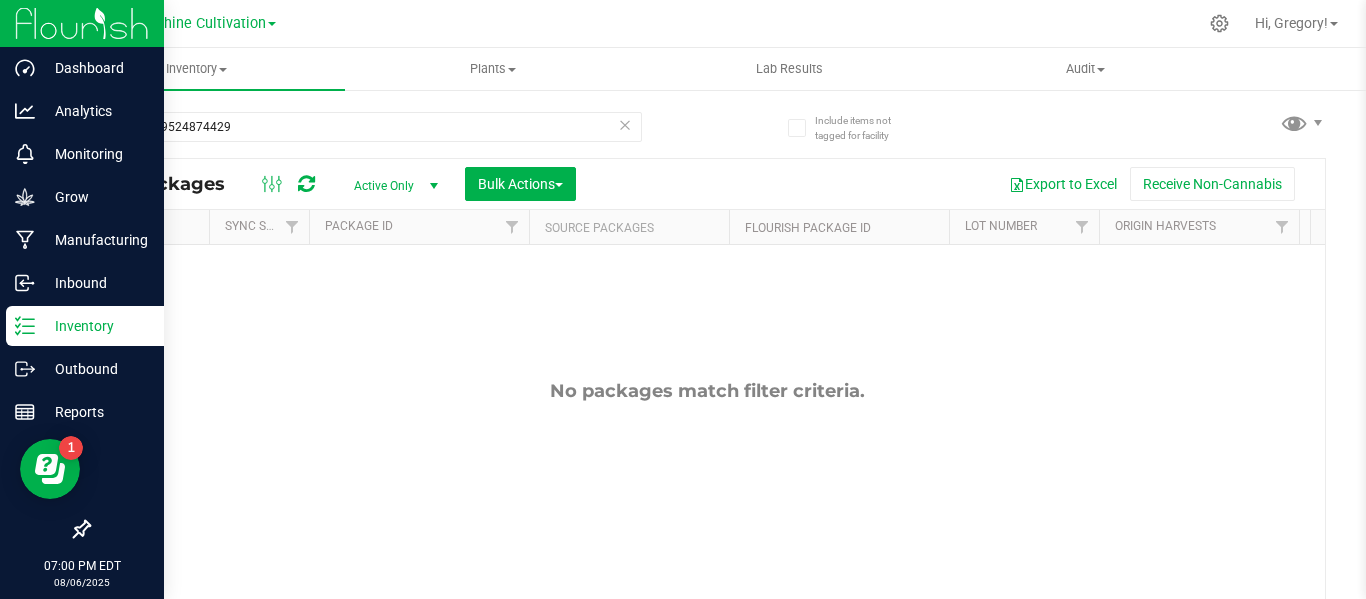 click on "Inventory" at bounding box center [95, 326] 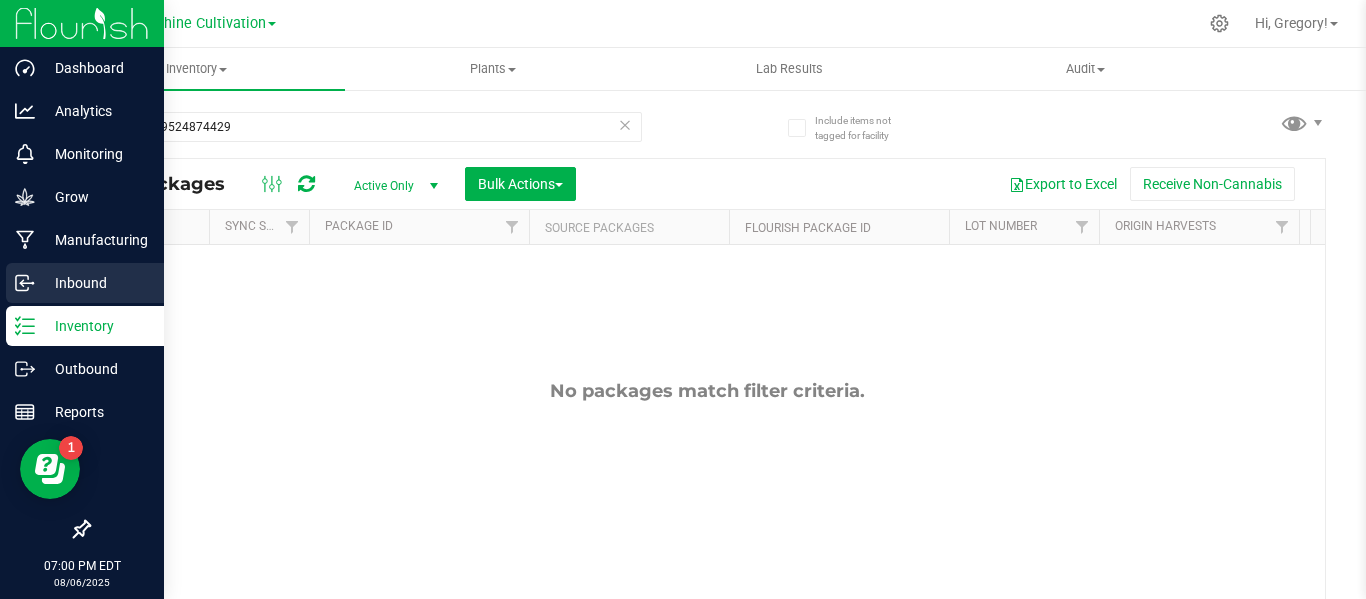 click on "Inbound" at bounding box center (95, 283) 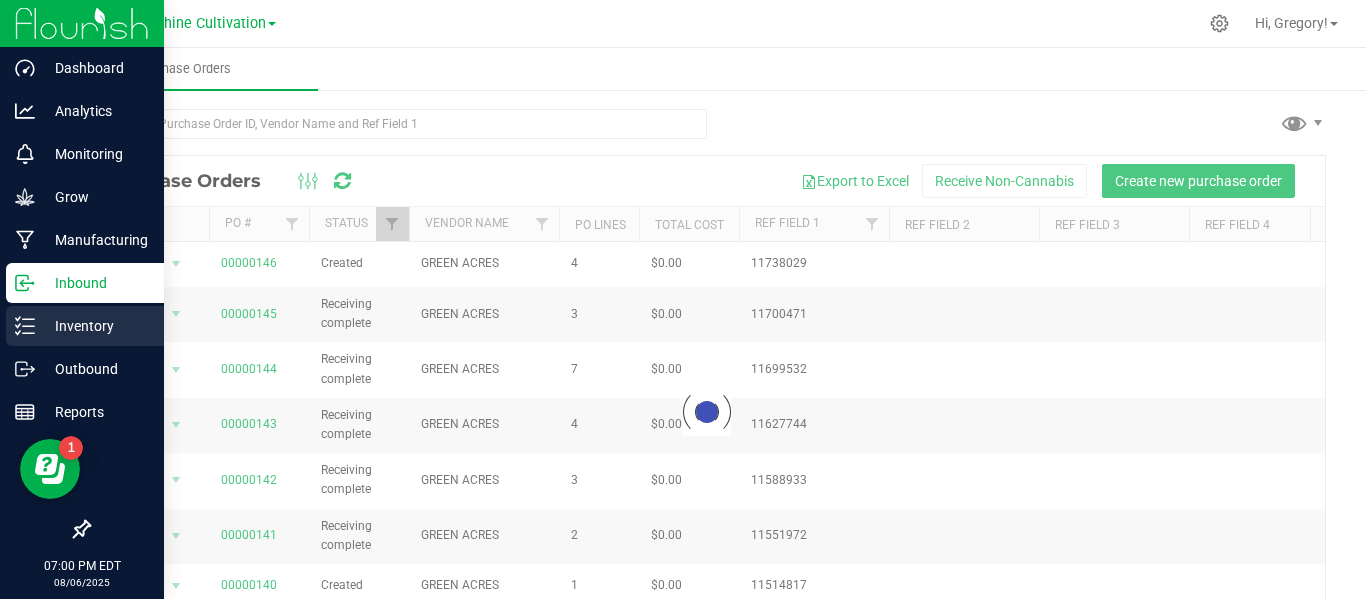 click on "Inventory" at bounding box center (95, 326) 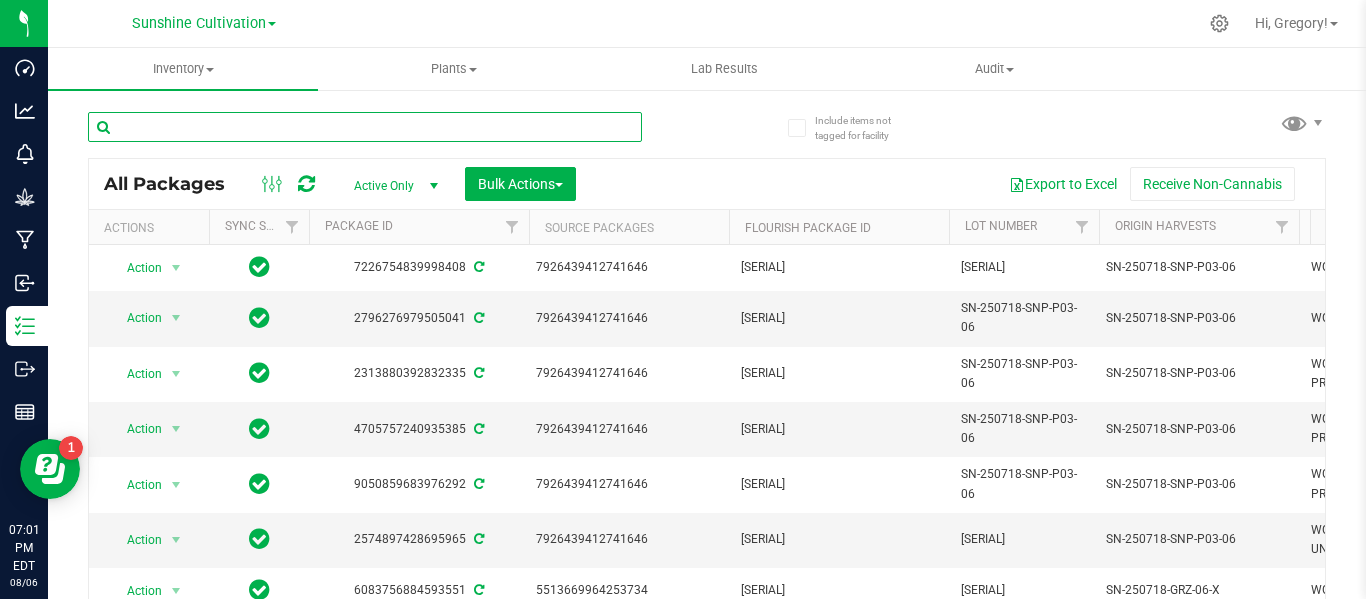 click at bounding box center (365, 127) 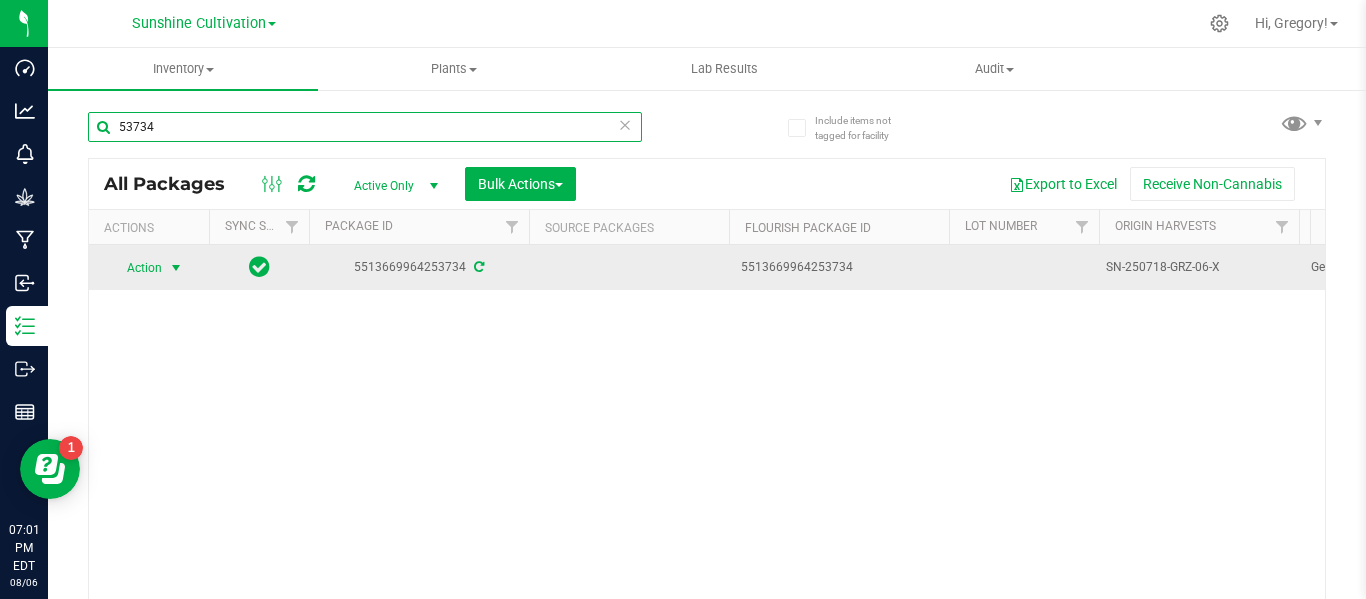 type on "53734" 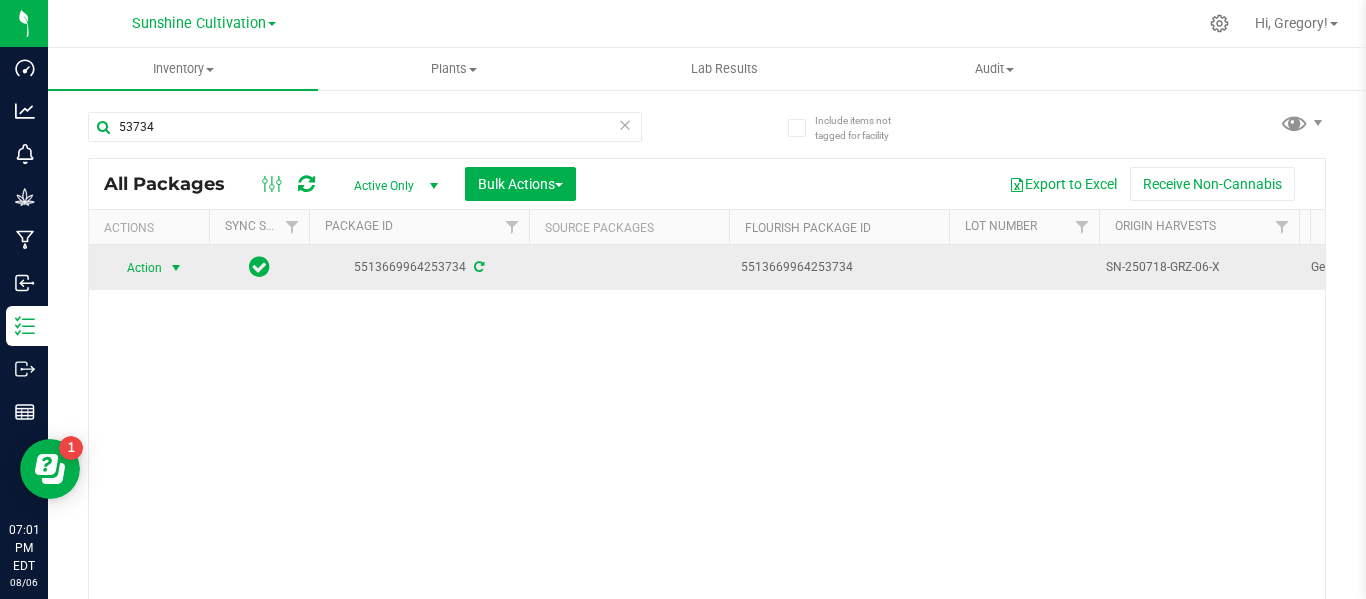 click on "Action" at bounding box center [136, 268] 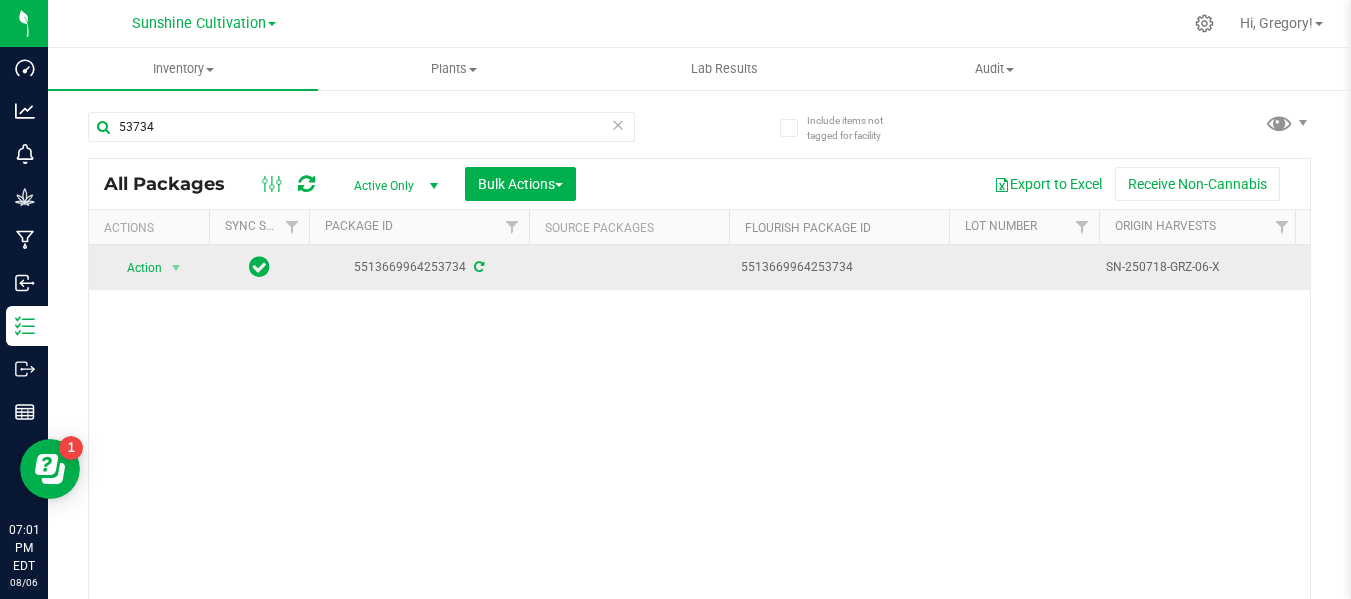 click on "SN-250718-GRZ-06-X" at bounding box center [1199, 267] 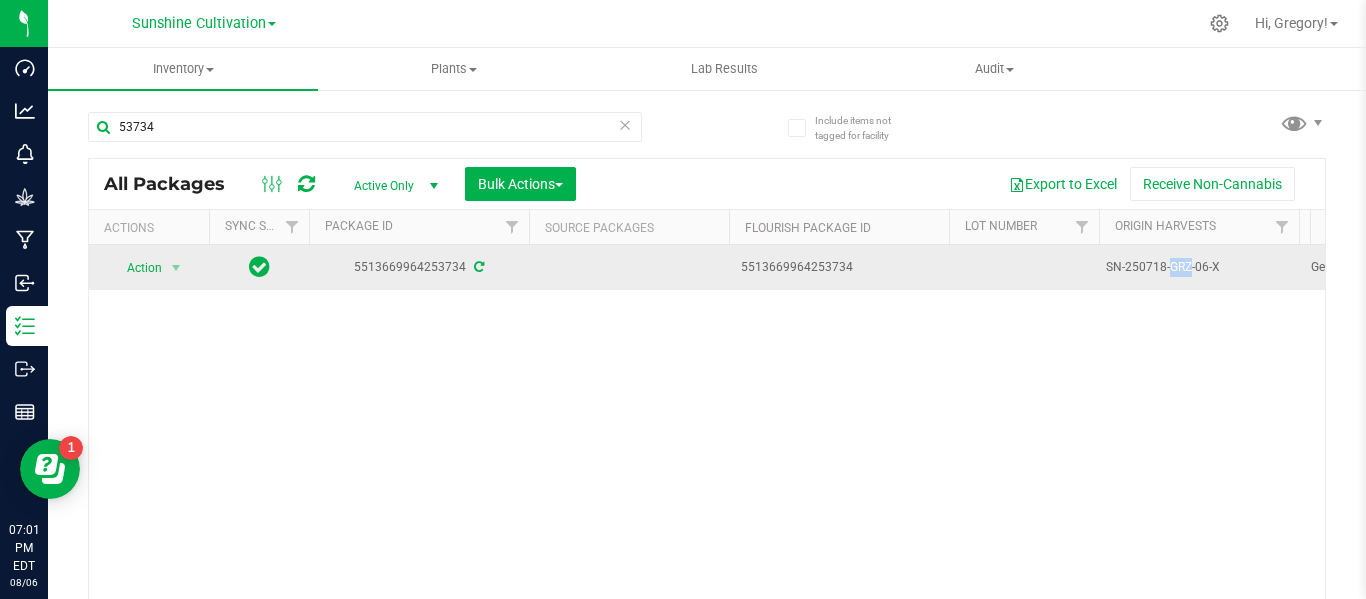 click on "SN-250718-GRZ-06-X" at bounding box center (1199, 267) 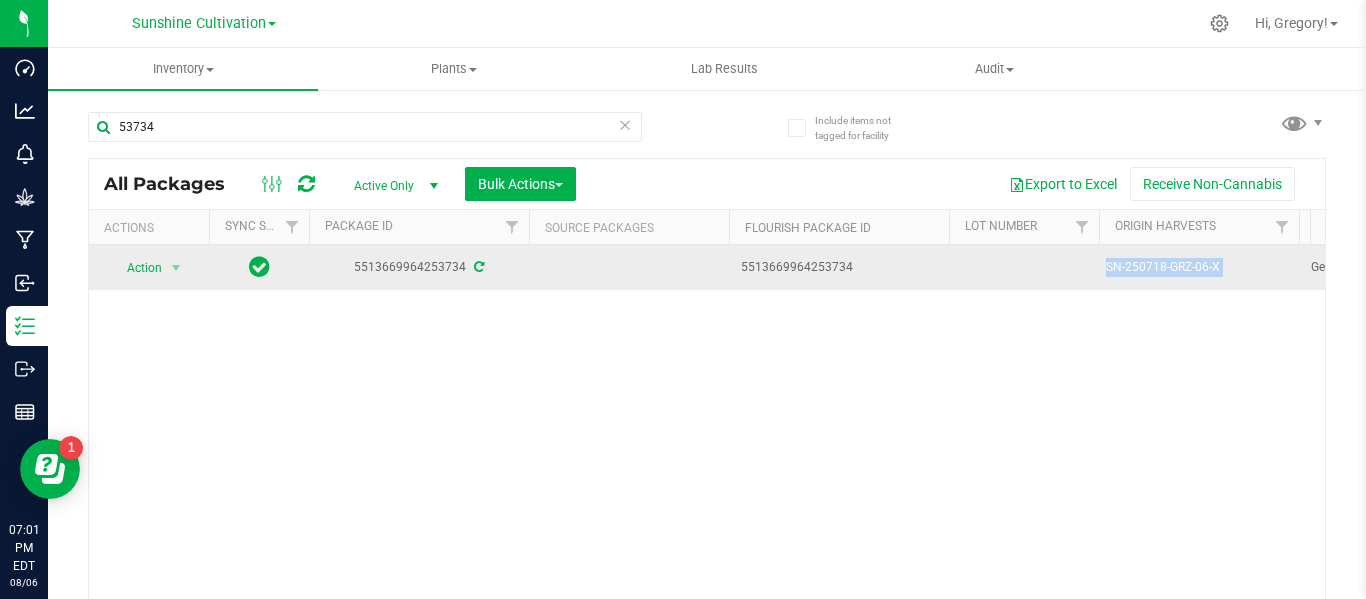 click on "SN-250718-GRZ-06-X" at bounding box center [1199, 267] 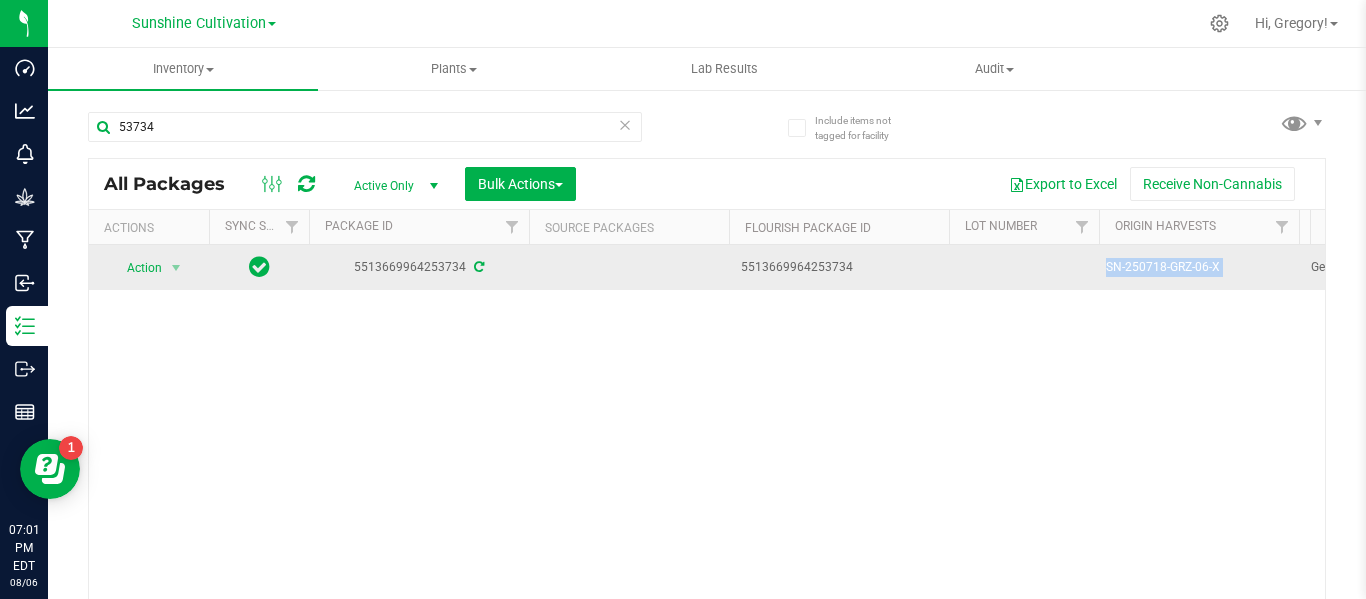 copy on "SN-250718-GRZ-06-X" 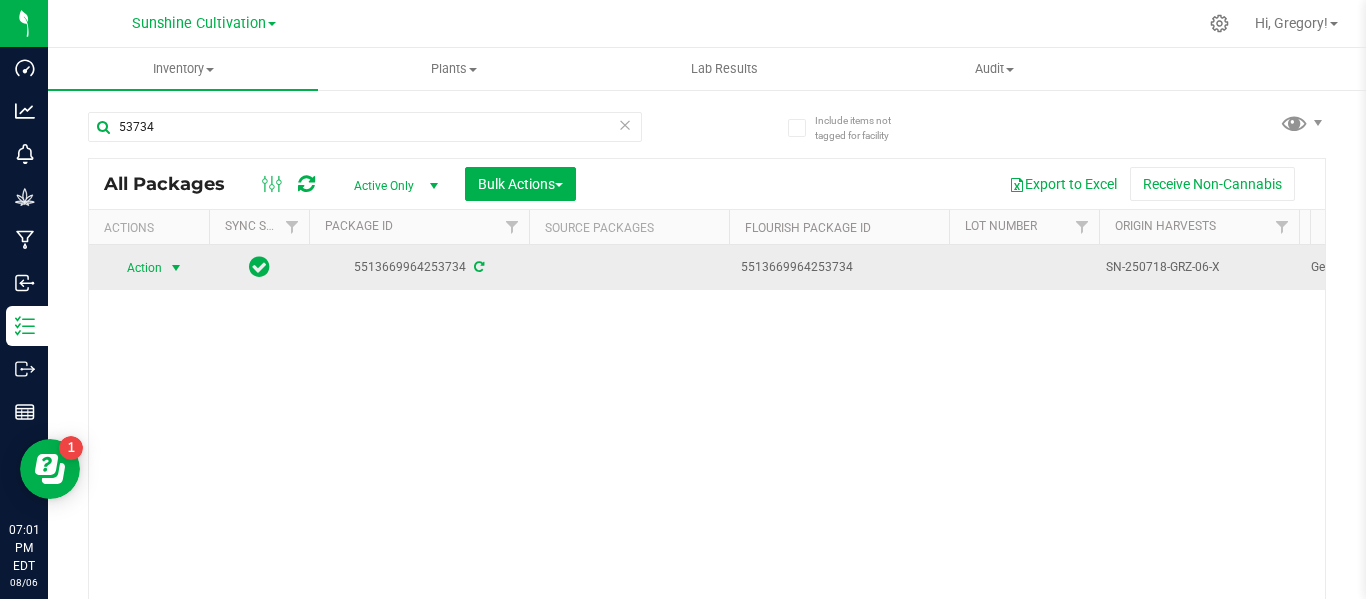 click on "Action" at bounding box center (136, 268) 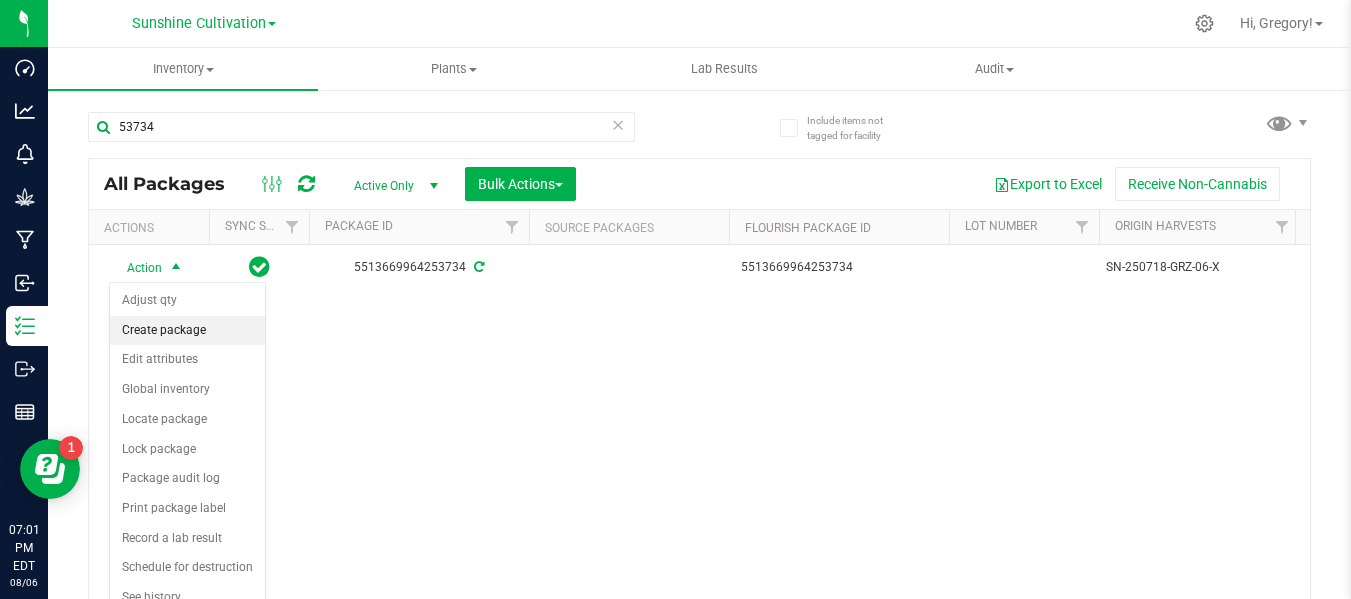 click on "Create package" at bounding box center [187, 331] 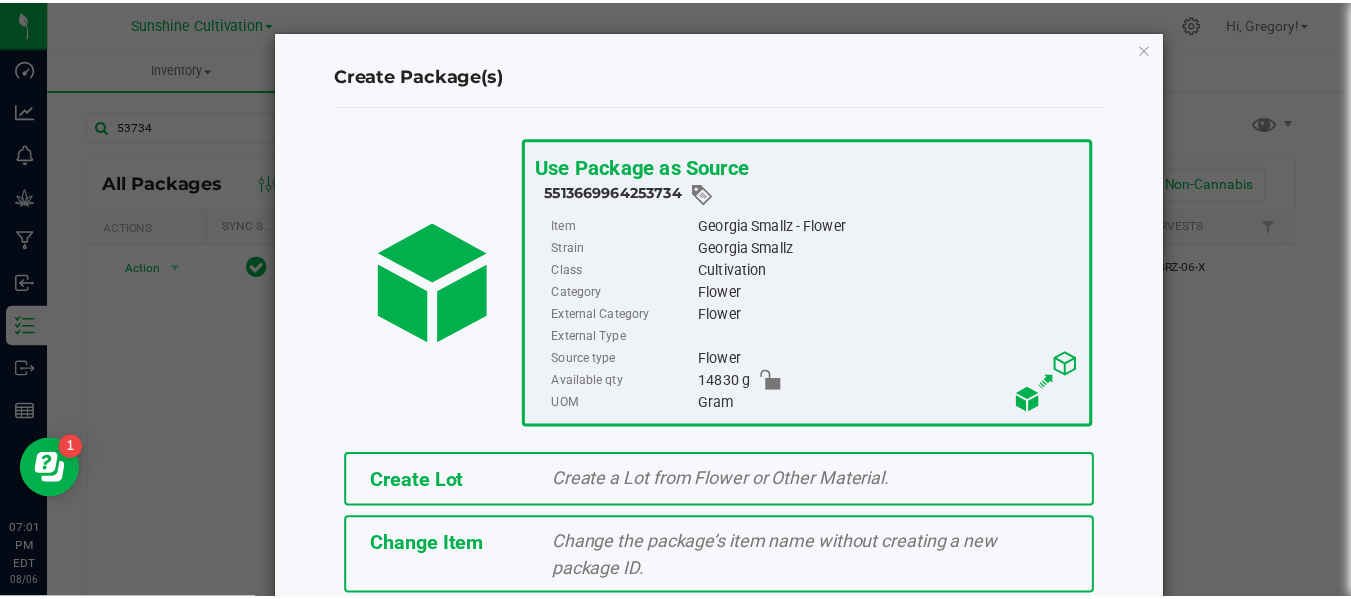 scroll, scrollTop: 175, scrollLeft: 0, axis: vertical 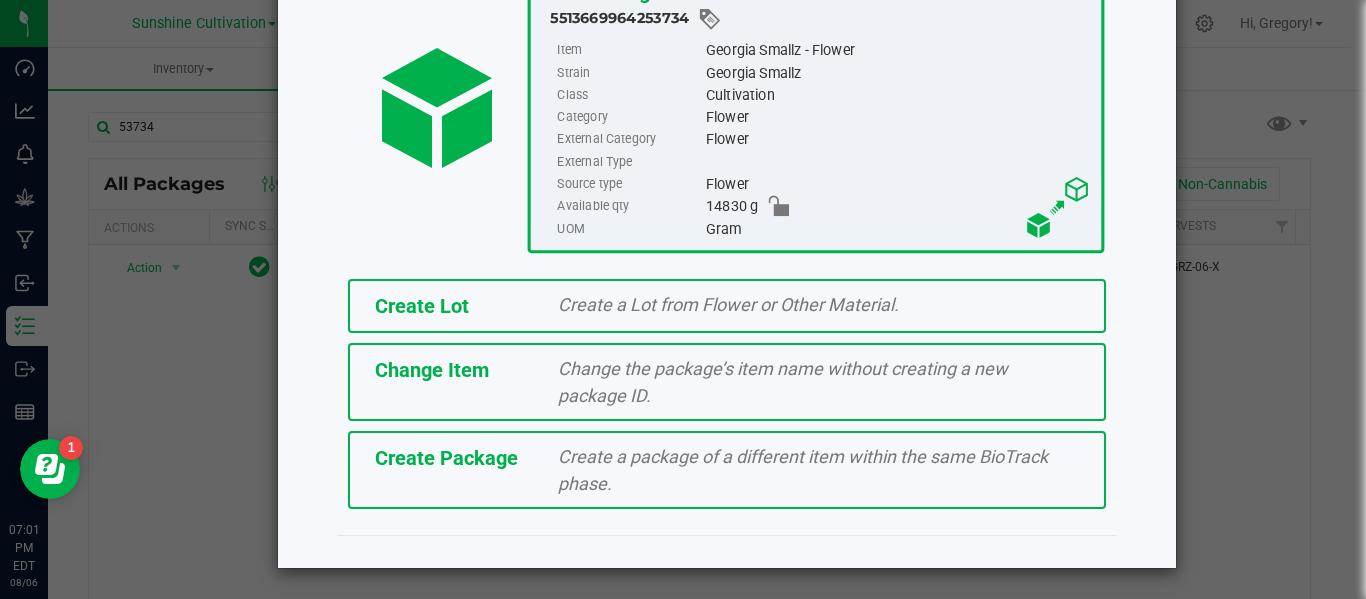 click on "Create Package   Create a package of a different item within the same BioTrack phase." 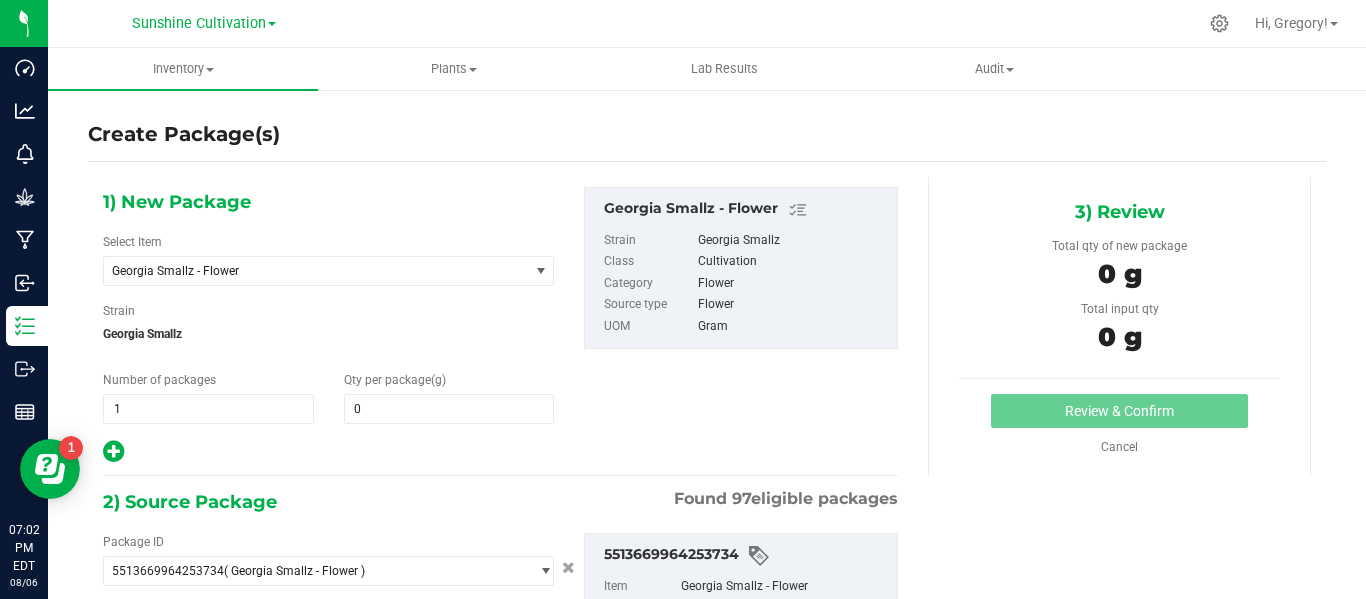 type on "0.0000" 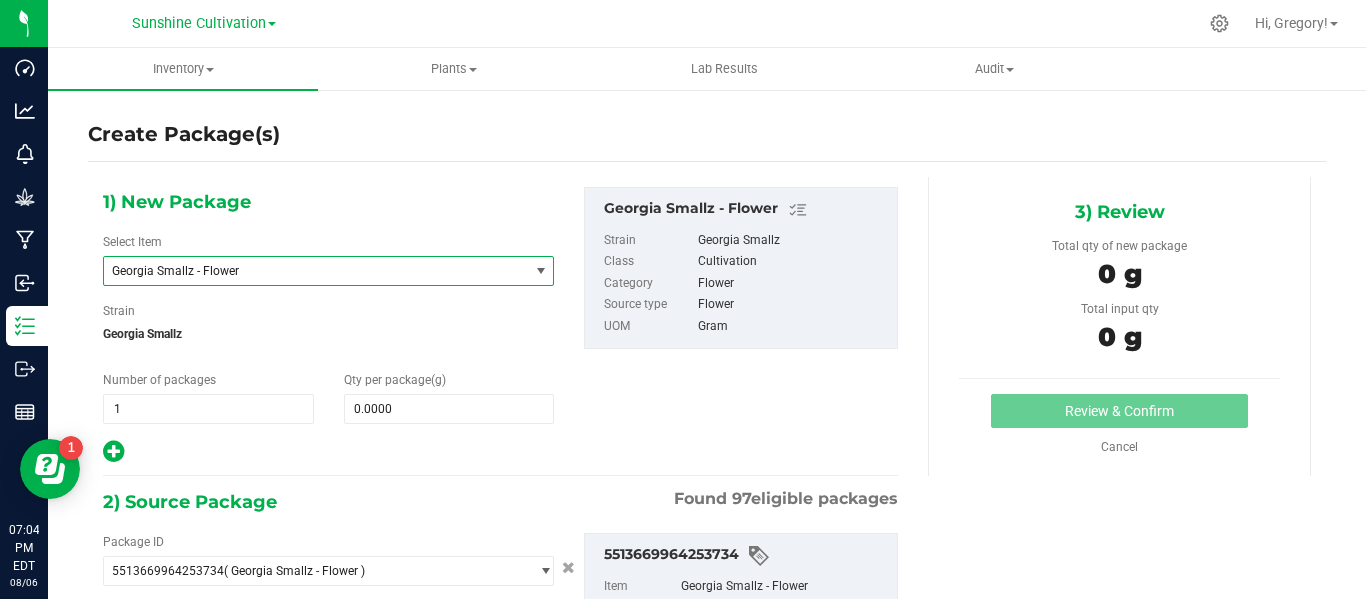 click on "Georgia Smallz - Flower" at bounding box center [308, 271] 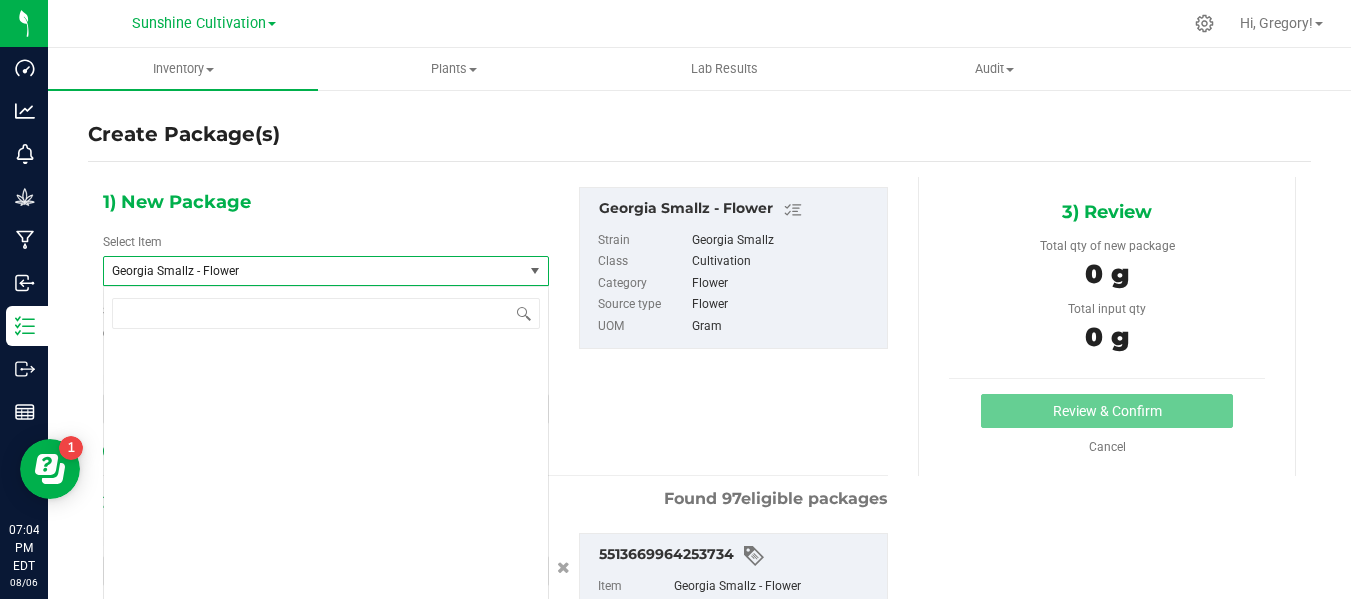 scroll, scrollTop: 133084, scrollLeft: 0, axis: vertical 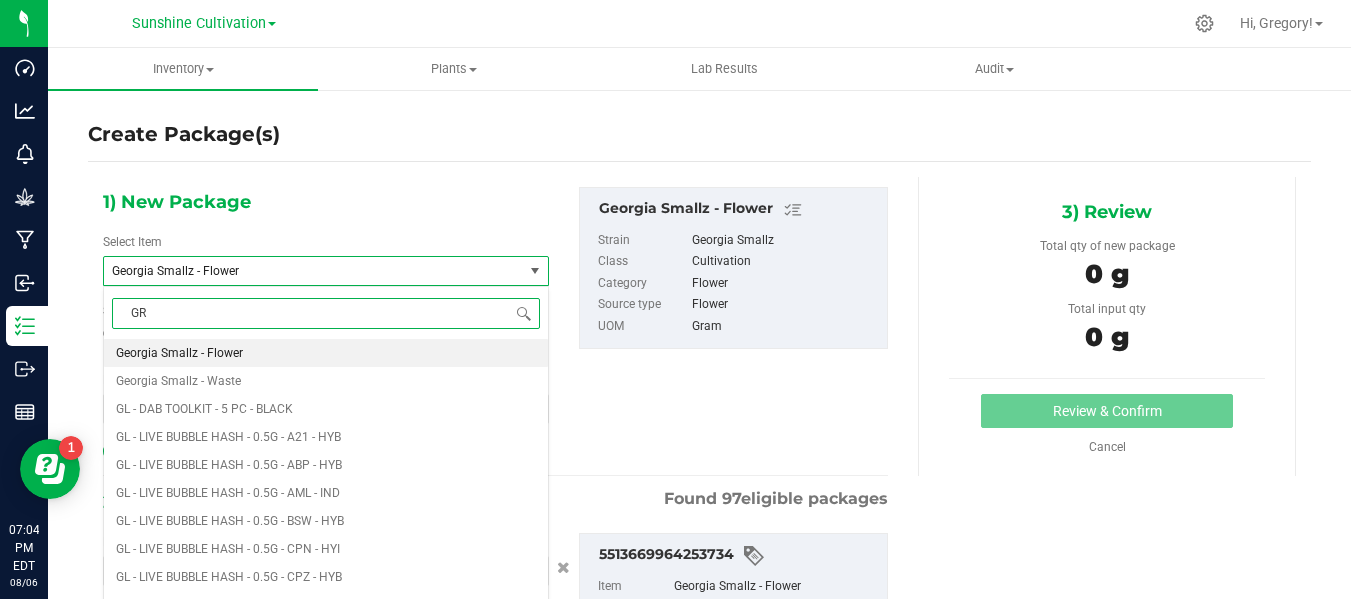 type on "GRZ" 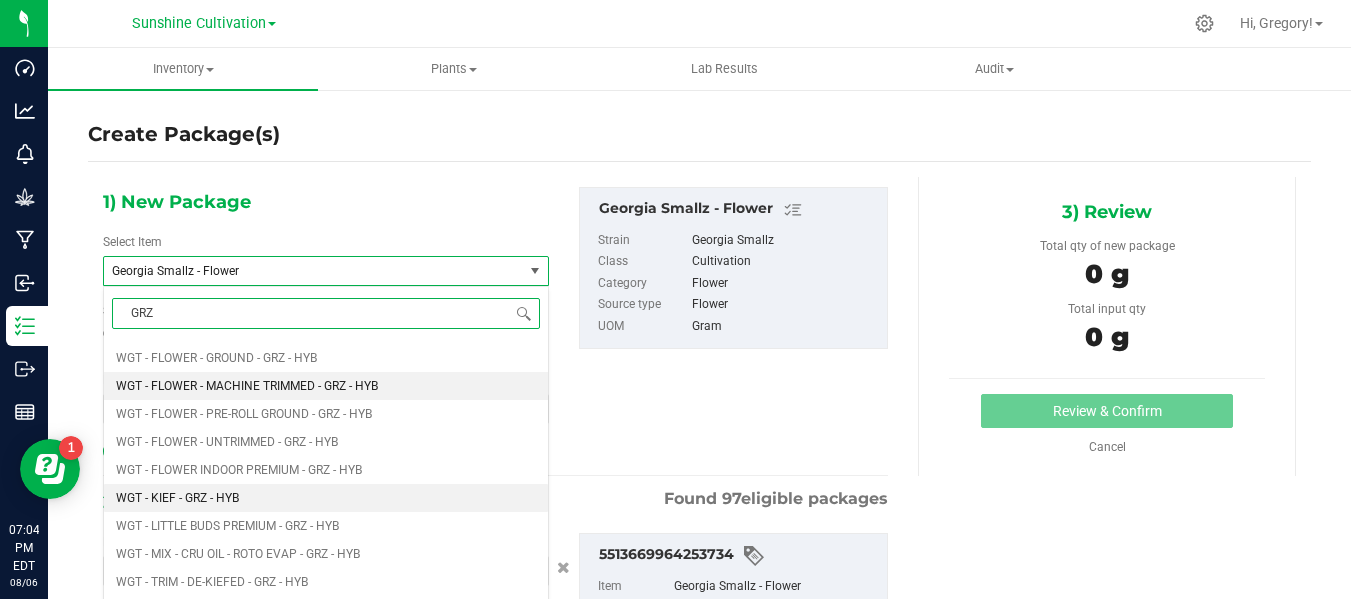 scroll, scrollTop: 1676, scrollLeft: 0, axis: vertical 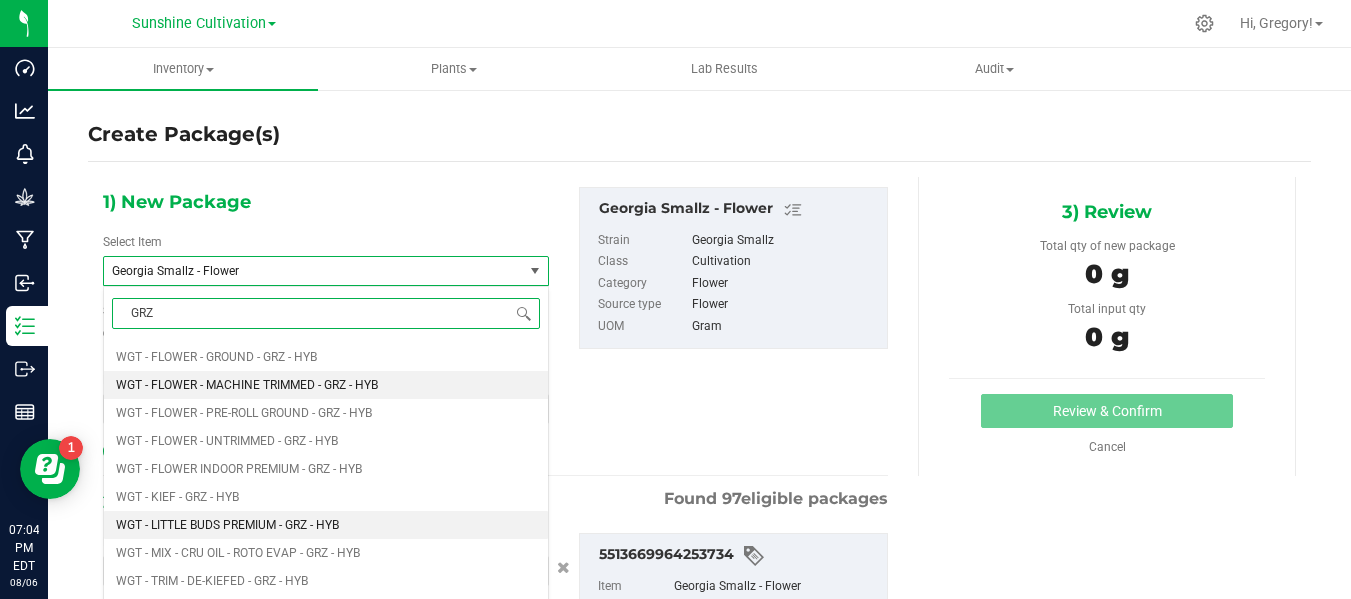 click on "WGT - LITTLE BUDS PREMIUM - GRZ - HYB" at bounding box center [326, 525] 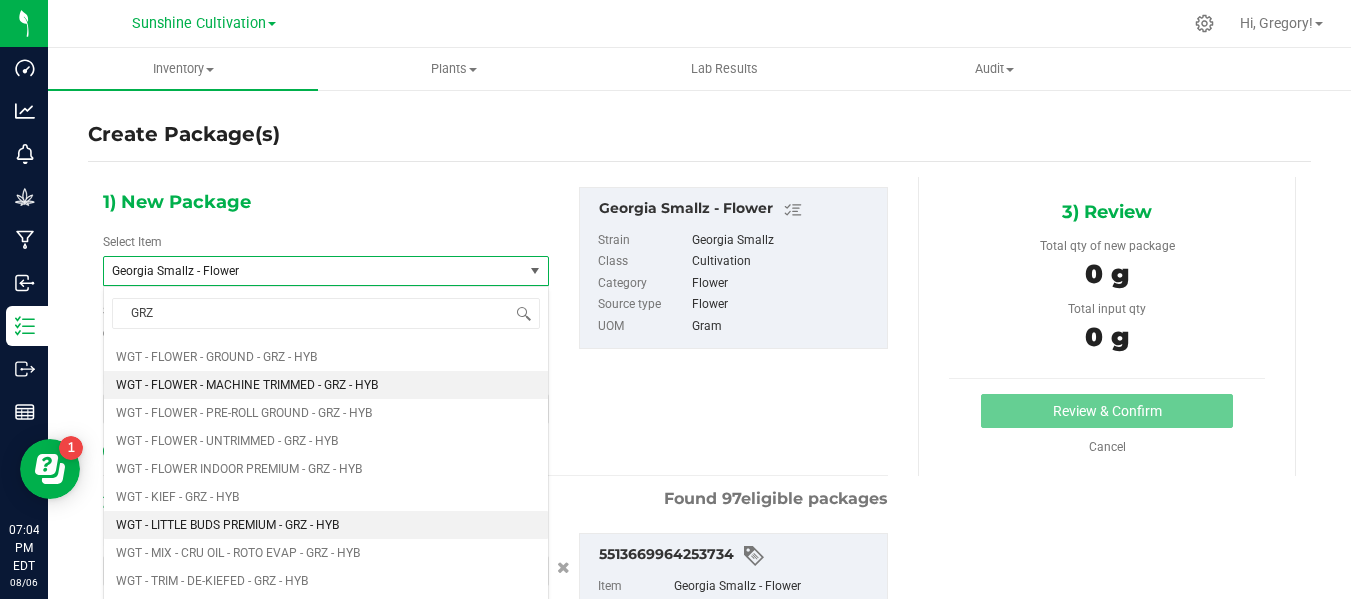 type 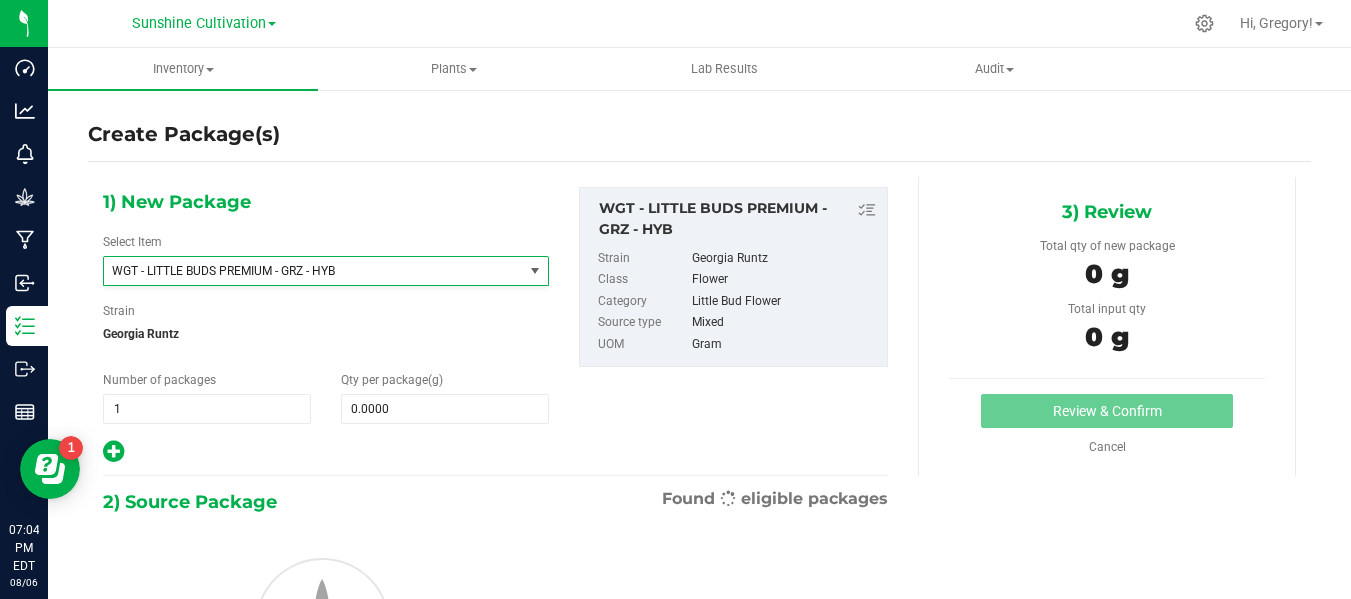 type on "0.0000" 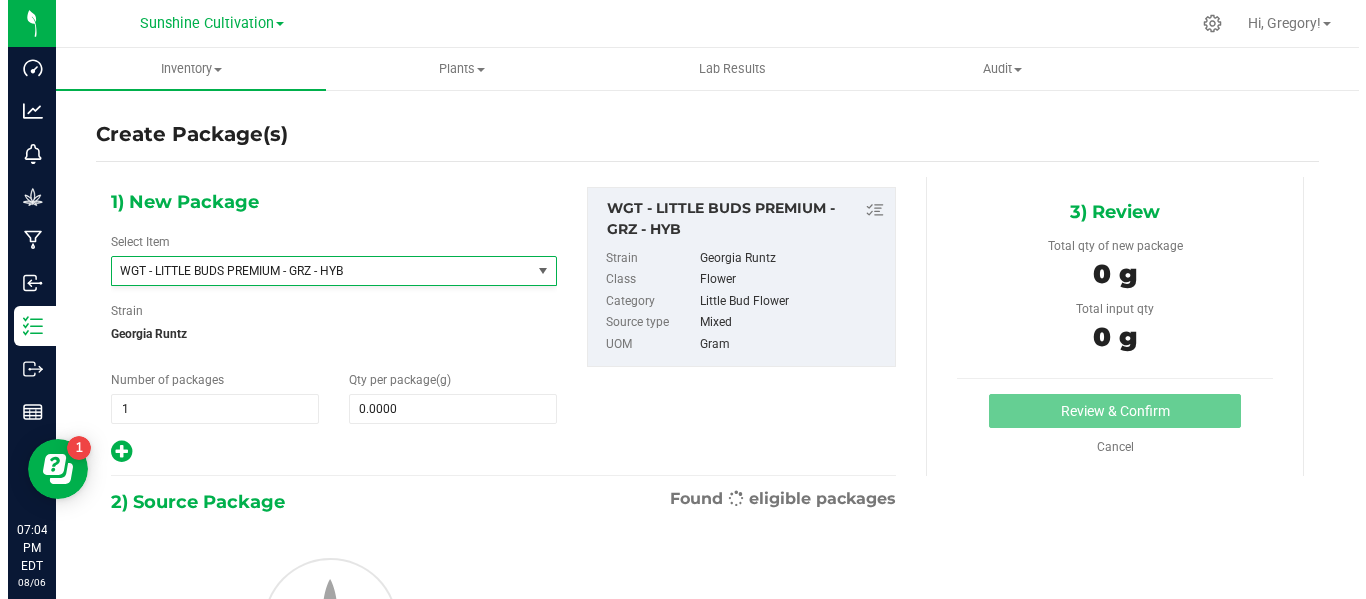 scroll, scrollTop: 436352, scrollLeft: 0, axis: vertical 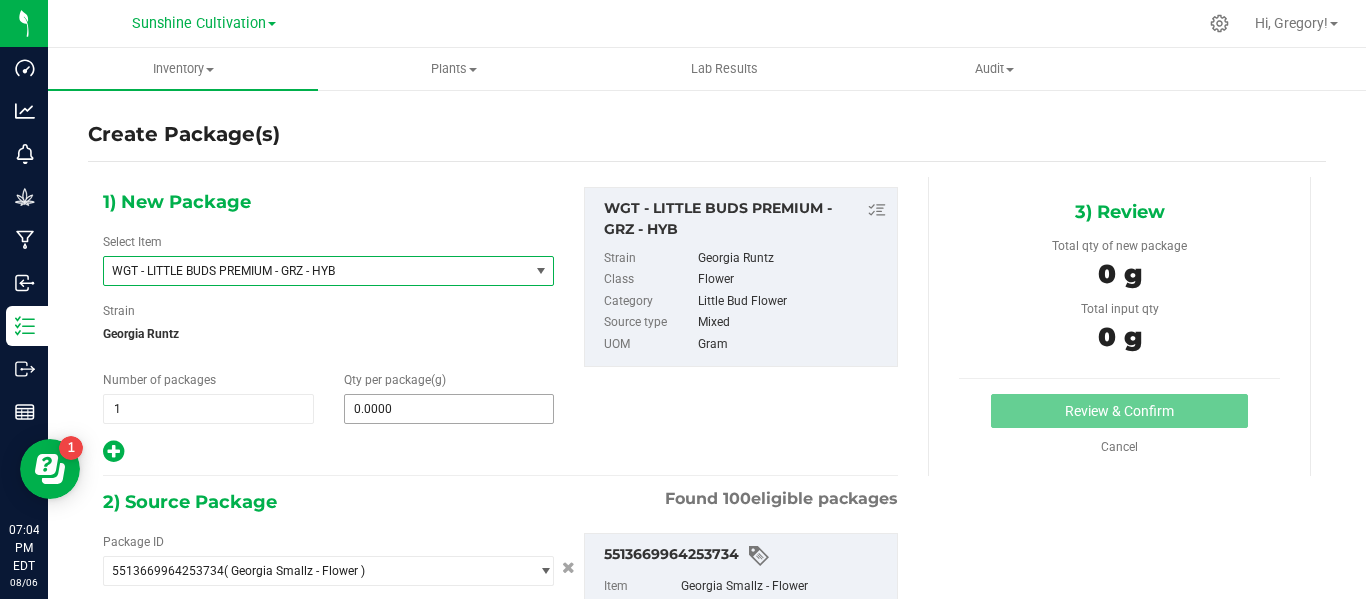type 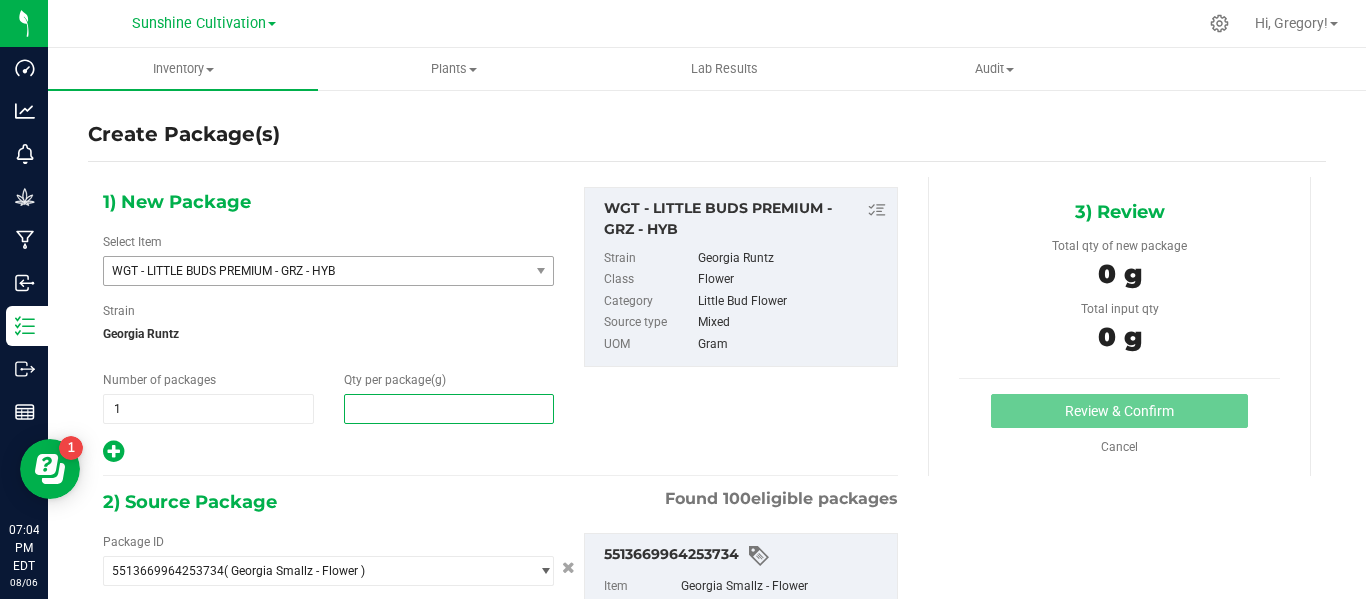 click at bounding box center (449, 409) 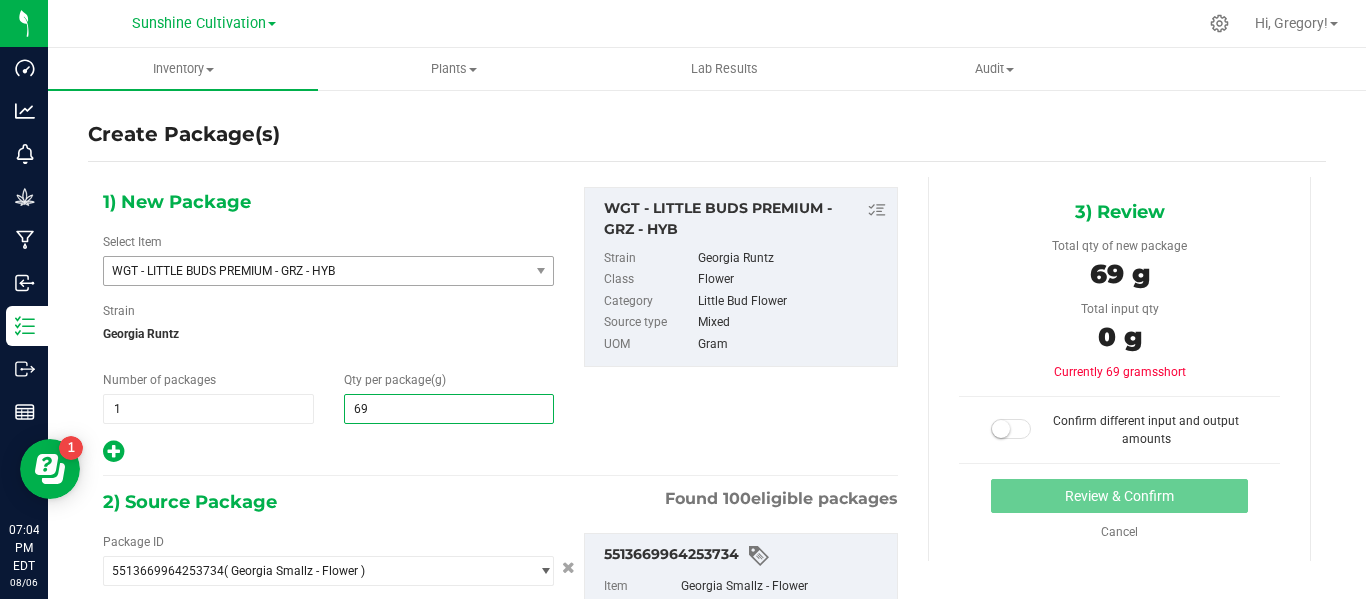 type on "695" 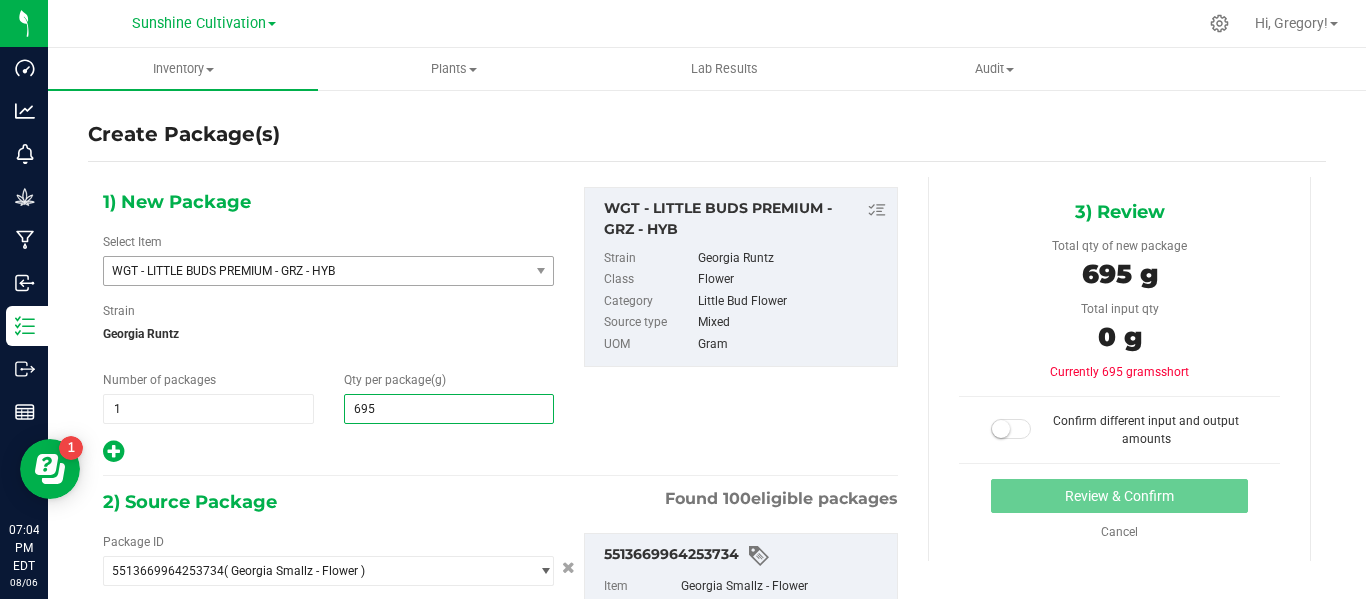 scroll, scrollTop: 200, scrollLeft: 0, axis: vertical 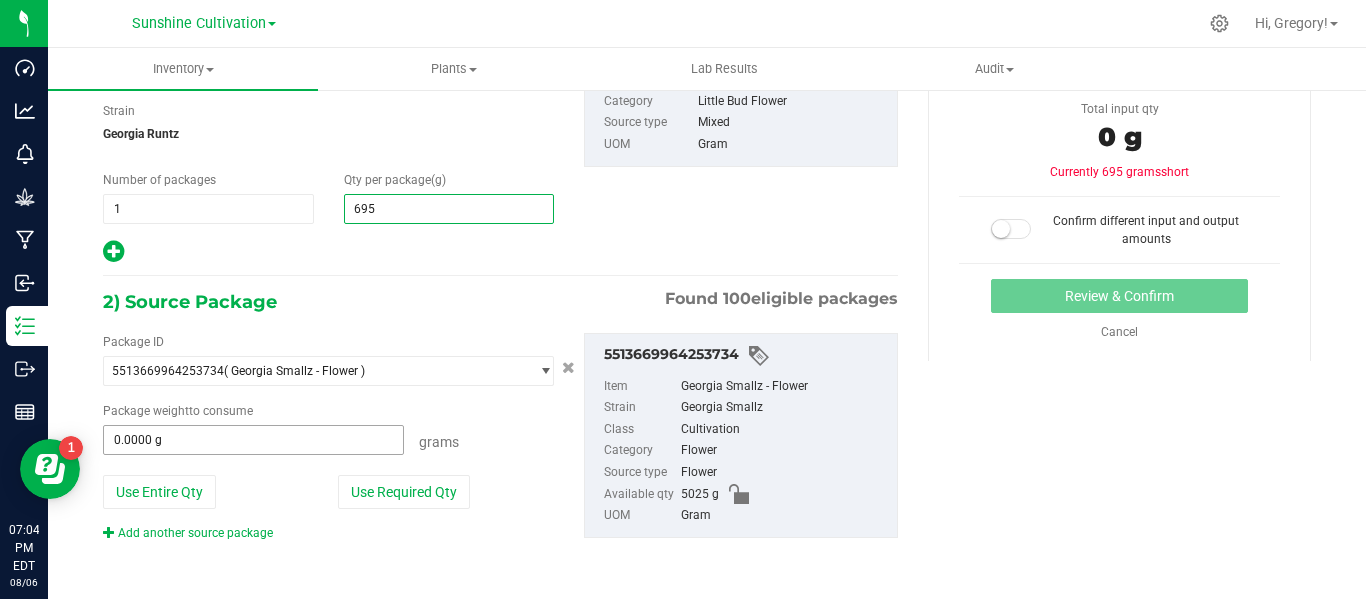 type on "695.0000" 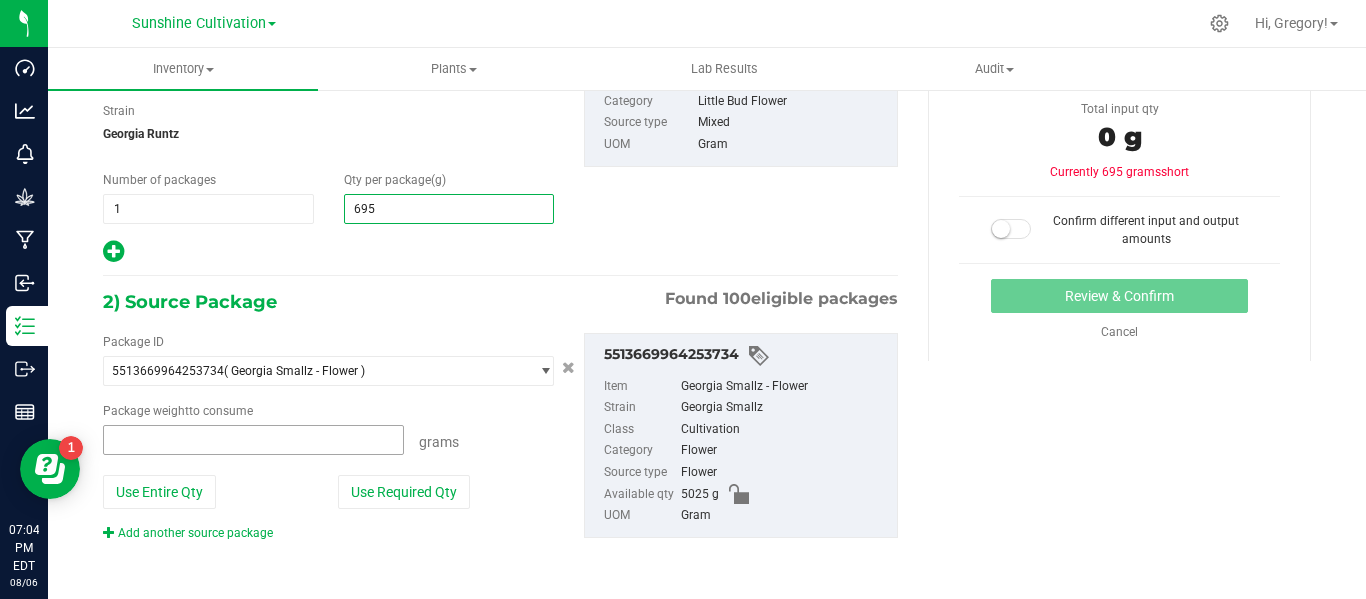 click at bounding box center (253, 440) 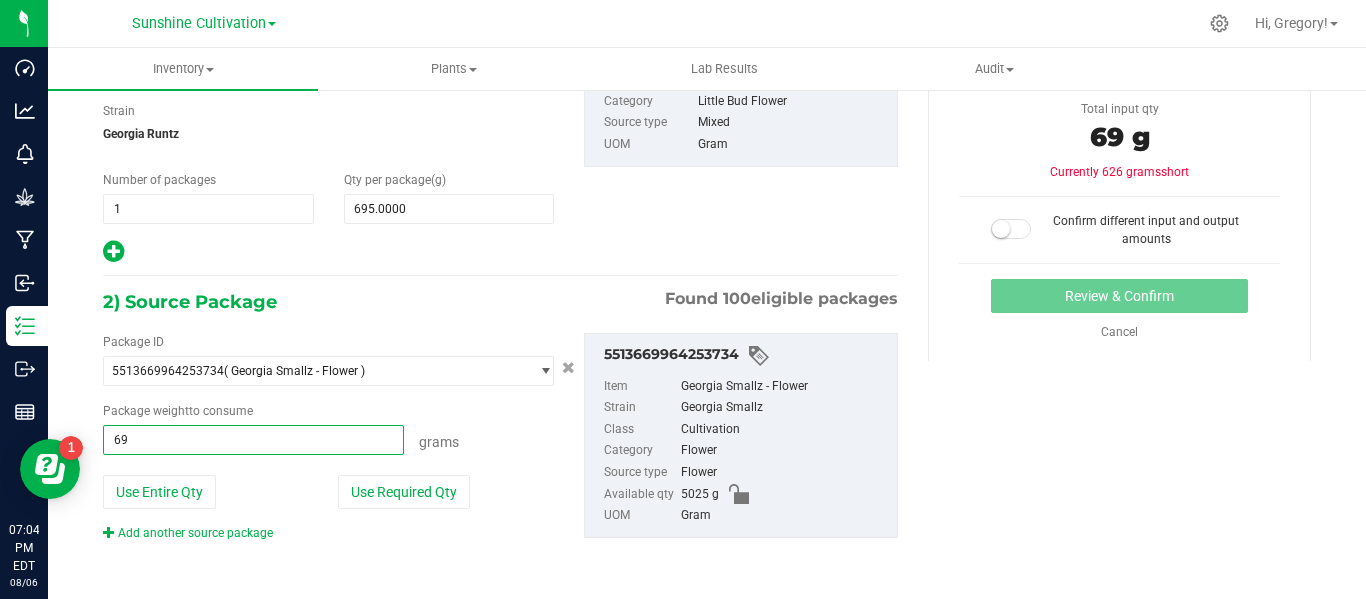type on "695" 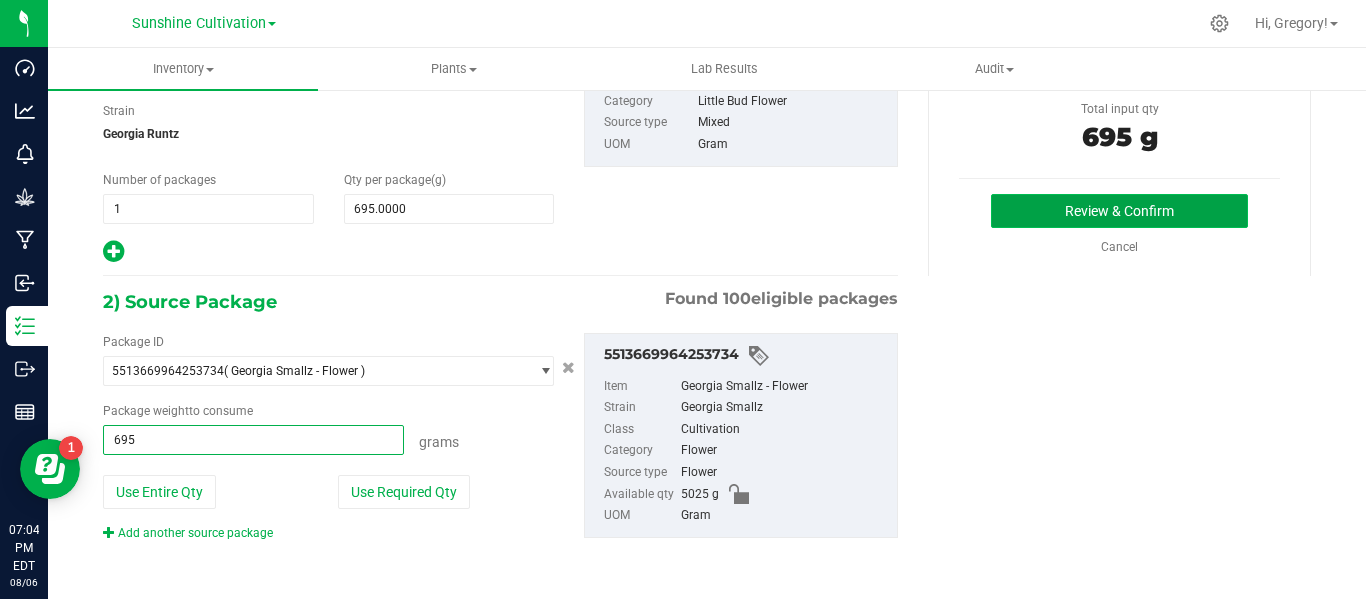 type on "695.0000 g" 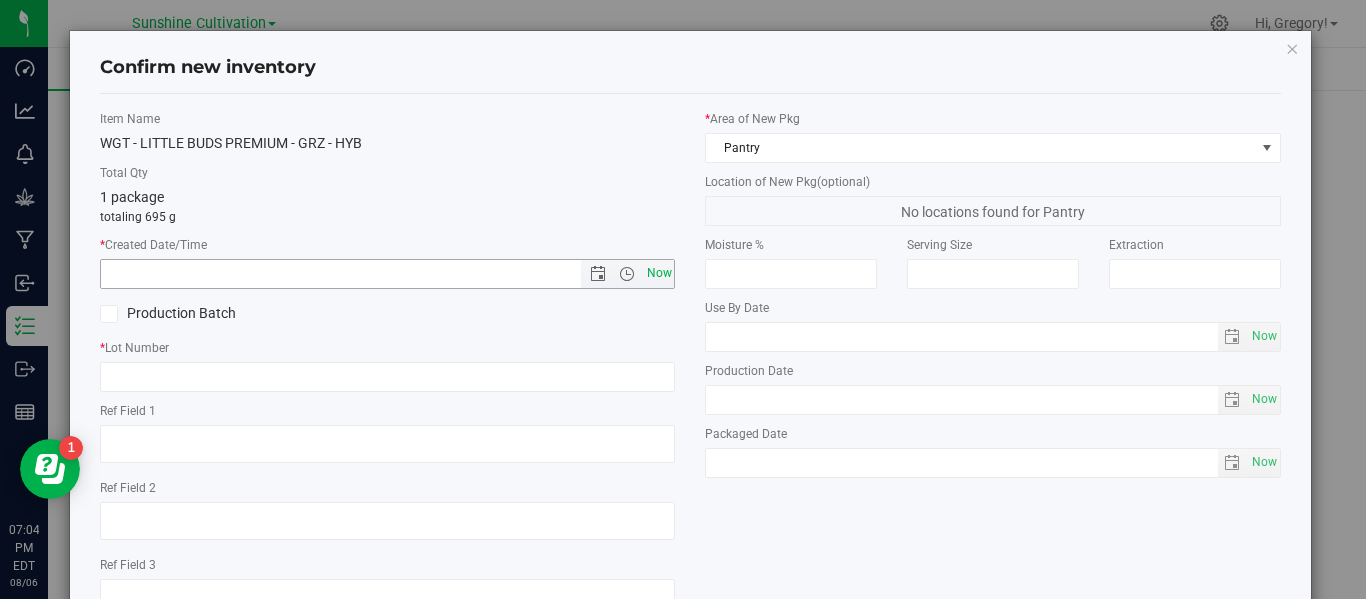 click on "Now" at bounding box center [659, 273] 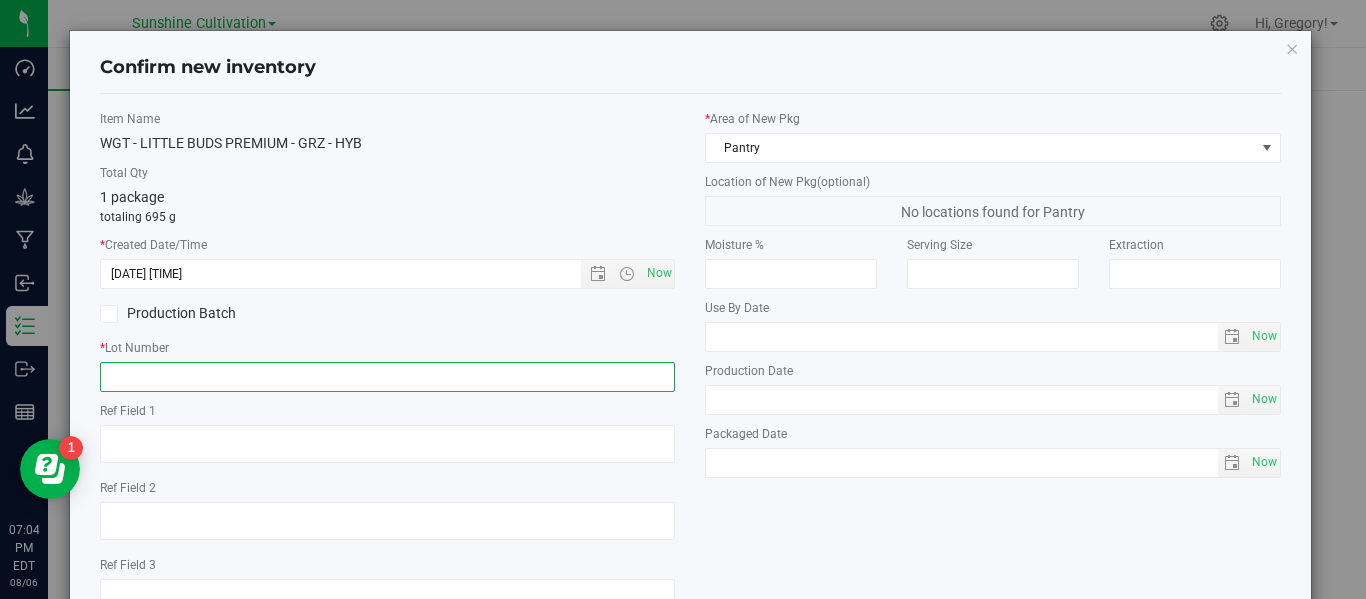 click at bounding box center (387, 377) 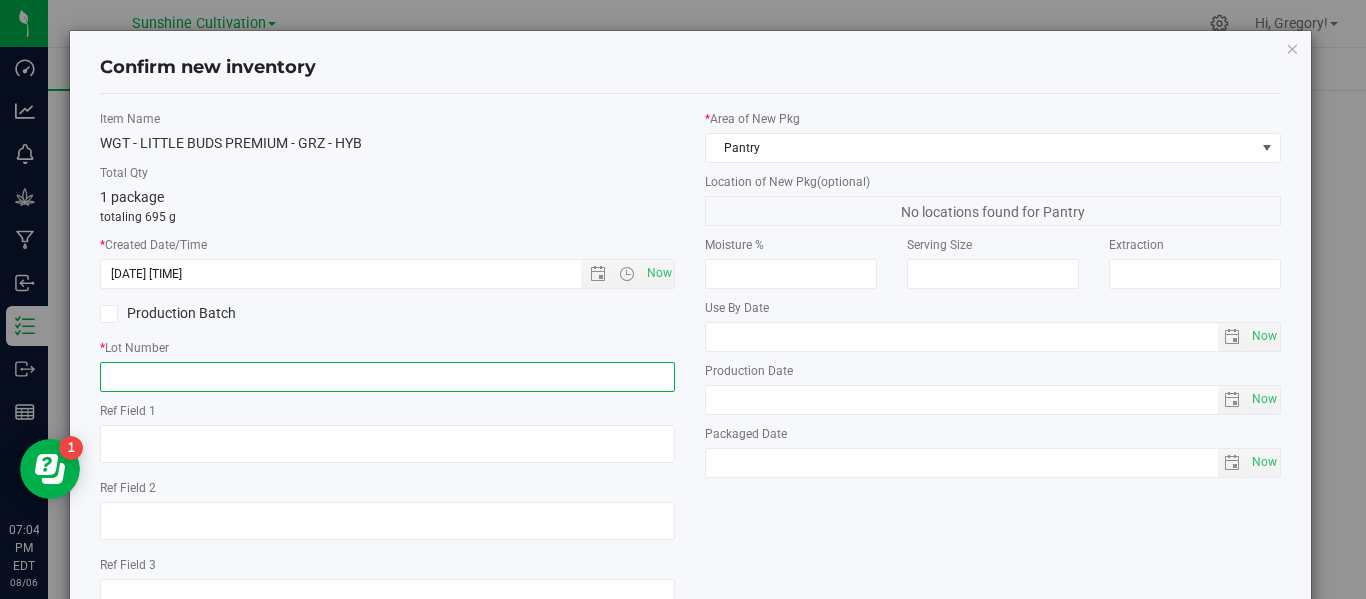 paste on "SN-250718-GRZ-06-X" 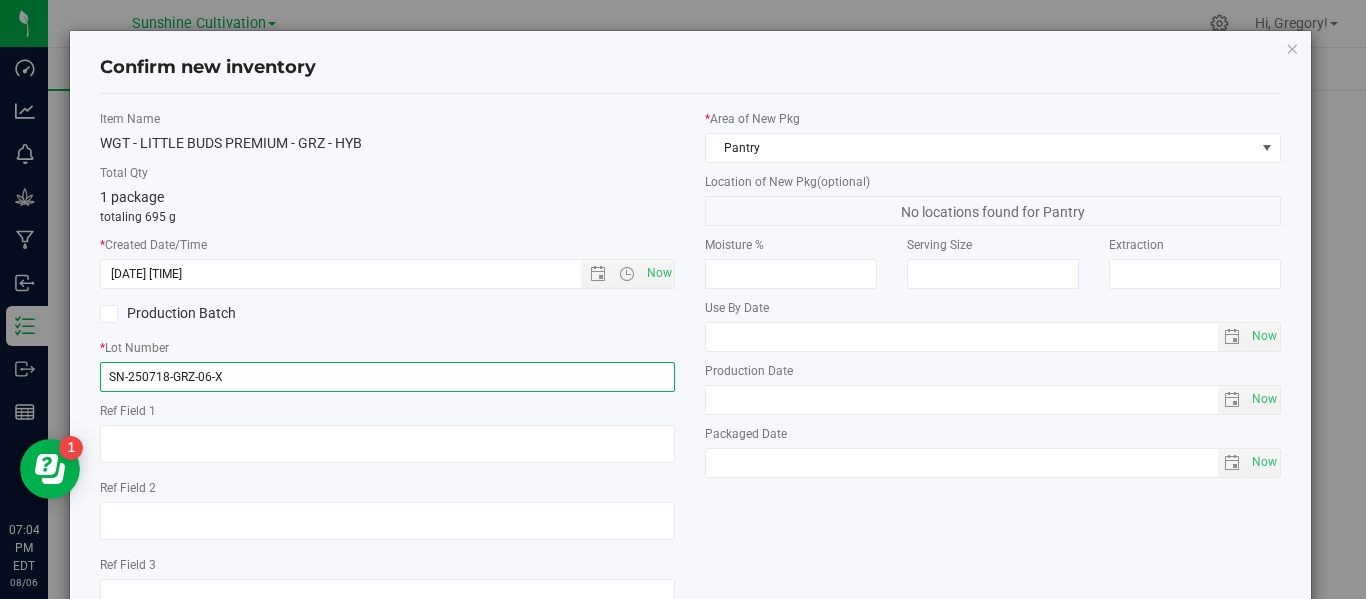 scroll, scrollTop: 148, scrollLeft: 0, axis: vertical 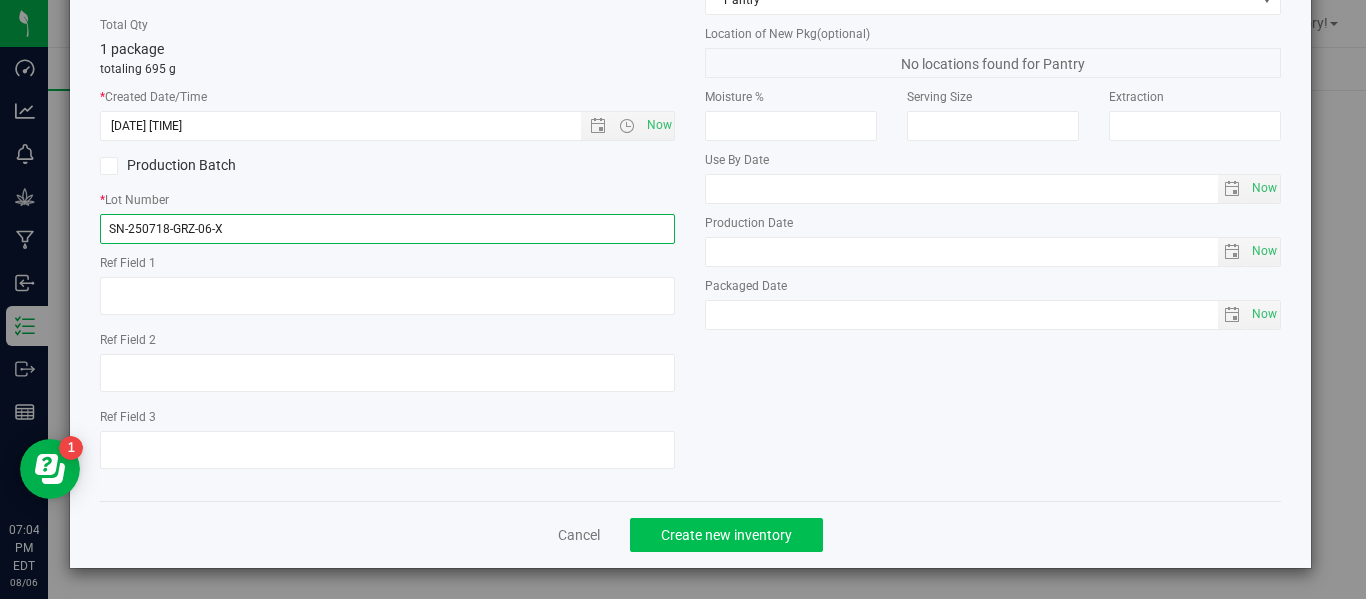 type on "SN-250718-GRZ-06-X" 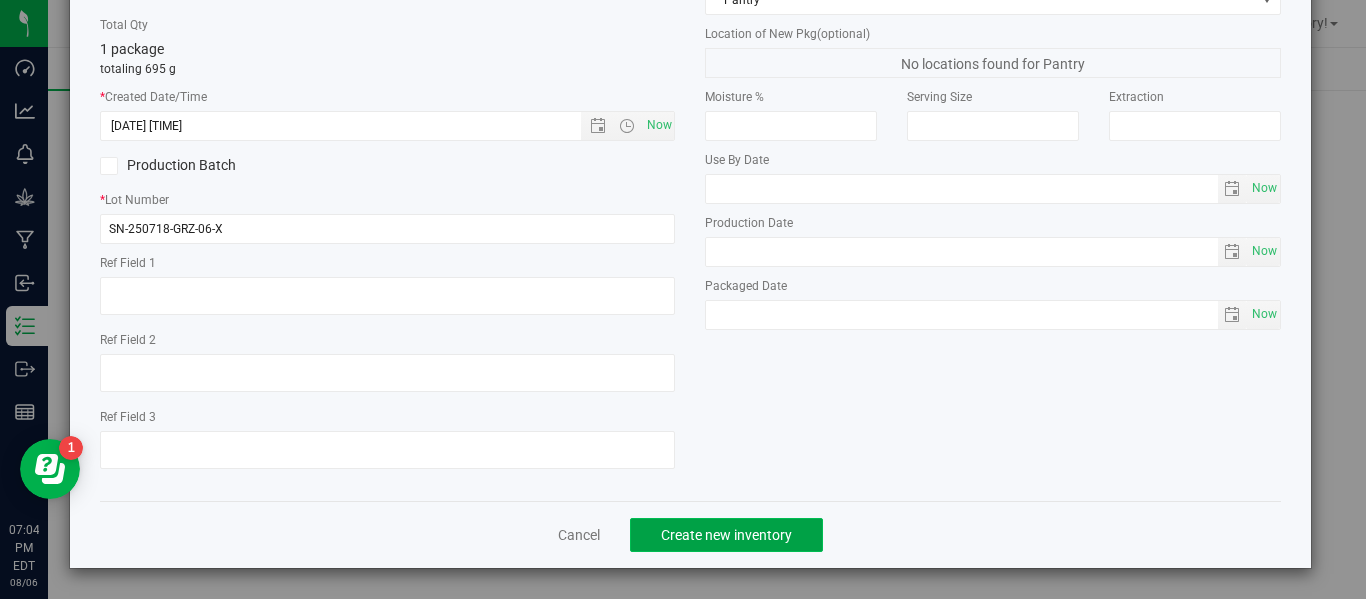 click on "Create new inventory" 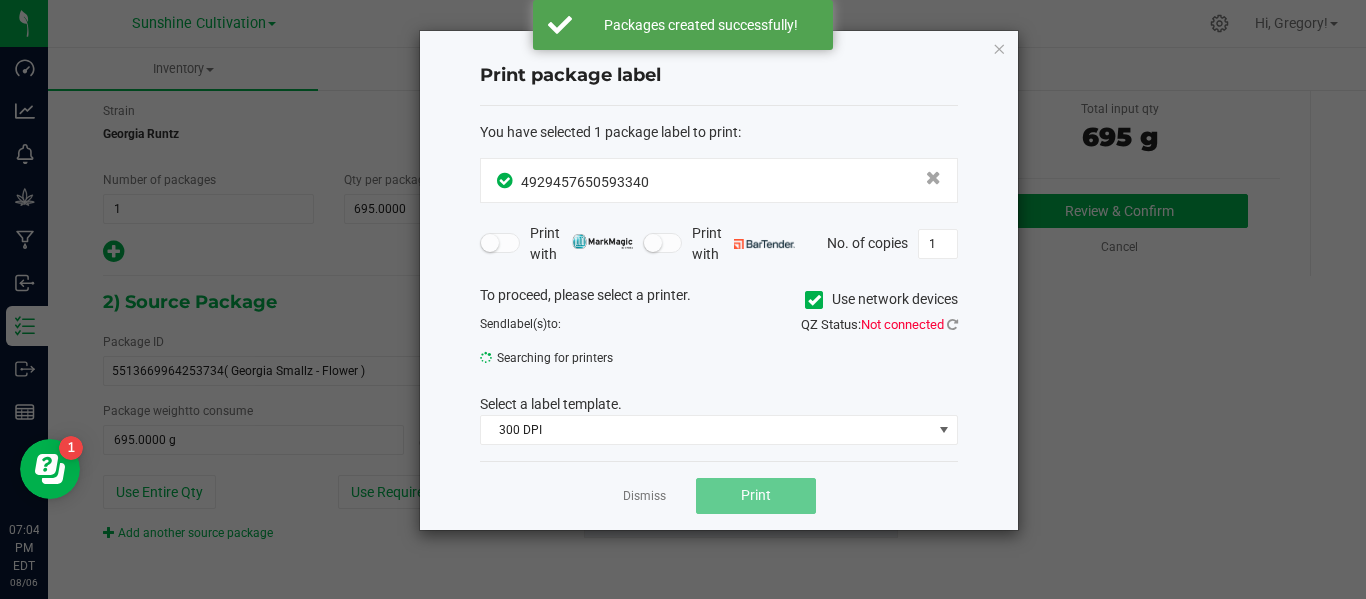 click on "Dismiss   Print" 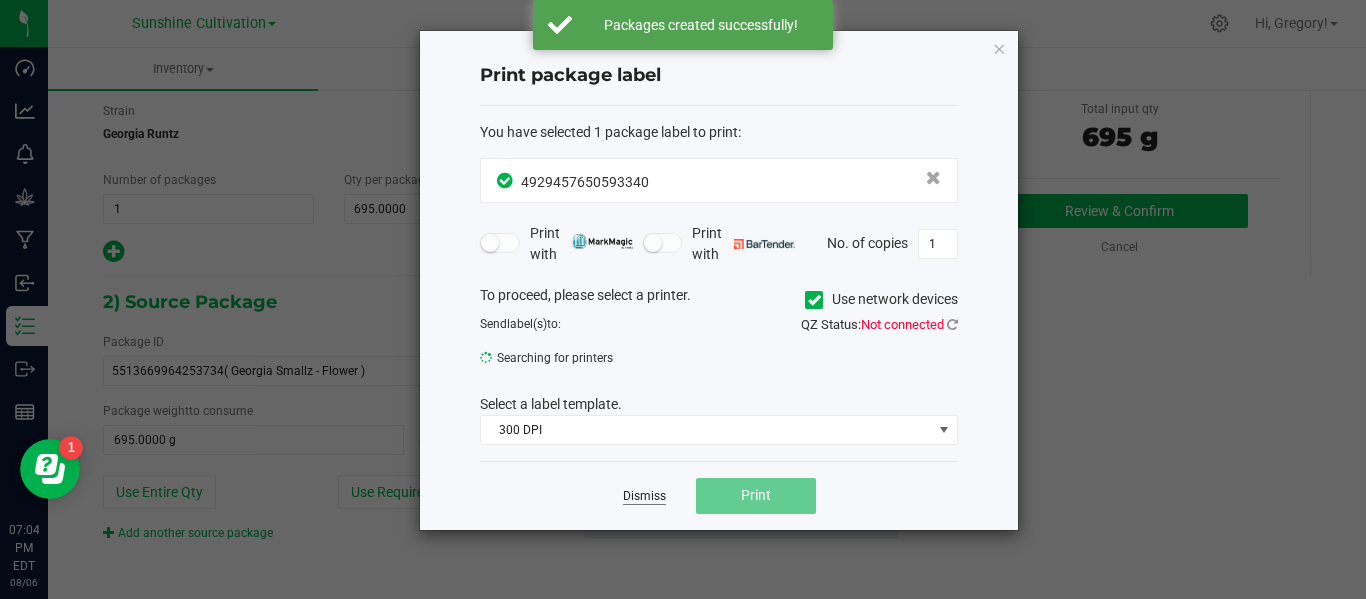 click on "Dismiss" 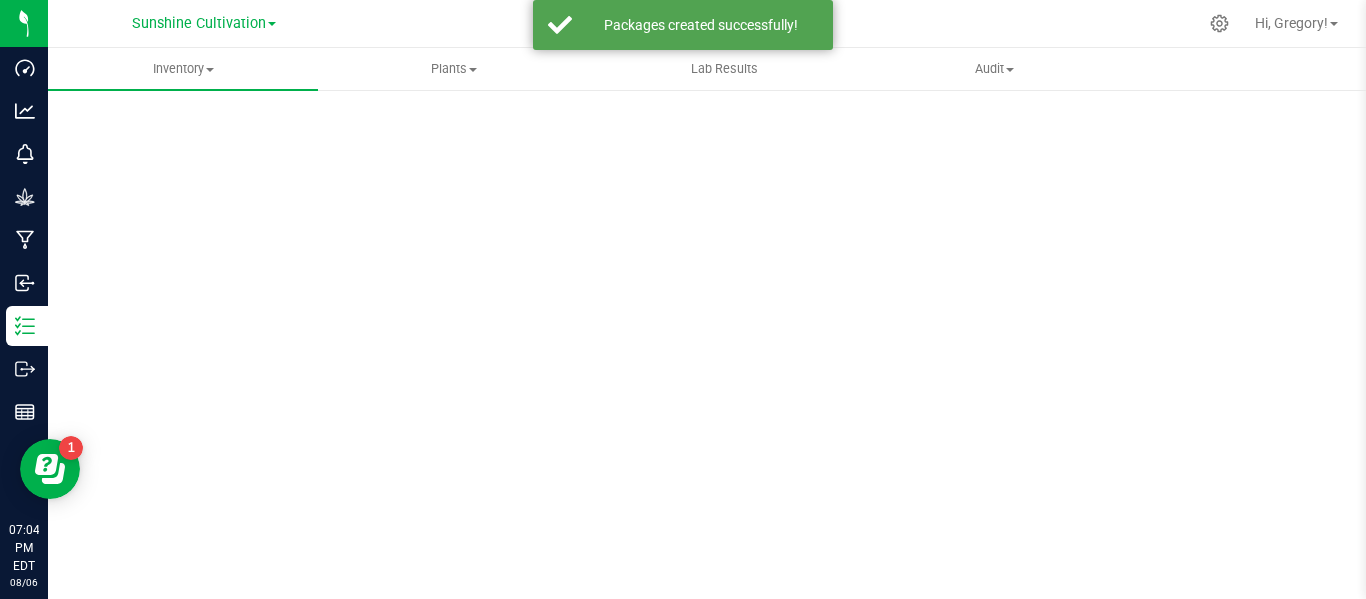 scroll, scrollTop: 99, scrollLeft: 0, axis: vertical 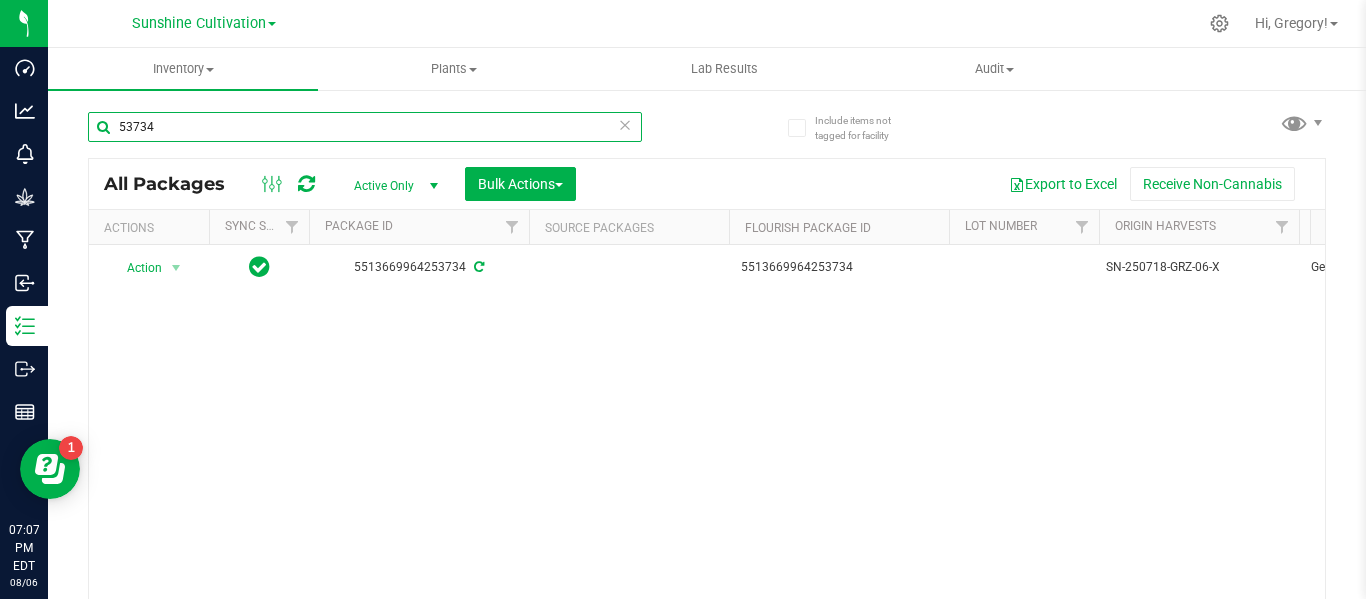 click on "53734" at bounding box center (365, 127) 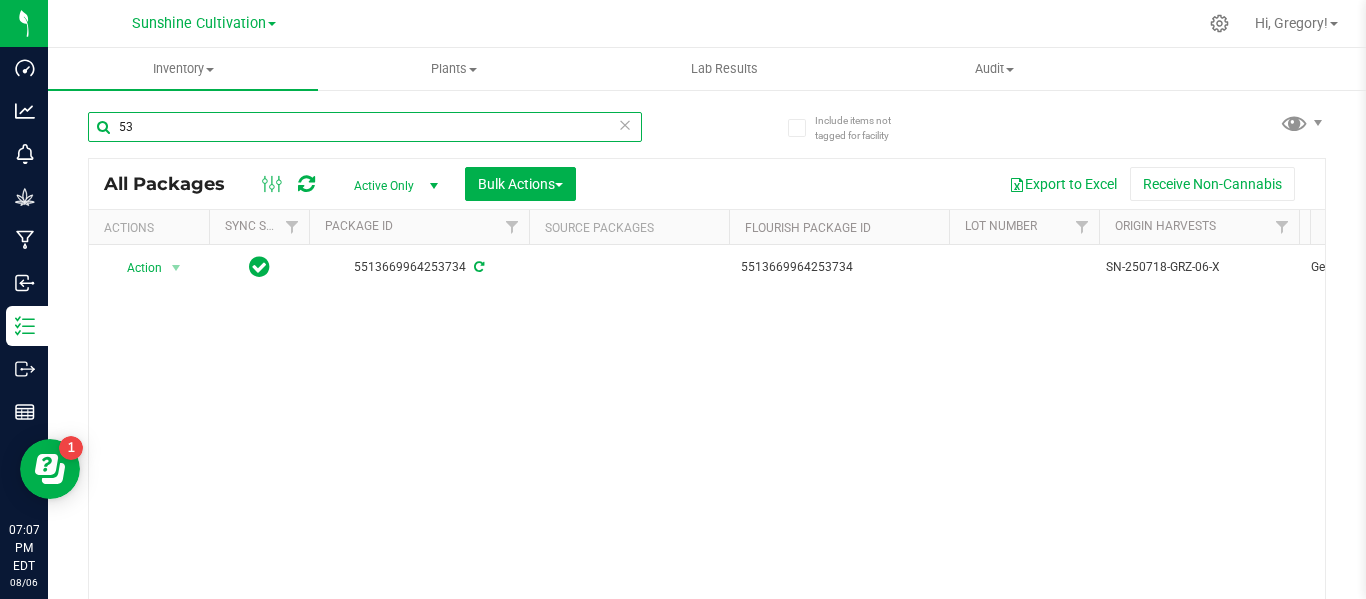 type on "5" 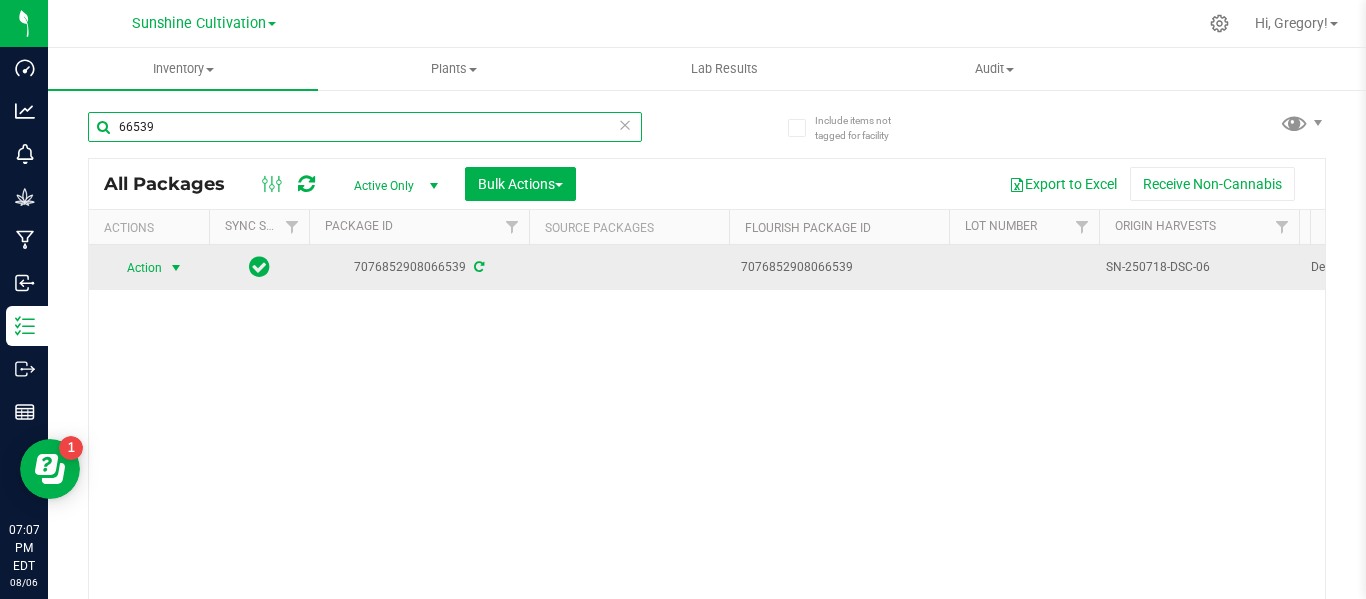 type on "66539" 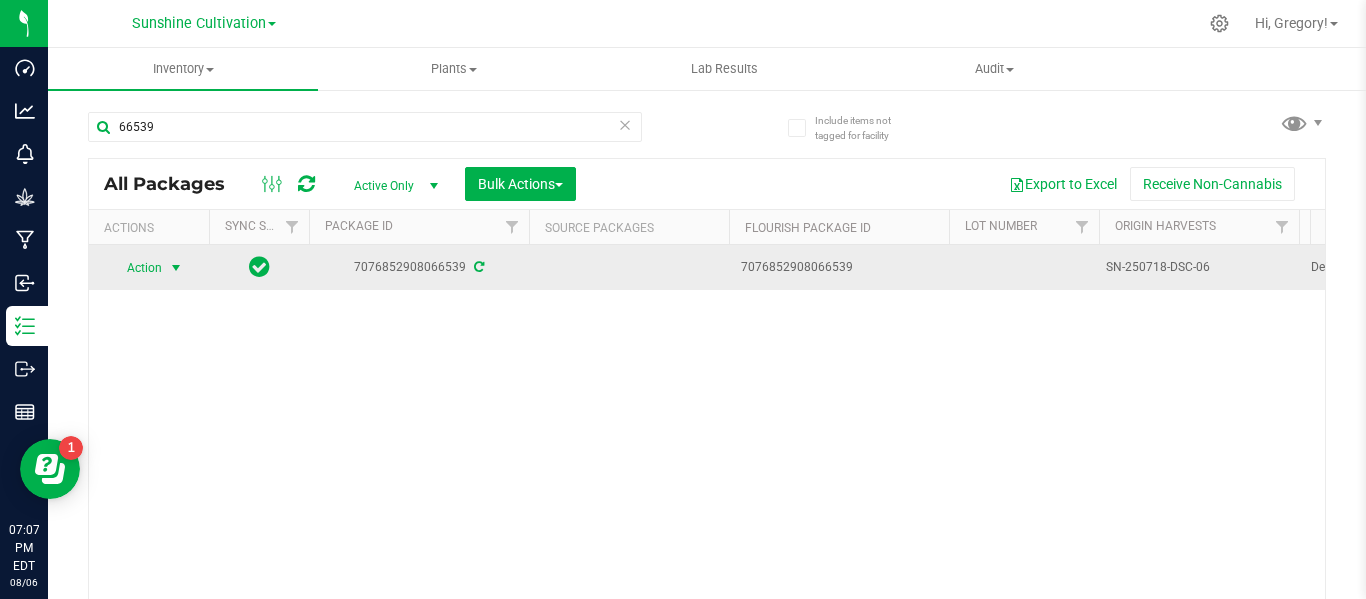 click on "Action" at bounding box center [136, 268] 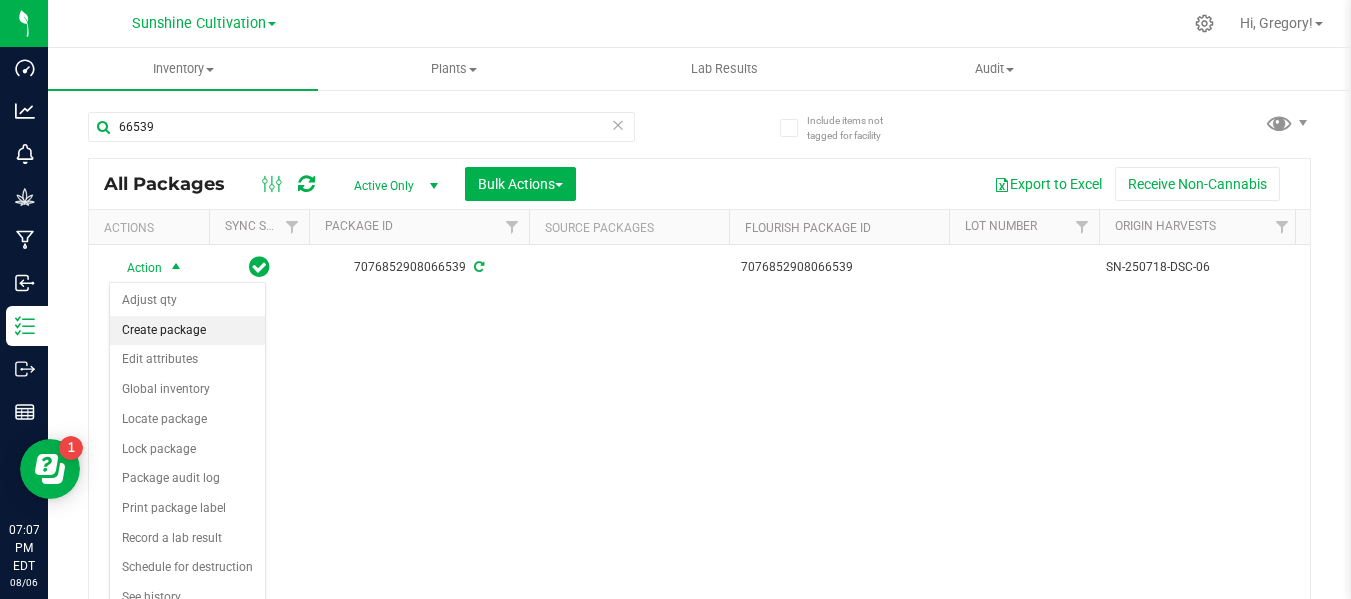 click on "Create package" at bounding box center (187, 331) 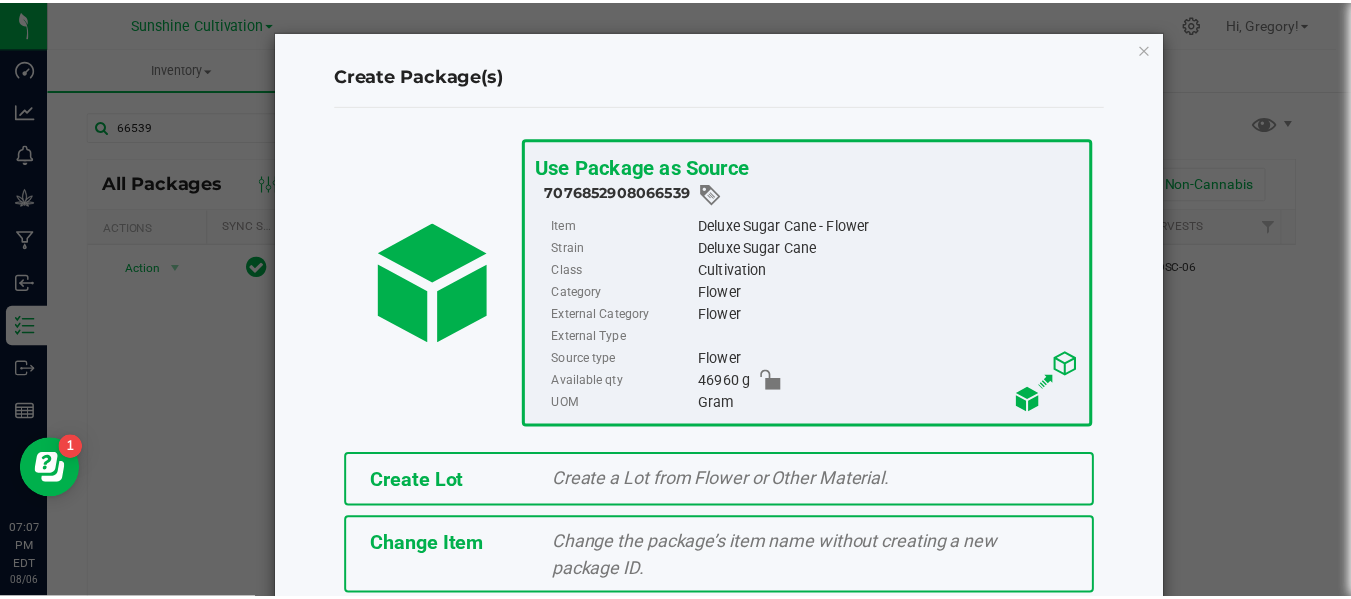 scroll, scrollTop: 175, scrollLeft: 0, axis: vertical 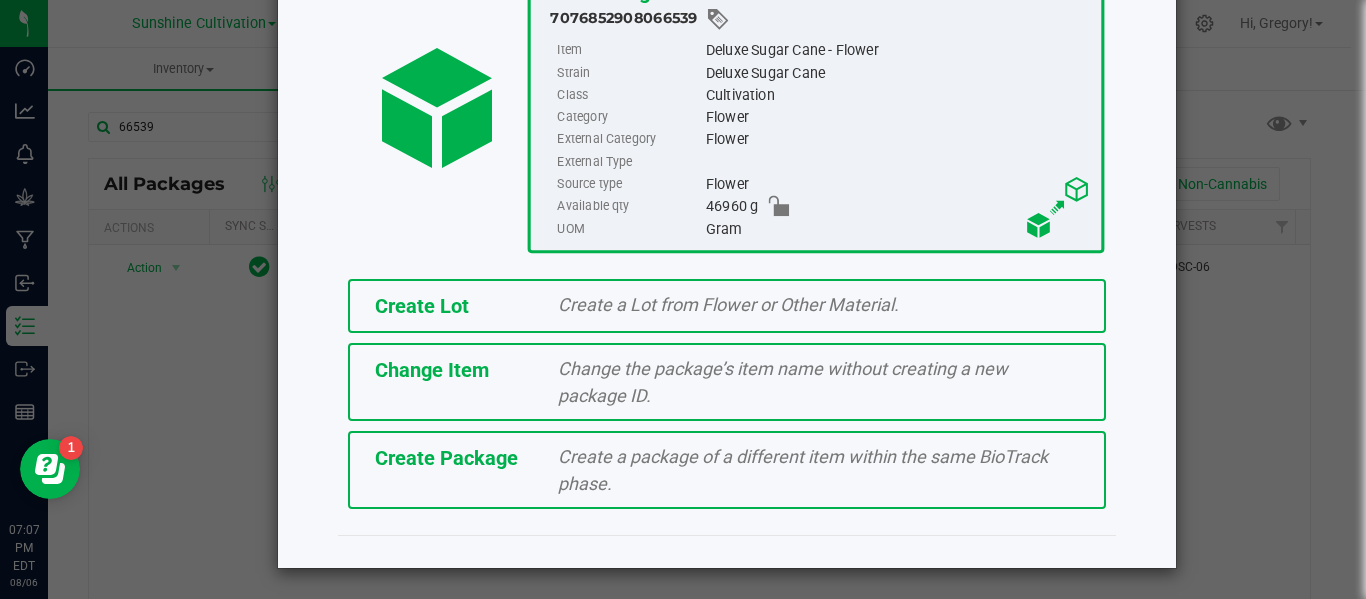 click on "Create Package   Create a package of a different item within the same BioTrack phase." 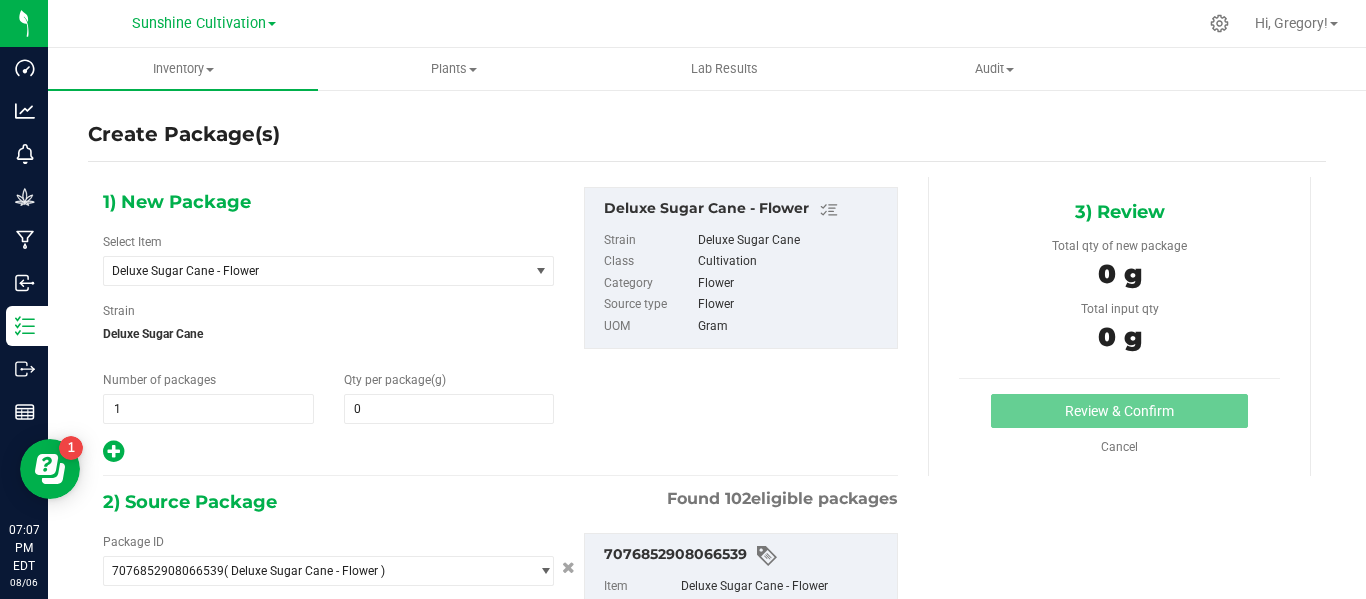 type on "0.0000" 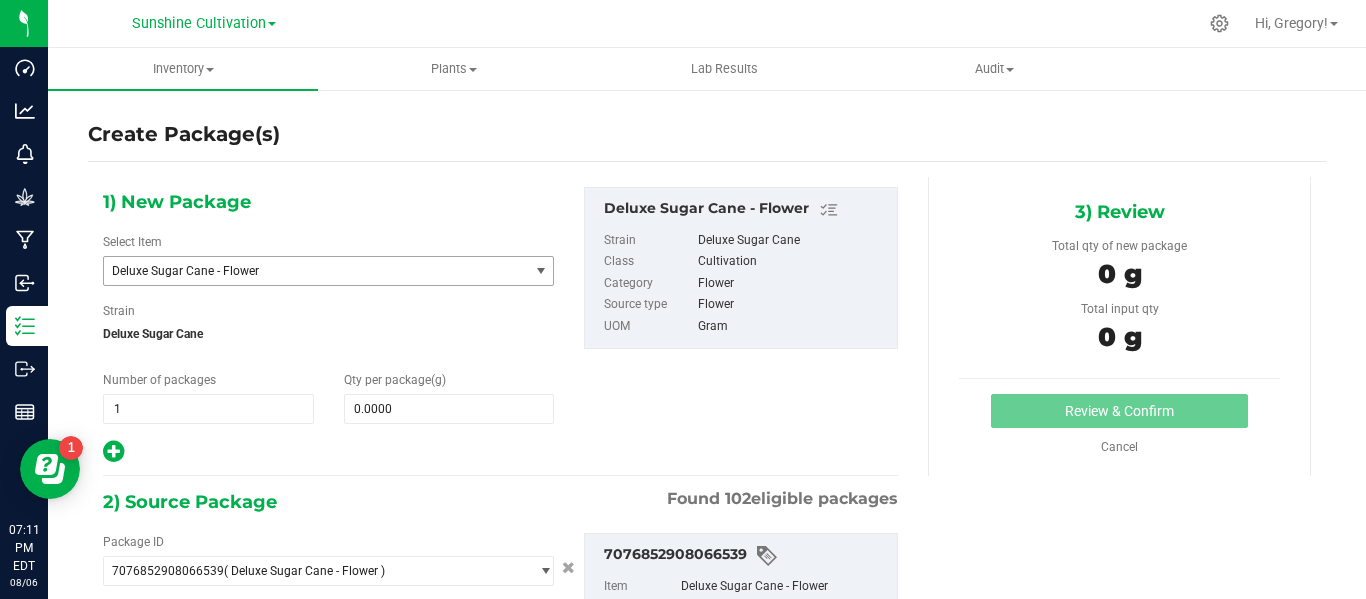 click on "Deluxe Sugar Cane - Flower" at bounding box center [316, 271] 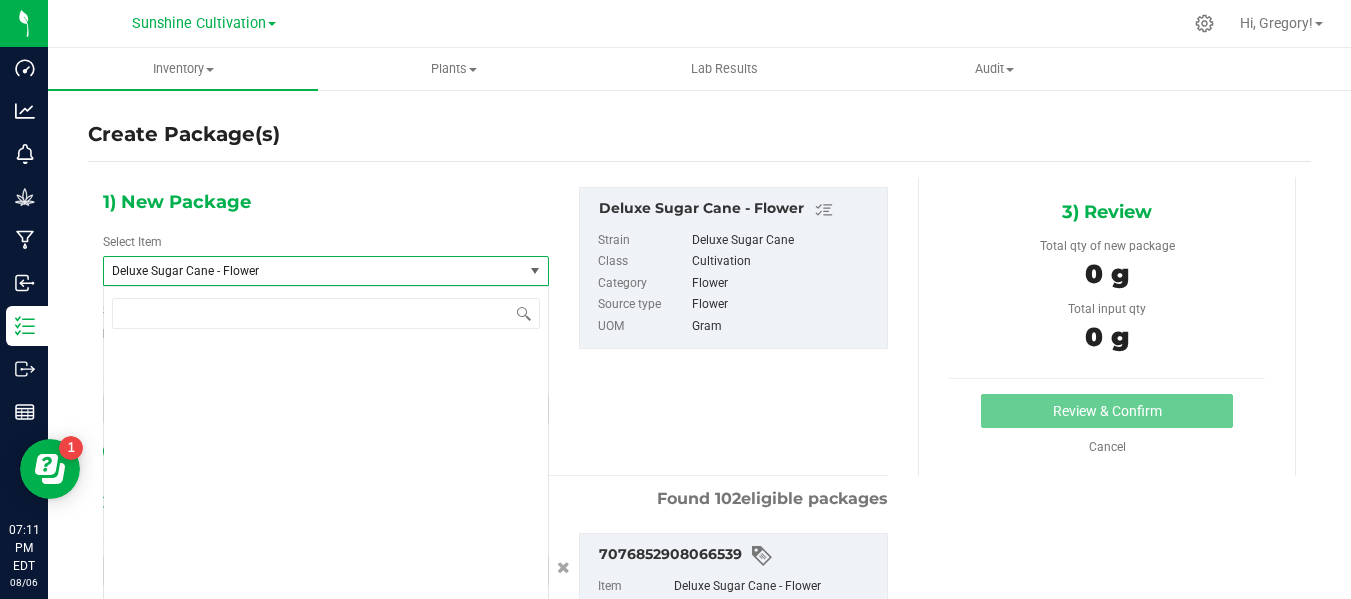 scroll, scrollTop: 1904, scrollLeft: 0, axis: vertical 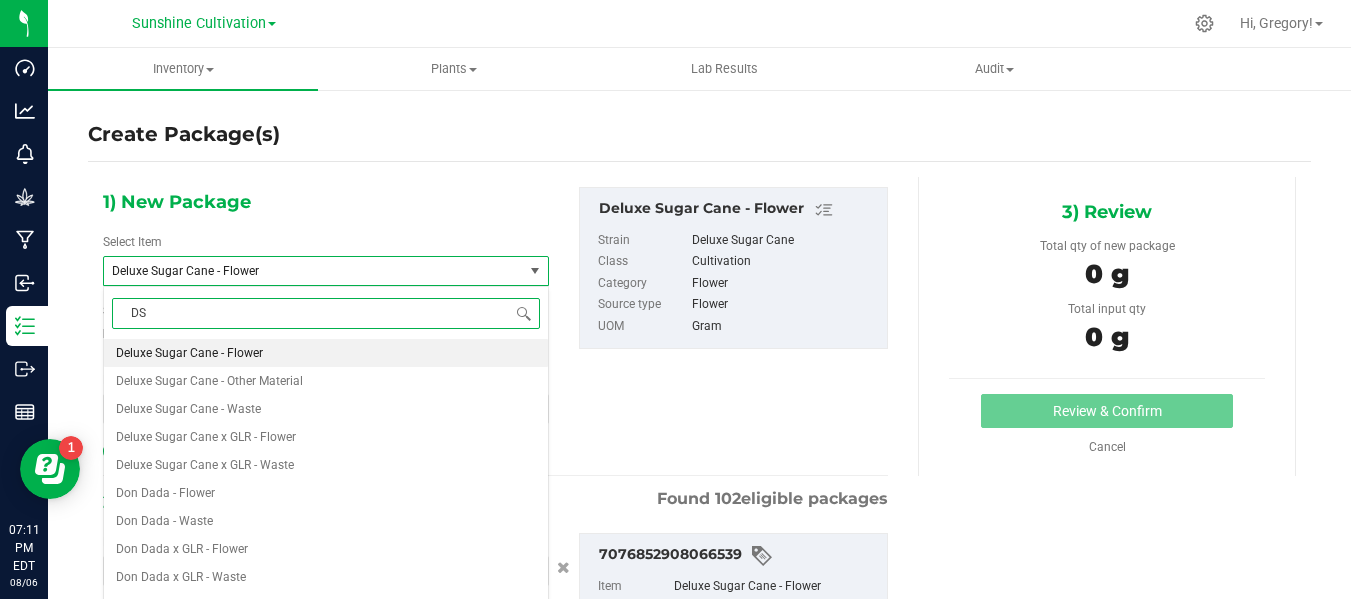 type on "DSC" 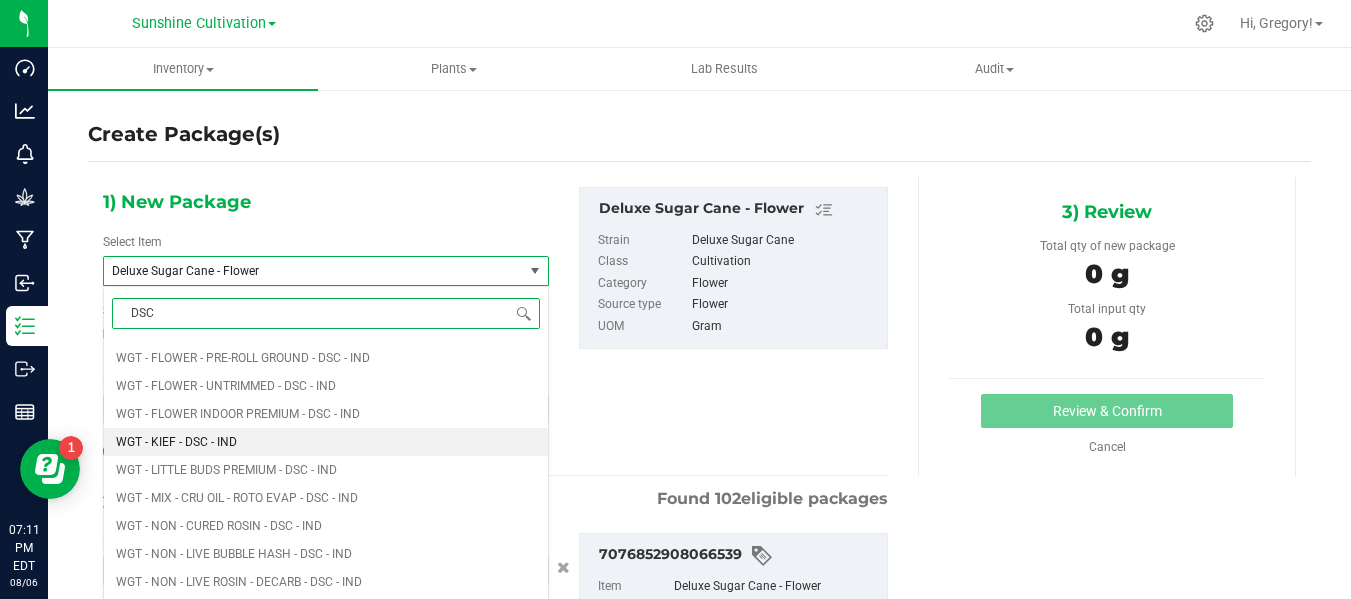 scroll, scrollTop: 2852, scrollLeft: 0, axis: vertical 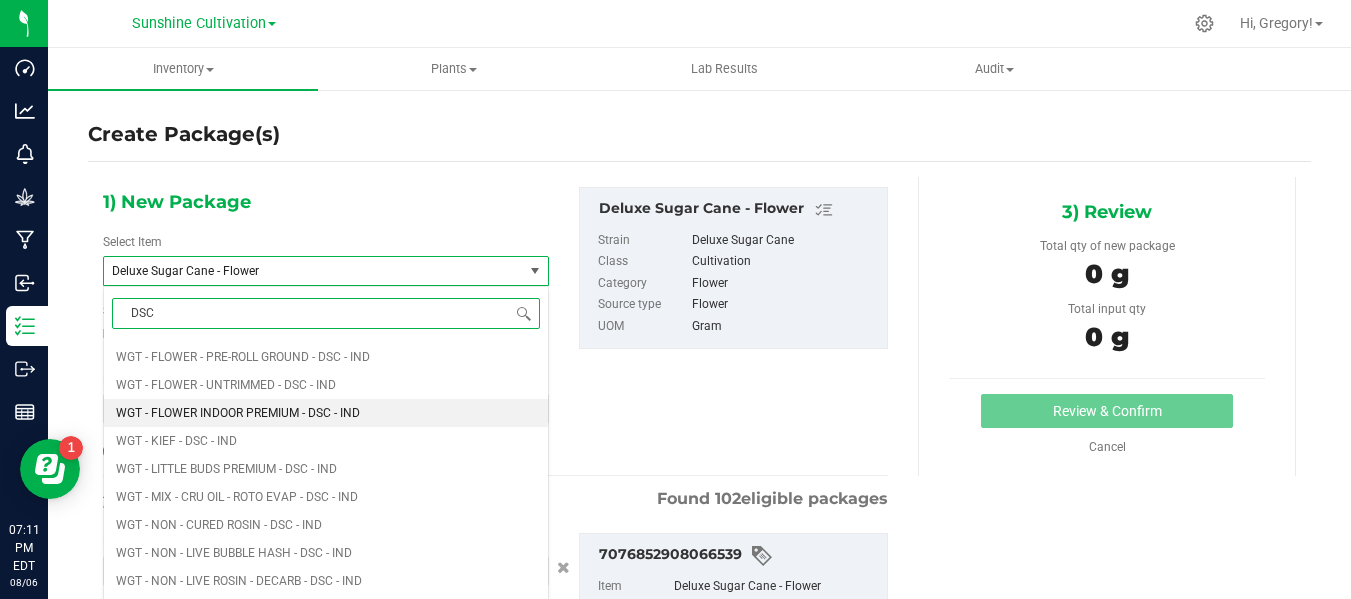 click on "WGT - FLOWER INDOOR PREMIUM - DSC - IND" at bounding box center [238, 413] 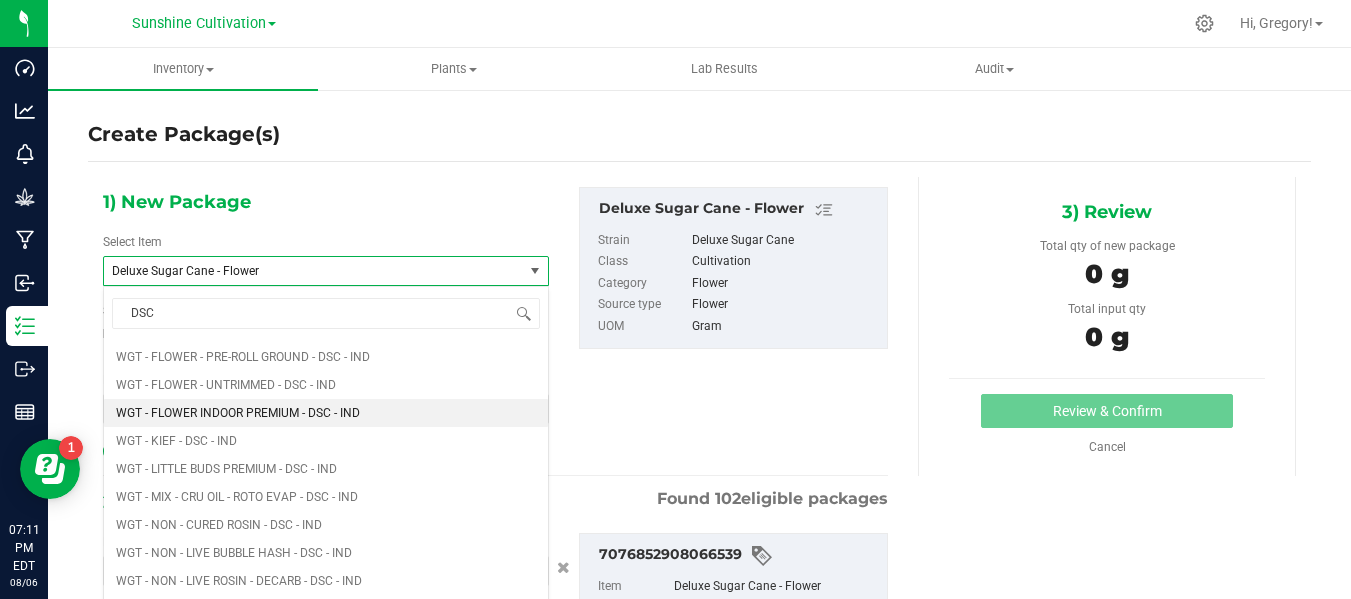 type 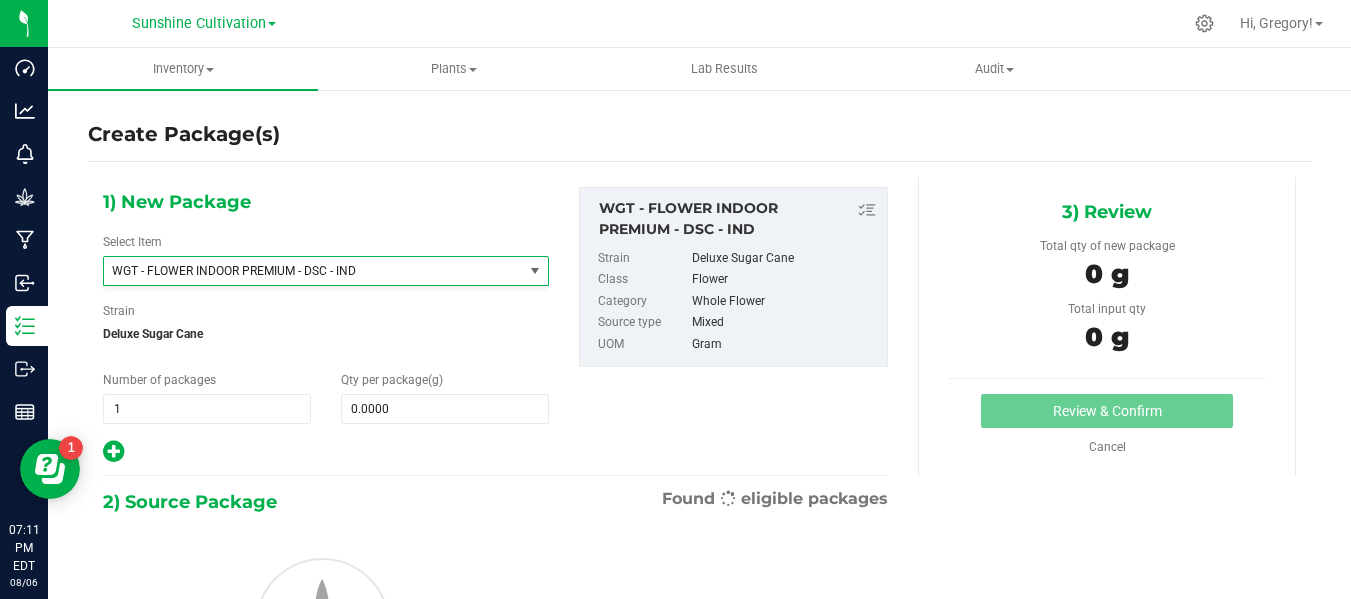 type on "0.0000" 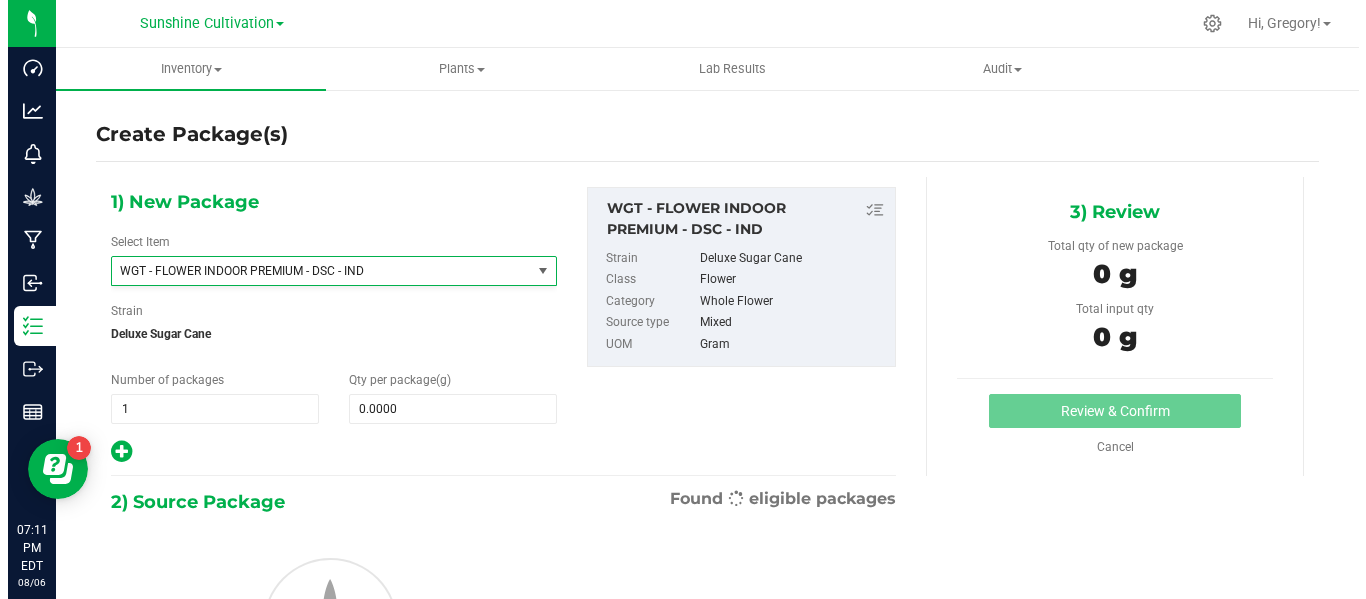 scroll, scrollTop: 422576, scrollLeft: 0, axis: vertical 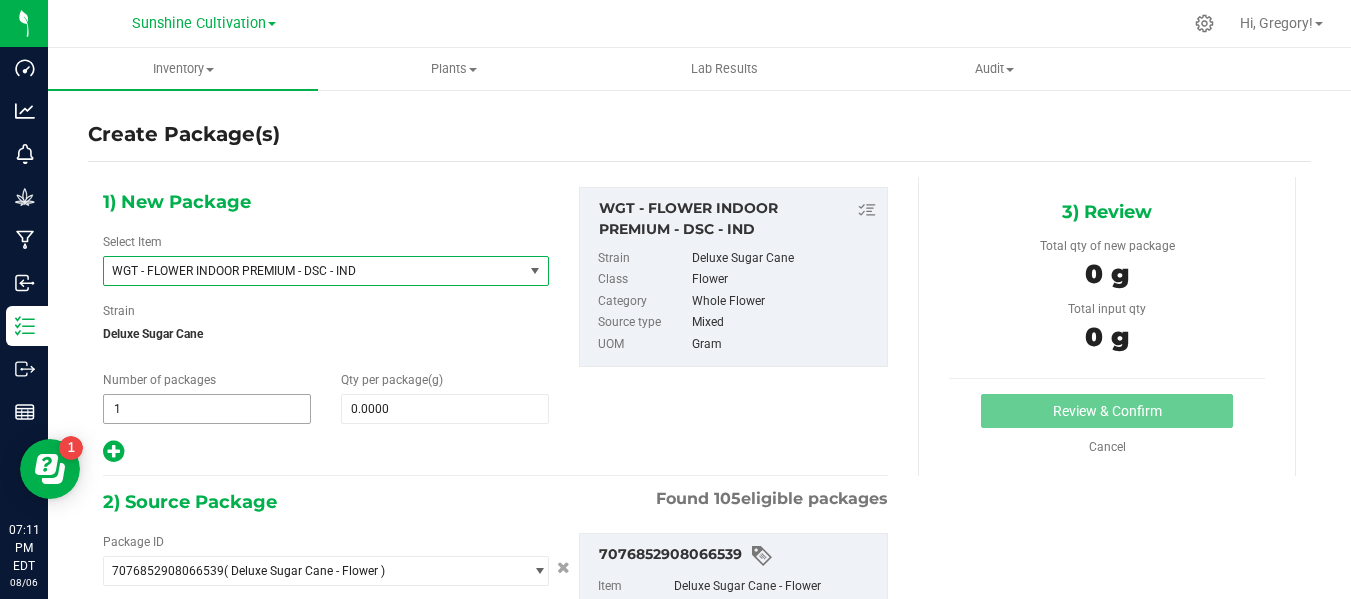 type on "0.0000 g" 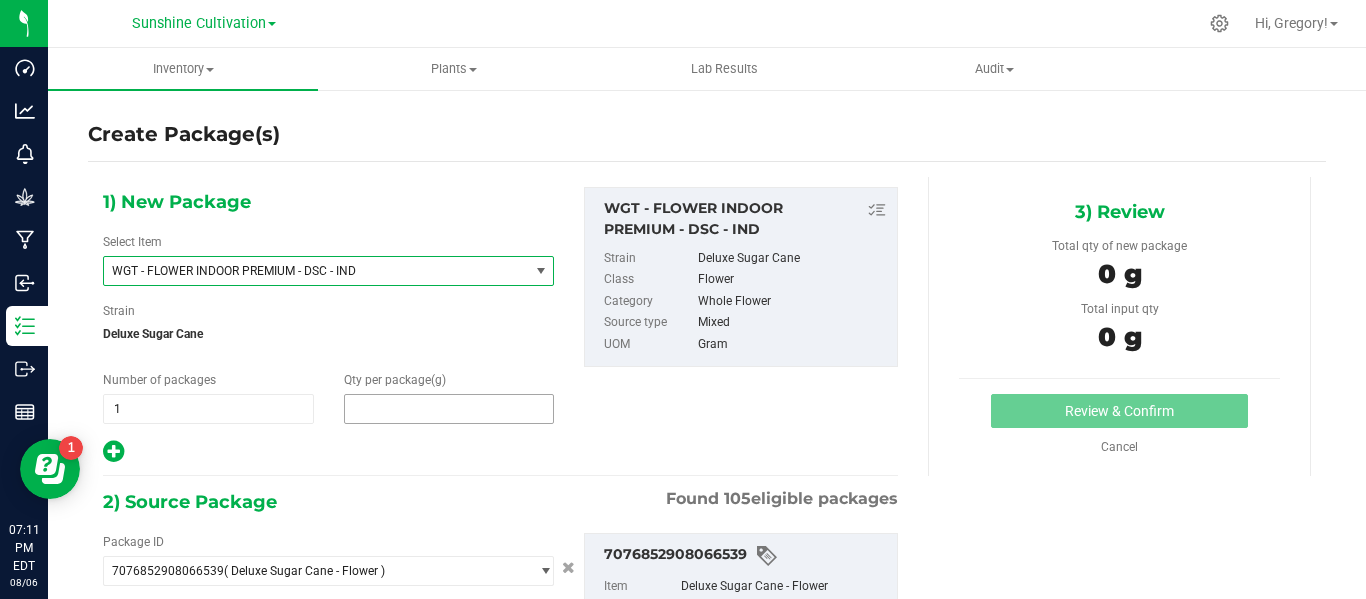 click at bounding box center (449, 409) 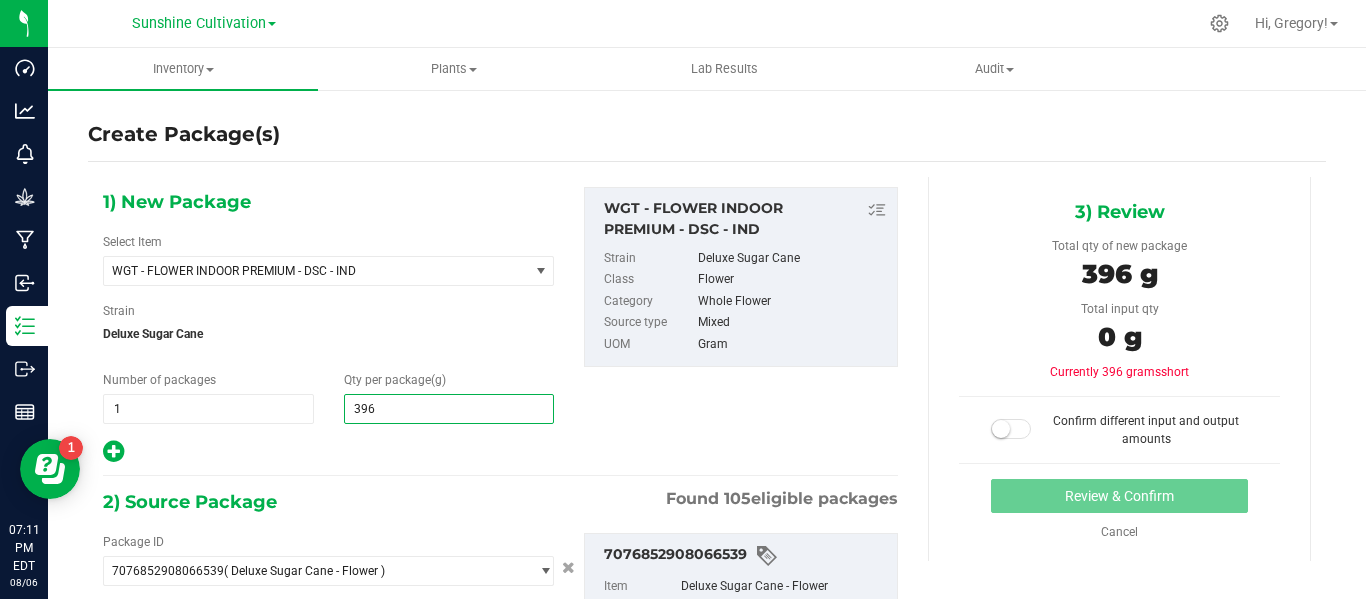 type on "3965" 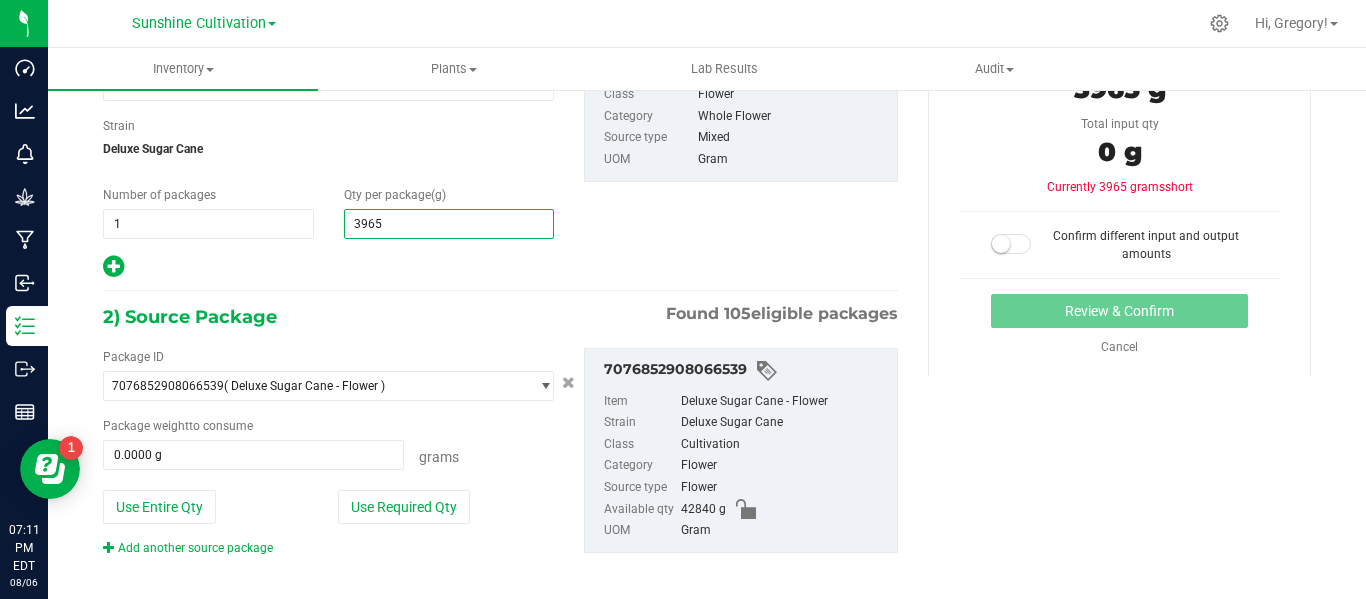 scroll, scrollTop: 200, scrollLeft: 0, axis: vertical 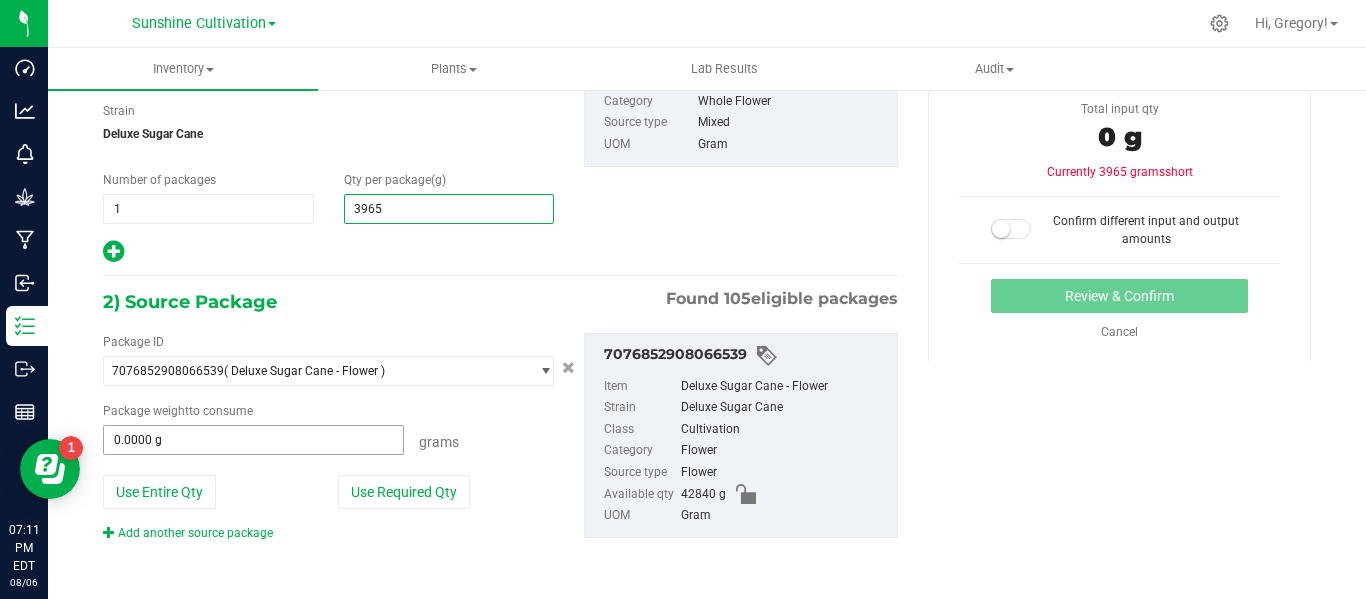 type on "3,965.0000" 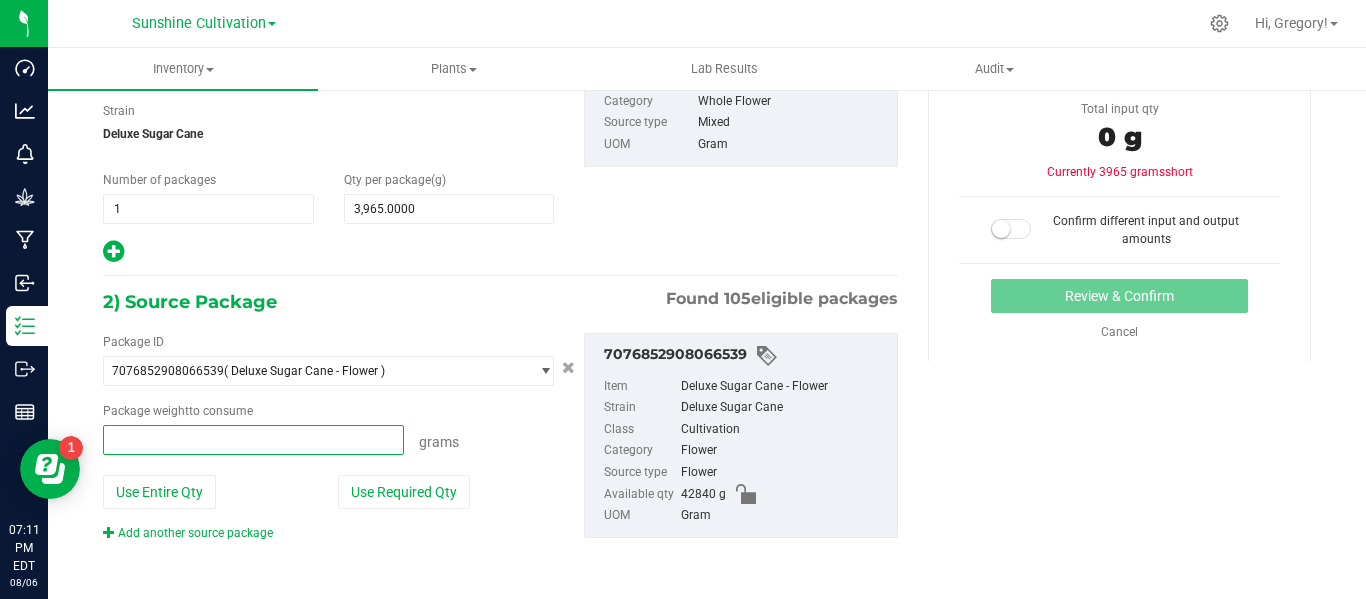 click at bounding box center (253, 440) 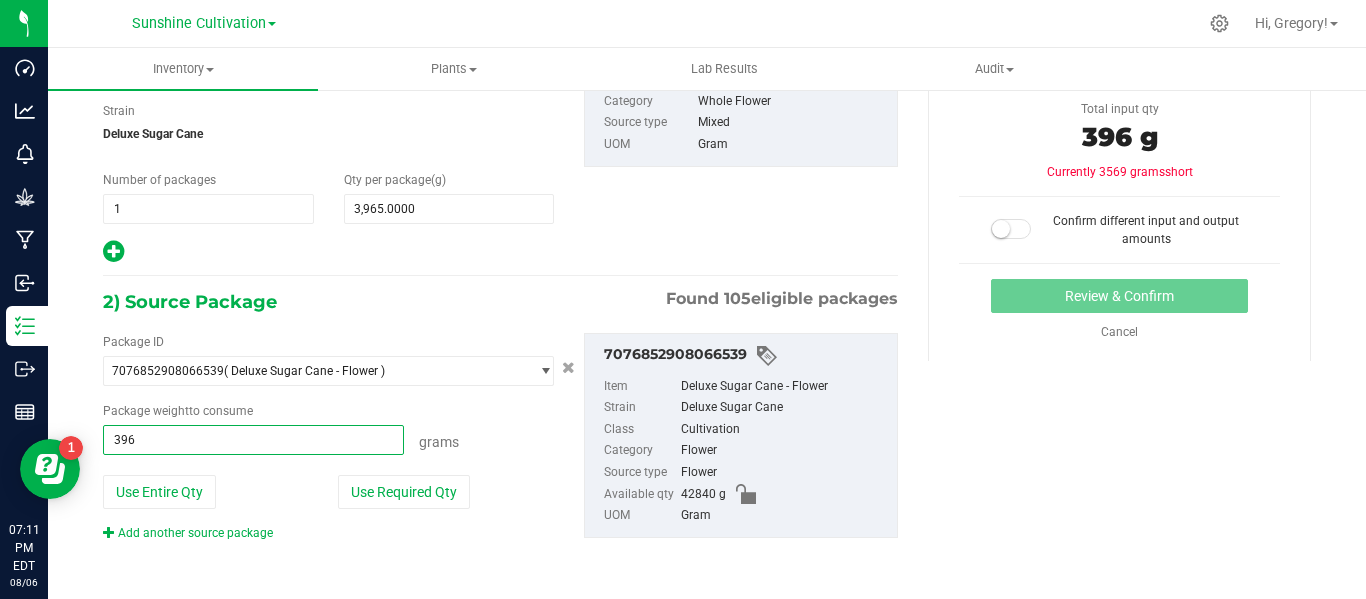 type on "3965" 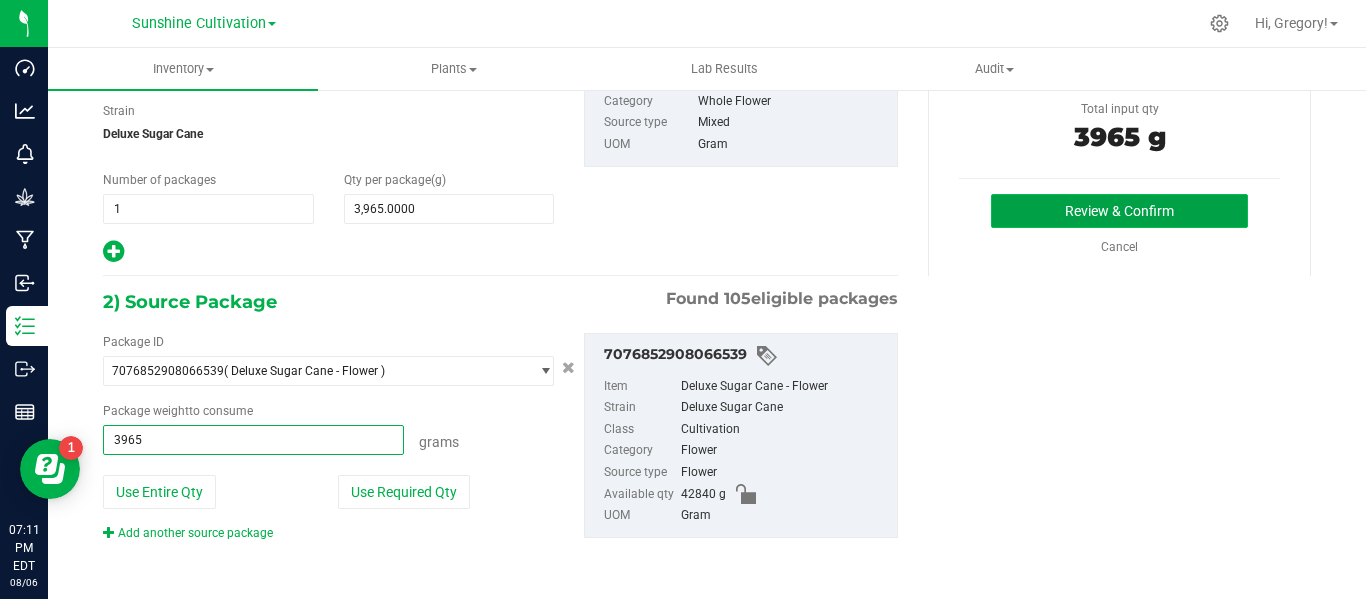 type on "3965.0000 g" 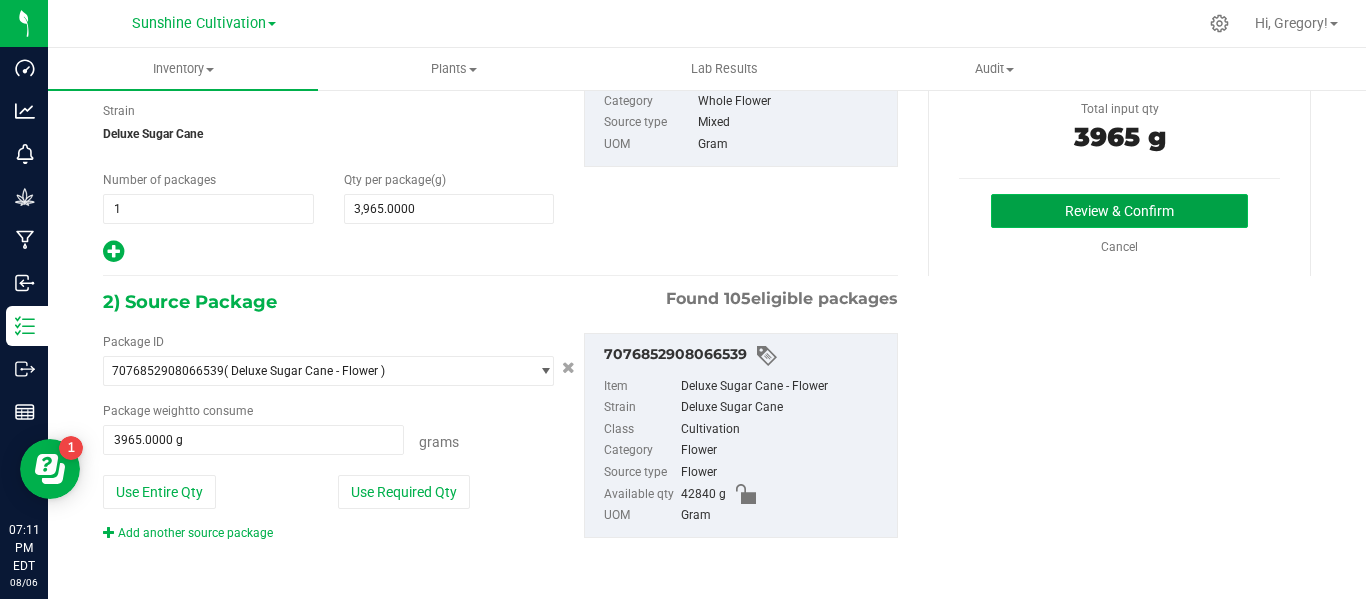 click on "Review & Confirm" at bounding box center (1119, 211) 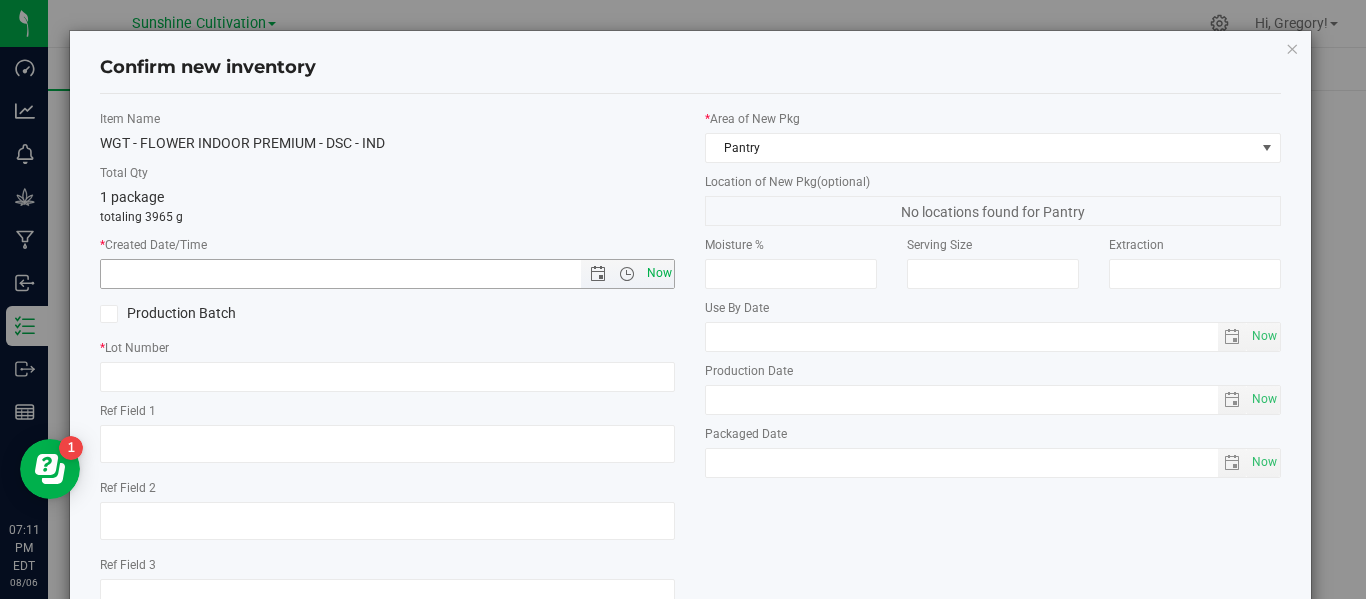 click on "Now" at bounding box center [659, 273] 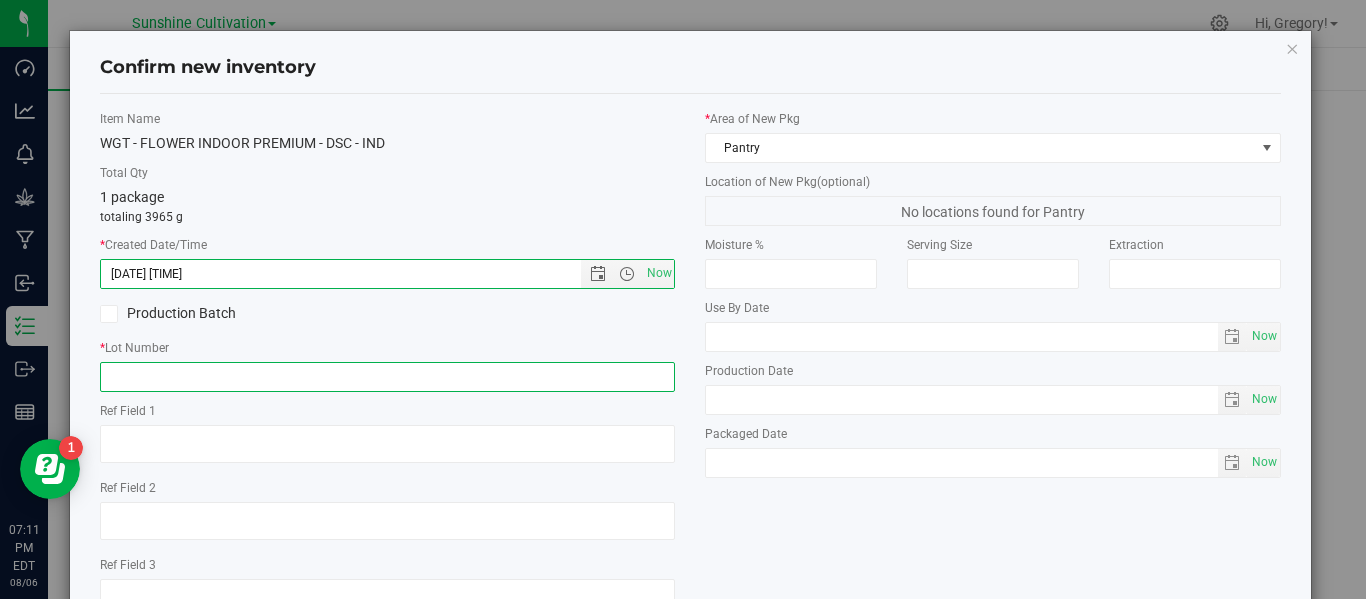 click at bounding box center (387, 377) 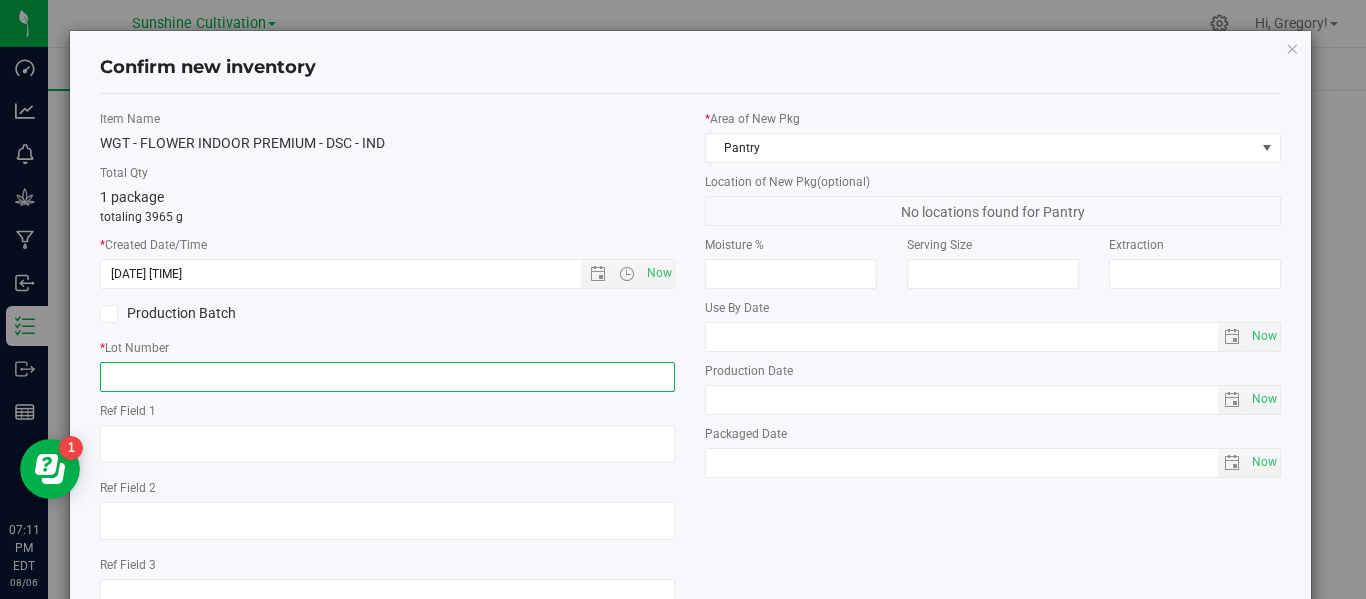 paste on "SN-250718-DSC-06" 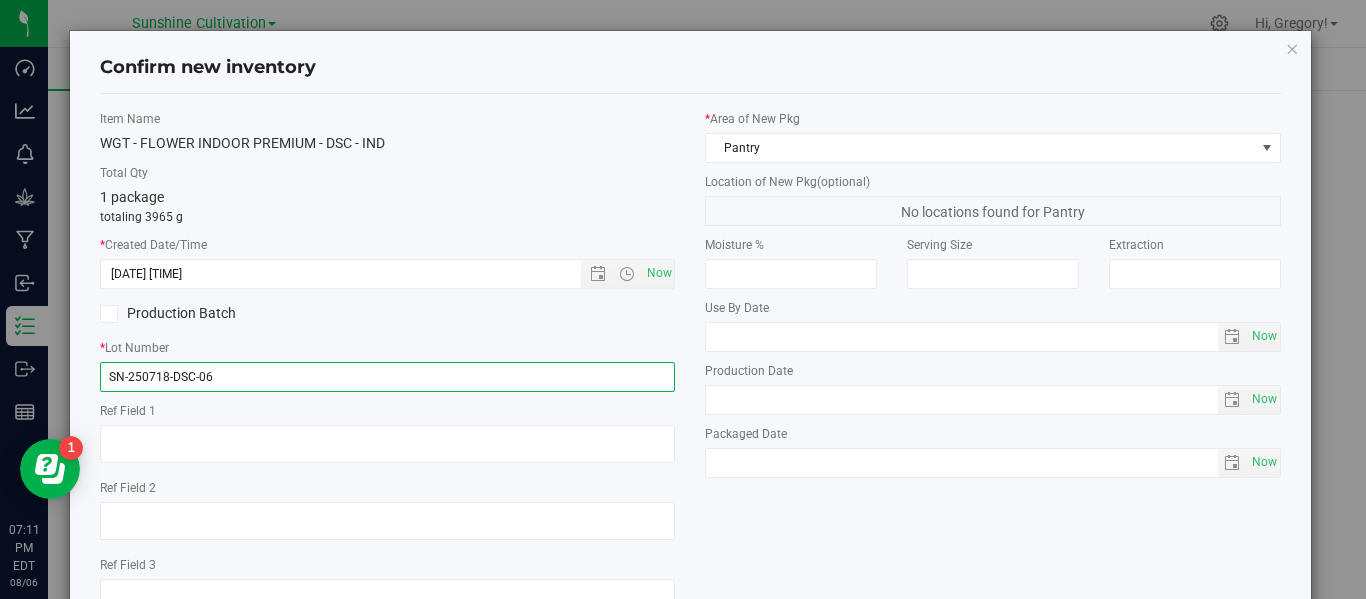 scroll, scrollTop: 148, scrollLeft: 0, axis: vertical 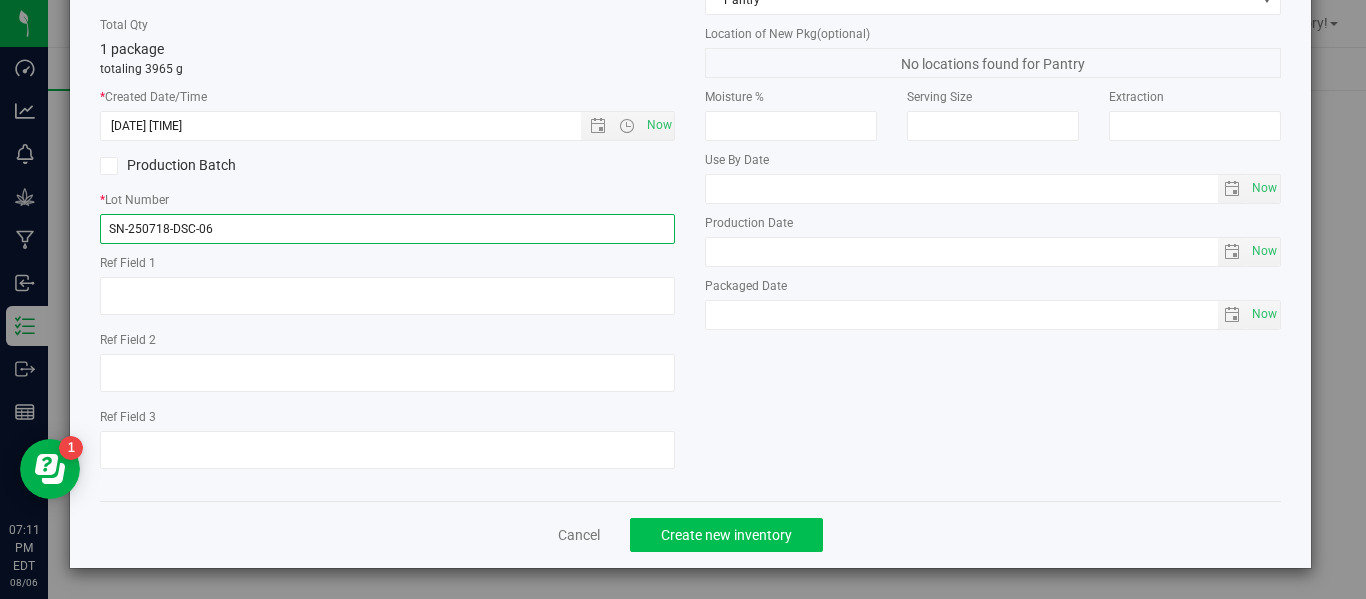 type on "SN-250718-DSC-06" 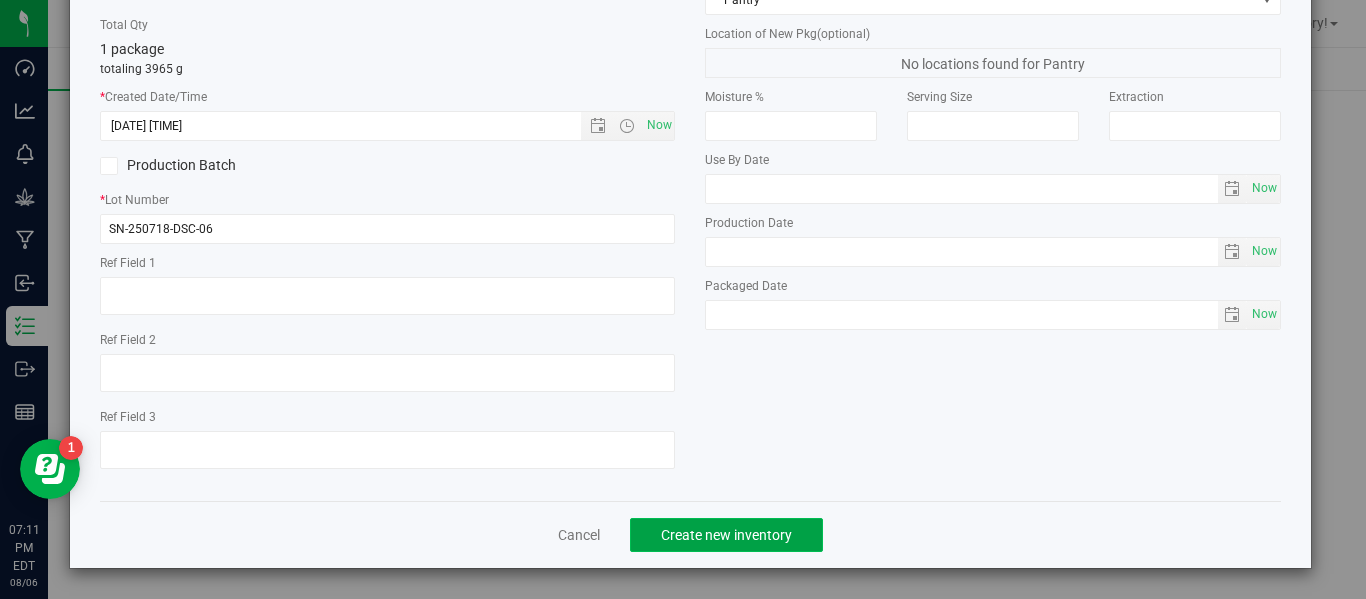 click on "Create new inventory" 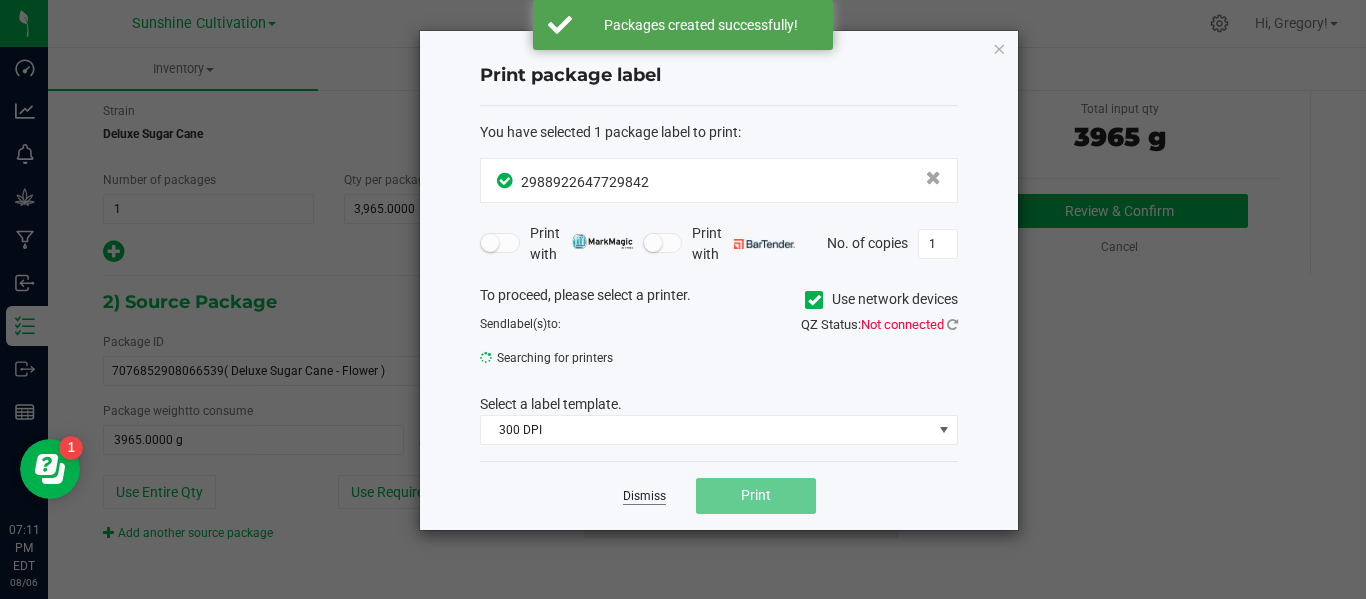 click on "Dismiss" 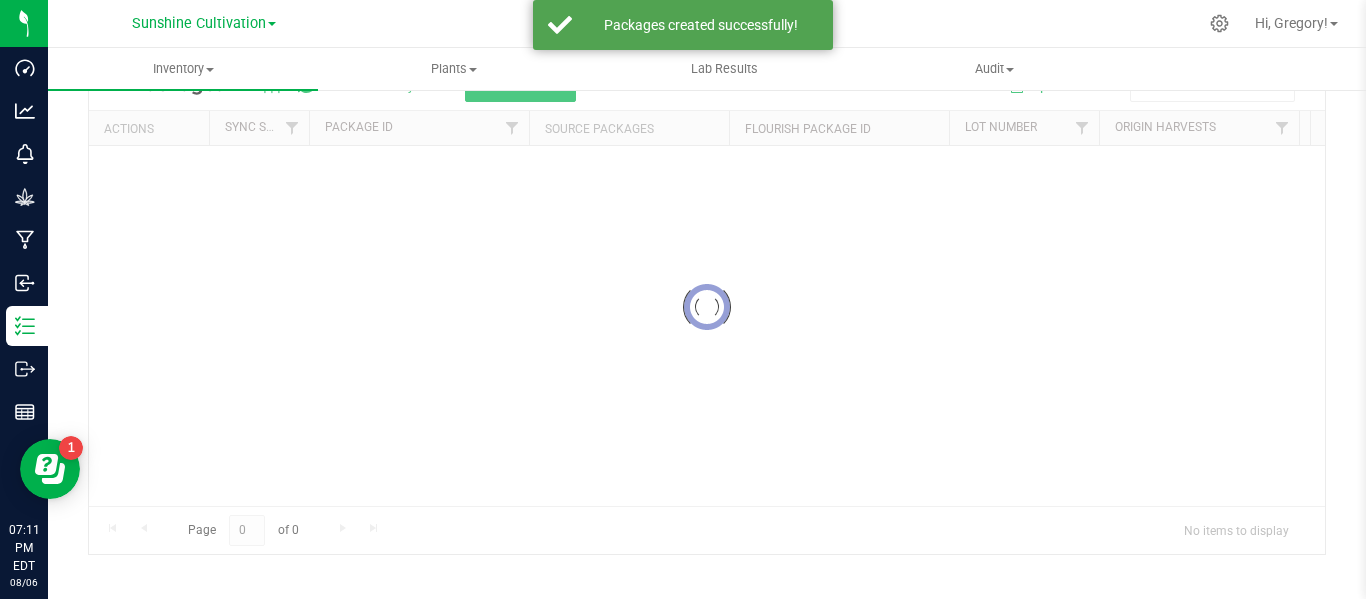 scroll, scrollTop: 99, scrollLeft: 0, axis: vertical 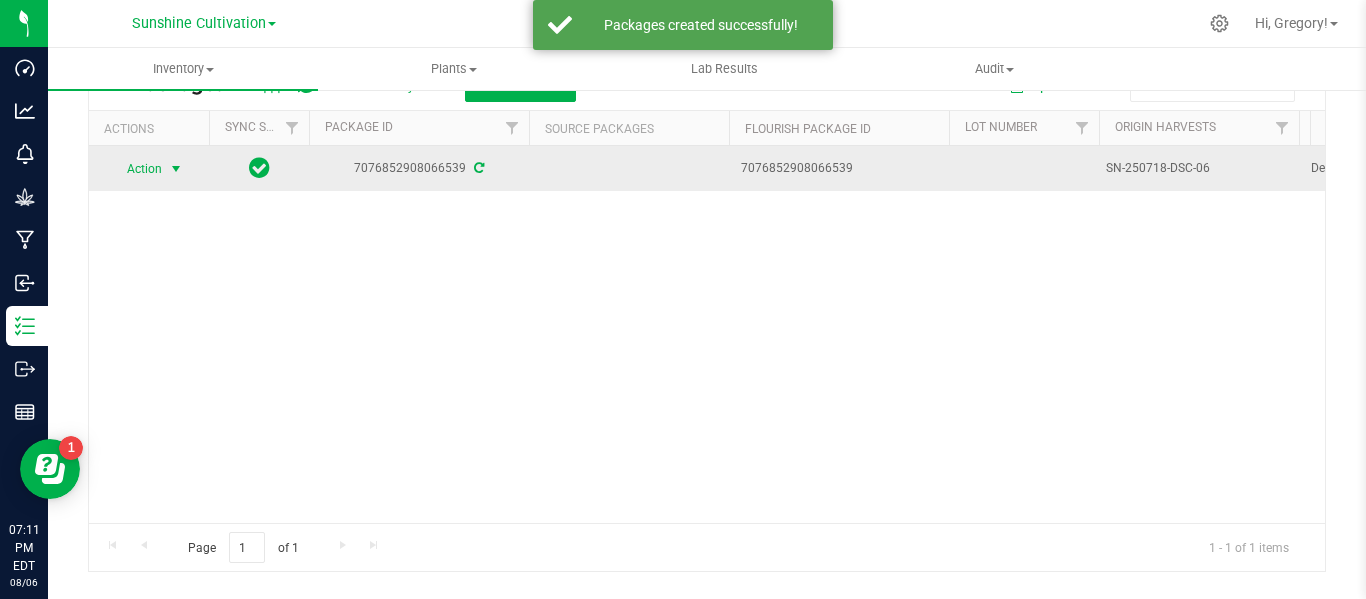 click at bounding box center (176, 169) 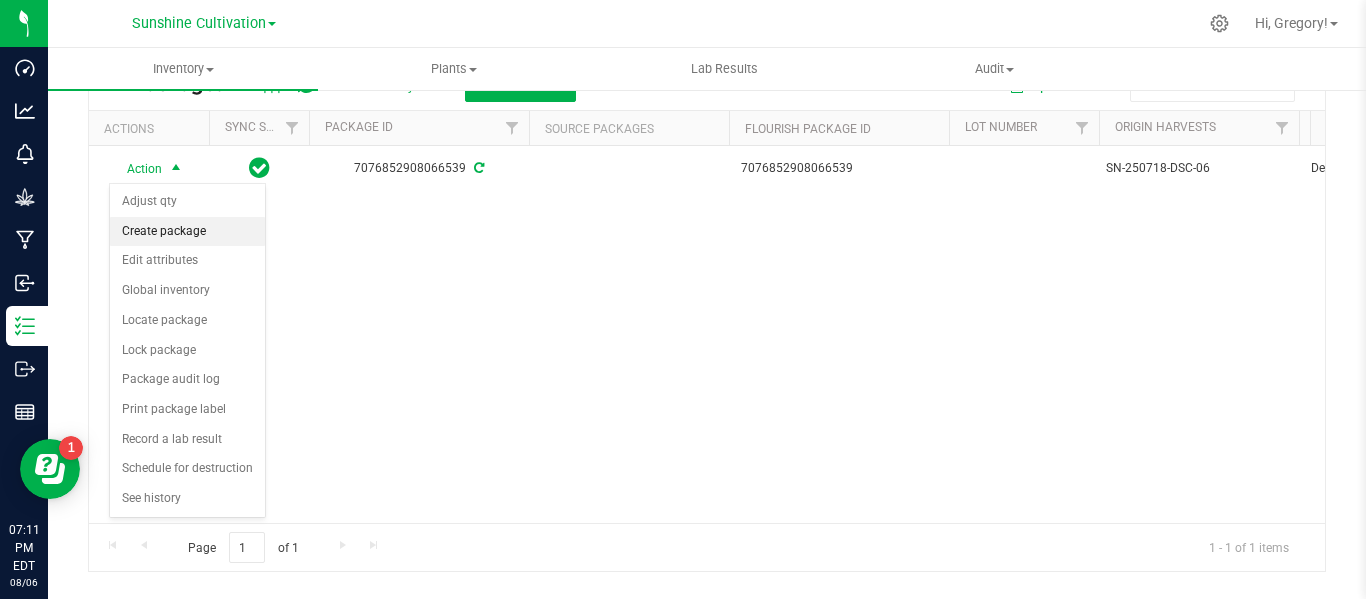 click on "Create package" at bounding box center (187, 232) 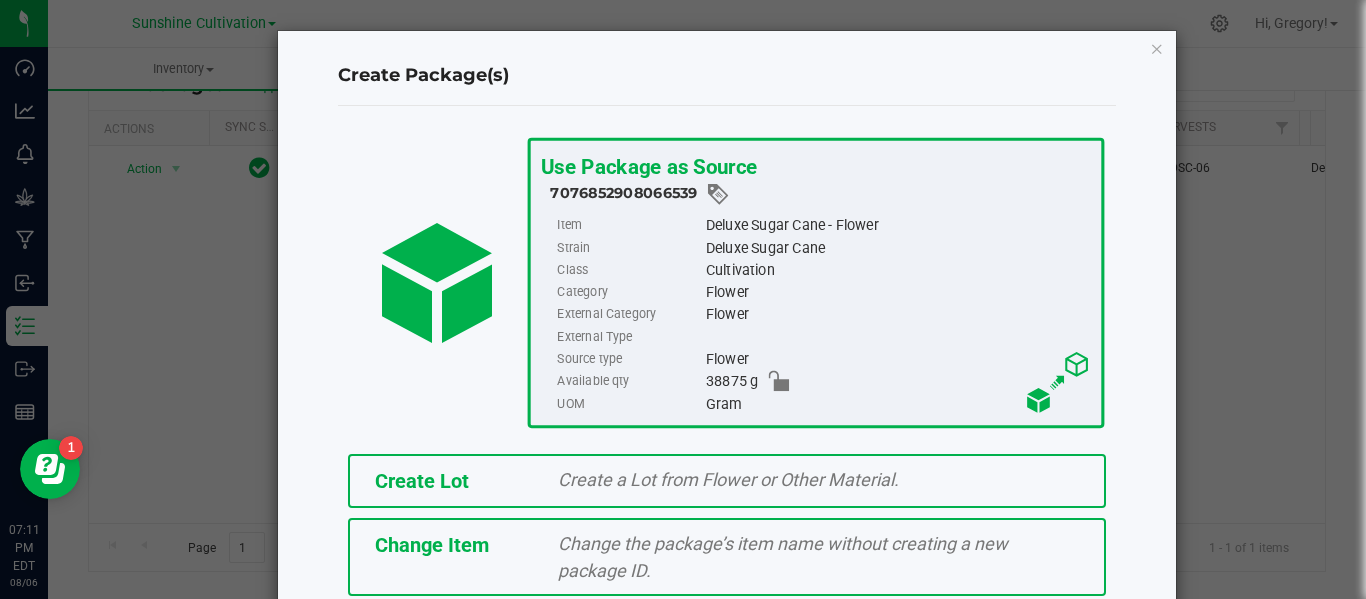 scroll, scrollTop: 175, scrollLeft: 0, axis: vertical 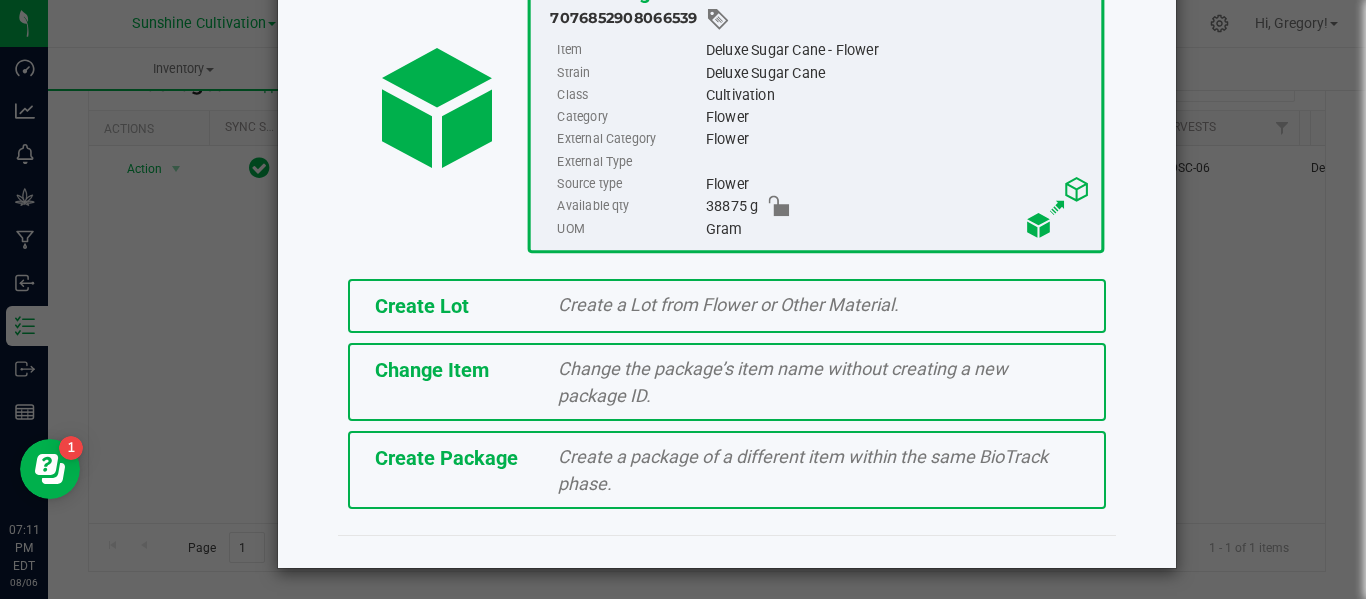 click on "Create Package" 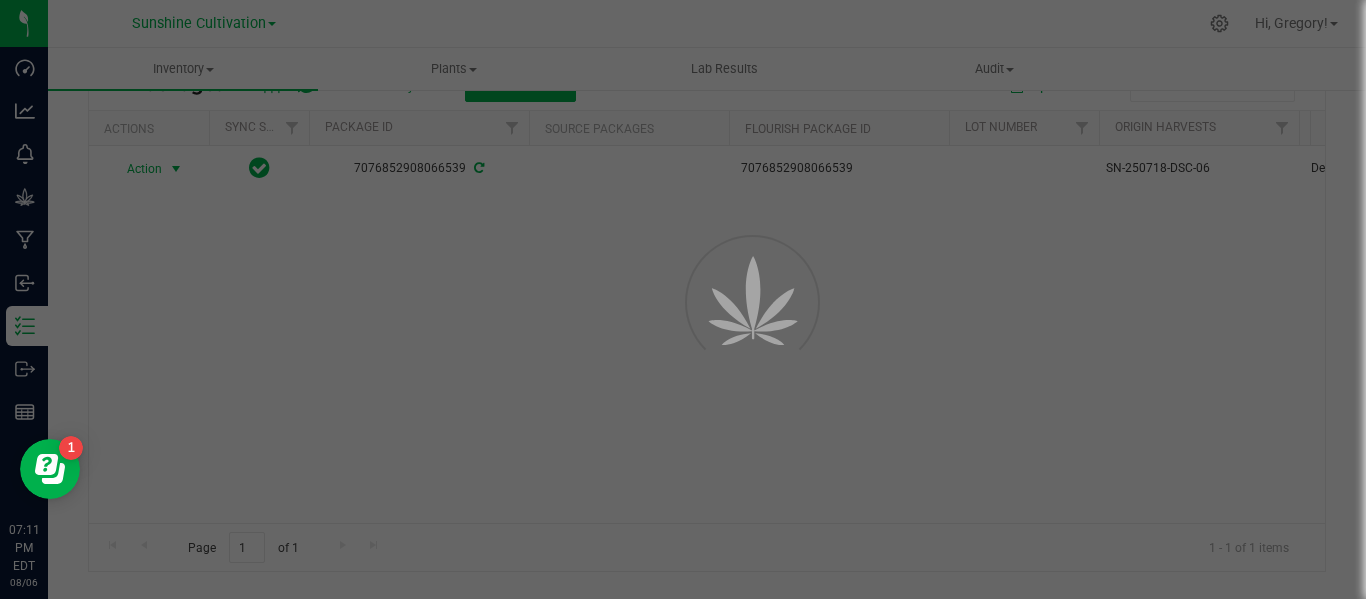scroll, scrollTop: 114, scrollLeft: 0, axis: vertical 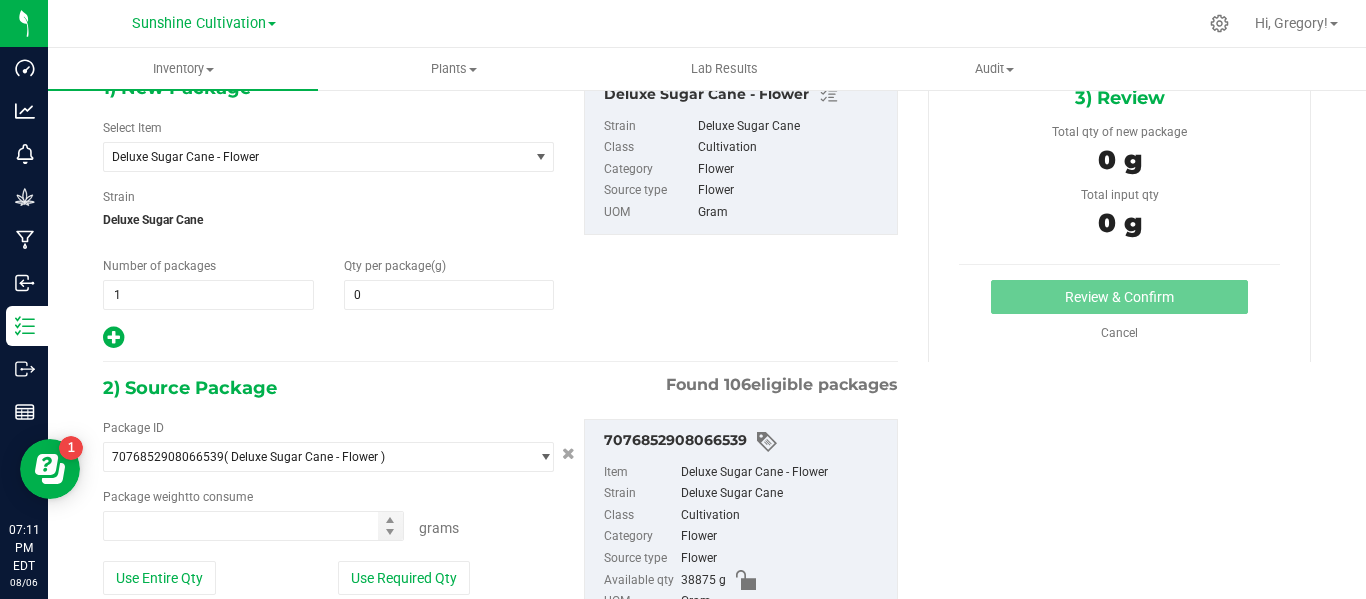 type on "0.0000" 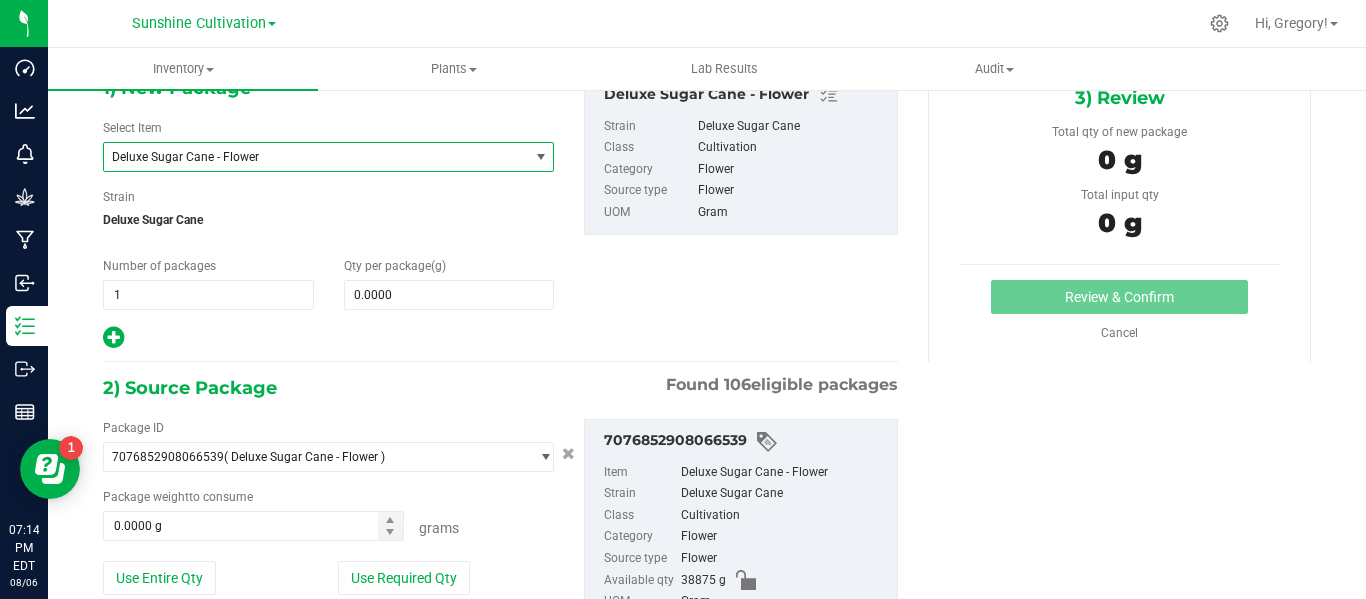 click on "Deluxe Sugar Cane - Flower" at bounding box center [316, 157] 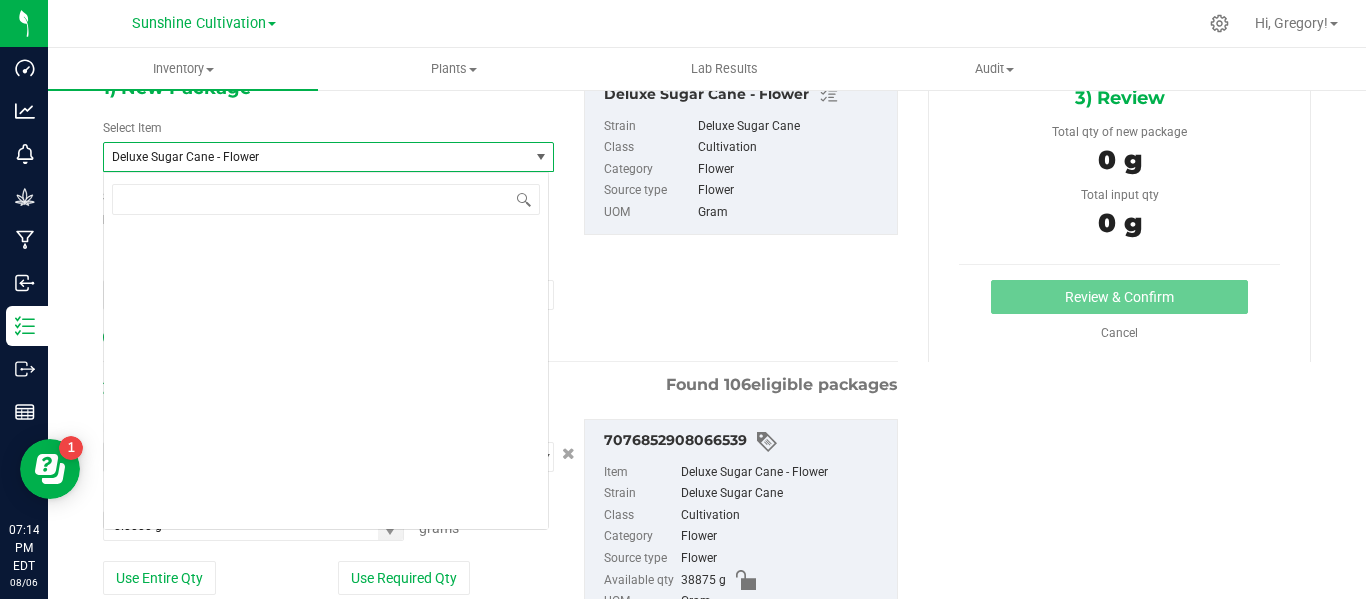 scroll, scrollTop: 1904, scrollLeft: 0, axis: vertical 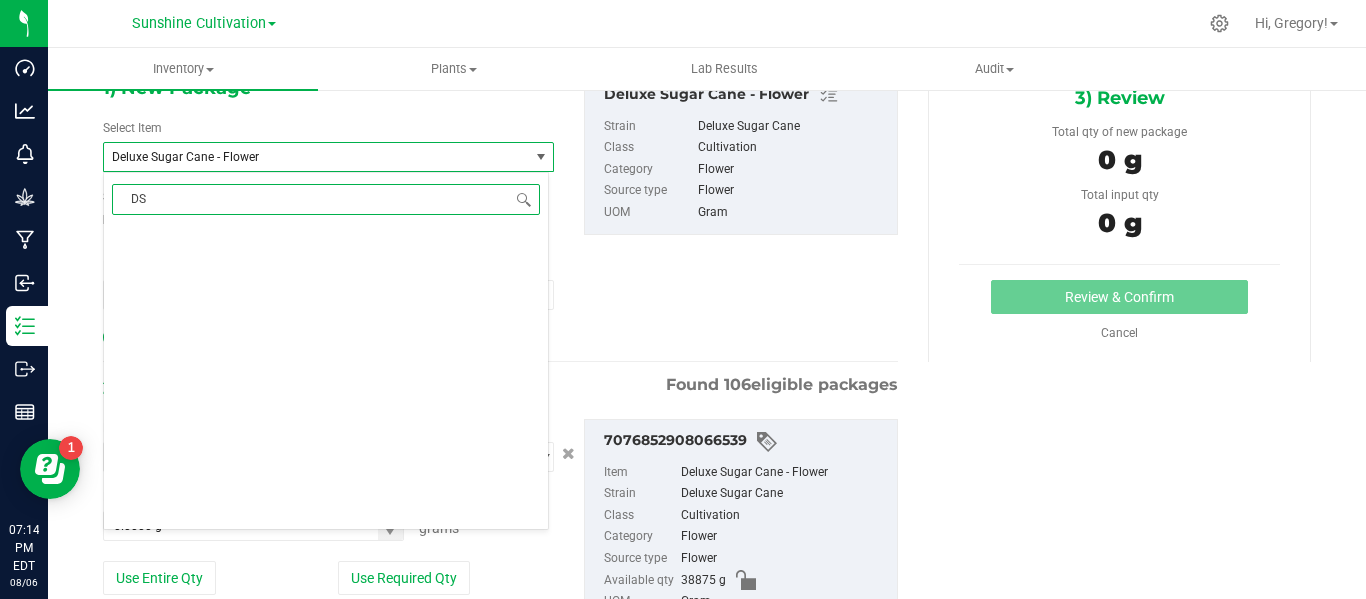 type on "DSC" 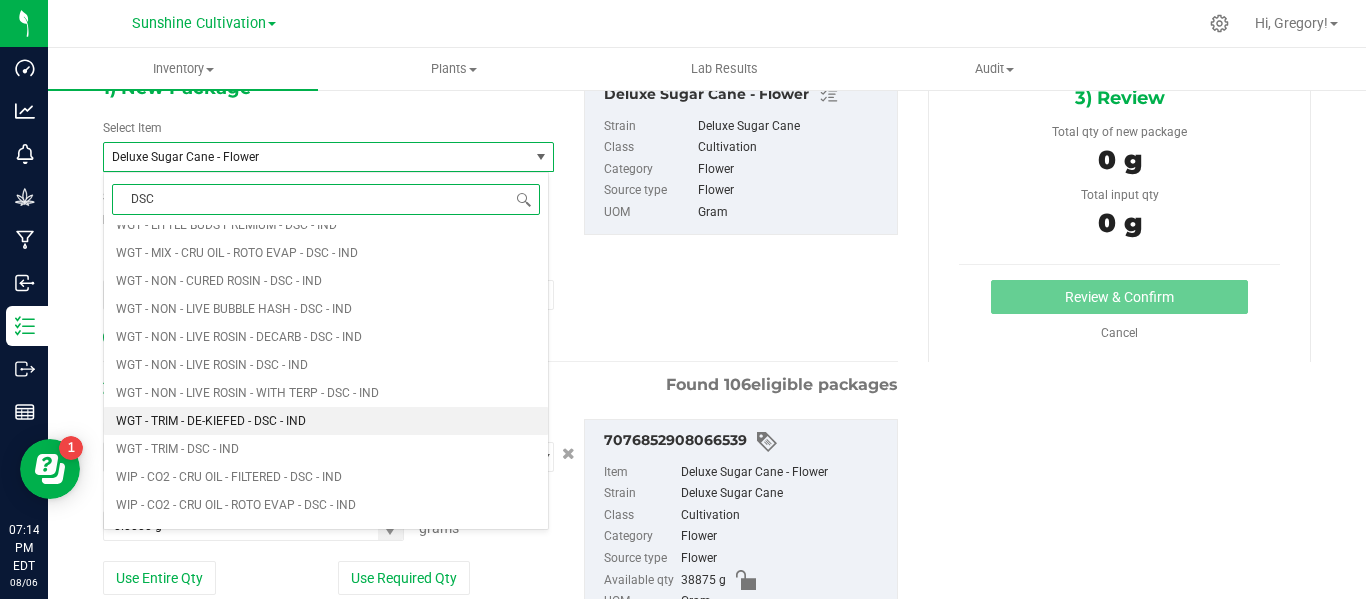 scroll, scrollTop: 2985, scrollLeft: 0, axis: vertical 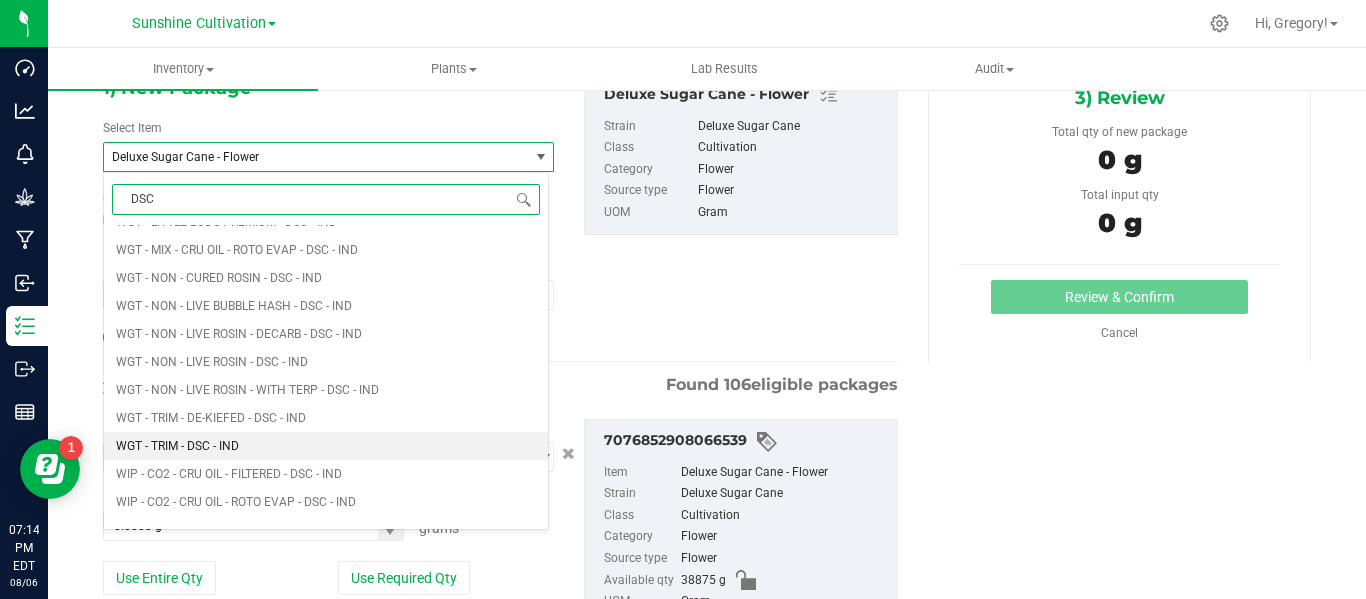 click on "WGT - TRIM - DSC - IND" at bounding box center [326, 446] 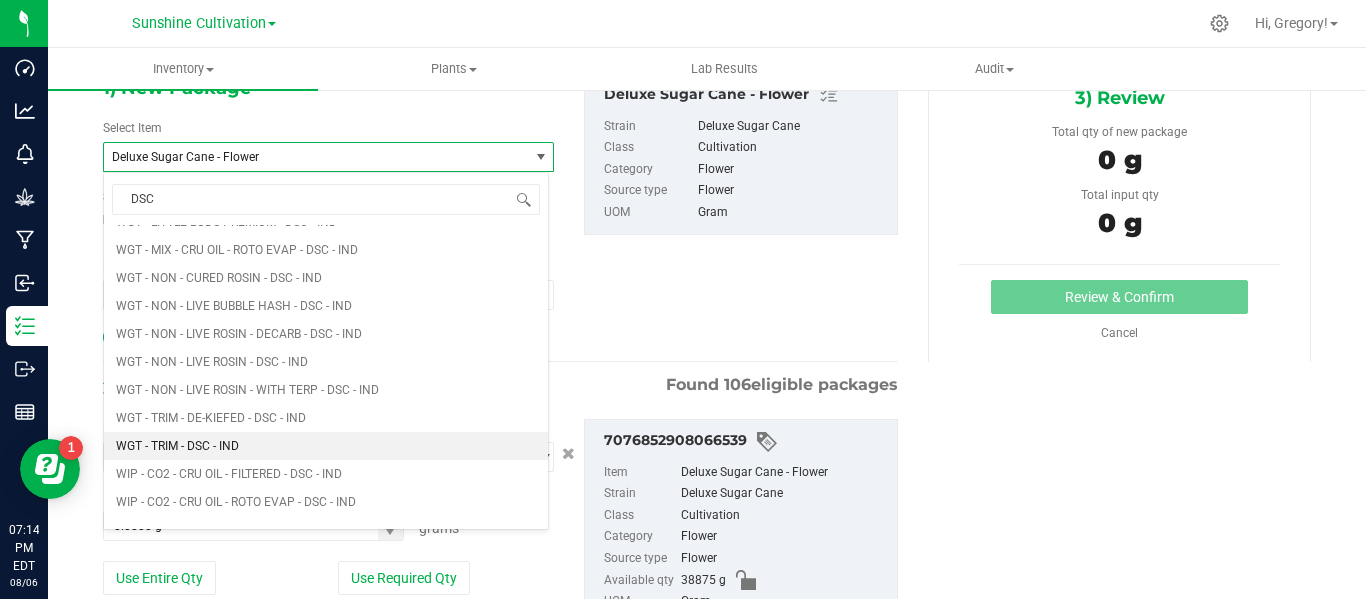 type 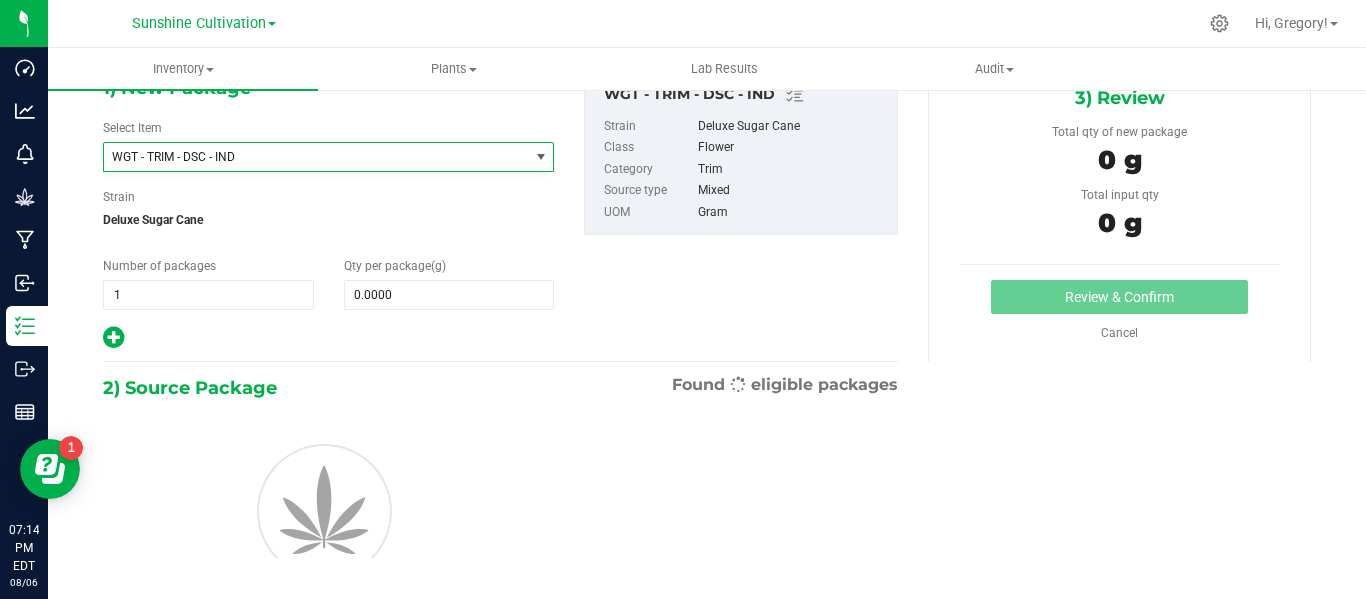 type on "0.0000" 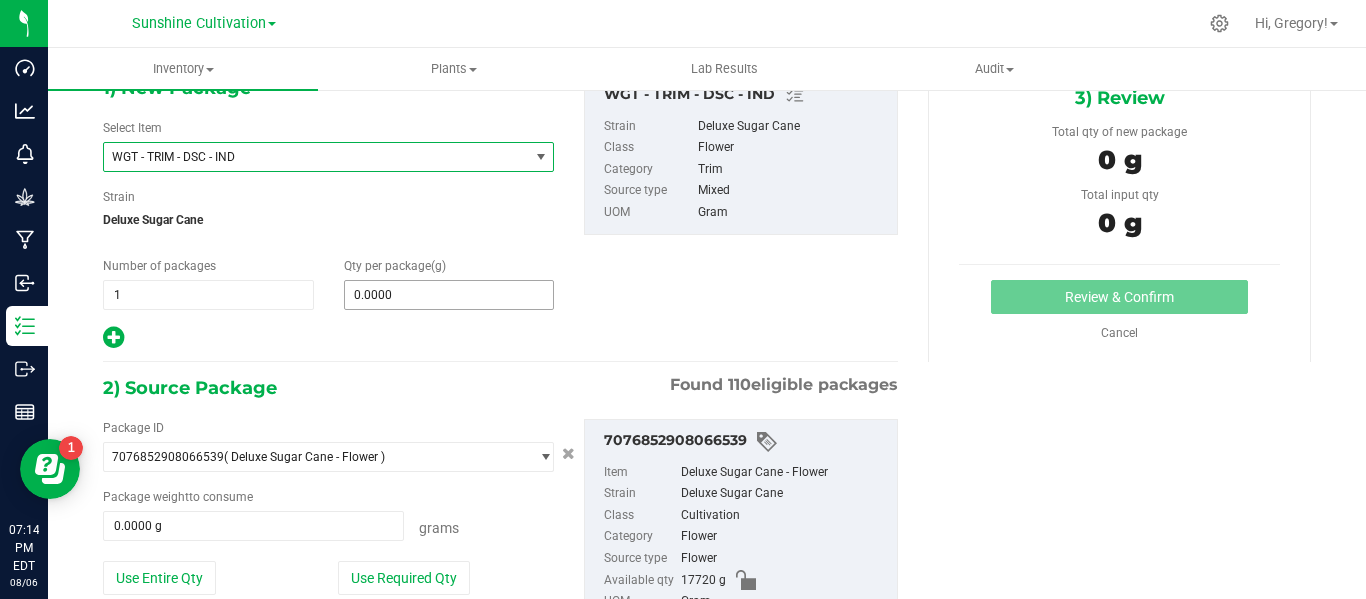 type 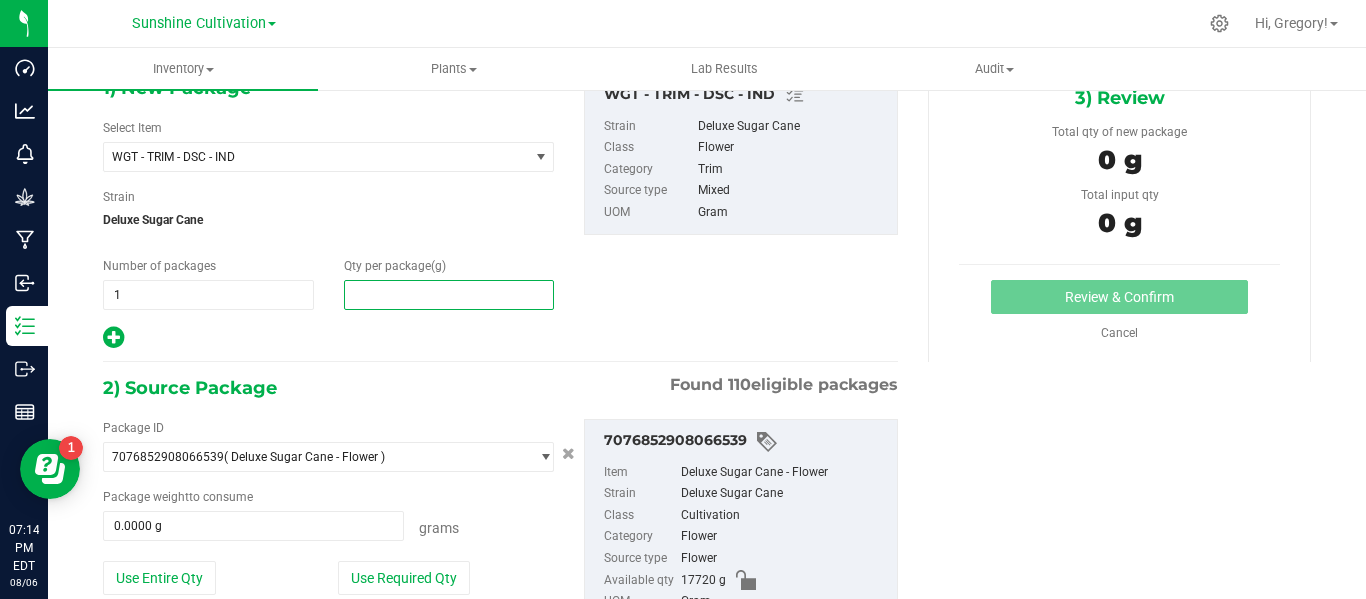 click at bounding box center (449, 295) 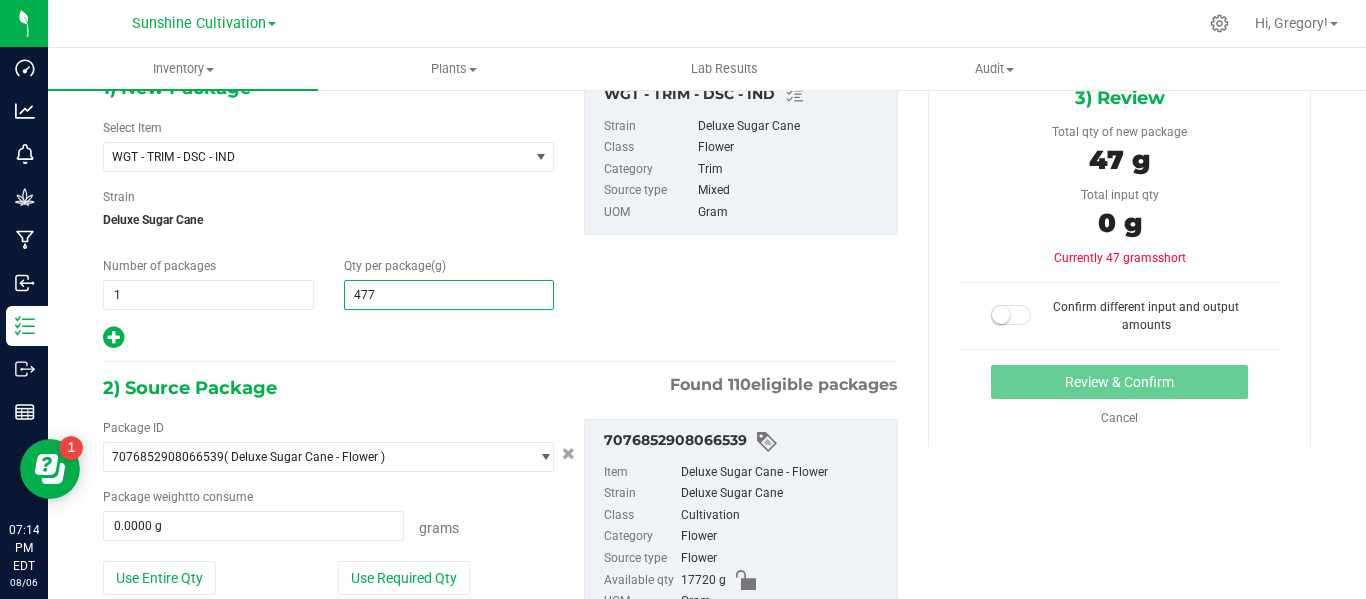 type on "4770" 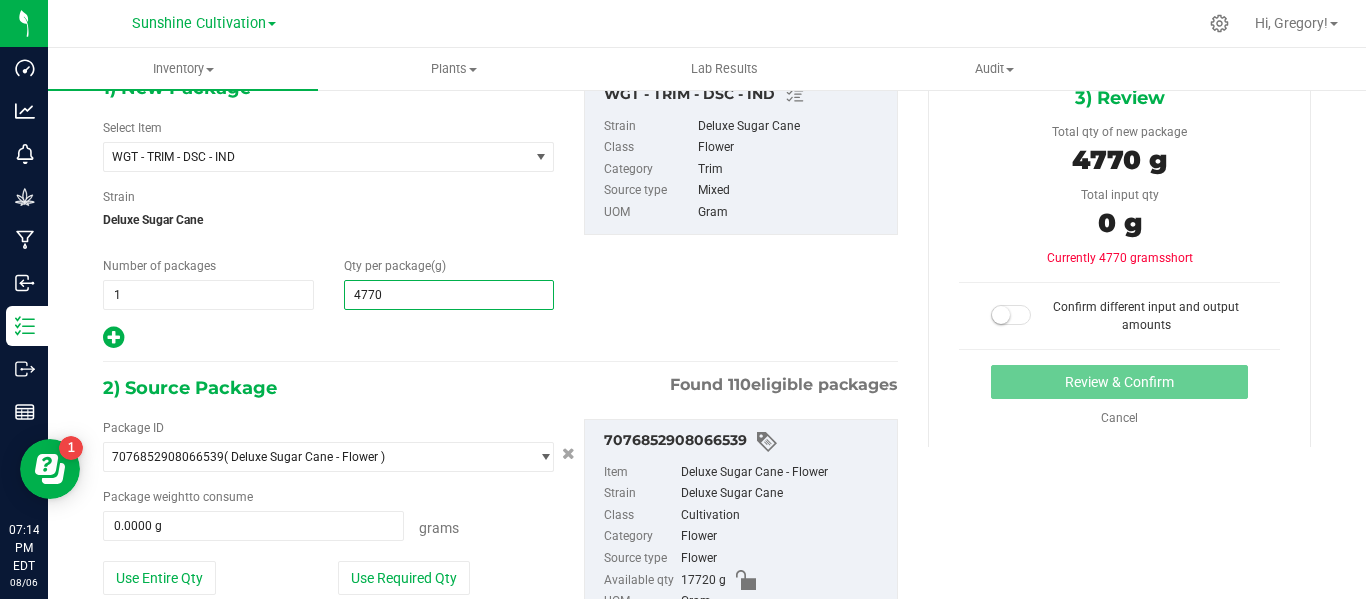 scroll, scrollTop: 200, scrollLeft: 0, axis: vertical 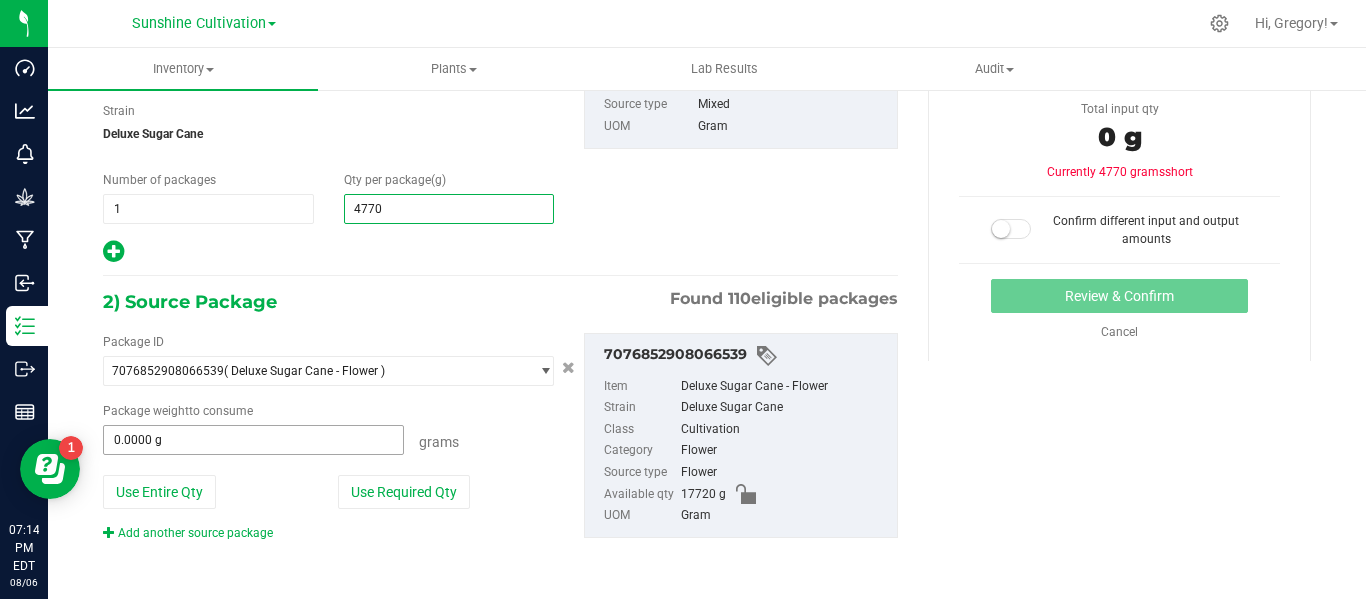 type on "4,770.0000" 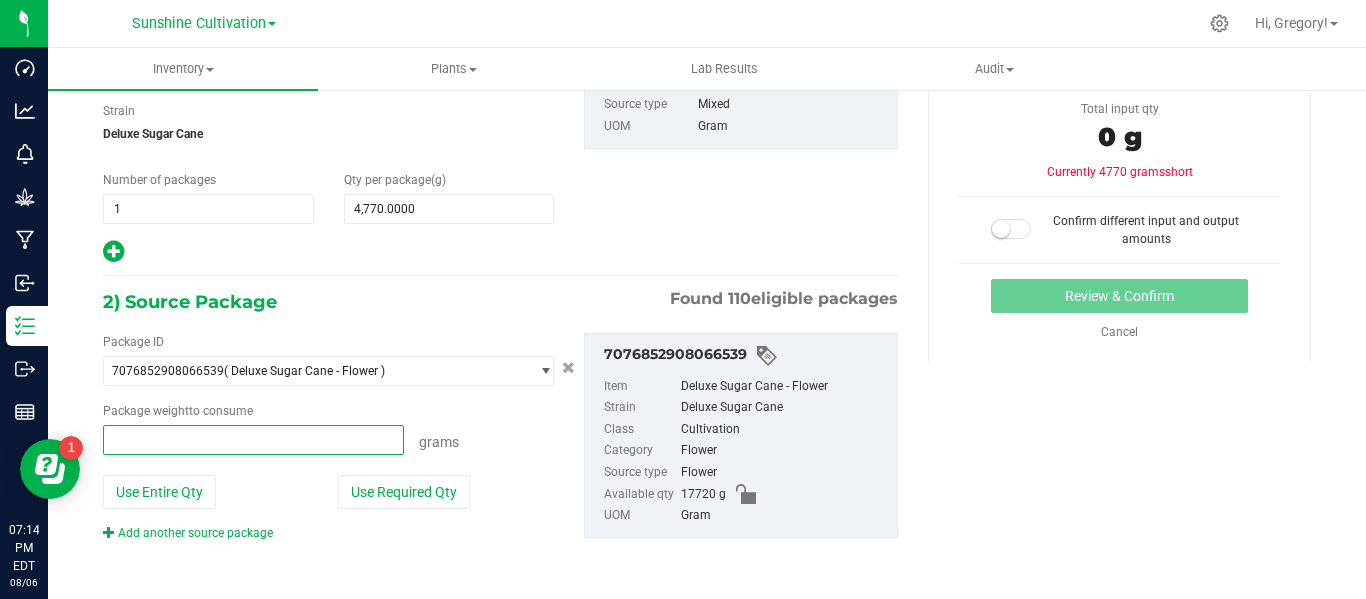 click at bounding box center (253, 440) 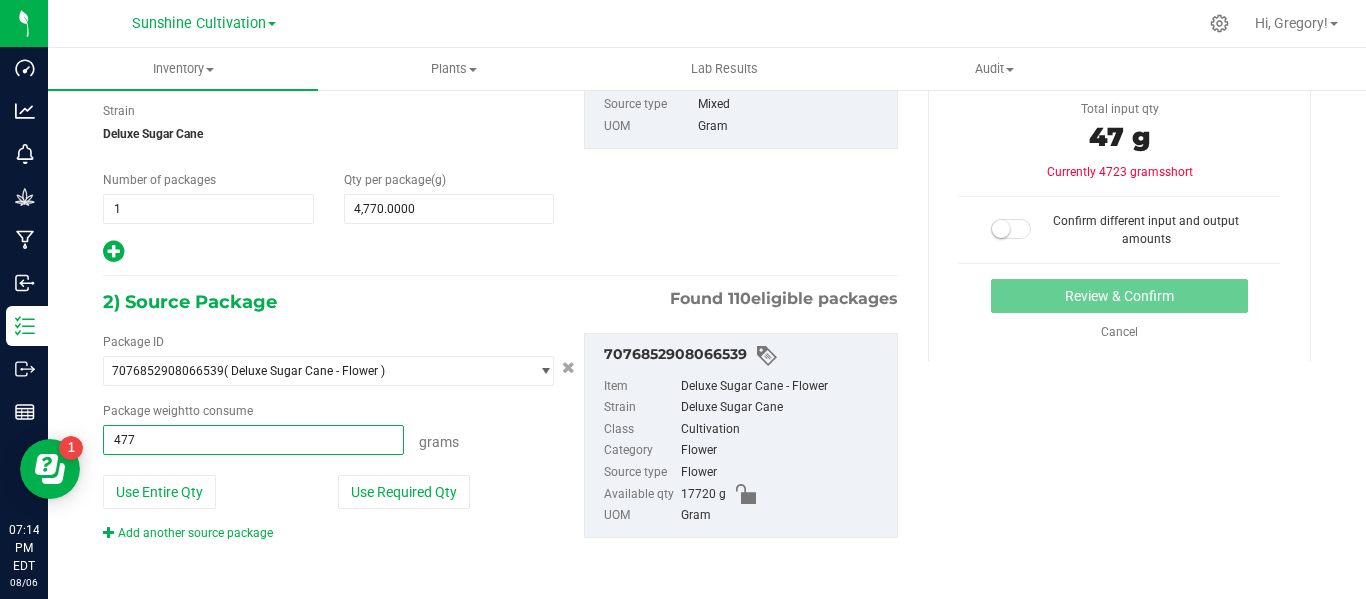 type on "4770" 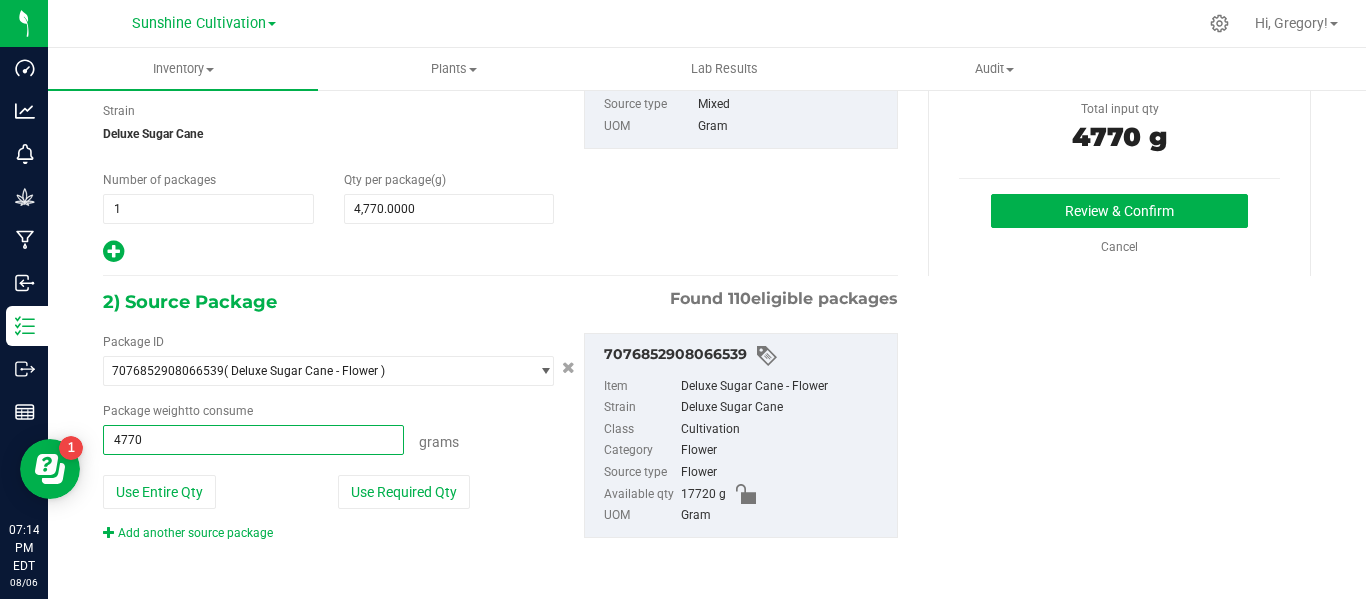 type on "4770.0000 g" 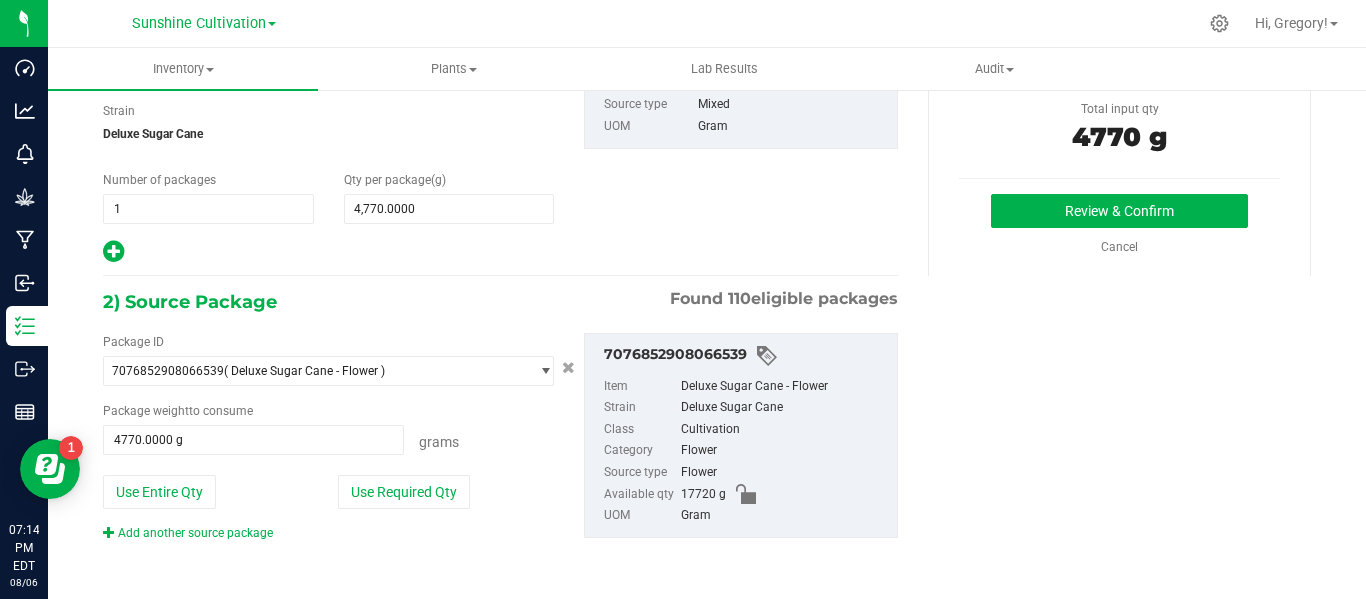 click on "3) Review
Total qty of new package
4770 g
Total input qty
4770 g
Review & Confirm" at bounding box center (1119, 126) 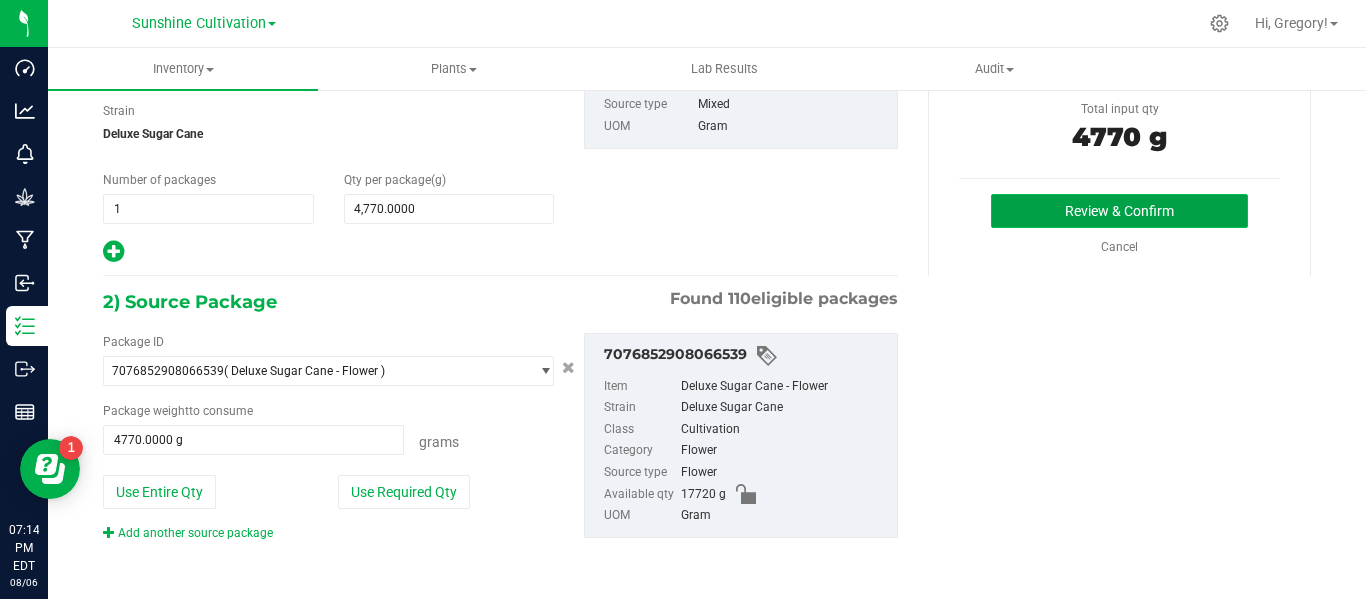 click on "Review & Confirm" at bounding box center (1119, 211) 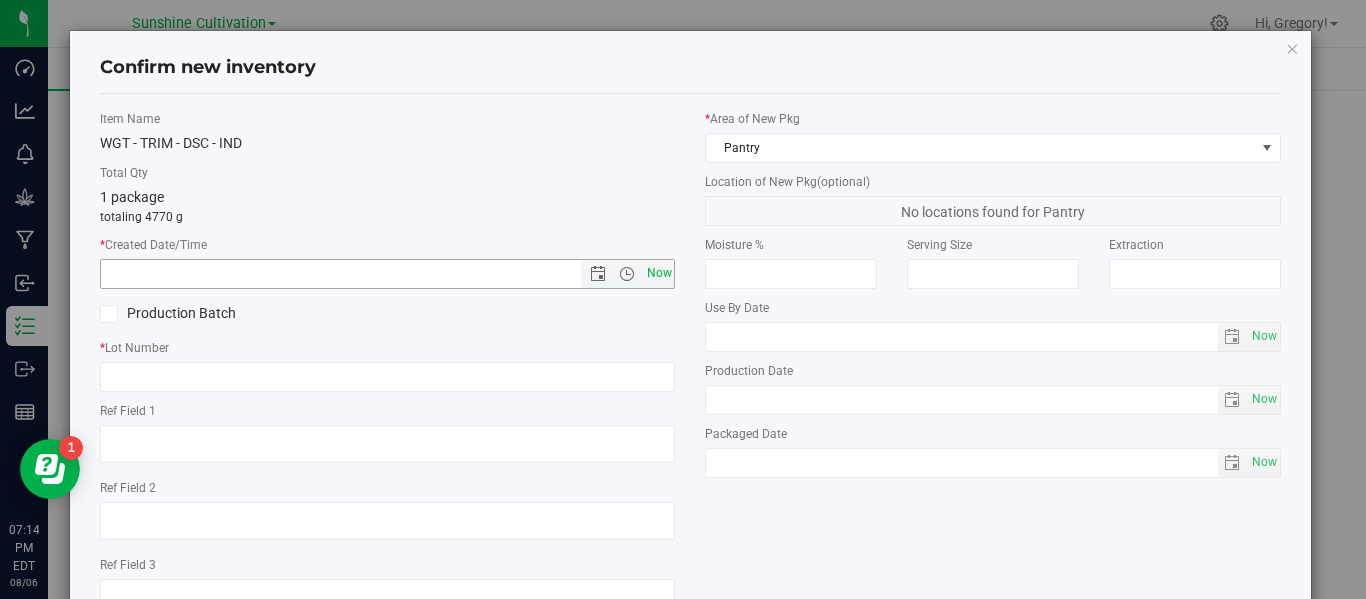 click on "Now" at bounding box center (659, 273) 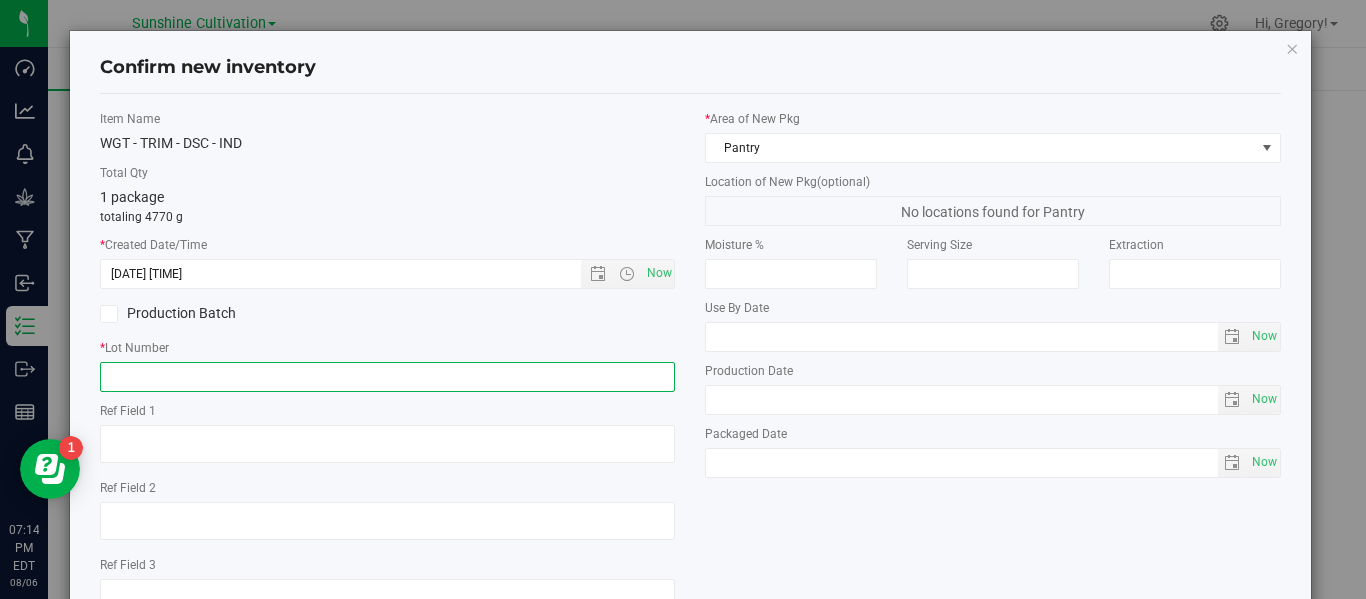click at bounding box center (387, 377) 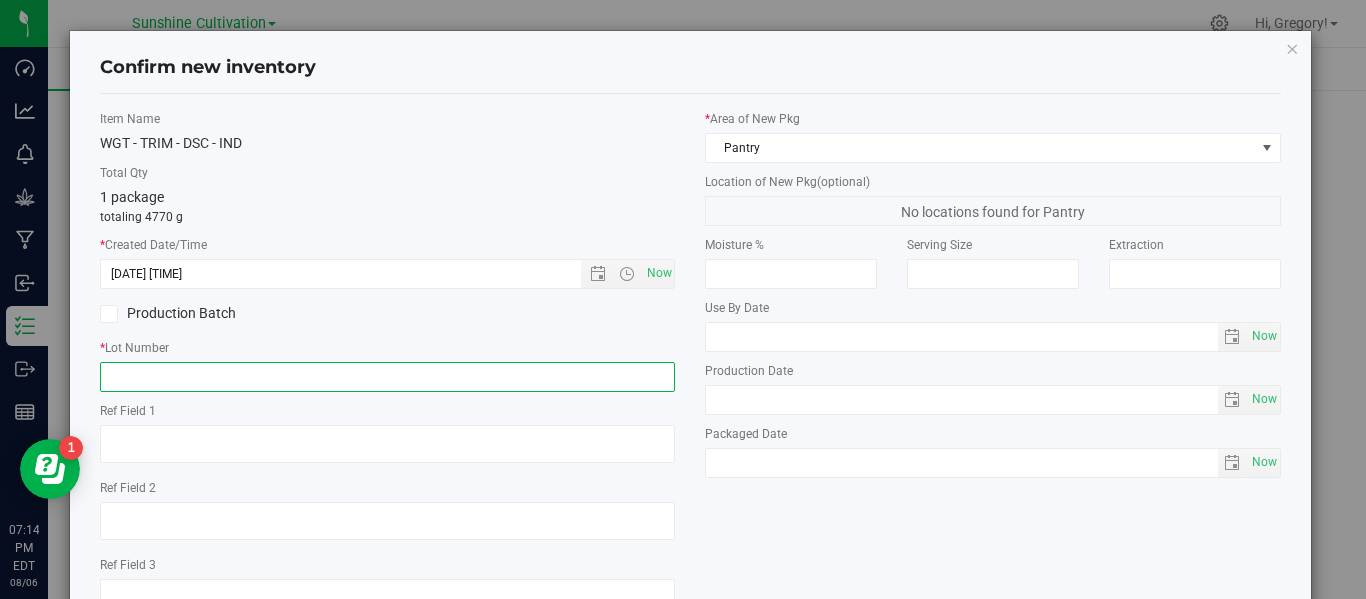 paste on "SN-250718-DSC-06" 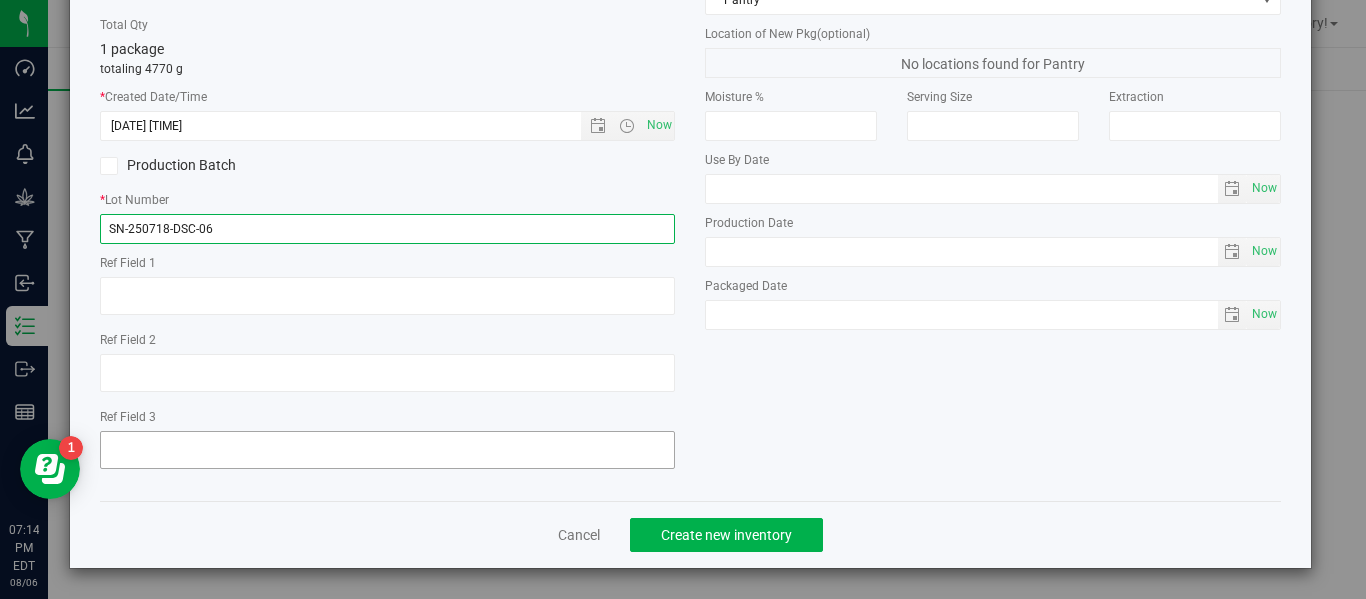 scroll, scrollTop: 137, scrollLeft: 0, axis: vertical 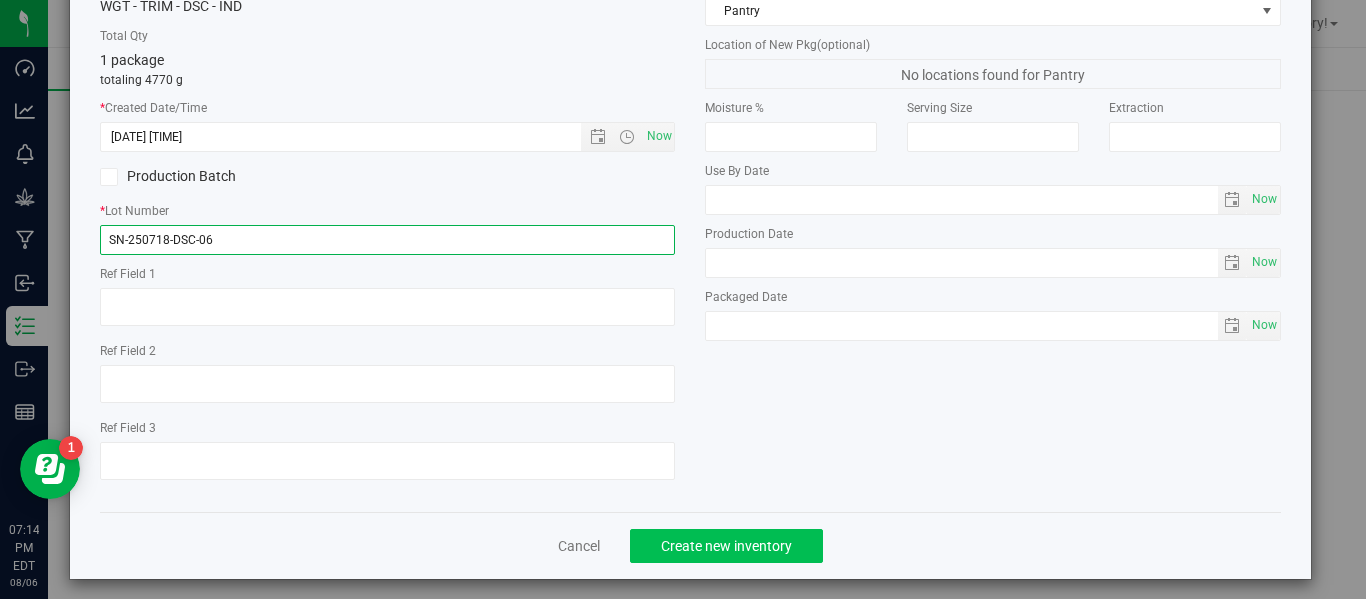 type on "SN-250718-DSC-06" 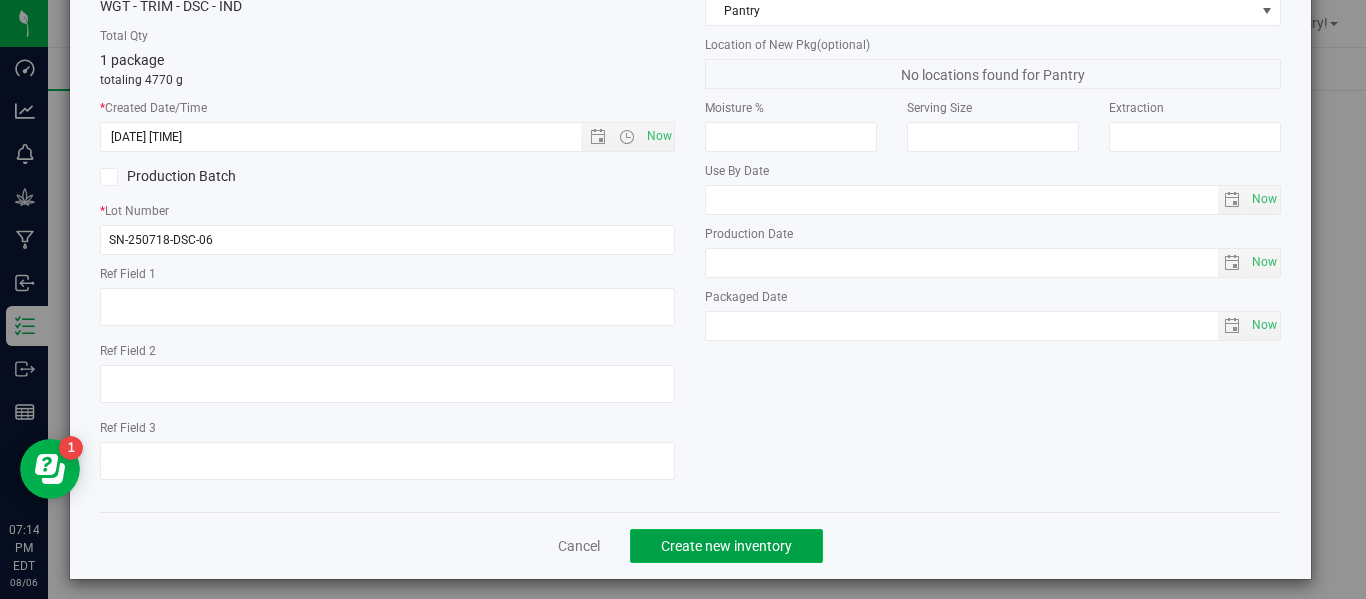click on "Create new inventory" 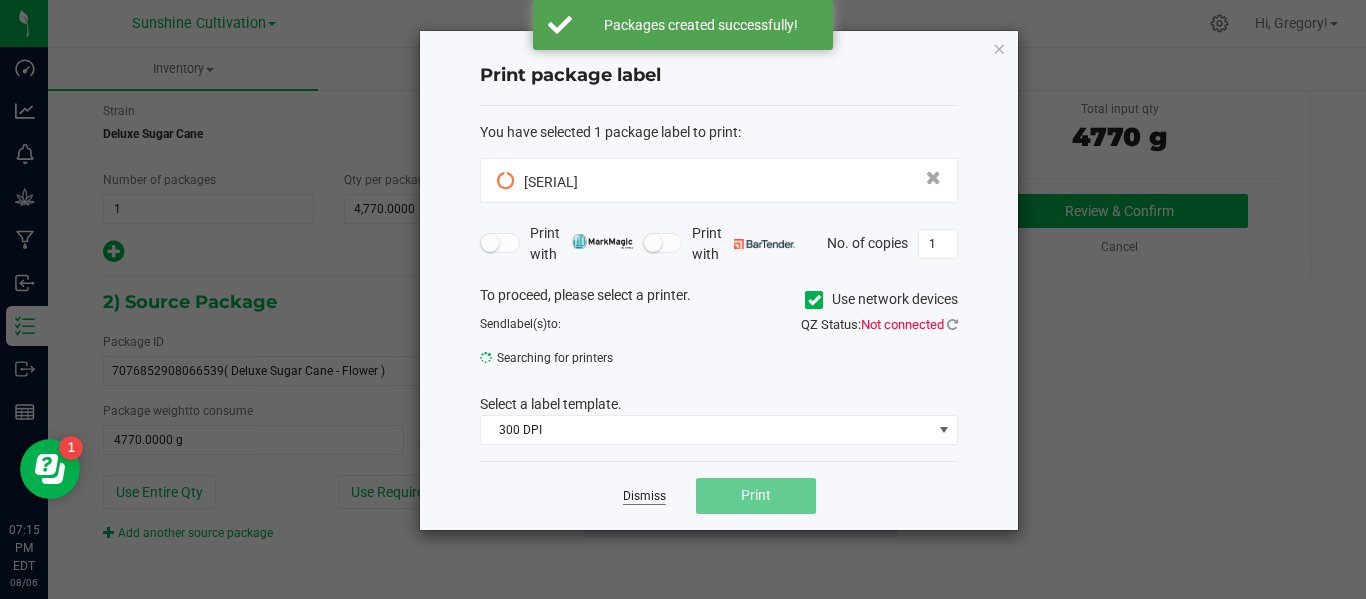 click on "Dismiss" 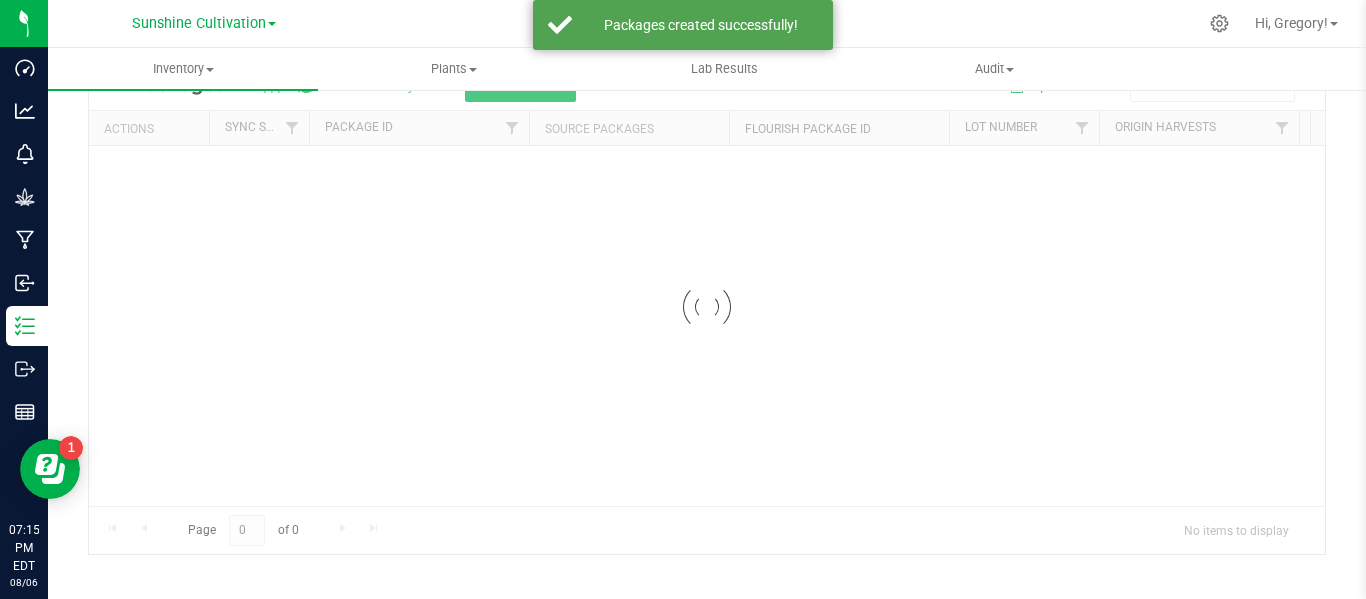 scroll, scrollTop: 99, scrollLeft: 0, axis: vertical 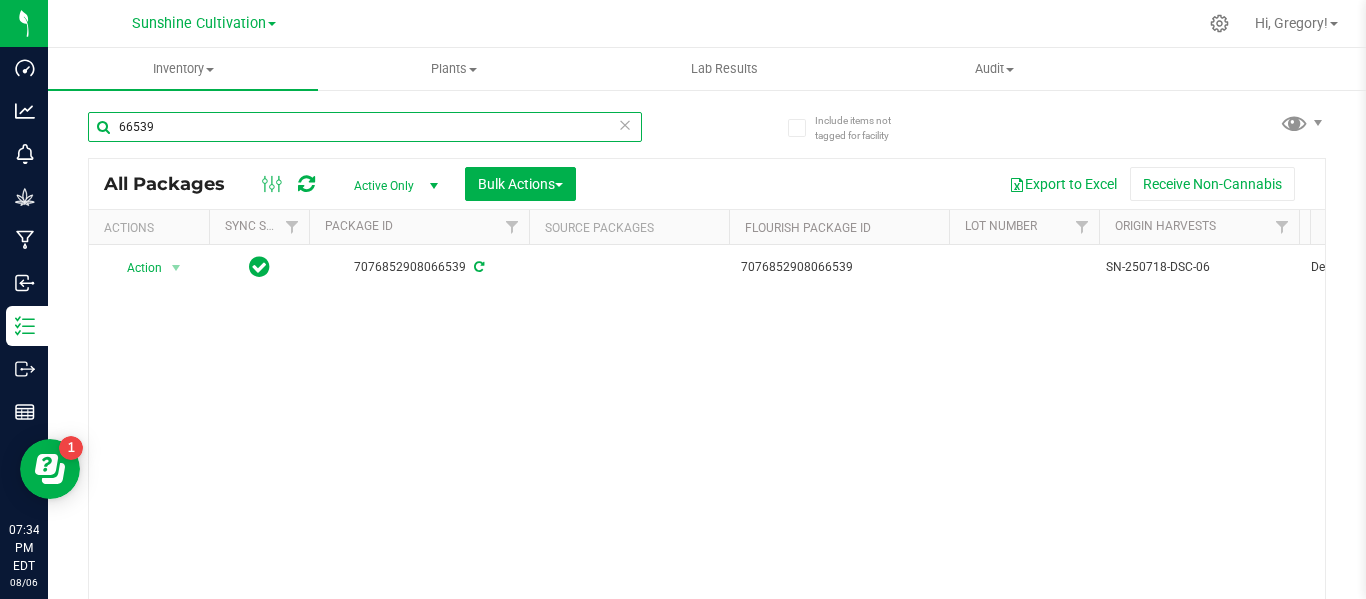 click on "66539" at bounding box center [365, 127] 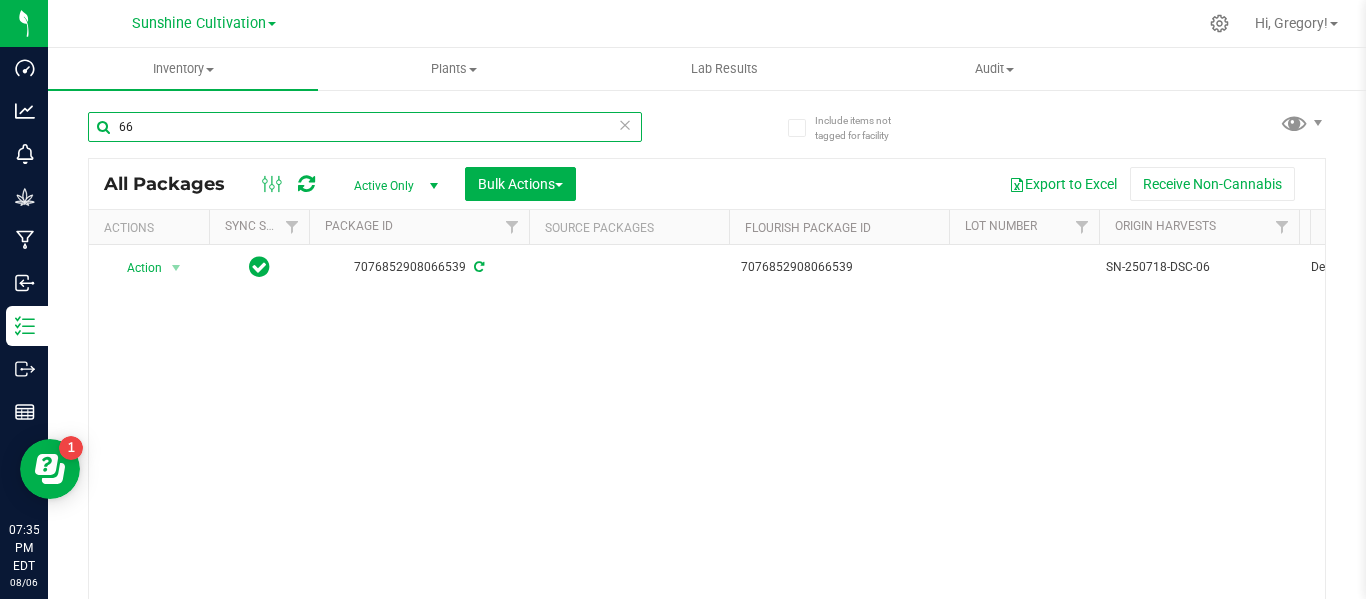 type on "6" 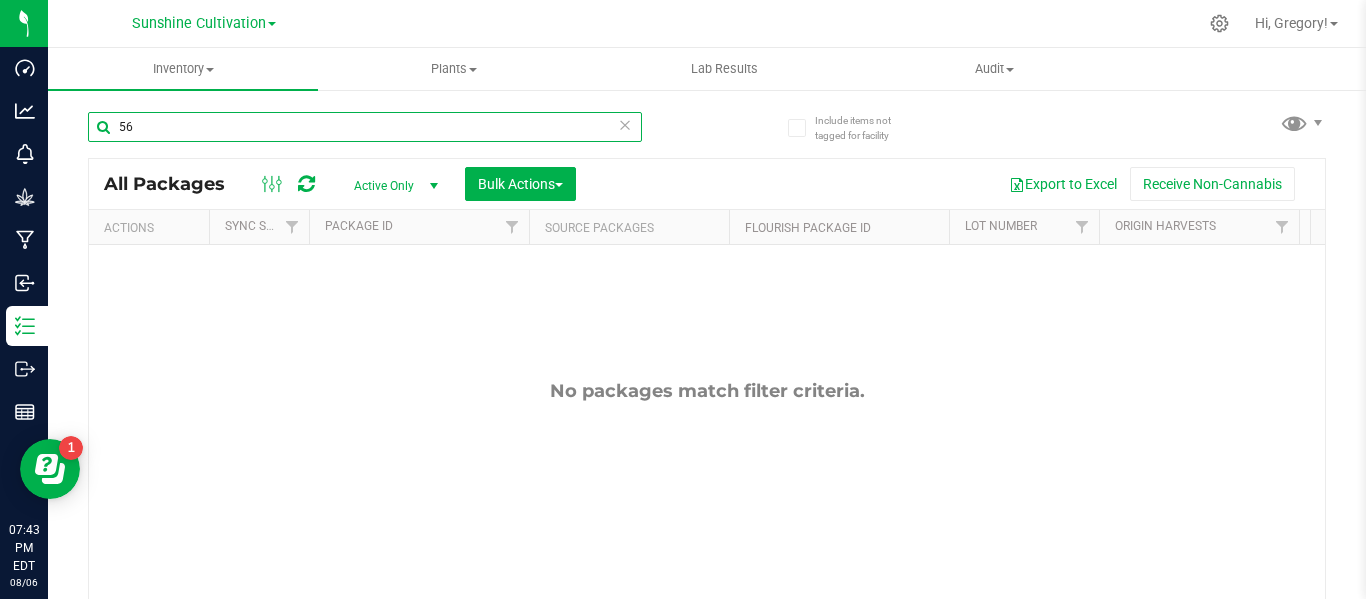 type on "5" 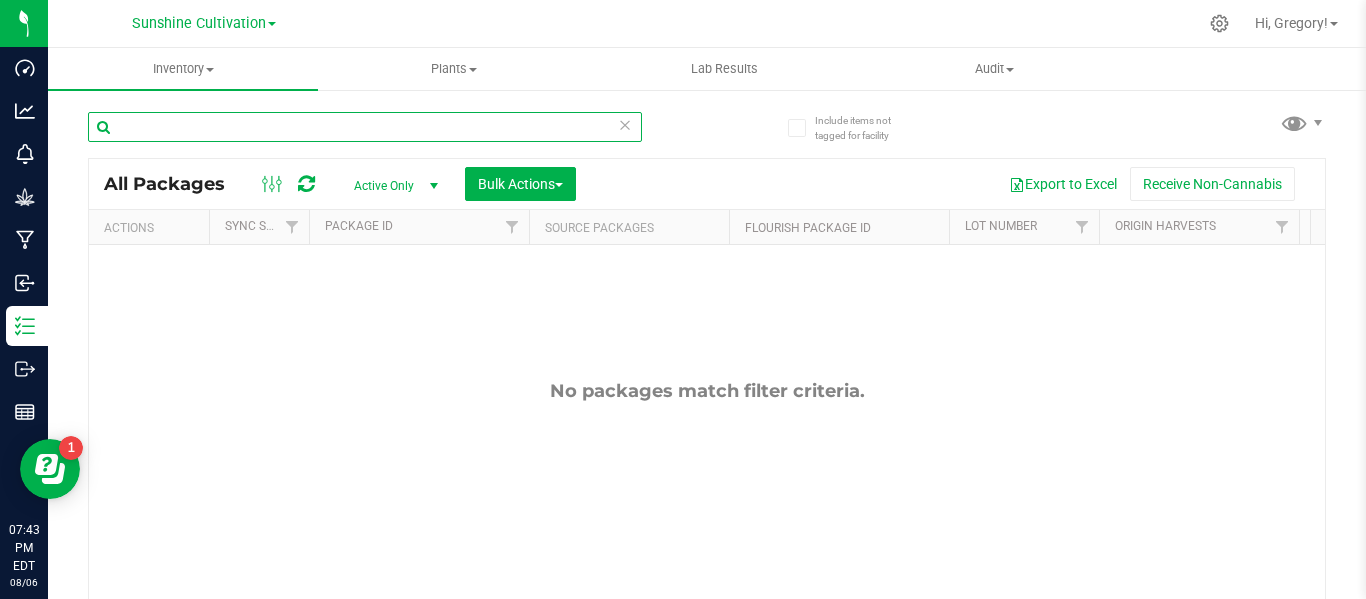 type on "*" 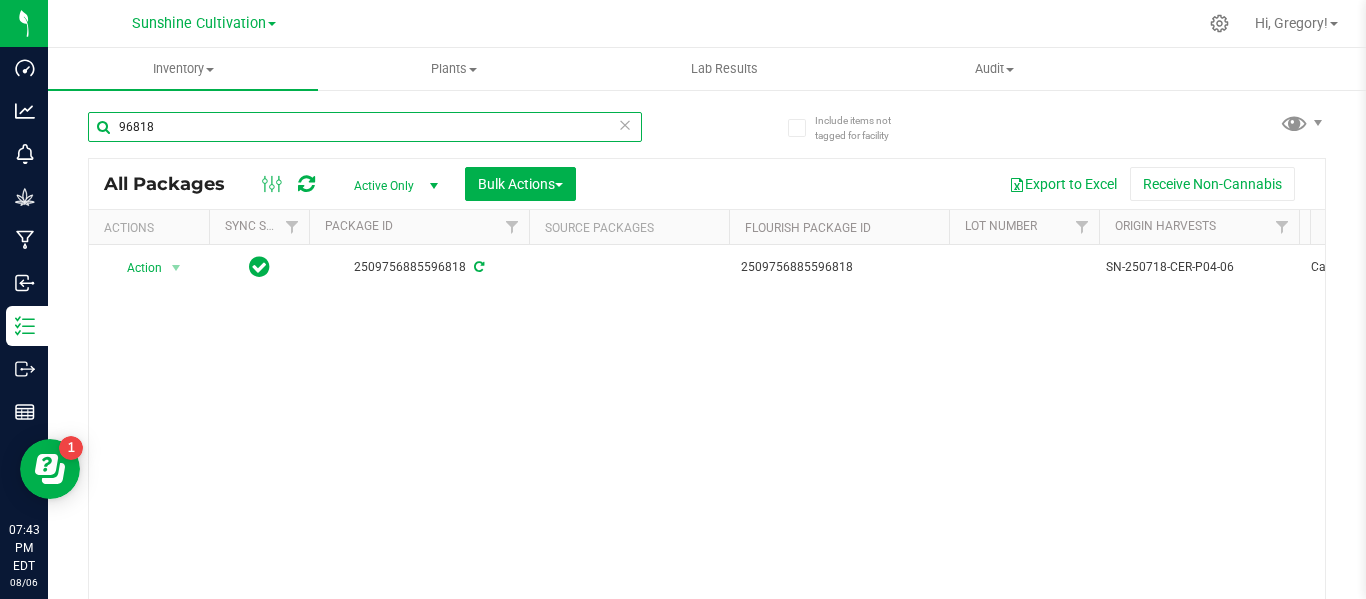 scroll, scrollTop: 0, scrollLeft: 377, axis: horizontal 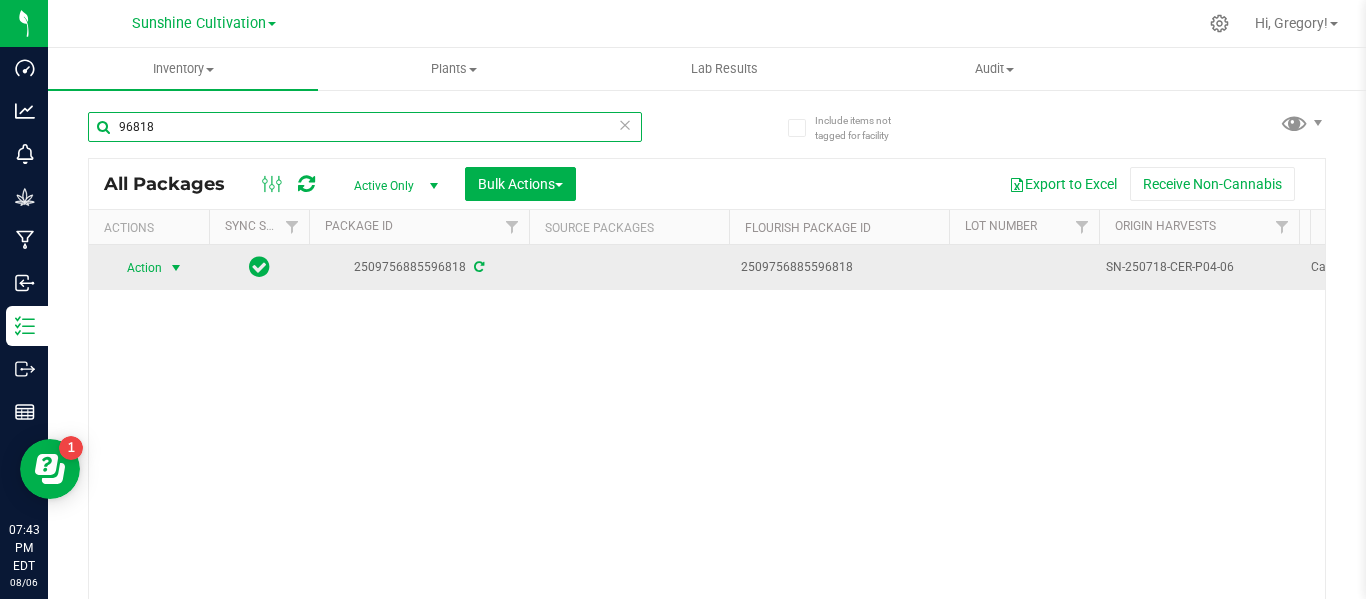 type on "96818" 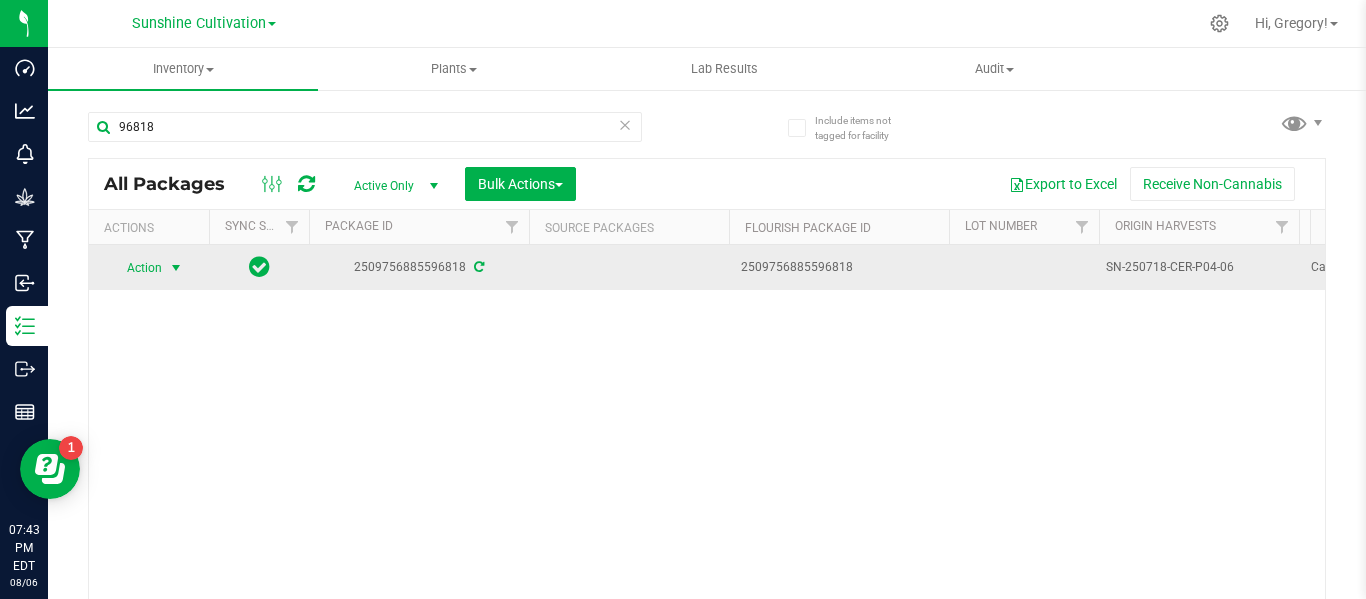 click at bounding box center (176, 268) 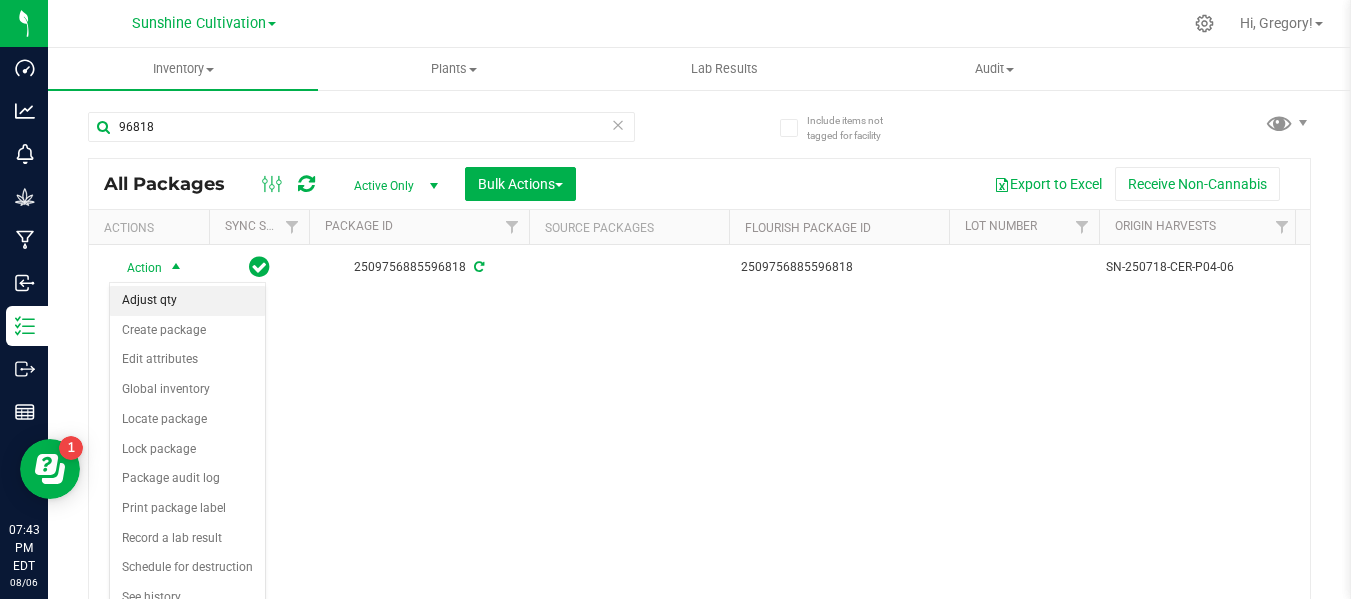 click on "Adjust qty" at bounding box center (187, 301) 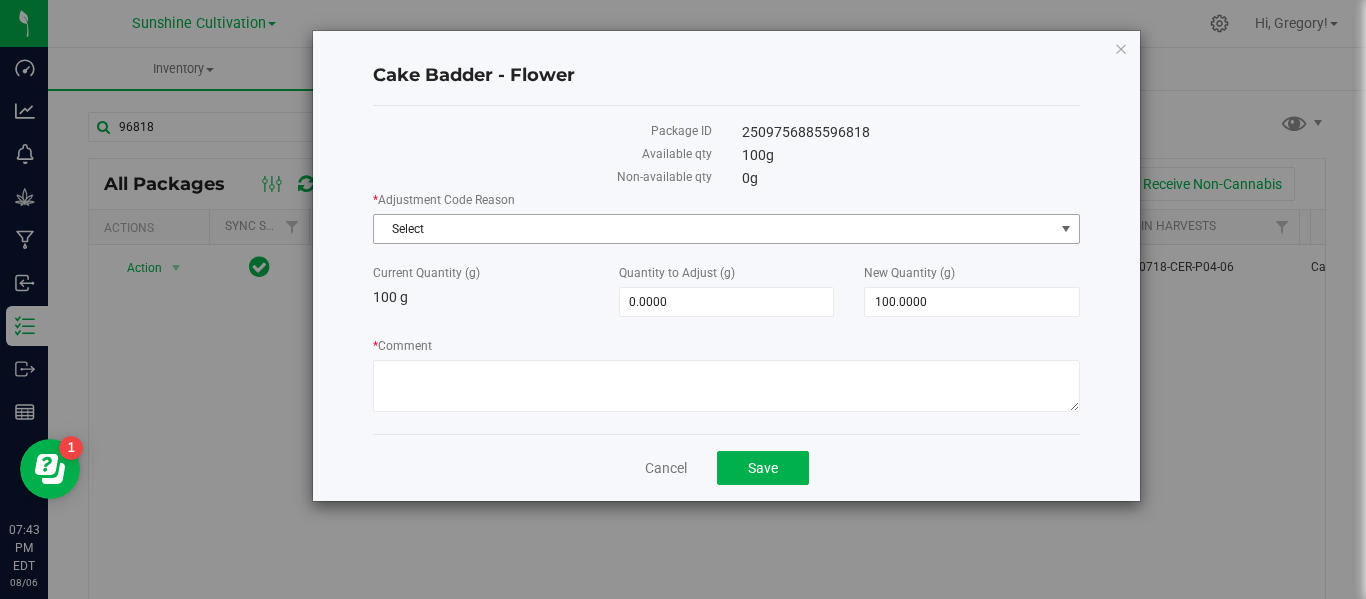 click on "Select" at bounding box center [714, 229] 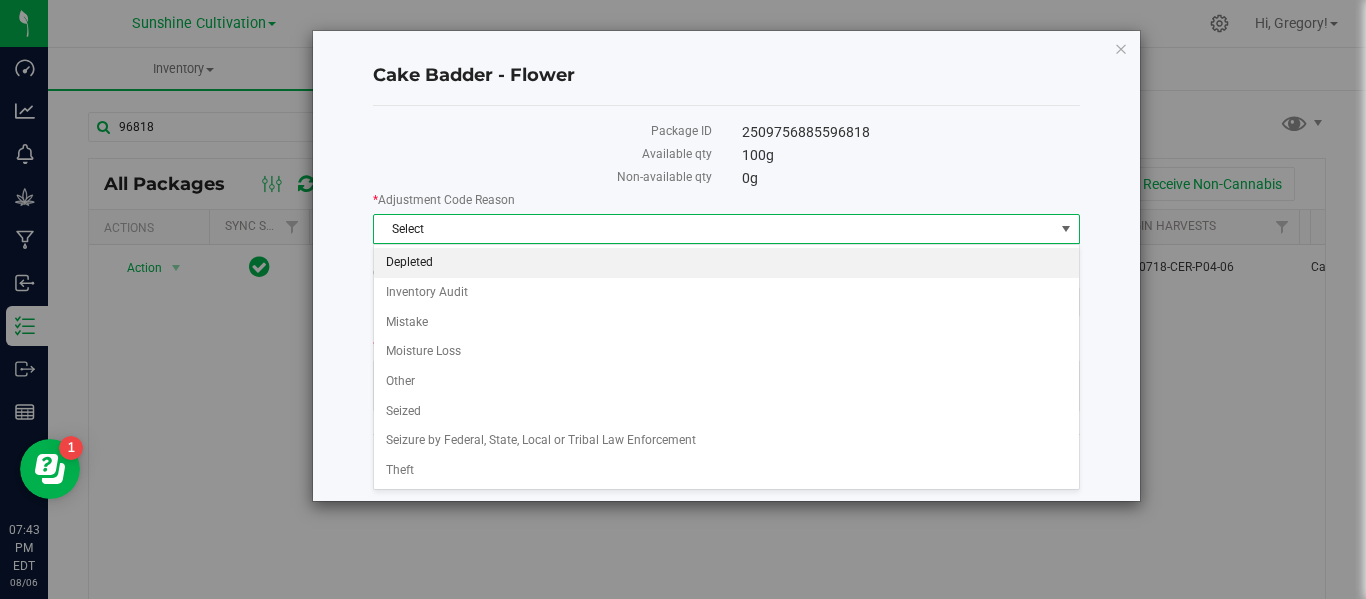 click on "Depleted" at bounding box center (726, 263) 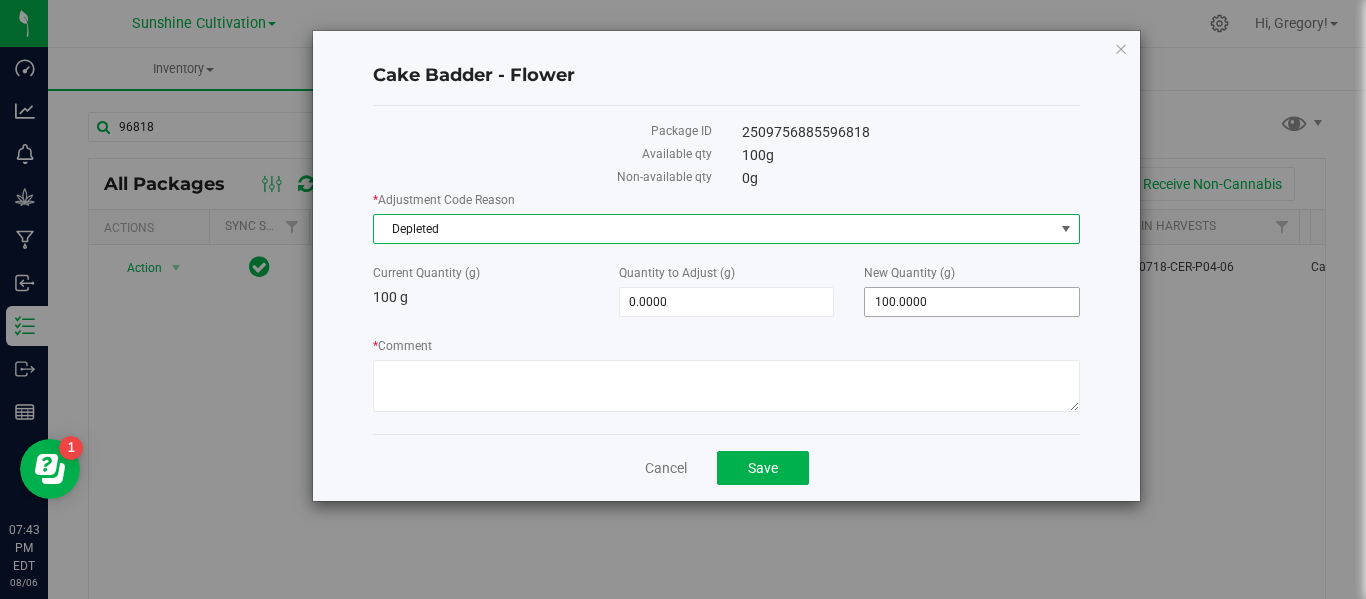 click on "100.0000 100" at bounding box center (972, 302) 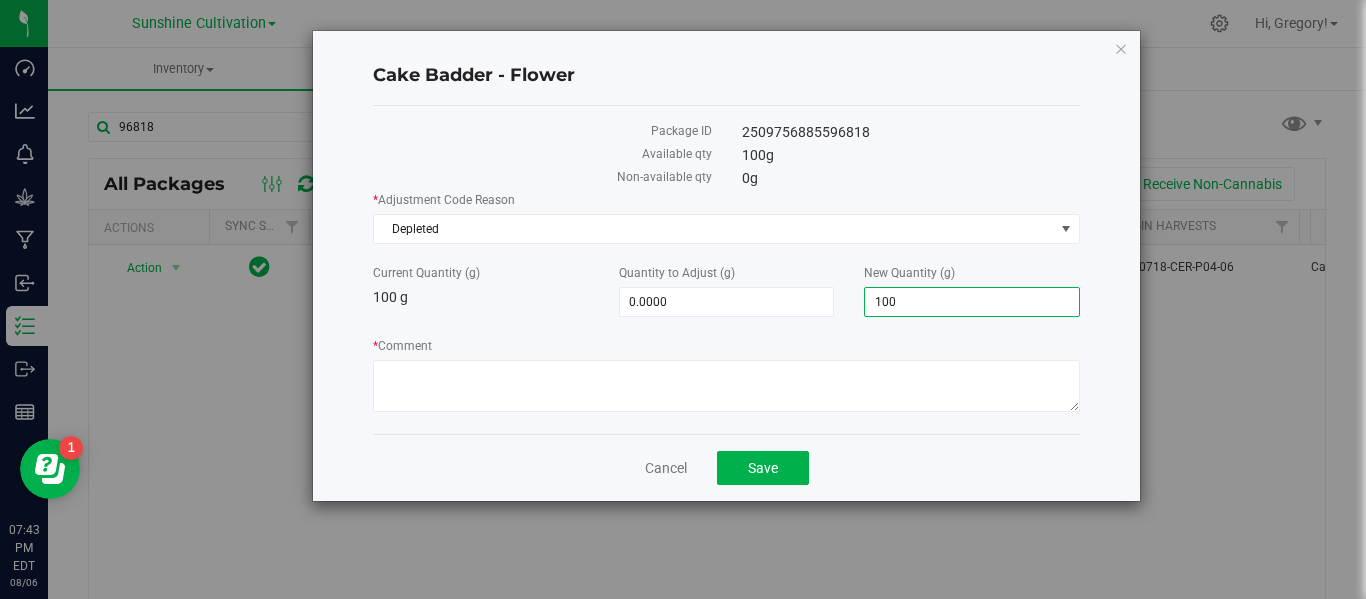 click on "100" at bounding box center [972, 302] 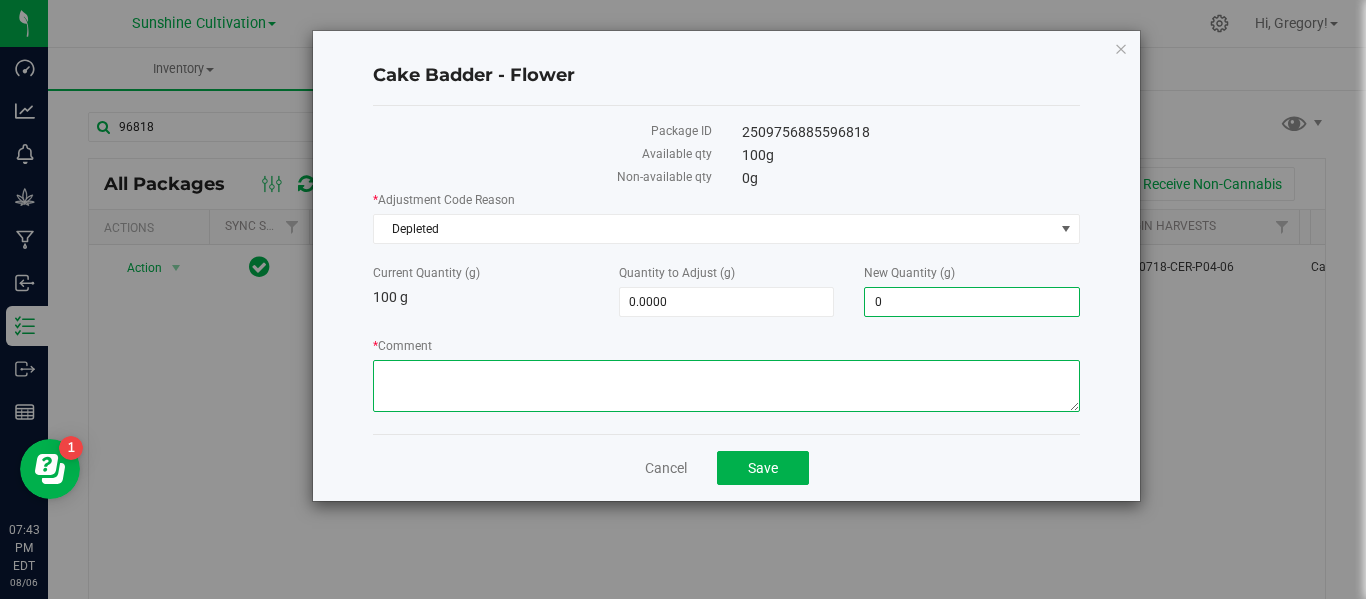 type on "-100.0000" 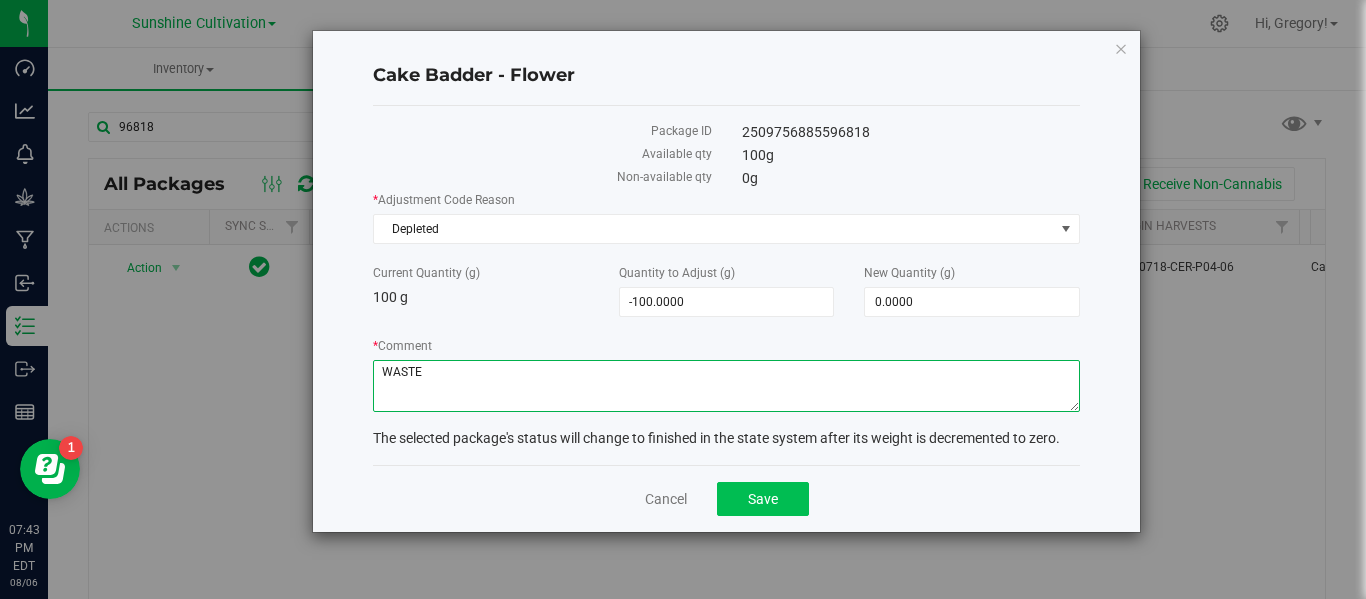type on "WASTE" 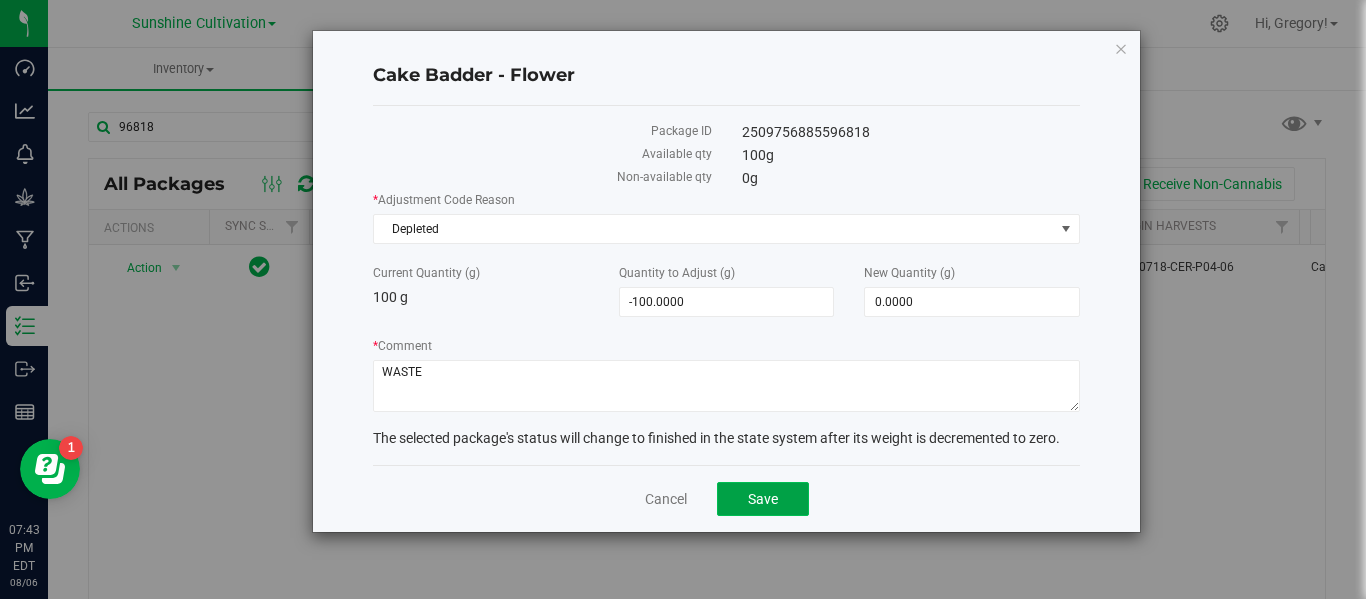 click on "Save" 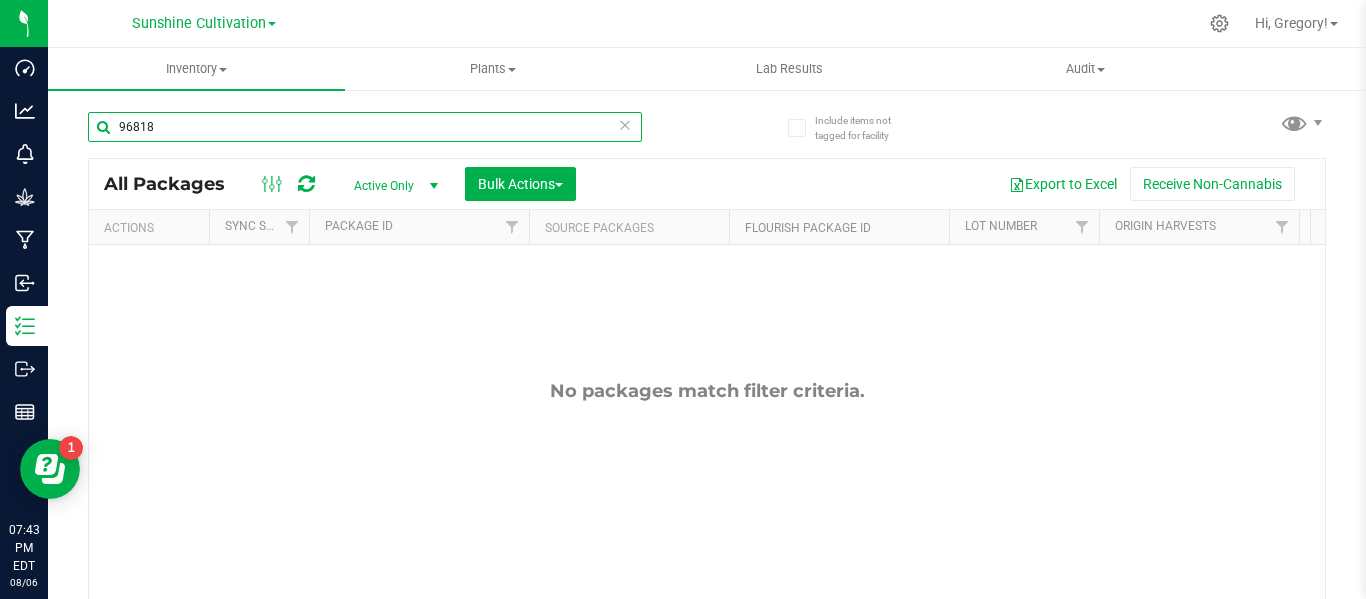 click on "96818" at bounding box center [365, 127] 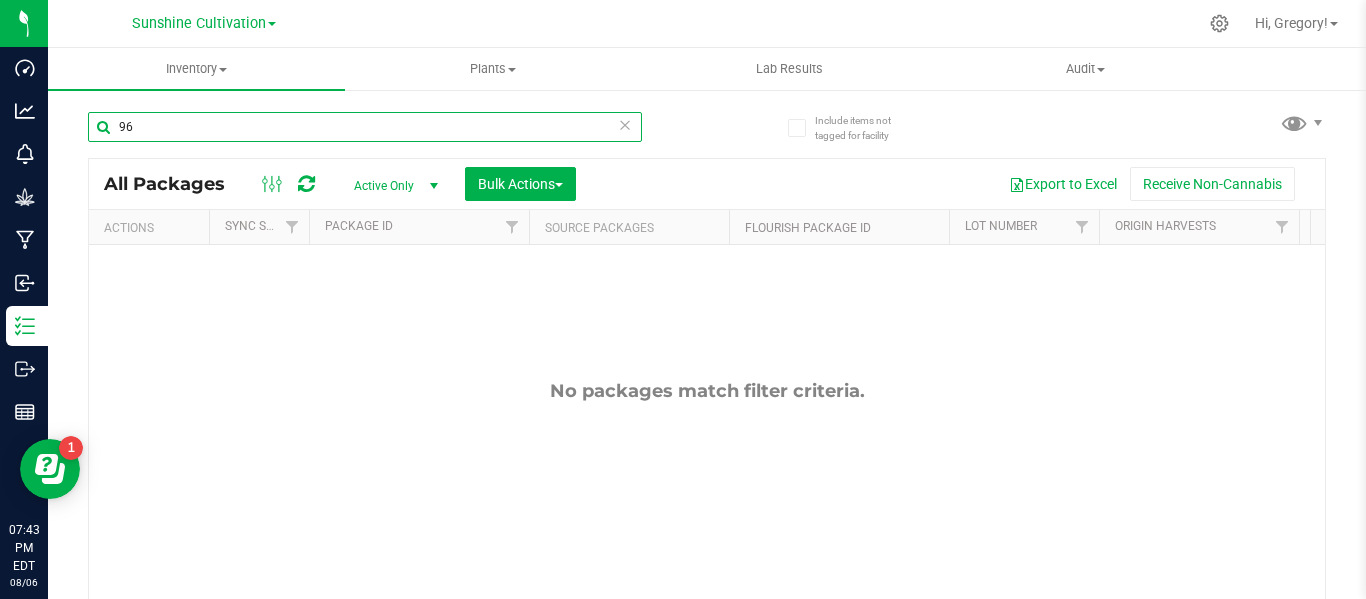 type on "9" 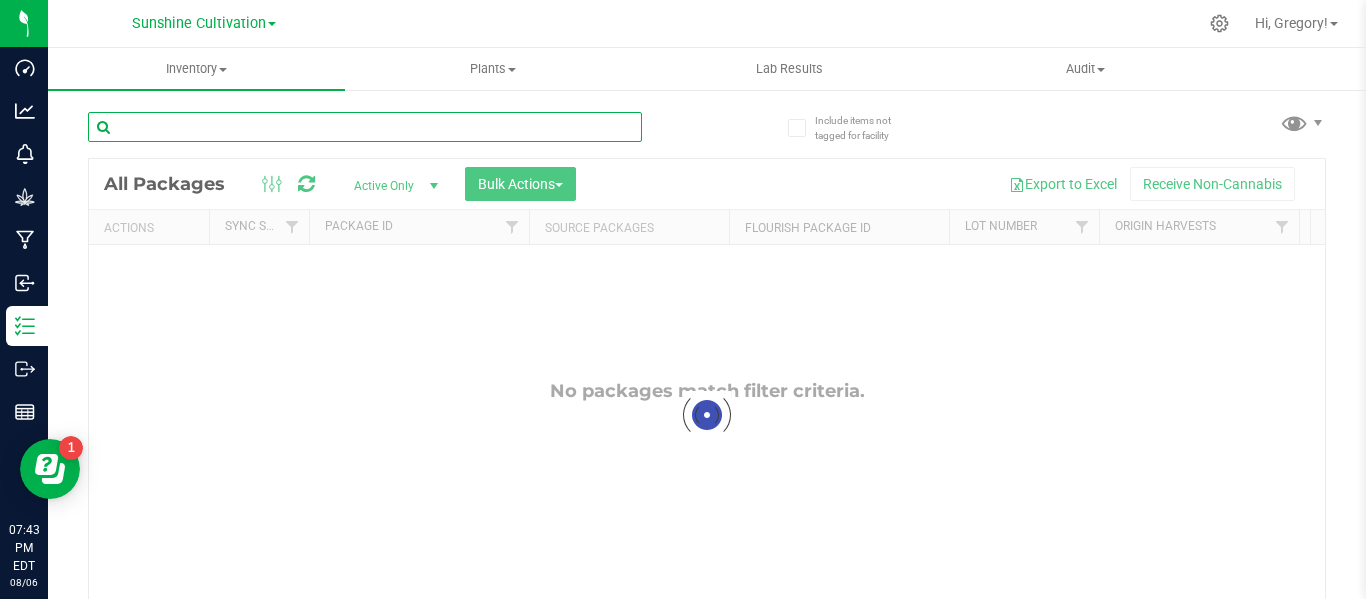 type 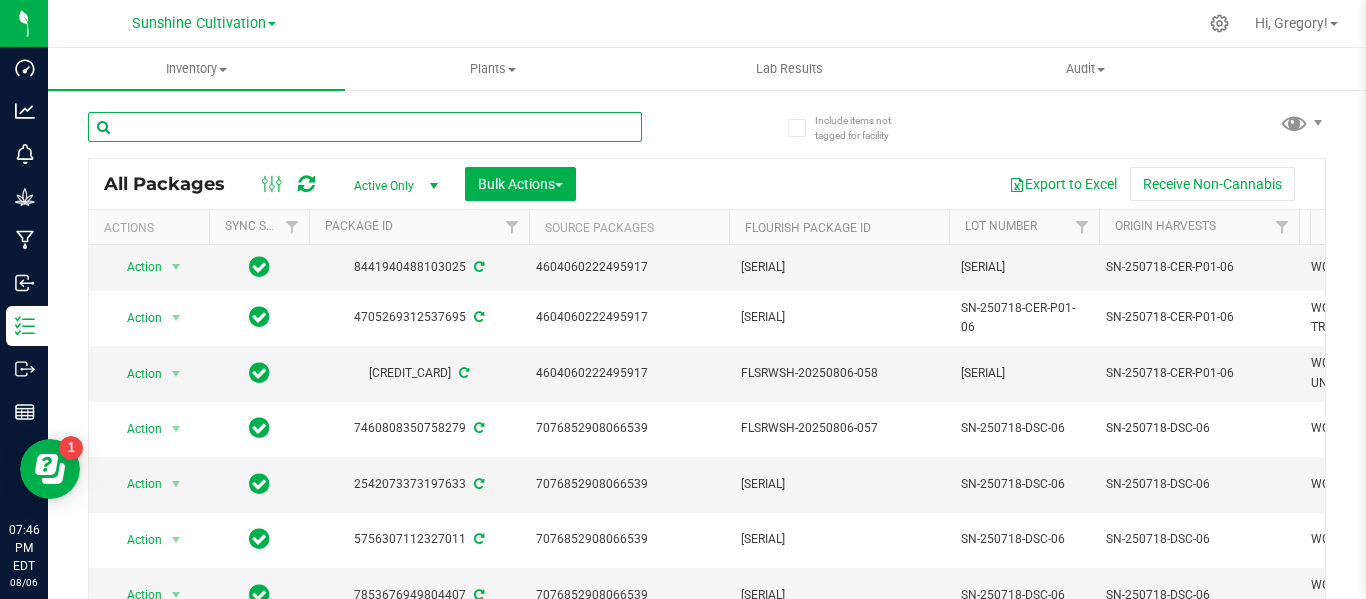scroll, scrollTop: 708, scrollLeft: 25, axis: both 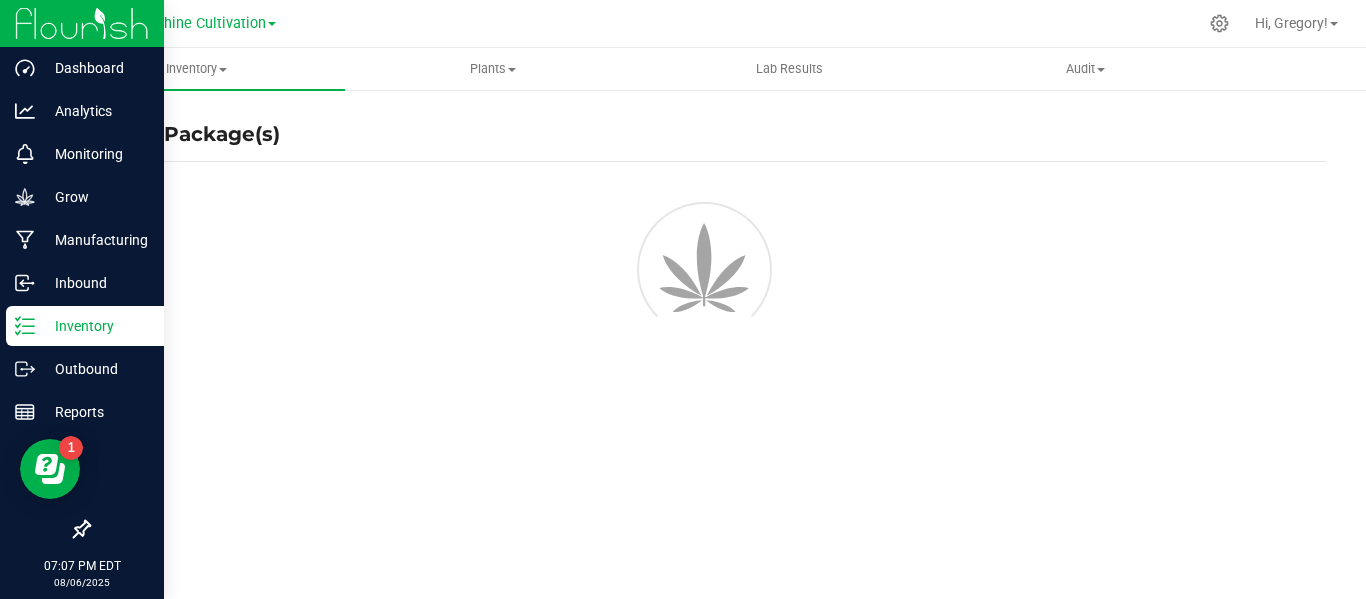 click on "Inventory" at bounding box center [85, 326] 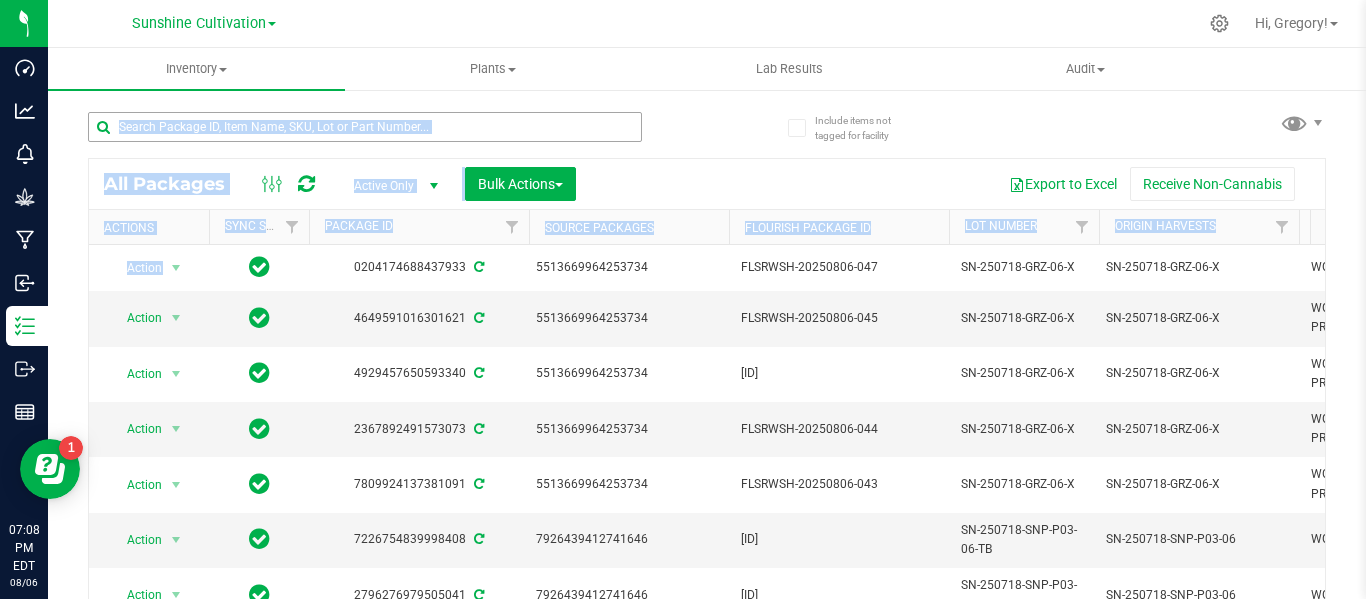 drag, startPoint x: 279, startPoint y: 252, endPoint x: 283, endPoint y: 124, distance: 128.06248 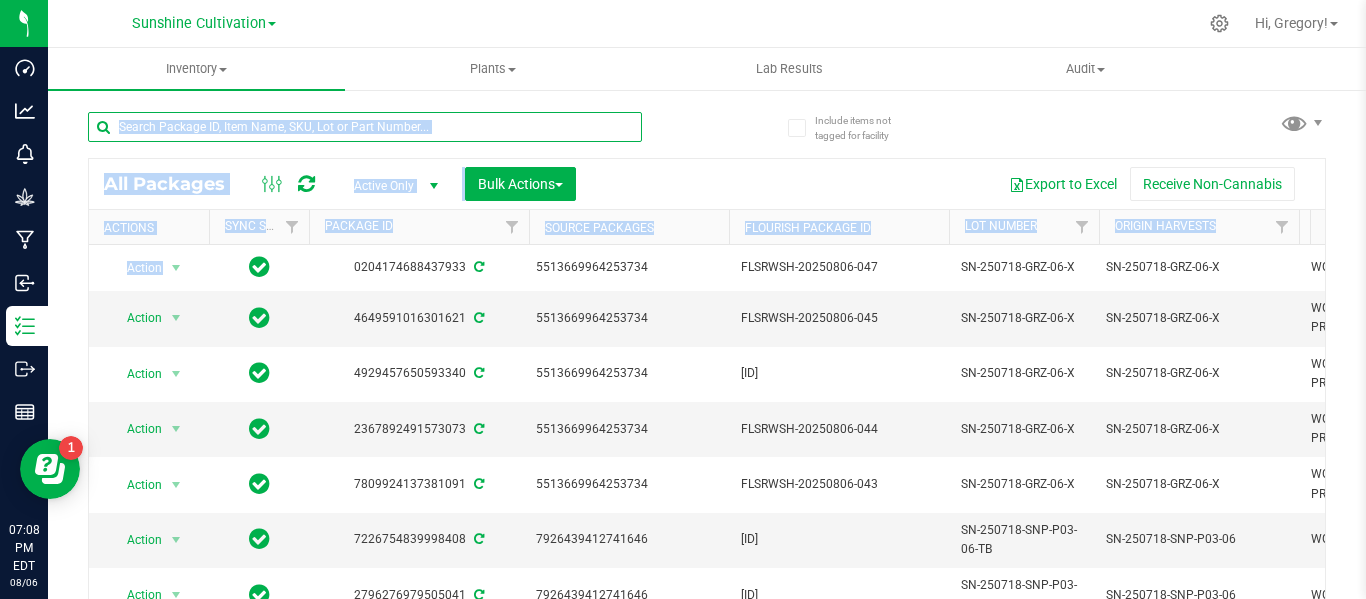 click at bounding box center [365, 127] 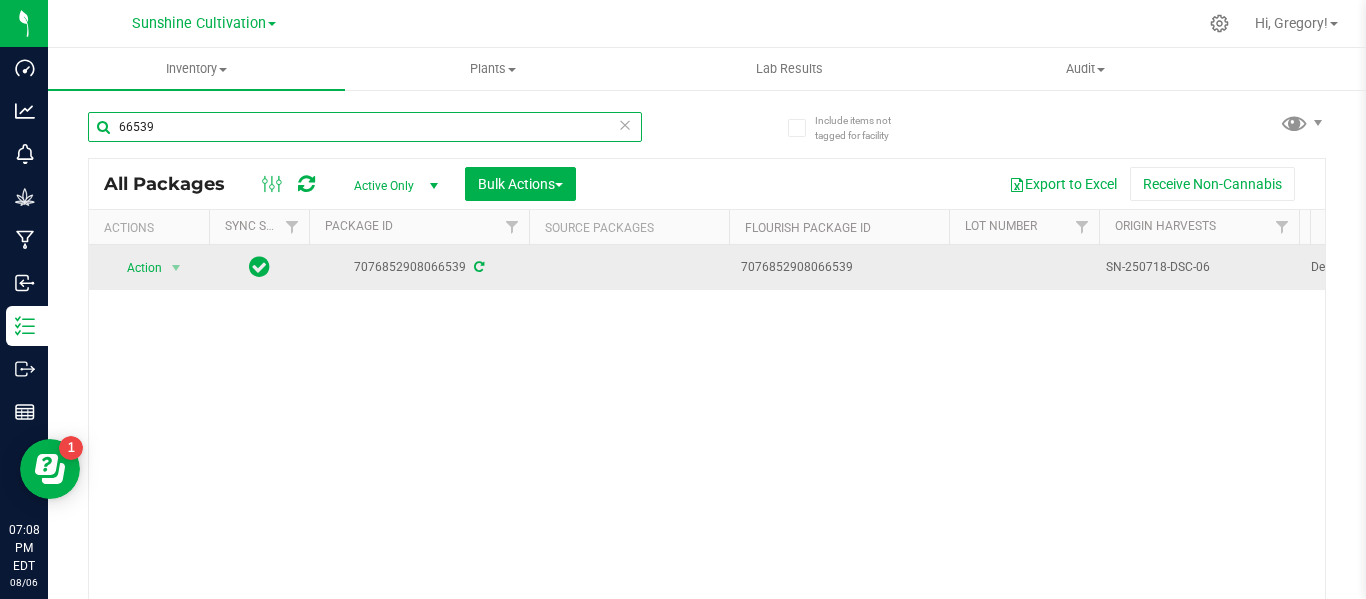 type on "66539" 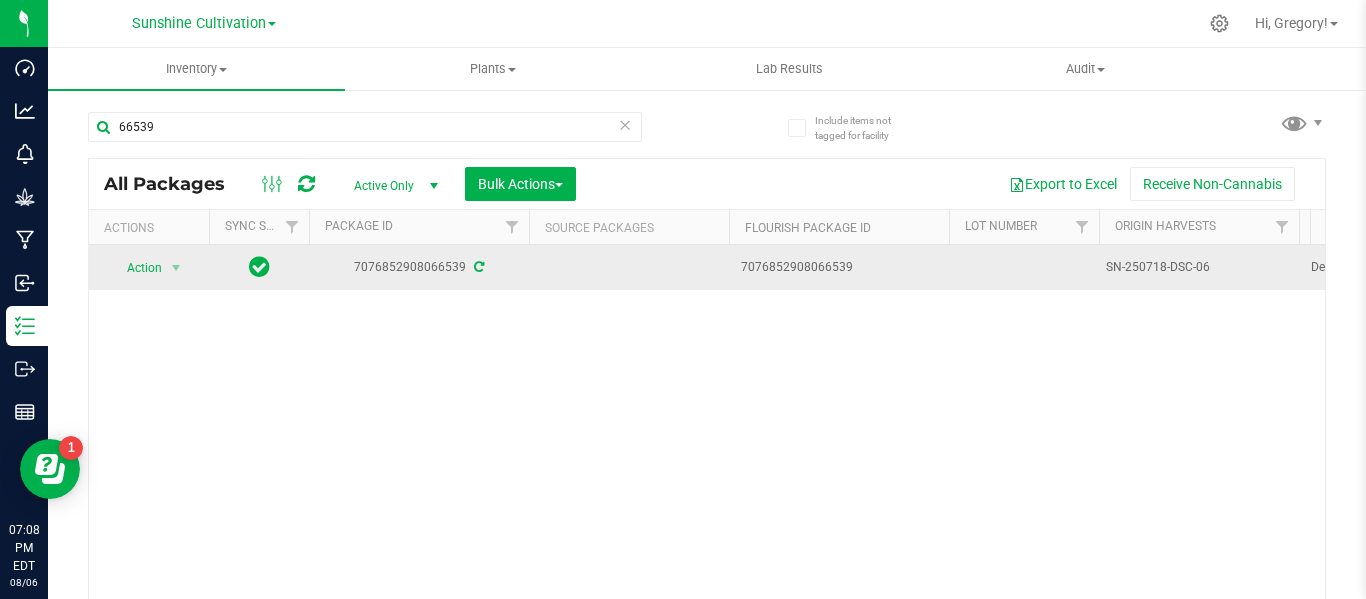 click on "SN-250718-DSC-06" at bounding box center [1199, 267] 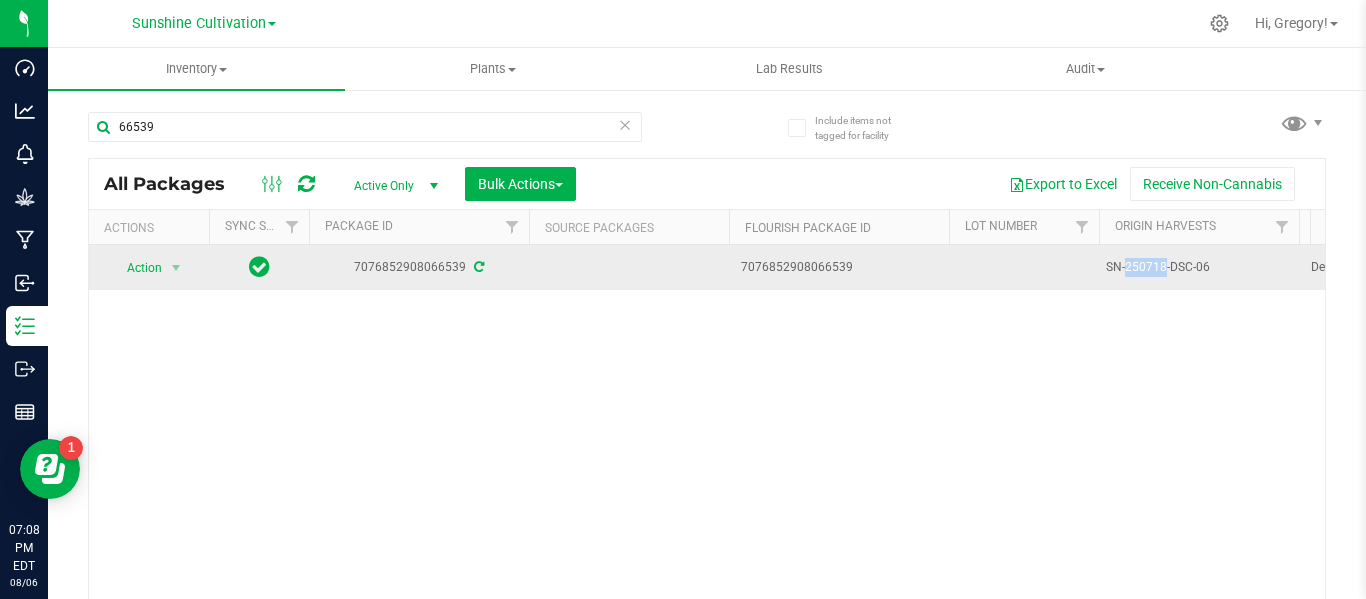 click on "SN-250718-DSC-06" at bounding box center [1199, 267] 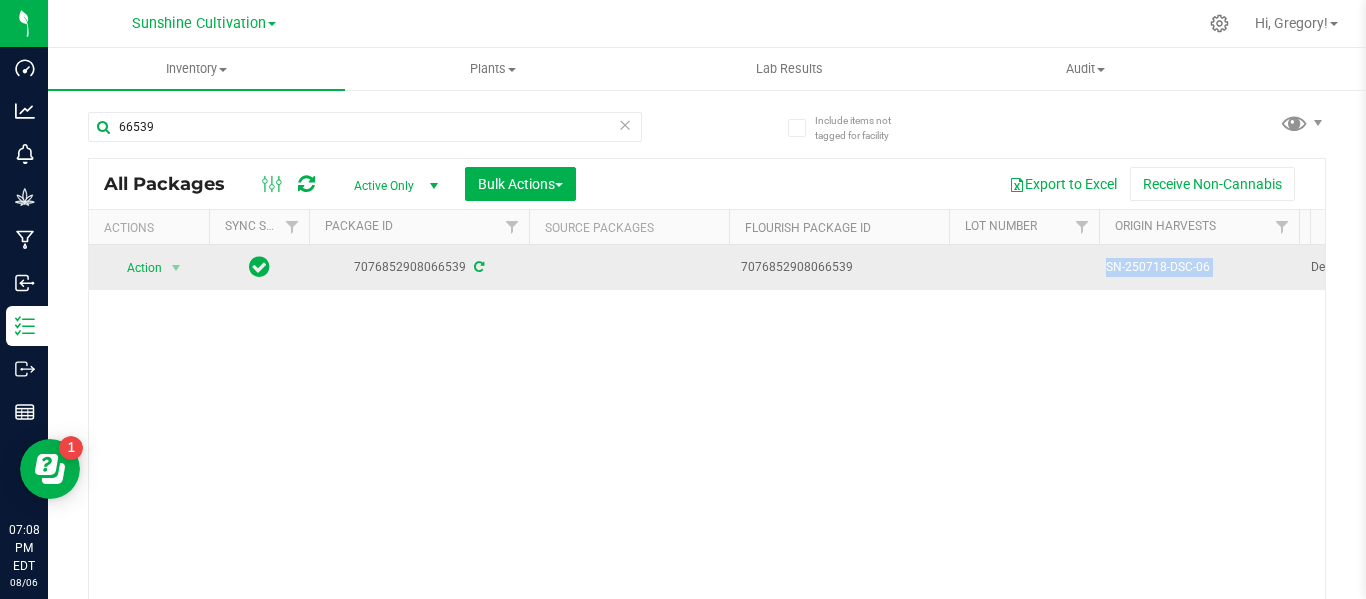 click on "SN-250718-DSC-06" at bounding box center [1199, 267] 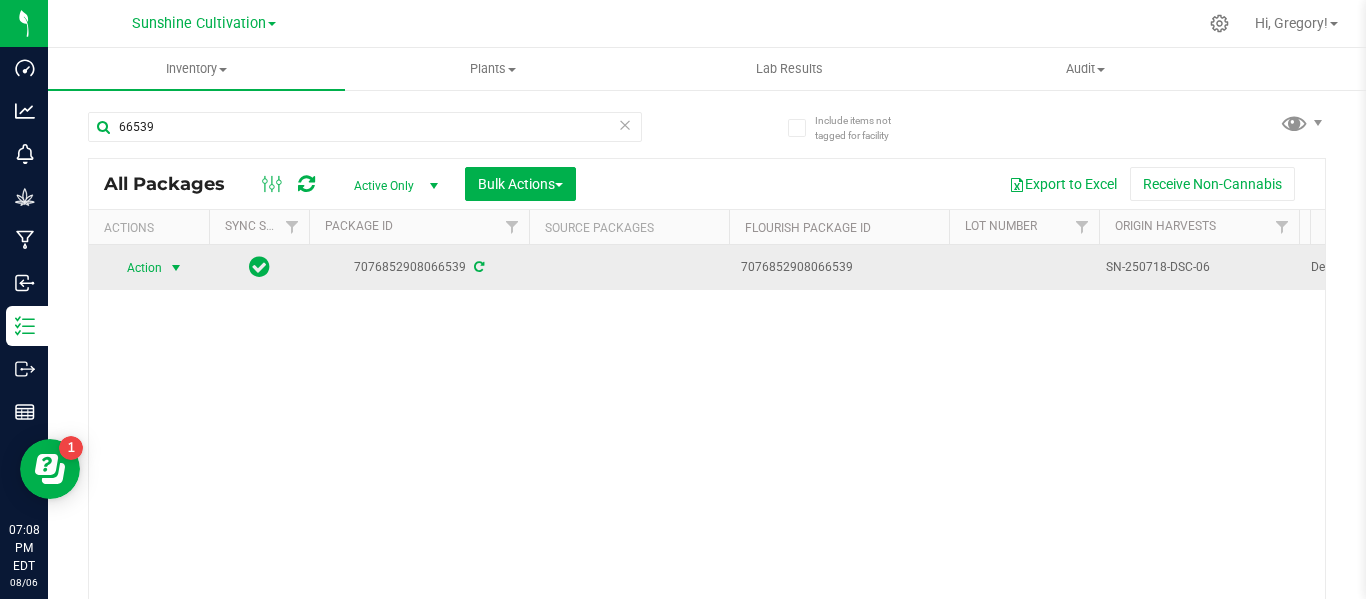 click on "Action" at bounding box center (136, 268) 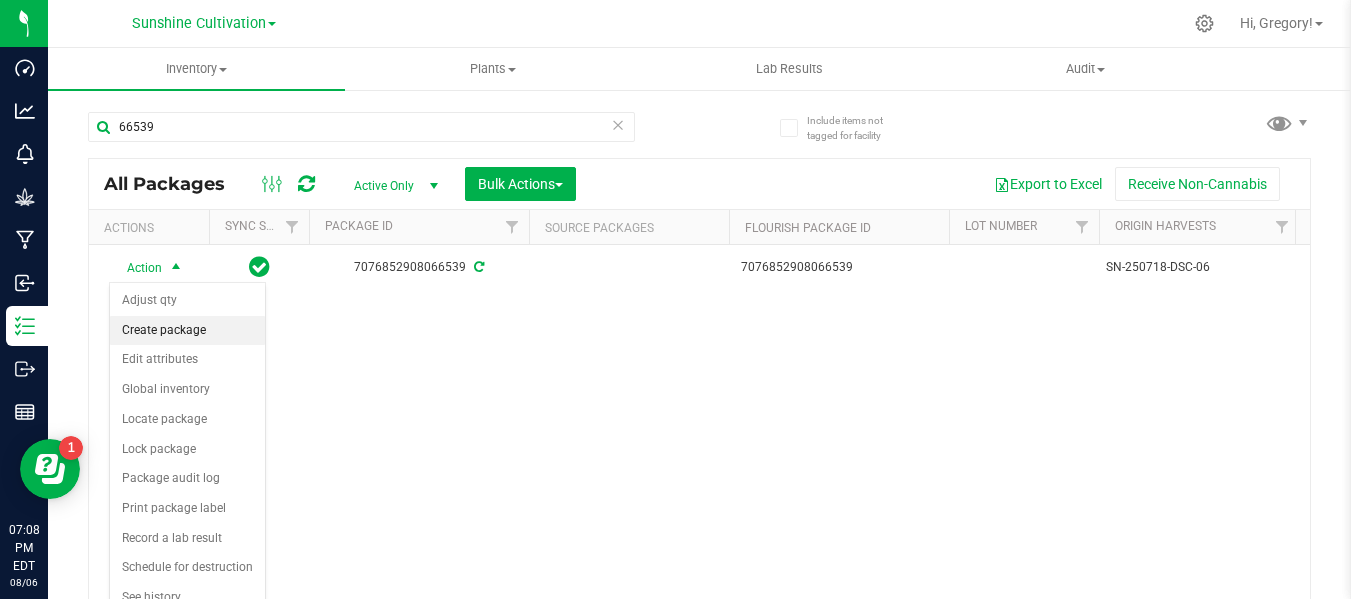 click on "Create package" at bounding box center (187, 331) 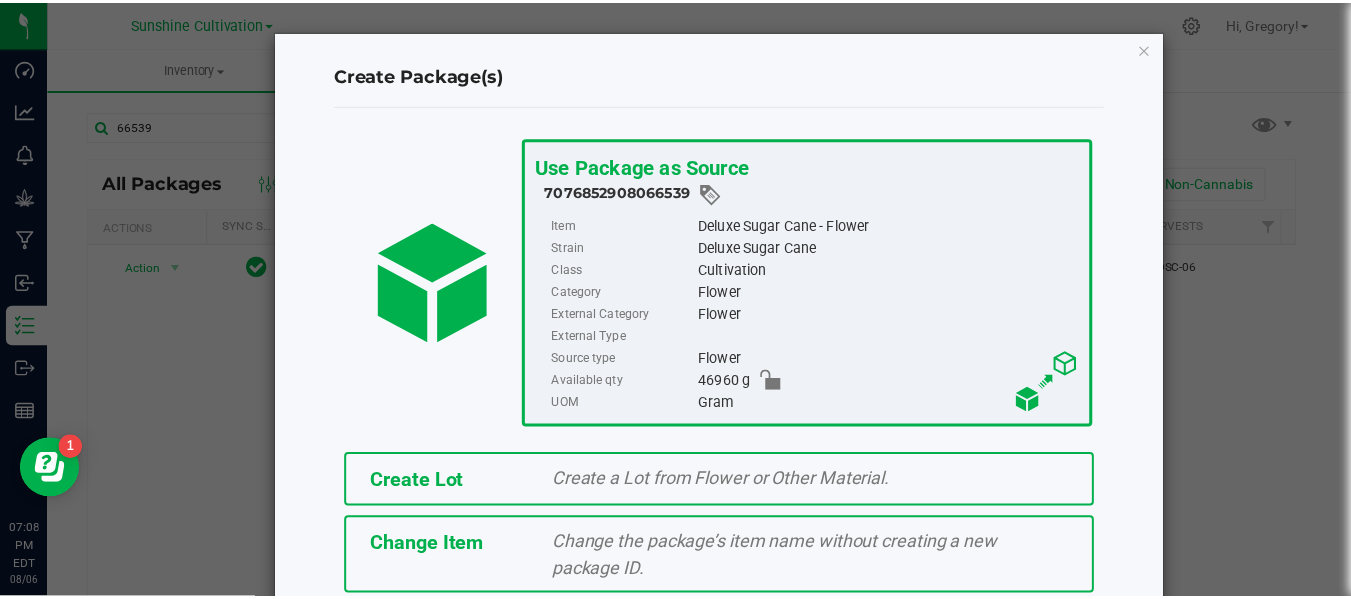 scroll, scrollTop: 175, scrollLeft: 0, axis: vertical 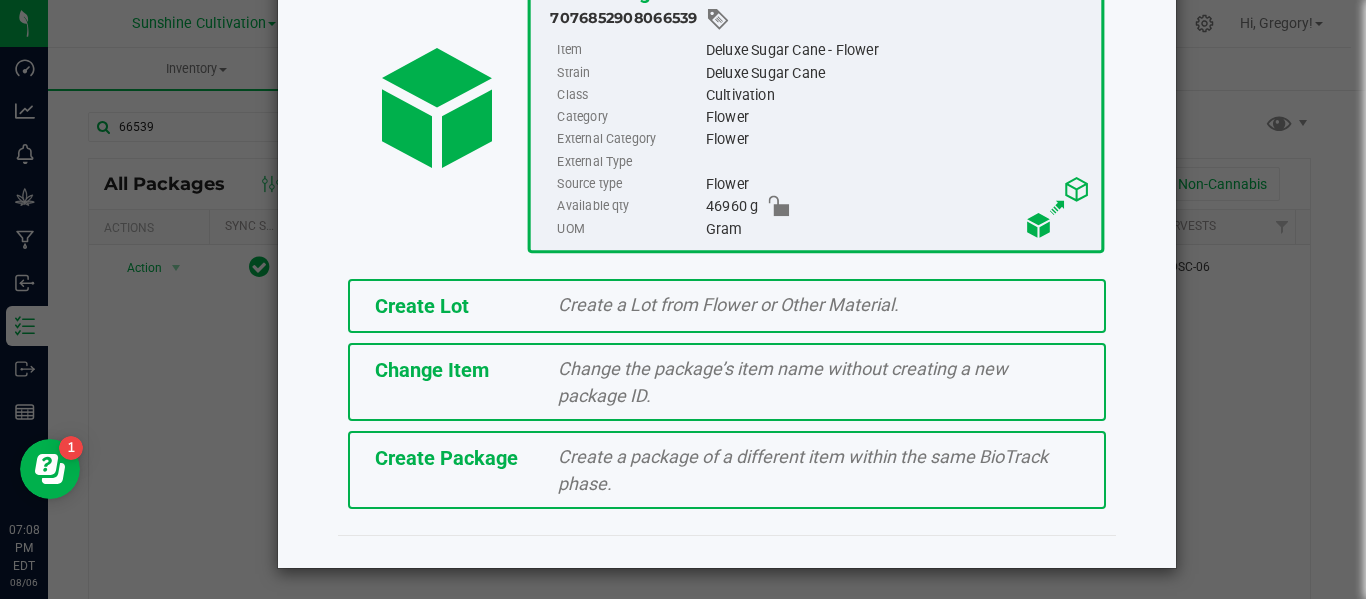 click on "Create Package" 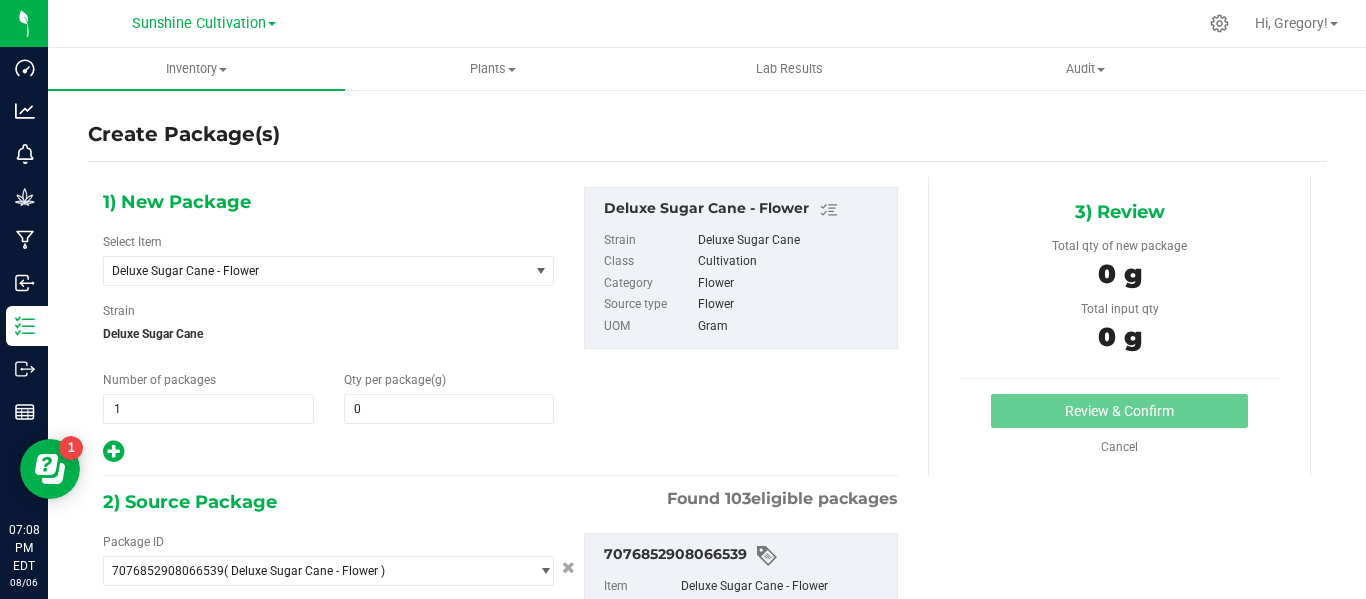 type on "0.0000" 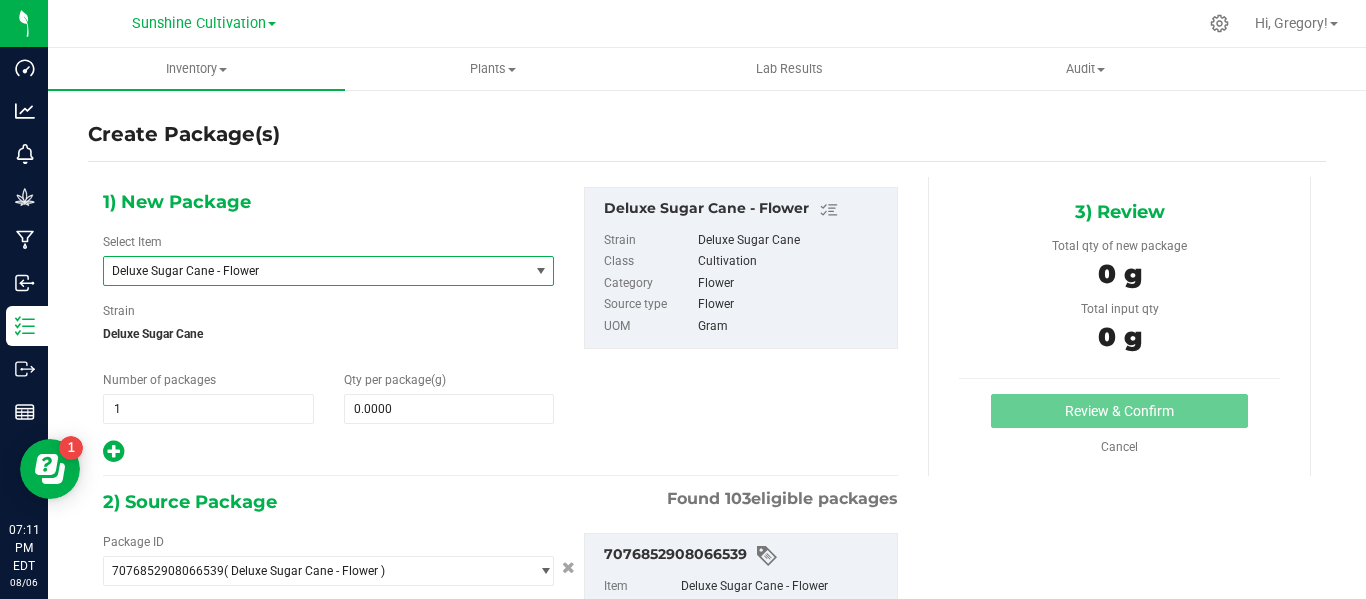 click on "Deluxe Sugar Cane - Flower" at bounding box center (308, 271) 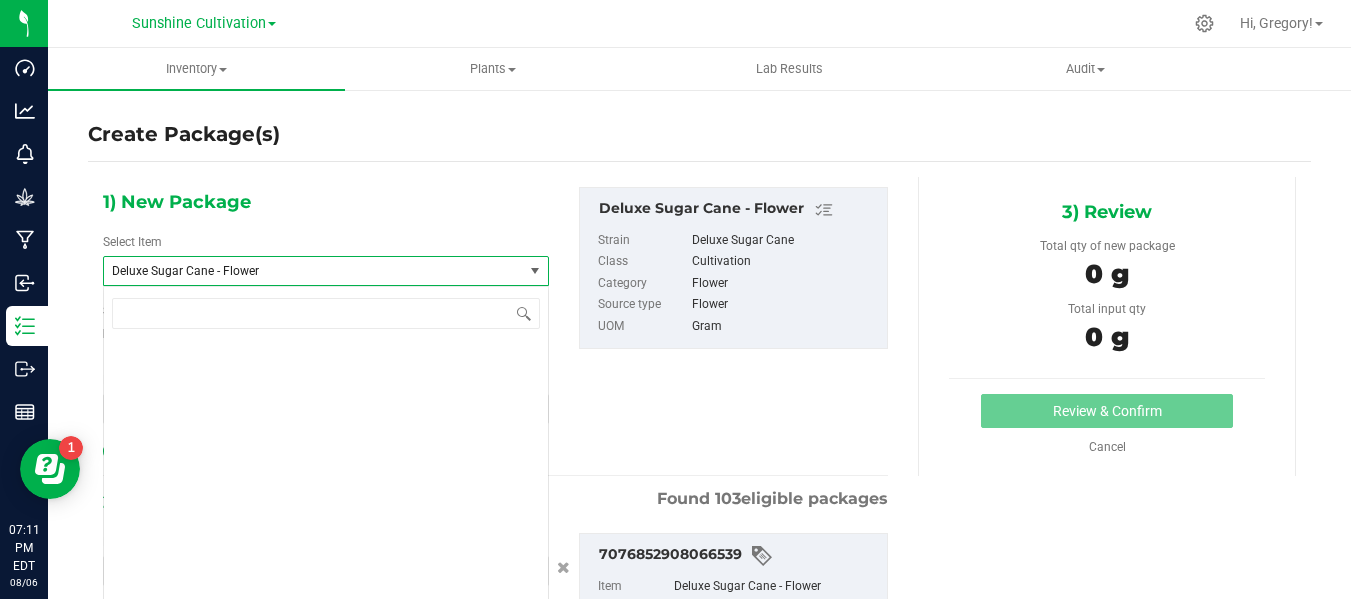 scroll, scrollTop: 1904, scrollLeft: 0, axis: vertical 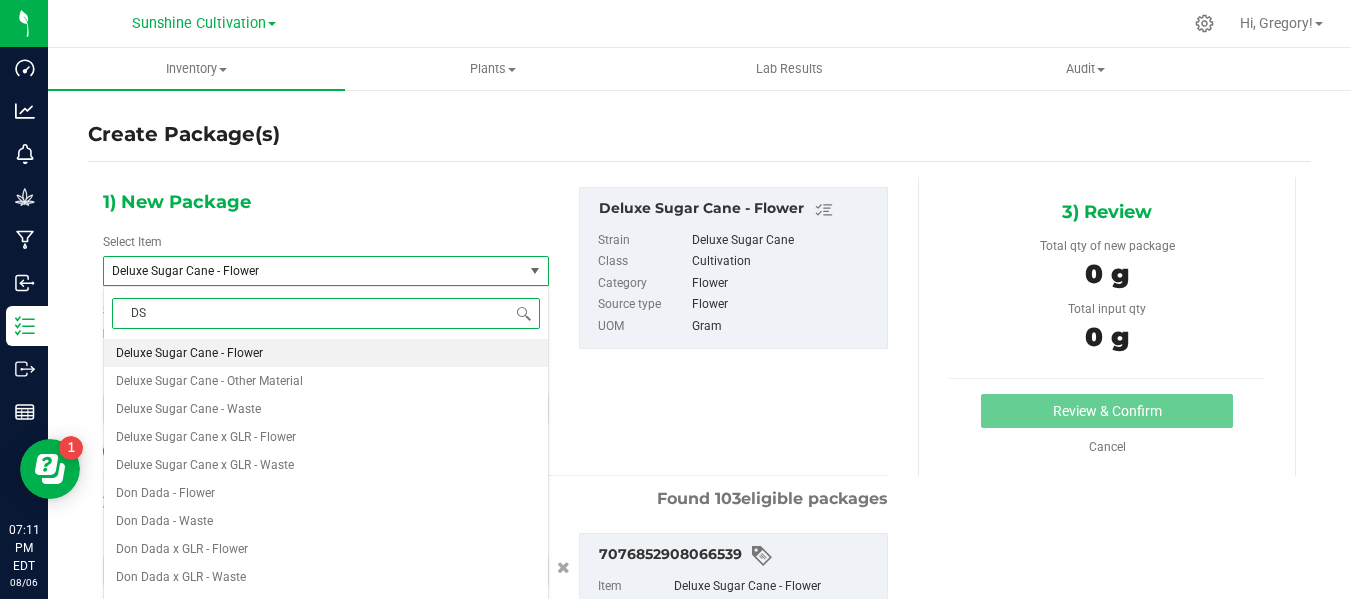 type on "DSC" 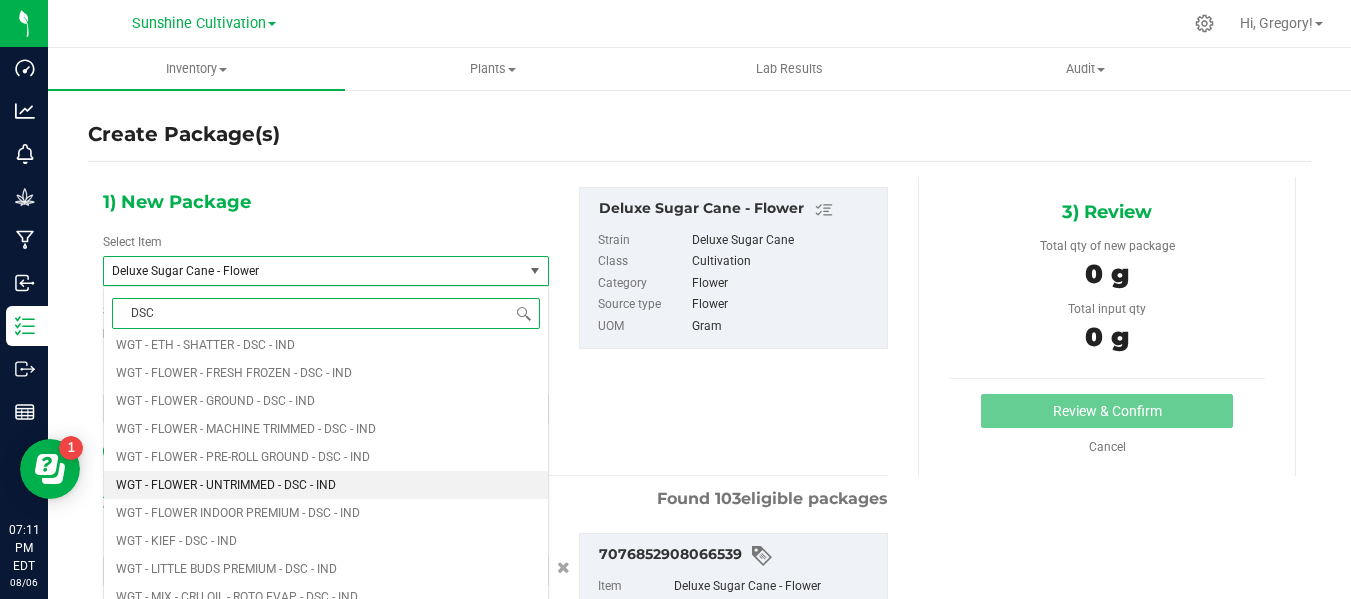 scroll, scrollTop: 2753, scrollLeft: 0, axis: vertical 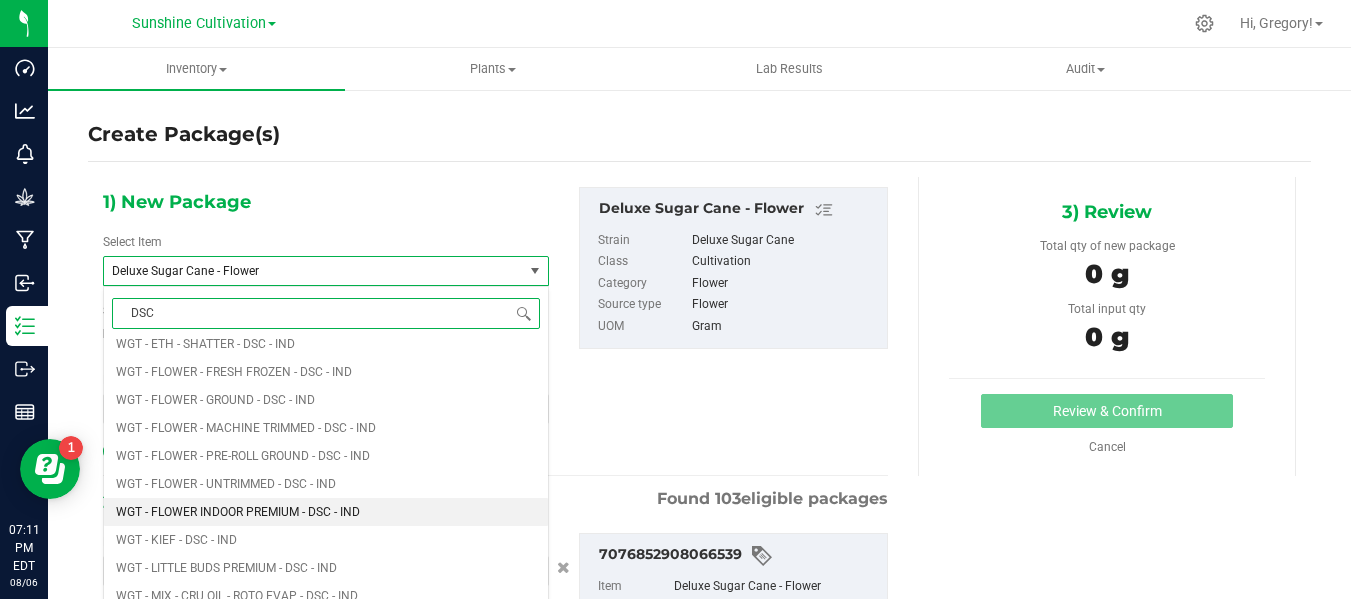 click on "WGT - FLOWER INDOOR PREMIUM - DSC - IND" at bounding box center [238, 512] 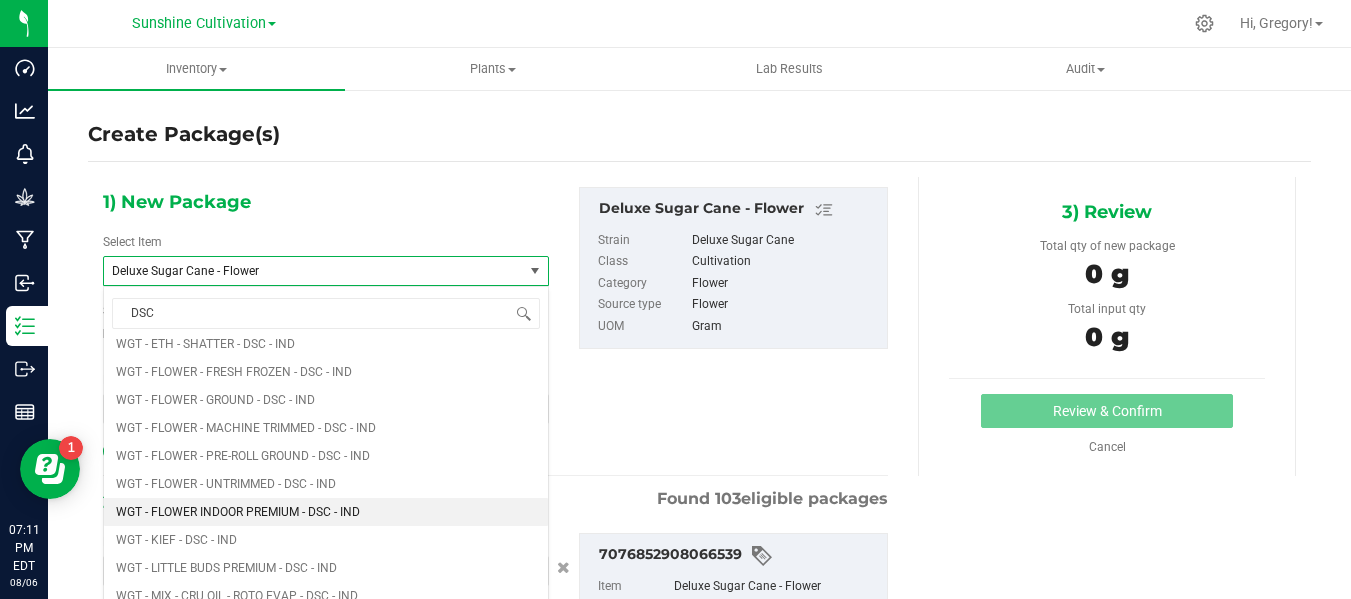 type 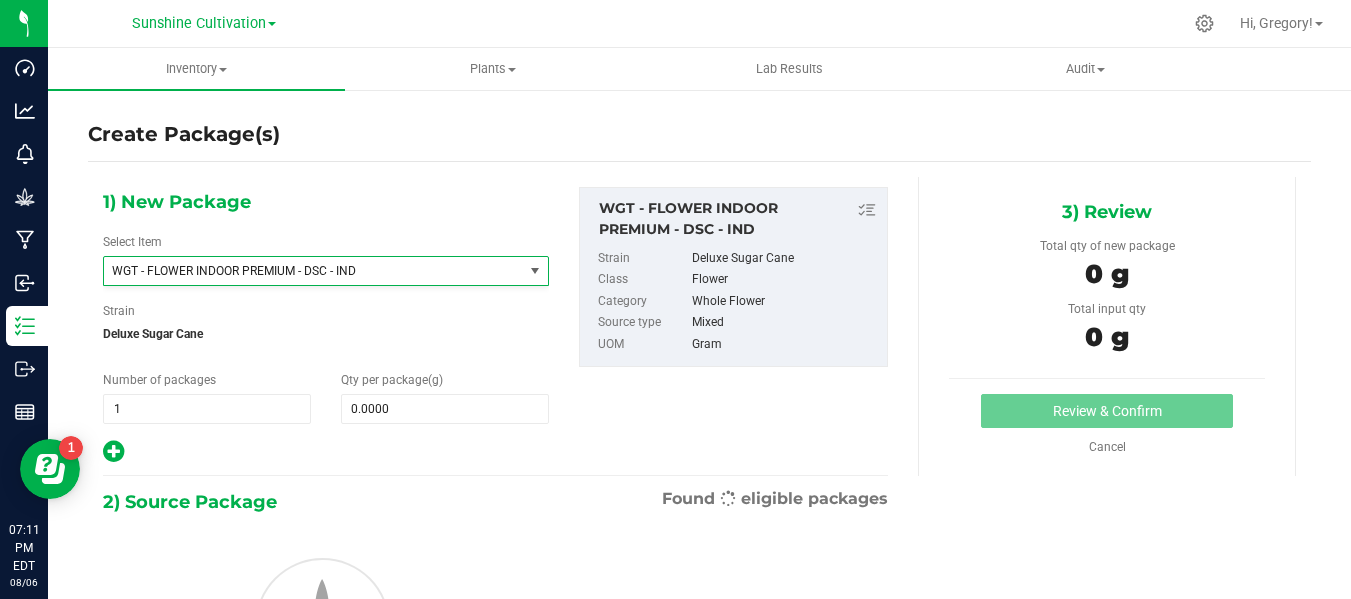 type on "0.0000" 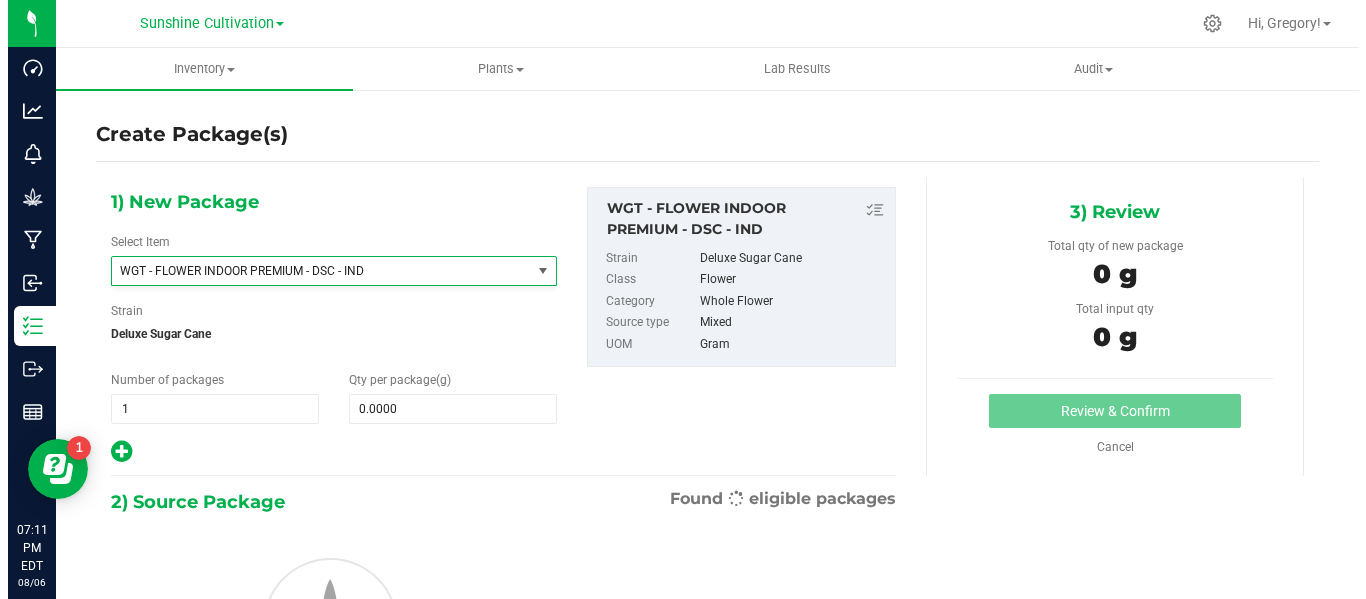 scroll, scrollTop: 422576, scrollLeft: 0, axis: vertical 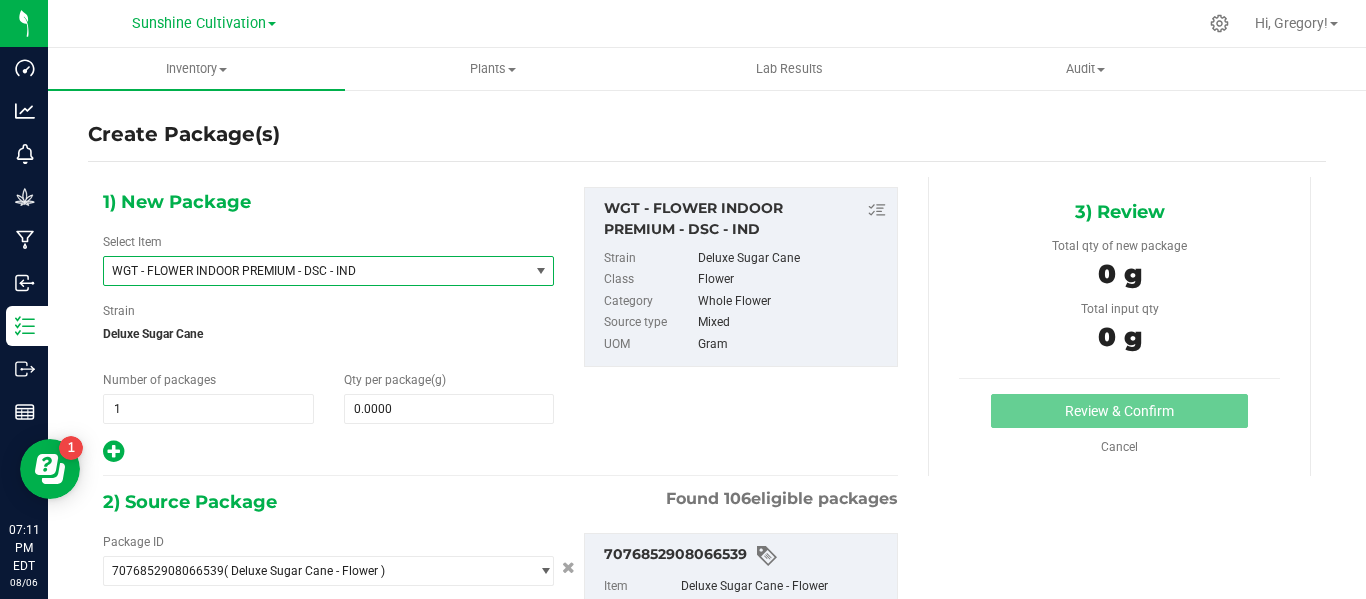 type on "0.0000 g" 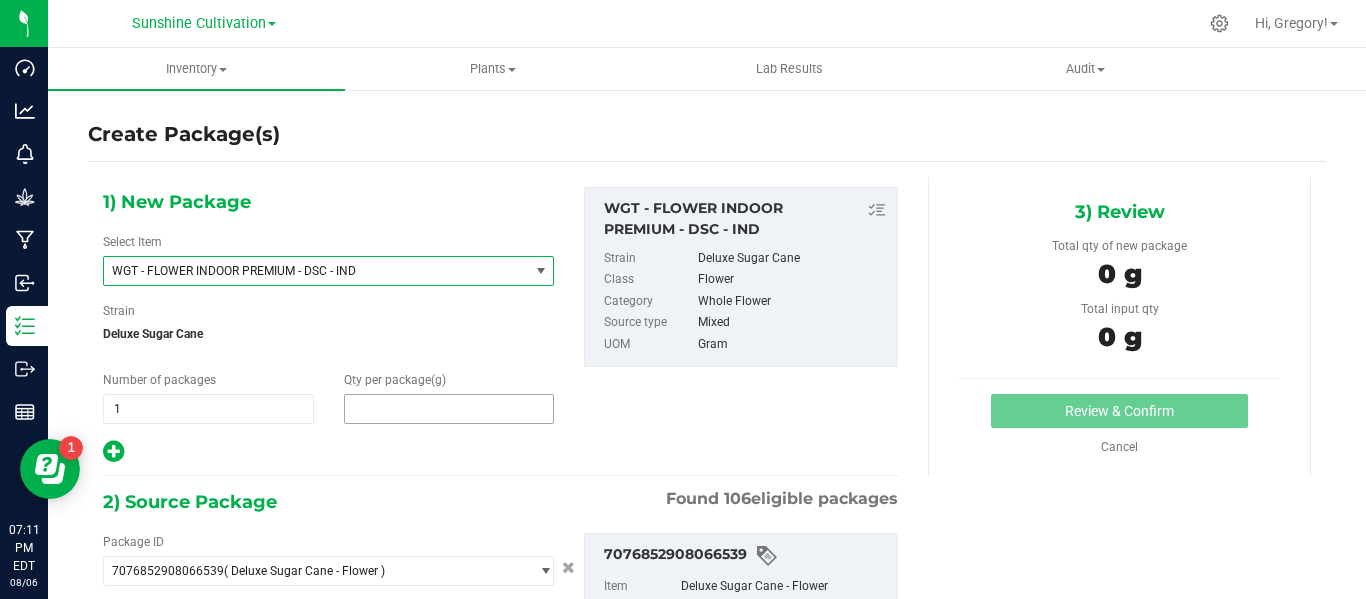 click at bounding box center (449, 409) 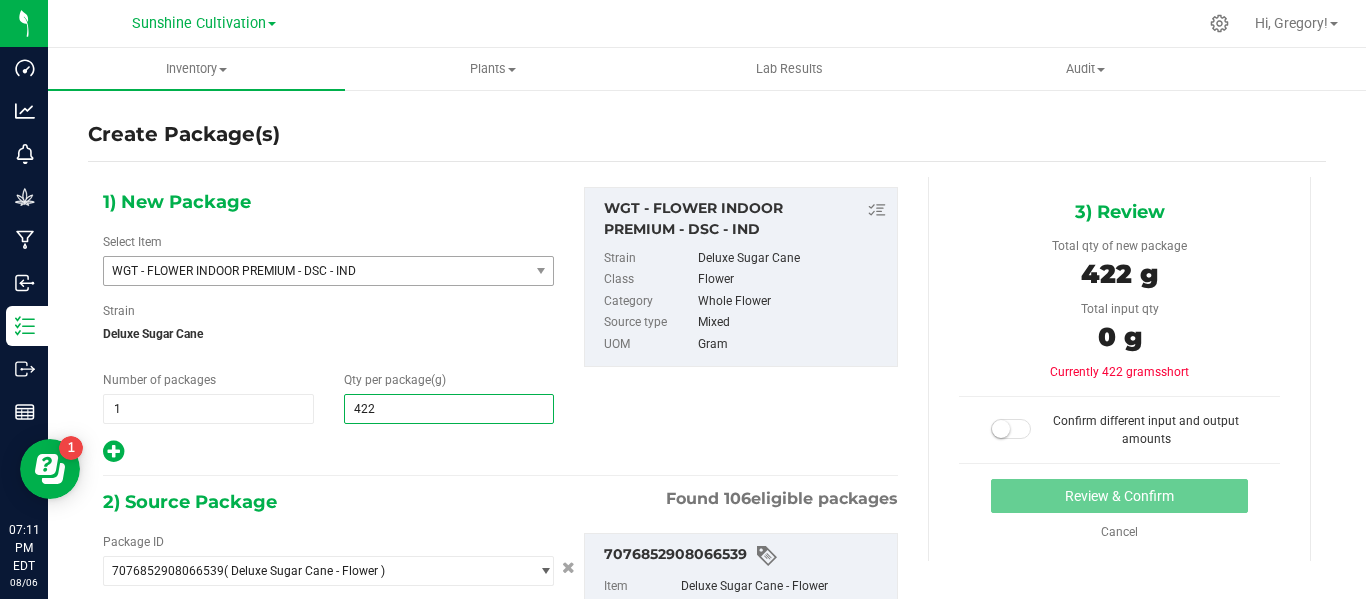 type on "4220" 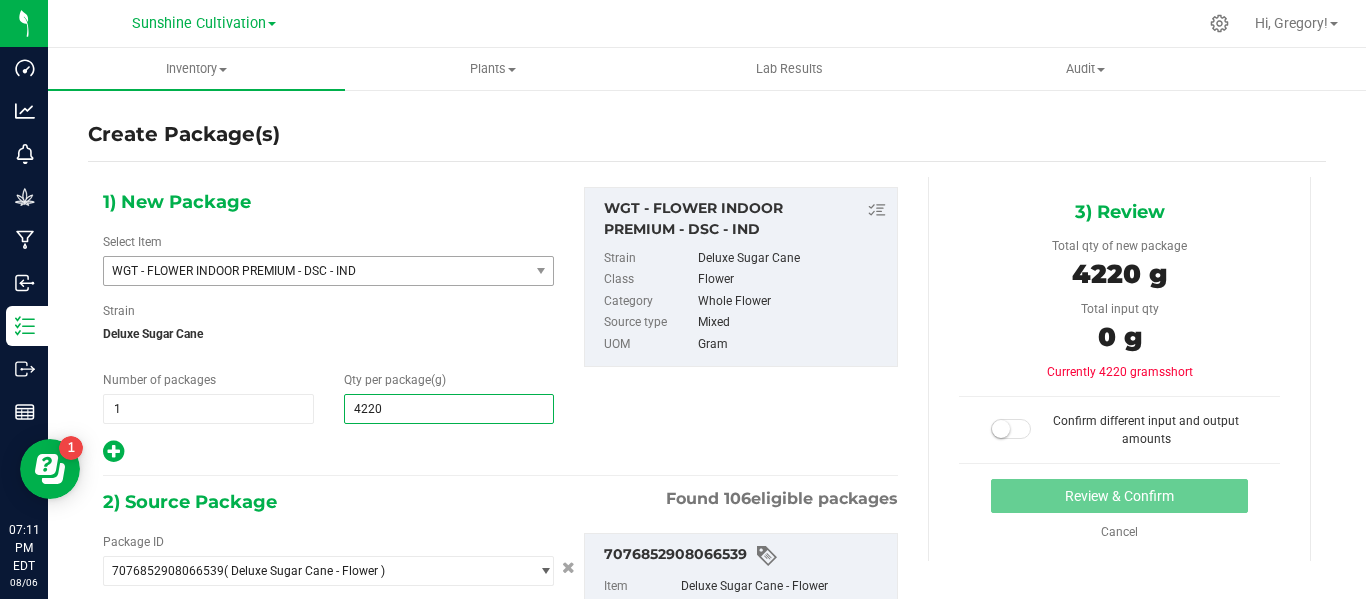 scroll, scrollTop: 200, scrollLeft: 0, axis: vertical 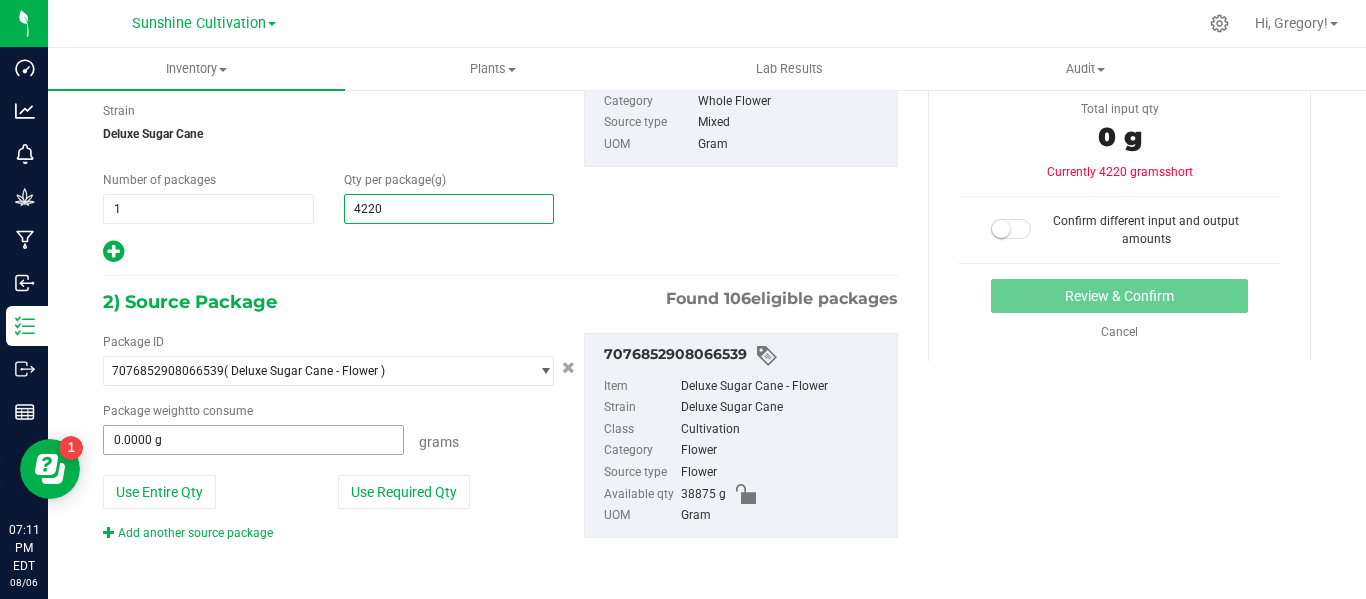 type on "4,220.0000" 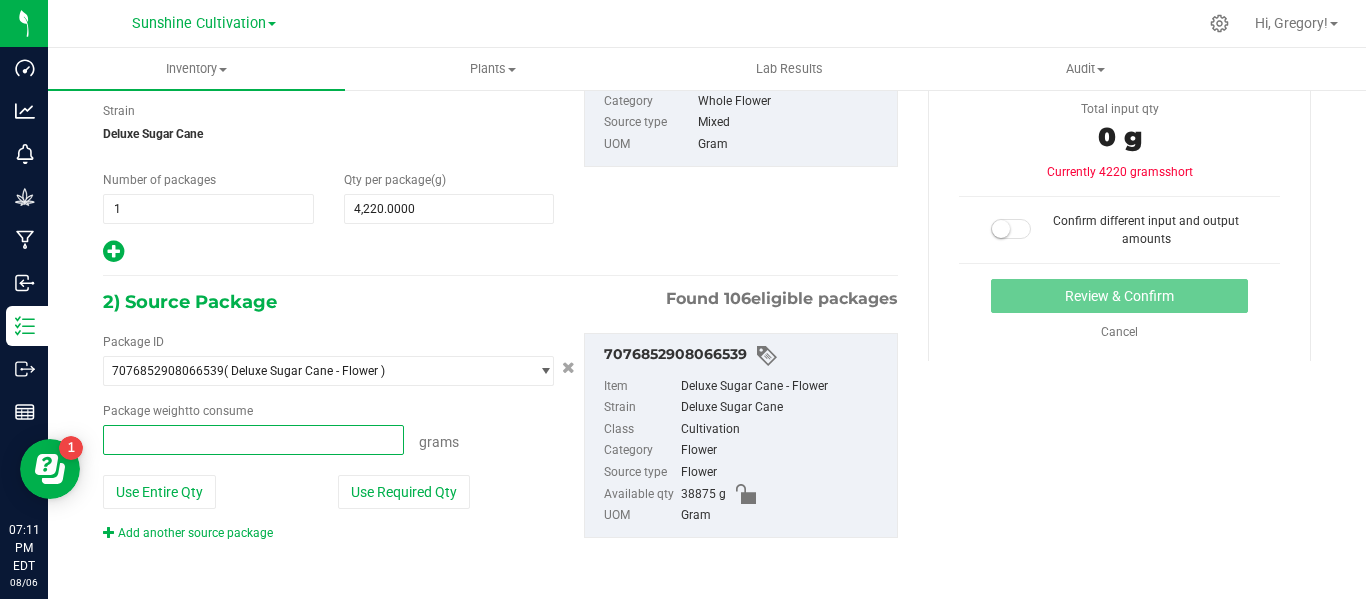 click at bounding box center [253, 440] 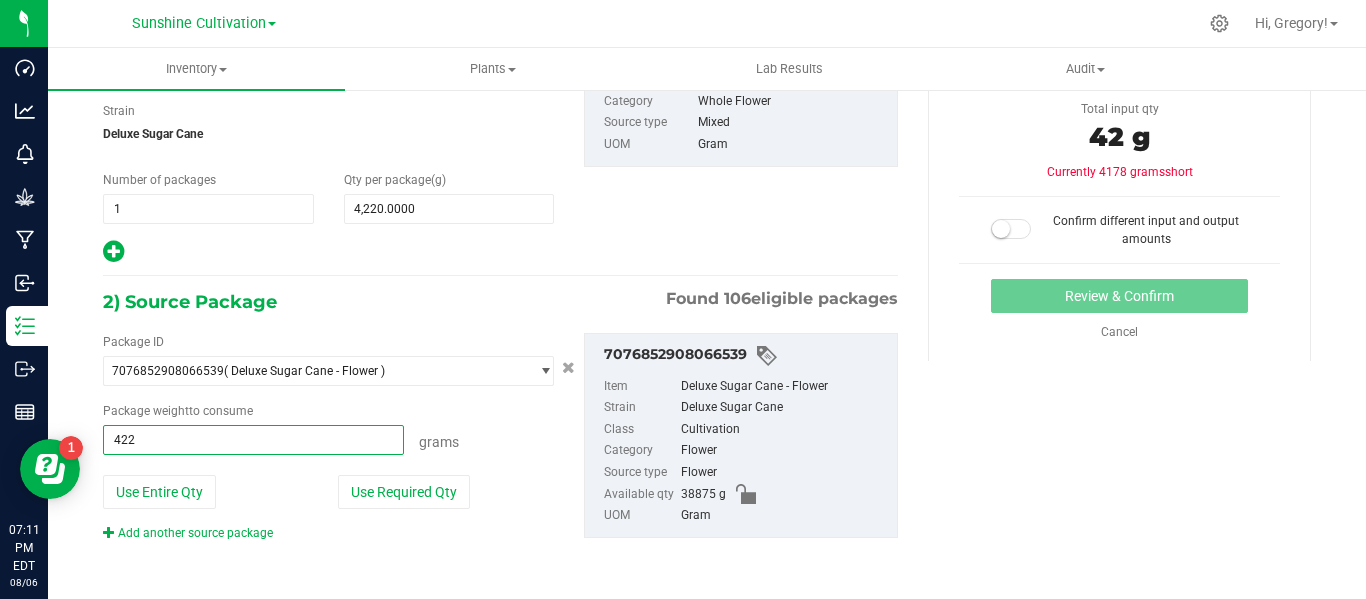 type on "4220" 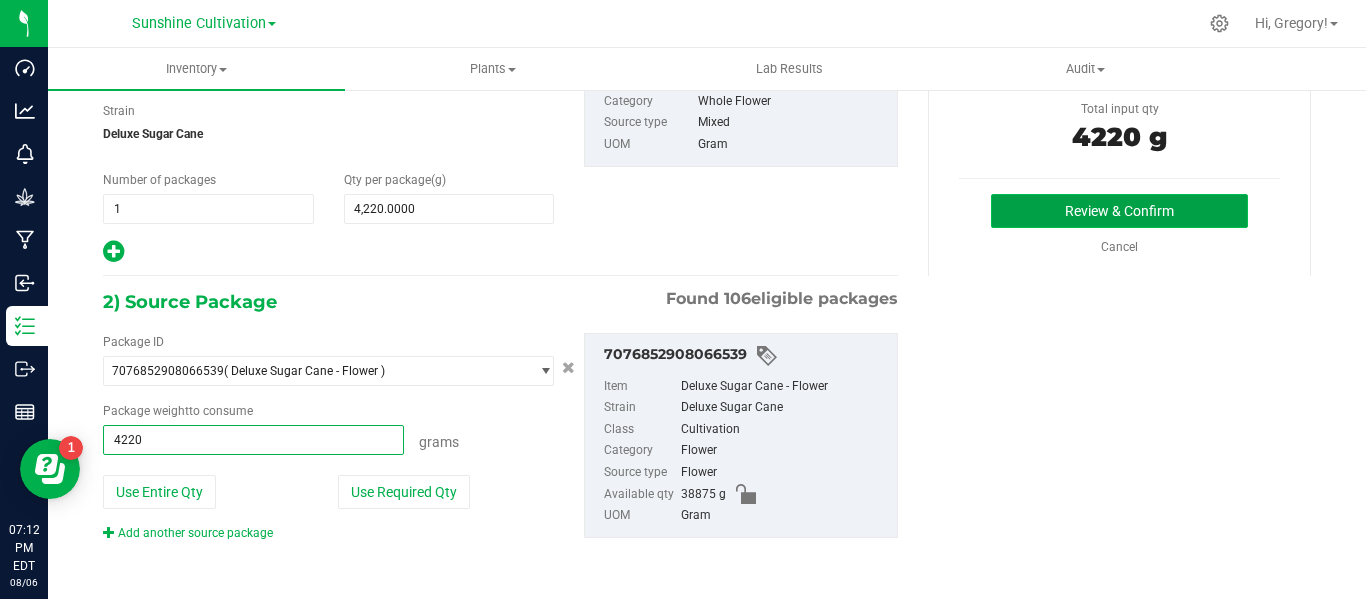 type on "4220.0000 g" 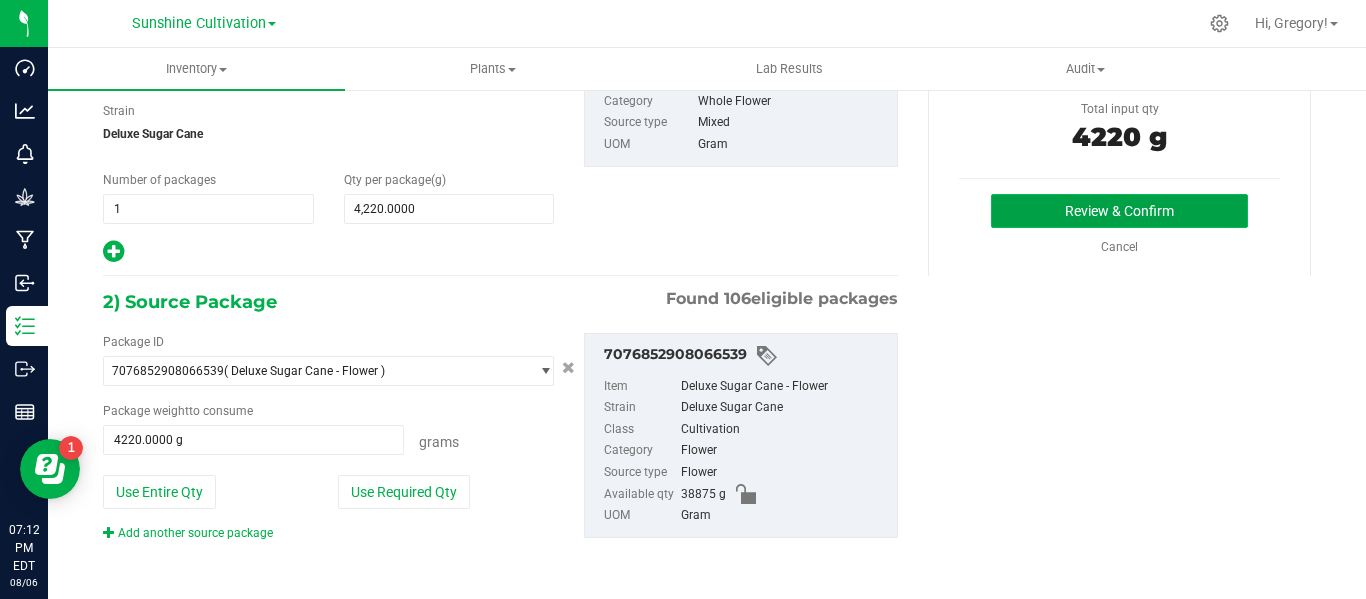 click on "Review & Confirm" at bounding box center [1119, 211] 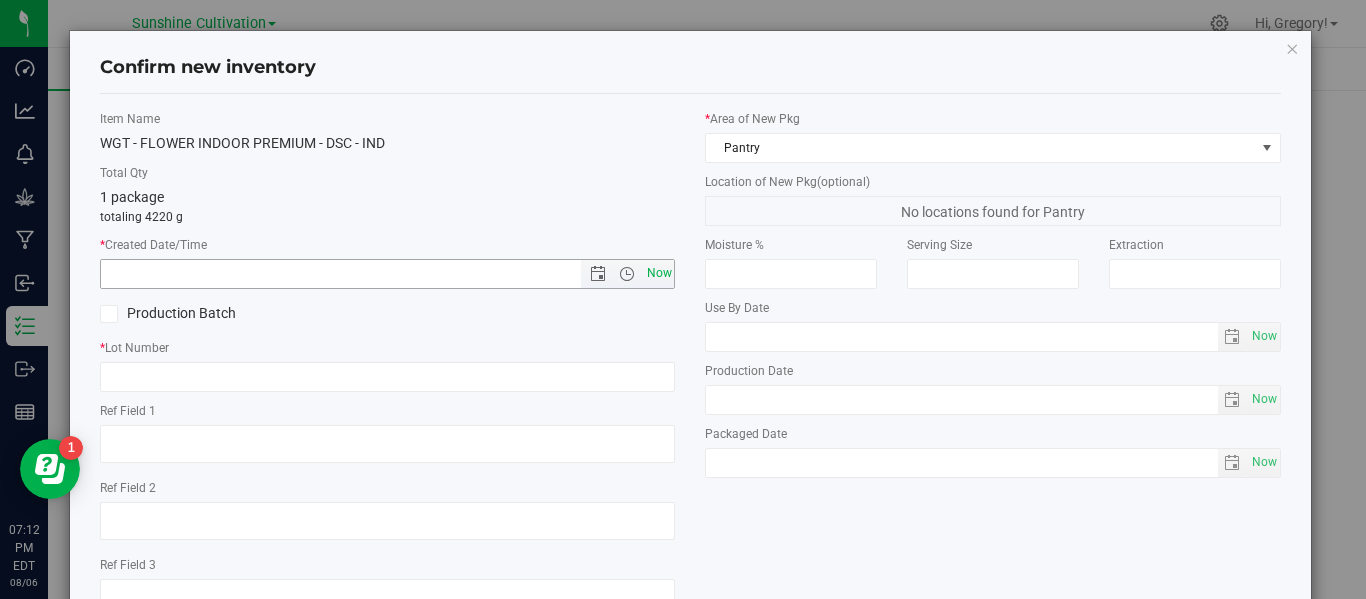 click on "Now" at bounding box center (659, 273) 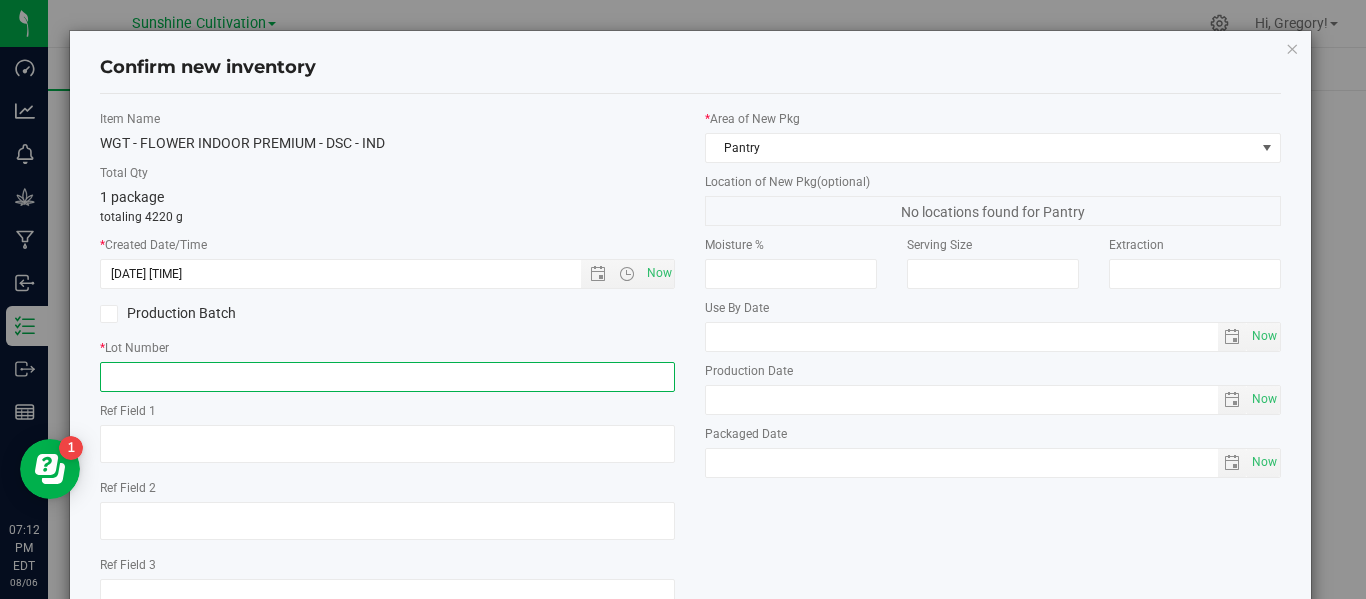 click at bounding box center [387, 377] 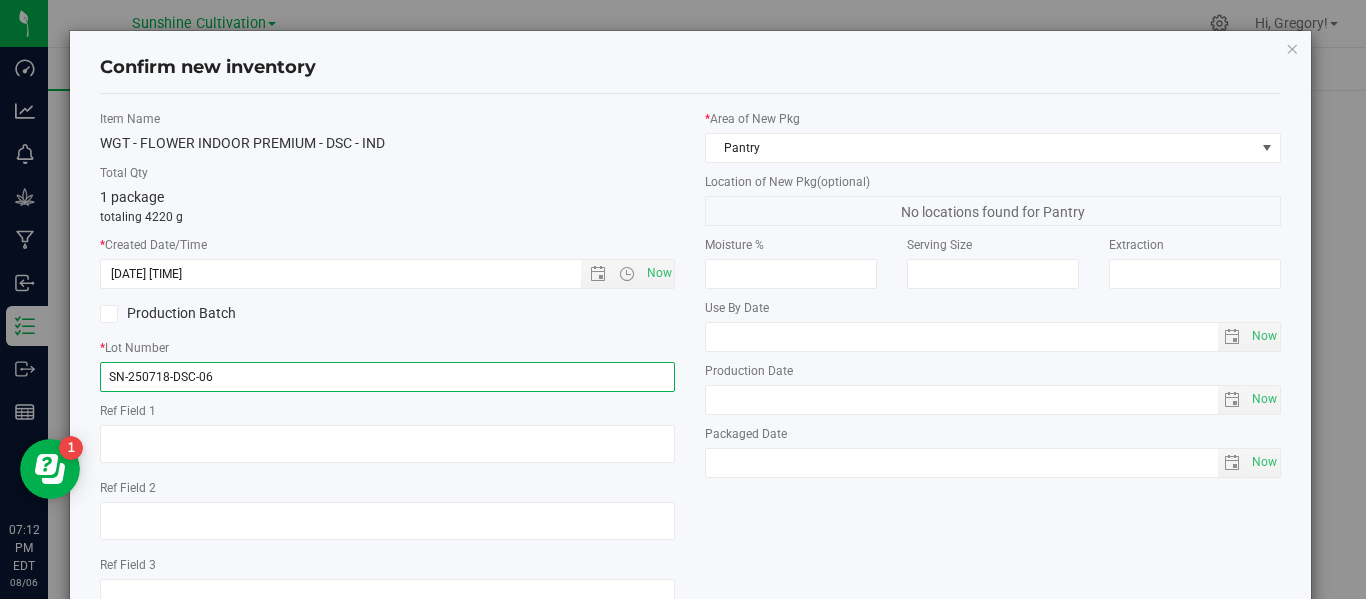 scroll, scrollTop: 148, scrollLeft: 0, axis: vertical 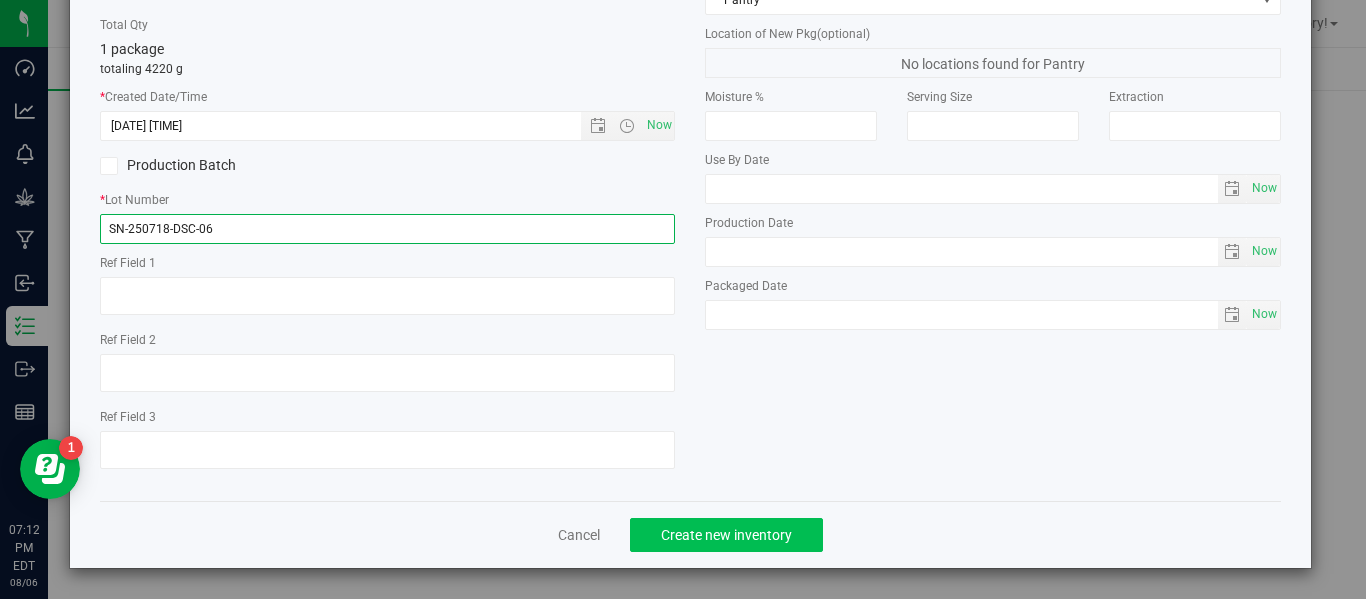 type on "SN-250718-DSC-06" 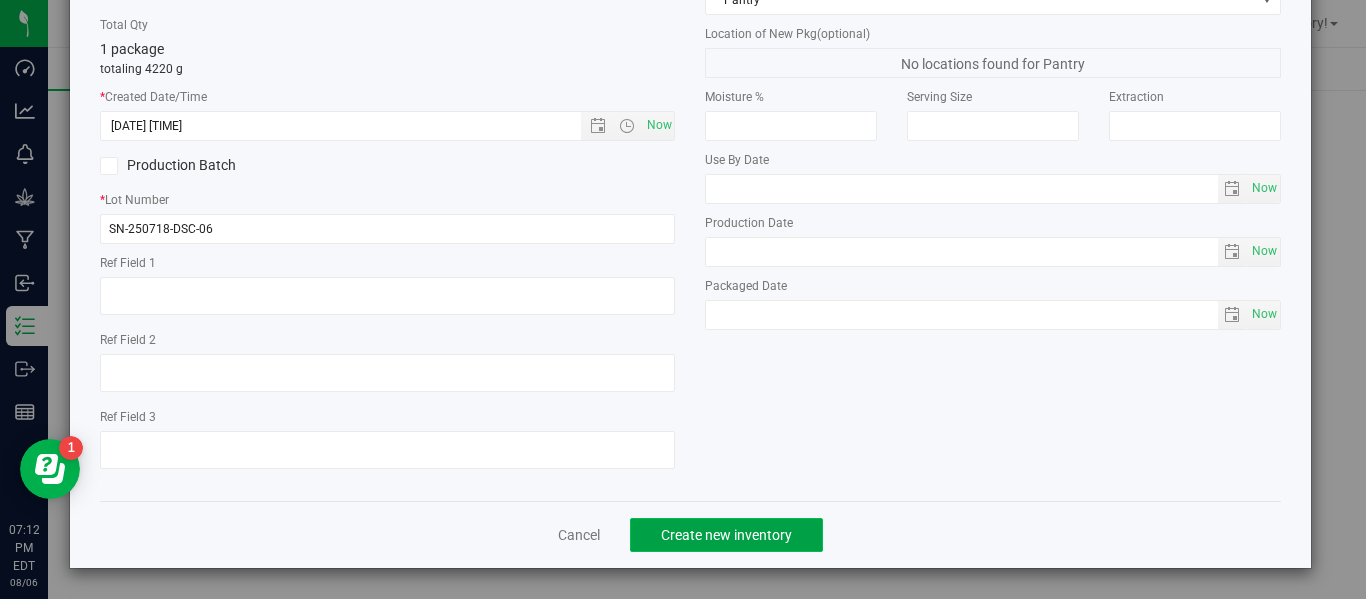 click on "Create new inventory" 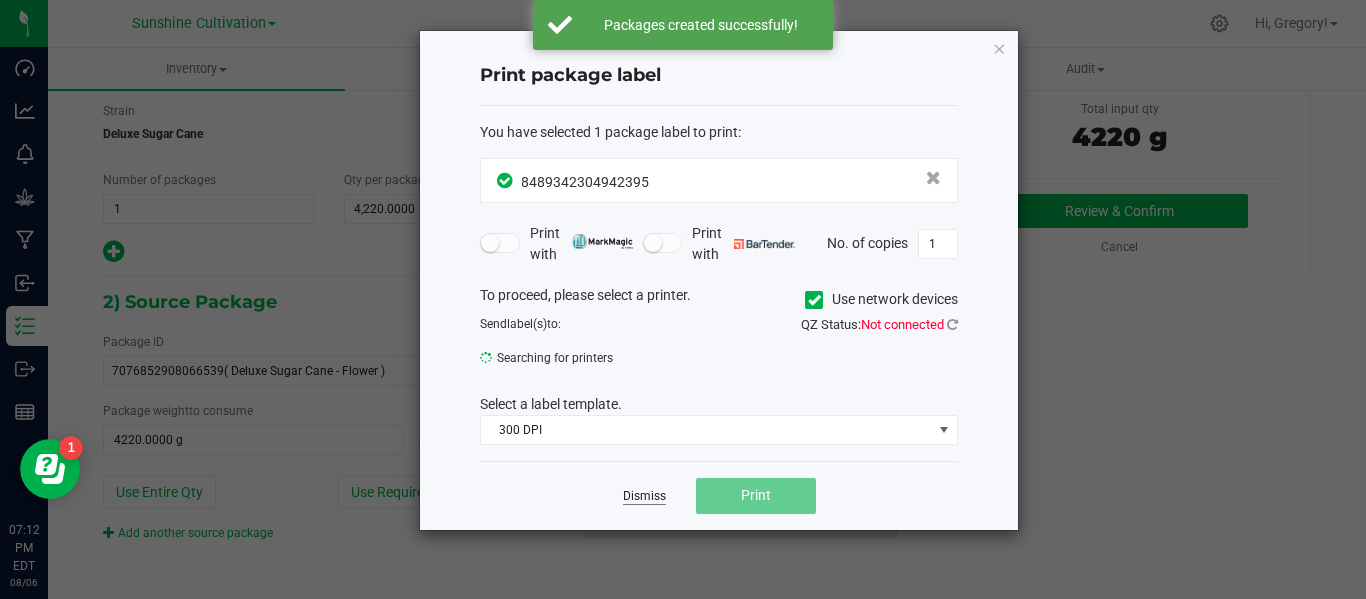 click on "Dismiss" 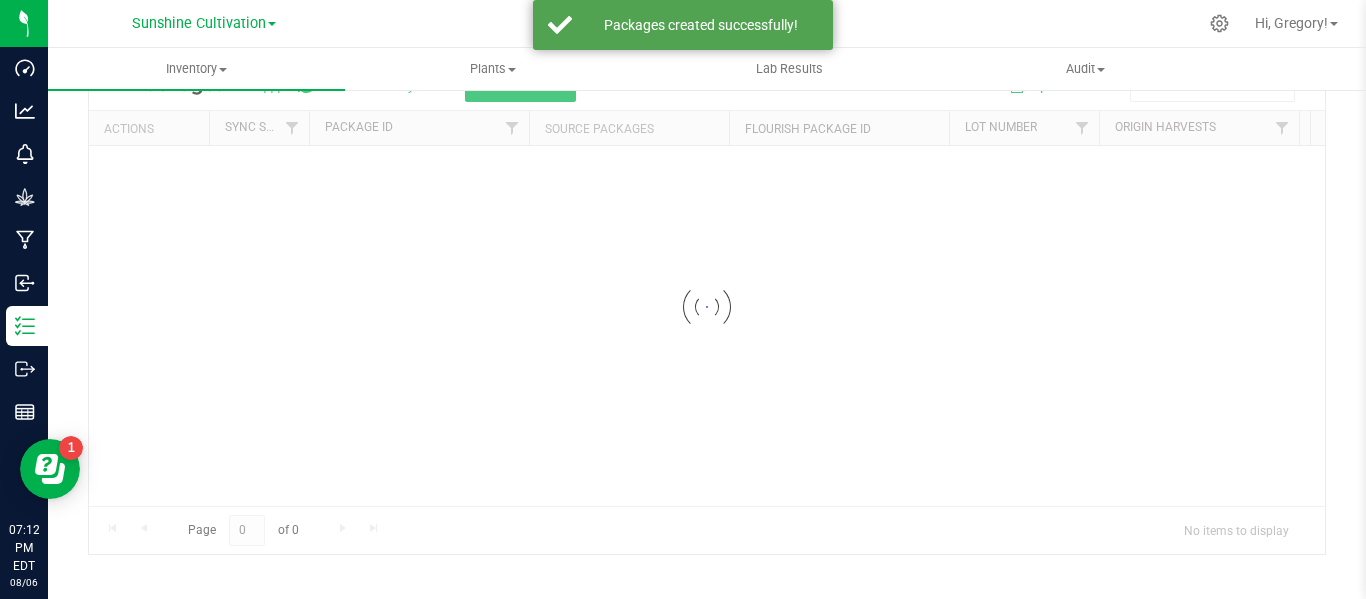 scroll, scrollTop: 99, scrollLeft: 0, axis: vertical 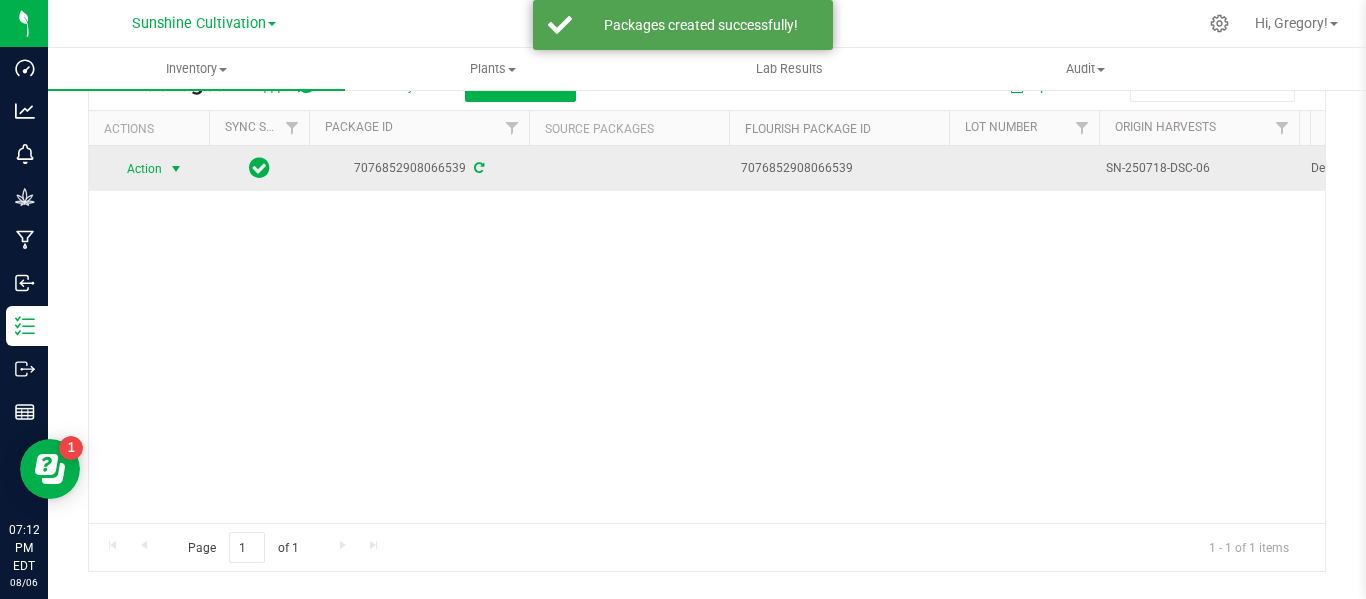 click at bounding box center [176, 169] 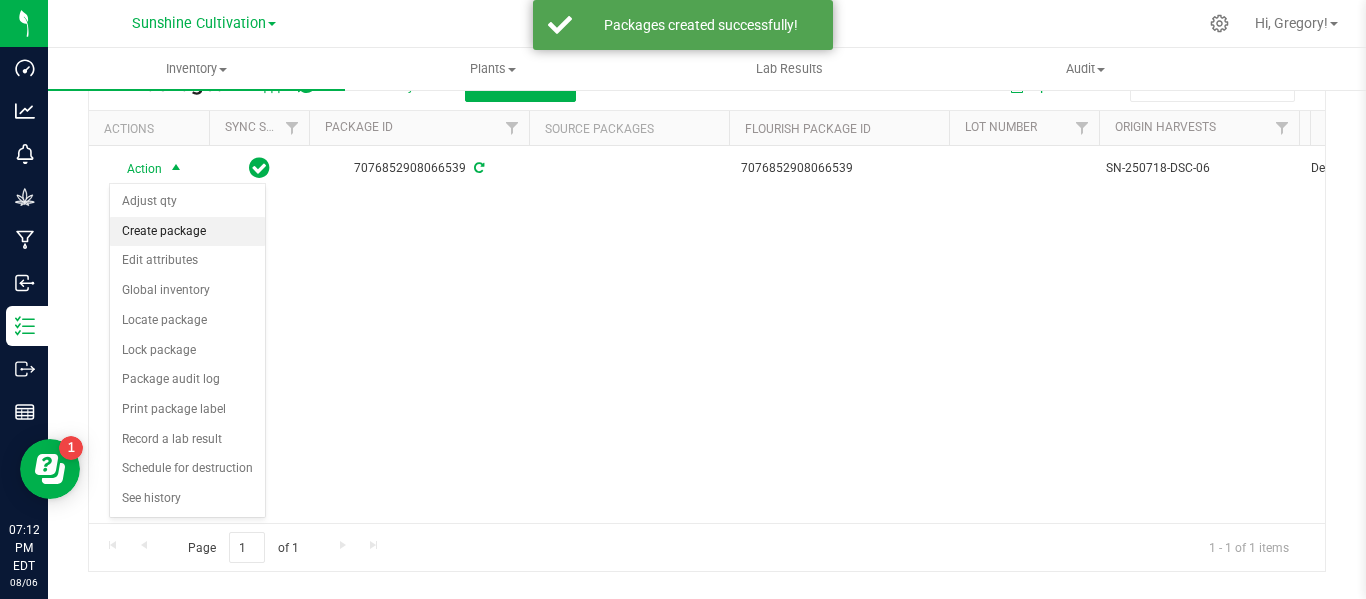 click on "Create package" at bounding box center [187, 232] 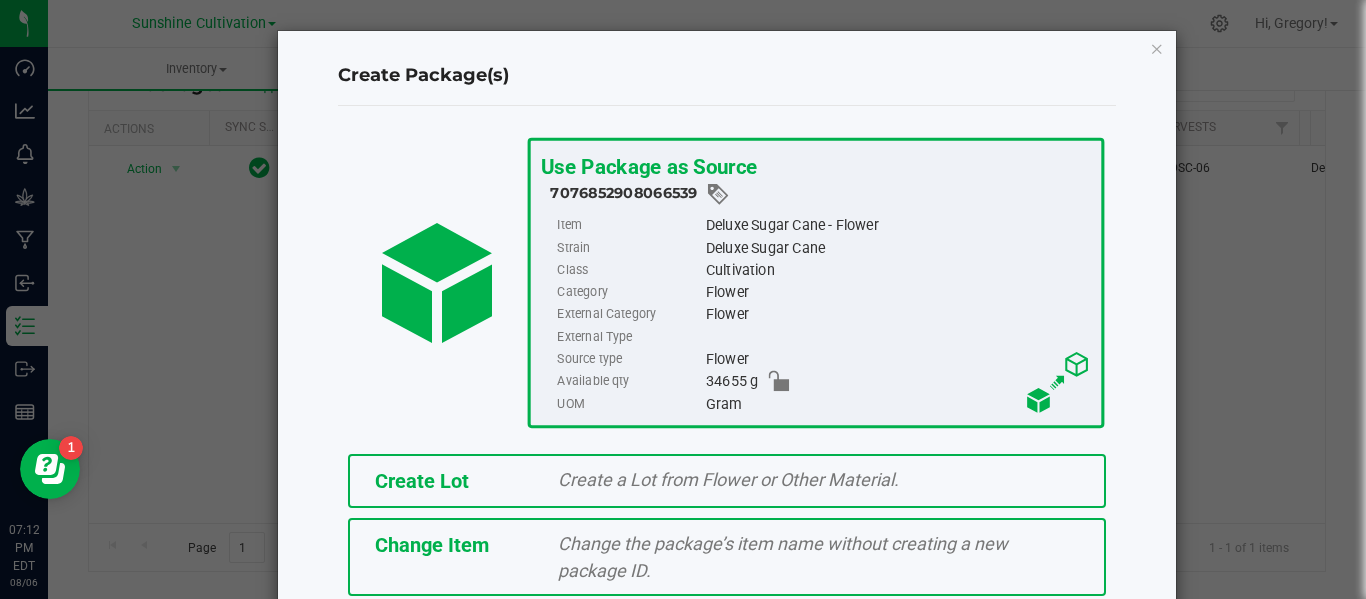 scroll, scrollTop: 175, scrollLeft: 0, axis: vertical 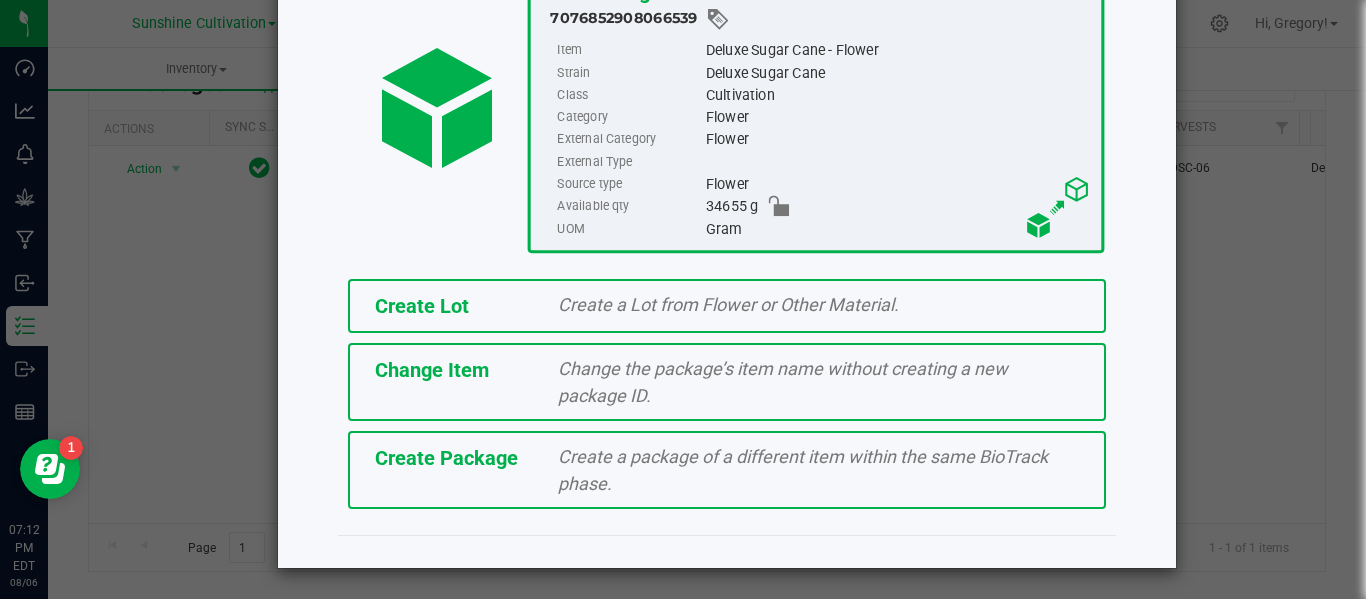 click on "Create Package" 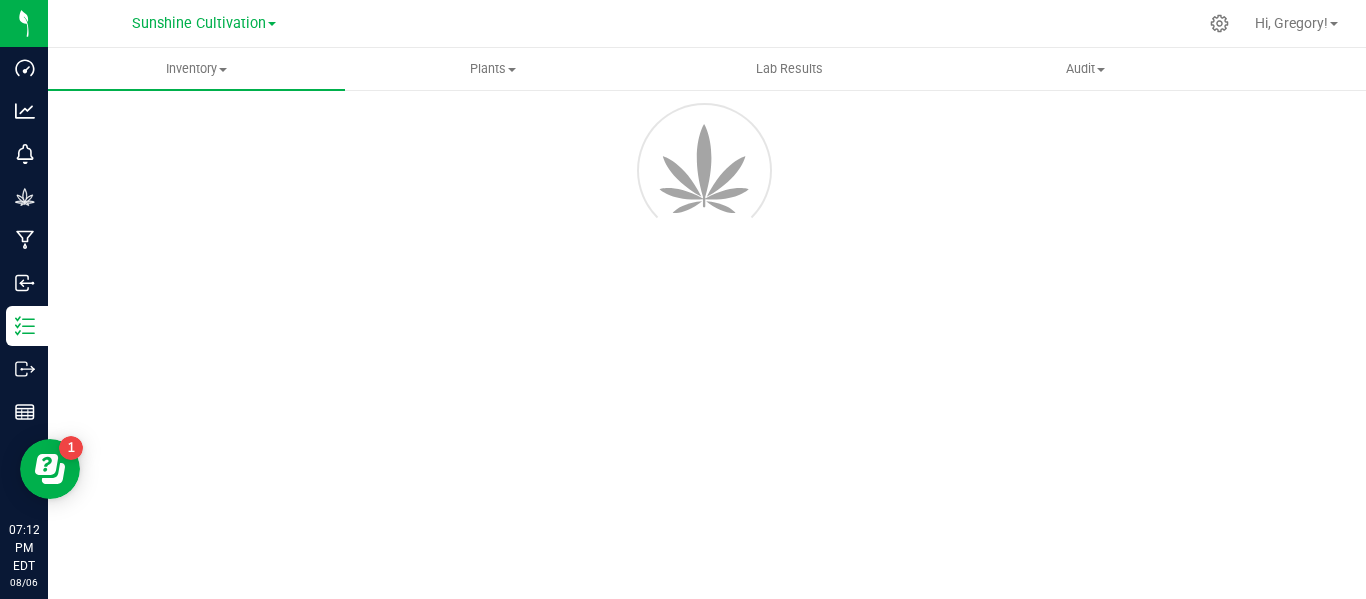 scroll, scrollTop: 114, scrollLeft: 0, axis: vertical 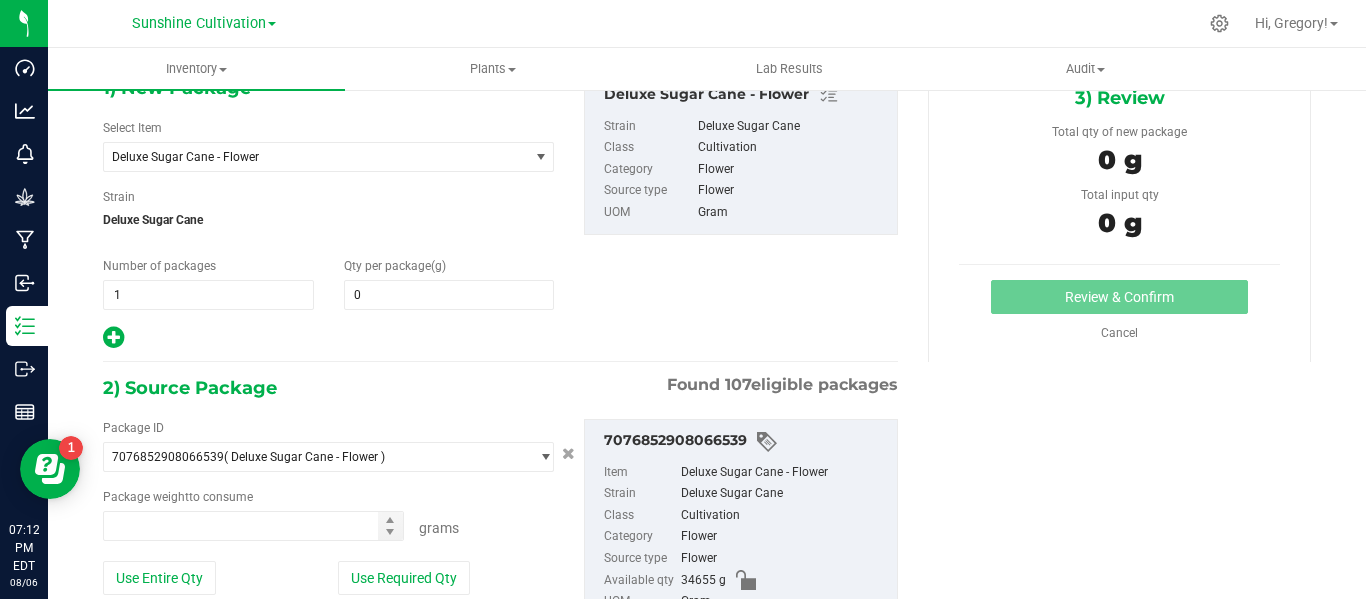 type on "0.0000" 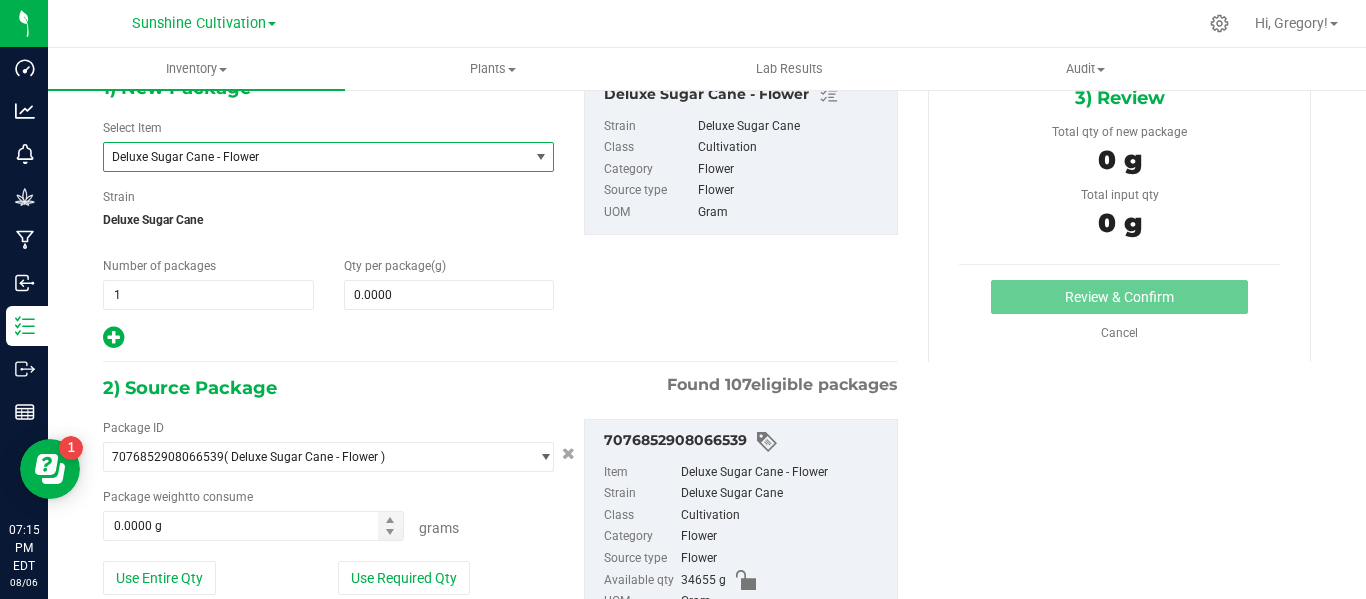 click on "Deluxe Sugar Cane - Flower" at bounding box center (308, 157) 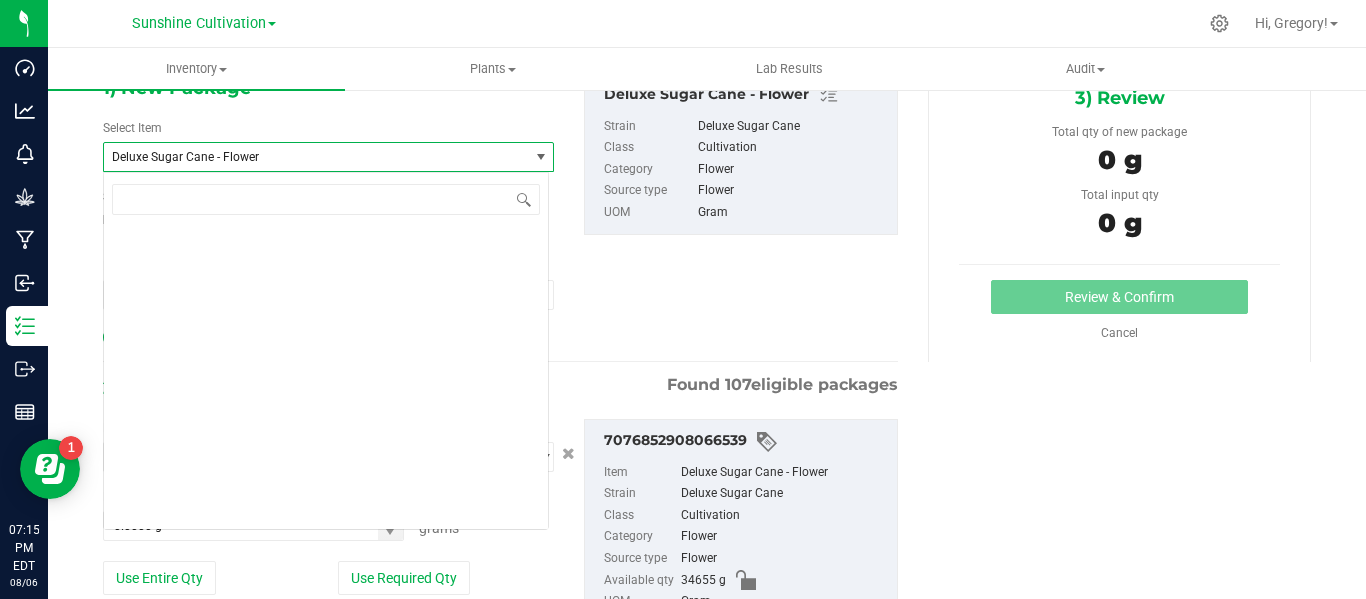 scroll, scrollTop: 1904, scrollLeft: 0, axis: vertical 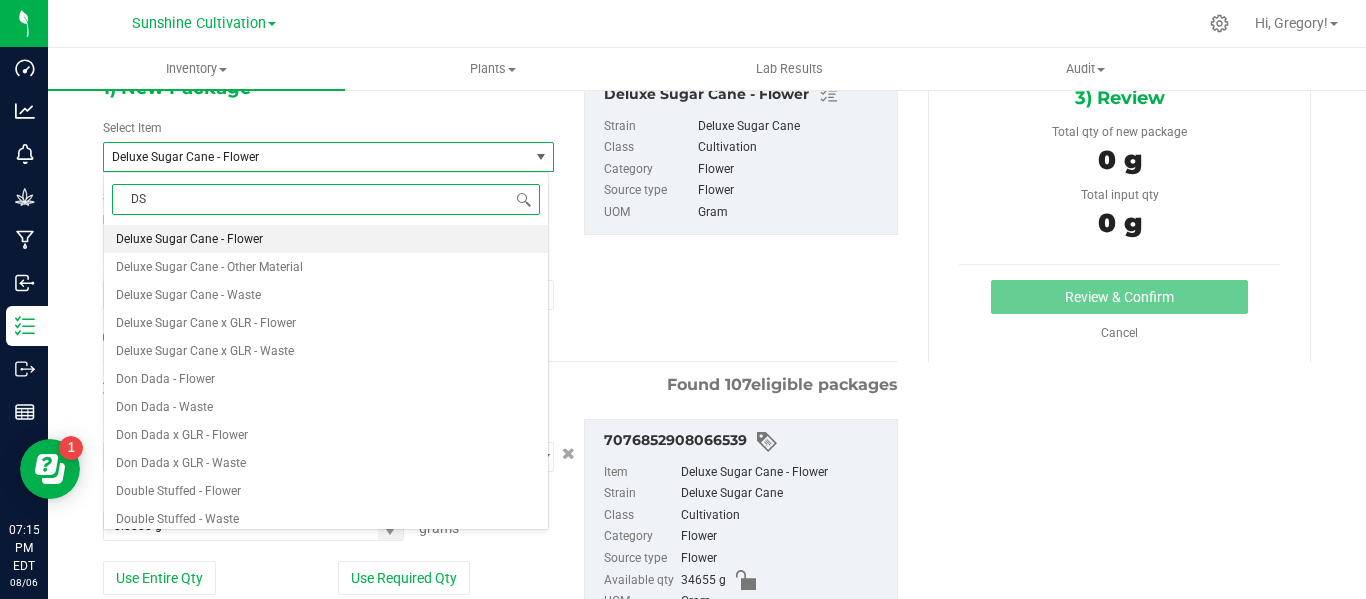 type on "DSC" 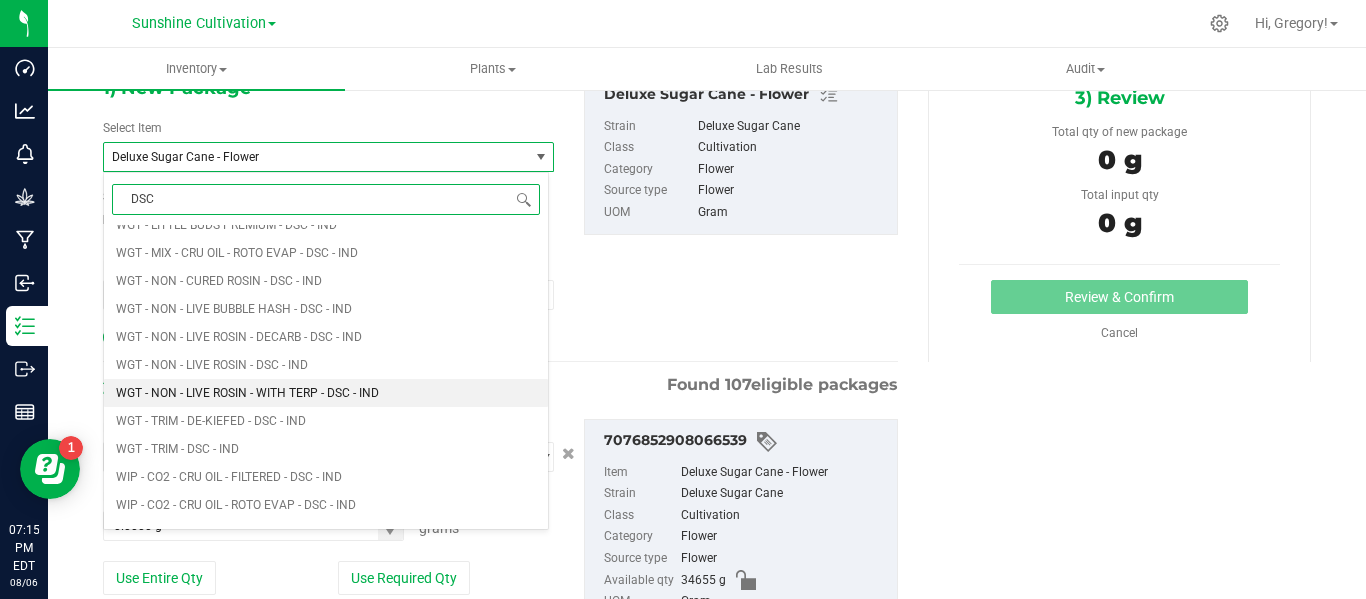 scroll, scrollTop: 2957, scrollLeft: 0, axis: vertical 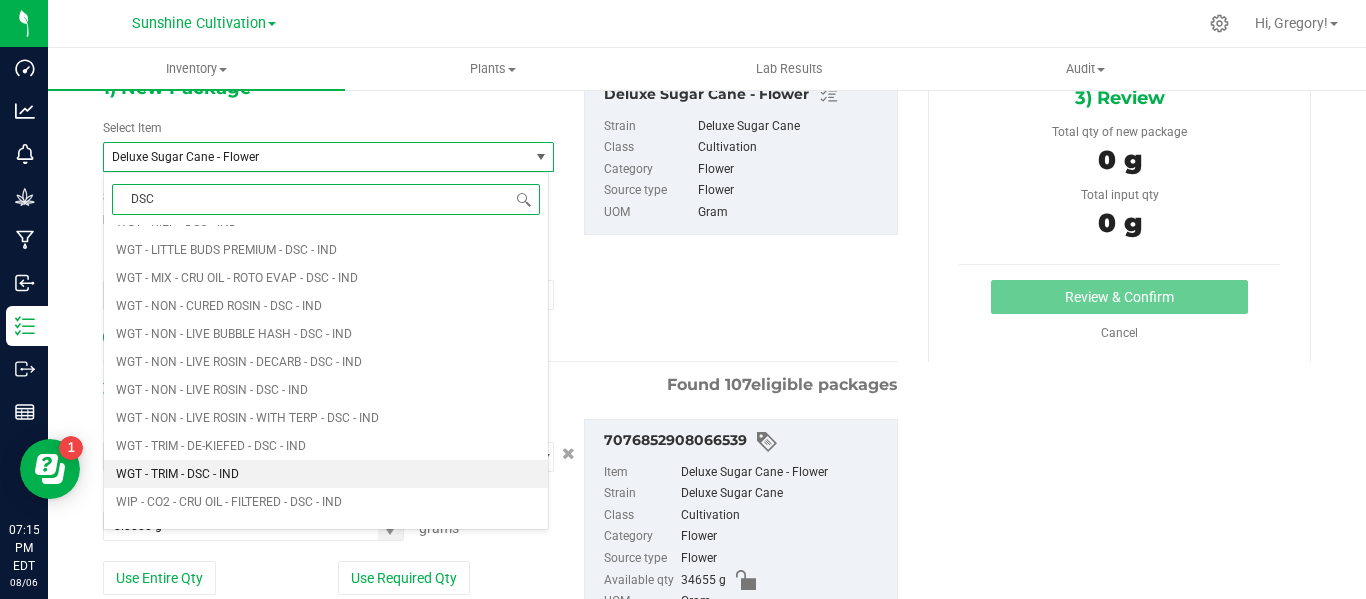 click on "WGT - TRIM - DSC - IND" at bounding box center (326, 474) 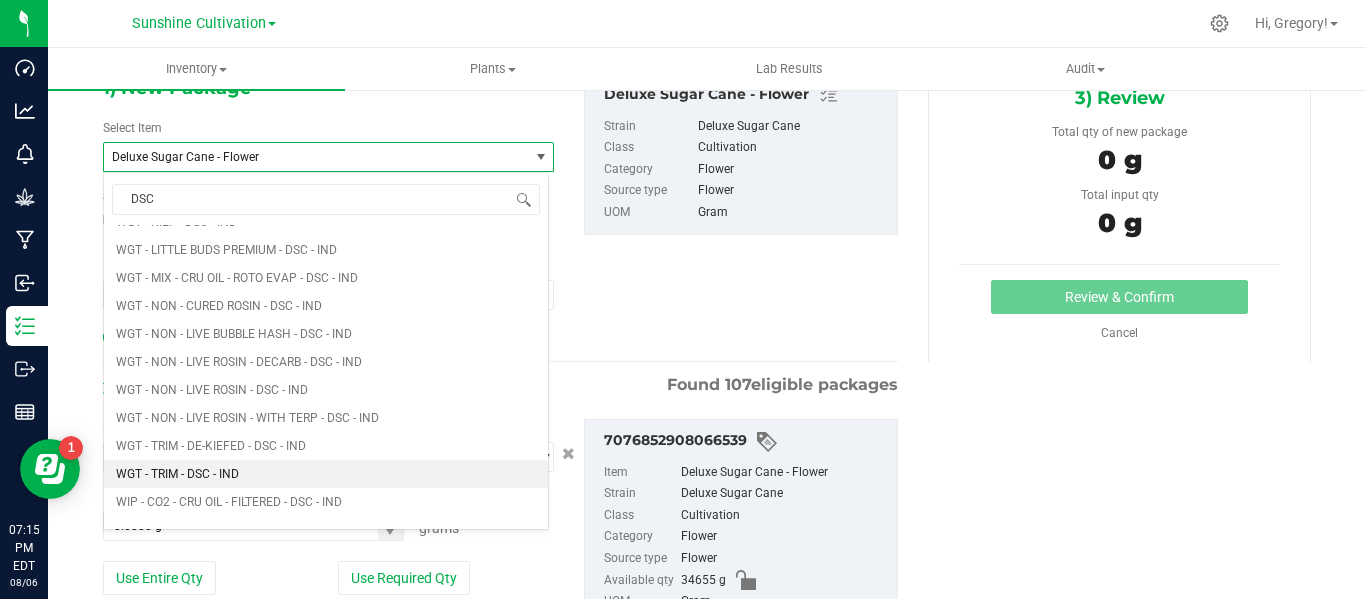 type 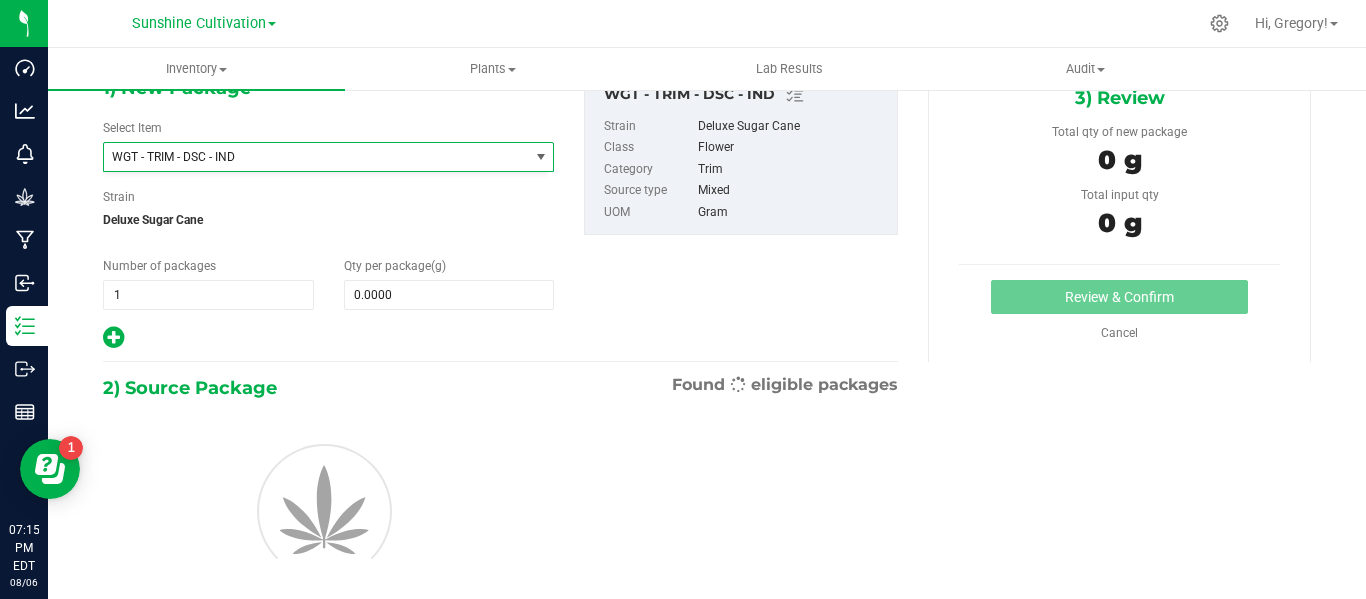type on "0.0000" 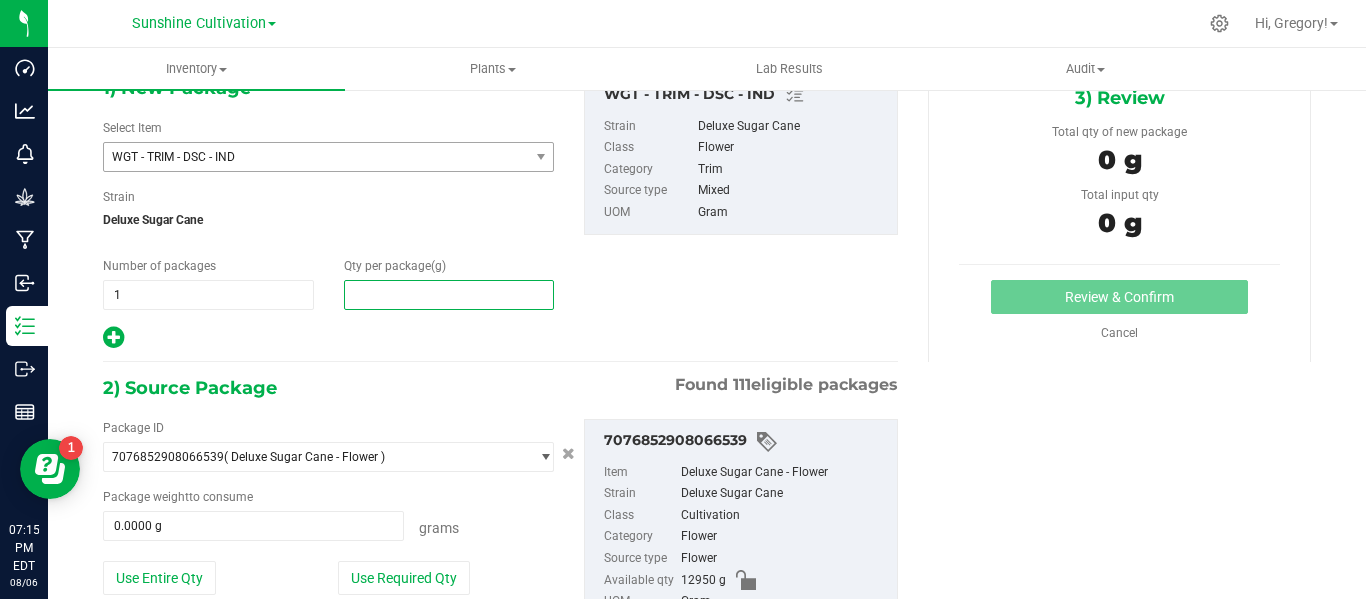 click at bounding box center (449, 295) 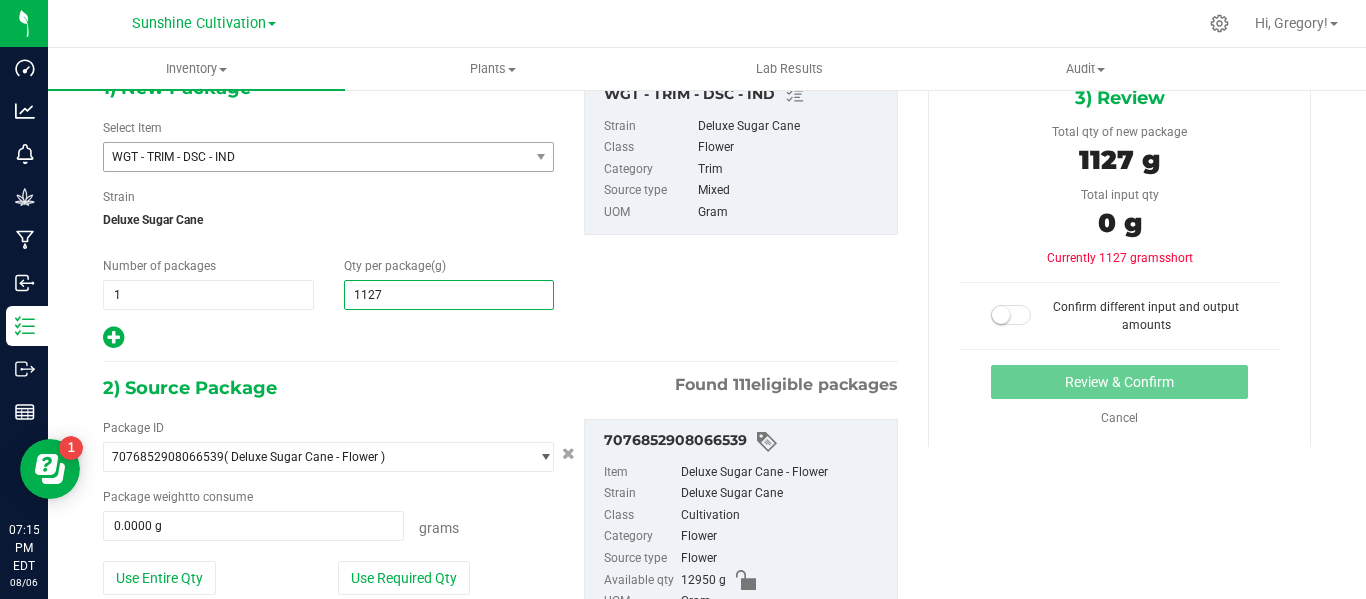 type on "11275" 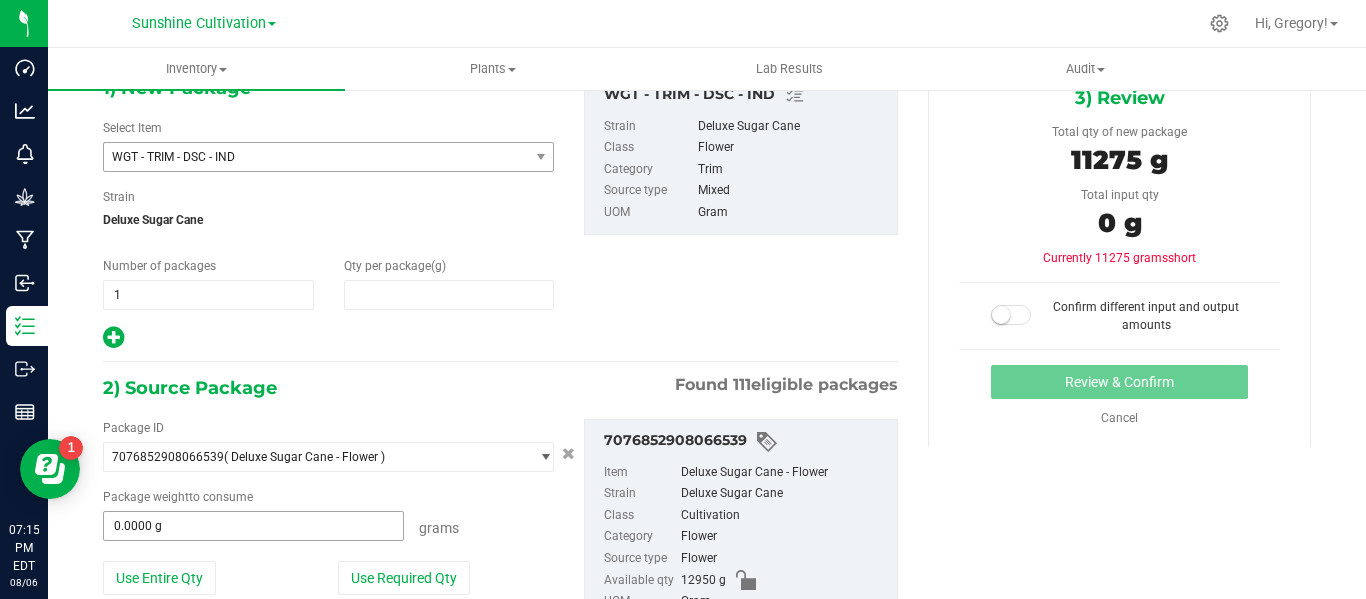 type on "11,275.0000" 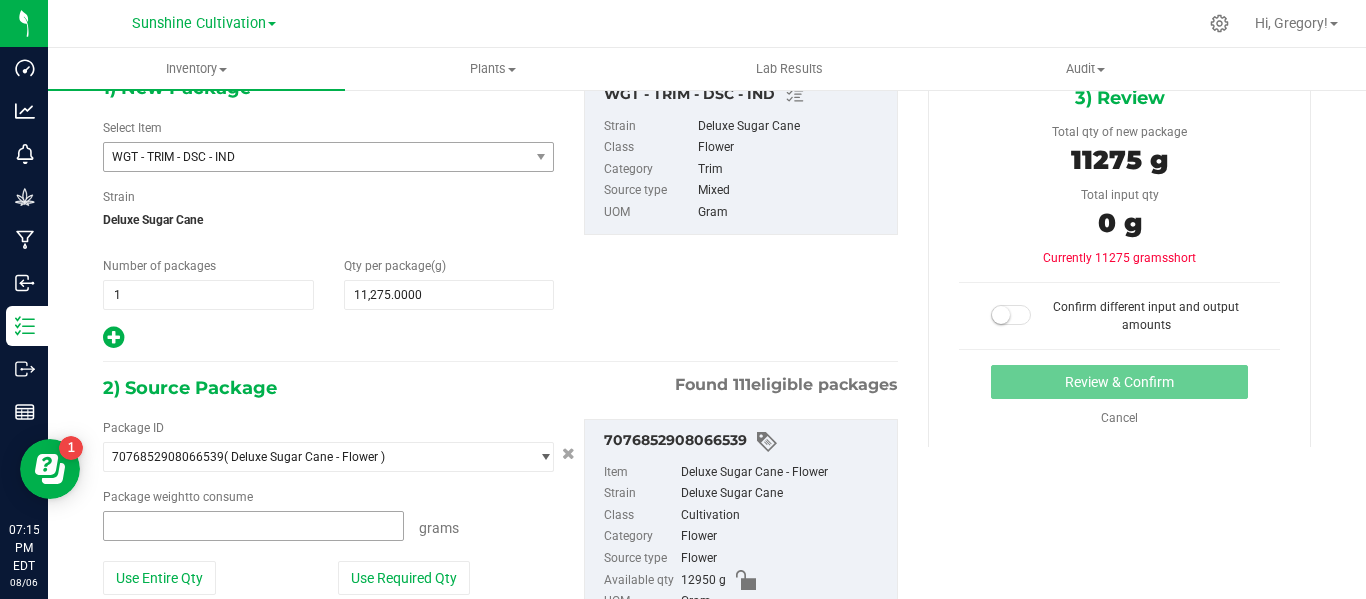 click at bounding box center [253, 526] 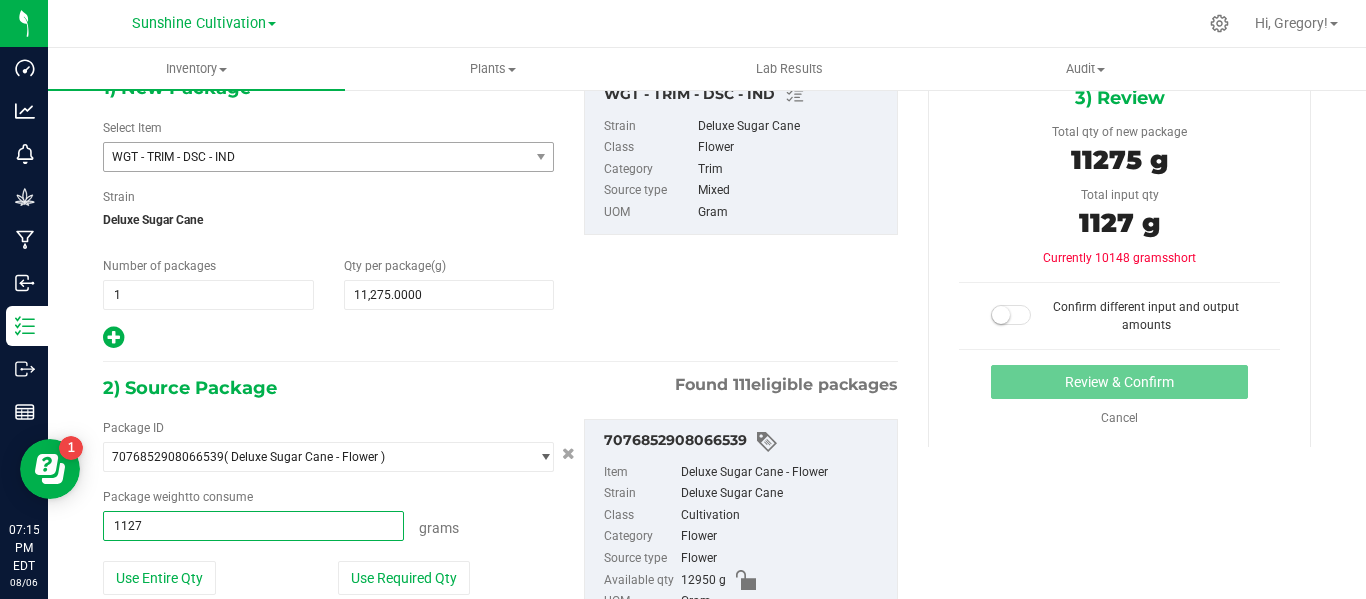 type on "11275" 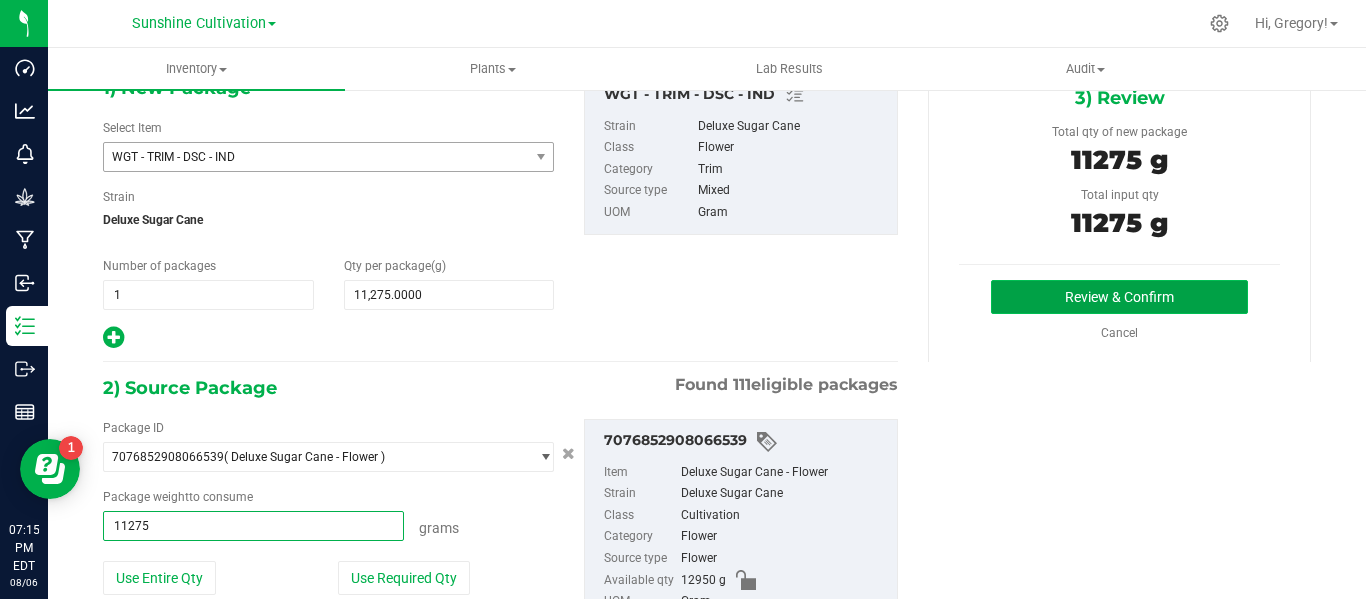 type on "11275.0000 g" 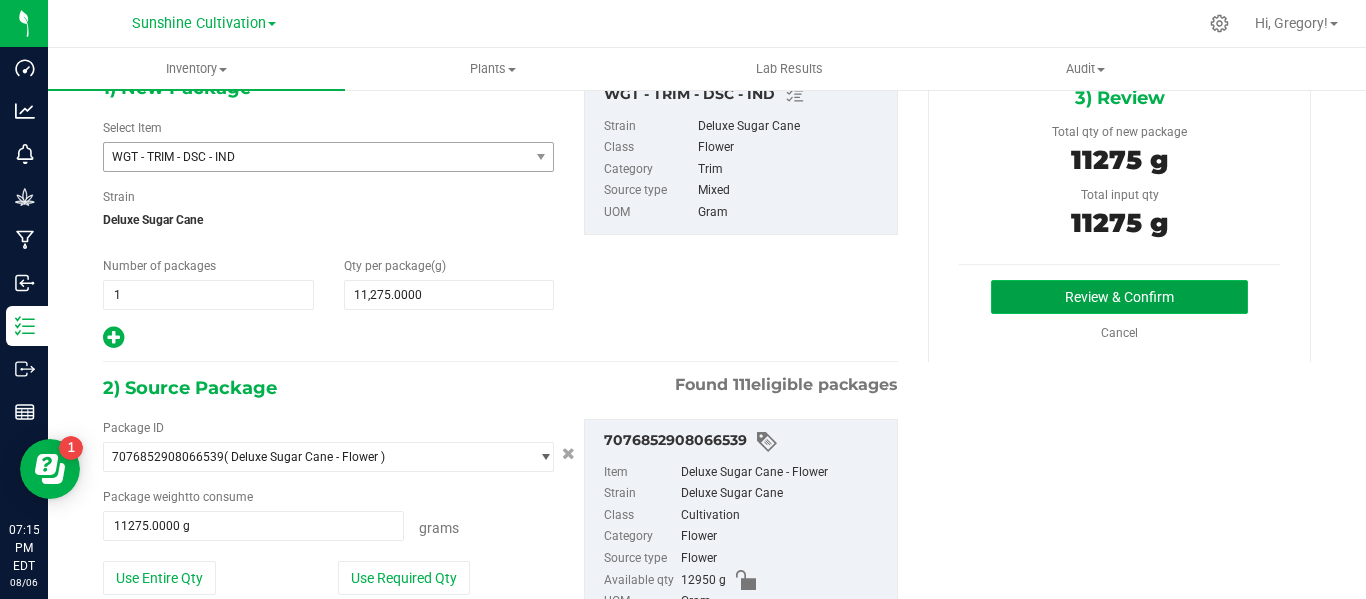click on "Review & Confirm" at bounding box center [1119, 297] 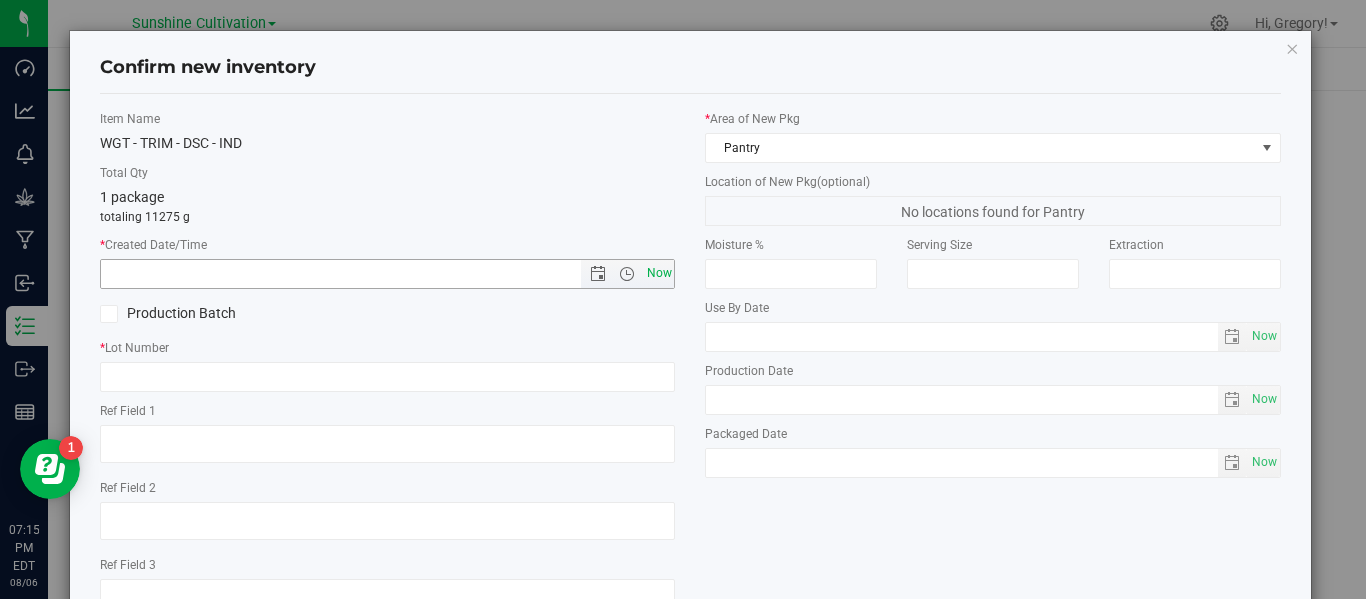 click on "Now" at bounding box center (659, 273) 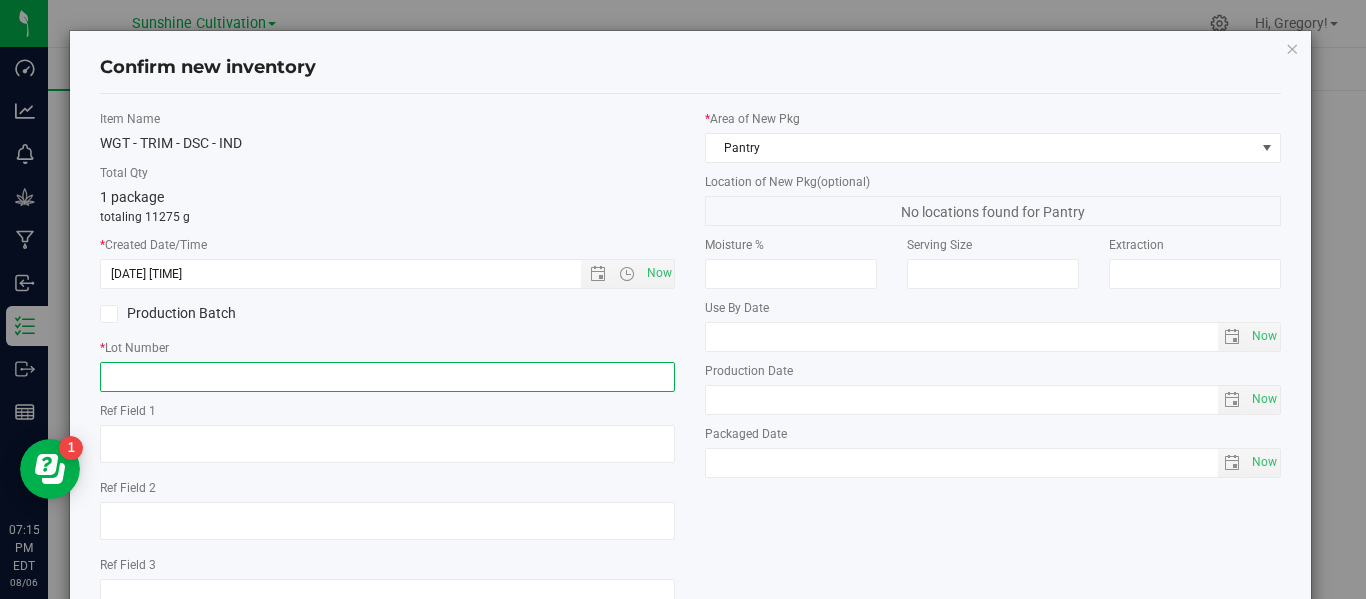 click at bounding box center [387, 377] 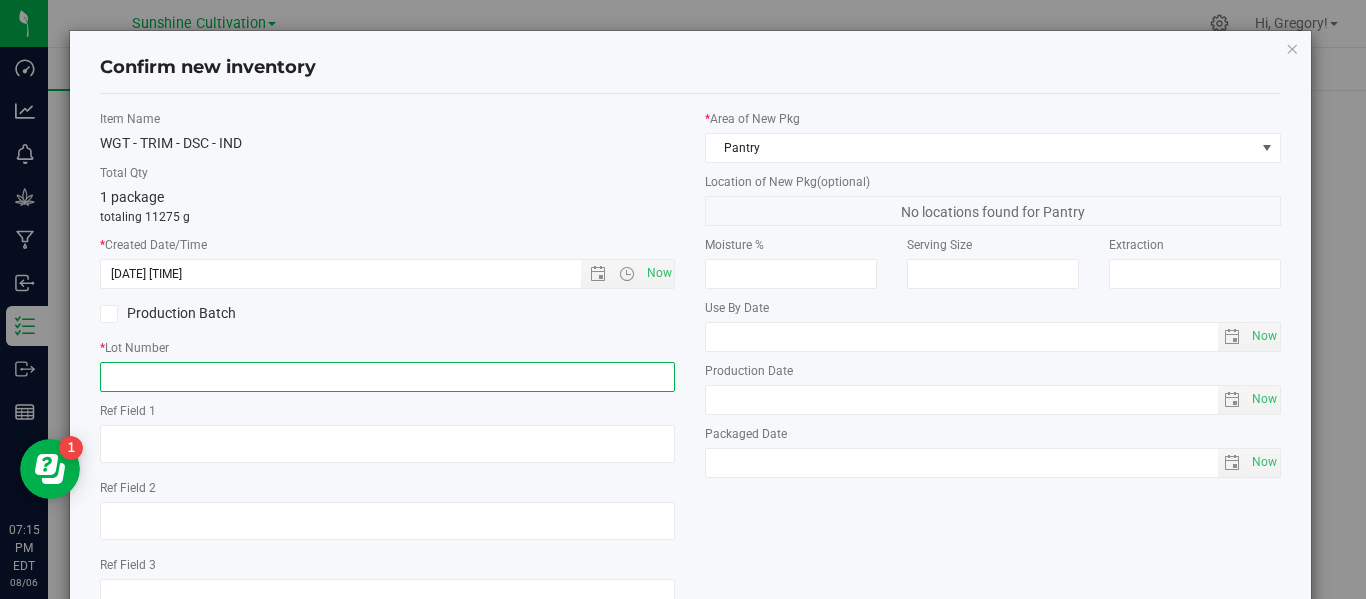 paste on "SN-250718-DSC-06" 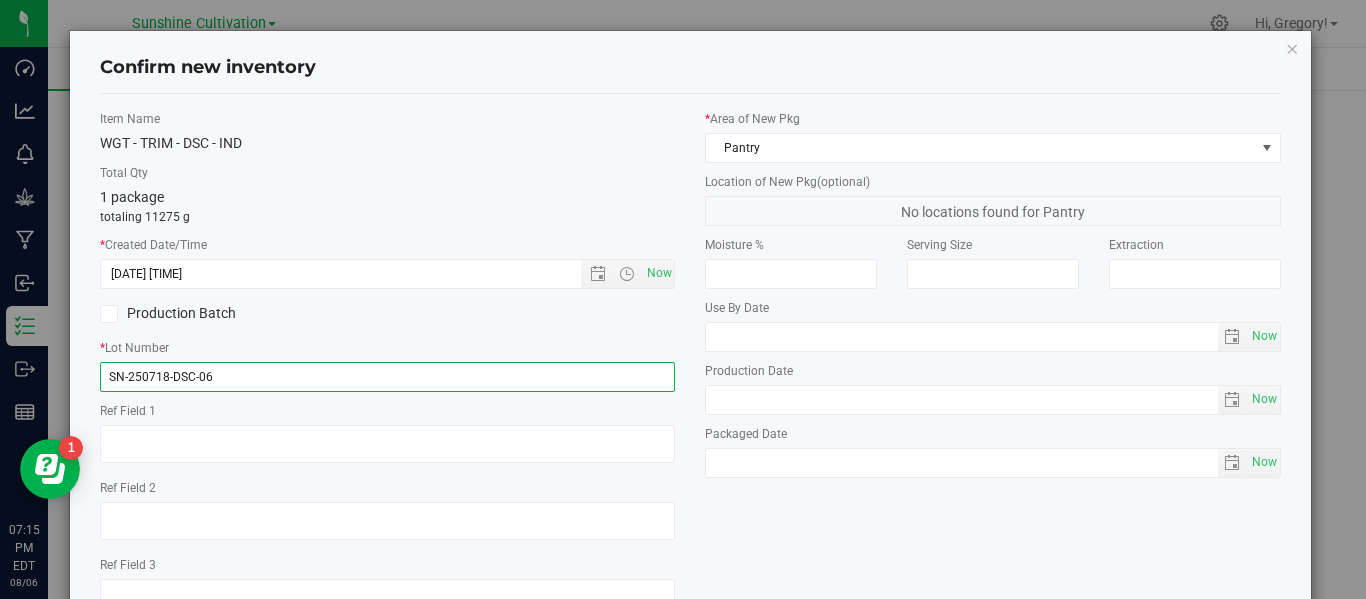 scroll, scrollTop: 138, scrollLeft: 0, axis: vertical 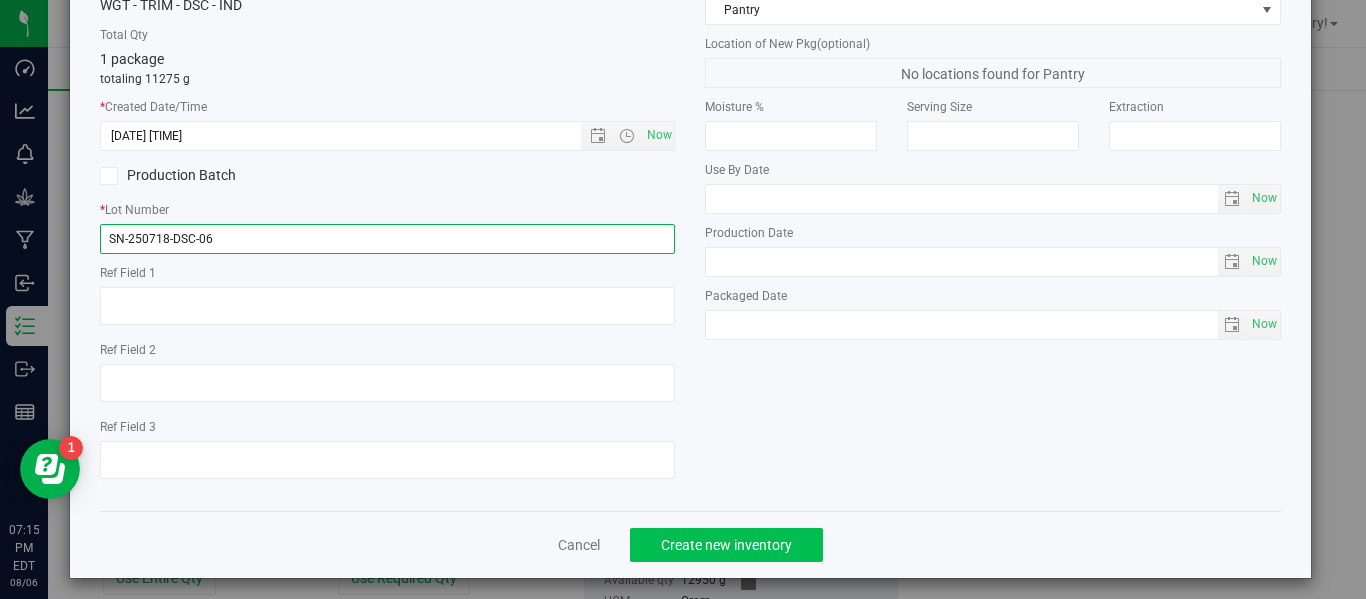 type on "SN-250718-DSC-06" 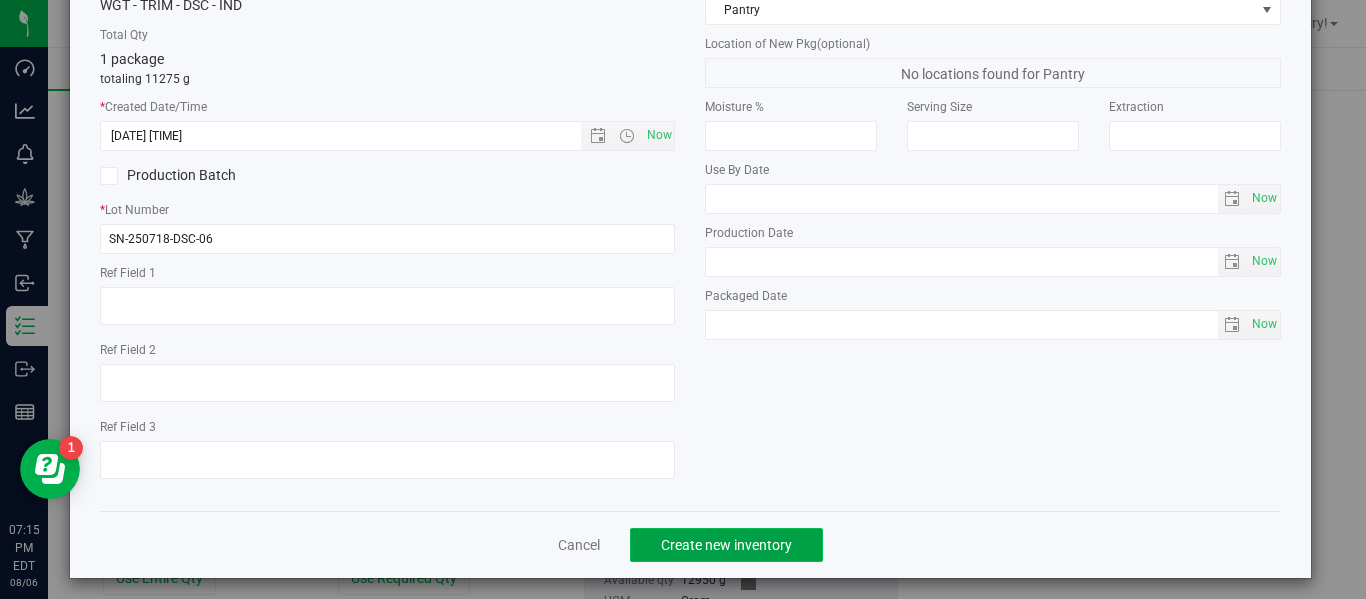 click on "Create new inventory" 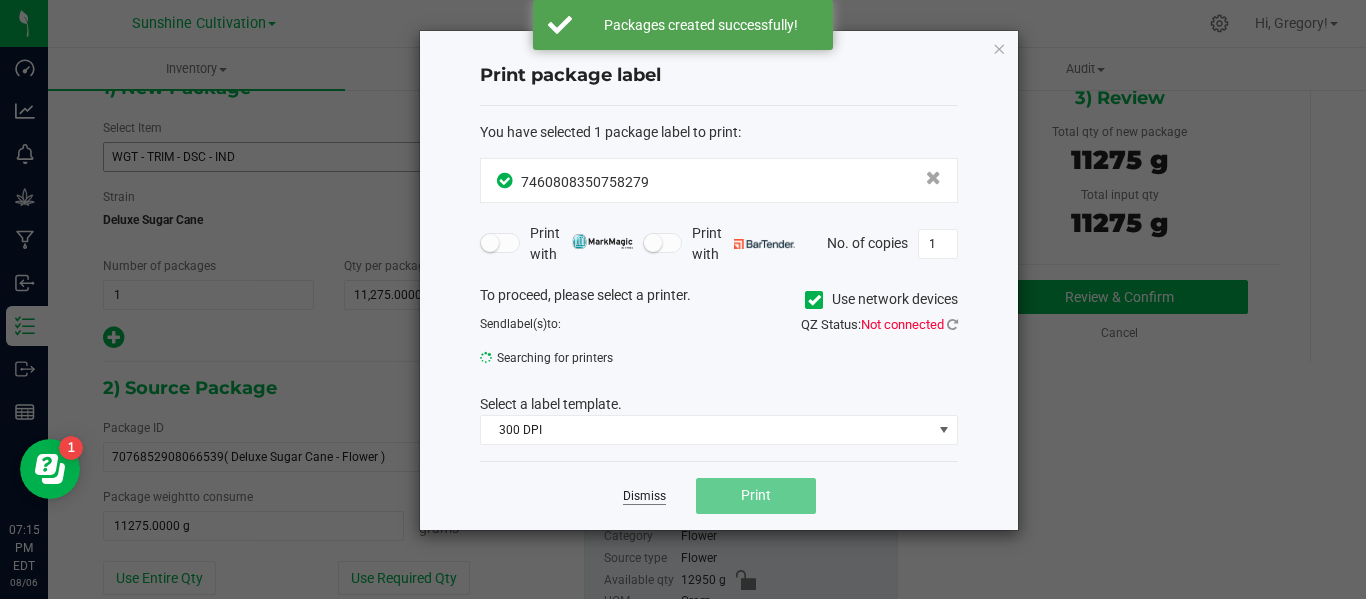click on "Dismiss" 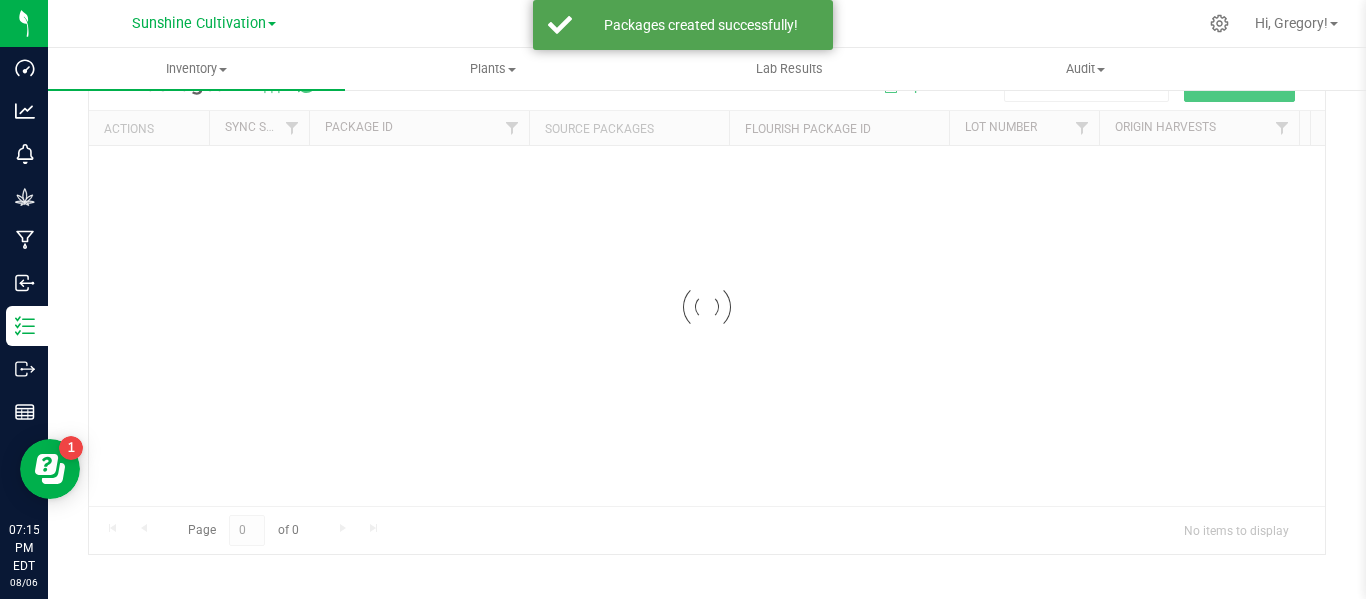 scroll, scrollTop: 99, scrollLeft: 0, axis: vertical 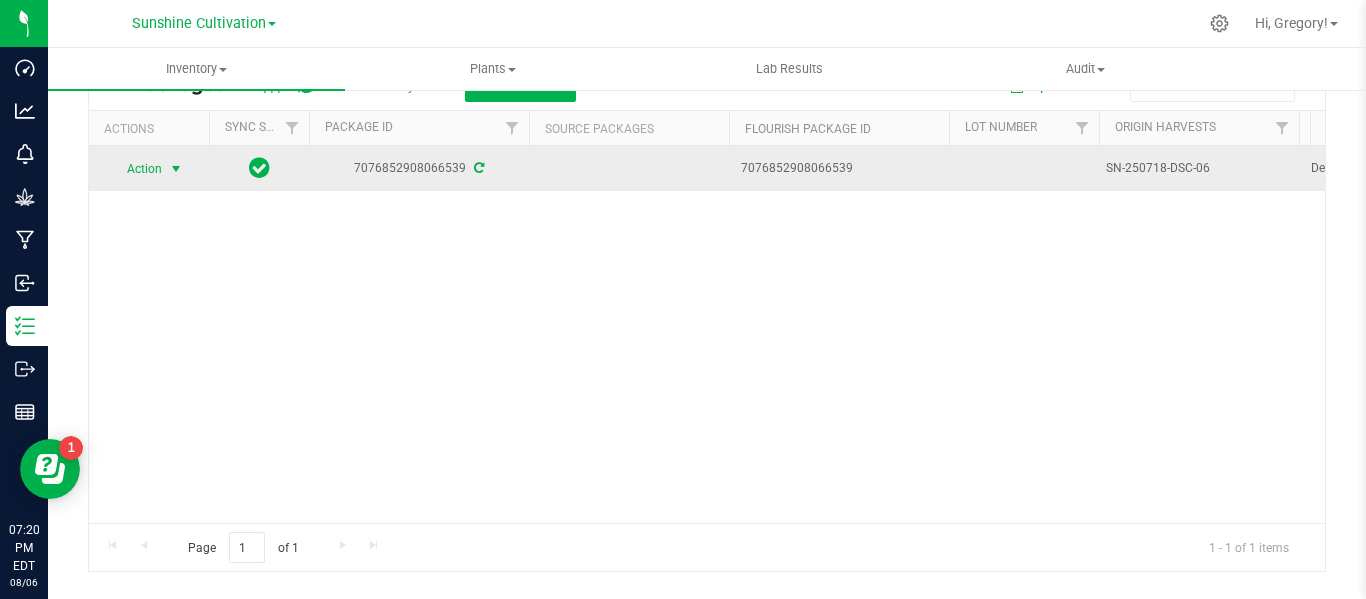 click at bounding box center [176, 169] 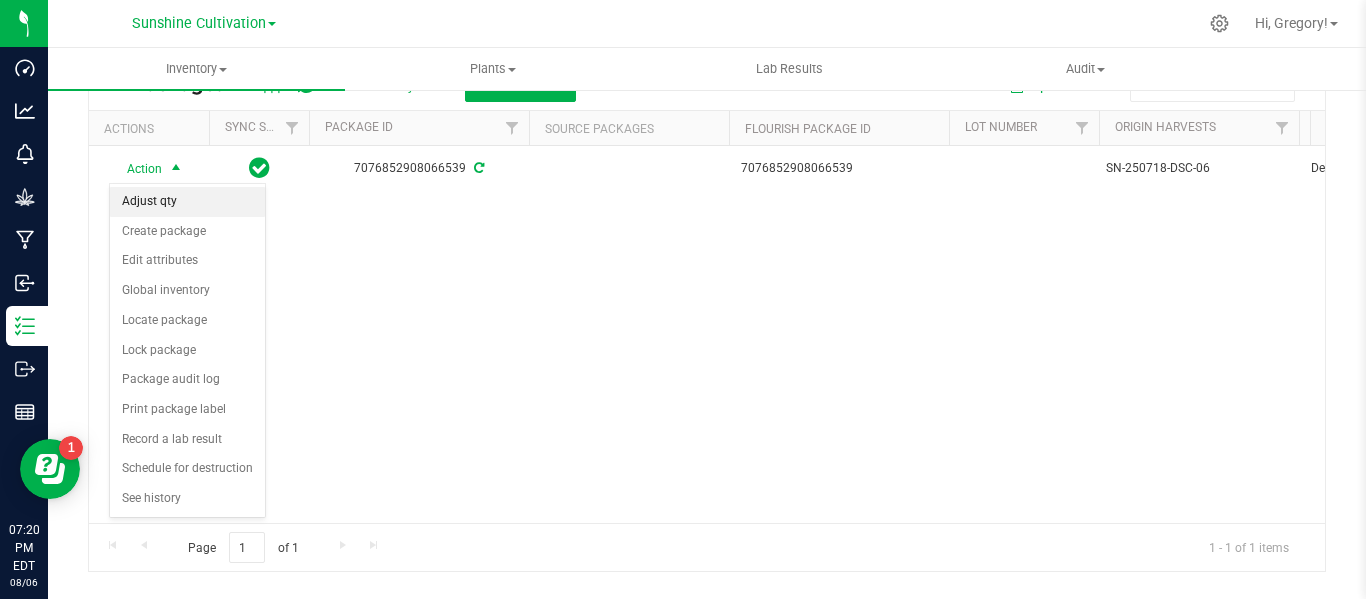 click on "Adjust qty" at bounding box center (187, 202) 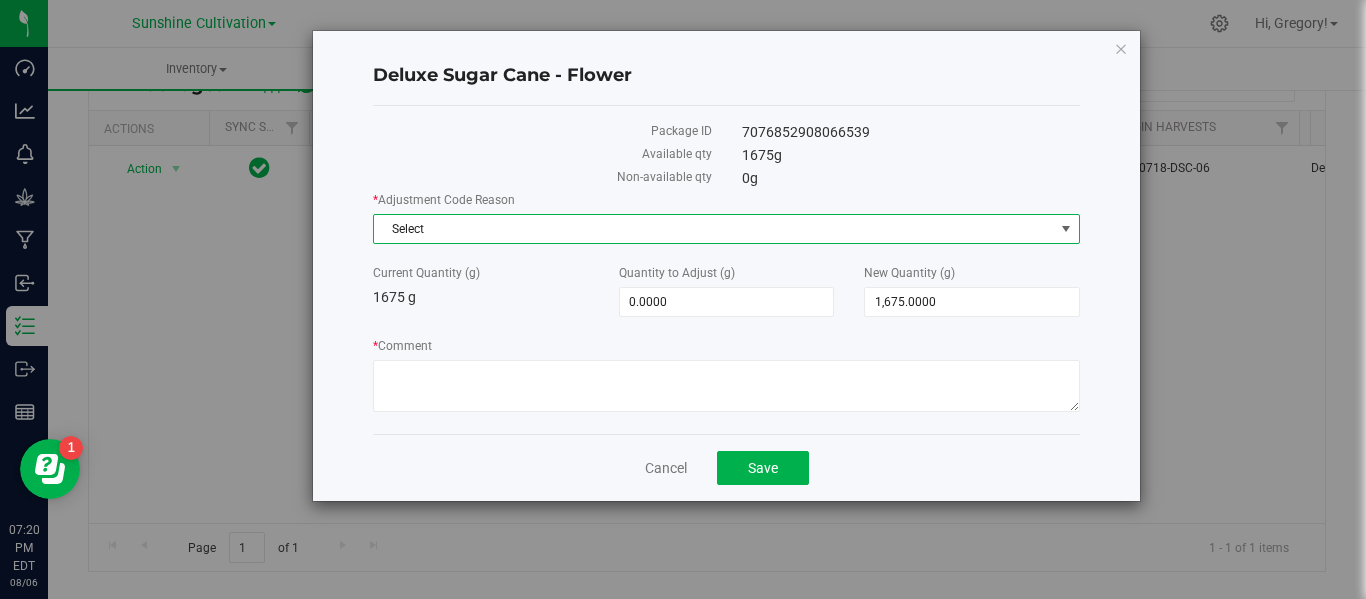 click on "Select" at bounding box center (714, 229) 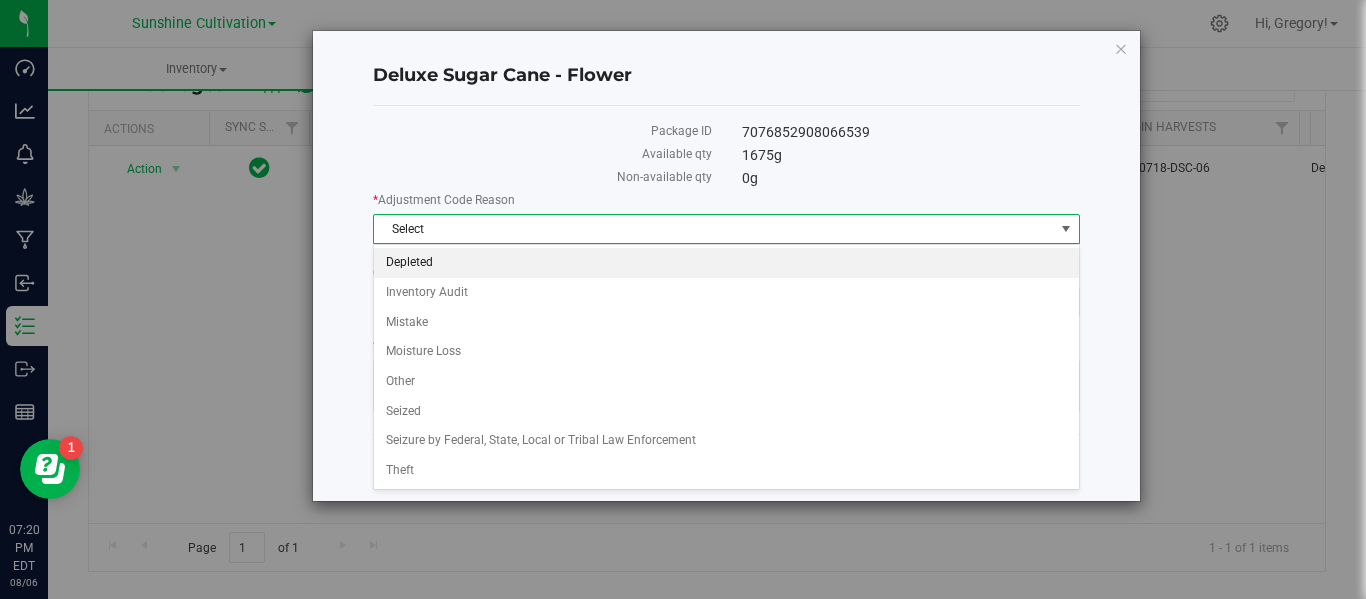 click on "Depleted" at bounding box center (726, 263) 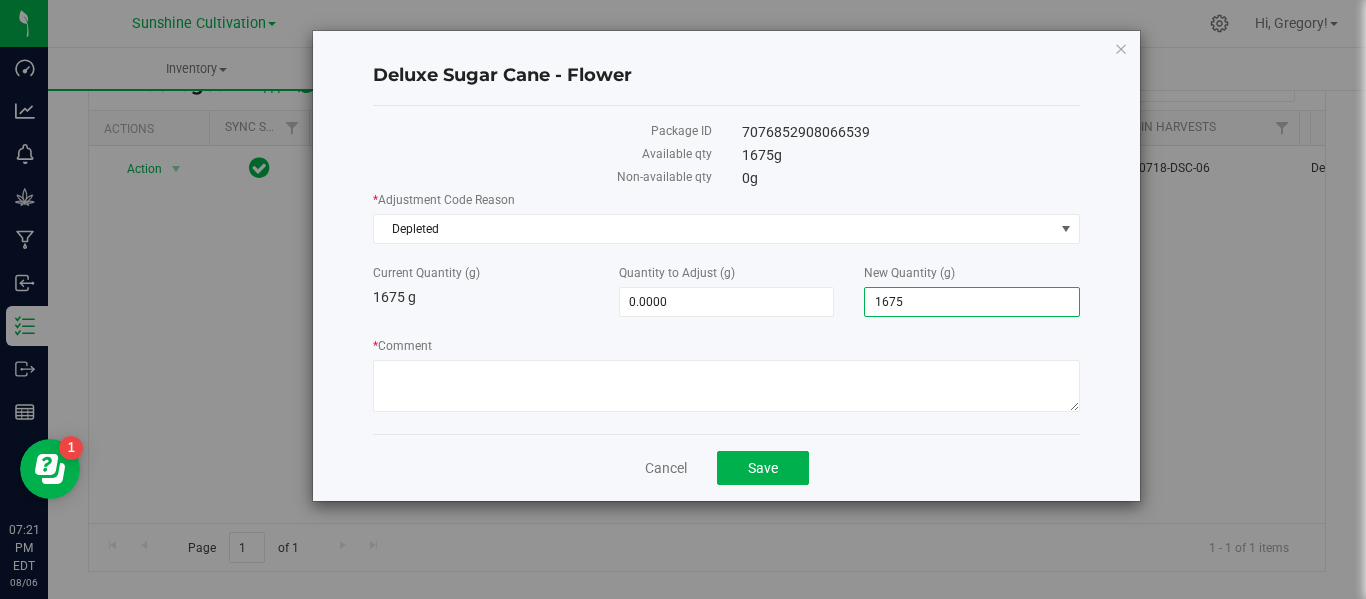 click on "1,675.0000 1675" at bounding box center [972, 302] 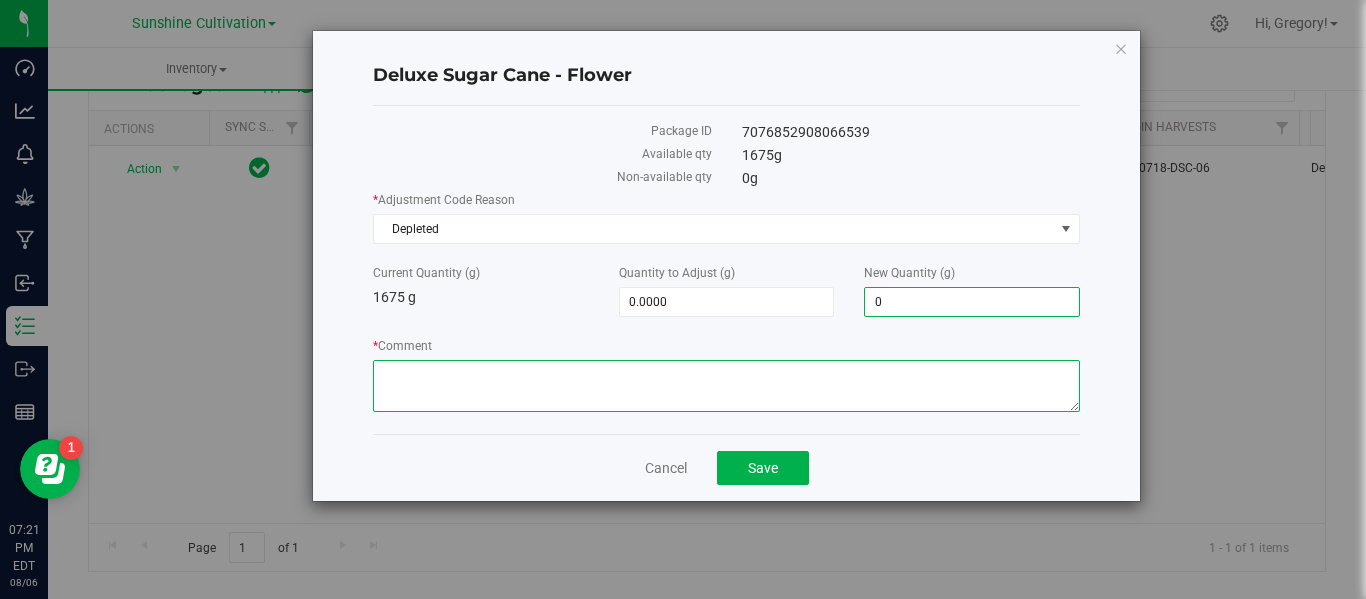 type on "-1,675.0000" 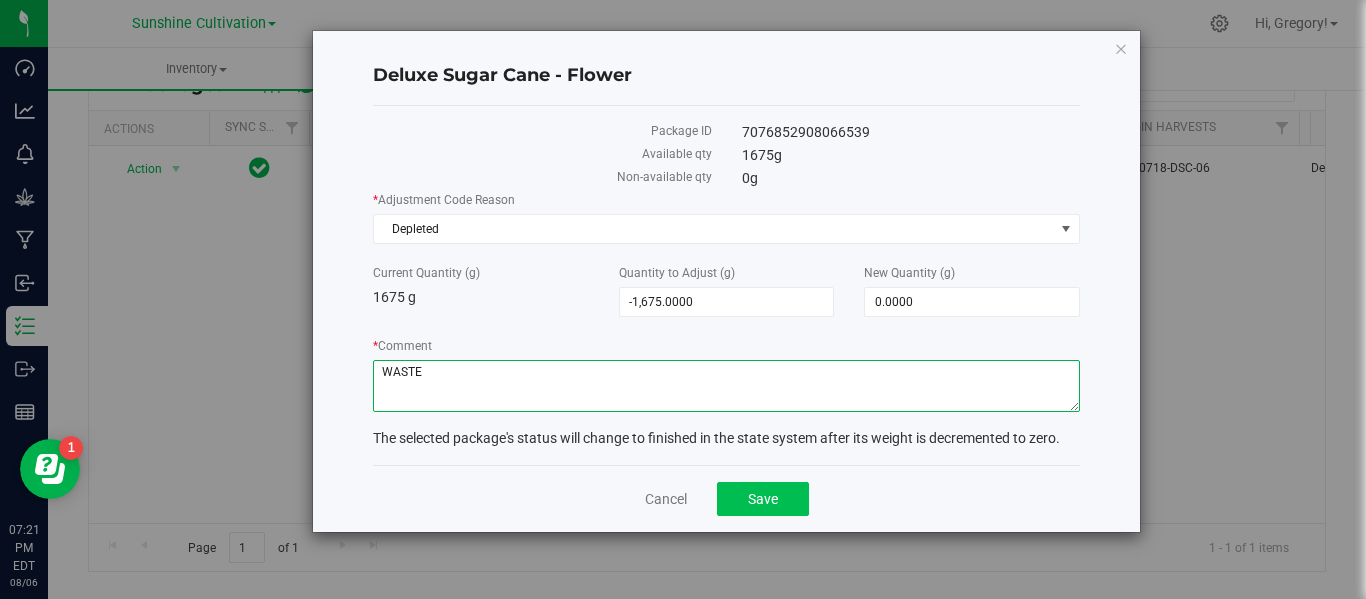 type on "WASTE" 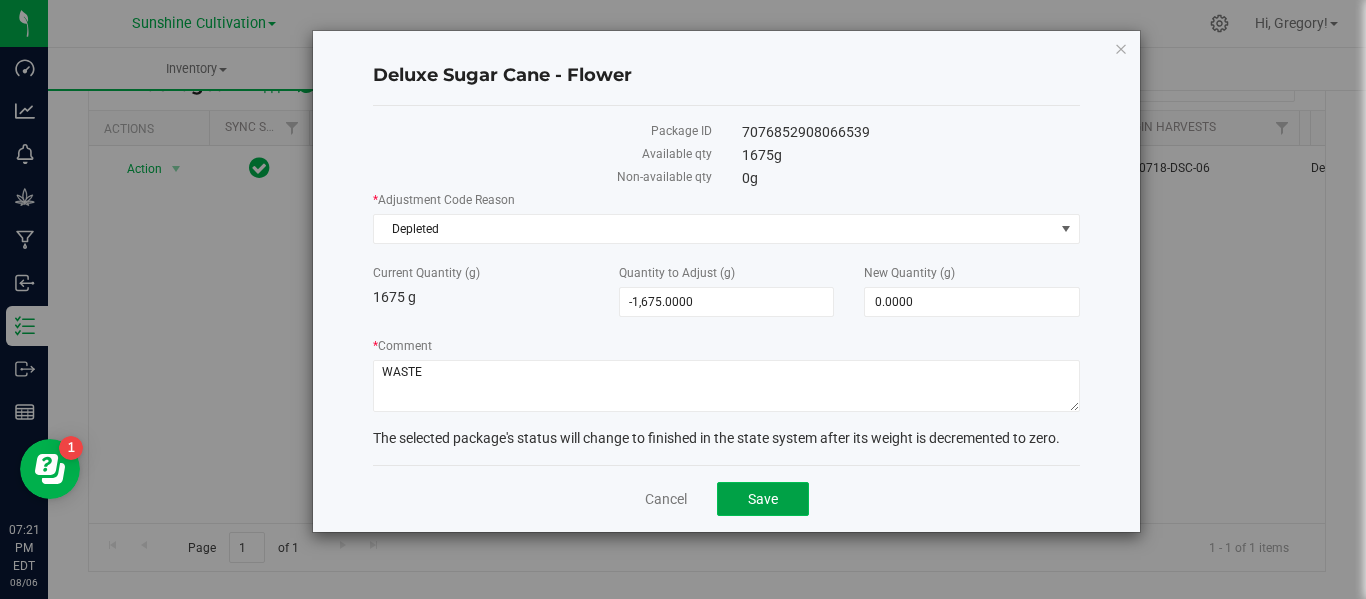 click on "Save" 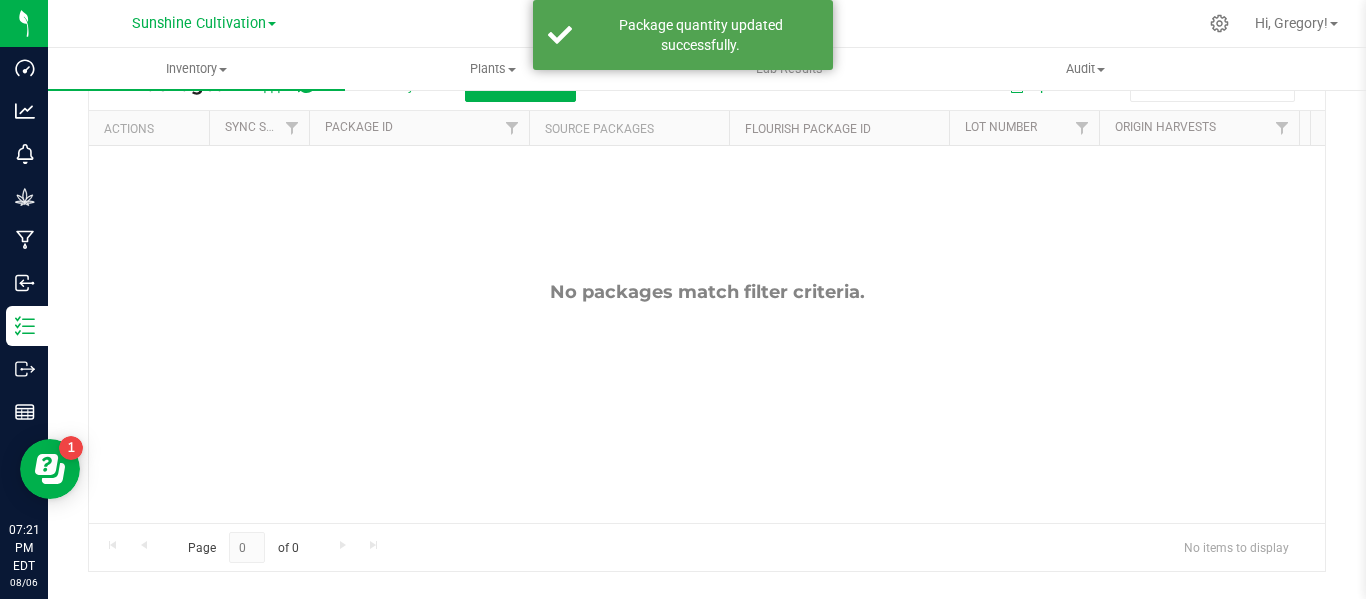 scroll, scrollTop: 0, scrollLeft: 0, axis: both 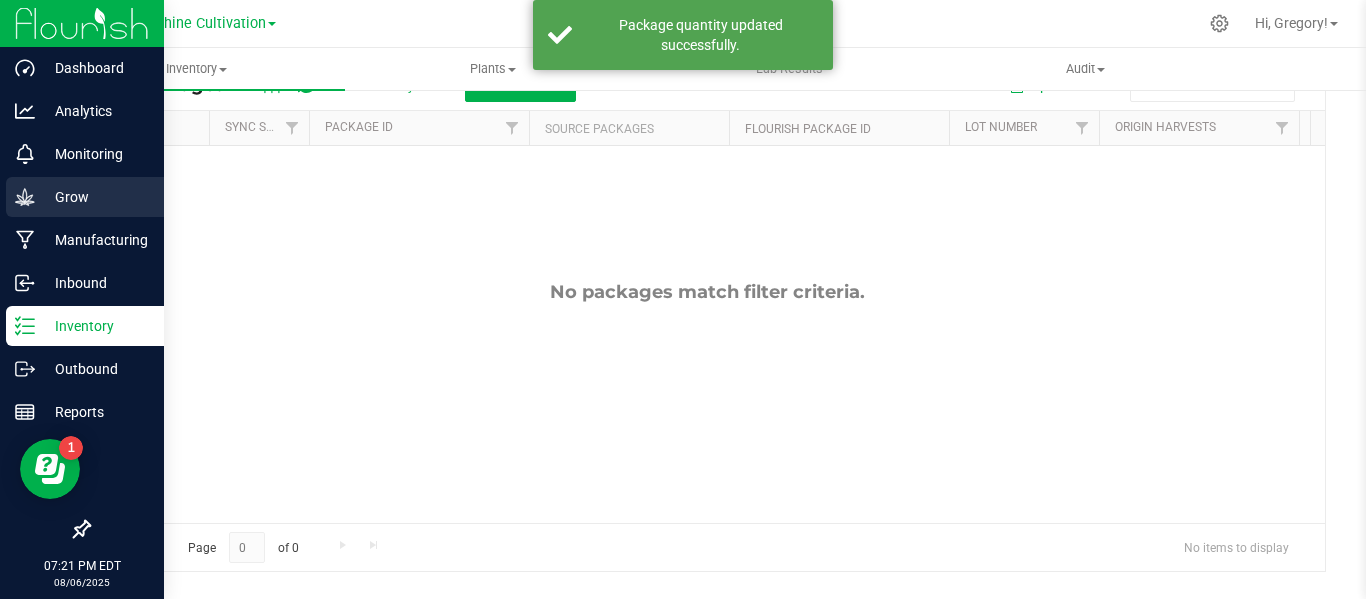 click on "Grow" at bounding box center (85, 197) 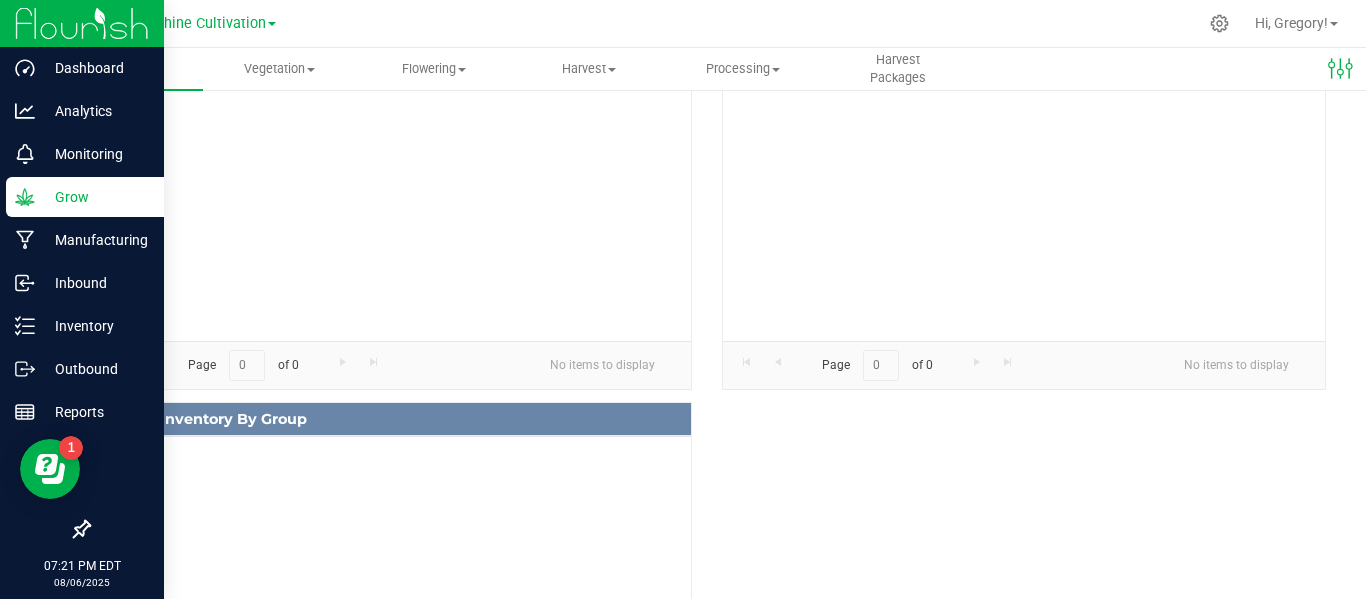 scroll, scrollTop: 0, scrollLeft: 0, axis: both 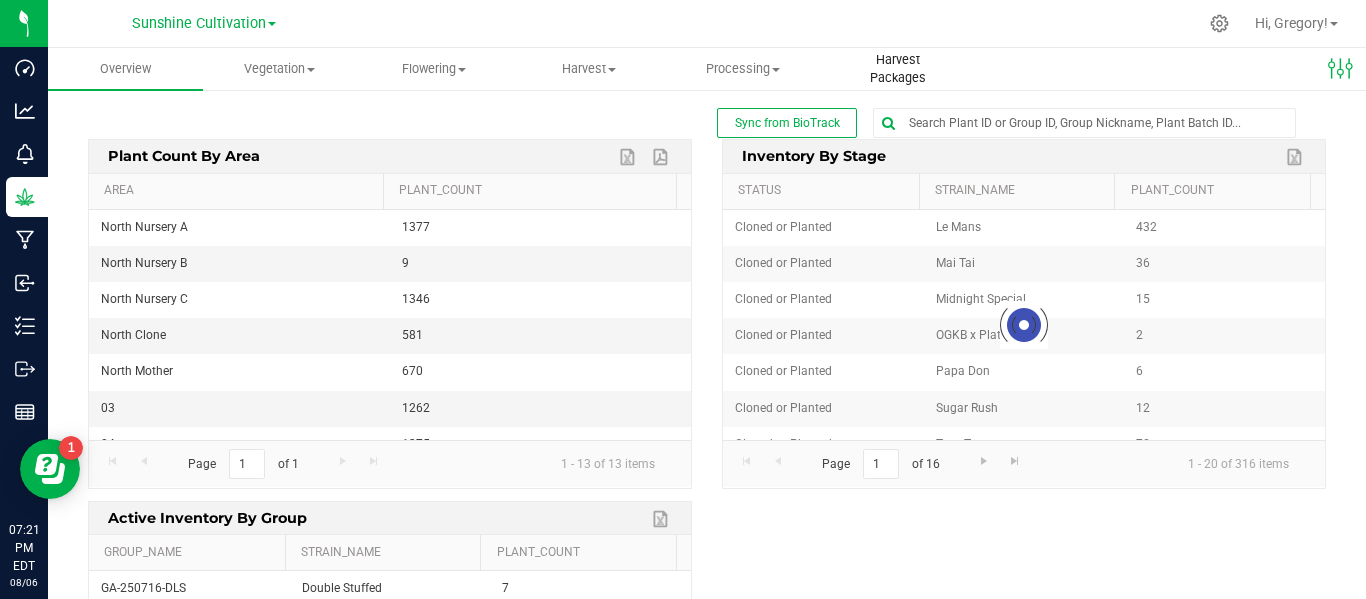 click on "Harvest Packages" at bounding box center [898, 69] 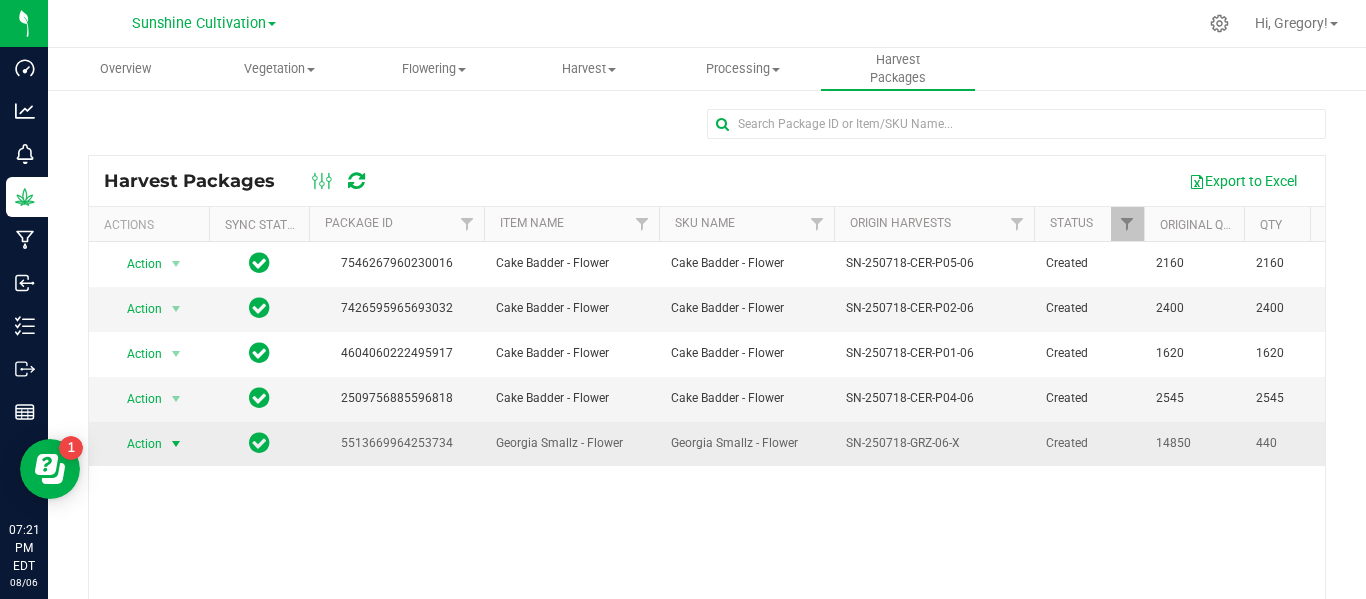 click at bounding box center (176, 444) 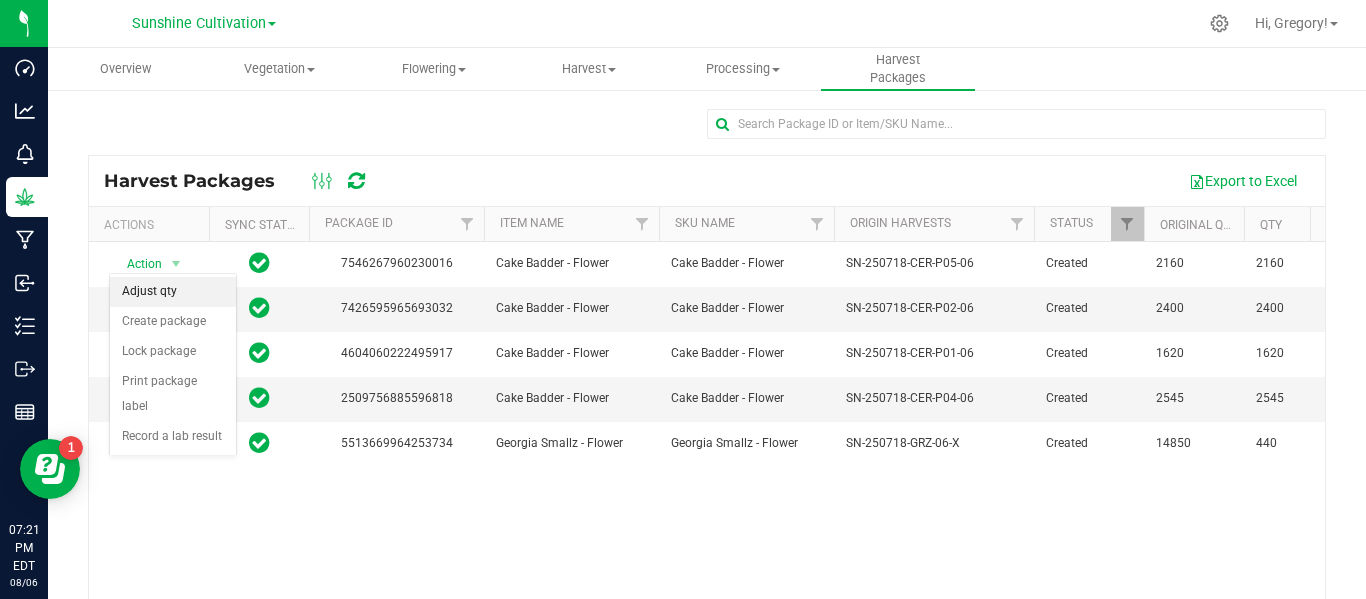 click on "Adjust qty" at bounding box center [173, 292] 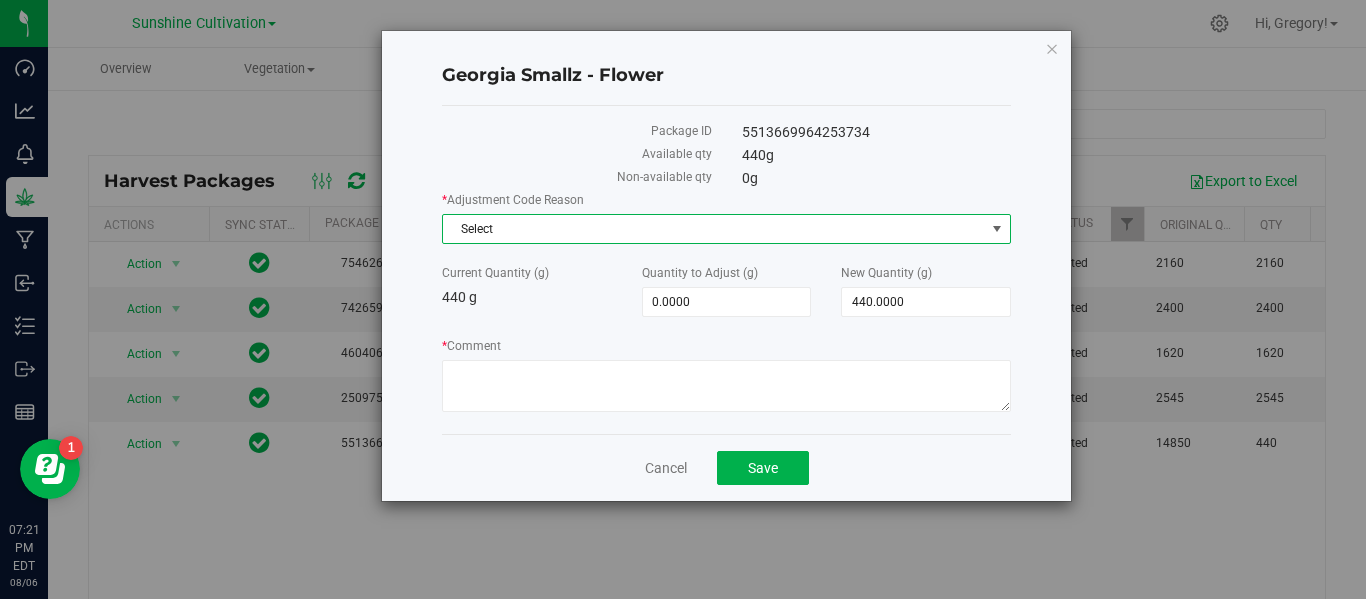 click on "Select" at bounding box center [714, 229] 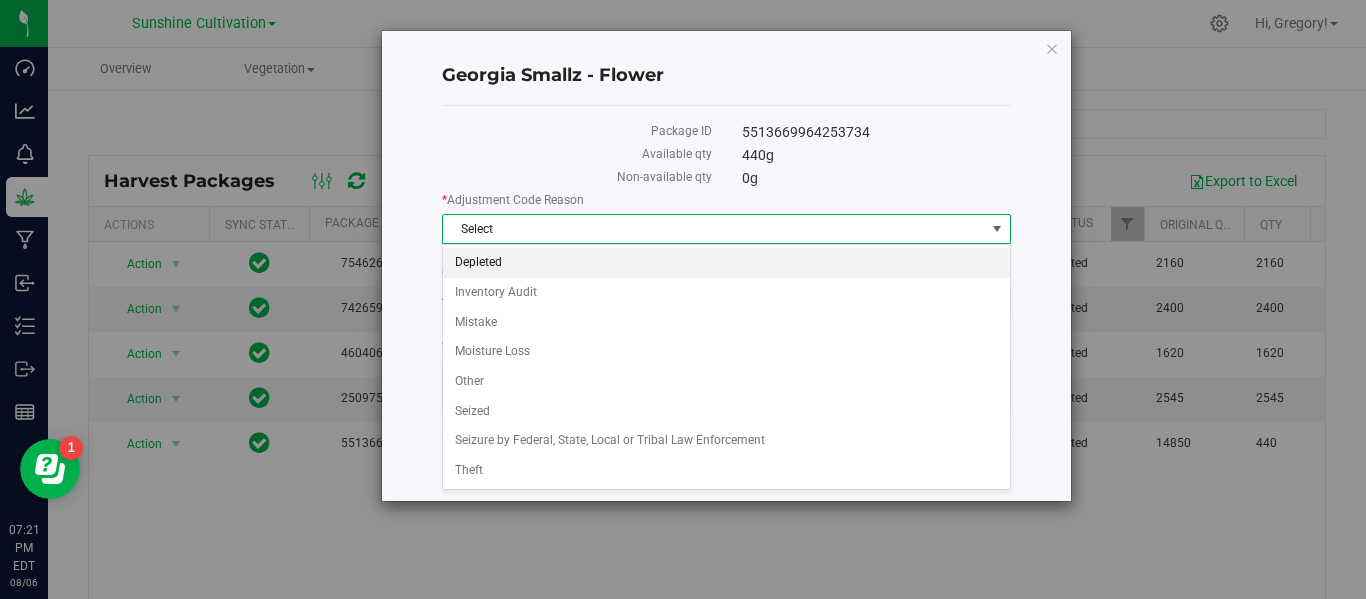 click on "Depleted" at bounding box center (726, 263) 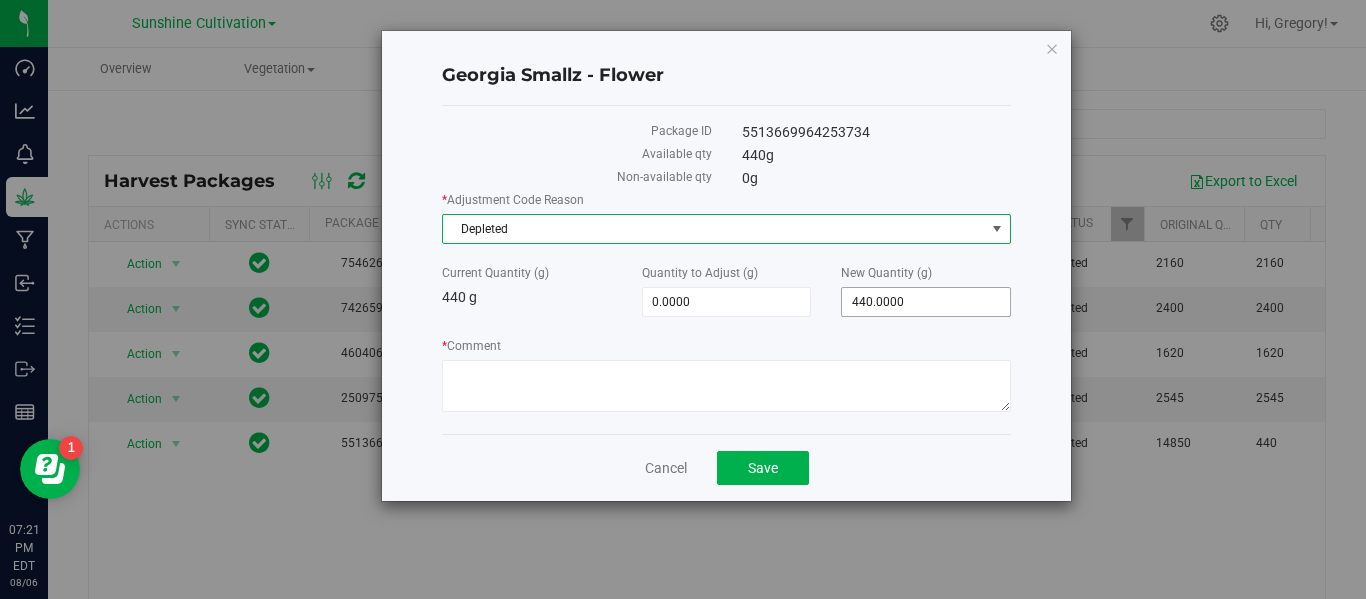 click on "440.0000 440" at bounding box center [926, 302] 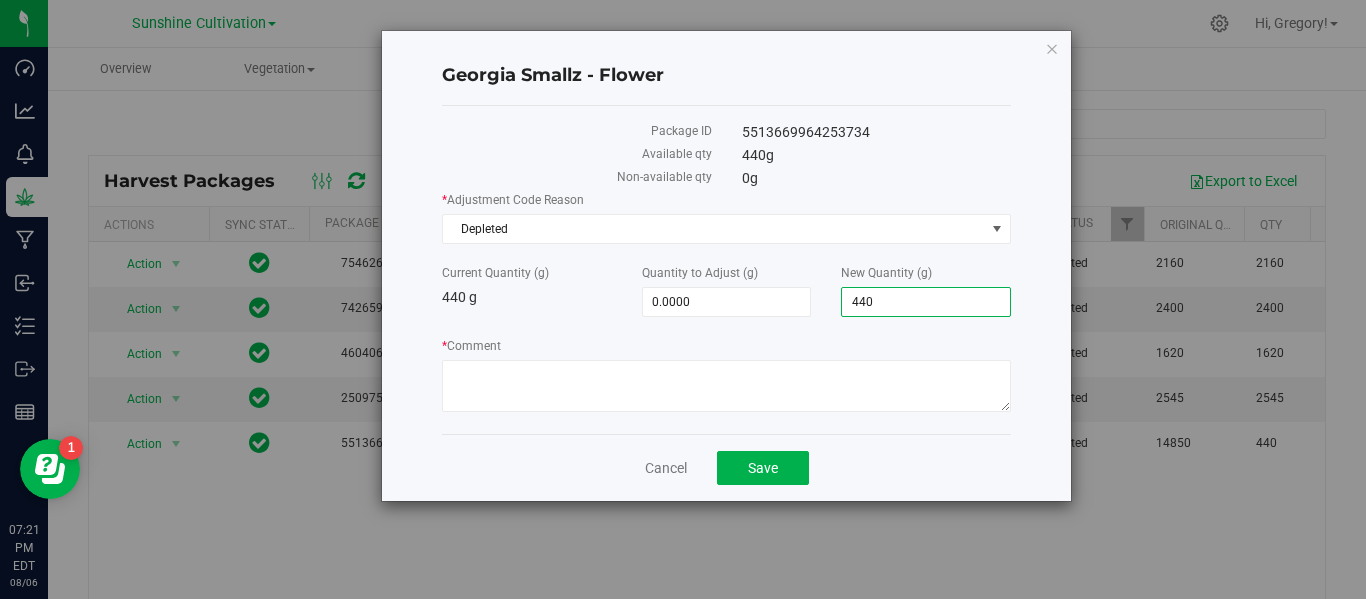 click on "440" at bounding box center [926, 302] 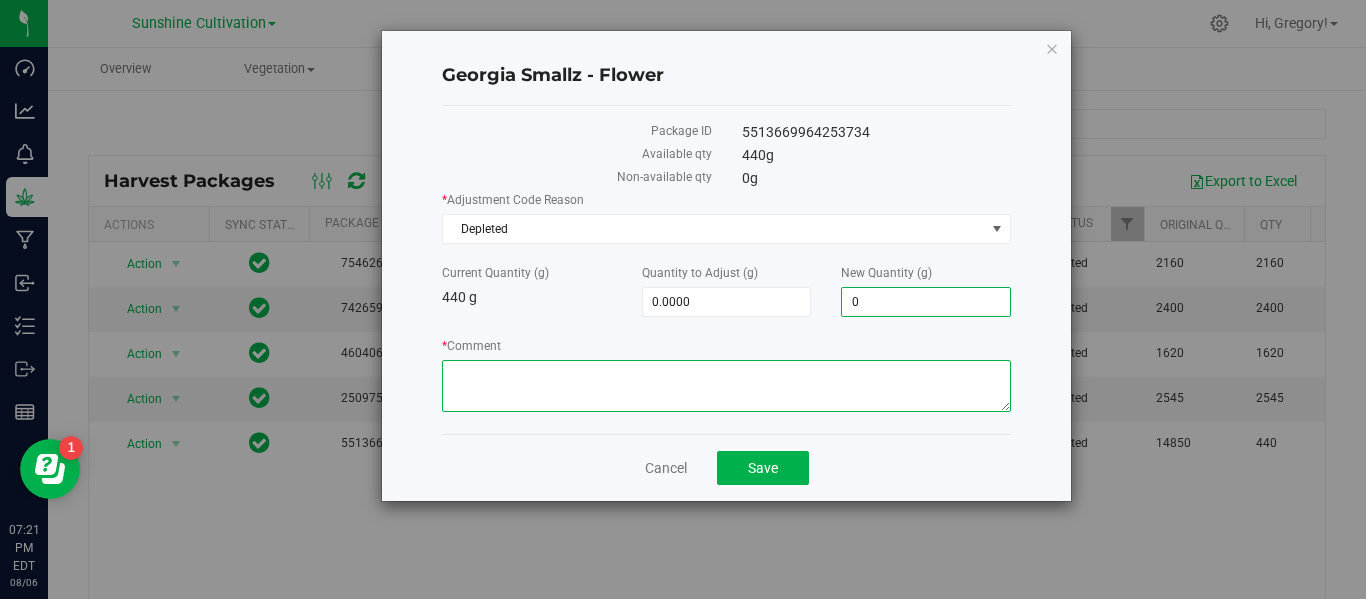 type on "-440.0000" 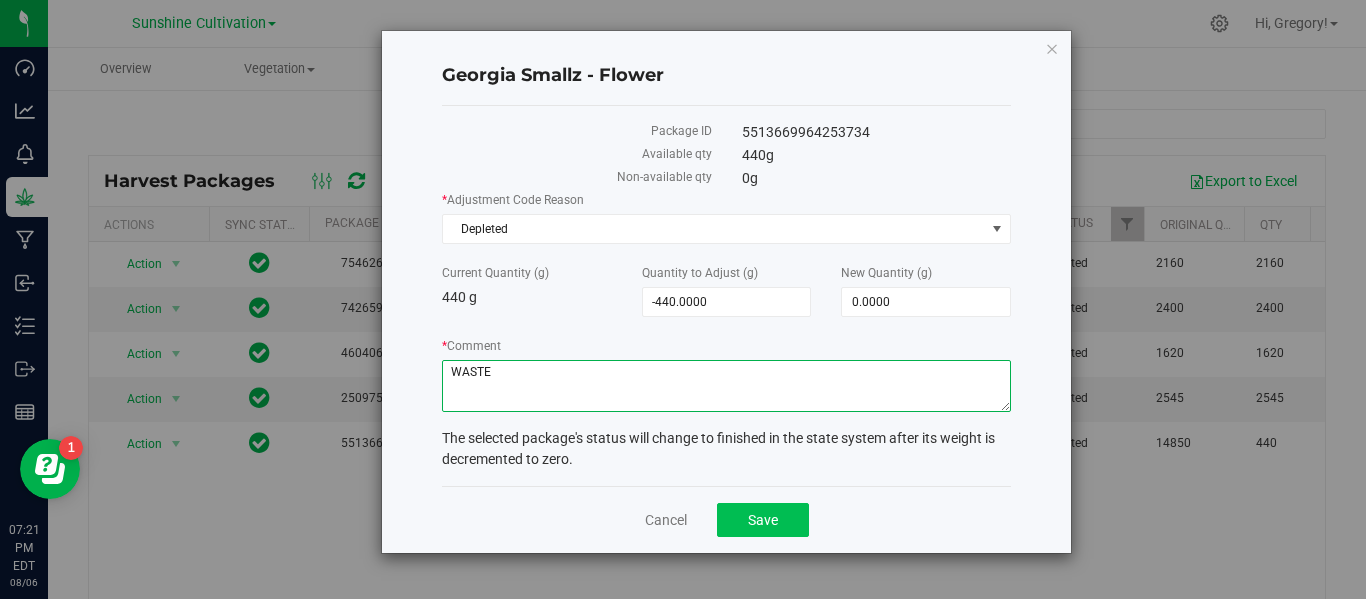 type on "WASTE" 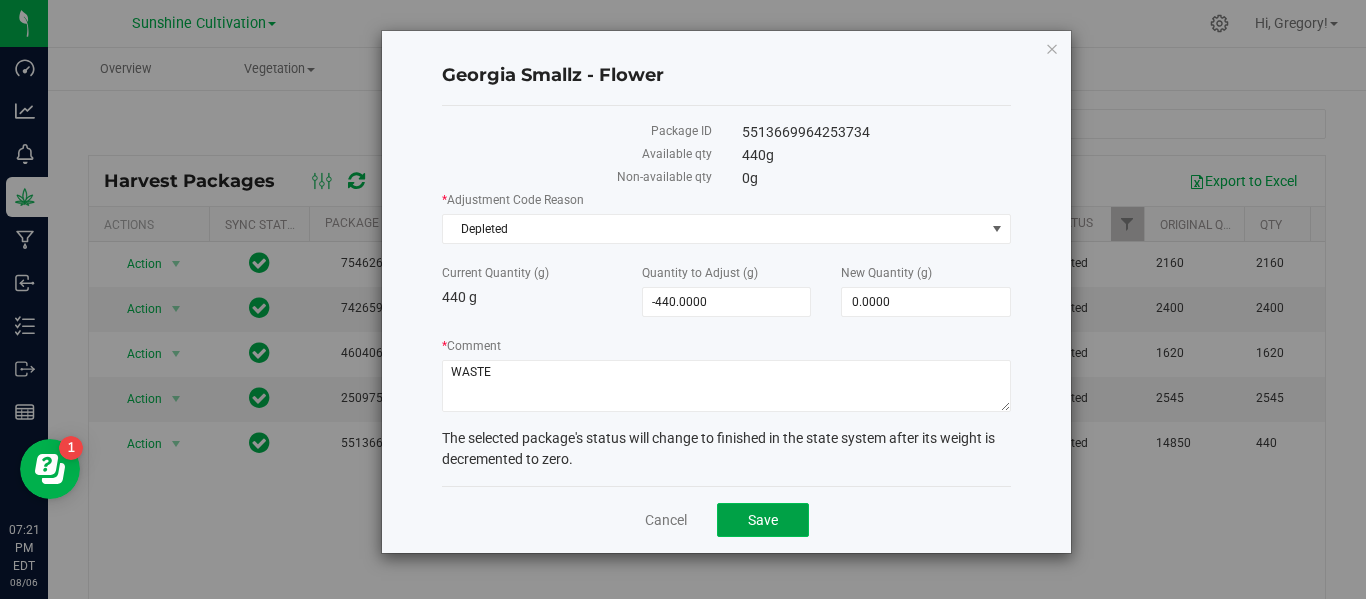 click on "Save" 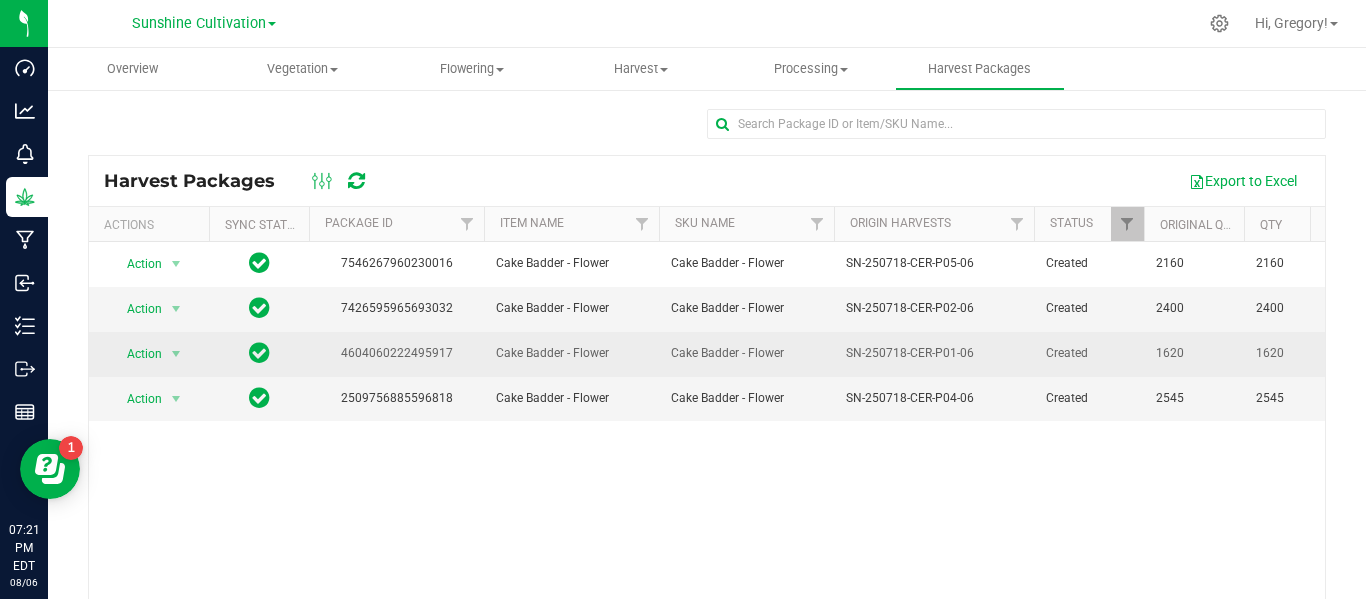 click on "4604060222495917" at bounding box center (396, 353) 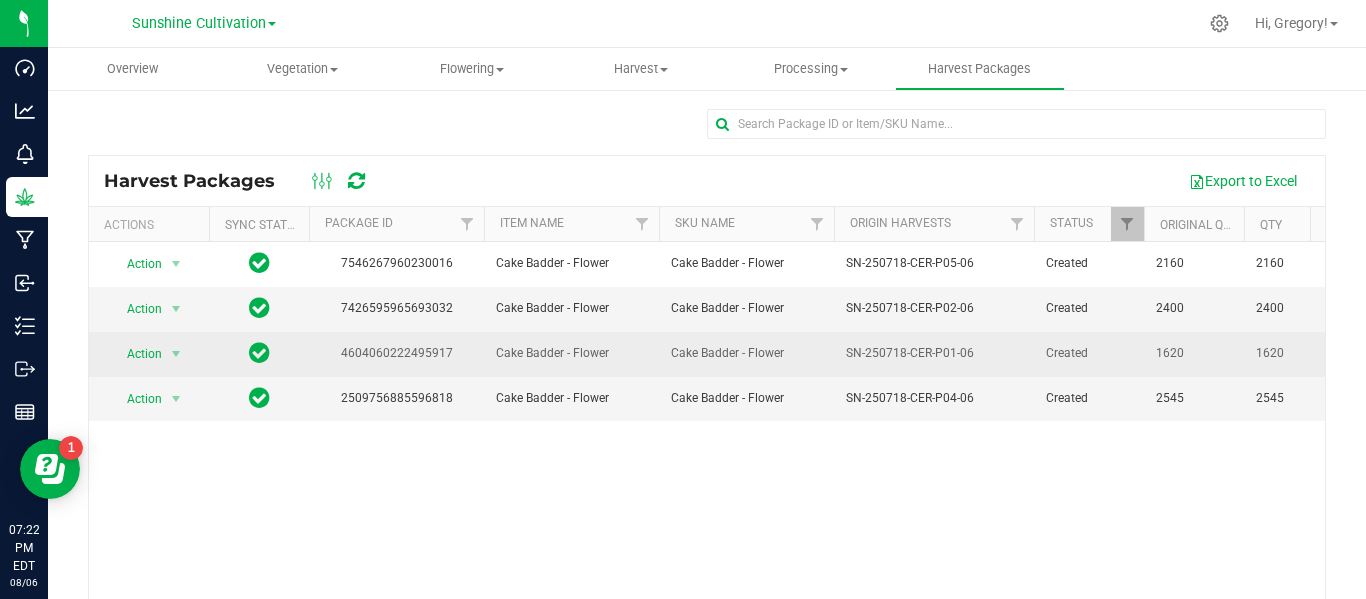 click on "SN-250718-CER-P01-06" at bounding box center [910, 353] 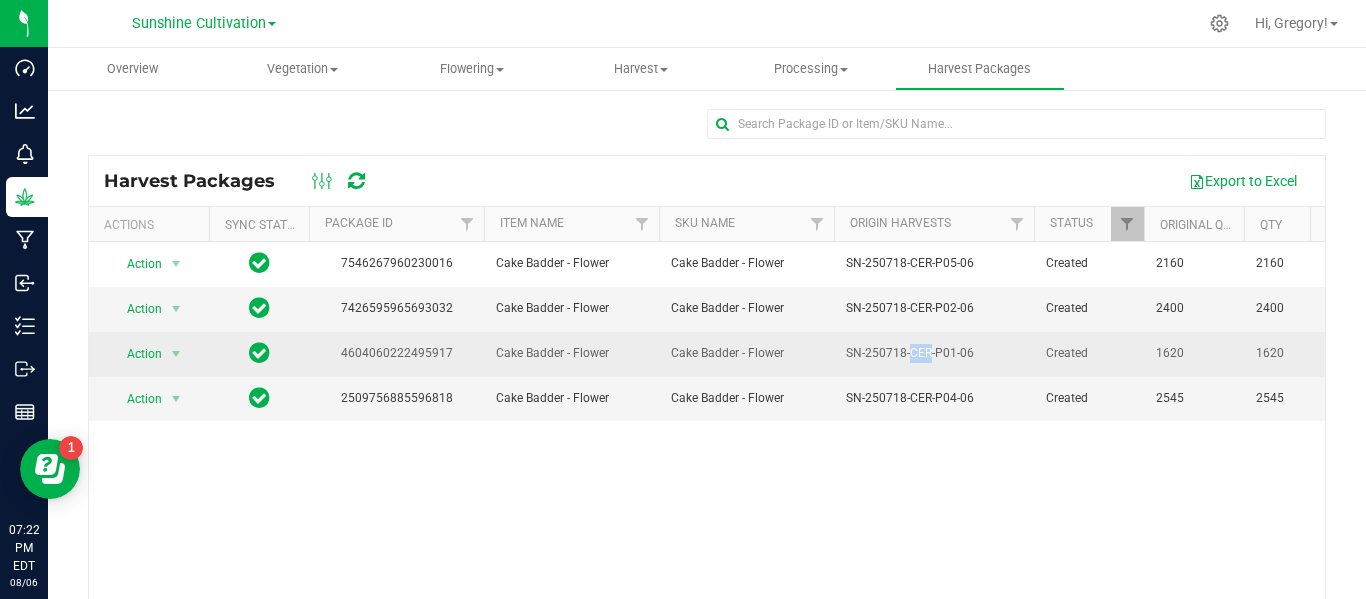 click on "SN-250718-CER-P01-06" at bounding box center (910, 353) 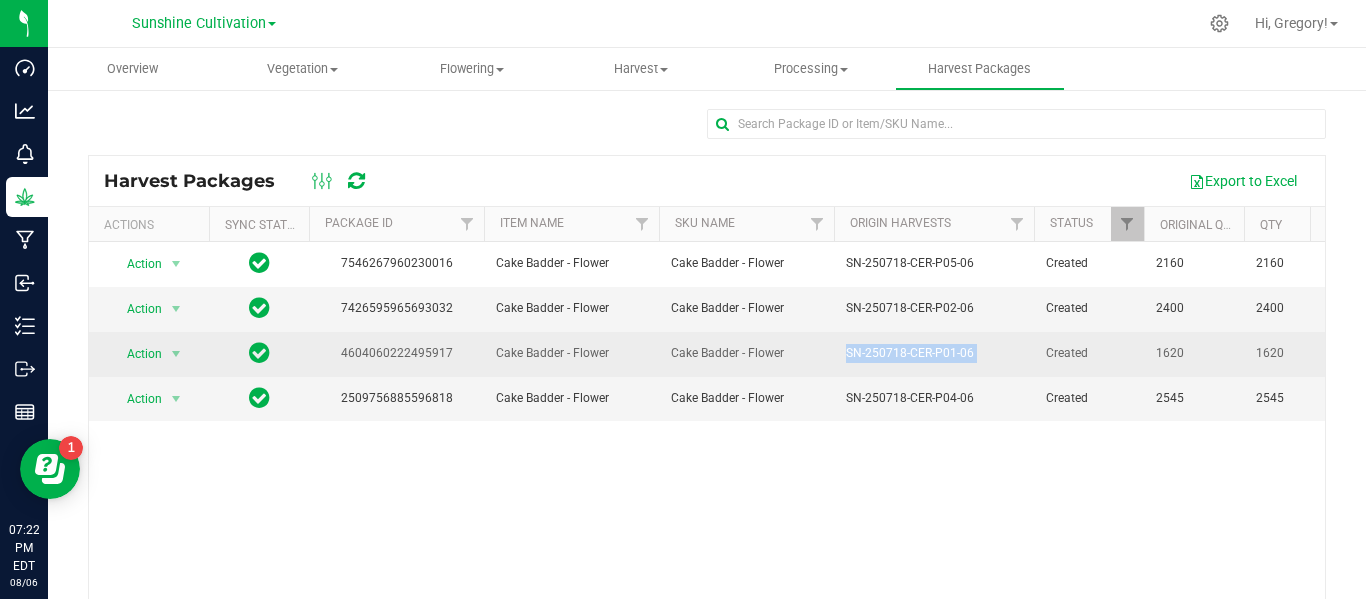 click on "SN-250718-CER-P01-06" at bounding box center [910, 353] 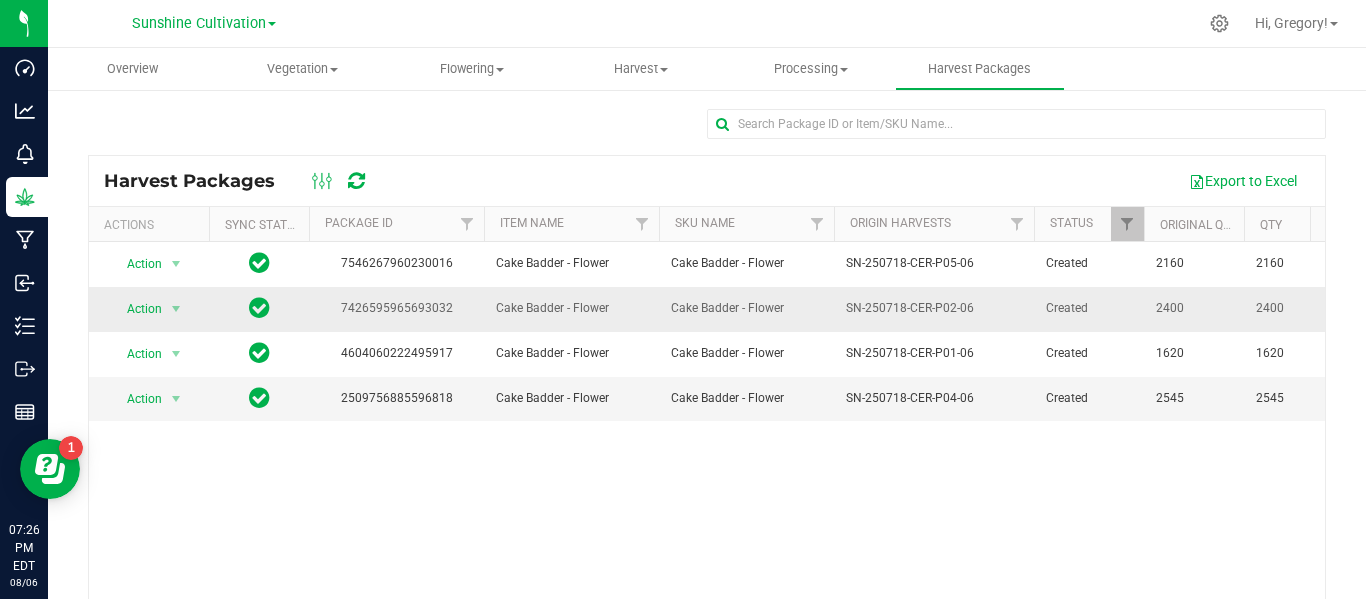 click on "7426595965693032" at bounding box center (396, 308) 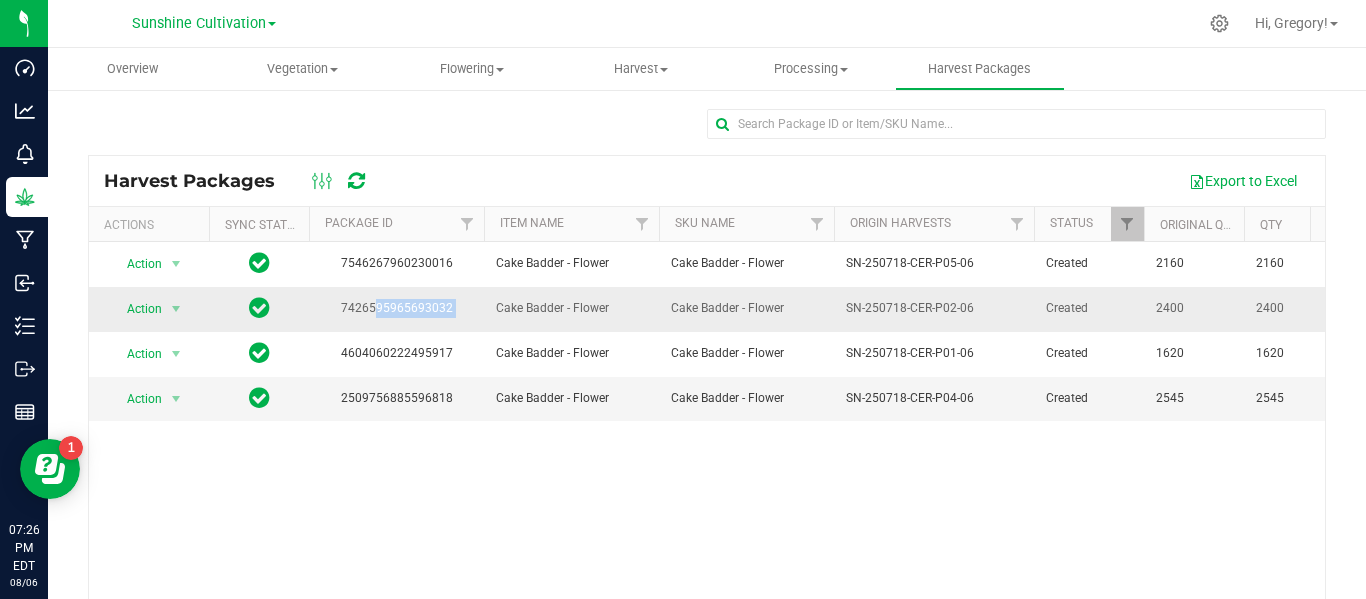 click on "7426595965693032" at bounding box center (396, 308) 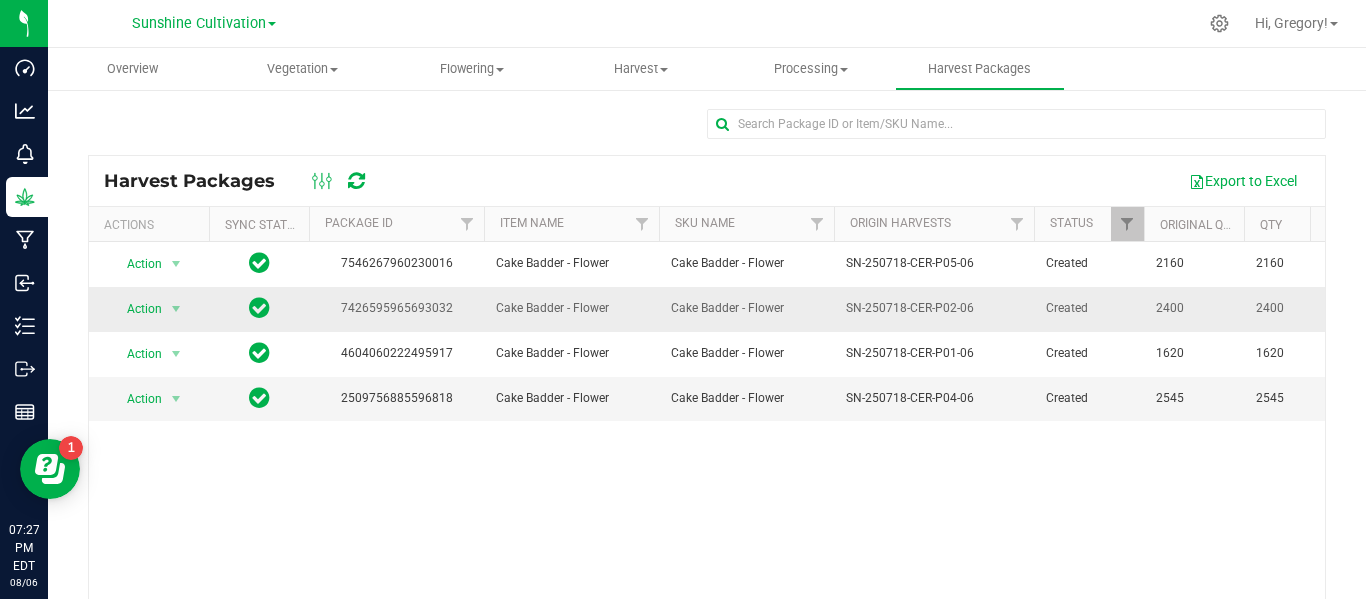 click on "SN-250718-CER-P02-06" at bounding box center (910, 308) 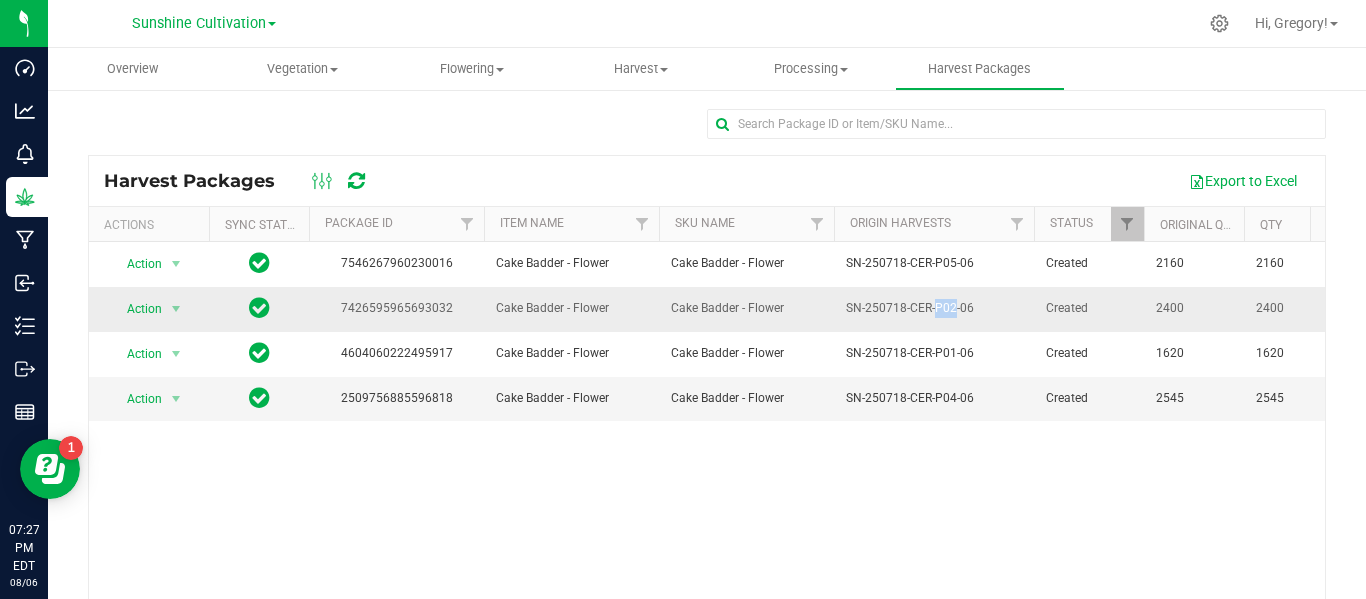 click on "SN-250718-CER-P02-06" at bounding box center [910, 308] 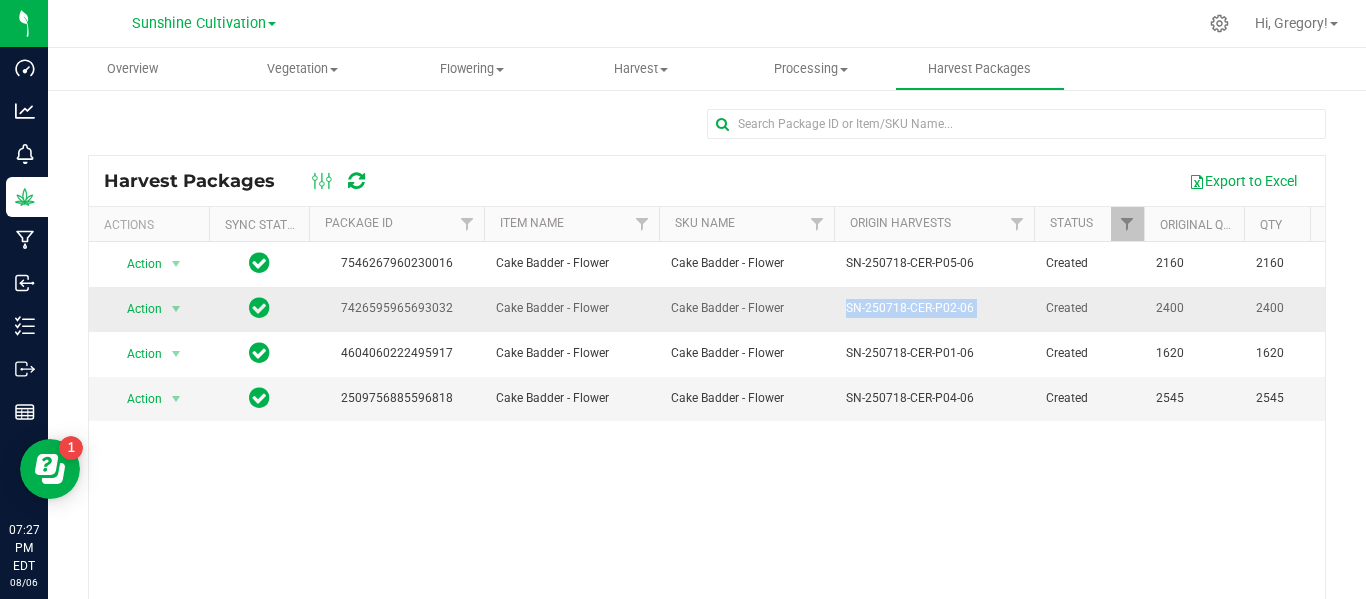 click on "SN-250718-CER-P02-06" at bounding box center (910, 308) 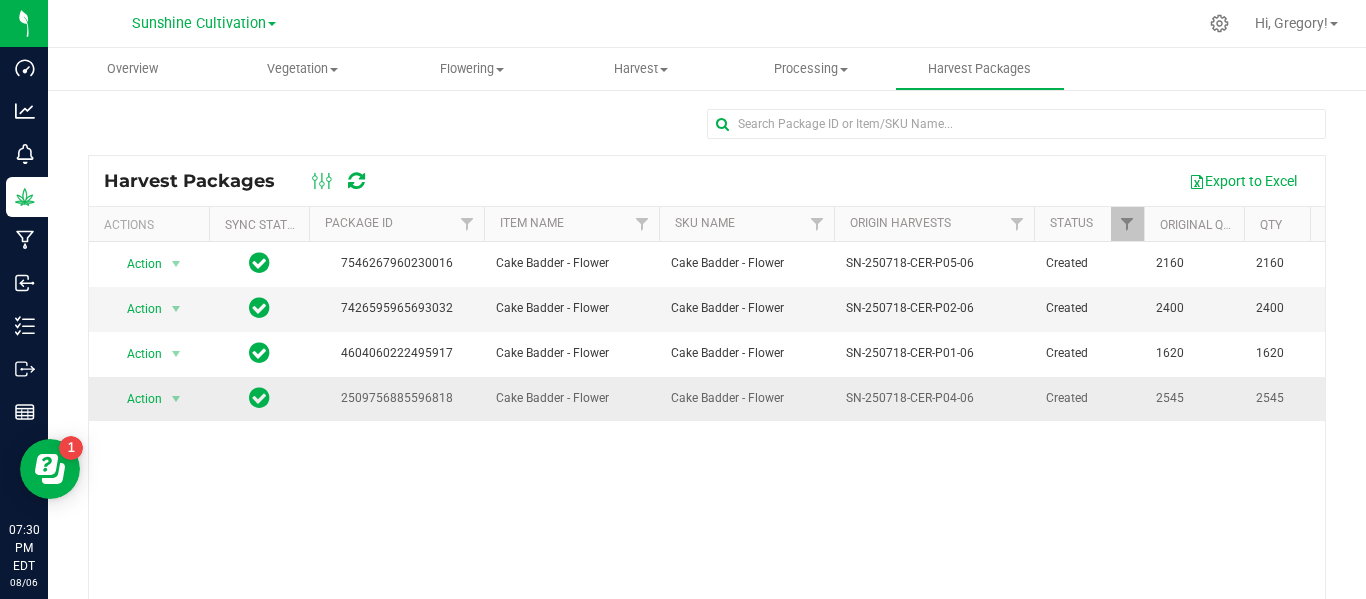 click on "2509756885596818" at bounding box center [396, 398] 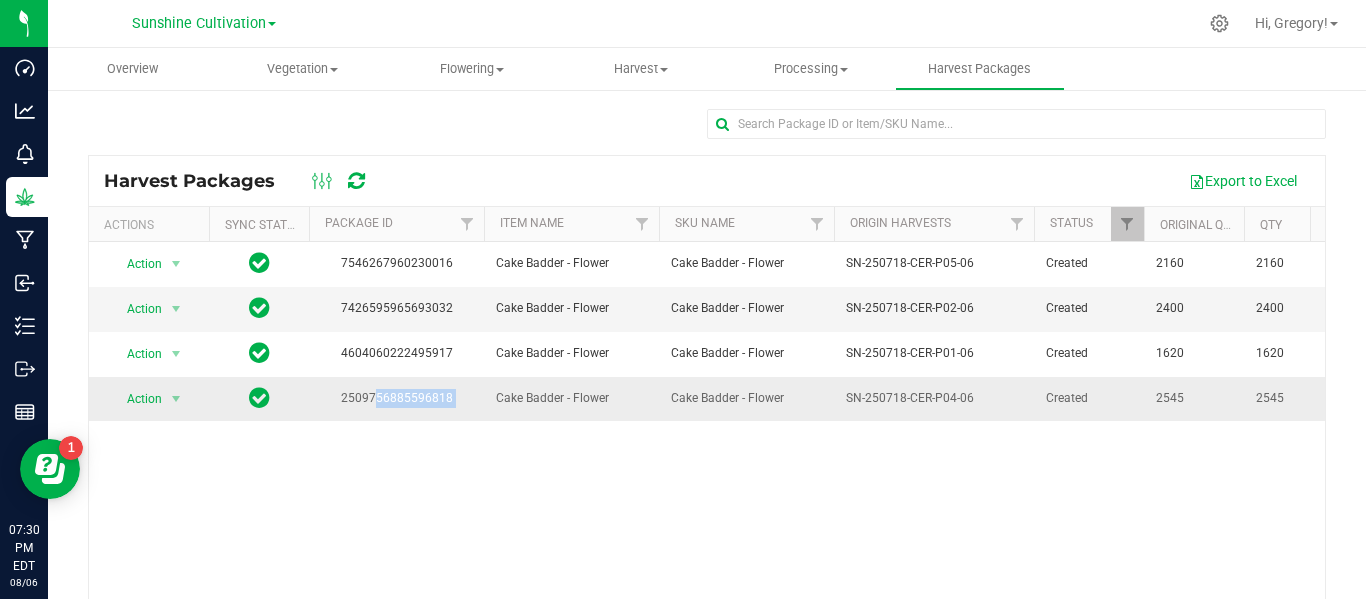 click on "2509756885596818" at bounding box center (396, 398) 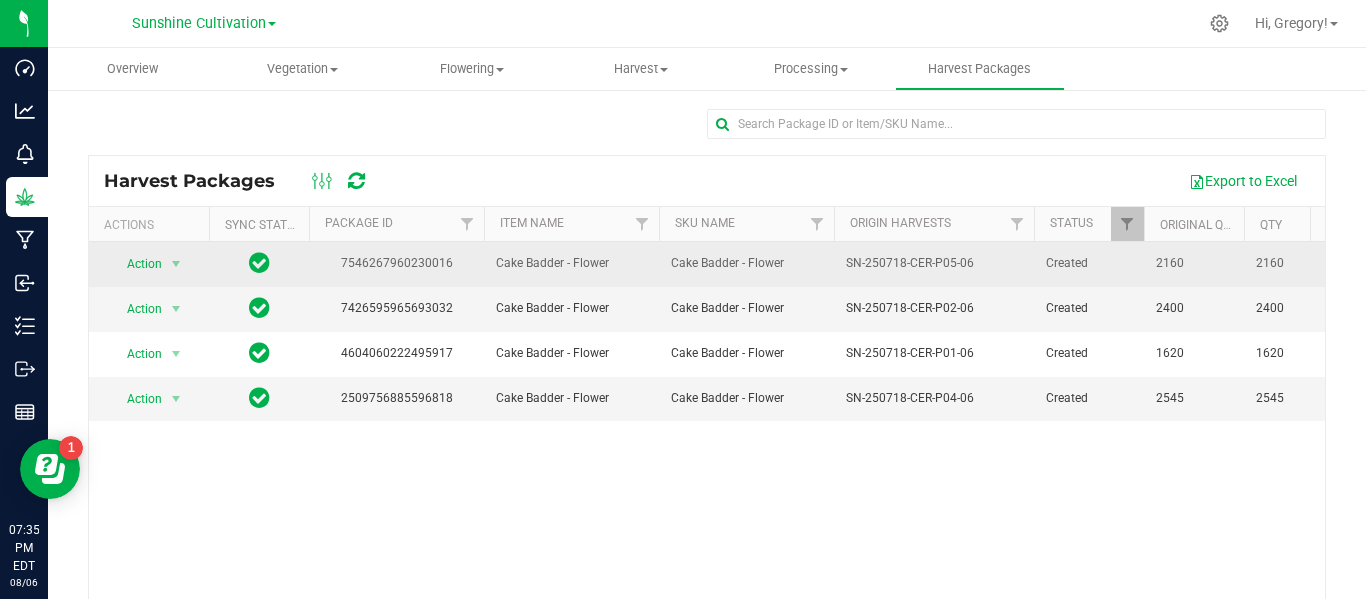 click on "7546267960230016" at bounding box center (396, 263) 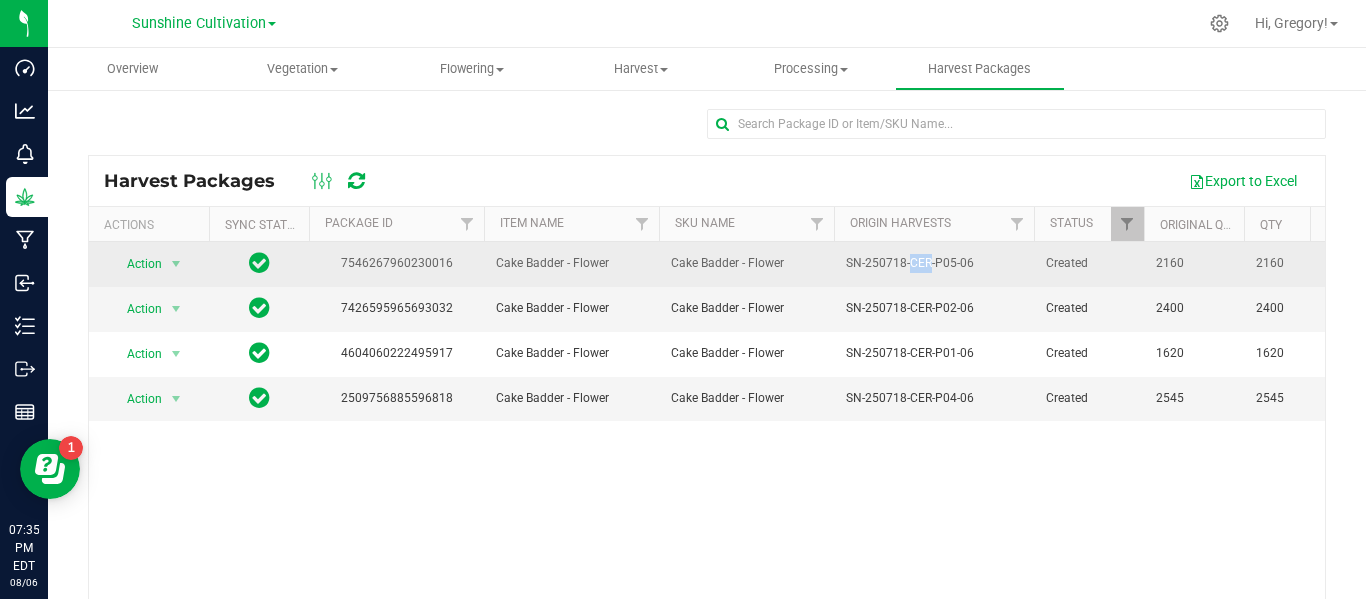 click on "SN-250718-CER-P05-06" at bounding box center (910, 263) 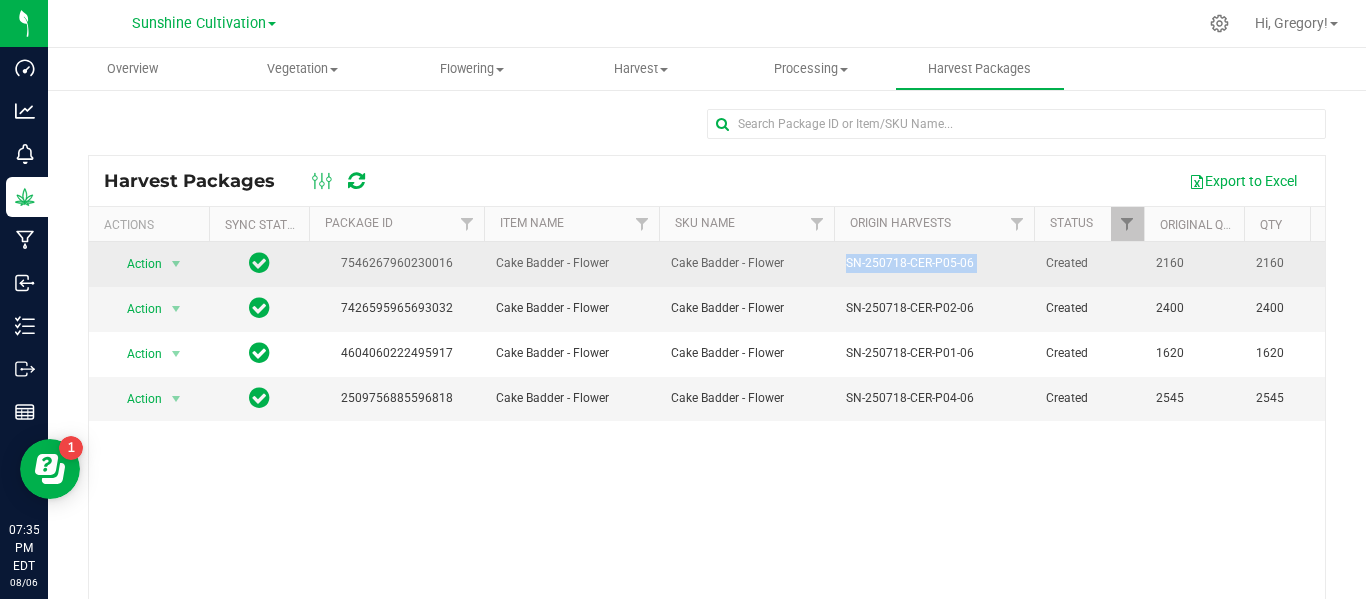 click on "SN-250718-CER-P05-06" at bounding box center (910, 263) 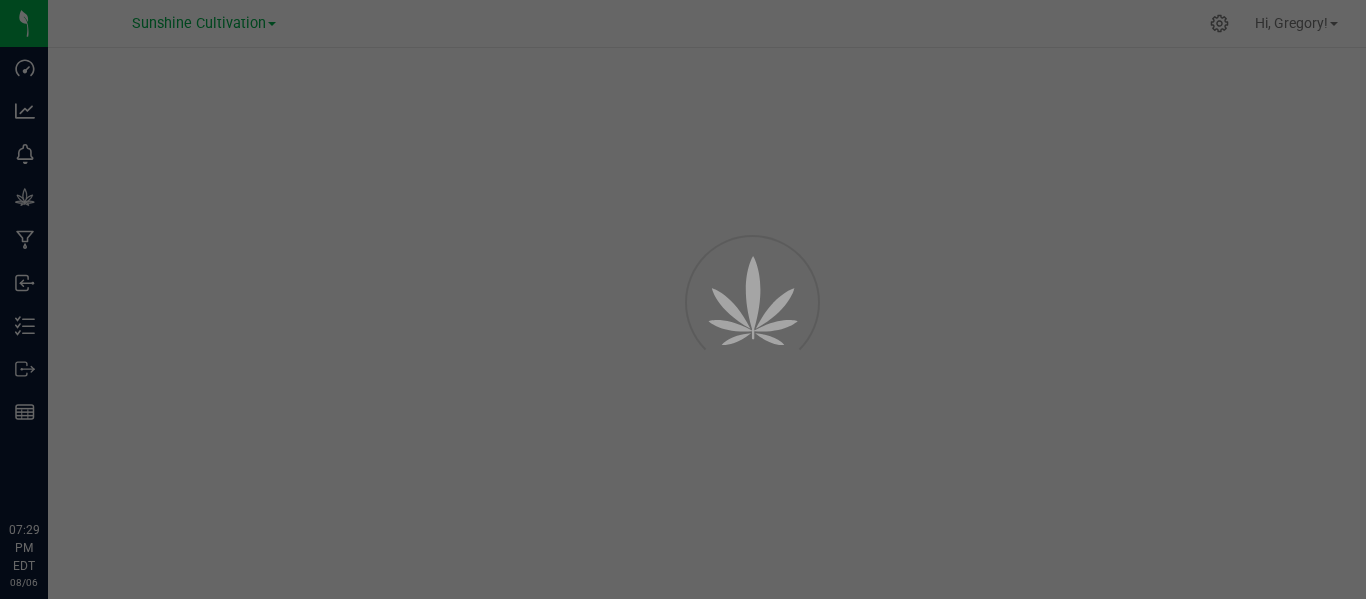 scroll, scrollTop: 0, scrollLeft: 0, axis: both 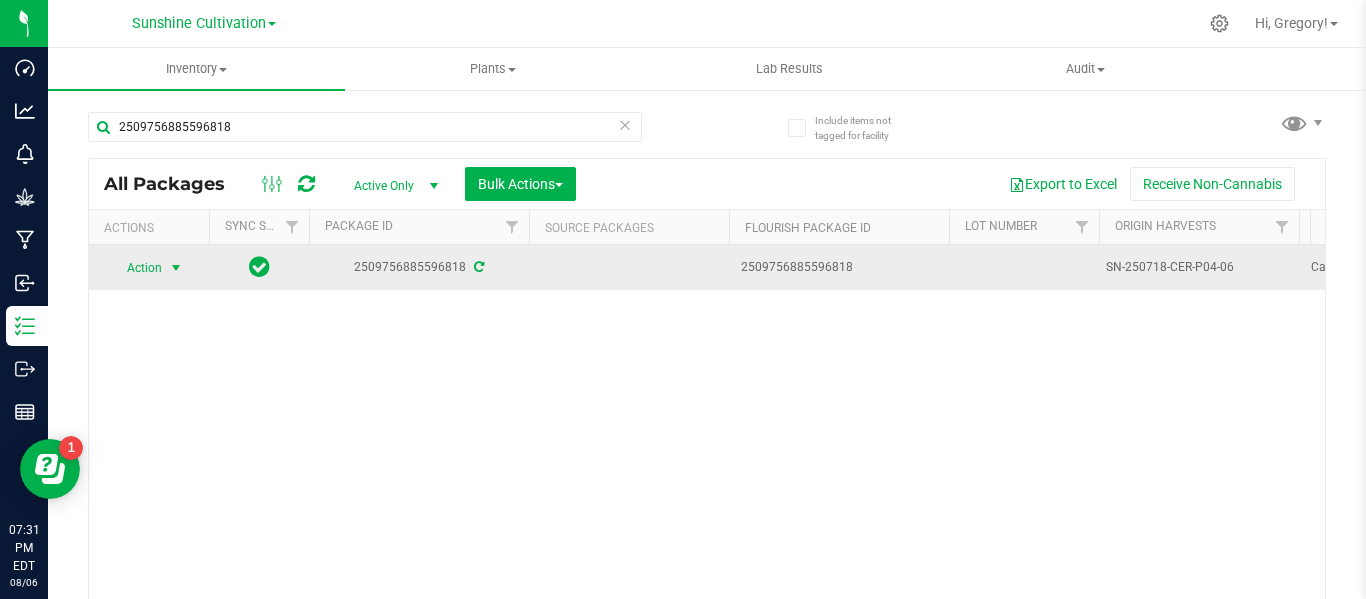 click on "Action" at bounding box center [136, 268] 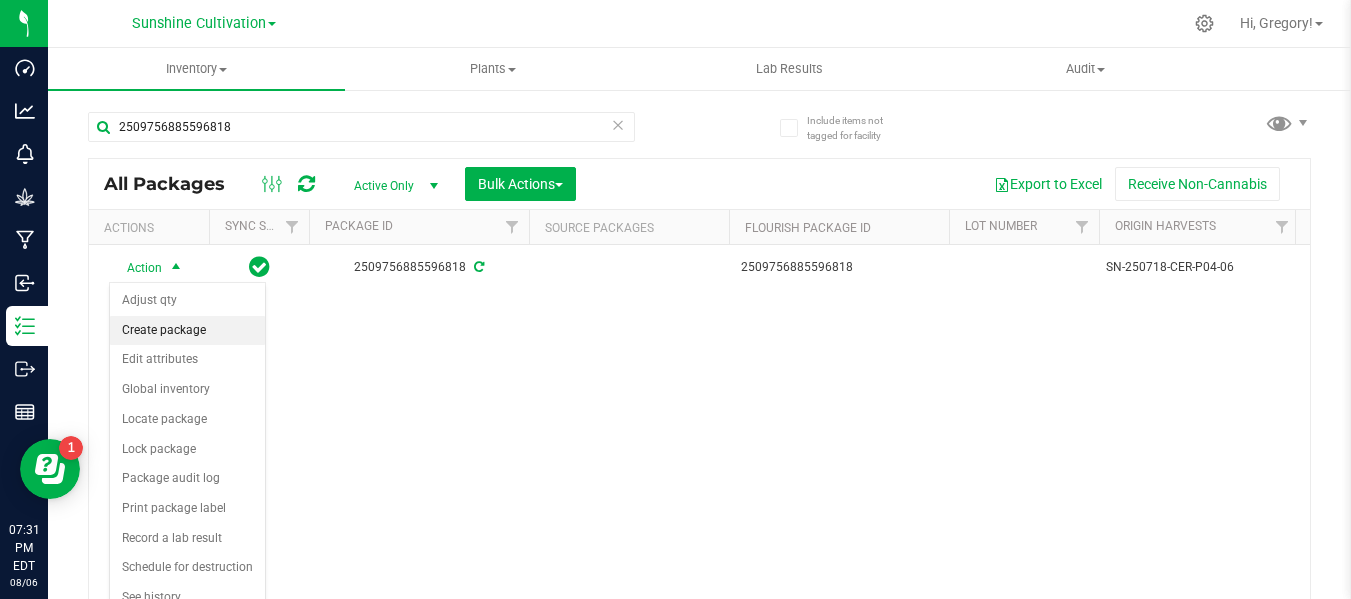 click on "Create package" at bounding box center [187, 331] 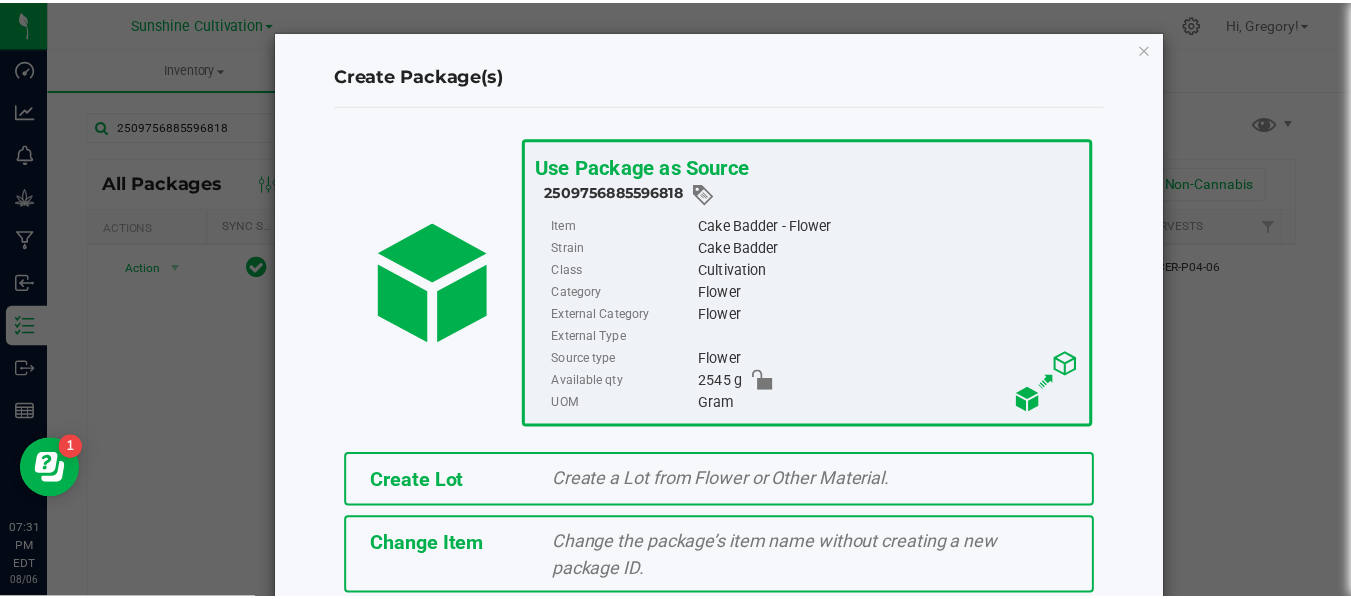 scroll, scrollTop: 175, scrollLeft: 0, axis: vertical 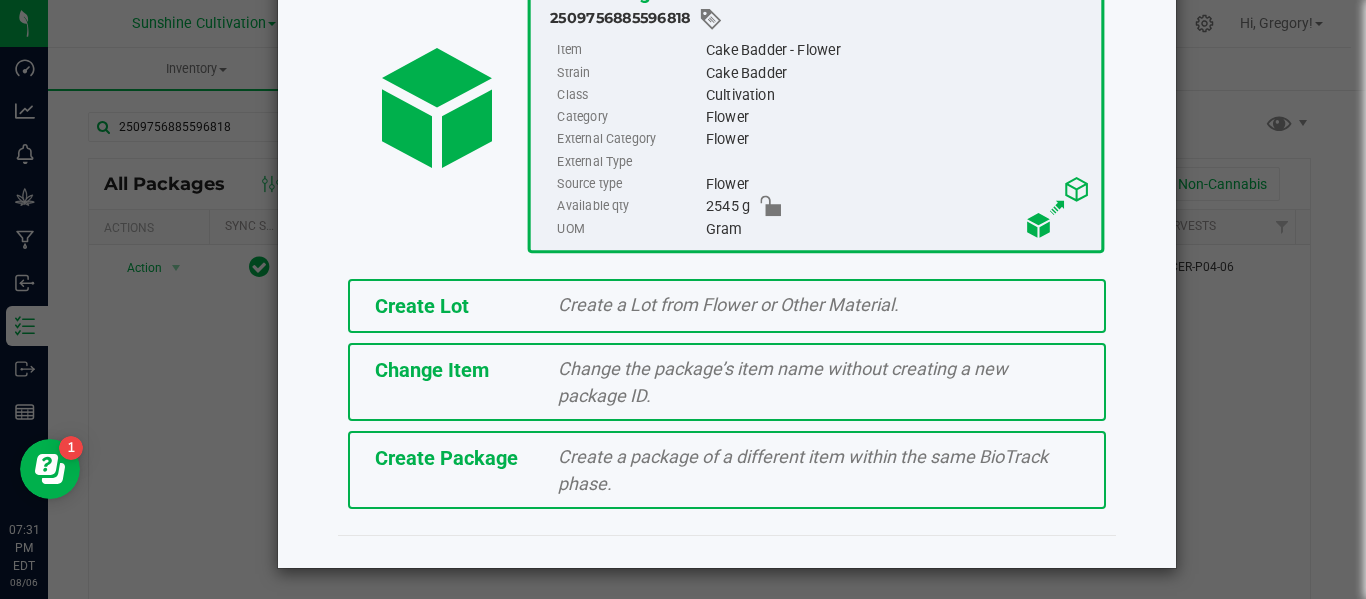 click on "Create Package" 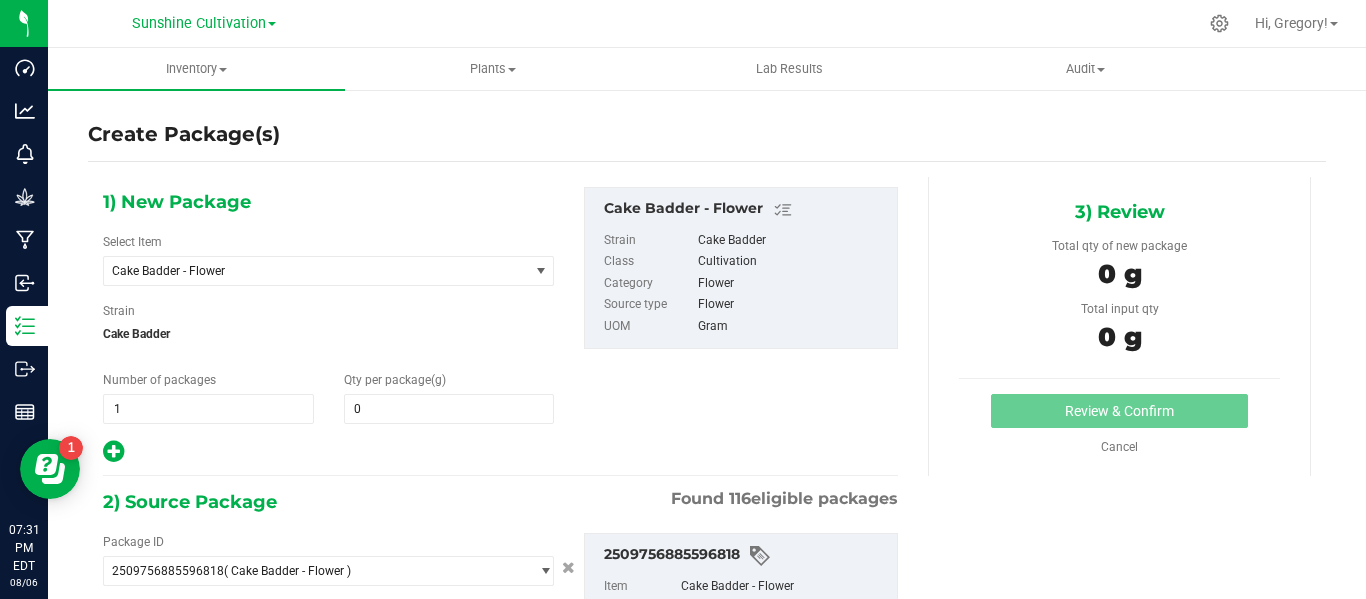 type on "0.0000" 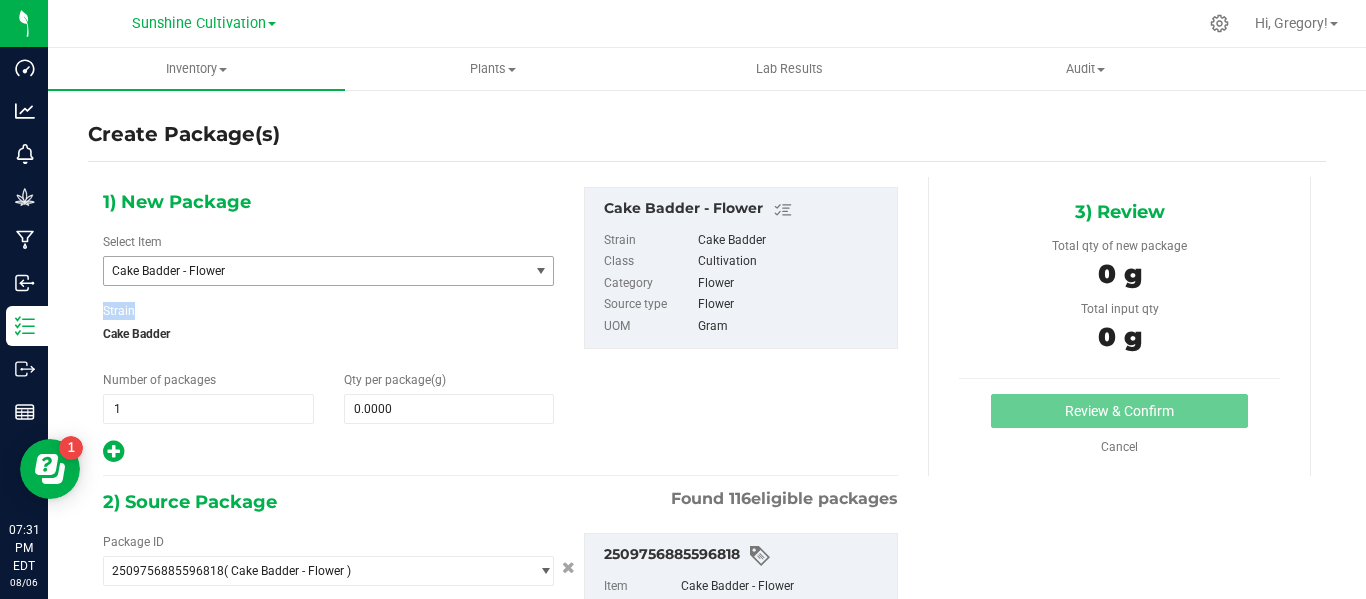 drag, startPoint x: 373, startPoint y: 286, endPoint x: 373, endPoint y: 275, distance: 11 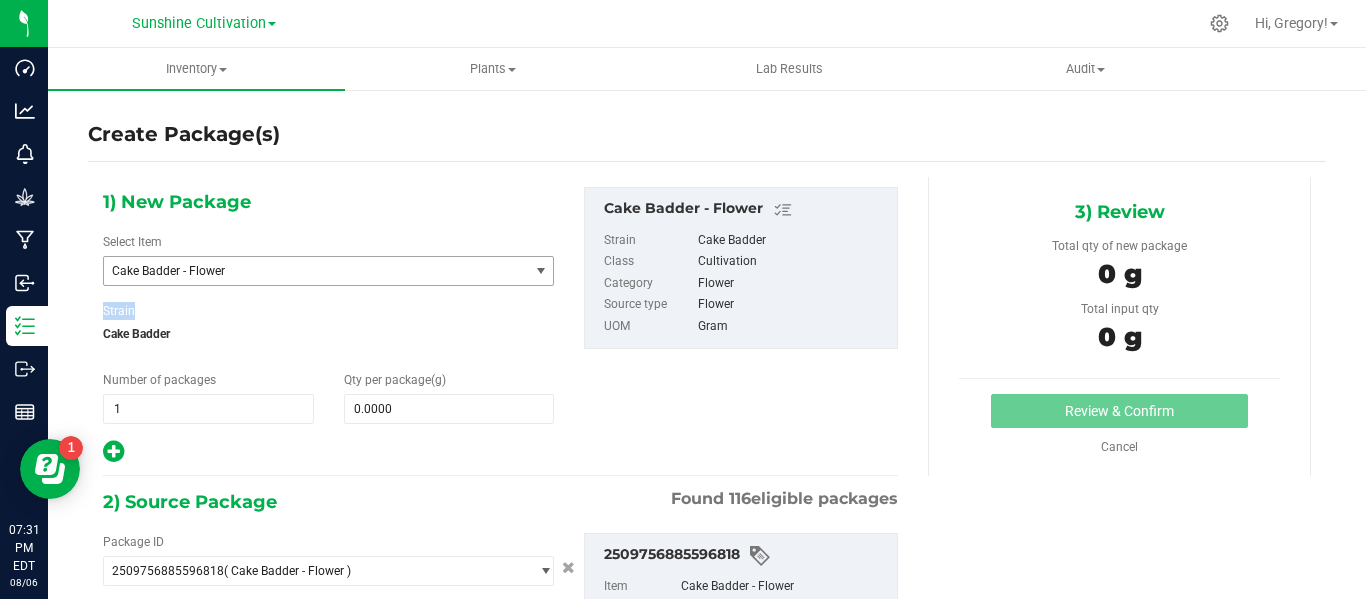 click on "1) New Package
Select Item
Cake Badder - Flower
007UP - Flower 007UP - Waste 86 Moons - Flower 86 Moons - Waste Alien Taffy - Flower Alien Taffy - Waste Alleged Orbit - Flower Alleged Orbit - Waste Animal Larry - Flower Animal Larry - Other Material Animal Larry - Waste Animal Z - Flower Animal Z - Waste Apple Banana Peach Ringz - Flower Apple Banana Peach Ringz - Other Material Apple Banana Peach Ringz - Waste Apples N Bananas x Pancakes Jealousy - Flower Apples N Bananas x Pancakes Jealousy - Other Material Apples N Bananas x Pancakes Jealousy - Waste B Wuntz - Flower B Wuntz - Waste Banana Dulce - Flower Banana Dulce - Waste Banana Zoap - Flower Banana Zoap - Waste" at bounding box center [328, 326] 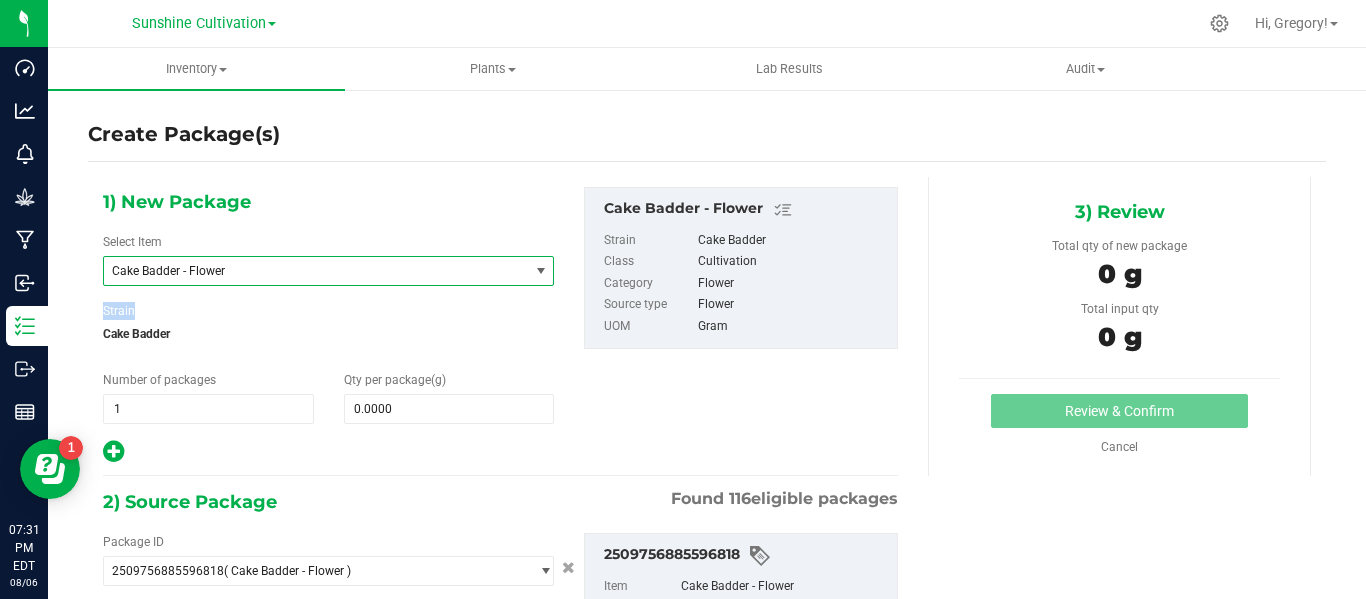 click on "Cake Badder - Flower" at bounding box center (308, 271) 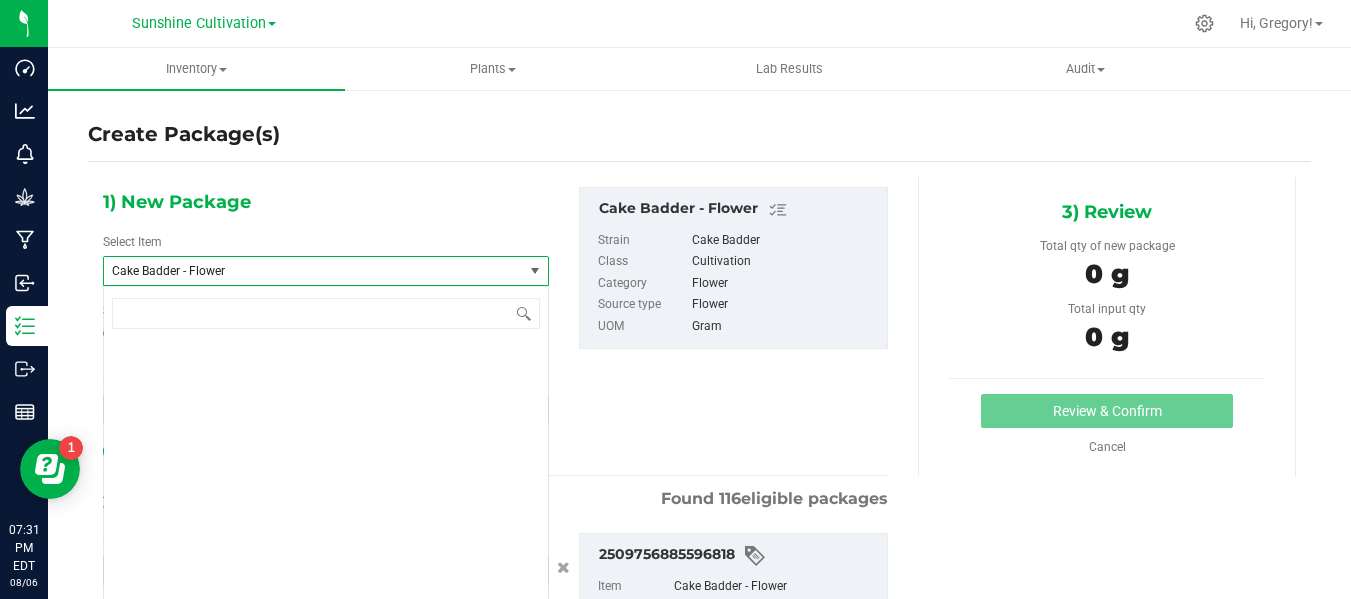 scroll, scrollTop: 1176, scrollLeft: 0, axis: vertical 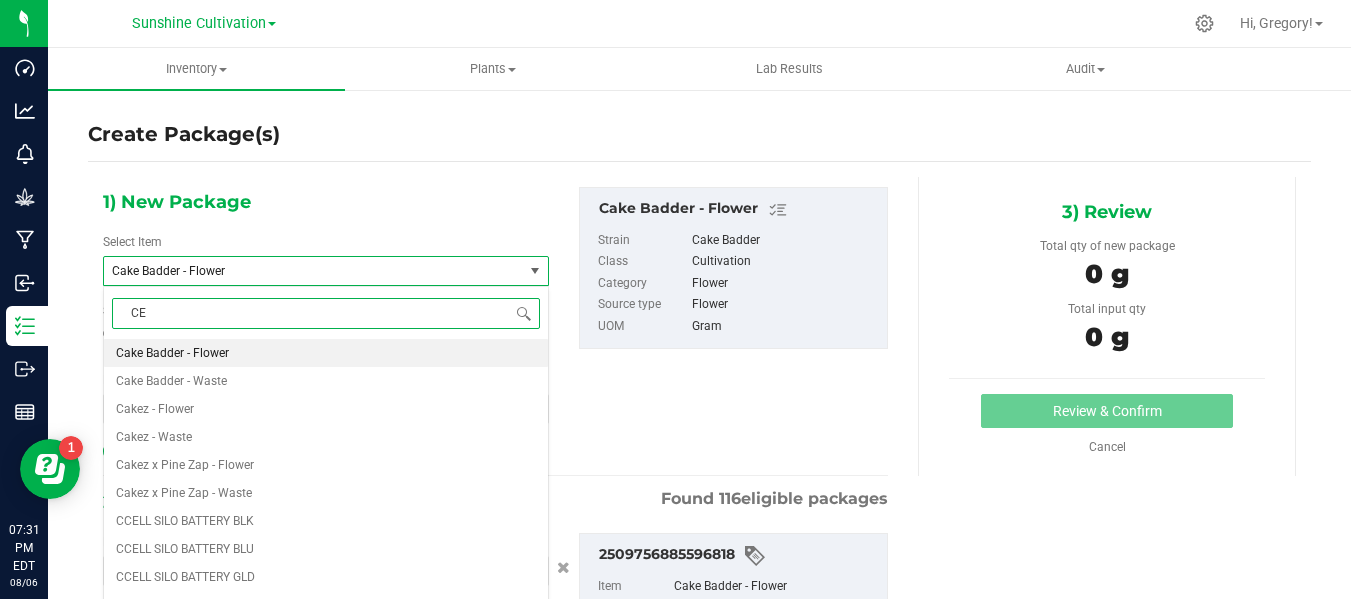 type on "CER" 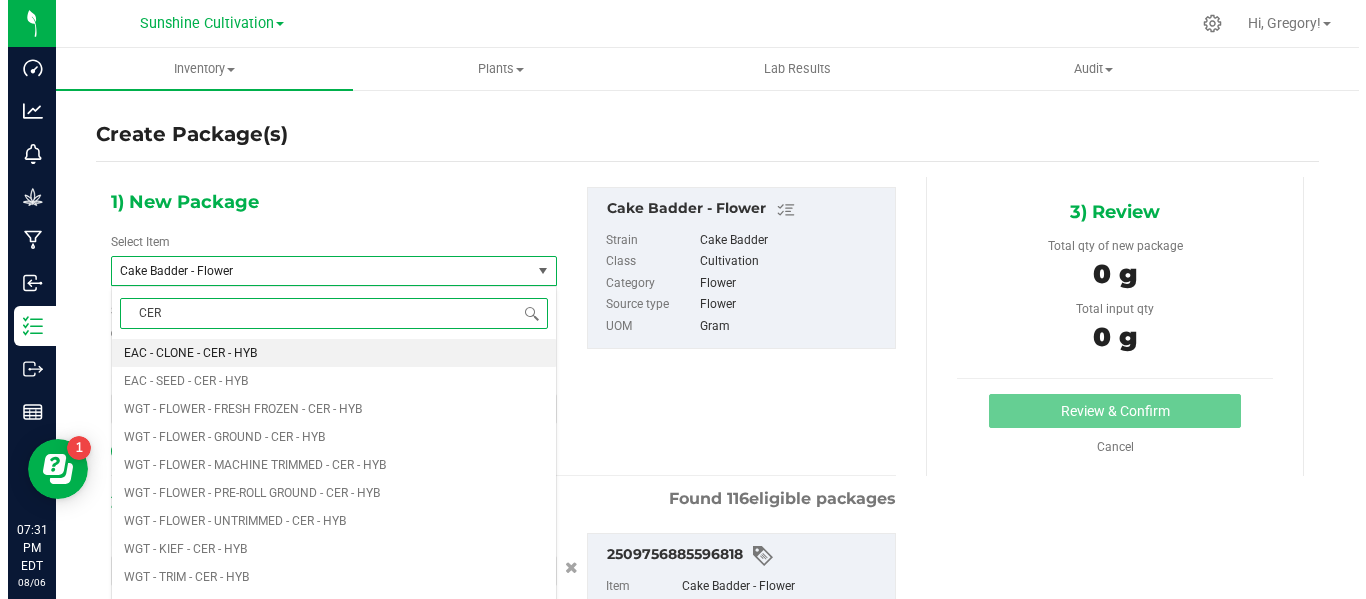 scroll, scrollTop: 0, scrollLeft: 0, axis: both 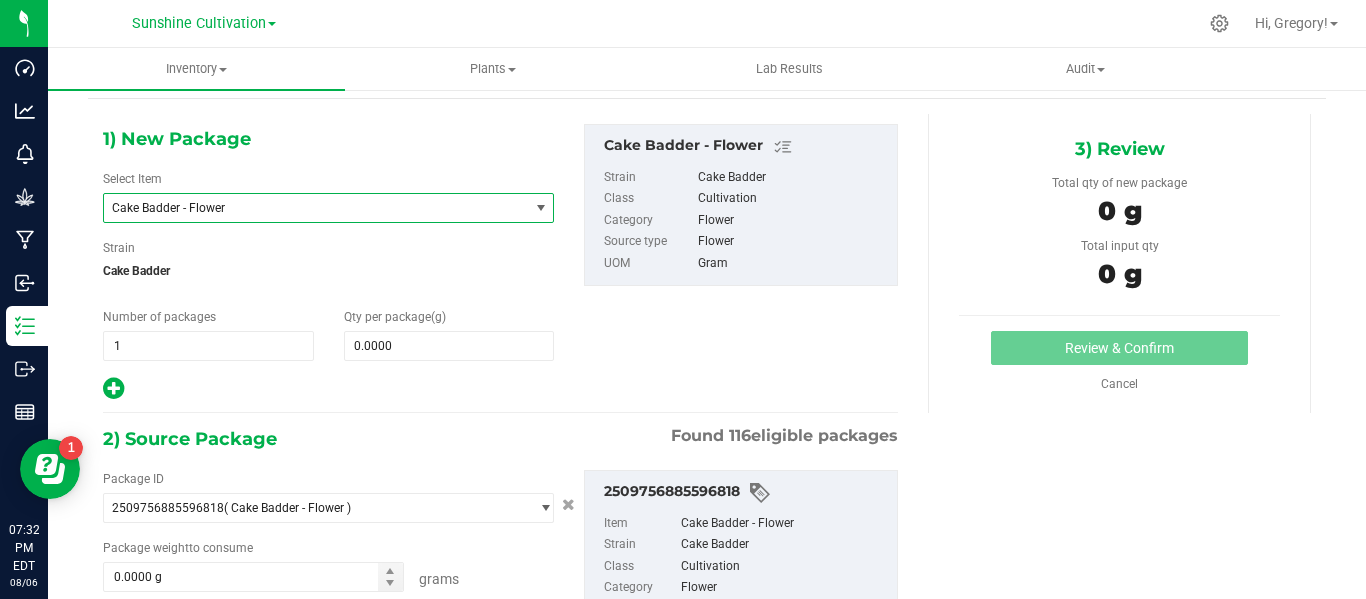 click on "Cake Badder - Flower" at bounding box center [308, 208] 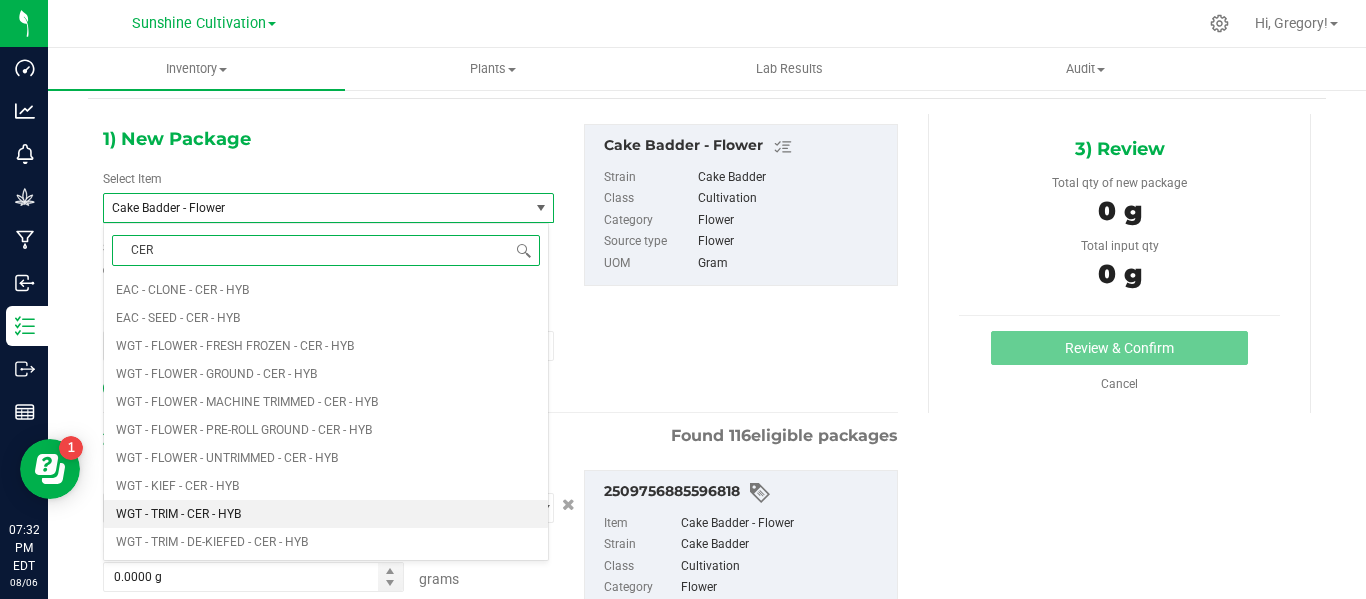 click on "WGT - TRIM - CER - HYB" at bounding box center (326, 514) 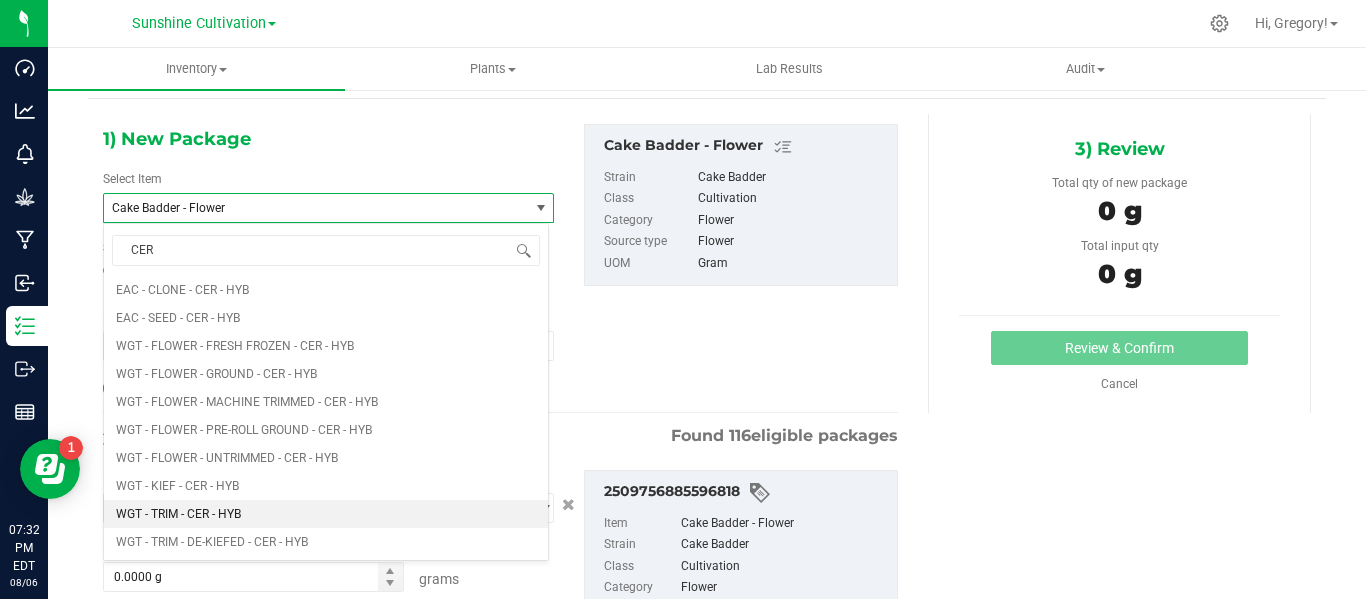 type 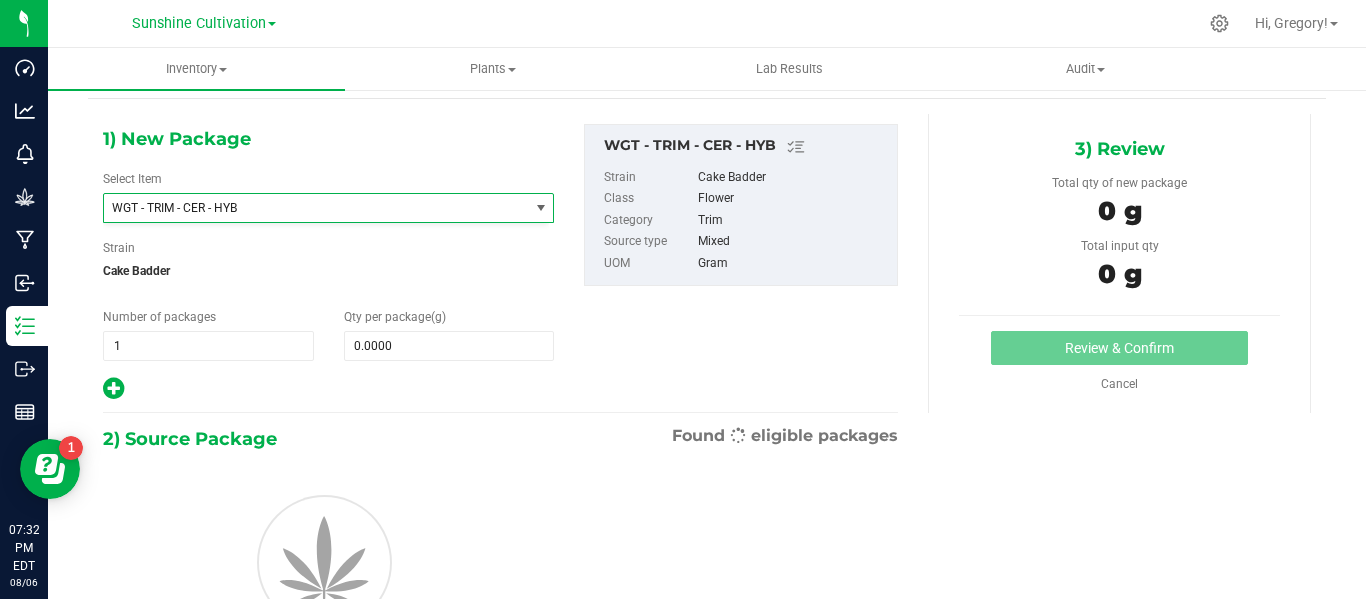 type on "0.0000" 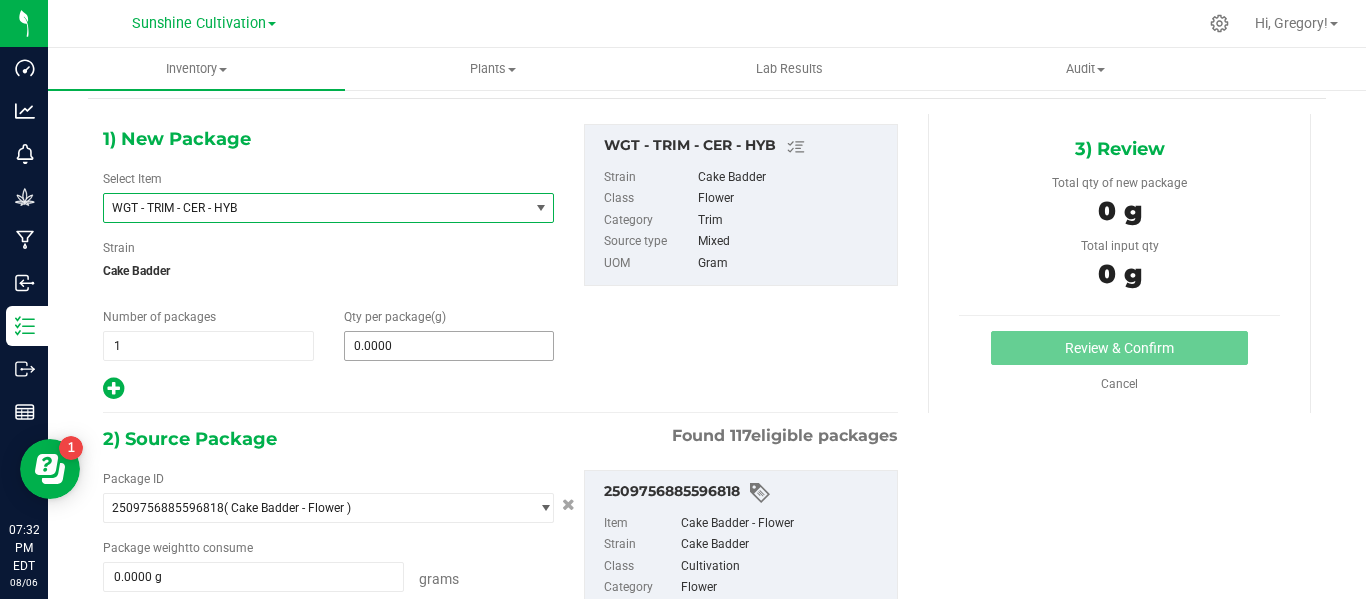type 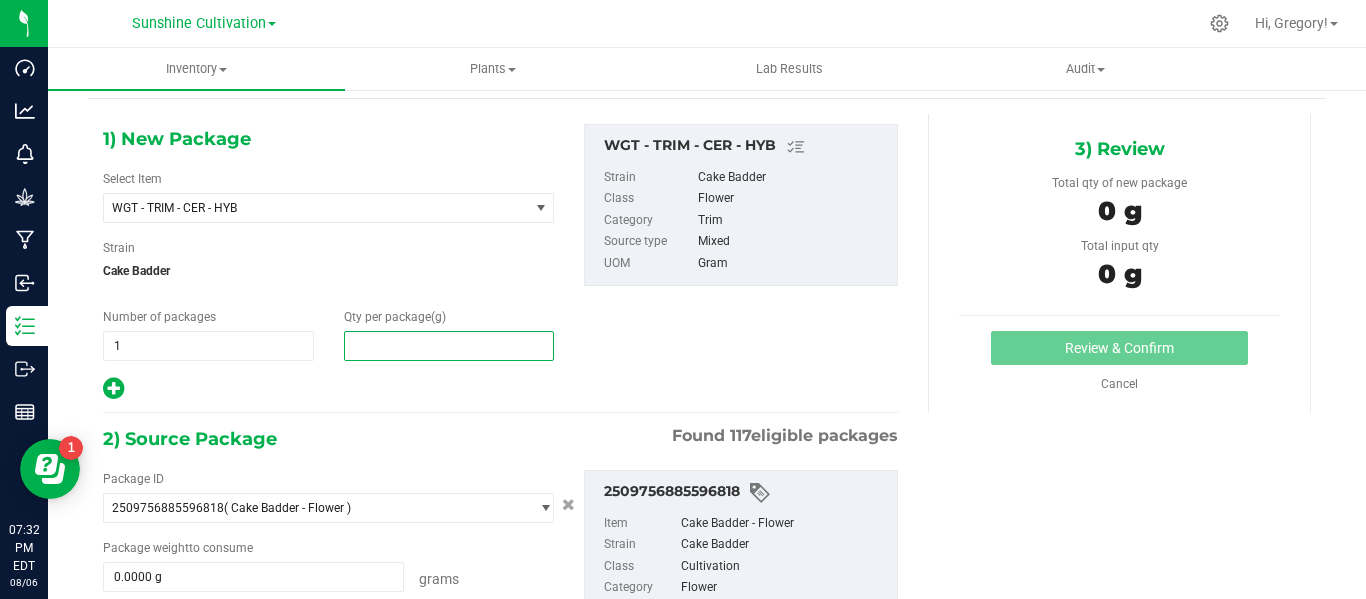 click at bounding box center (449, 346) 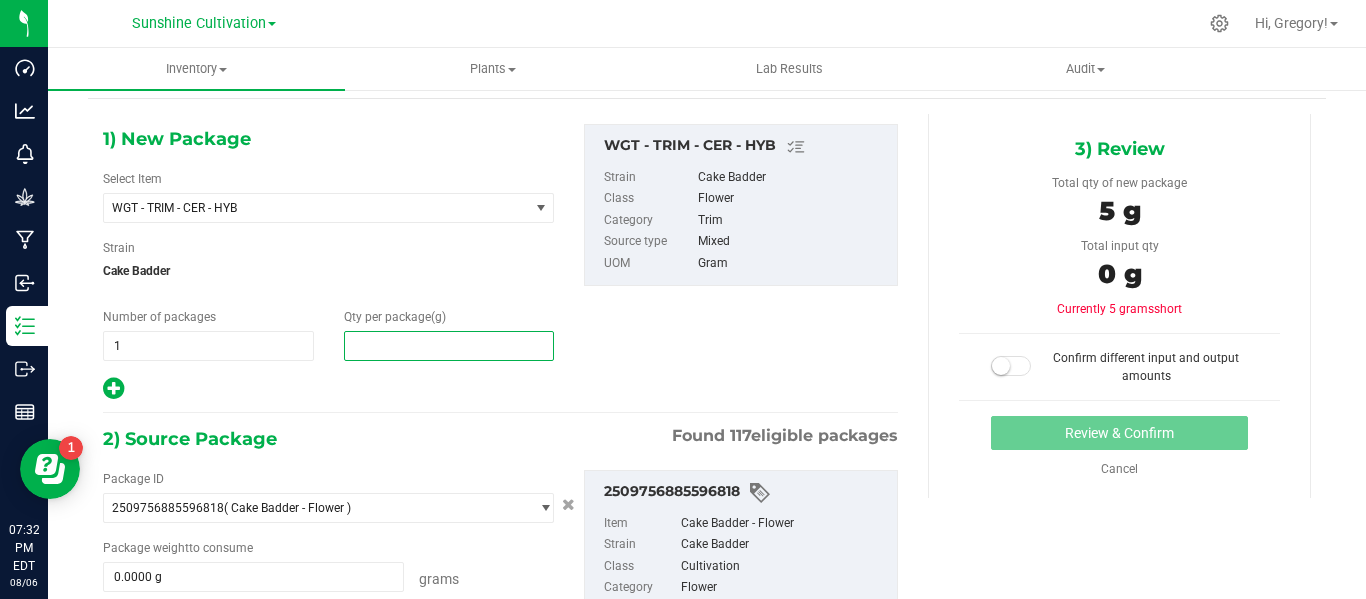 type on "5" 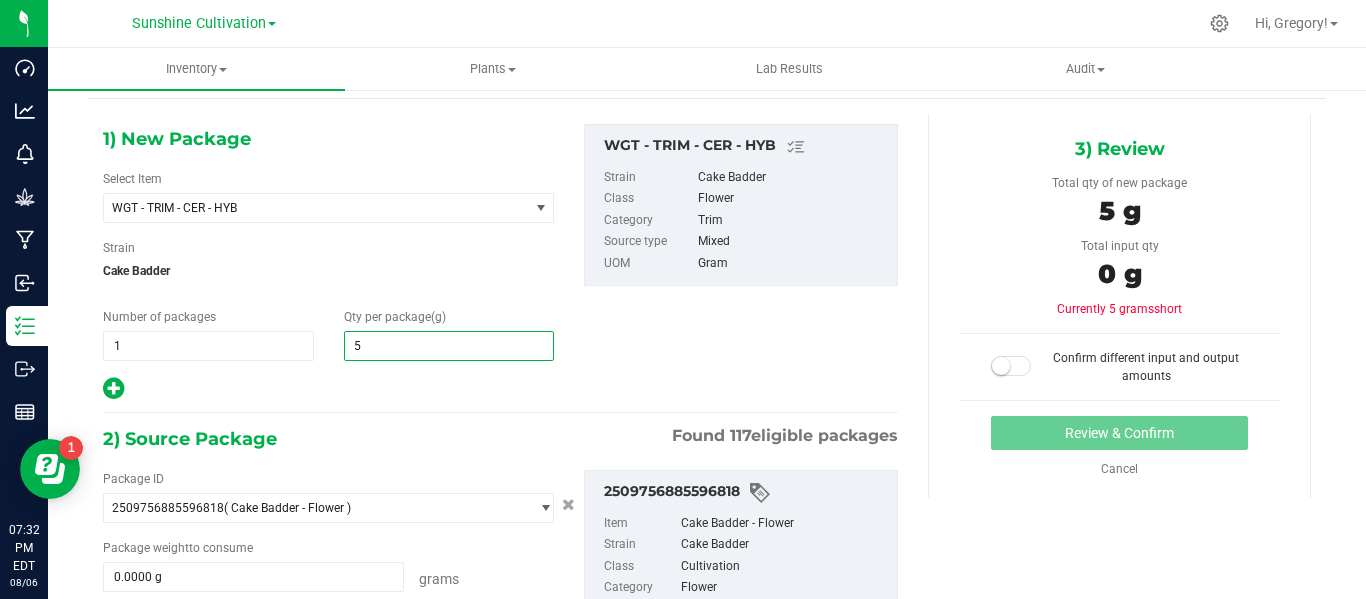 scroll, scrollTop: 200, scrollLeft: 0, axis: vertical 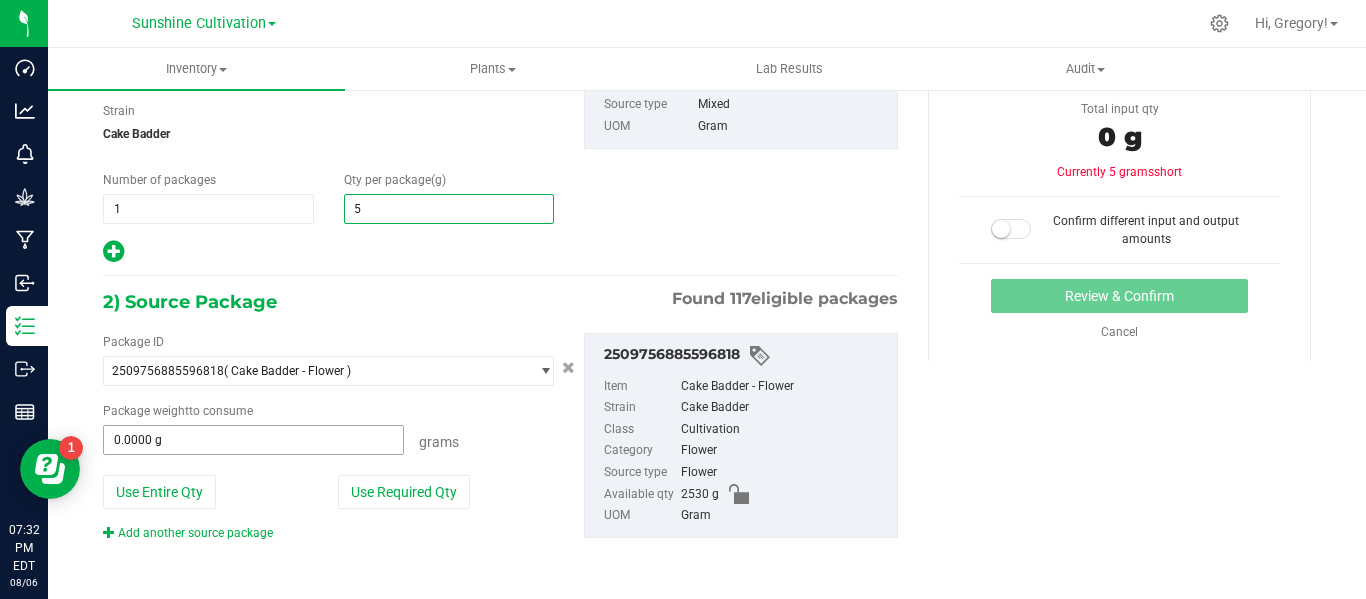 type on "5.0000" 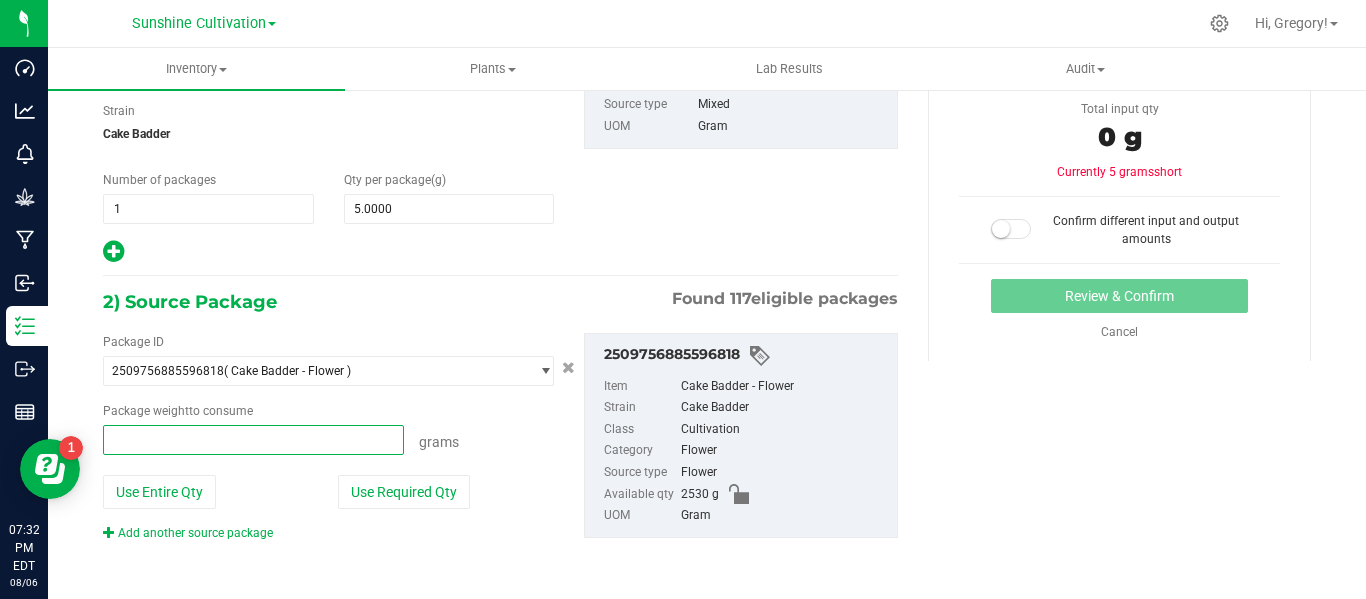 click at bounding box center [253, 440] 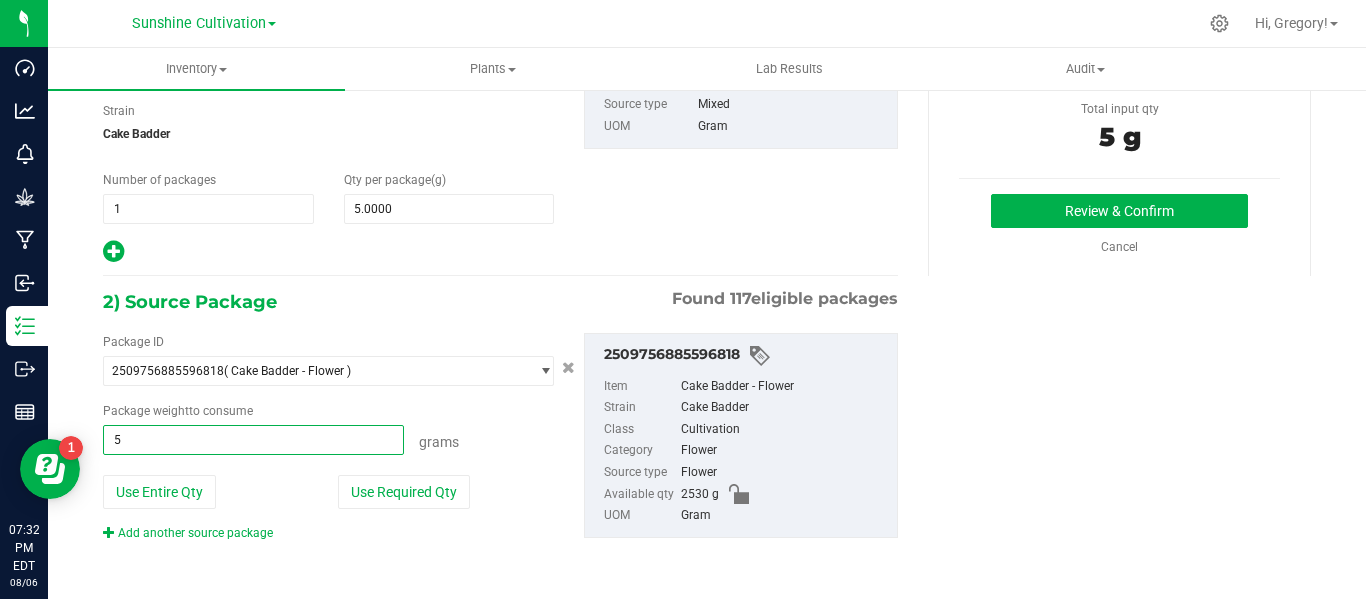 type on "5.0000 g" 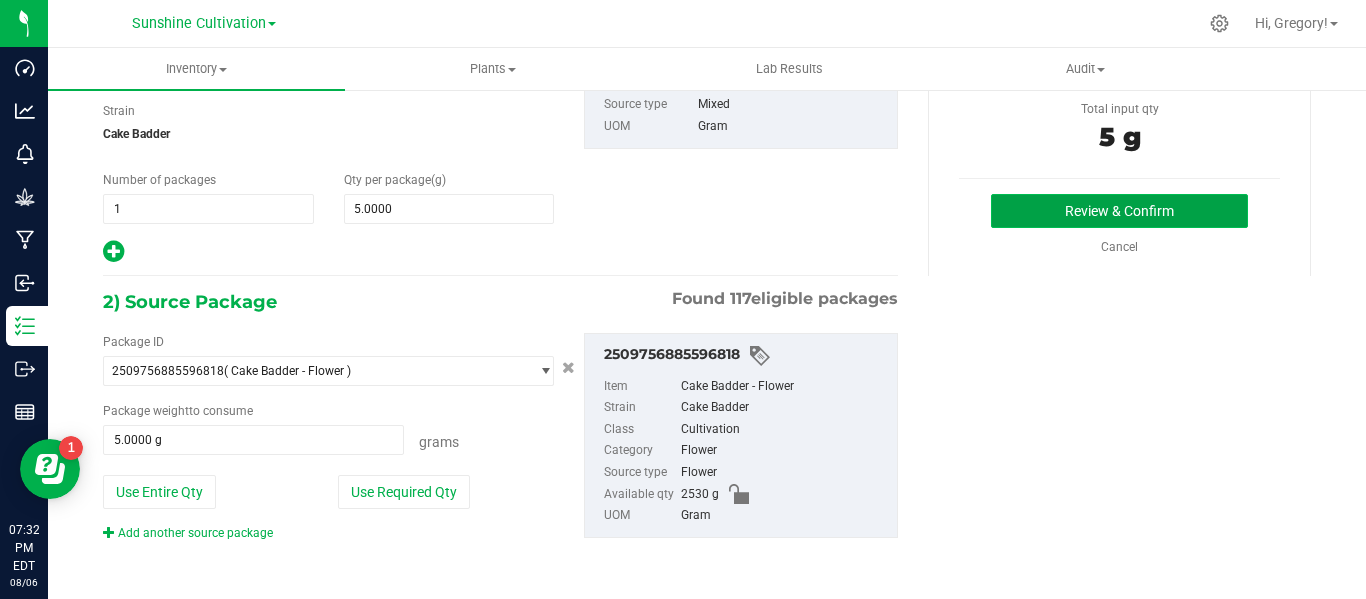 click on "Review & Confirm" at bounding box center (1119, 211) 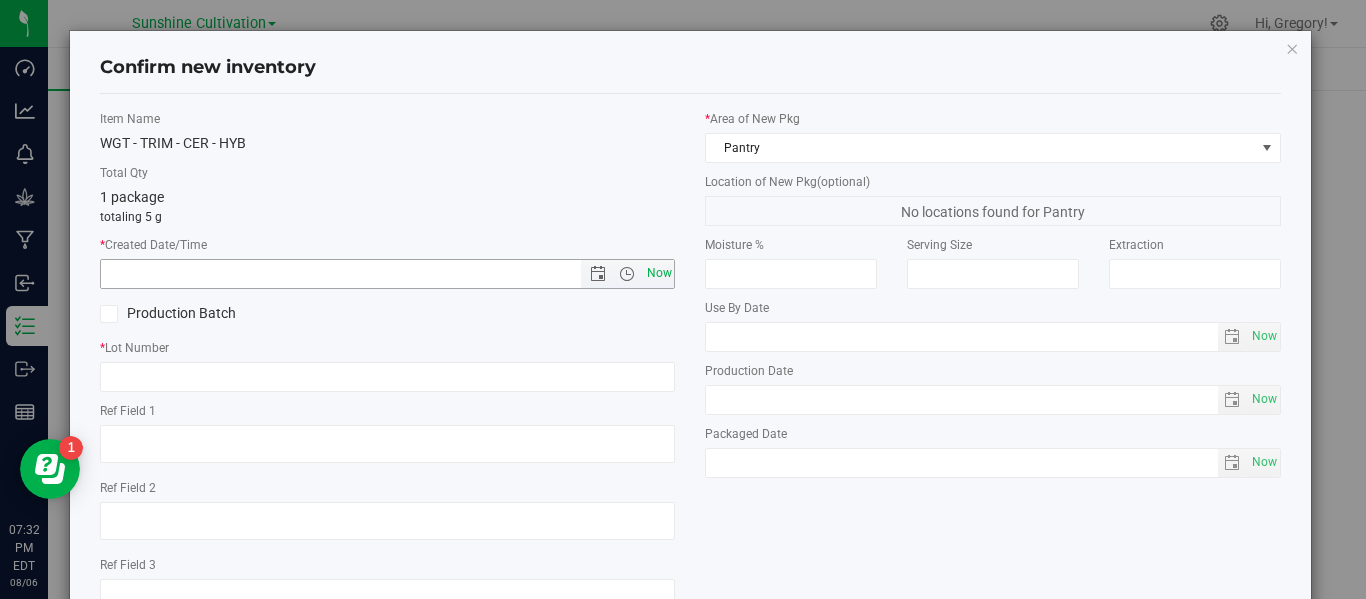 click on "Now" at bounding box center [659, 273] 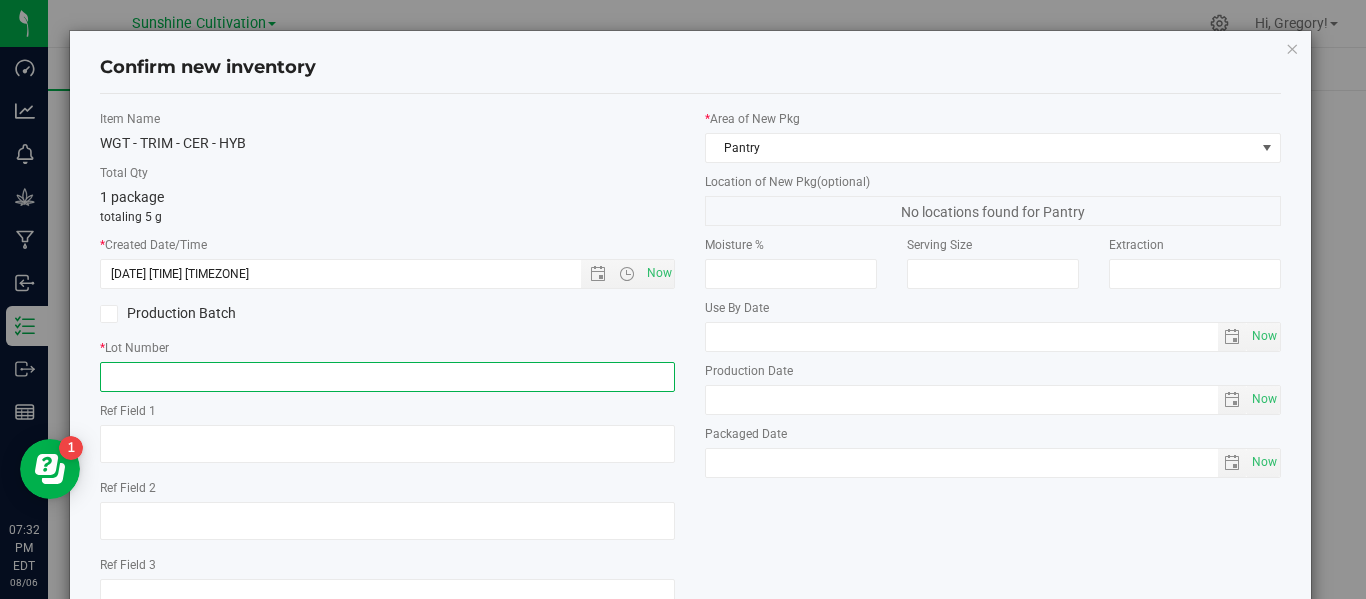 click at bounding box center (387, 377) 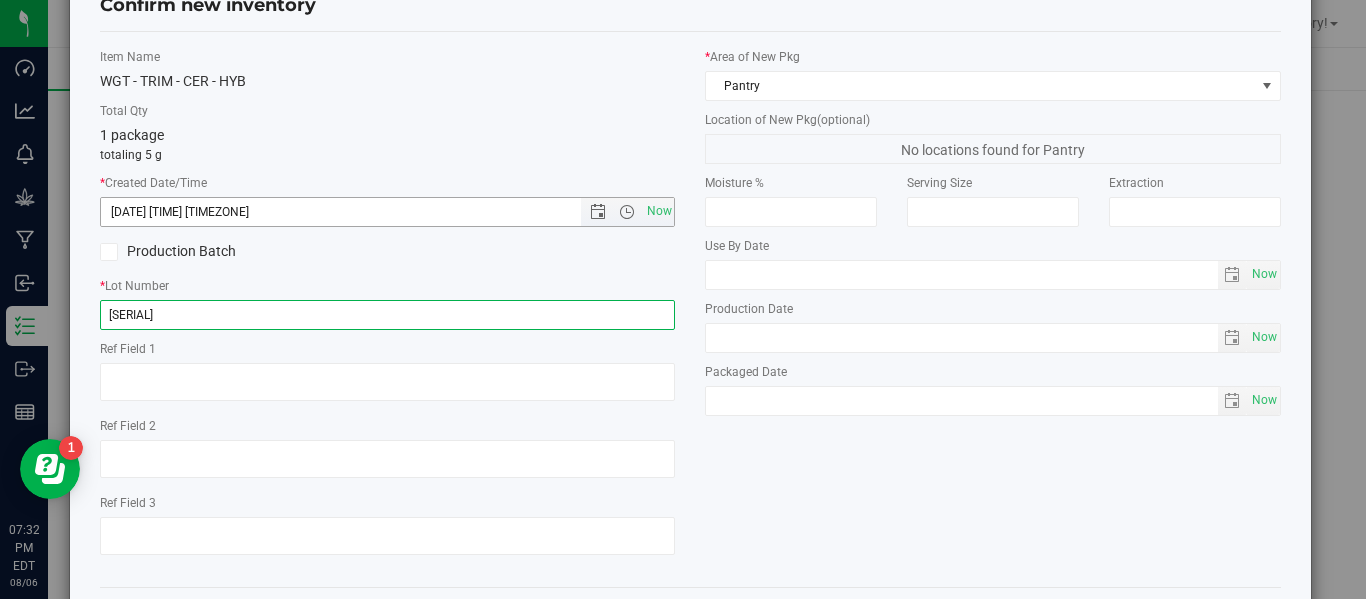 scroll, scrollTop: 148, scrollLeft: 0, axis: vertical 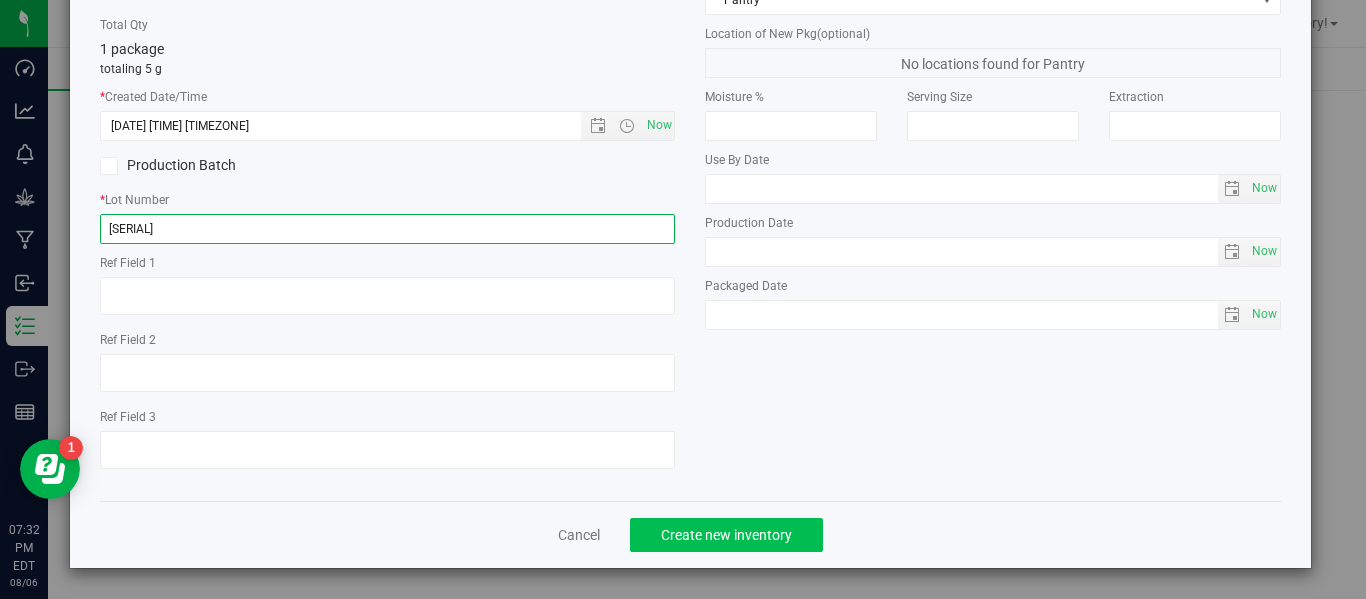 type on "[SERIAL]" 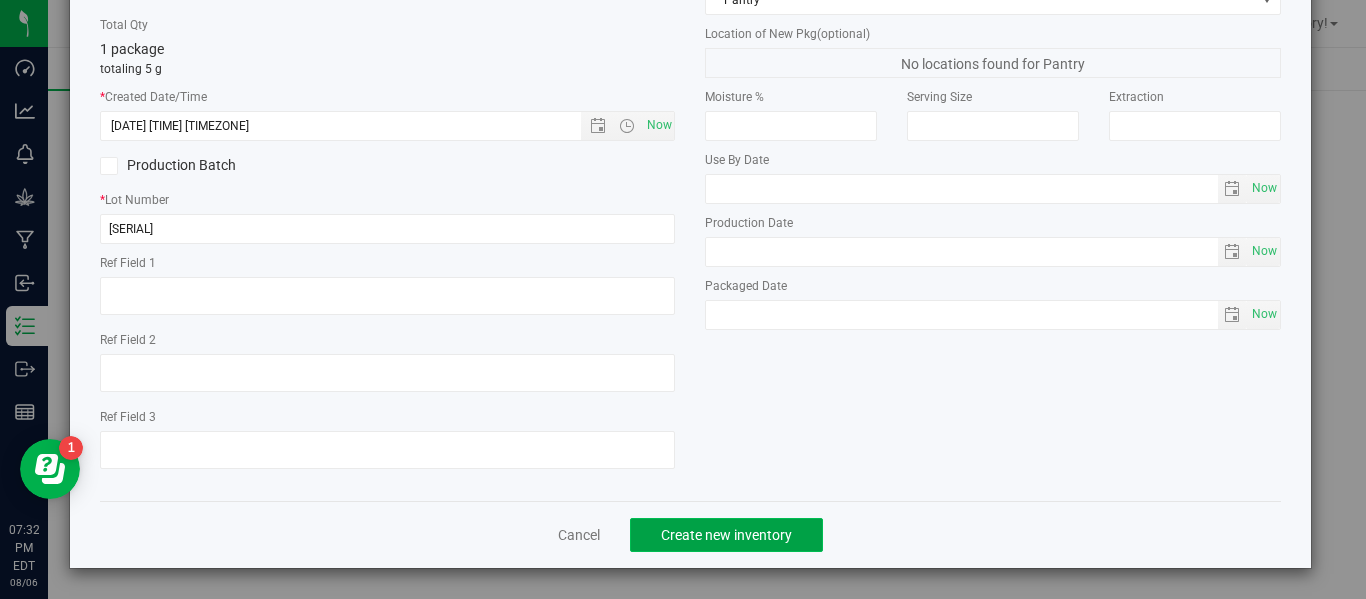 click on "Create new inventory" 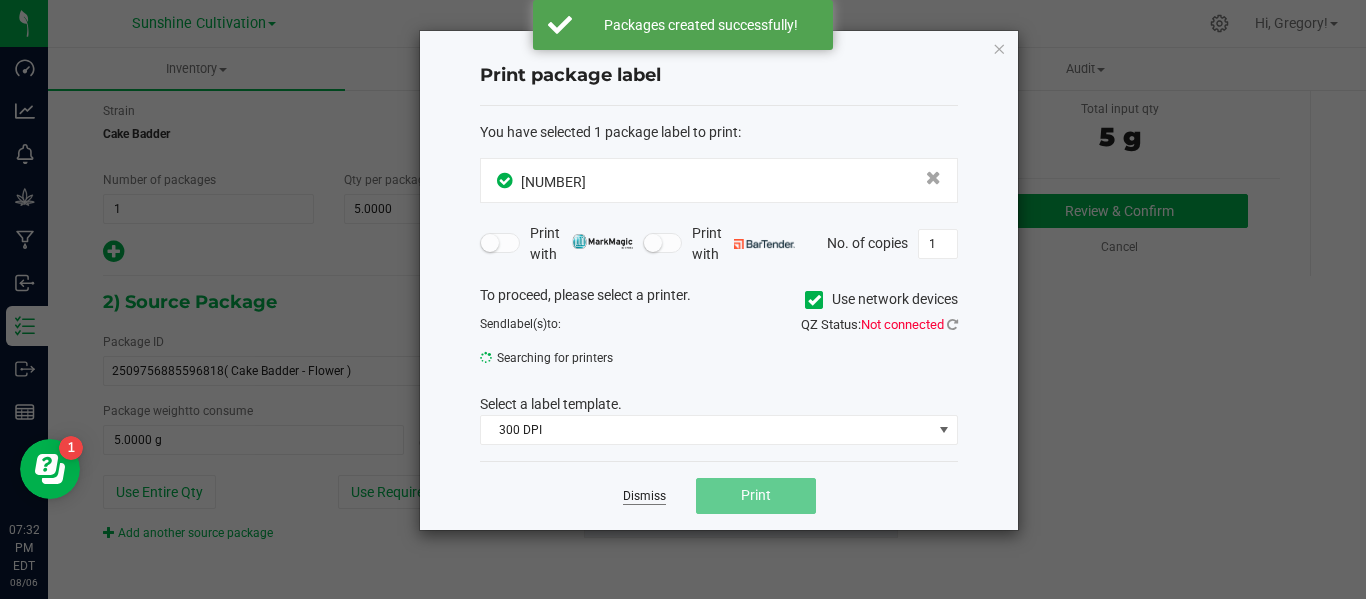 click on "Dismiss" 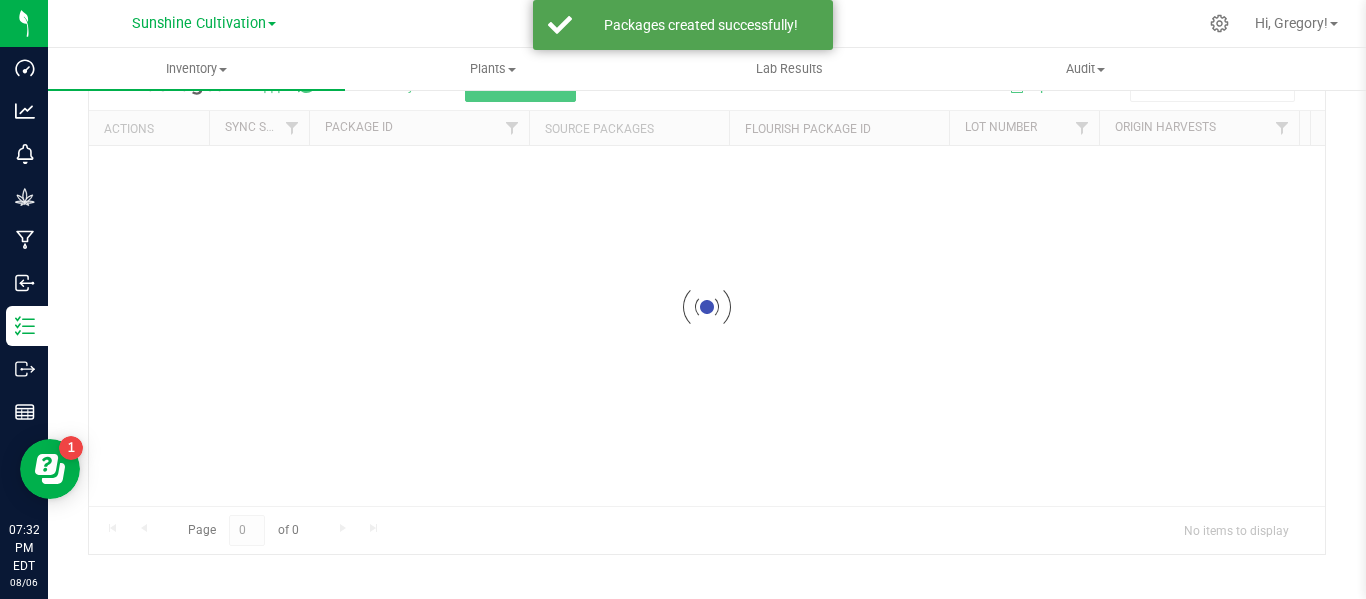 scroll, scrollTop: 99, scrollLeft: 0, axis: vertical 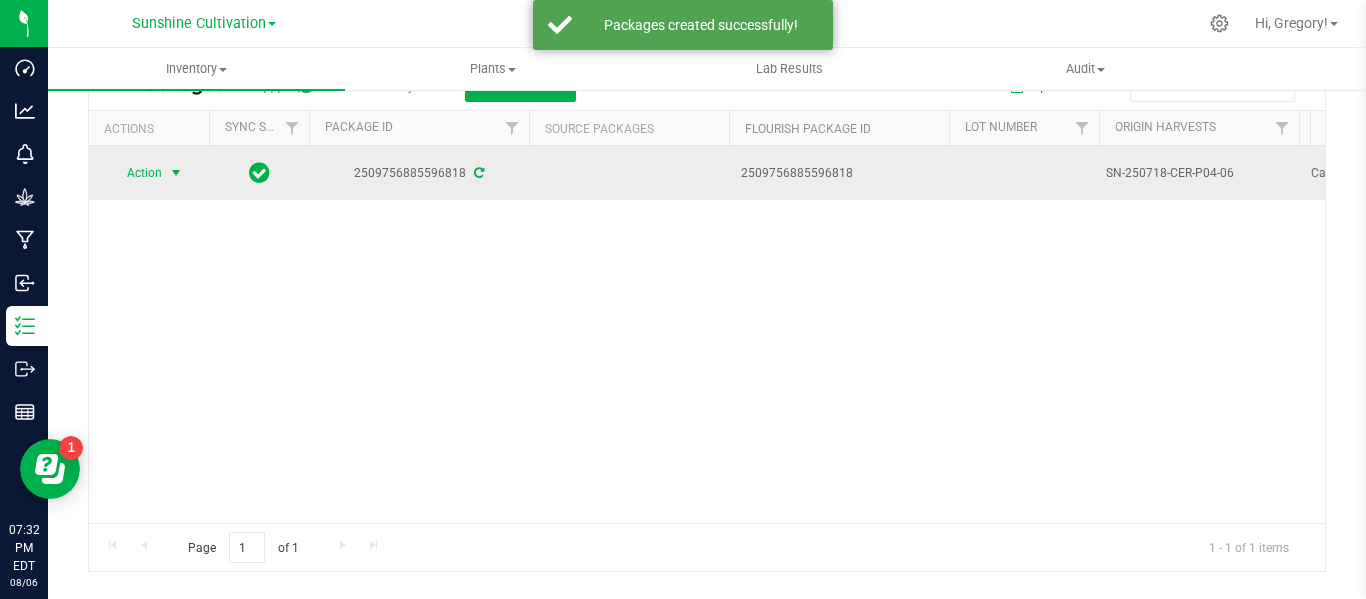 click on "Action" at bounding box center (136, 173) 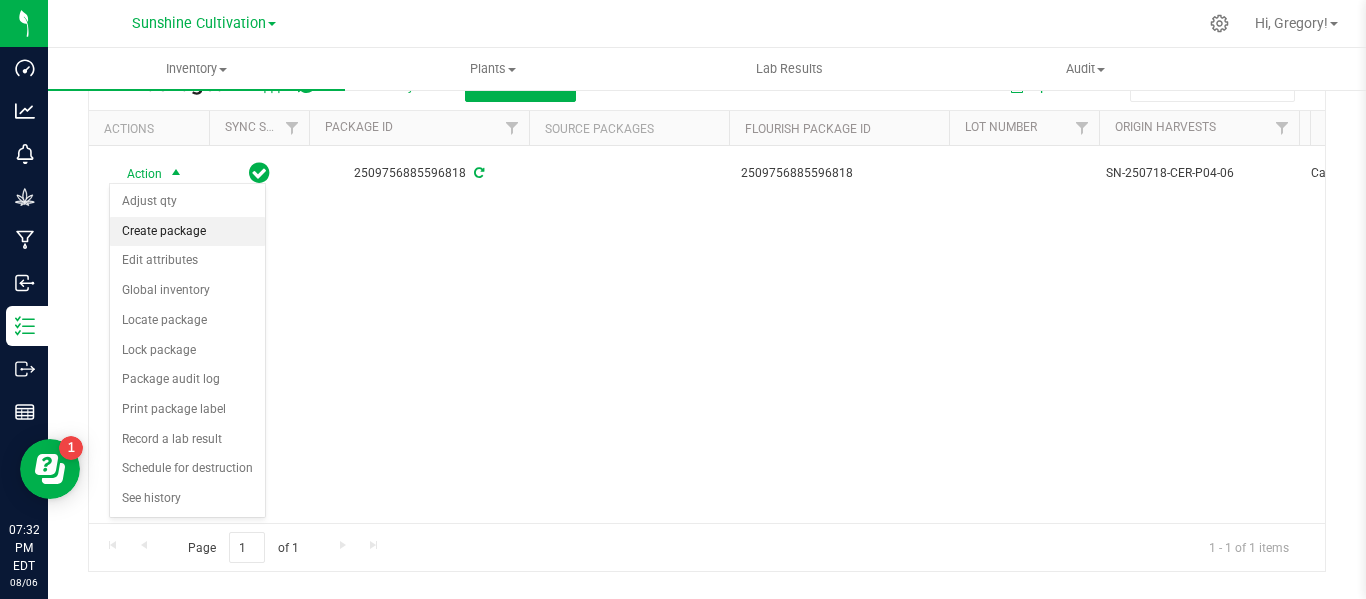click on "Create package" at bounding box center [187, 232] 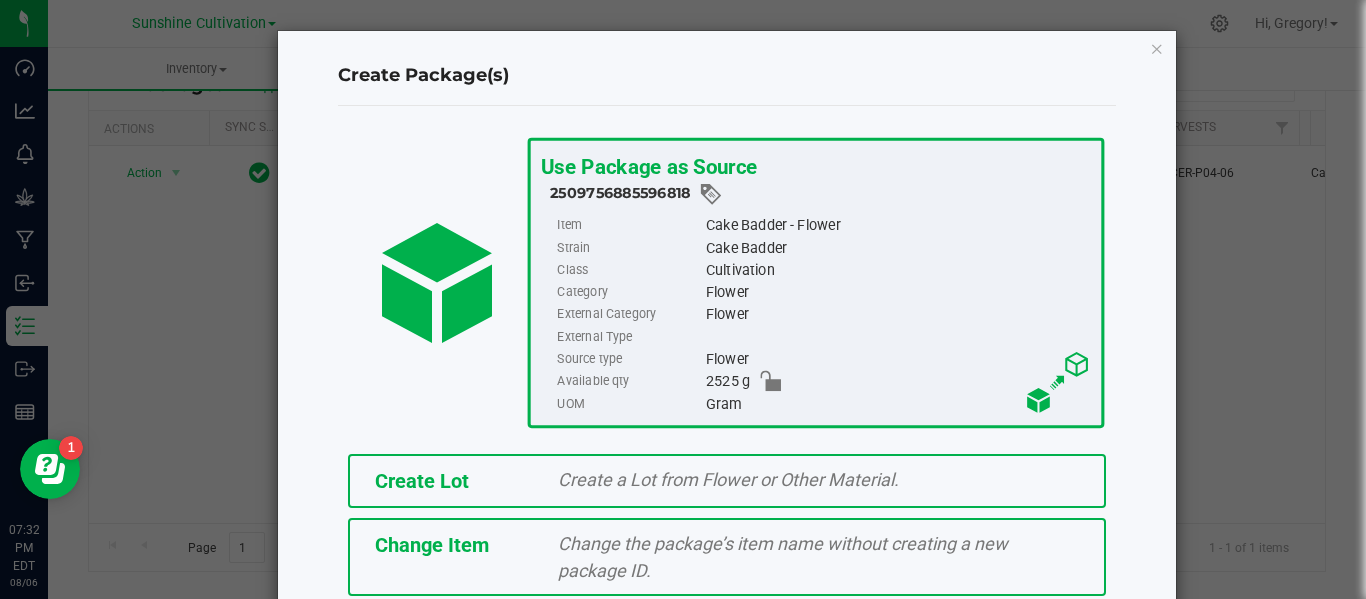 scroll, scrollTop: 175, scrollLeft: 0, axis: vertical 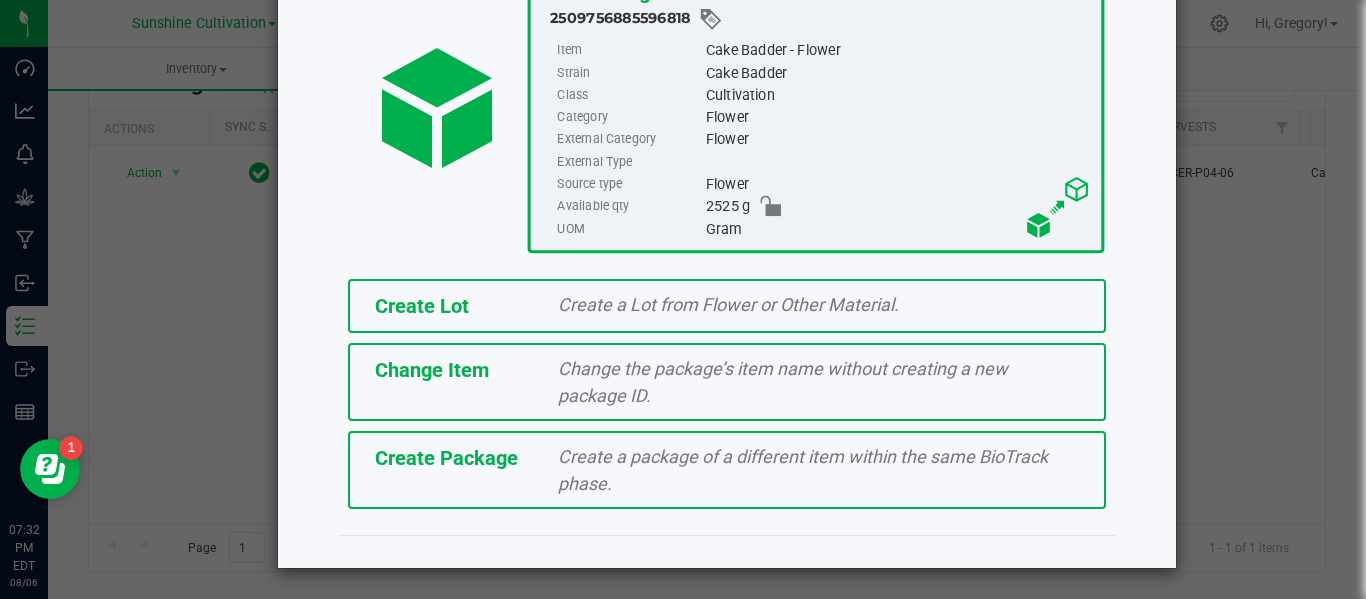click on "Create Package" 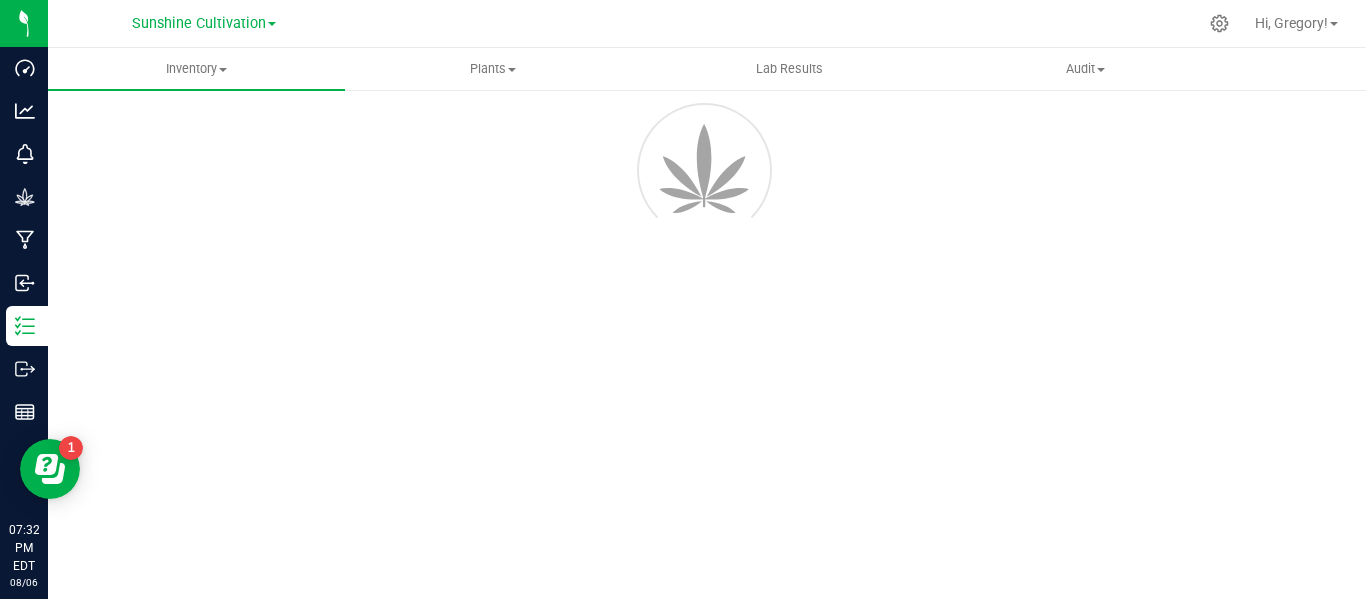 scroll, scrollTop: 114, scrollLeft: 0, axis: vertical 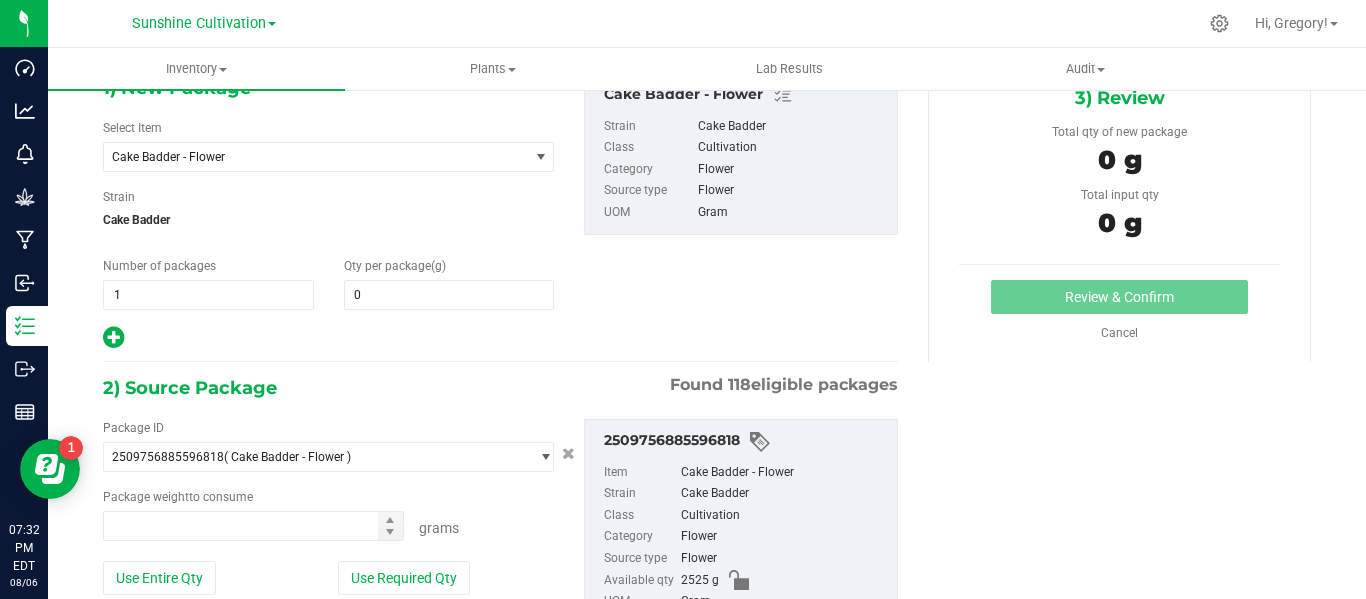 type on "0.0000" 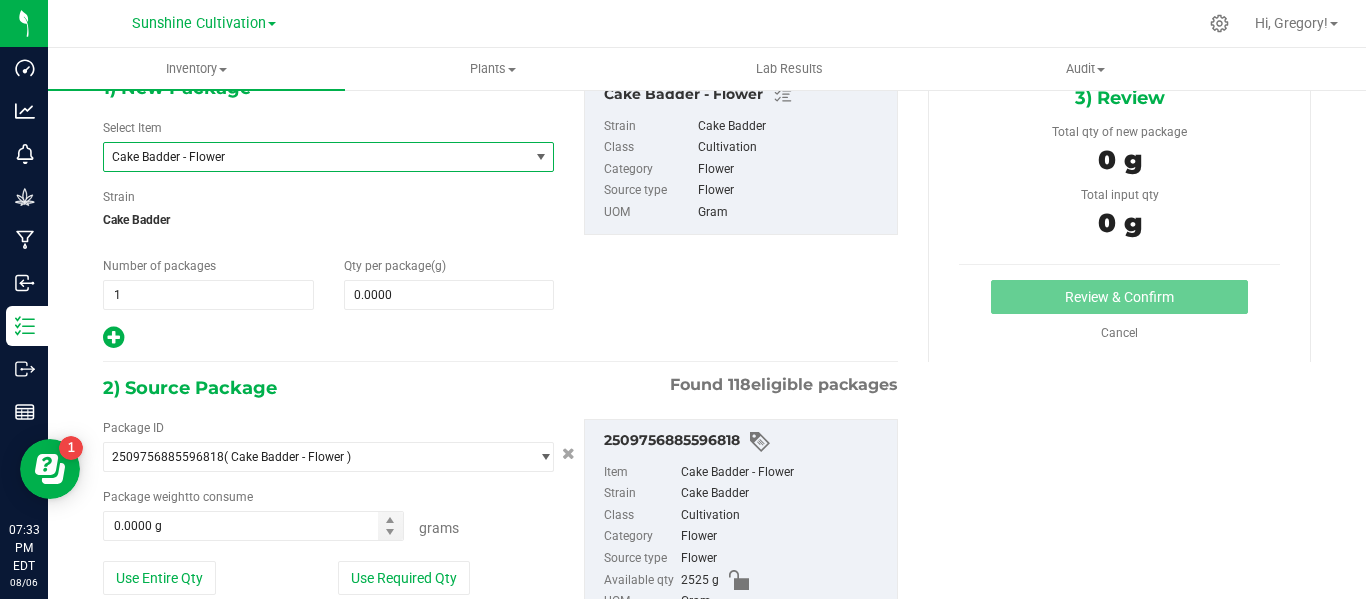 click on "Cake Badder - Flower" at bounding box center (308, 157) 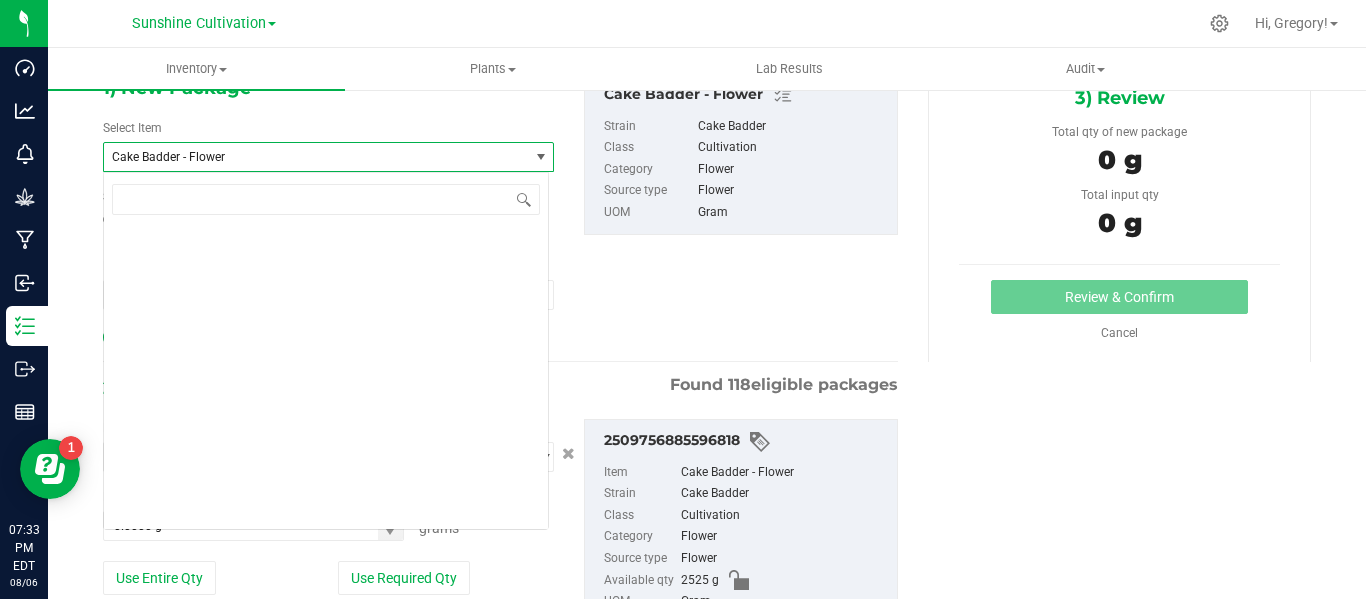 scroll, scrollTop: 1176, scrollLeft: 0, axis: vertical 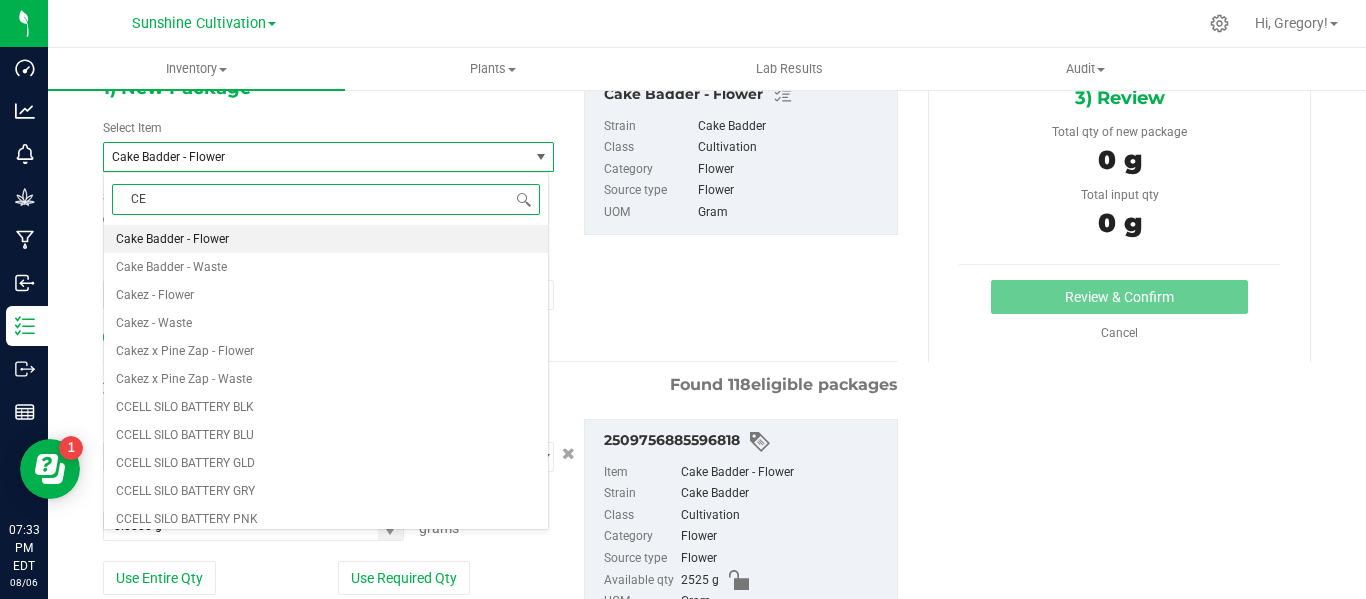 type on "CER" 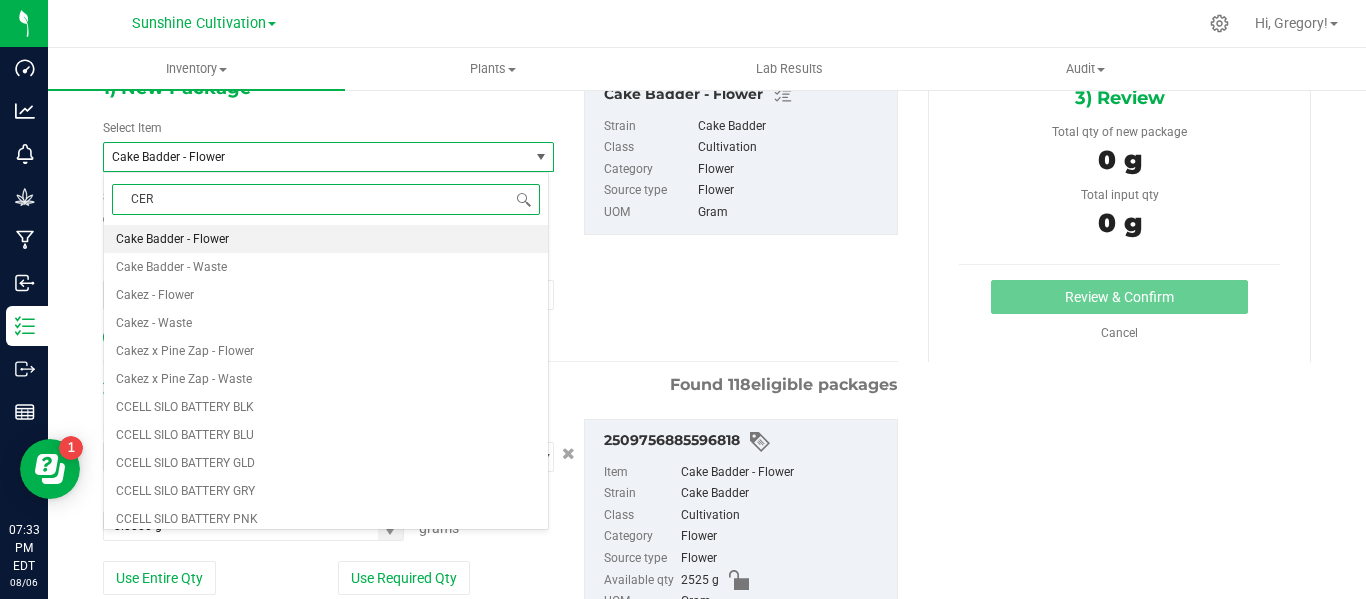 scroll, scrollTop: 0, scrollLeft: 0, axis: both 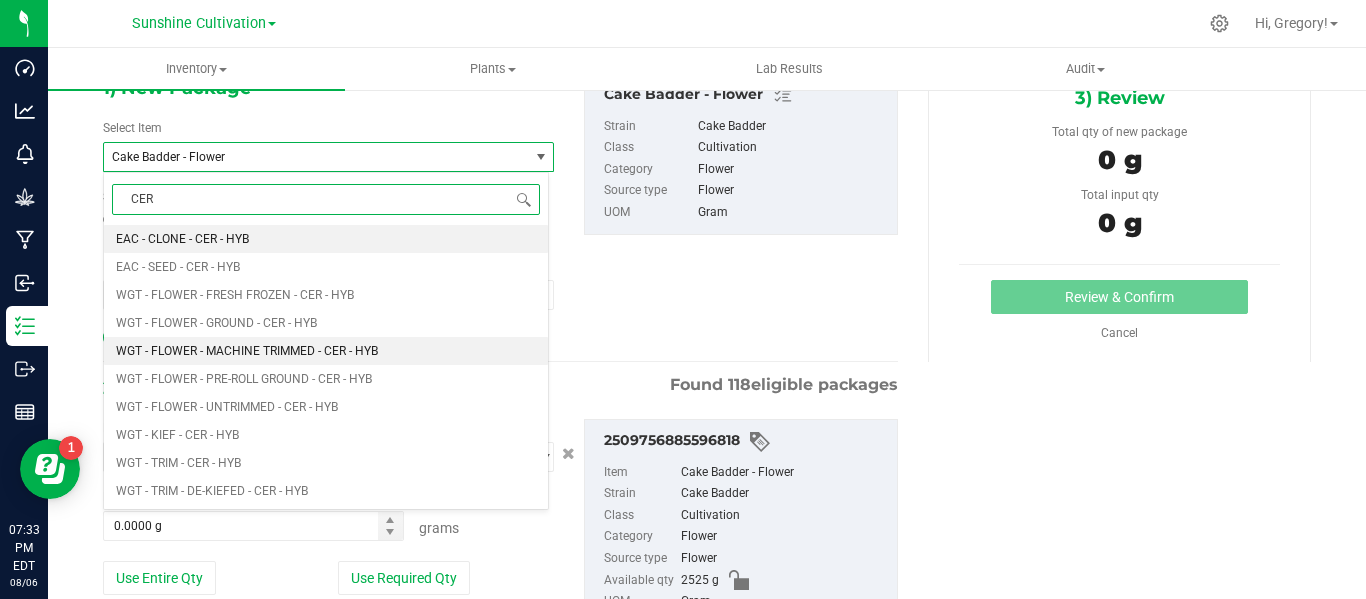 click on "WGT - FLOWER - MACHINE TRIMMED - CER - HYB" at bounding box center [247, 351] 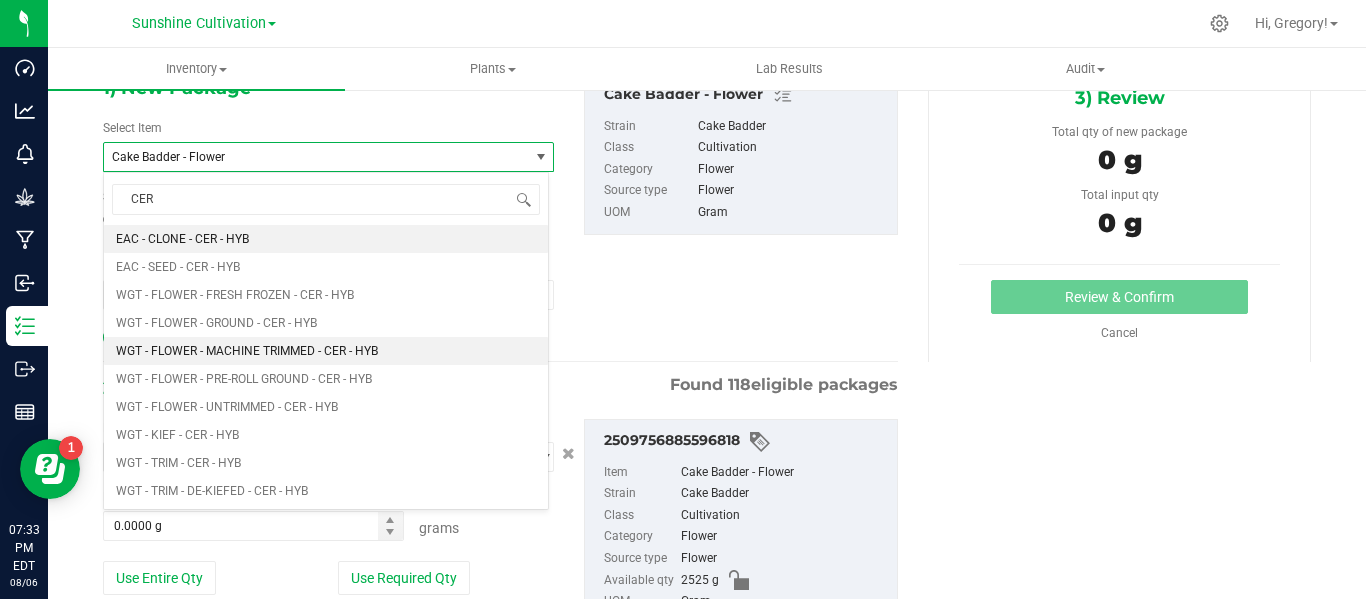 type 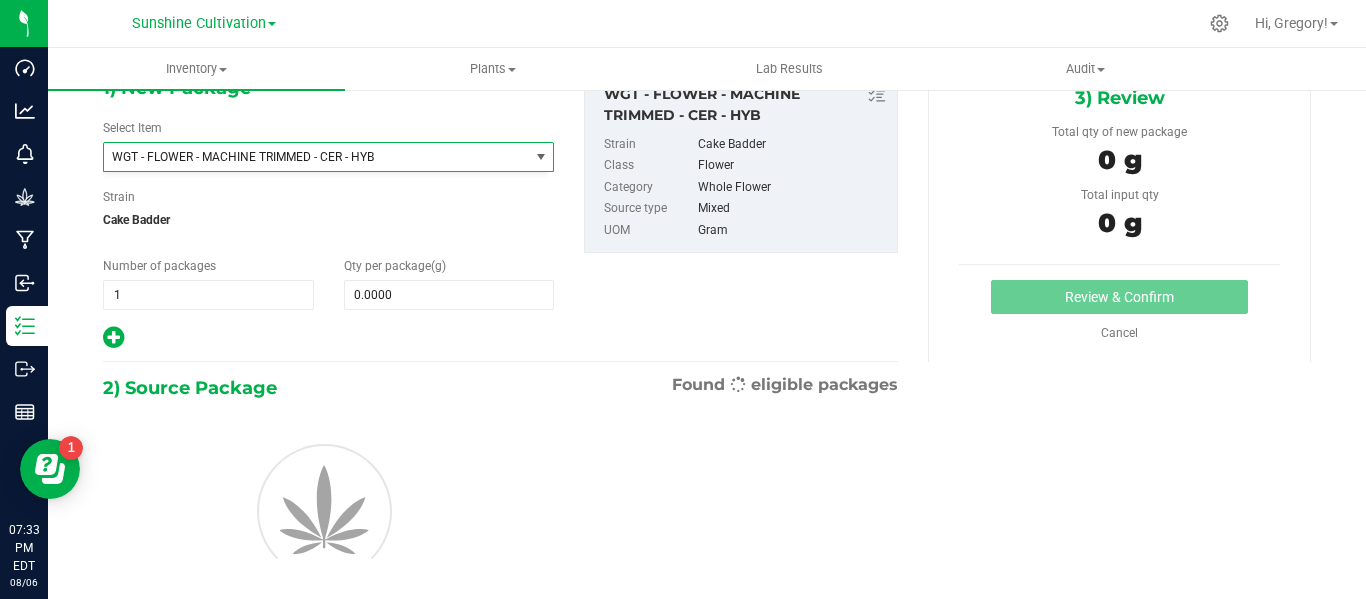 type on "0.0000" 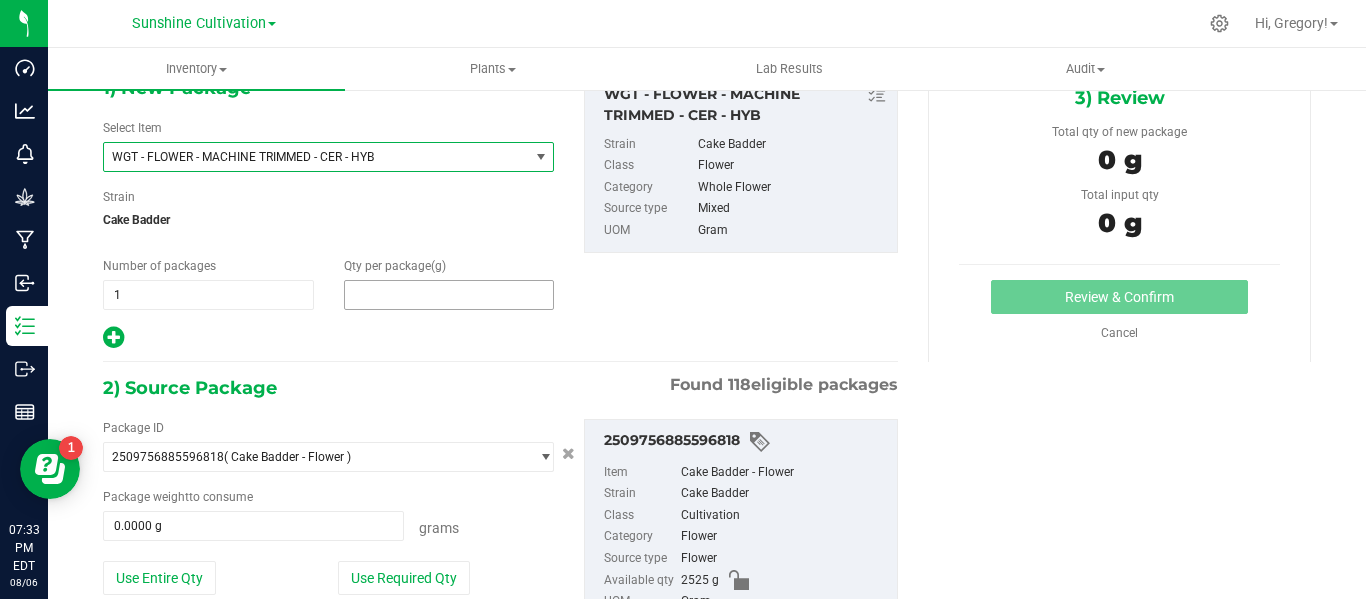 click at bounding box center (449, 295) 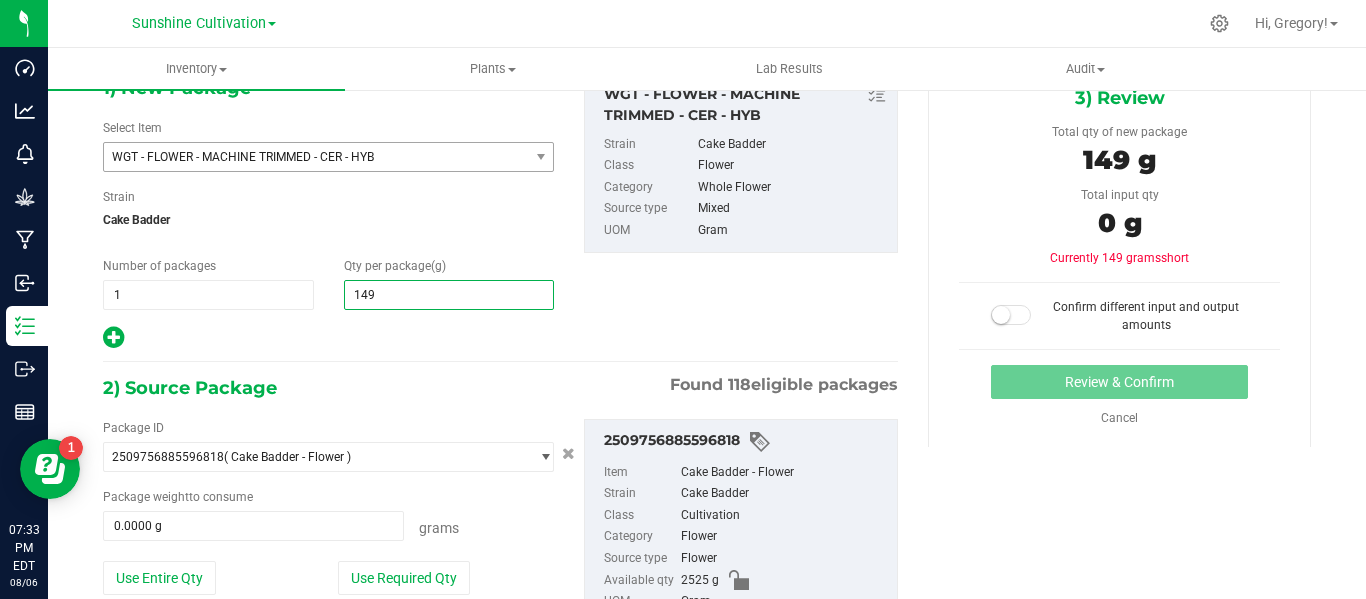 type on "1490" 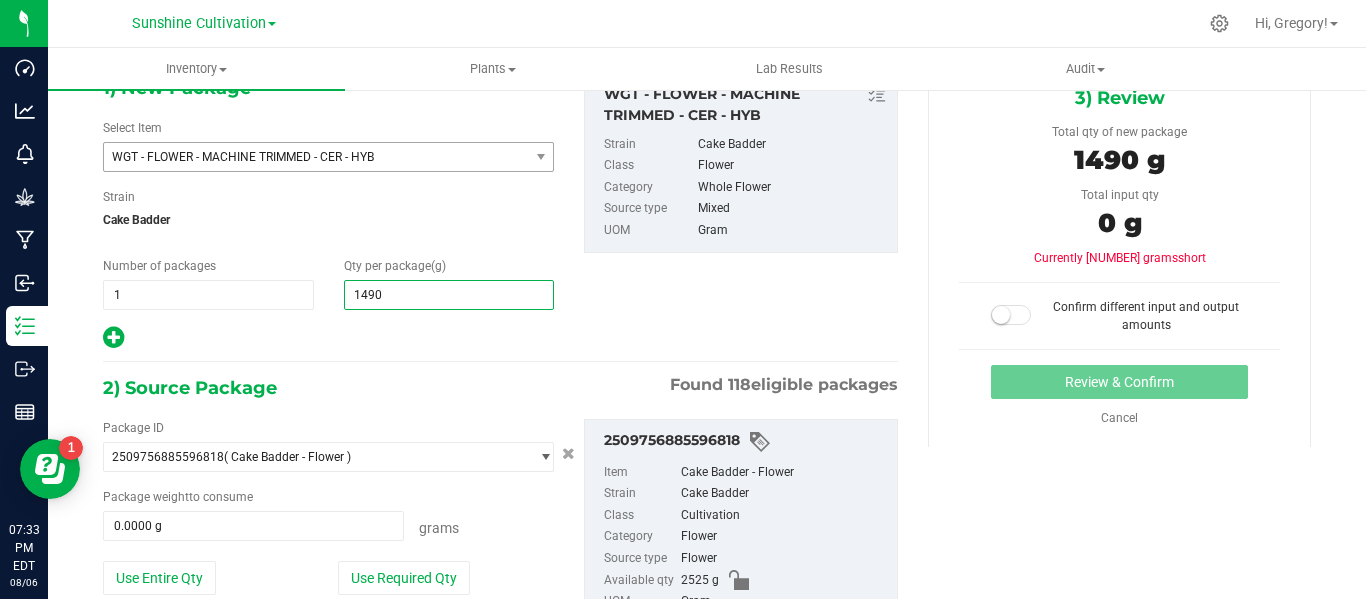 type on "1,490.0000" 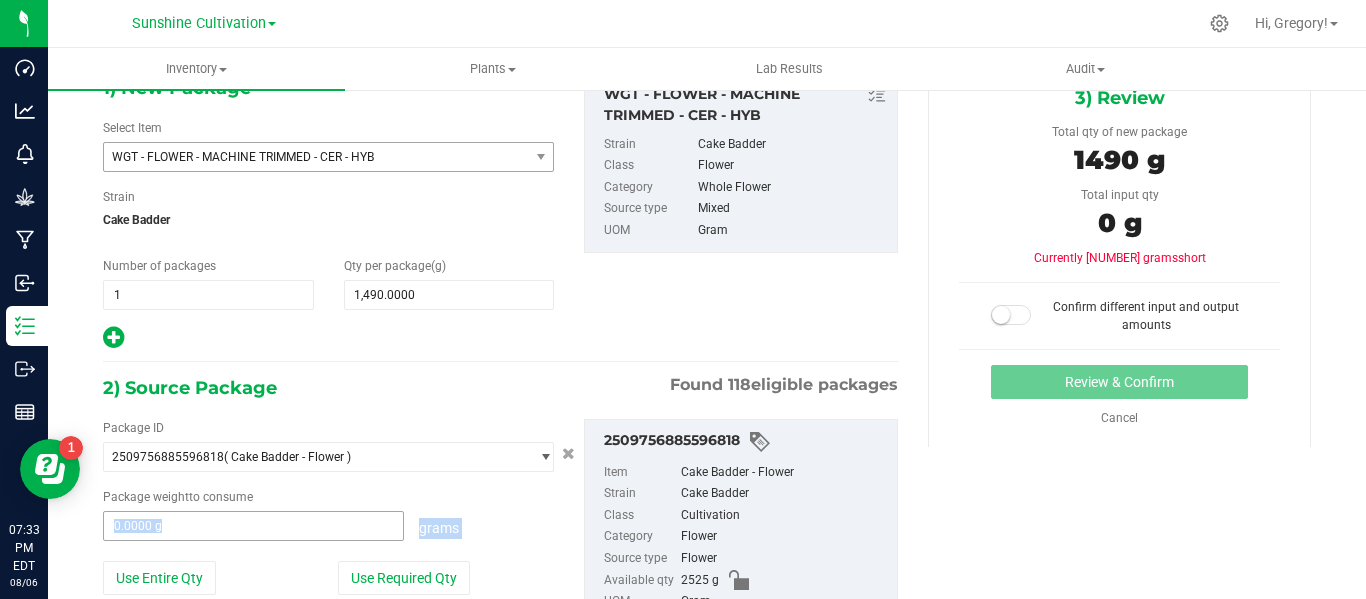 drag, startPoint x: 303, startPoint y: 543, endPoint x: 308, endPoint y: 529, distance: 14.866069 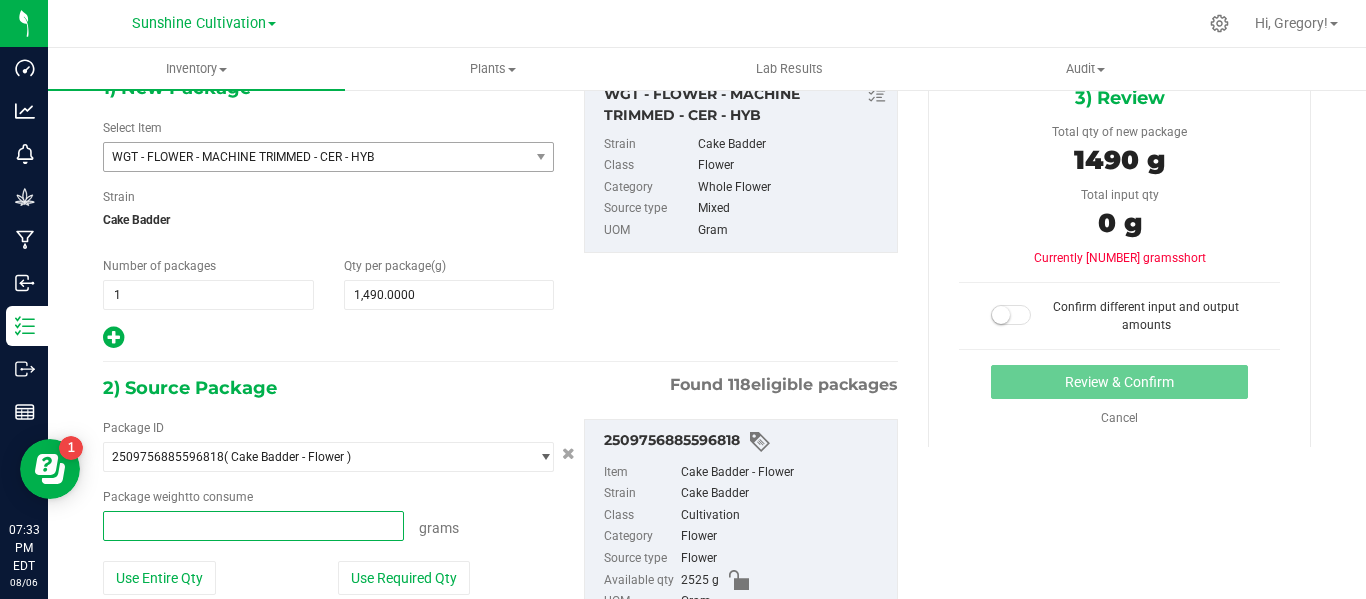 click at bounding box center (253, 526) 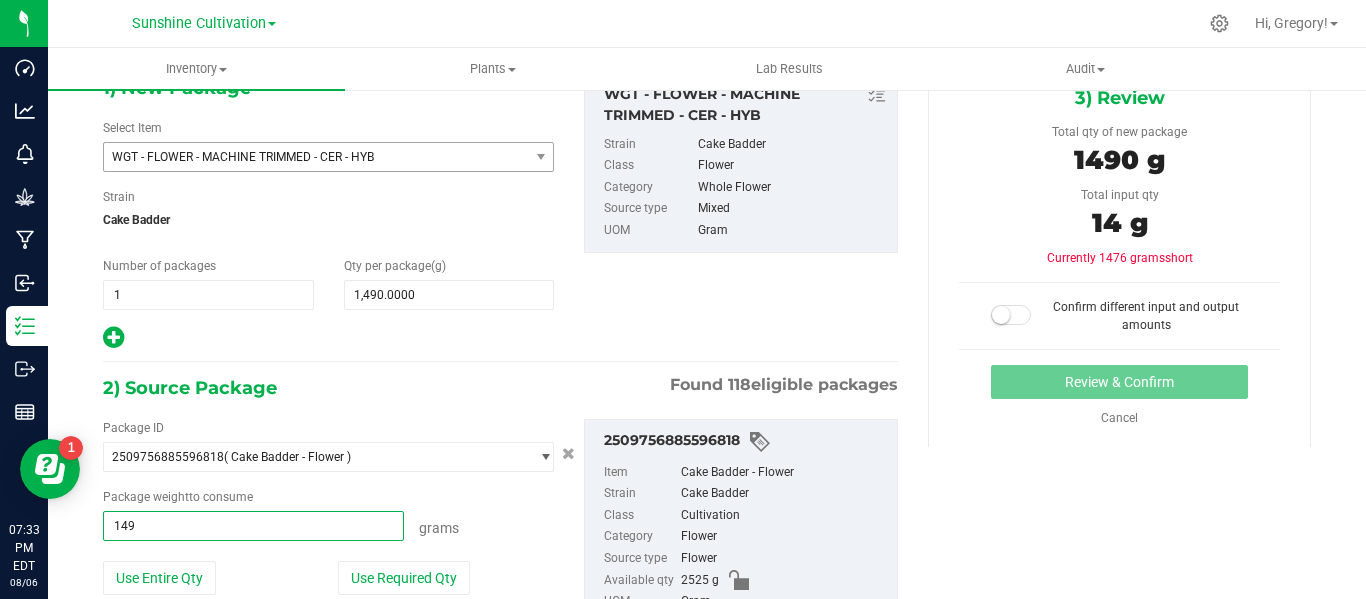 type on "1490" 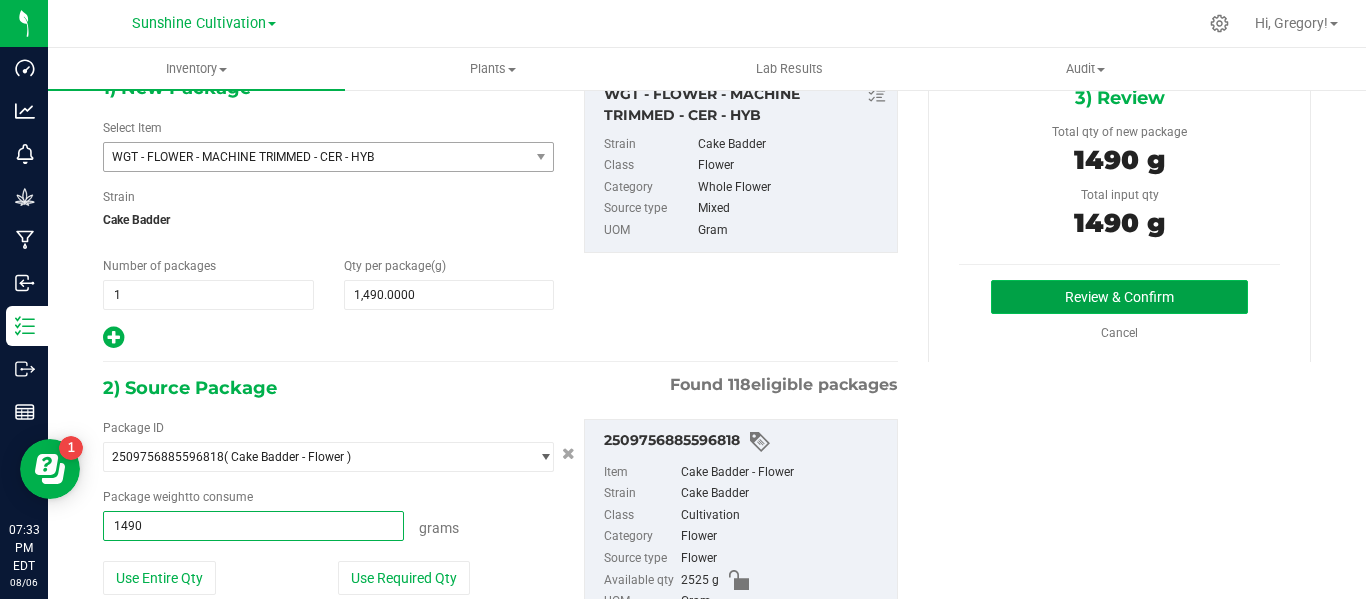 type on "1490.0000 g" 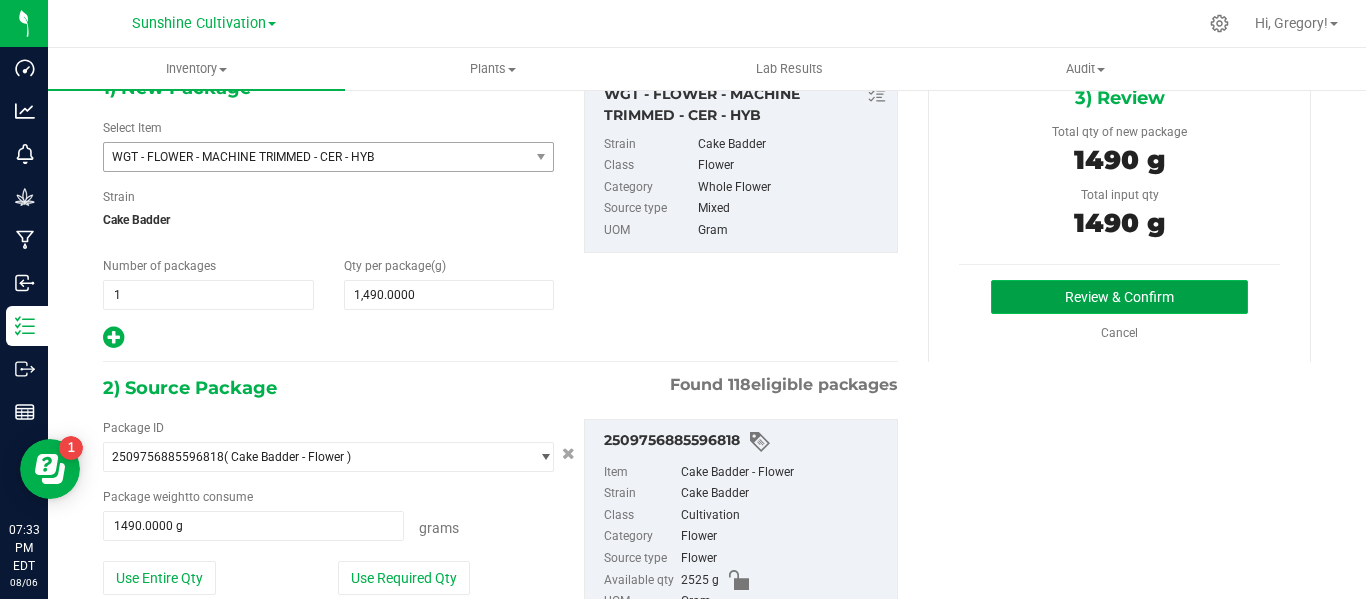 click on "Review & Confirm" at bounding box center [1119, 297] 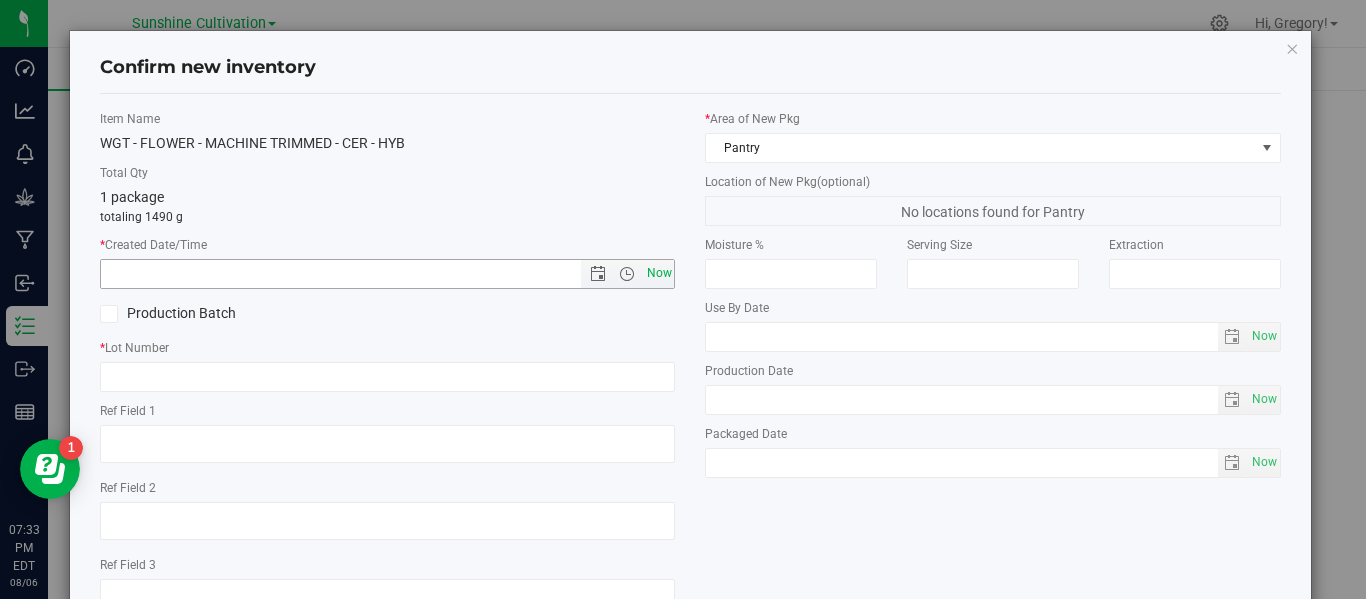 click on "Now" at bounding box center [659, 273] 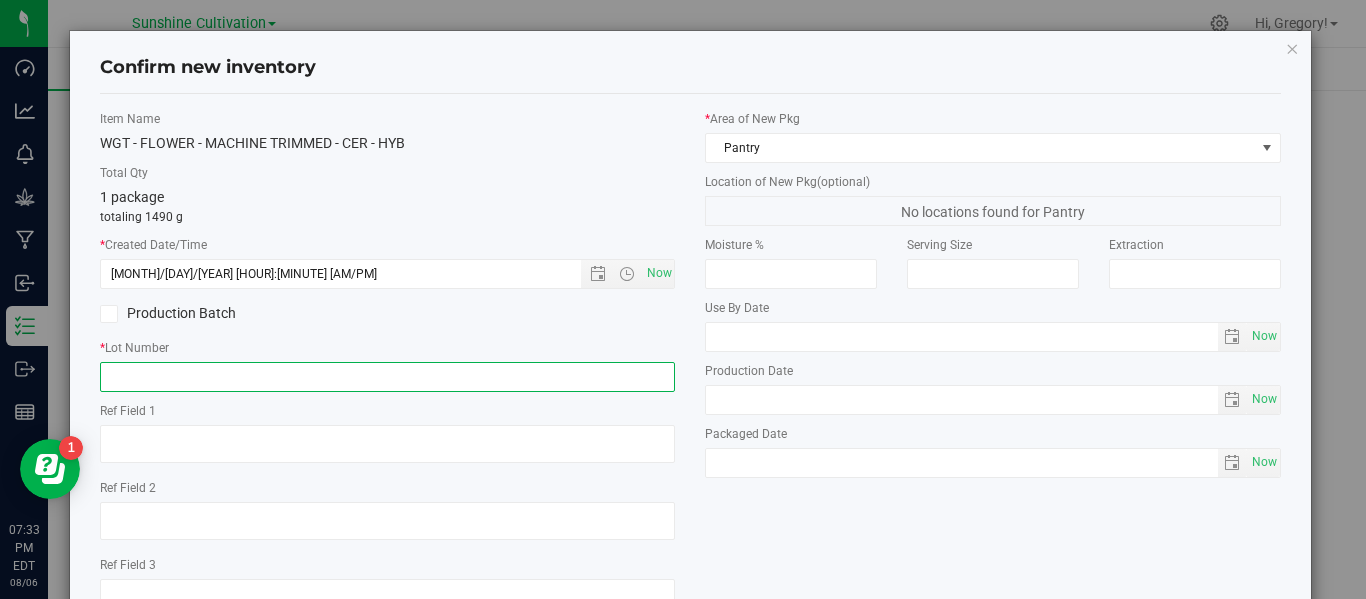 click at bounding box center [387, 377] 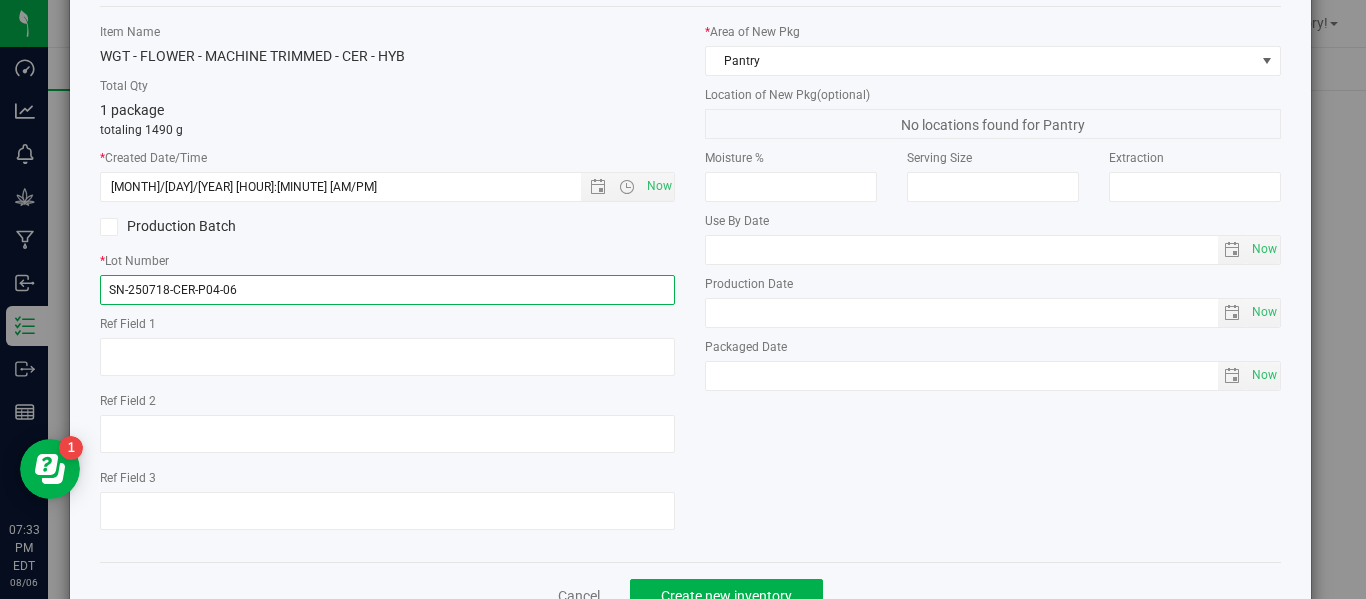 scroll, scrollTop: 88, scrollLeft: 0, axis: vertical 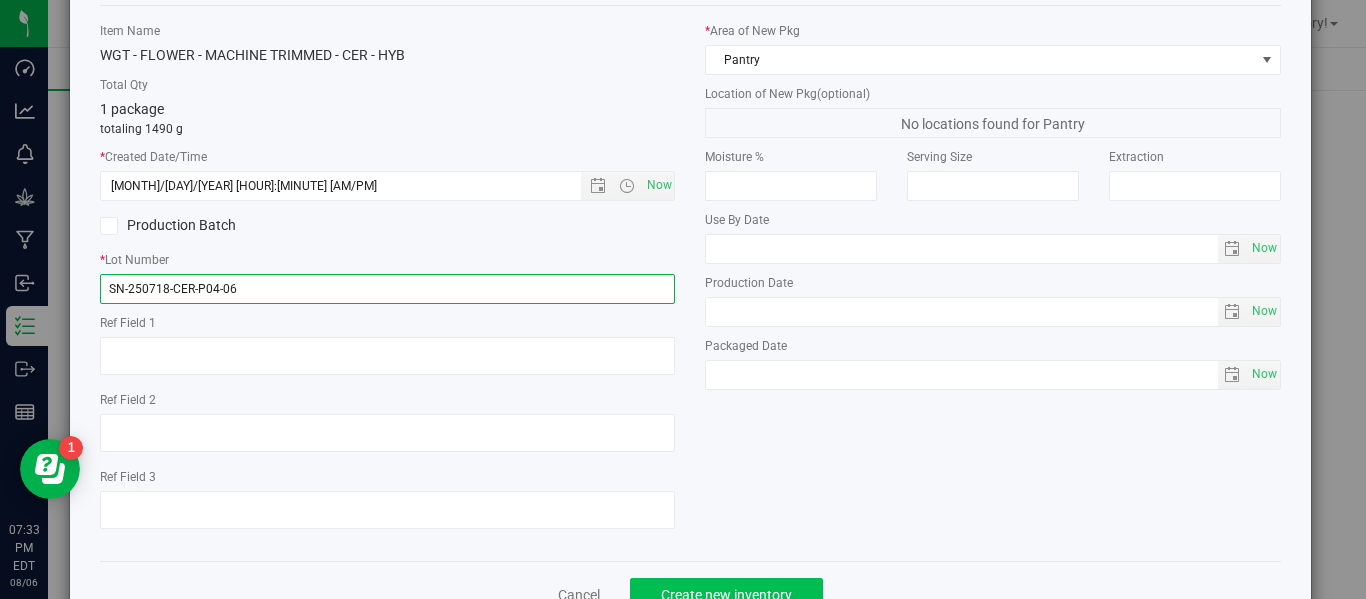 type on "SN-250718-CER-P04-06" 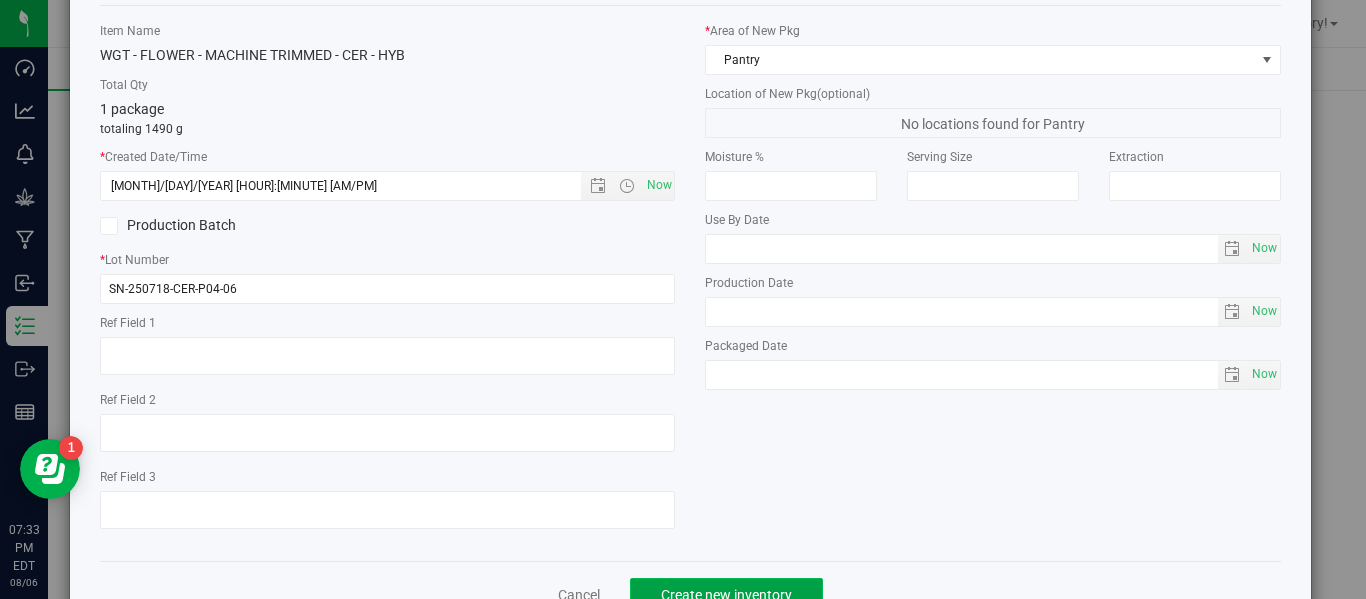 click on "Create new inventory" 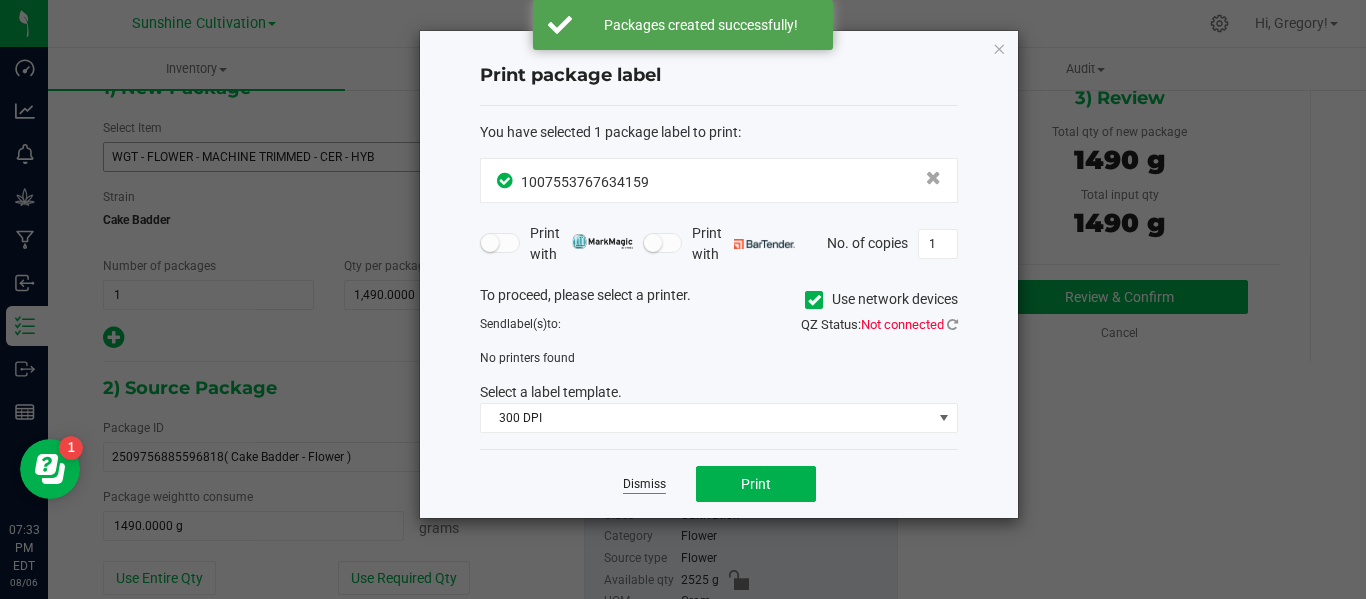 click on "Dismiss" 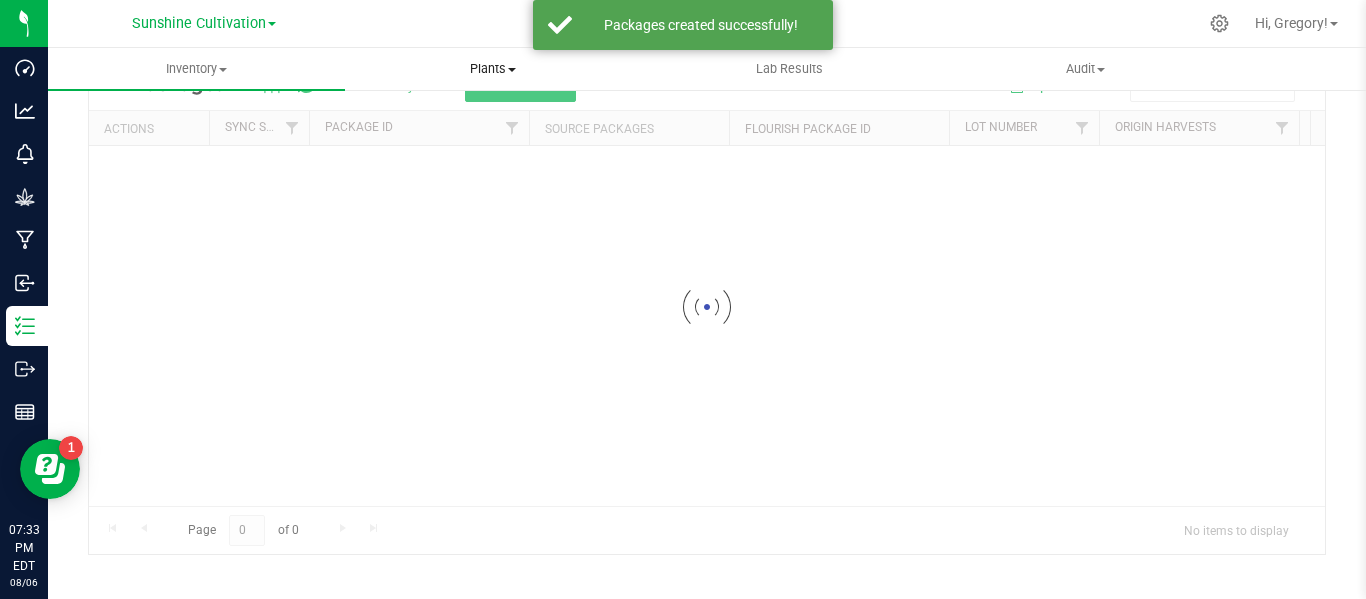 scroll, scrollTop: 99, scrollLeft: 0, axis: vertical 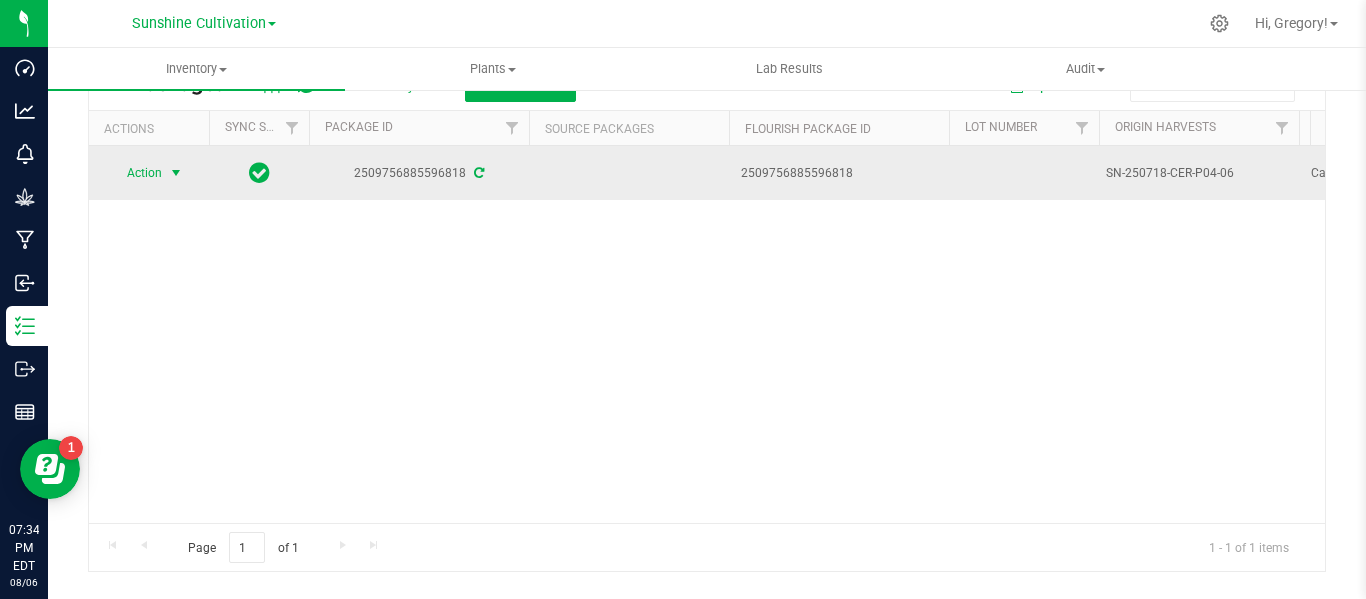 click at bounding box center [176, 173] 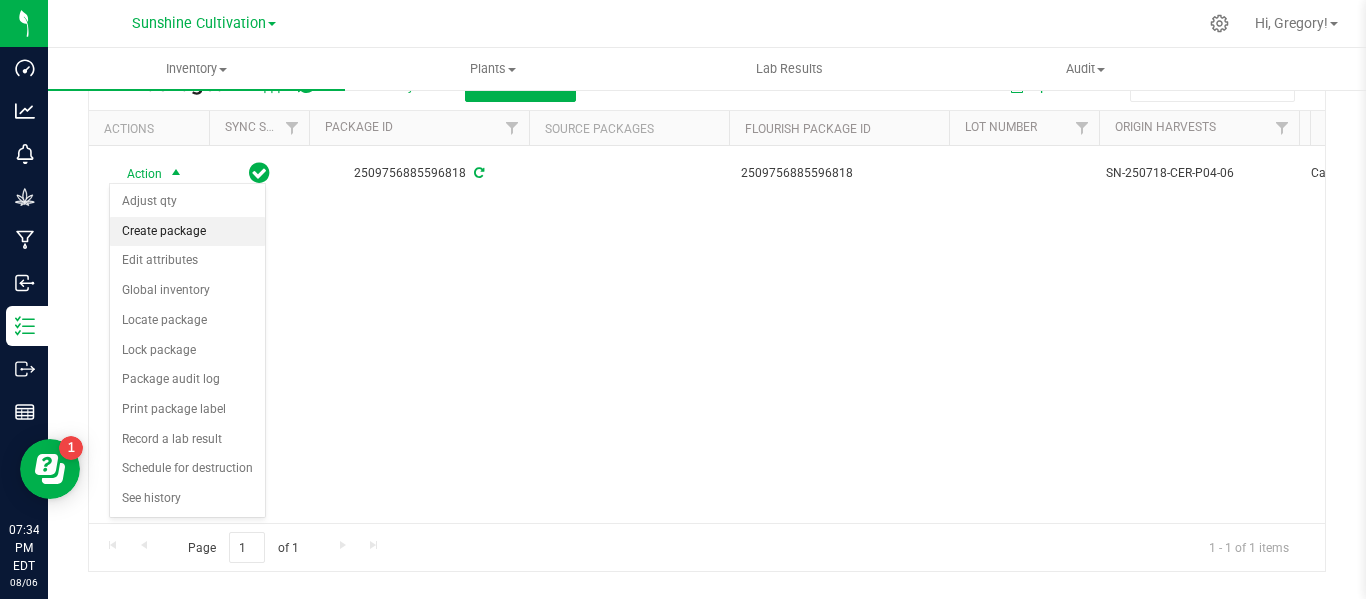 click on "Create package" at bounding box center (187, 232) 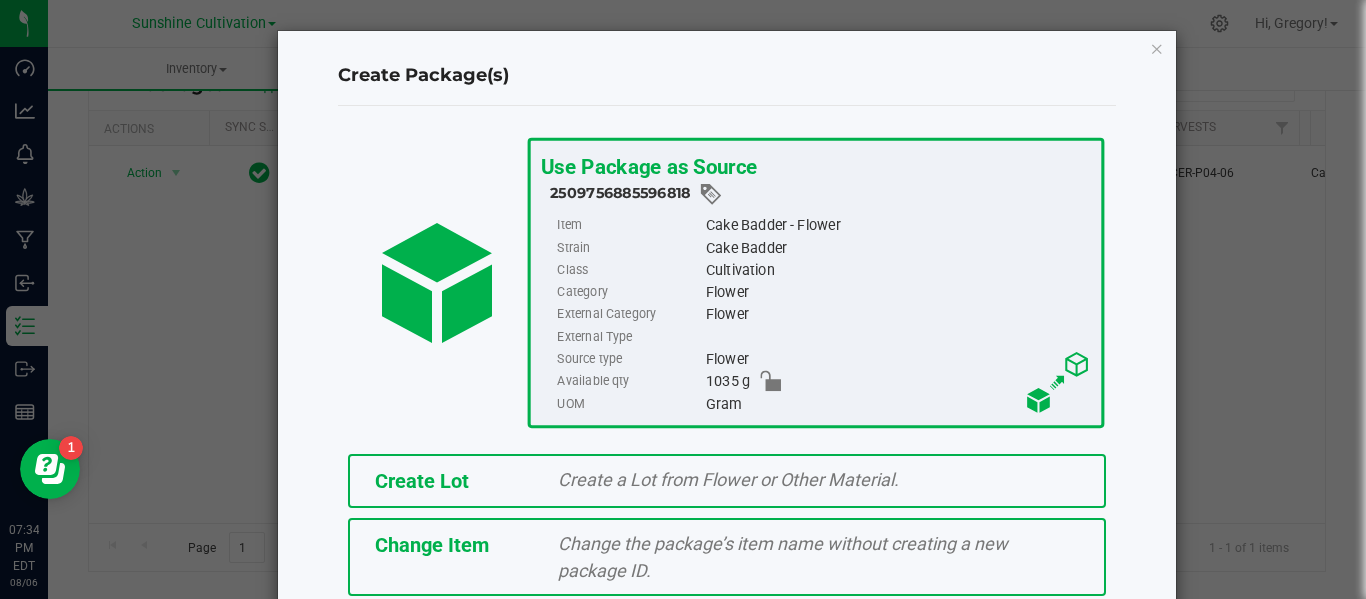 scroll, scrollTop: 175, scrollLeft: 0, axis: vertical 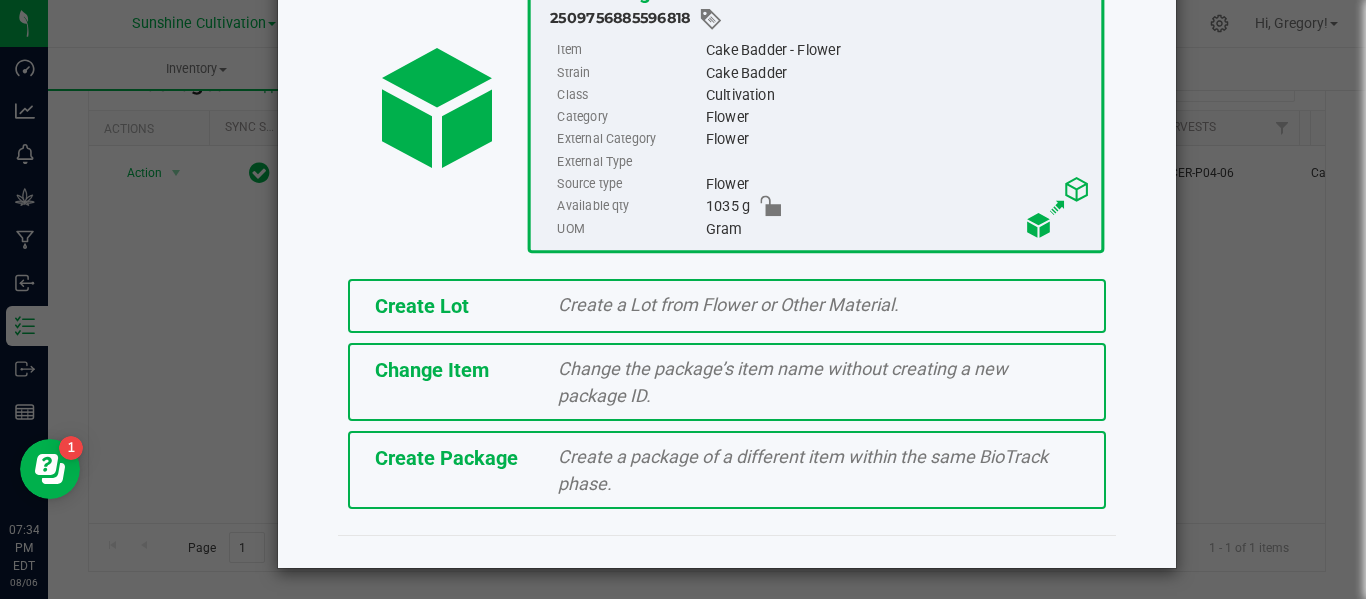 click on "Create Package   Create a package of a different item within the same BioTrack phase." 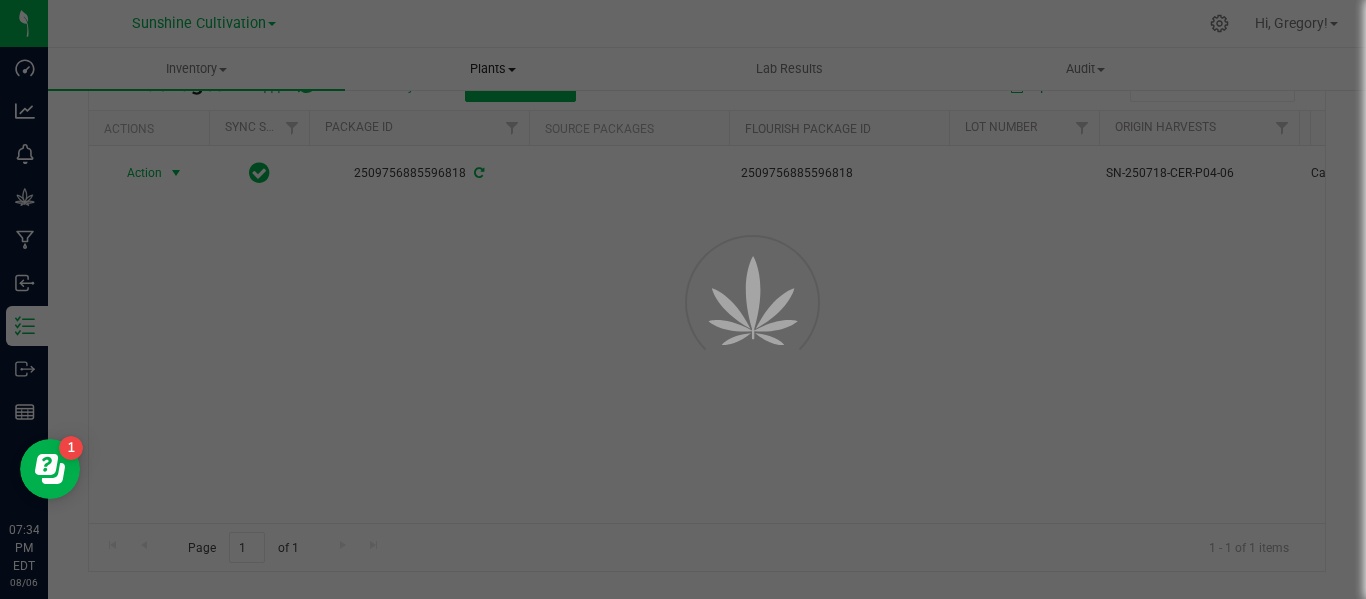 scroll, scrollTop: 114, scrollLeft: 0, axis: vertical 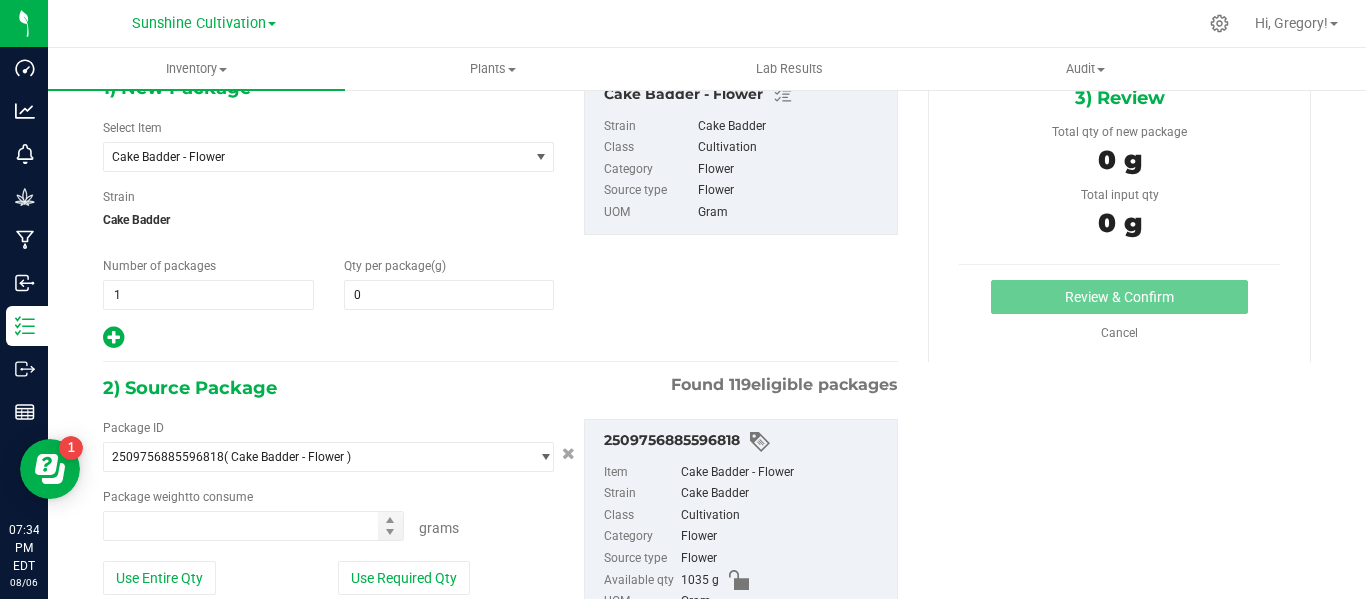 type on "0.0000" 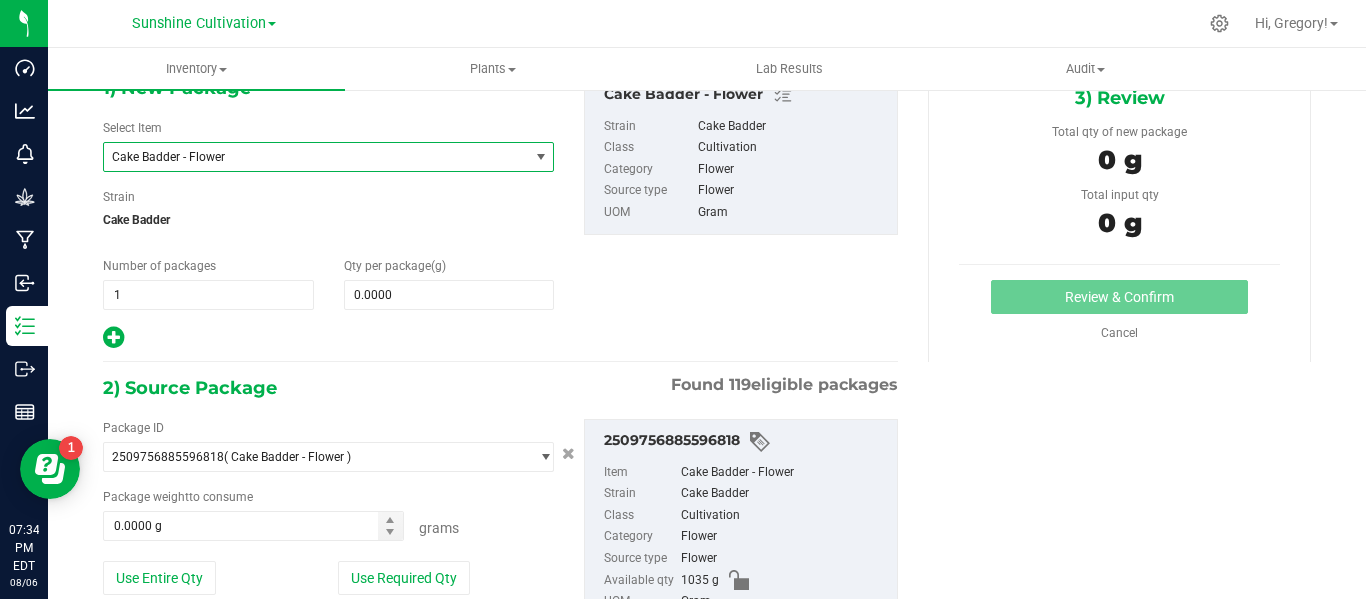 click on "Cake Badder - Flower" at bounding box center [308, 157] 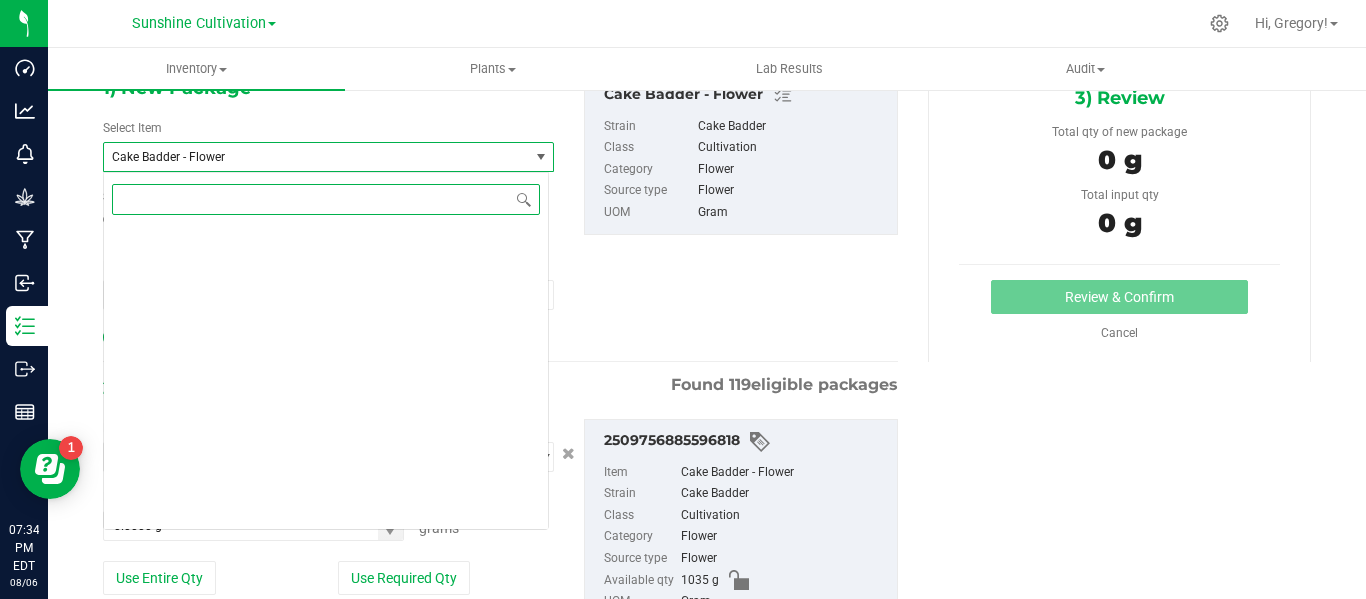 scroll, scrollTop: 1176, scrollLeft: 0, axis: vertical 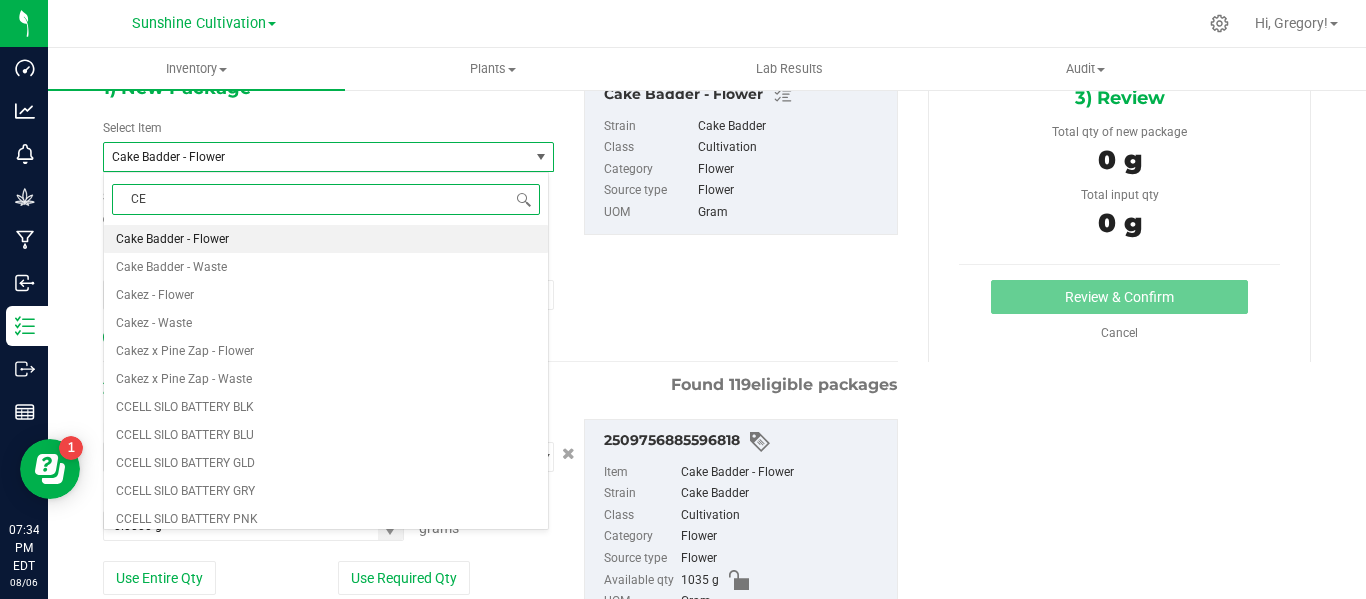 type on "CER" 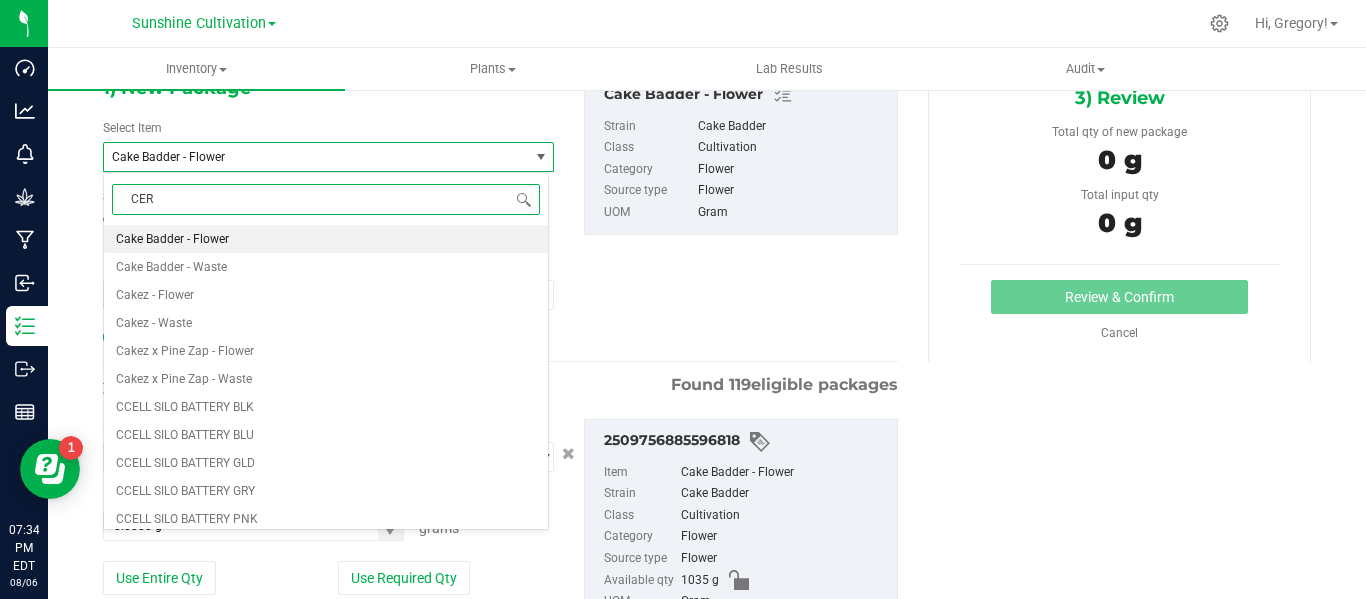 scroll, scrollTop: 0, scrollLeft: 0, axis: both 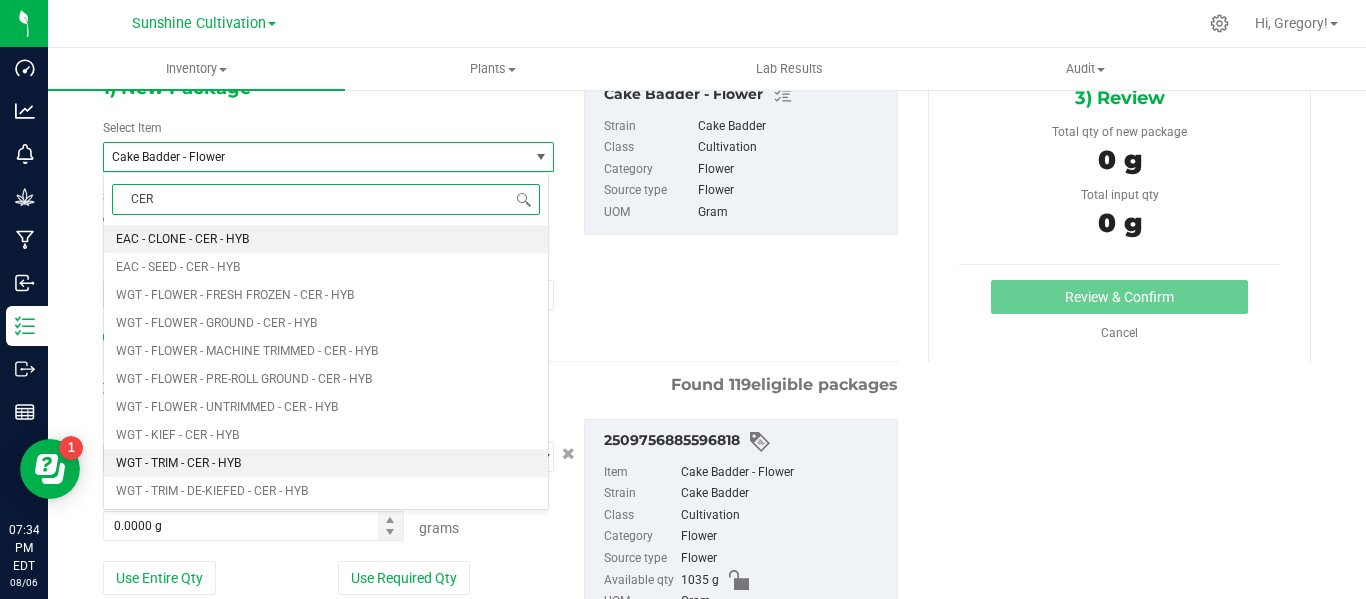 click on "WGT - TRIM - CER - HYB" at bounding box center [326, 463] 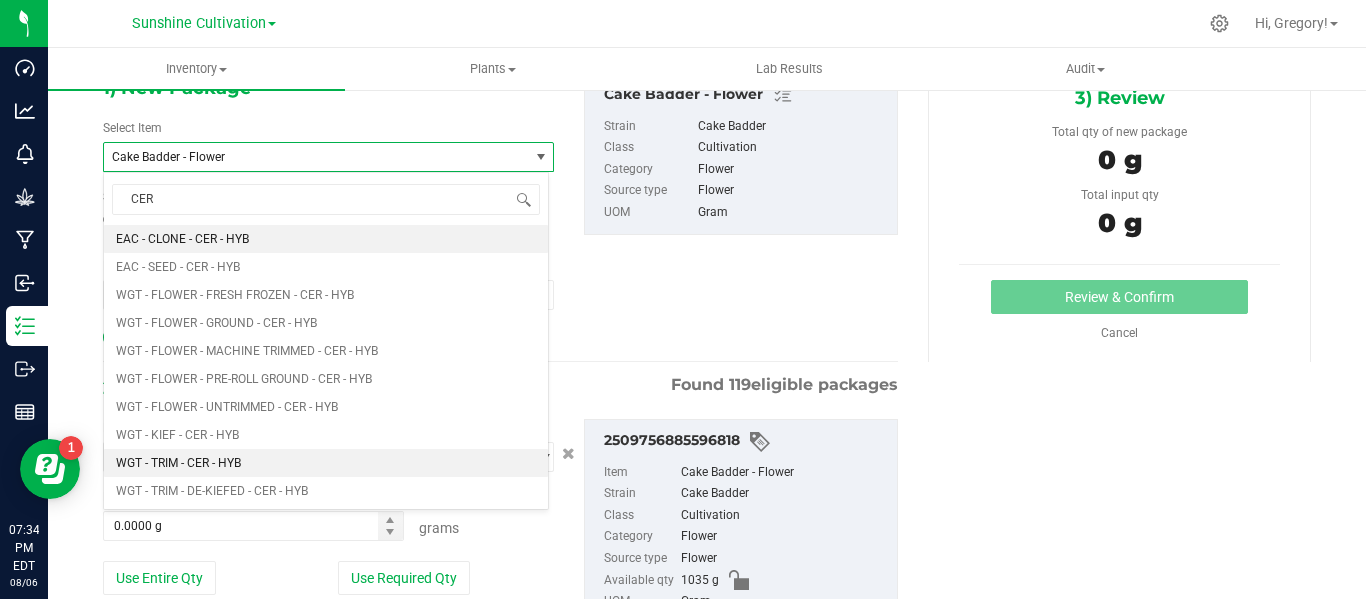 type 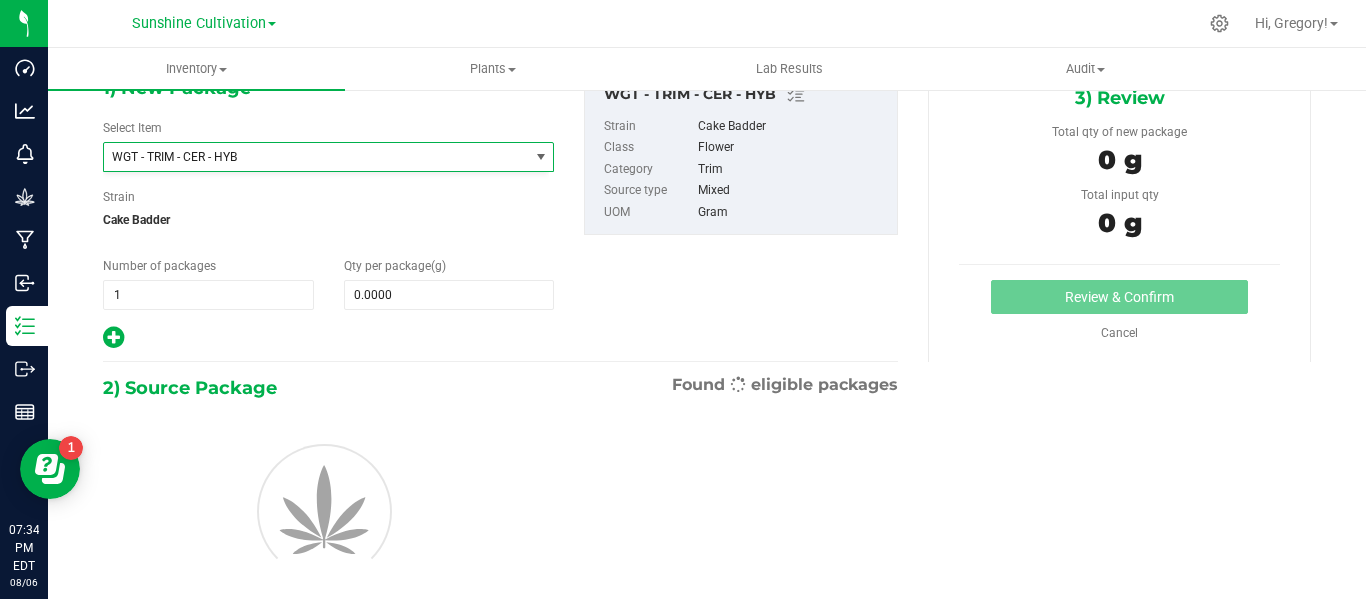type on "0.0000" 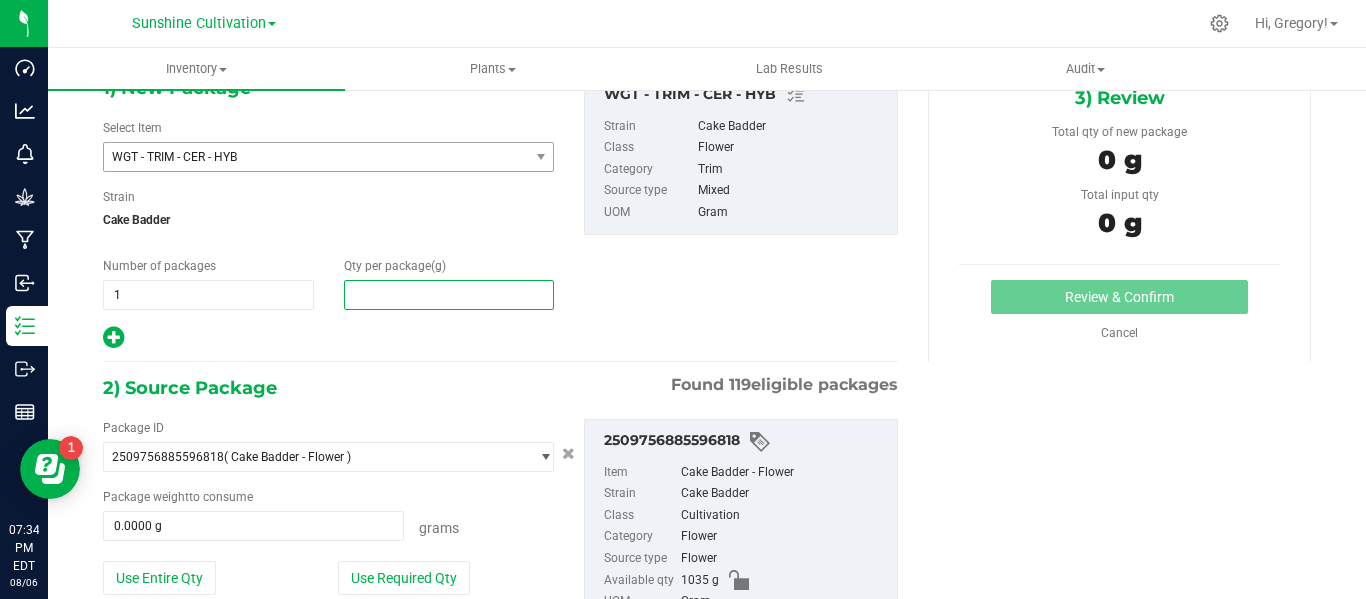 click at bounding box center (449, 295) 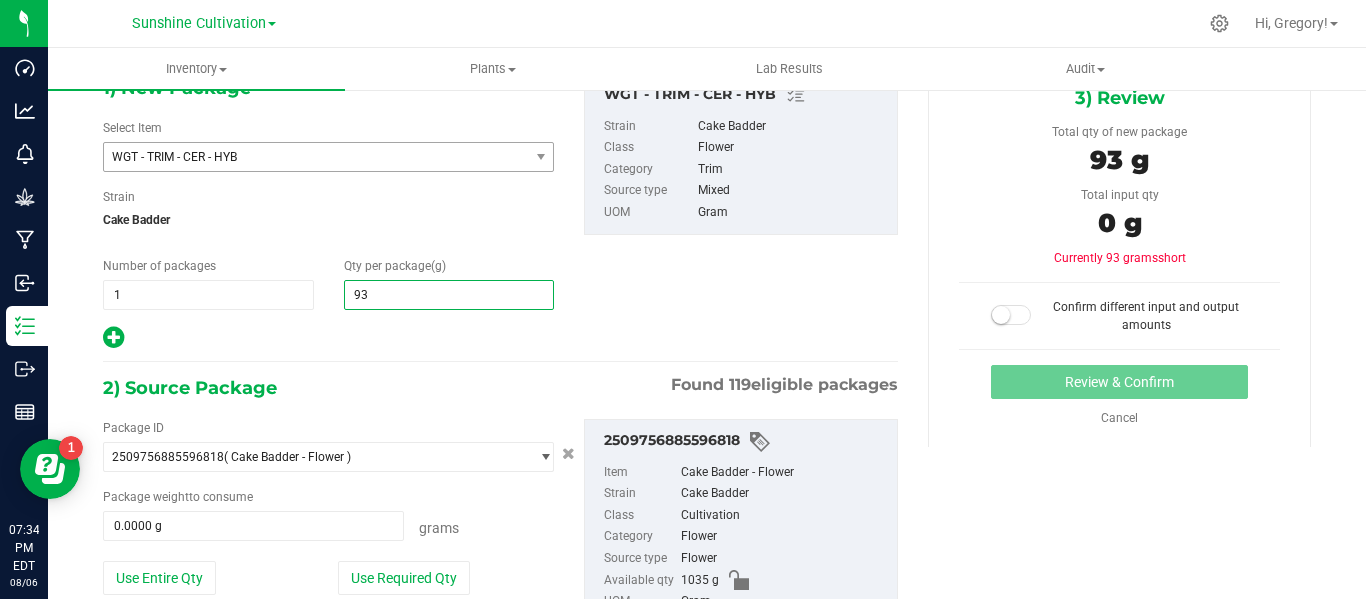 type on "935" 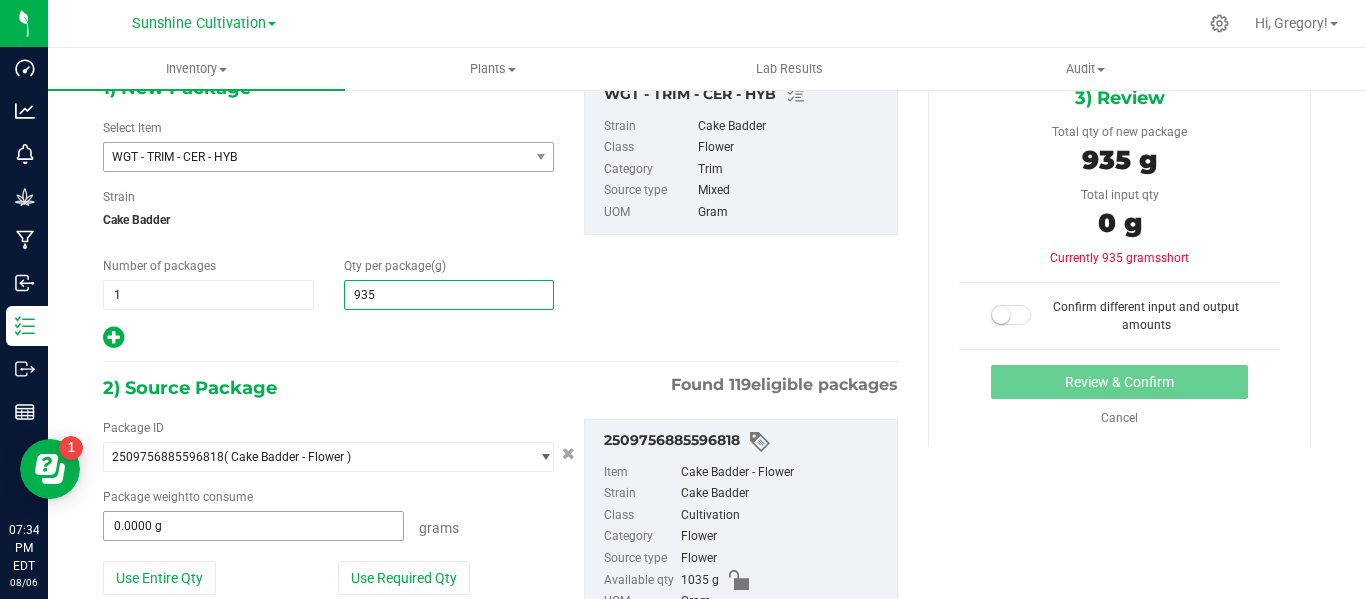 type on "935.0000" 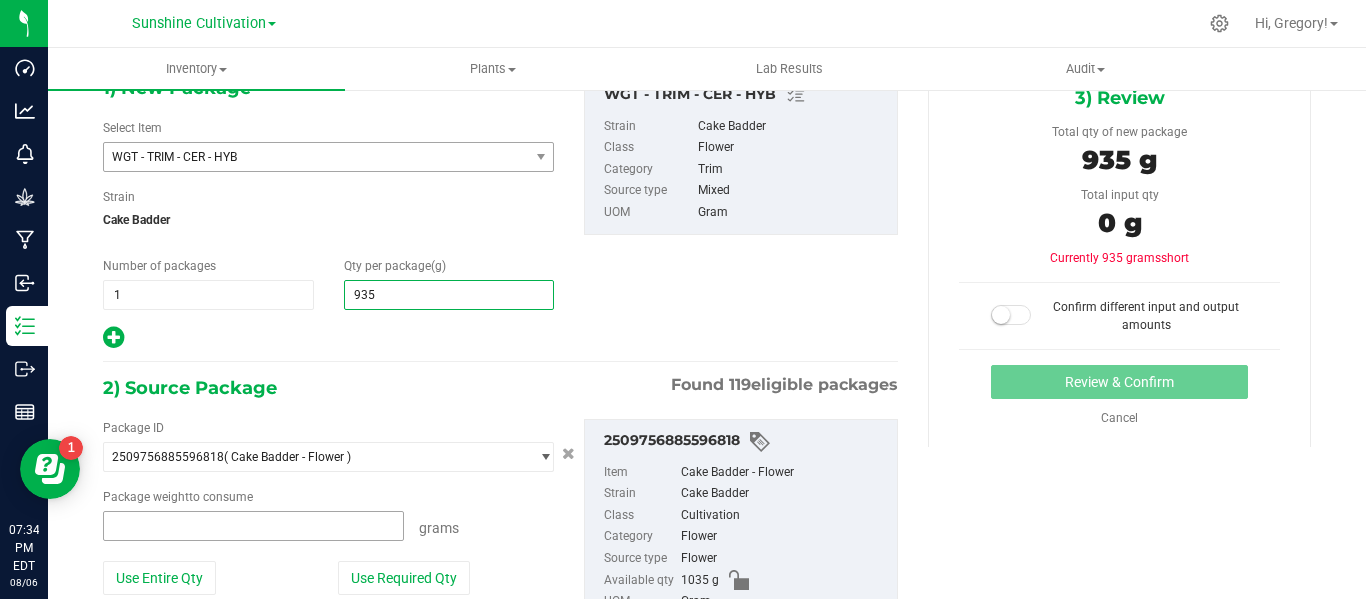 click at bounding box center (253, 526) 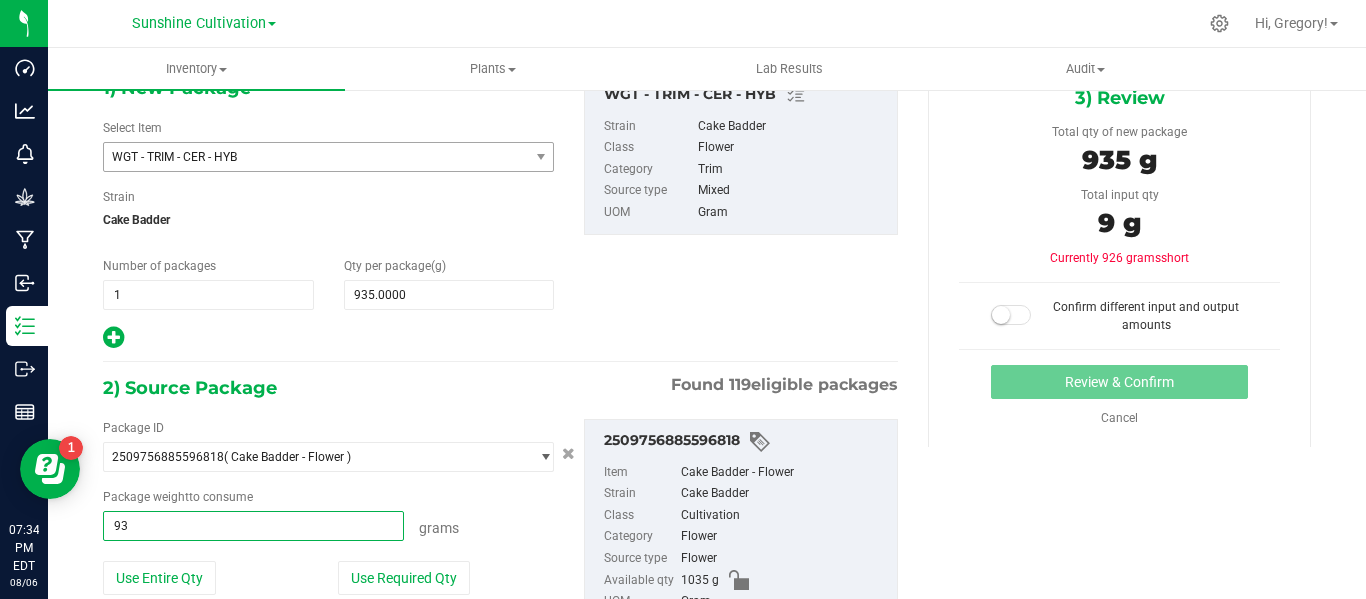 type on "935" 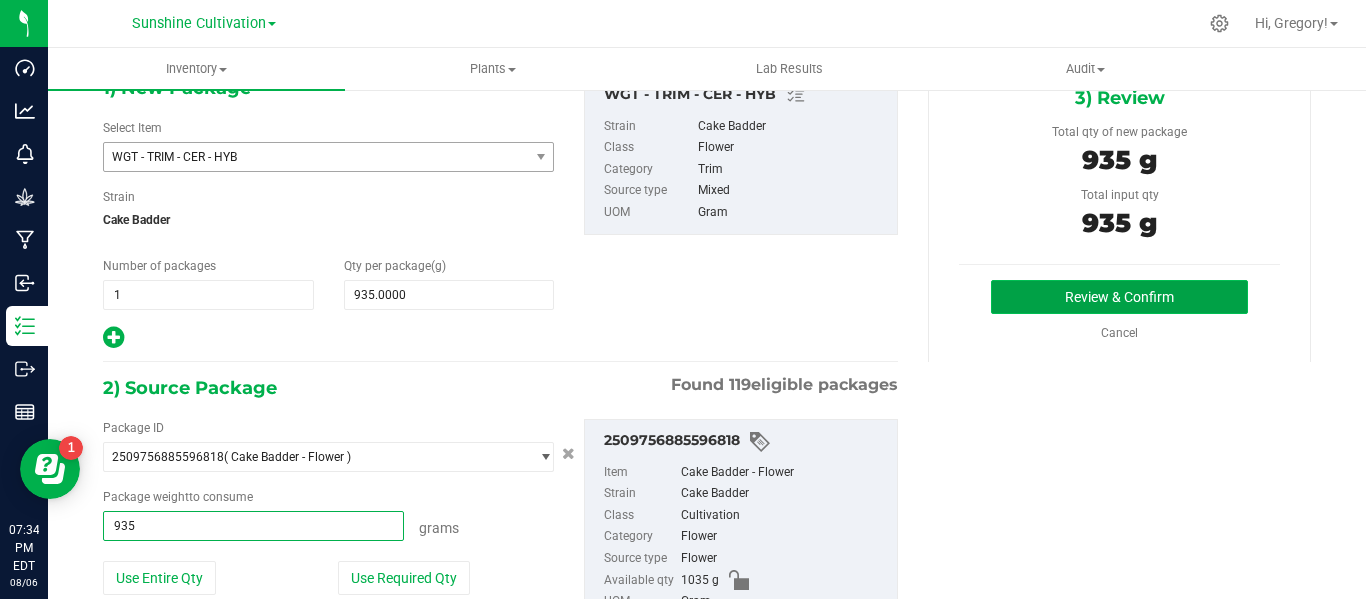 type on "935.0000 g" 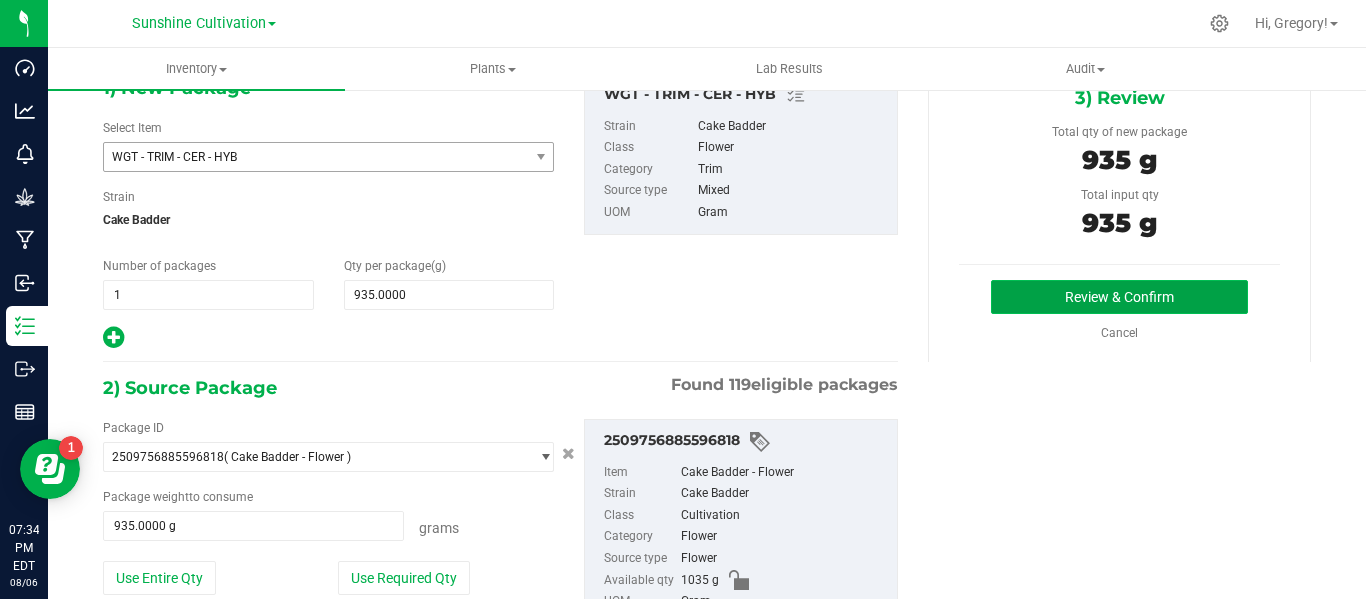 click on "Review & Confirm" at bounding box center [1119, 297] 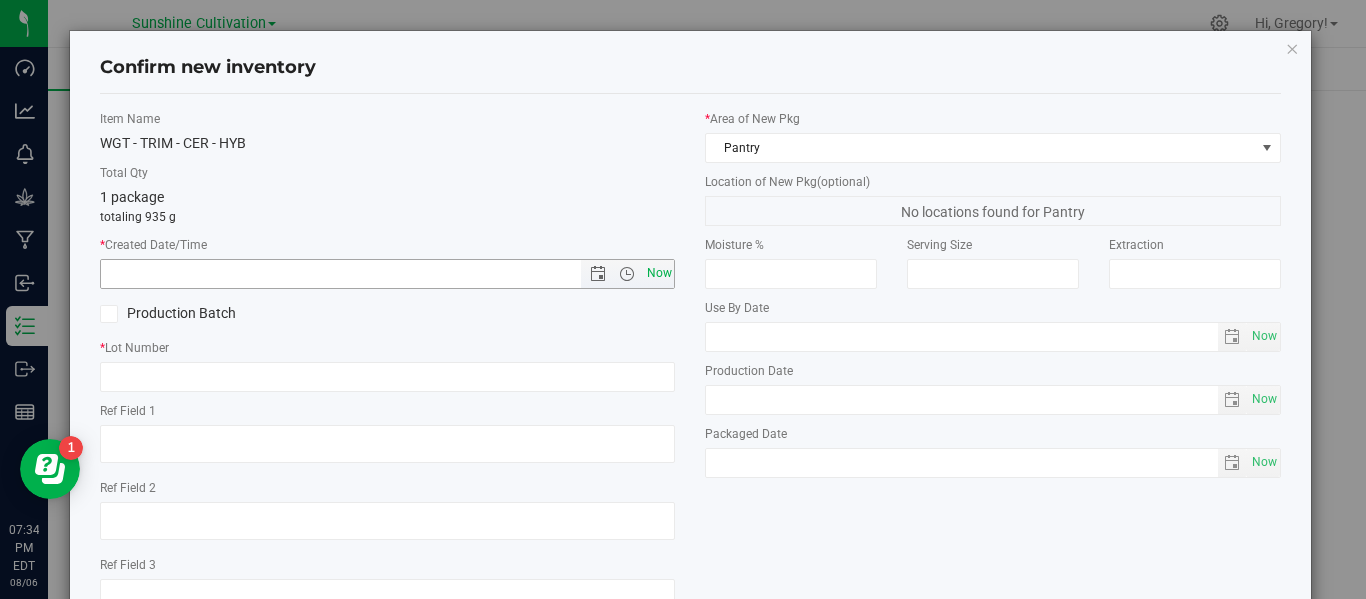 click on "Now" at bounding box center (659, 273) 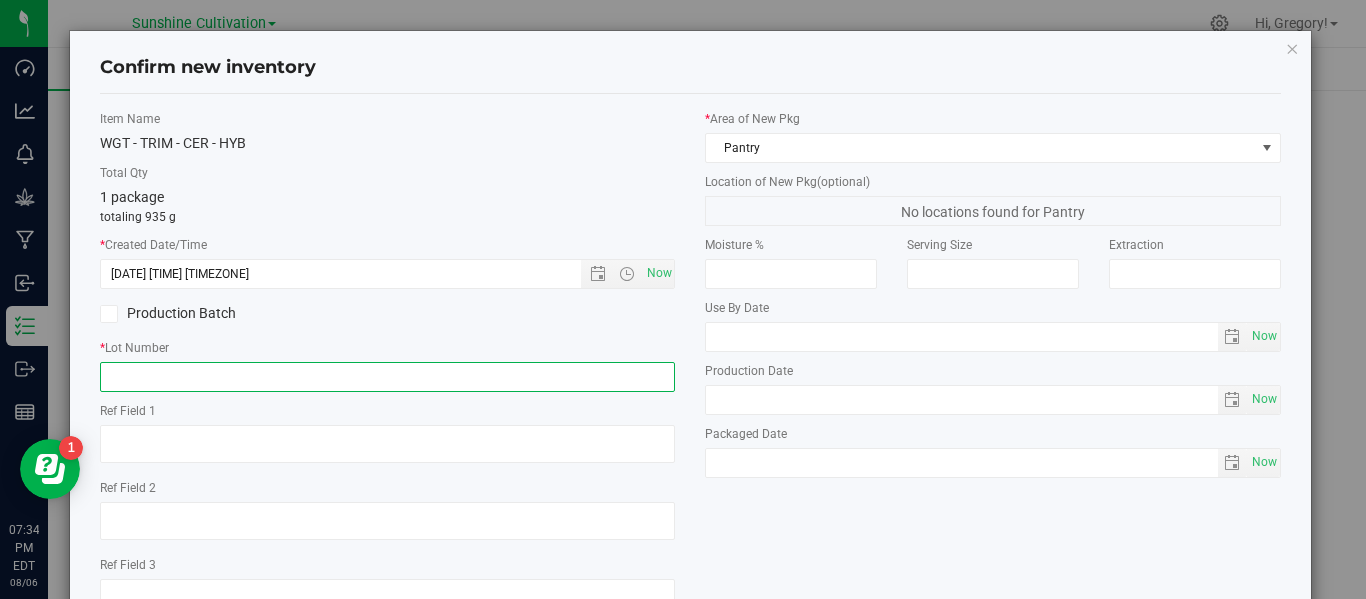 click at bounding box center [387, 377] 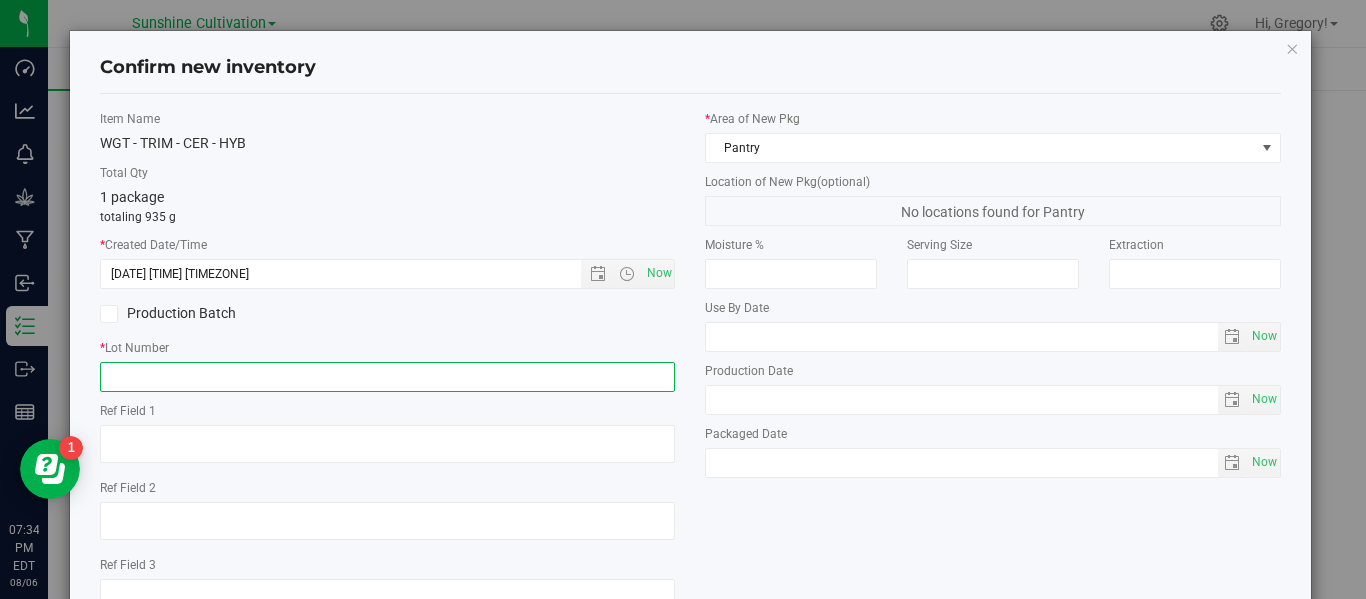 paste on "SN-250718-CER-P04-06" 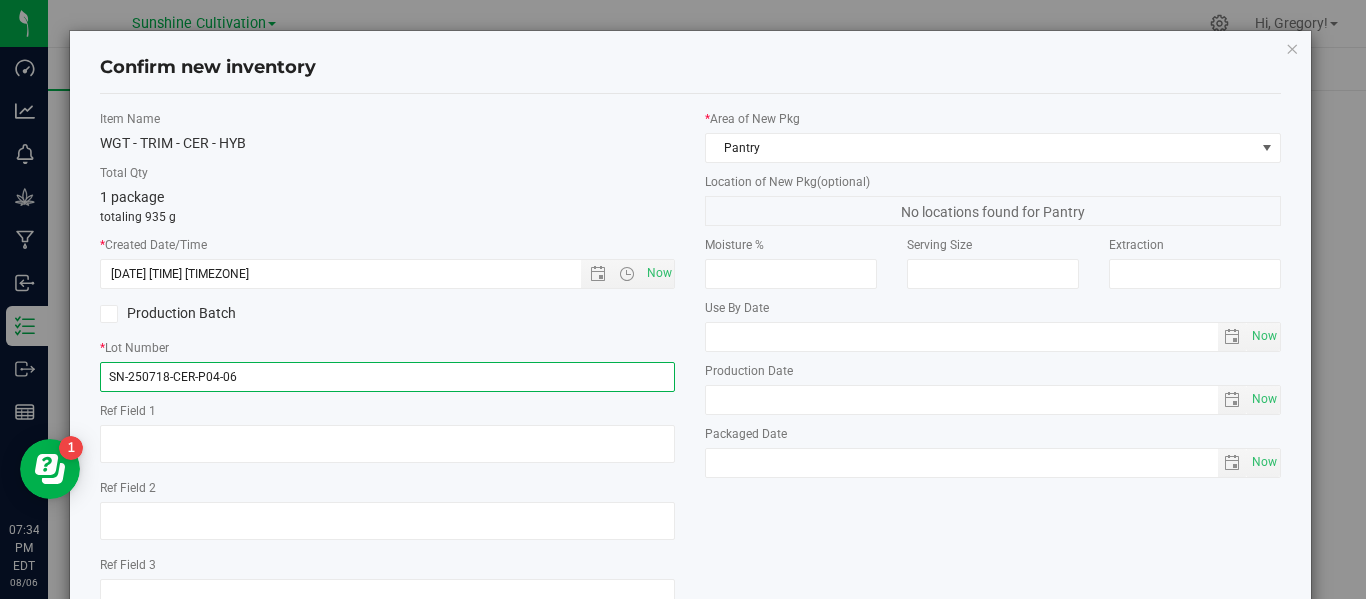 type on "SN-250718-CER-P04-06" 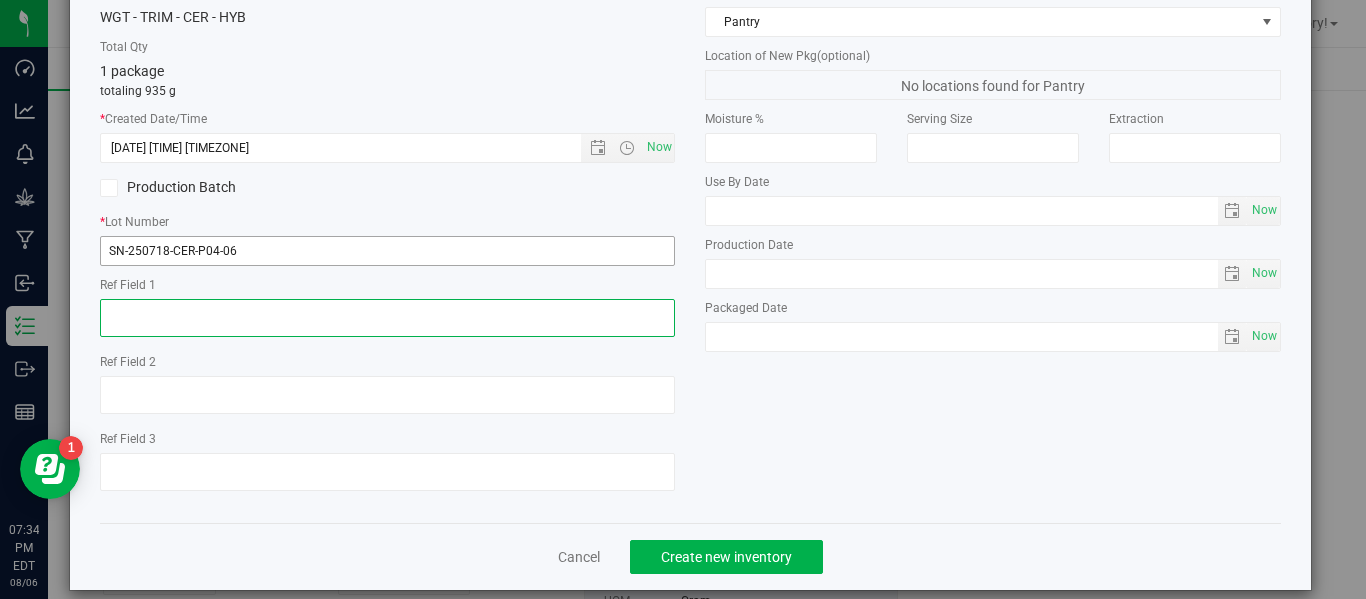 scroll, scrollTop: 127, scrollLeft: 0, axis: vertical 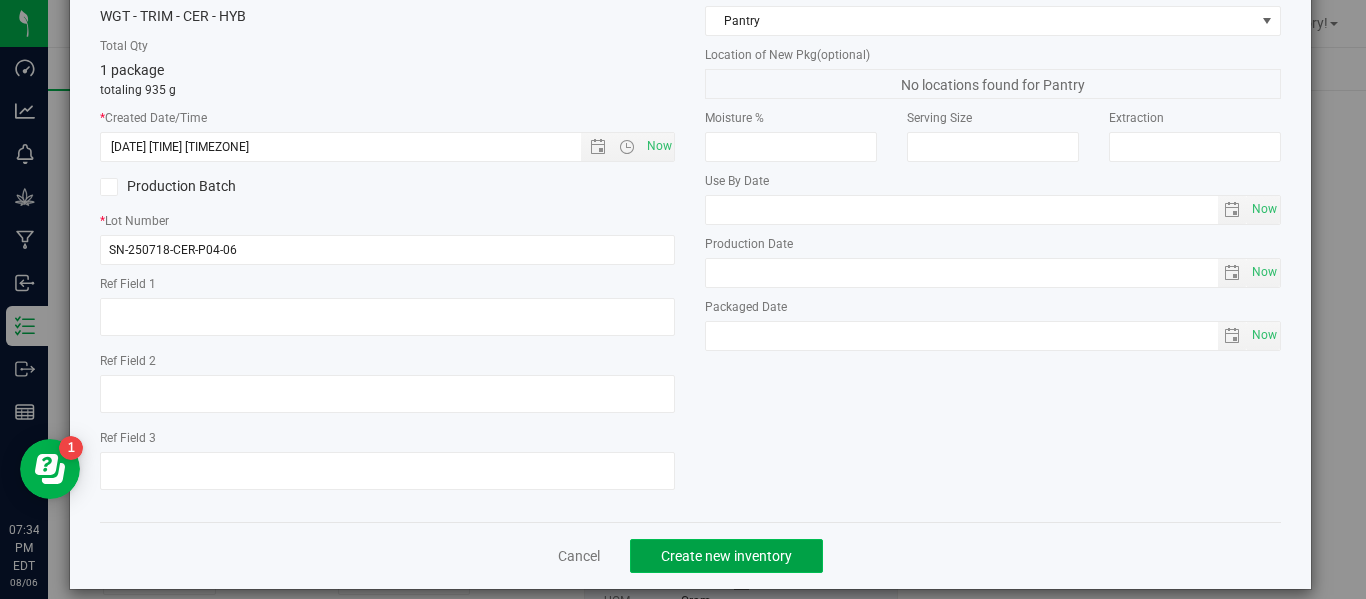 click on "Create new inventory" 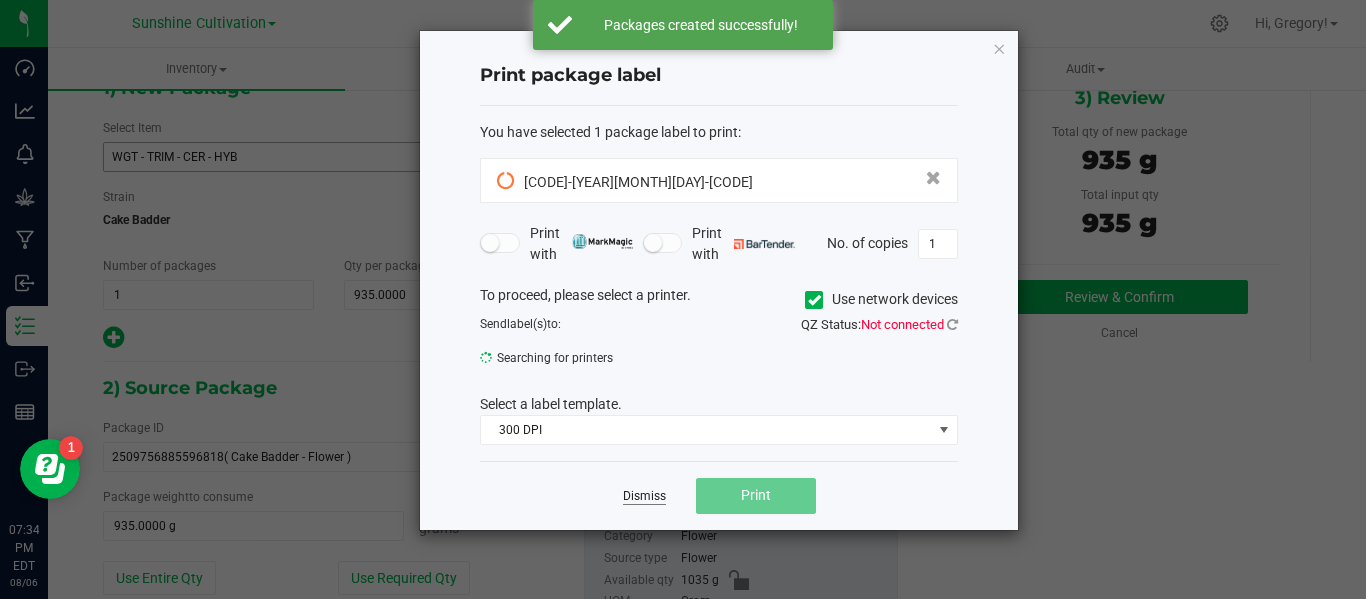 click on "Dismiss" 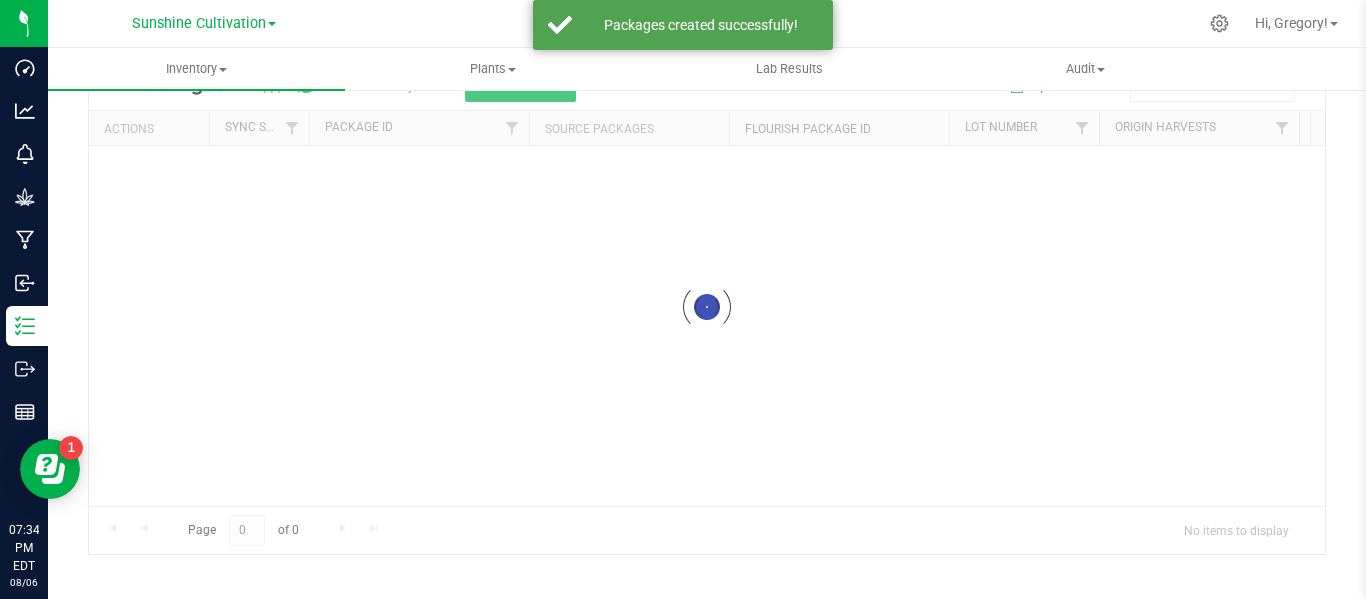 scroll, scrollTop: 99, scrollLeft: 0, axis: vertical 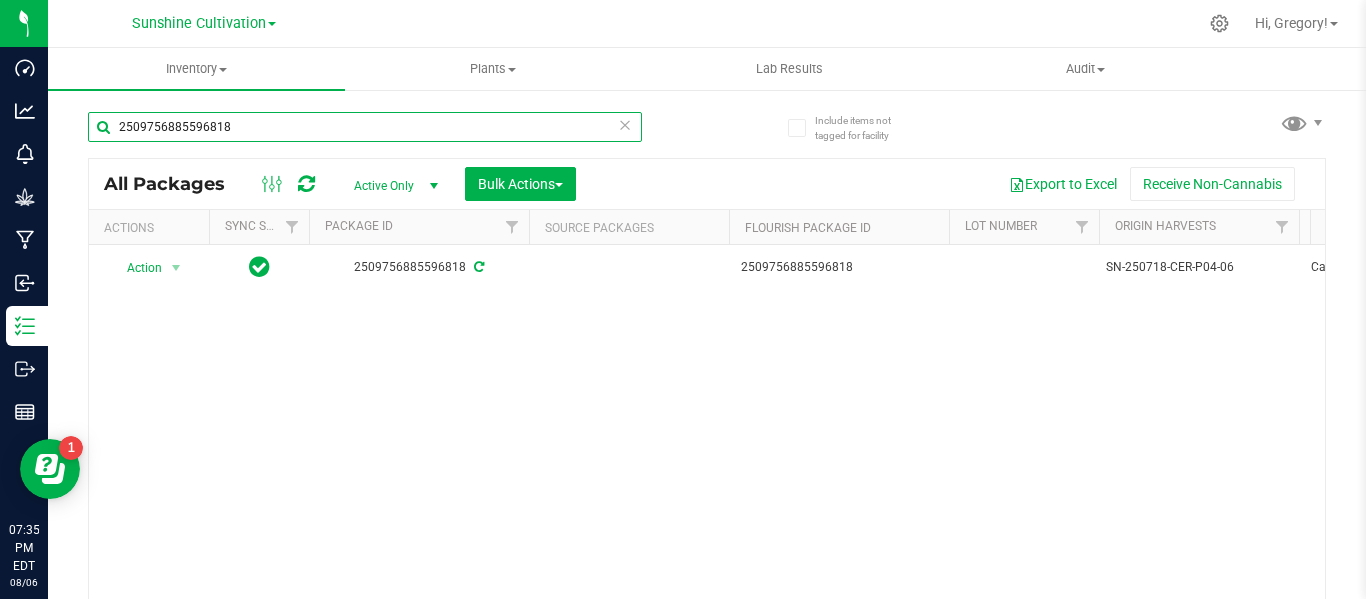 drag, startPoint x: 253, startPoint y: 134, endPoint x: 48, endPoint y: 139, distance: 205.06097 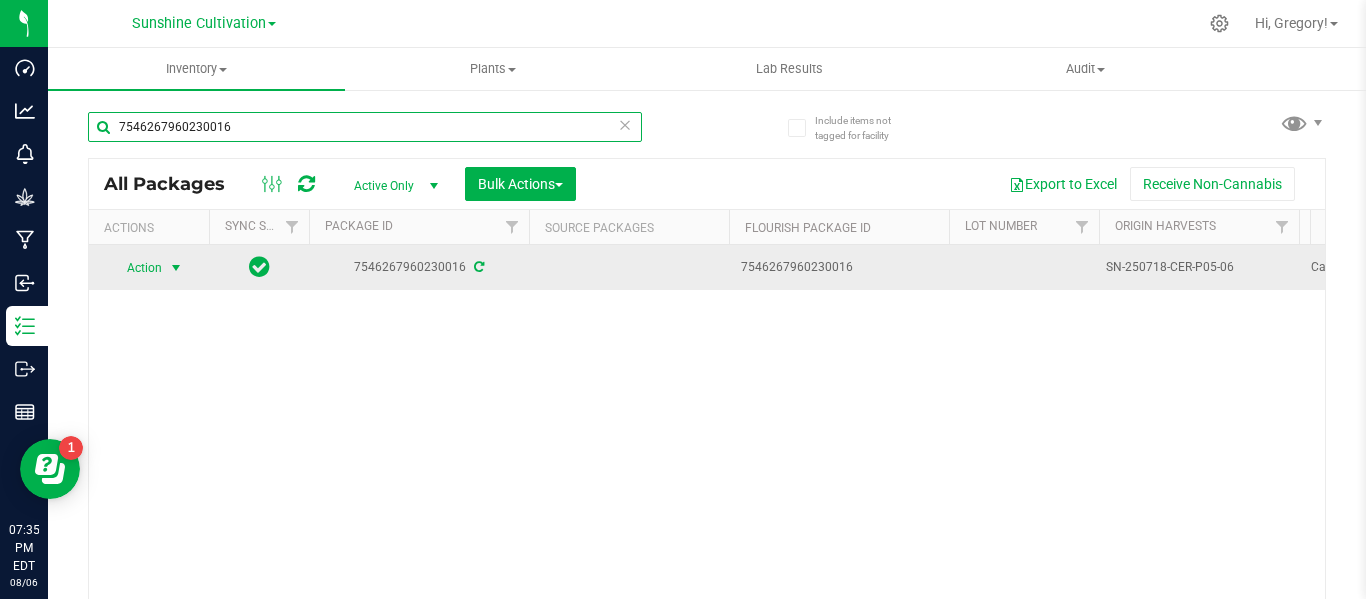type on "7546267960230016" 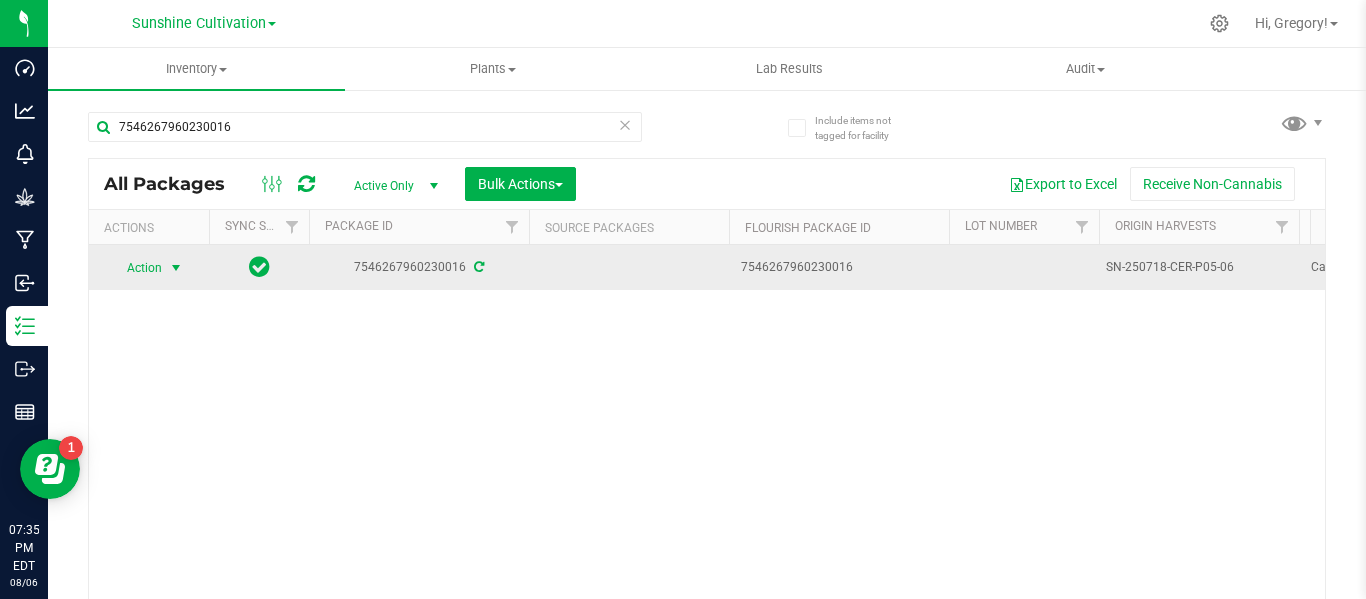click at bounding box center [176, 268] 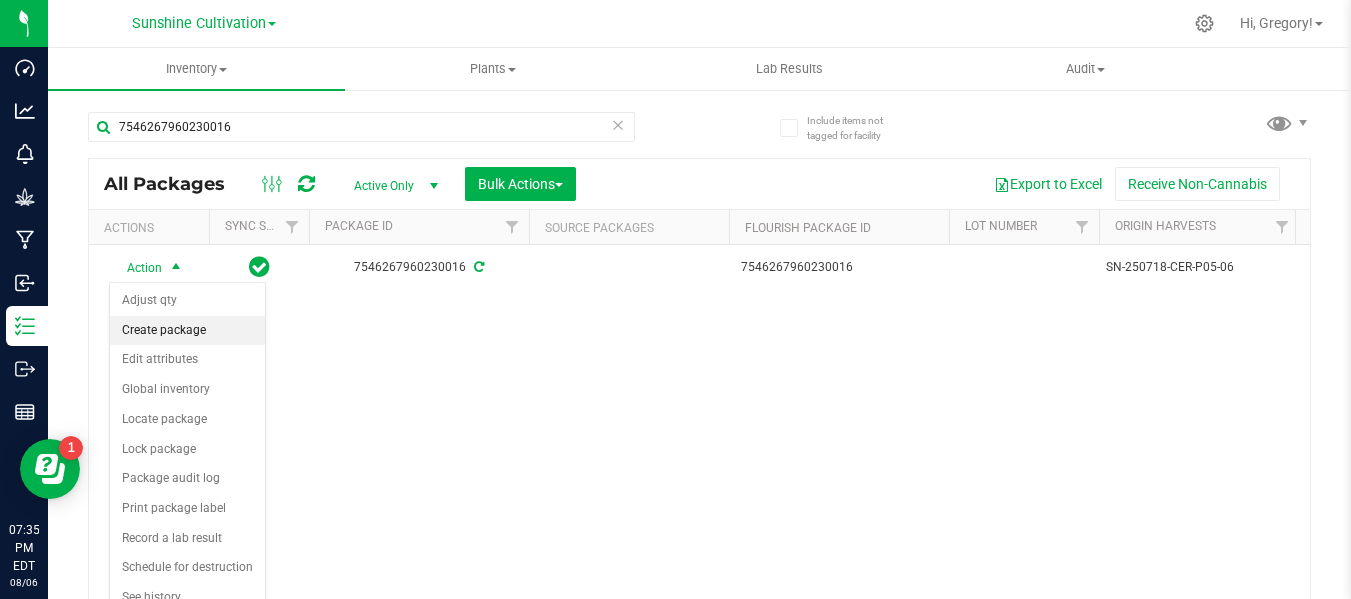 click on "Create package" at bounding box center (187, 331) 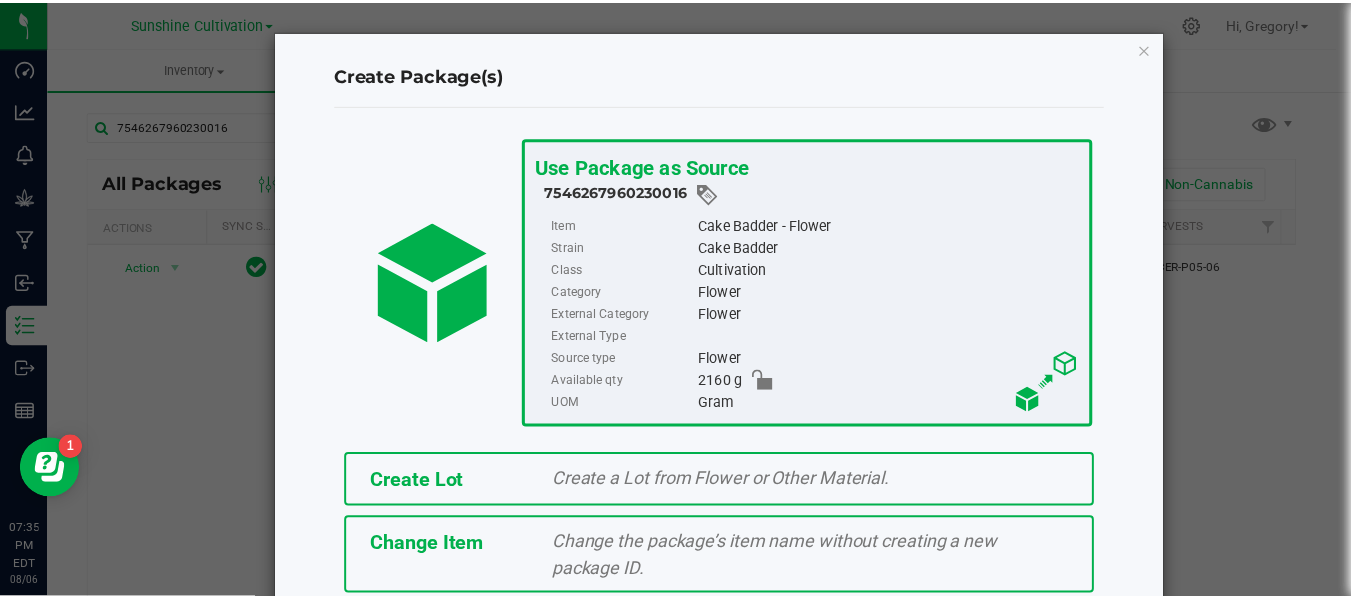 scroll, scrollTop: 175, scrollLeft: 0, axis: vertical 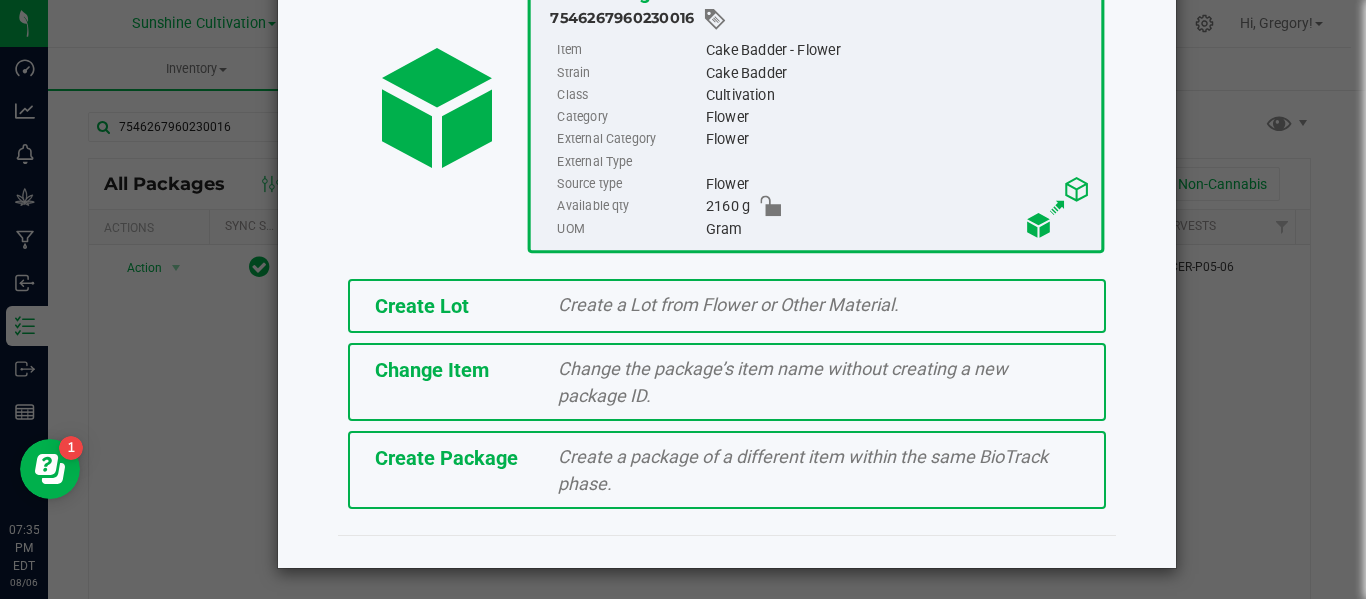 click on "Create Package" 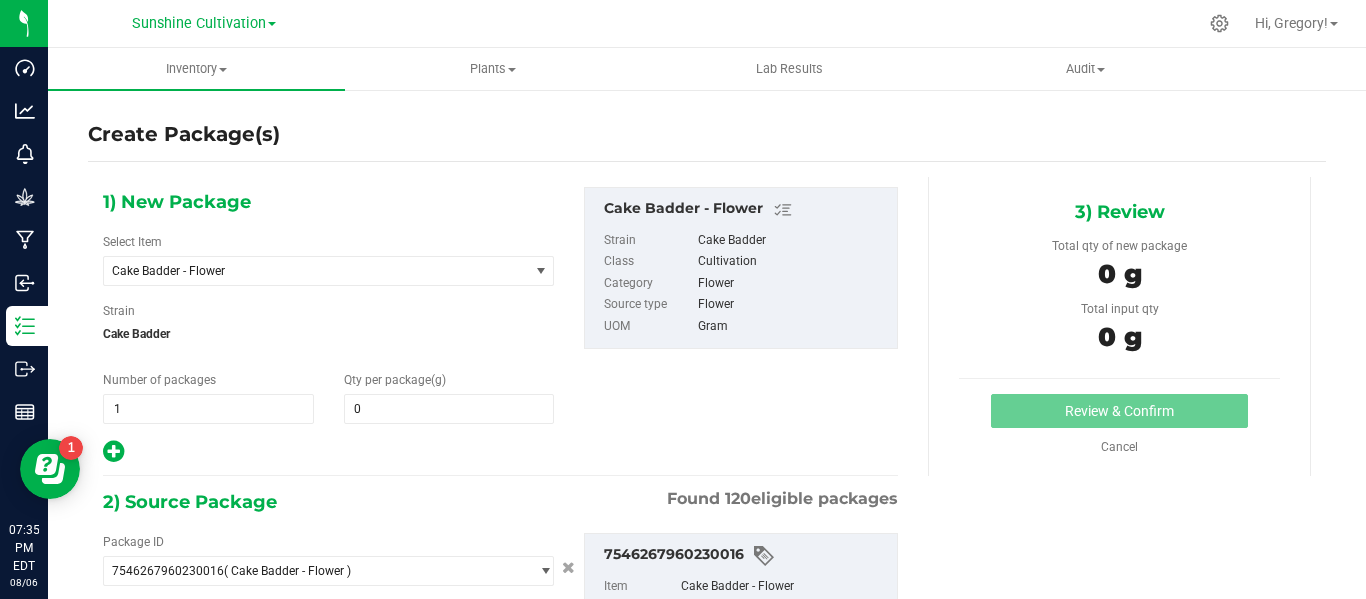 type on "0.0000" 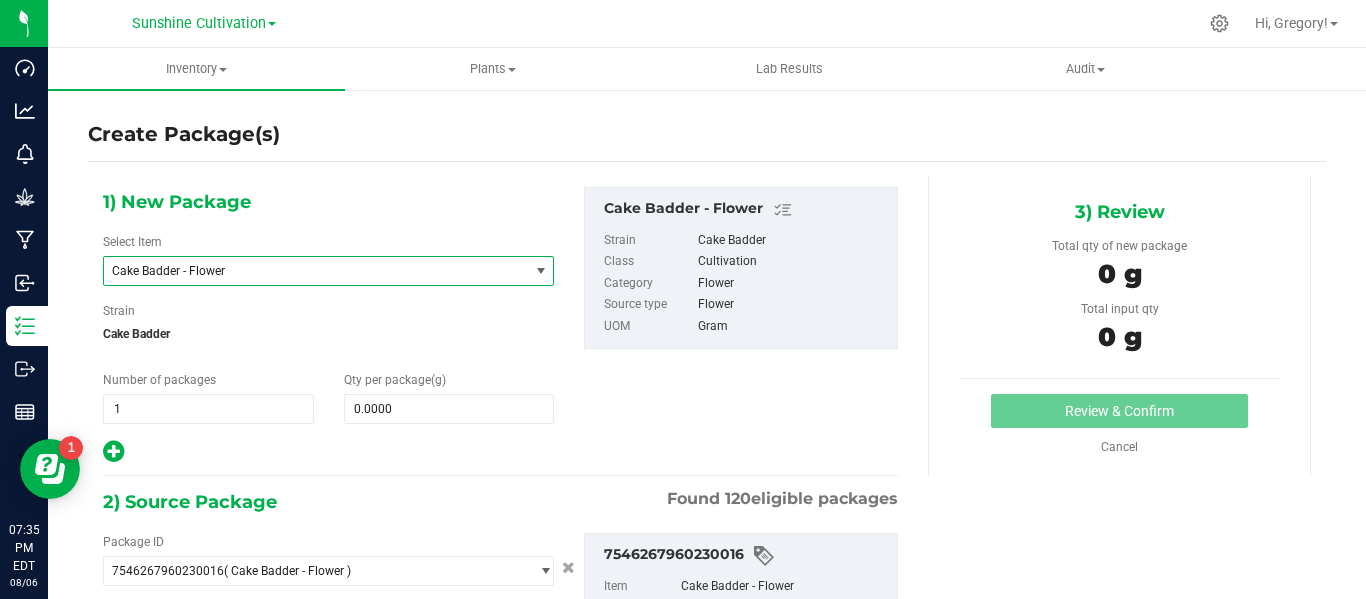 click on "Cake Badder - Flower" at bounding box center (316, 271) 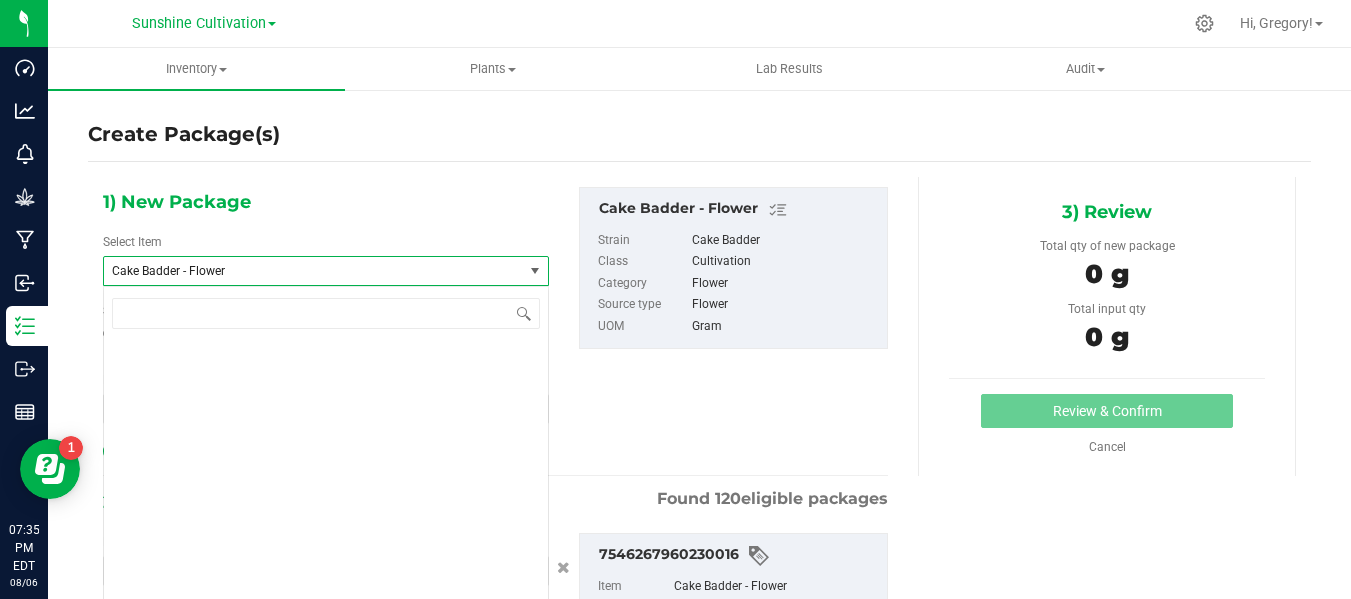 scroll, scrollTop: 1176, scrollLeft: 0, axis: vertical 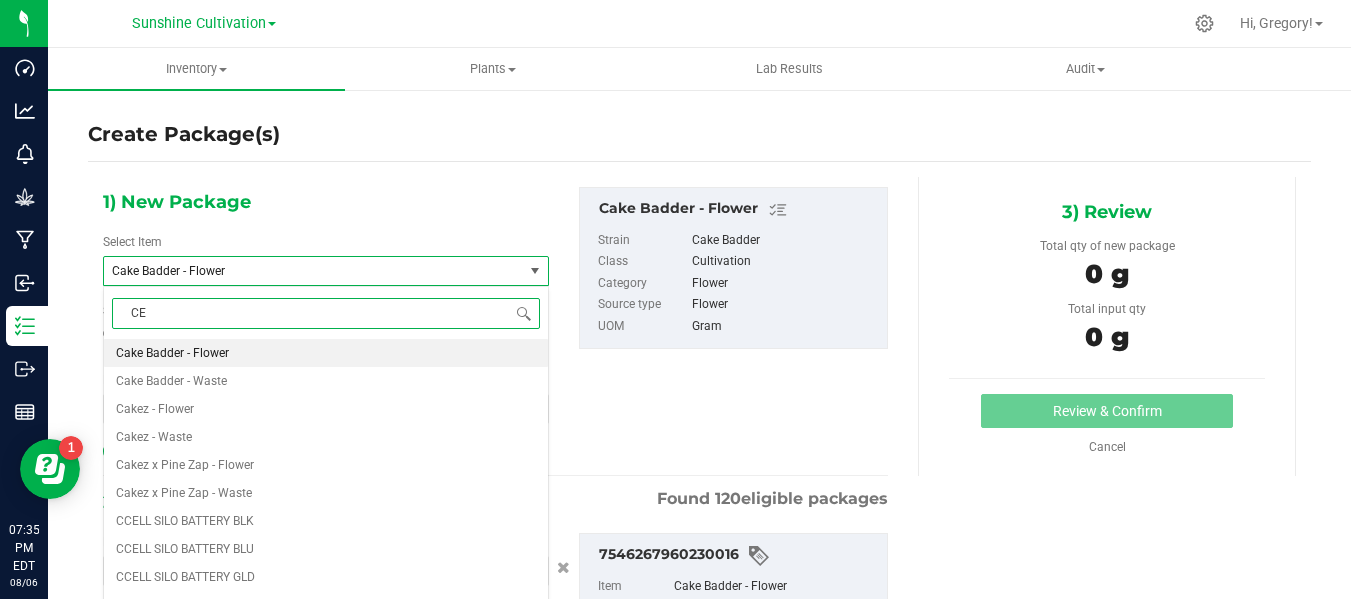type on "CER" 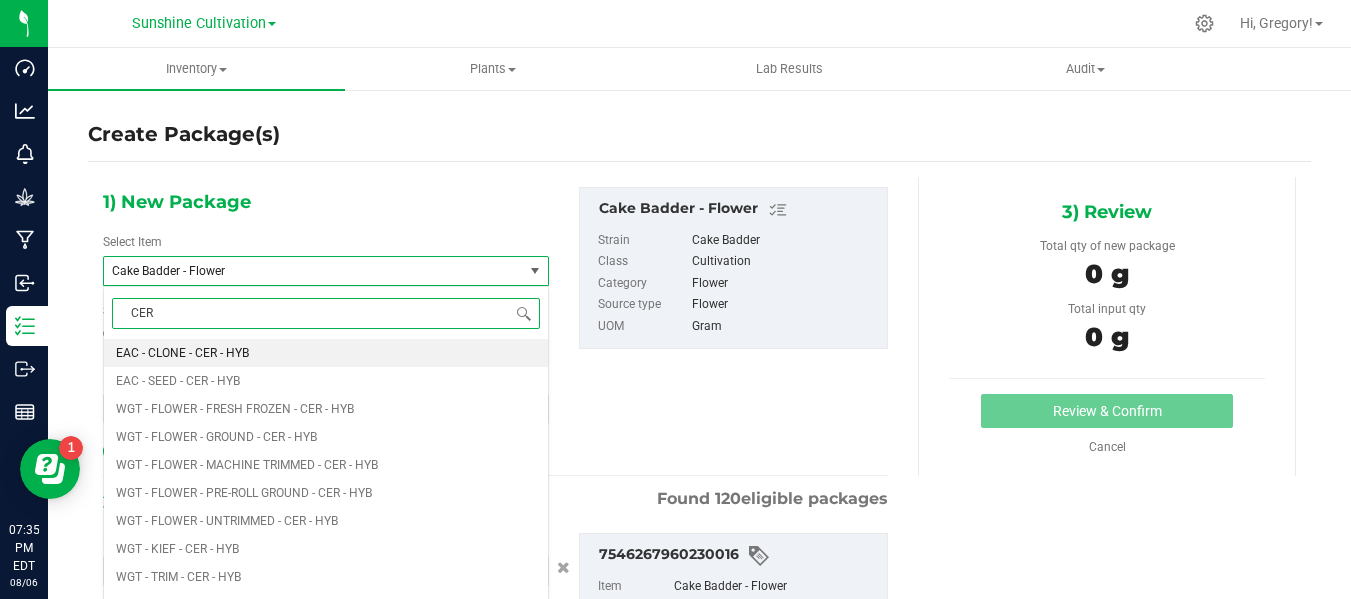 scroll, scrollTop: 0, scrollLeft: 0, axis: both 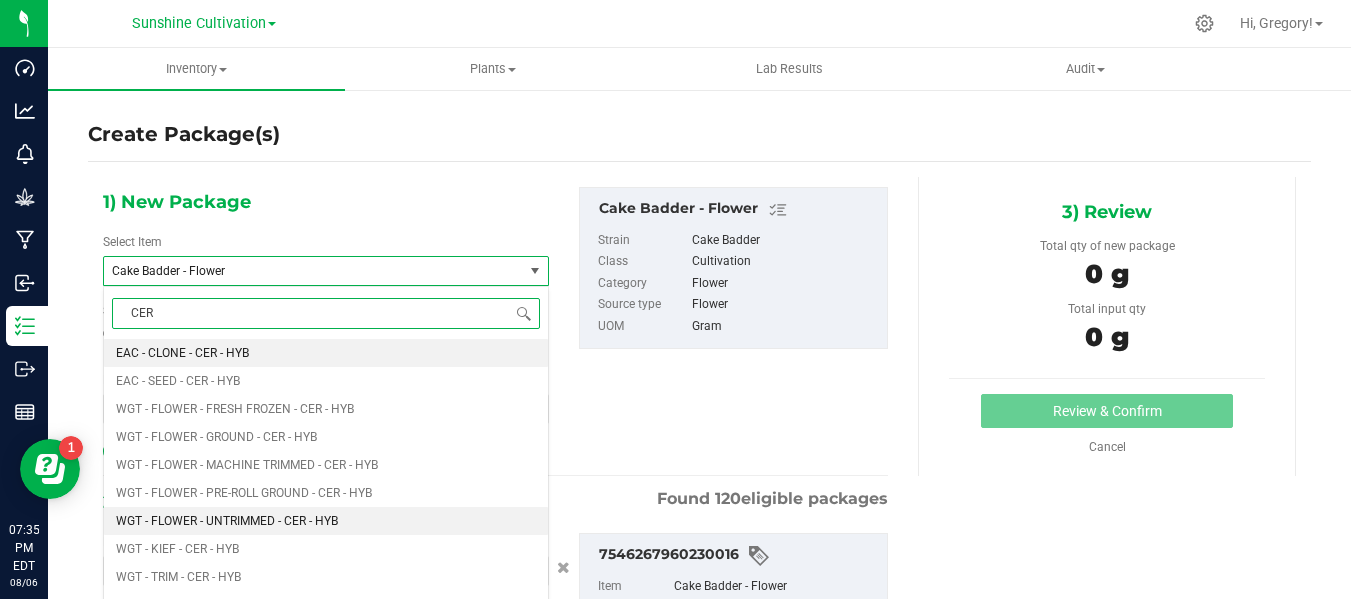click on "WGT - FLOWER - UNTRIMMED - CER - HYB" at bounding box center [227, 521] 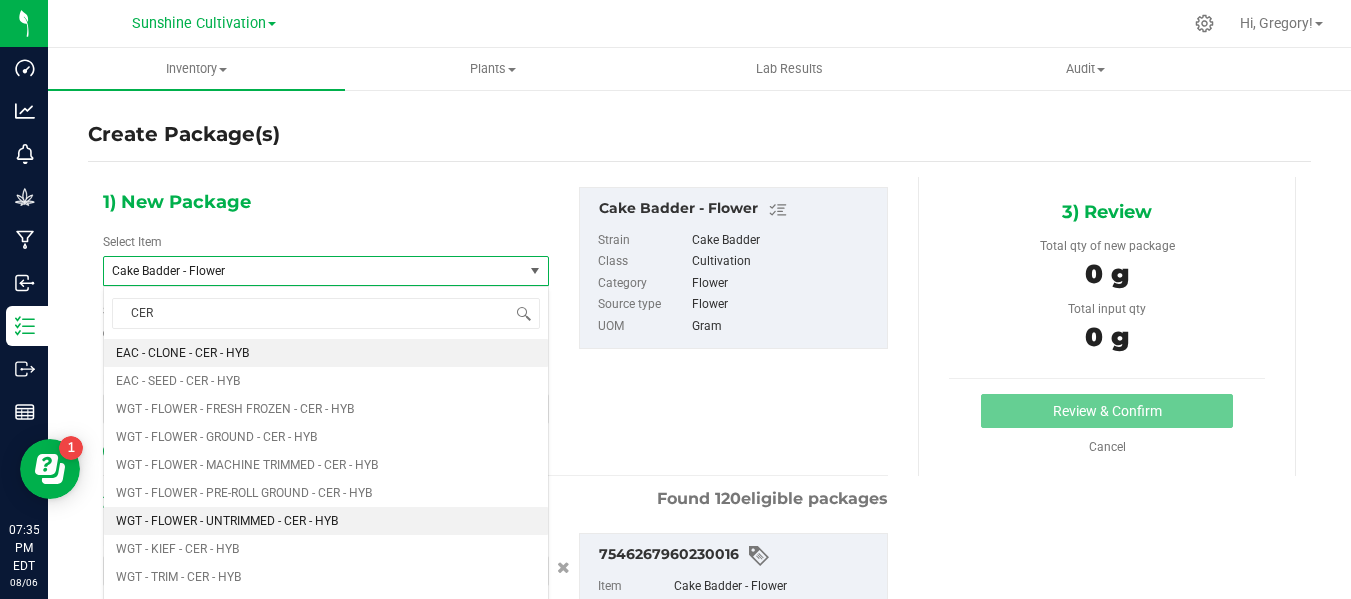 type 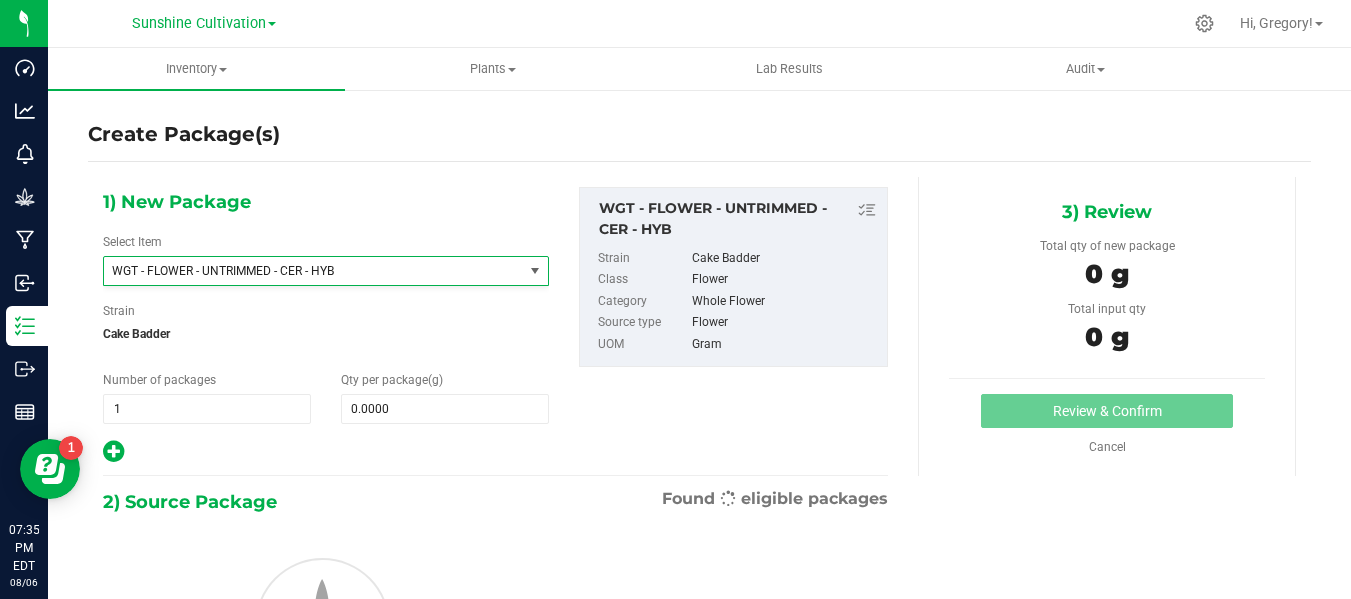 type on "0.0000" 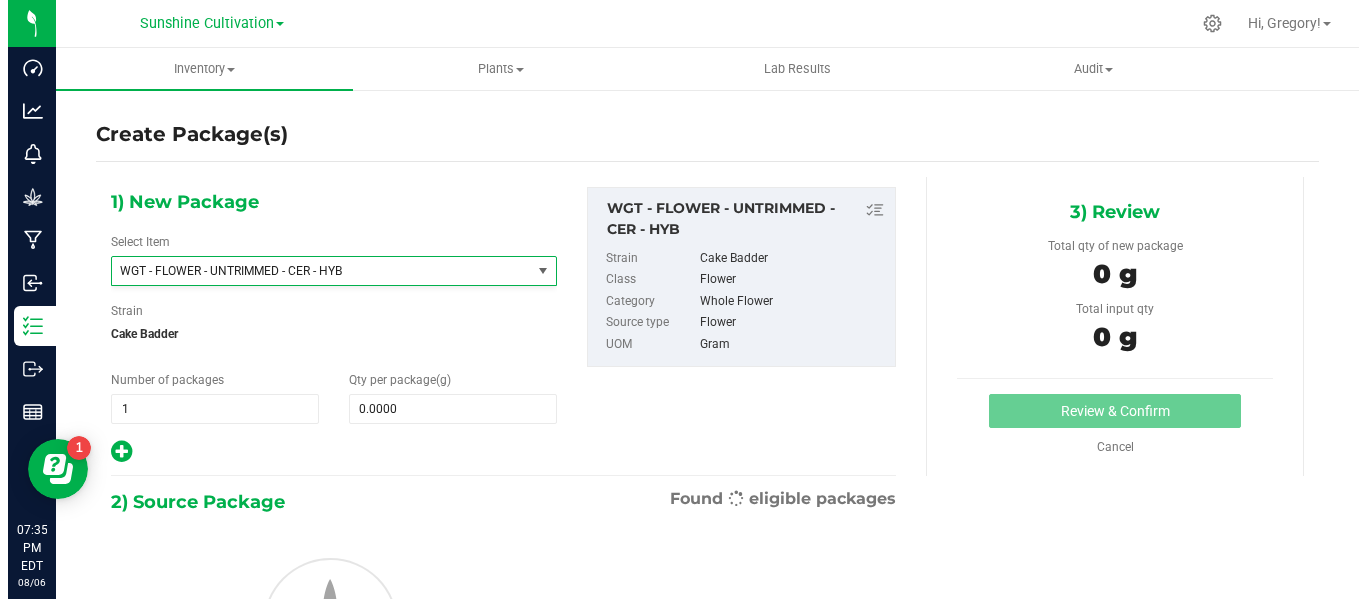 scroll, scrollTop: 411740, scrollLeft: 0, axis: vertical 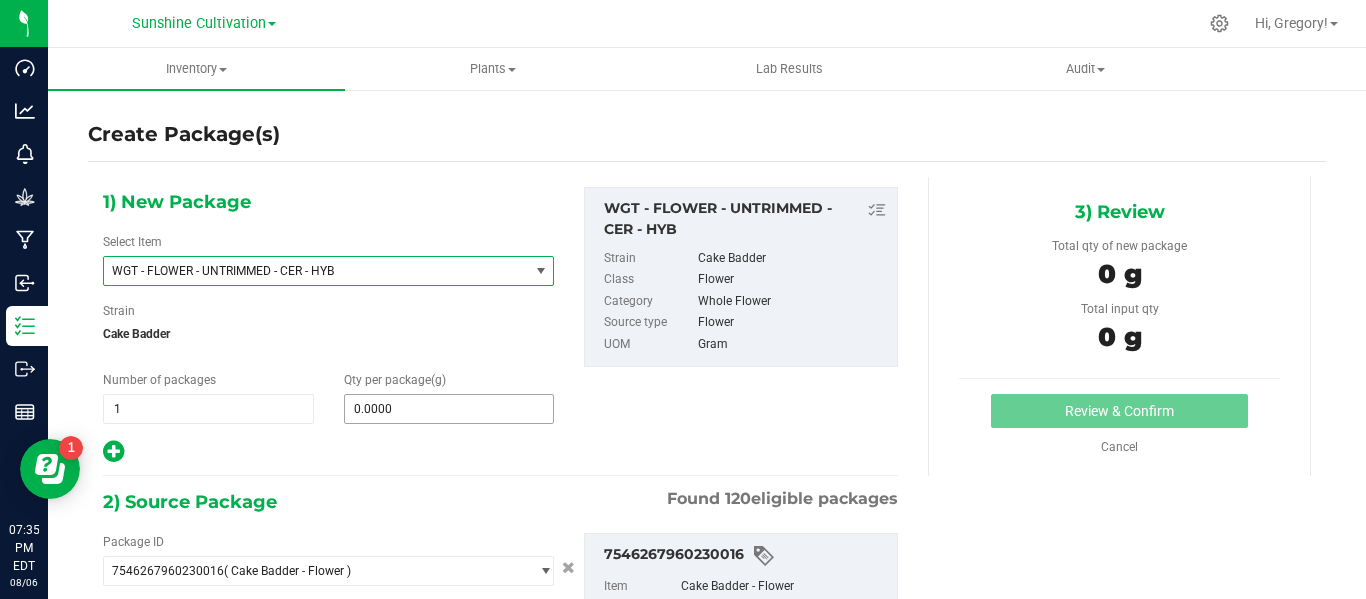 type 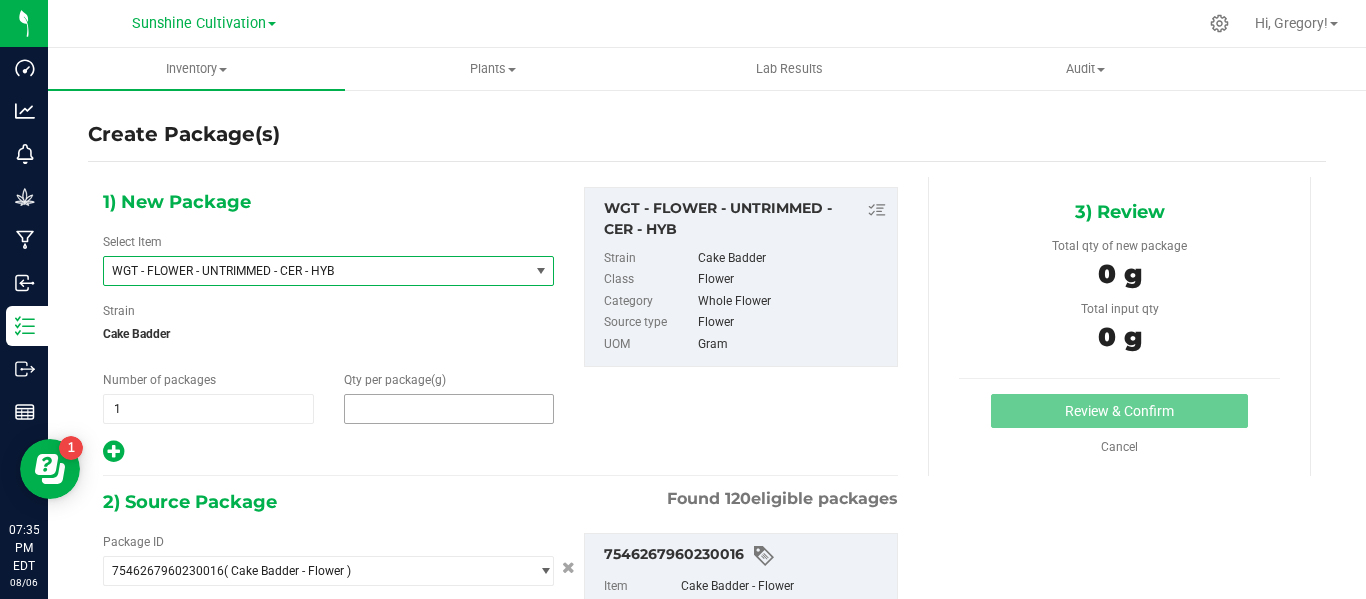 click at bounding box center [449, 409] 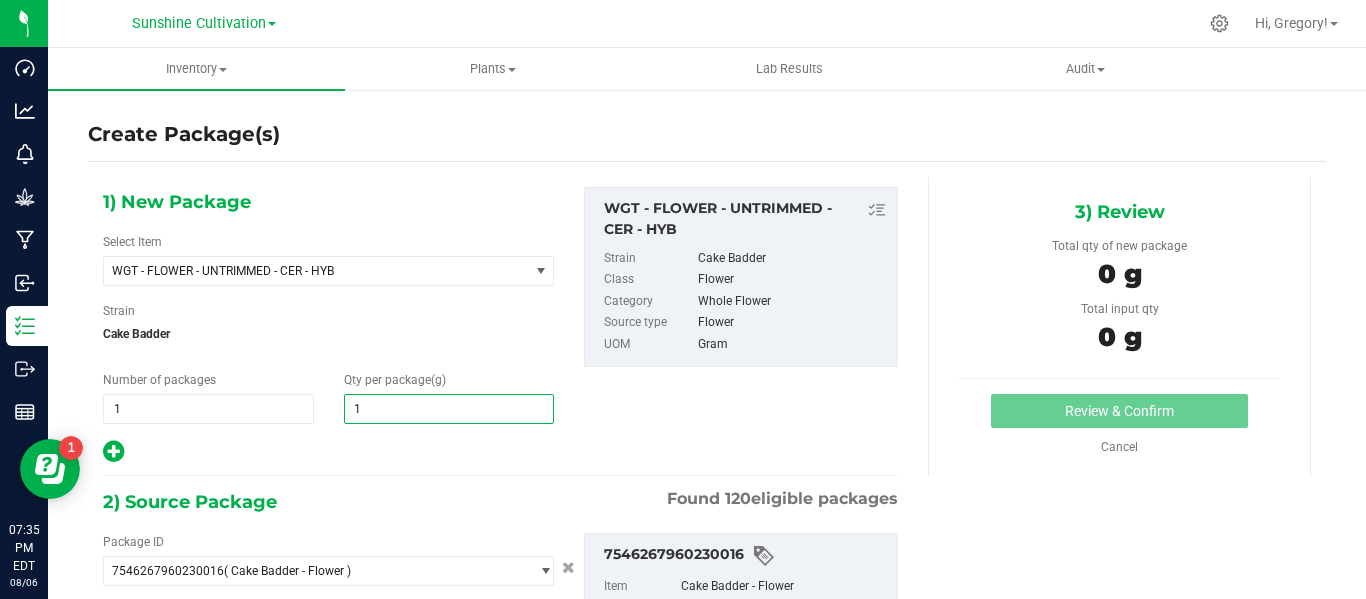 type on "15" 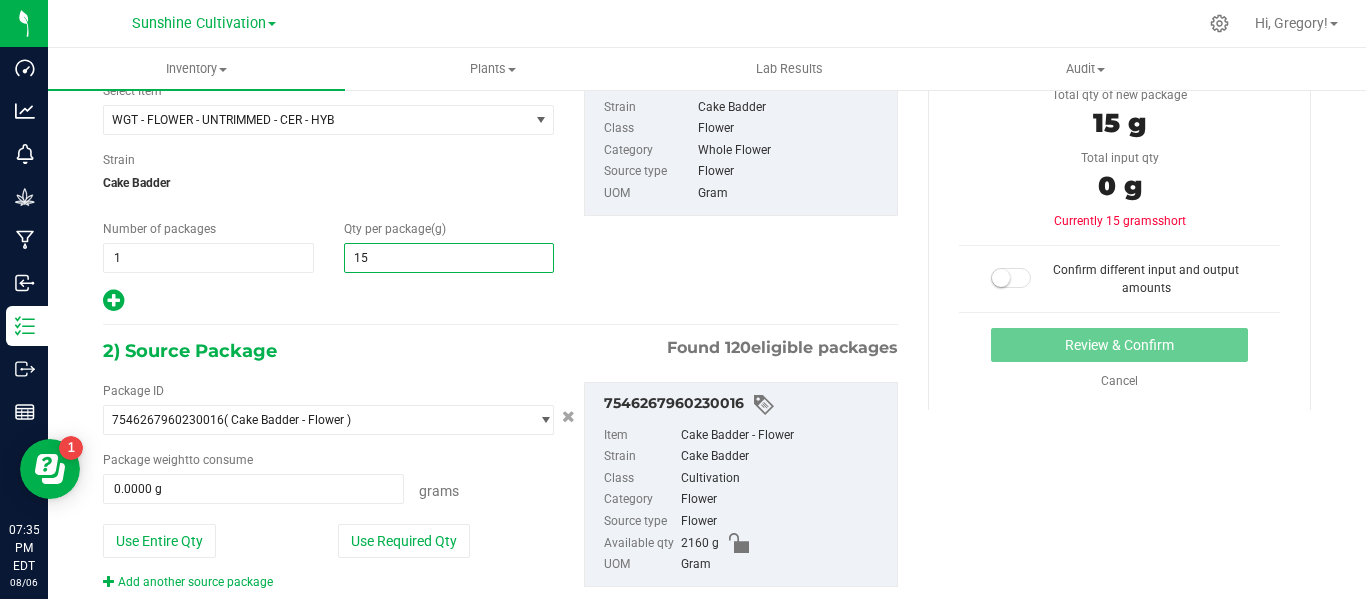 scroll, scrollTop: 152, scrollLeft: 0, axis: vertical 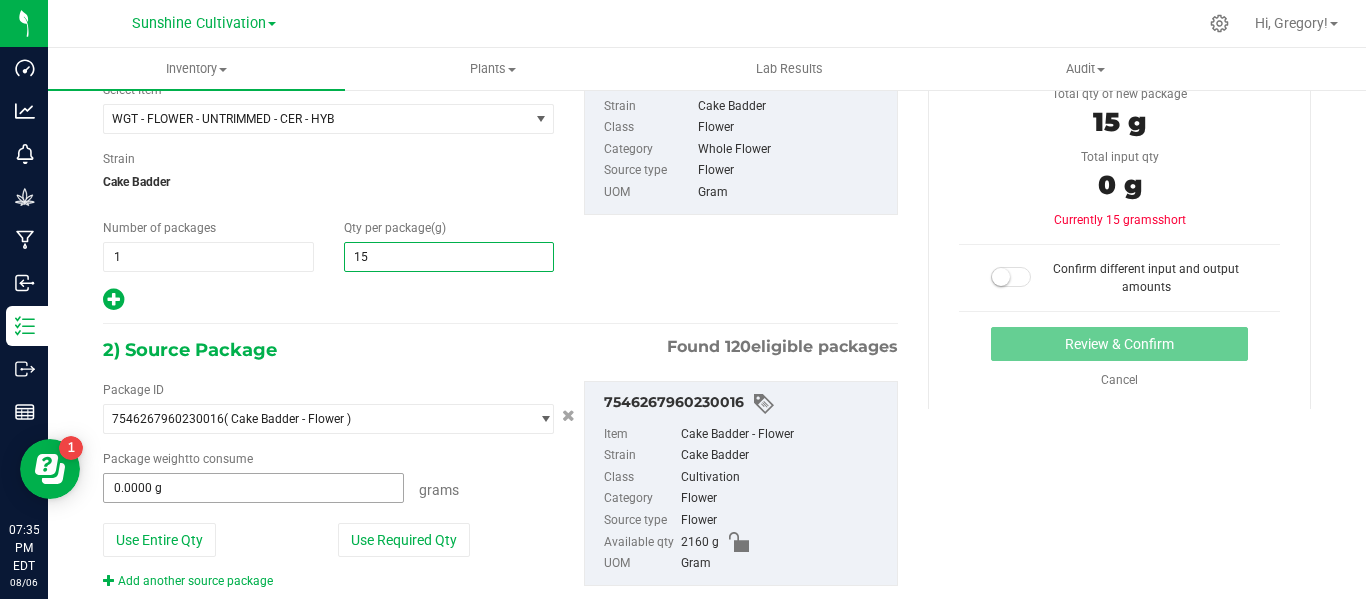 type on "15.0000" 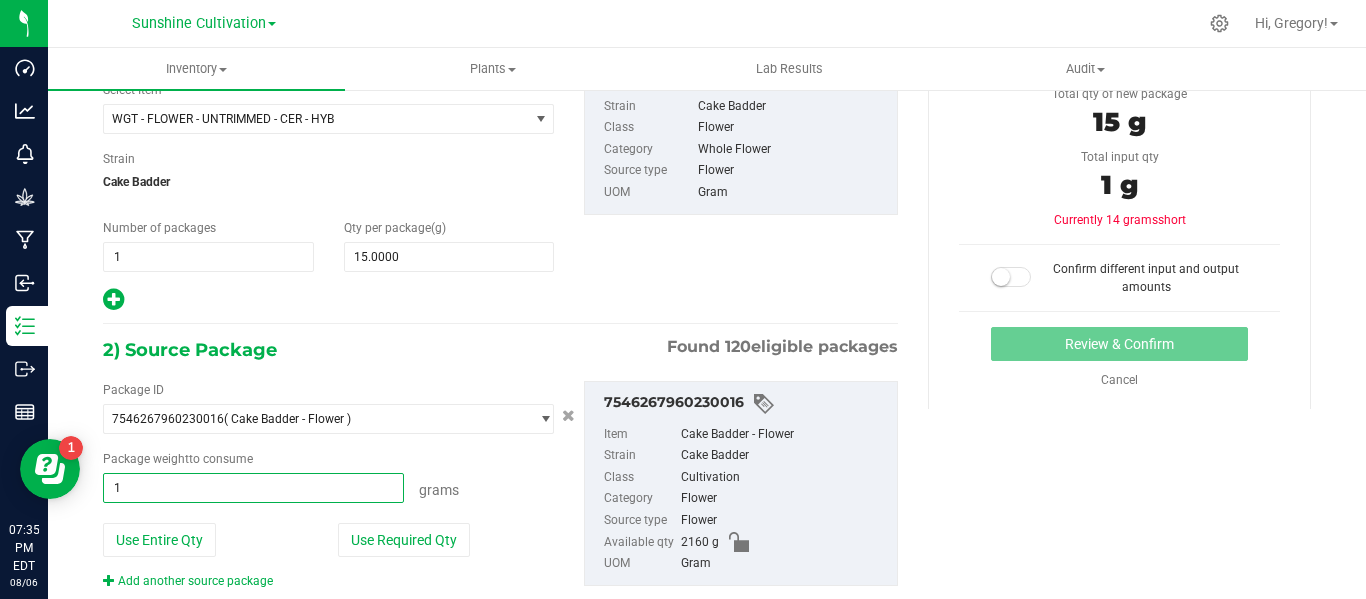 type on "15" 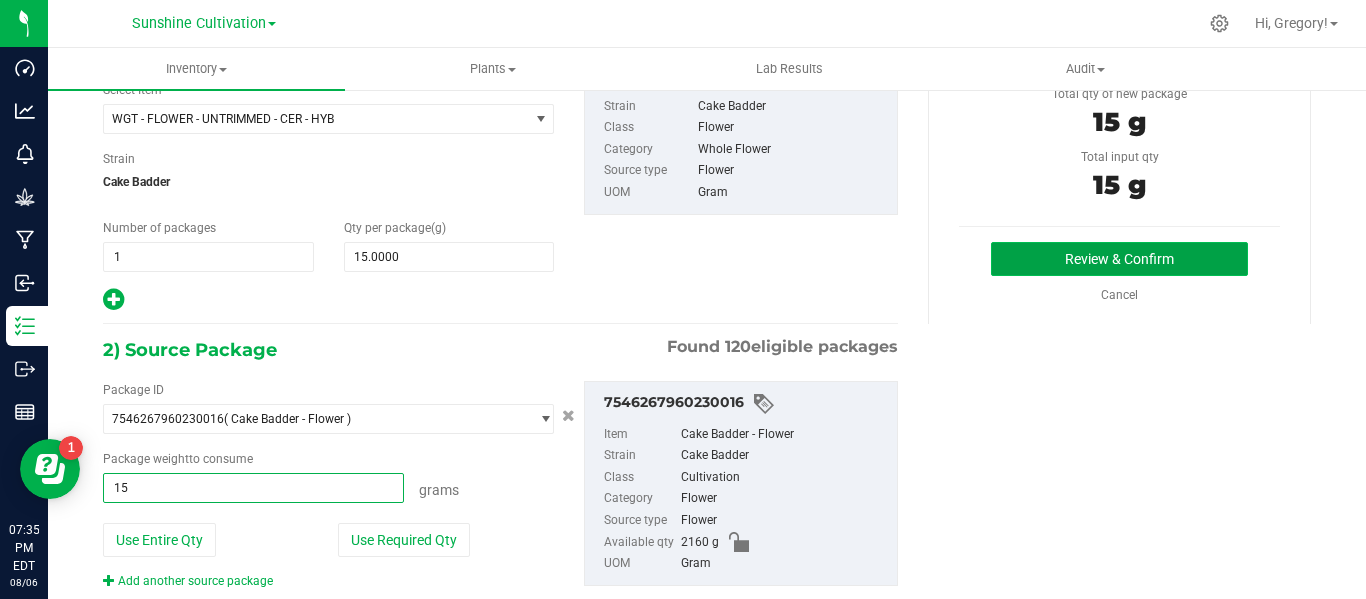 type on "15.0000 g" 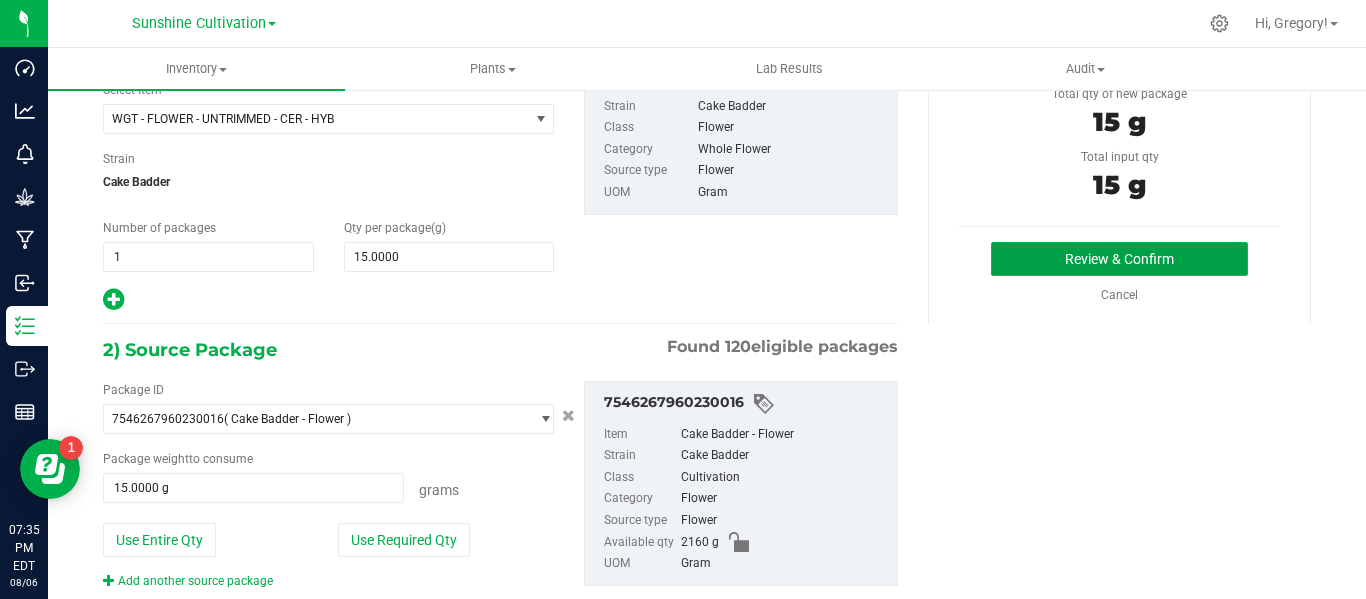 click on "Review & Confirm" at bounding box center [1119, 259] 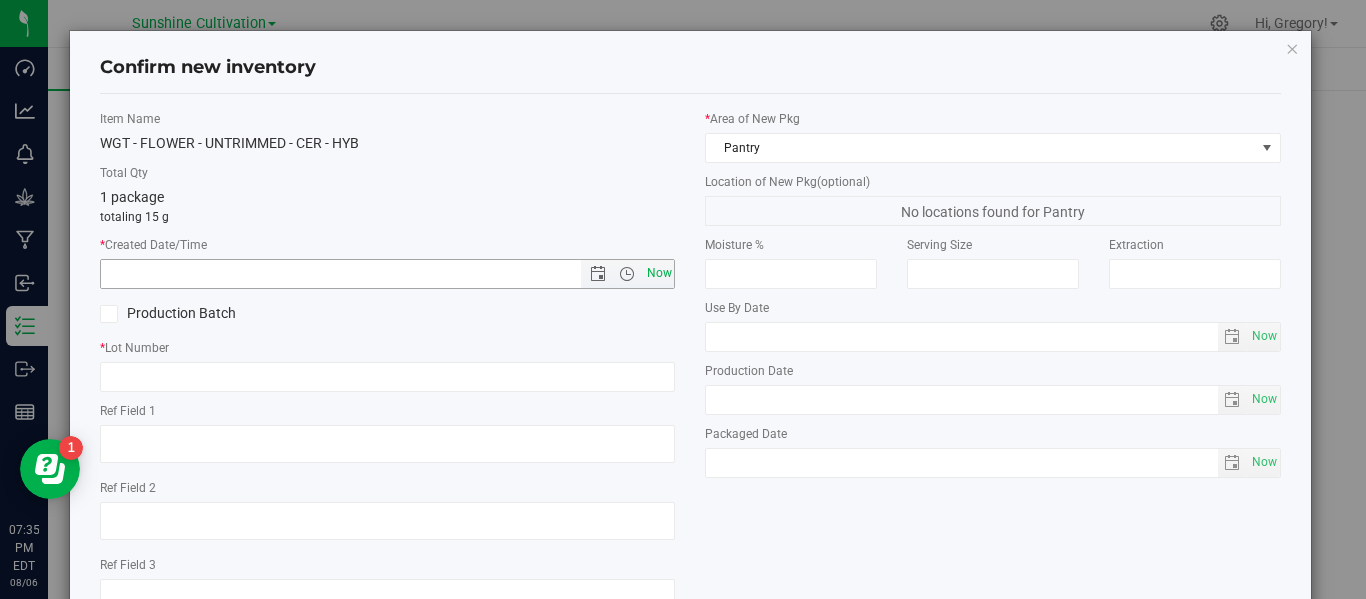 click on "Now" at bounding box center (659, 273) 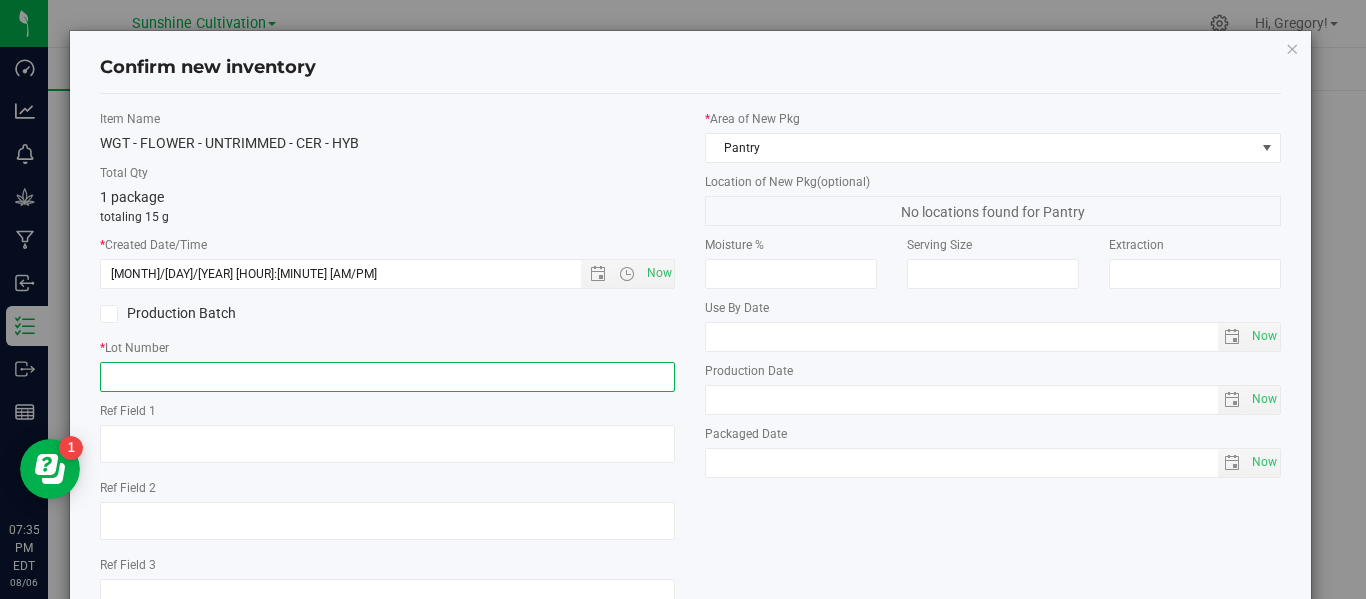 click at bounding box center [387, 377] 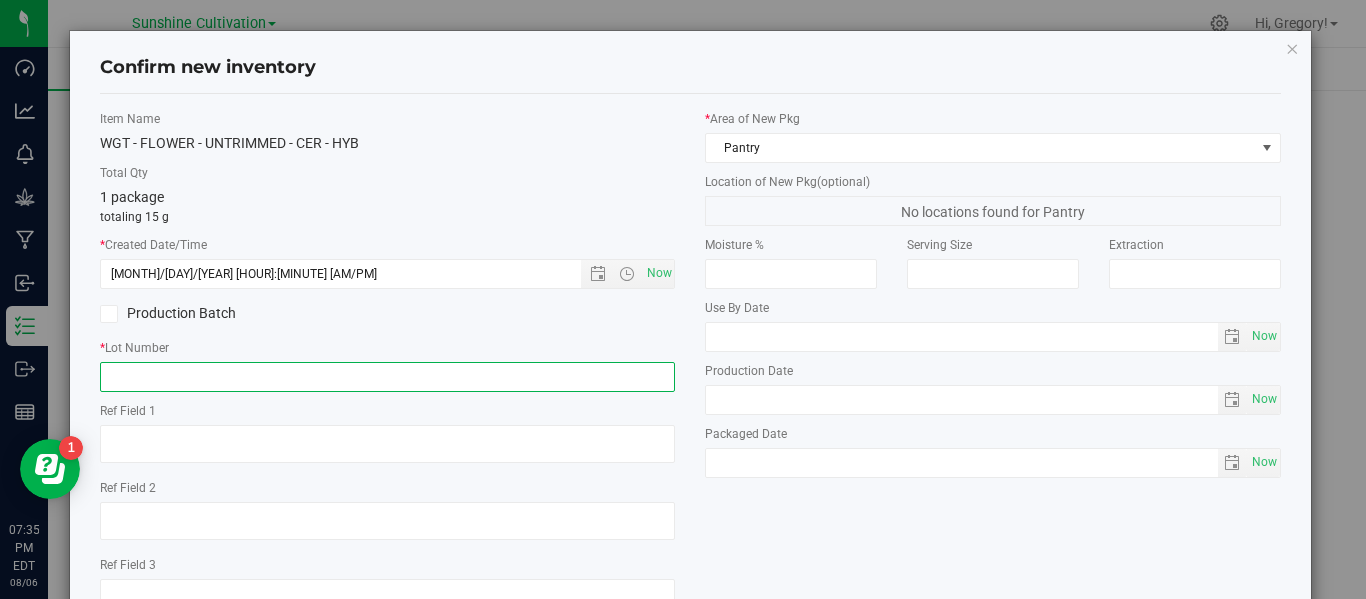 paste on "SN-250718-CER-P05-06" 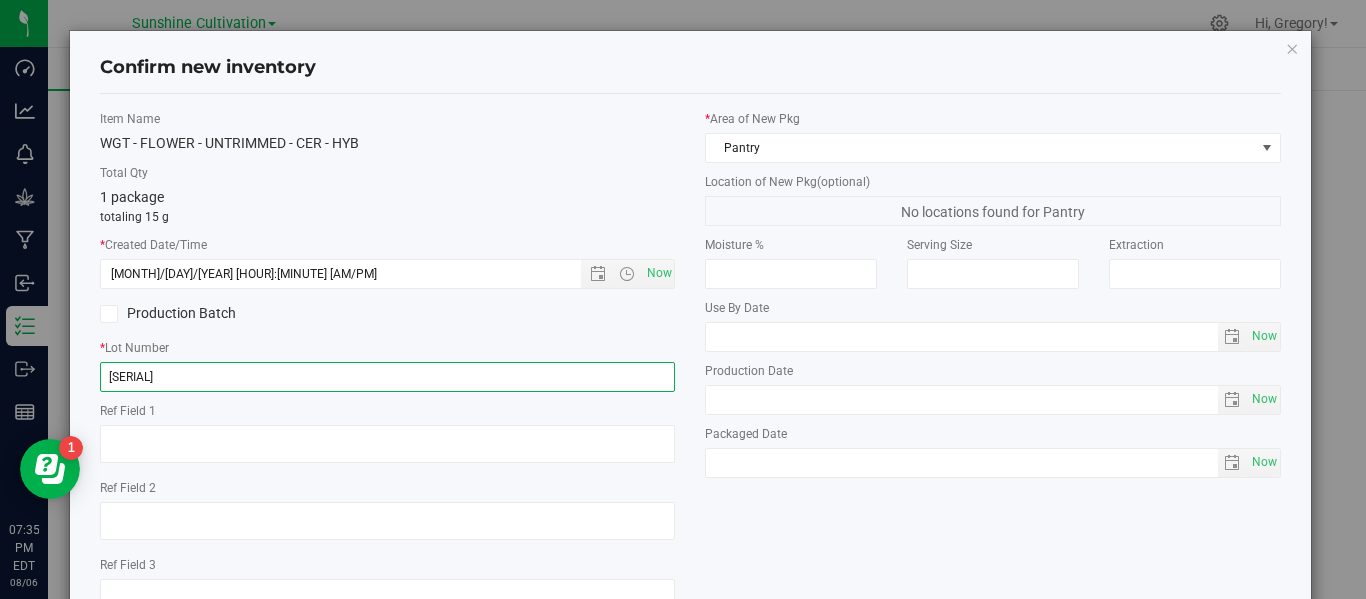 scroll, scrollTop: 148, scrollLeft: 0, axis: vertical 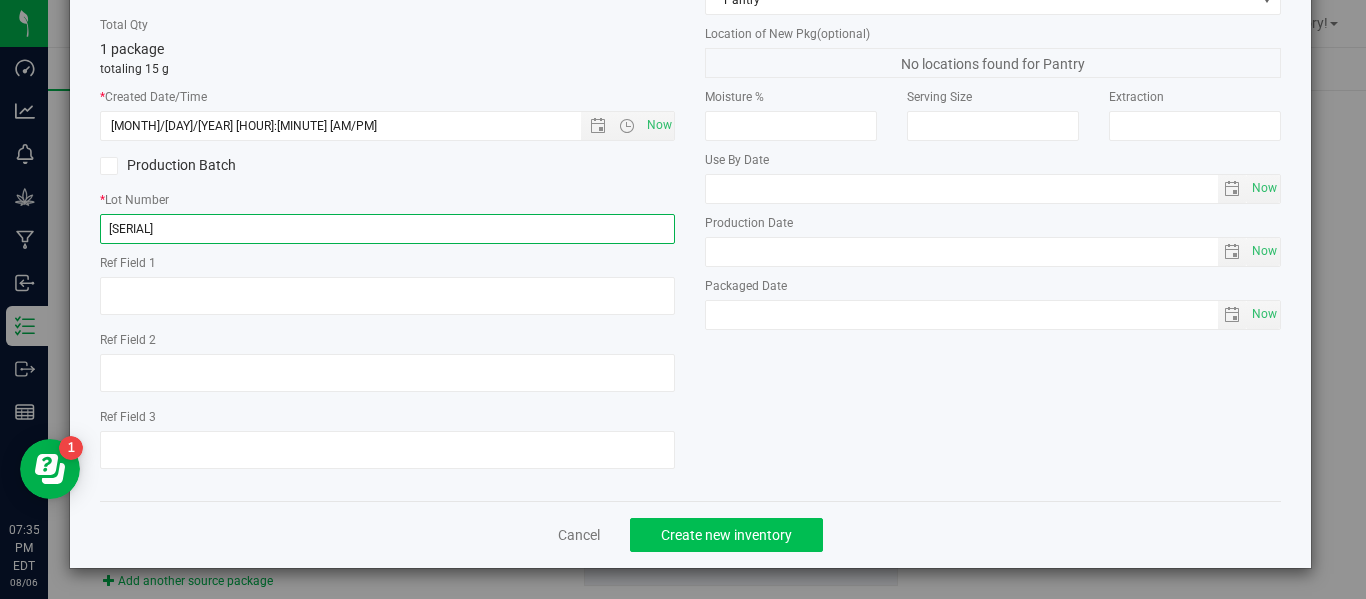 type on "[SERIAL]" 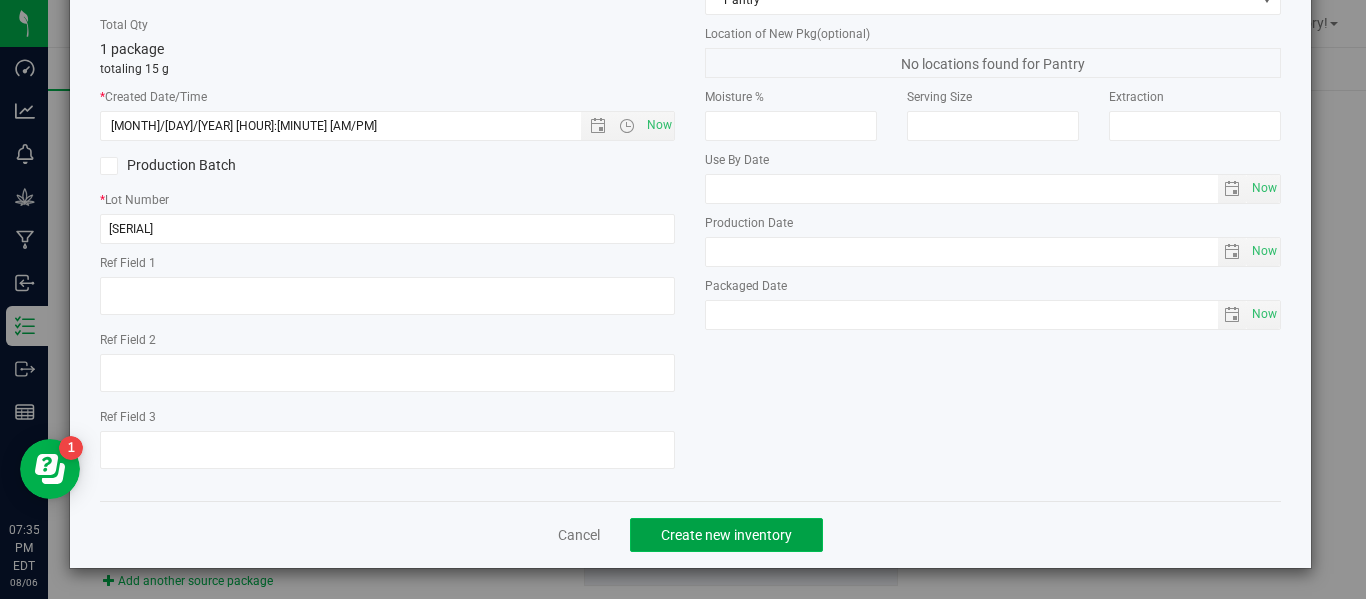 click on "Create new inventory" 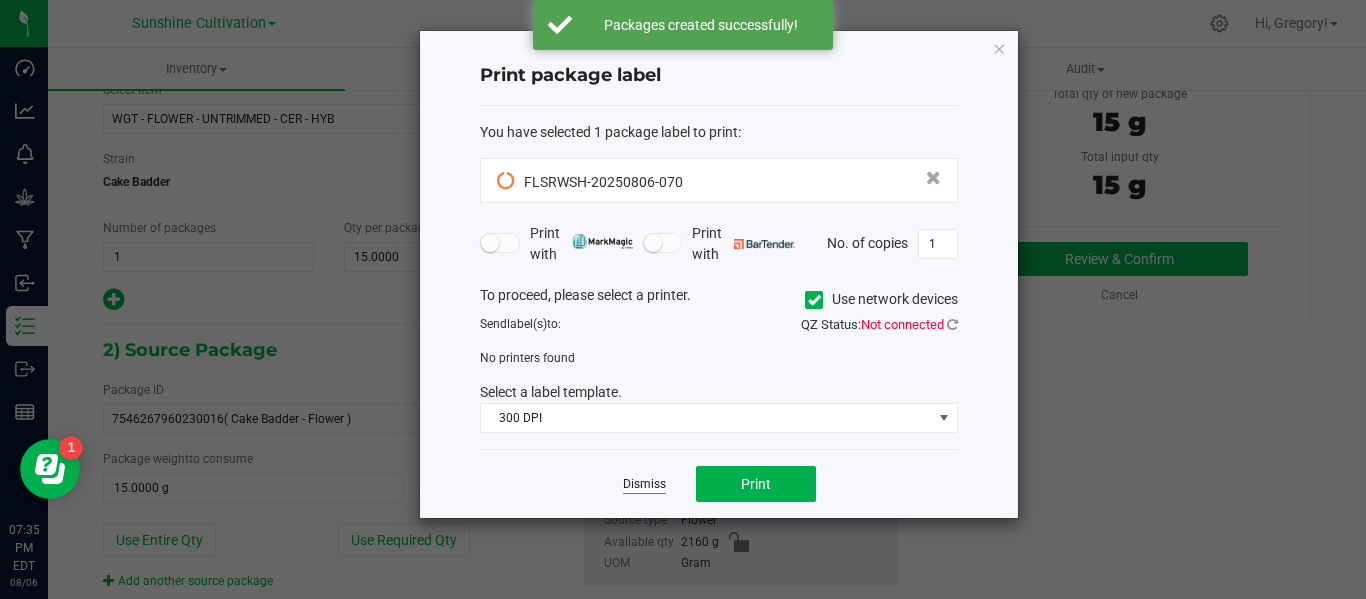 click on "Dismiss" 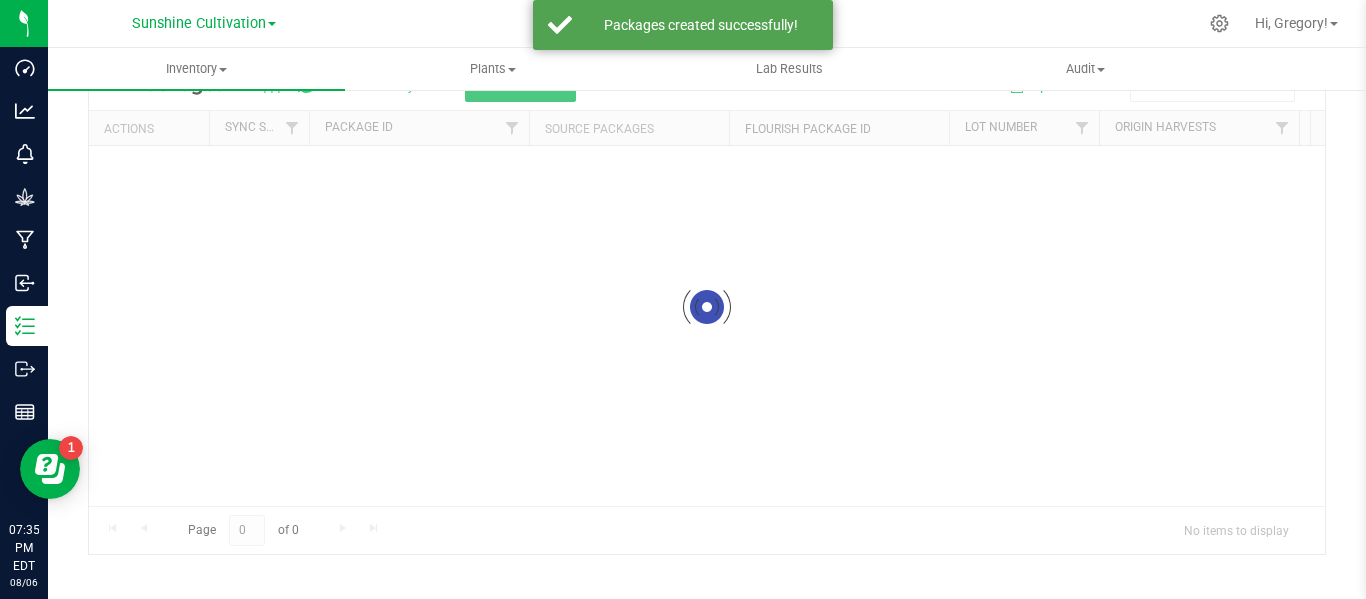 scroll, scrollTop: 99, scrollLeft: 0, axis: vertical 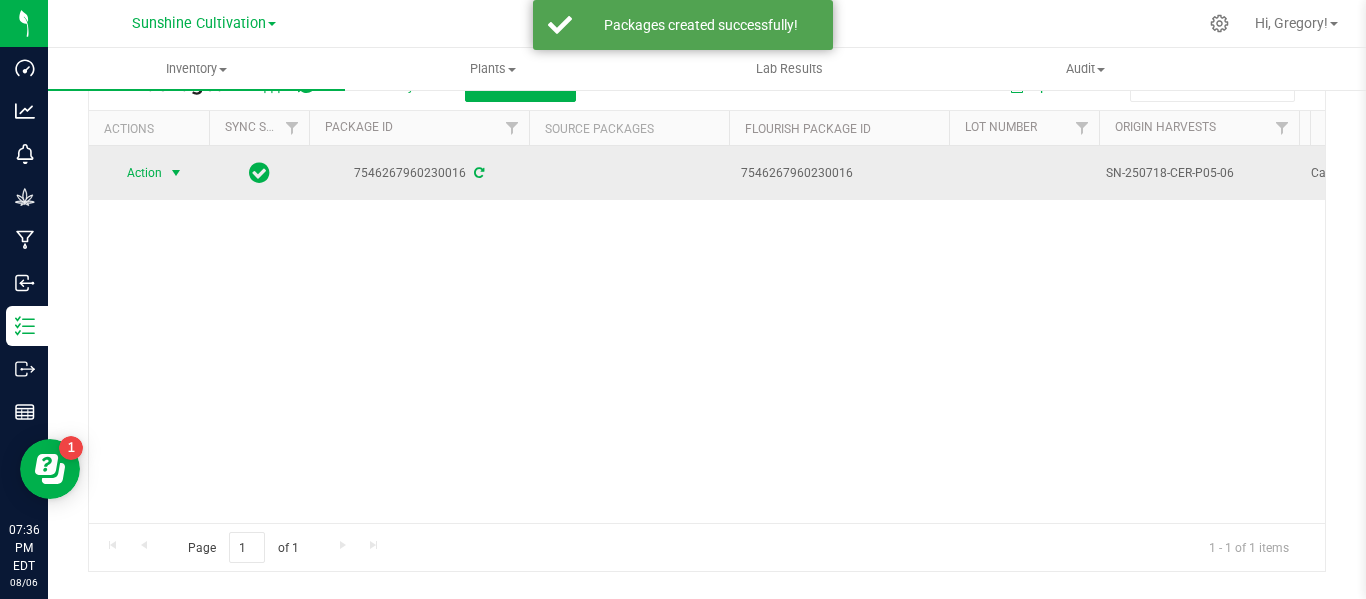 click at bounding box center [176, 173] 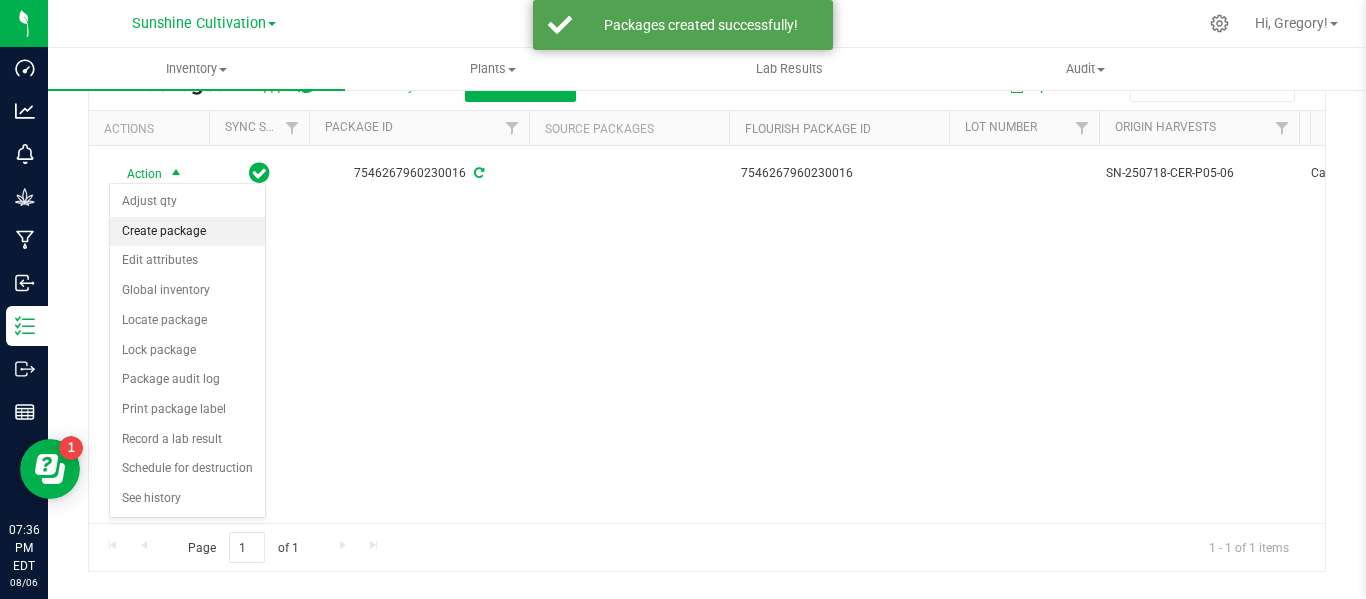 click on "Create package" at bounding box center (187, 232) 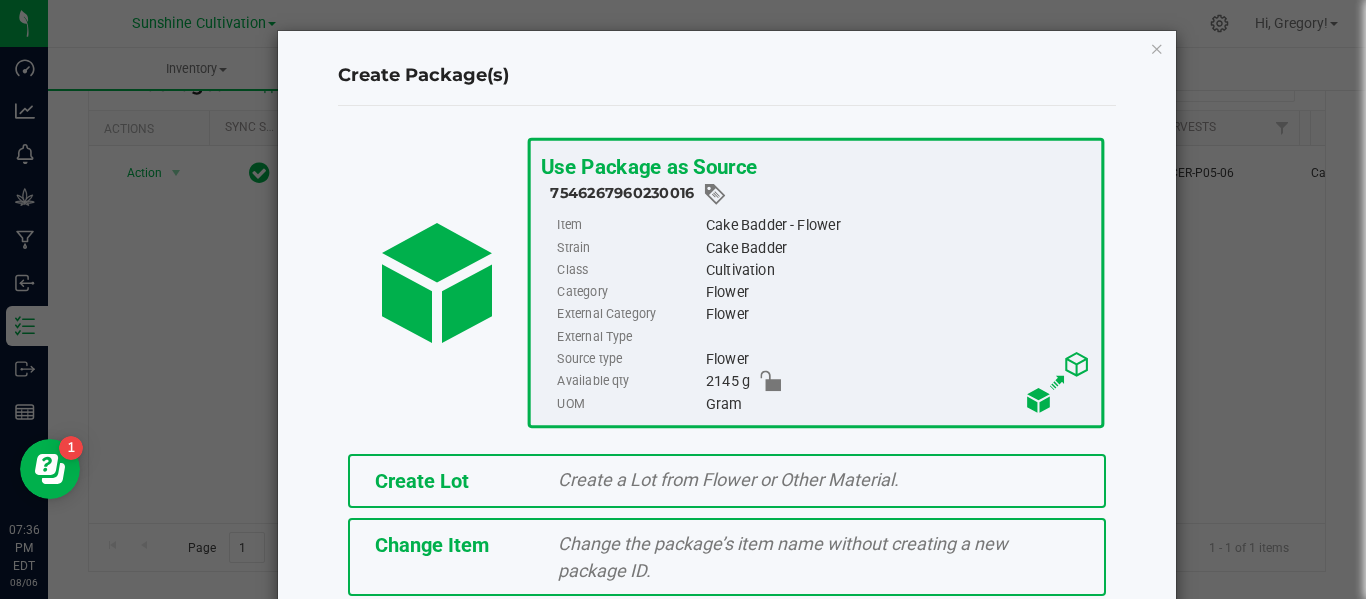 scroll, scrollTop: 175, scrollLeft: 0, axis: vertical 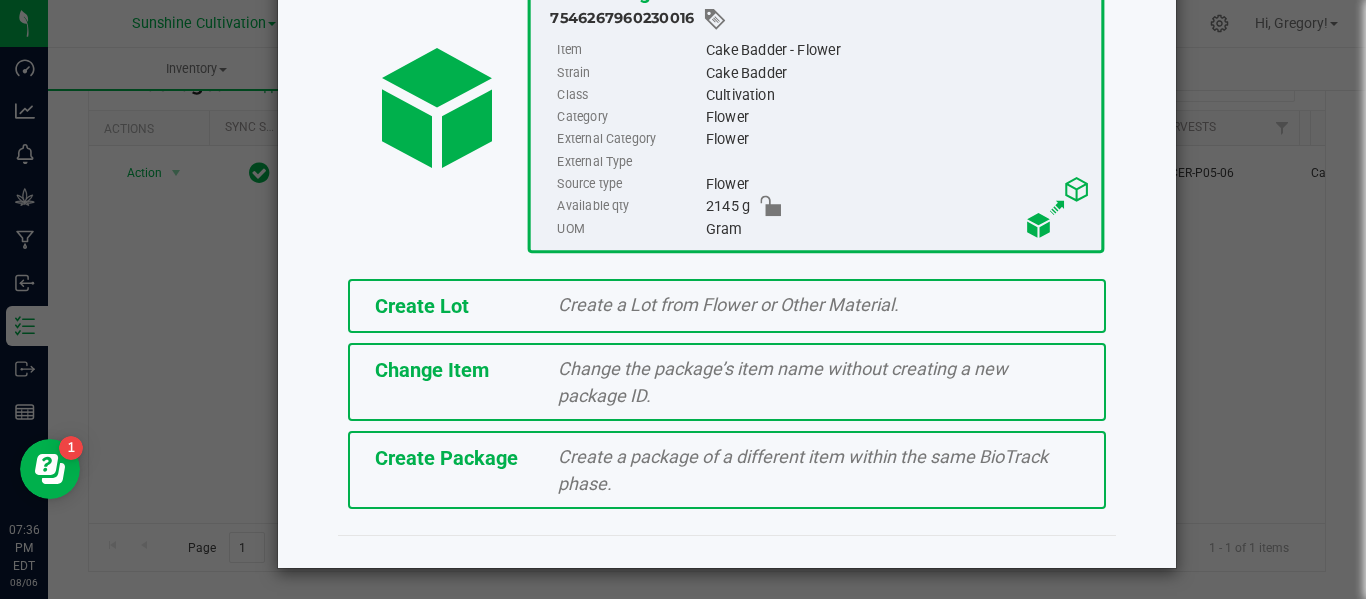 click on "Create Package   Create a package of a different item within the same BioTrack phase." 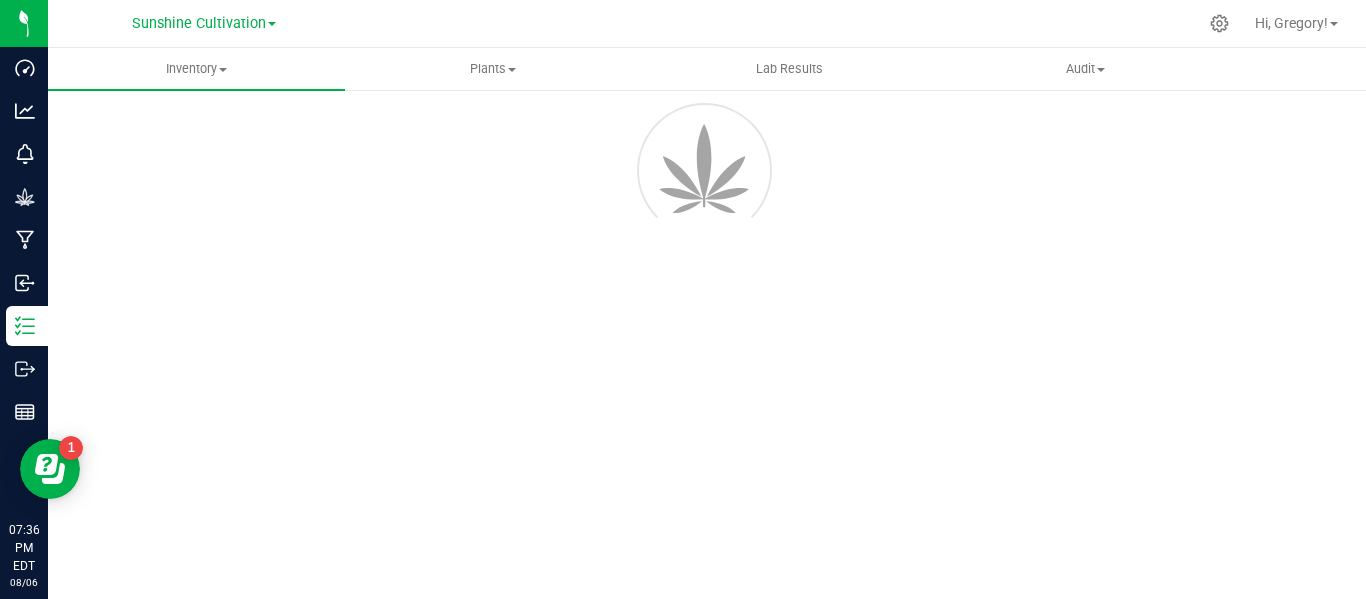 scroll, scrollTop: 114, scrollLeft: 0, axis: vertical 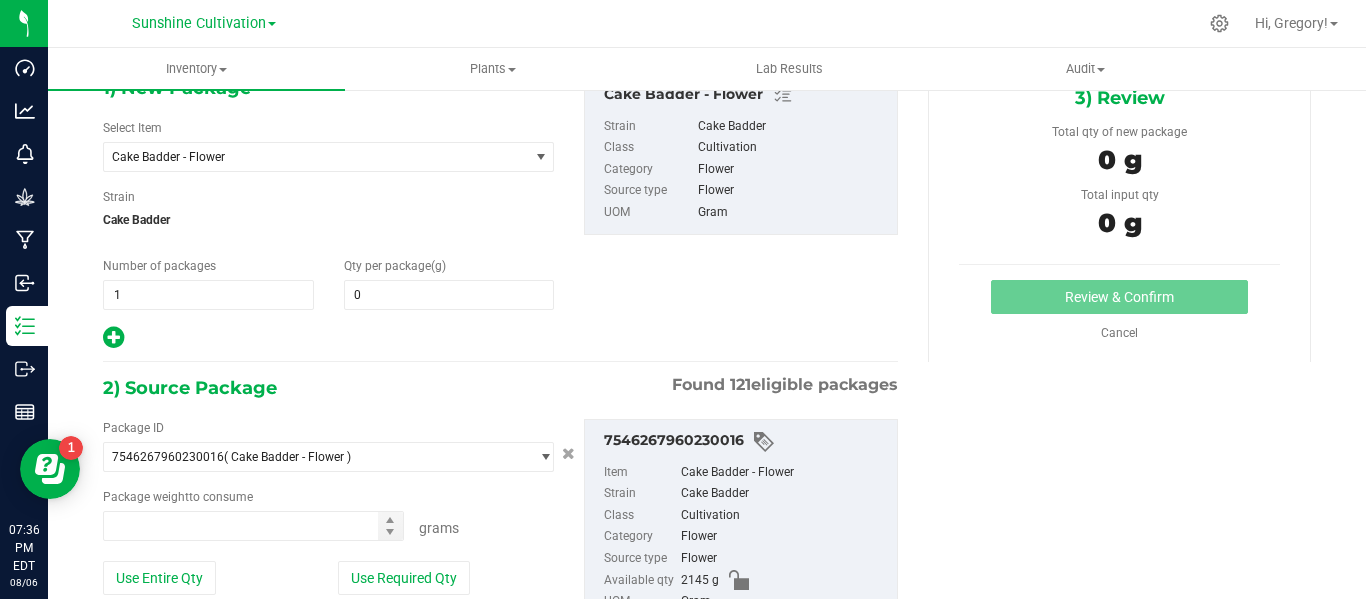 type on "0.0000" 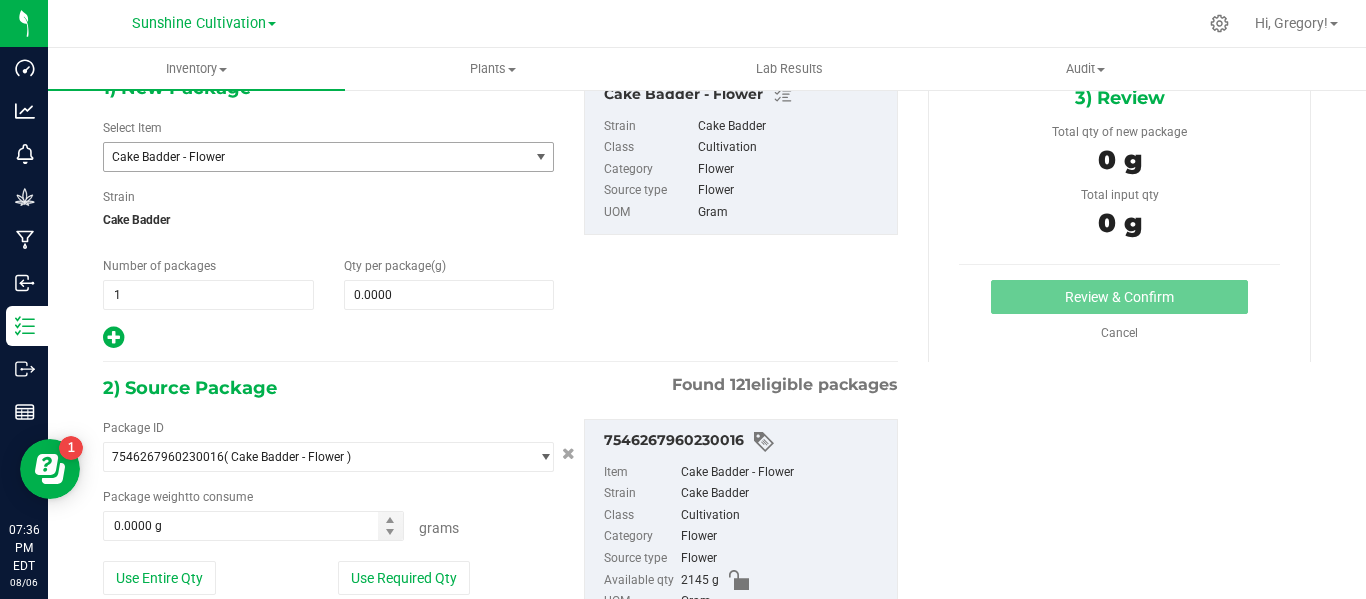 click on "Cake Badder - Flower" at bounding box center [308, 157] 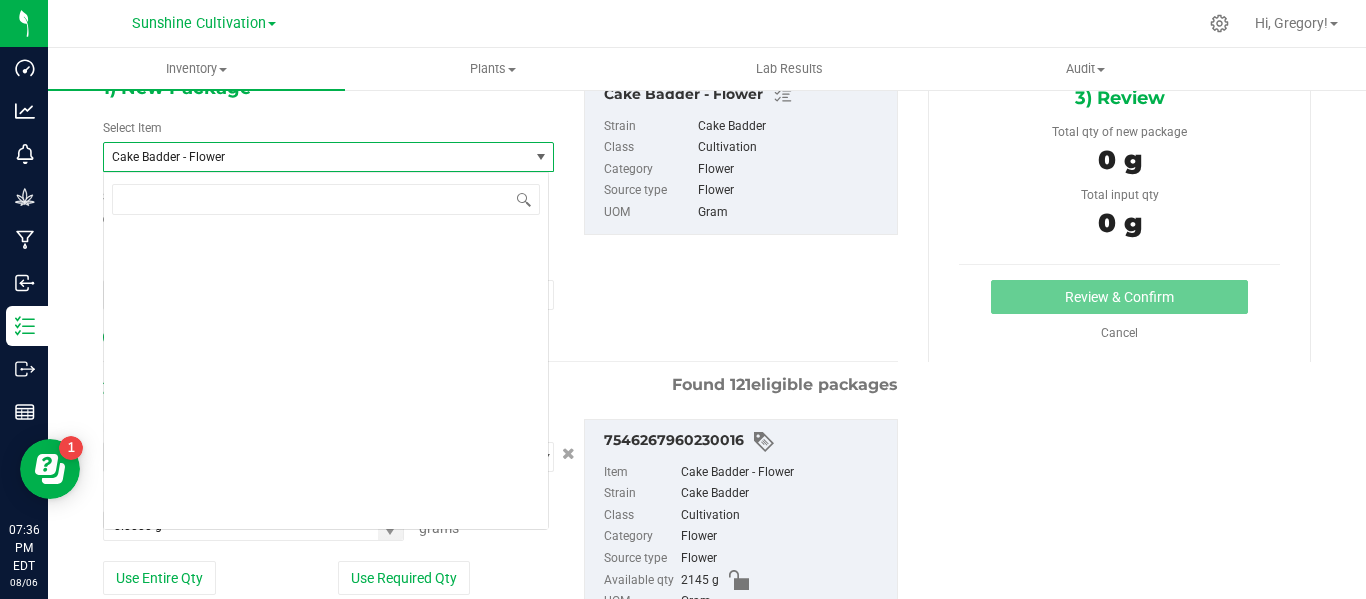 scroll, scrollTop: 1176, scrollLeft: 0, axis: vertical 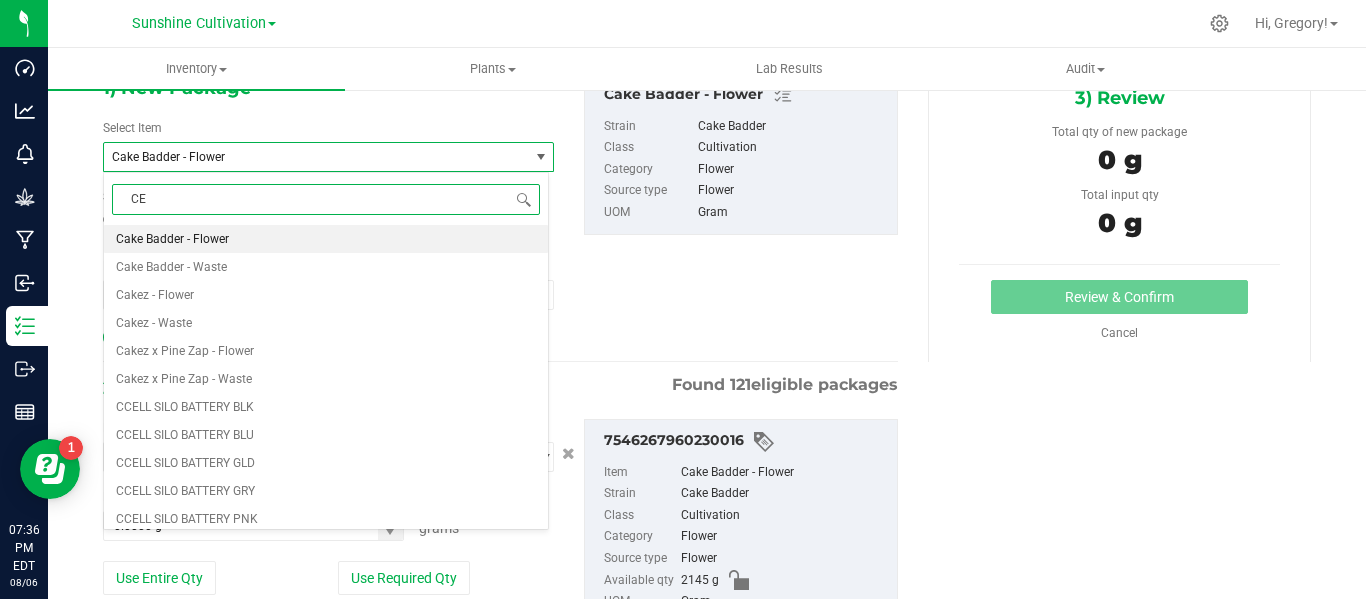 type on "CER" 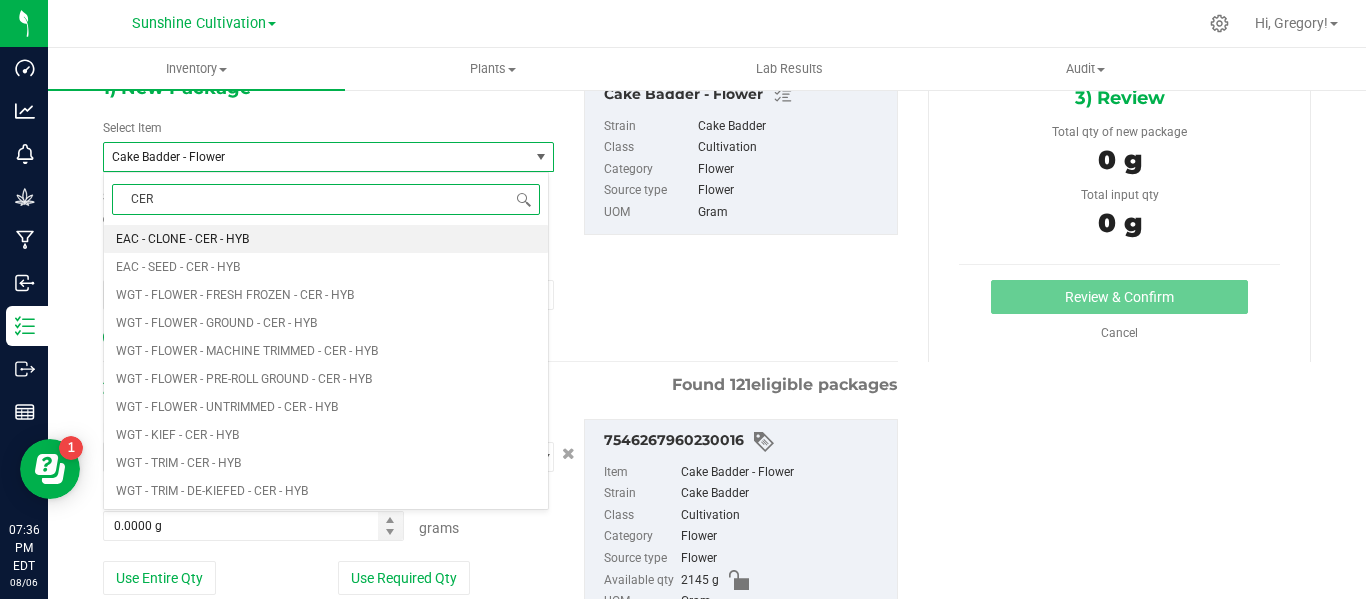 scroll, scrollTop: 0, scrollLeft: 0, axis: both 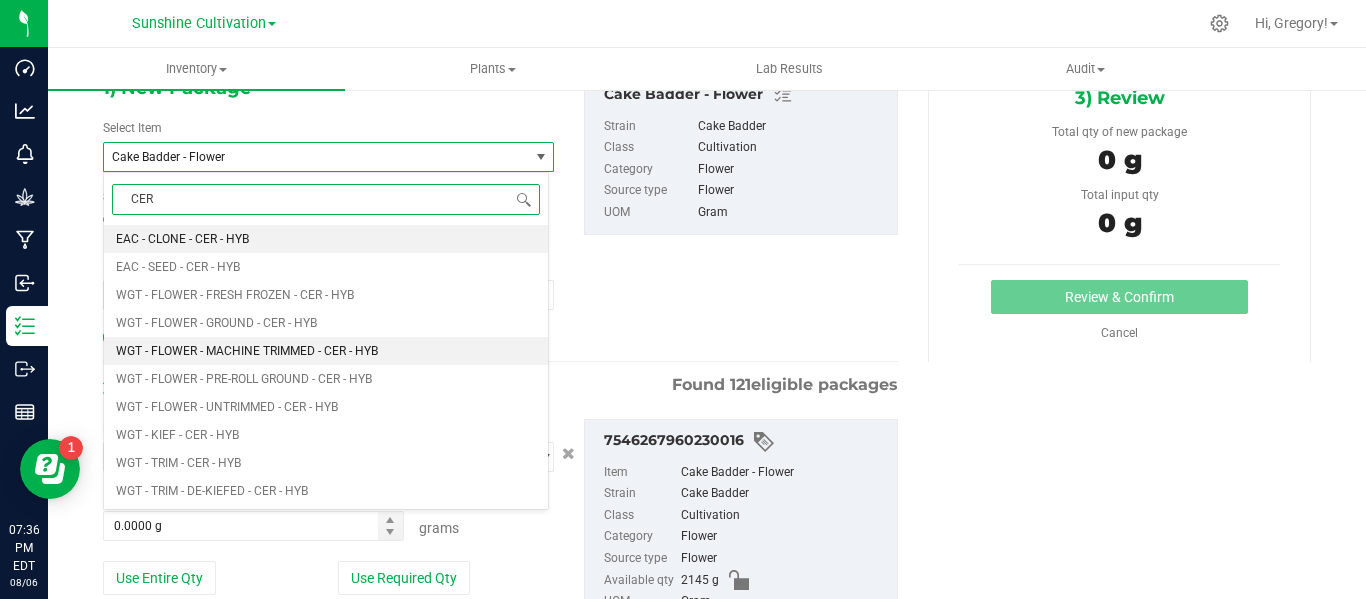click on "WGT - FLOWER - MACHINE TRIMMED - CER - HYB" at bounding box center [247, 351] 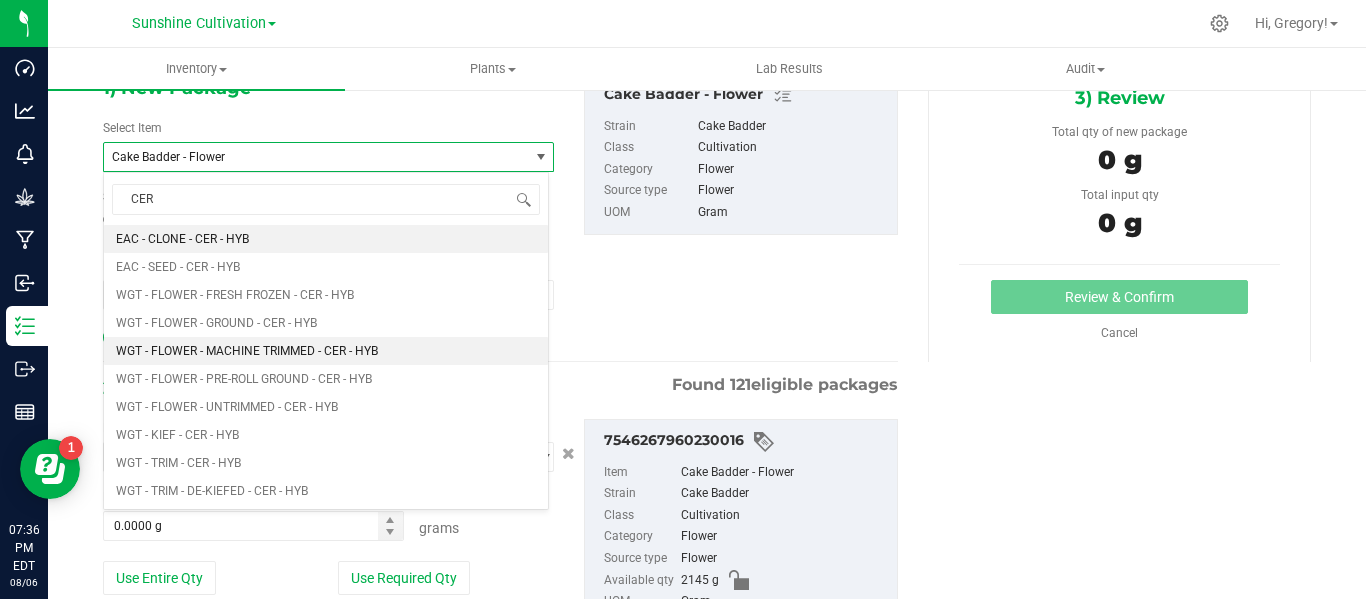type 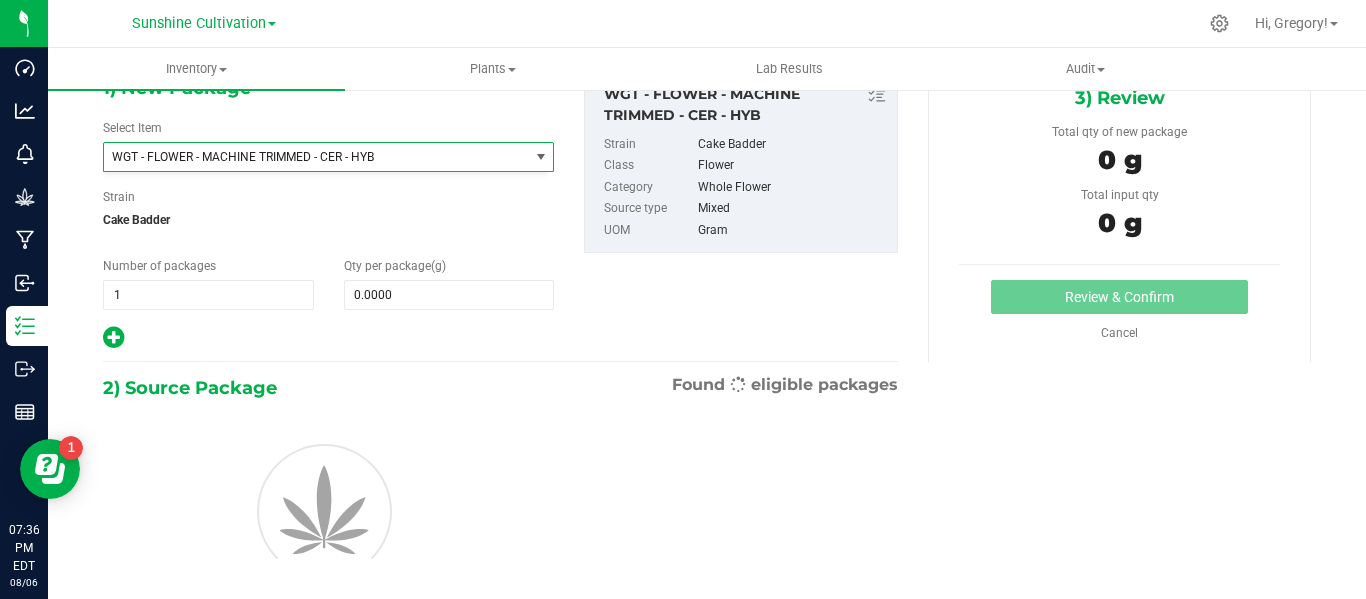 type on "0.0000" 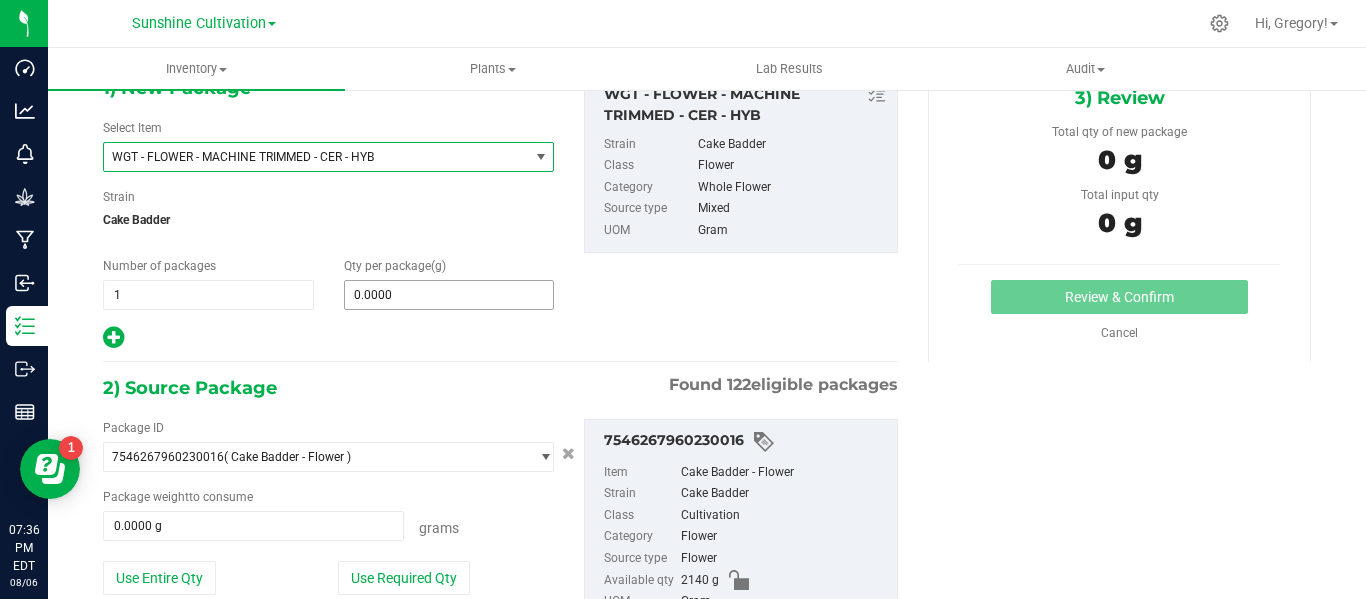 type 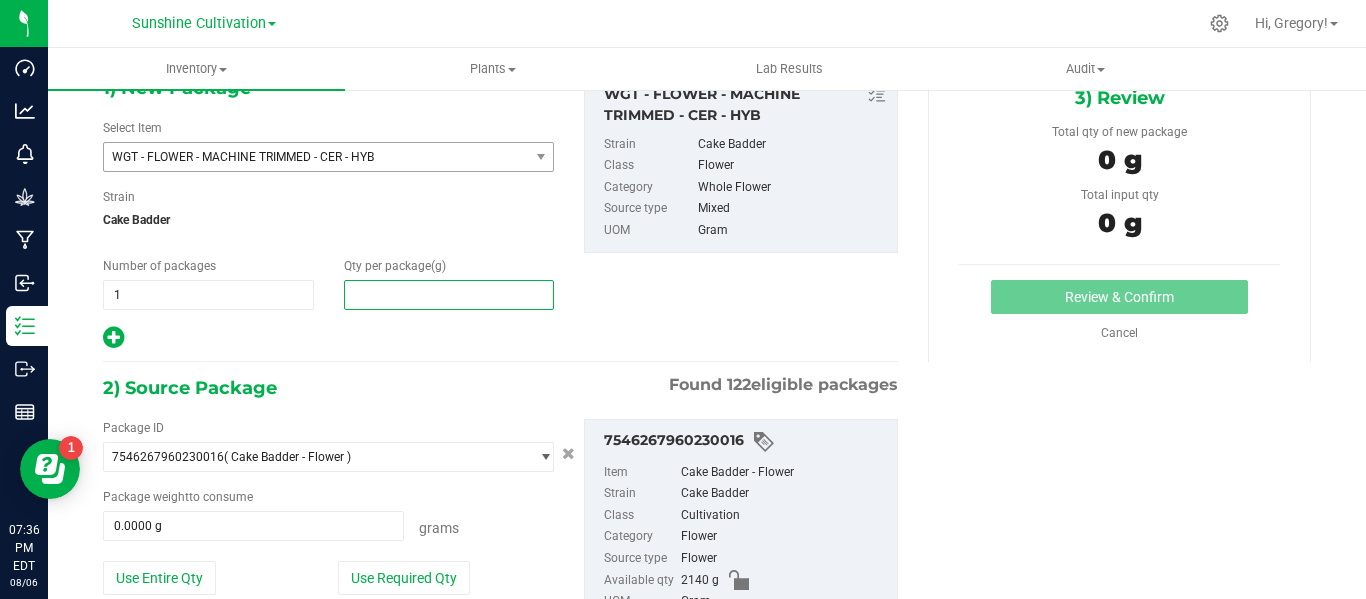 click at bounding box center (449, 295) 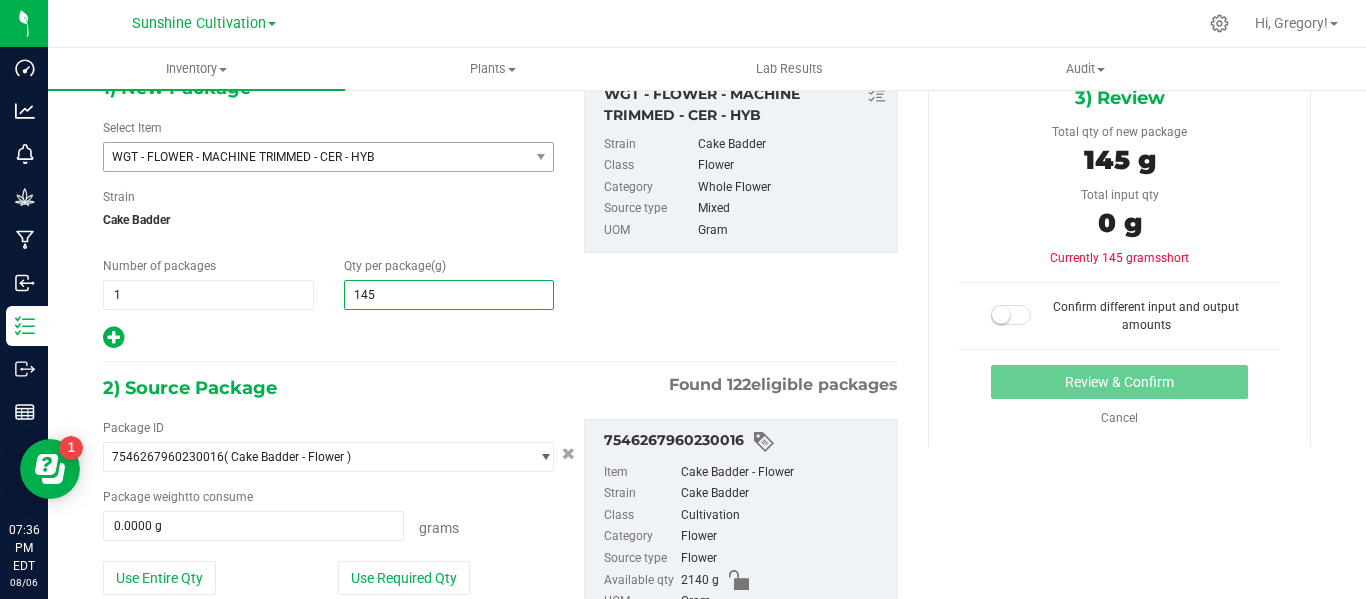 type on "1455" 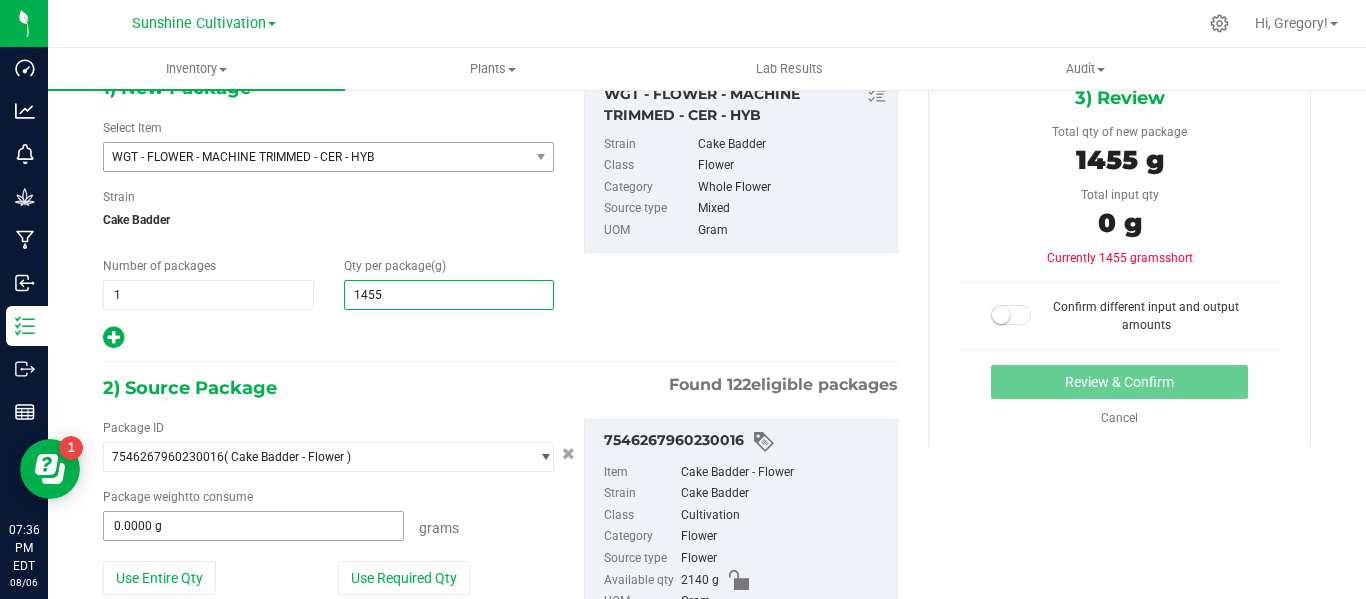 type on "1,455.0000" 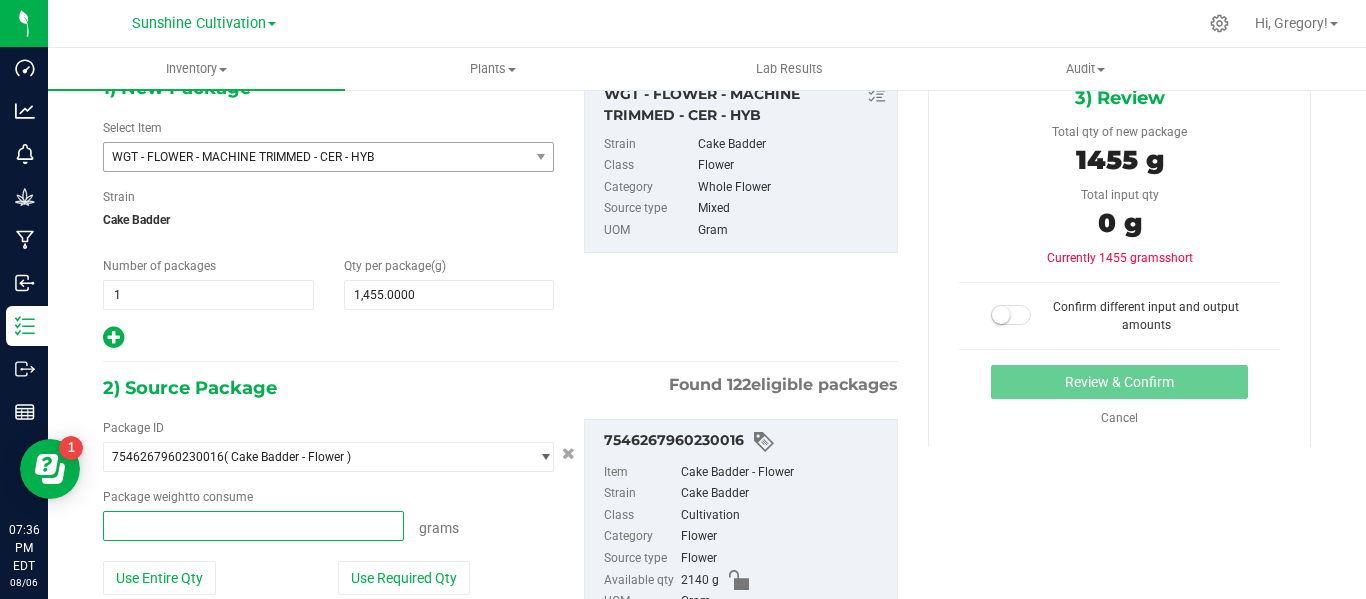 click at bounding box center [253, 526] 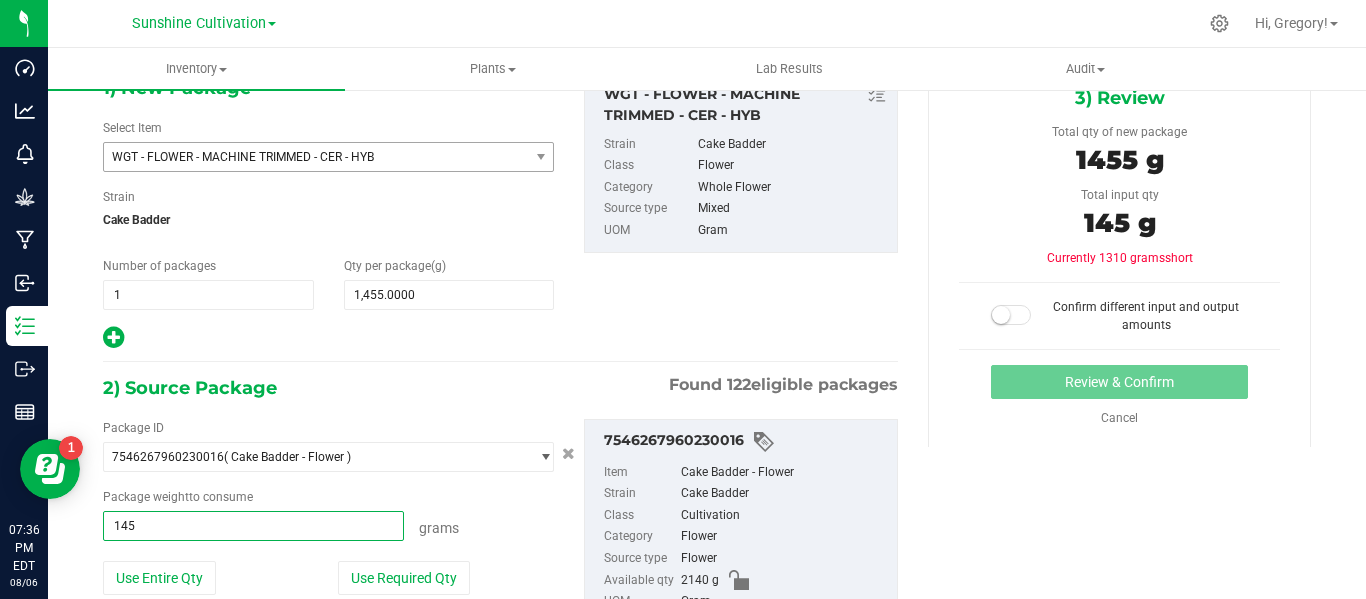 type on "1455" 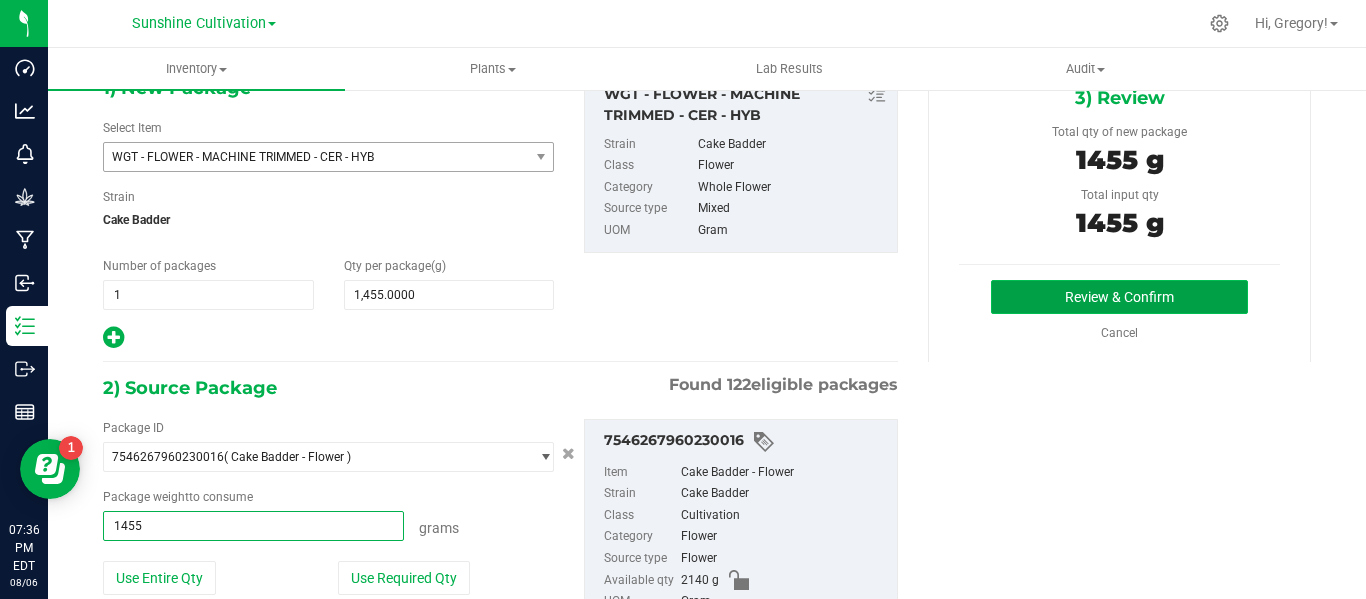 type on "1455.0000 g" 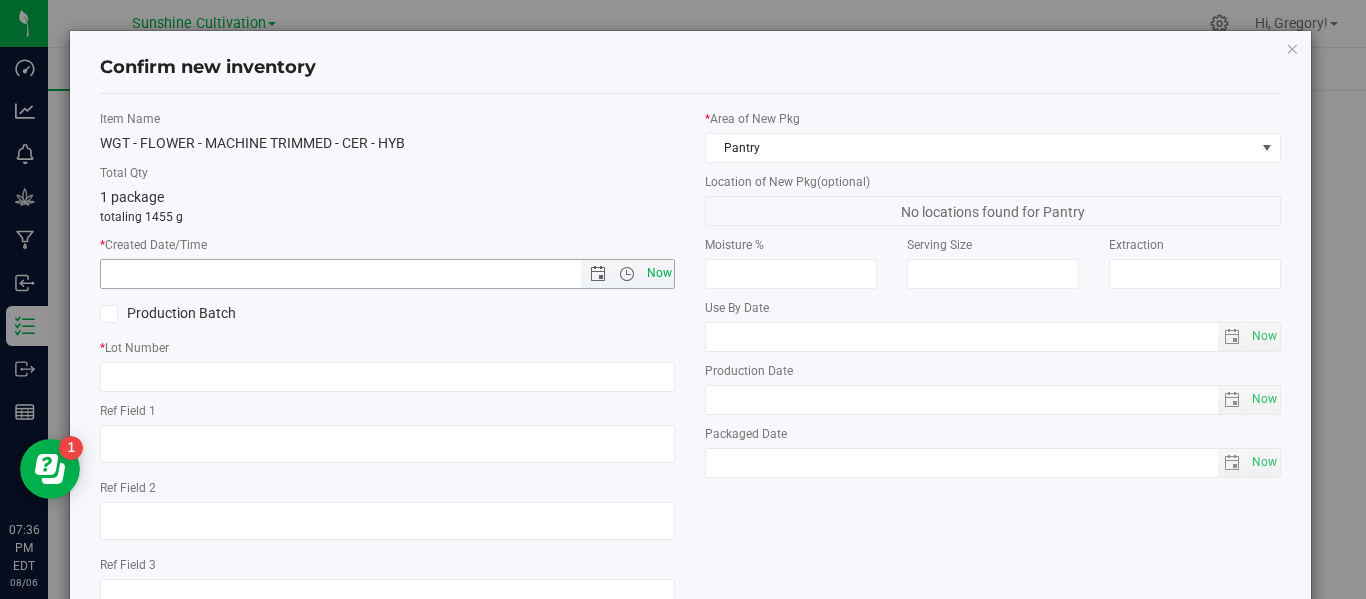 click on "Now" at bounding box center [659, 273] 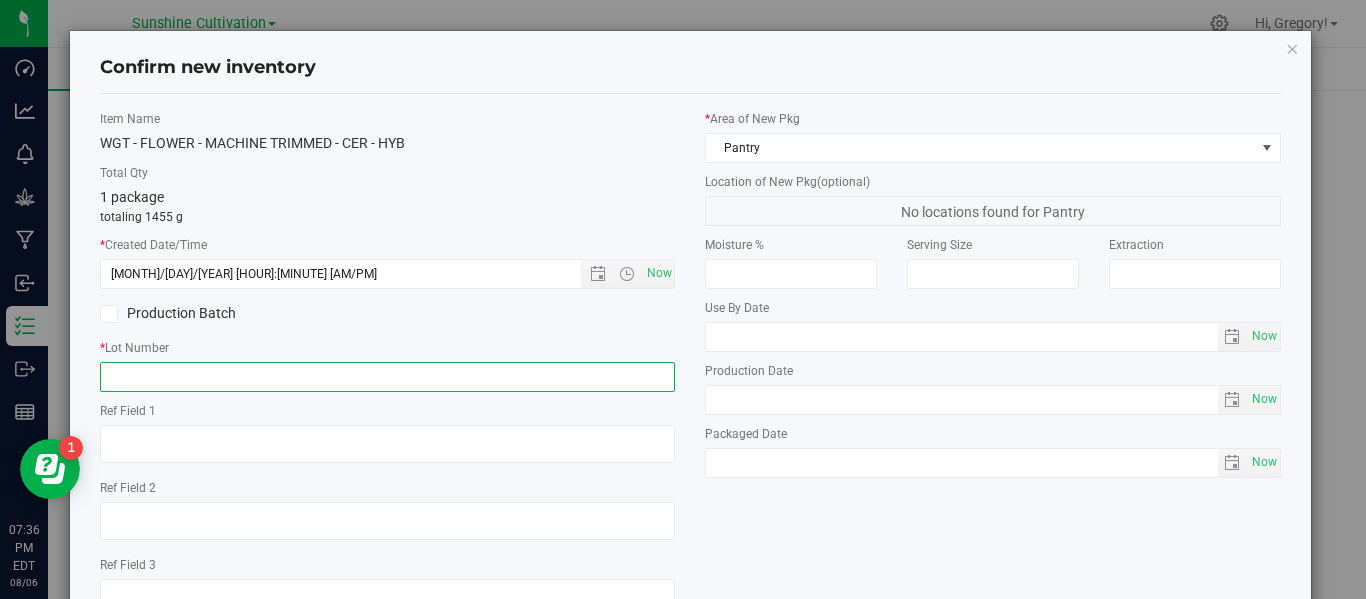 click at bounding box center [387, 377] 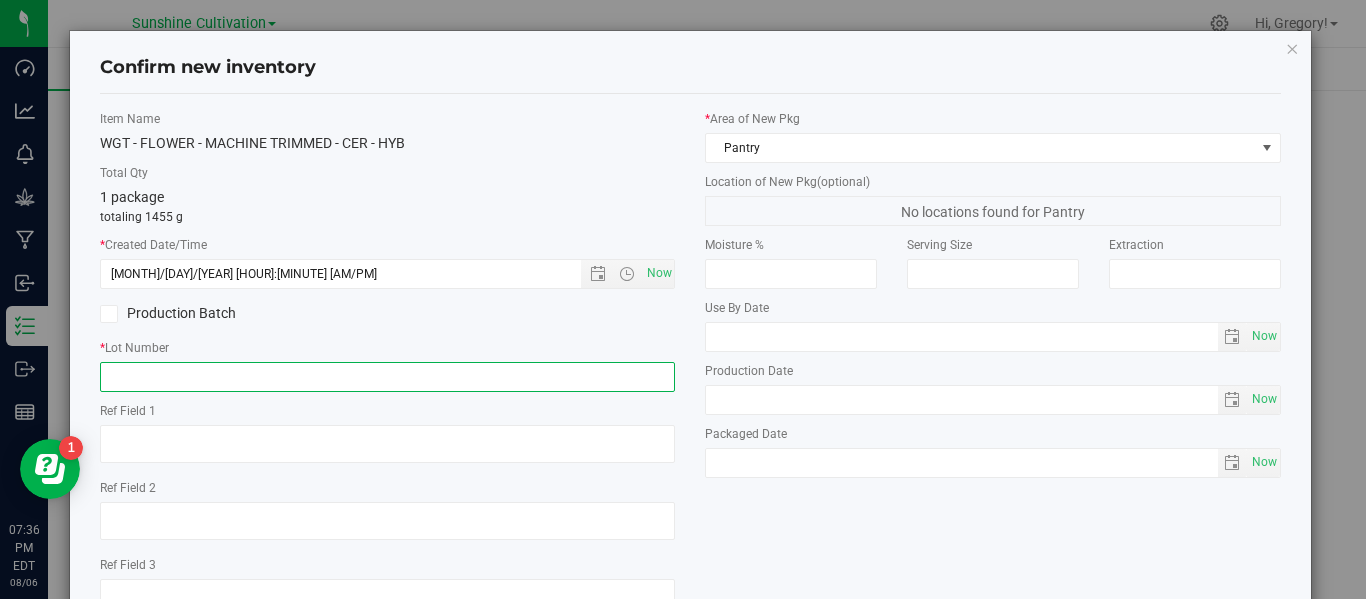 paste on "SN-250718-CER-P05-06" 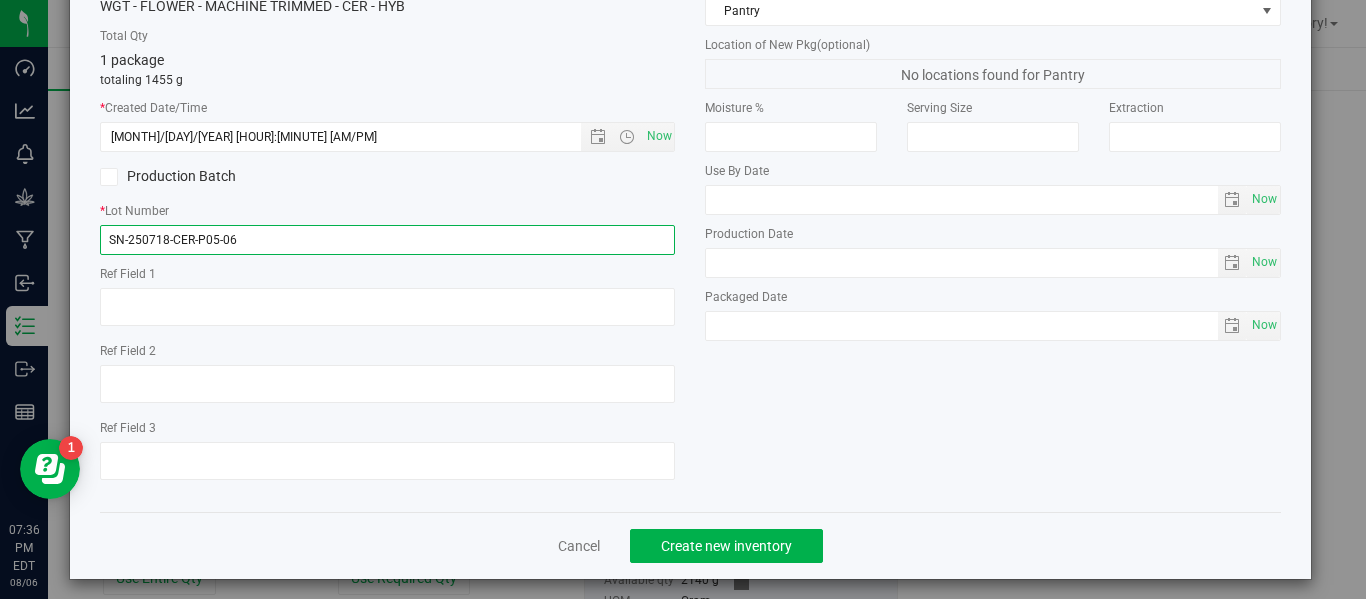 scroll, scrollTop: 138, scrollLeft: 0, axis: vertical 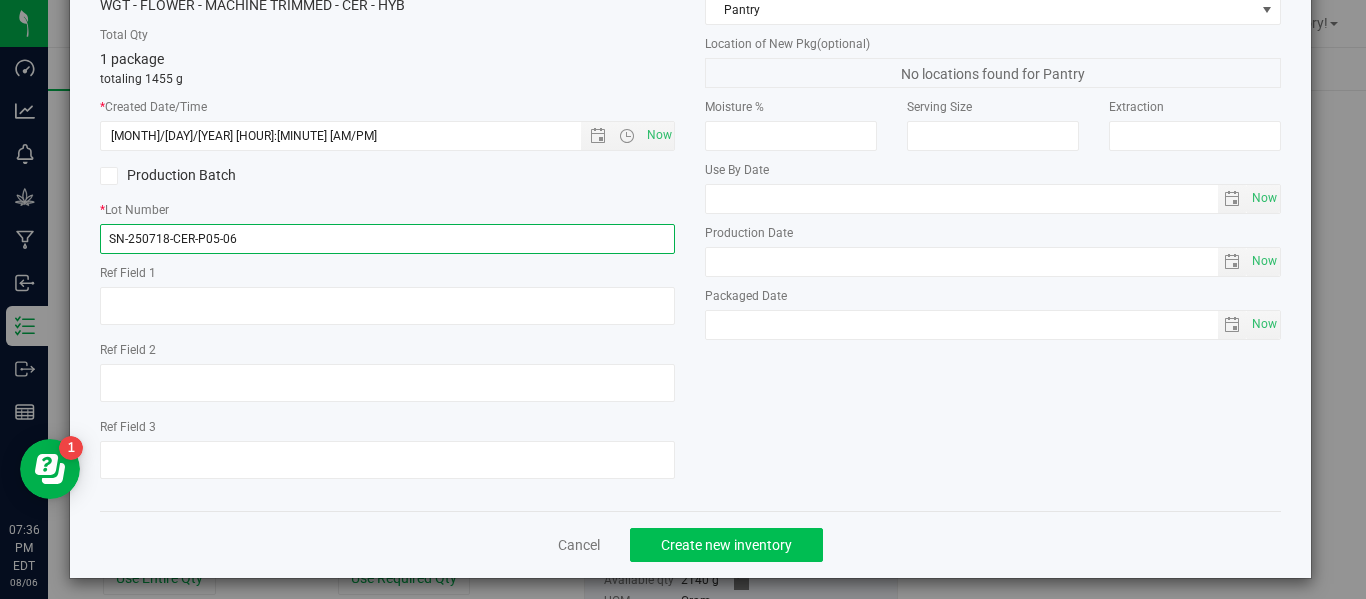 type on "SN-250718-CER-P05-06" 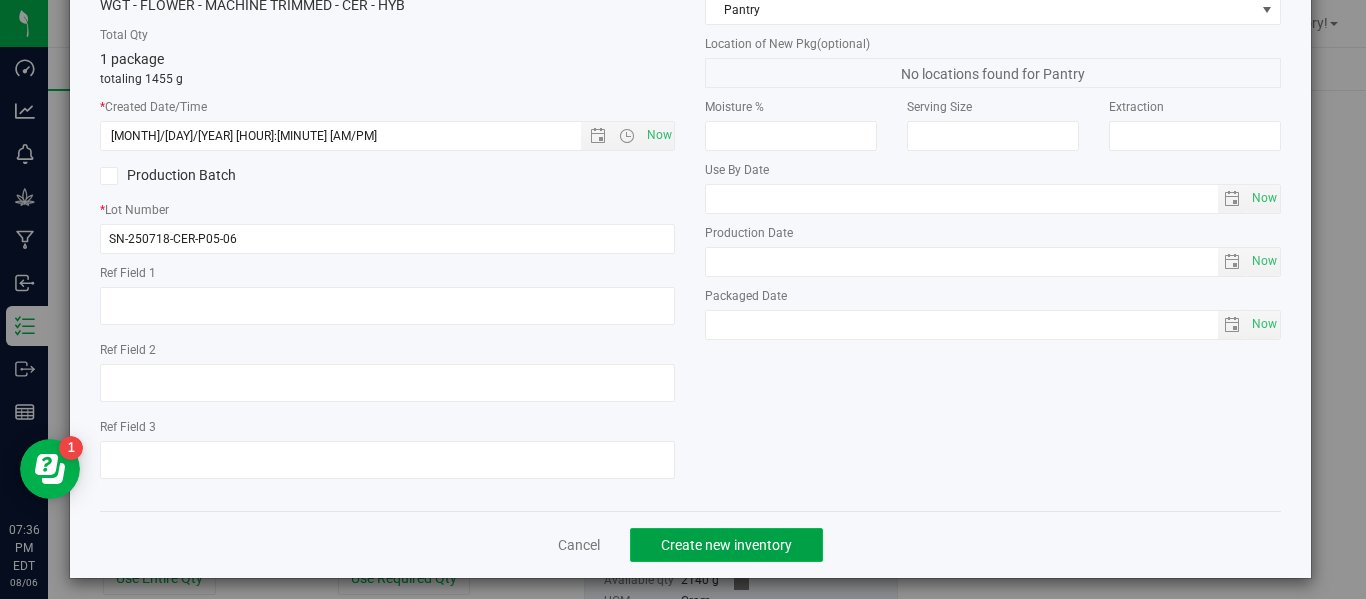click on "Create new inventory" 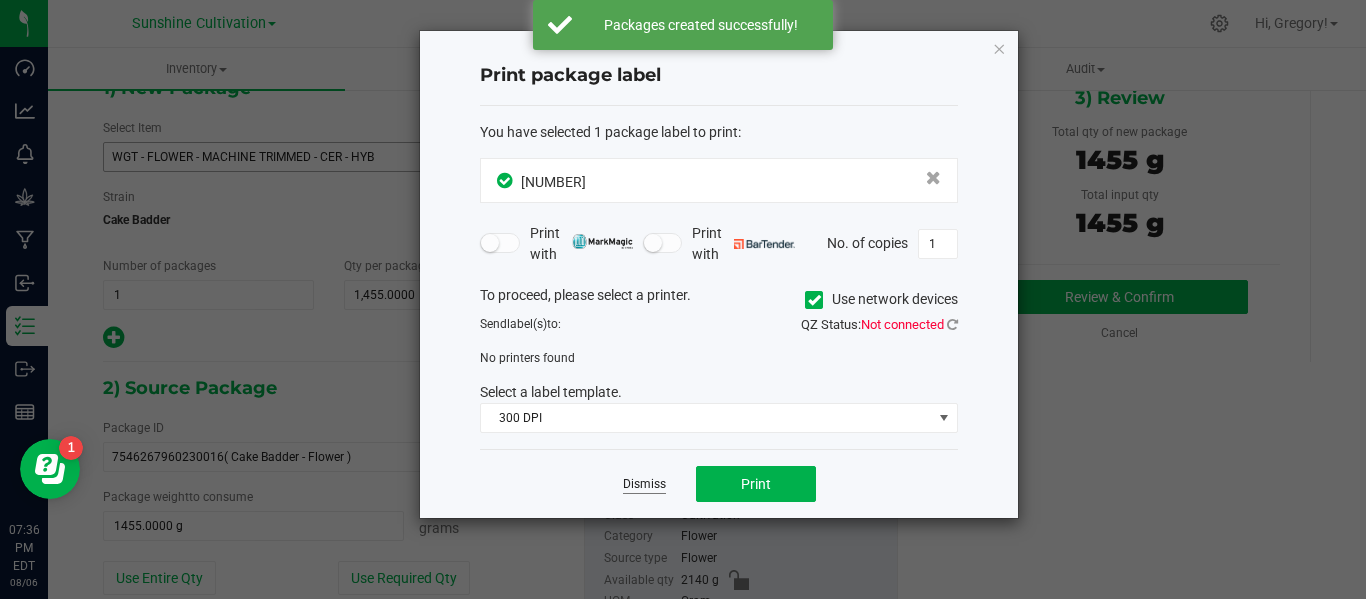 click on "Dismiss" 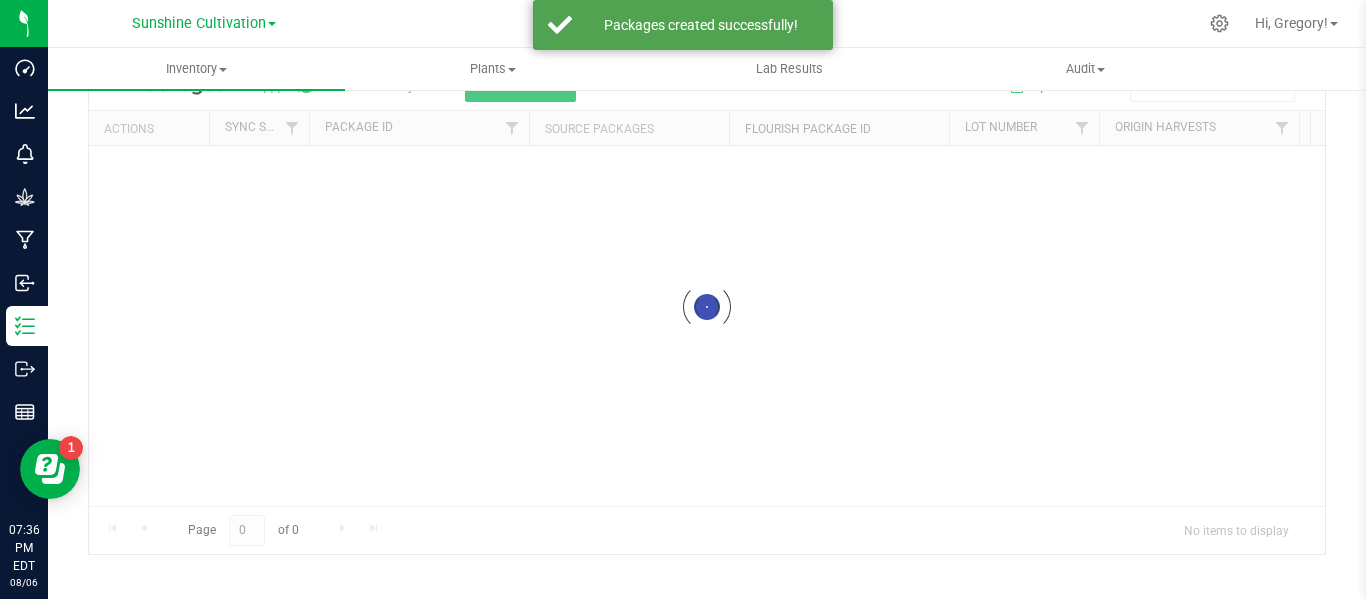 scroll, scrollTop: 99, scrollLeft: 0, axis: vertical 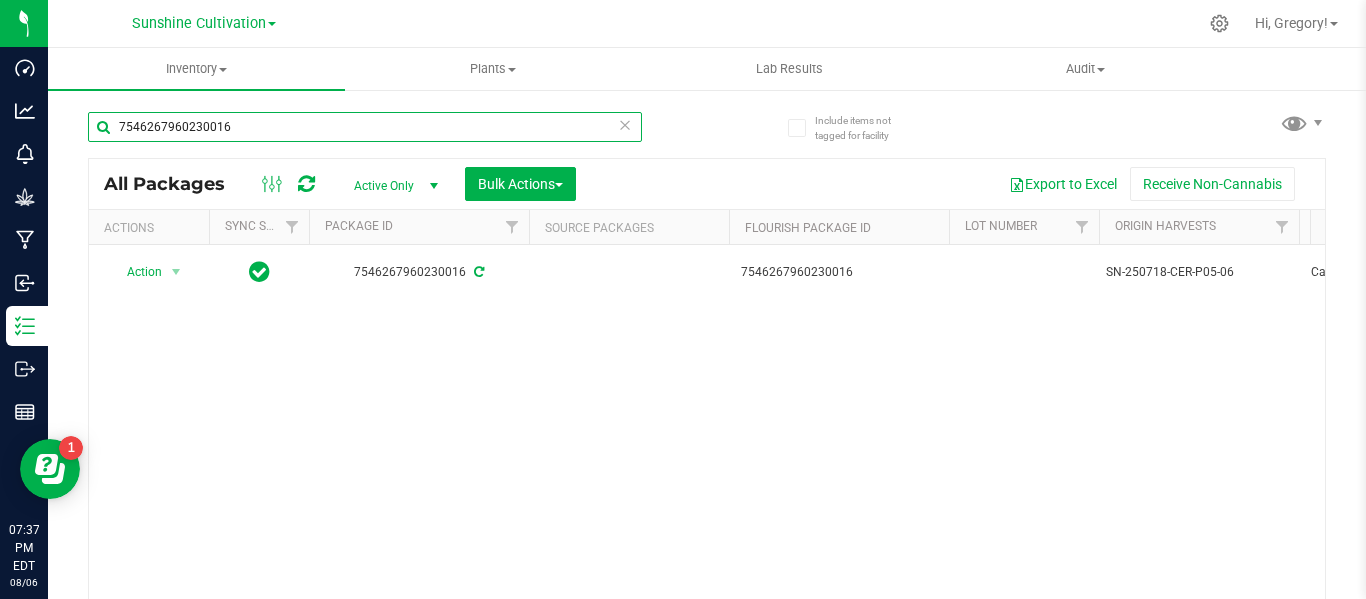 click on "7546267960230016" at bounding box center [365, 127] 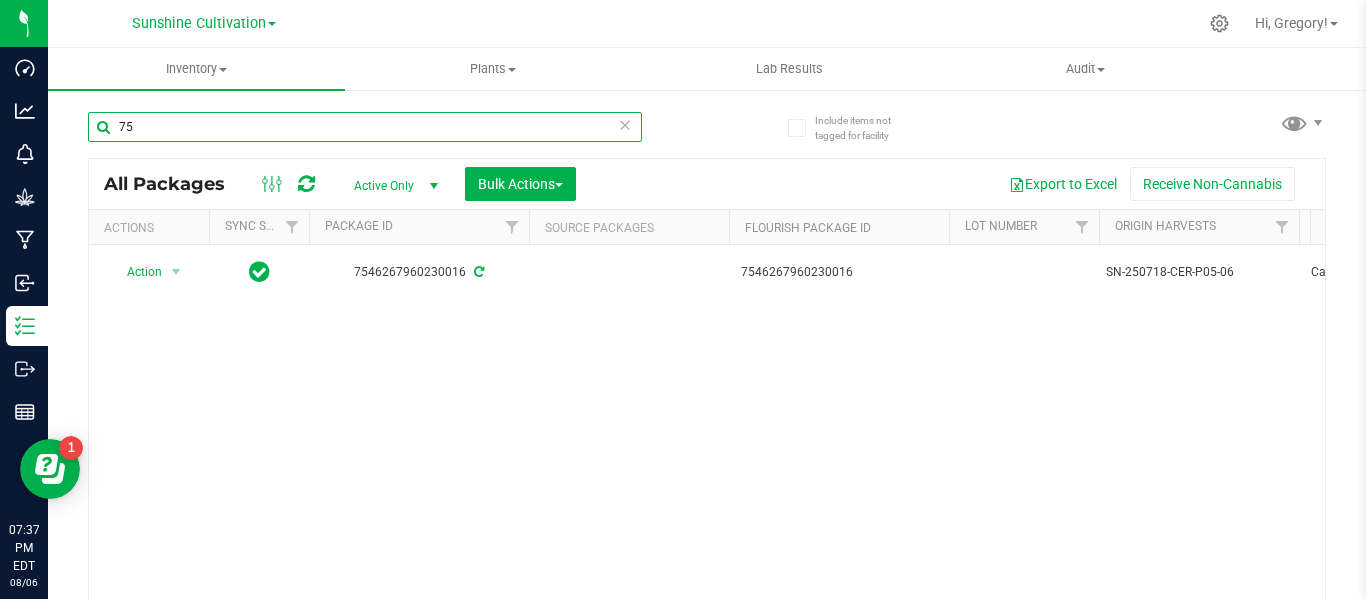 type on "7" 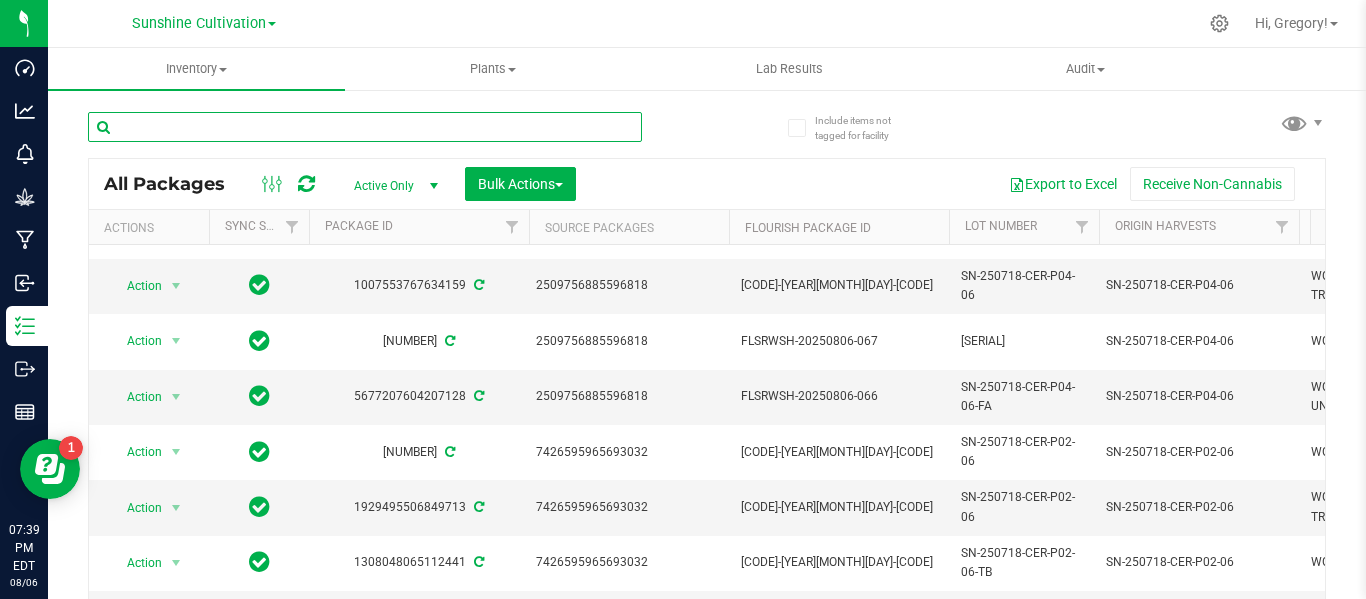 scroll, scrollTop: 254, scrollLeft: 250, axis: both 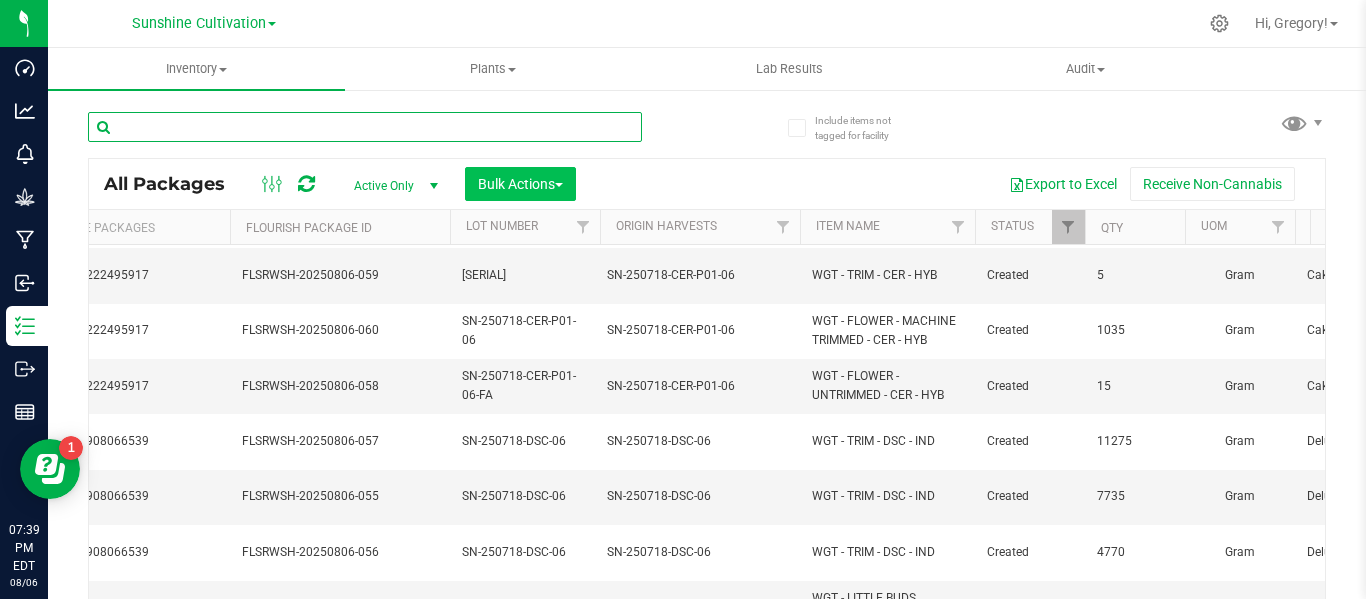 type 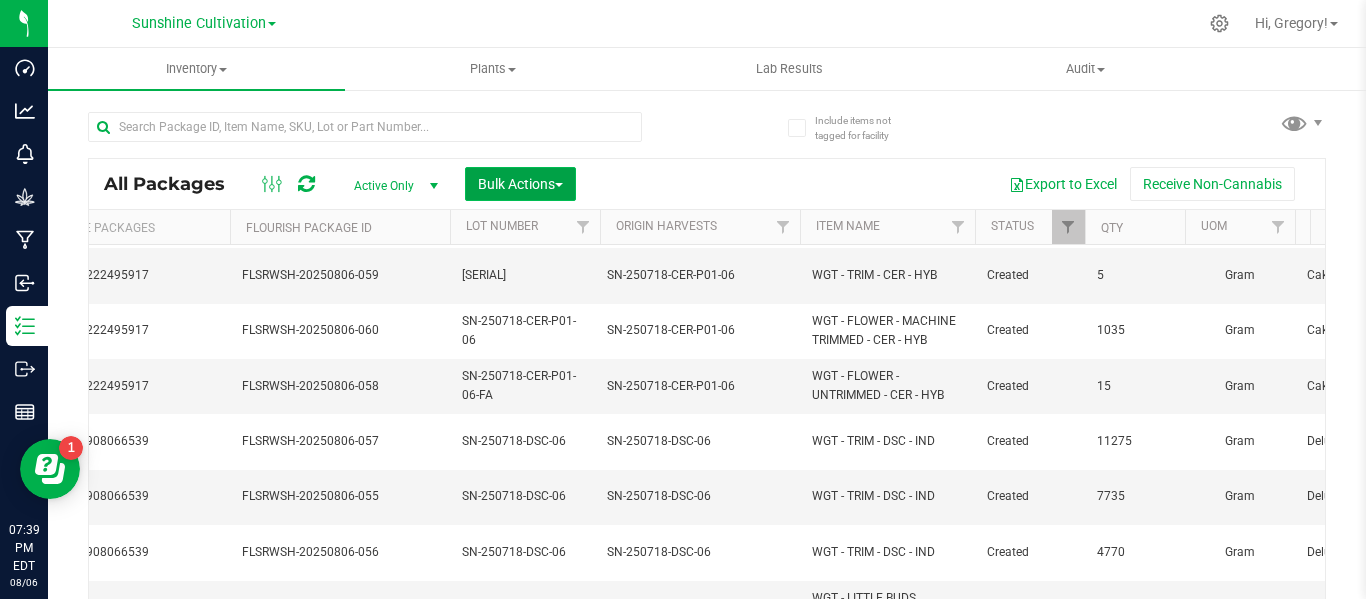 click on "Bulk Actions" at bounding box center (520, 184) 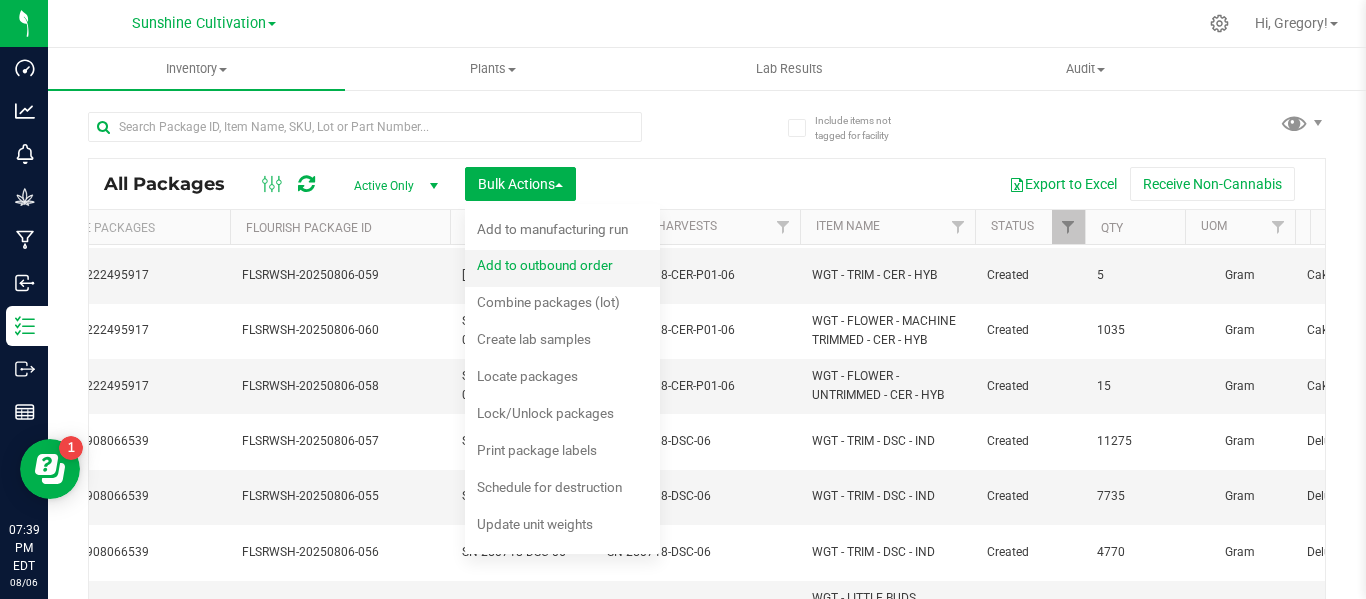 click on "Add to outbound order" at bounding box center (545, 265) 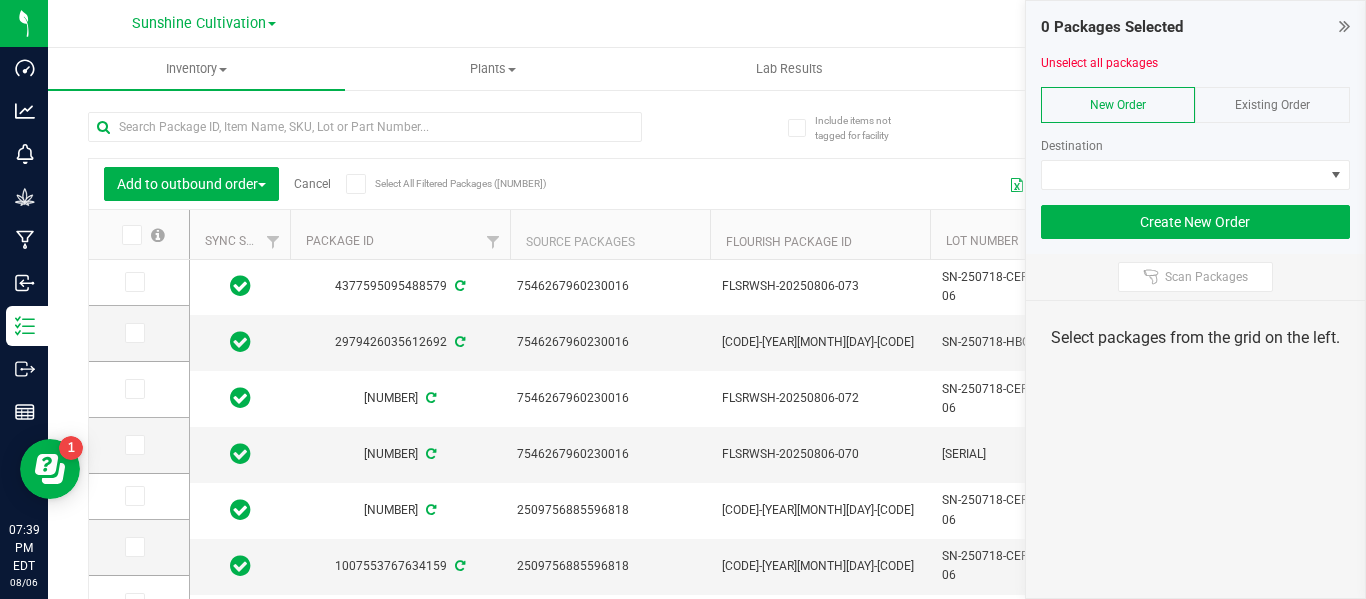 click on "Existing Order" at bounding box center [1272, 105] 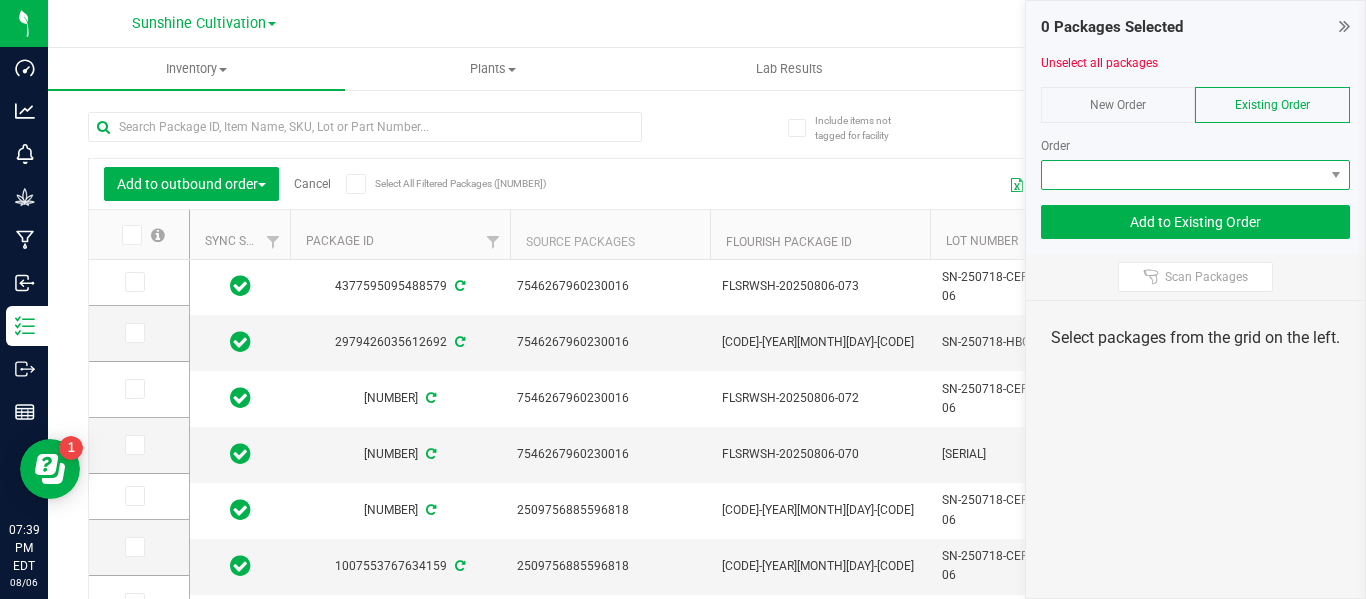 click at bounding box center (1183, 175) 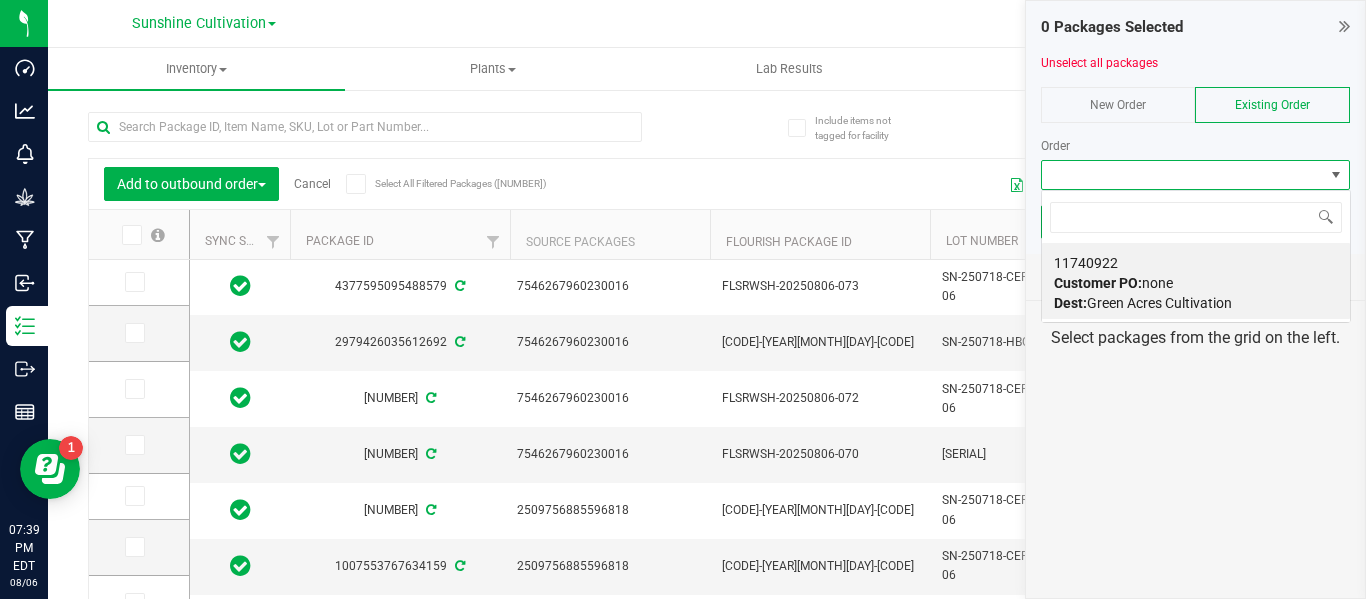 scroll, scrollTop: 99970, scrollLeft: 99690, axis: both 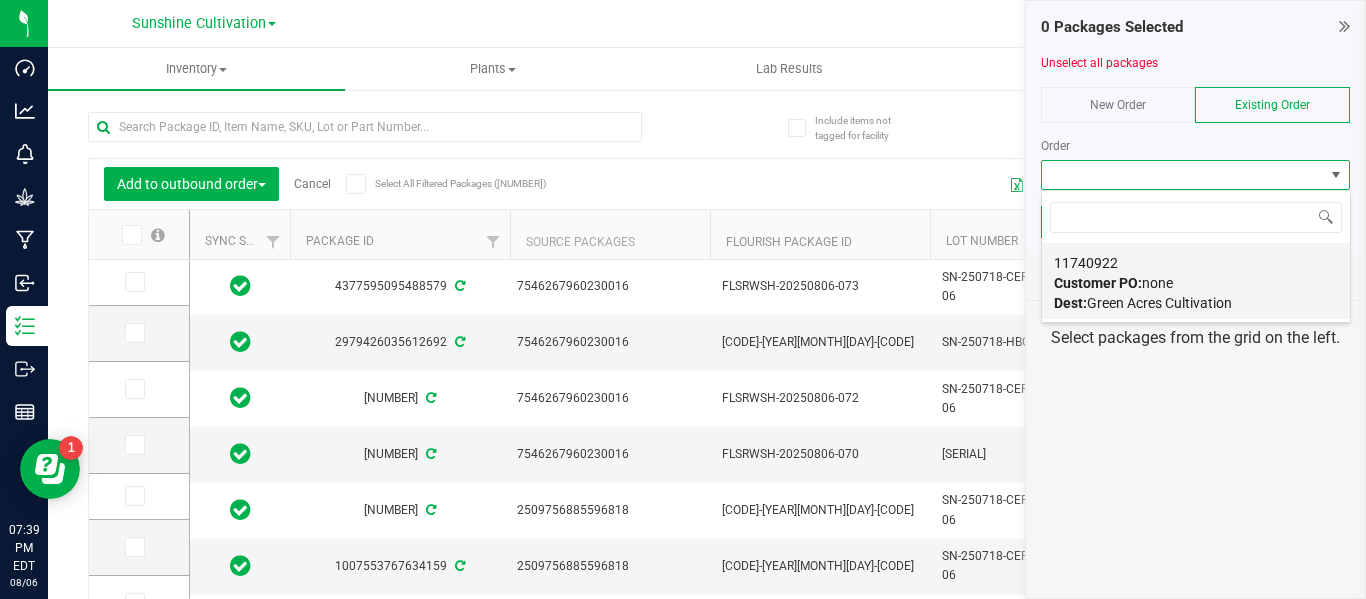 click on "11740922 Customer PO:  none Dest: Green Acres Cultivation" at bounding box center (1196, 283) 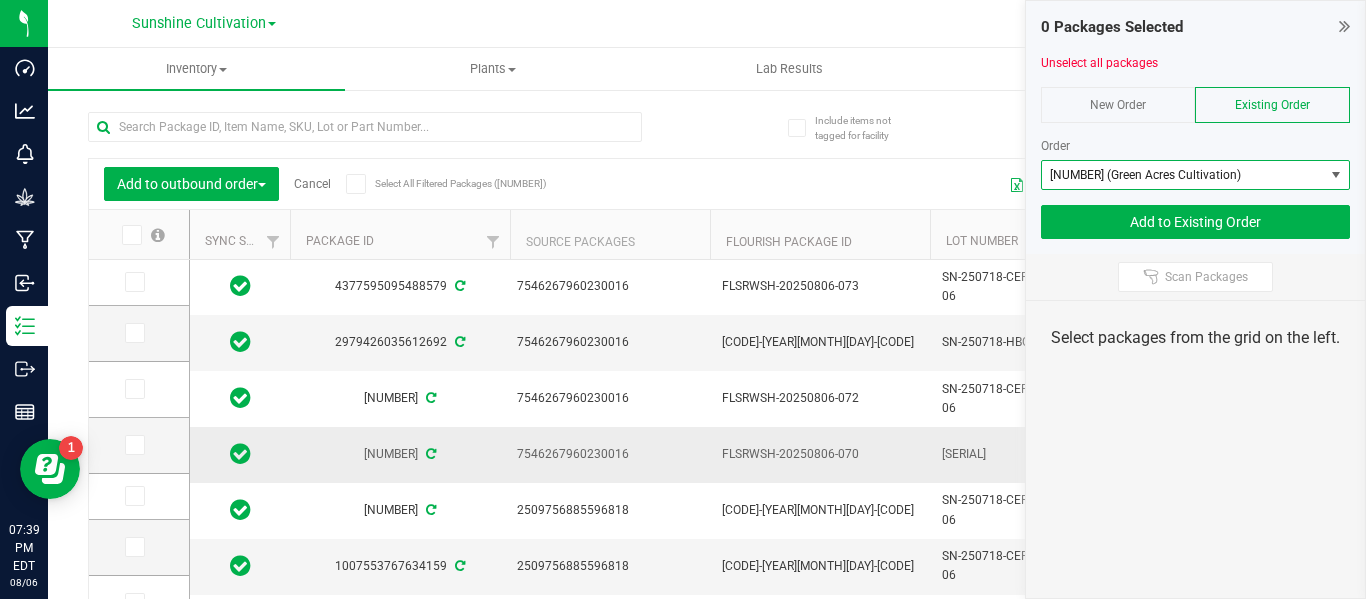 scroll, scrollTop: 0, scrollLeft: 141, axis: horizontal 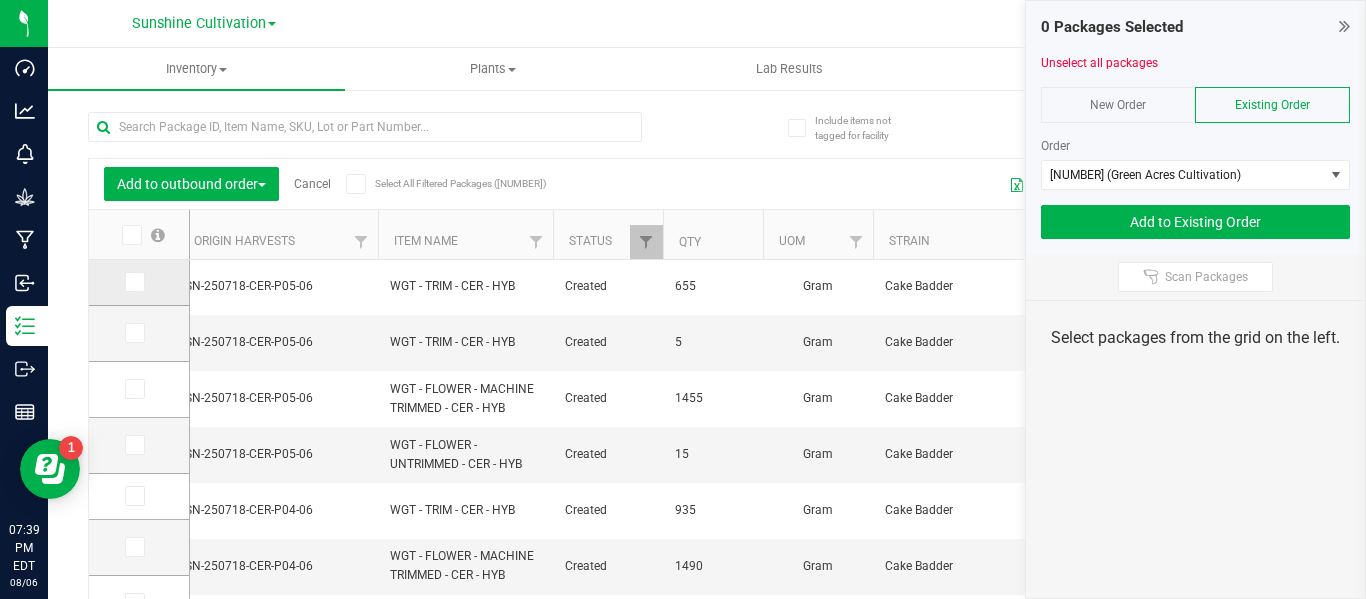 click at bounding box center (133, 282) 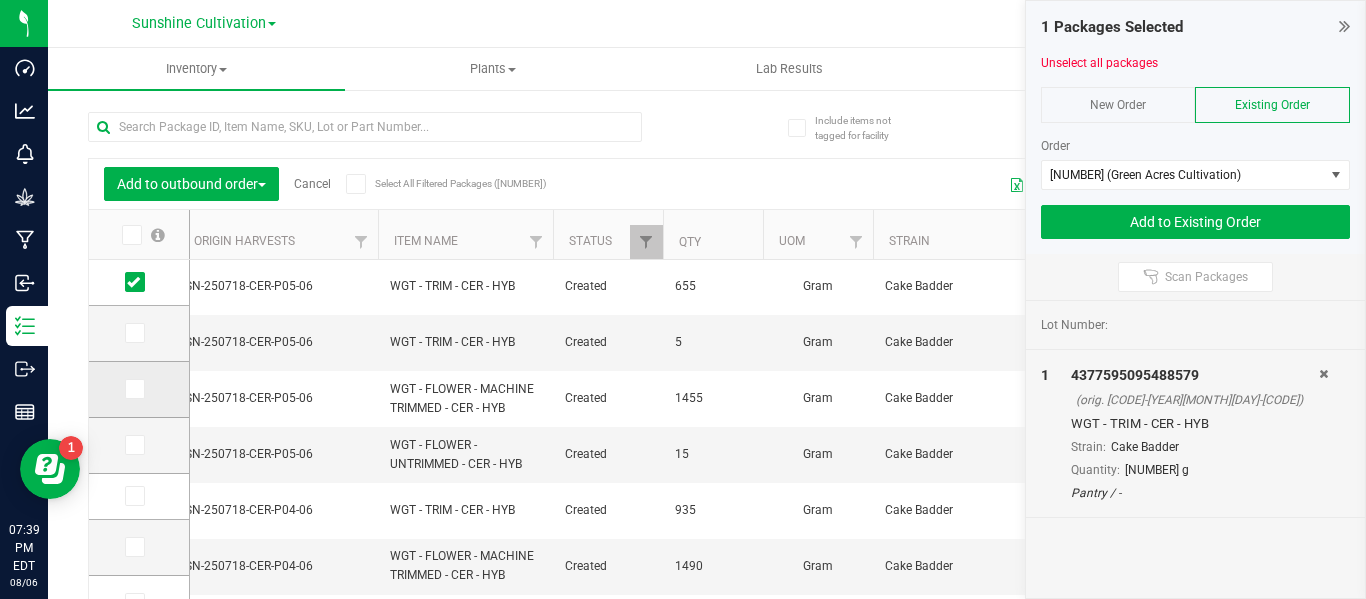 click at bounding box center [135, 389] 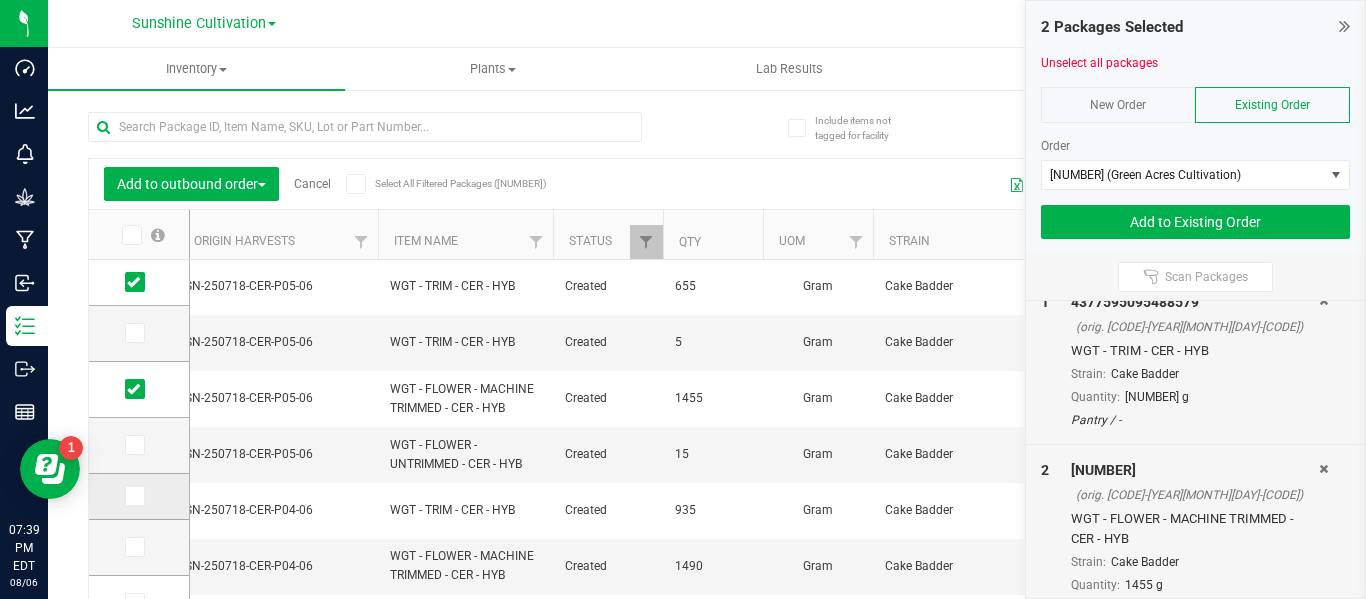 click at bounding box center [133, 496] 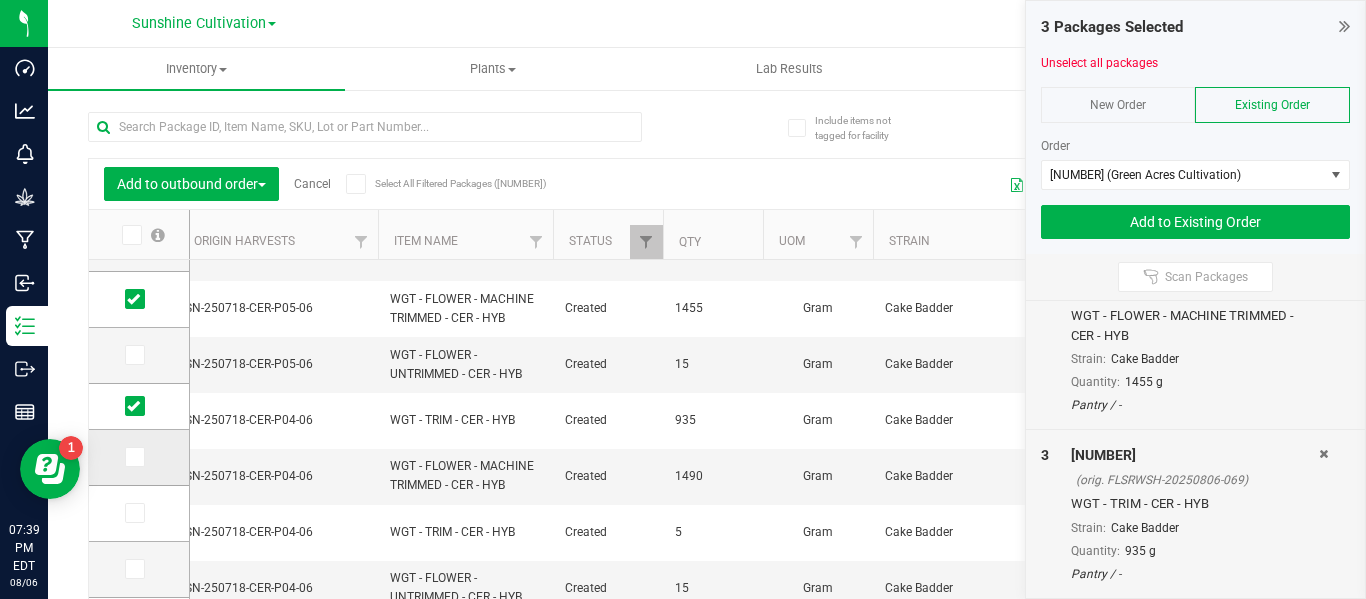 click at bounding box center (135, 457) 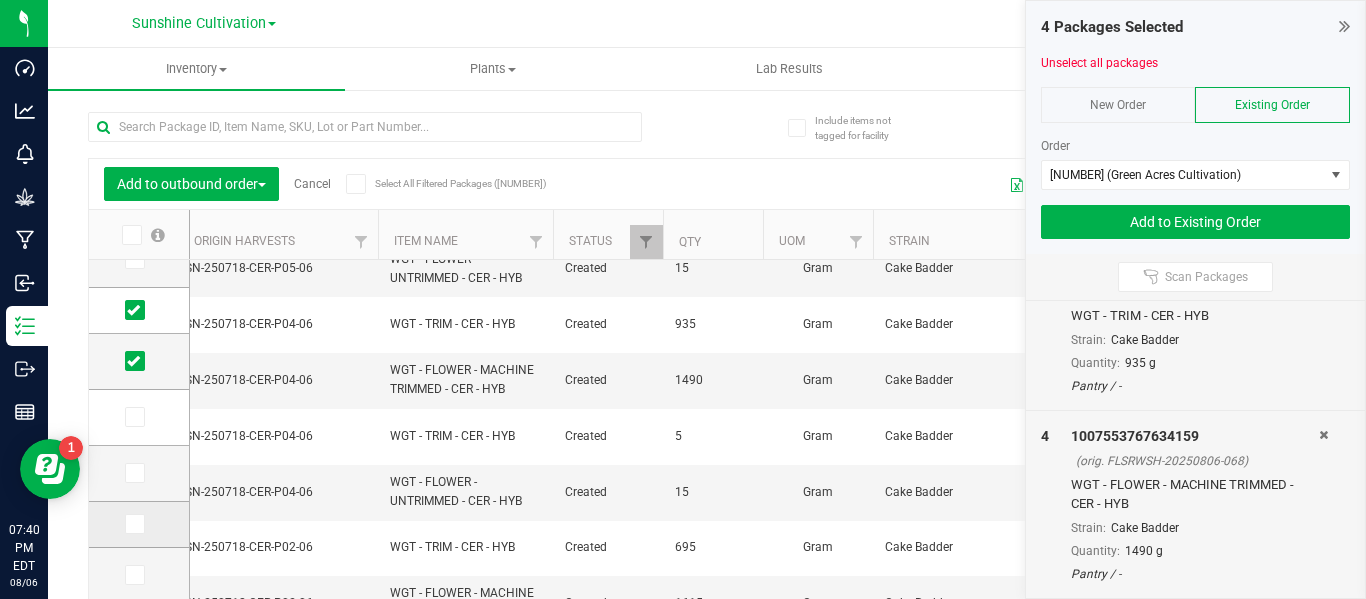 click at bounding box center (133, 524) 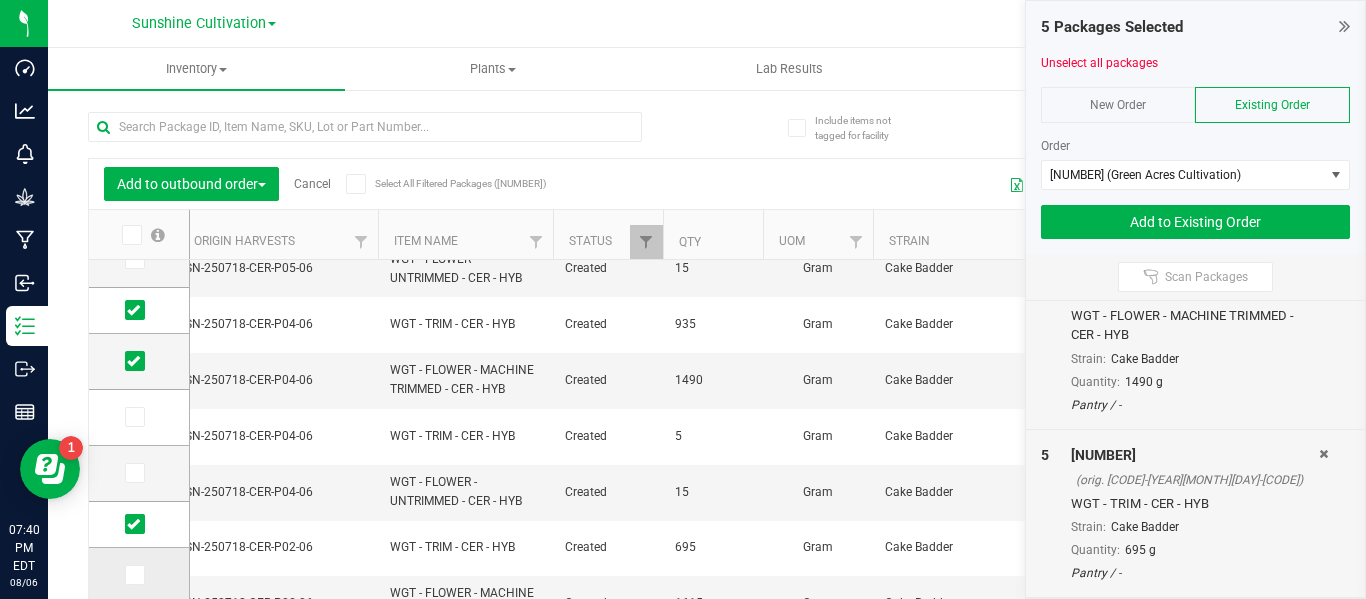 click at bounding box center [133, 575] 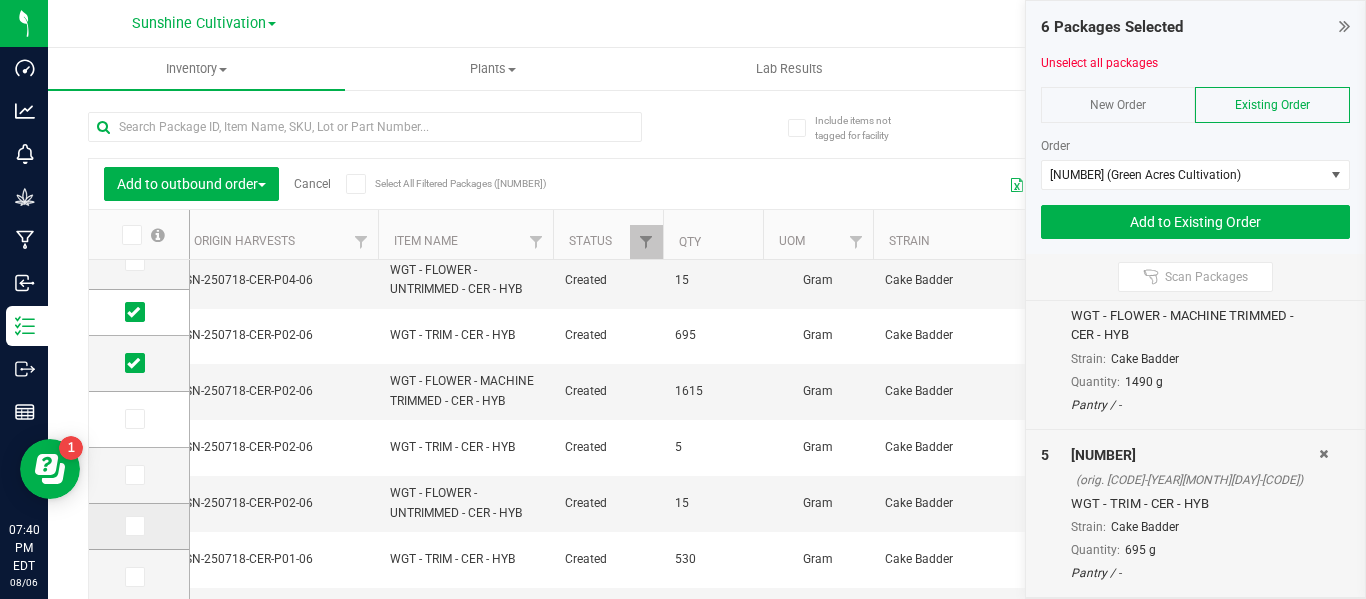 click at bounding box center (133, 526) 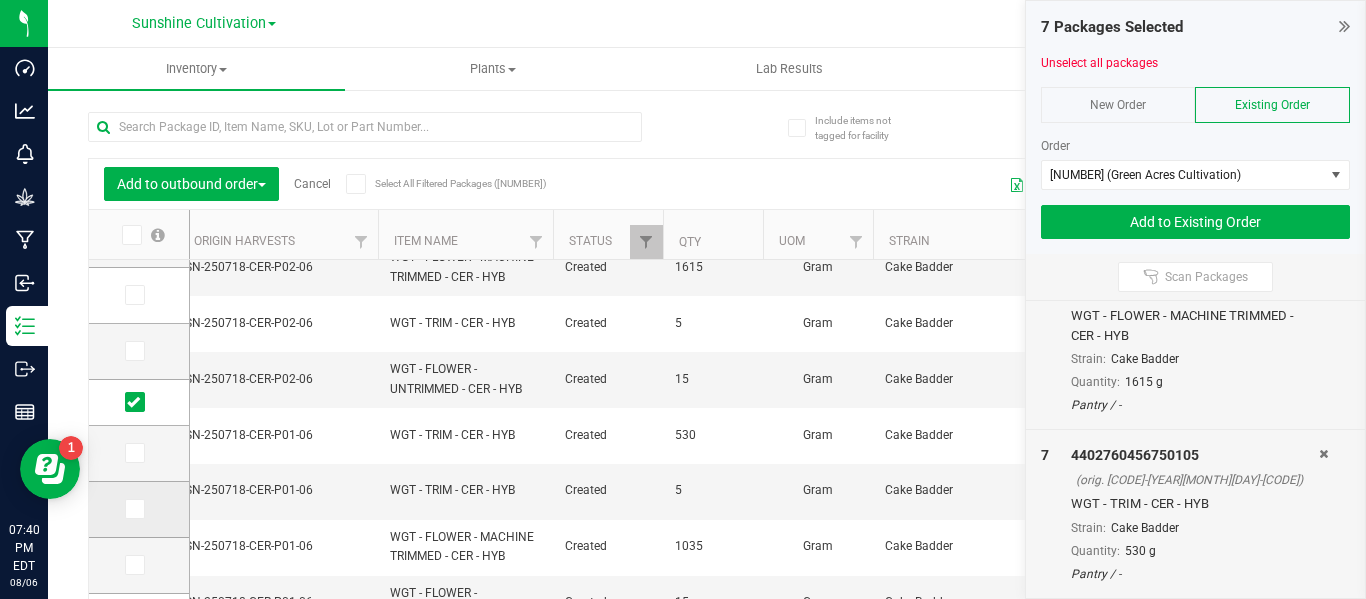 click at bounding box center [133, 509] 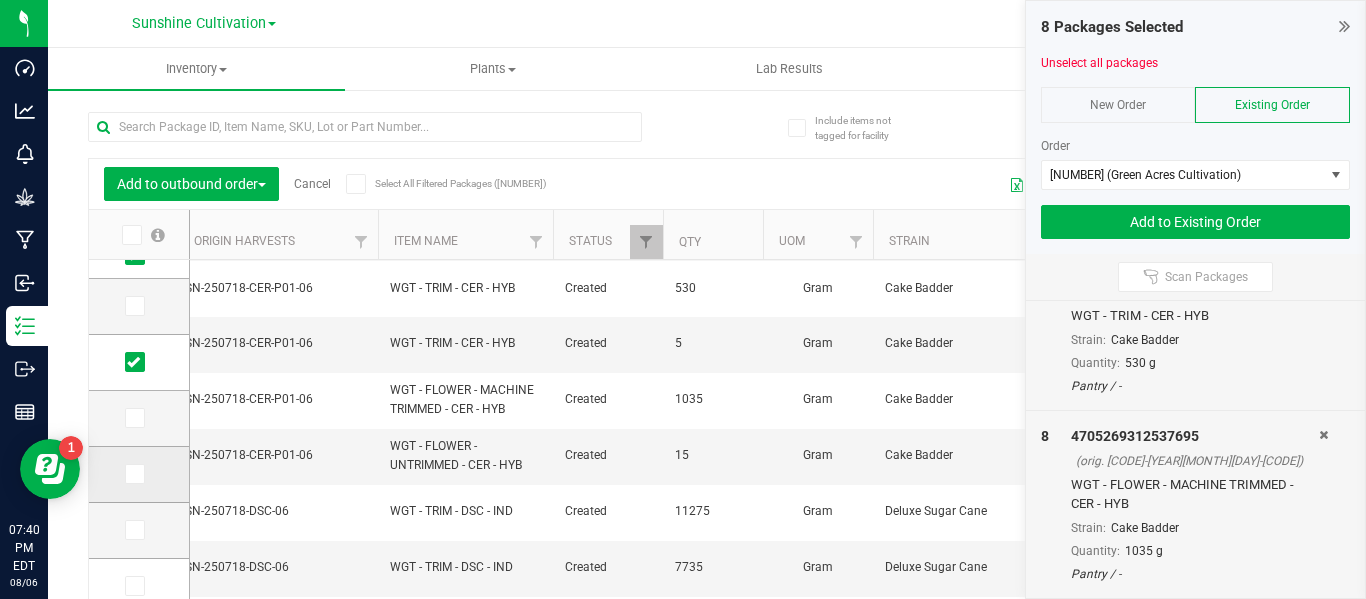 click at bounding box center (133, 474) 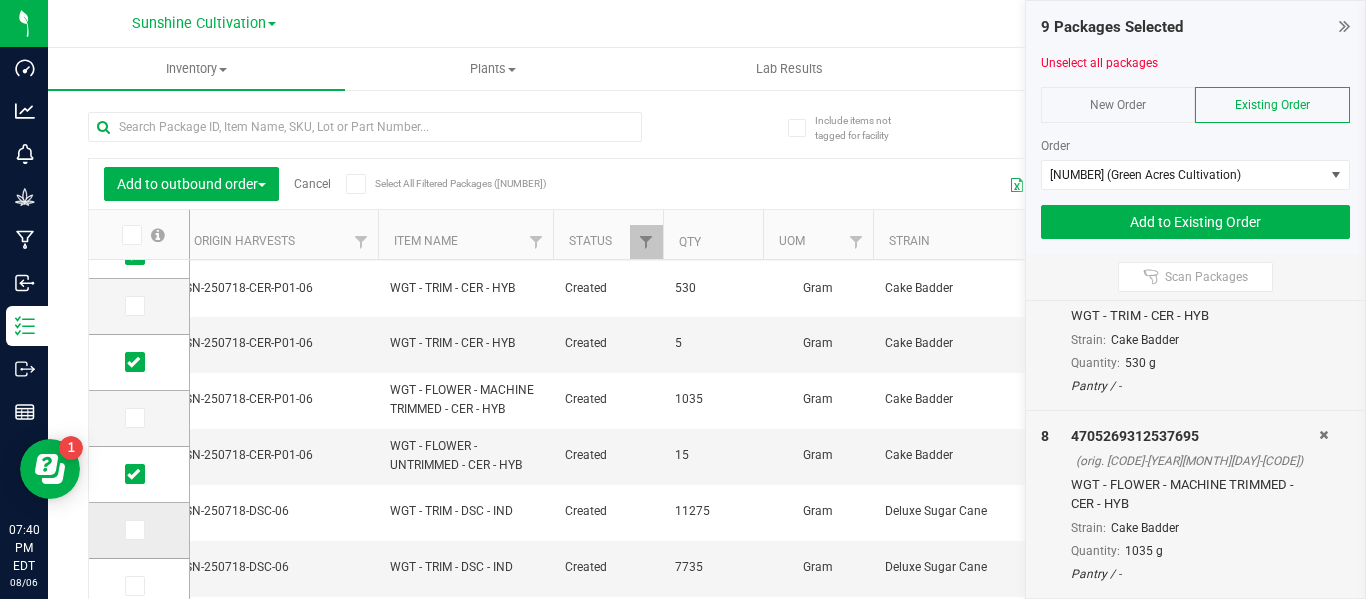 click at bounding box center (133, 530) 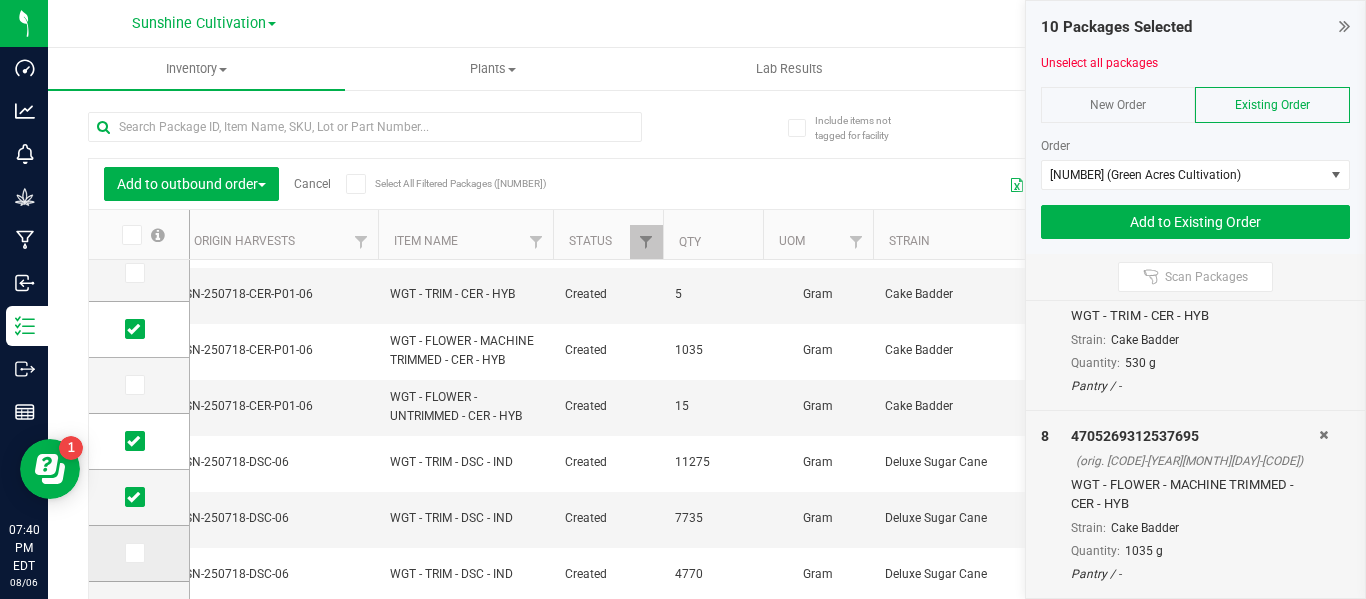 click at bounding box center (139, 554) 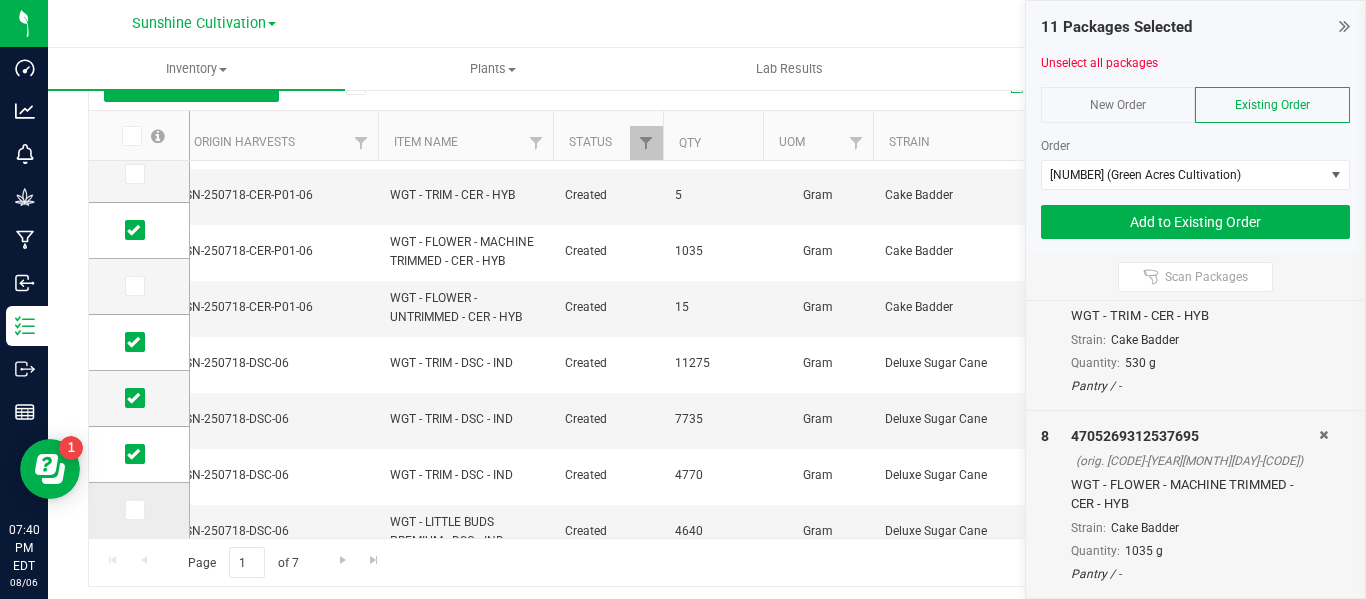 click at bounding box center [133, 510] 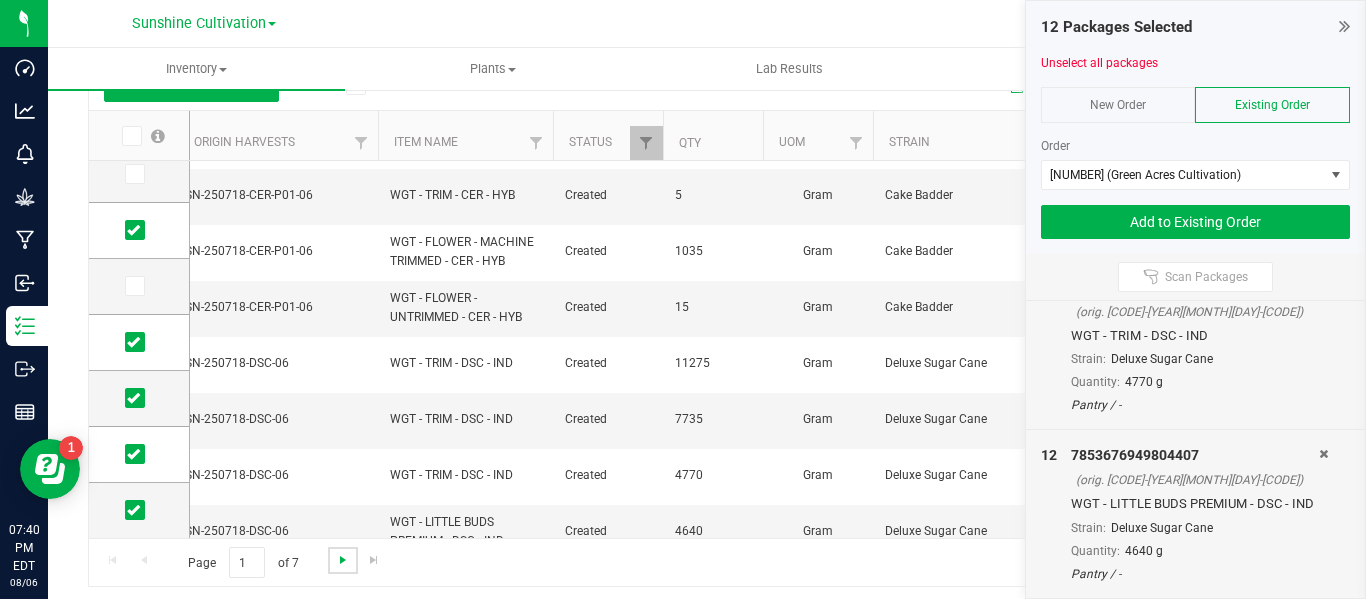 click at bounding box center [343, 560] 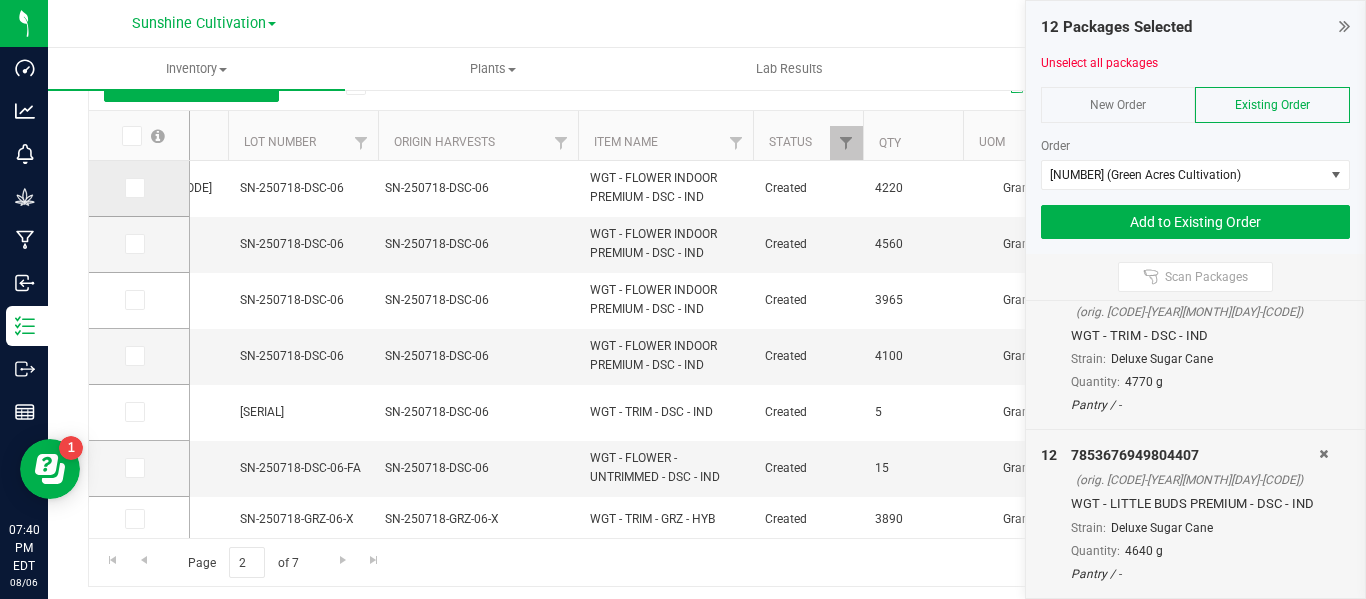 click at bounding box center [133, 188] 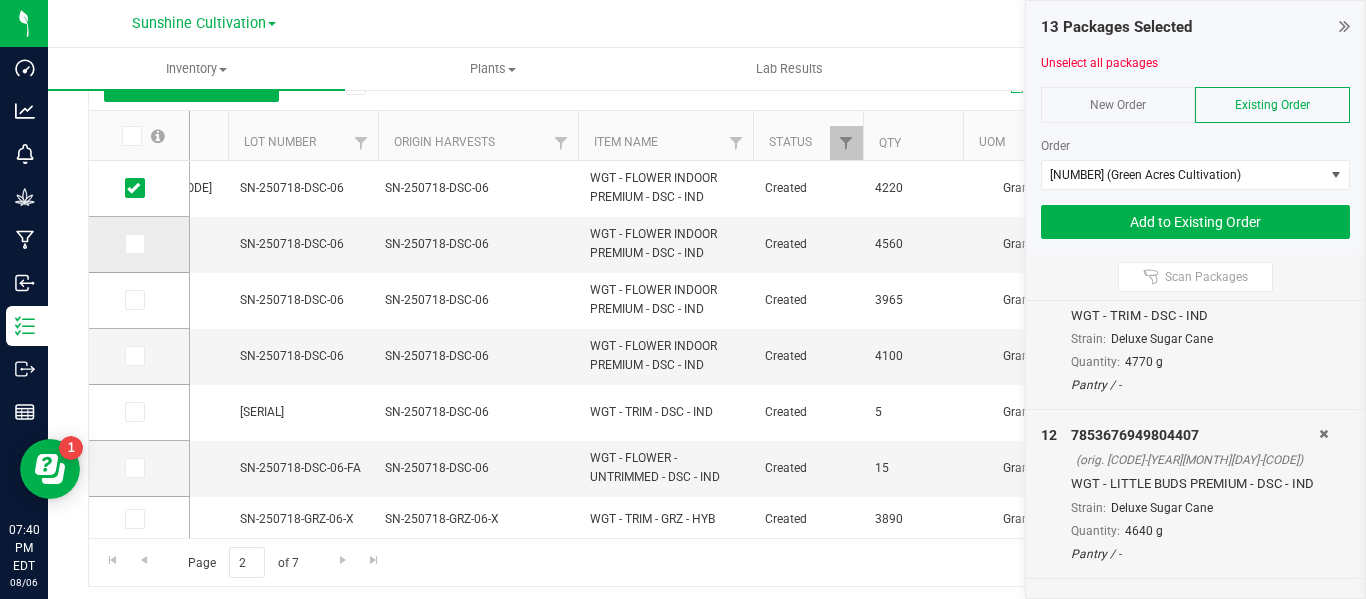click at bounding box center [133, 244] 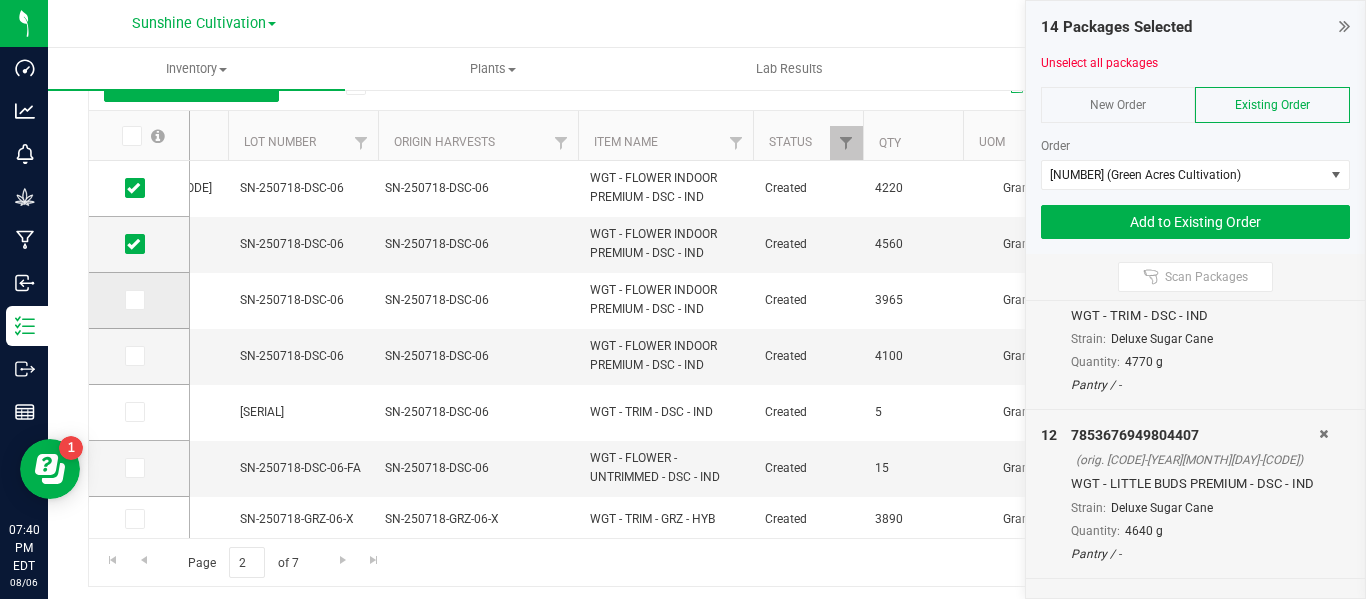 click at bounding box center [133, 300] 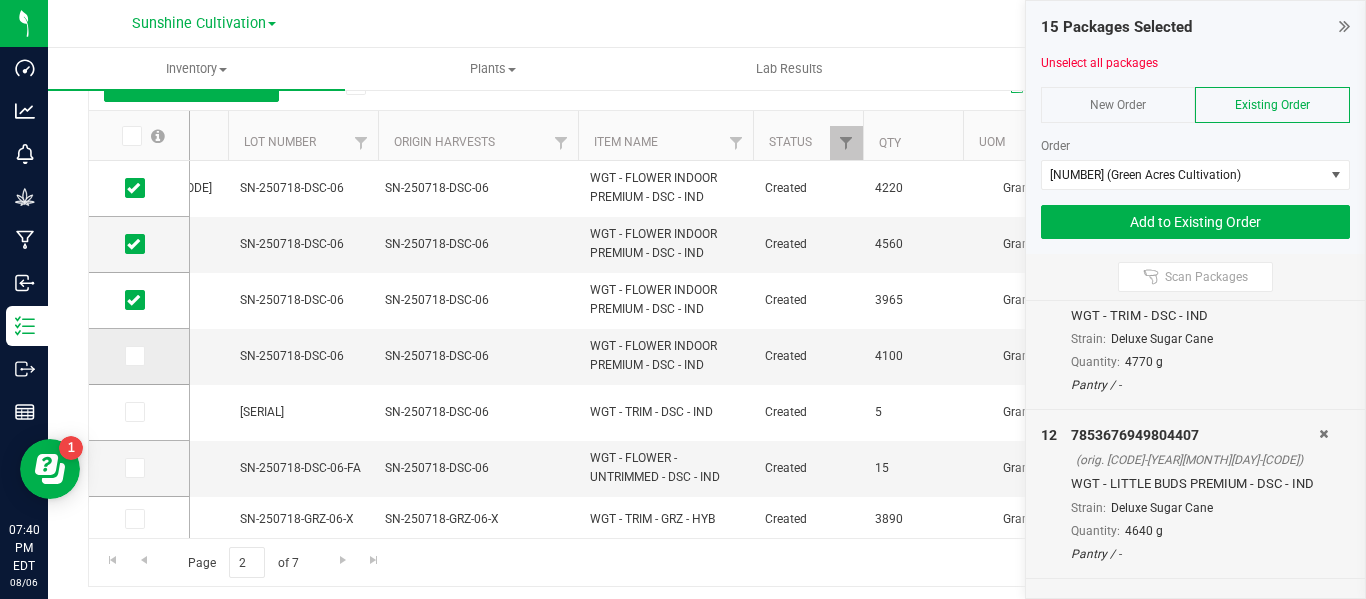 click at bounding box center (133, 356) 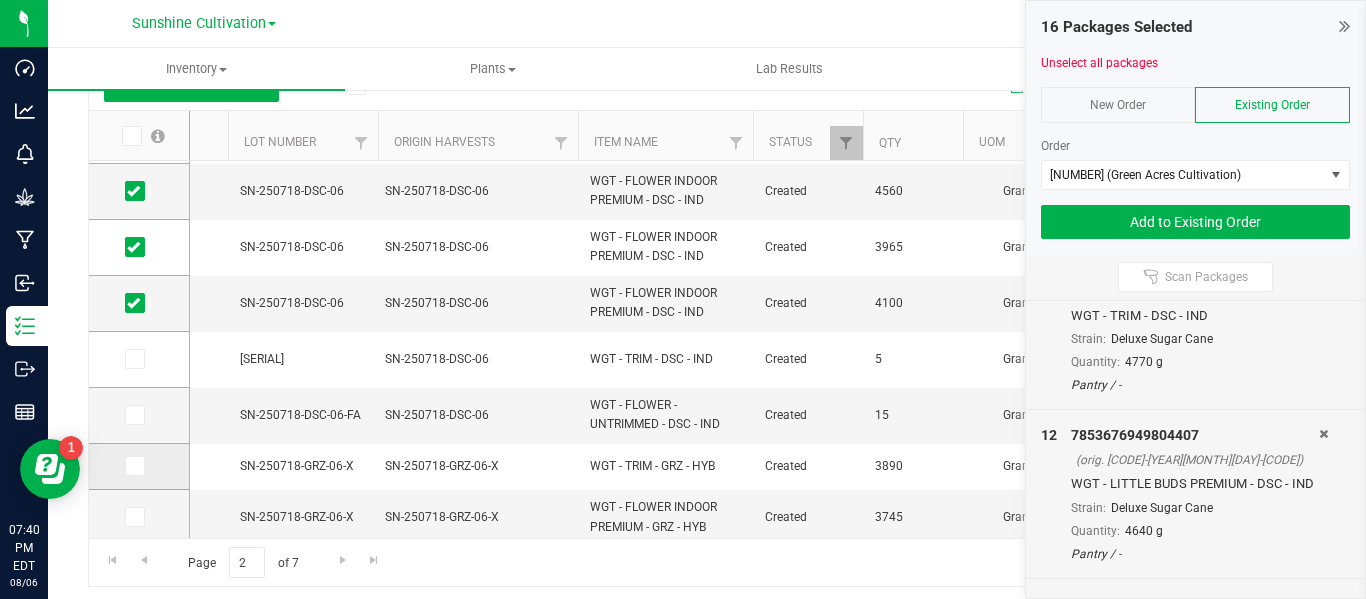 click at bounding box center (133, 466) 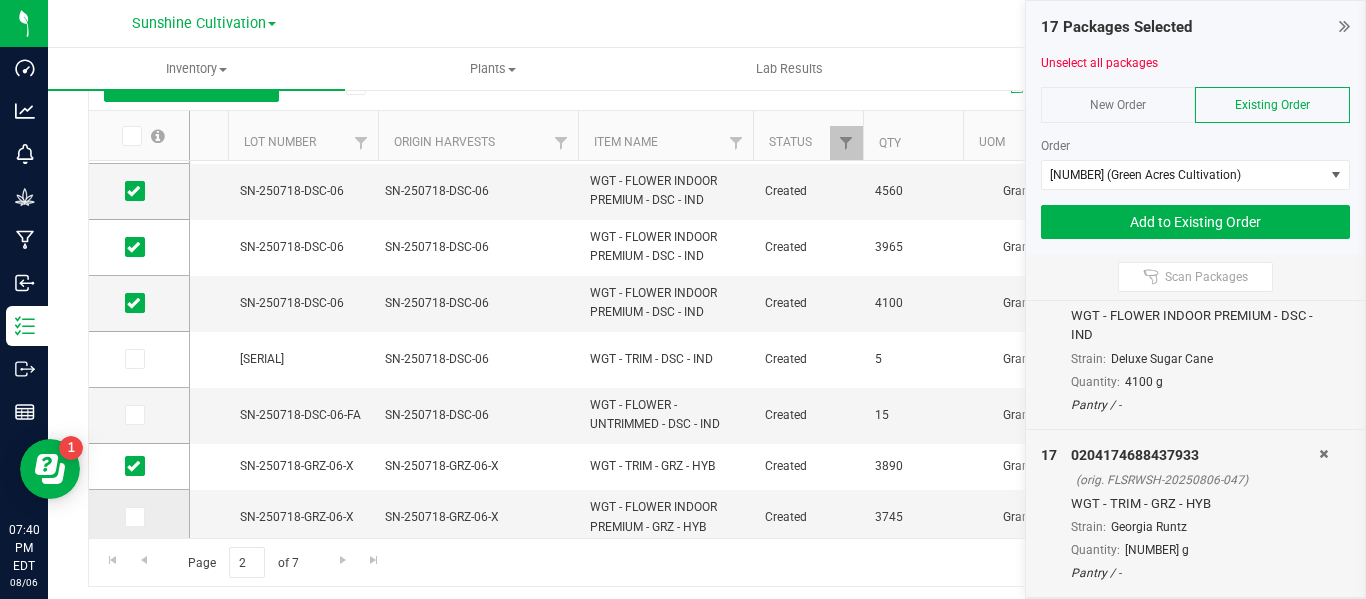 click at bounding box center (133, 517) 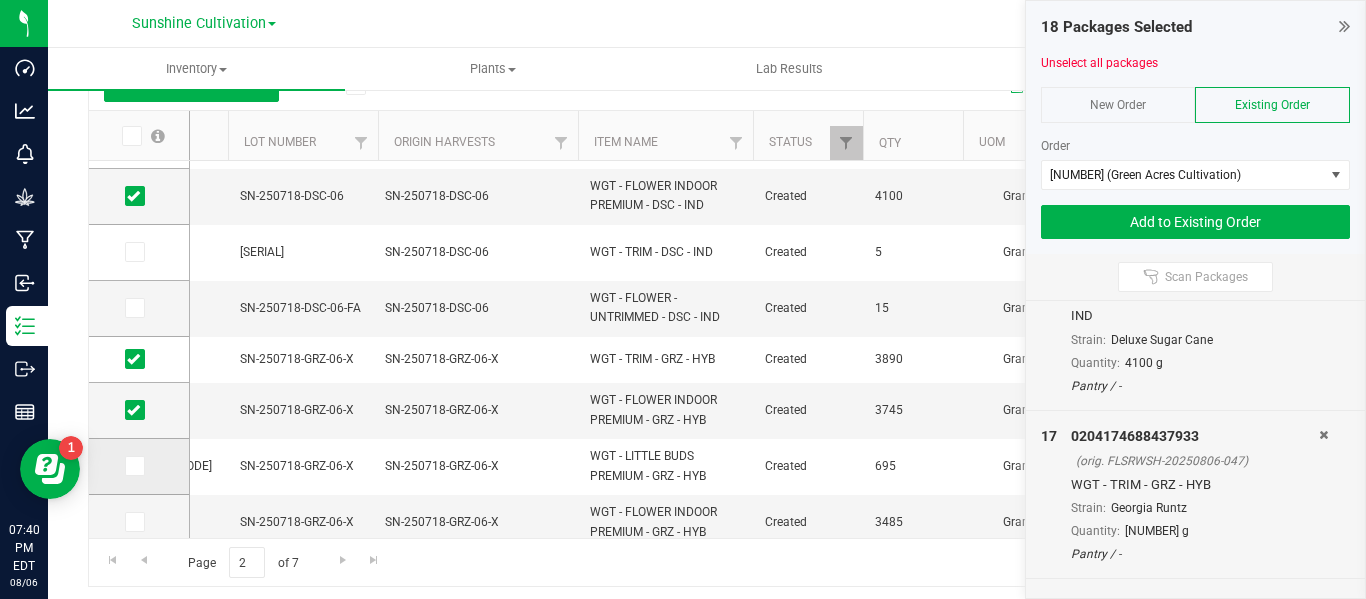 click at bounding box center (135, 466) 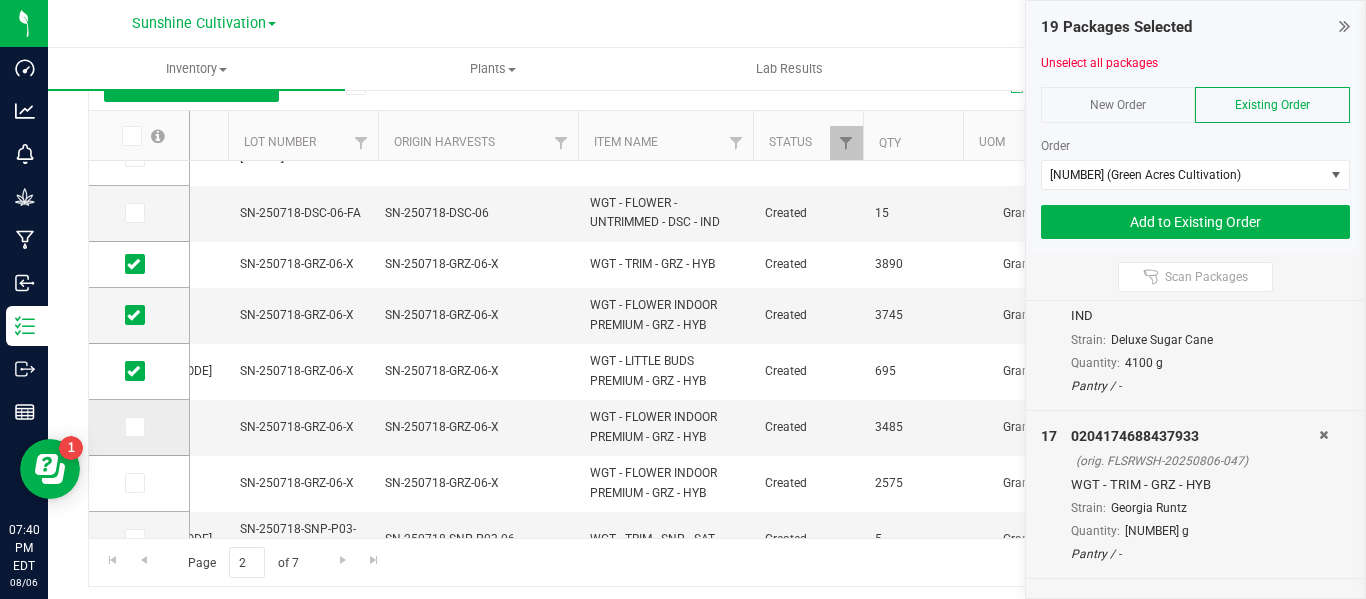 click at bounding box center (133, 427) 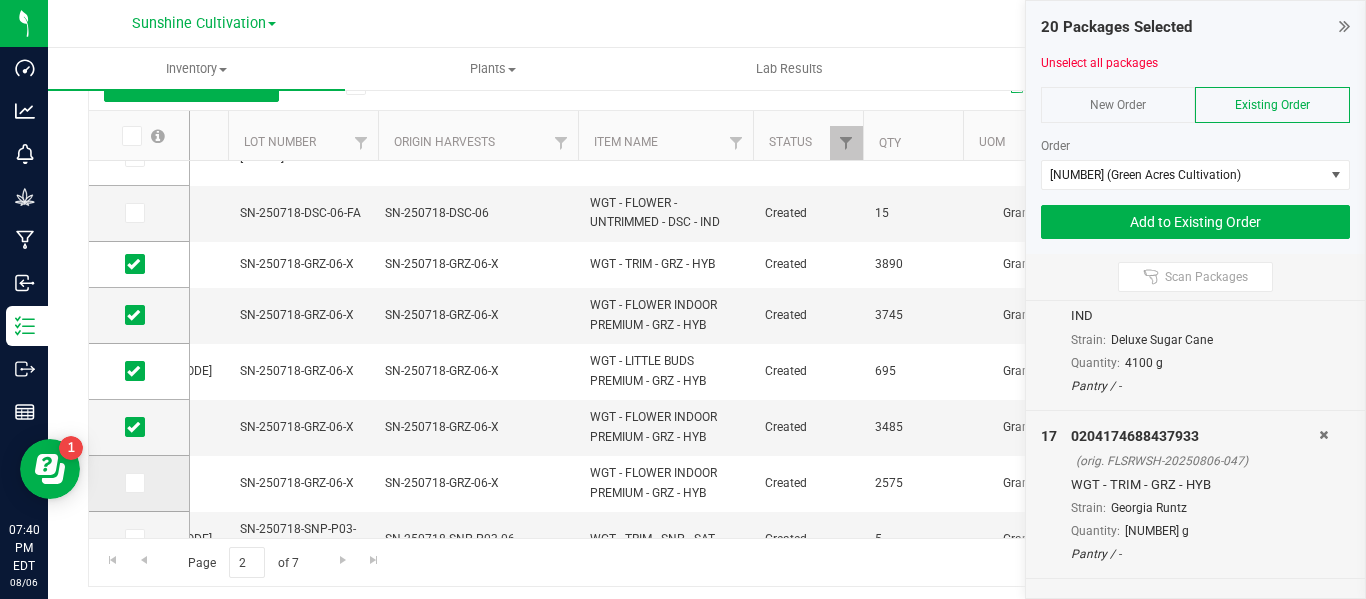 click at bounding box center (133, 483) 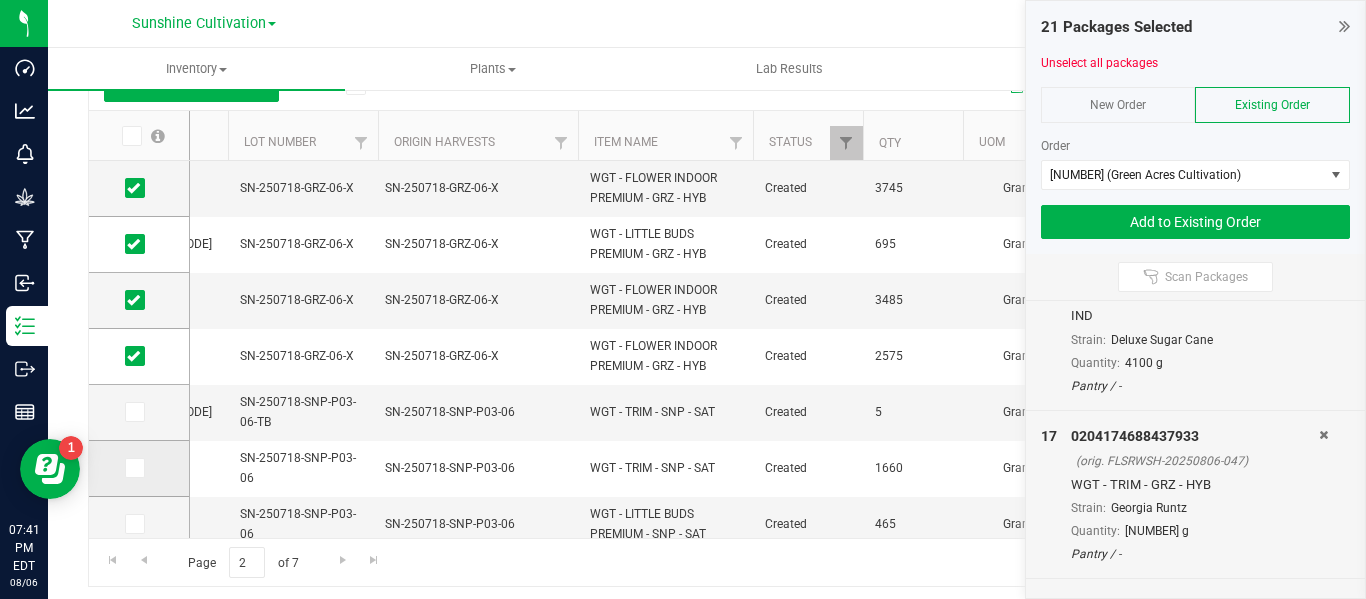 click at bounding box center [133, 468] 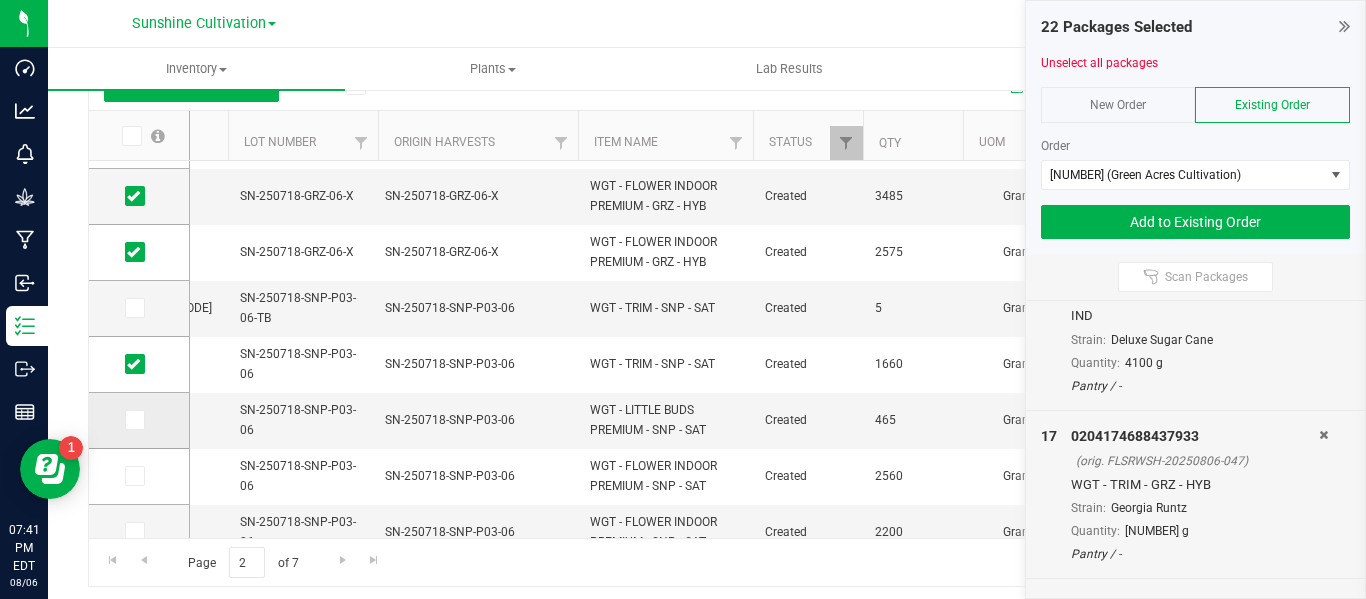 click at bounding box center [133, 420] 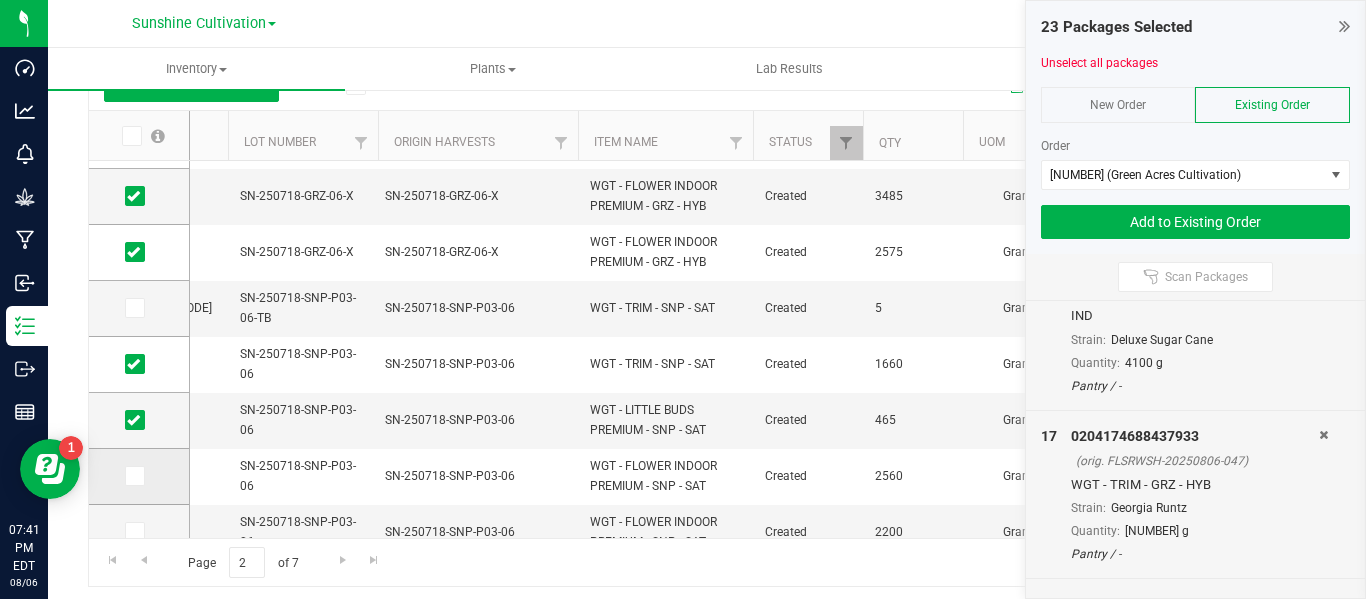 click at bounding box center (133, 476) 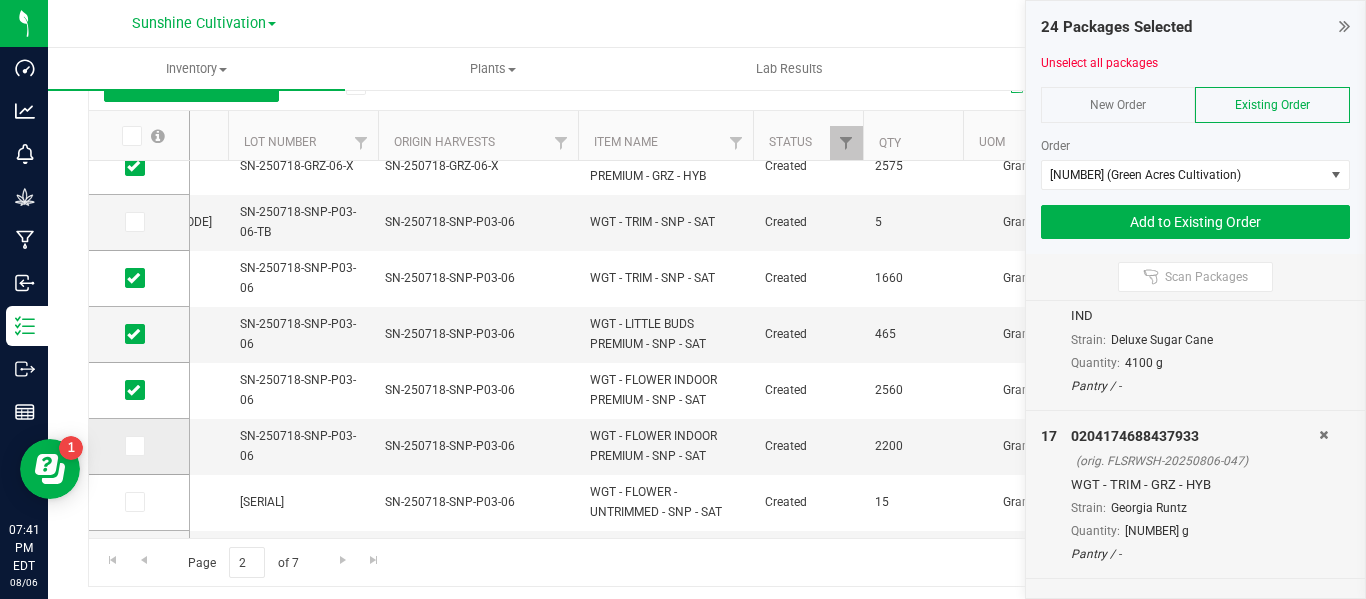 click at bounding box center [133, 446] 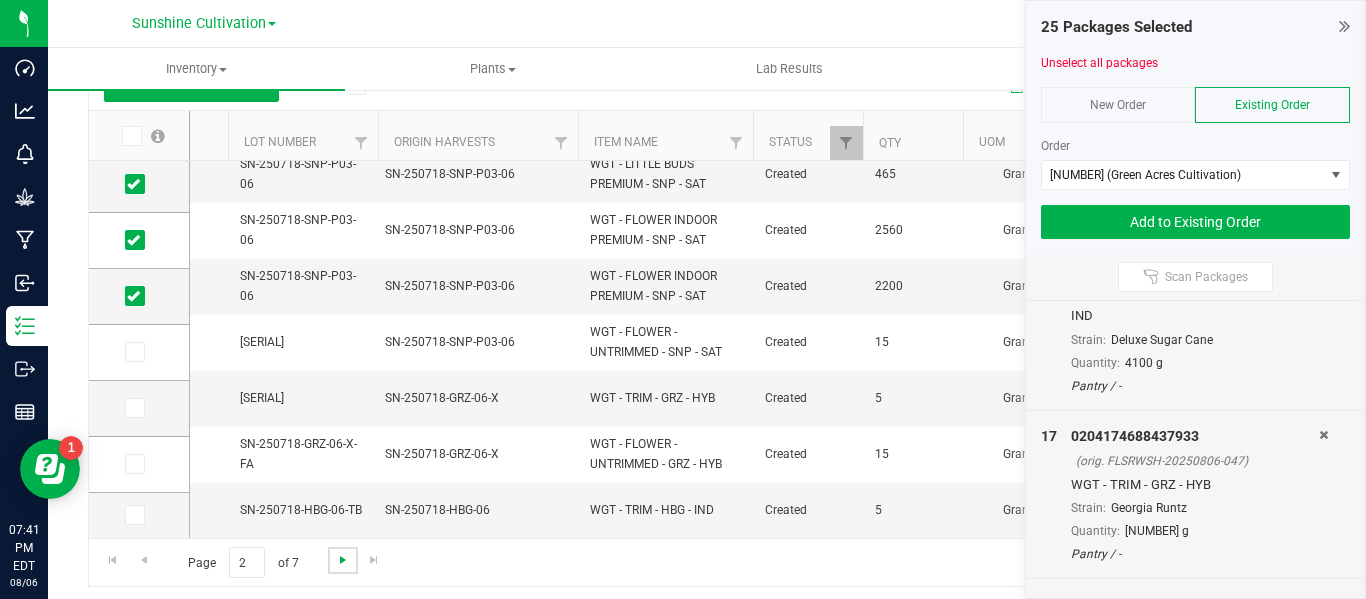 click at bounding box center (343, 560) 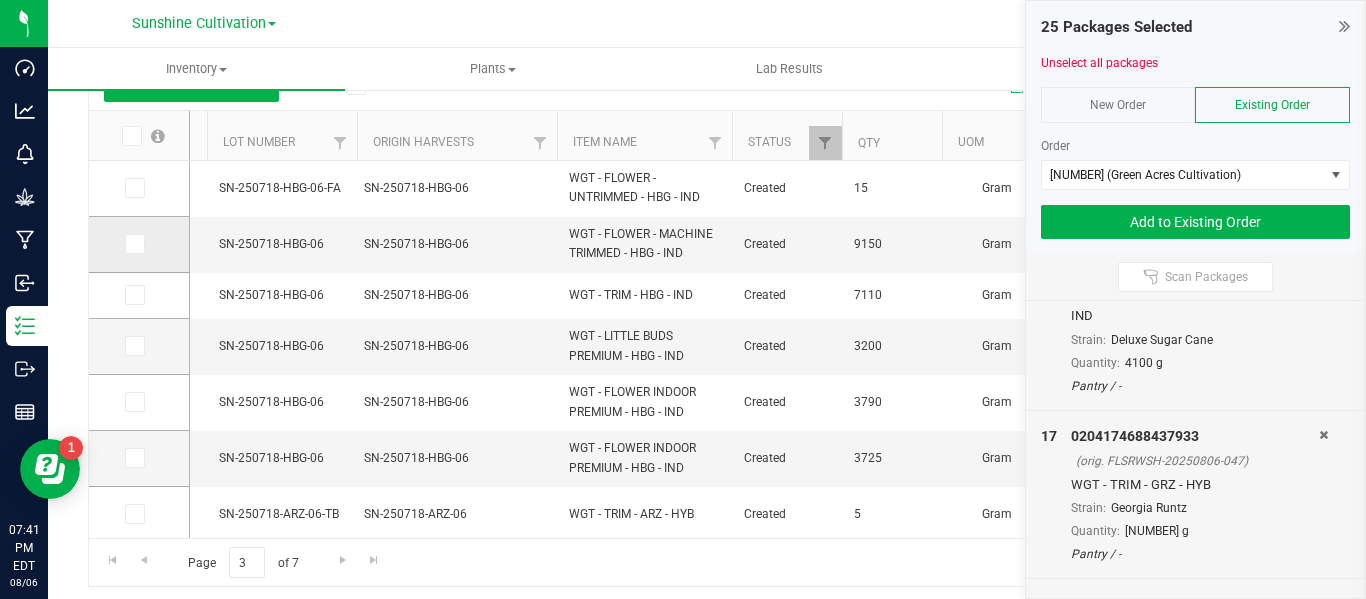click at bounding box center (133, 244) 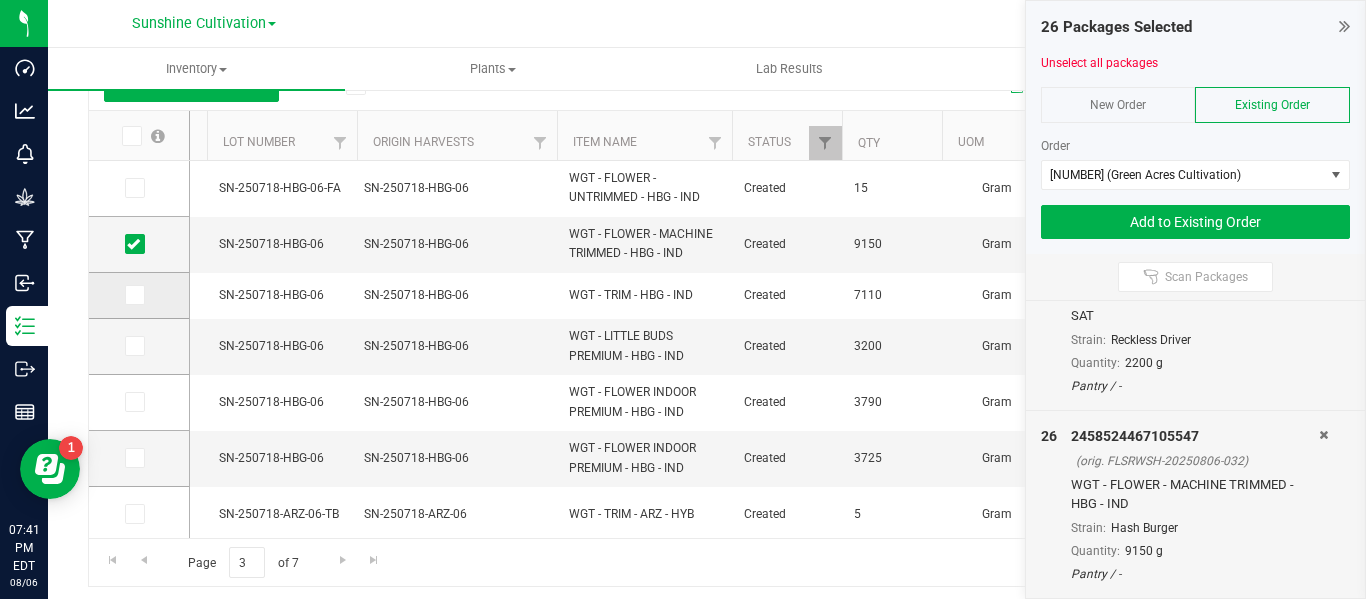 click at bounding box center [135, 295] 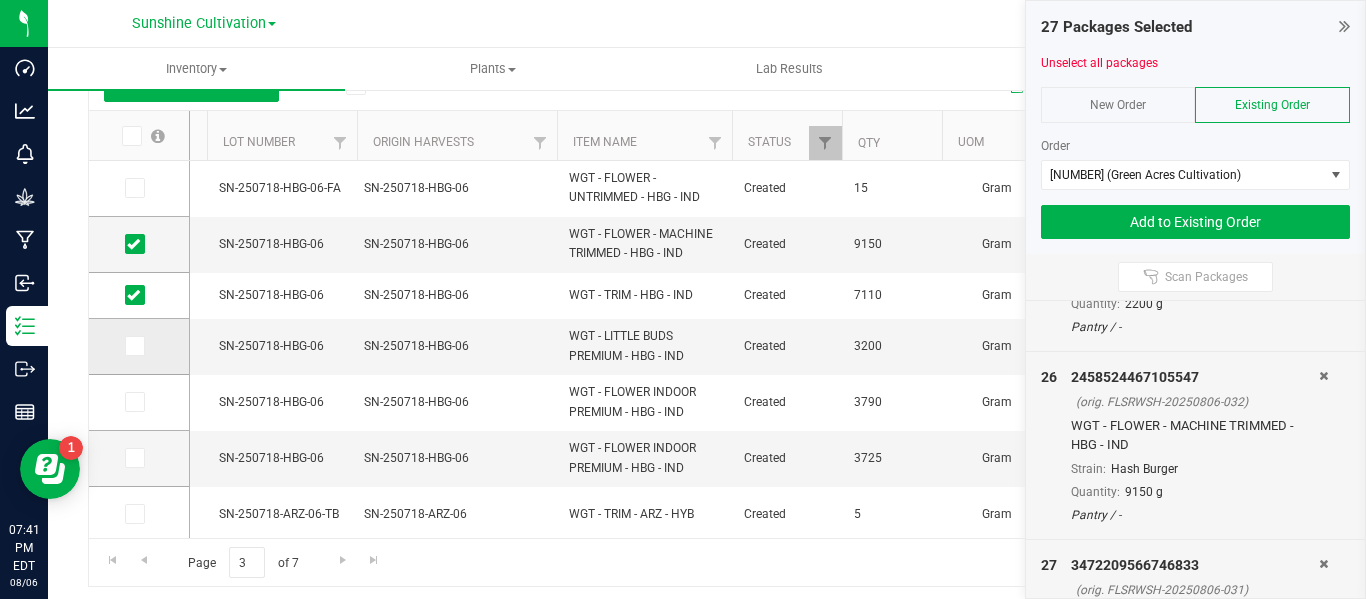 click at bounding box center (133, 346) 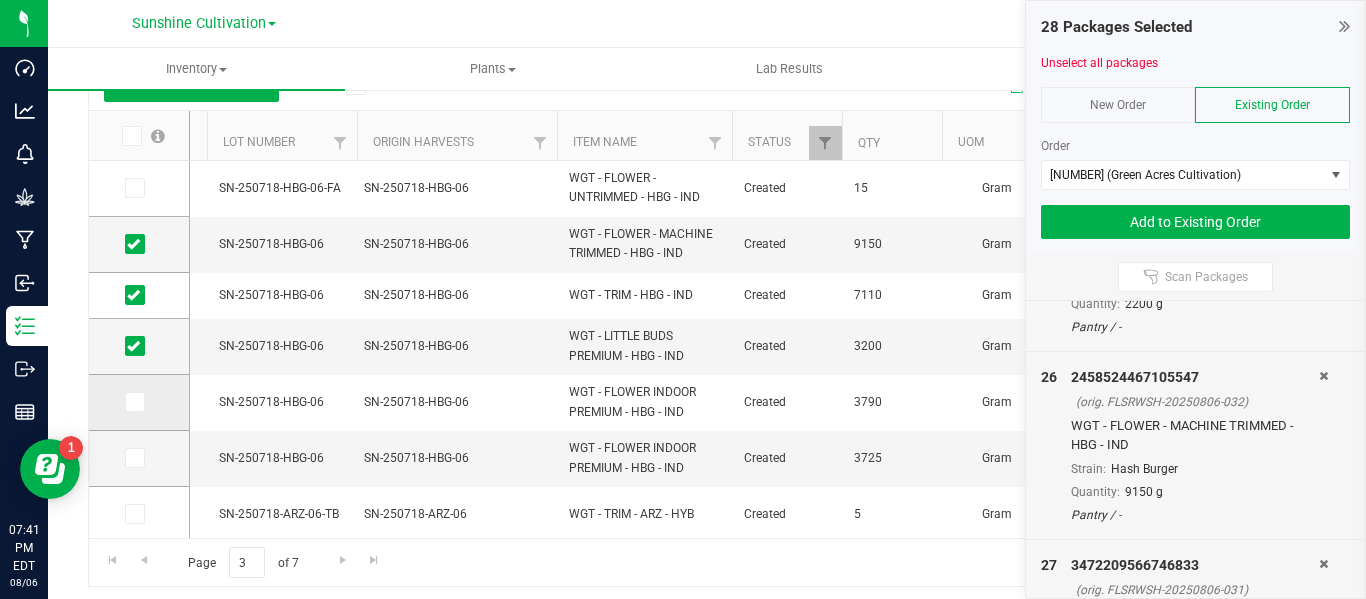 click at bounding box center [133, 402] 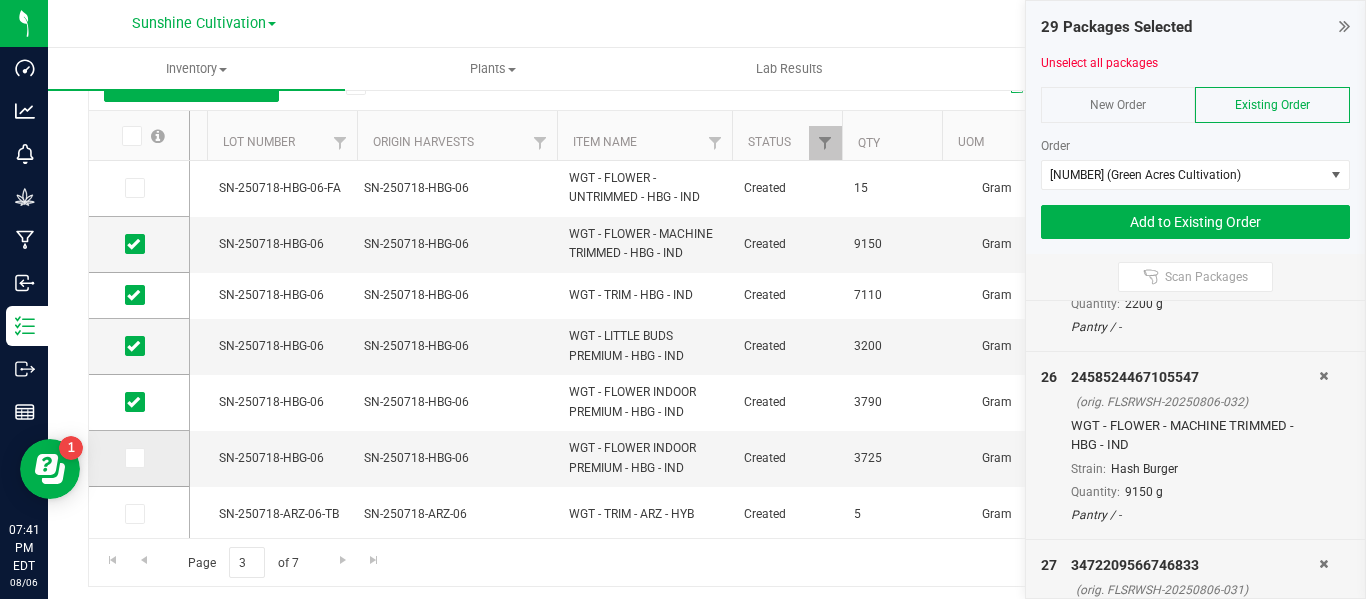 click at bounding box center [135, 458] 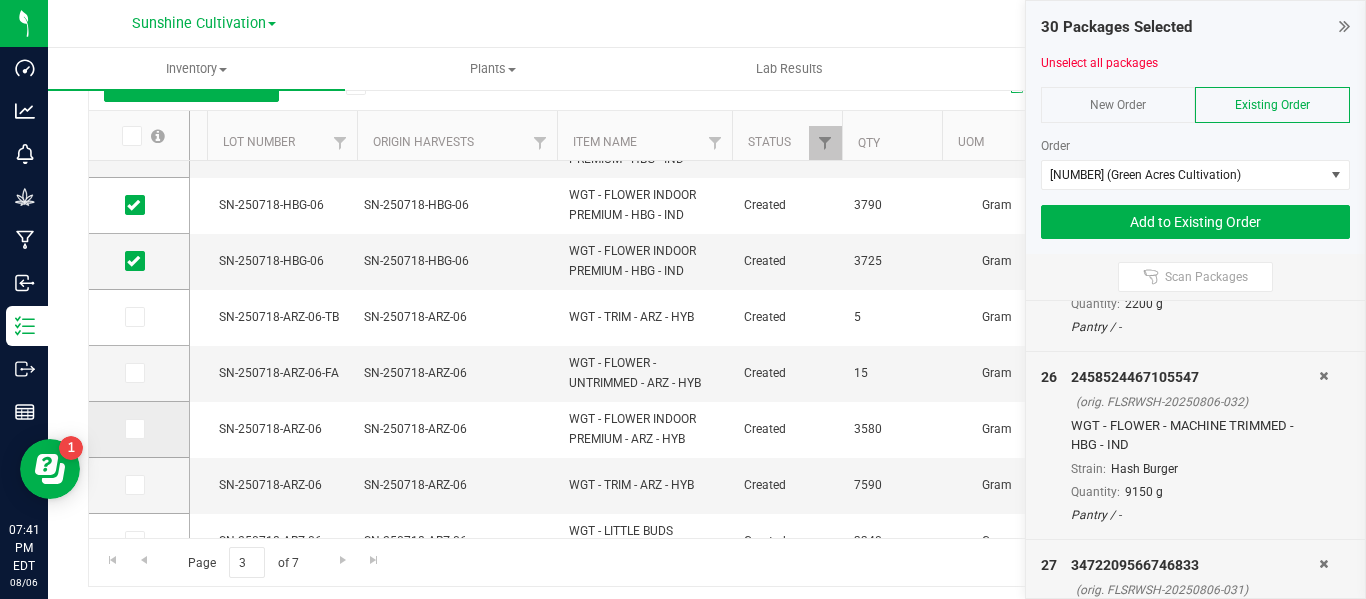 click at bounding box center [133, 429] 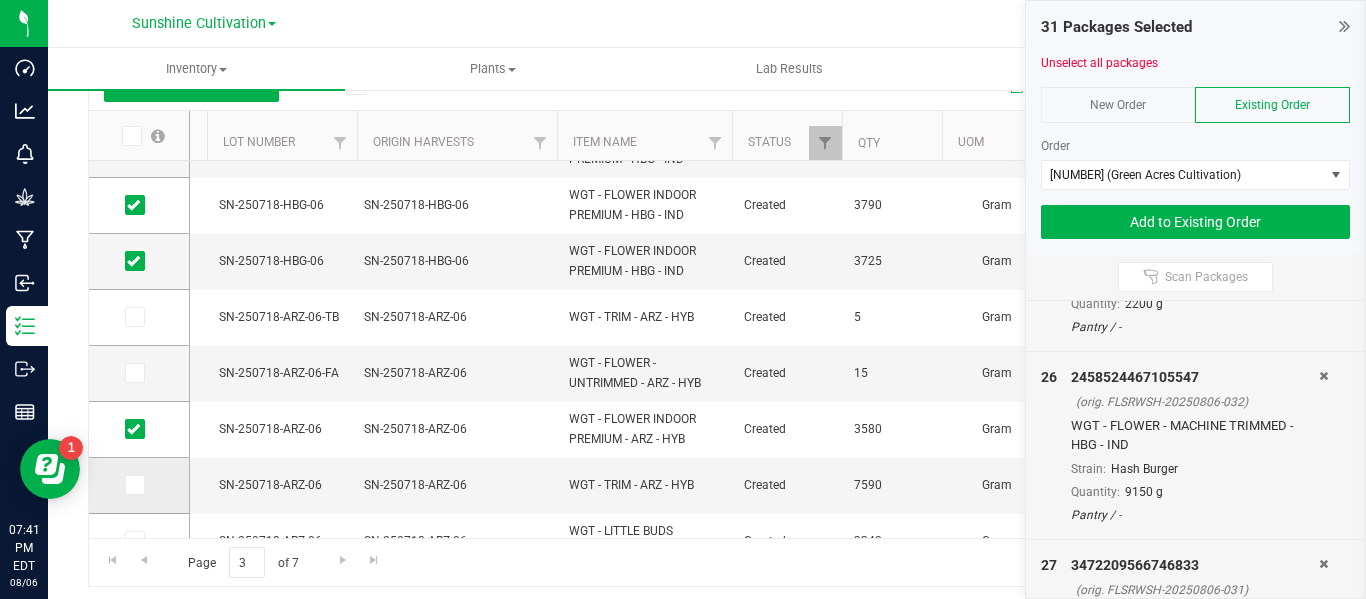 click at bounding box center (133, 485) 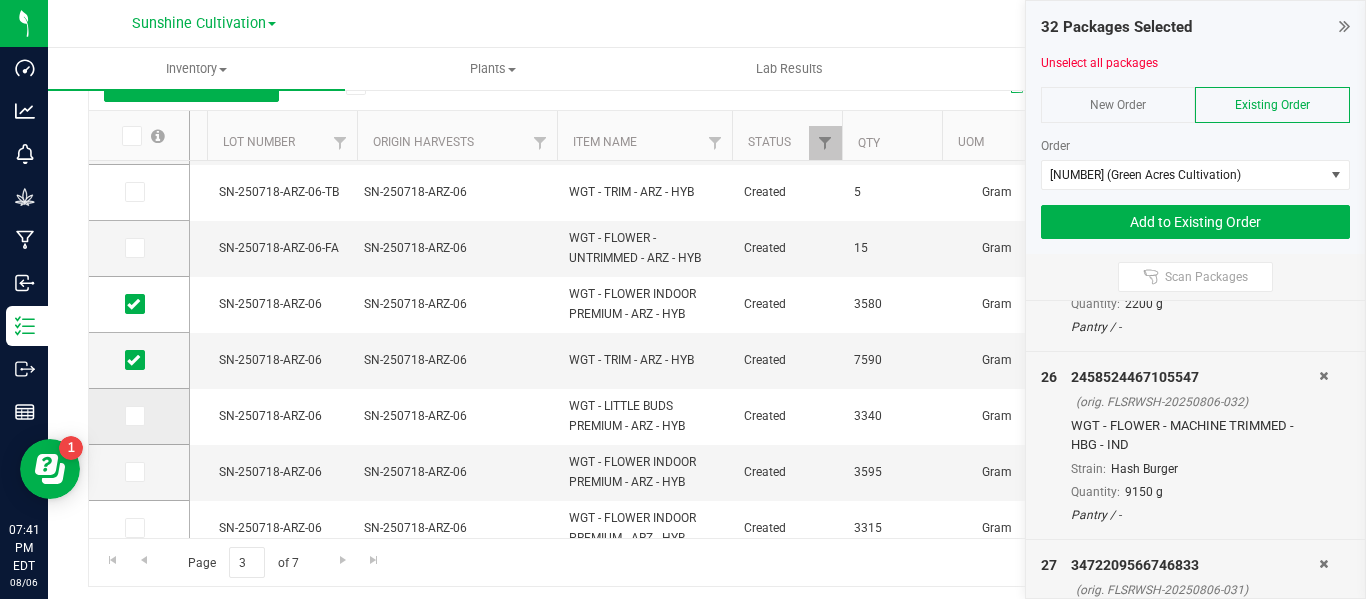 click at bounding box center (133, 416) 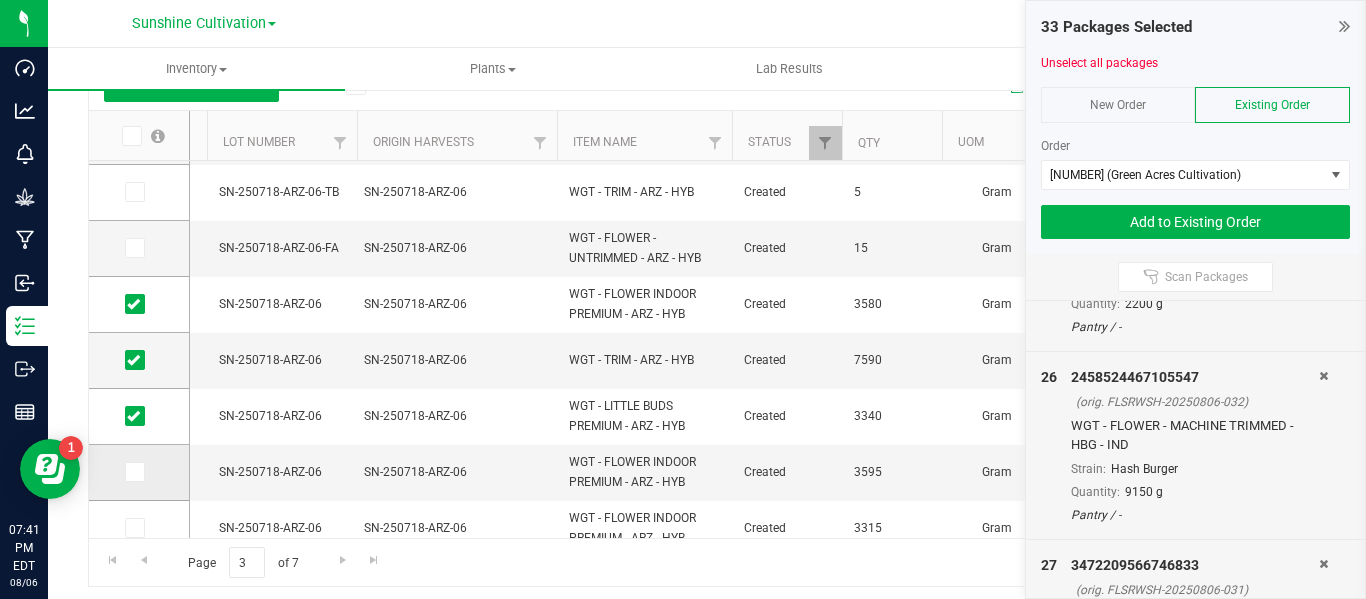 click at bounding box center (133, 472) 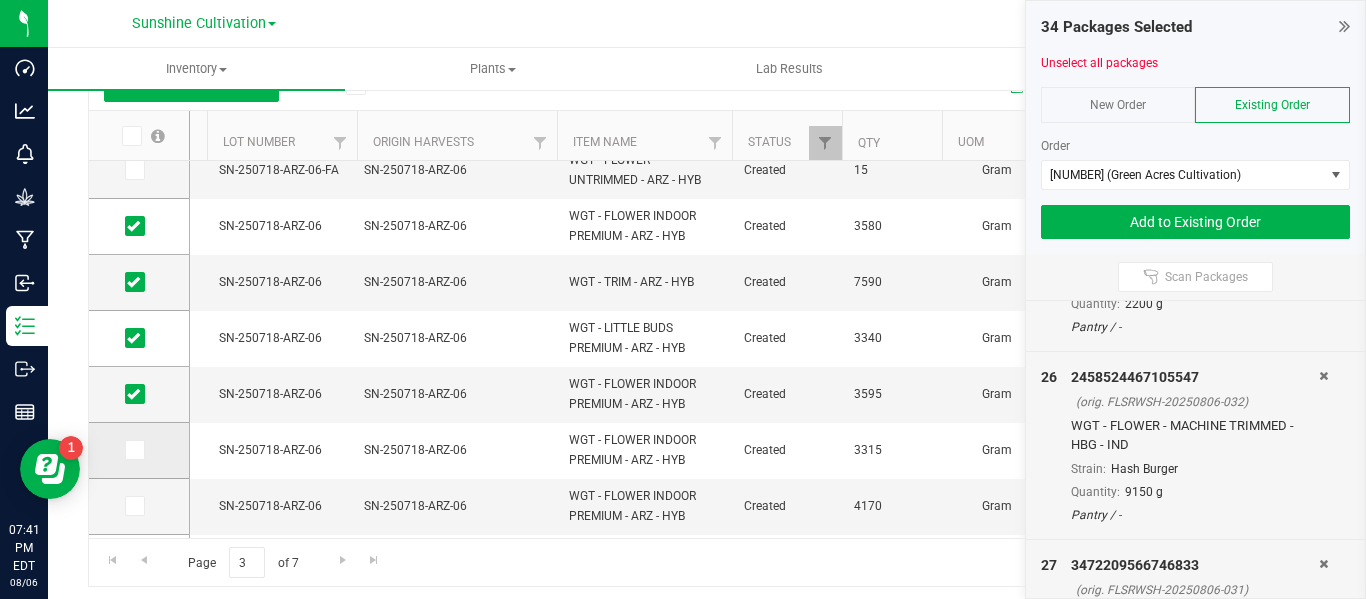 click at bounding box center [133, 450] 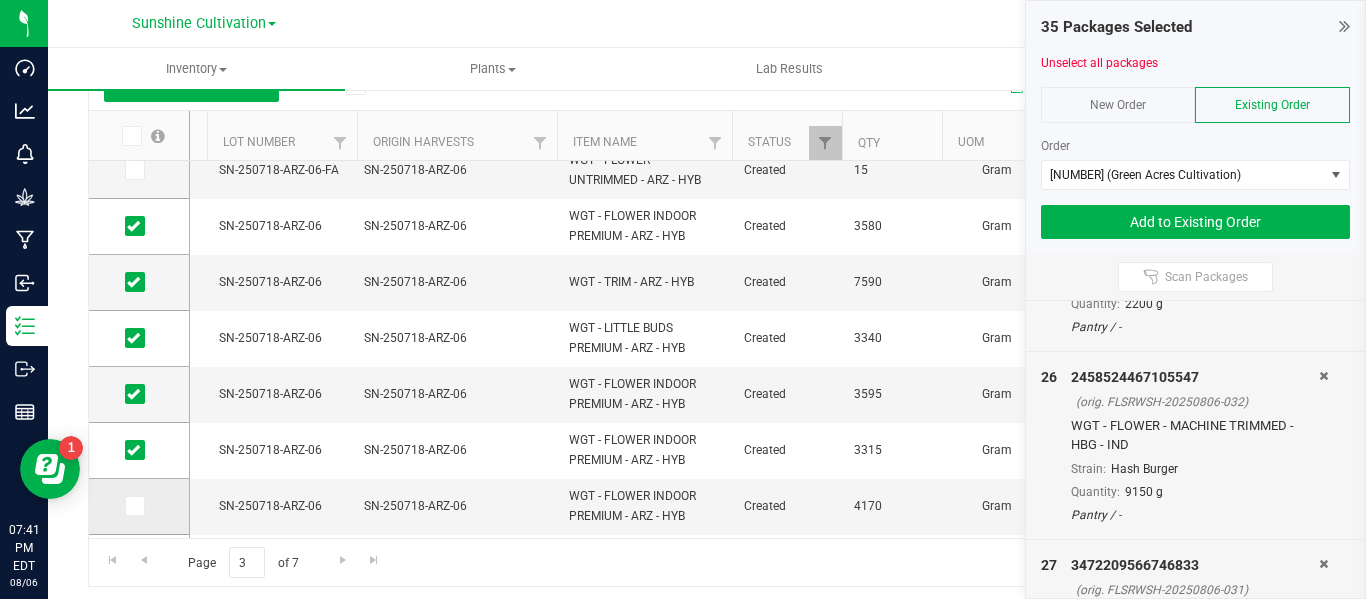 click at bounding box center (133, 506) 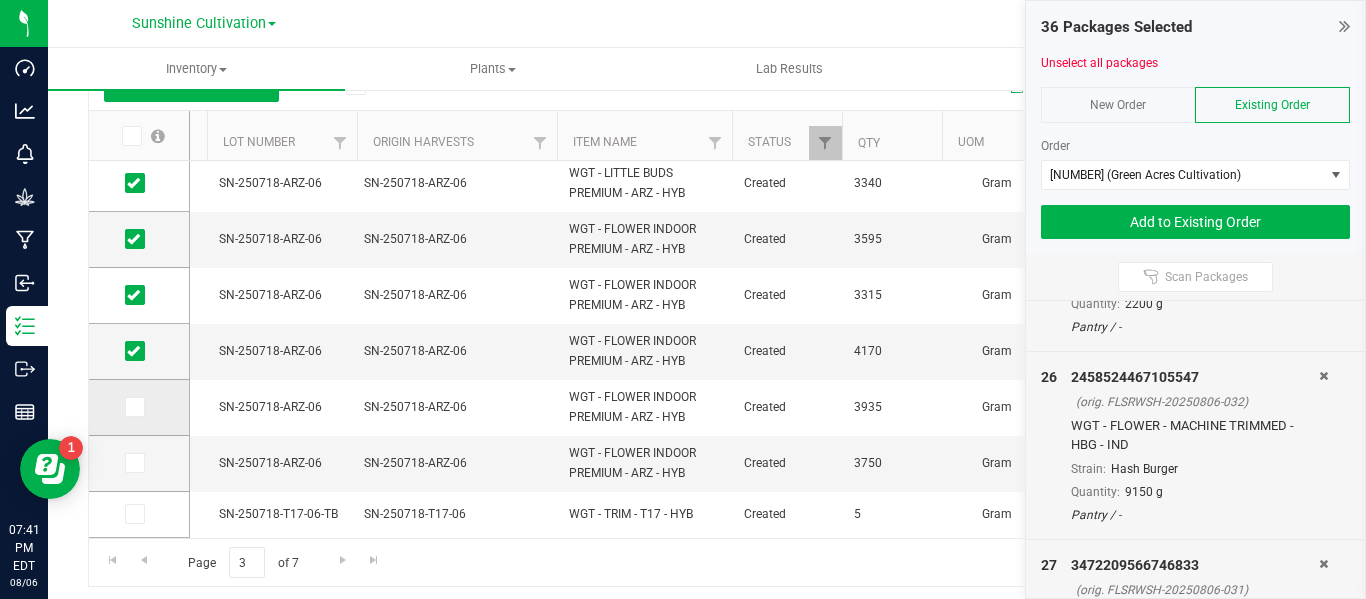 click at bounding box center (133, 407) 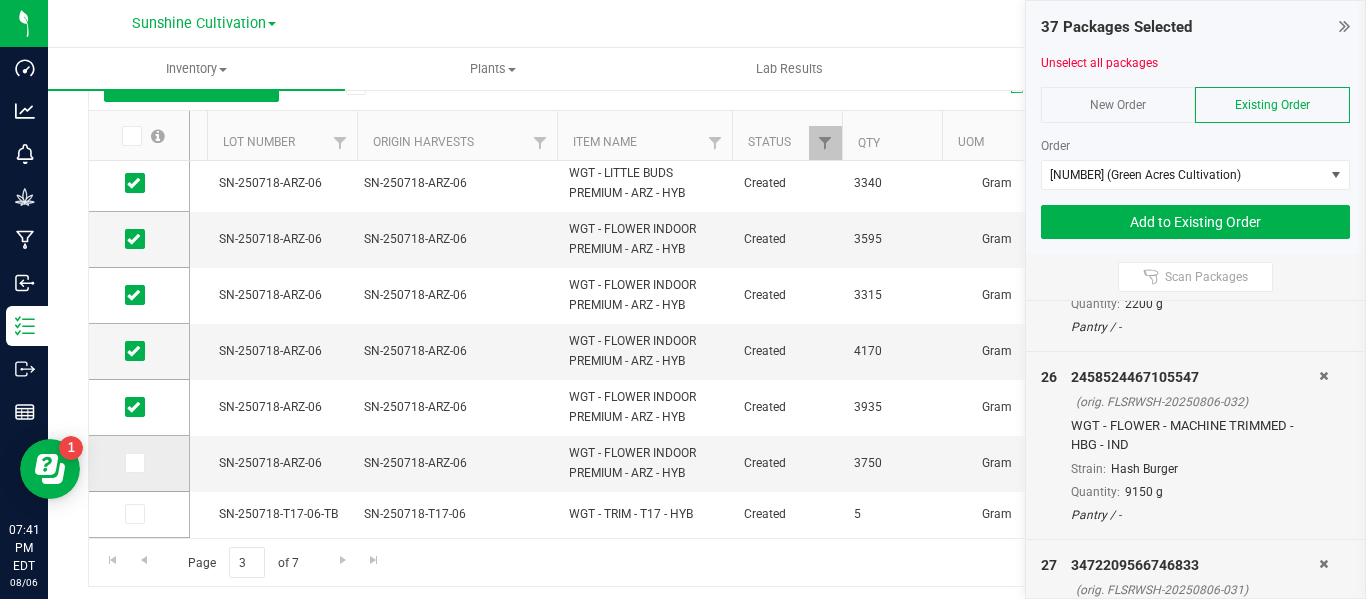 click at bounding box center [133, 463] 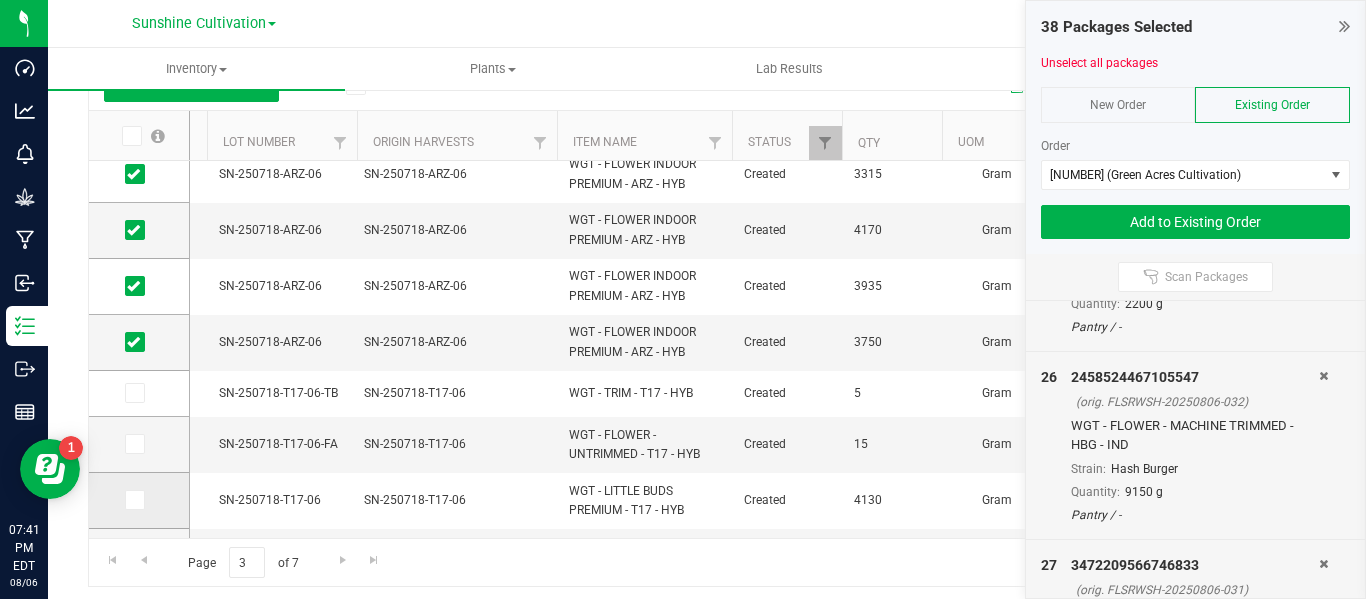 click at bounding box center (135, 500) 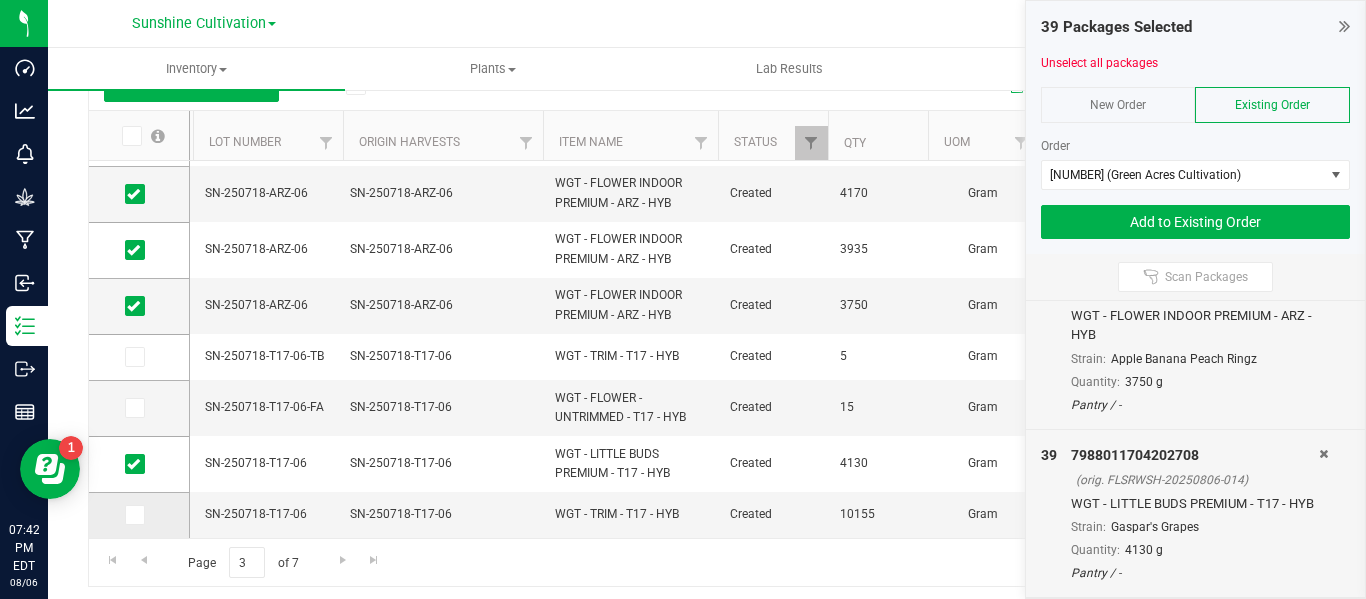 click at bounding box center [133, 515] 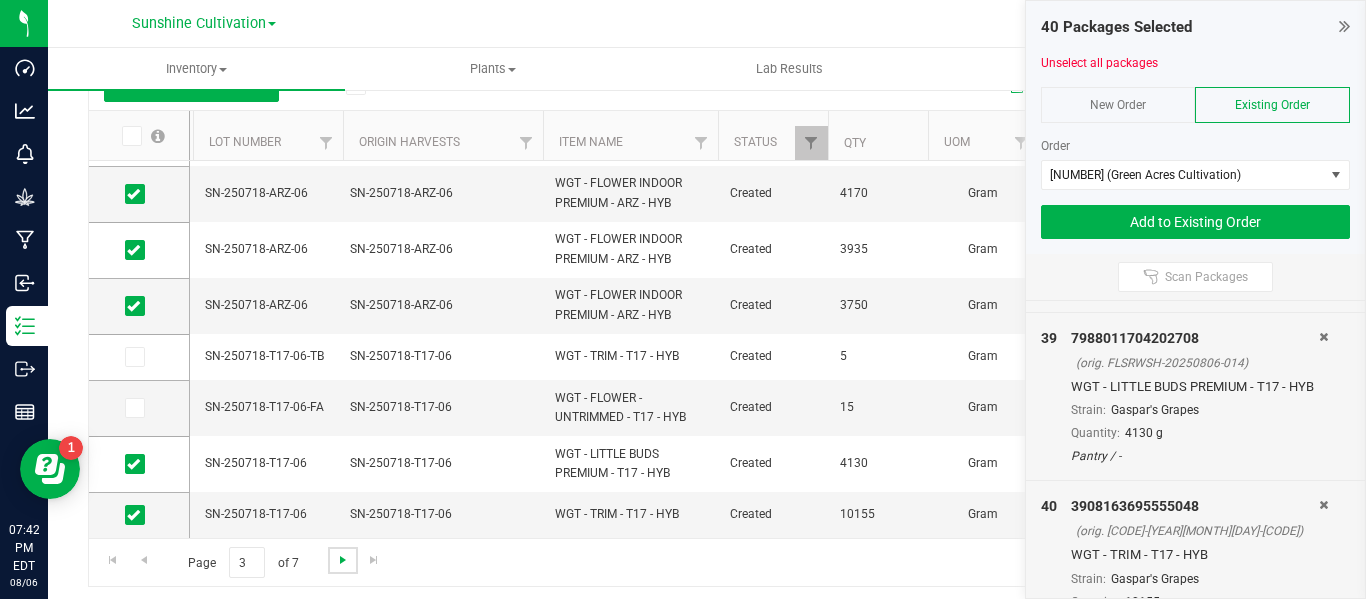 click at bounding box center [343, 560] 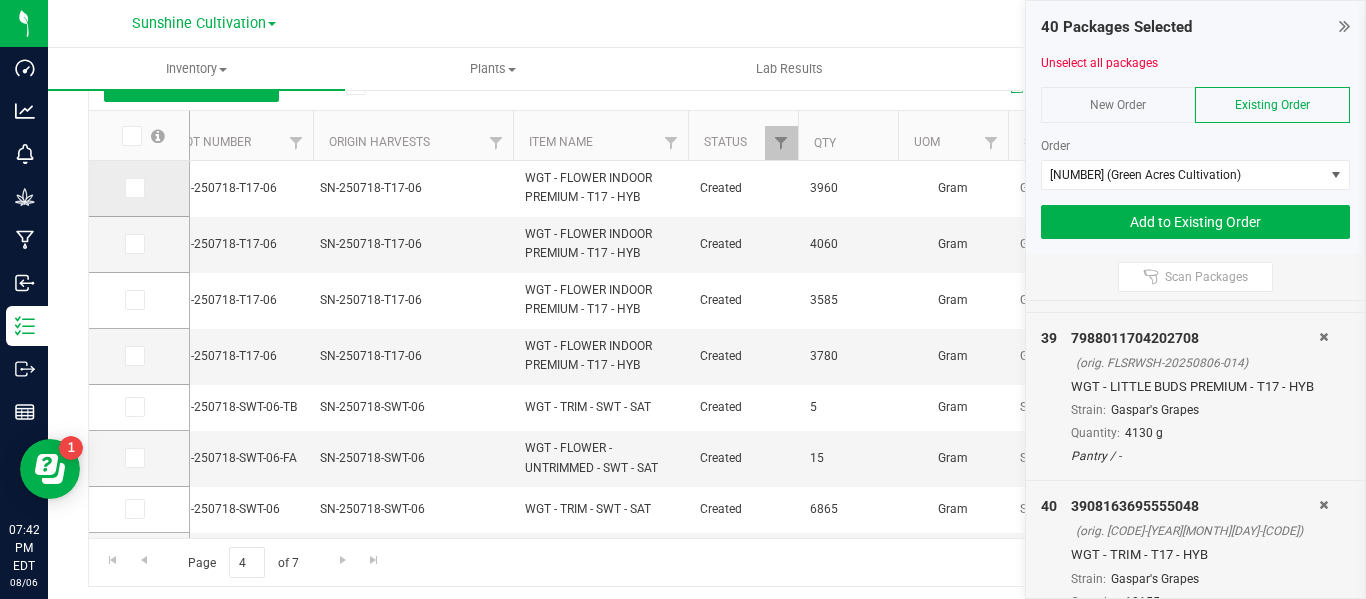 click at bounding box center [133, 188] 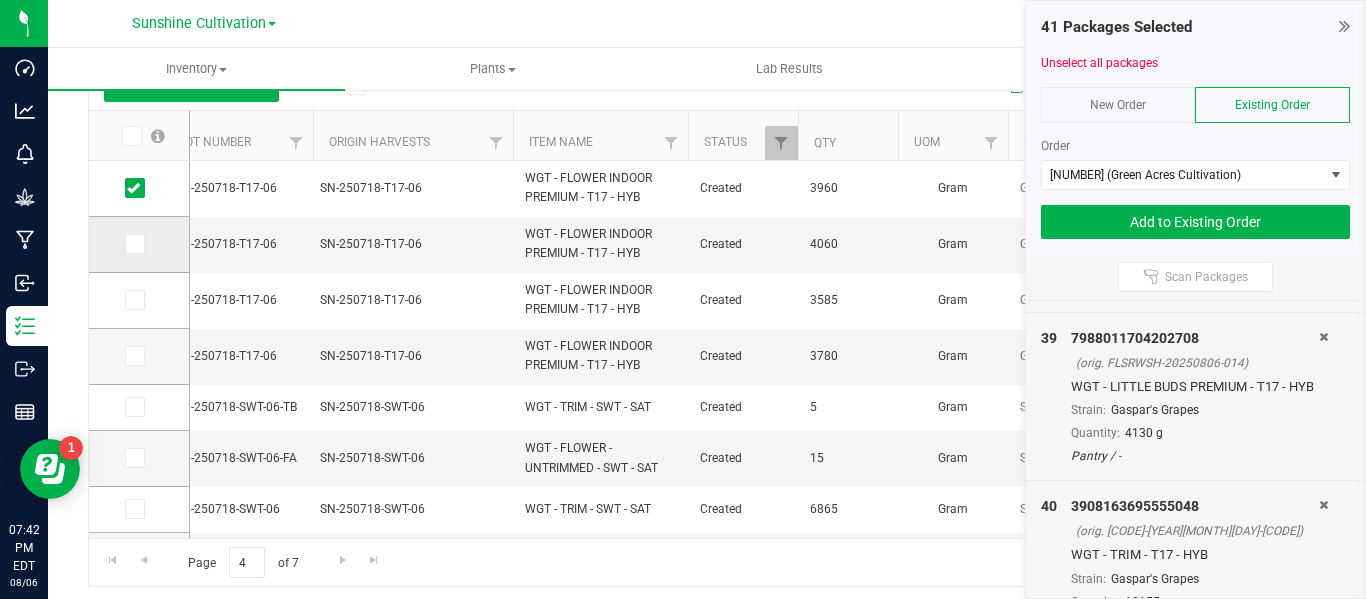 click at bounding box center (133, 244) 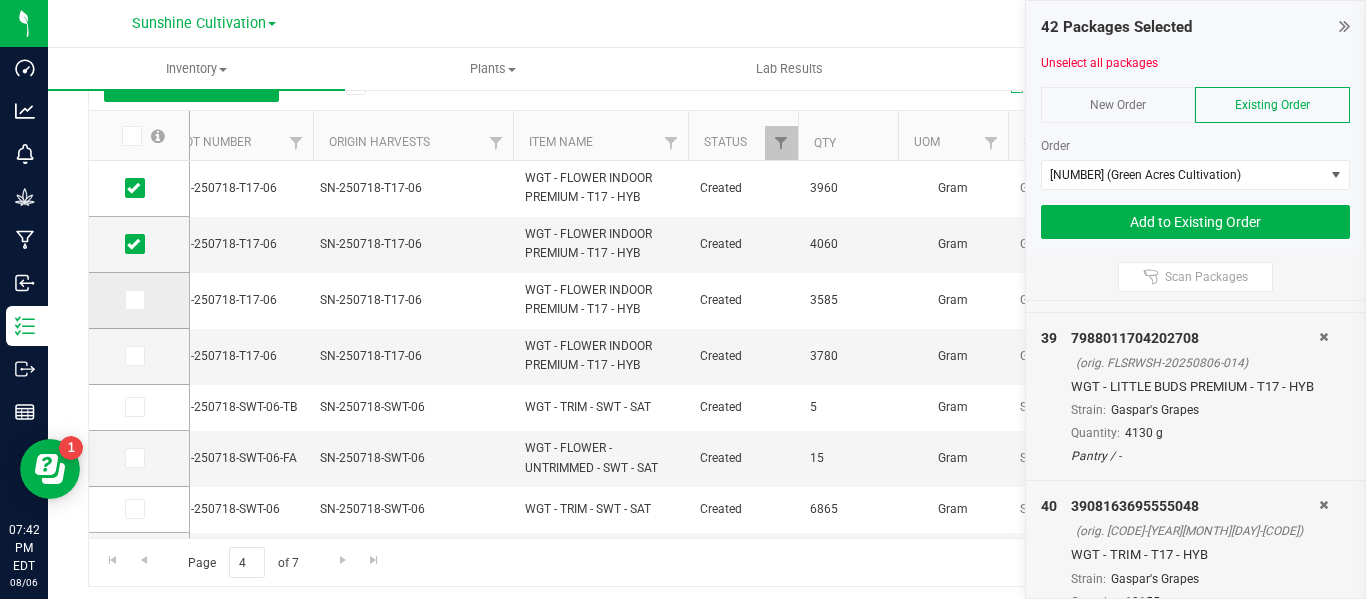 click at bounding box center (133, 300) 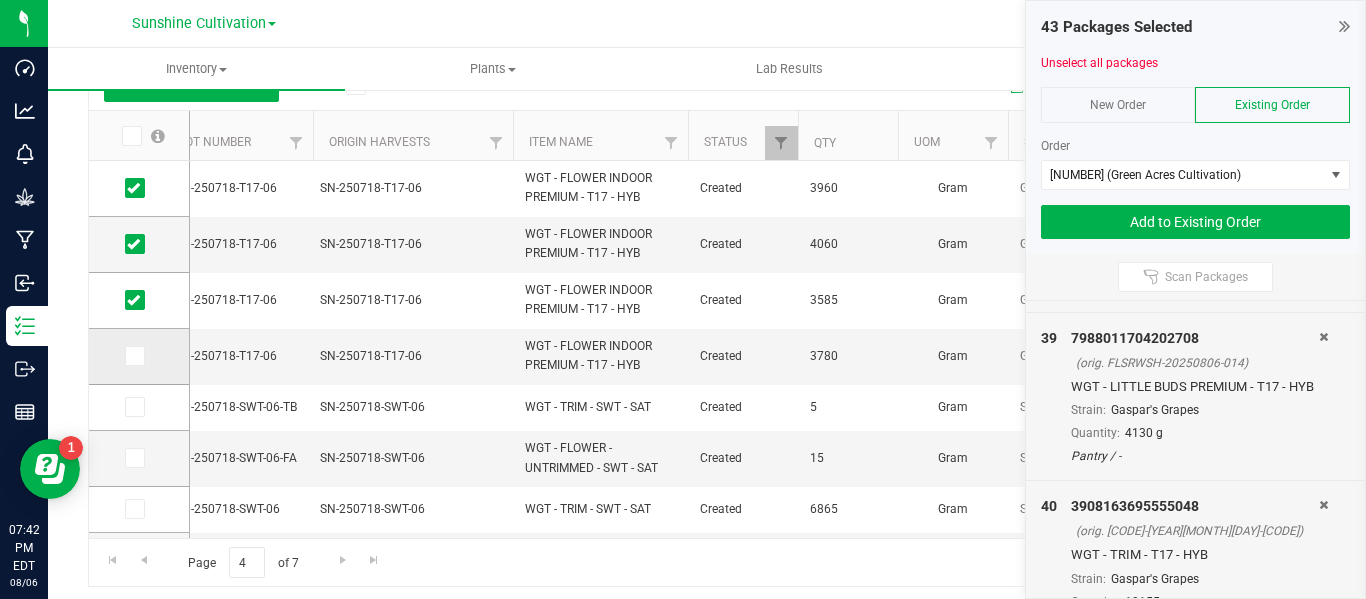 click at bounding box center [133, 356] 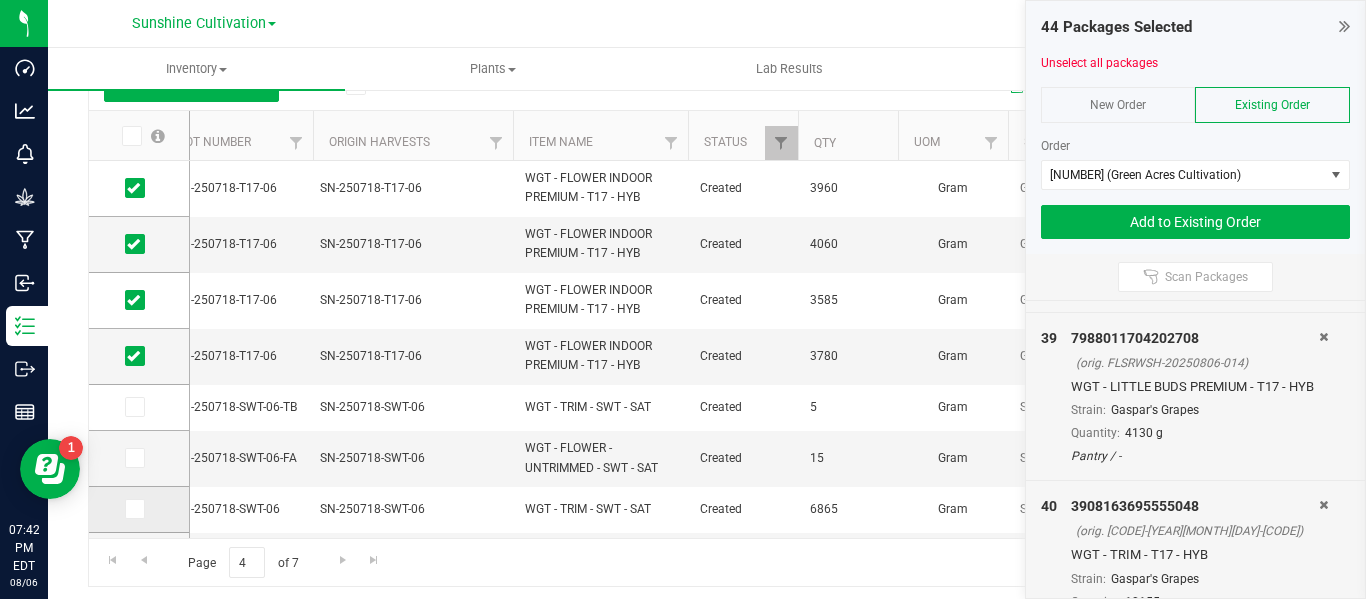 click at bounding box center (133, 509) 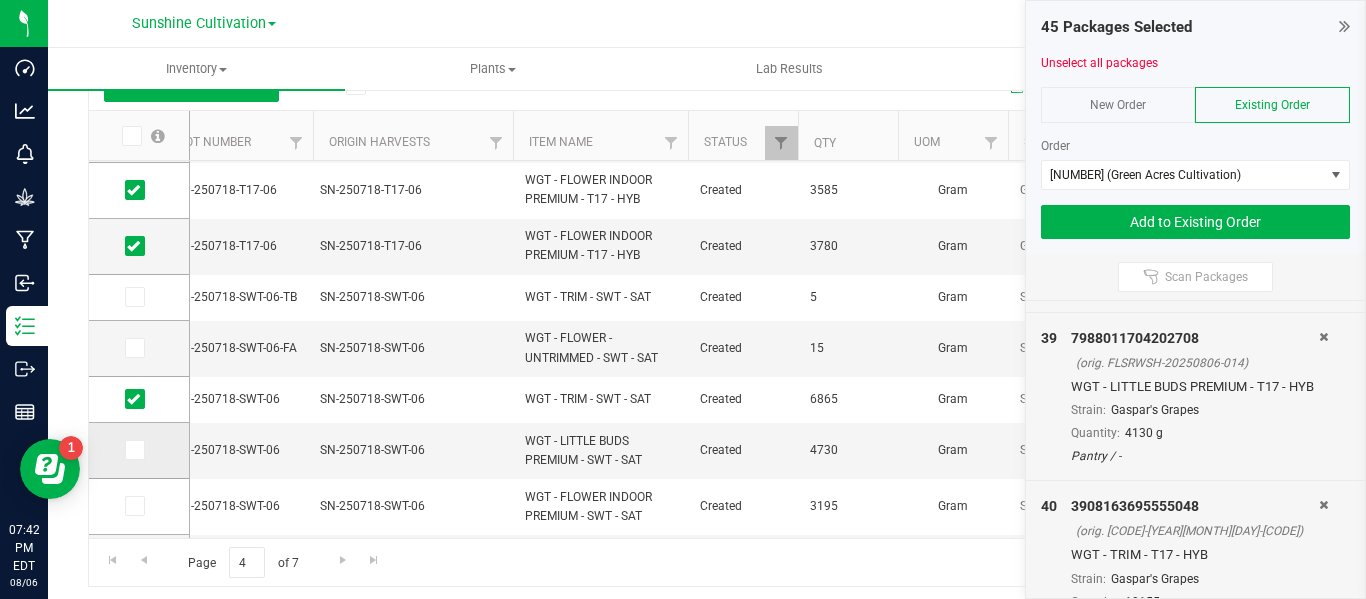 click at bounding box center (135, 450) 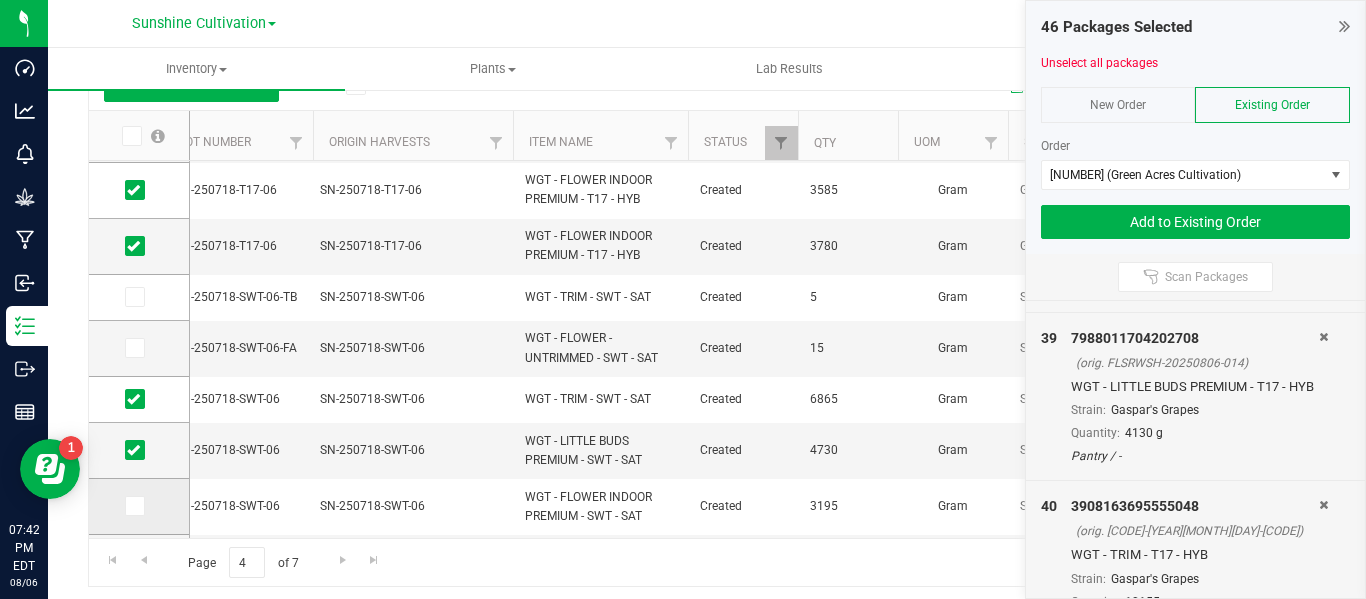 click at bounding box center [133, 506] 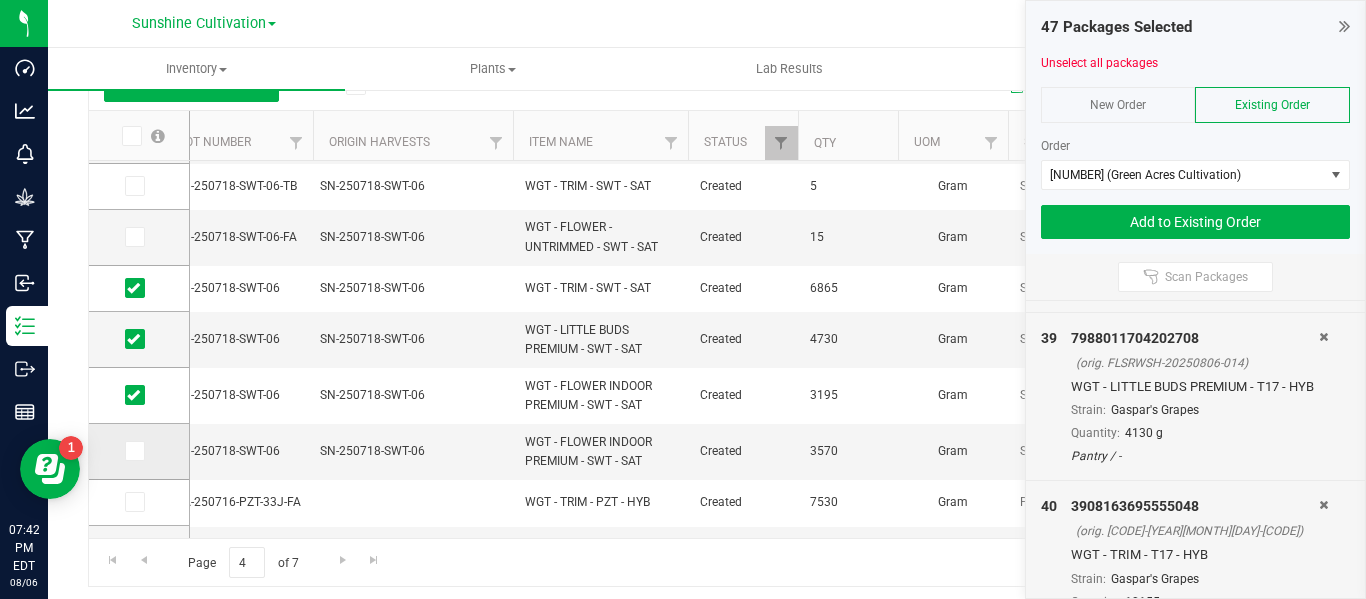 click at bounding box center [133, 451] 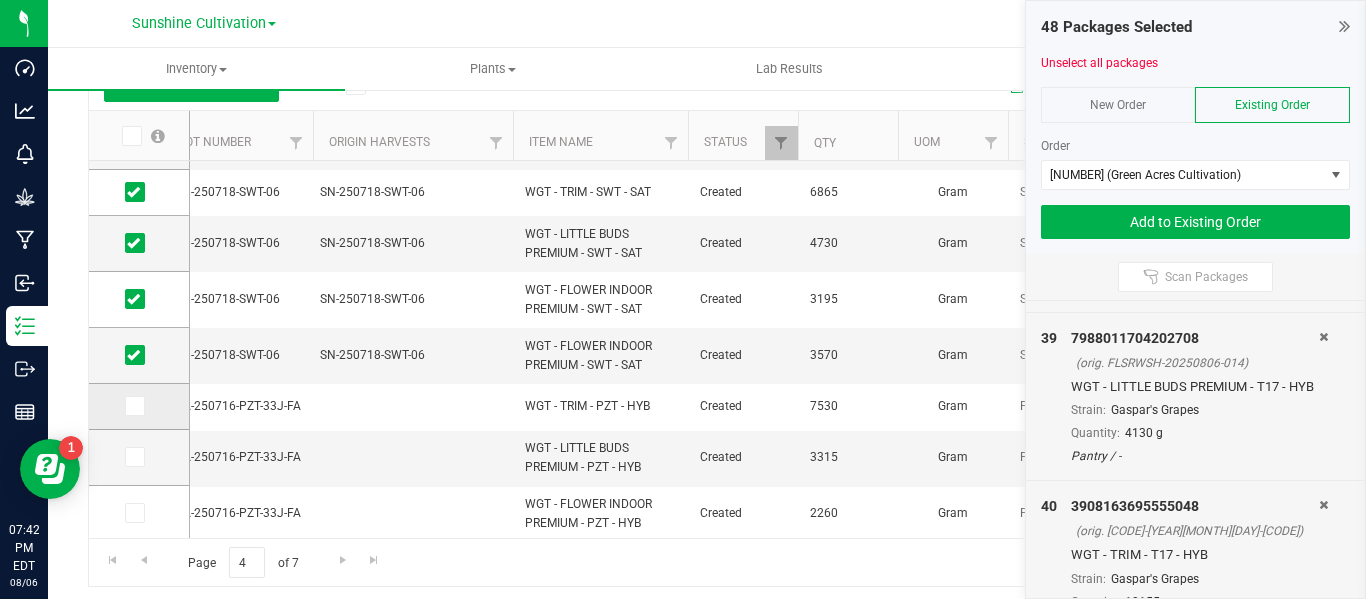 click at bounding box center (133, 406) 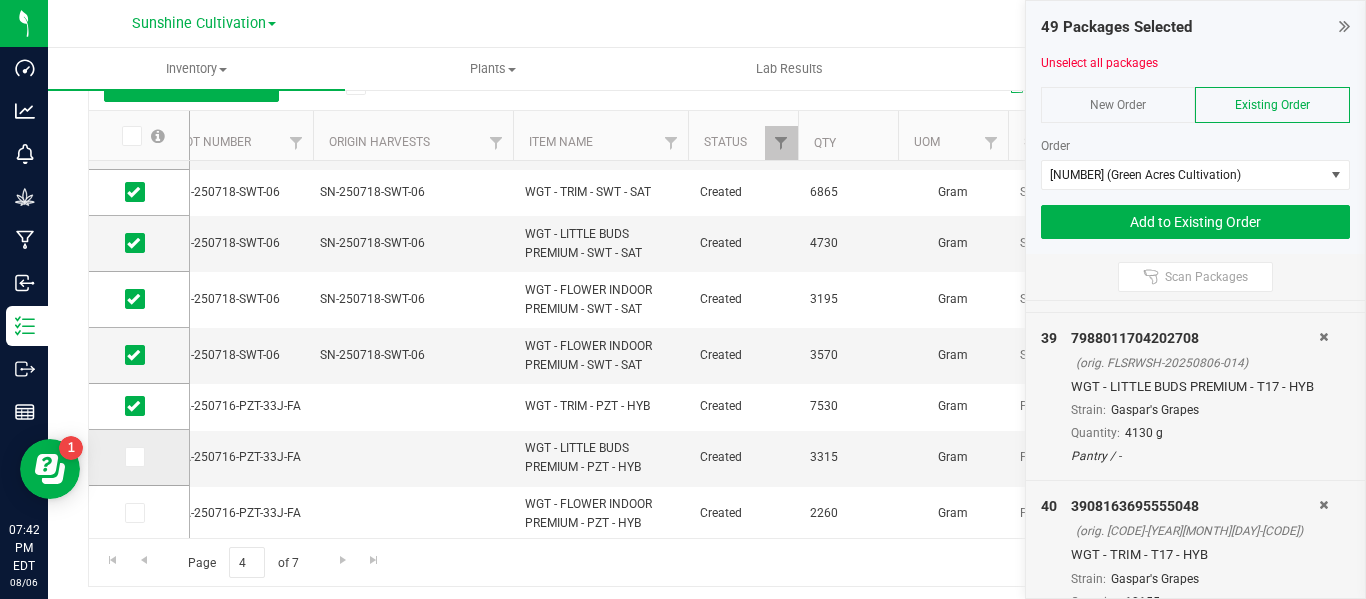 click at bounding box center (133, 457) 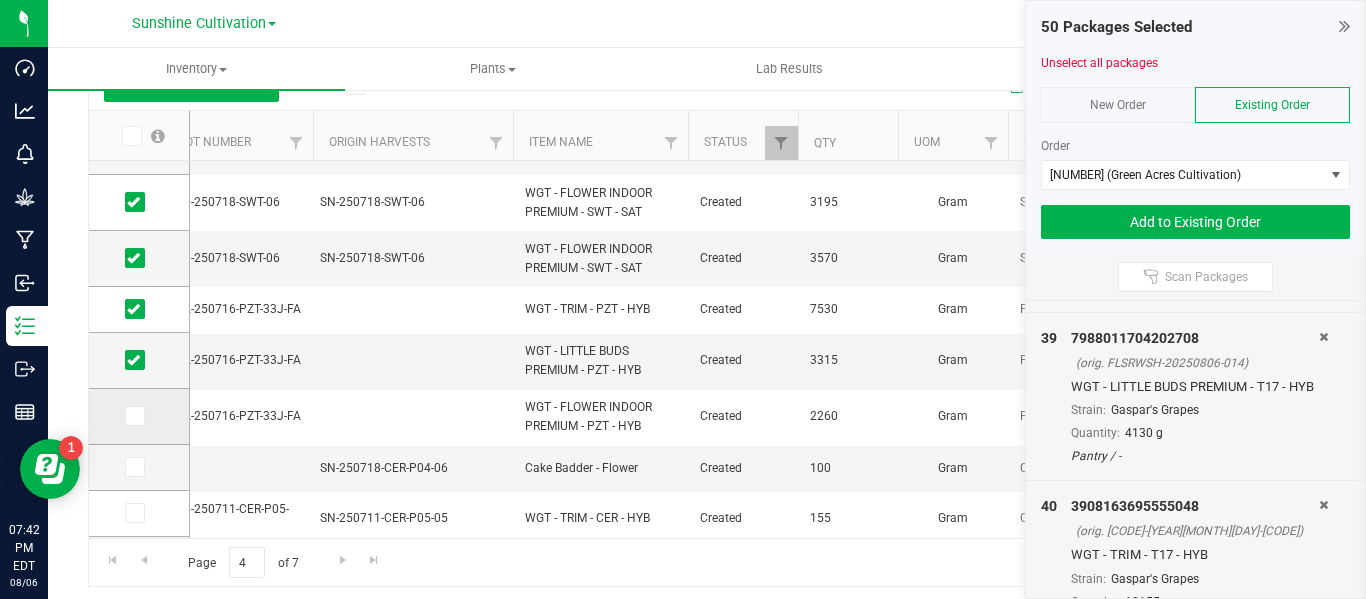 click at bounding box center [133, 416] 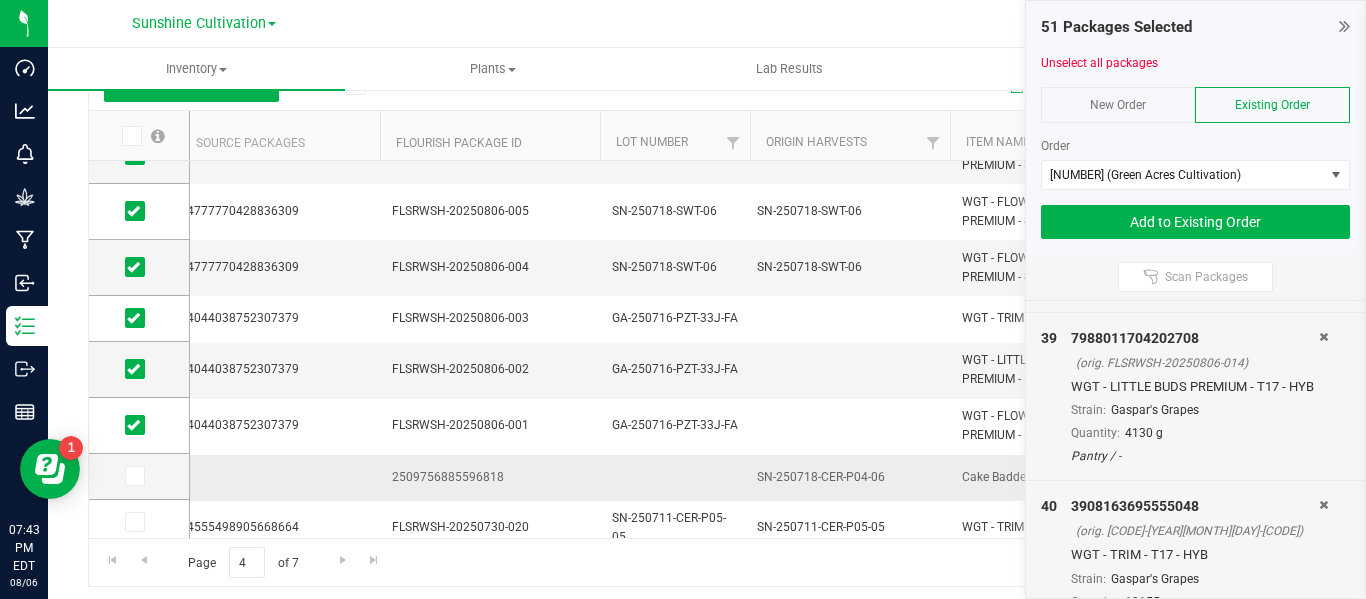 scroll, scrollTop: 451, scrollLeft: 330, axis: both 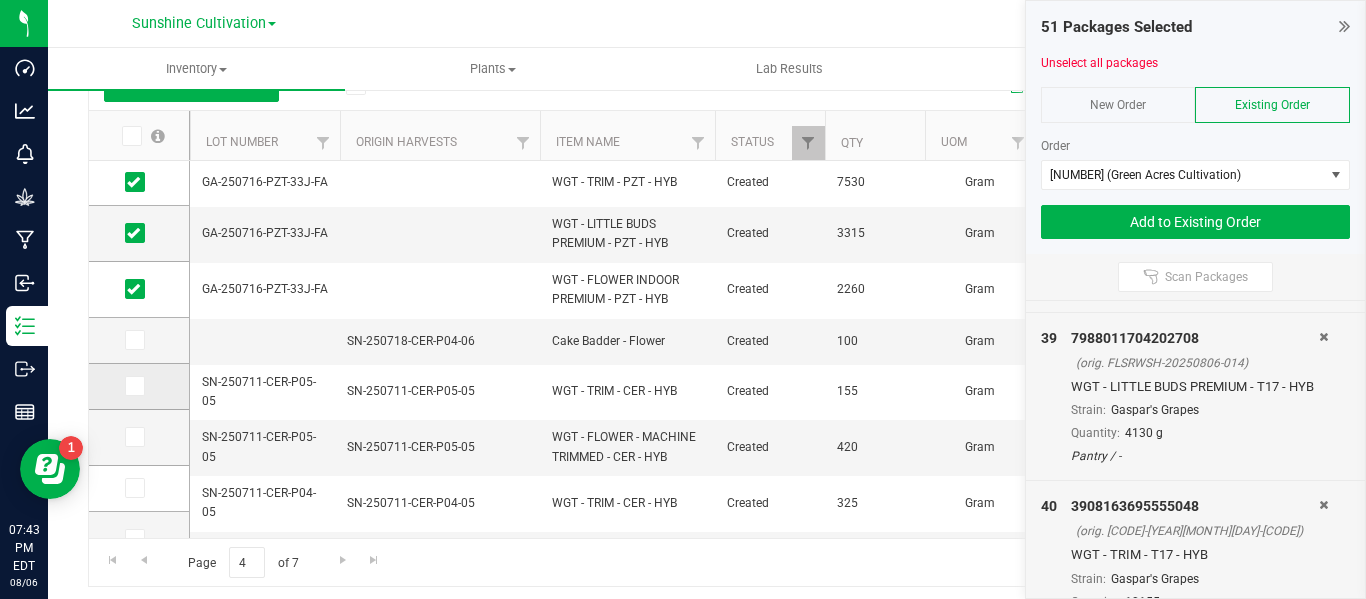 click at bounding box center [133, 386] 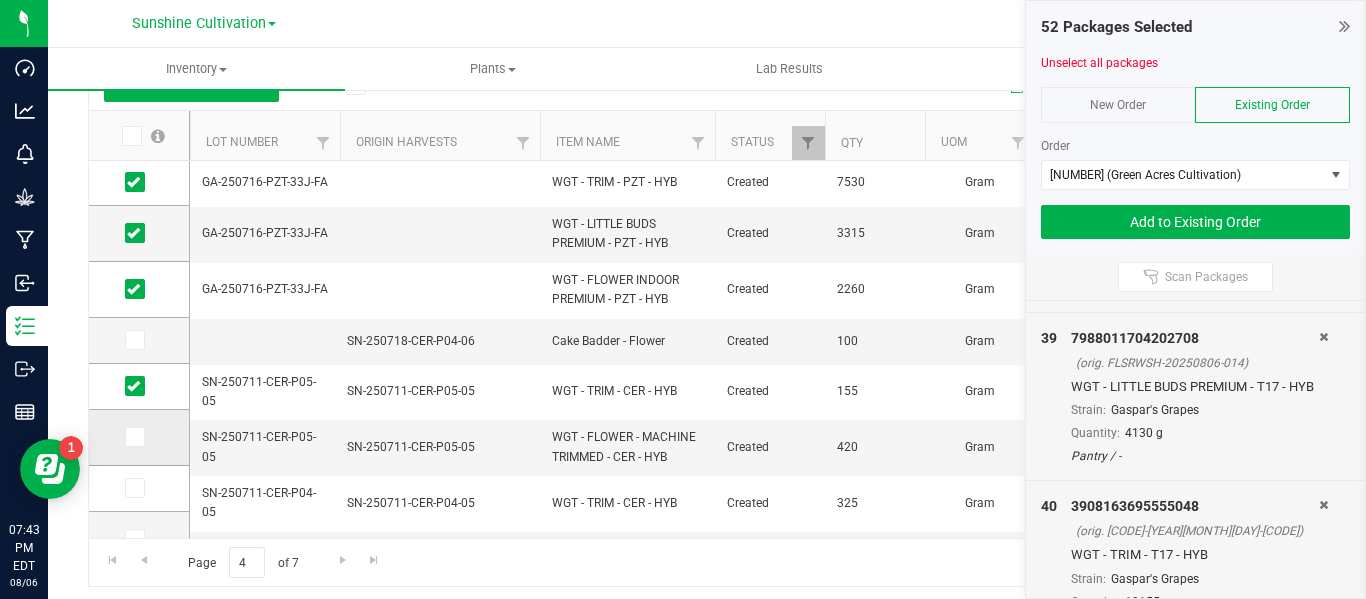 click at bounding box center (135, 437) 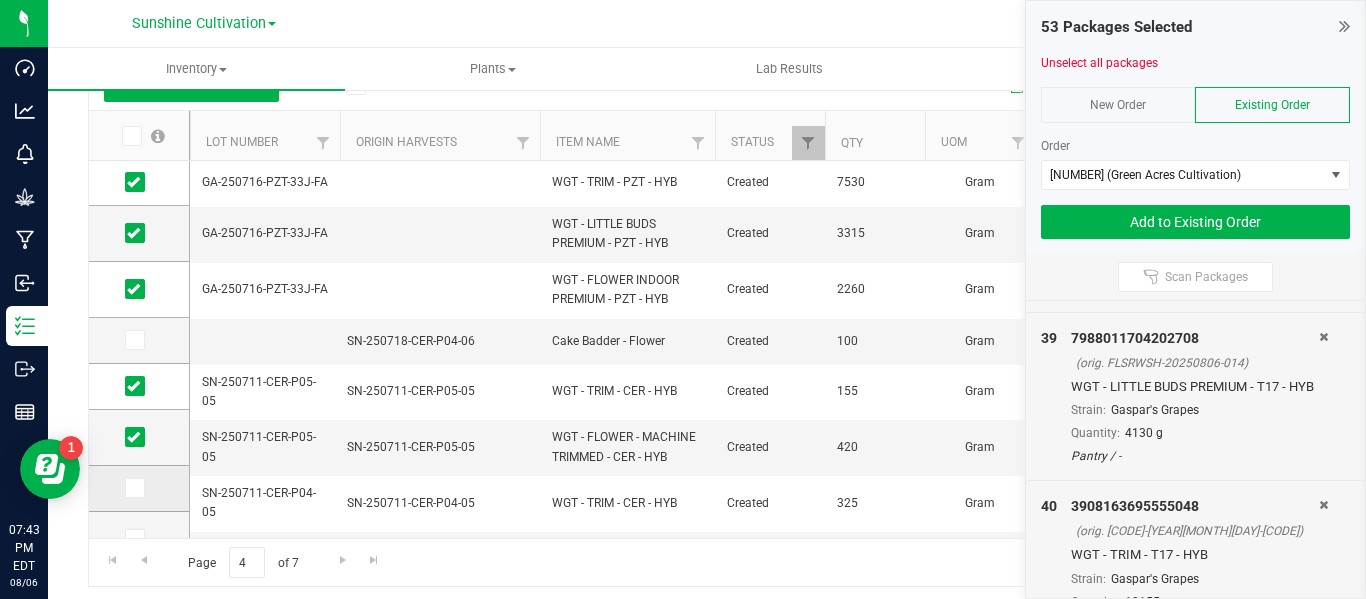 click at bounding box center (135, 488) 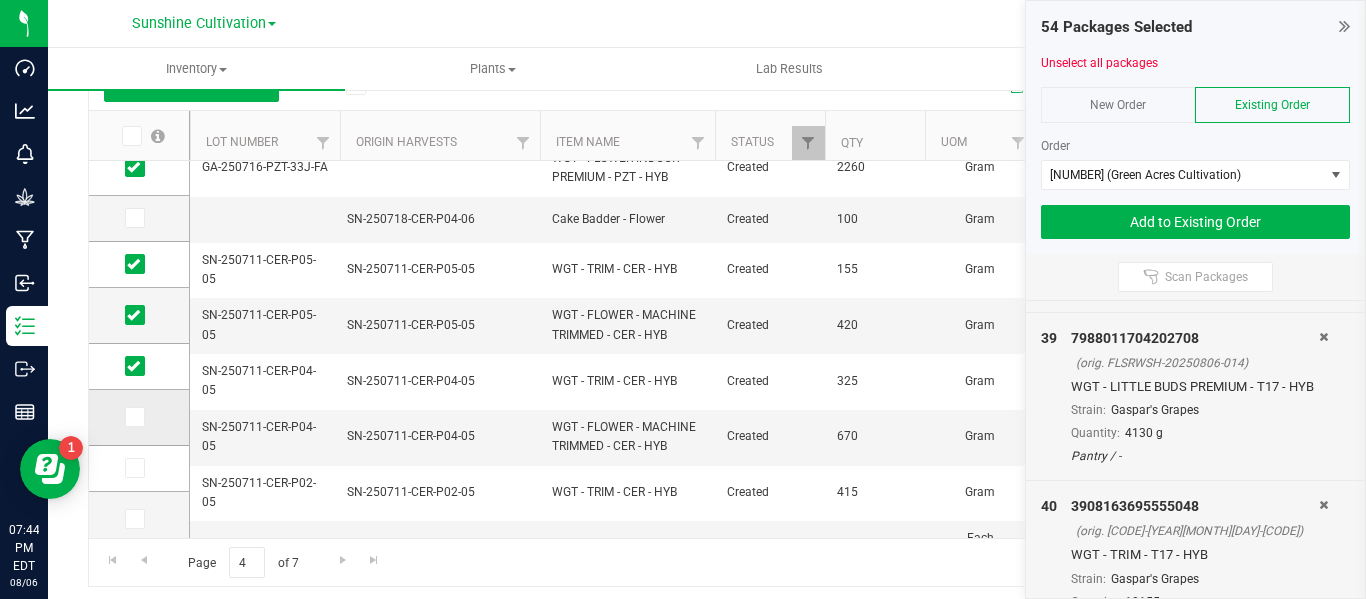 click at bounding box center [135, 417] 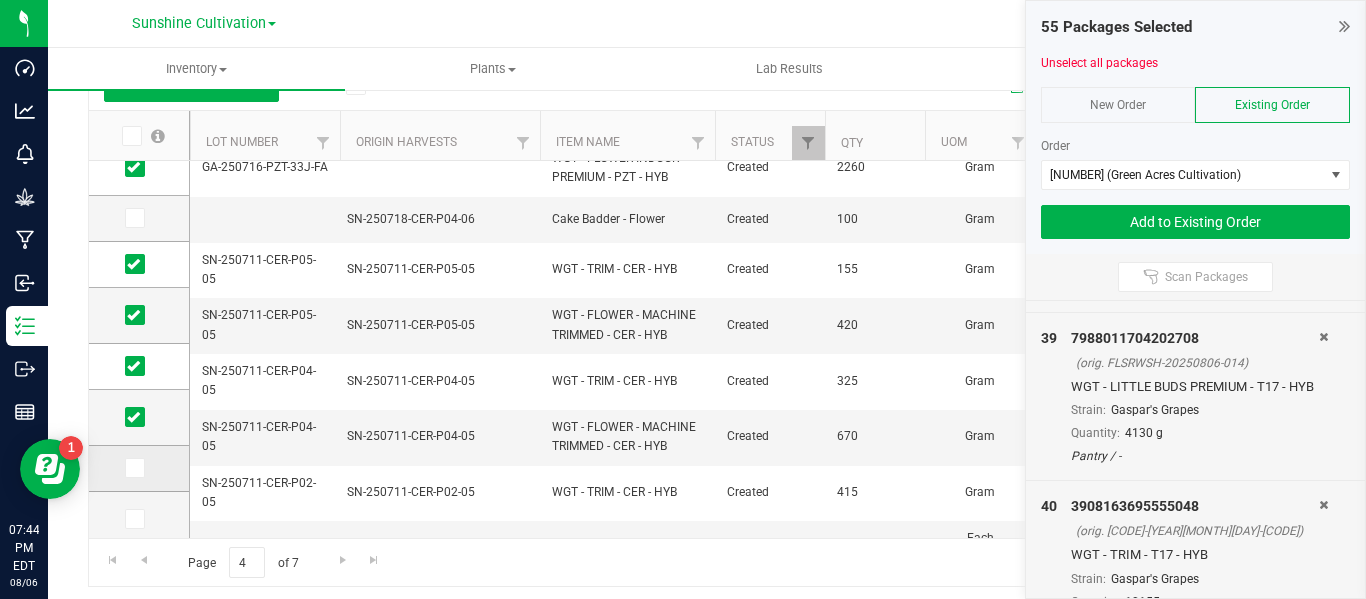 click at bounding box center (135, 468) 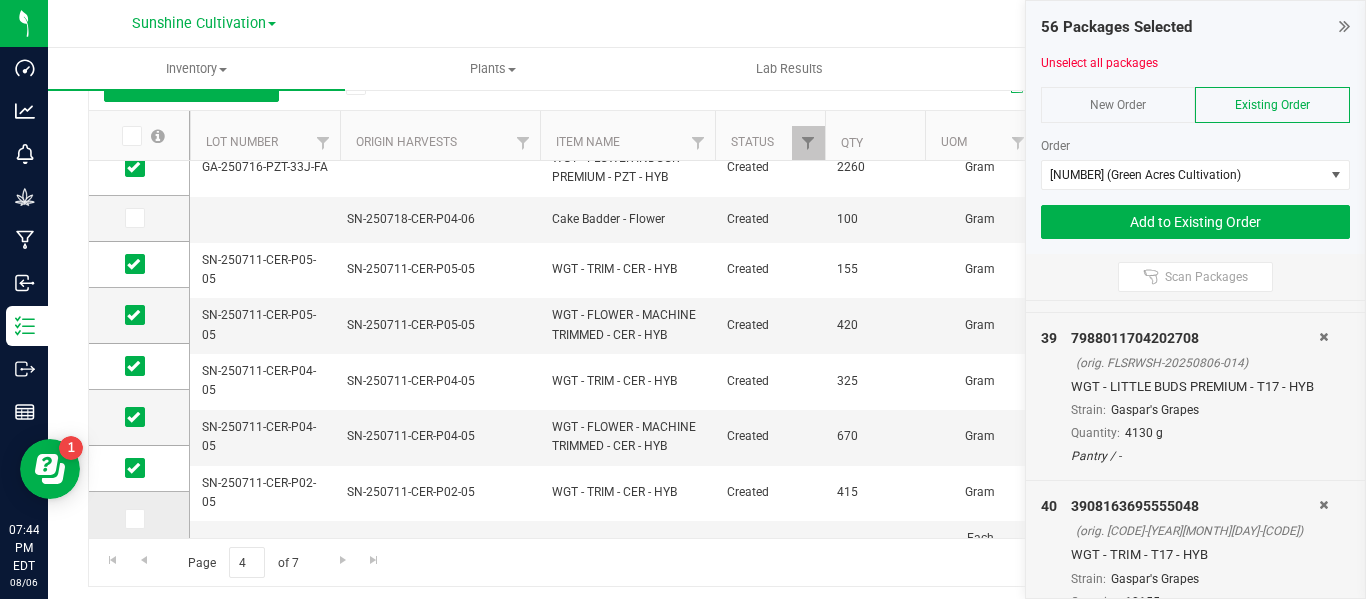 click at bounding box center (135, 519) 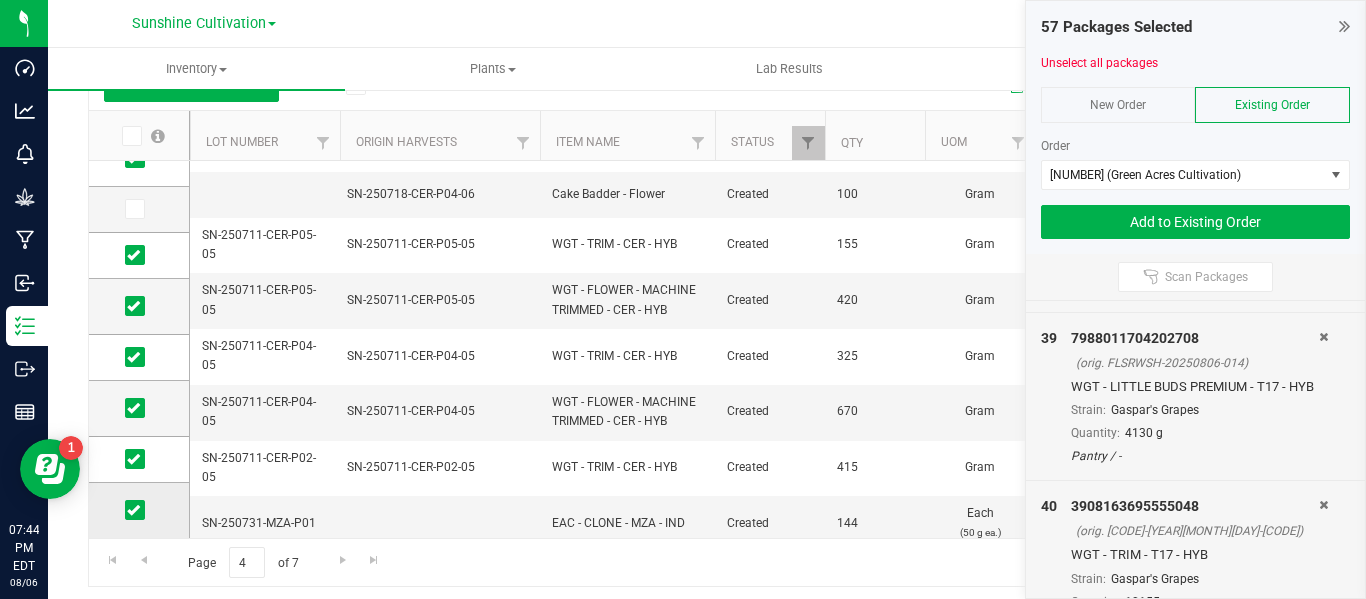 click at bounding box center [135, 510] 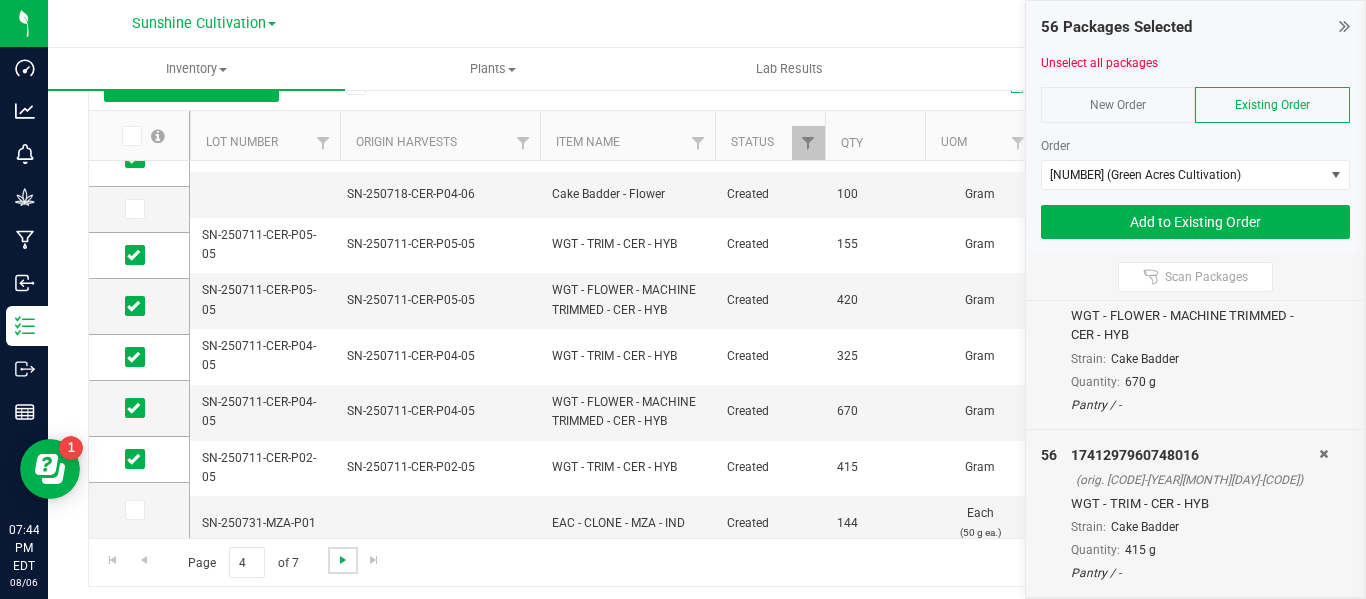 click at bounding box center (343, 560) 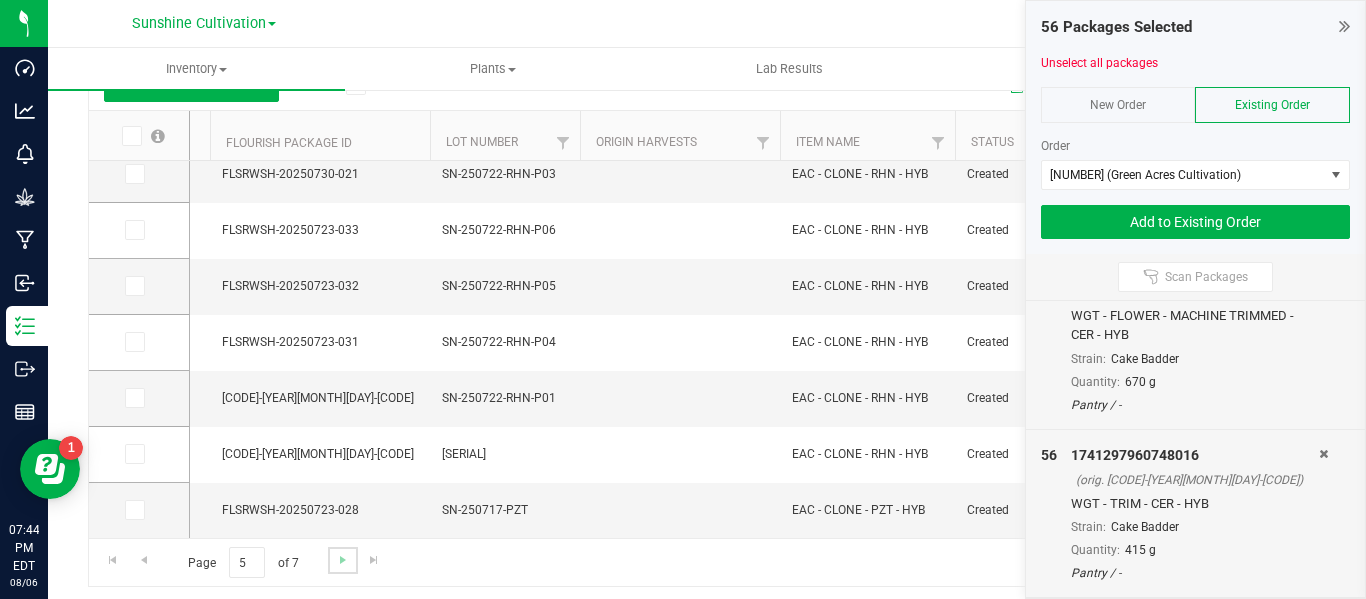 click at bounding box center [342, 560] 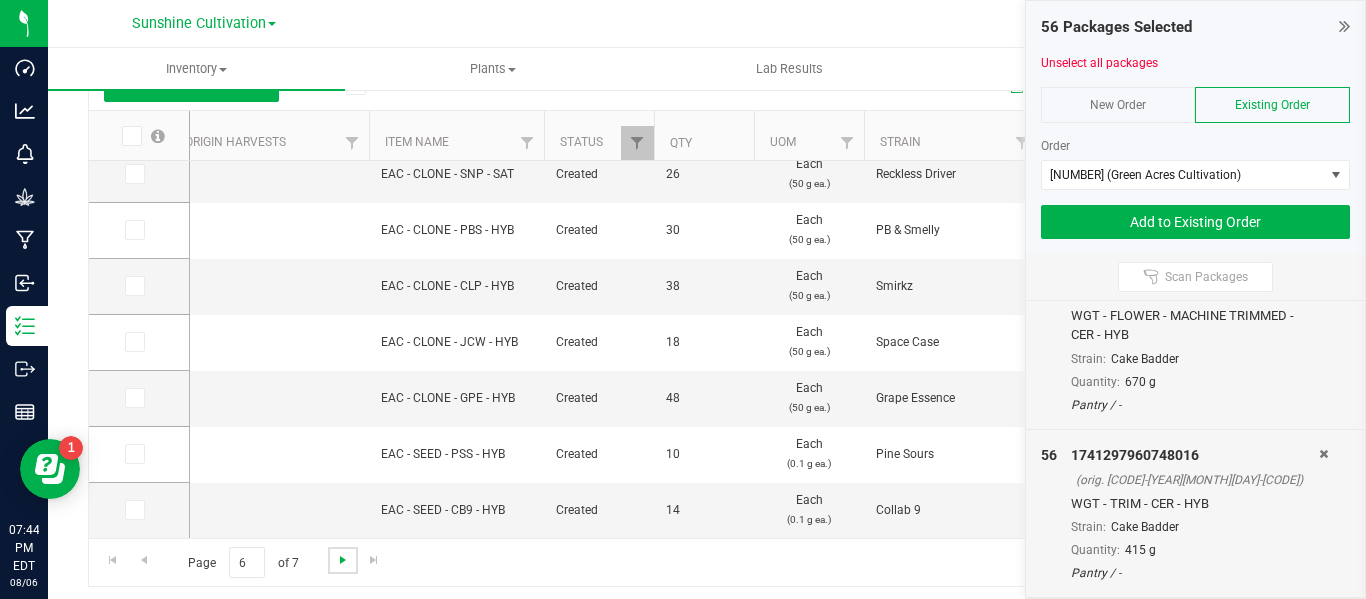 click at bounding box center (343, 560) 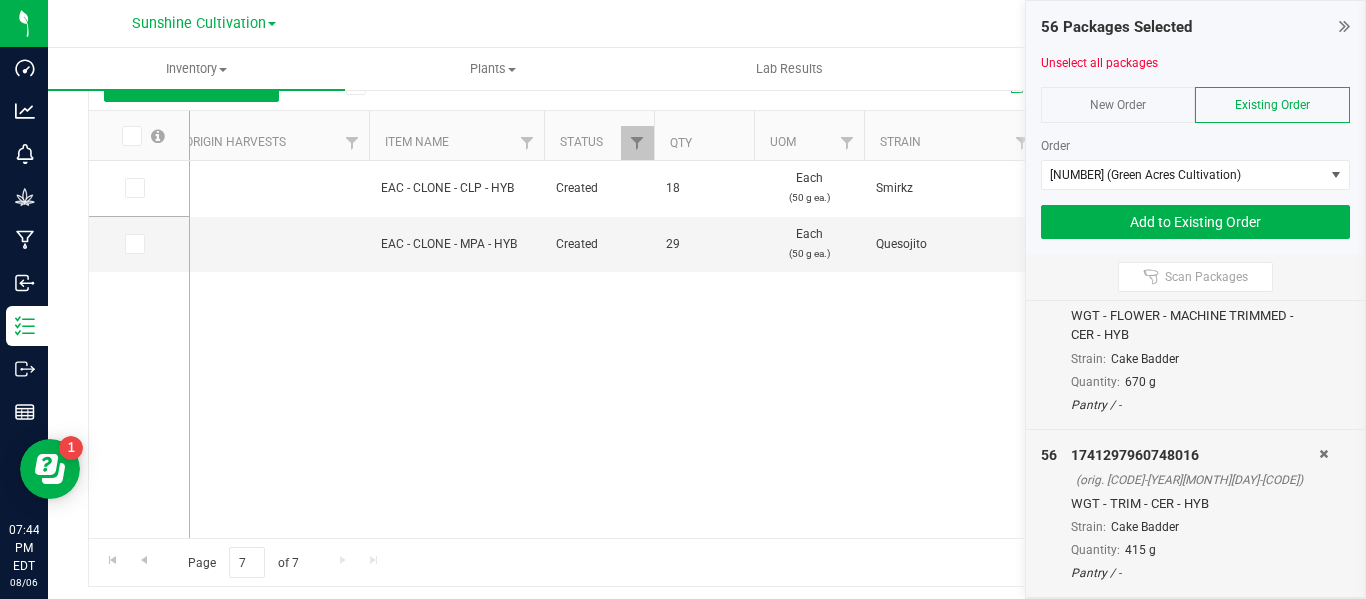 click on "6475841979445008
FLSRWSH-20250627-023
SN-250626-CLP-P01
EAC - CLONE - CLP - HYB
Created
18
Each
(50 g ea.)
Smirkz
Jun 26, 2025 13:53:00 EDT
1.2.62728.1003710.0
Internal
18
Clone
Whole Plant
EAC - CLONE - CLP - HYB
EAC Clone Smirkz (Hybrid)
0" at bounding box center (749, 349) 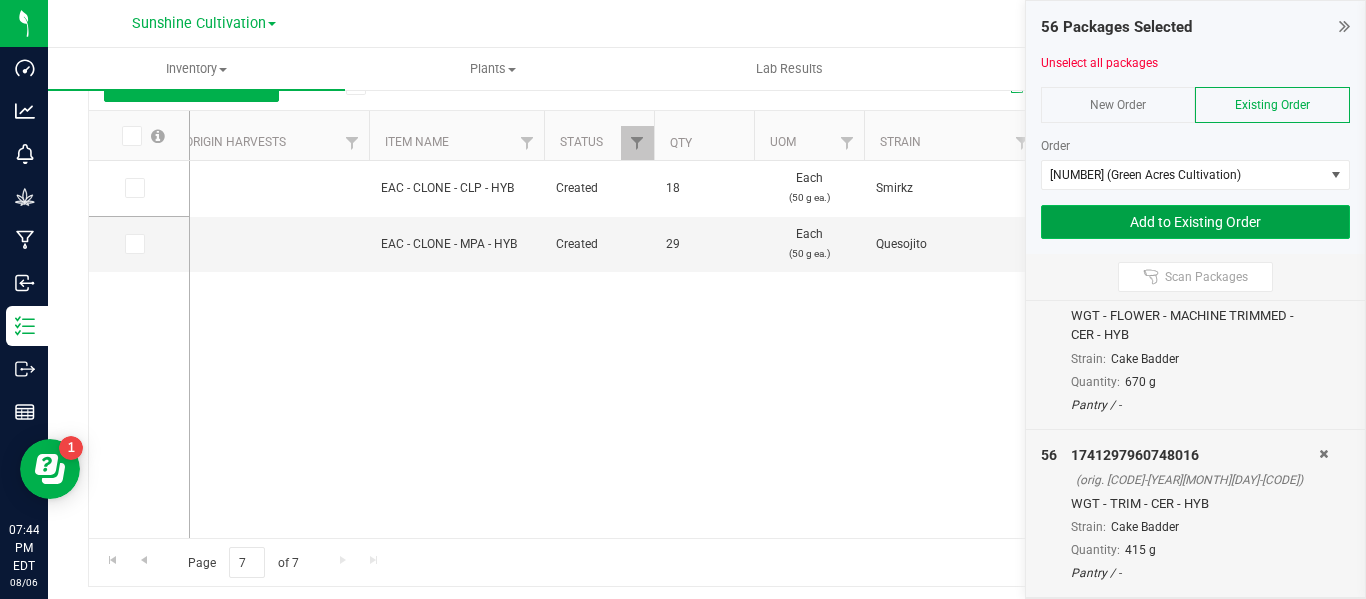 click on "Add to Existing Order" at bounding box center [1196, 222] 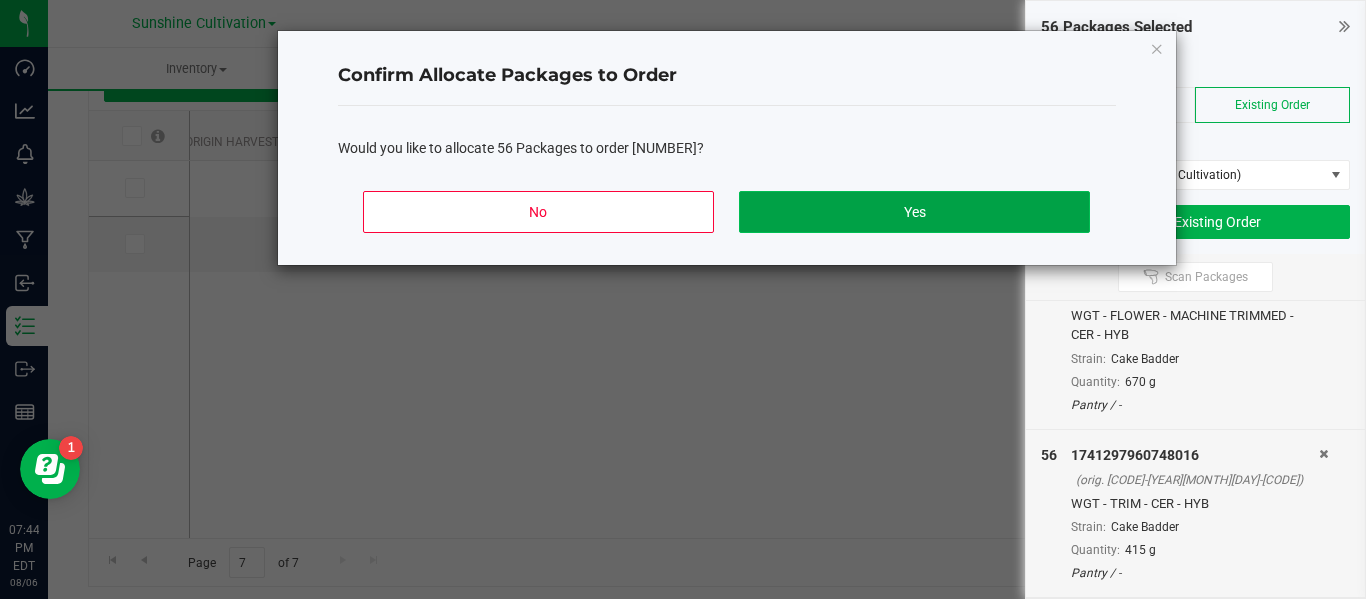 click on "Yes" 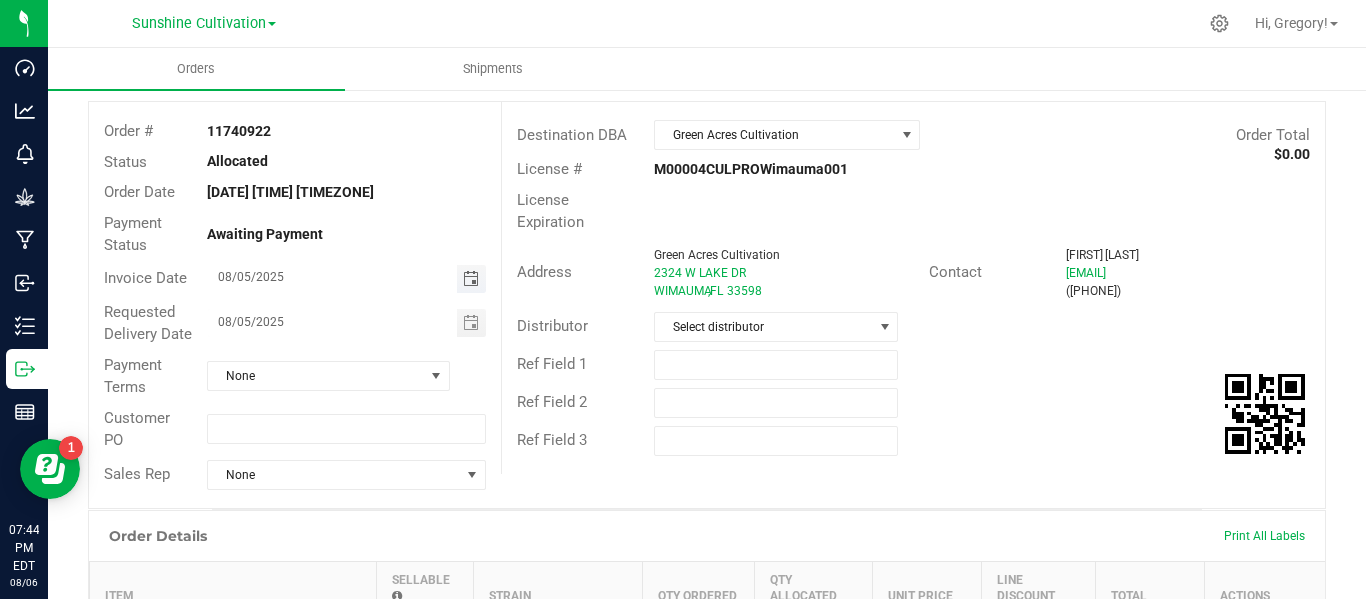 click at bounding box center (471, 279) 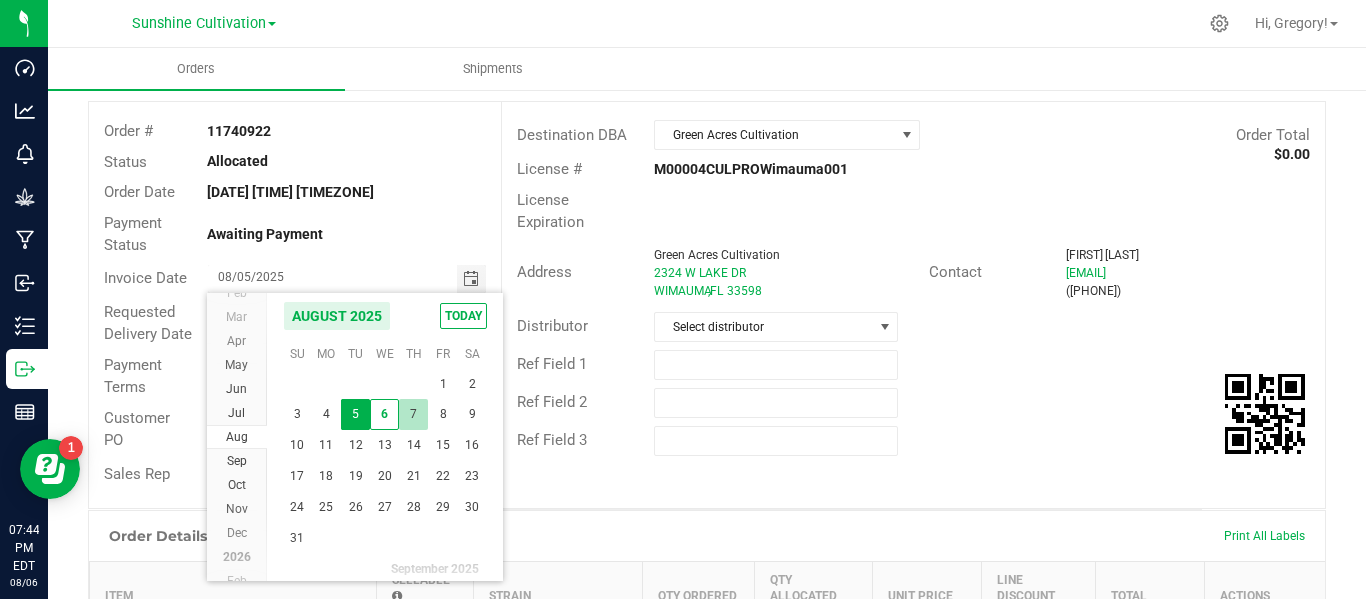 click on "7" at bounding box center (413, 414) 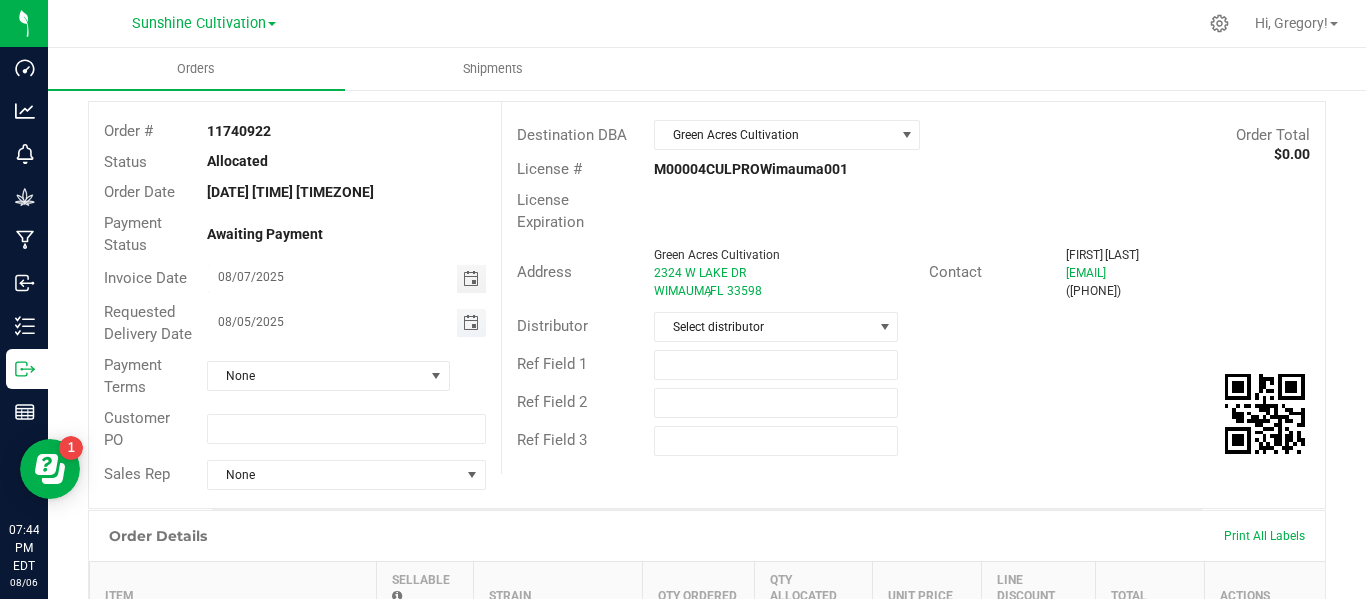 click at bounding box center (471, 323) 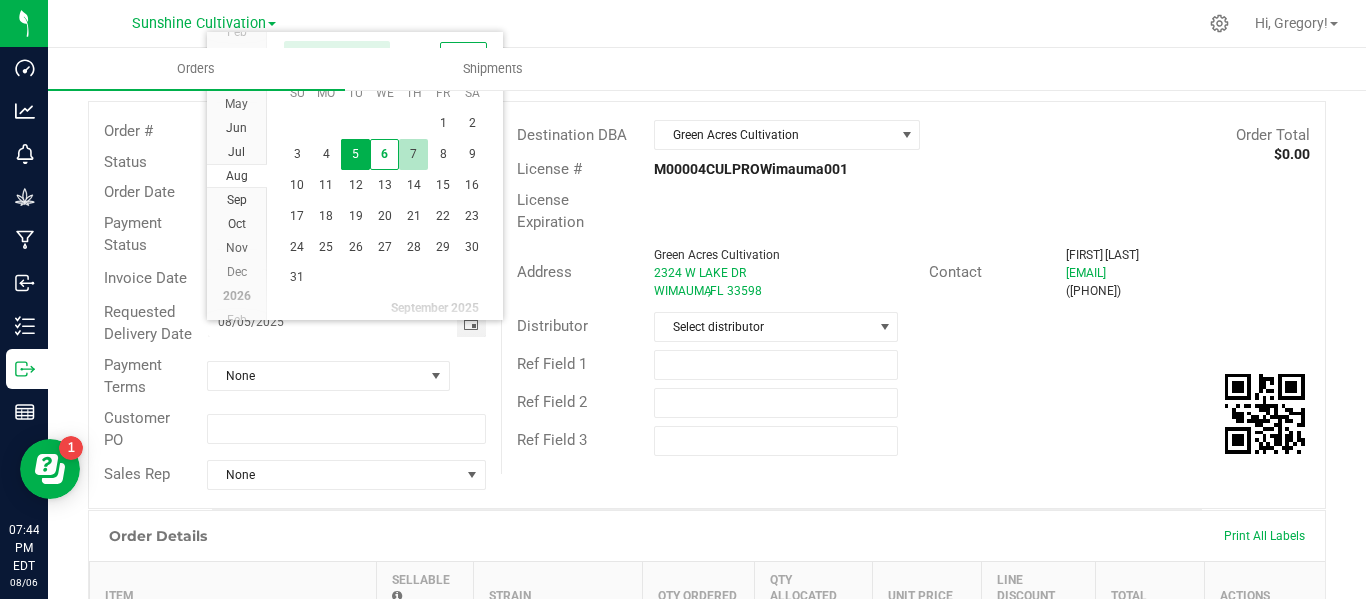 click on "7" at bounding box center [413, 154] 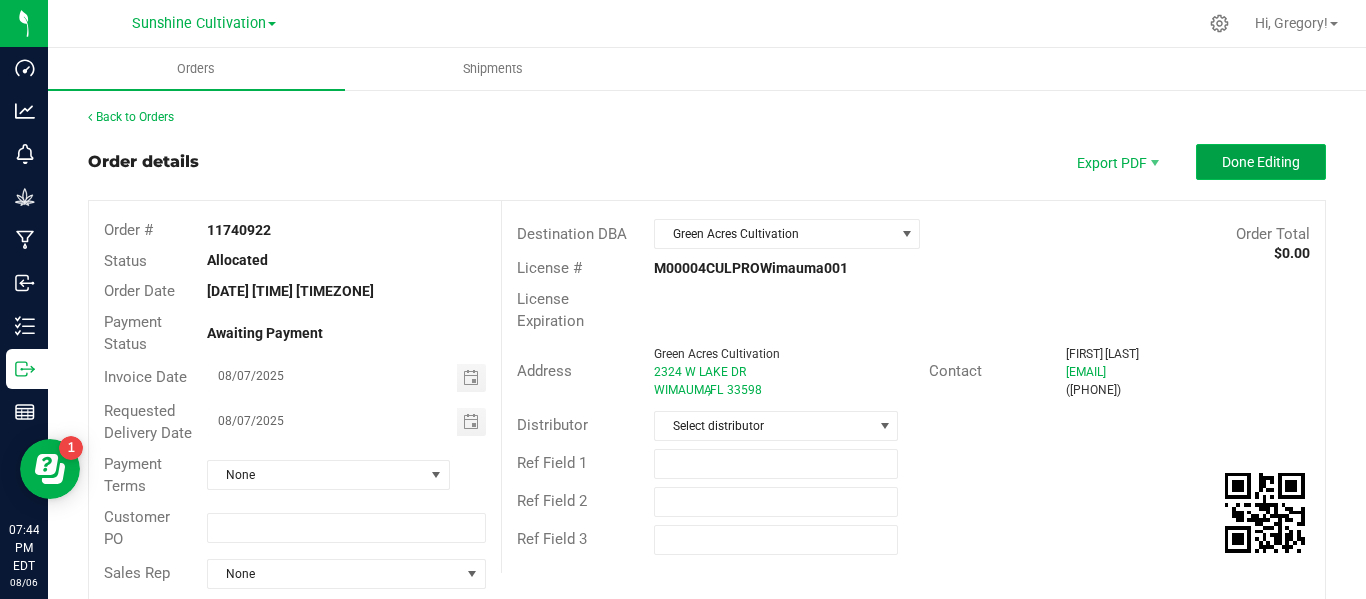 click on "Done Editing" at bounding box center [1261, 162] 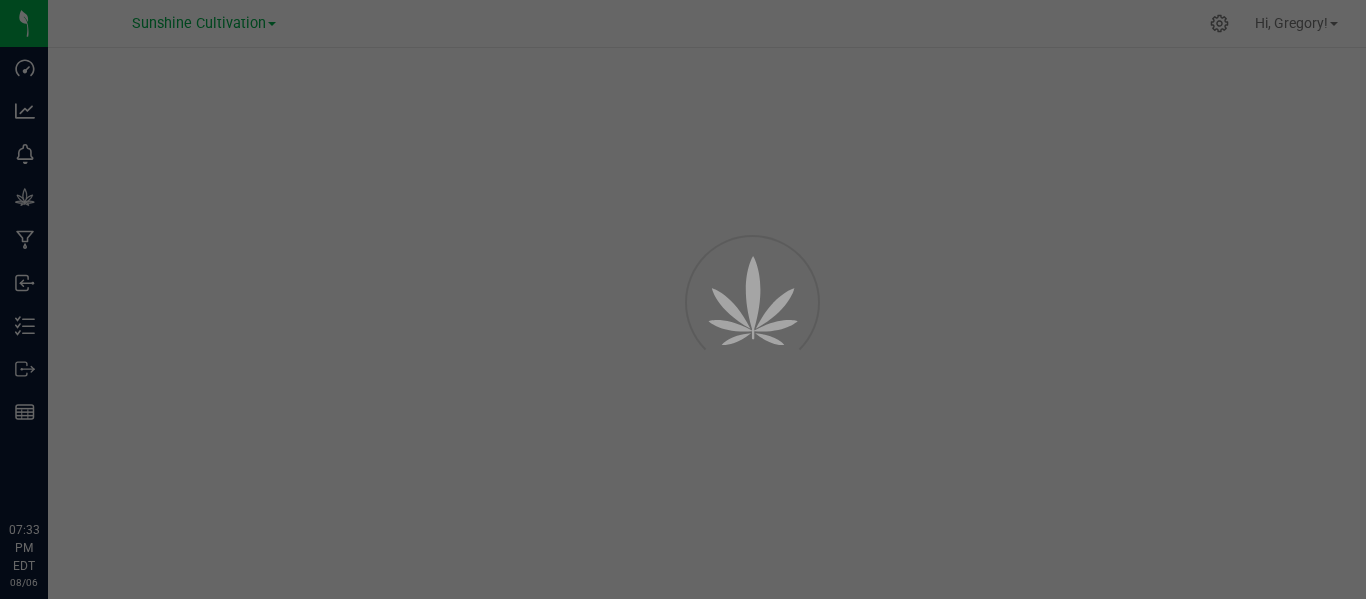 scroll, scrollTop: 0, scrollLeft: 0, axis: both 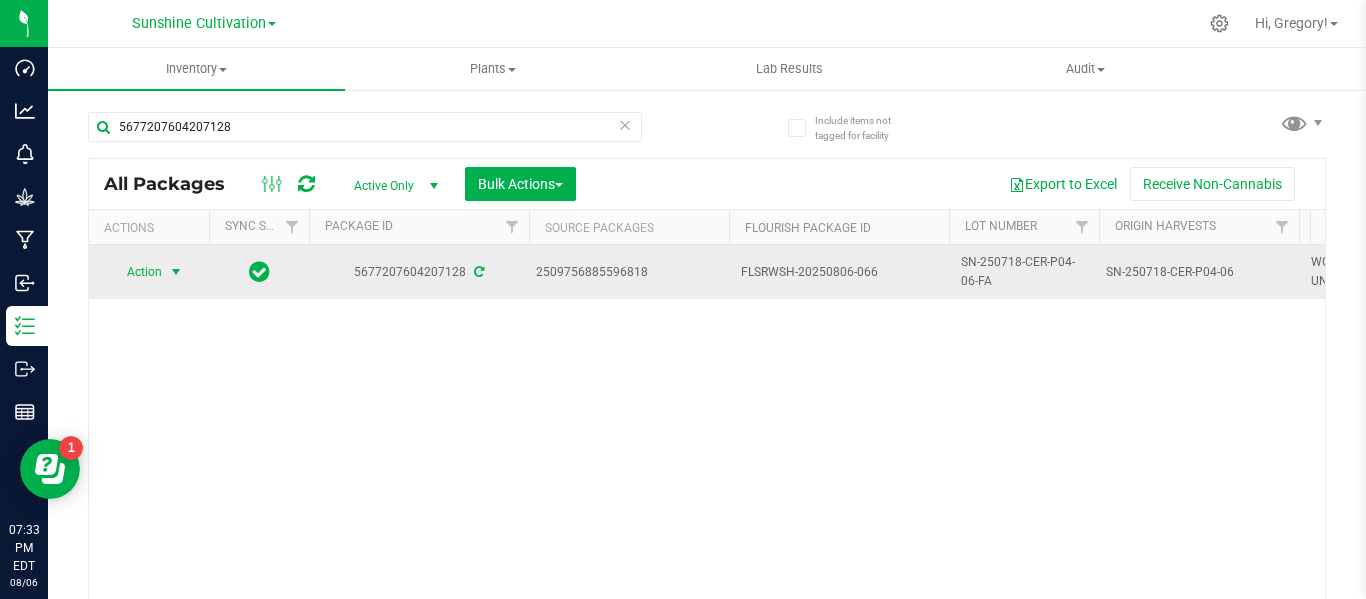 click at bounding box center [176, 272] 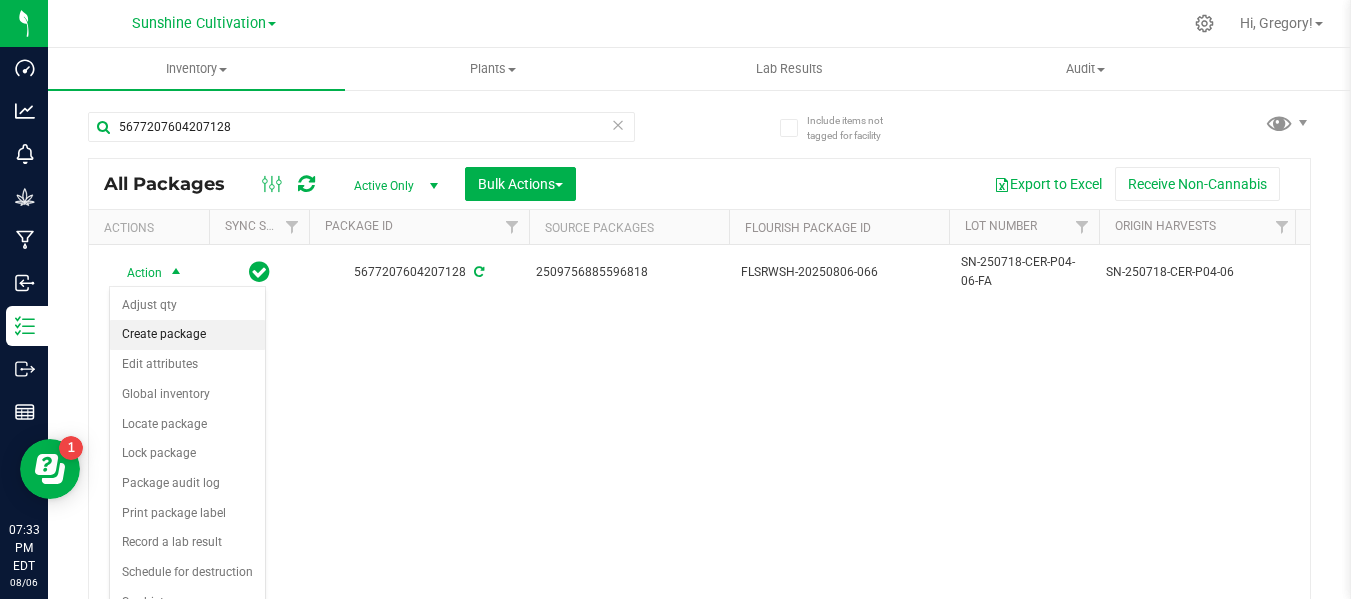 click on "Create package" at bounding box center [187, 335] 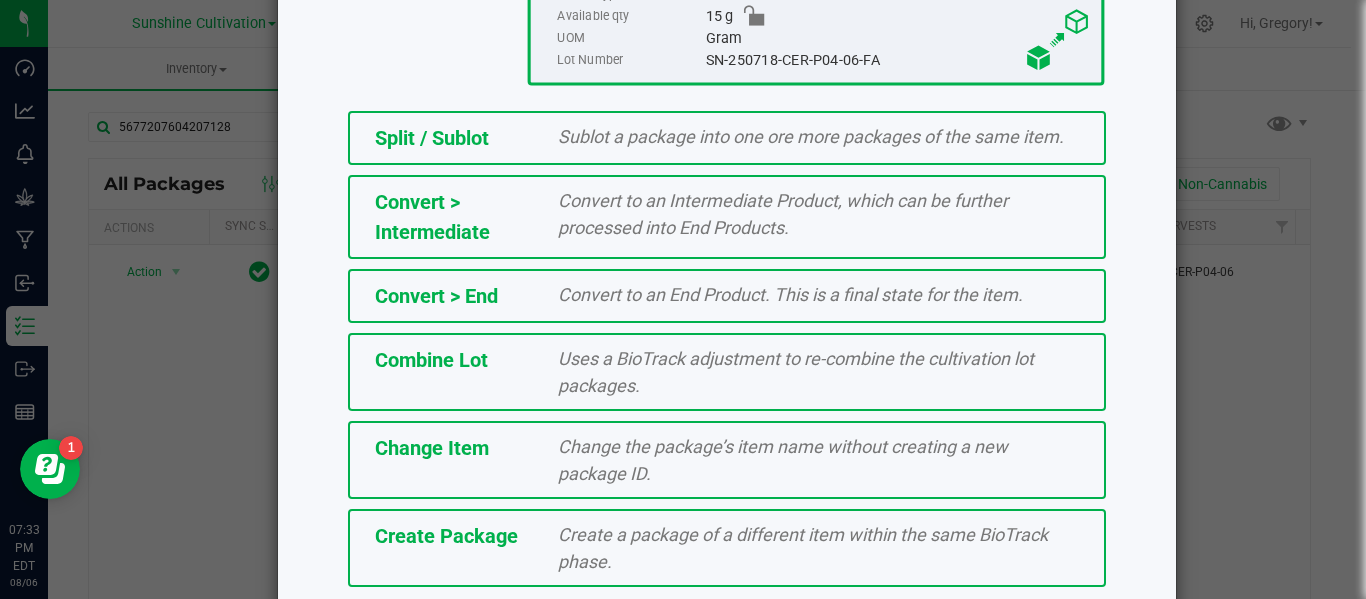 scroll, scrollTop: 443, scrollLeft: 0, axis: vertical 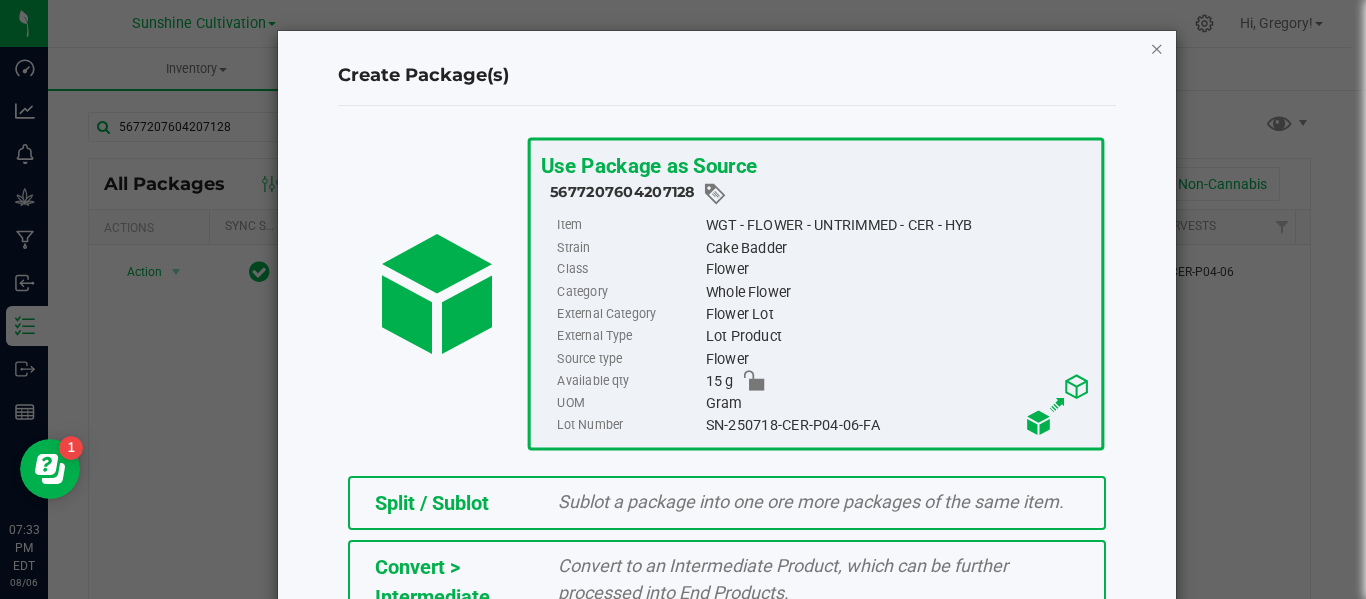 click 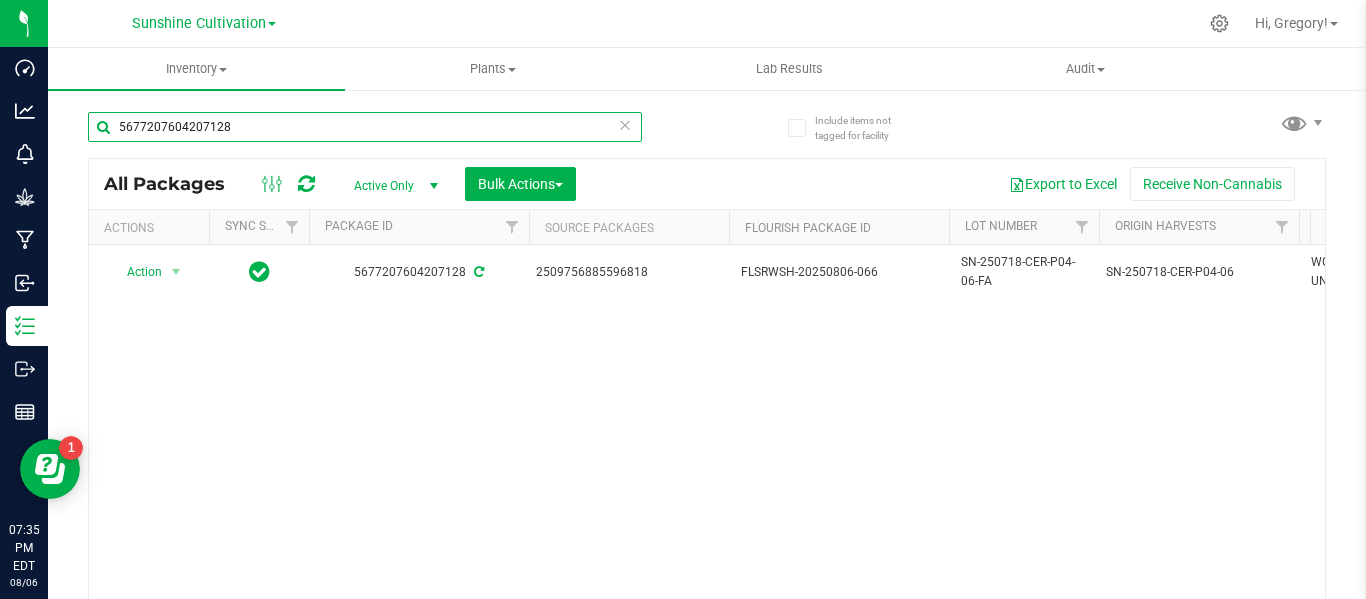 drag, startPoint x: 299, startPoint y: 115, endPoint x: 90, endPoint y: 120, distance: 209.0598 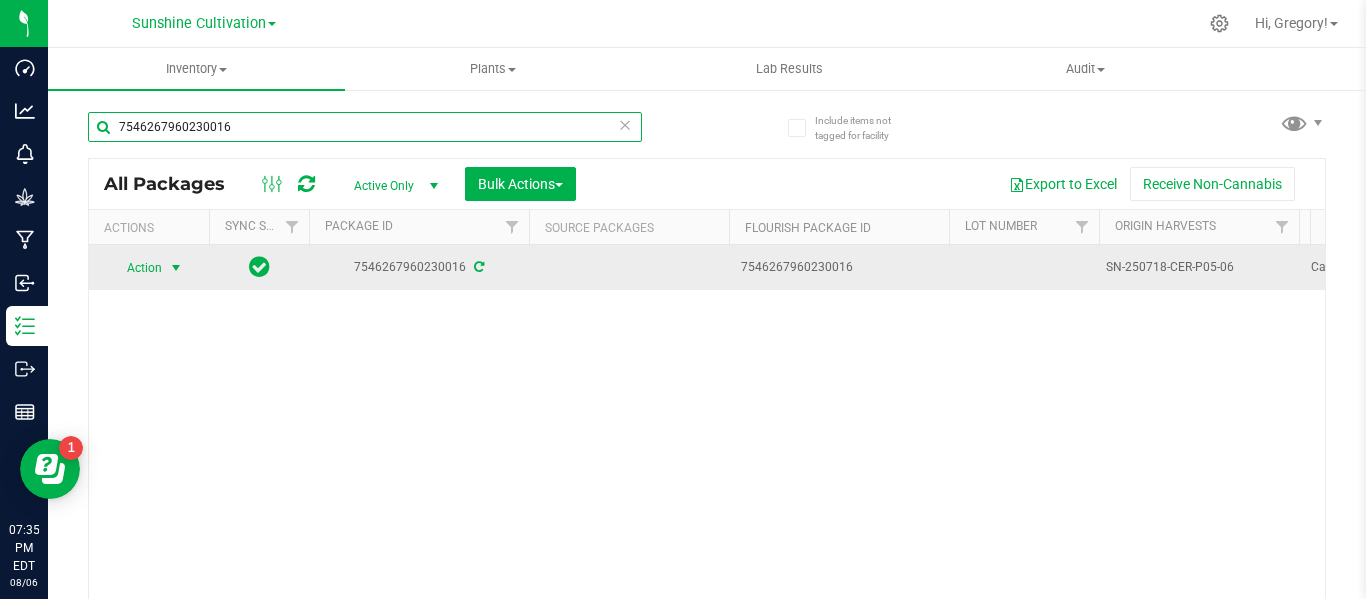 type on "7546267960230016" 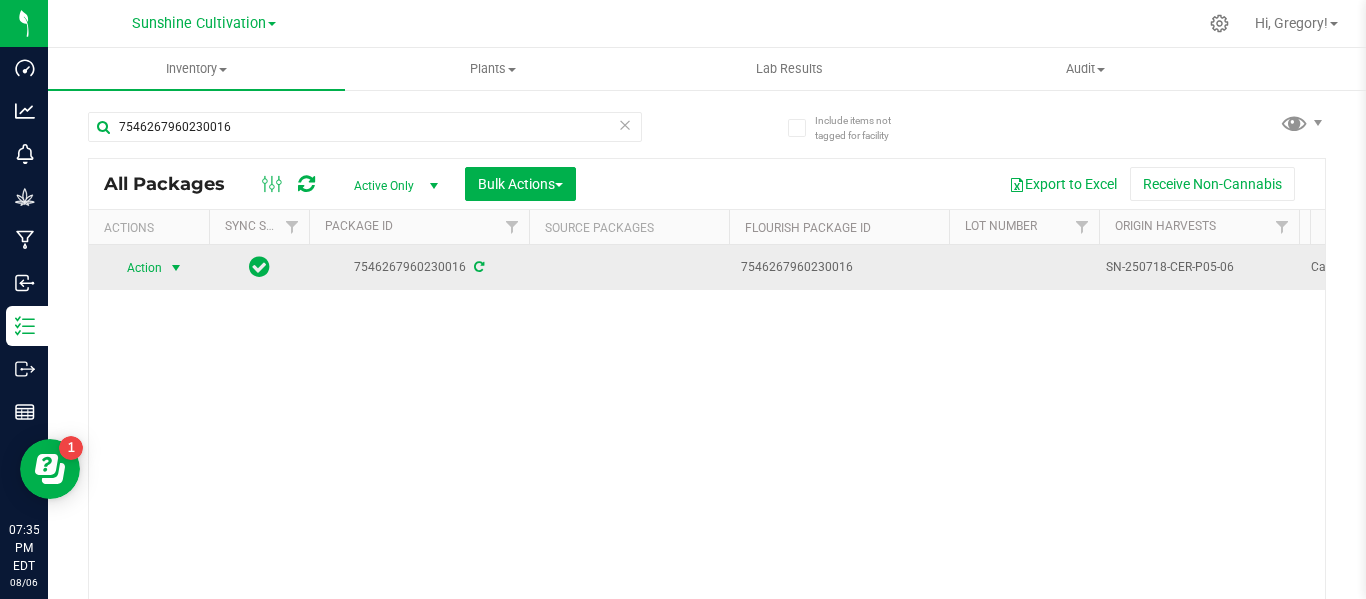 click on "Action" at bounding box center (136, 268) 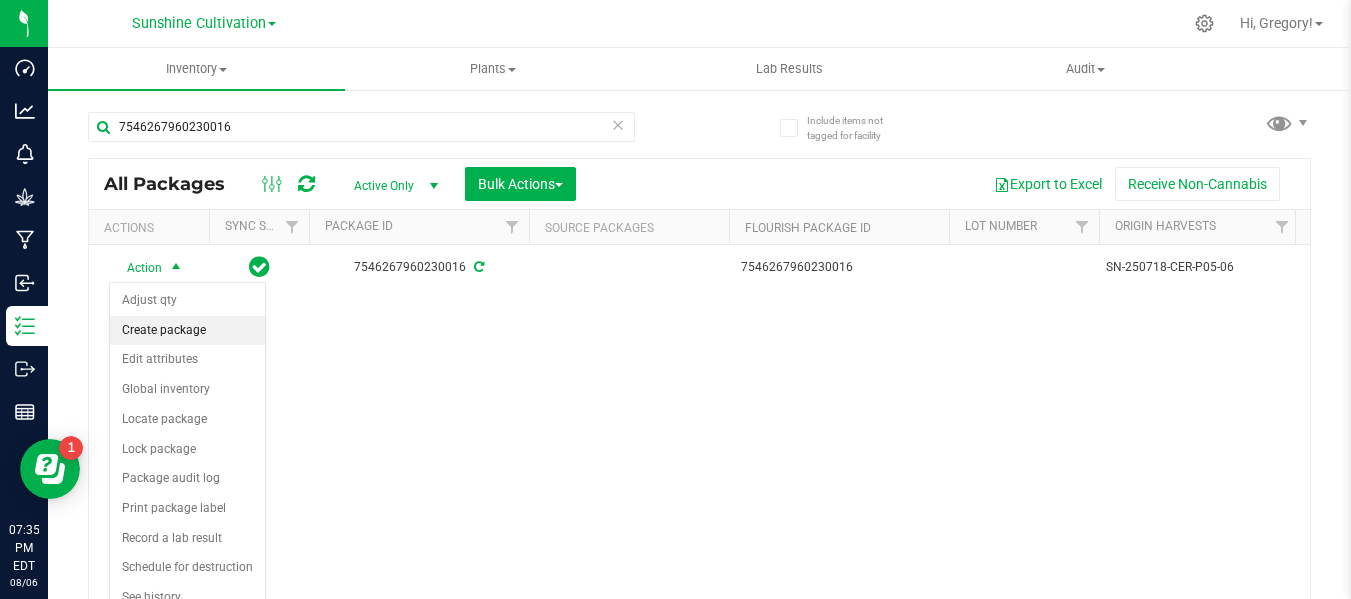click on "Create package" at bounding box center (187, 331) 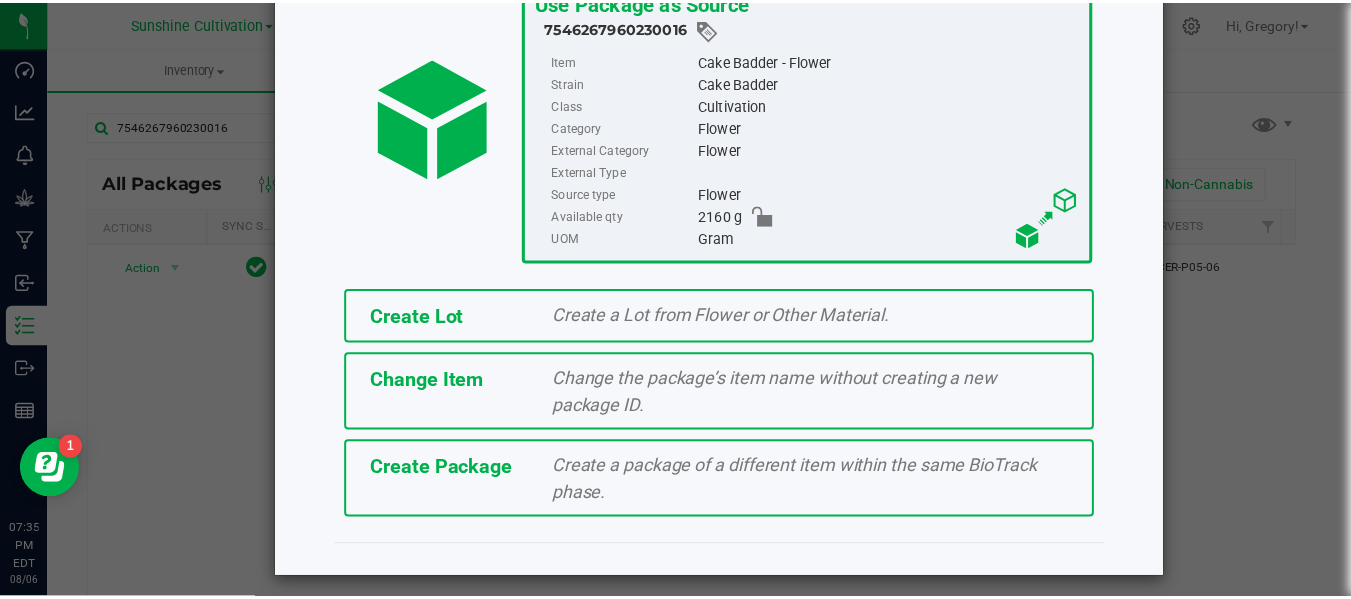 scroll, scrollTop: 175, scrollLeft: 0, axis: vertical 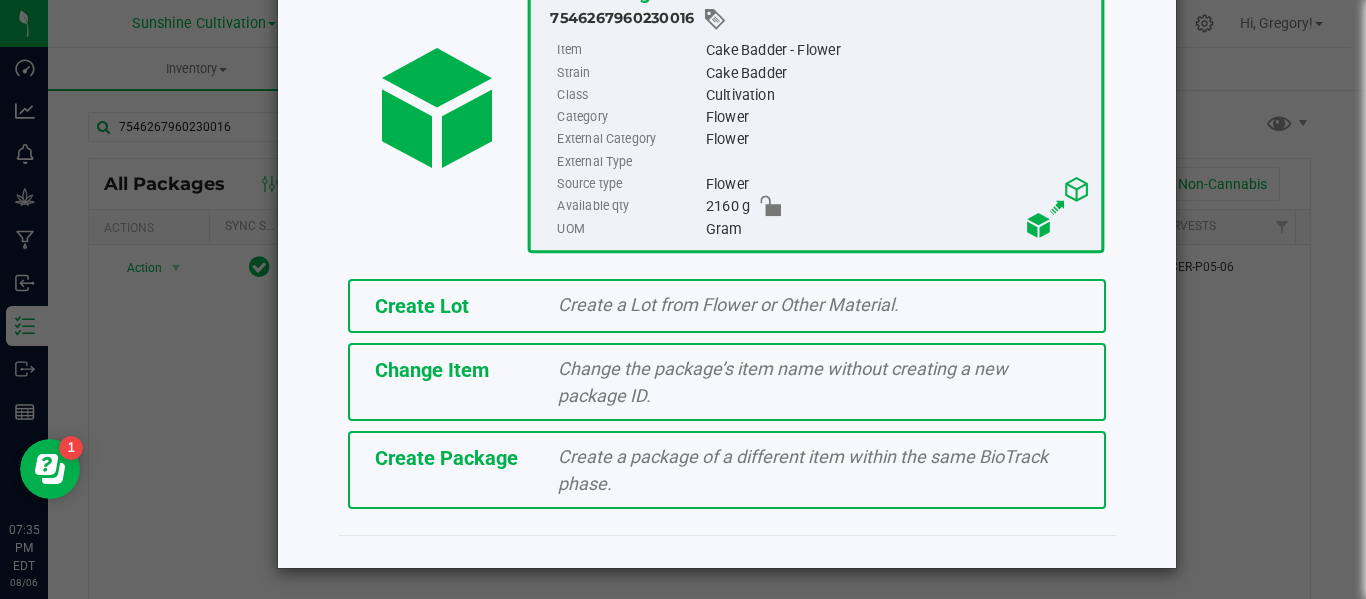 click on "Create Package" 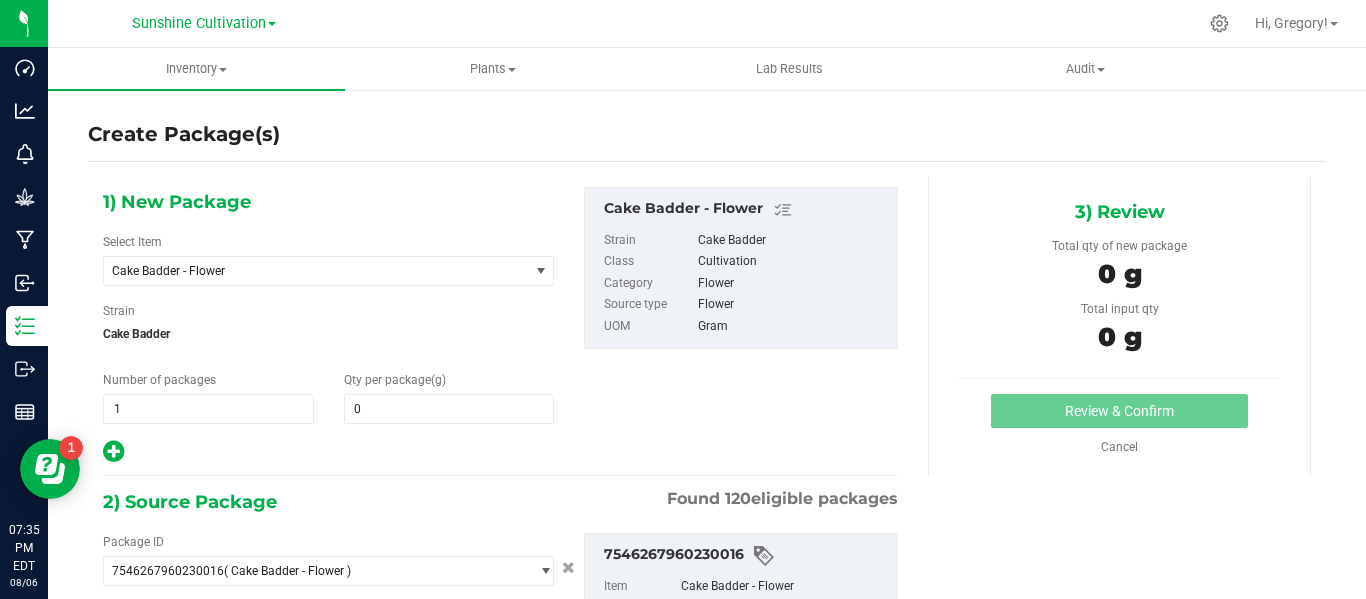 type on "0.0000" 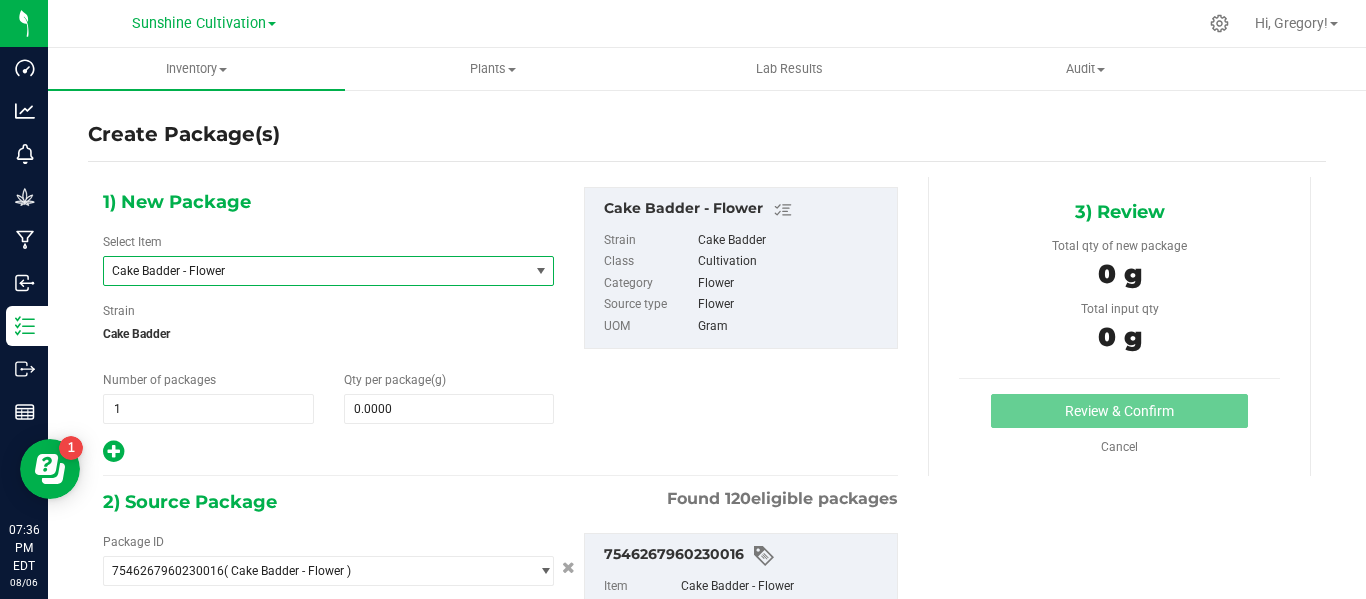 click on "Cake Badder - Flower" at bounding box center [308, 271] 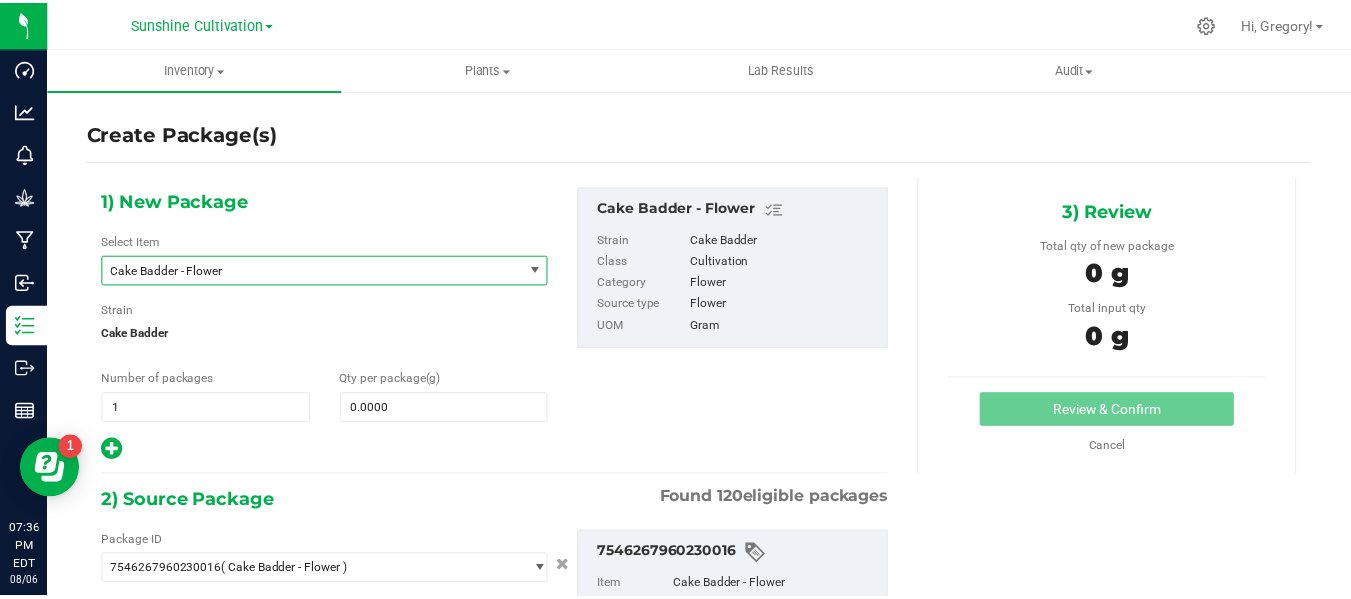 scroll, scrollTop: 1176, scrollLeft: 0, axis: vertical 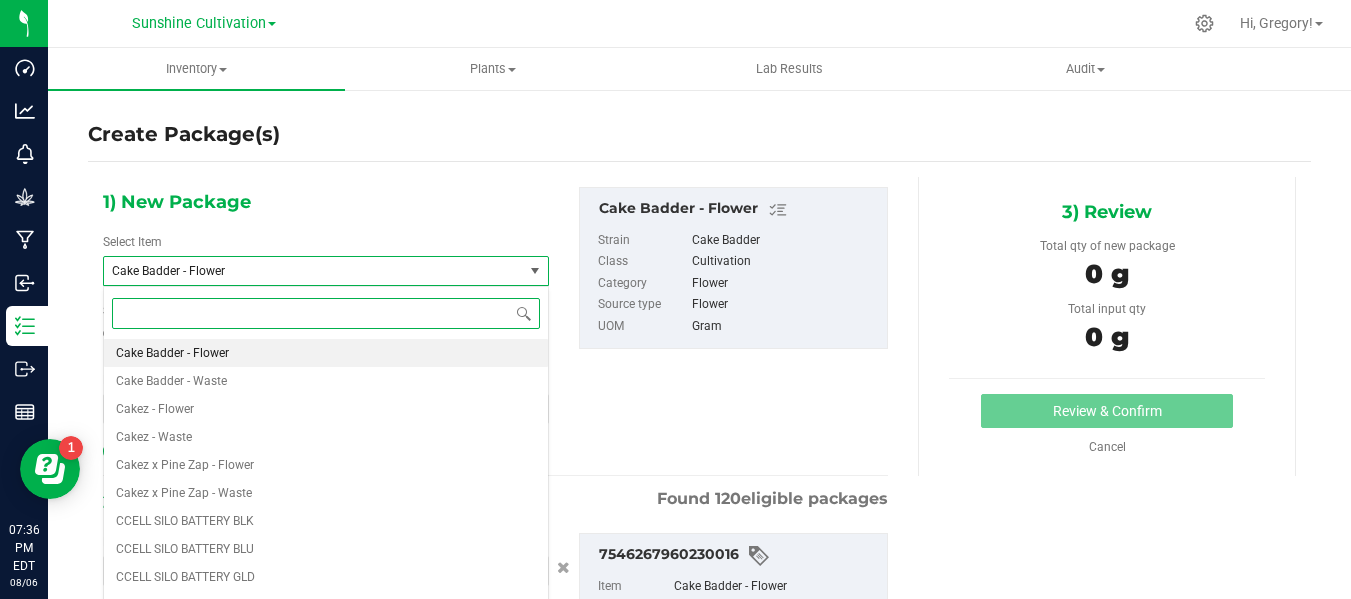 type on "D" 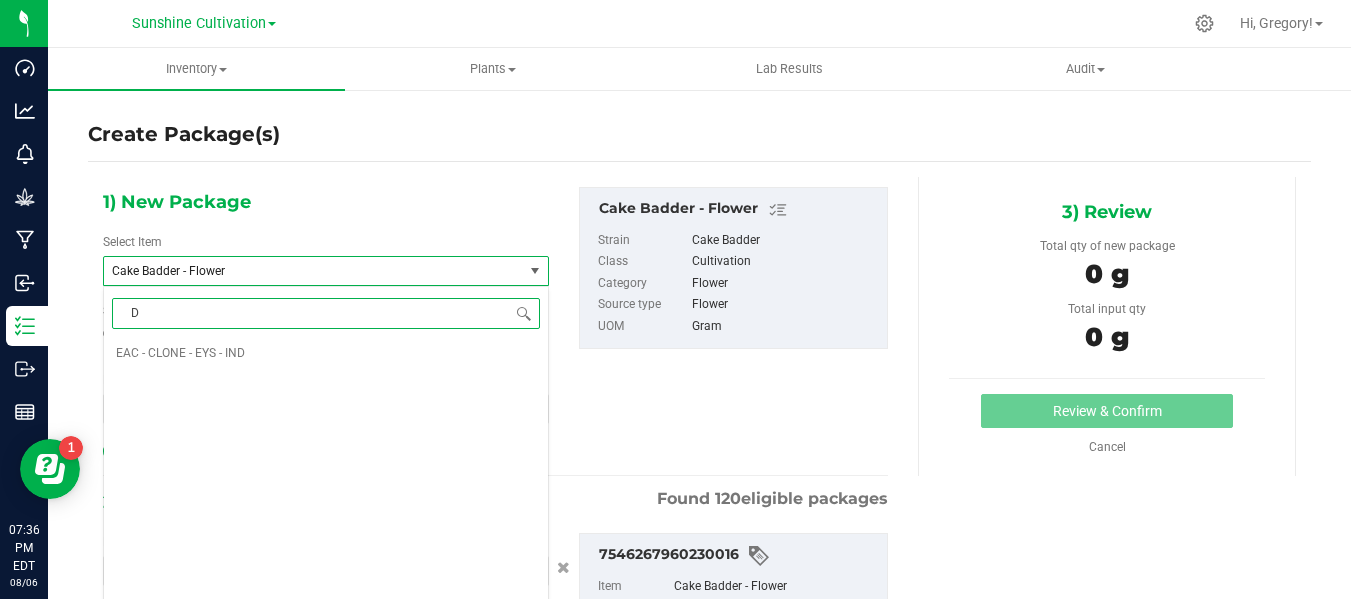 scroll, scrollTop: 0, scrollLeft: 0, axis: both 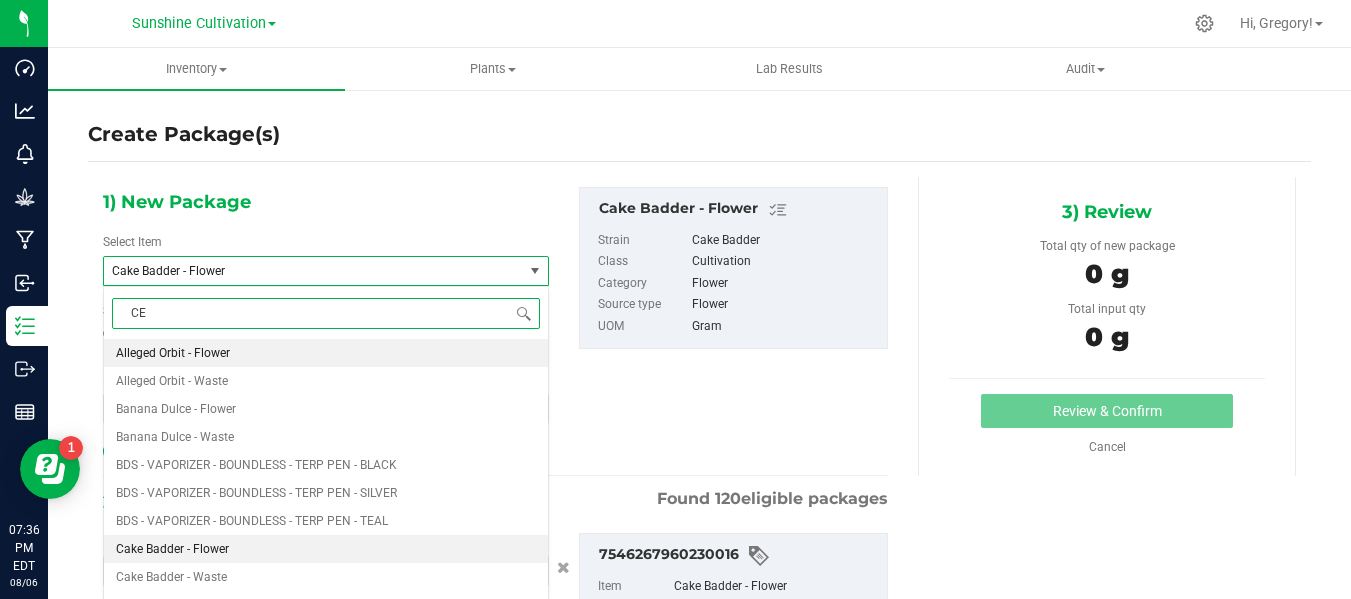 type on "CER" 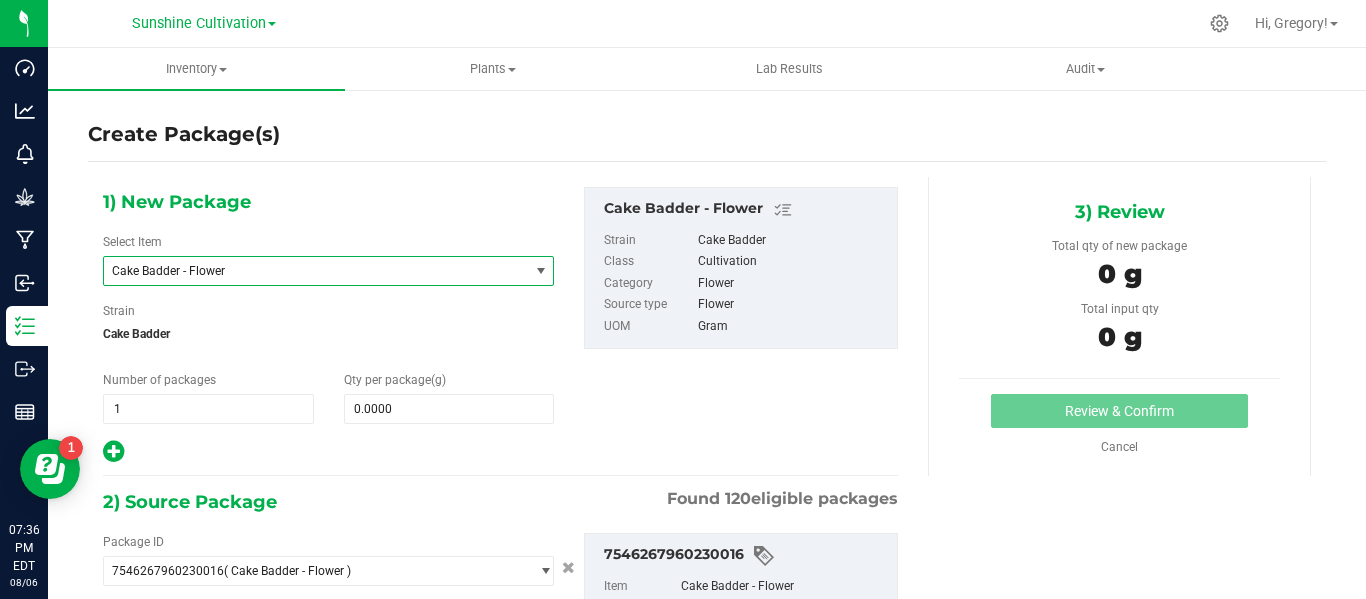 click on "Cake Badder - Flower" at bounding box center [308, 271] 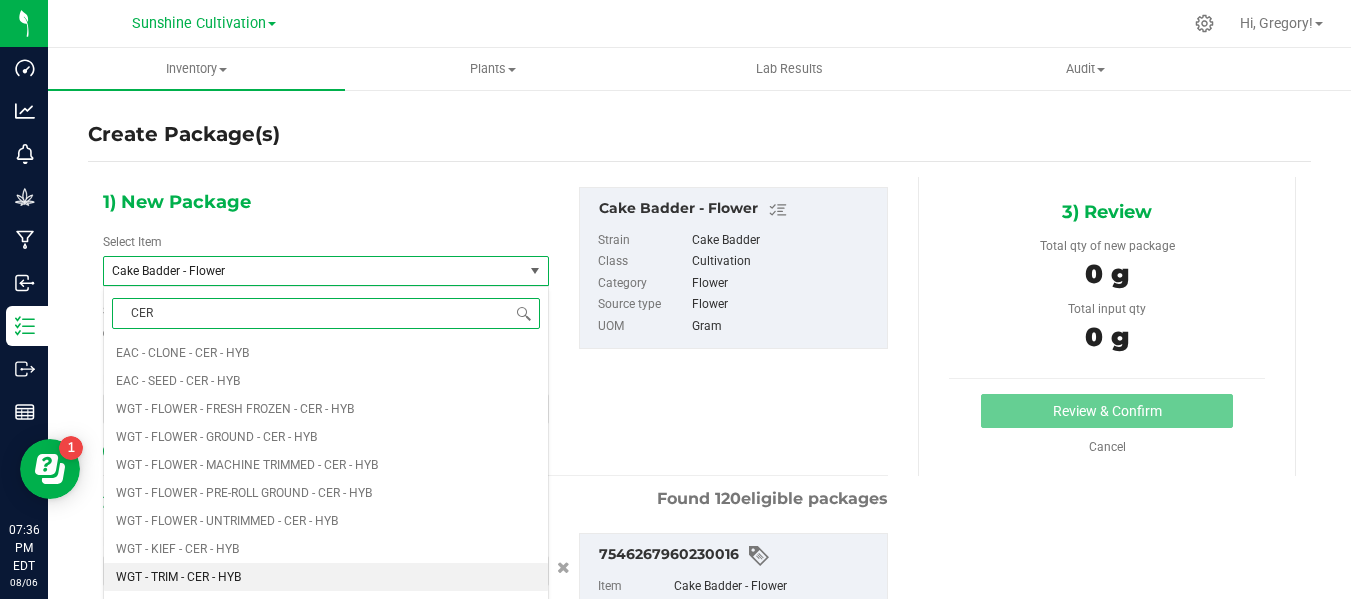 click on "WGT - TRIM - CER - HYB" at bounding box center (178, 577) 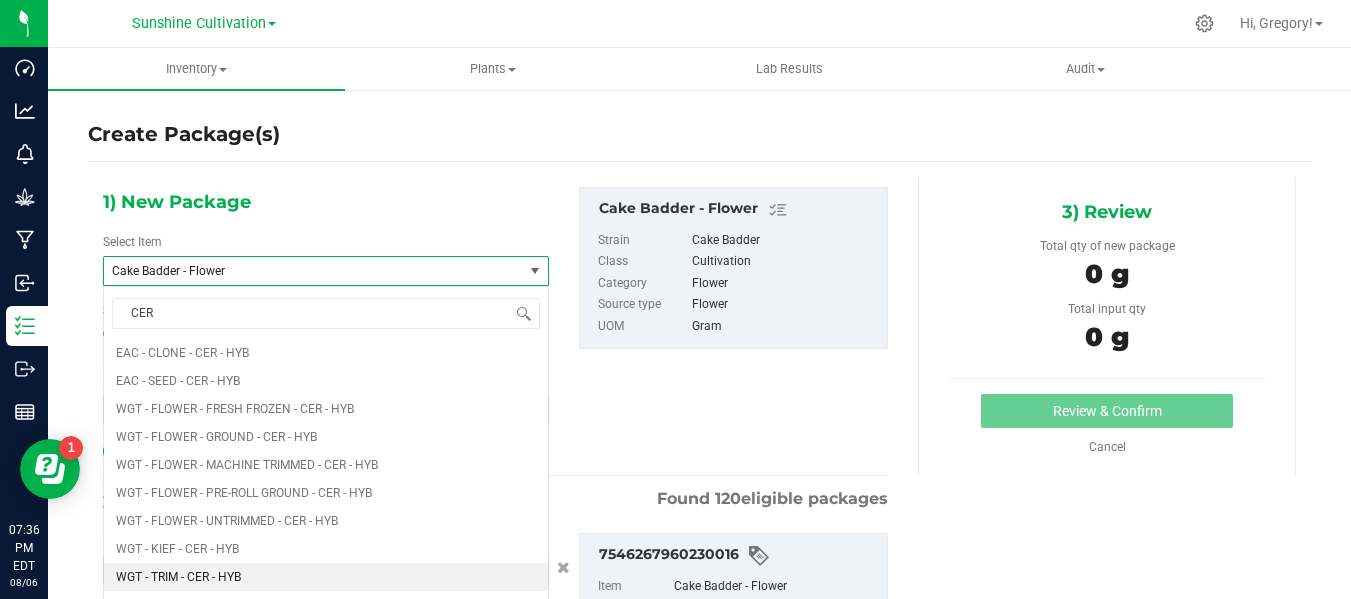type 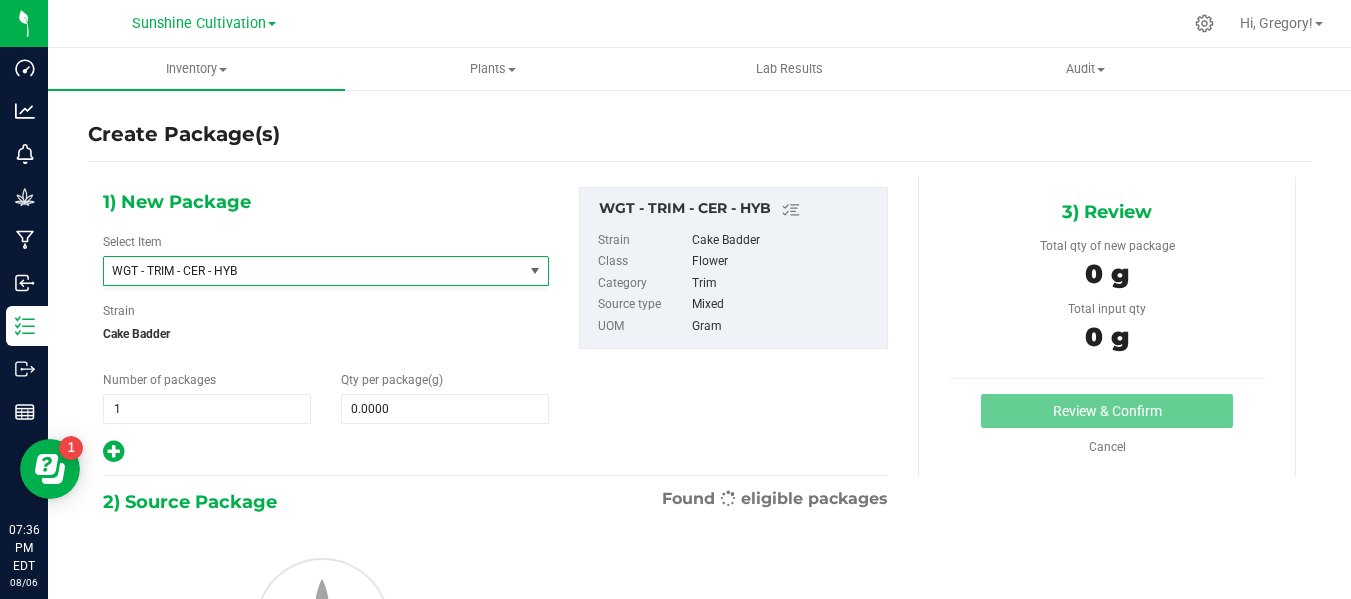 type on "0.0000" 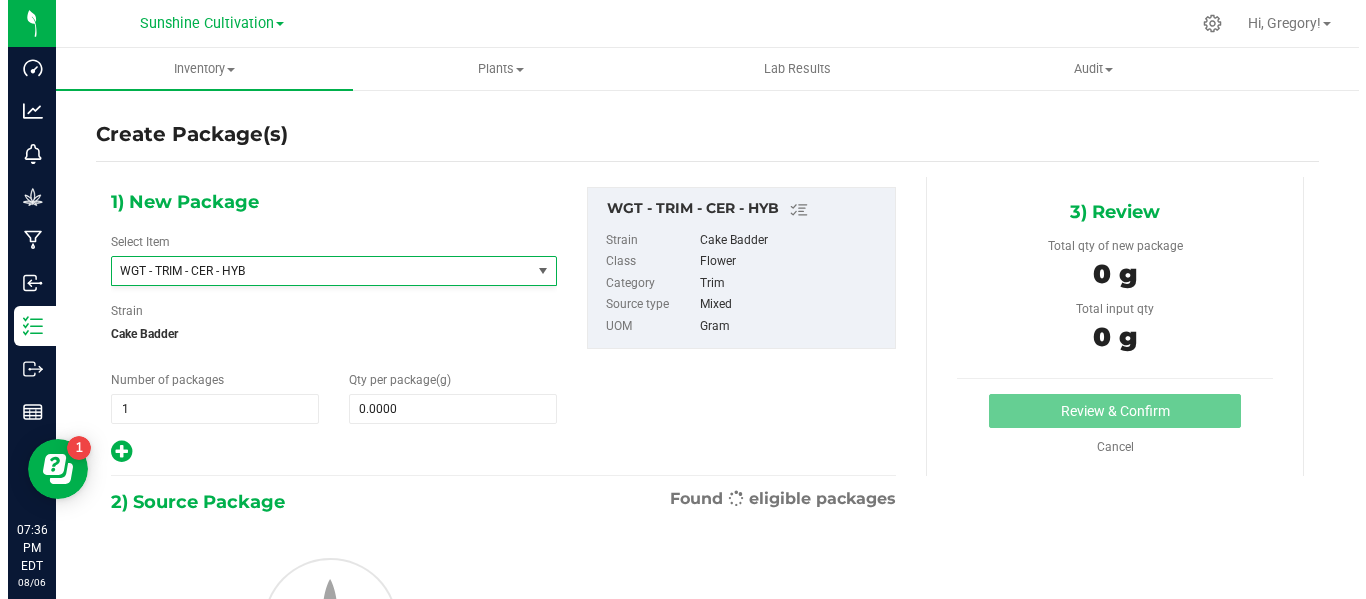 scroll, scrollTop: 458668, scrollLeft: 0, axis: vertical 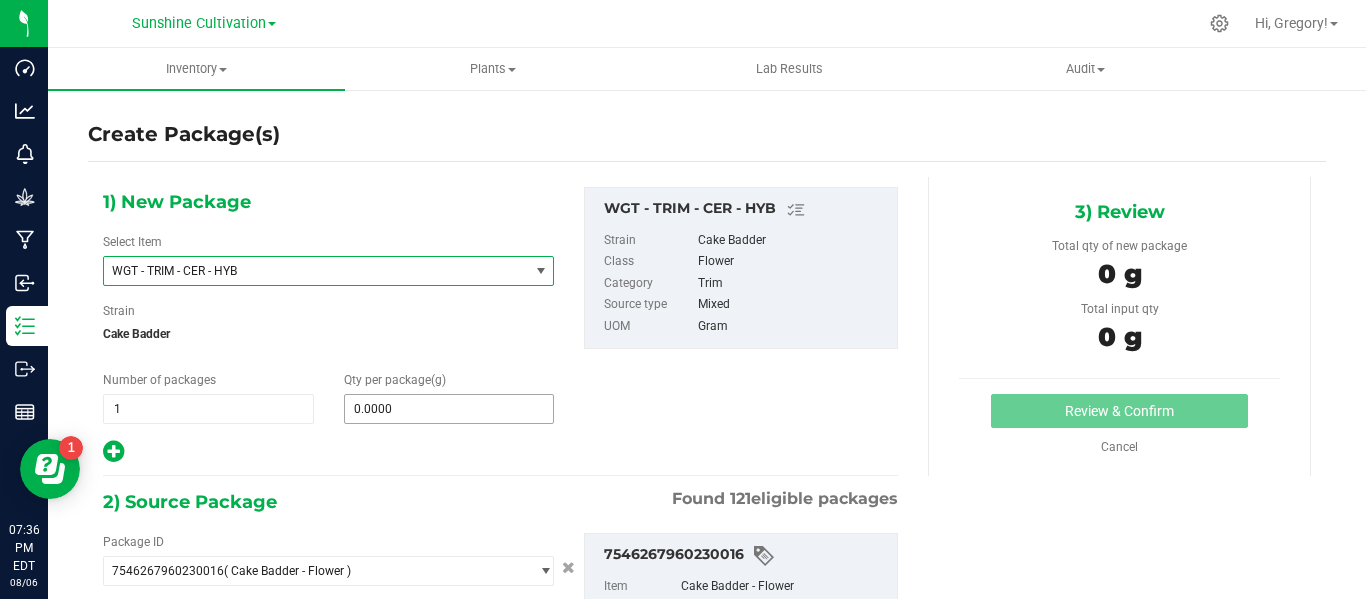 type 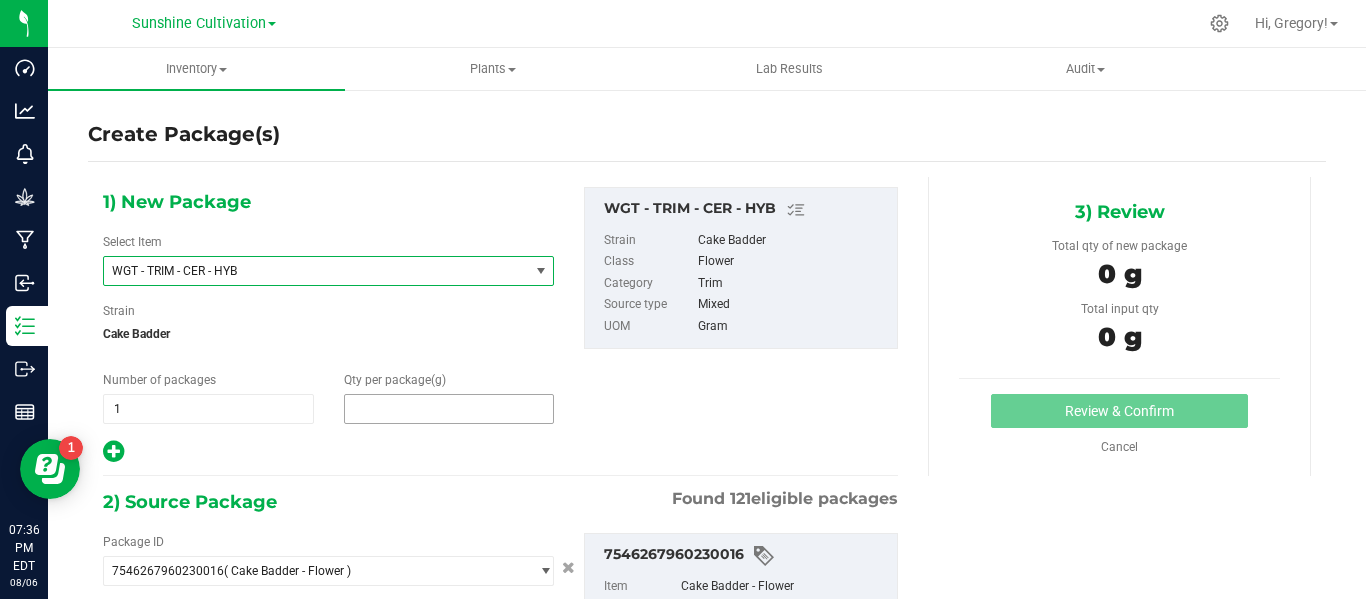 click at bounding box center [449, 409] 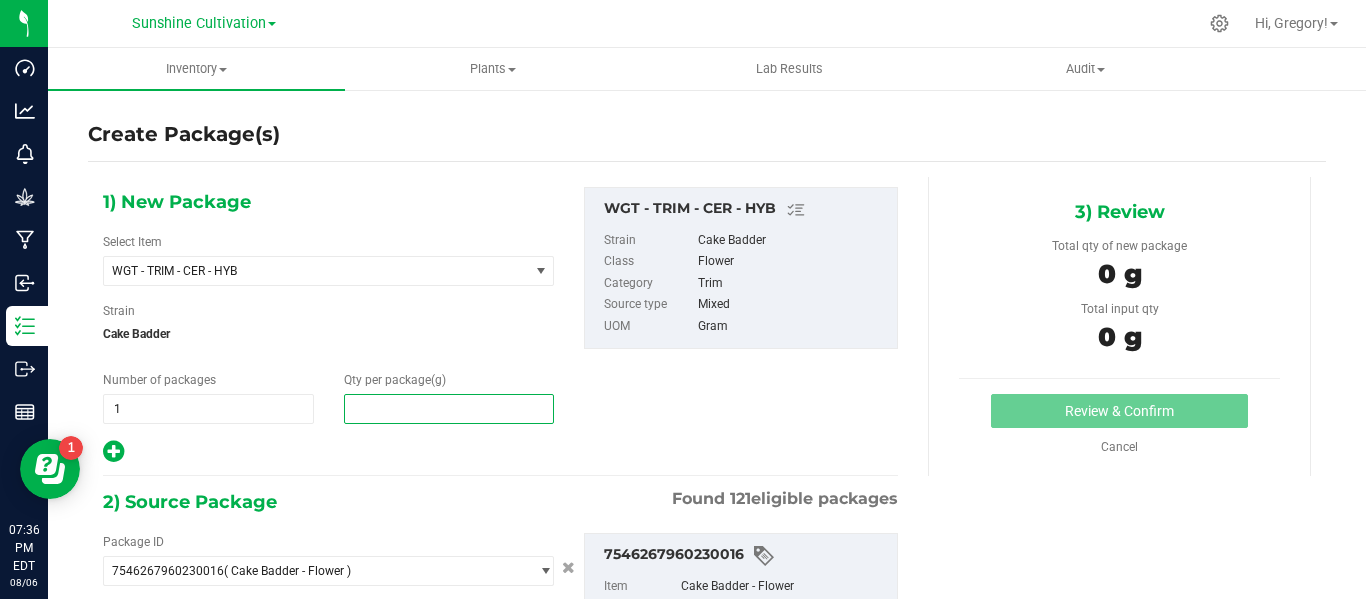 type on "5" 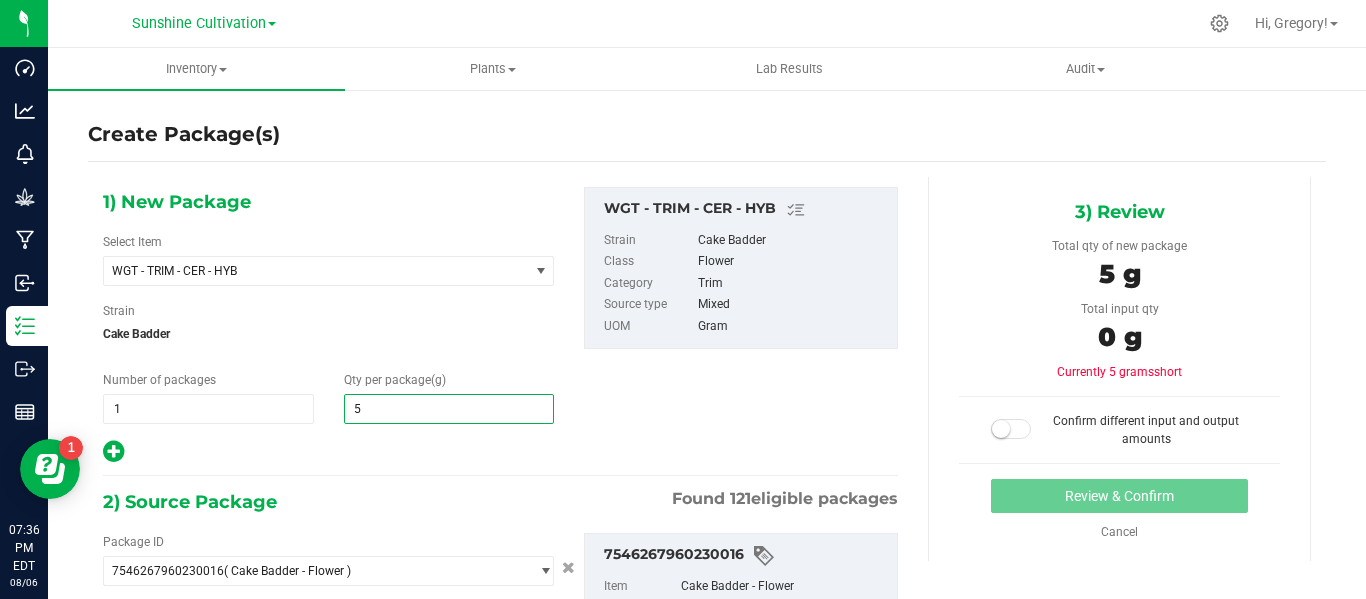 scroll, scrollTop: 180, scrollLeft: 0, axis: vertical 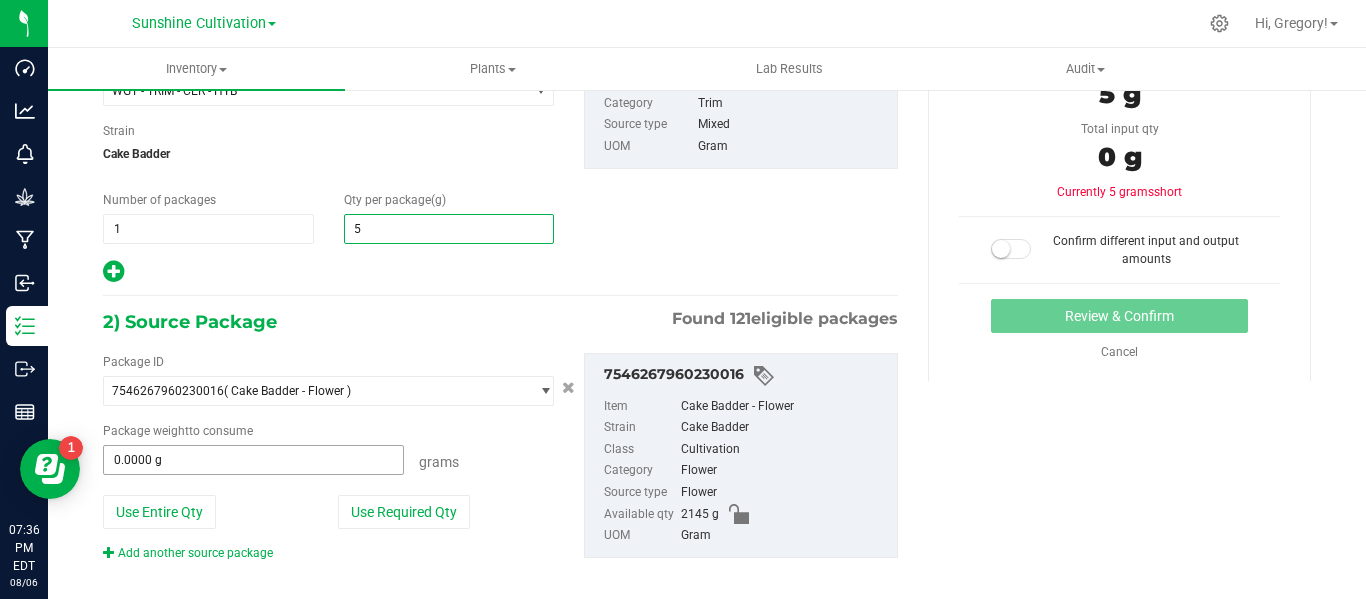 type on "5.0000" 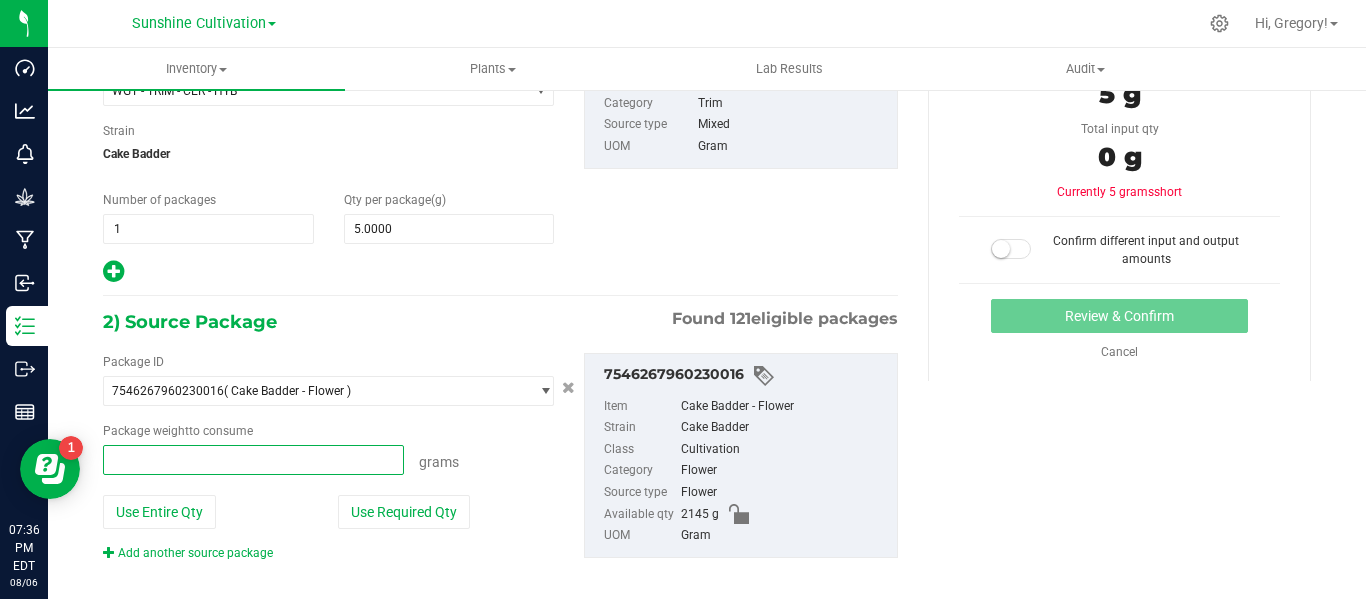 type on "5" 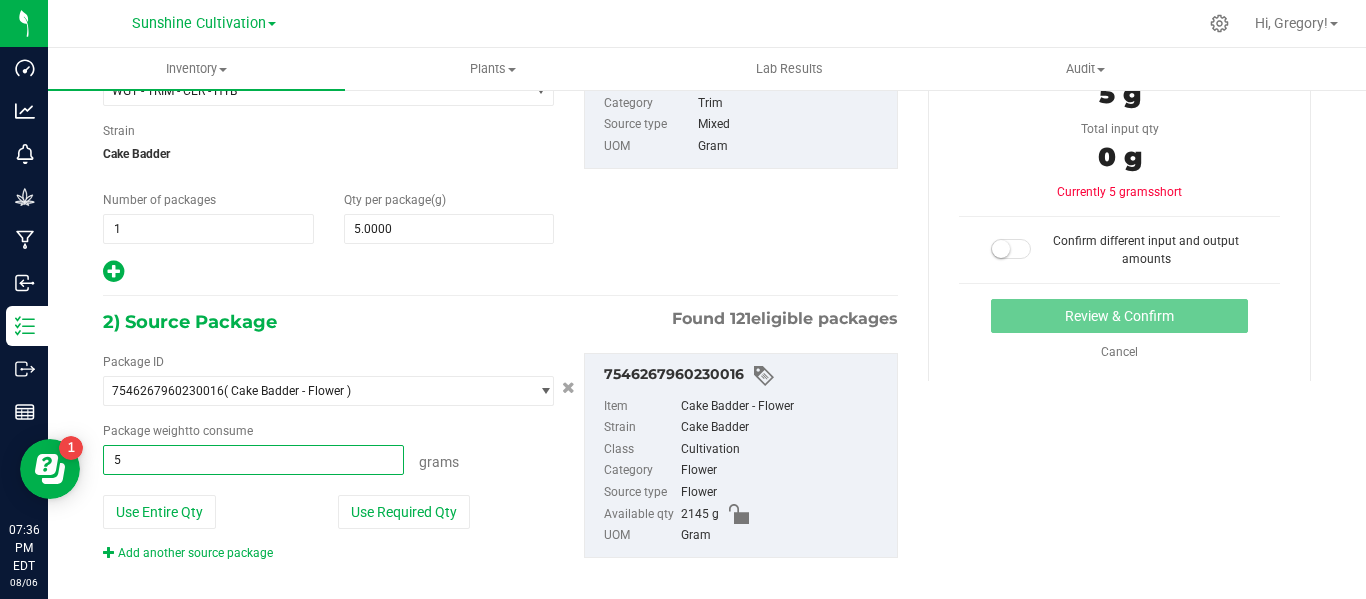 type on "5.0000 g" 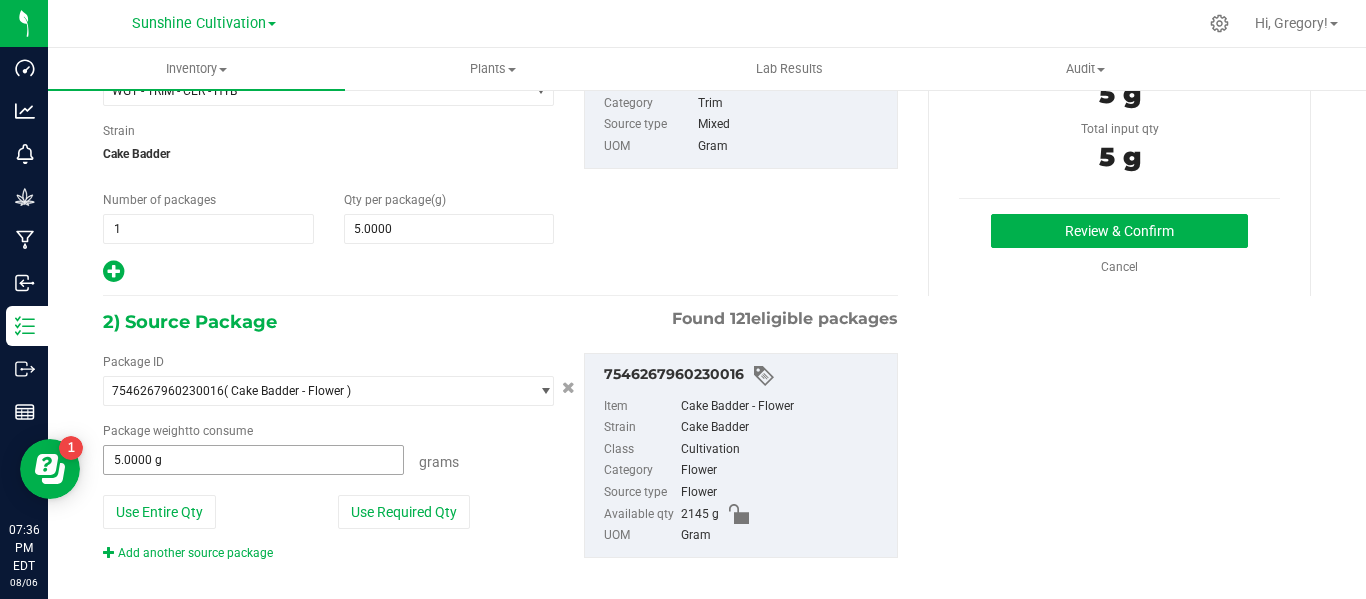 type 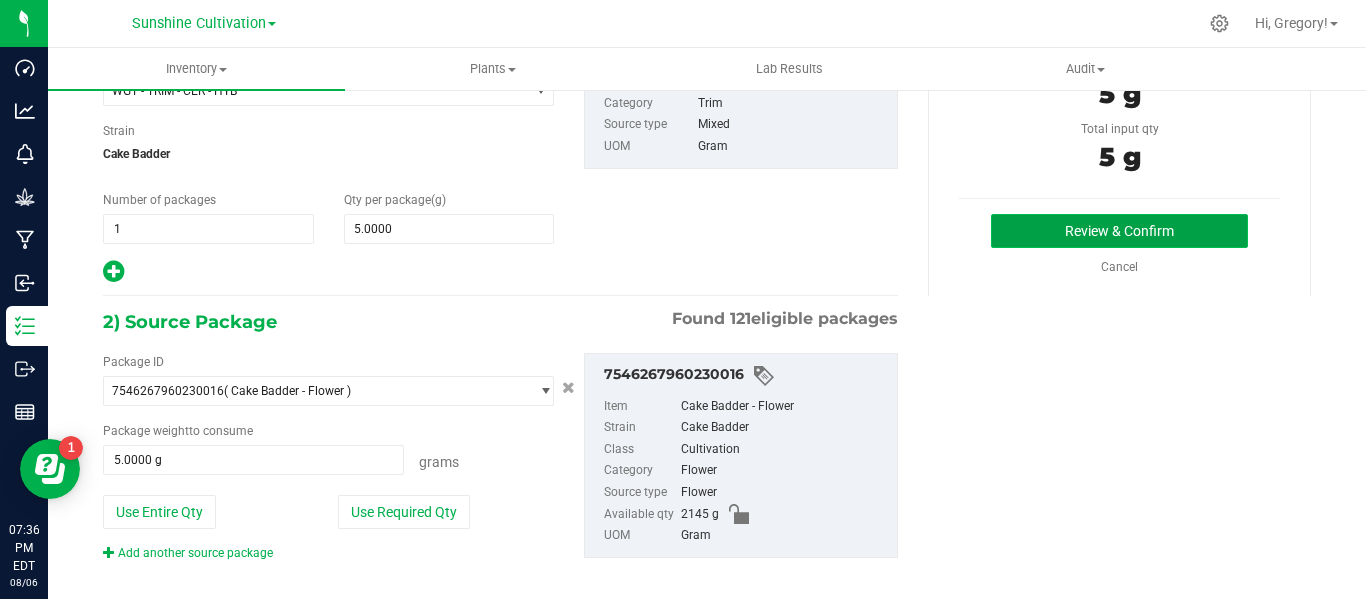 click on "Review & Confirm" at bounding box center (1119, 231) 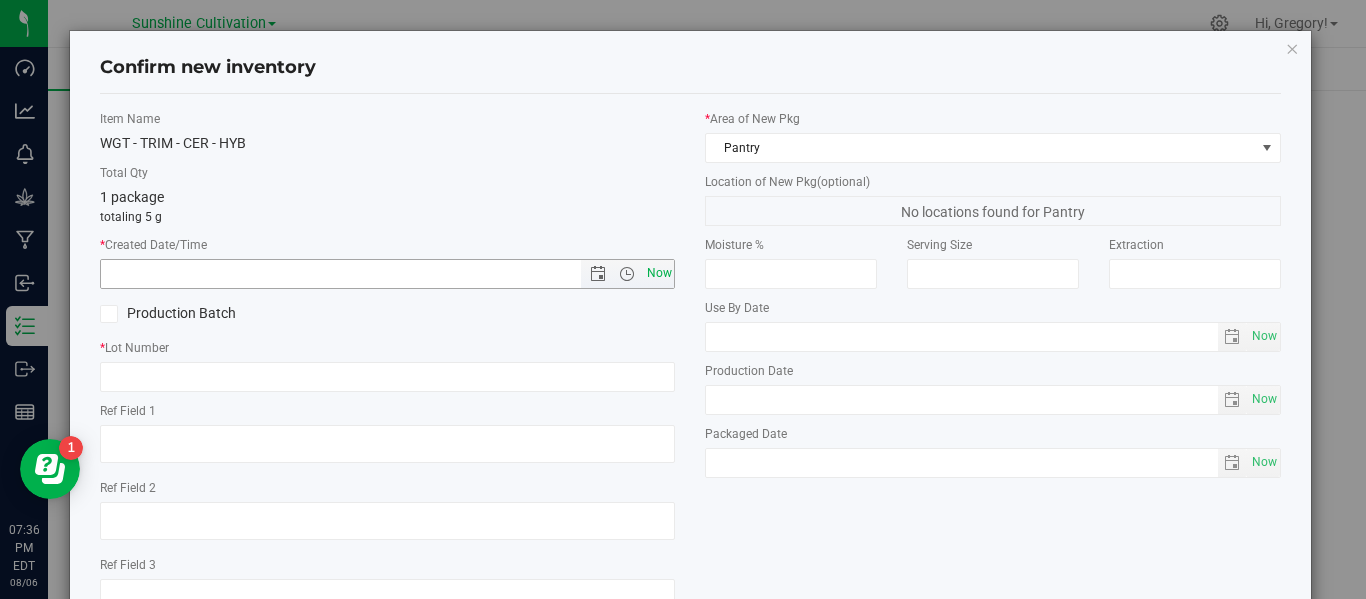 click on "Now" at bounding box center [659, 273] 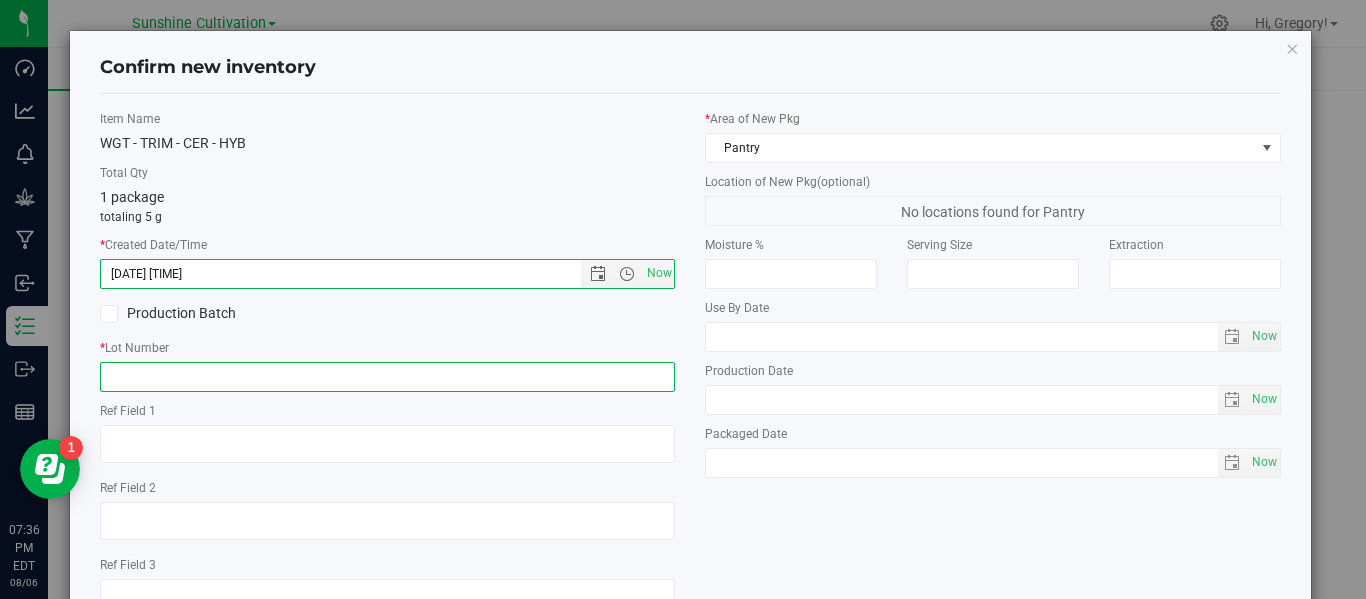 click at bounding box center (387, 377) 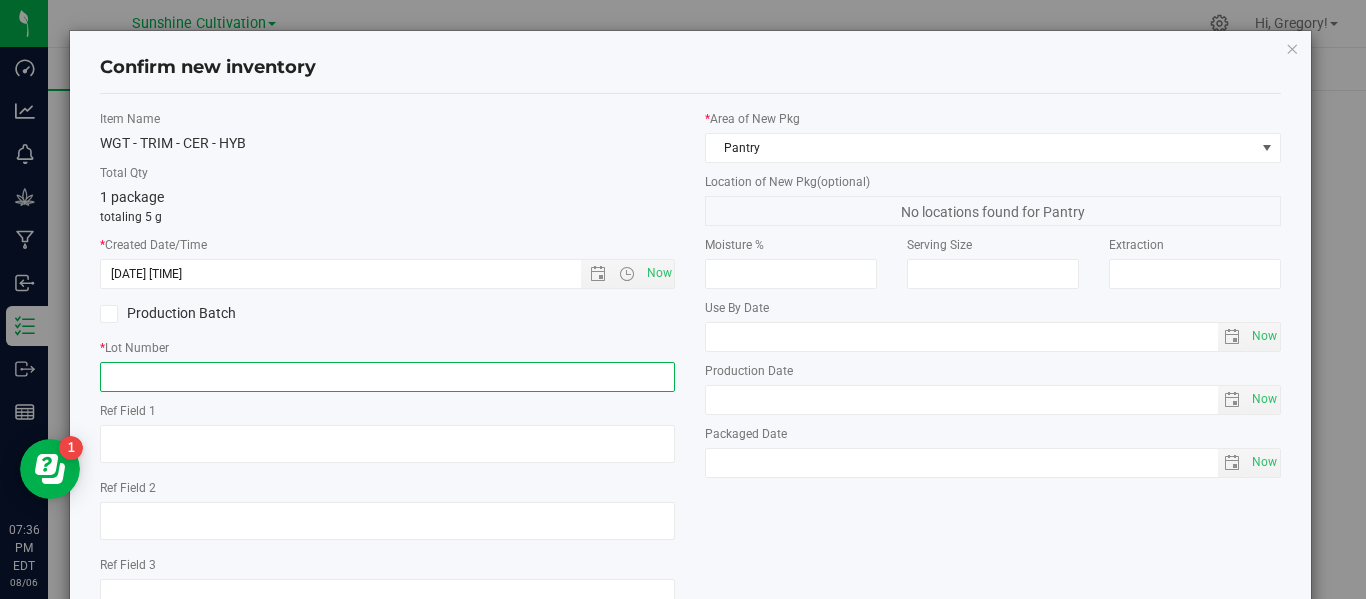 paste on "SN-250718-CER-P05-06" 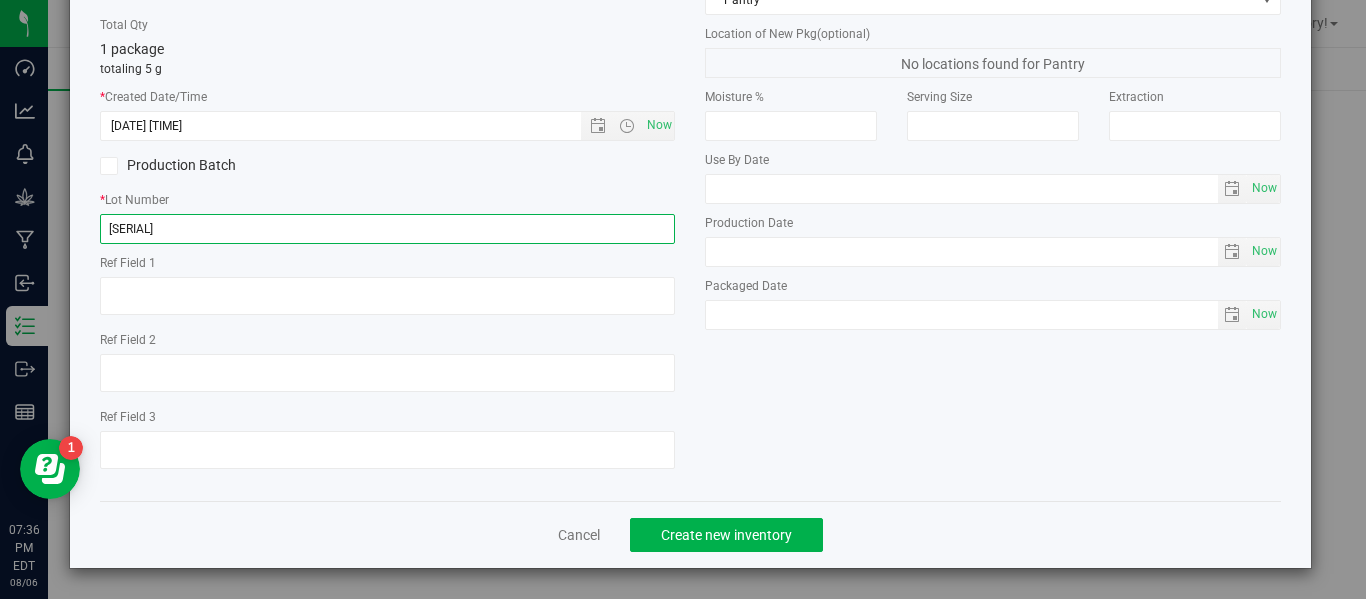 scroll, scrollTop: 101, scrollLeft: 0, axis: vertical 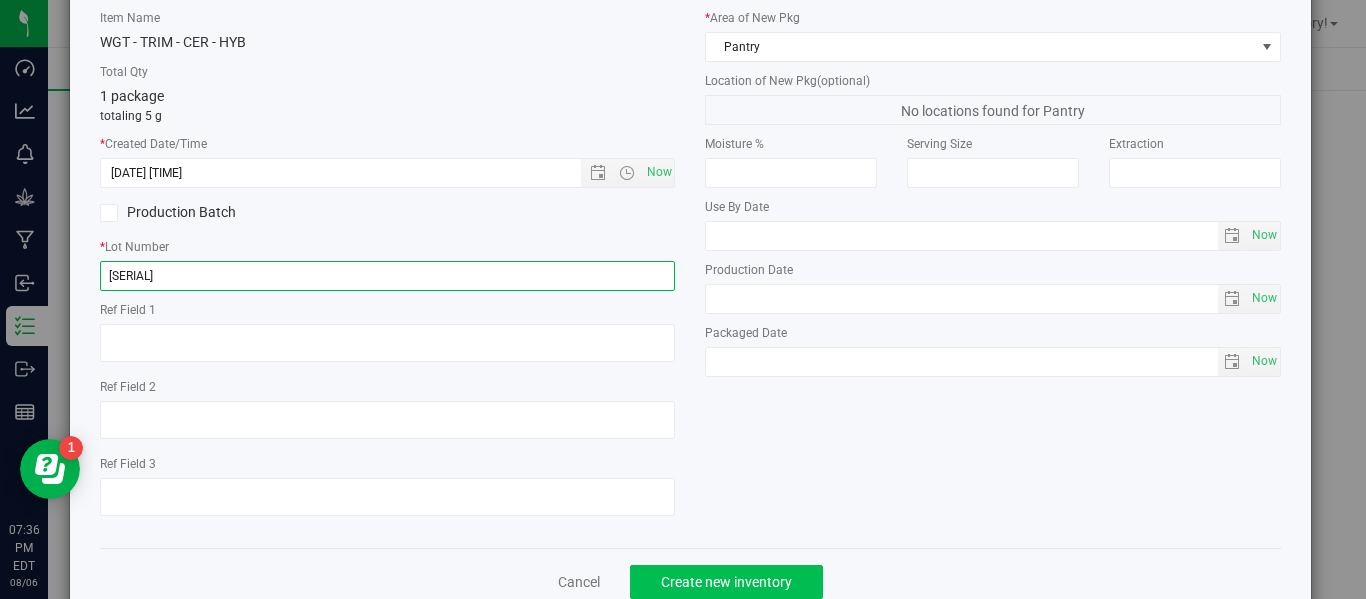 type on "[SERIAL]" 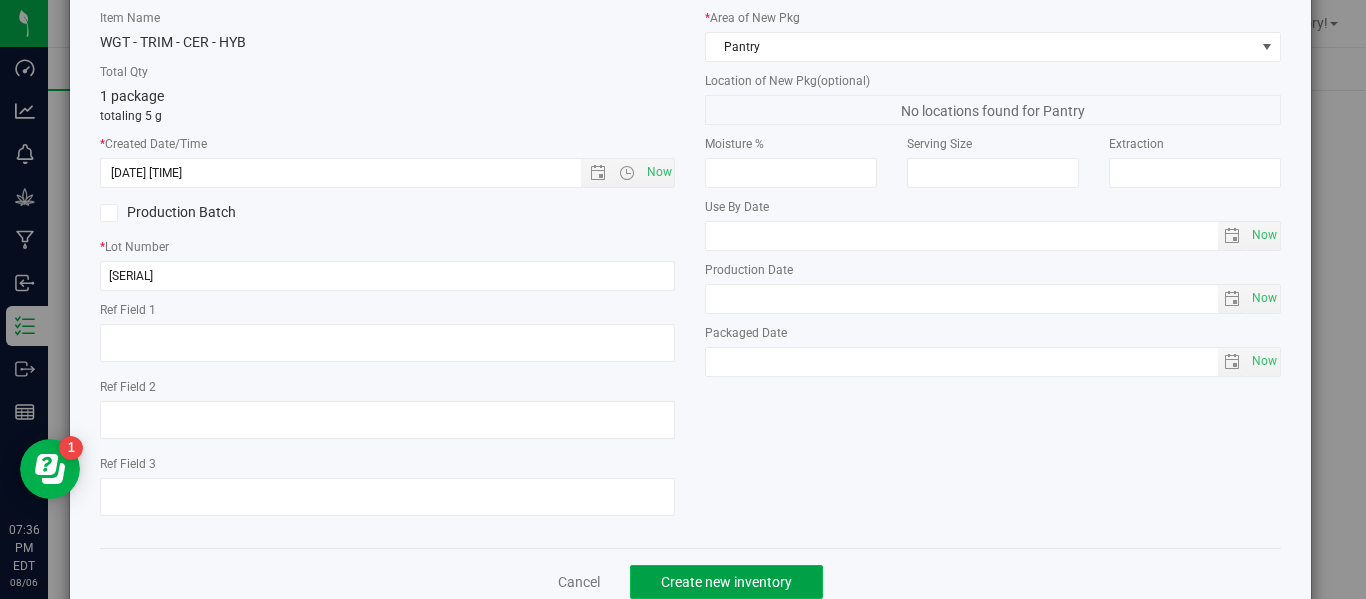 click on "Create new inventory" 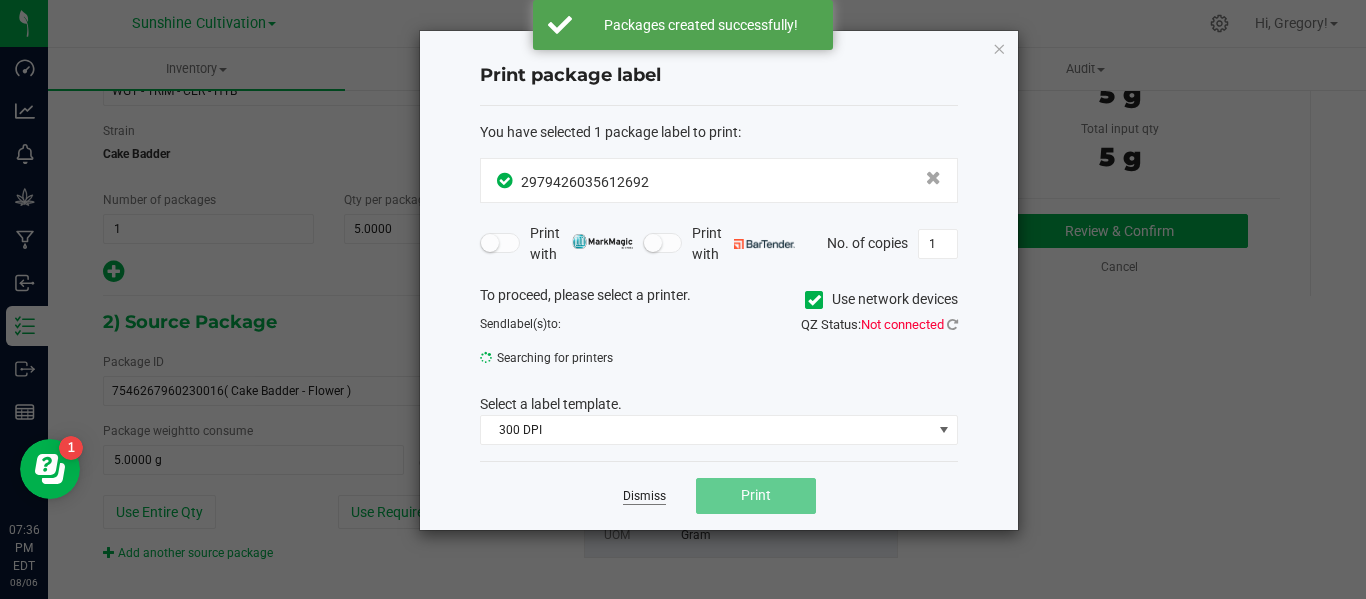 click on "Dismiss" 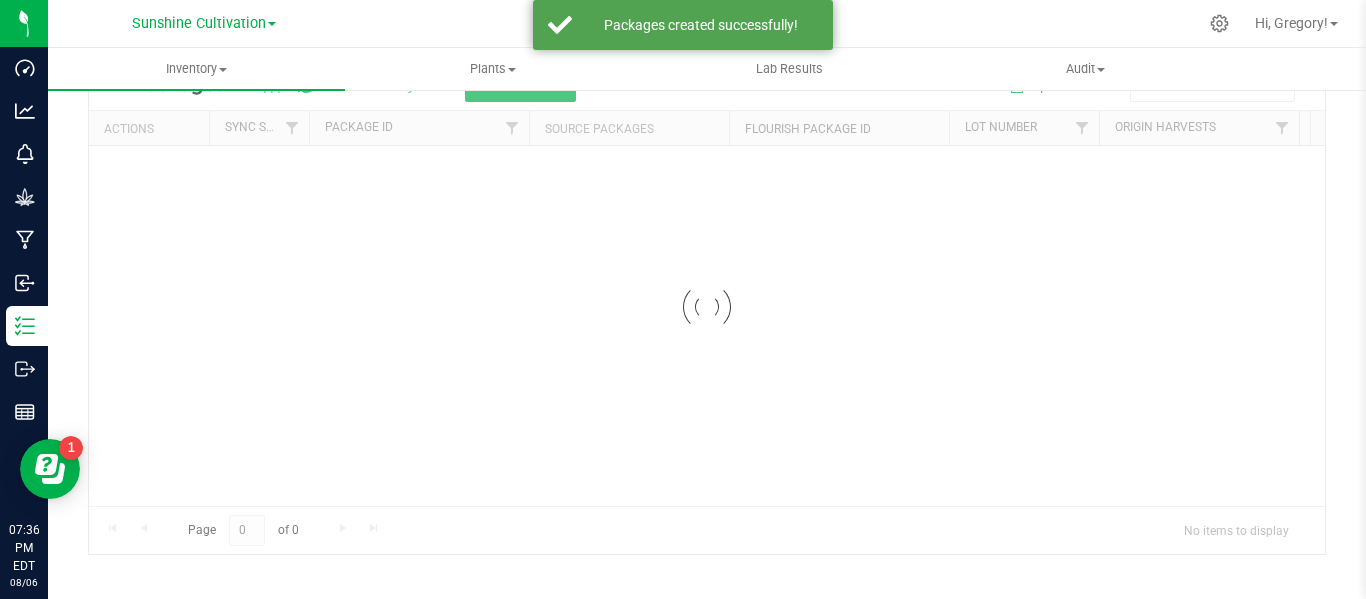 scroll, scrollTop: 99, scrollLeft: 0, axis: vertical 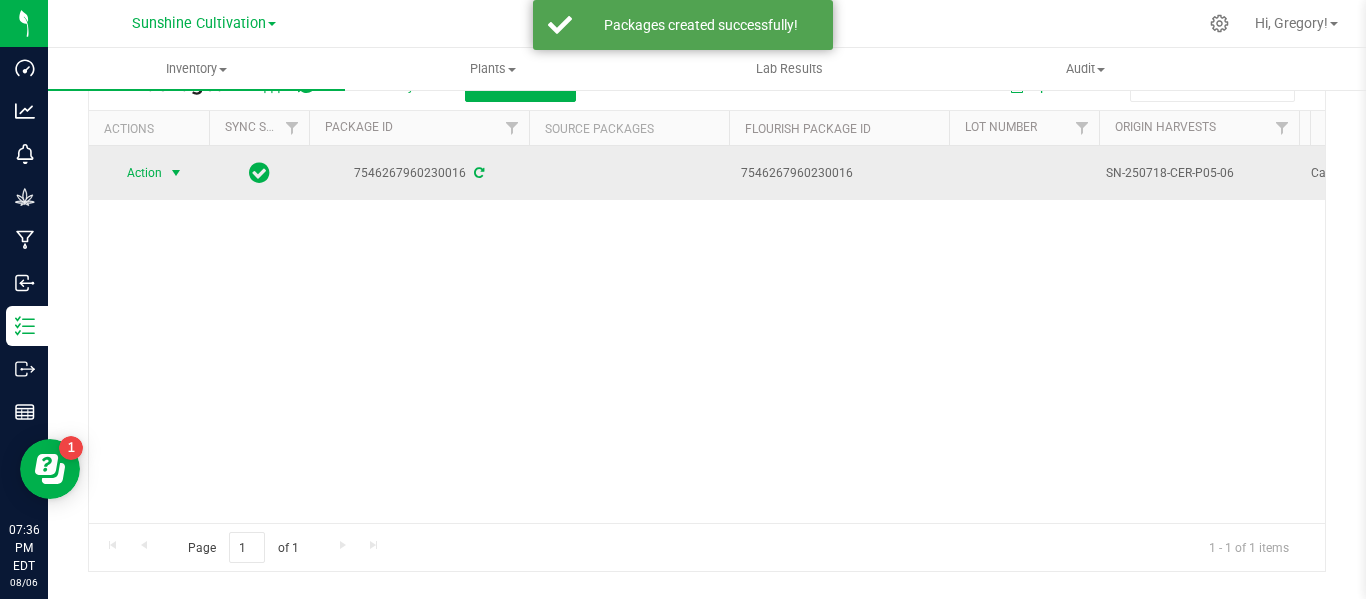 click at bounding box center [176, 173] 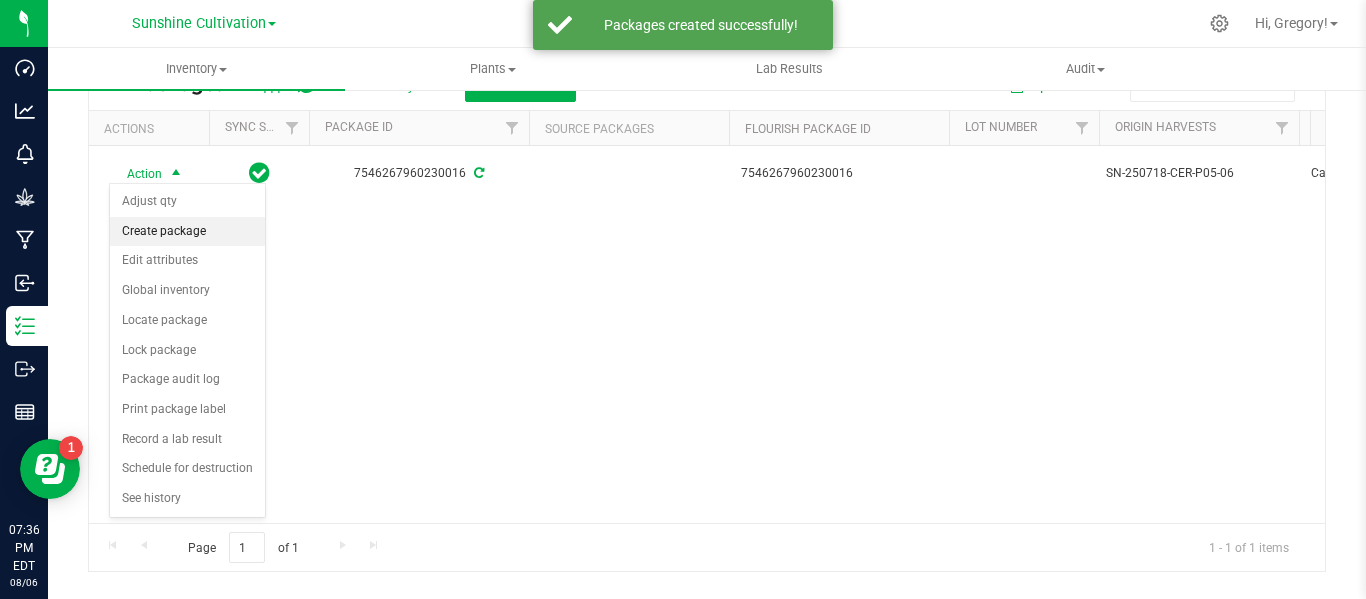 click on "Create package" at bounding box center (187, 232) 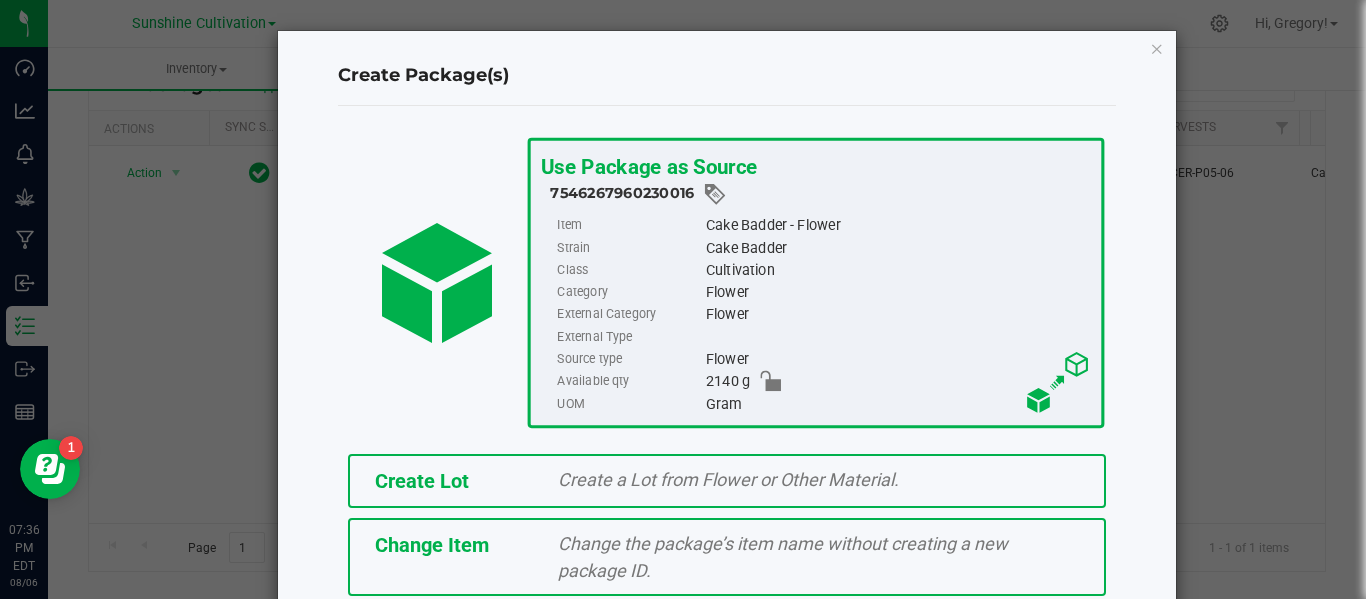 scroll, scrollTop: 175, scrollLeft: 0, axis: vertical 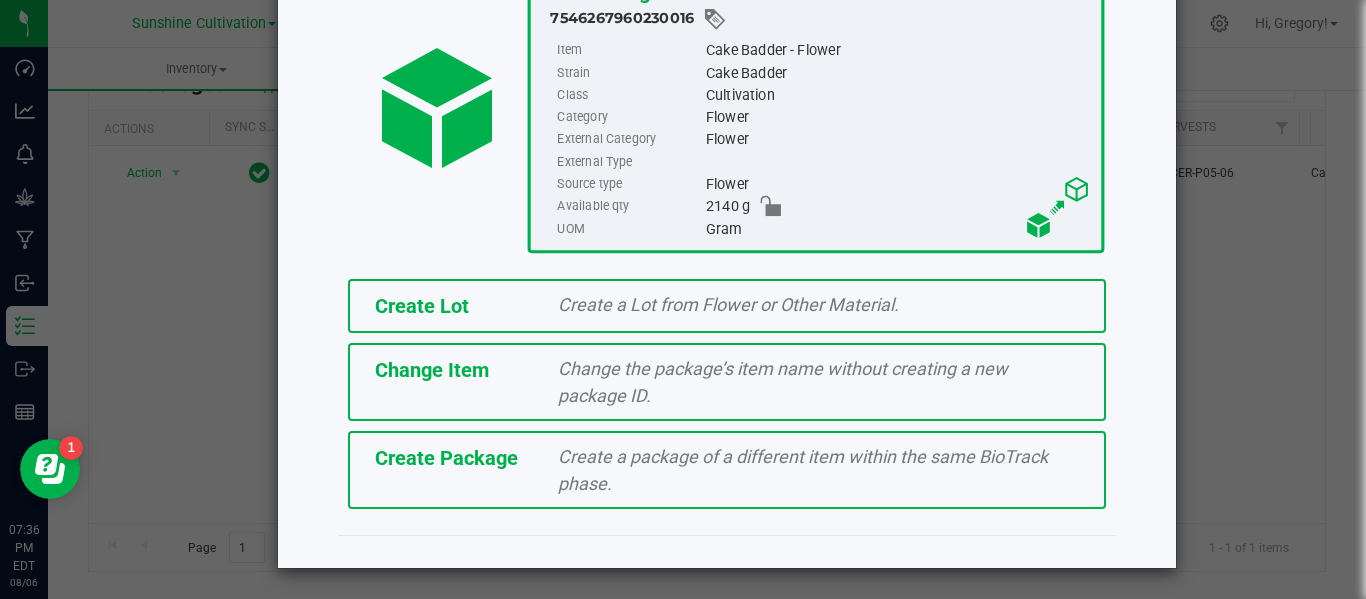 click on "Create Package   Create a package of a different item within the same BioTrack phase." 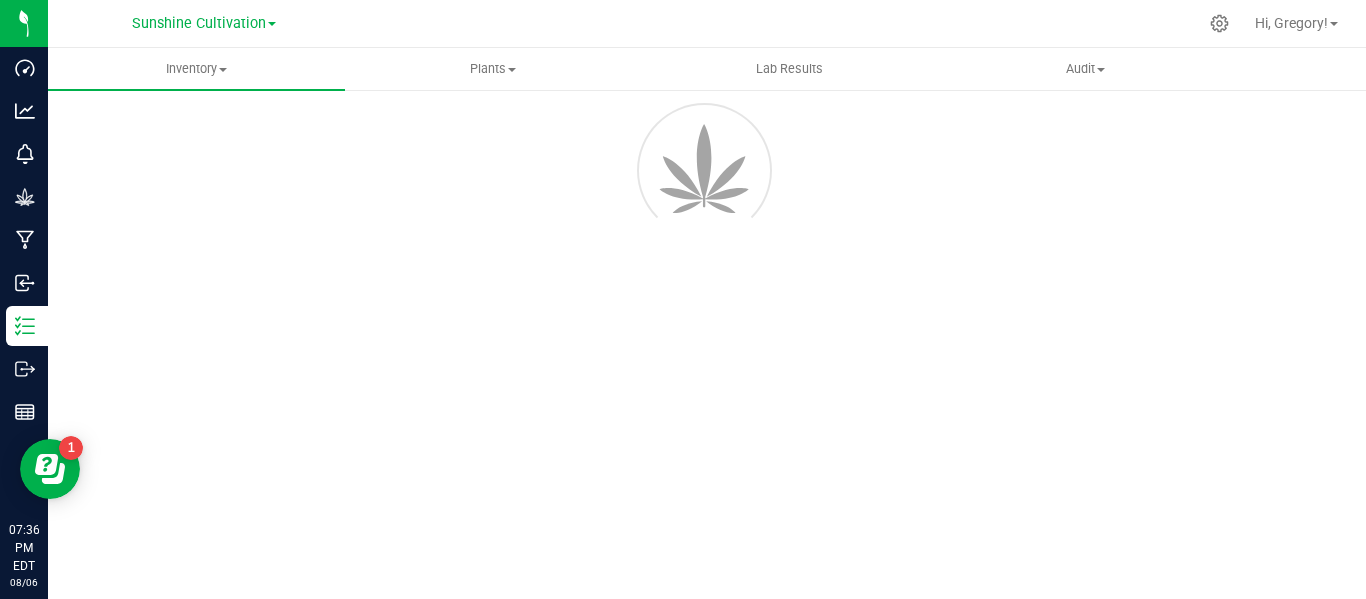 scroll, scrollTop: 114, scrollLeft: 0, axis: vertical 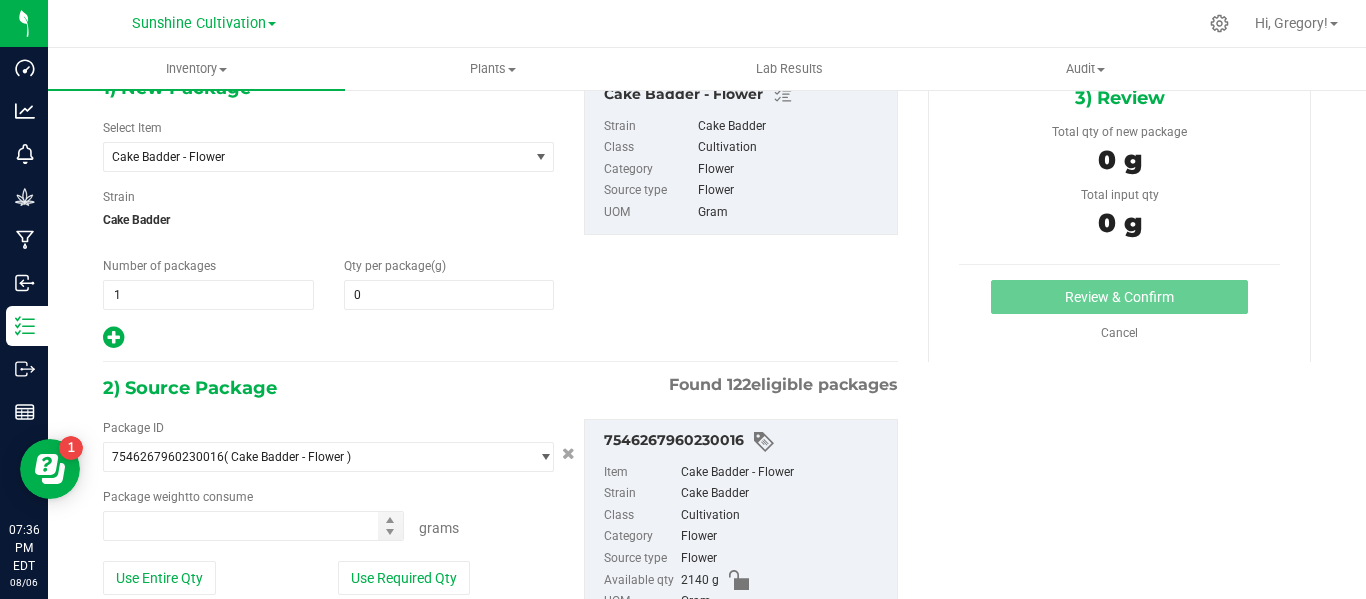type on "0.0000" 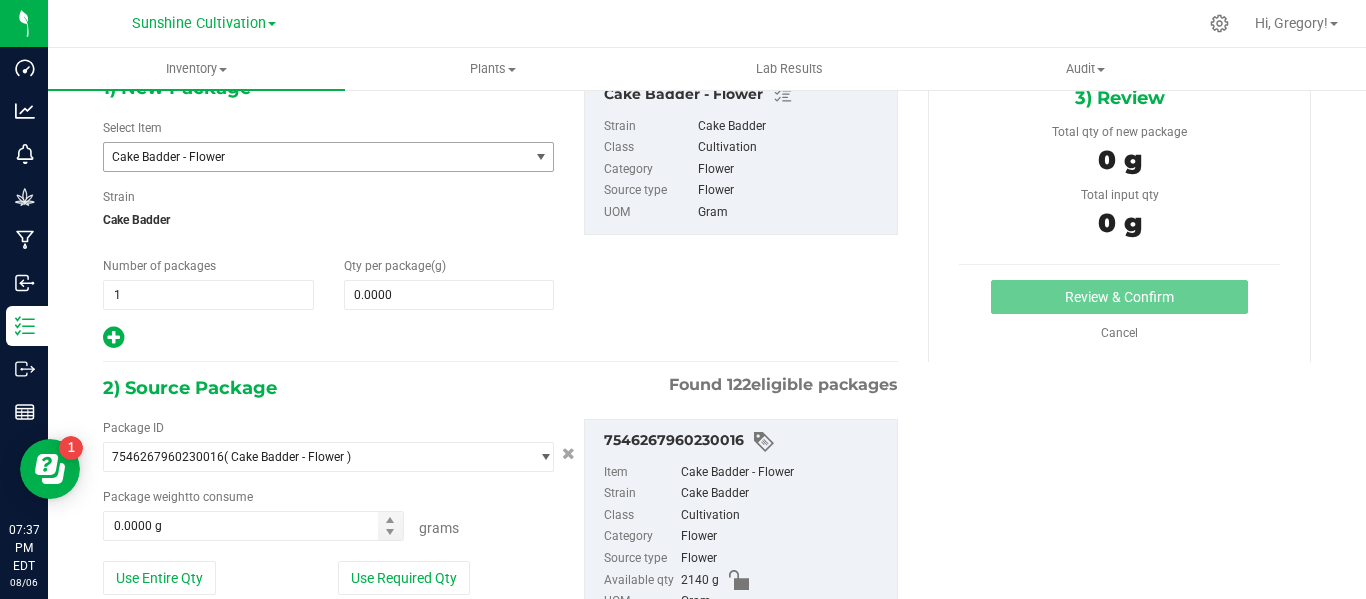 click on "Cake Badder - Flower" at bounding box center [308, 157] 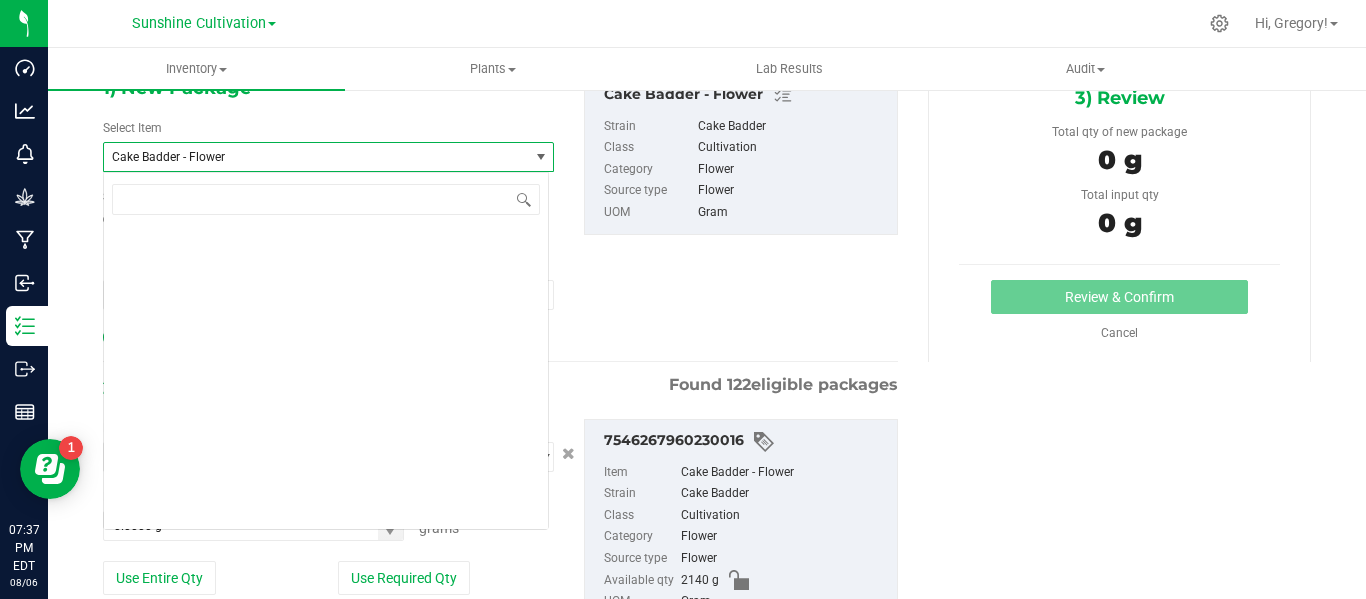 scroll, scrollTop: 1176, scrollLeft: 0, axis: vertical 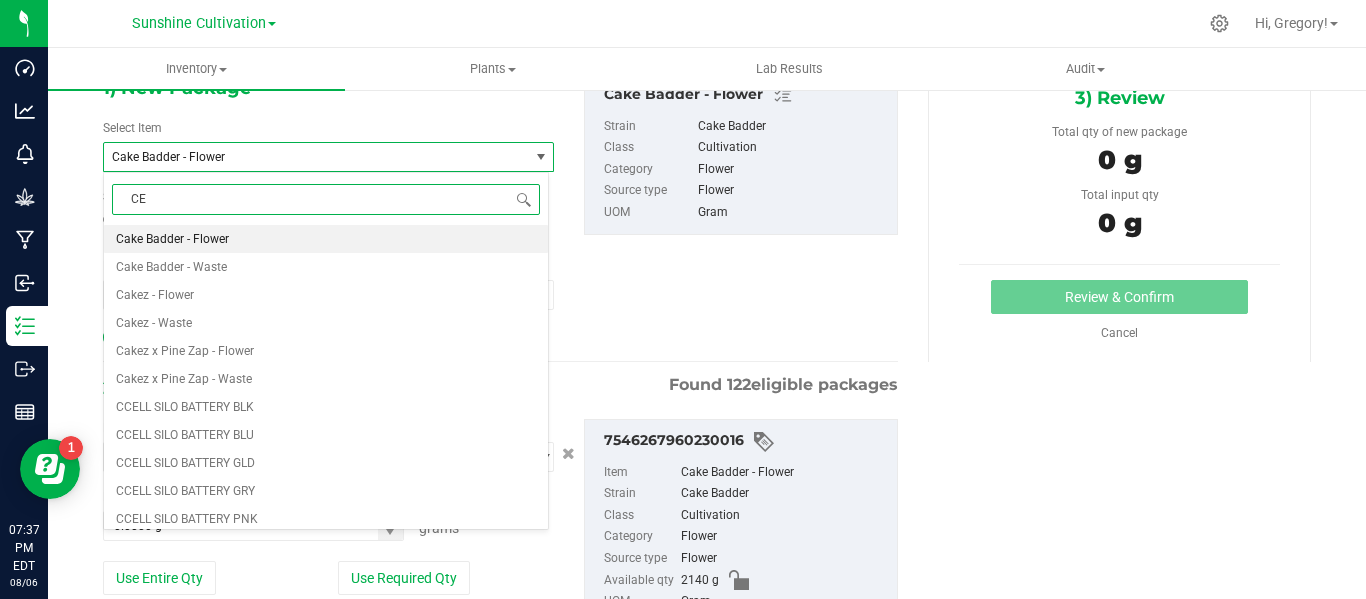 type on "CER" 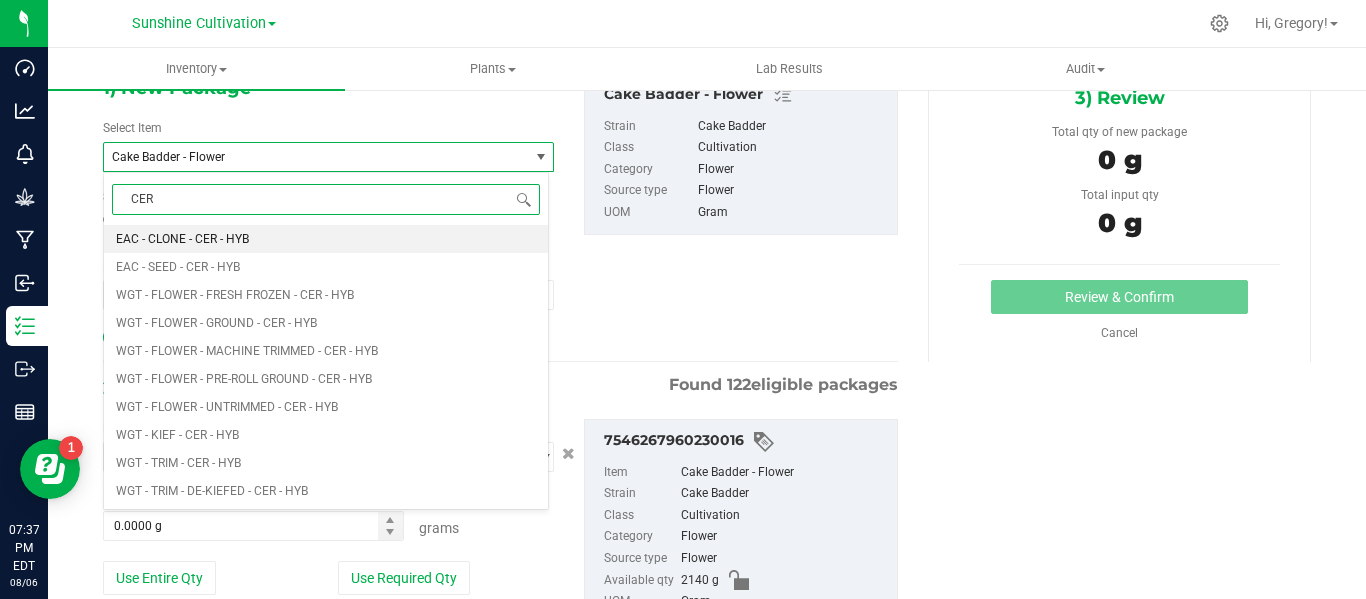 scroll, scrollTop: 0, scrollLeft: 0, axis: both 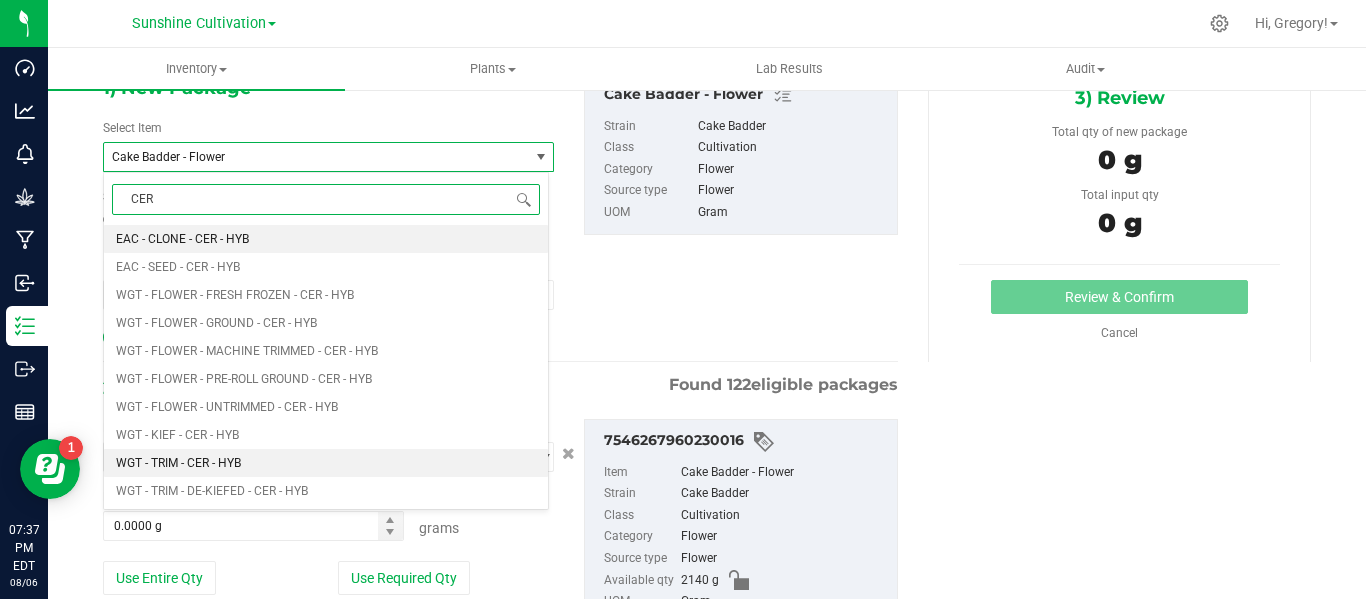 click on "WGT - TRIM - CER - HYB" at bounding box center [178, 463] 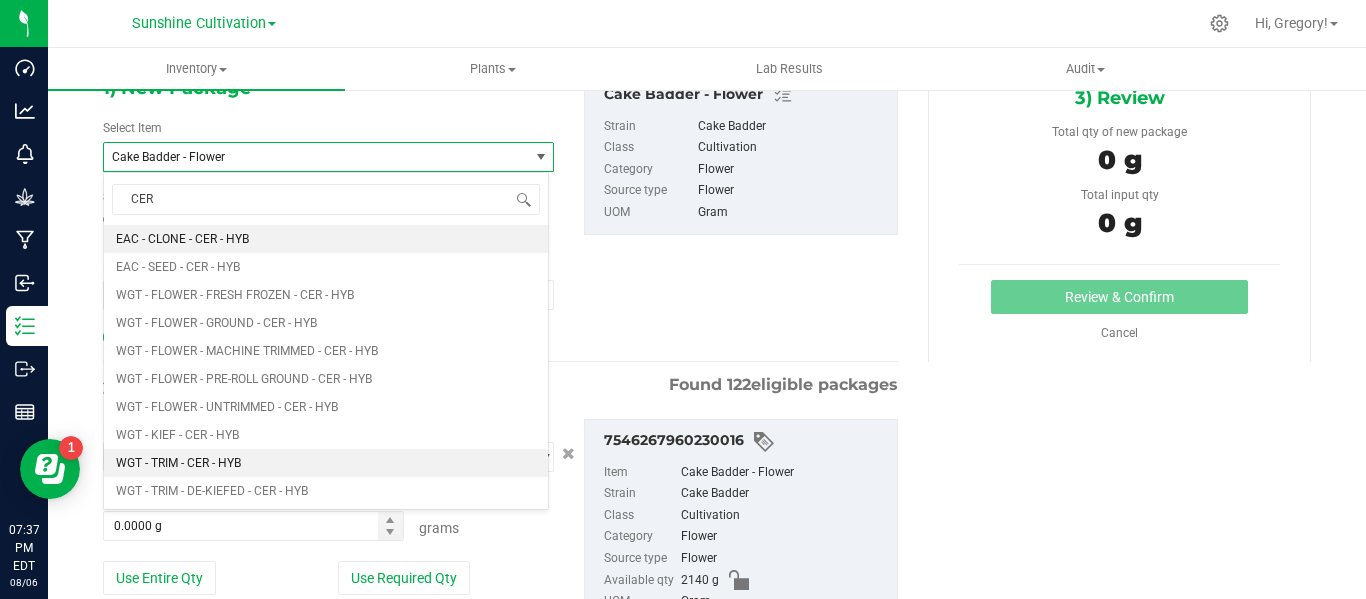 type 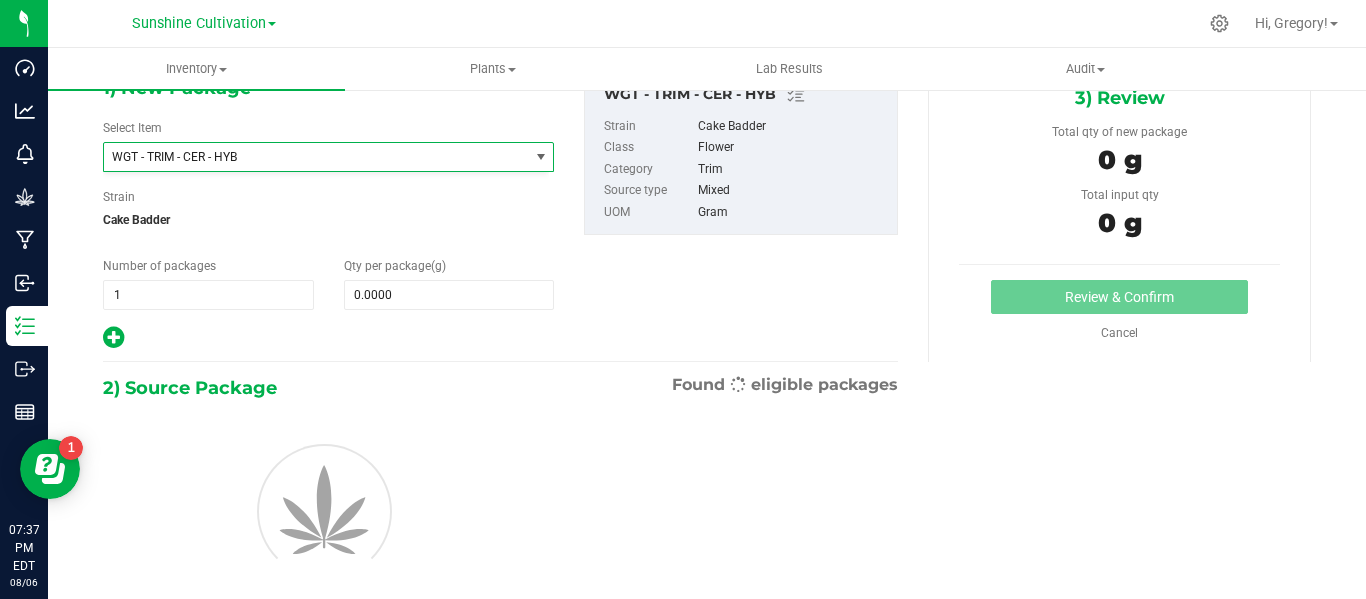 type on "0.0000" 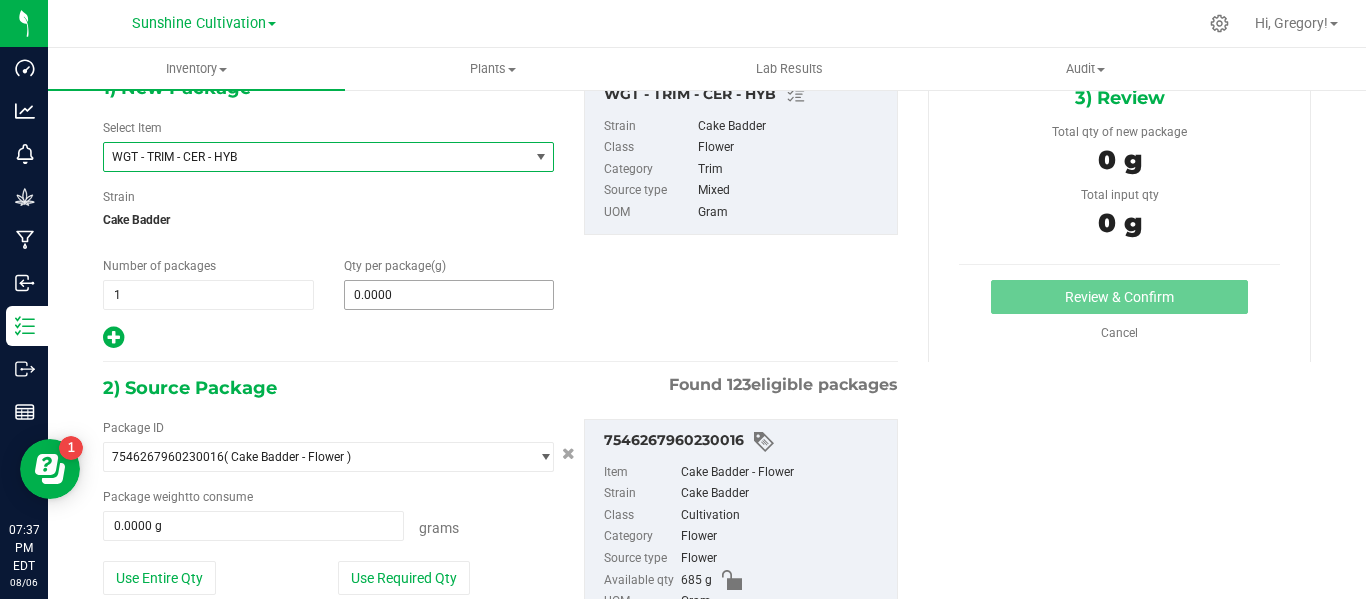 click on "0.0000 0" at bounding box center [449, 295] 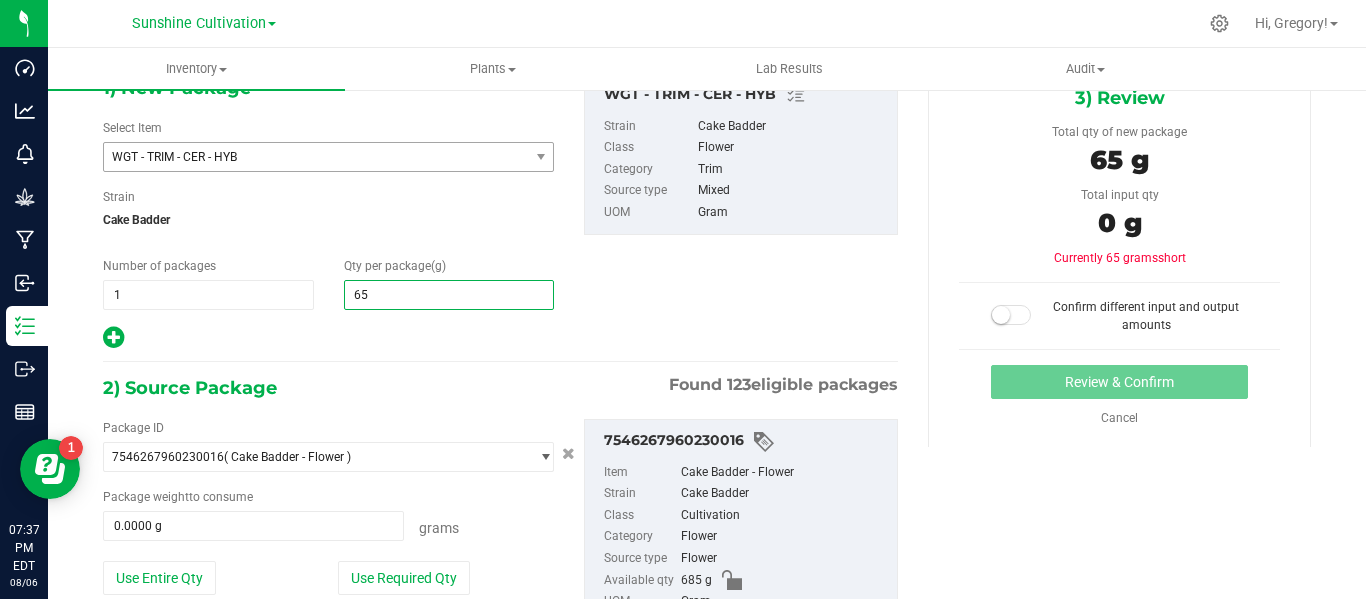 type on "655" 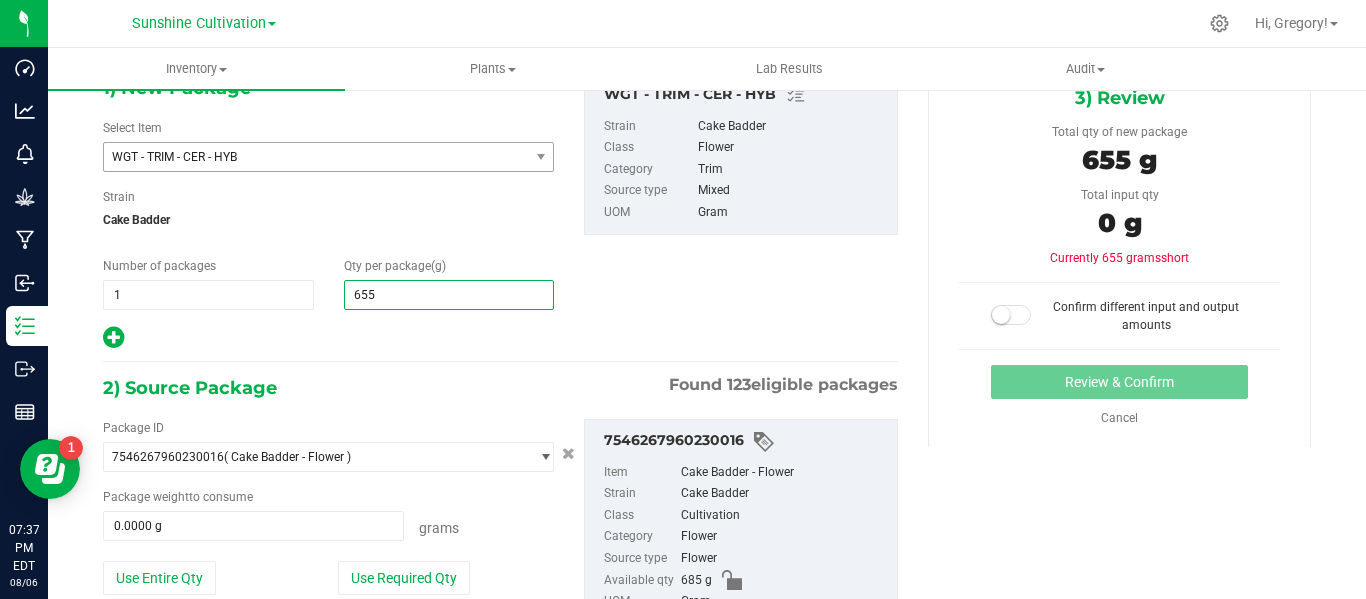 scroll, scrollTop: 200, scrollLeft: 0, axis: vertical 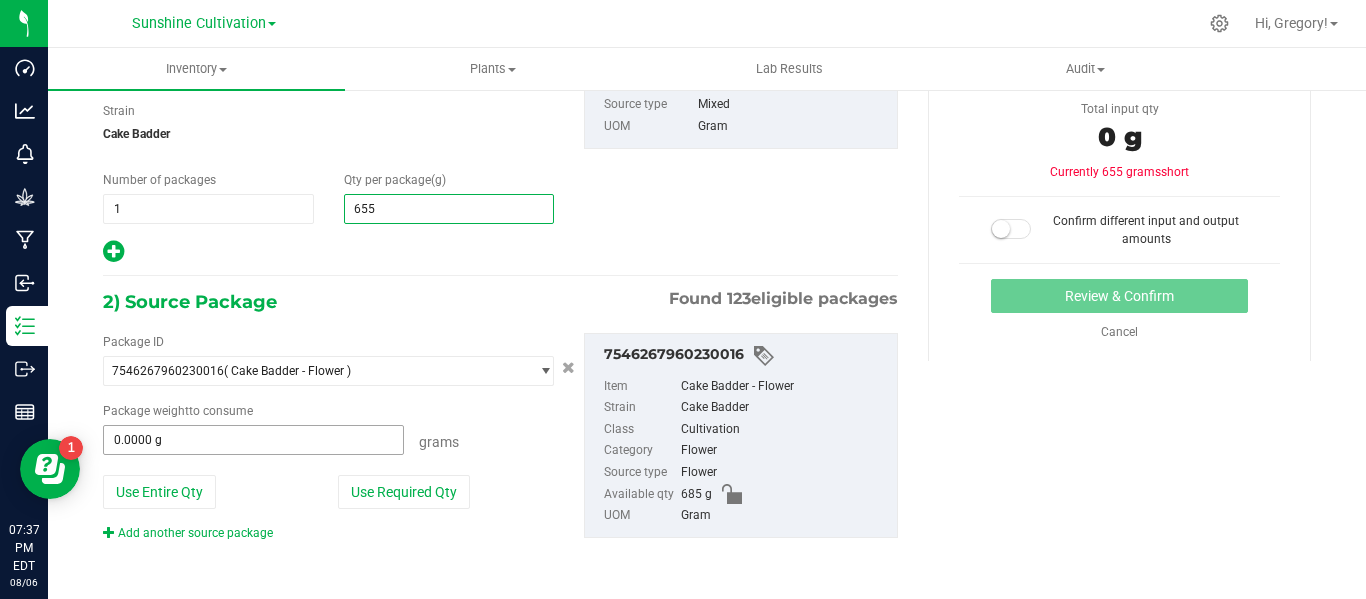 type on "655.0000" 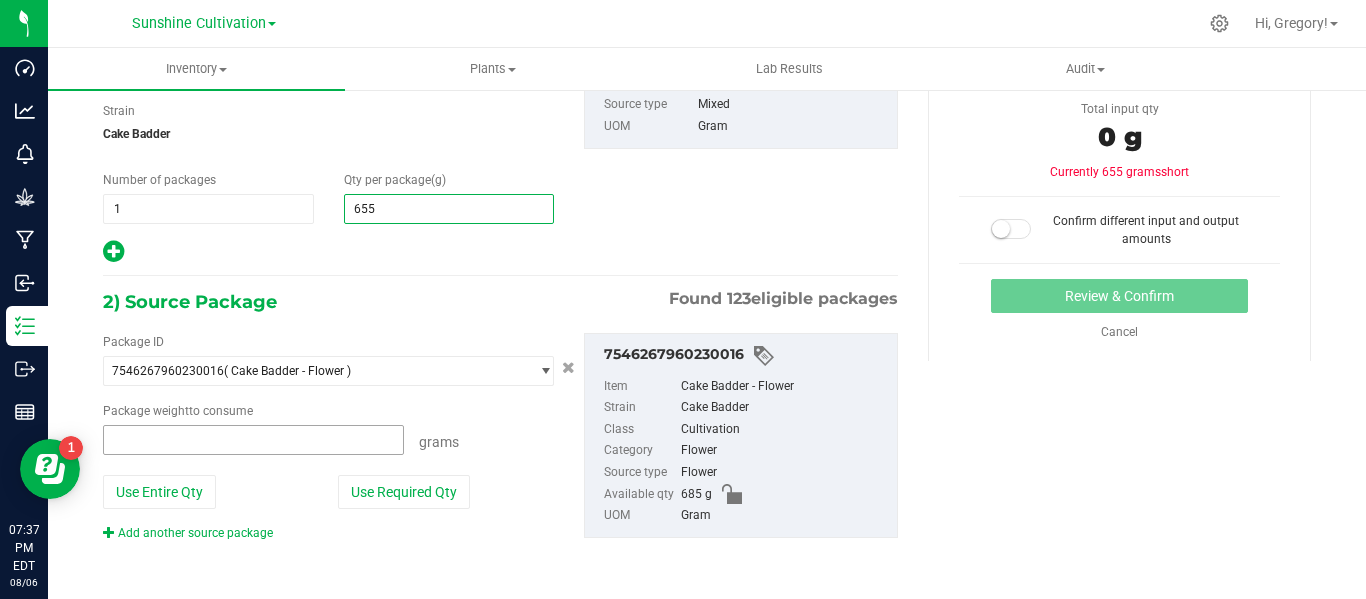 click at bounding box center [253, 440] 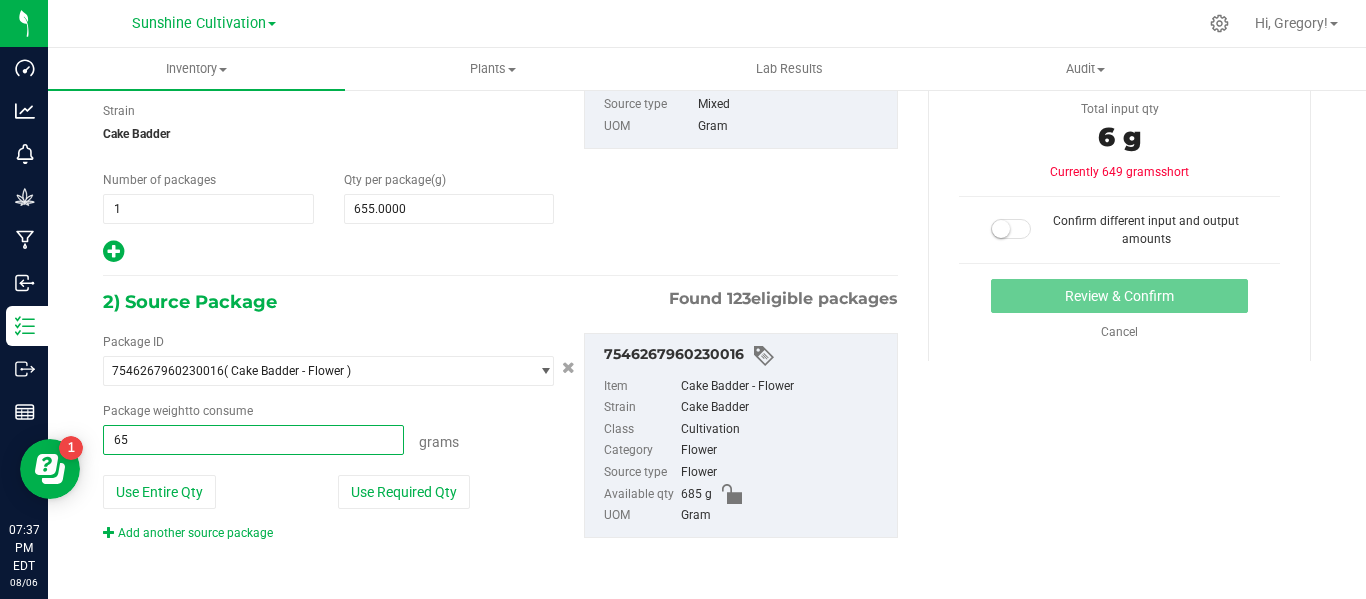type on "655" 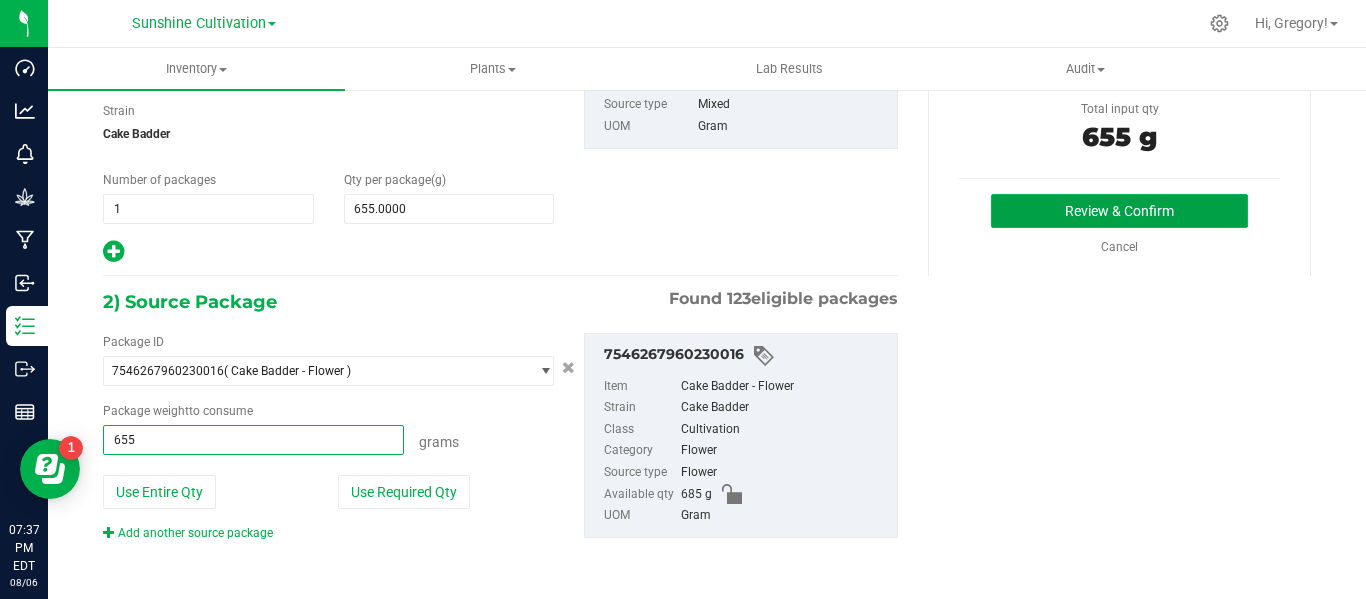 type on "655.0000 g" 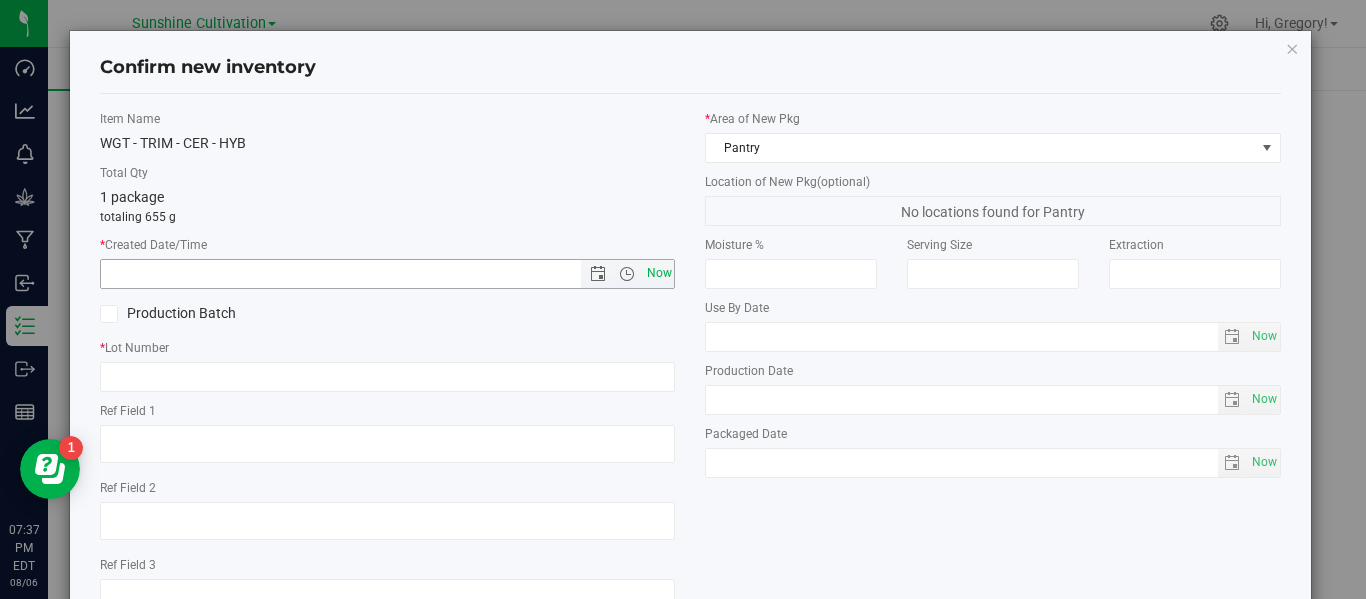 click on "Now" at bounding box center [659, 273] 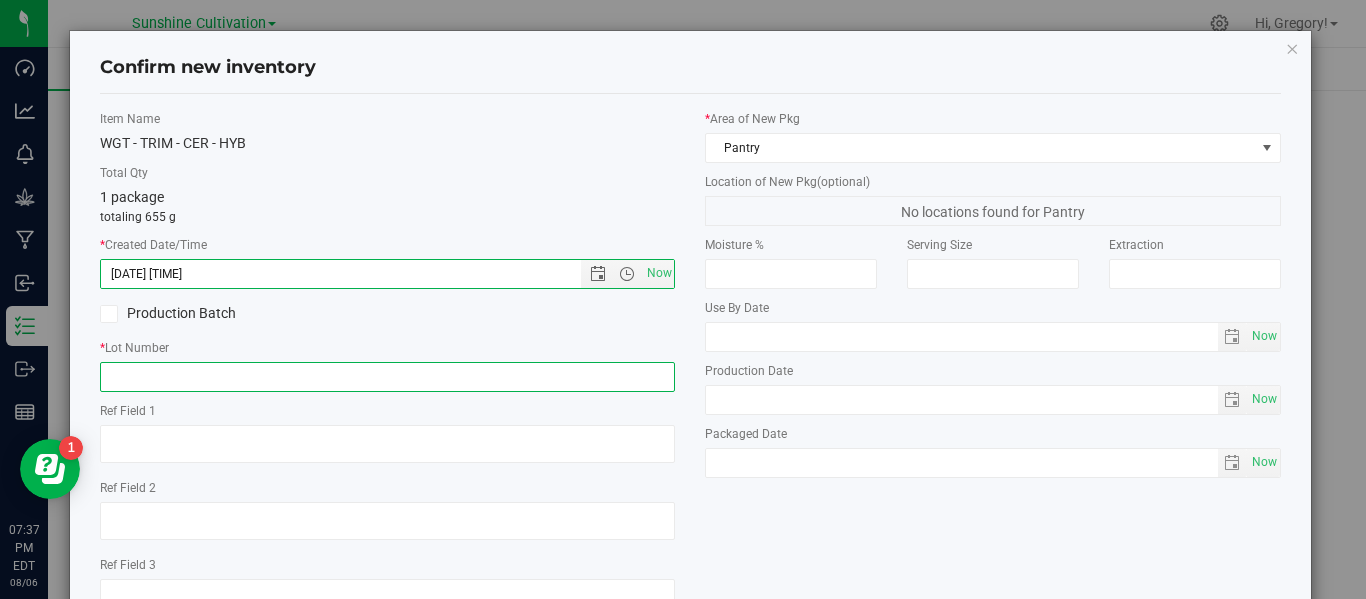 click at bounding box center [387, 377] 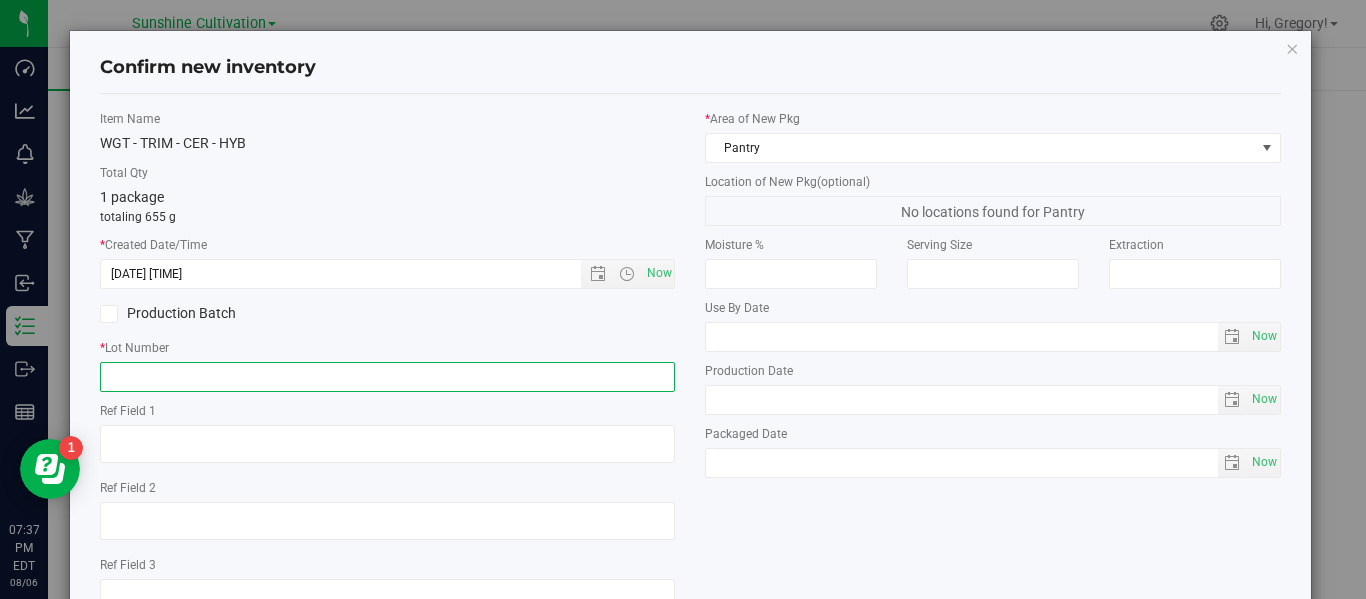 paste on "SN-250718-CER-P05-06" 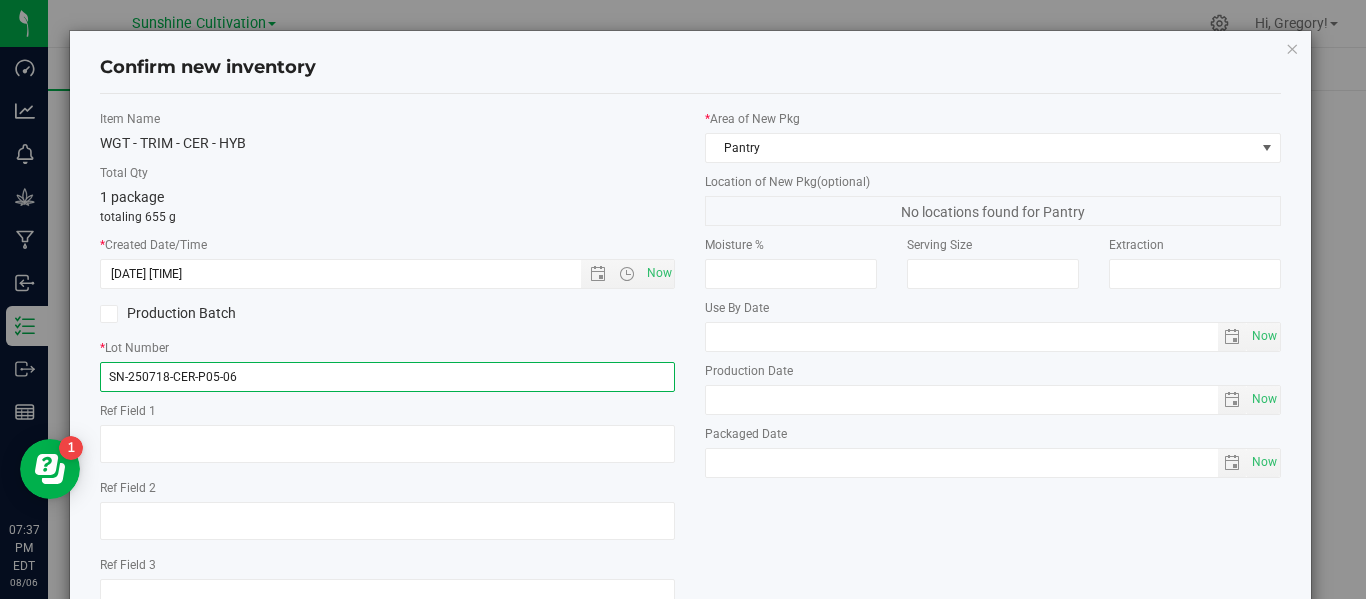scroll, scrollTop: 148, scrollLeft: 0, axis: vertical 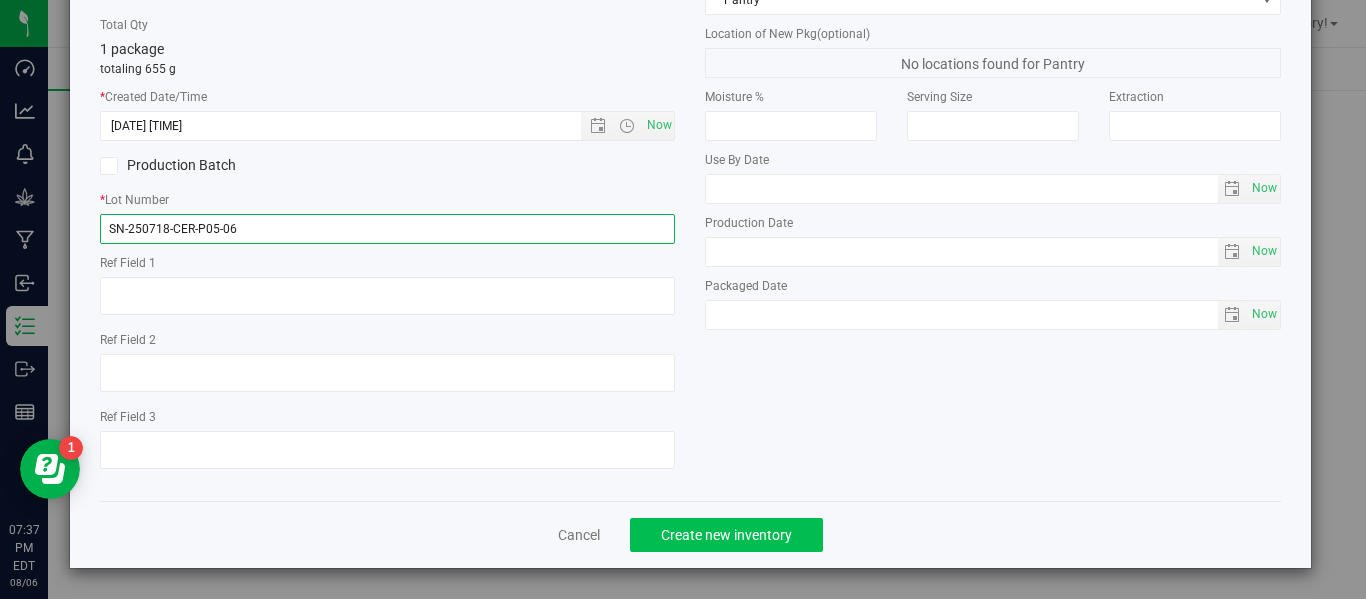 type on "SN-250718-CER-P05-06" 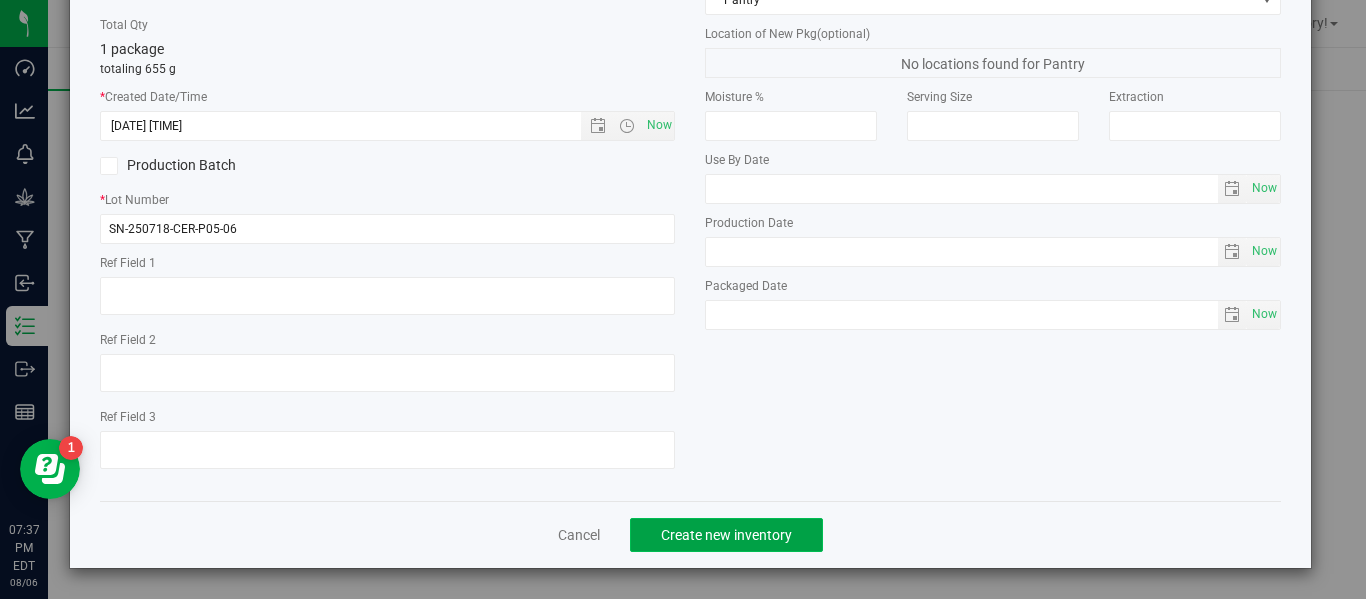 click on "Create new inventory" 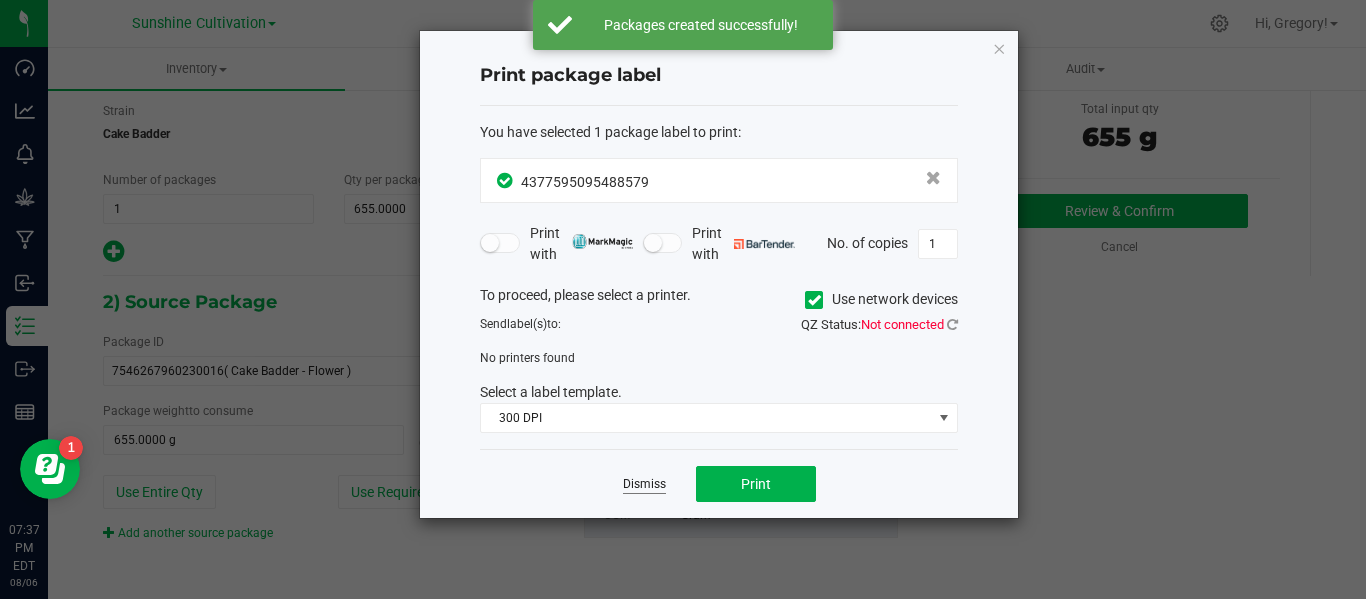 click on "Dismiss" 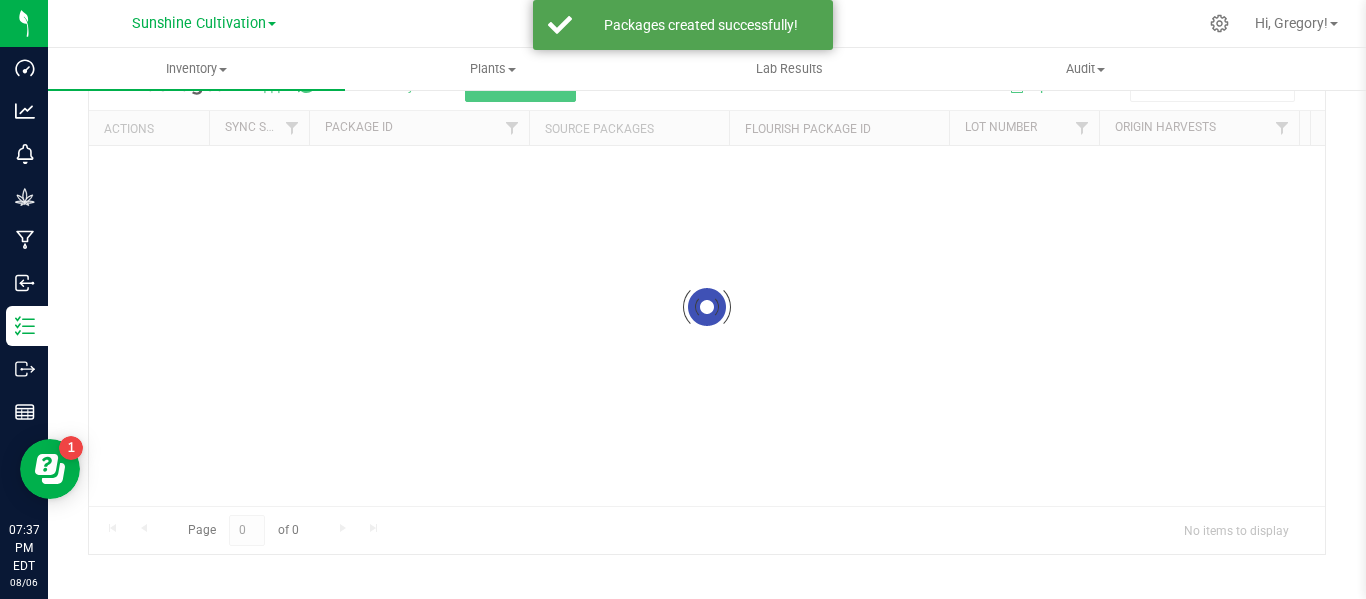 scroll, scrollTop: 99, scrollLeft: 0, axis: vertical 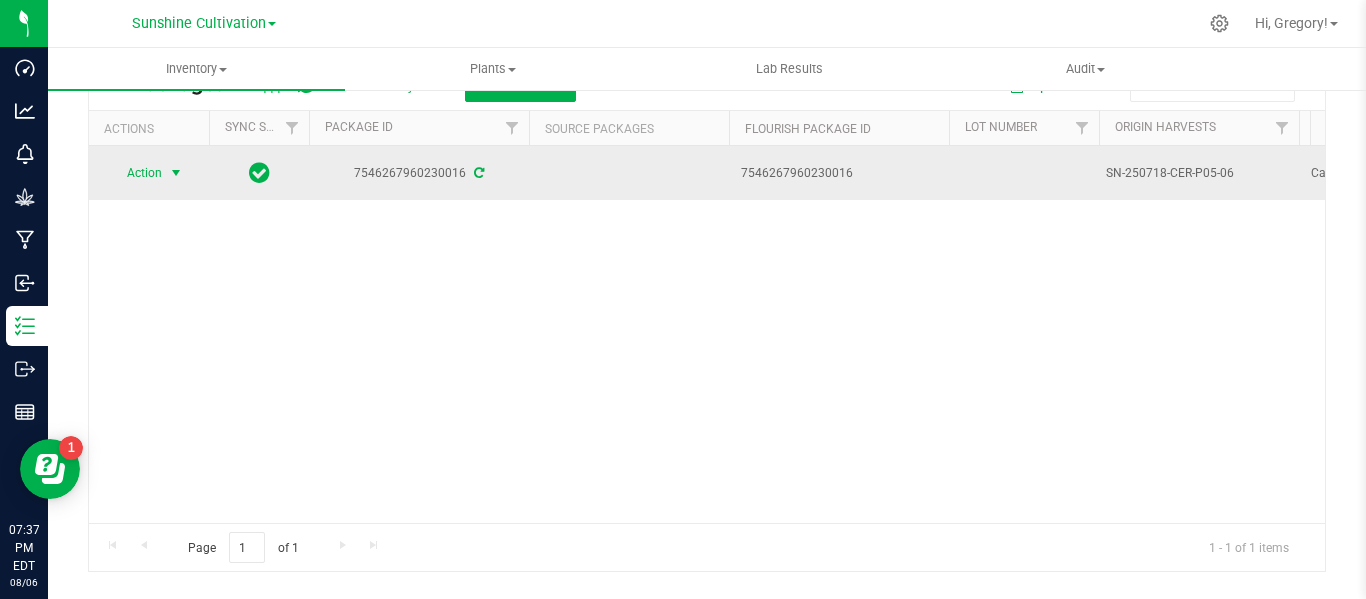 click at bounding box center (176, 173) 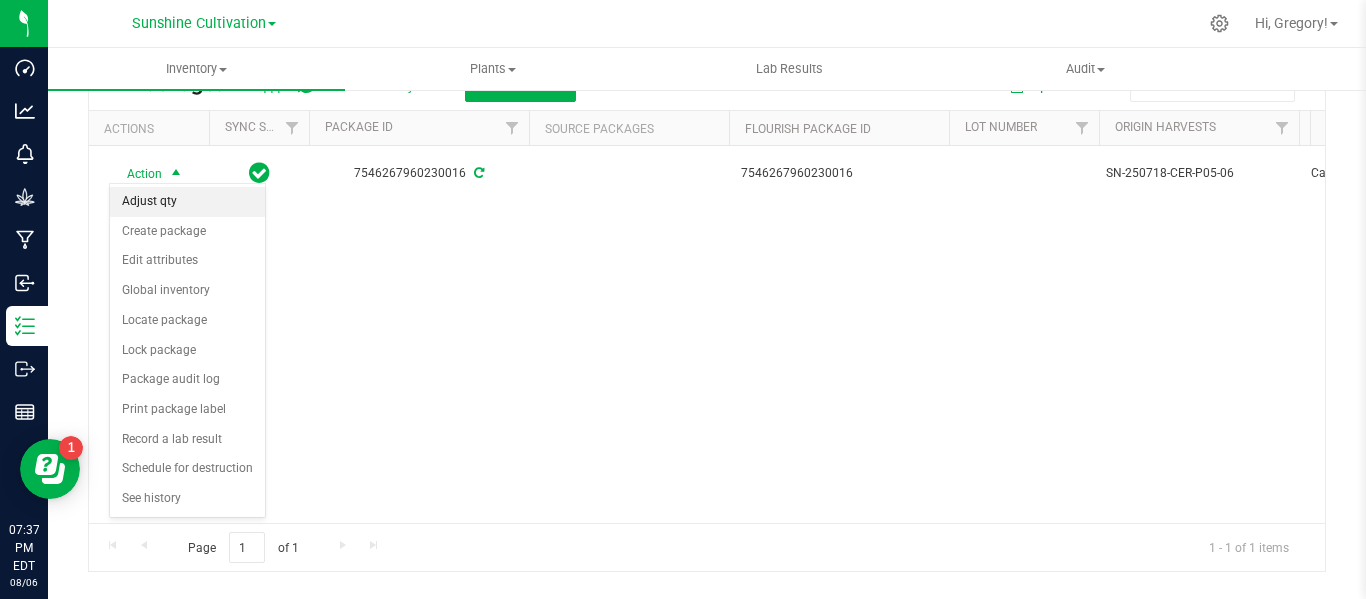 click on "Adjust qty" at bounding box center (187, 202) 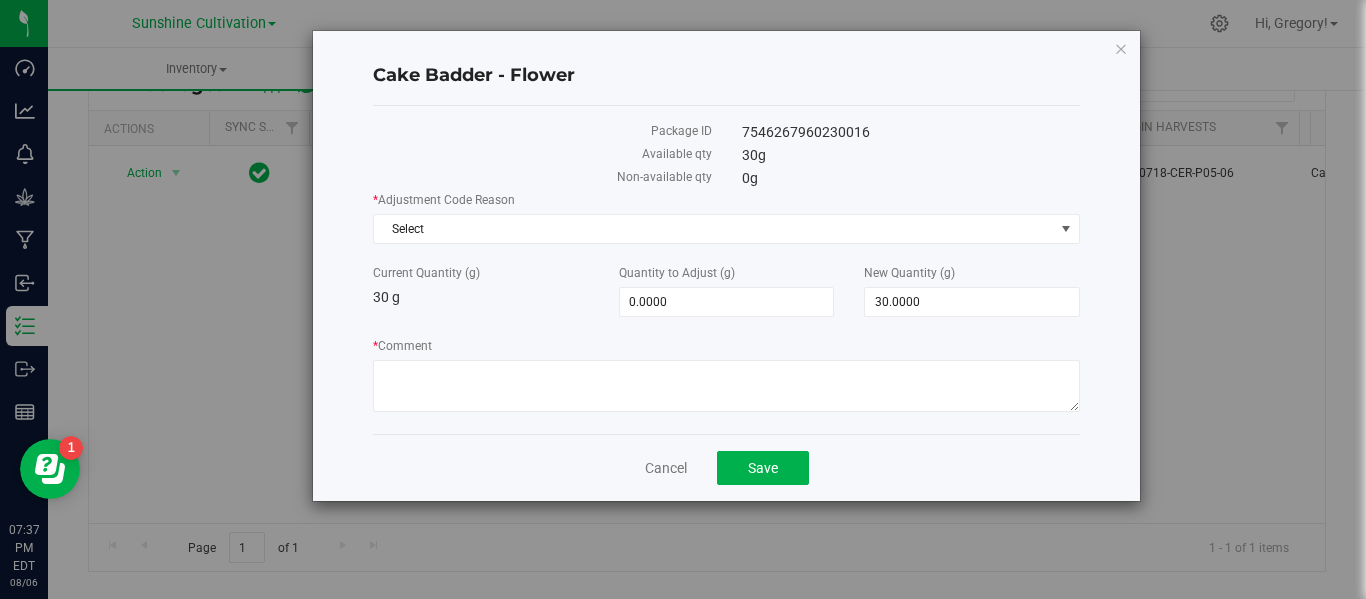 click on "*
Adjustment Code Reason" at bounding box center (726, 200) 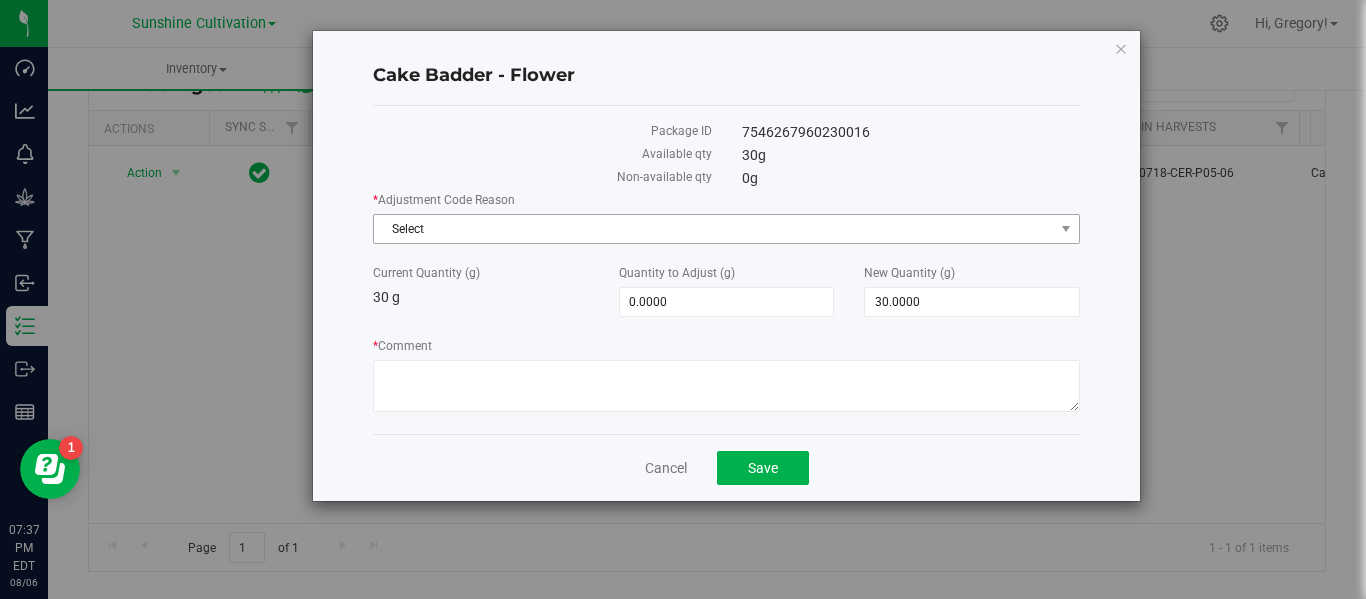 click on "Select" at bounding box center [714, 229] 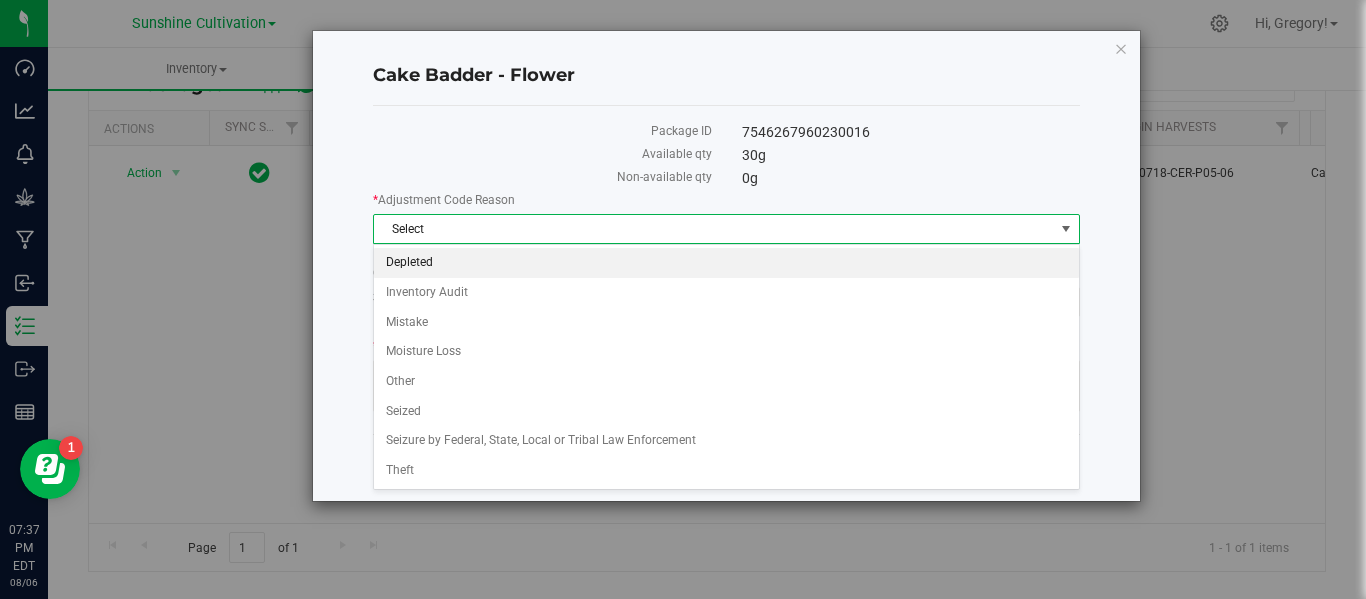 click on "Depleted" at bounding box center [726, 263] 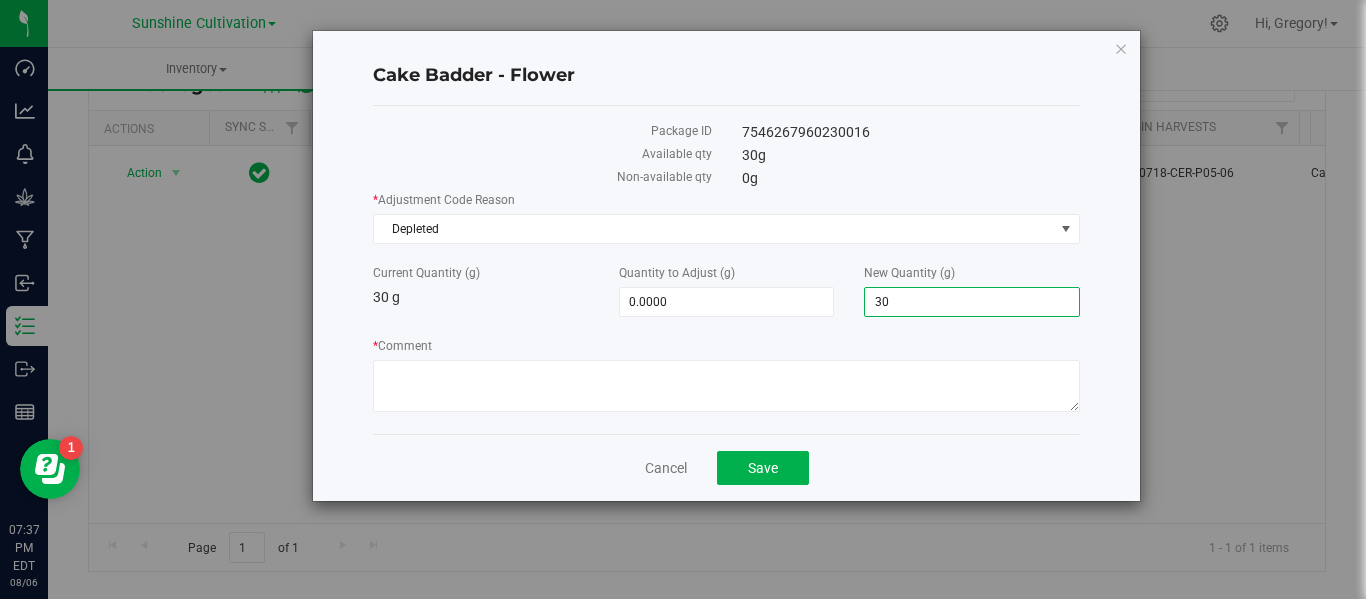 click on "30.0000 30" at bounding box center [972, 302] 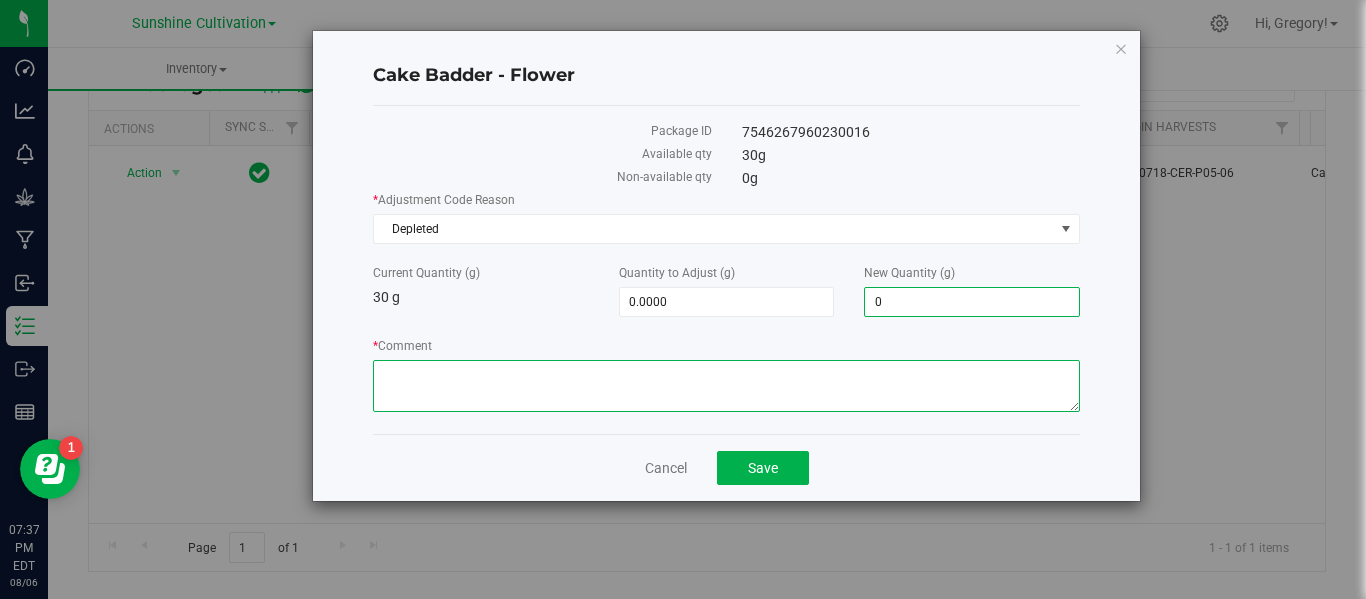 type on "-30.0000" 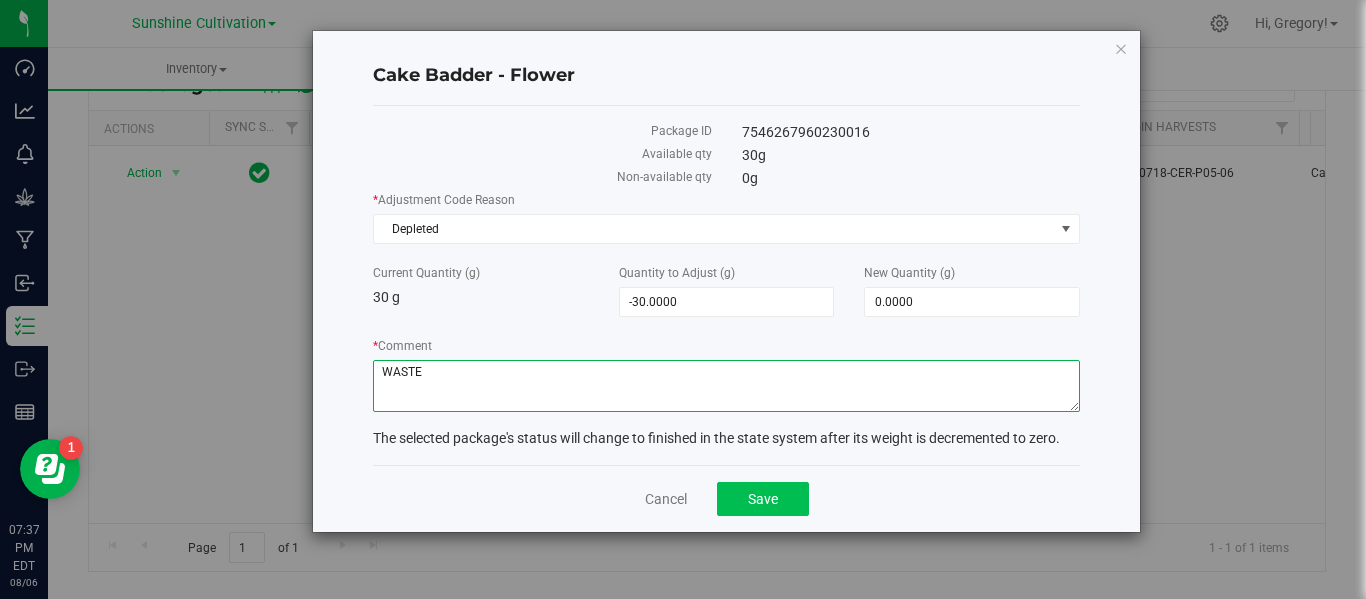 type on "WASTE" 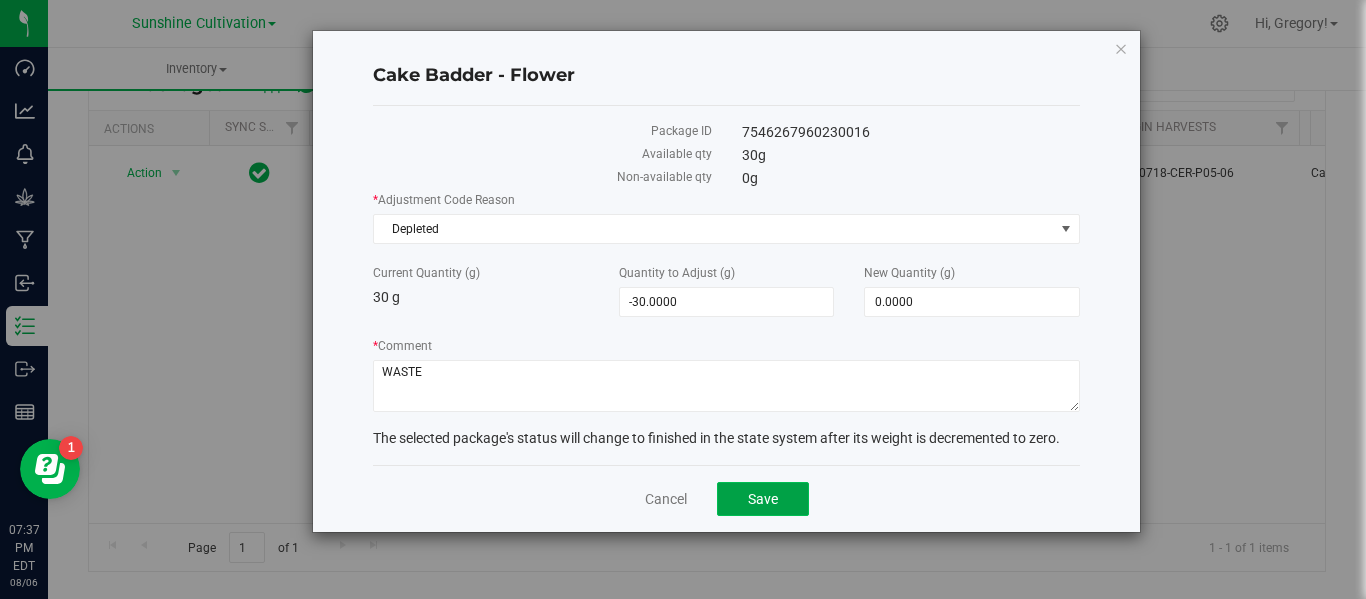 click on "Save" 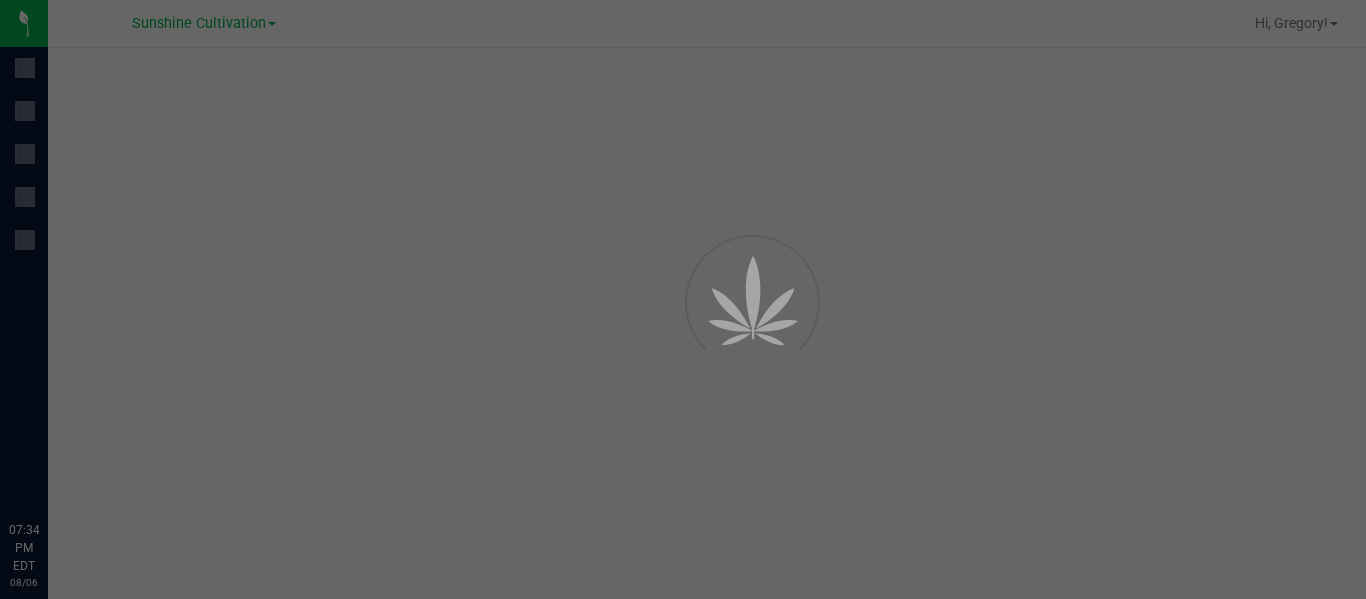 scroll, scrollTop: 0, scrollLeft: 0, axis: both 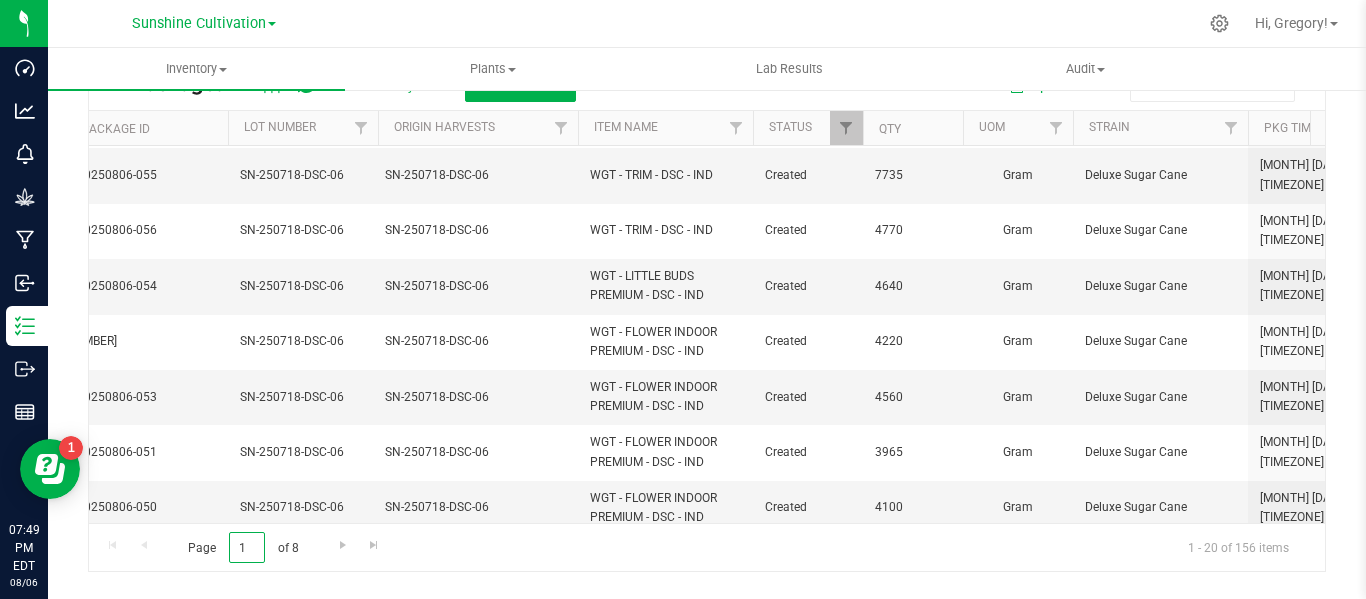 click on "1" at bounding box center (247, 547) 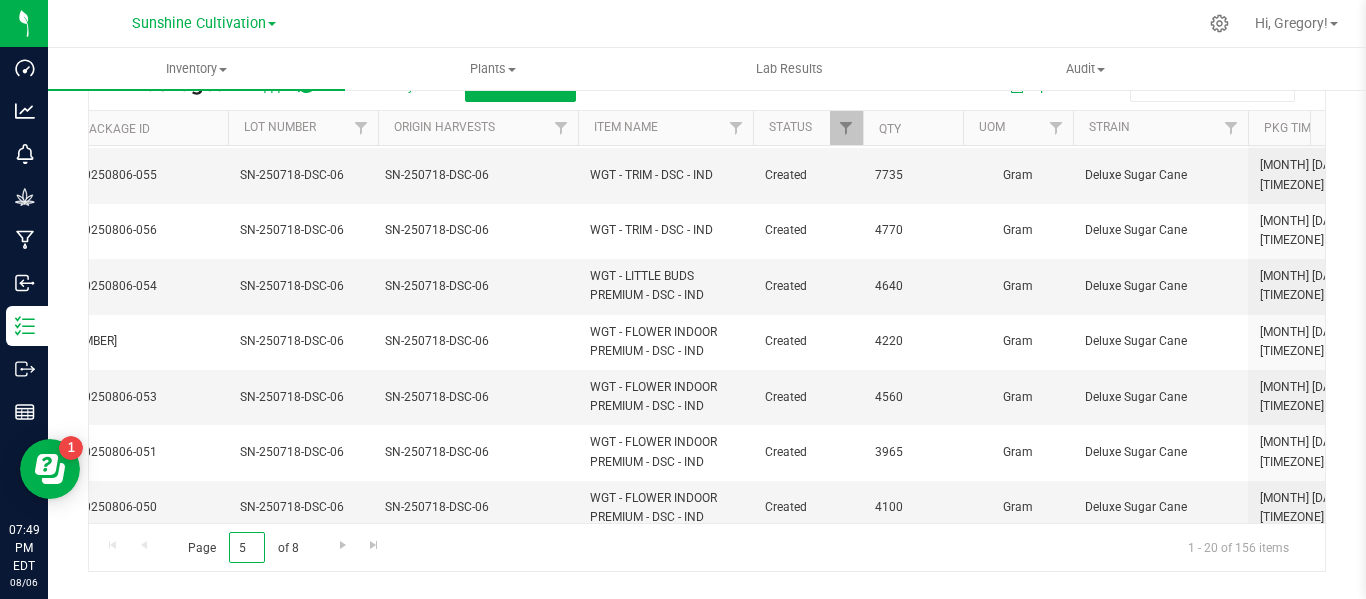 type on "5" 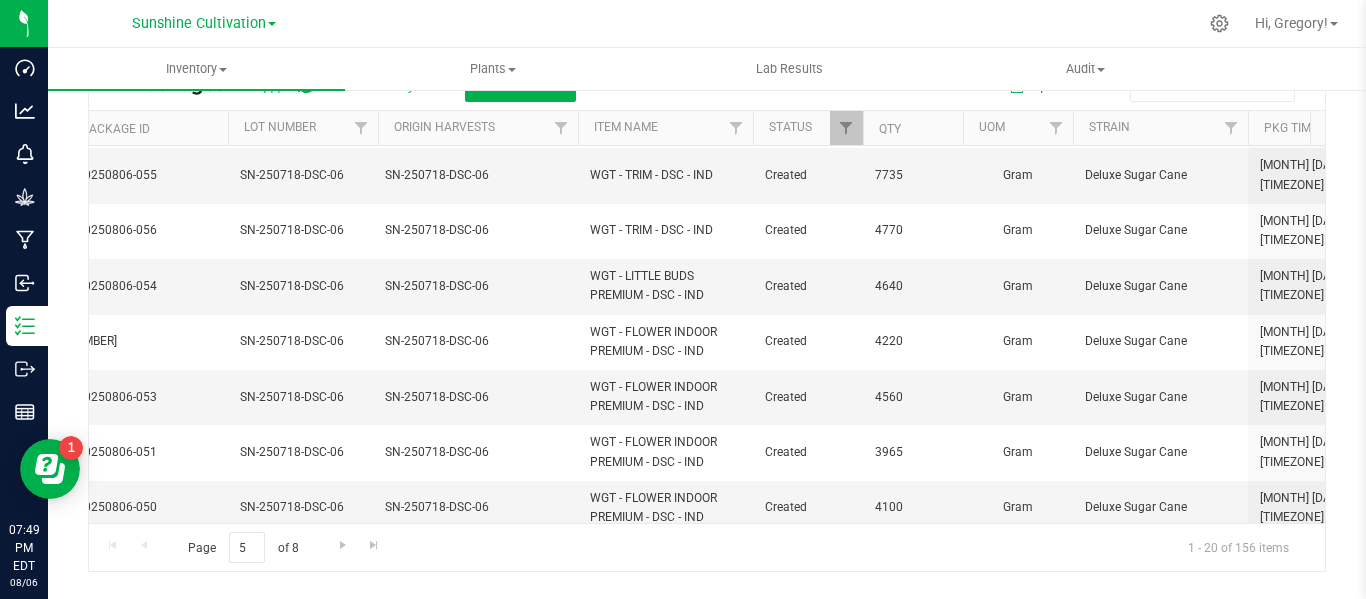 type 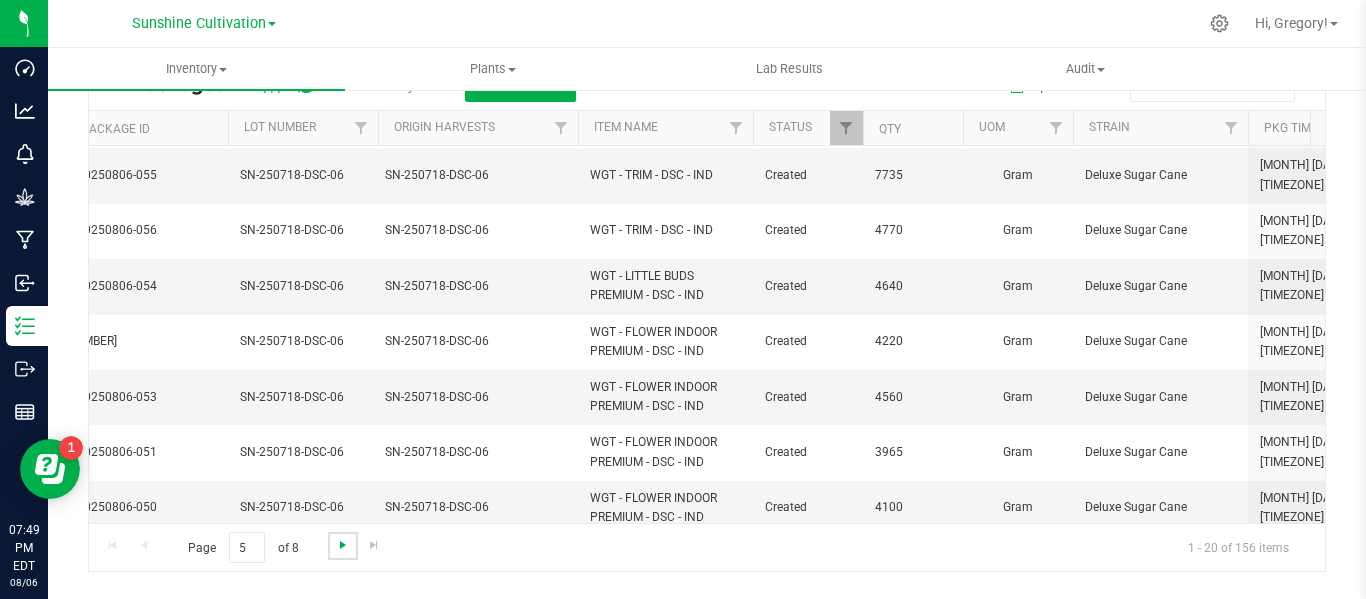 click at bounding box center (343, 545) 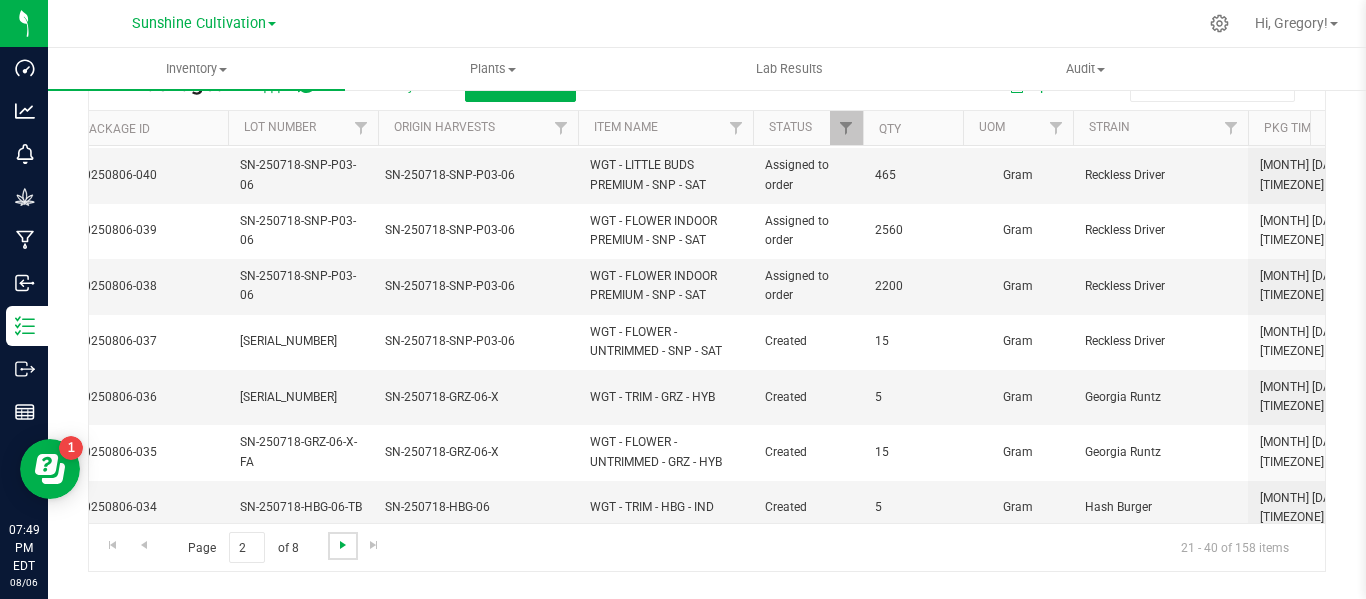 scroll, scrollTop: 0, scrollLeft: 0, axis: both 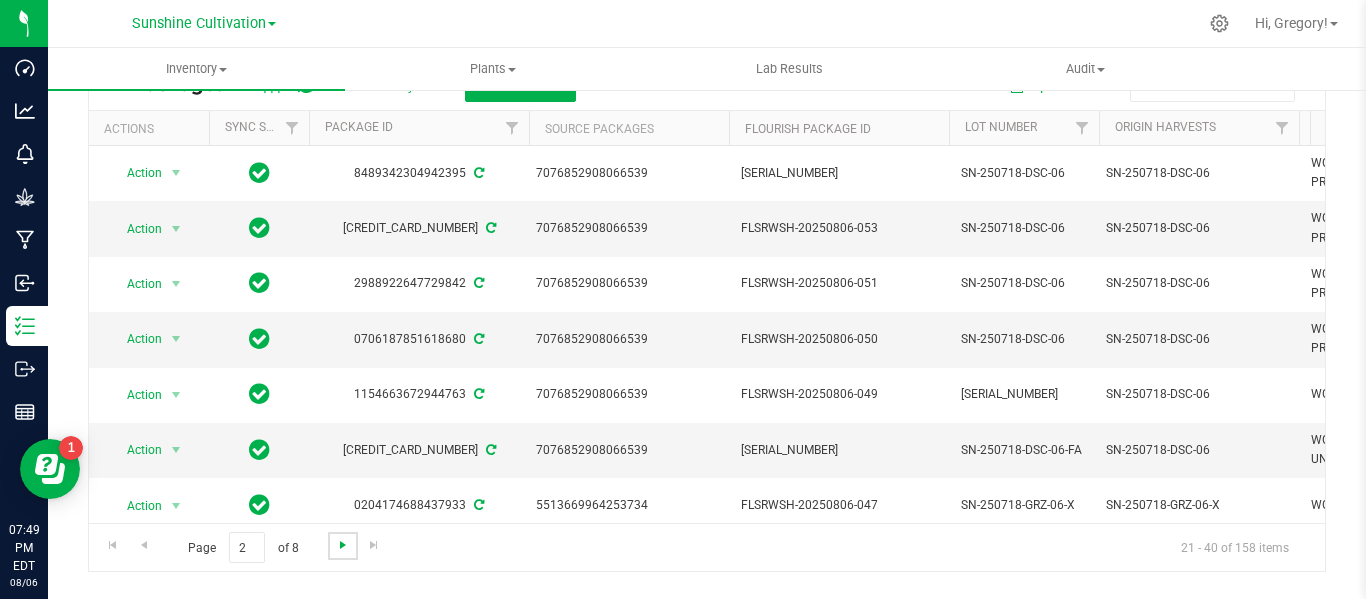 click at bounding box center [343, 545] 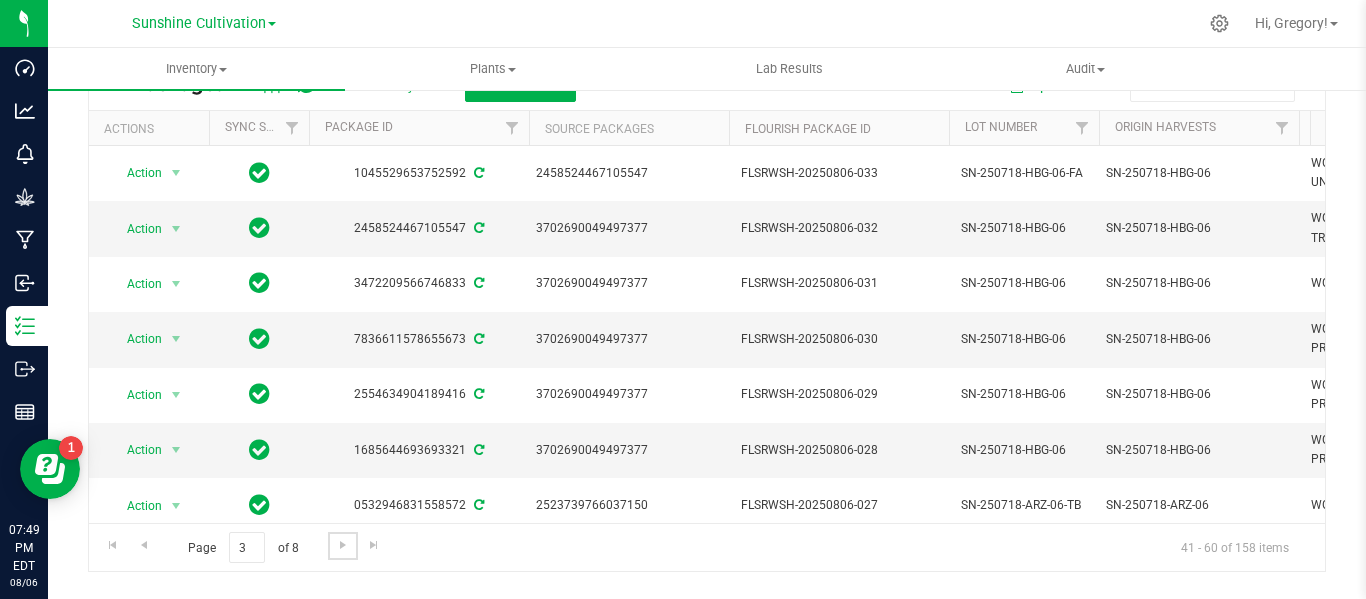 scroll, scrollTop: 0, scrollLeft: 346, axis: horizontal 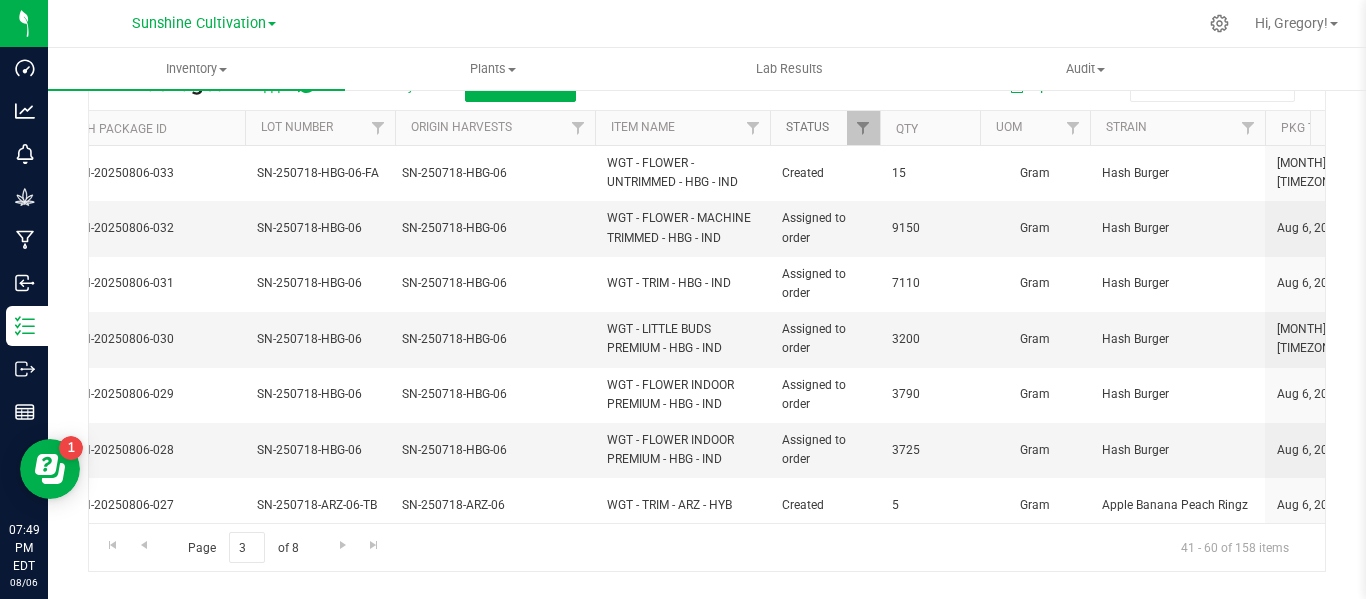 click on "Status" at bounding box center [807, 127] 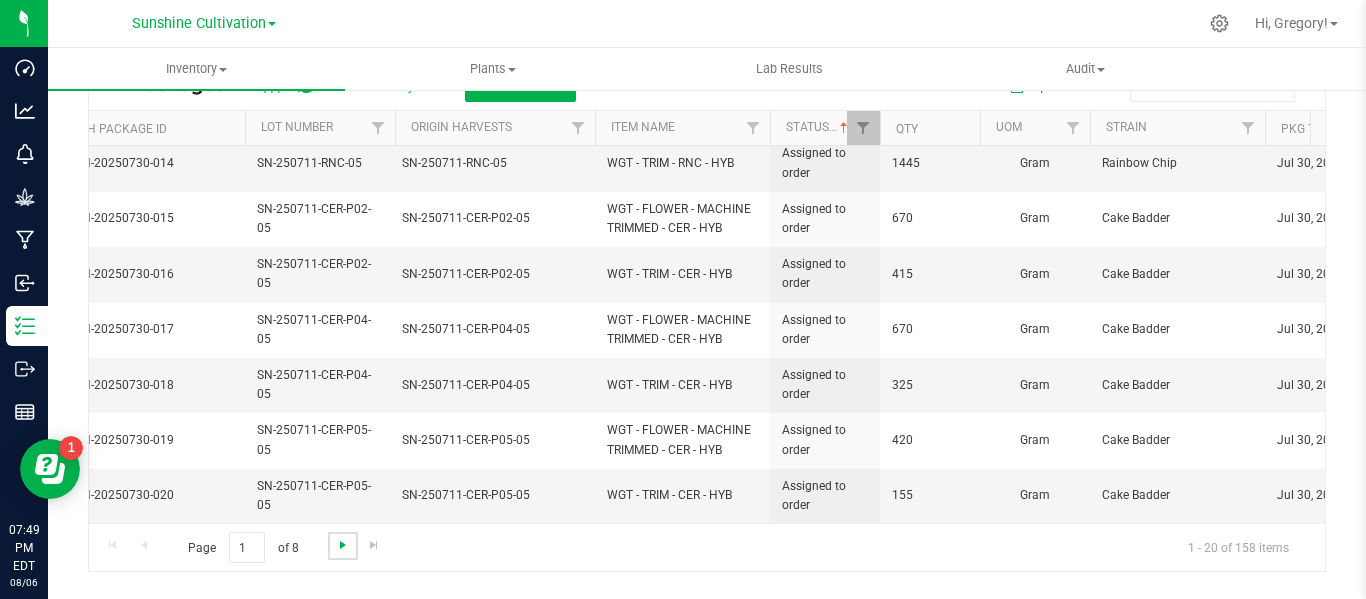 click at bounding box center [343, 545] 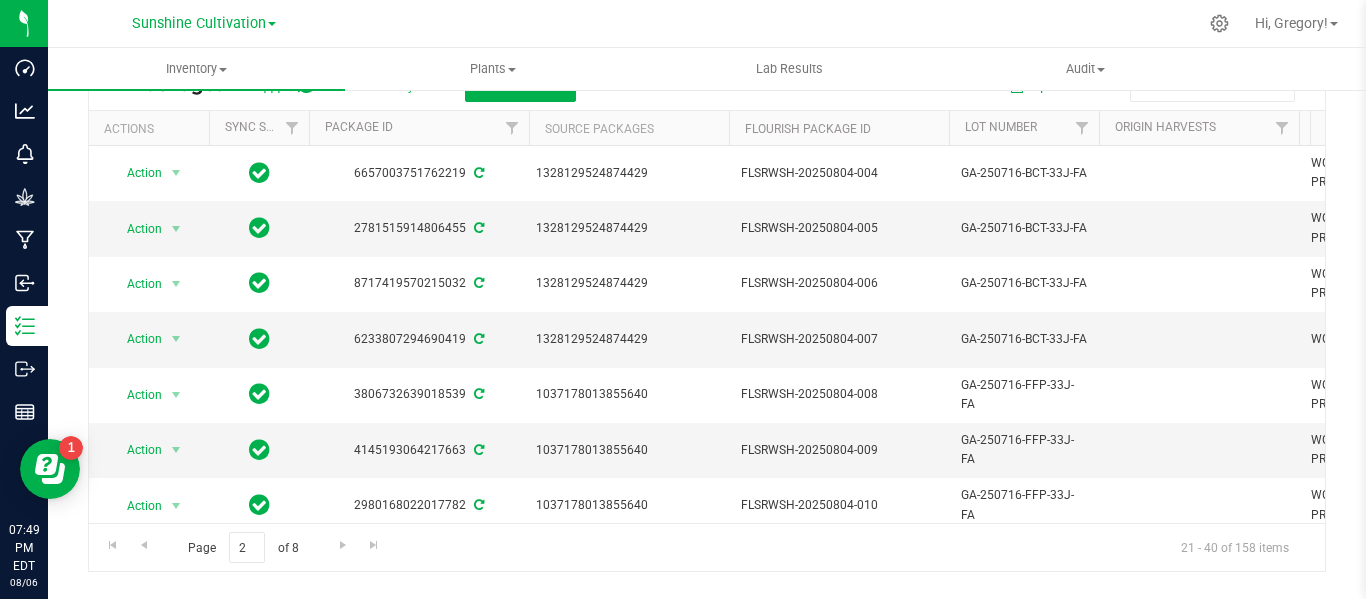 click on "Page 2 of 8 21 - 40 of 158 items" at bounding box center (707, 547) 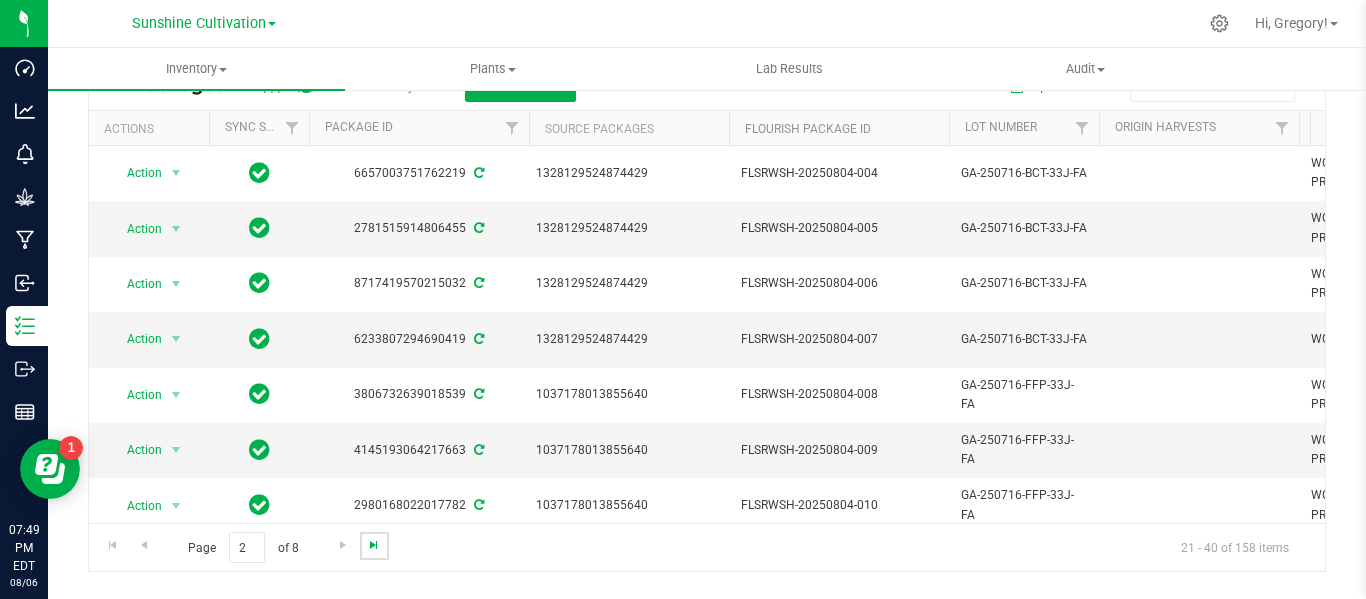 click at bounding box center (374, 545) 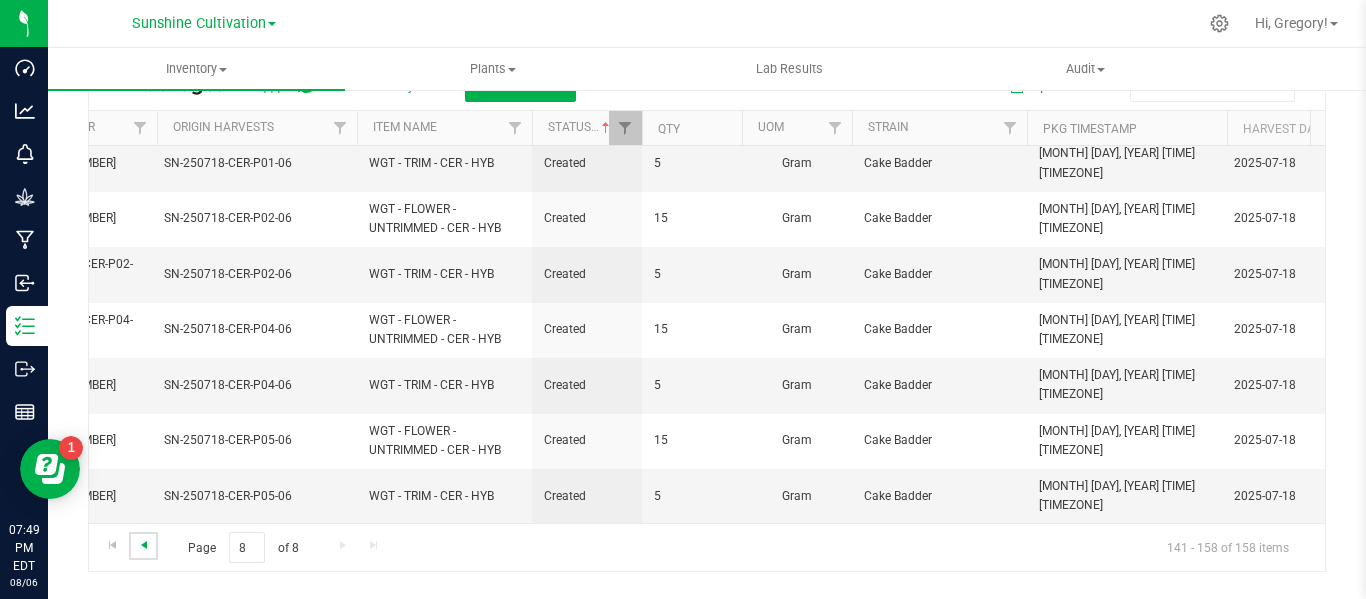 click at bounding box center [144, 545] 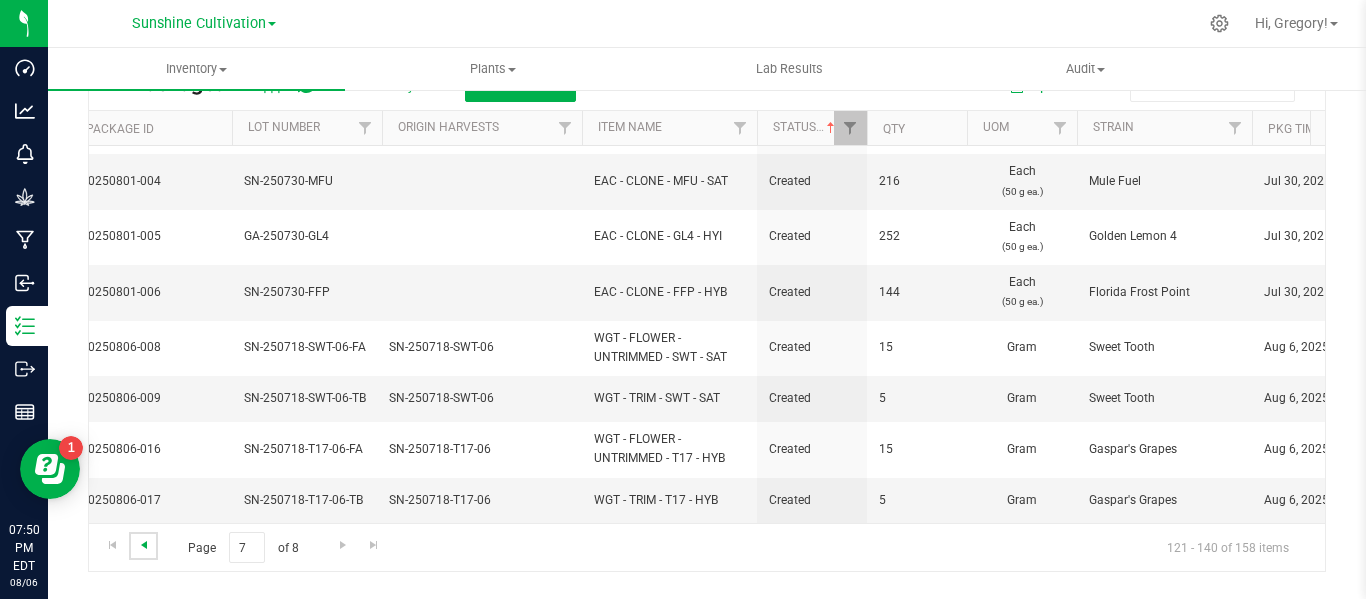 click at bounding box center [144, 545] 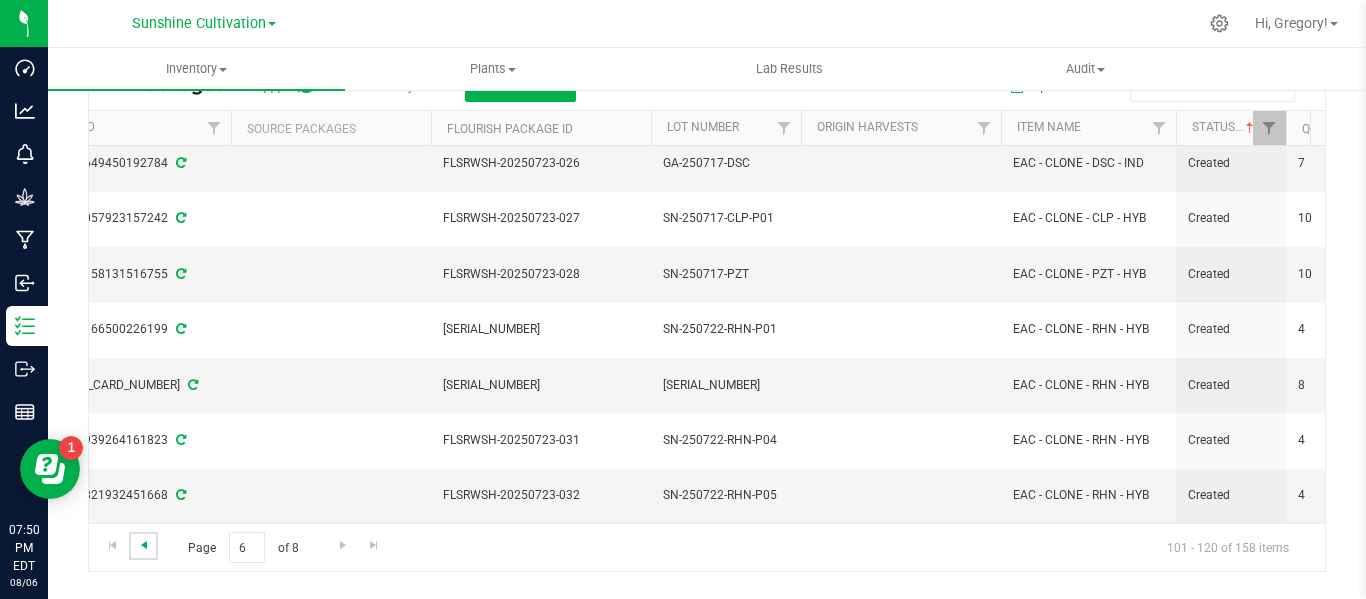 click at bounding box center (144, 545) 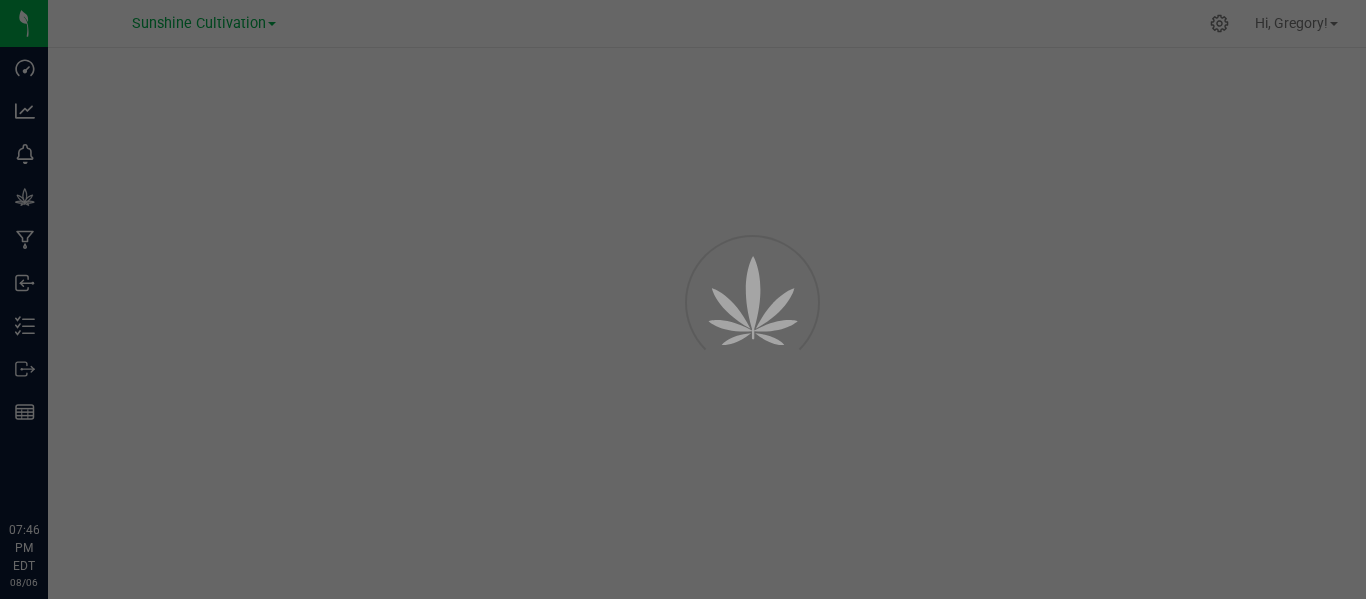 scroll, scrollTop: 0, scrollLeft: 0, axis: both 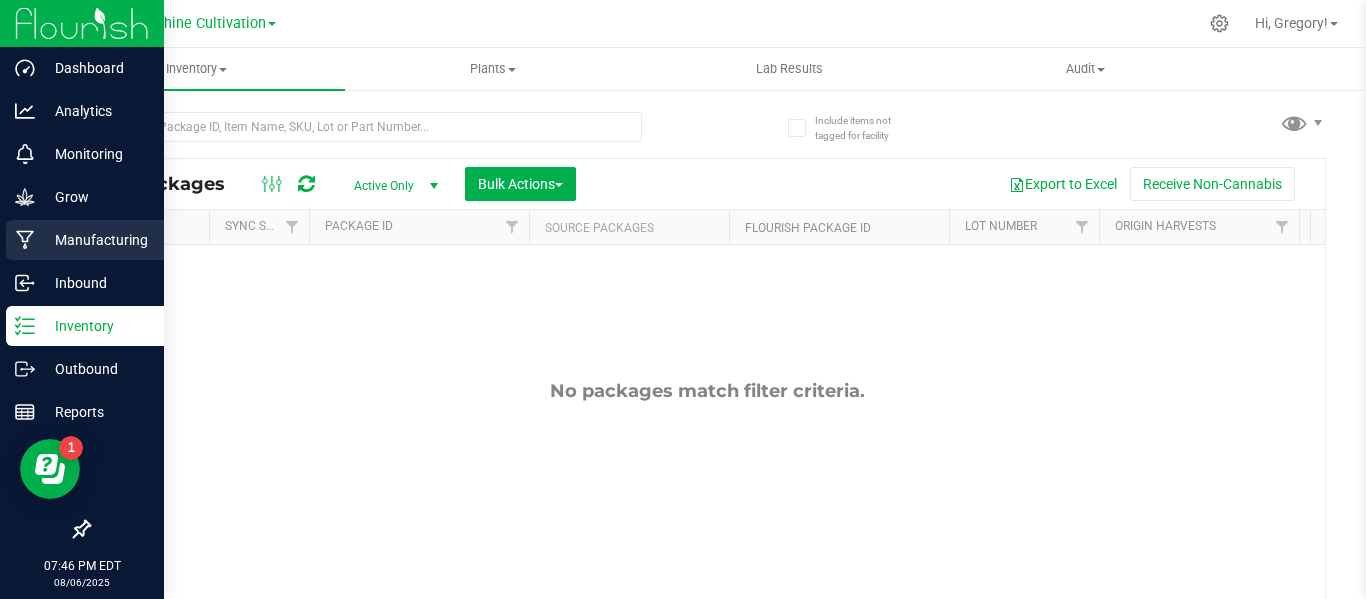click on "Manufacturing" at bounding box center (85, 240) 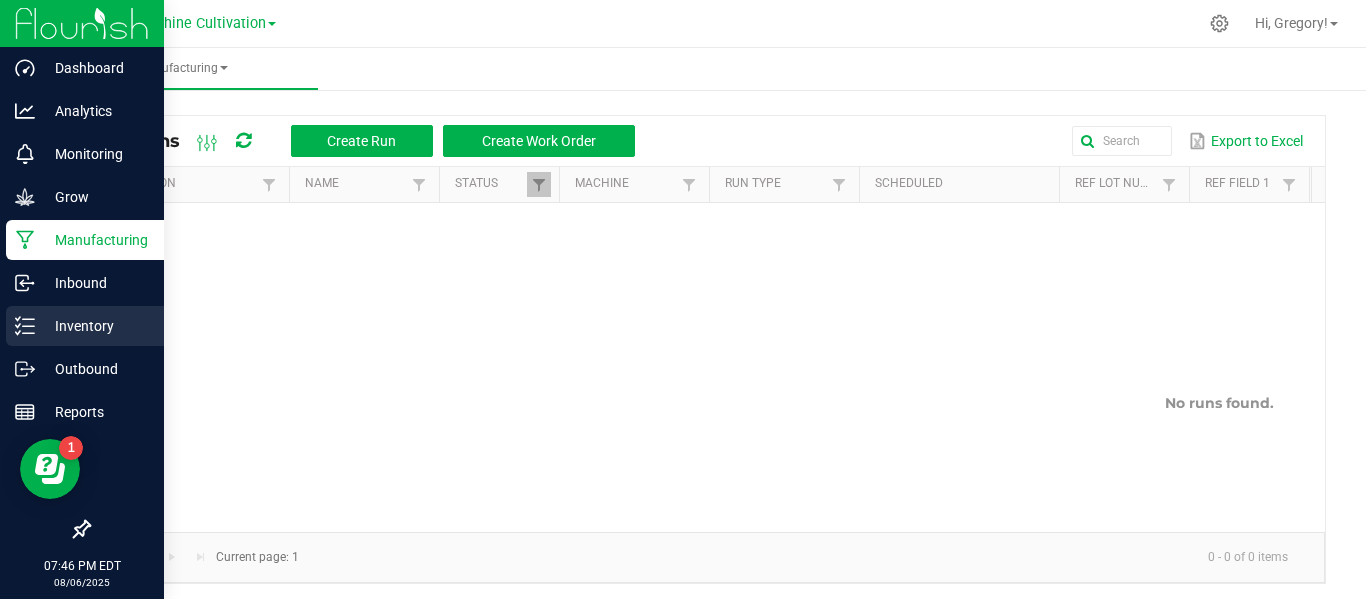 click 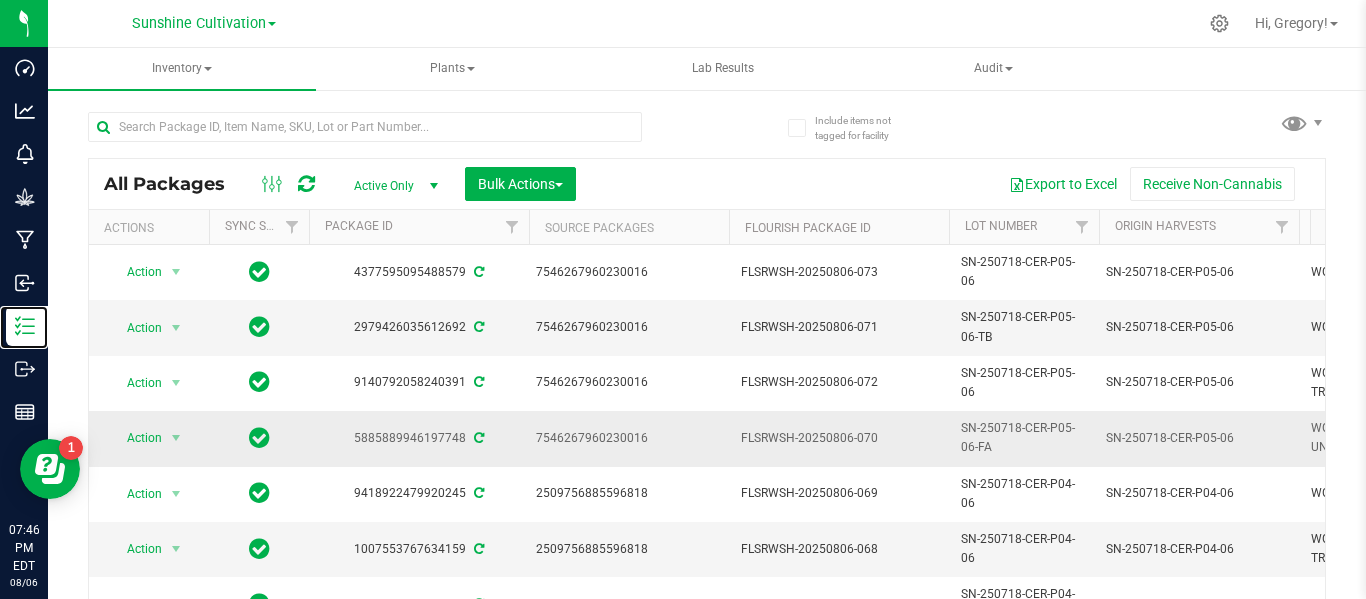 scroll, scrollTop: 0, scrollLeft: 209, axis: horizontal 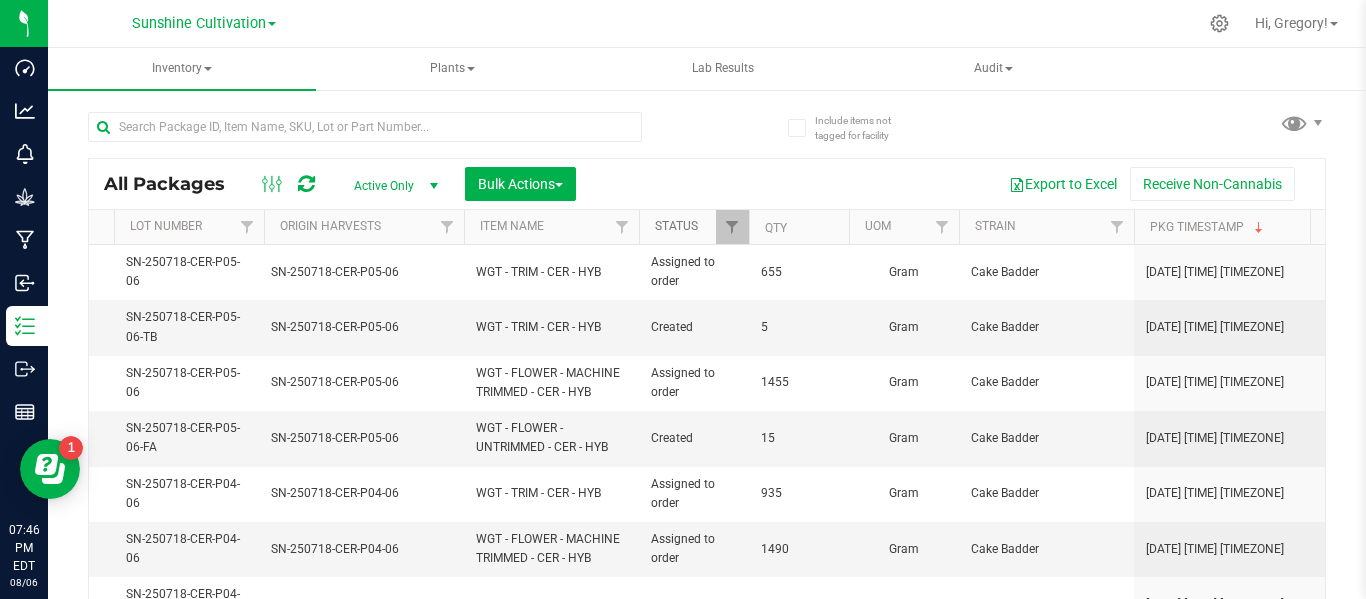 click on "Status" at bounding box center [676, 226] 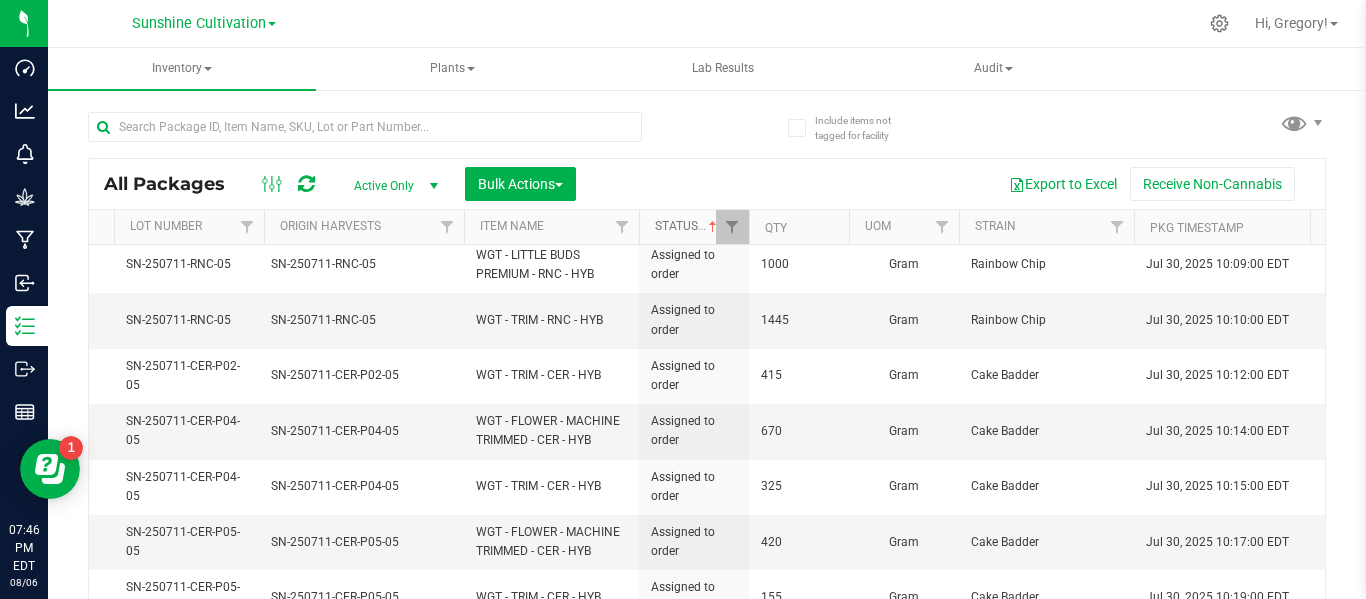 scroll, scrollTop: 745, scrollLeft: 835, axis: both 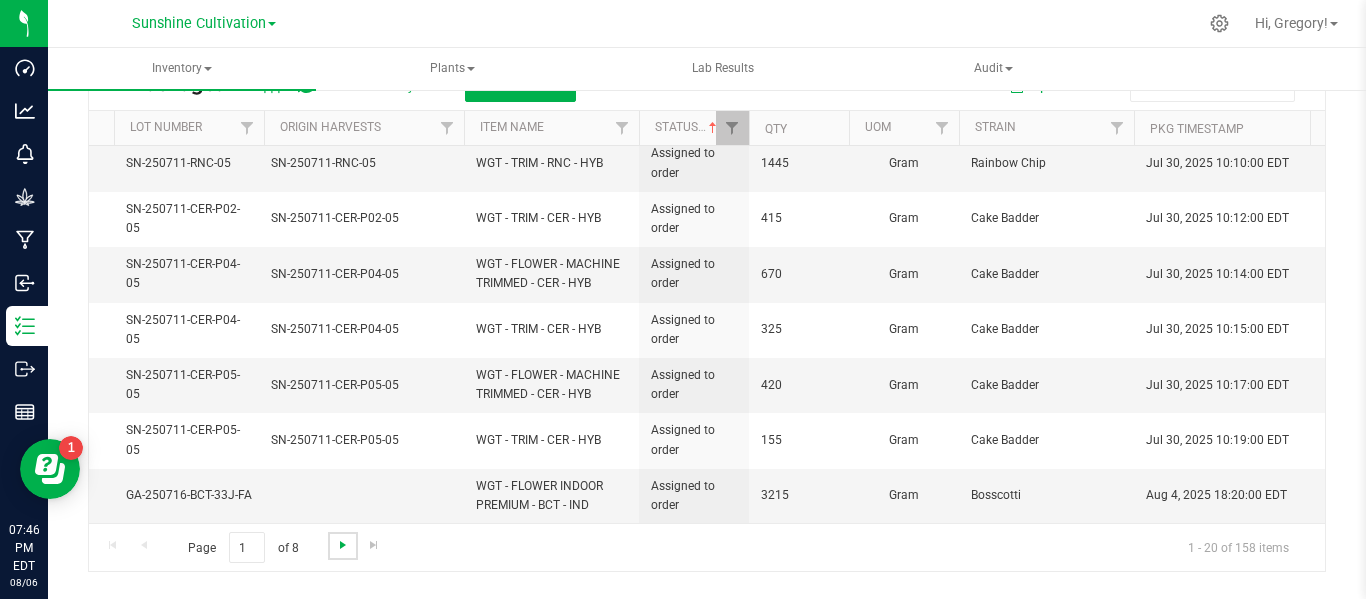 click at bounding box center [343, 545] 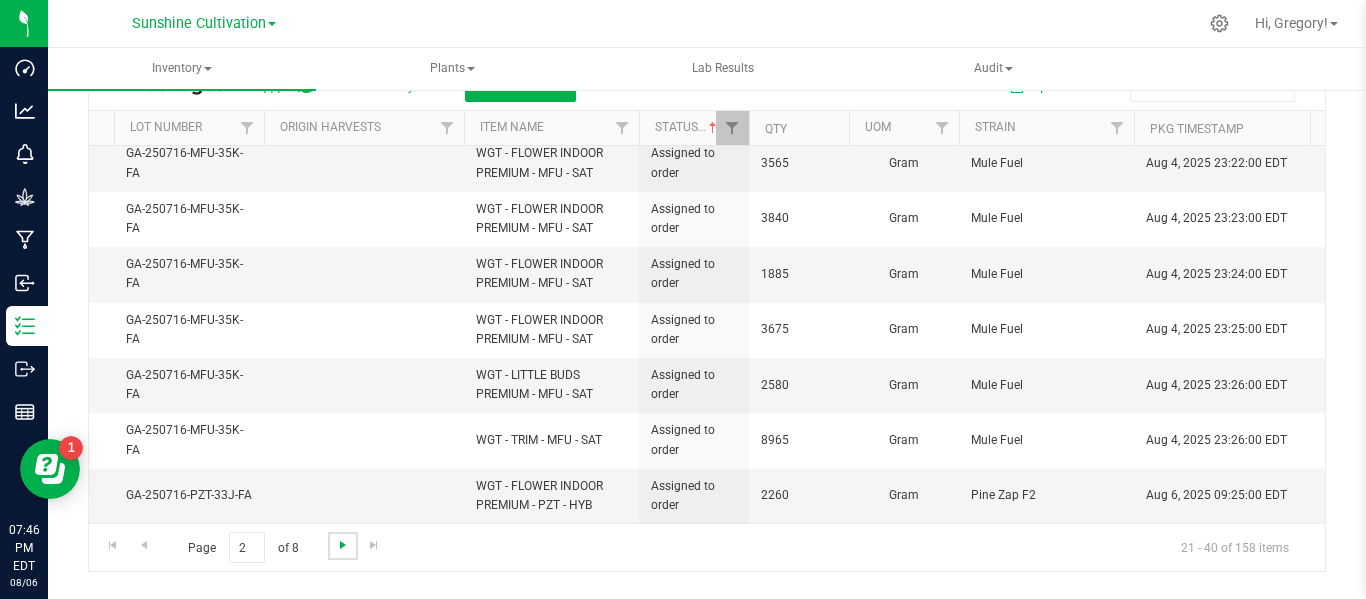 scroll, scrollTop: 0, scrollLeft: 0, axis: both 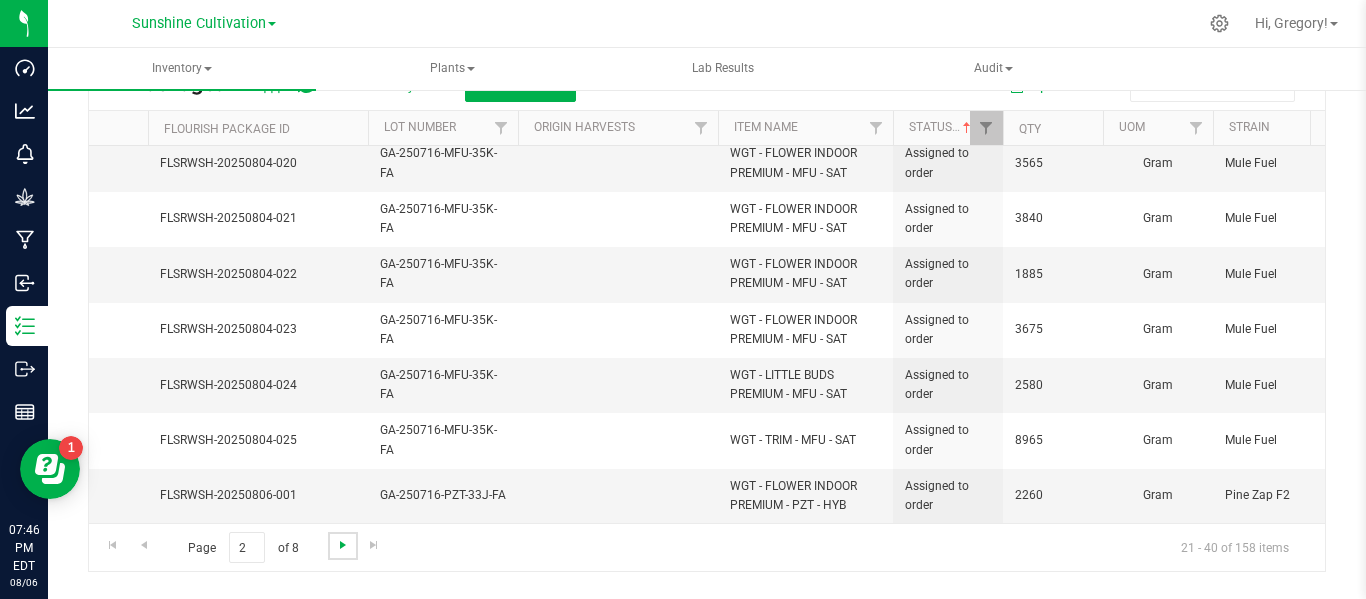 click at bounding box center [343, 545] 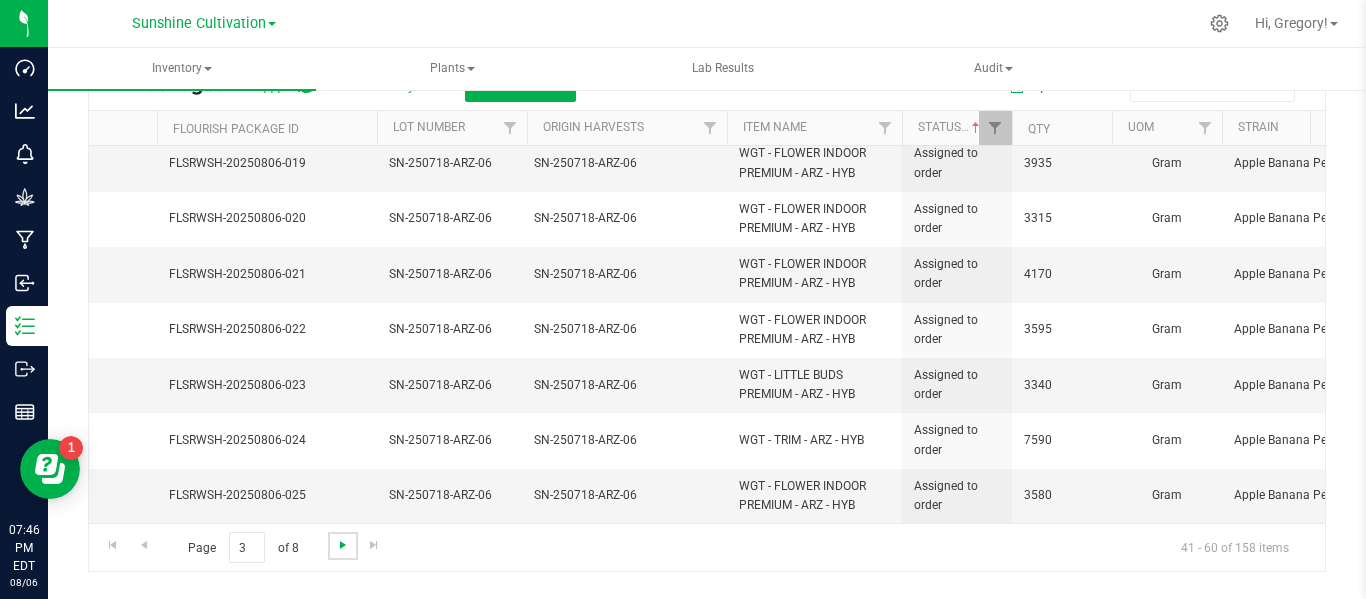 click at bounding box center (343, 545) 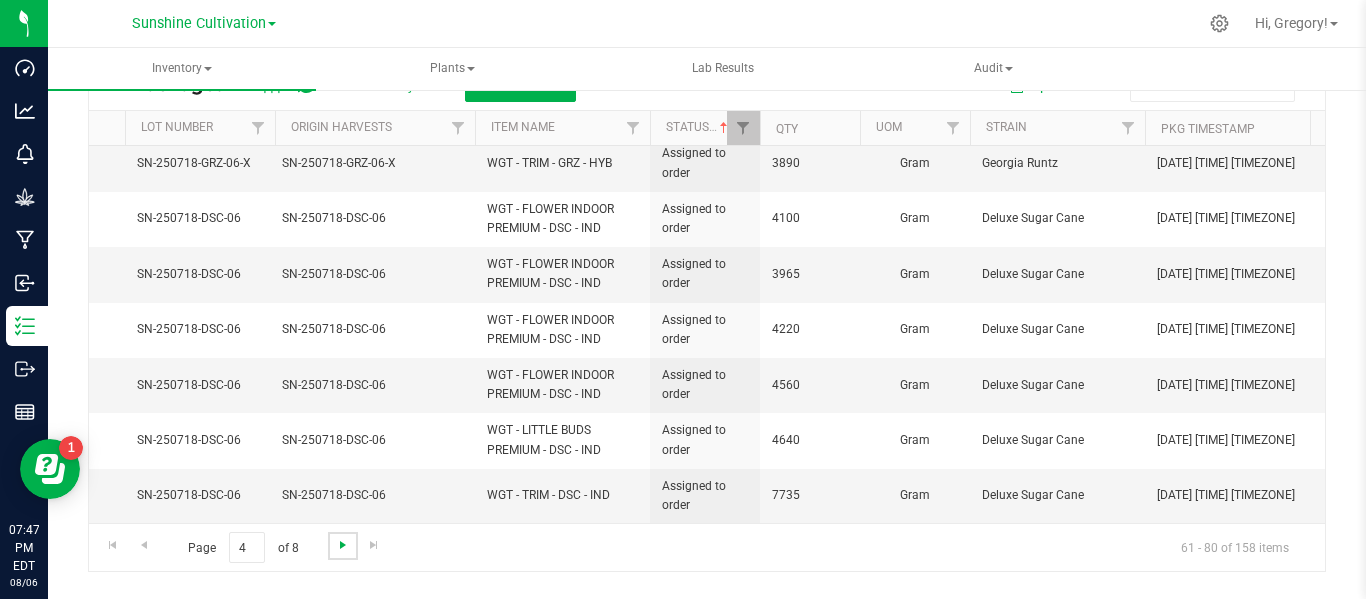 click at bounding box center [343, 545] 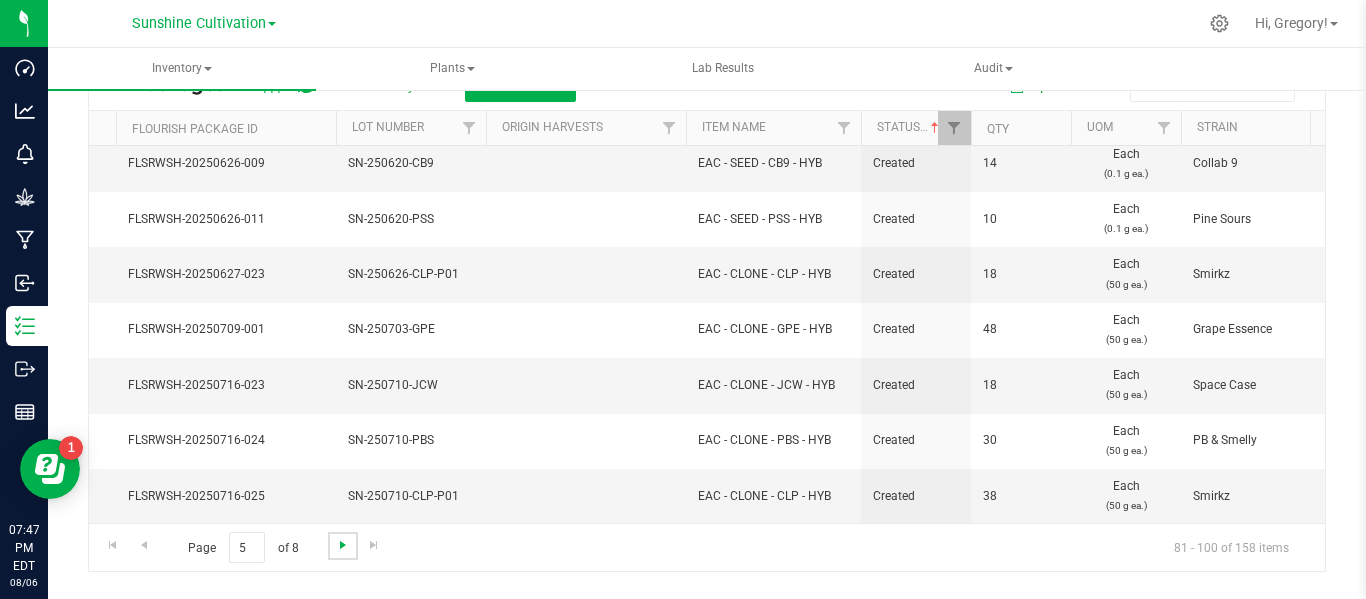 click at bounding box center (343, 545) 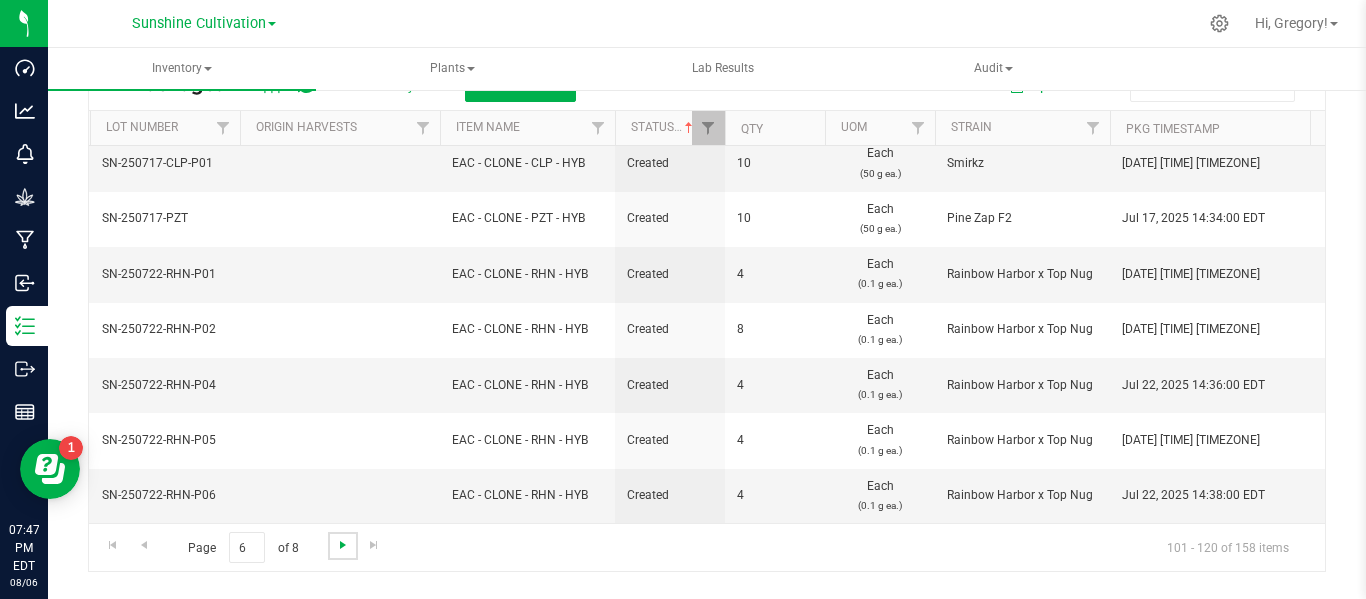click at bounding box center (343, 545) 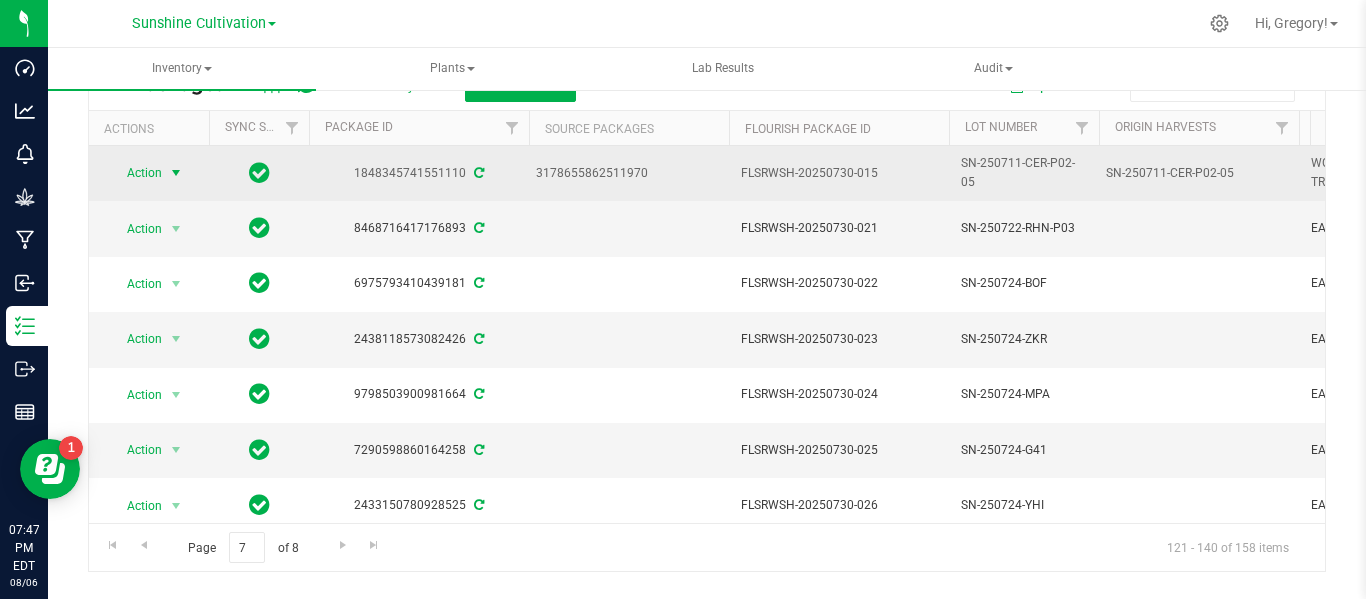 click at bounding box center [176, 173] 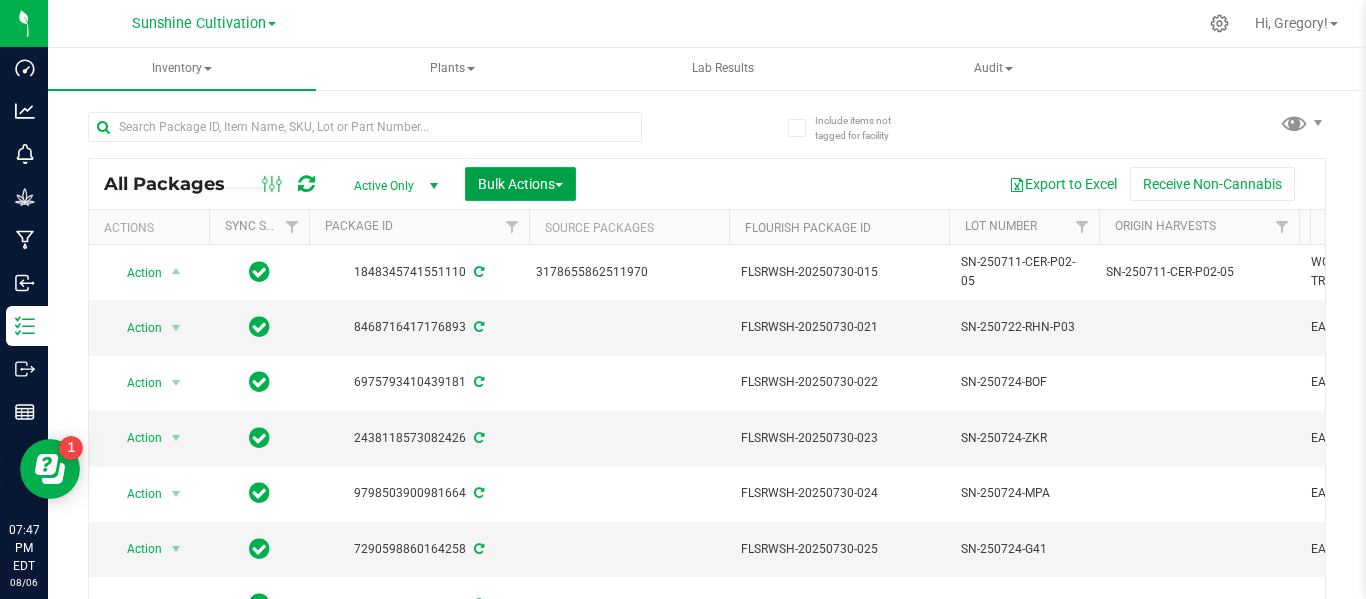 click on "Bulk Actions" at bounding box center (520, 184) 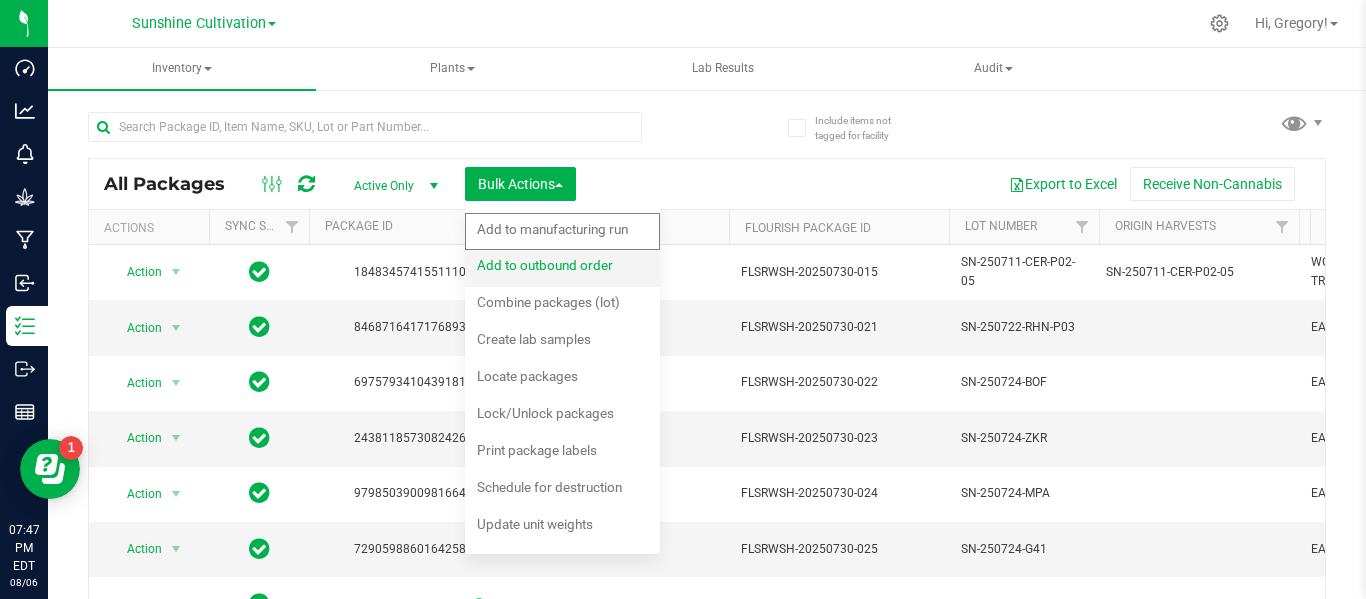 click on "Add to outbound order" at bounding box center [558, 268] 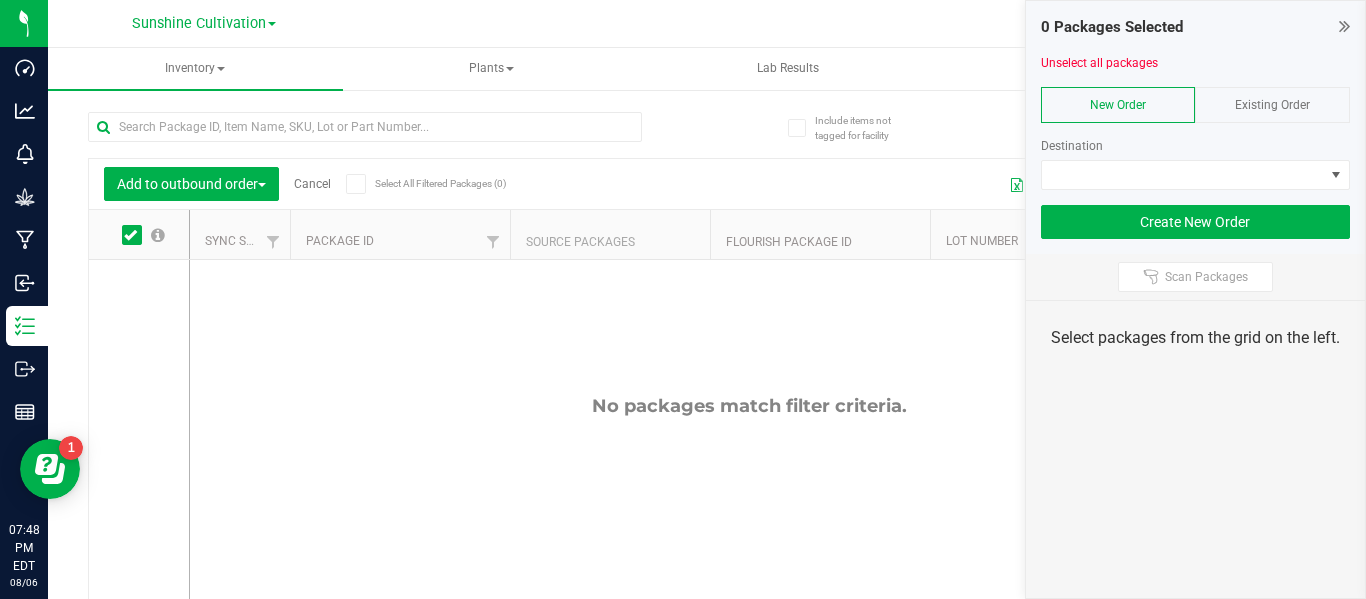 click on "Existing Order" at bounding box center [1272, 105] 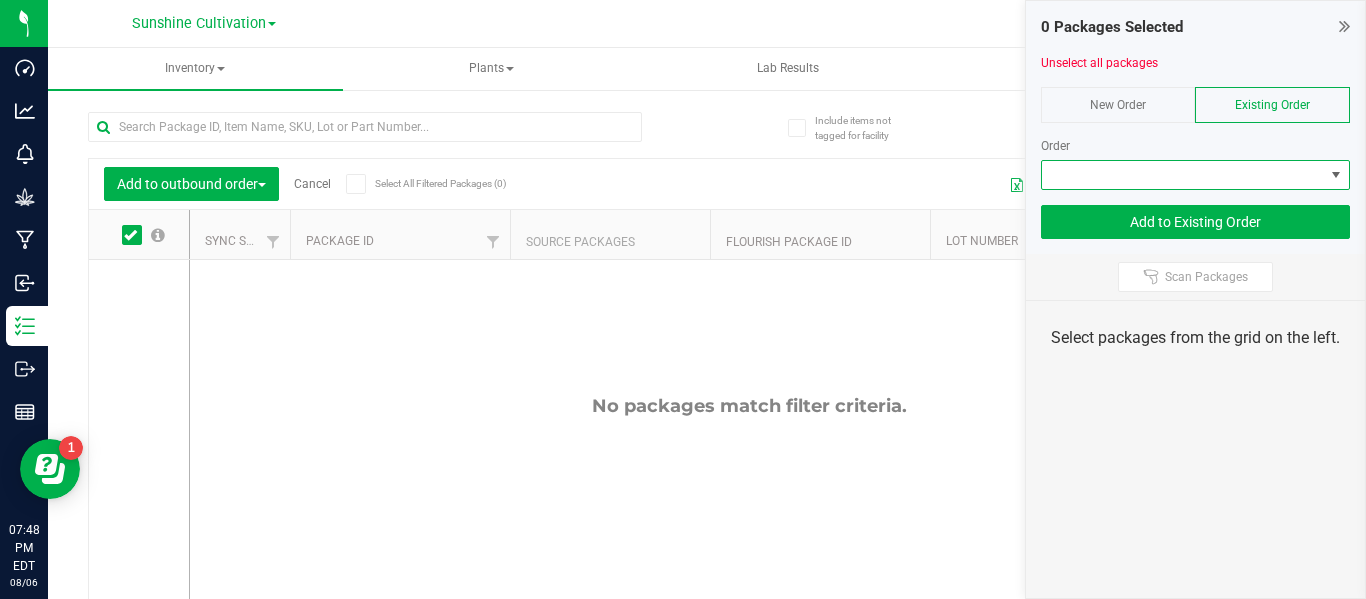 click at bounding box center [1183, 175] 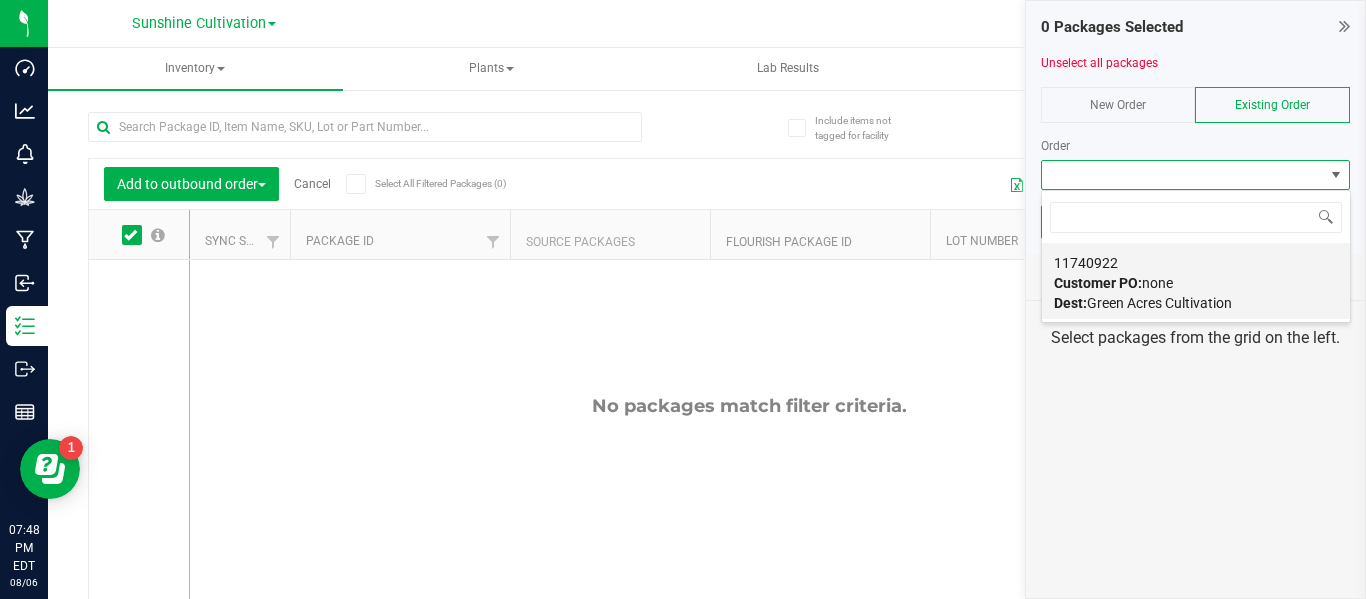 click on "11740922 Customer PO:  none Dest: [NAME]" at bounding box center (1196, 283) 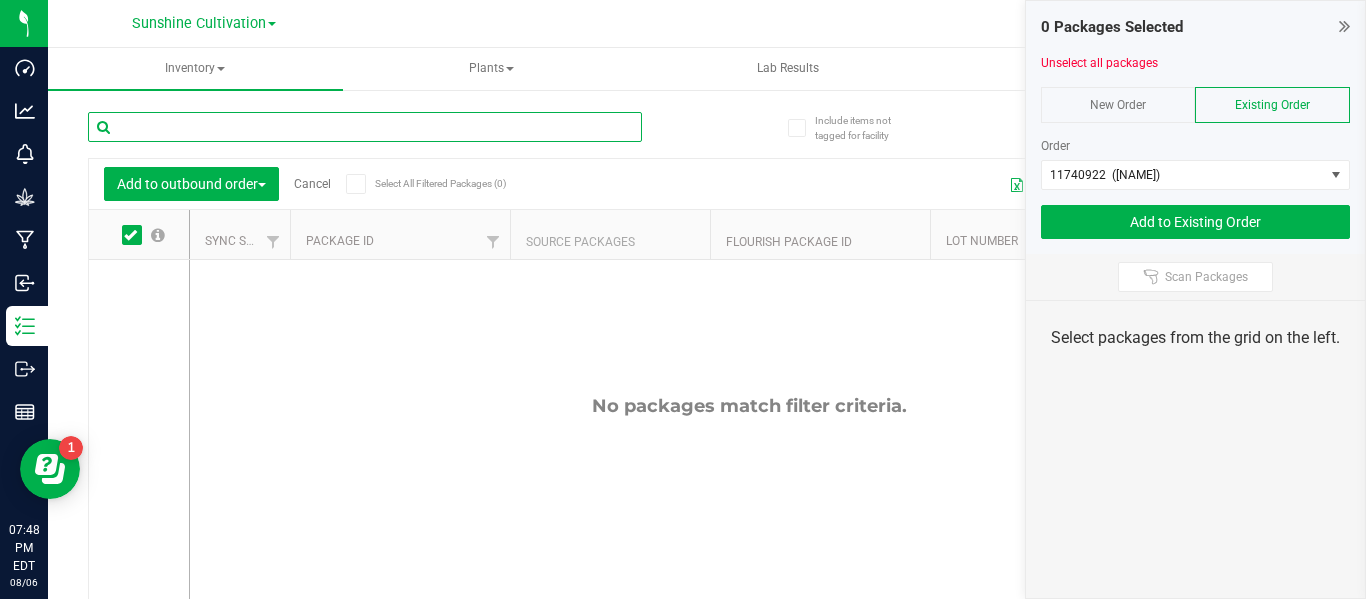 click at bounding box center [365, 127] 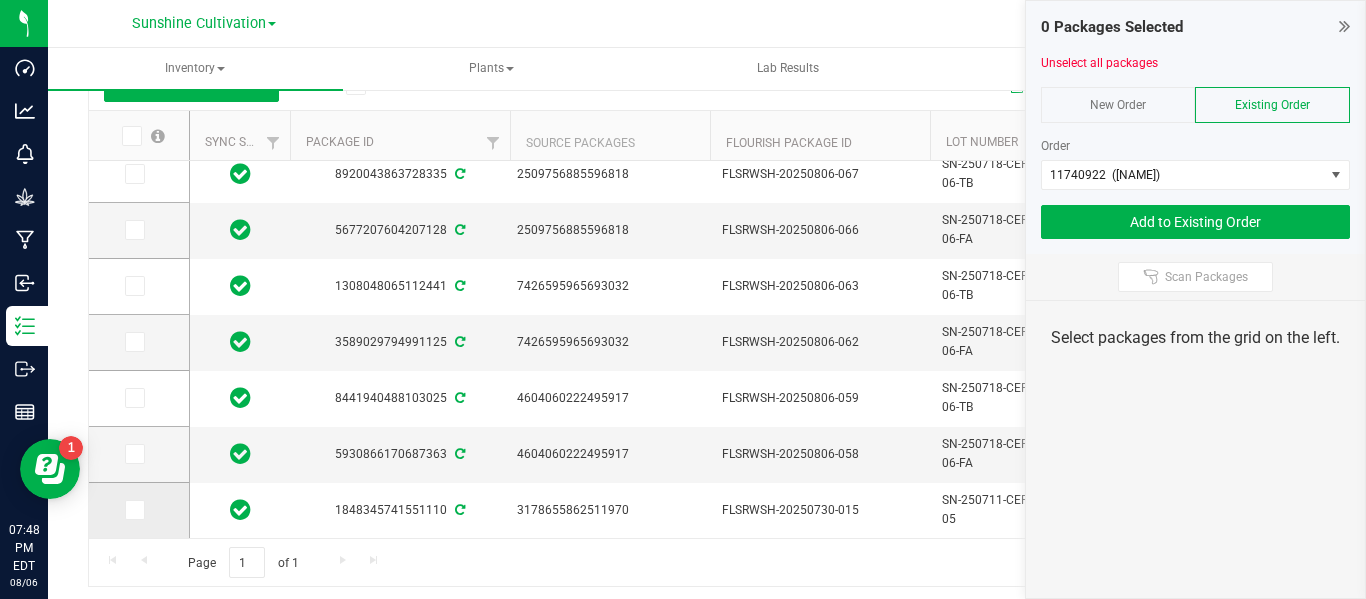 type on "CER" 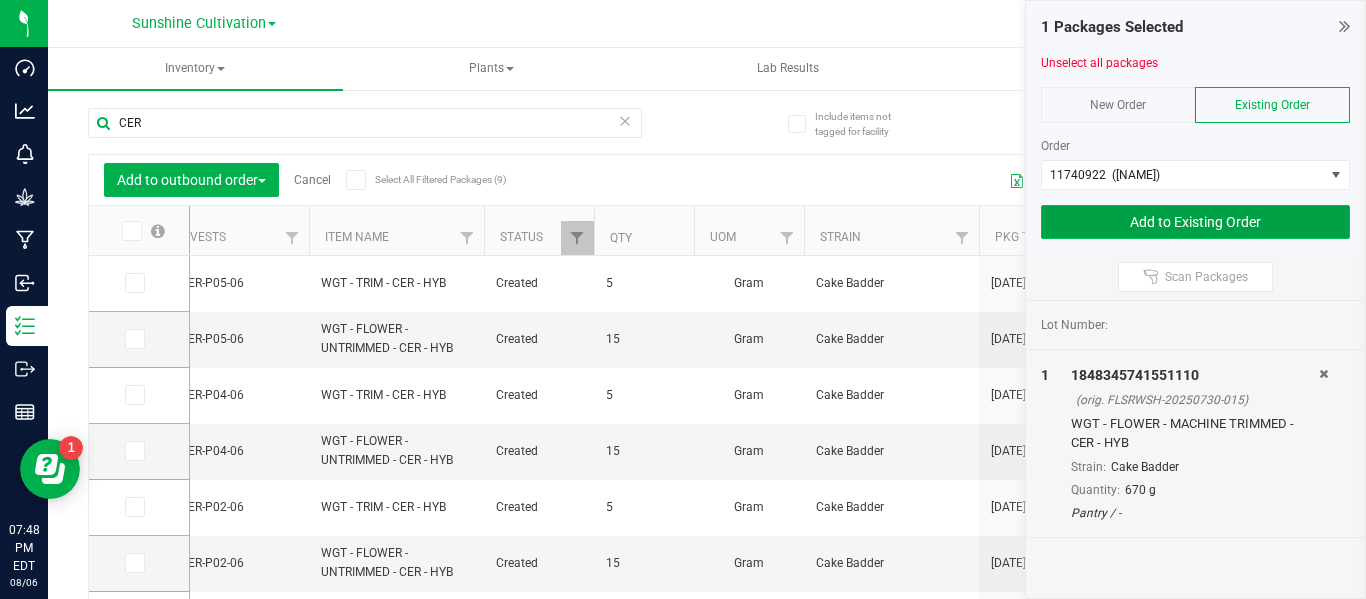 click on "Add to Existing Order" at bounding box center (1196, 222) 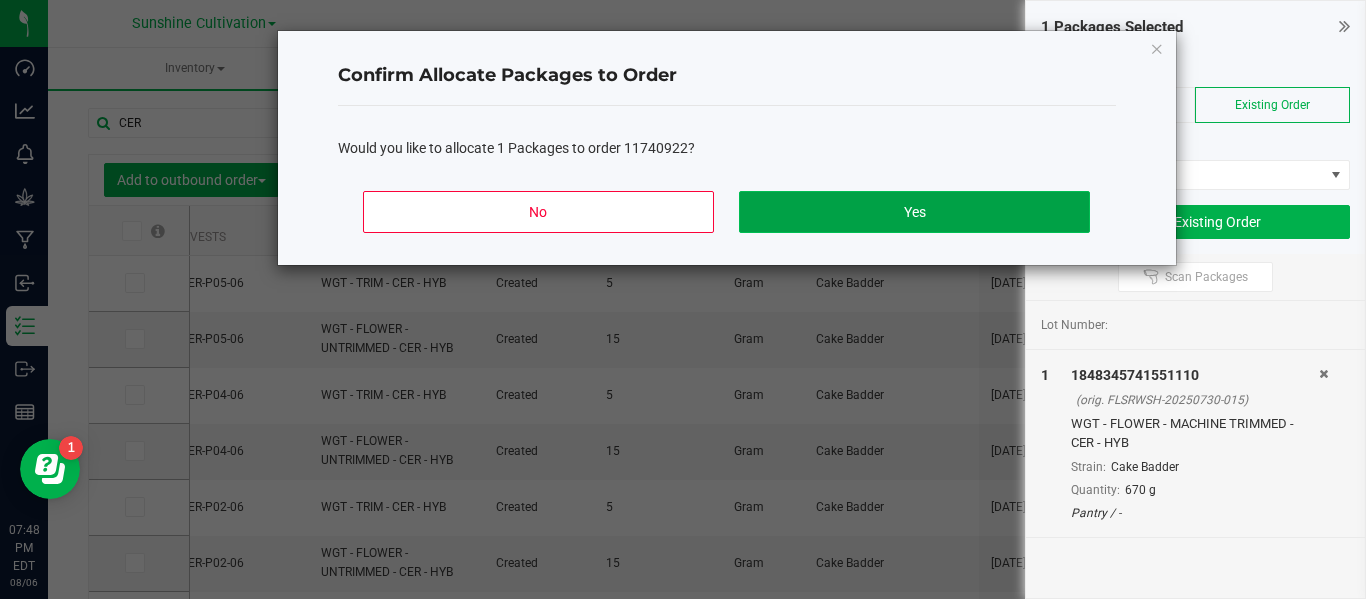 click on "Yes" 